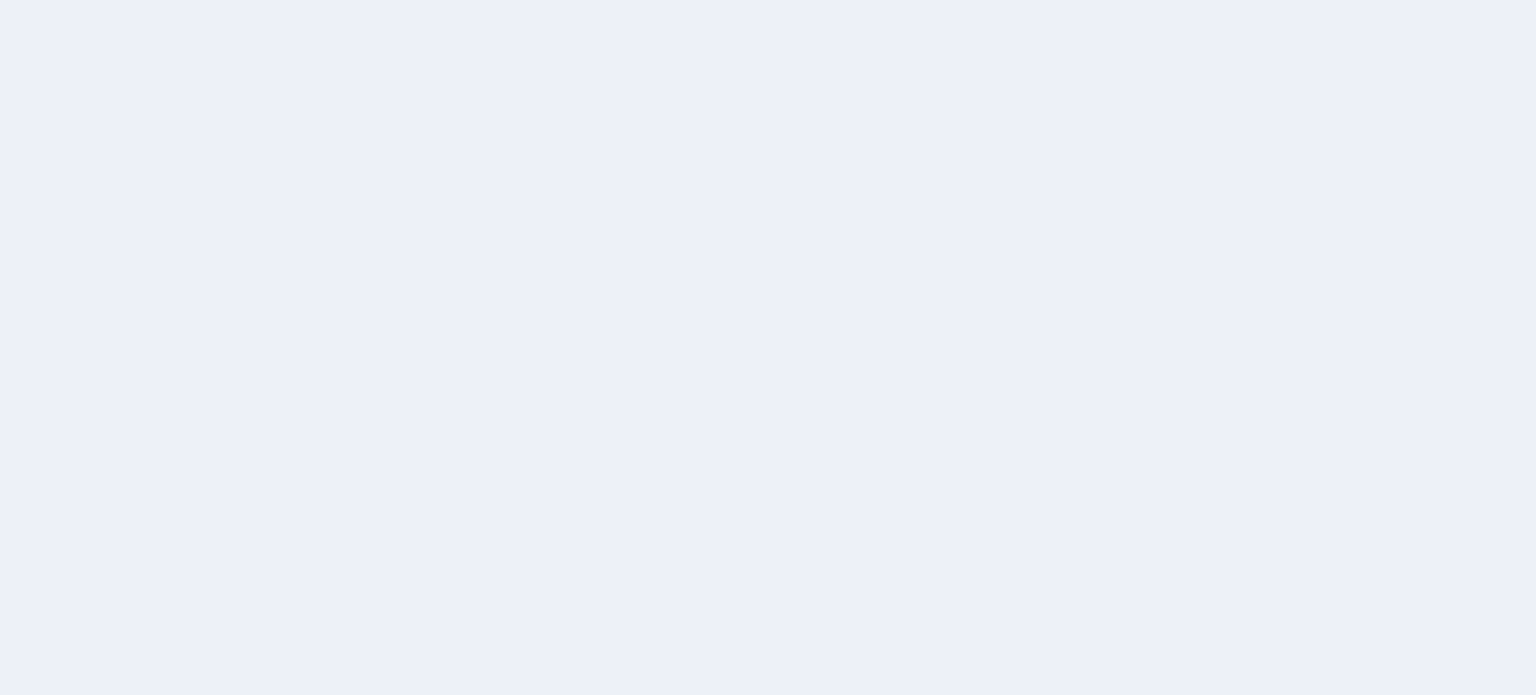 scroll, scrollTop: 0, scrollLeft: 0, axis: both 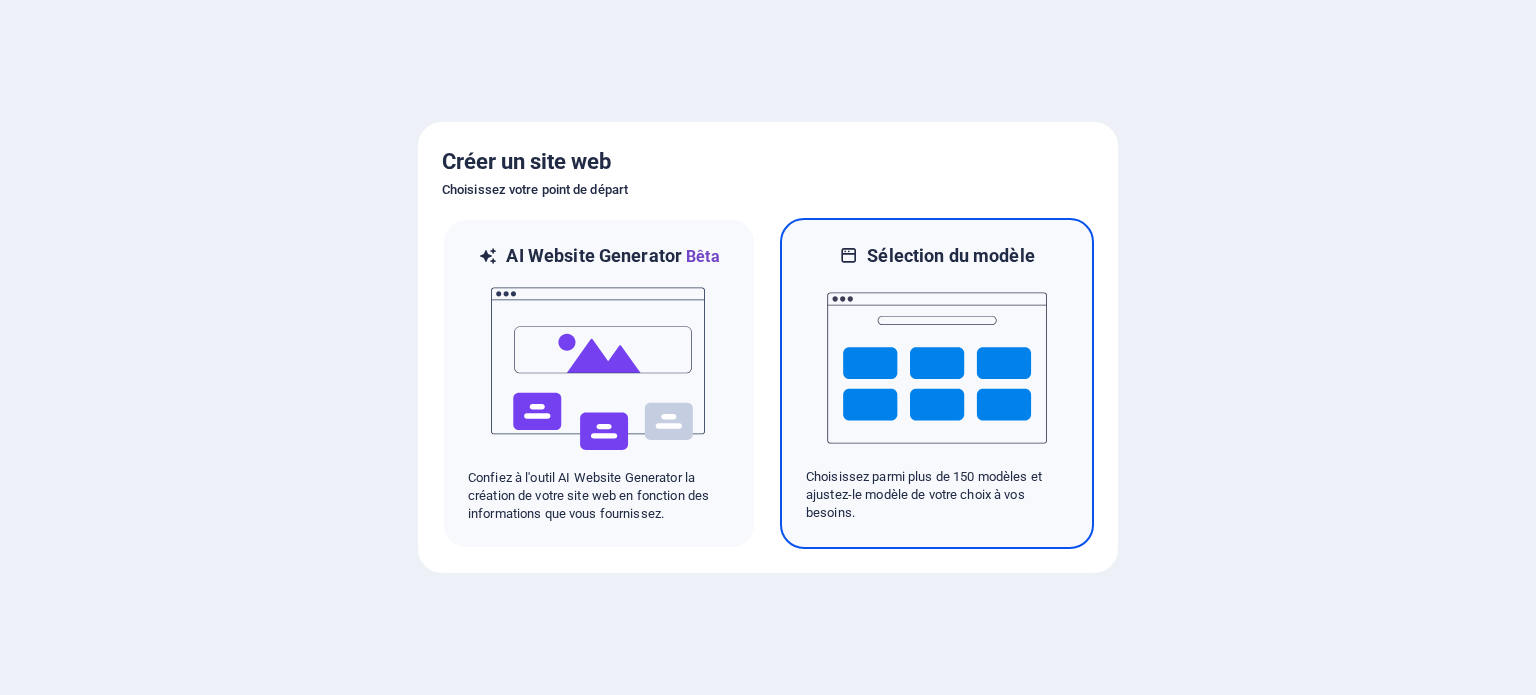 click at bounding box center (937, 368) 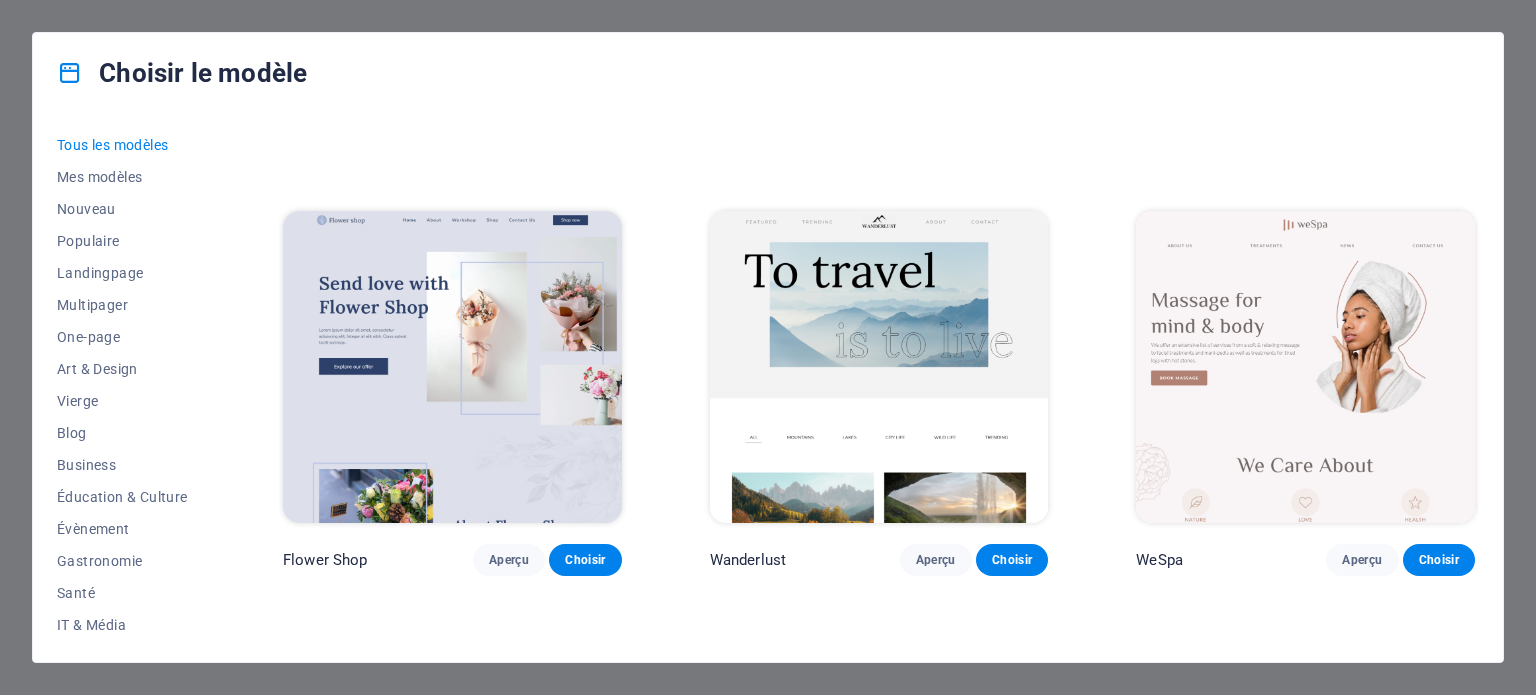 scroll, scrollTop: 5300, scrollLeft: 0, axis: vertical 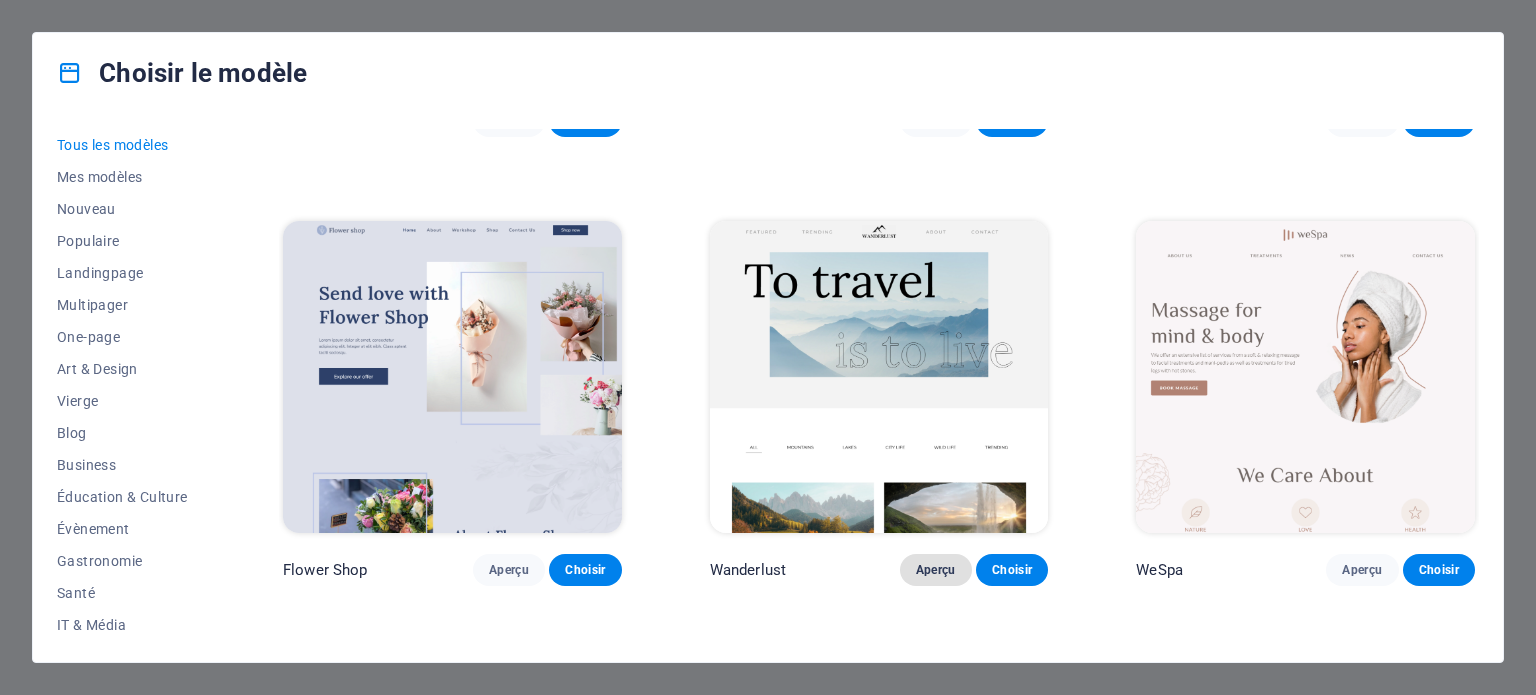 click on "Aperçu" at bounding box center (936, 570) 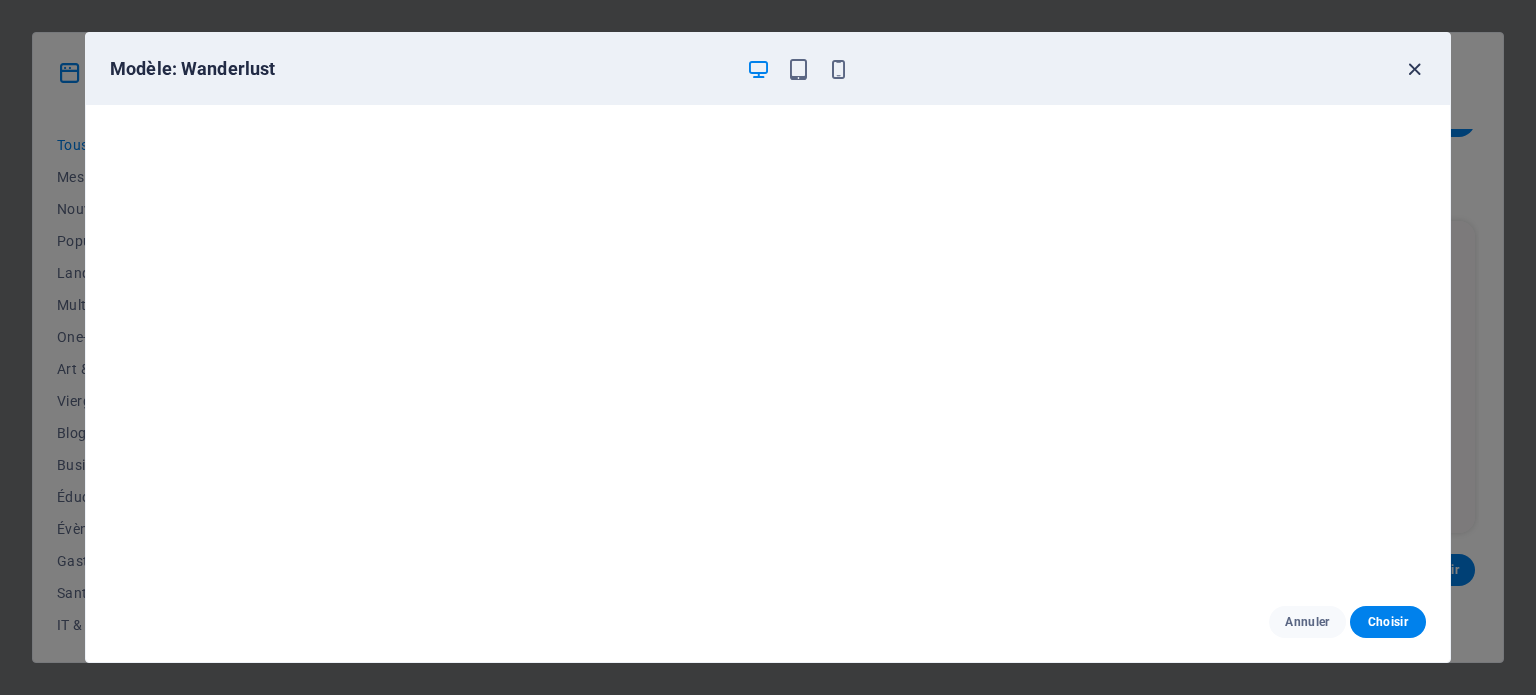 click at bounding box center (1414, 69) 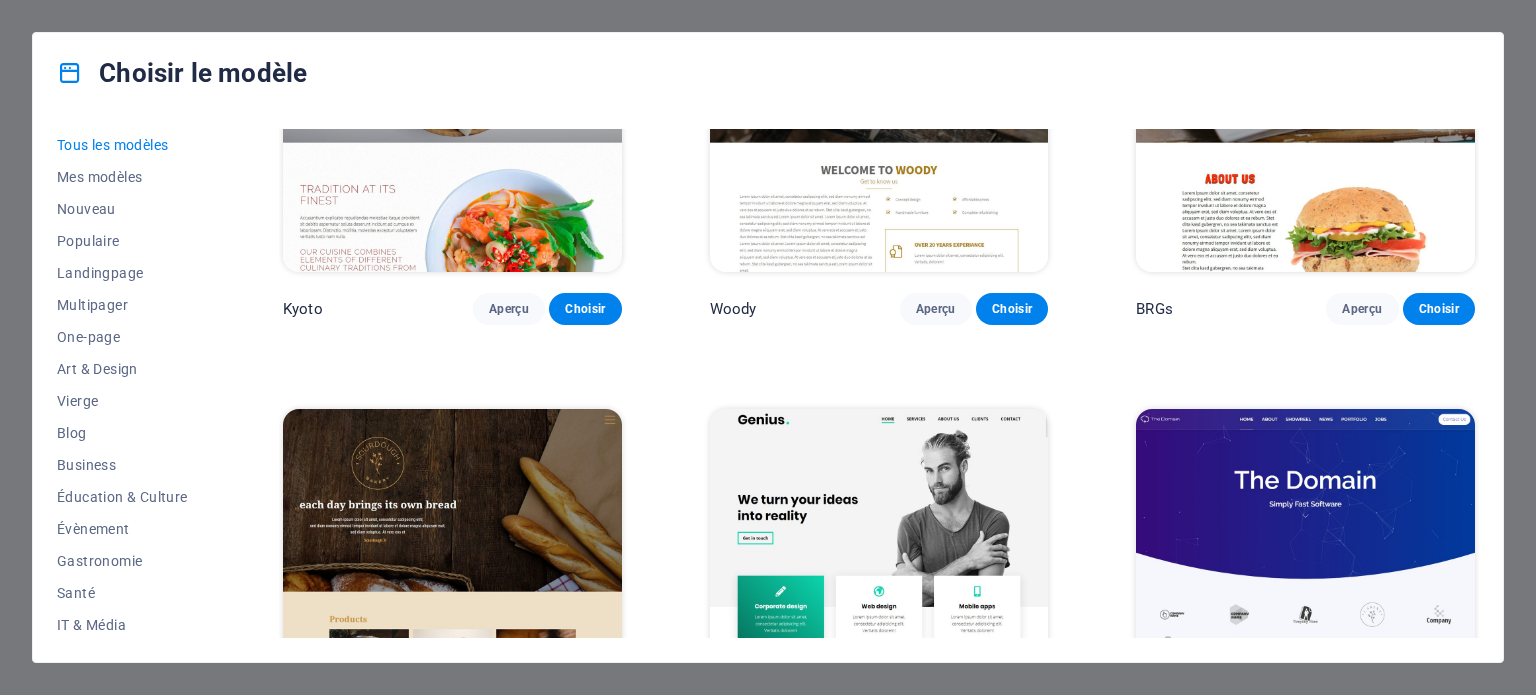 scroll, scrollTop: 11400, scrollLeft: 0, axis: vertical 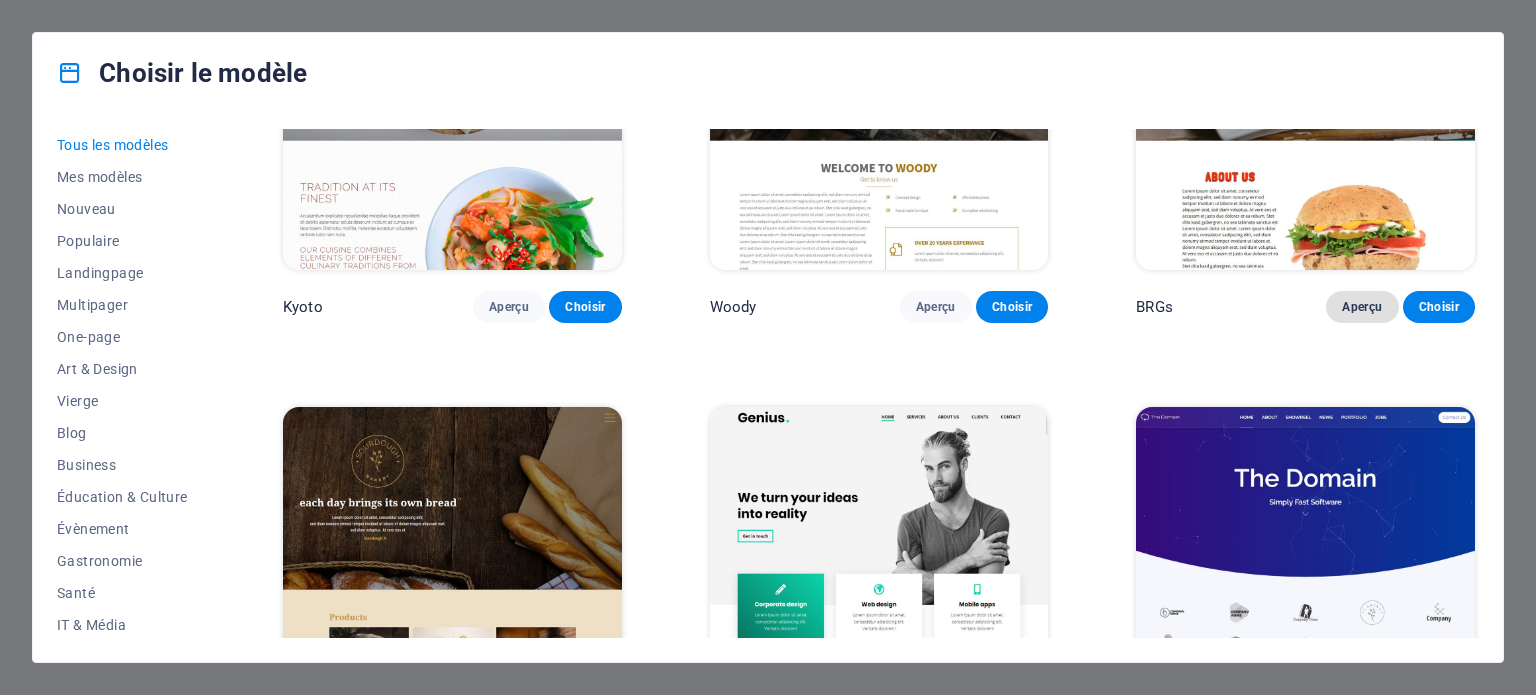 click on "Aperçu" at bounding box center [1362, 307] 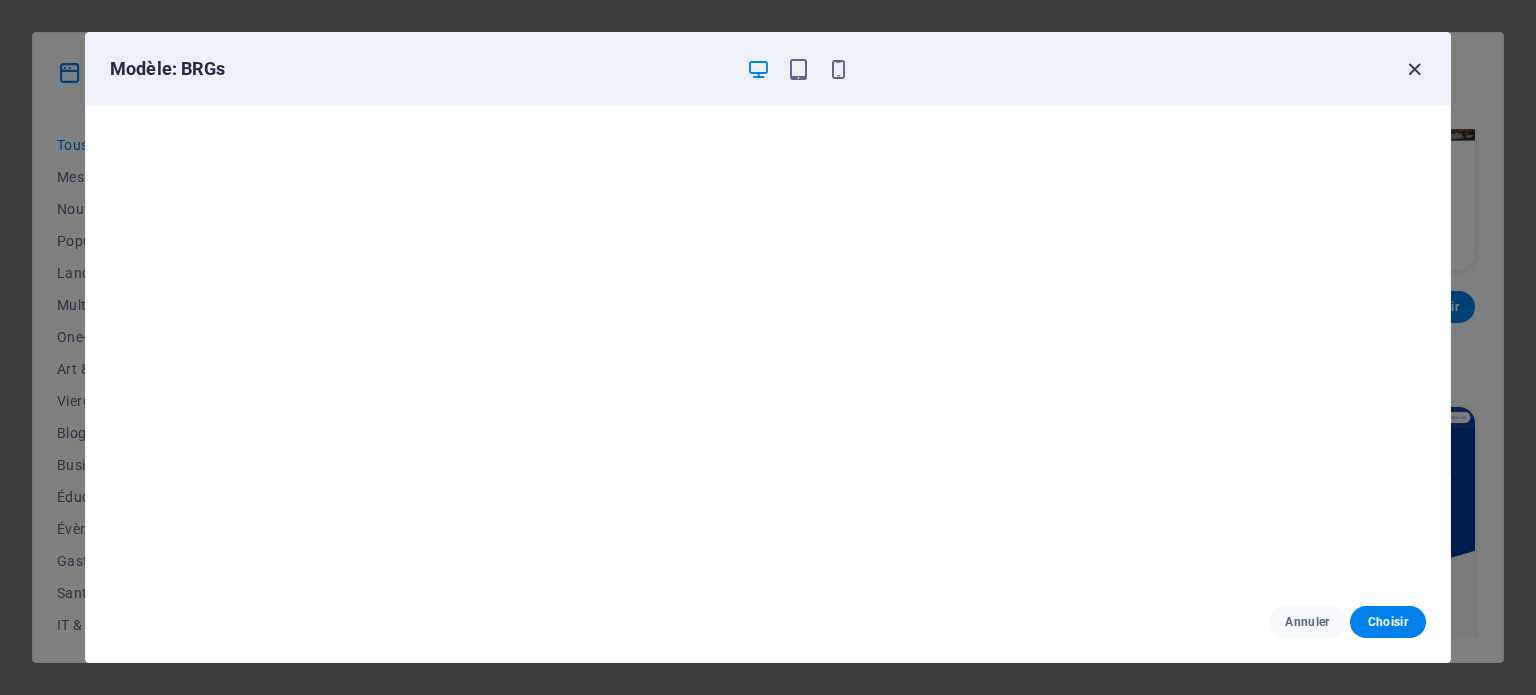 click at bounding box center [1414, 69] 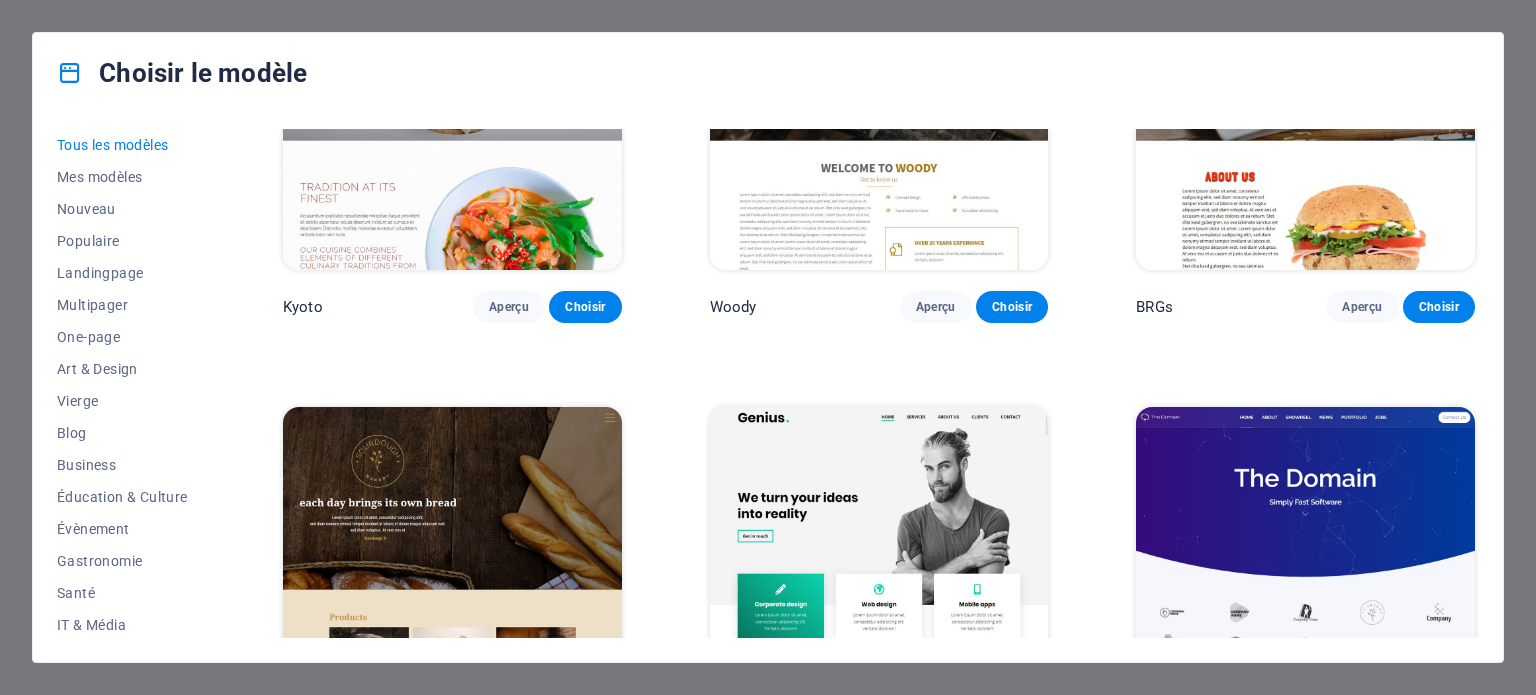 scroll, scrollTop: 11600, scrollLeft: 0, axis: vertical 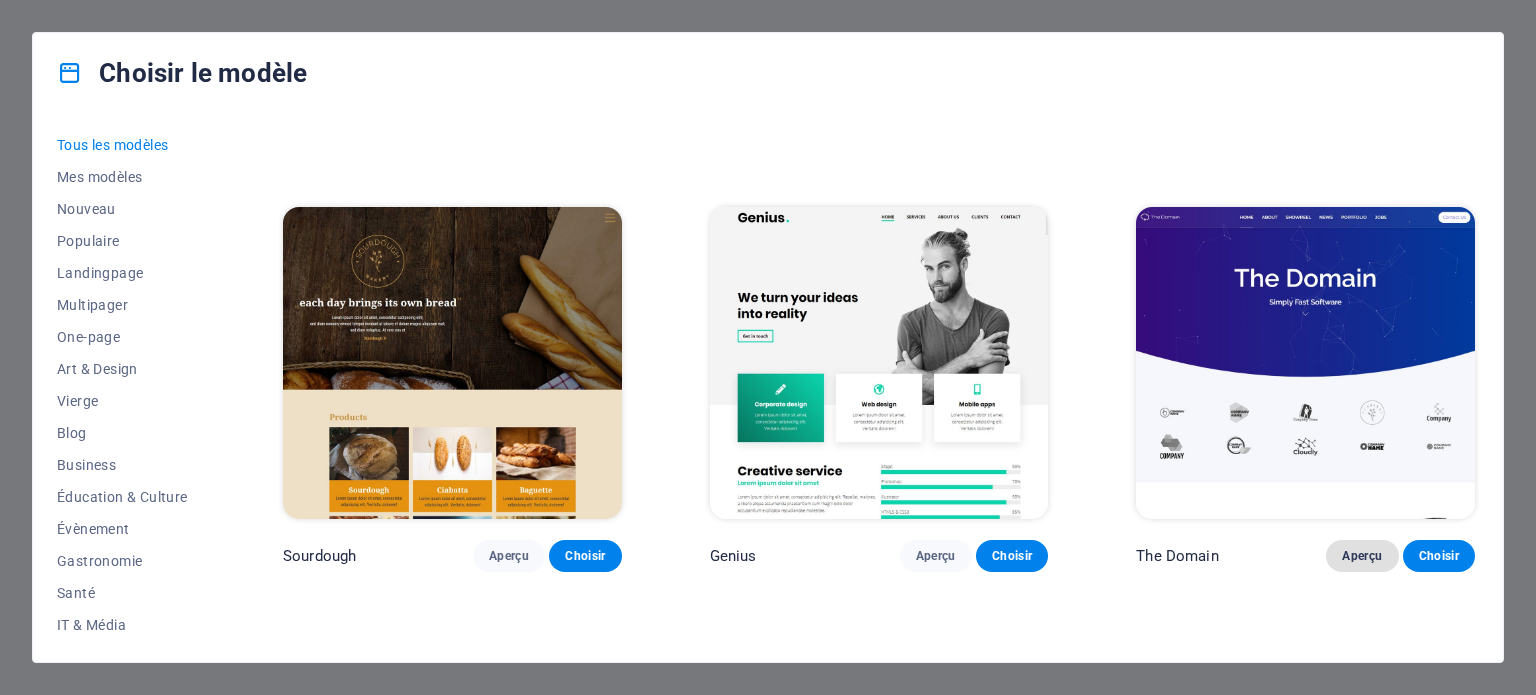 click on "Aperçu" at bounding box center (1362, 556) 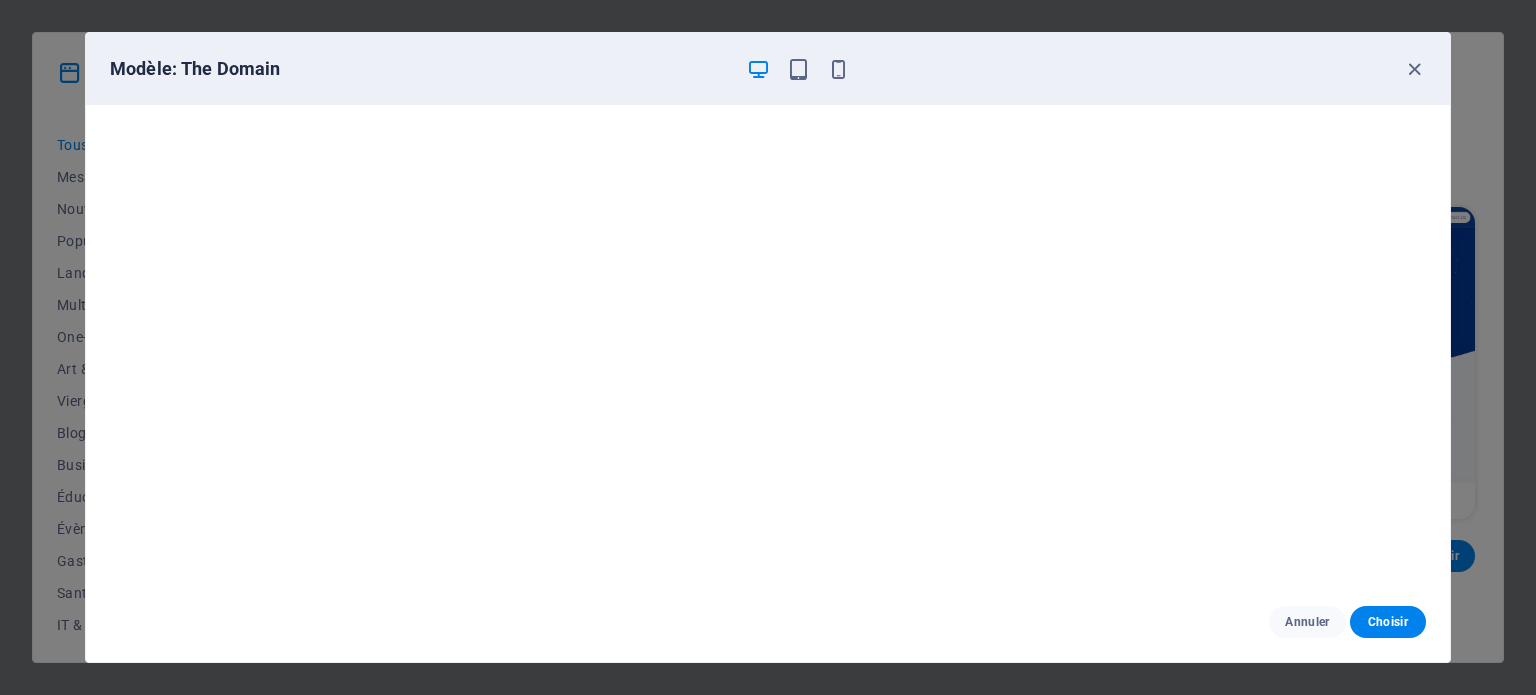 click on "Modèle: The Domain" at bounding box center [768, 69] 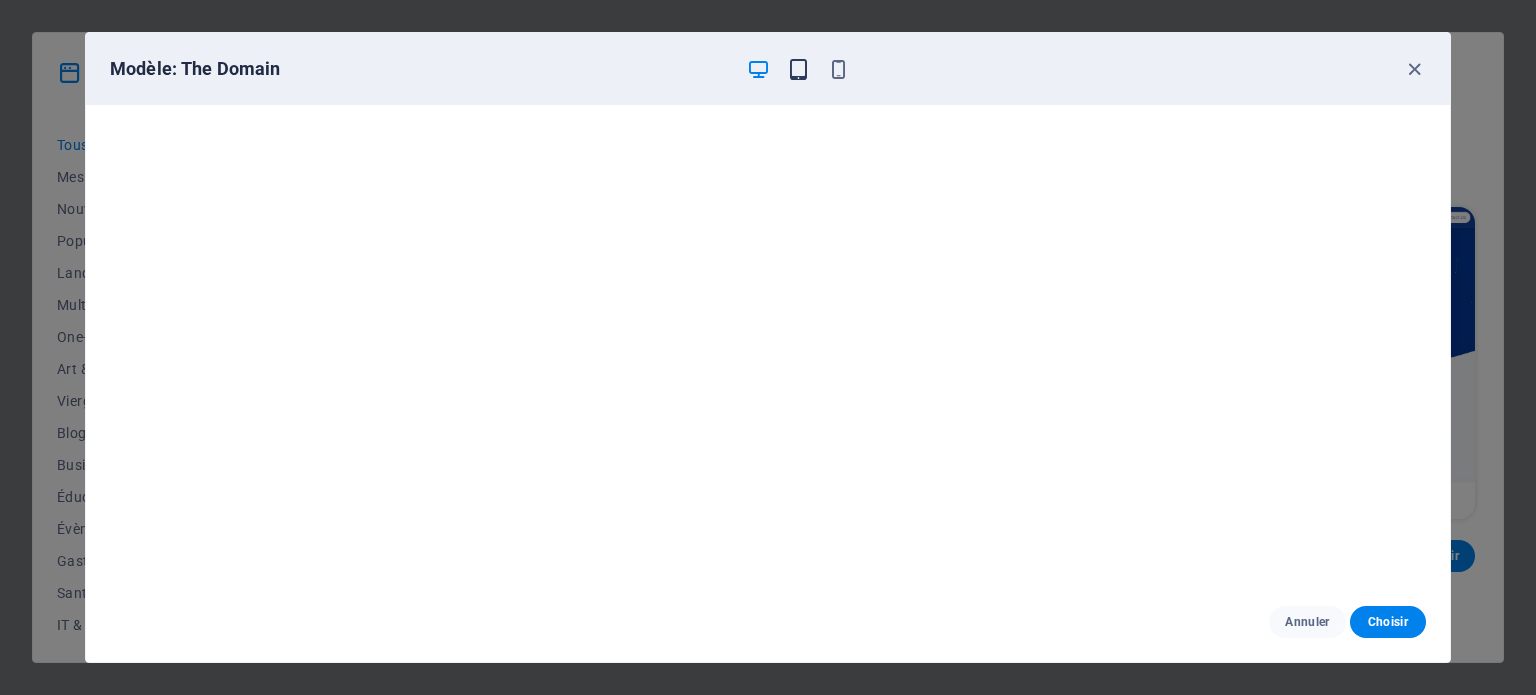 click at bounding box center [798, 69] 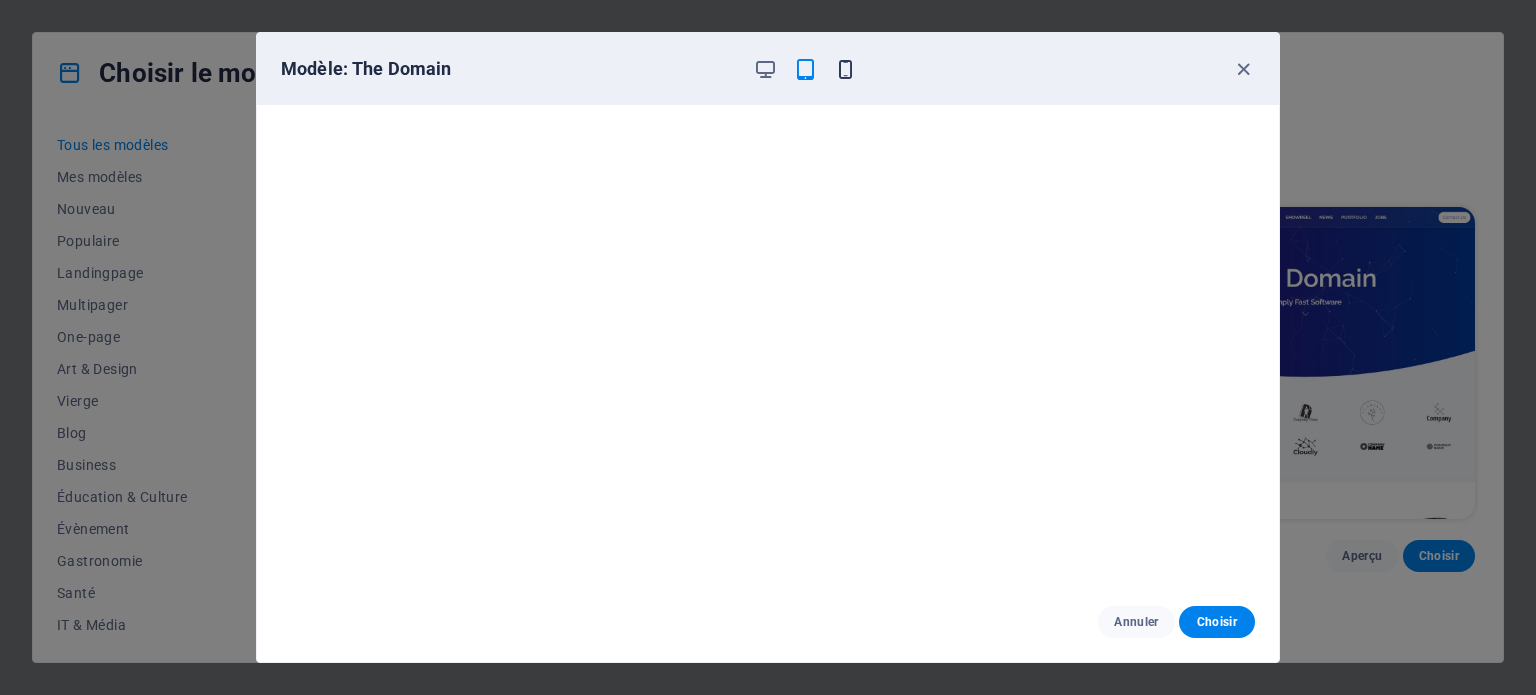 click at bounding box center [845, 69] 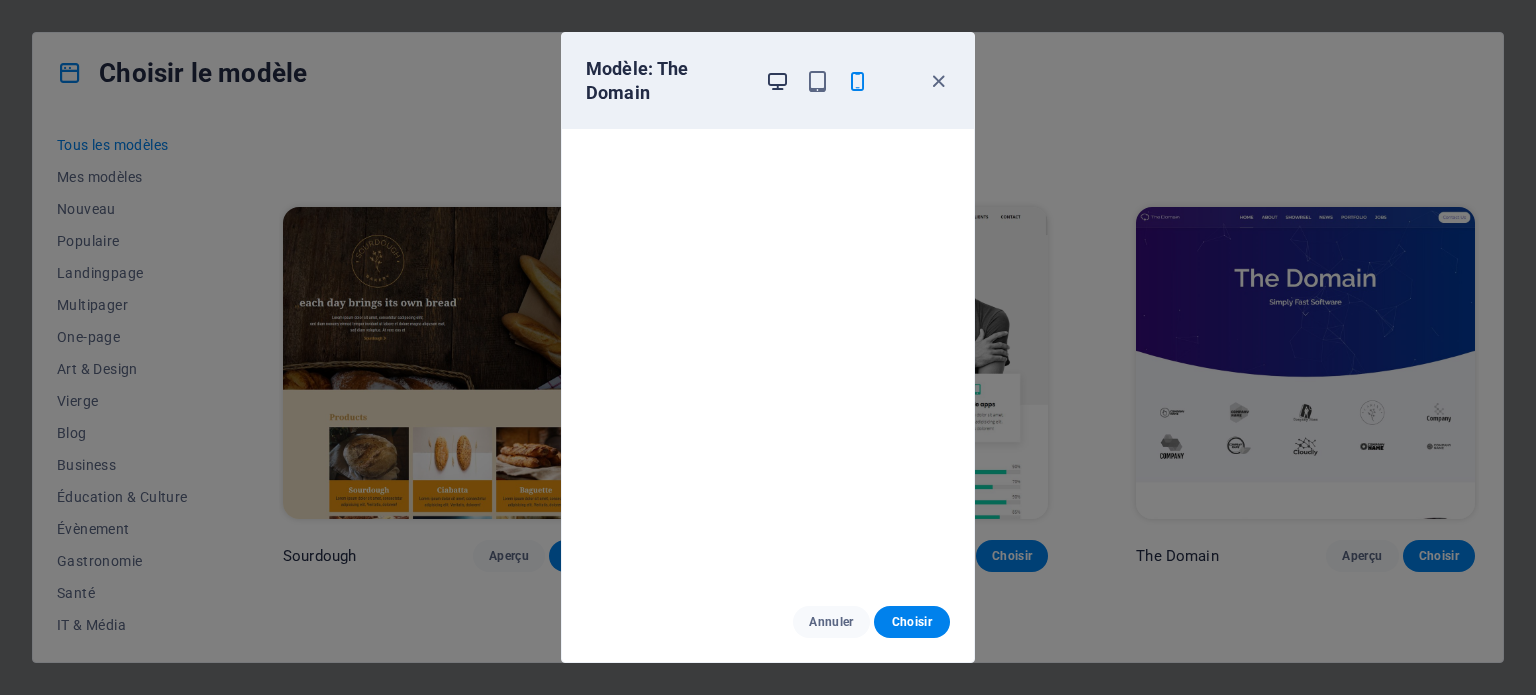 click at bounding box center (777, 81) 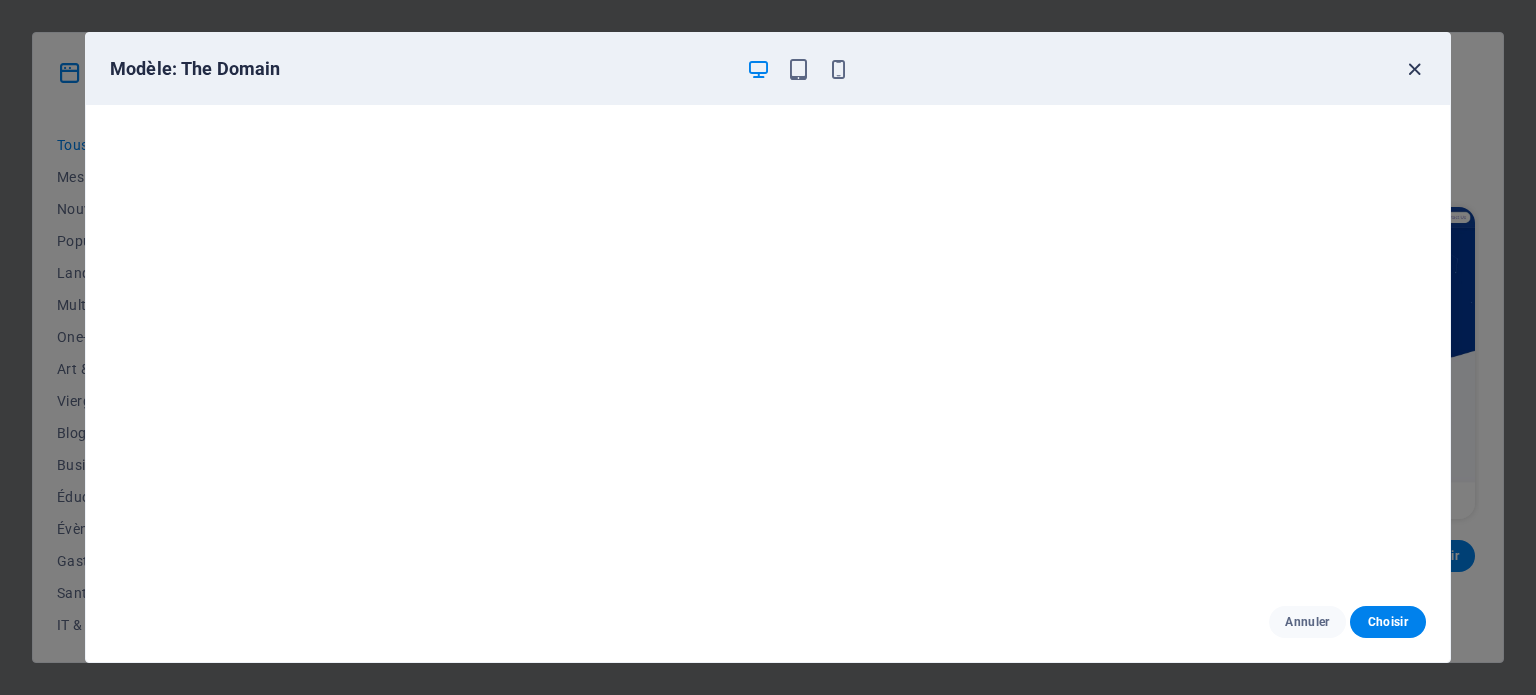 click at bounding box center (1414, 69) 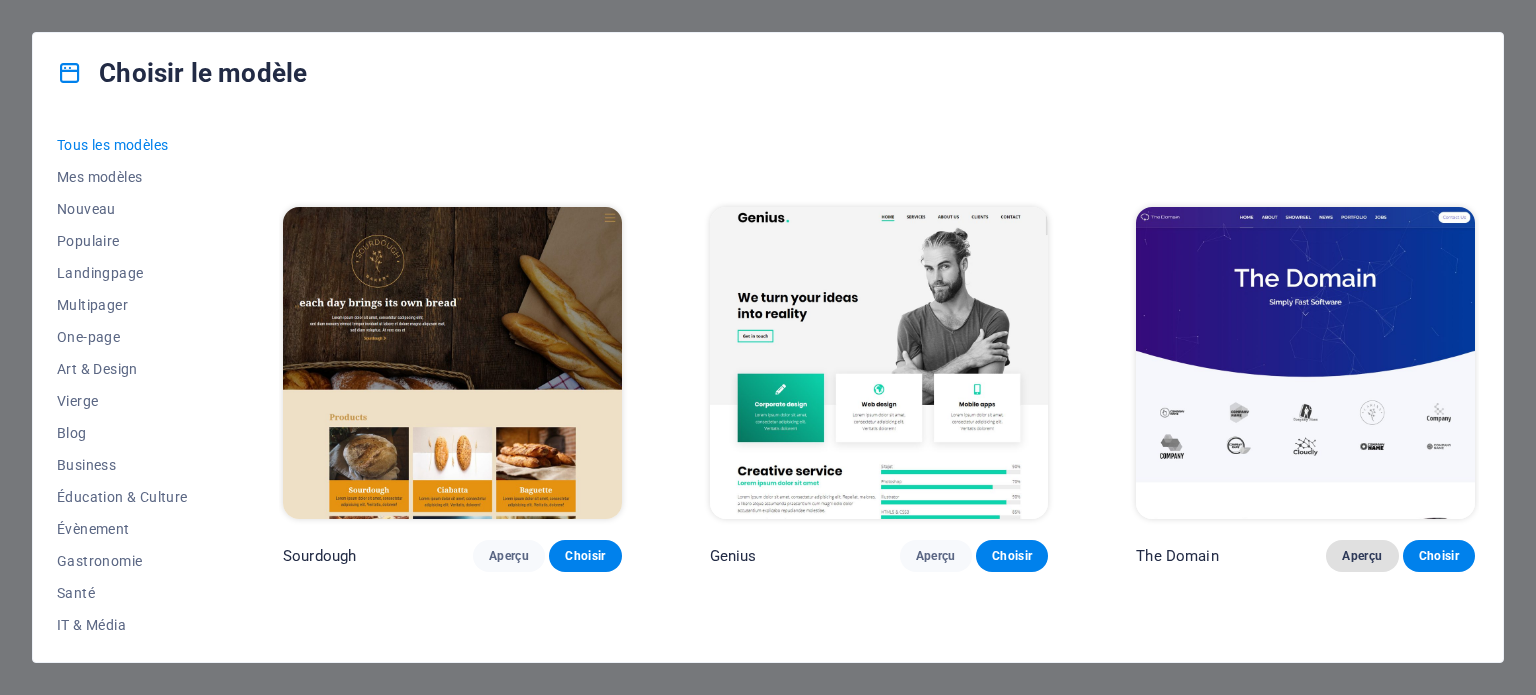 click on "Aperçu" at bounding box center (1362, 556) 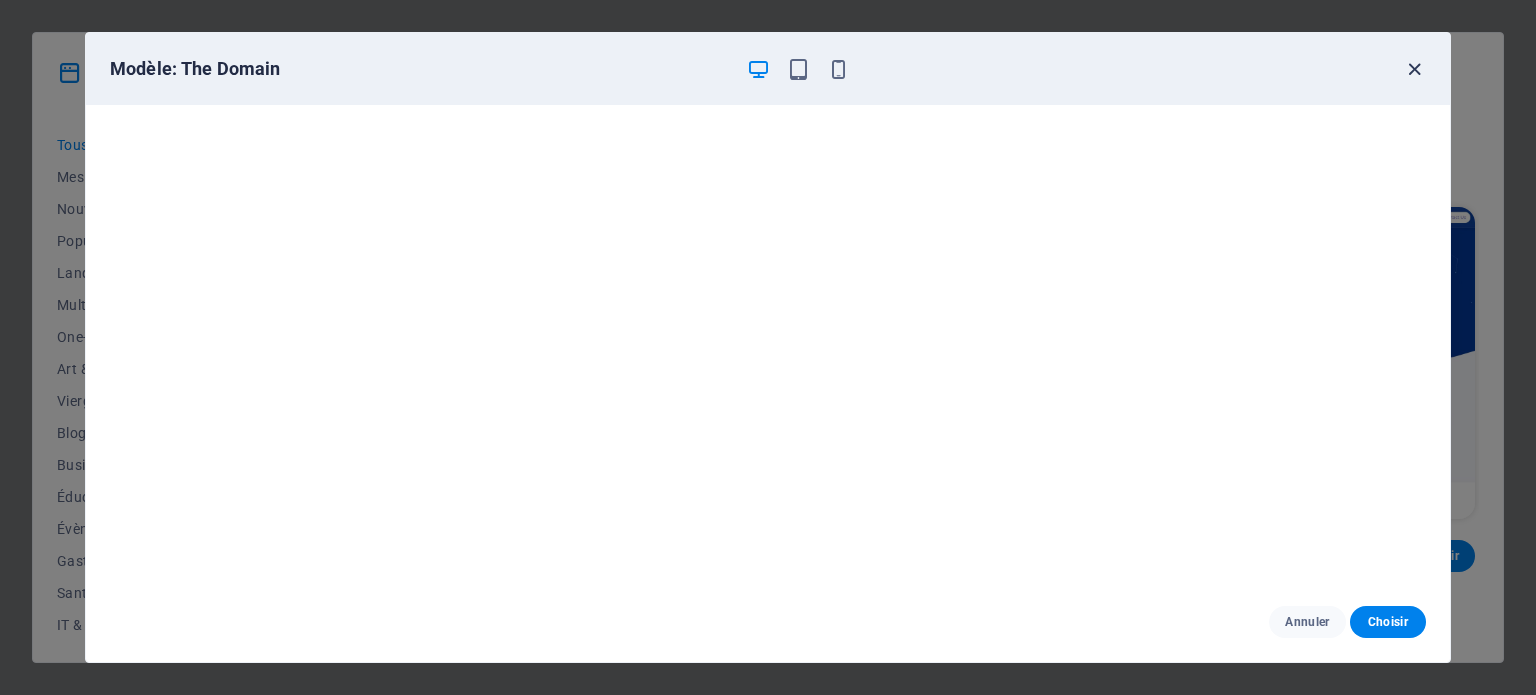 click at bounding box center (1414, 69) 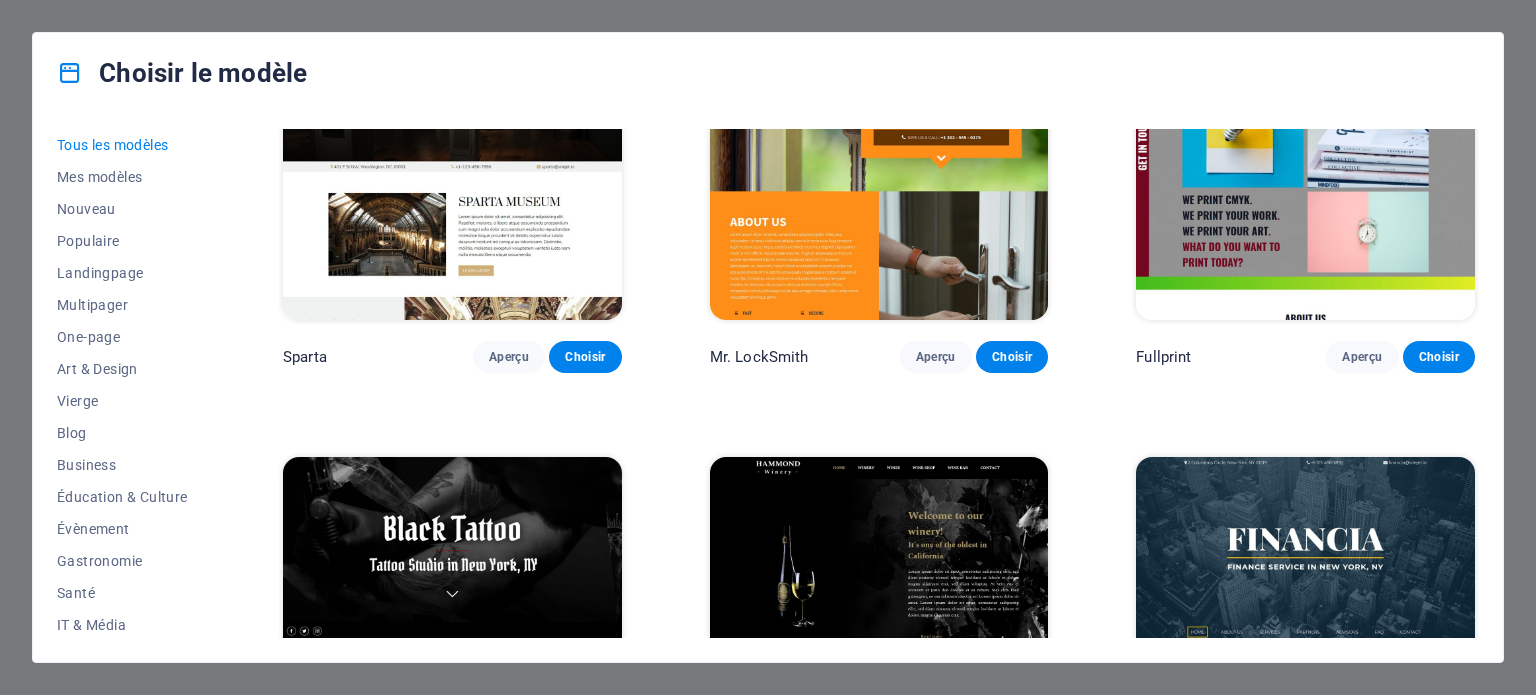 scroll, scrollTop: 13700, scrollLeft: 0, axis: vertical 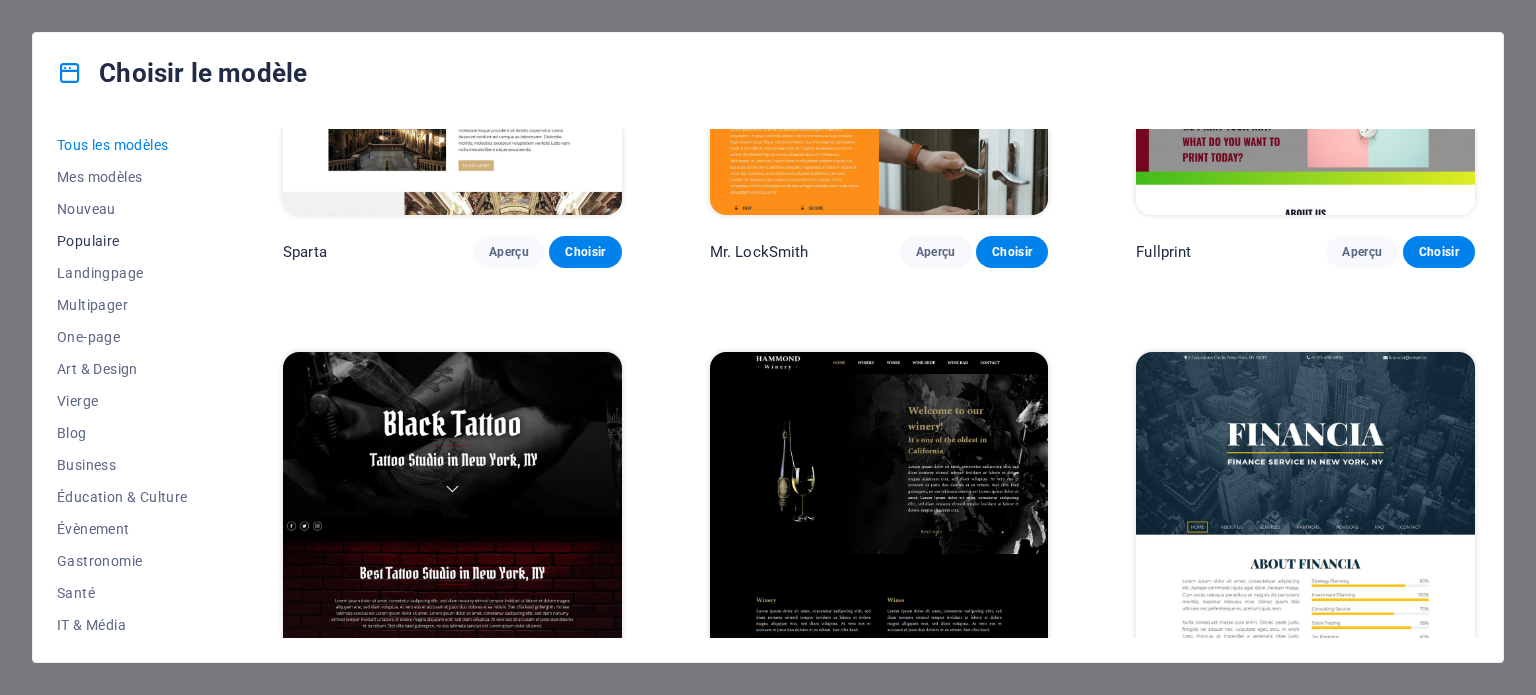 click on "Populaire" at bounding box center (126, 241) 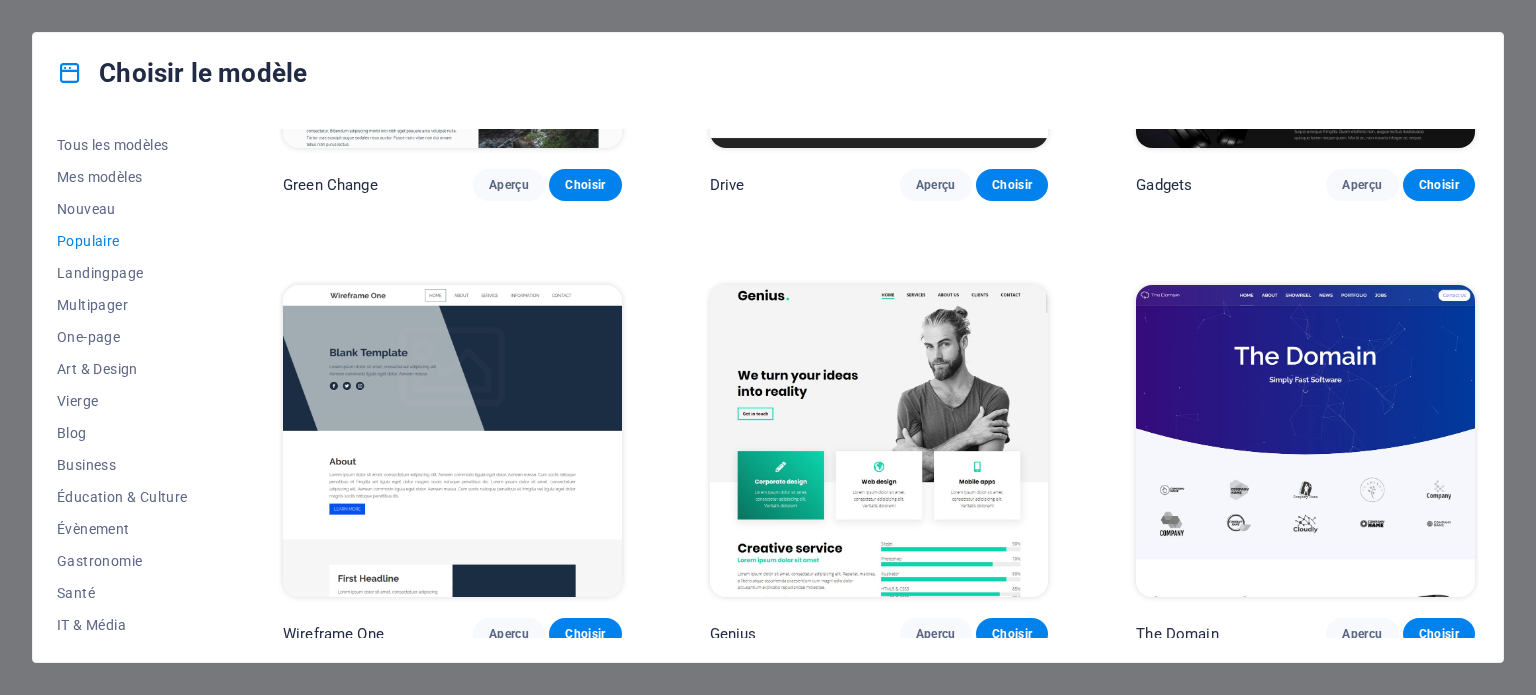 scroll, scrollTop: 1591, scrollLeft: 0, axis: vertical 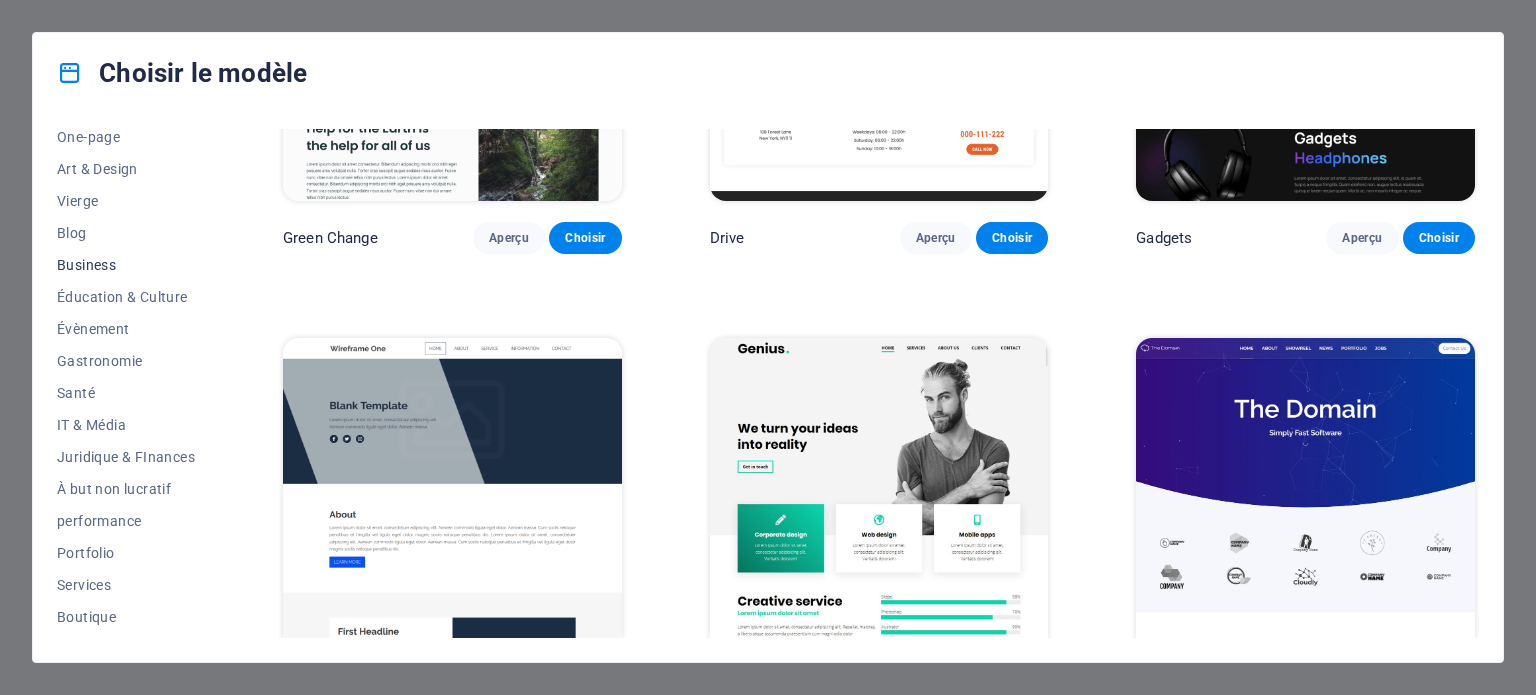 click on "Business" at bounding box center [126, 265] 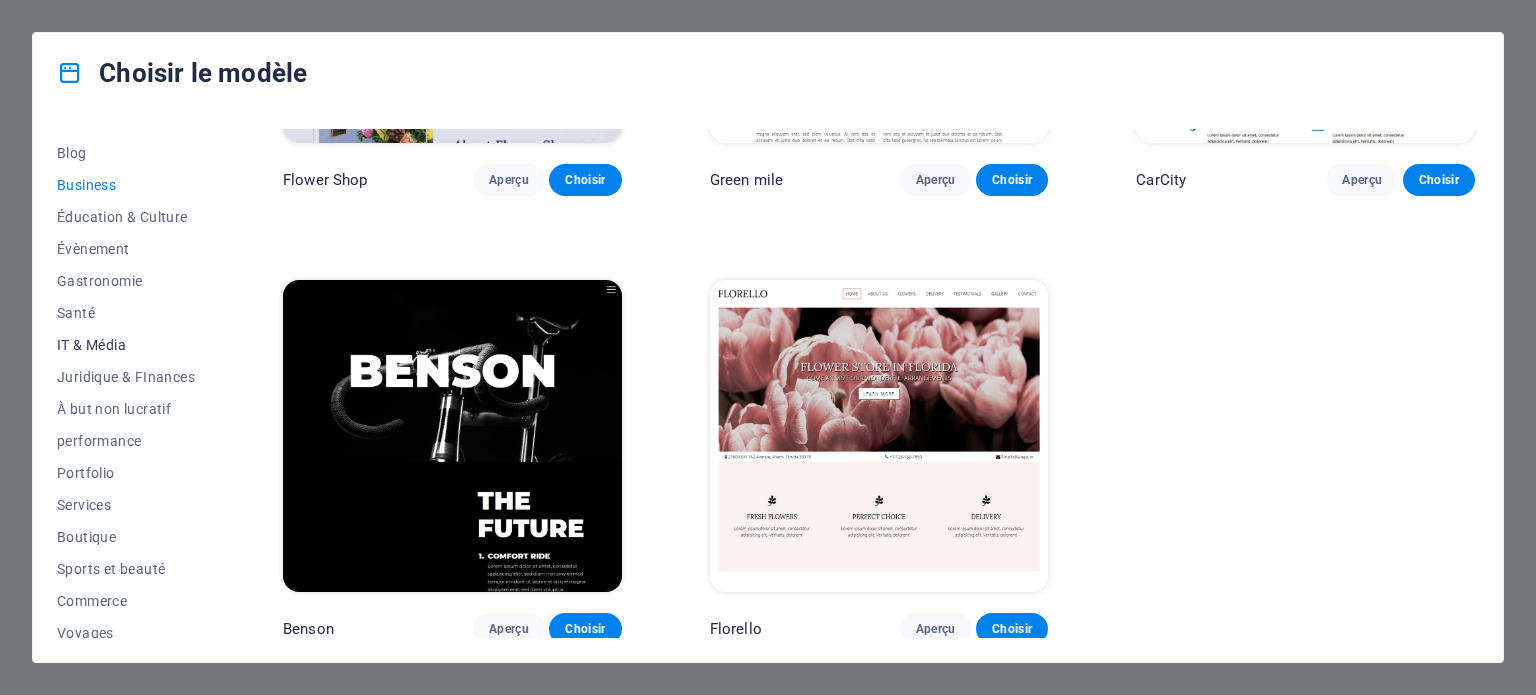 scroll, scrollTop: 322, scrollLeft: 0, axis: vertical 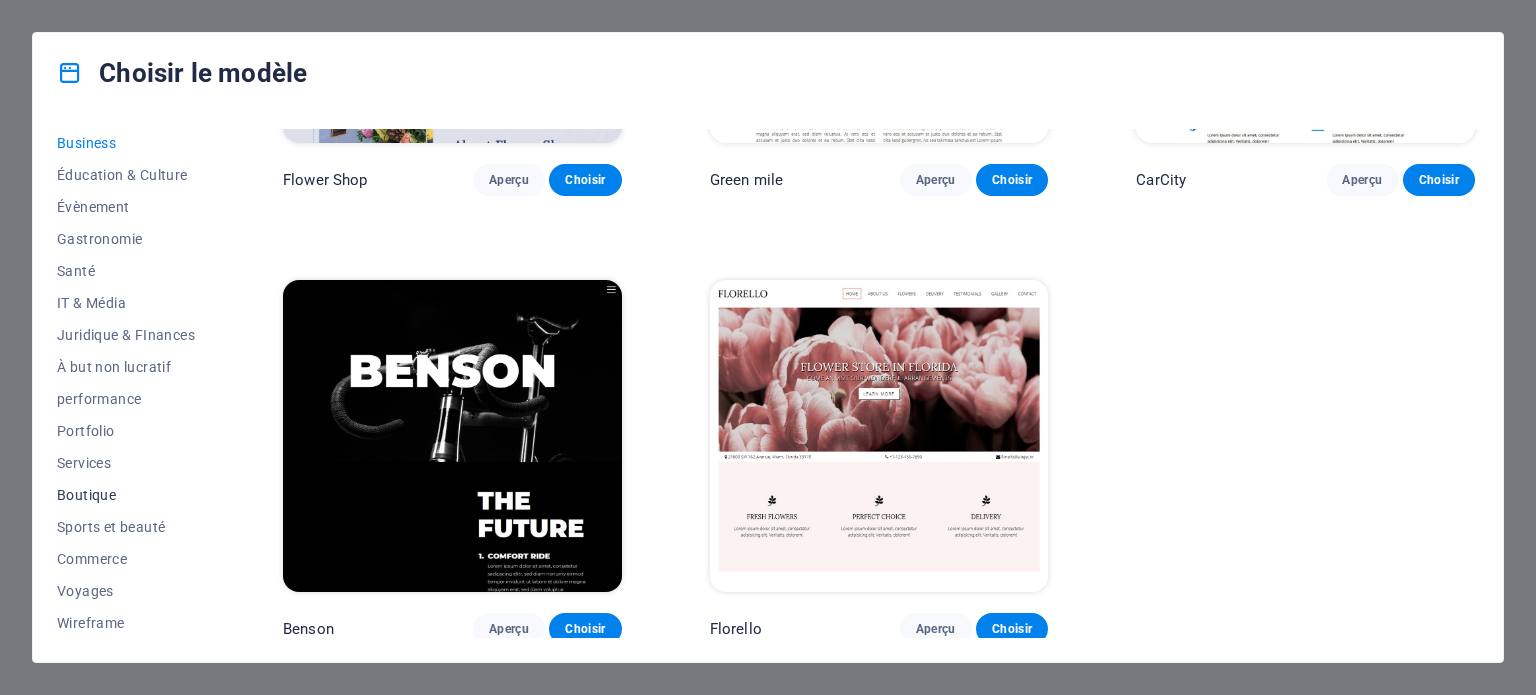 click on "Boutique" at bounding box center [126, 495] 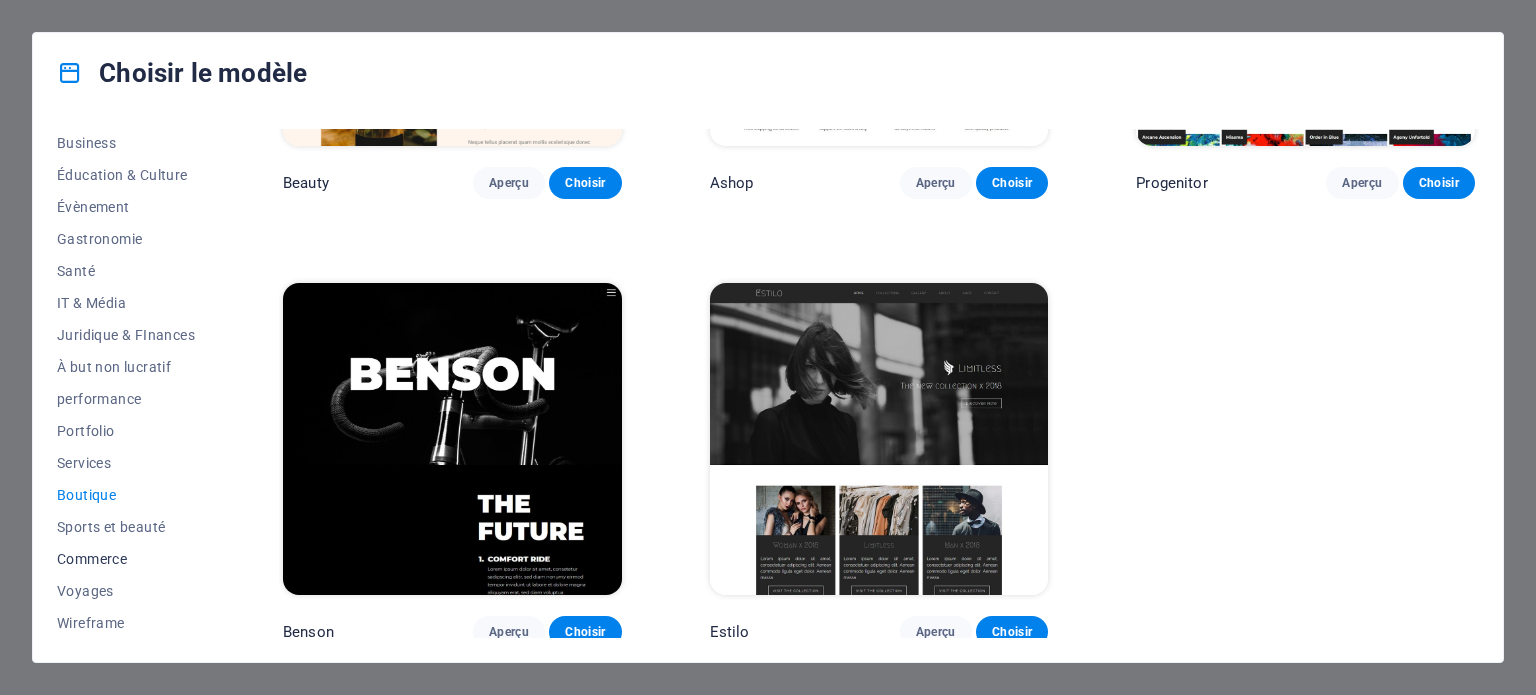click on "Commerce" at bounding box center [126, 559] 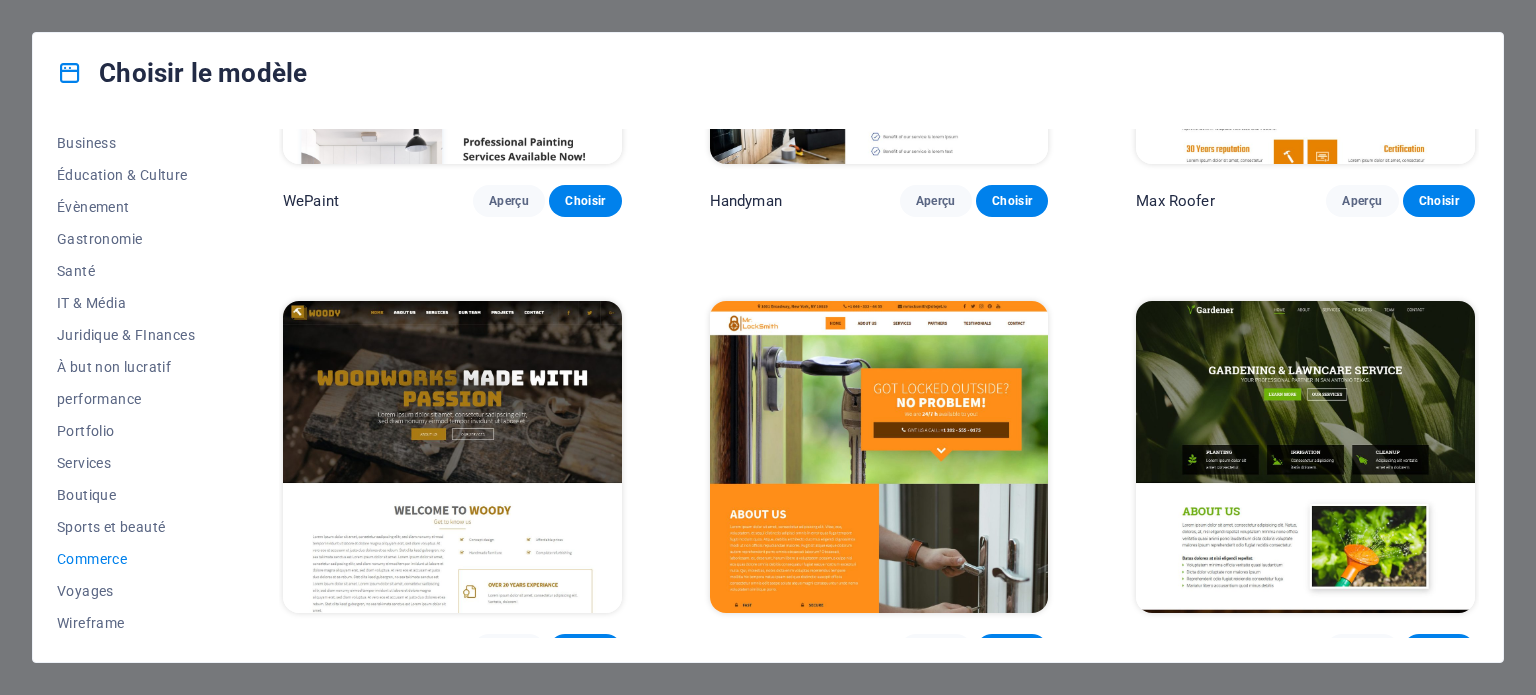 scroll, scrollTop: 300, scrollLeft: 0, axis: vertical 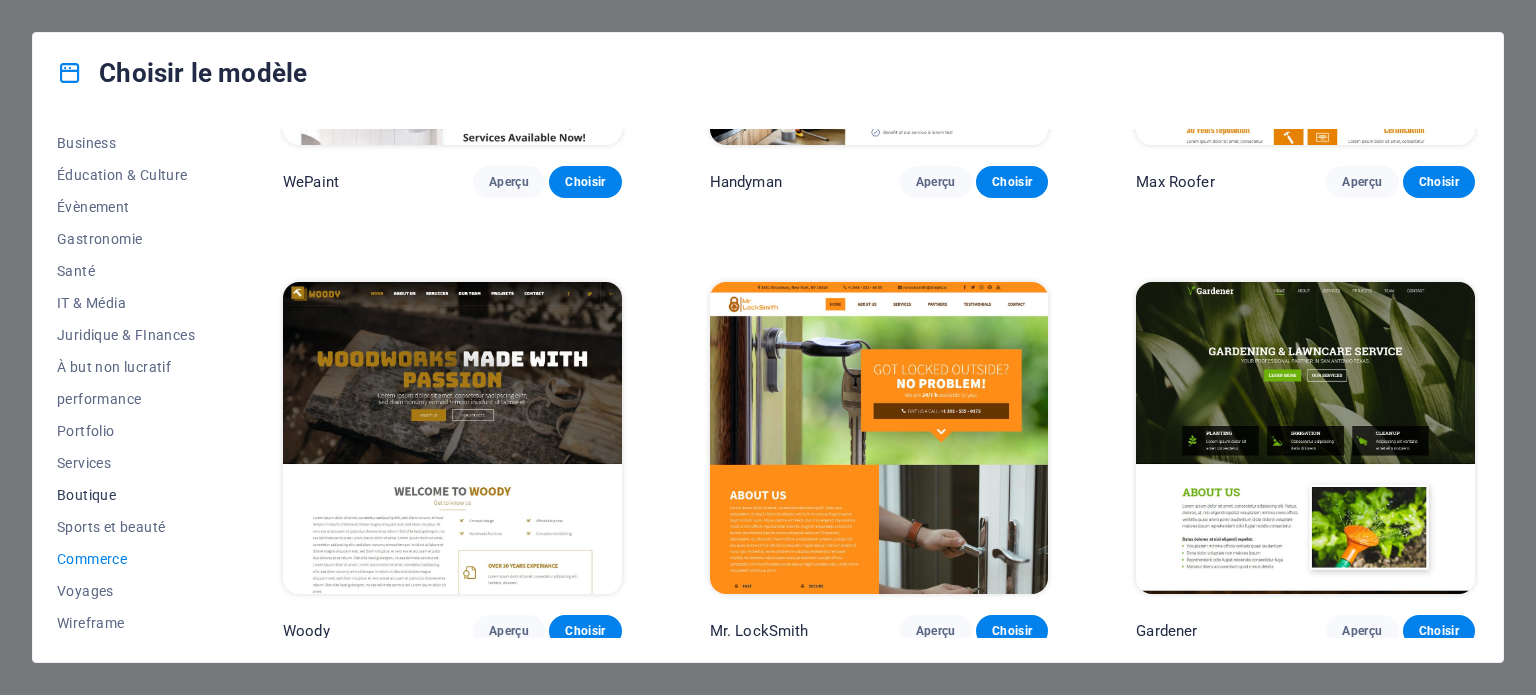 click on "Boutique" at bounding box center (126, 495) 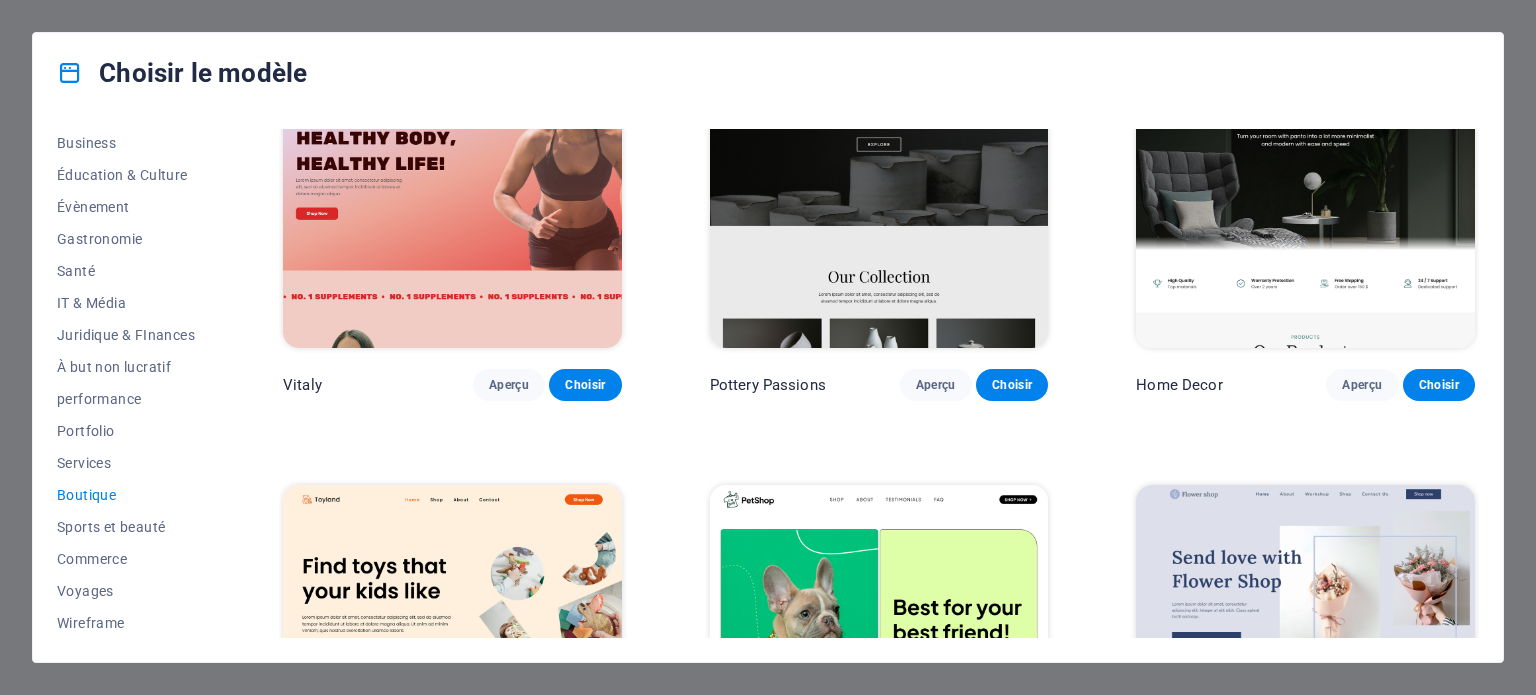 scroll, scrollTop: 0, scrollLeft: 0, axis: both 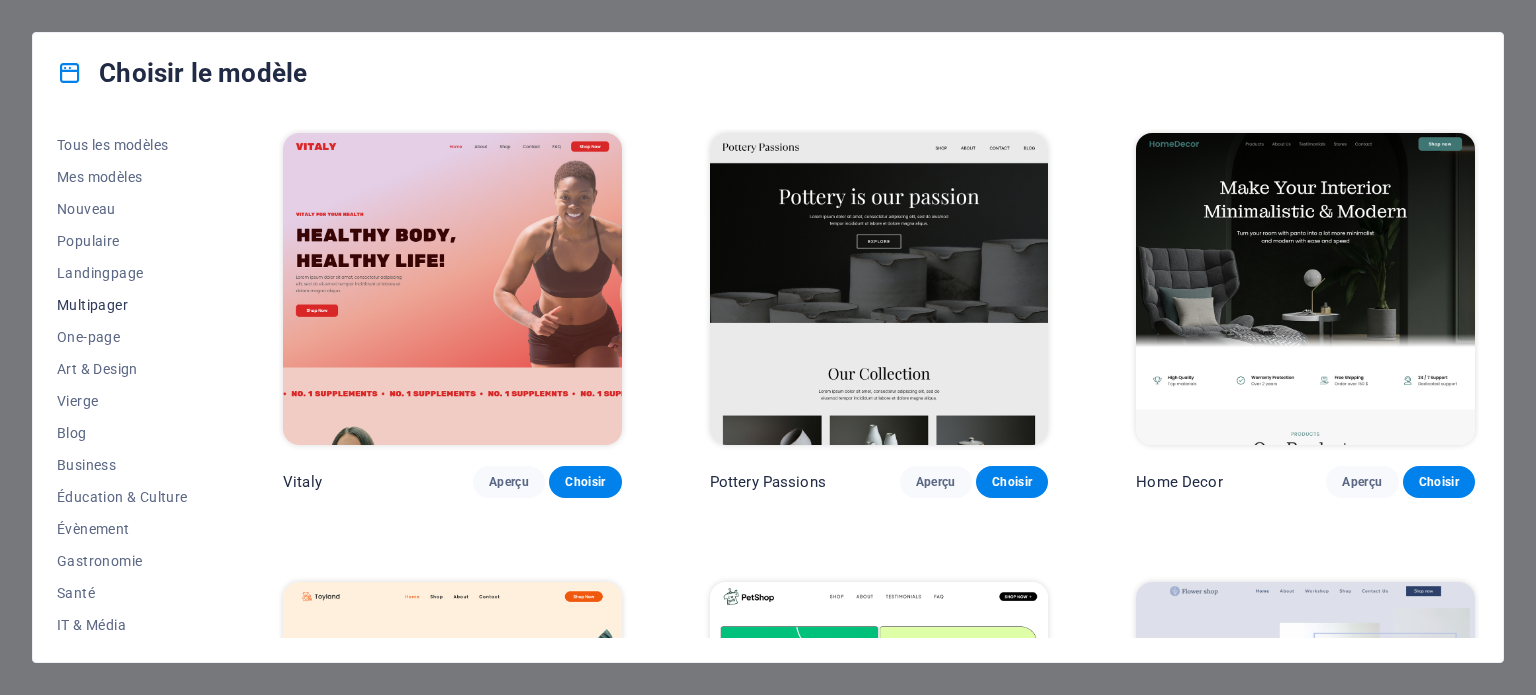 click on "Multipager" at bounding box center (126, 305) 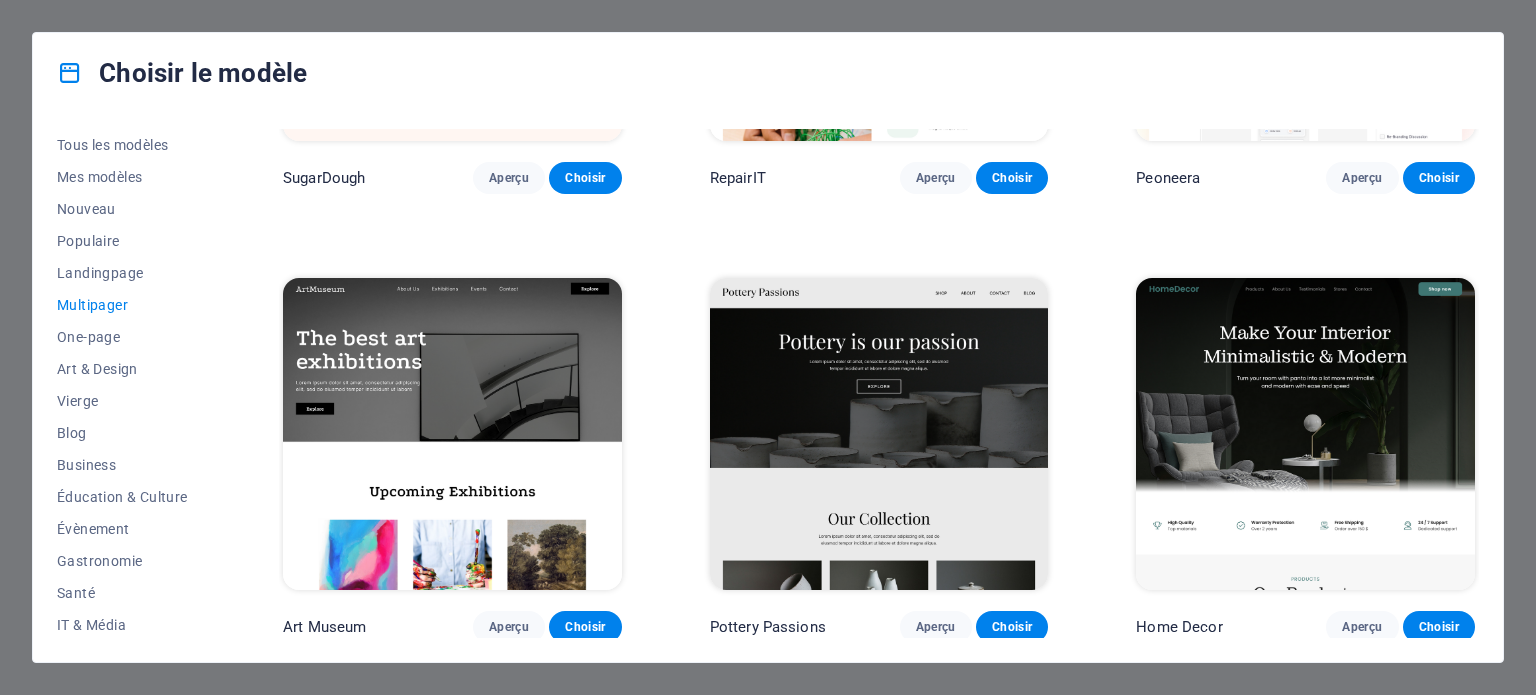 scroll, scrollTop: 0, scrollLeft: 0, axis: both 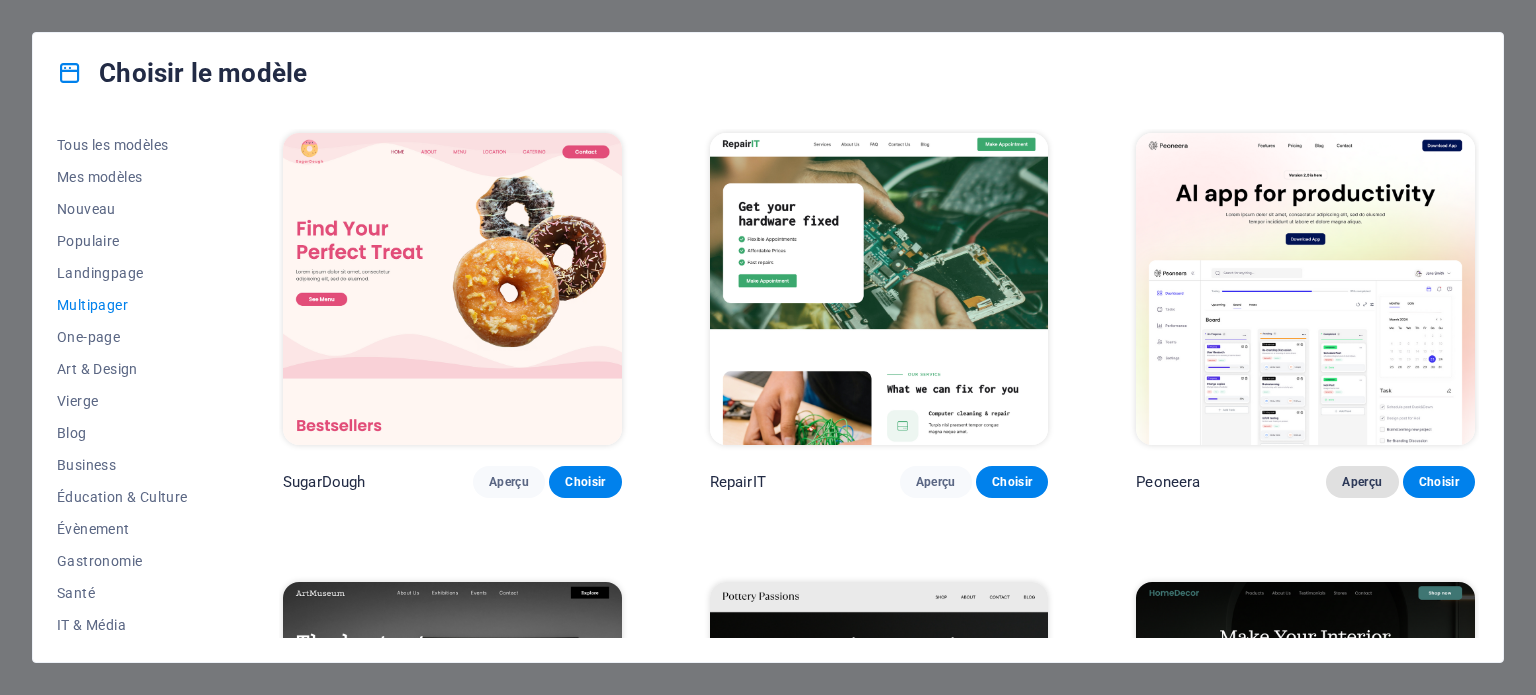 click on "Aperçu" at bounding box center [1362, 482] 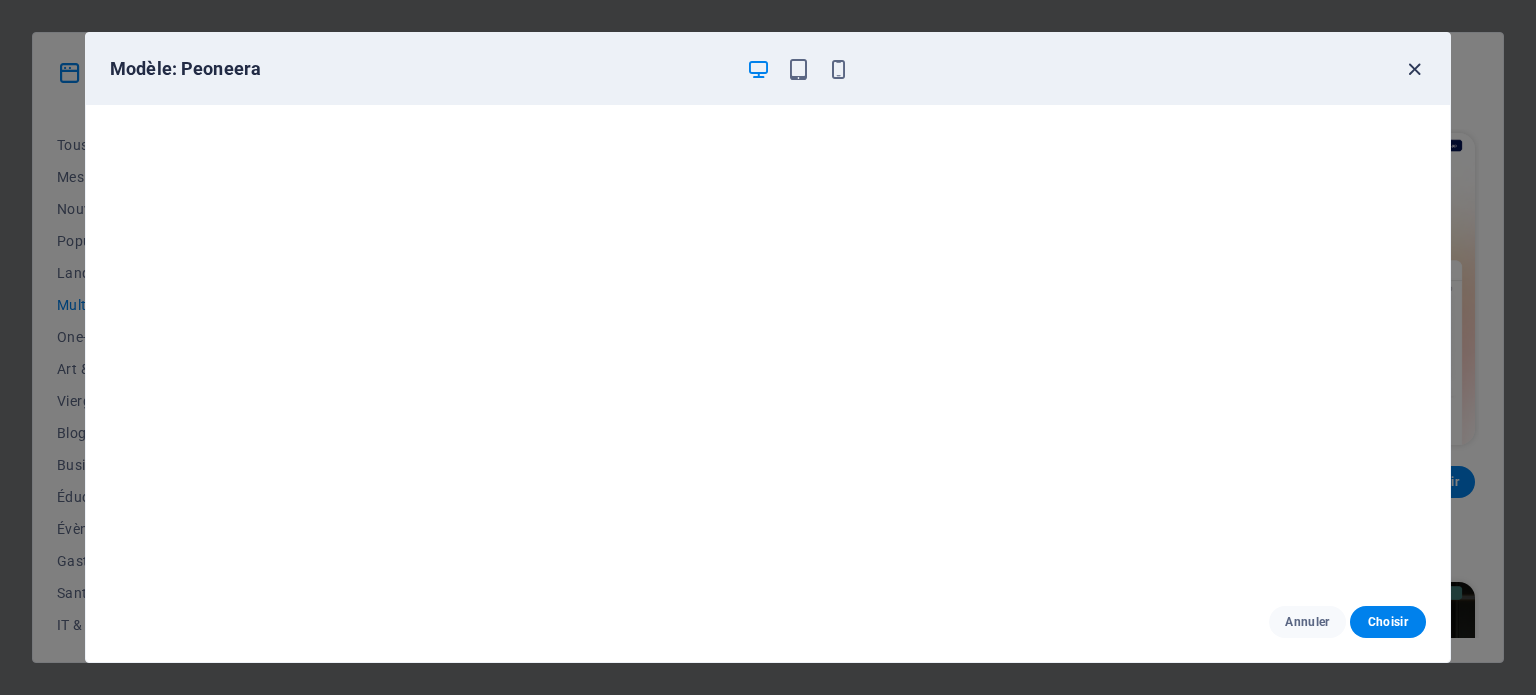 click at bounding box center [1414, 69] 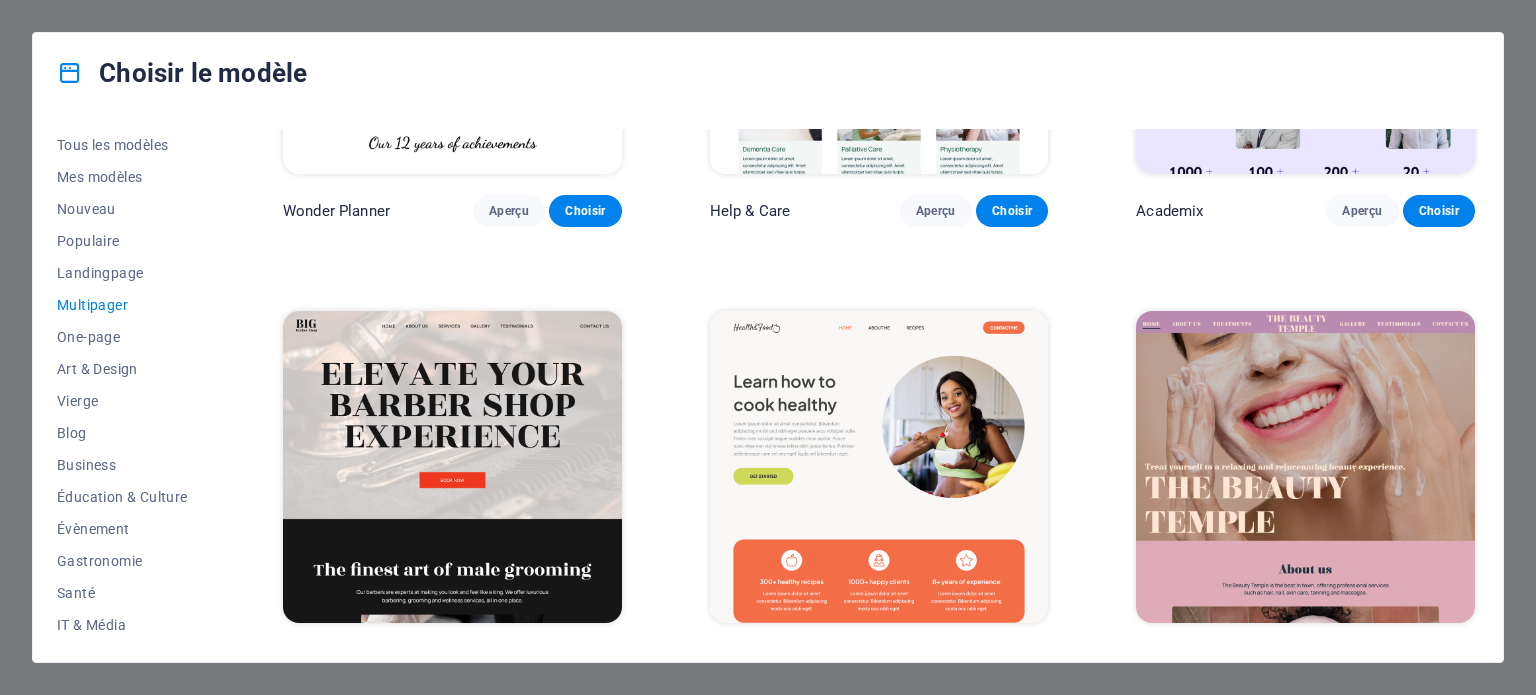 scroll, scrollTop: 1200, scrollLeft: 0, axis: vertical 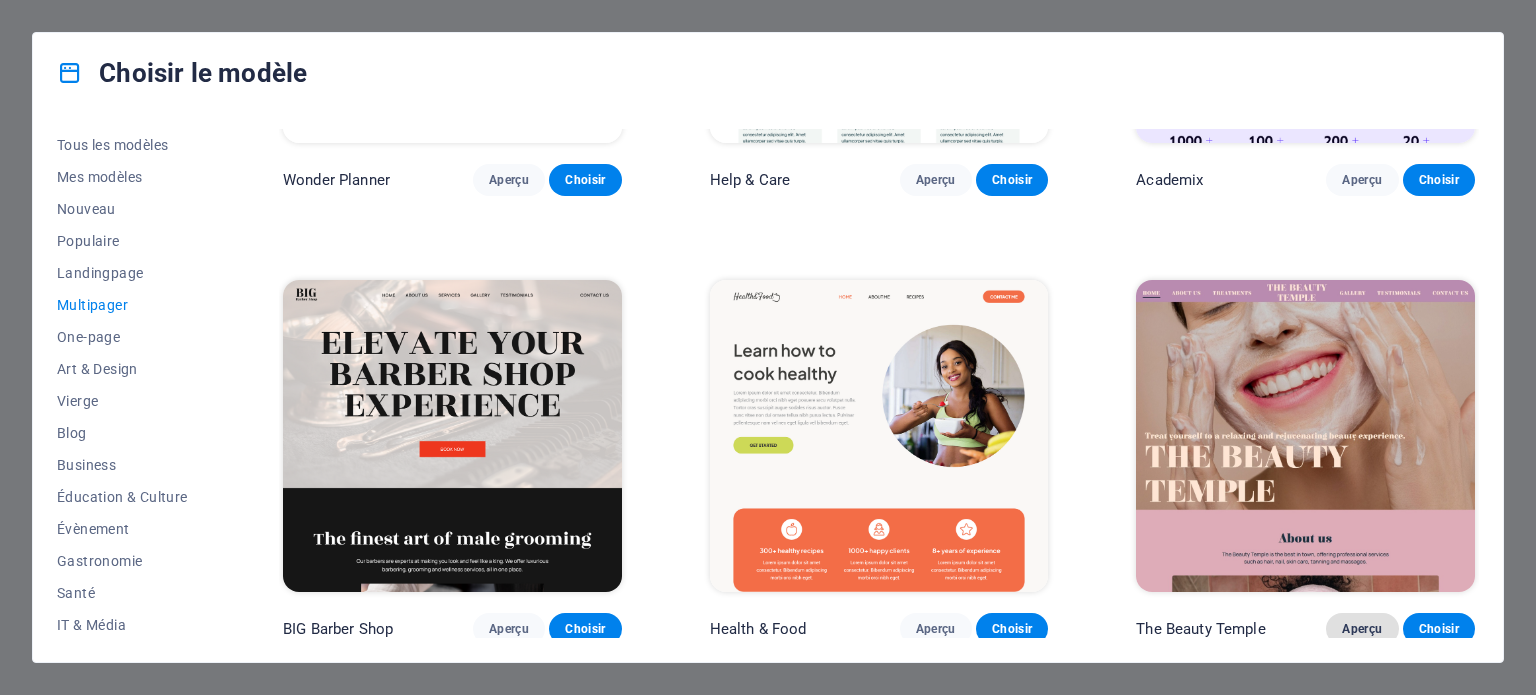 click on "Aperçu" at bounding box center (1362, 629) 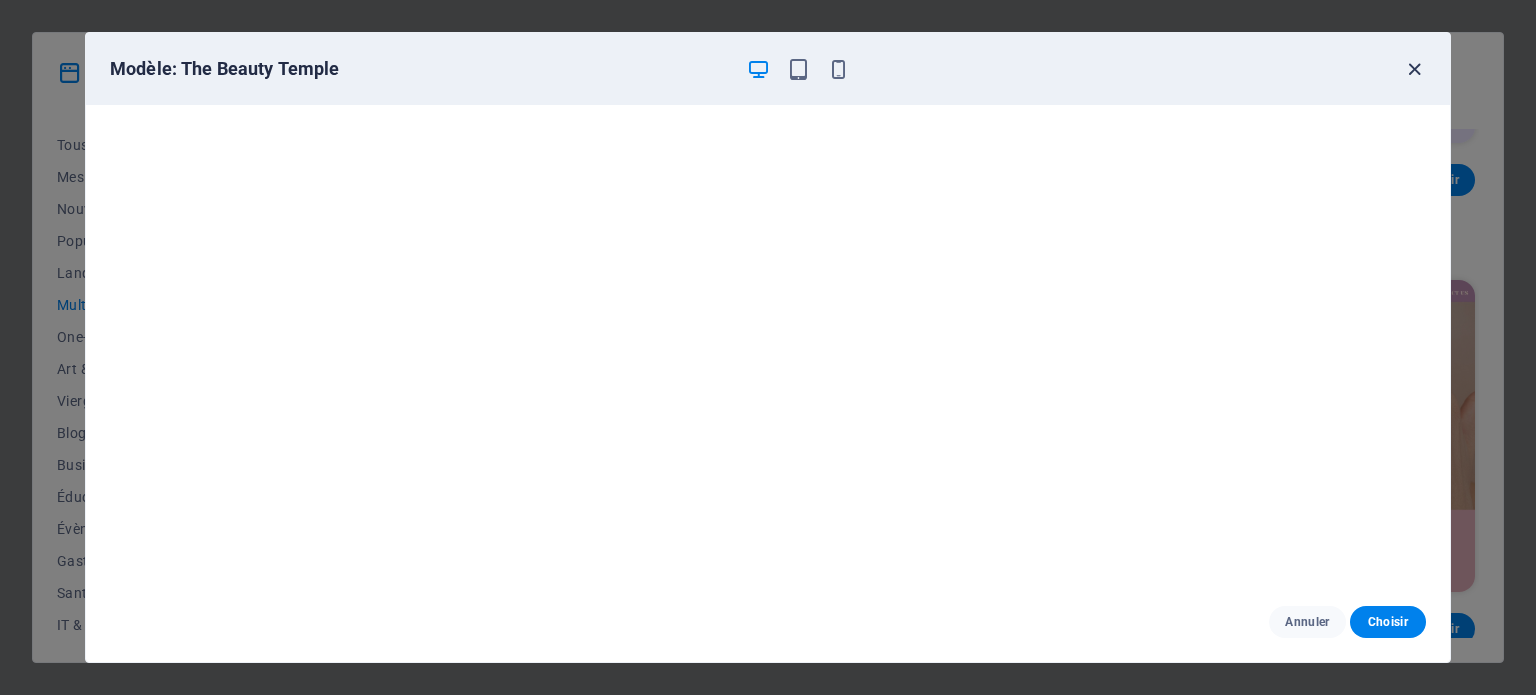 click at bounding box center [1414, 69] 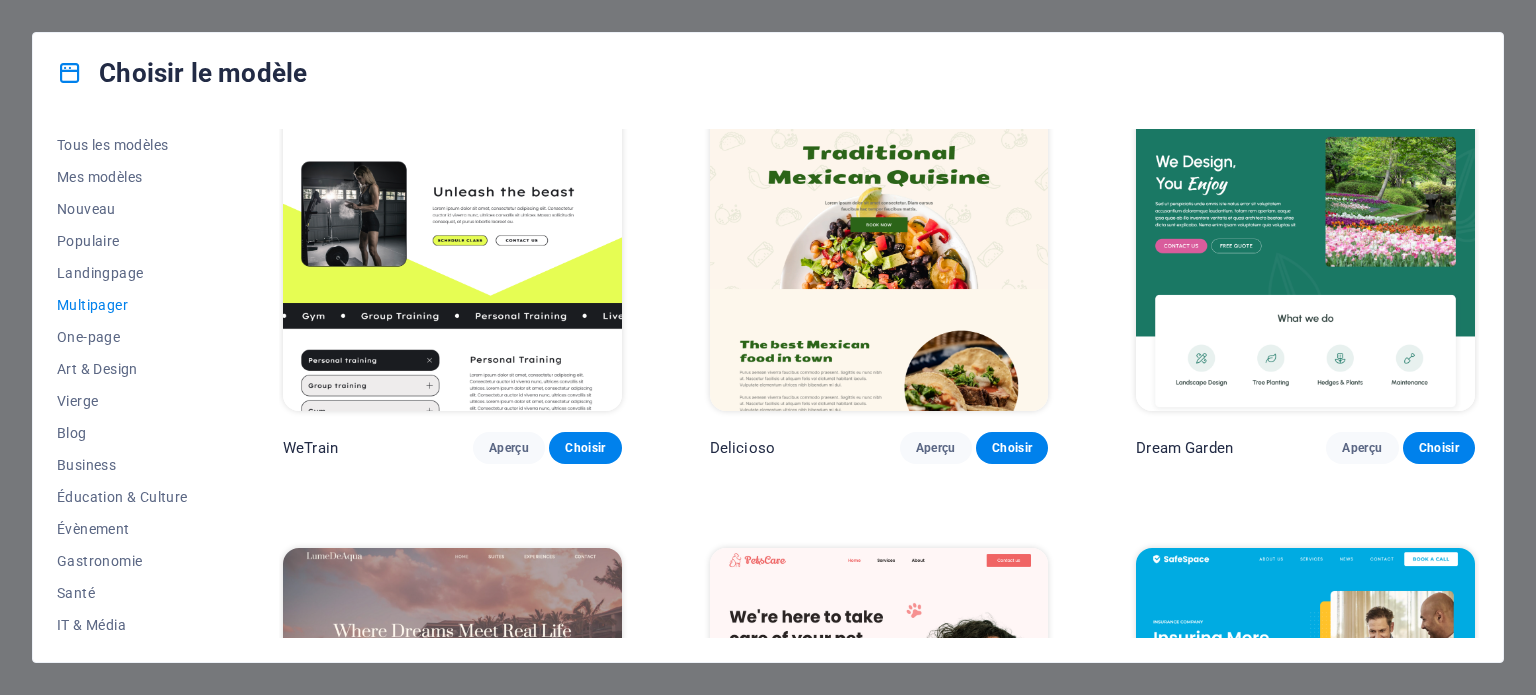 scroll, scrollTop: 1900, scrollLeft: 0, axis: vertical 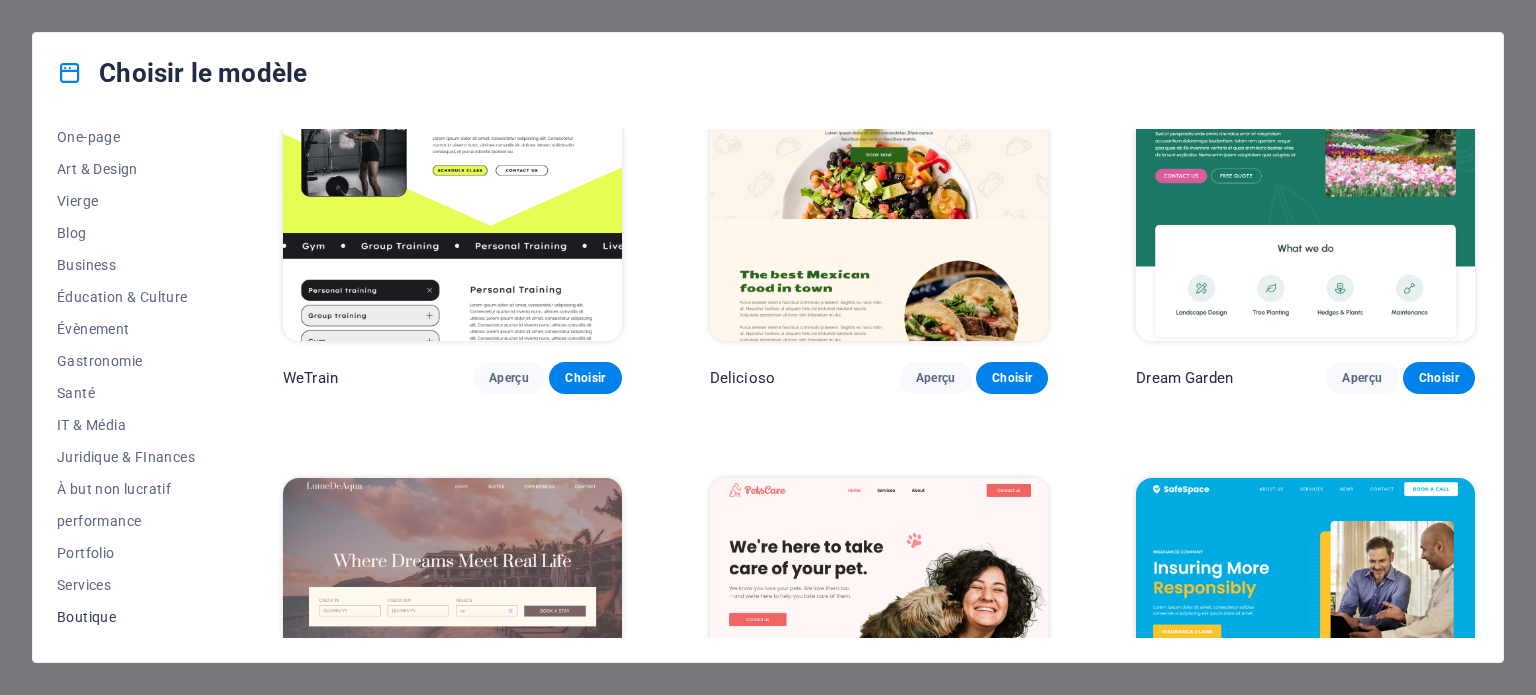 click on "Boutique" at bounding box center (126, 617) 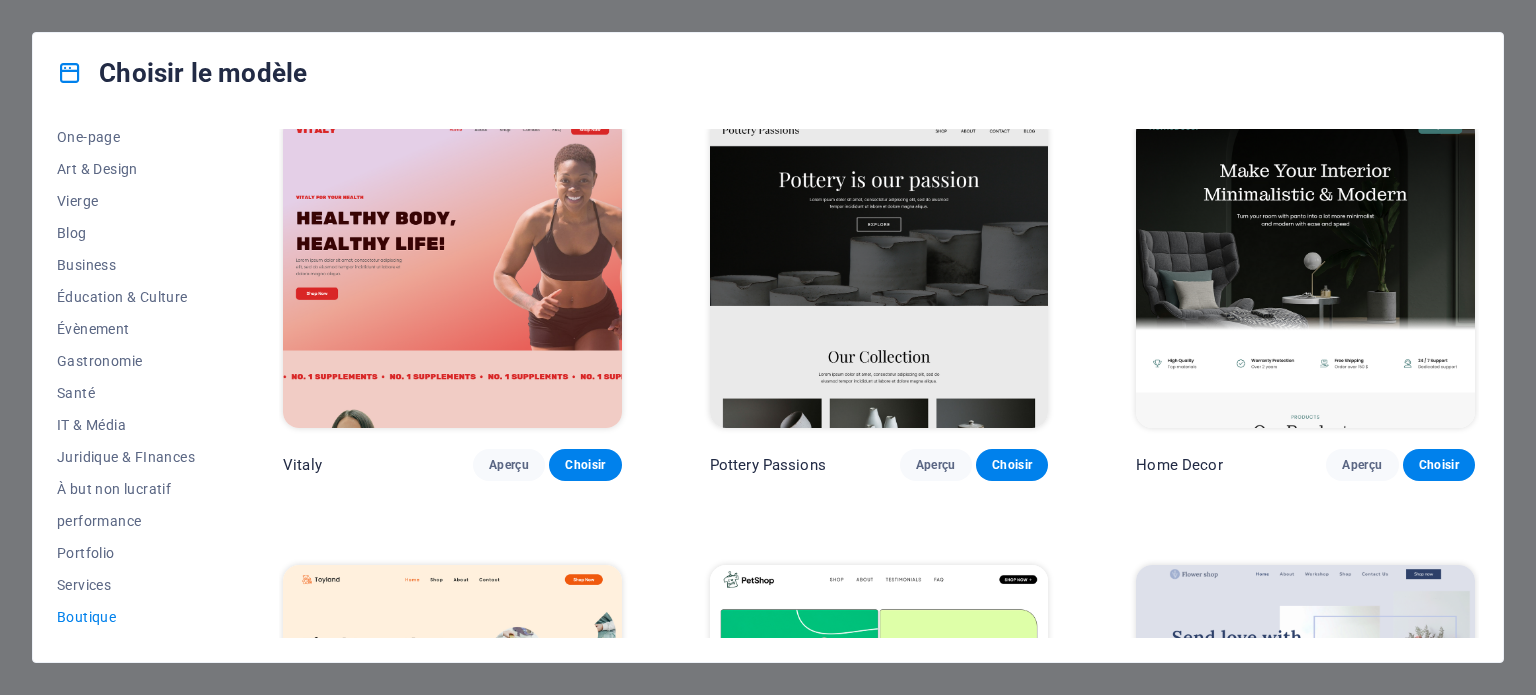 scroll, scrollTop: 0, scrollLeft: 0, axis: both 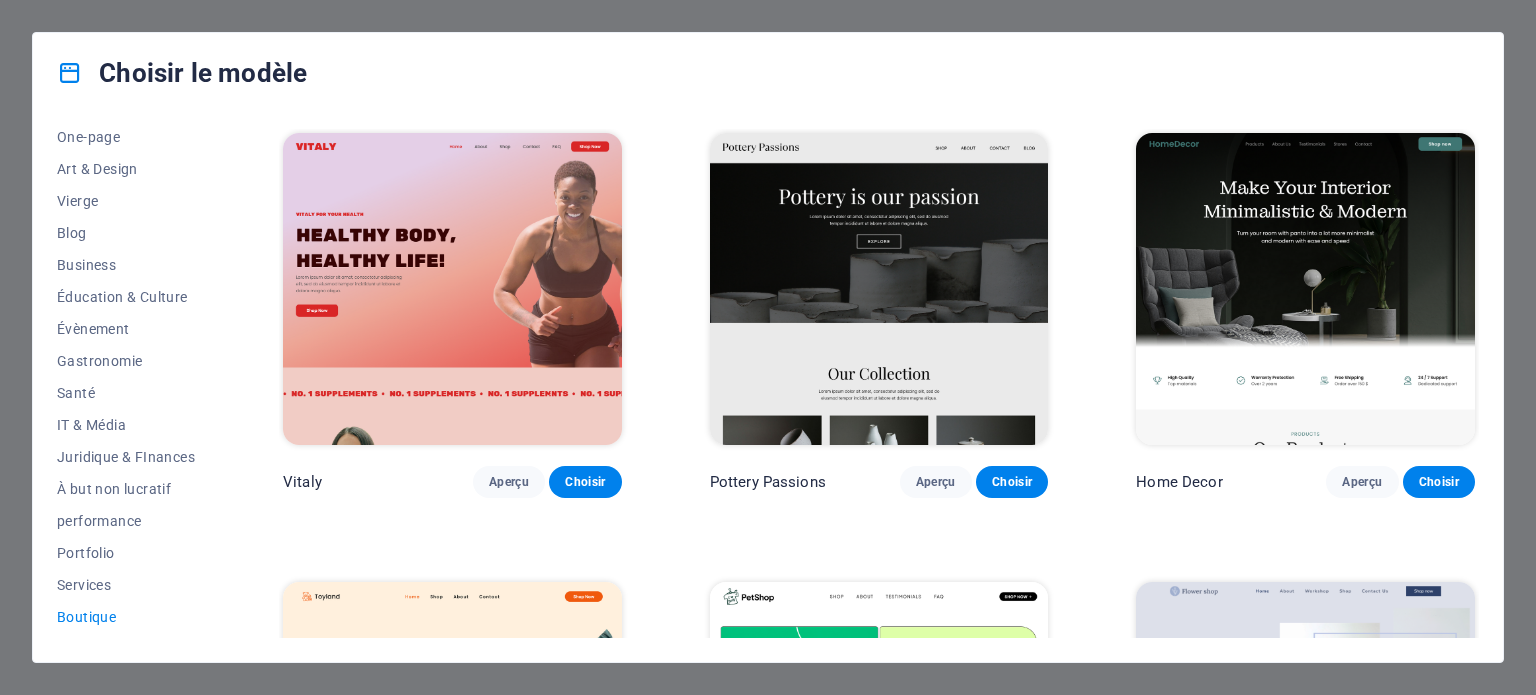 click at bounding box center [879, 289] 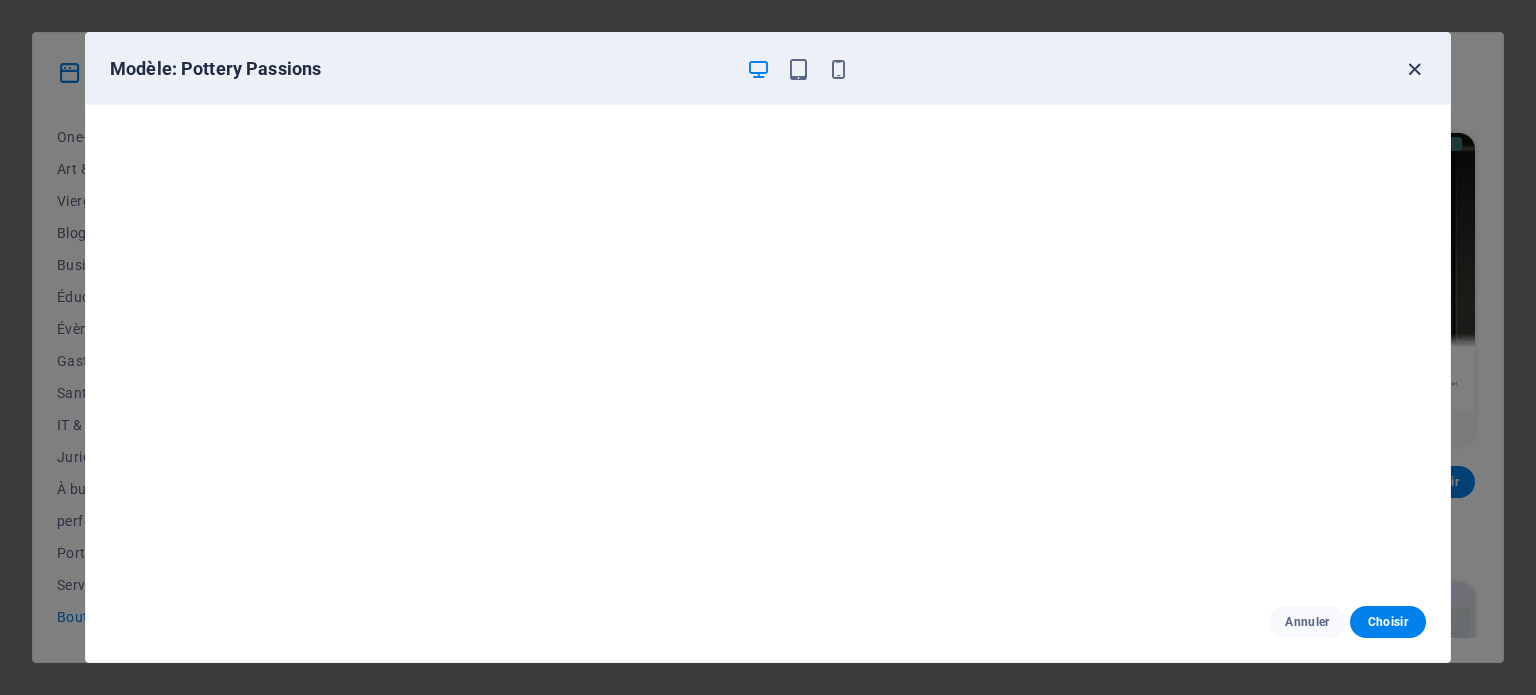 click at bounding box center [1414, 69] 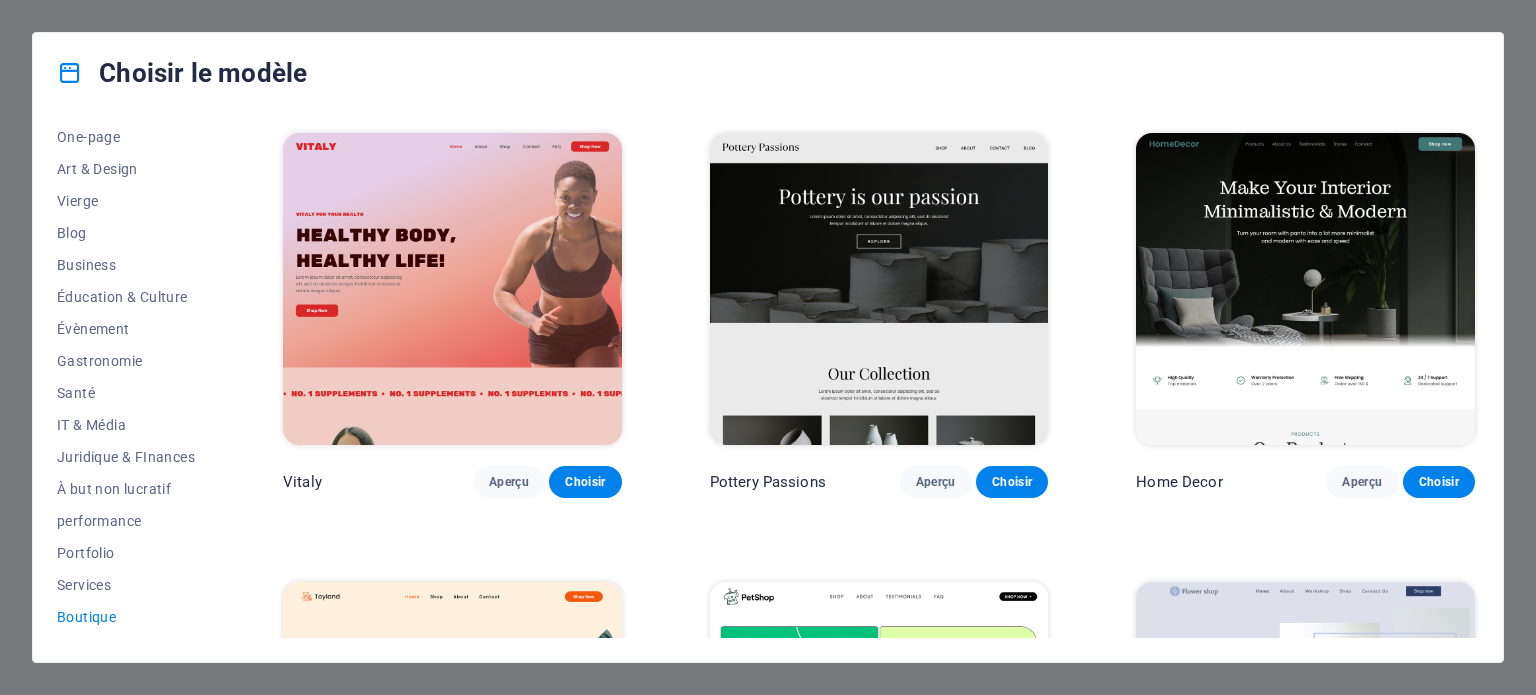 click at bounding box center (1305, 289) 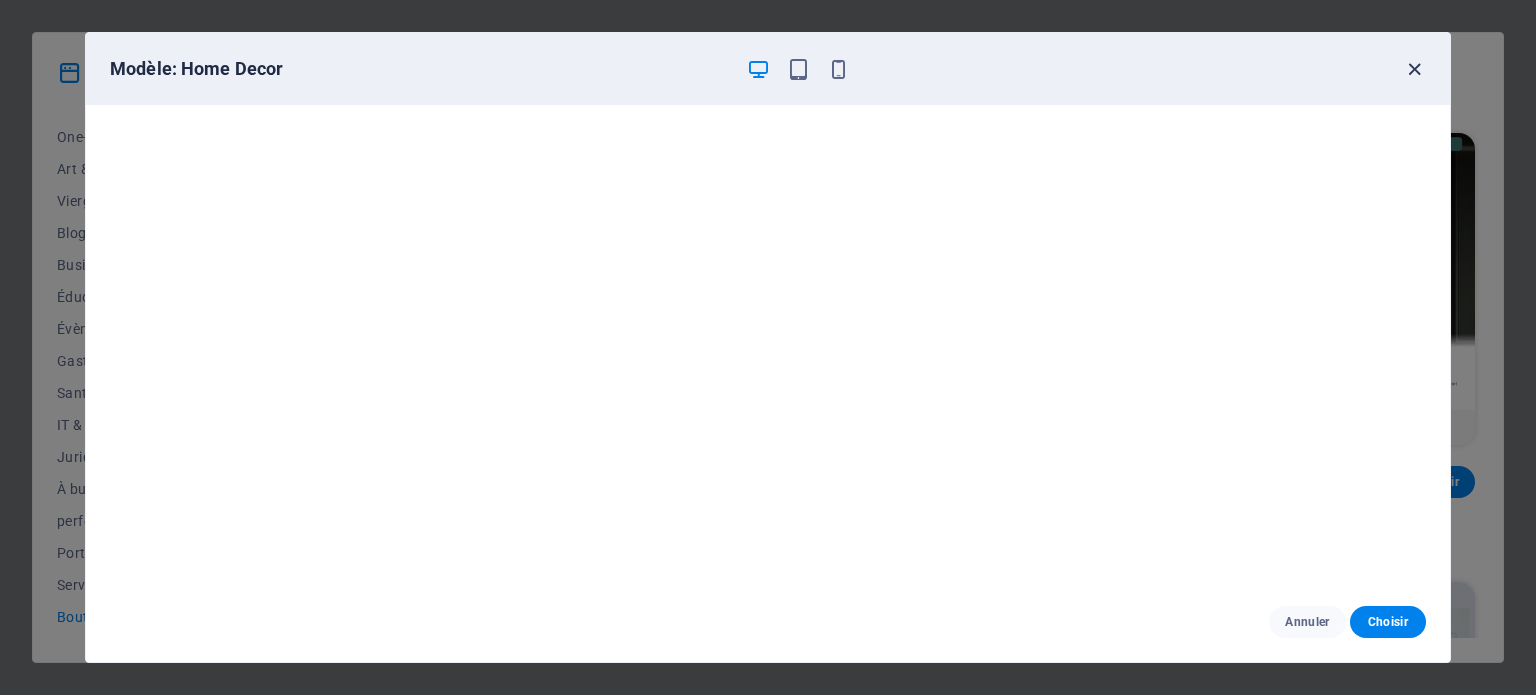 click at bounding box center (1414, 69) 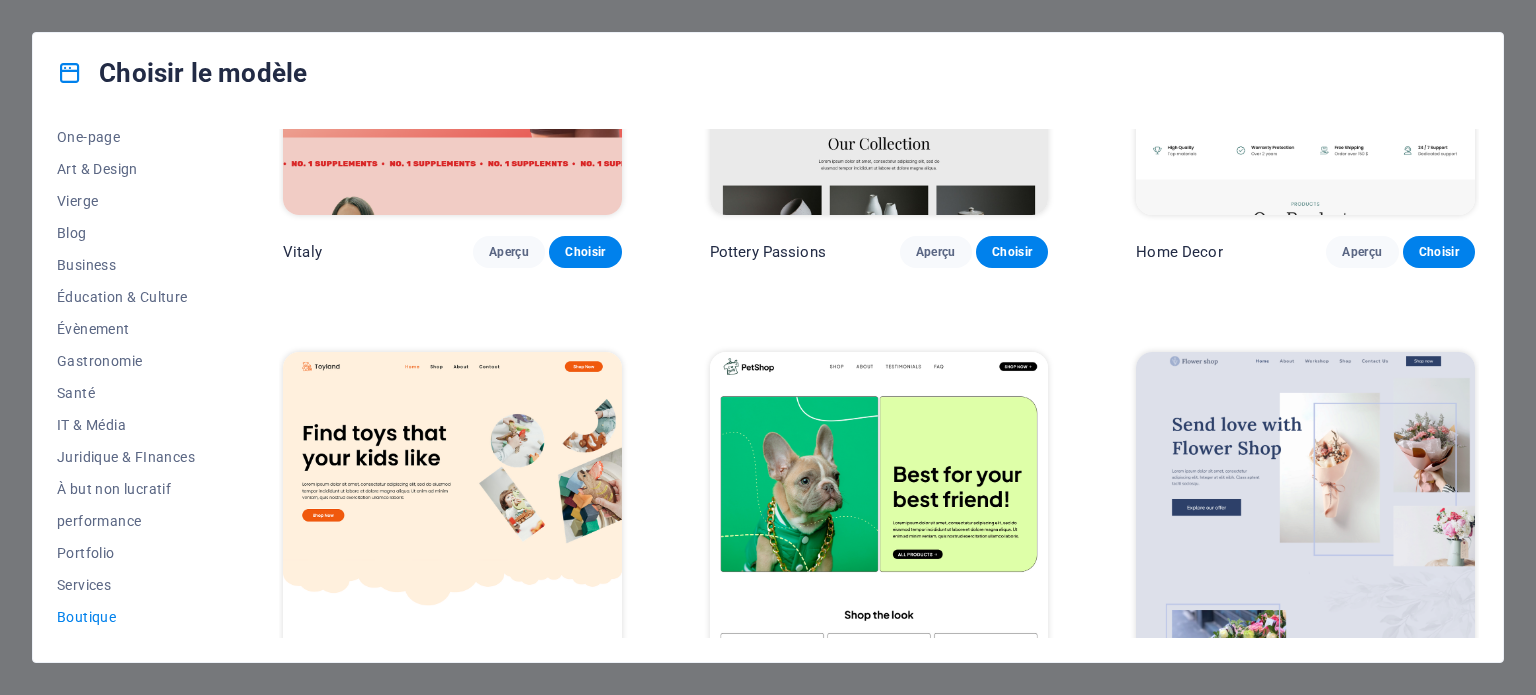 scroll, scrollTop: 300, scrollLeft: 0, axis: vertical 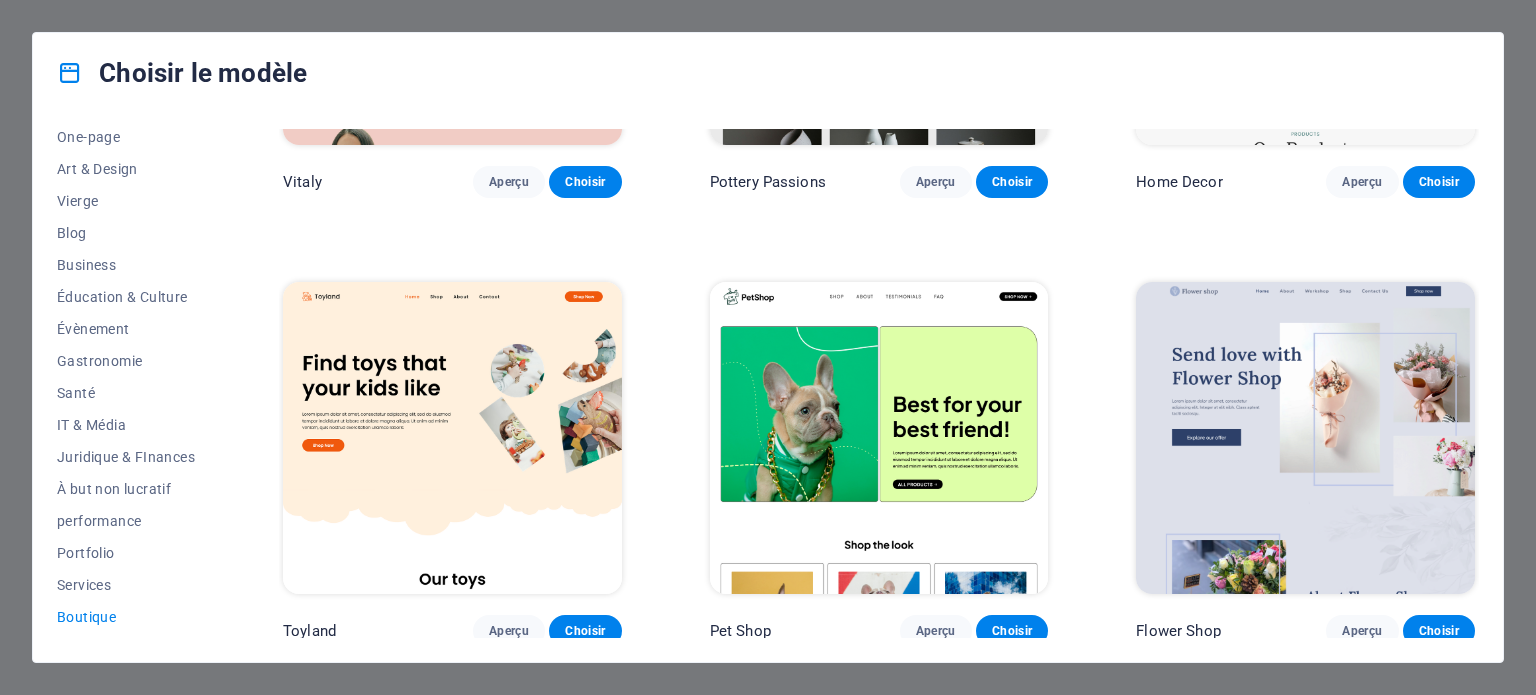 click at bounding box center (879, 438) 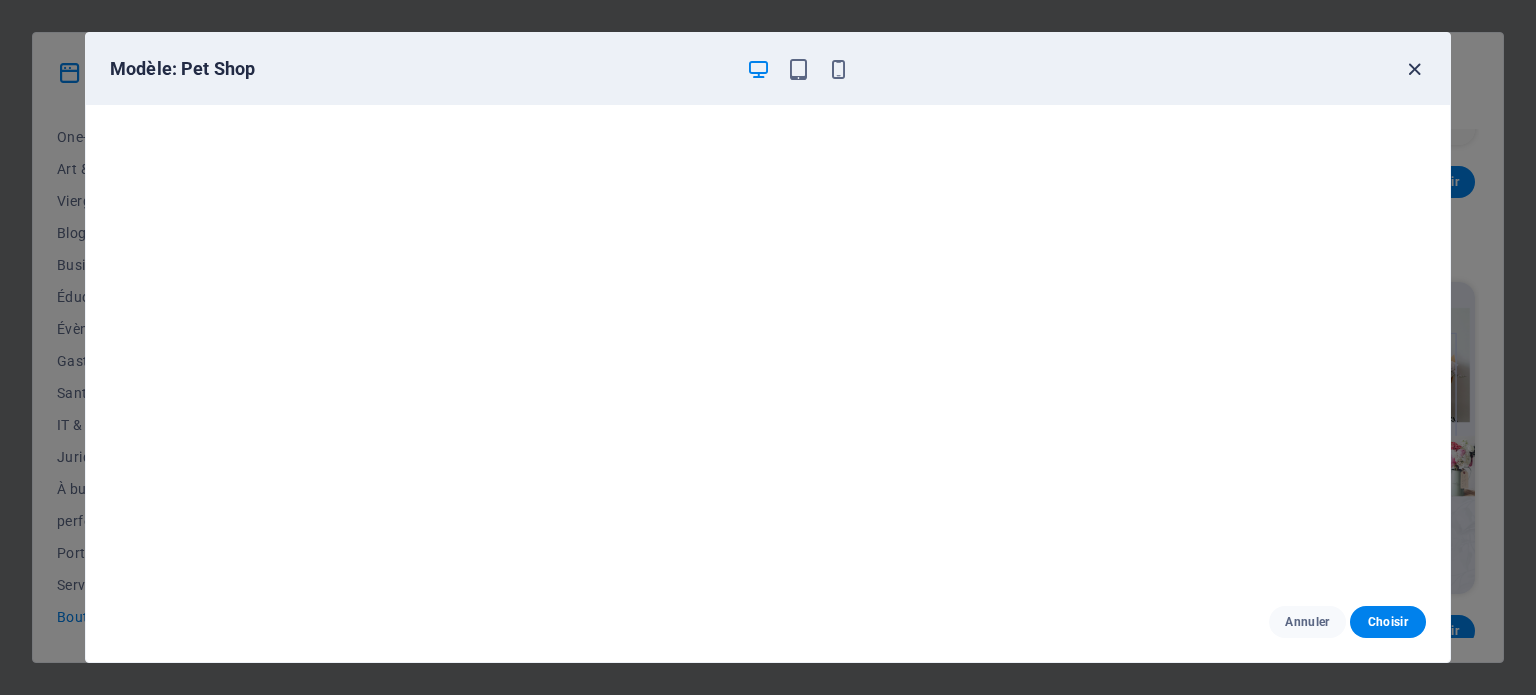 click at bounding box center [1414, 69] 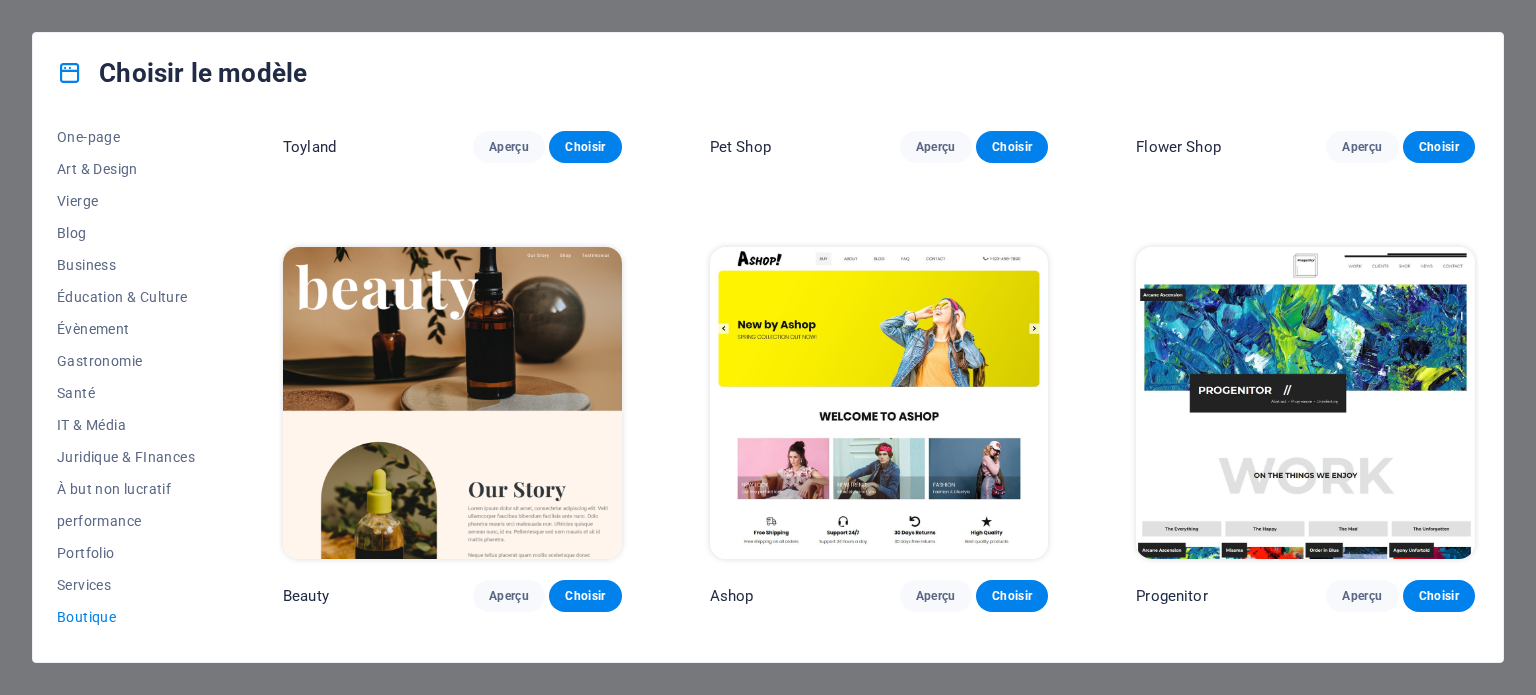scroll, scrollTop: 800, scrollLeft: 0, axis: vertical 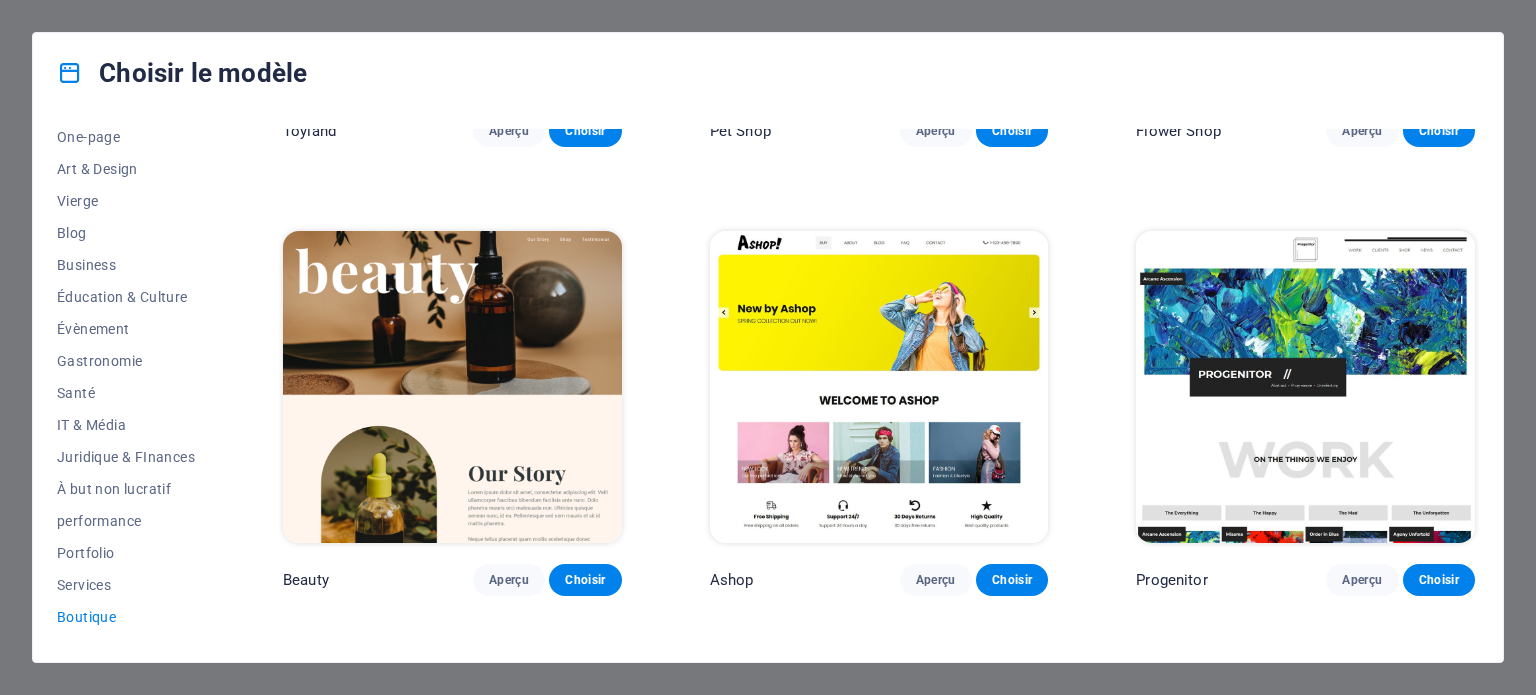 click at bounding box center [879, 387] 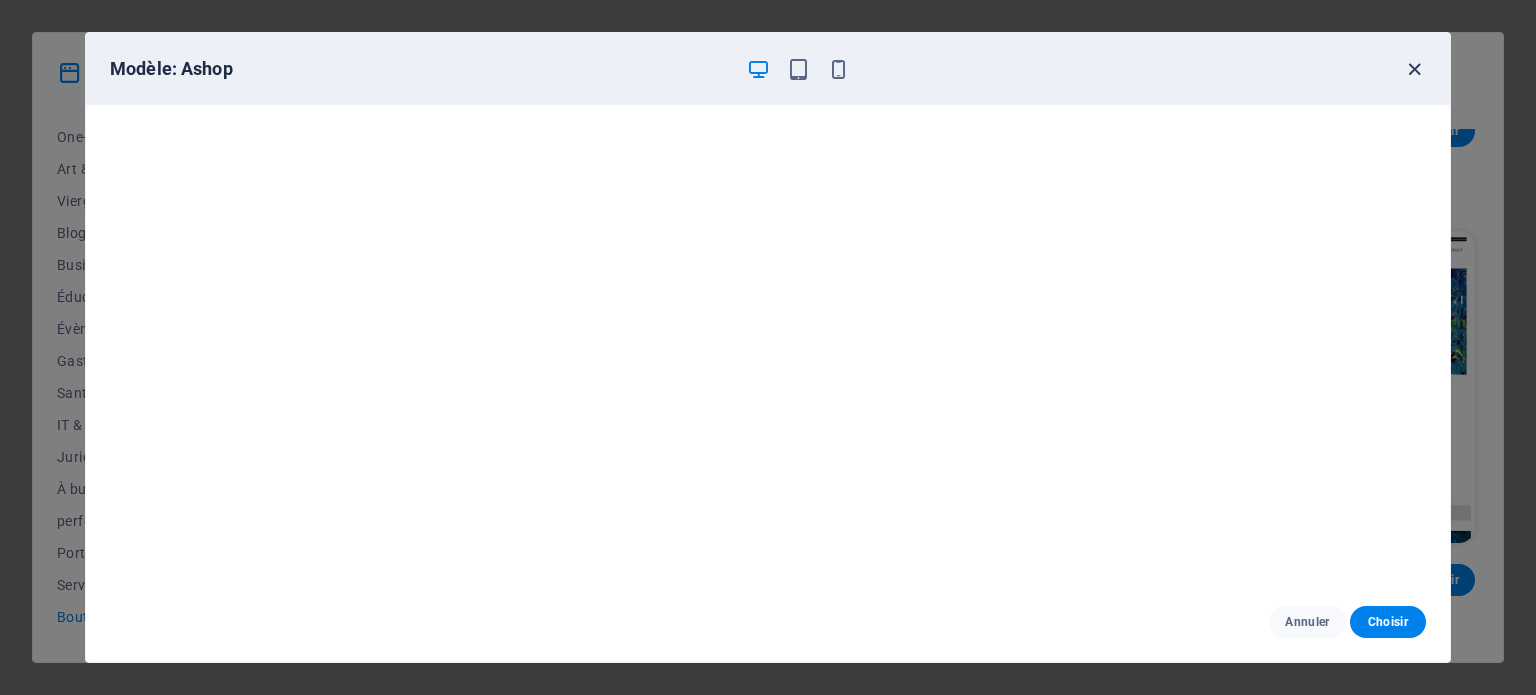 click at bounding box center (1414, 69) 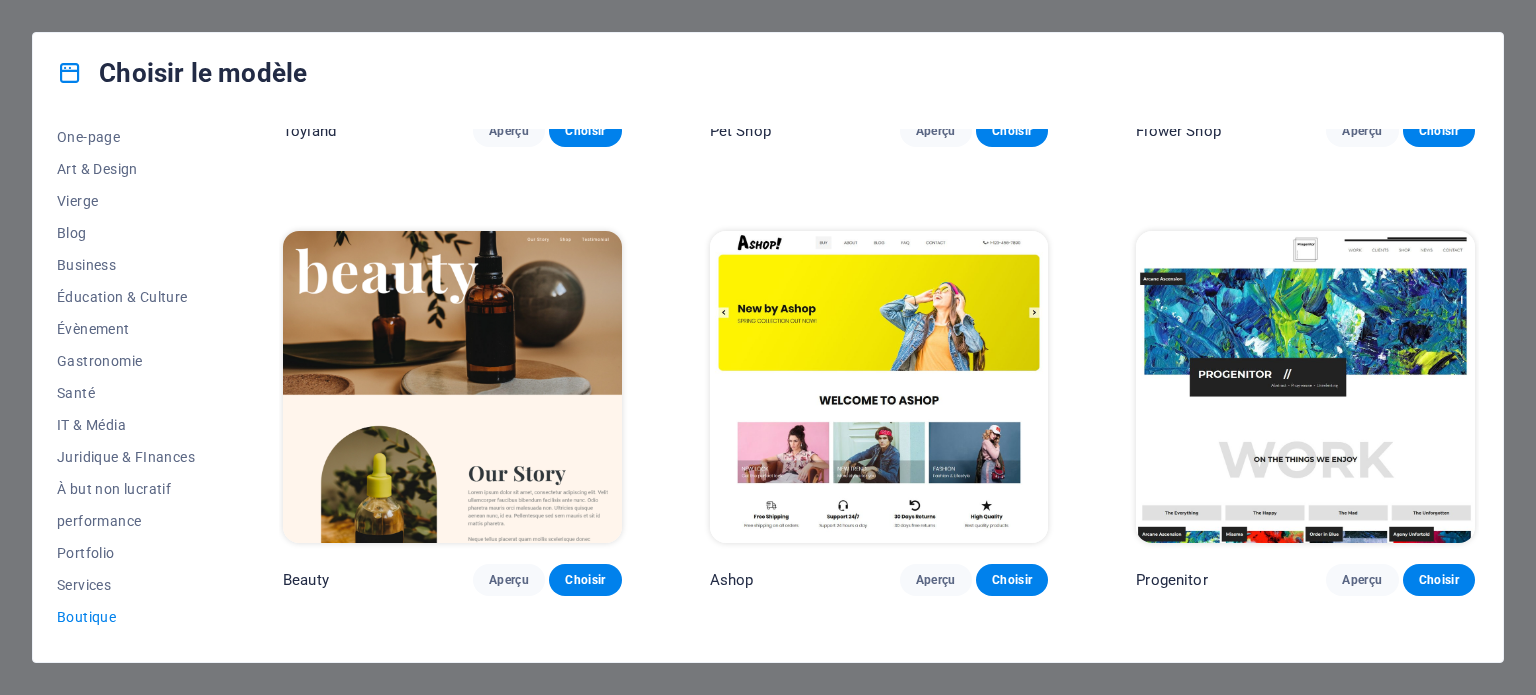 click at bounding box center [1305, 387] 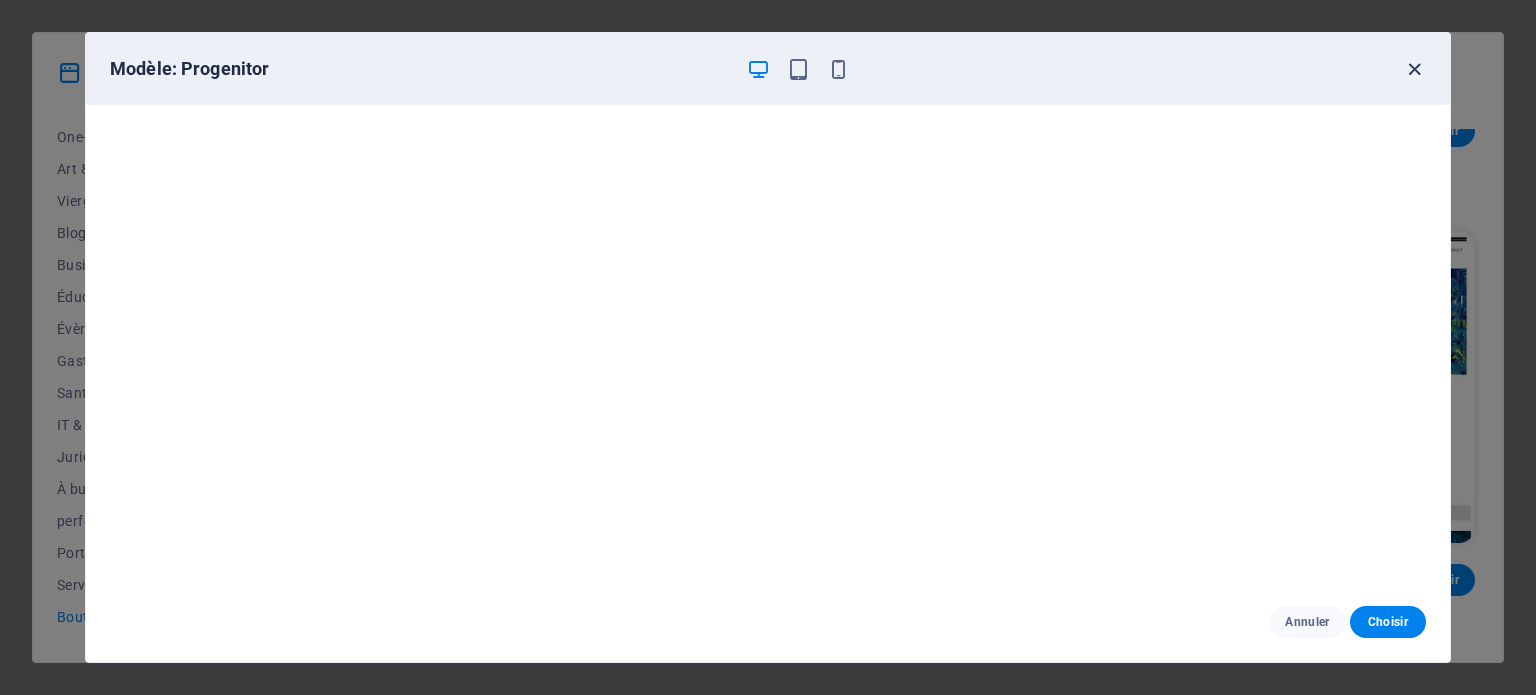 click at bounding box center [1414, 69] 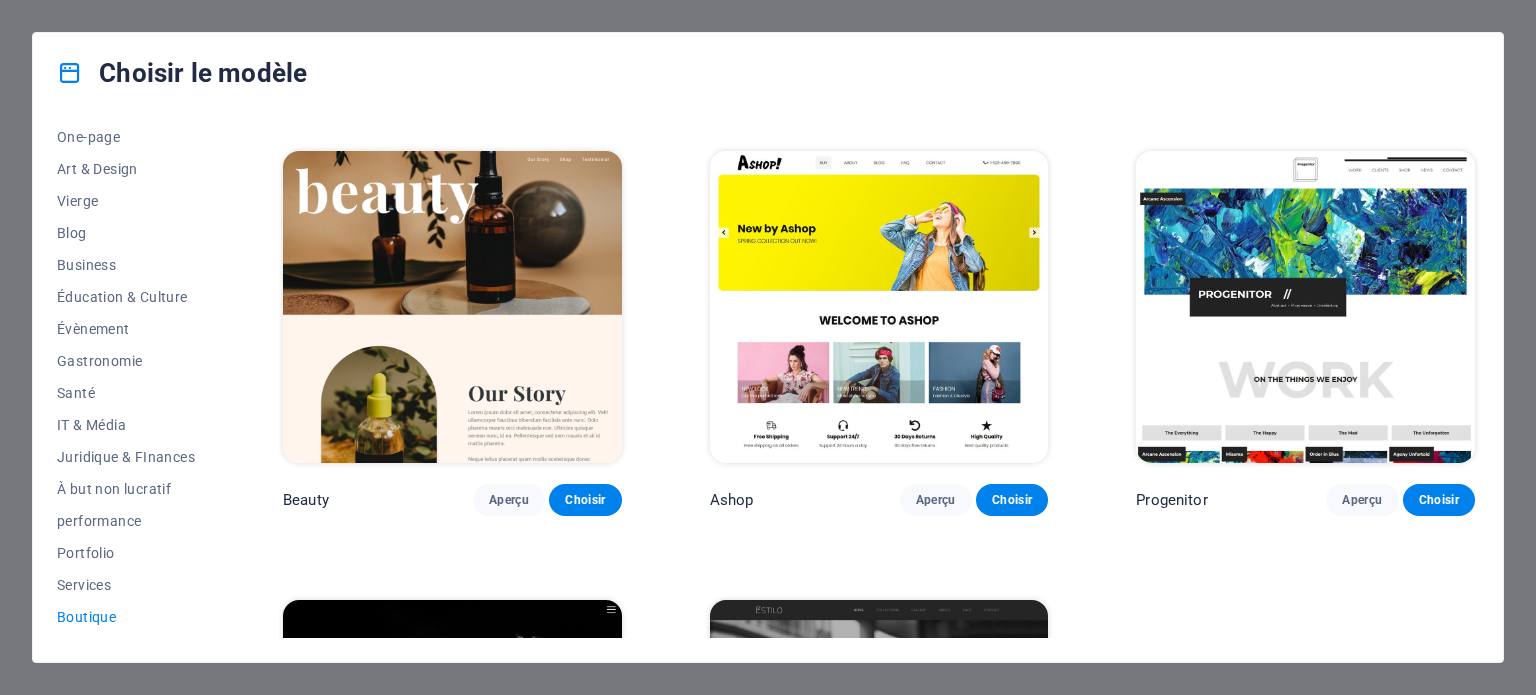 scroll, scrollTop: 1197, scrollLeft: 0, axis: vertical 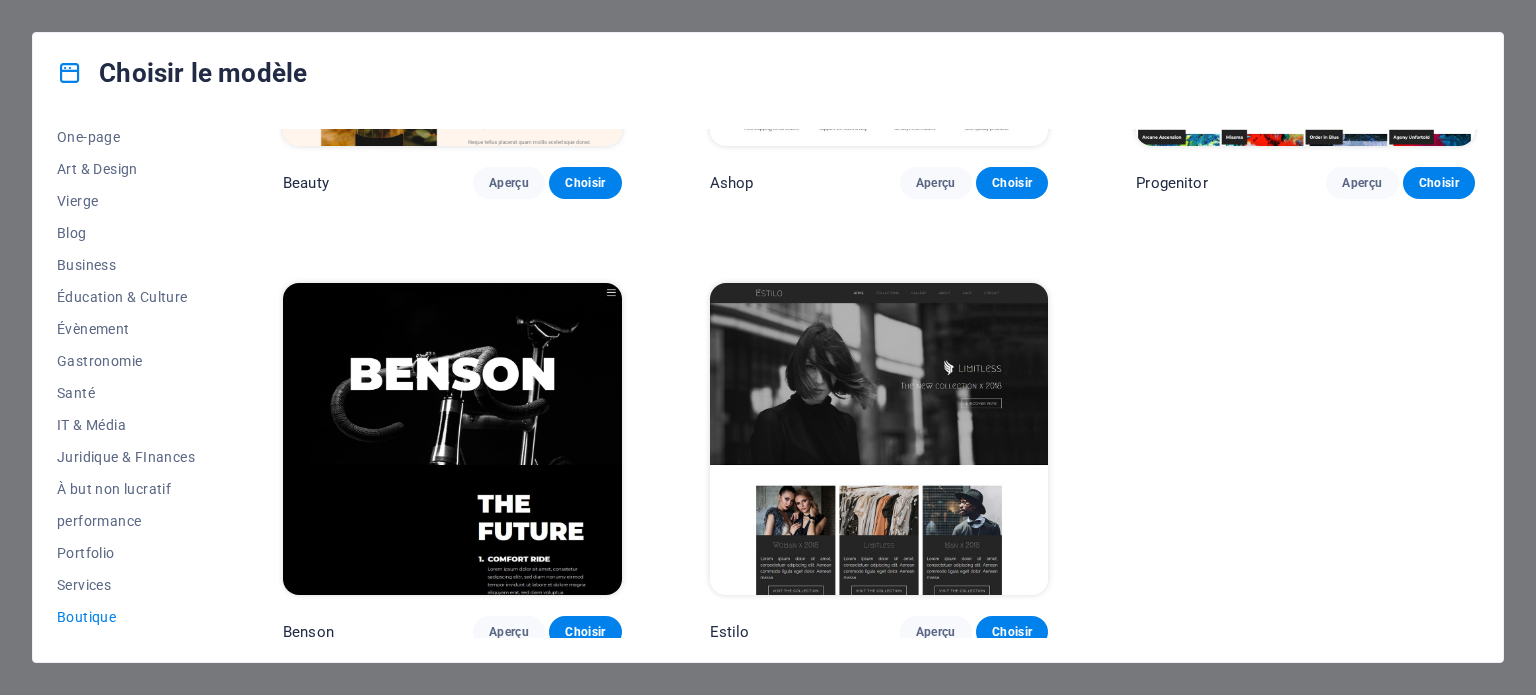 click at bounding box center [879, 439] 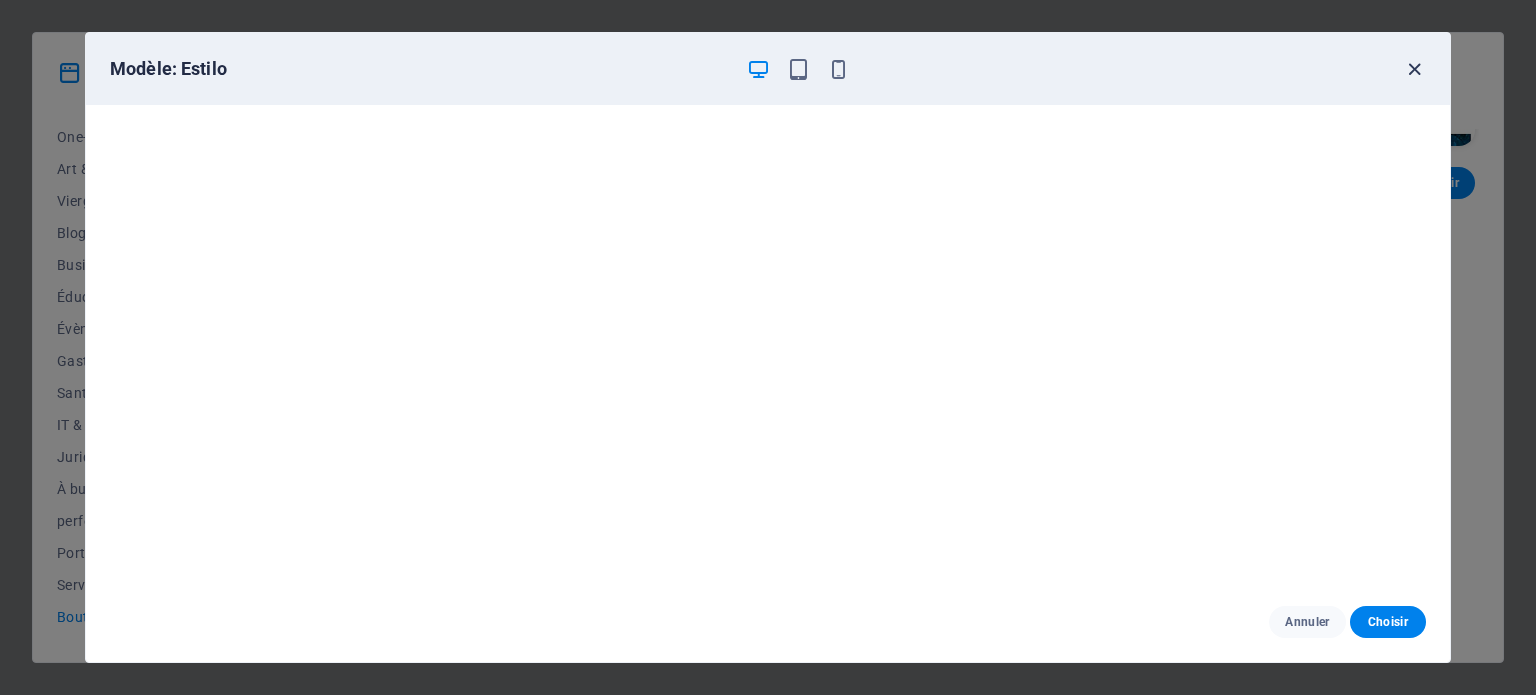 click at bounding box center [1414, 69] 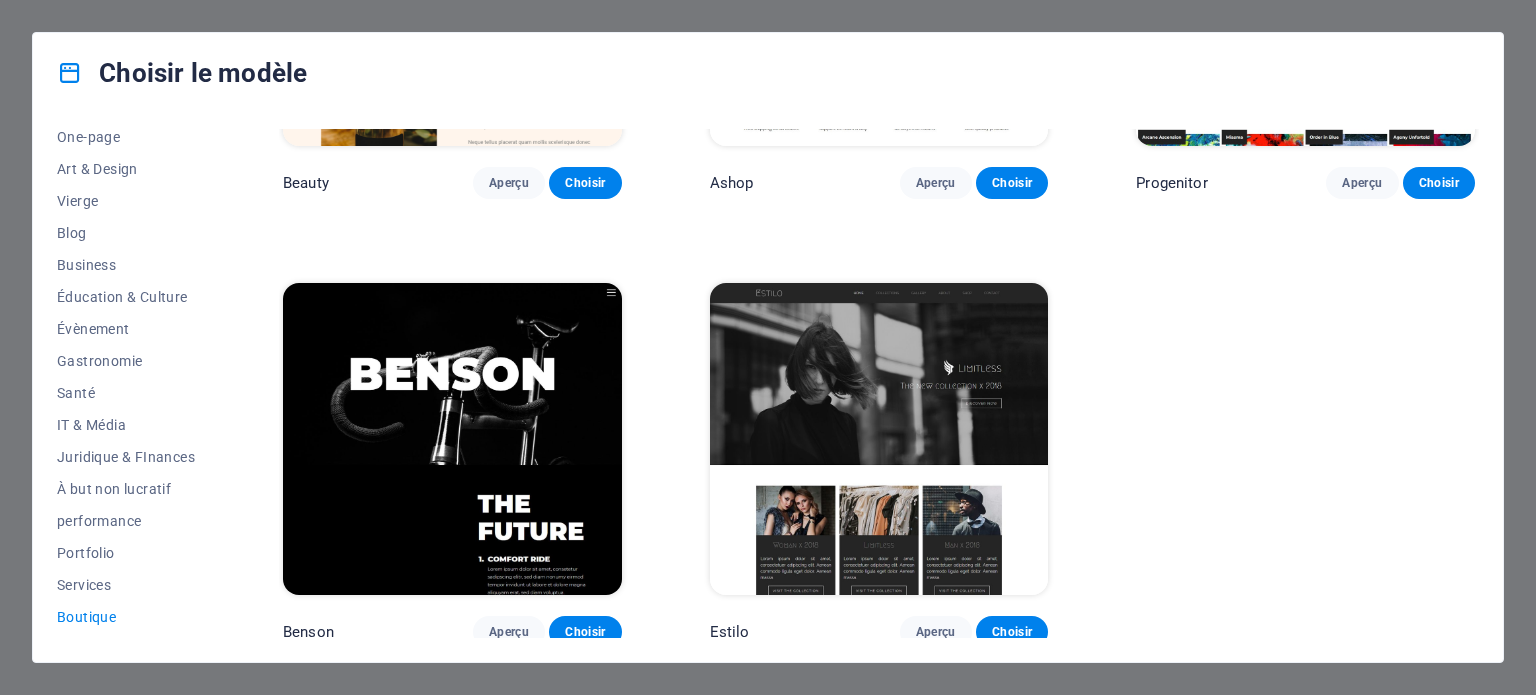 scroll, scrollTop: 997, scrollLeft: 0, axis: vertical 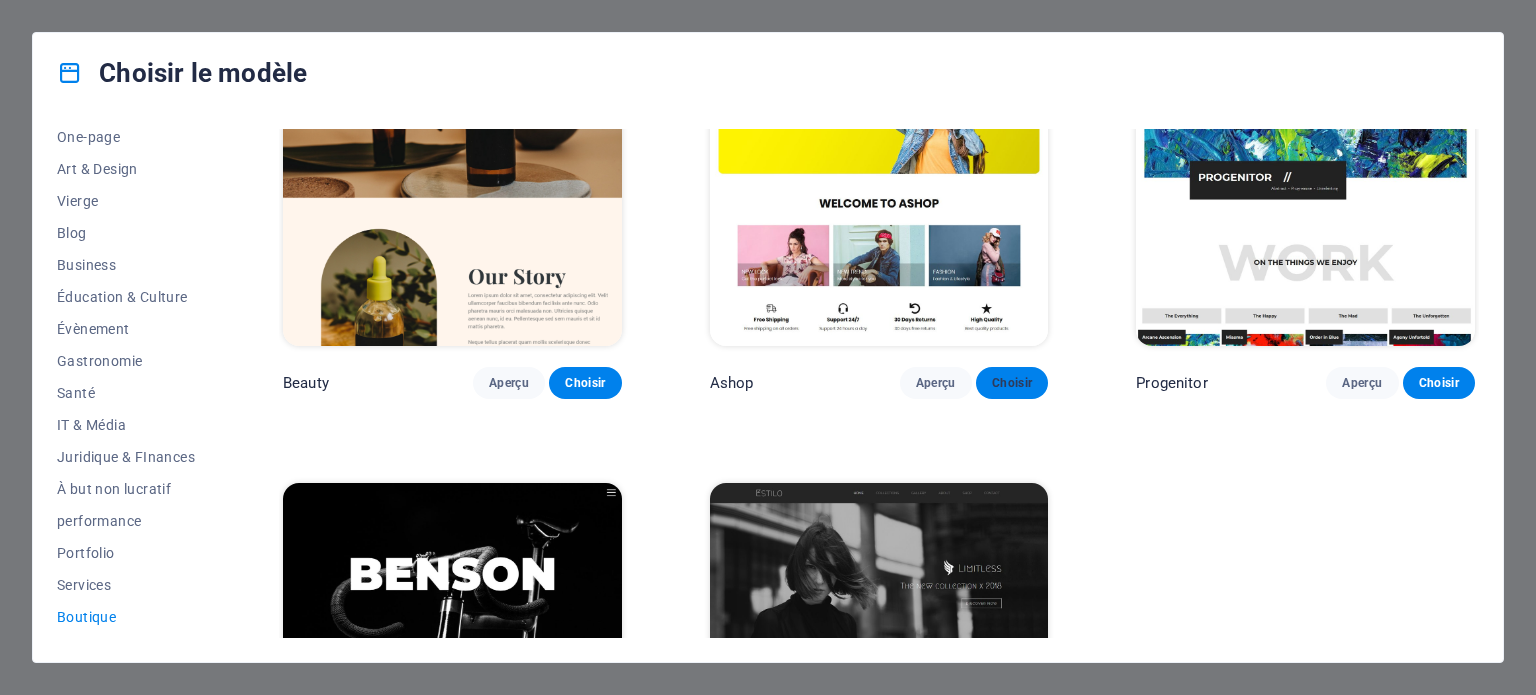 click on "Choisir" at bounding box center (1012, 383) 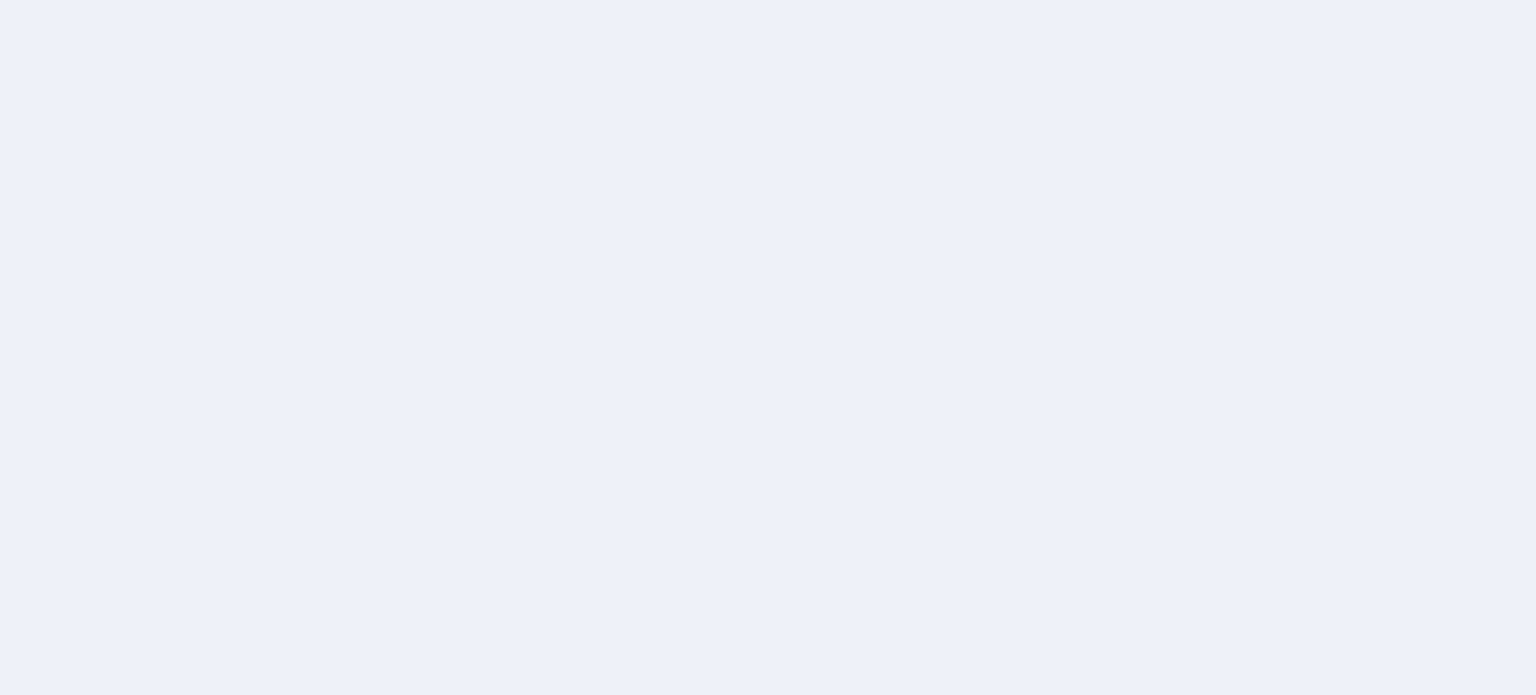 scroll, scrollTop: 0, scrollLeft: 0, axis: both 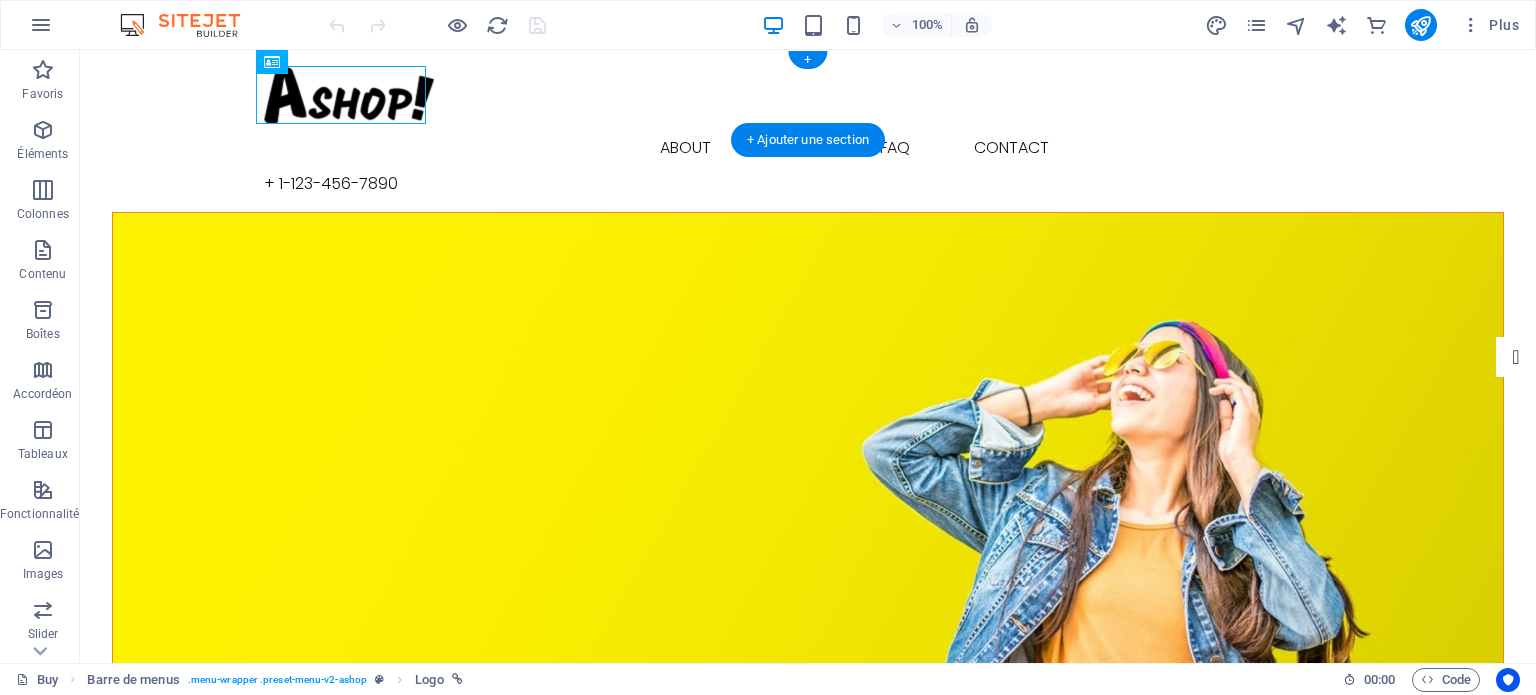 drag, startPoint x: 413, startPoint y: 82, endPoint x: 384, endPoint y: 112, distance: 41.725292 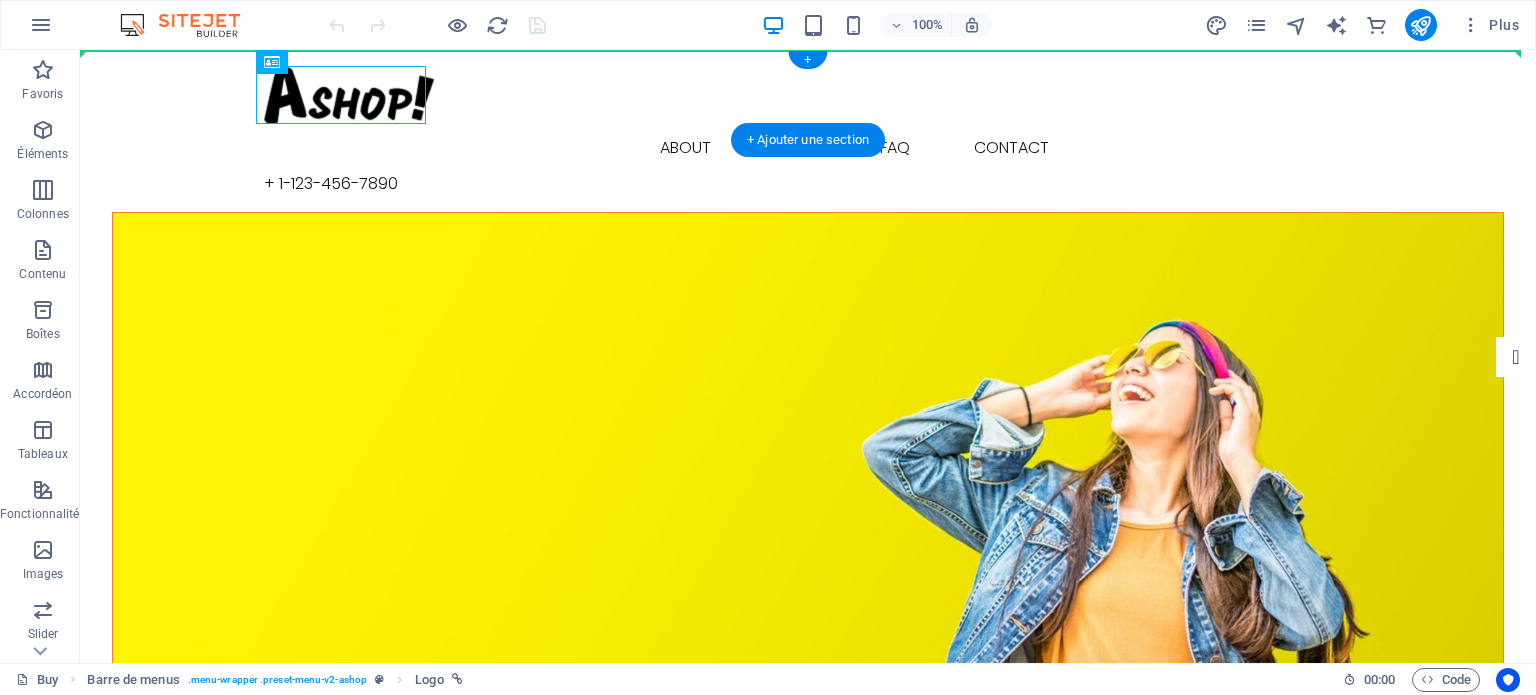 drag, startPoint x: 373, startPoint y: 100, endPoint x: 796, endPoint y: 63, distance: 424.6151 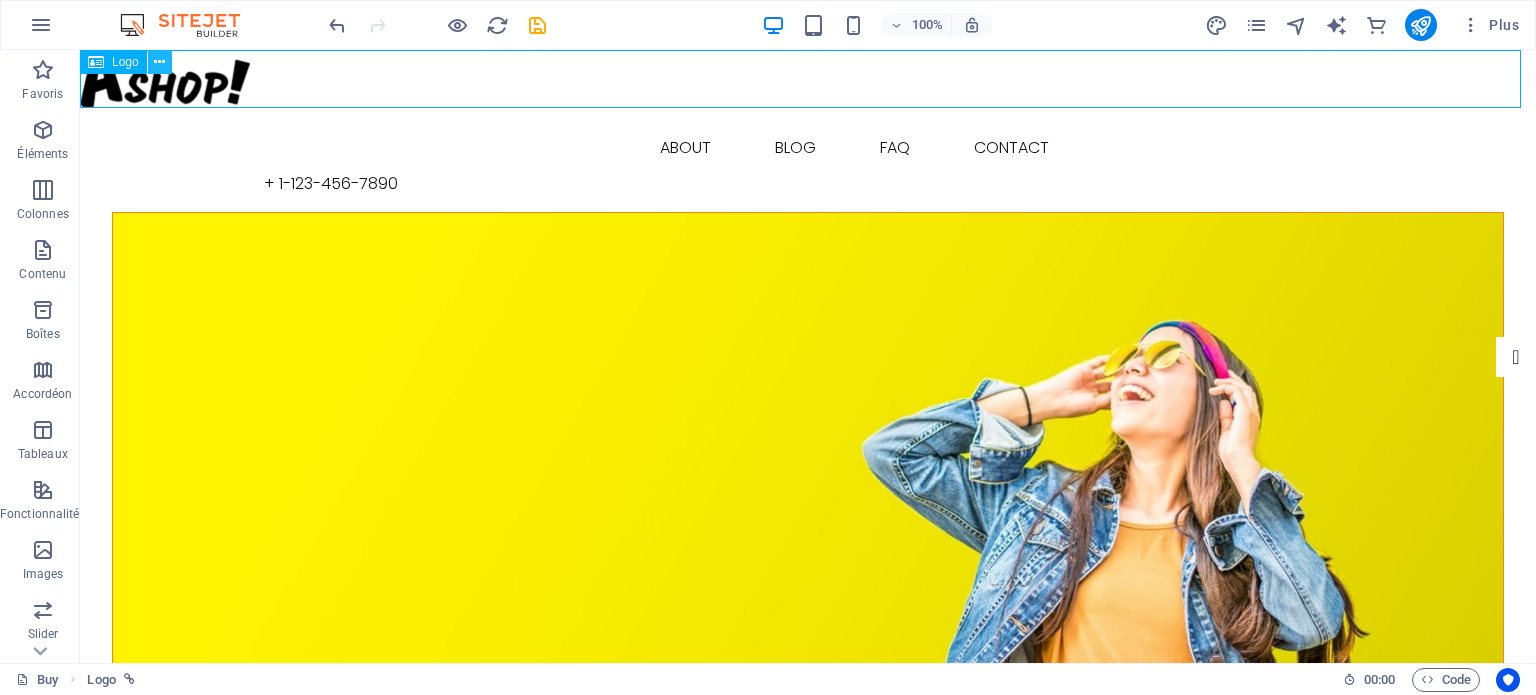 click at bounding box center [159, 62] 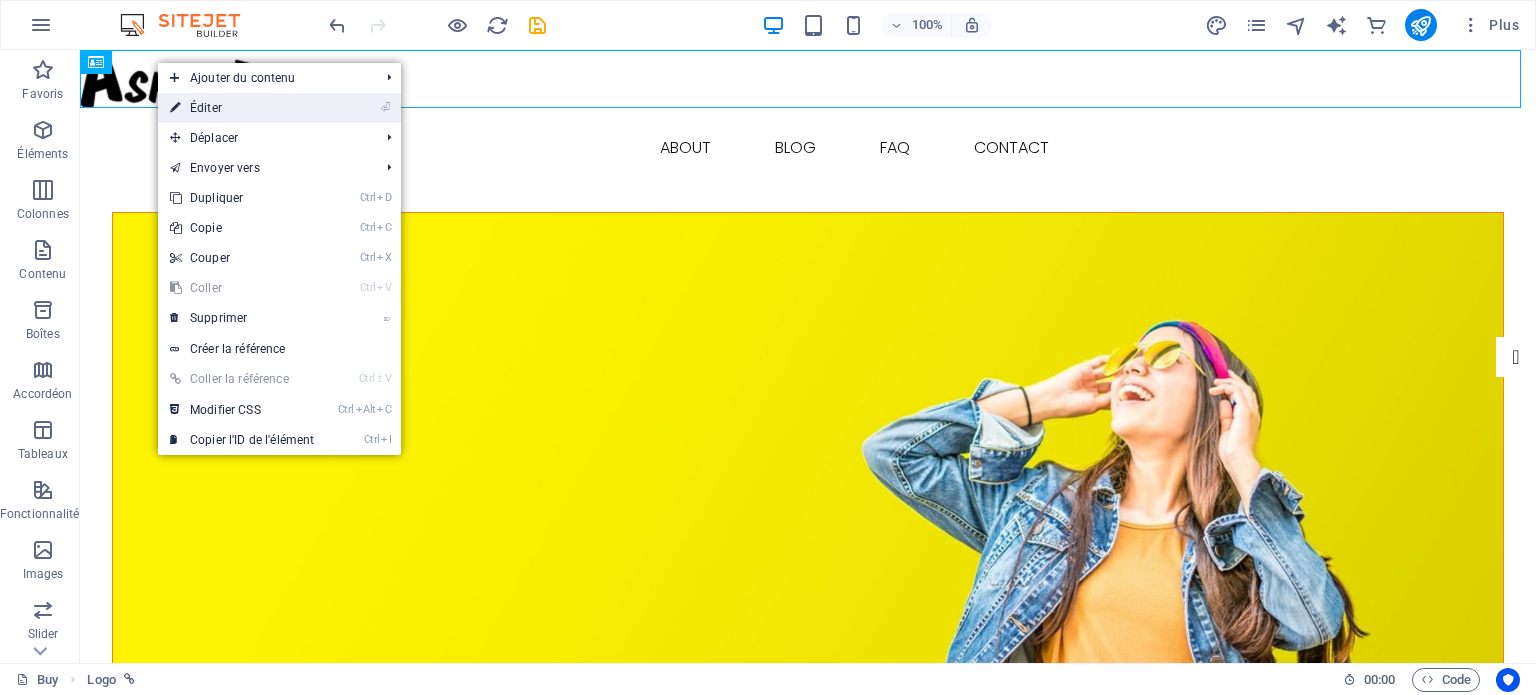 click on "⏎  Éditer" at bounding box center (242, 108) 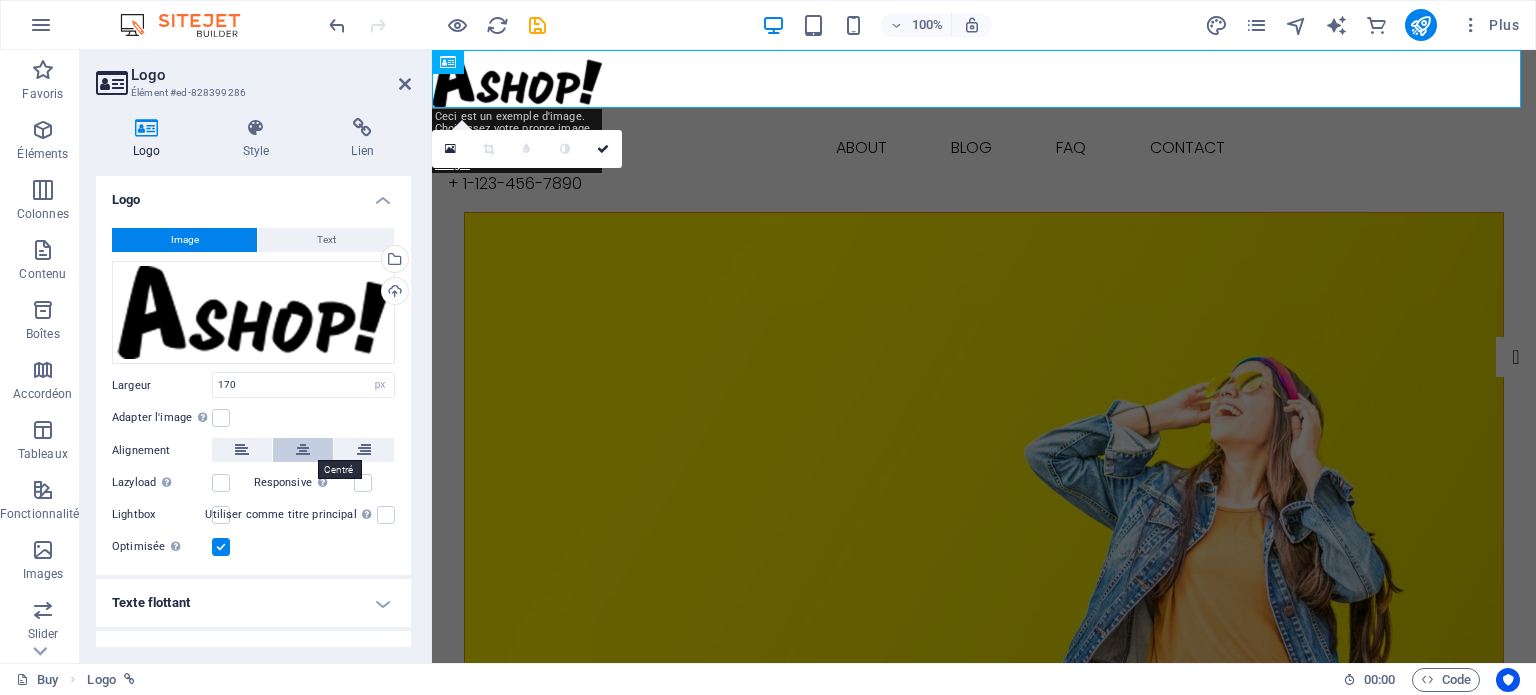click at bounding box center [303, 450] 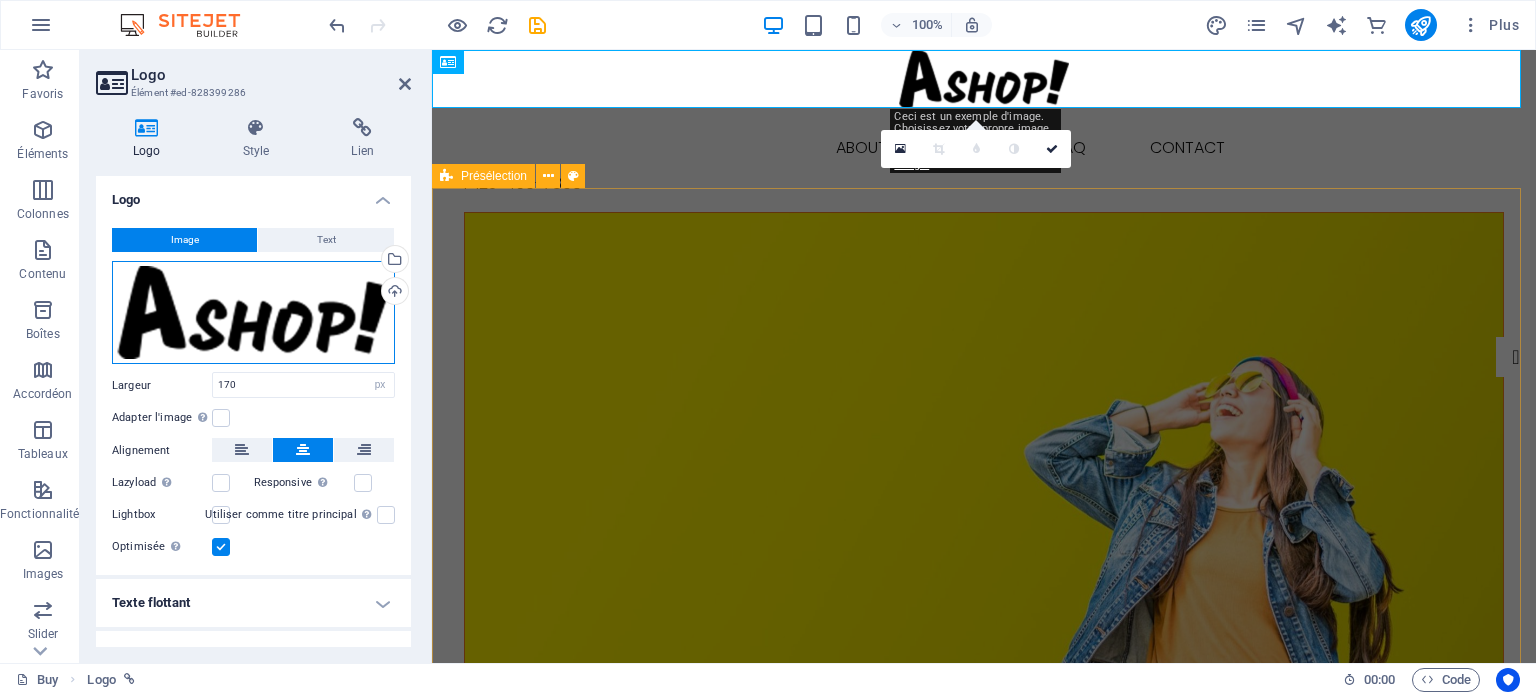 click on "Glissez les fichiers ici, cliquez pour choisir les fichiers ou  sélectionnez les fichiers depuis Fichiers ou depuis notre stock gratuit de photos et de vidéos" at bounding box center (253, 313) 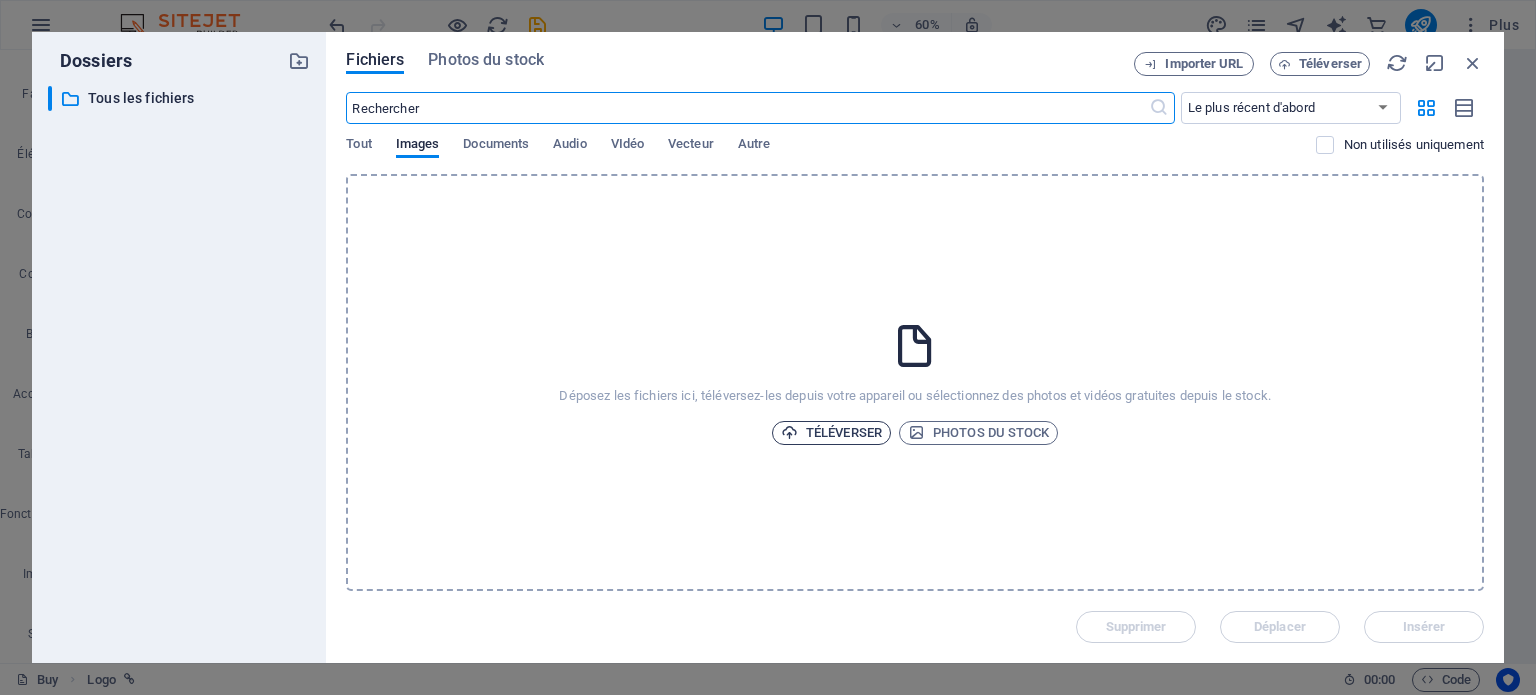 click on "Téléverser" at bounding box center (831, 433) 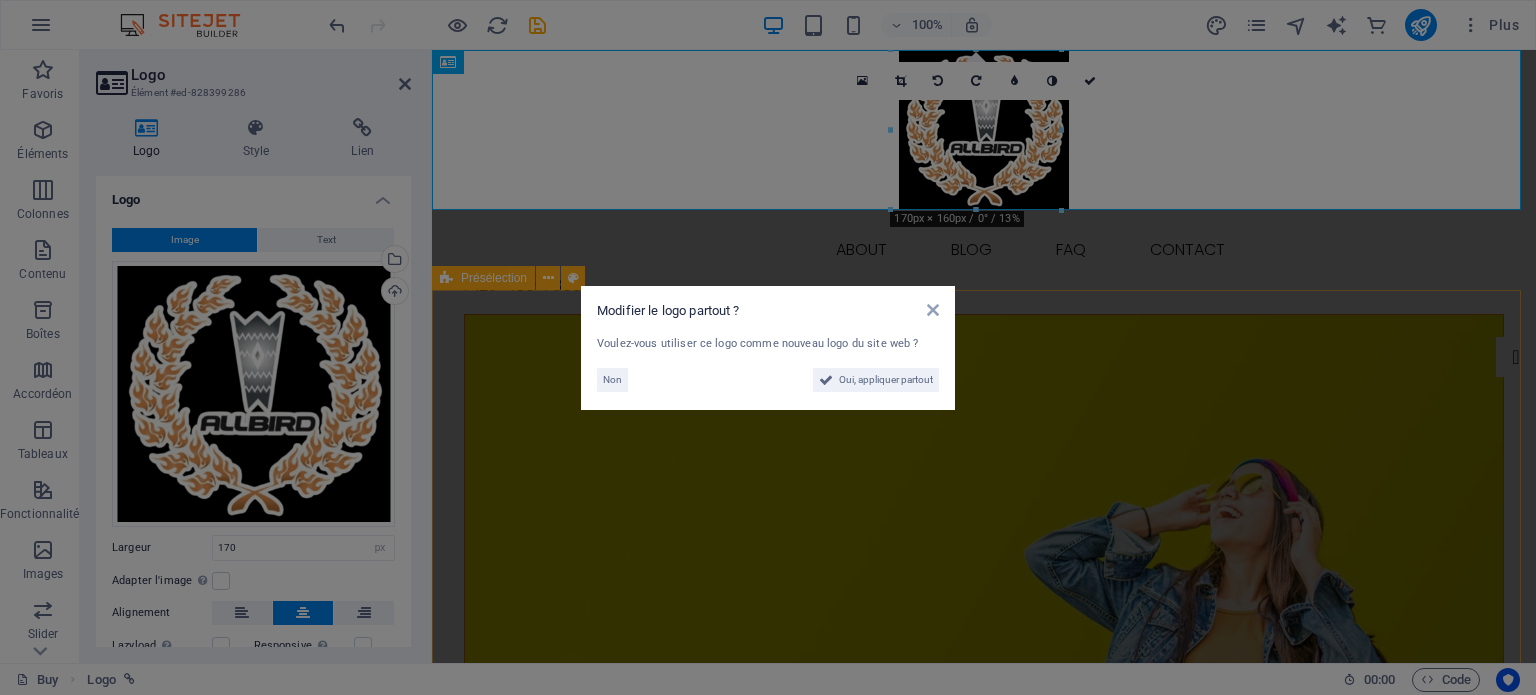 click on "Modifier le logo partout ? Voulez-vous utiliser ce logo comme nouveau logo du site web ? Non Oui, appliquer partout" at bounding box center (768, 347) 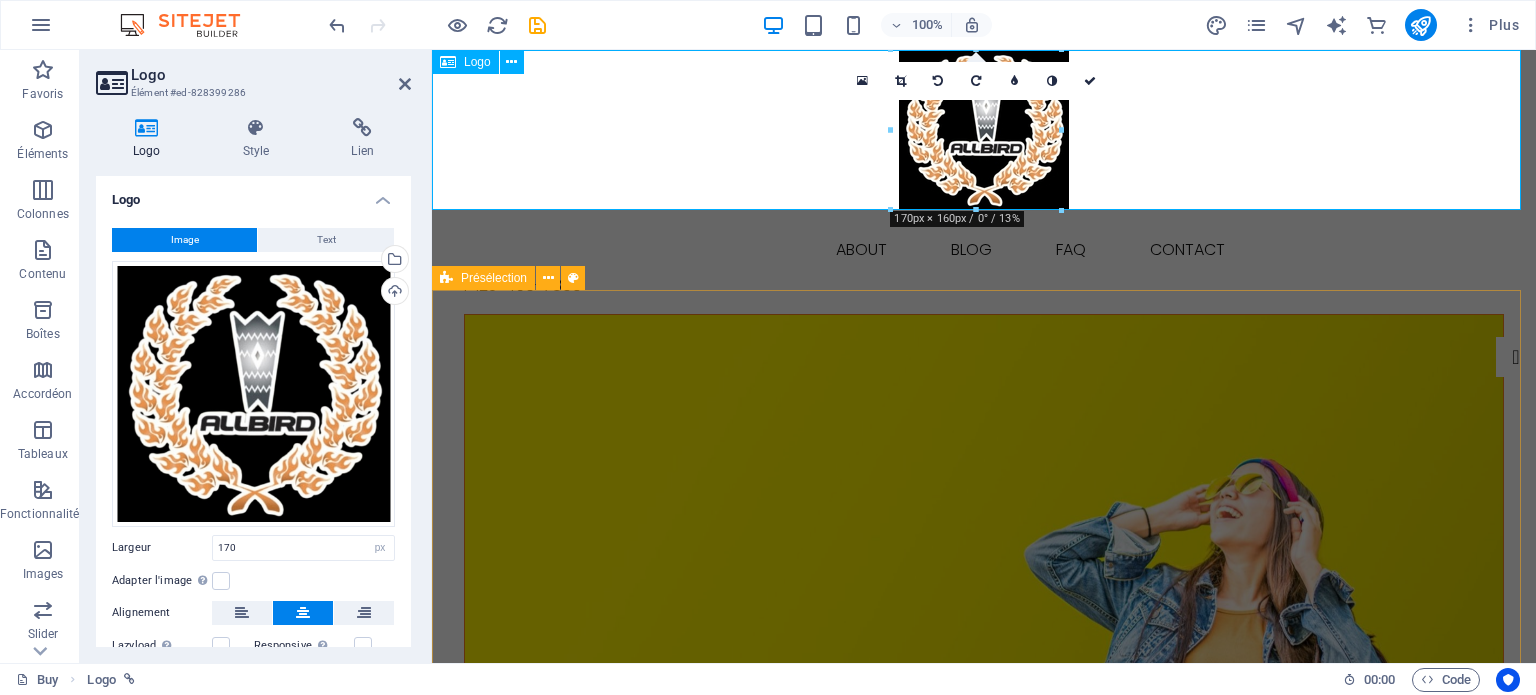 click at bounding box center (984, 130) 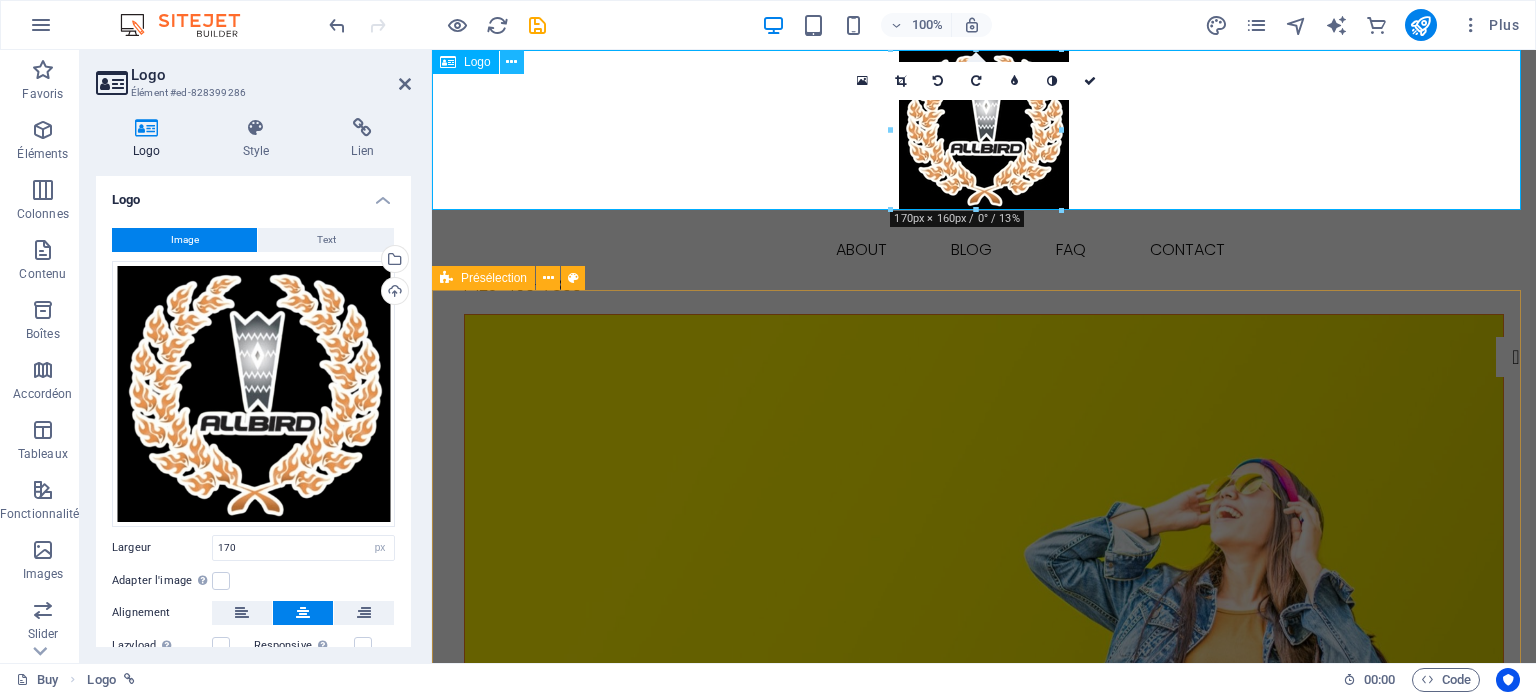 click at bounding box center (512, 62) 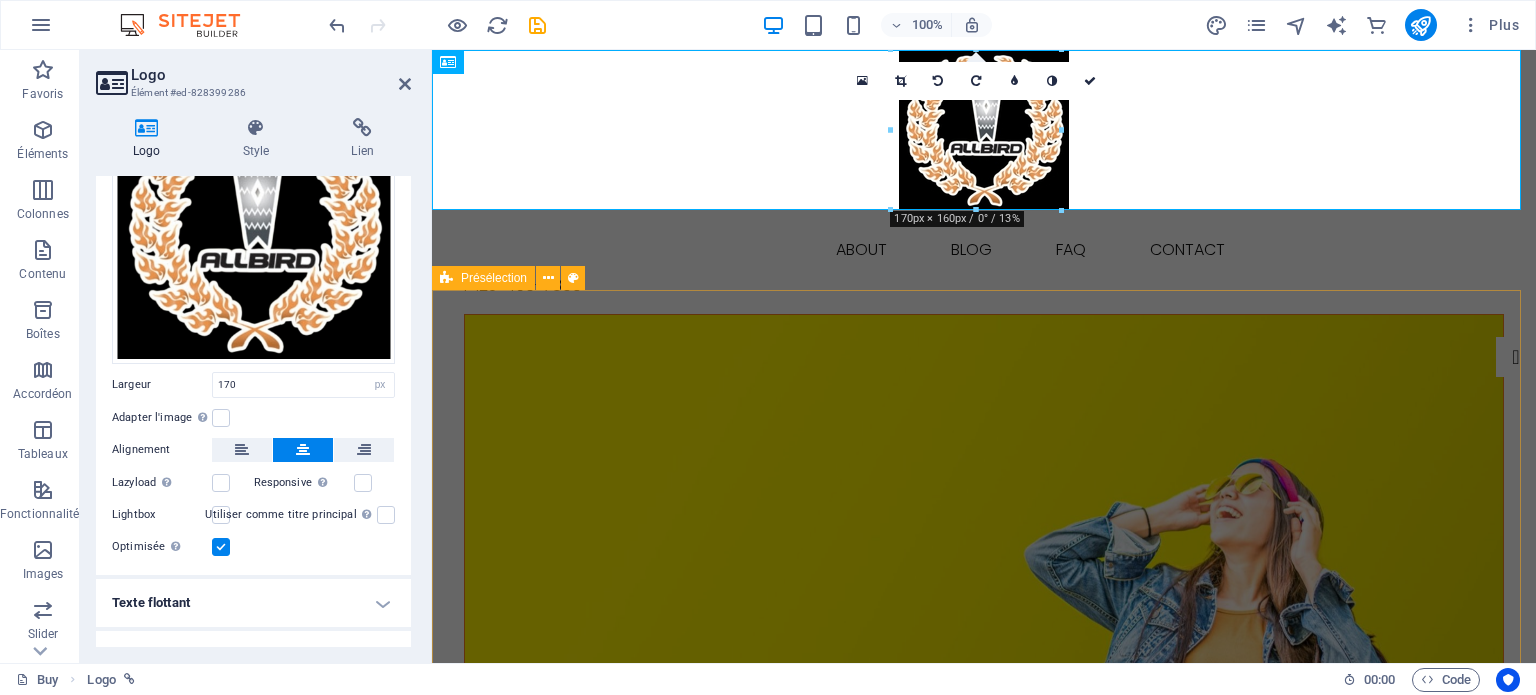 scroll, scrollTop: 189, scrollLeft: 0, axis: vertical 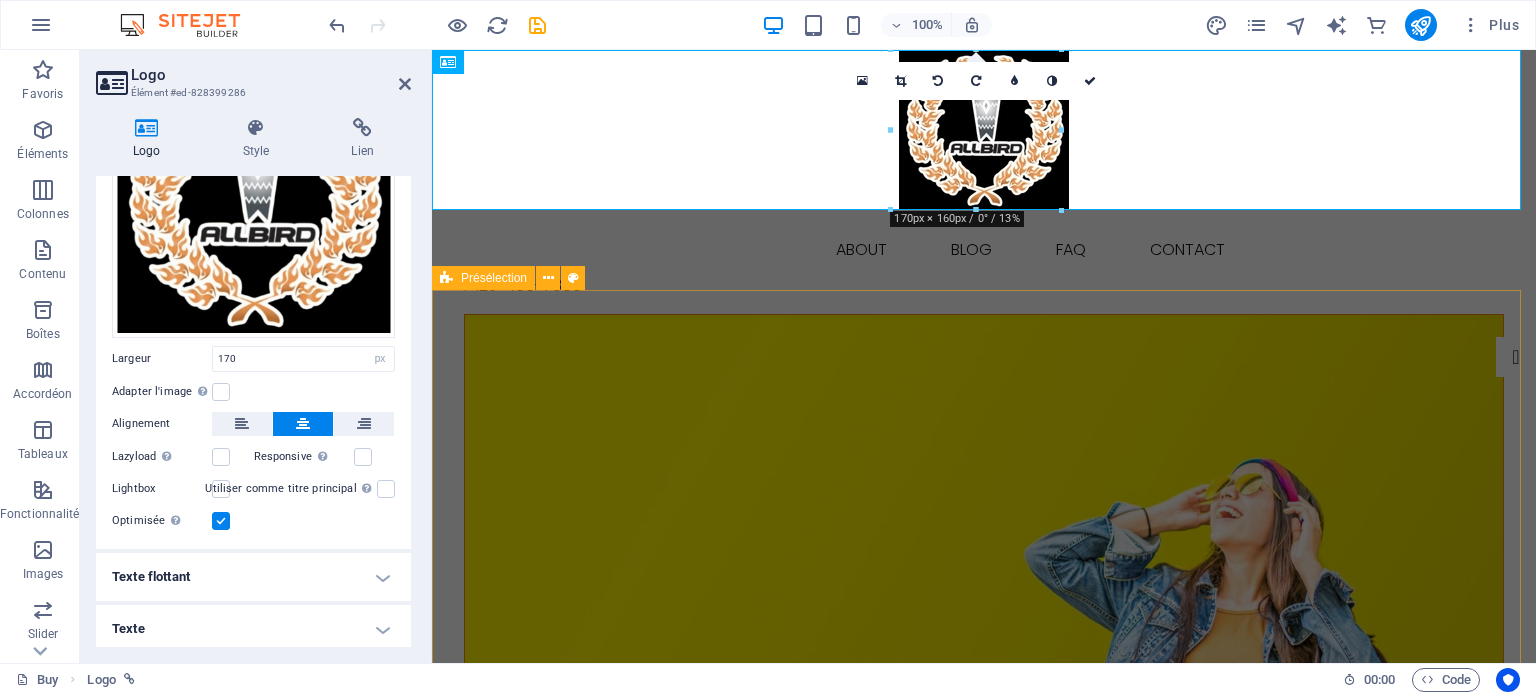 click on "Texte flottant" at bounding box center (253, 577) 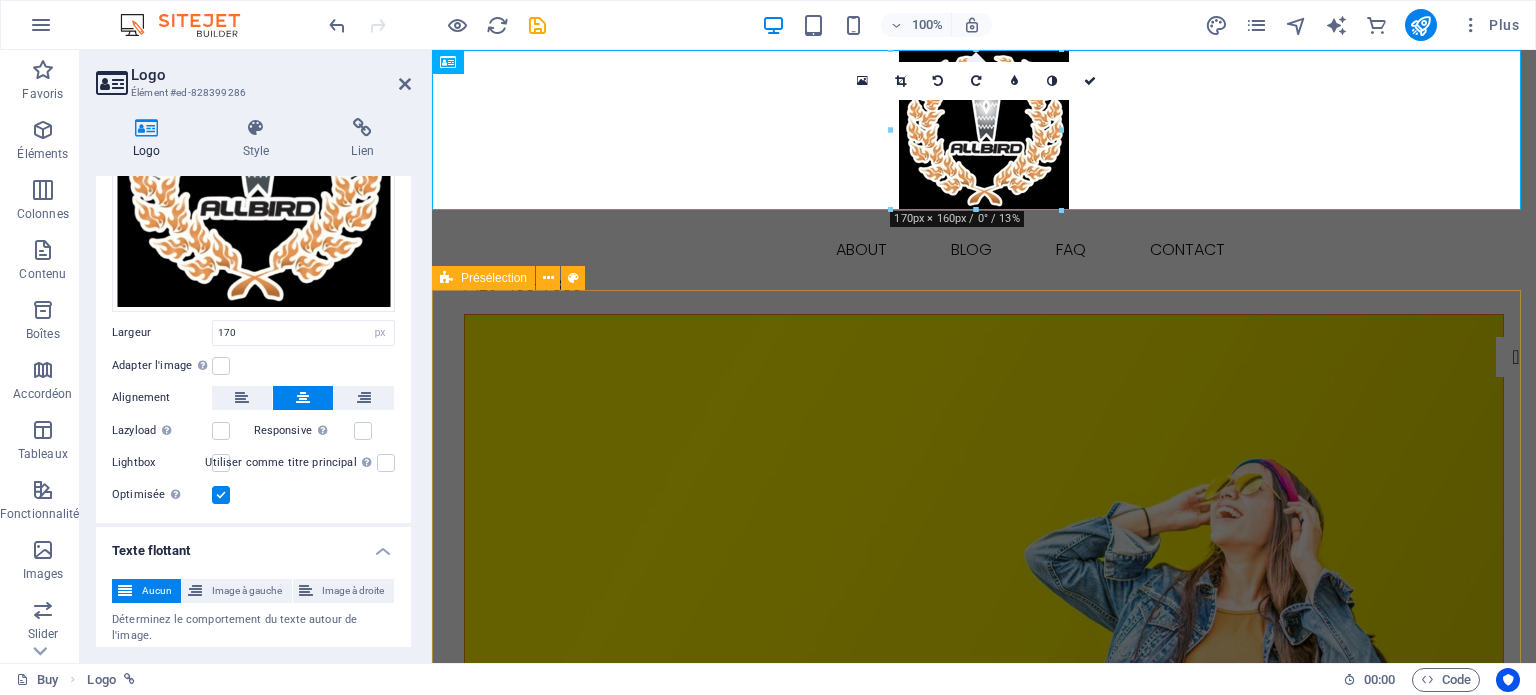 scroll, scrollTop: 276, scrollLeft: 0, axis: vertical 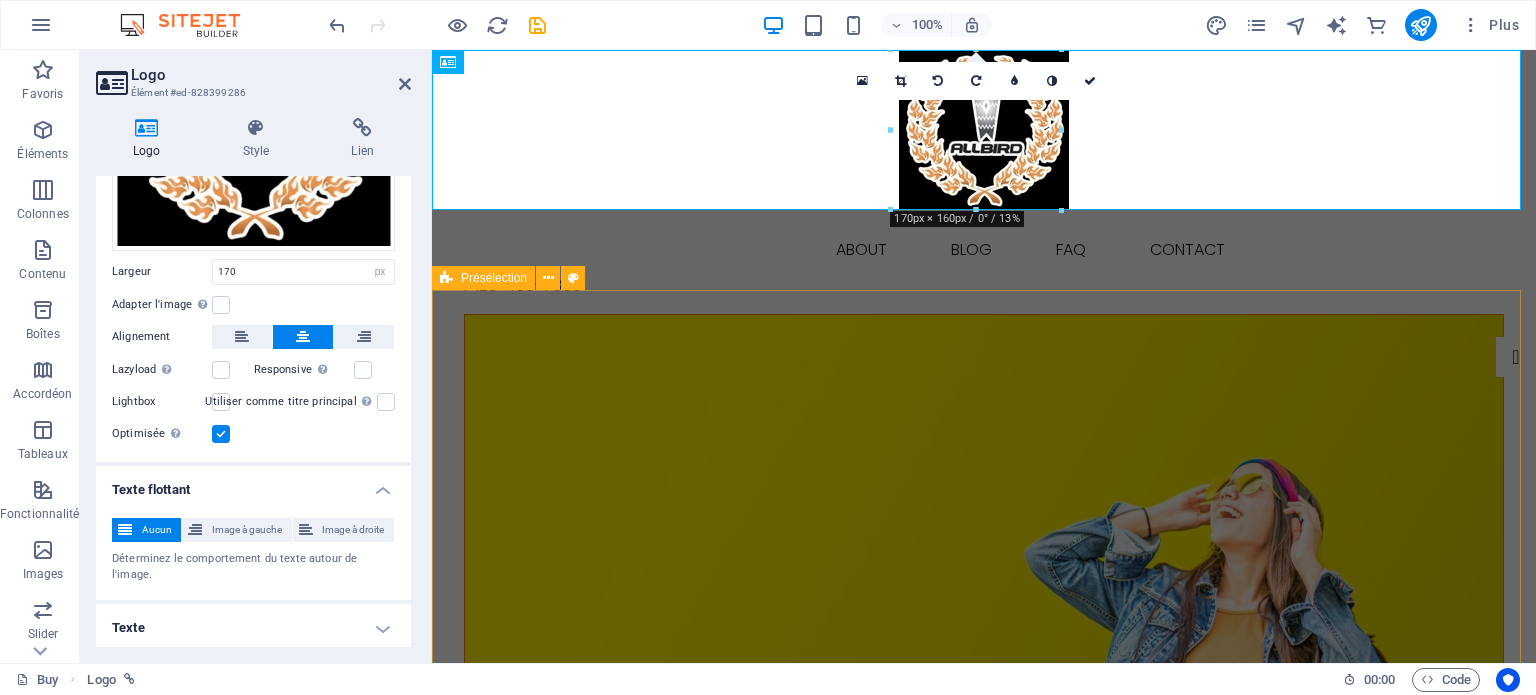 click on "Déterminez le comportement du texte autour de l'image." at bounding box center (253, 567) 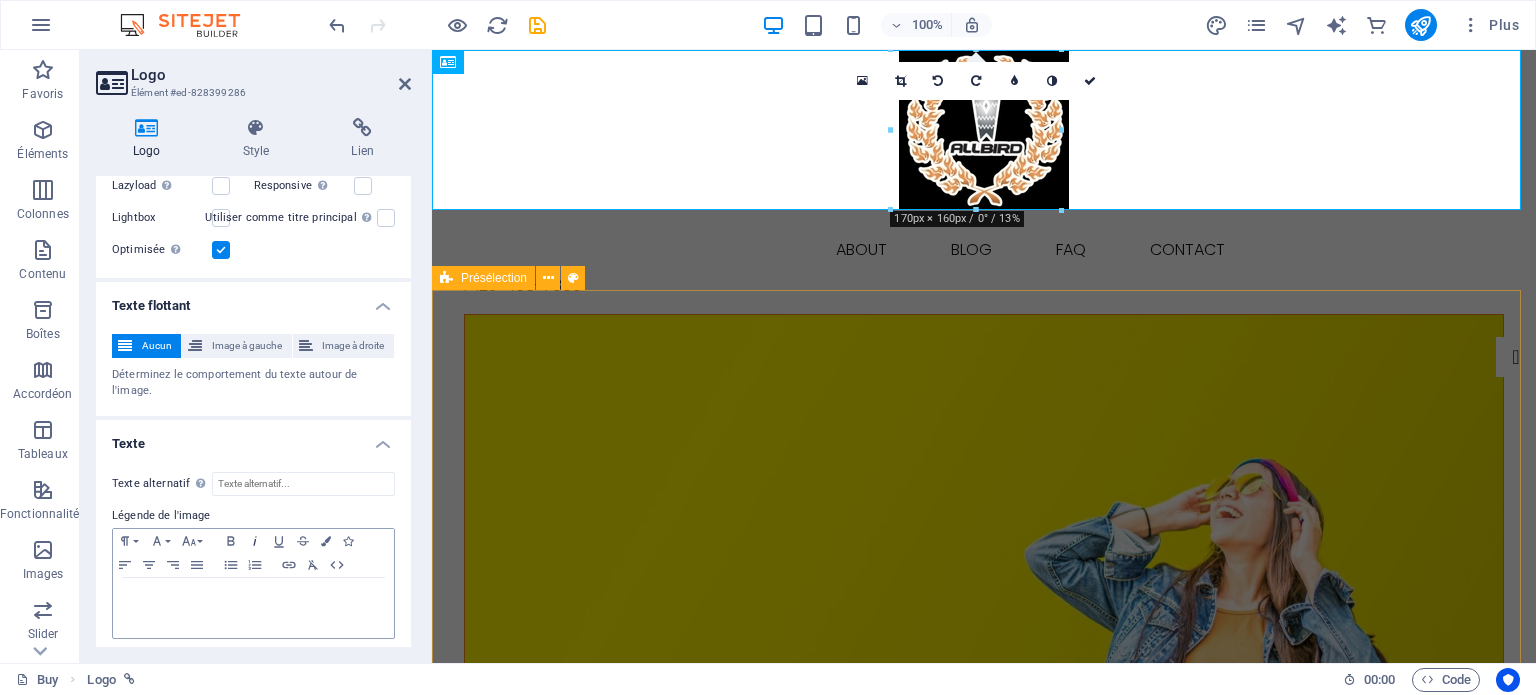 scroll, scrollTop: 463, scrollLeft: 0, axis: vertical 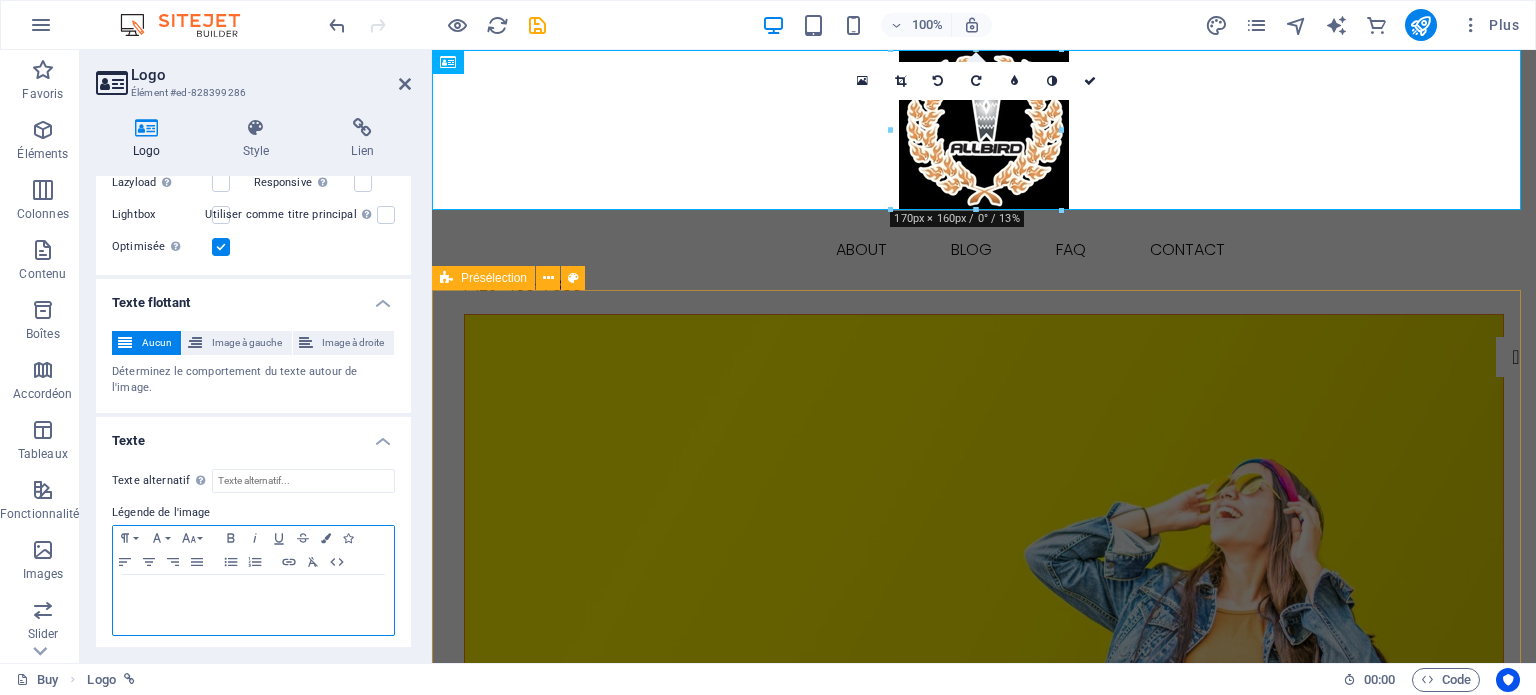 click at bounding box center (253, 594) 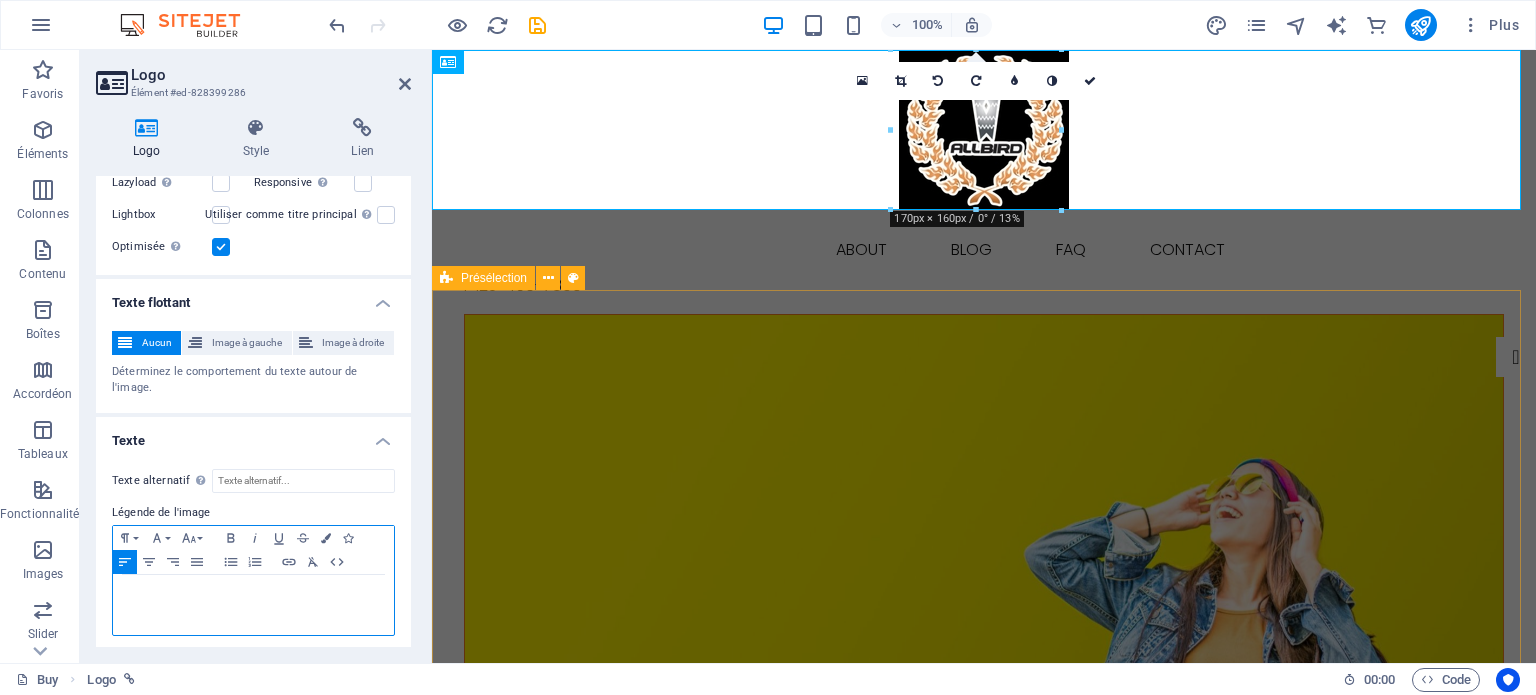 type 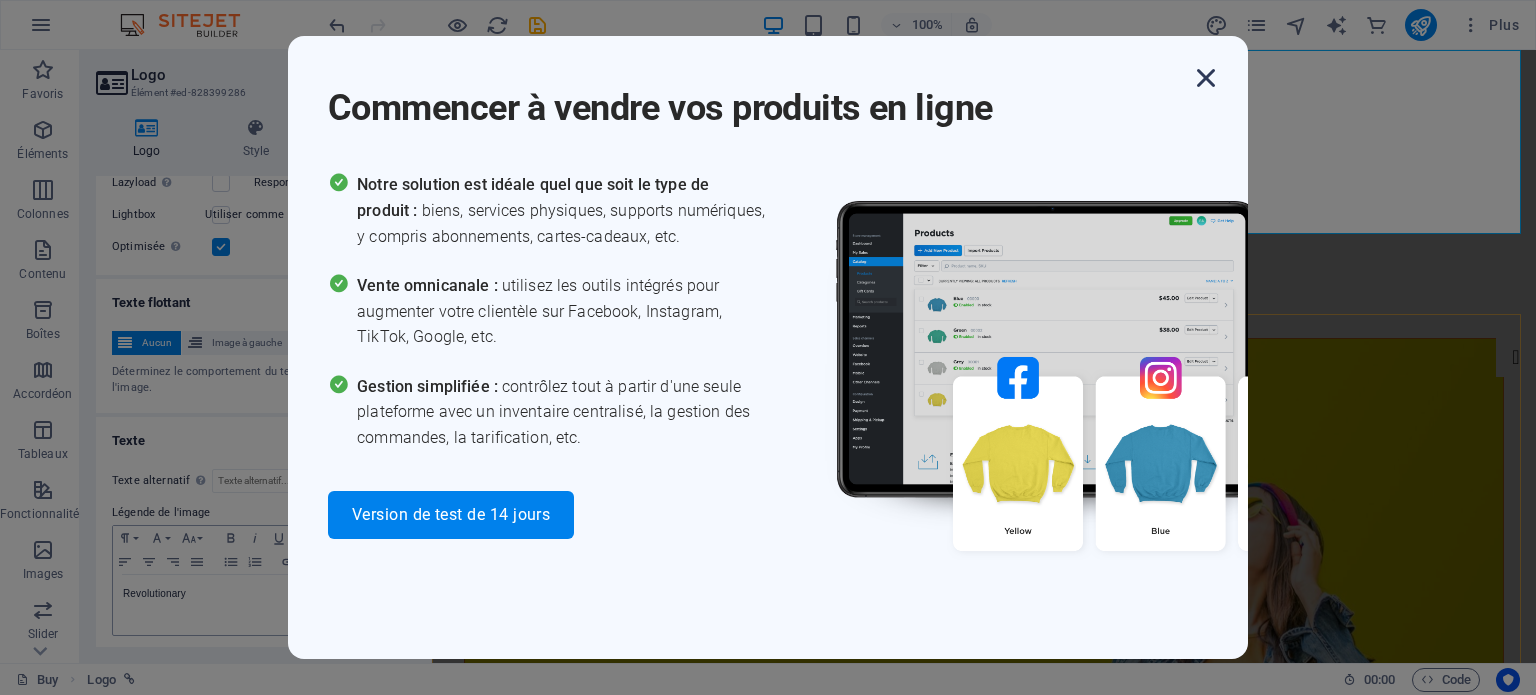 click at bounding box center [1206, 78] 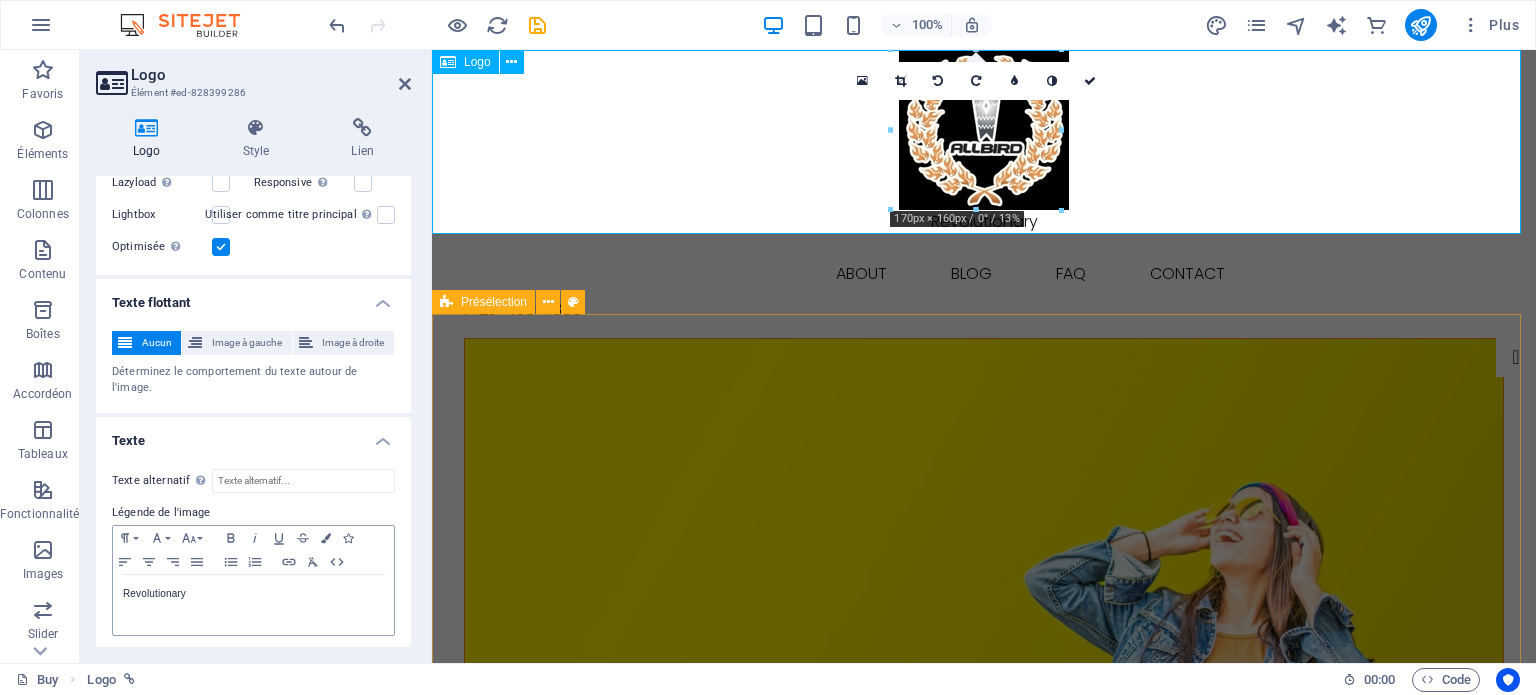click on "Revolutionary" at bounding box center [984, 142] 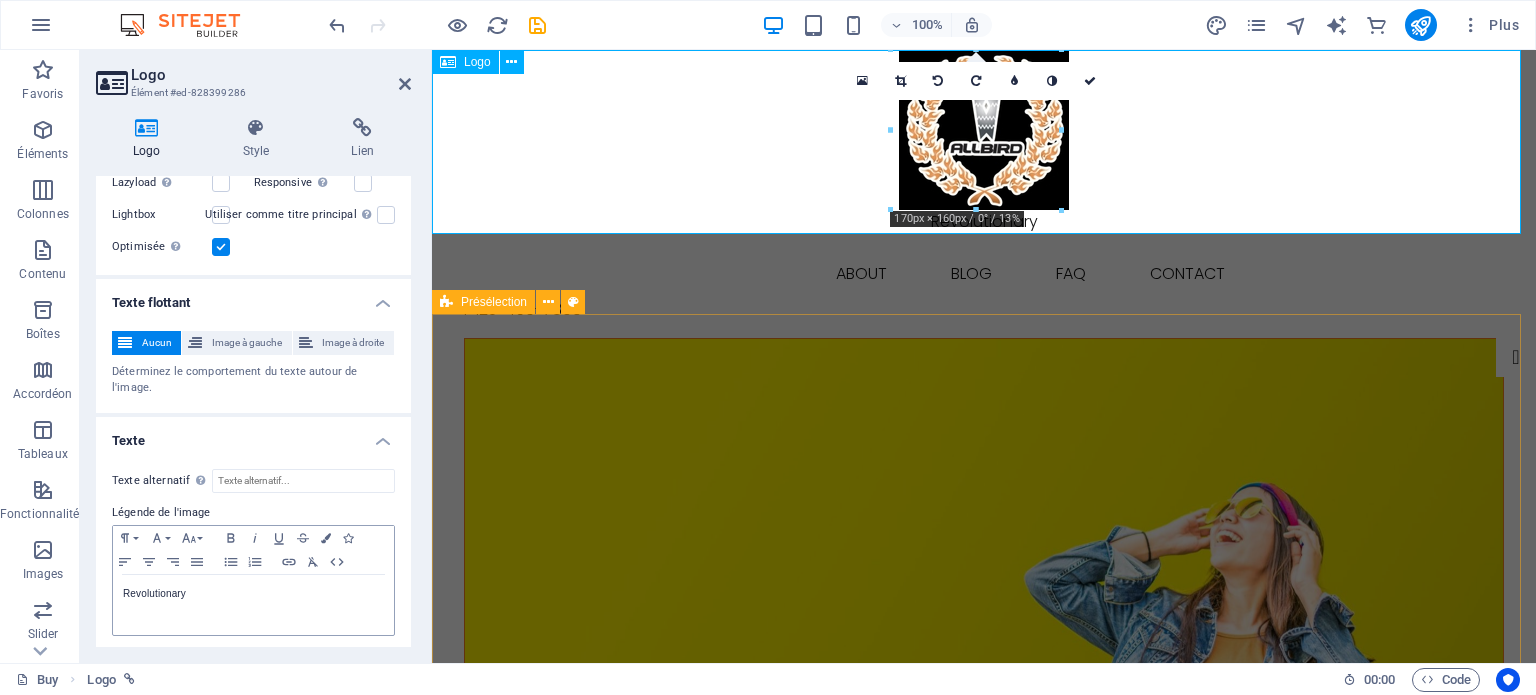 click on "Revolutionary" at bounding box center [984, 142] 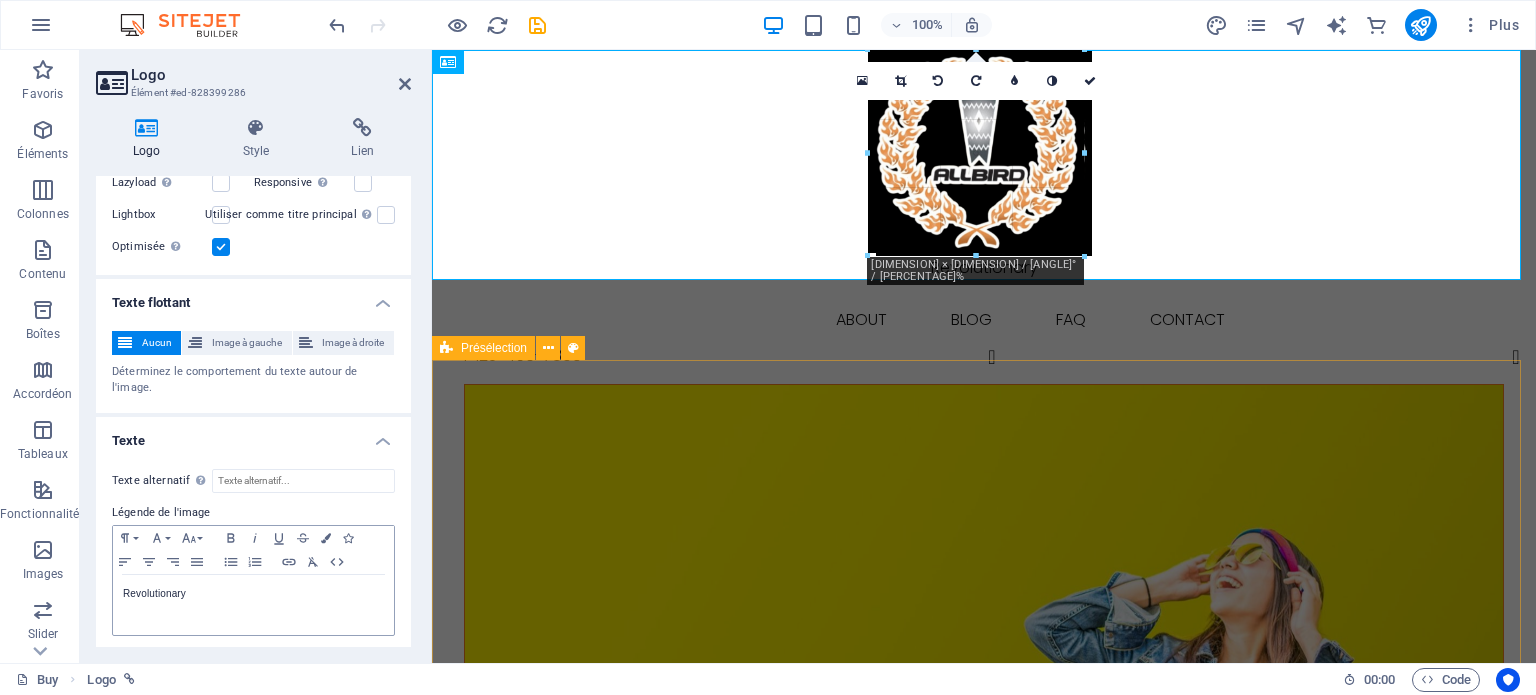 drag, startPoint x: 890, startPoint y: 211, endPoint x: 844, endPoint y: 229, distance: 49.396355 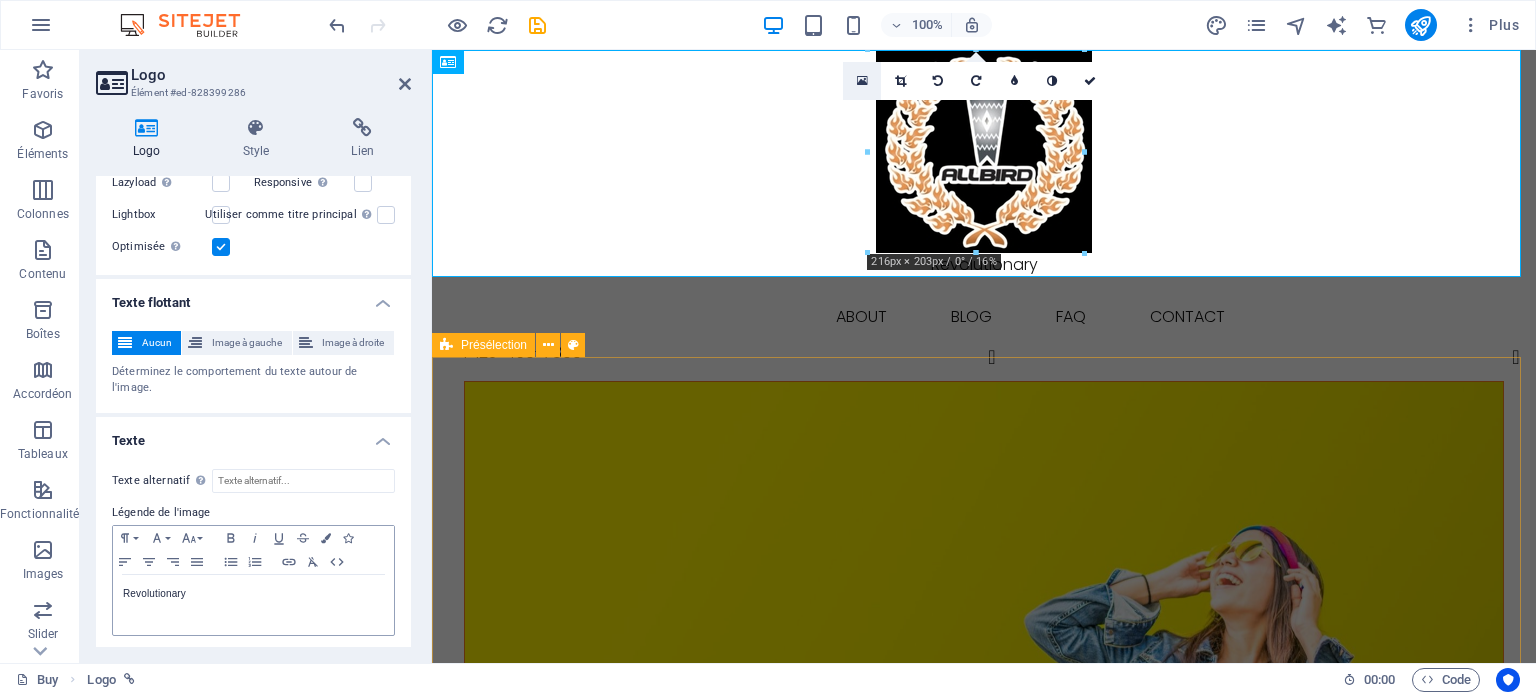 click at bounding box center [862, 81] 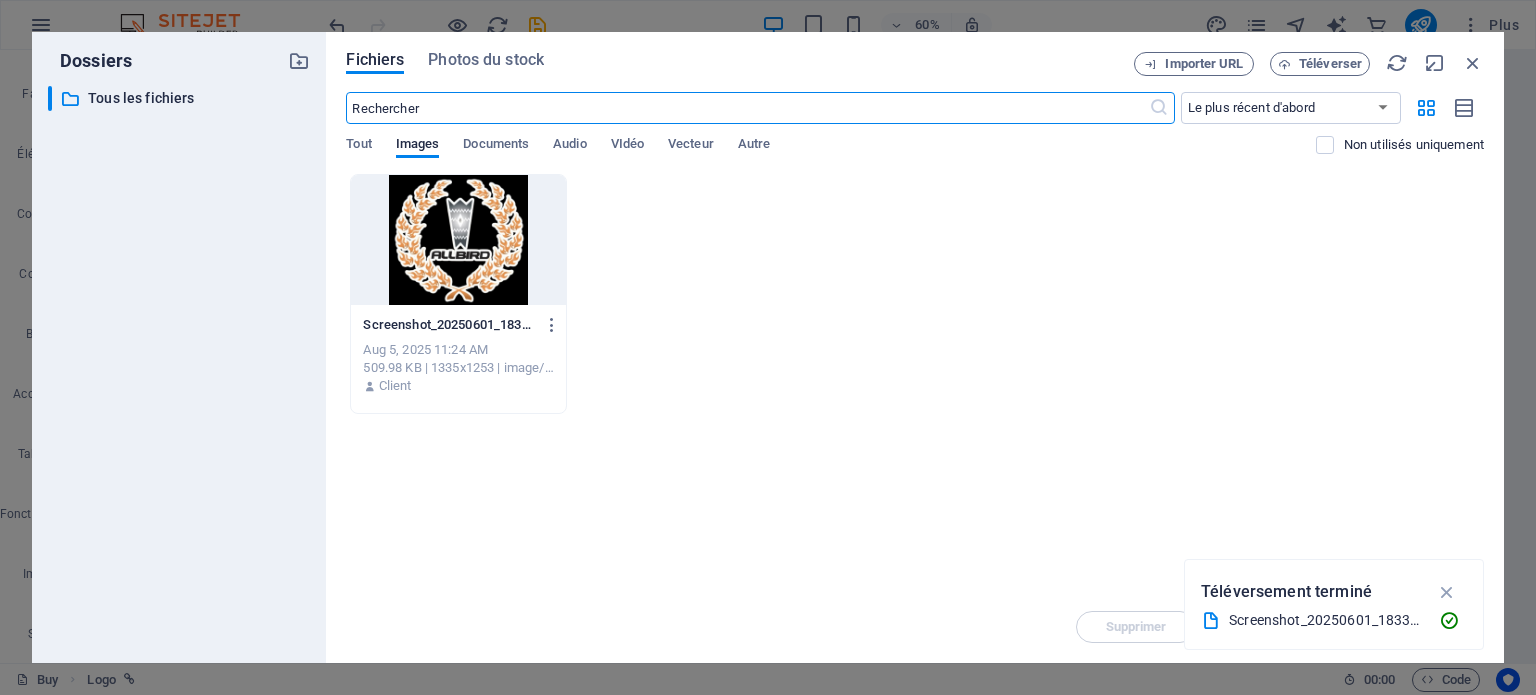 click at bounding box center [1447, 592] 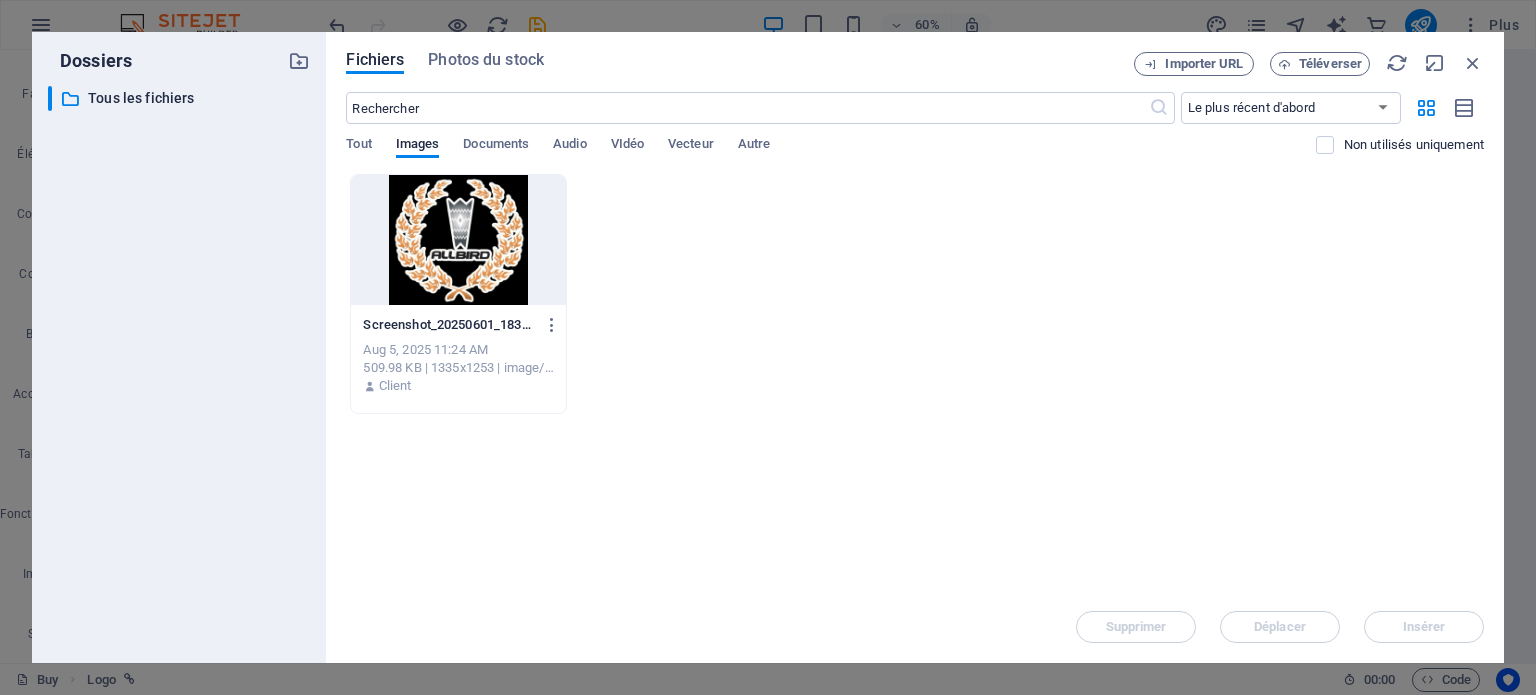 click on "Supprimer Déplacer Insérer" at bounding box center (915, 617) 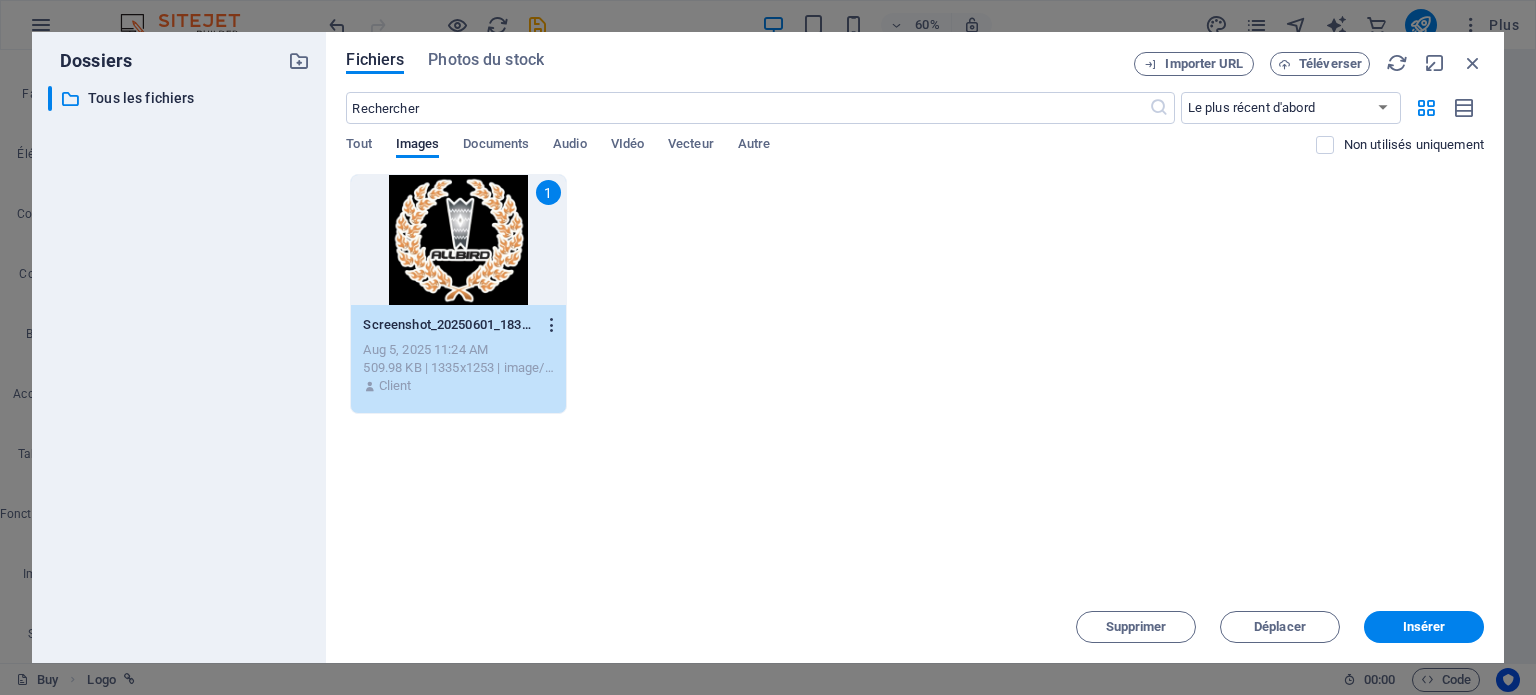 click at bounding box center (552, 325) 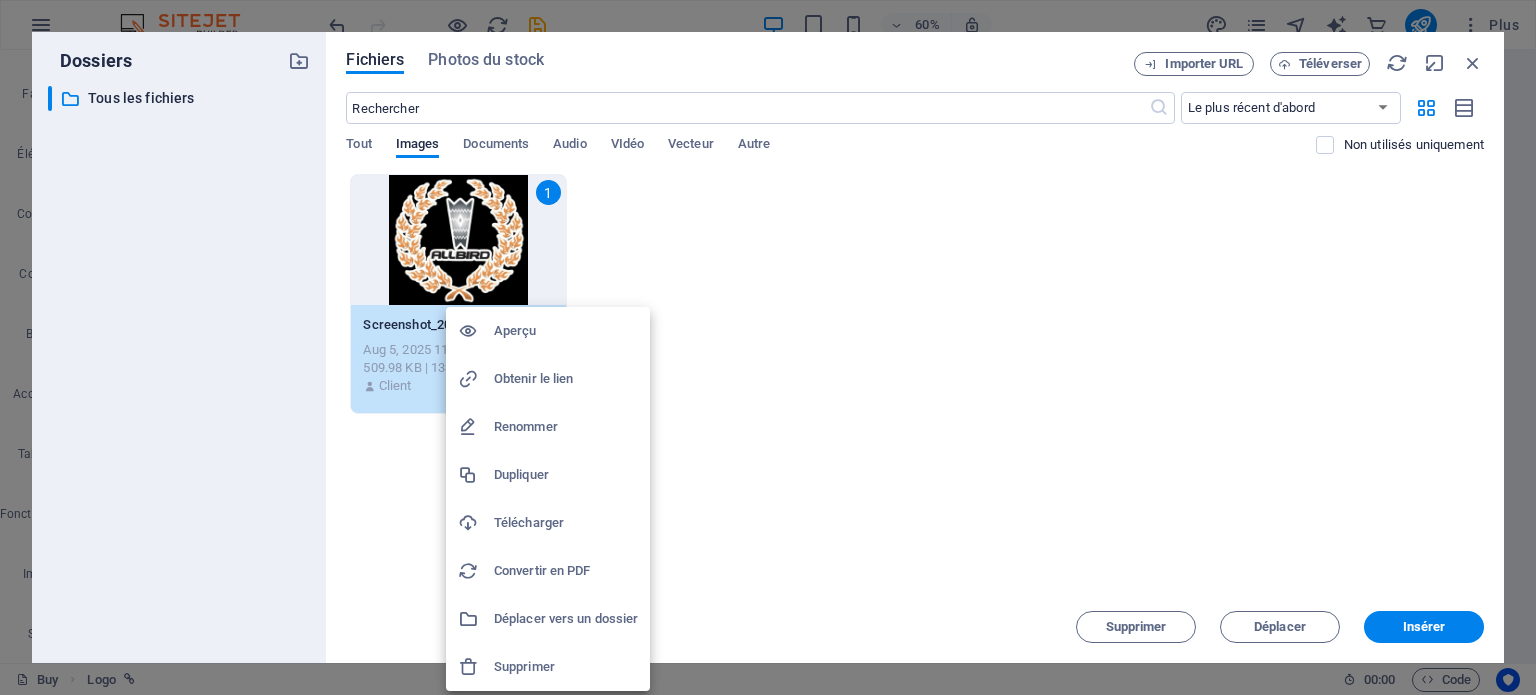 click on "Supprimer" at bounding box center (566, 667) 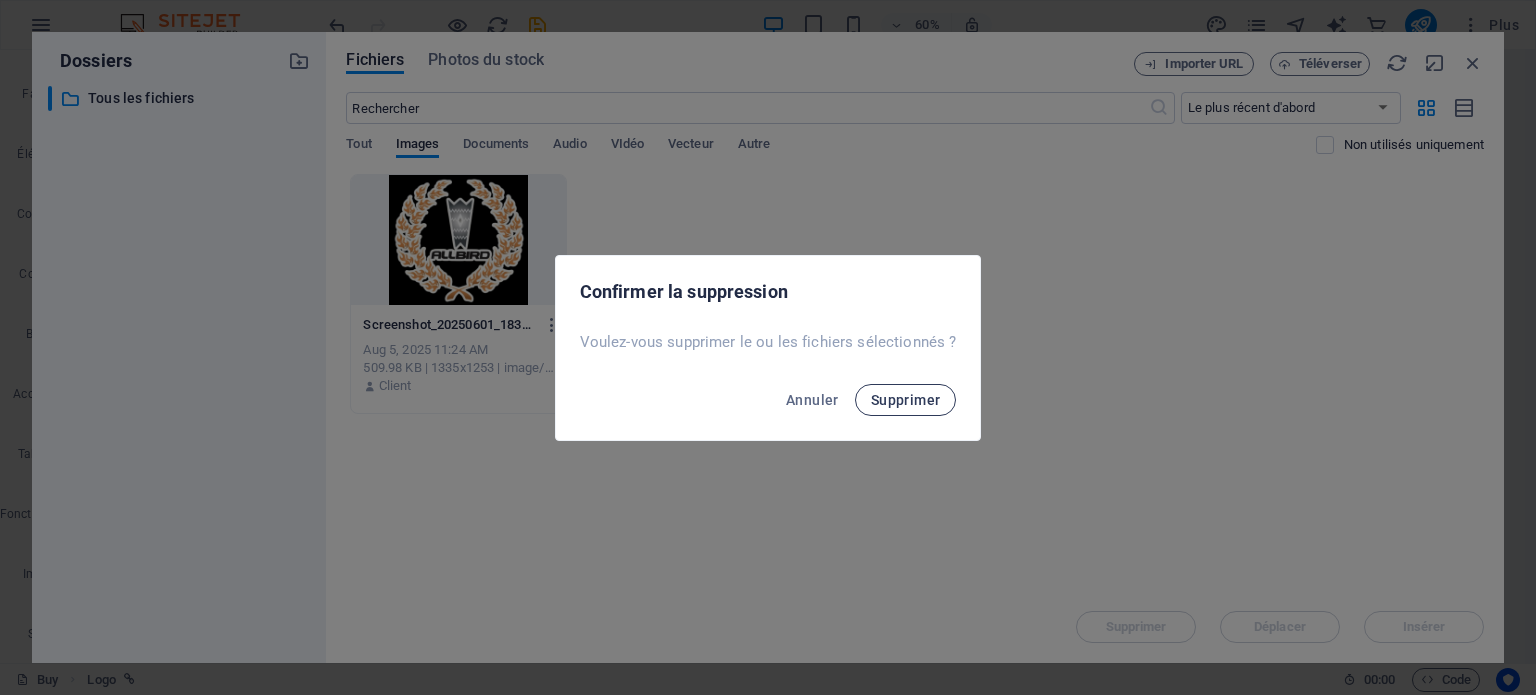 click on "Supprimer" at bounding box center [906, 400] 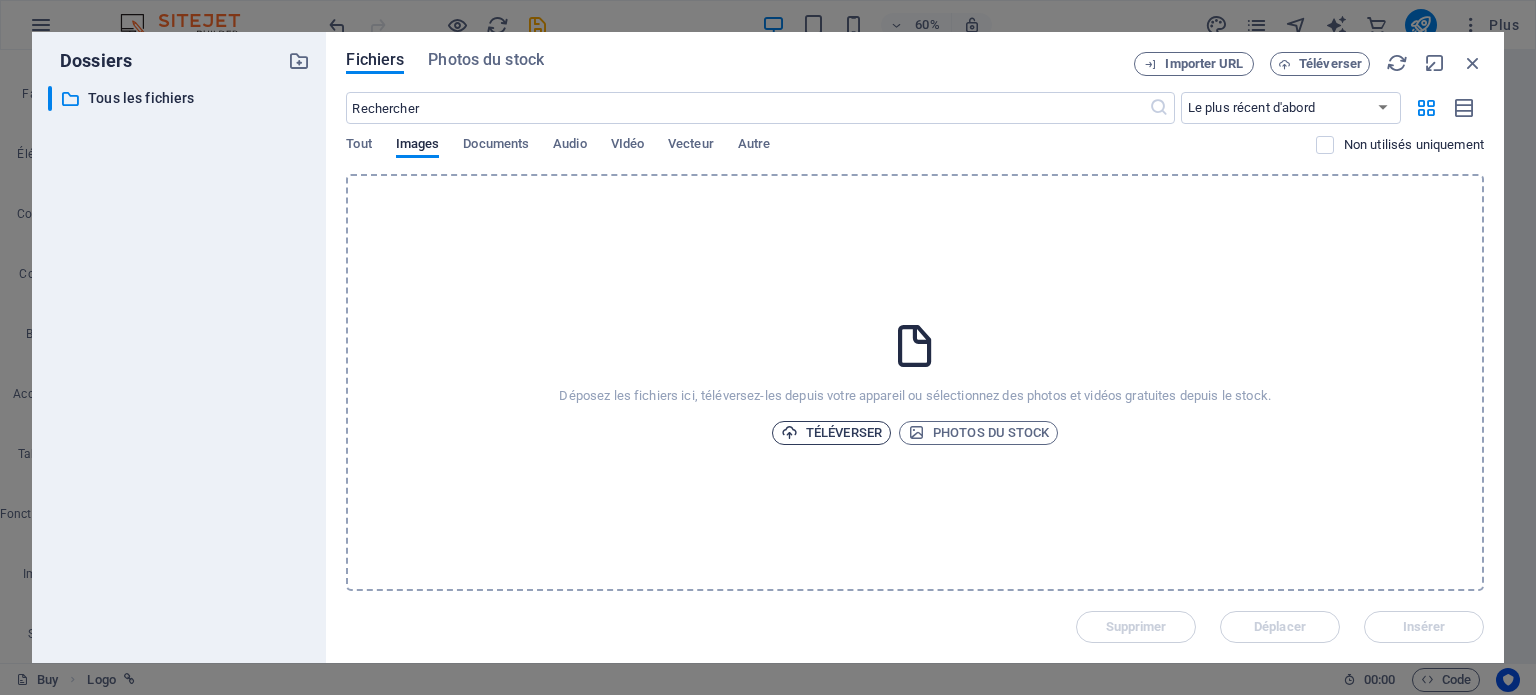 click on "Téléverser" at bounding box center [831, 433] 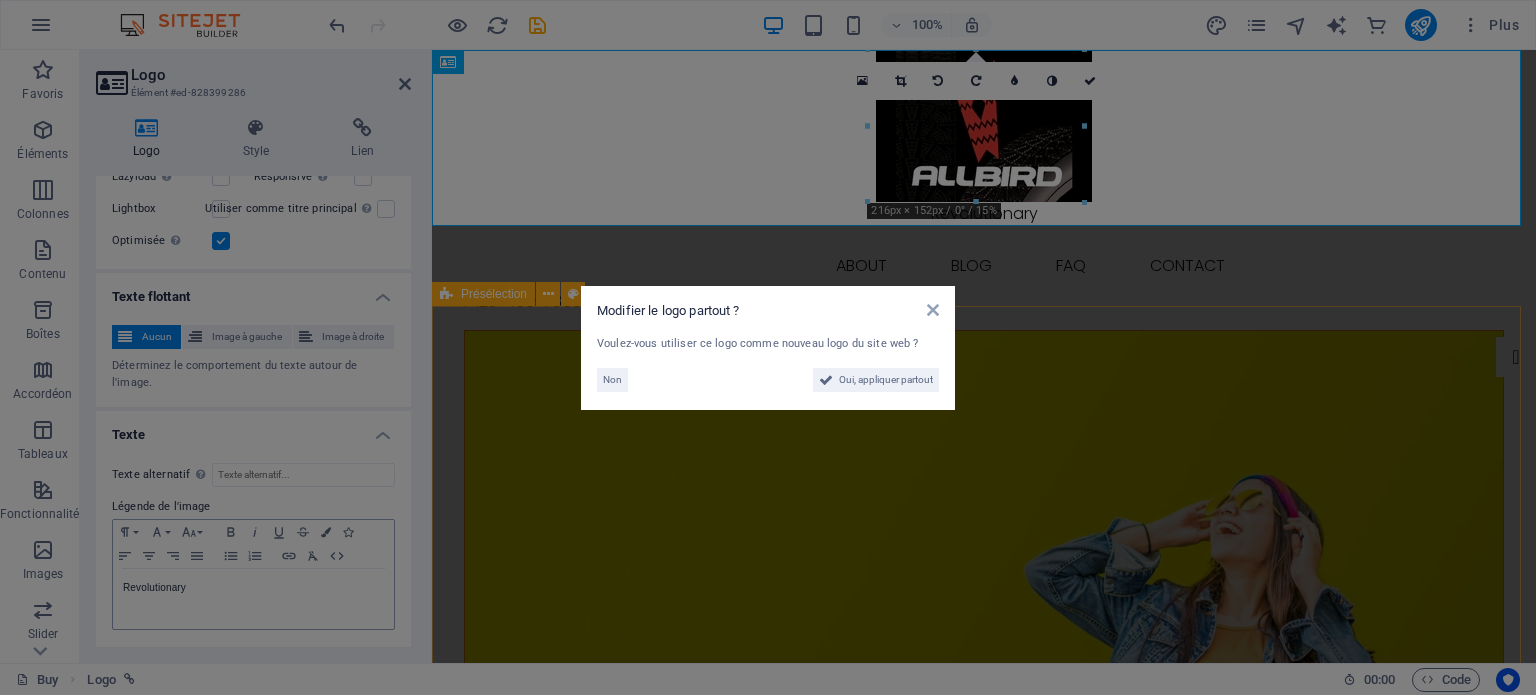 scroll, scrollTop: 400, scrollLeft: 0, axis: vertical 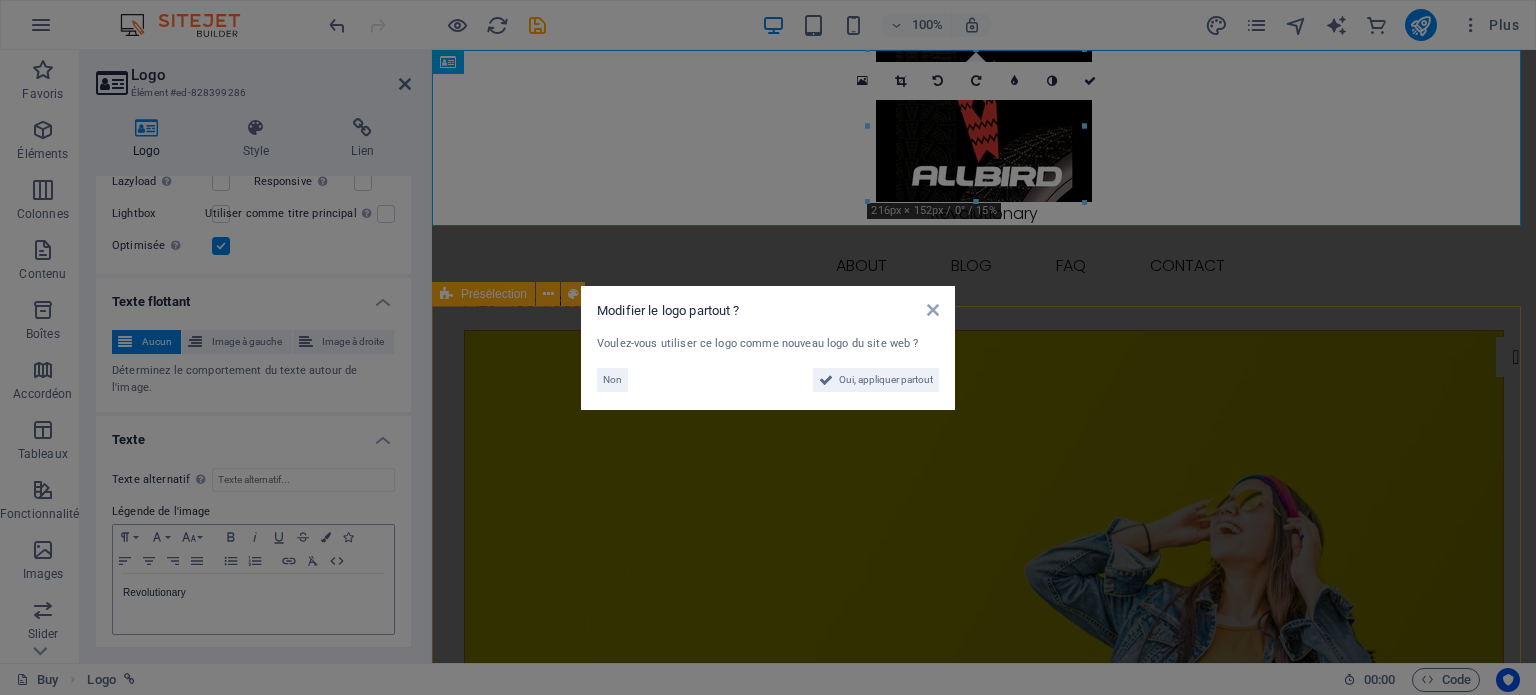 click on "Modifier le logo partout ? Voulez-vous utiliser ce logo comme nouveau logo du site web ? Non Oui, appliquer partout" at bounding box center (768, 347) 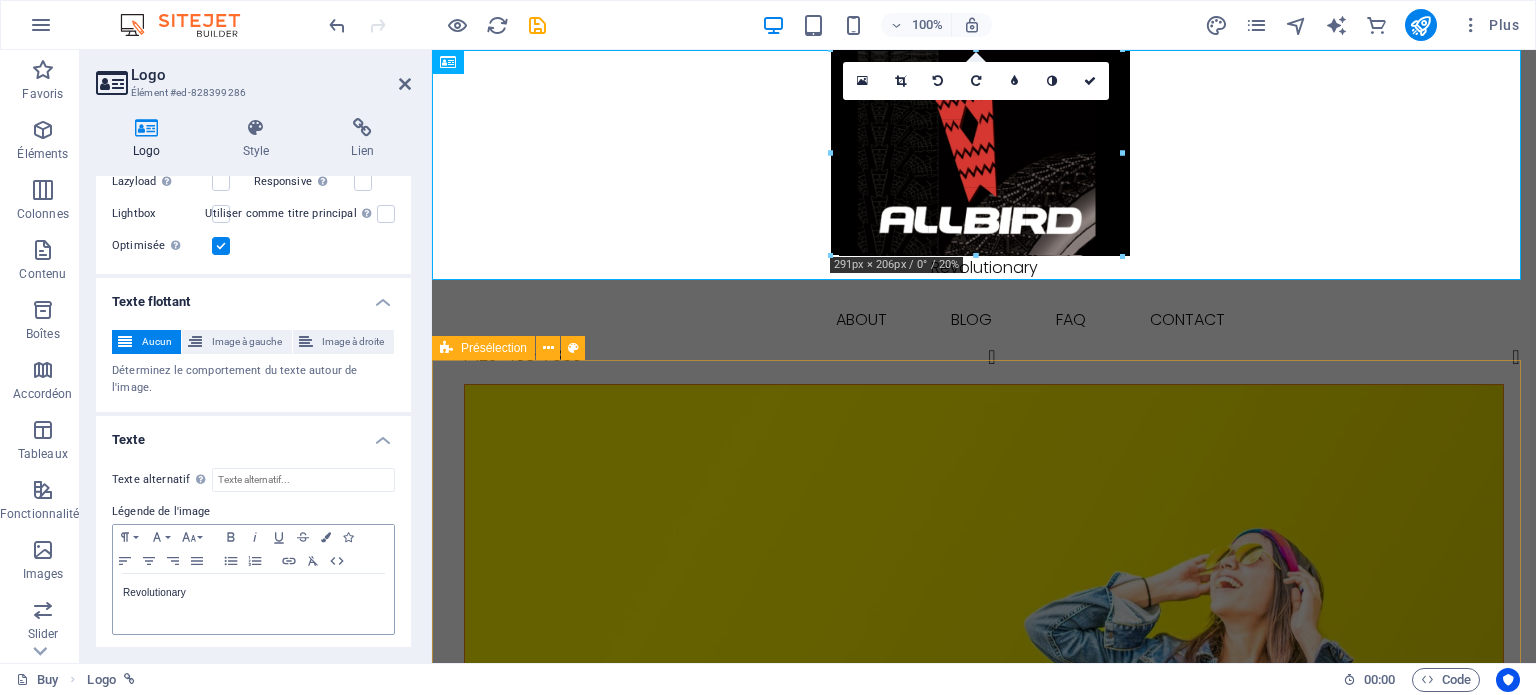 drag, startPoint x: 866, startPoint y: 126, endPoint x: 356, endPoint y: 78, distance: 512.25385 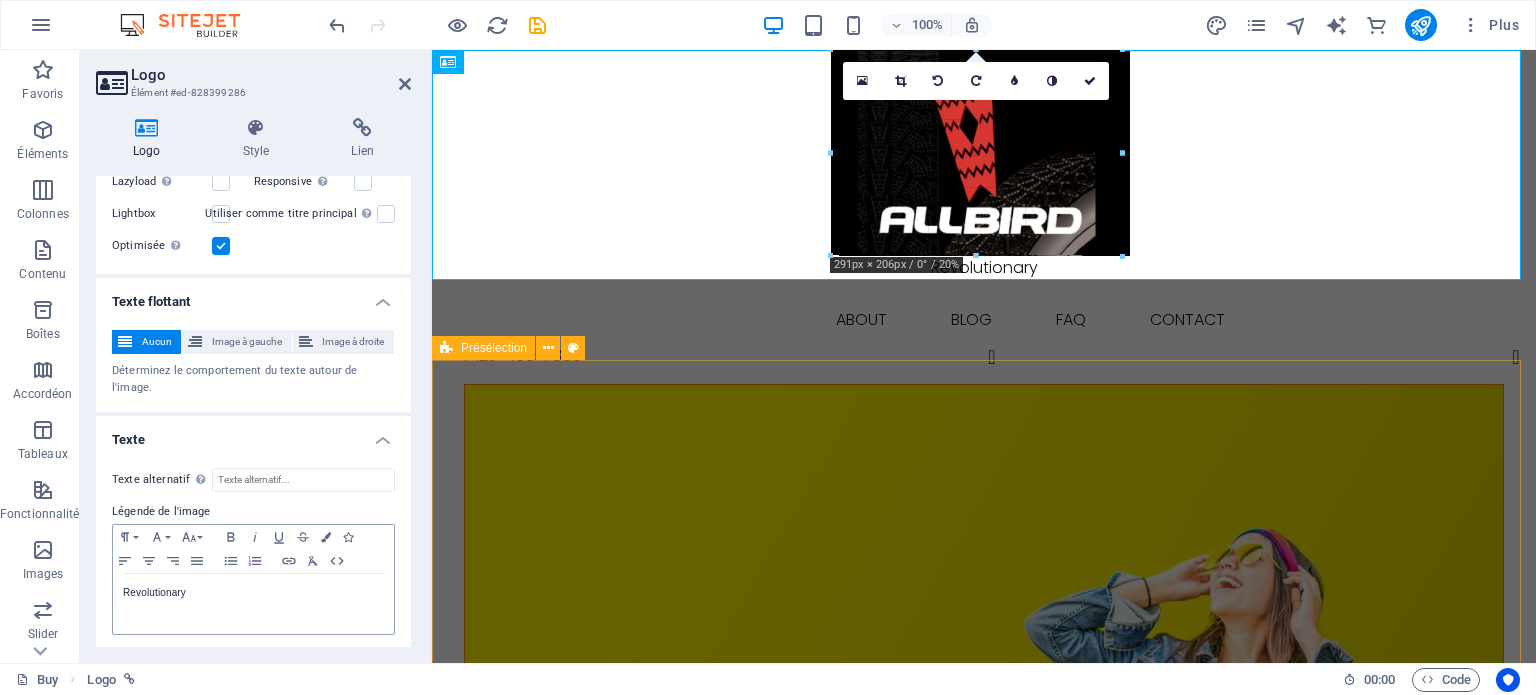 type on "291" 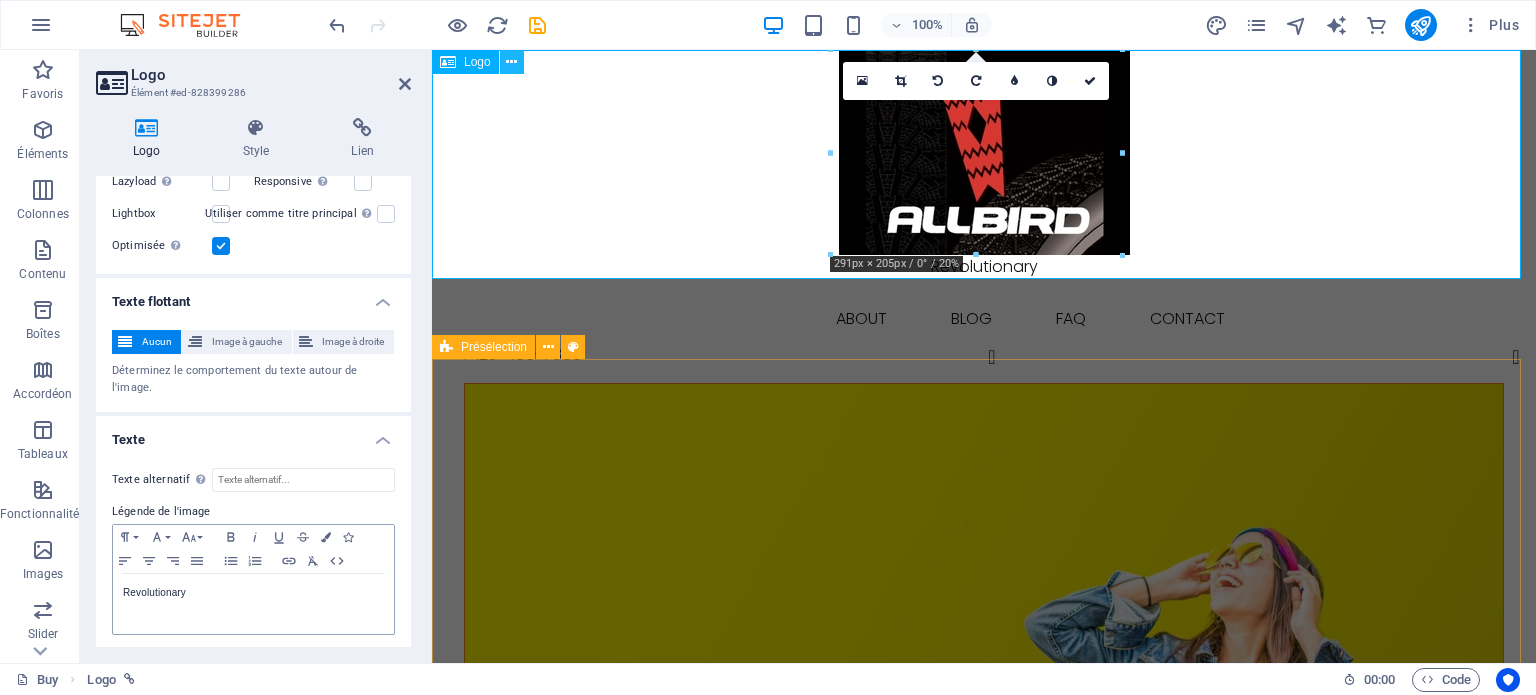 click at bounding box center [511, 62] 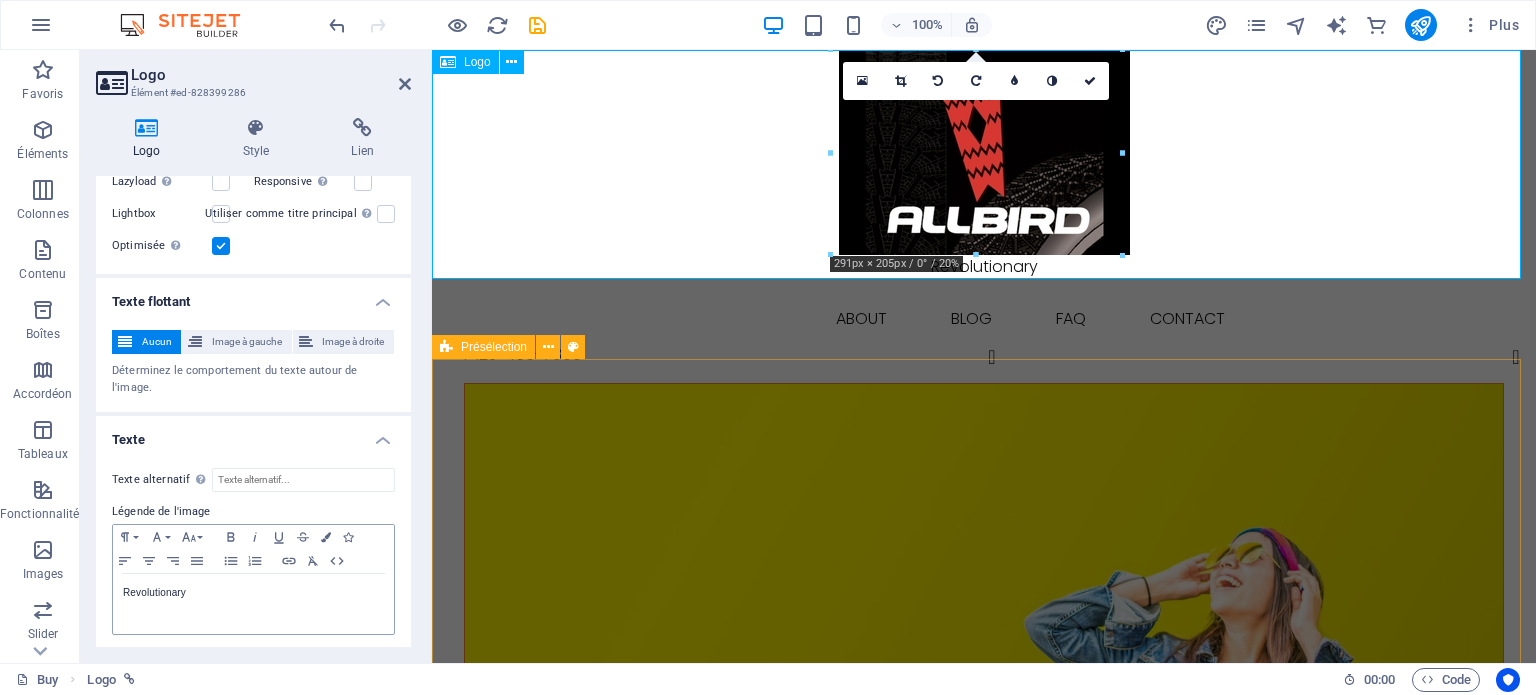 click on "Revolutionary" at bounding box center [984, 164] 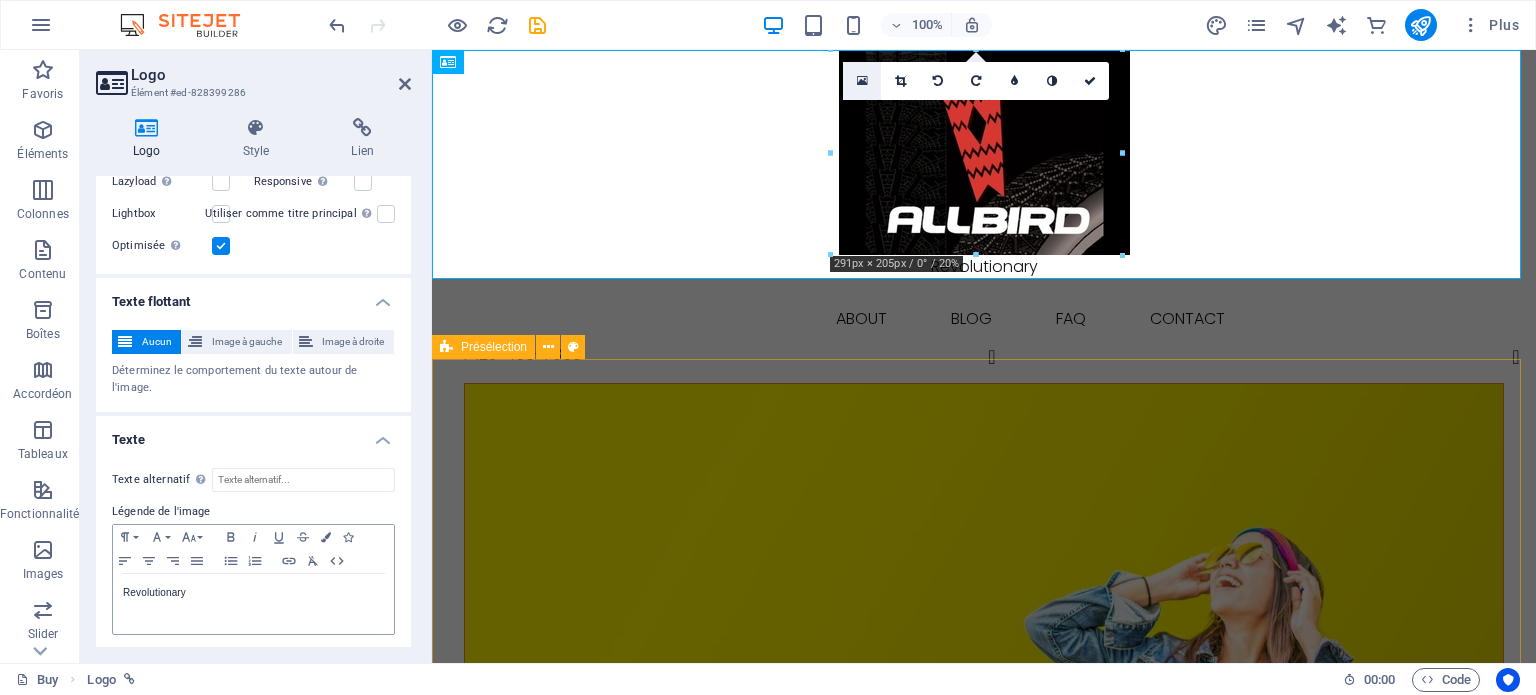 click at bounding box center (862, 81) 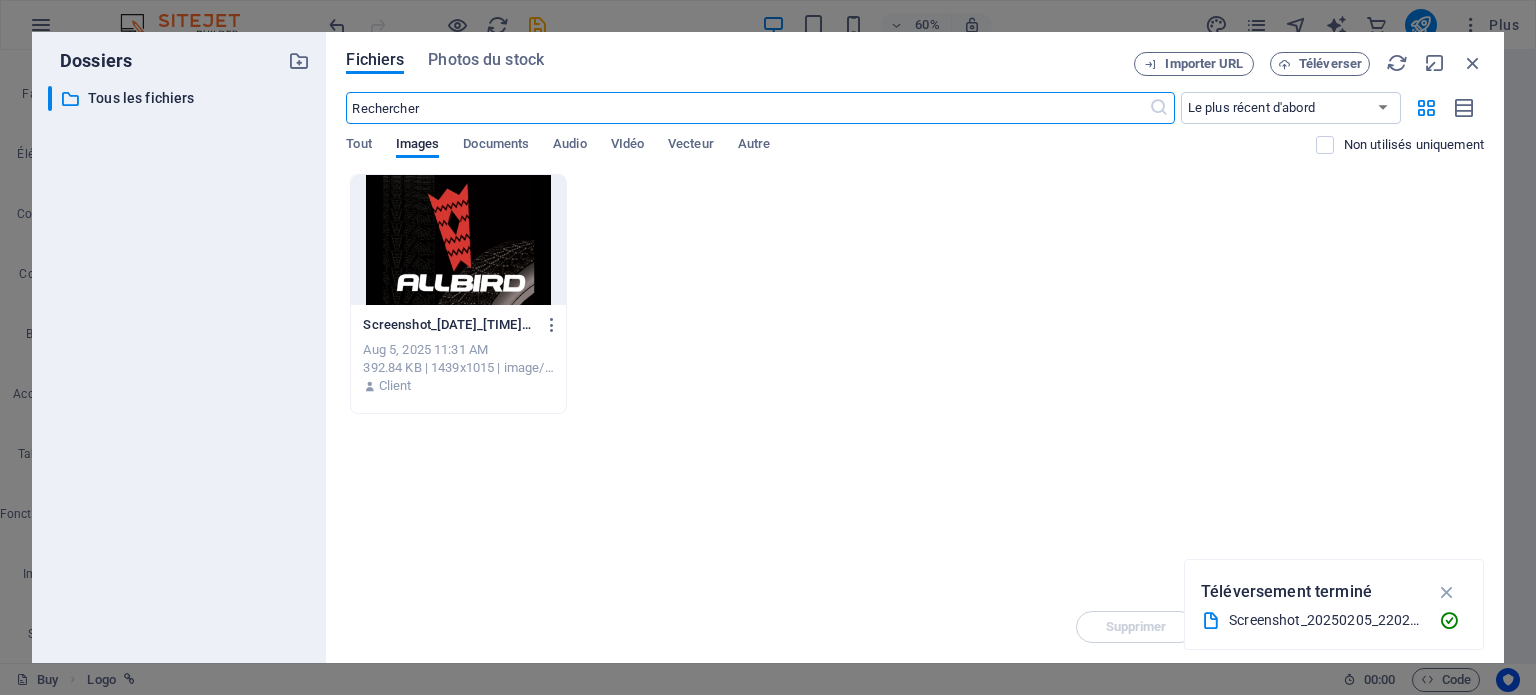 click on "Déposez les fichiers ici pour les téléverser automatiquement. Screenshot_20250205_220253_Gallery-aOP9hhIeuiFP4Ya4SbM8RA.jpg Screenshot_20250205_220253_Gallery-aOP9hhIeuiFP4Ya4SbM8RA.jpg Aug 5, 2025 11:31 AM 392.84 KB | 1439x1015 | image/jpeg Client" at bounding box center (915, 382) 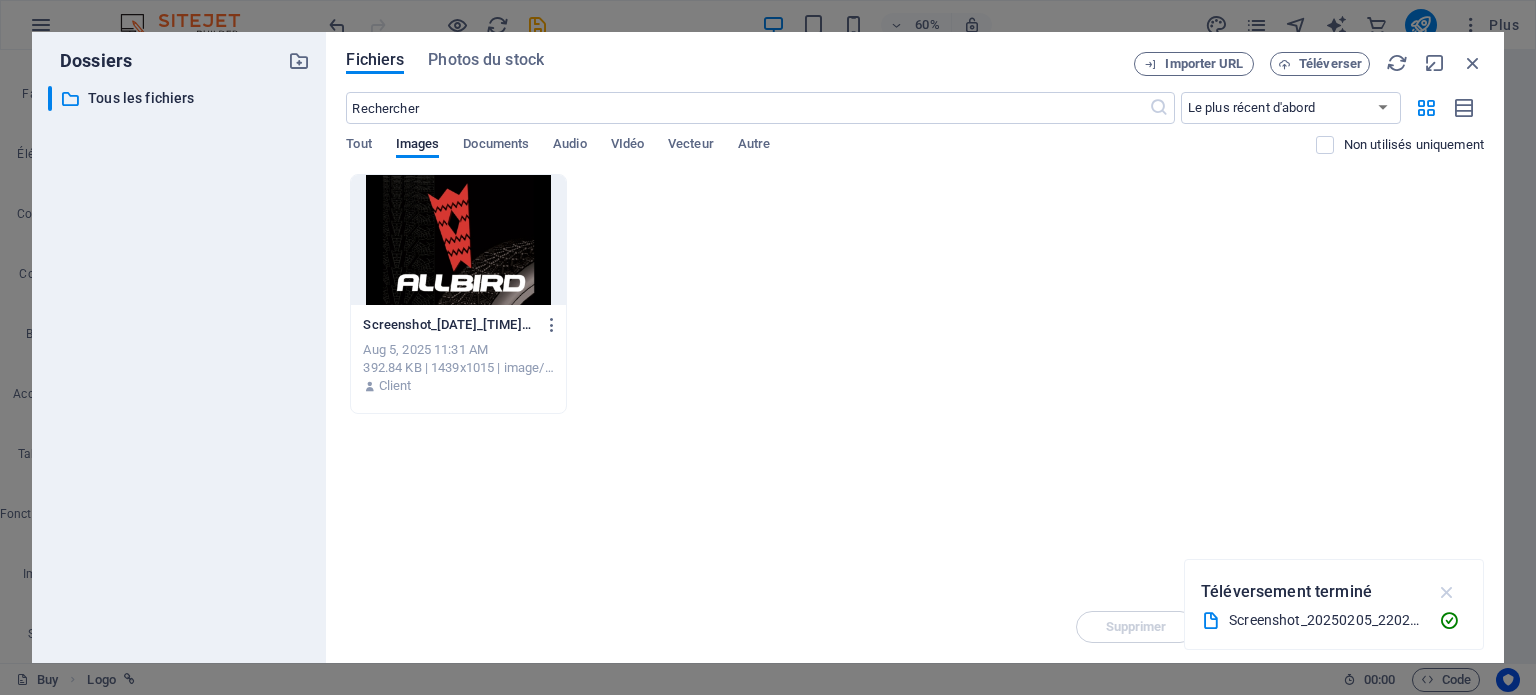 click at bounding box center (1447, 592) 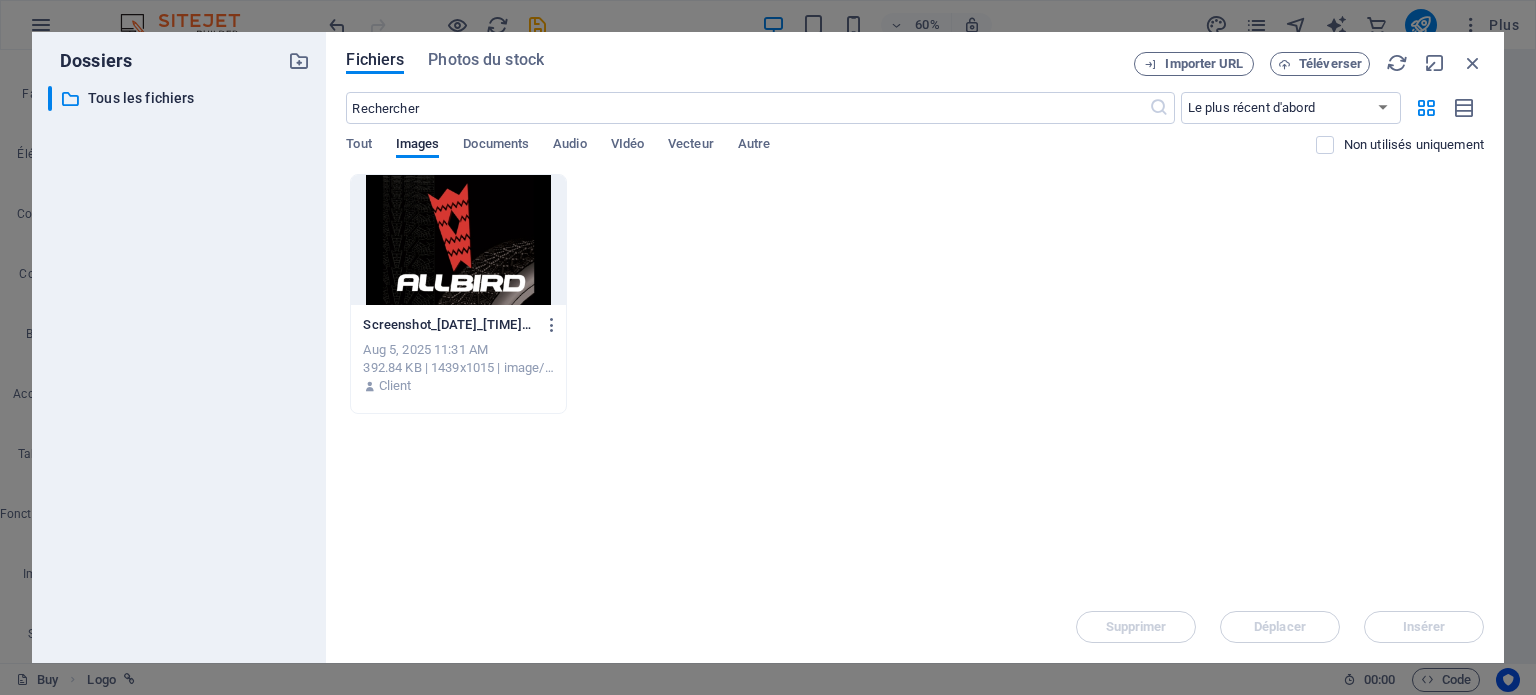 click on "Screenshot_20250205_220253_Gallery-aOP9hhIeuiFP4Ya4SbM8RA.jpg Screenshot_20250205_220253_Gallery-aOP9hhIeuiFP4Ya4SbM8RA.jpg Aug 5, 2025 11:31 AM 392.84 KB | 1439x1015 | image/jpeg Client" at bounding box center [458, 356] 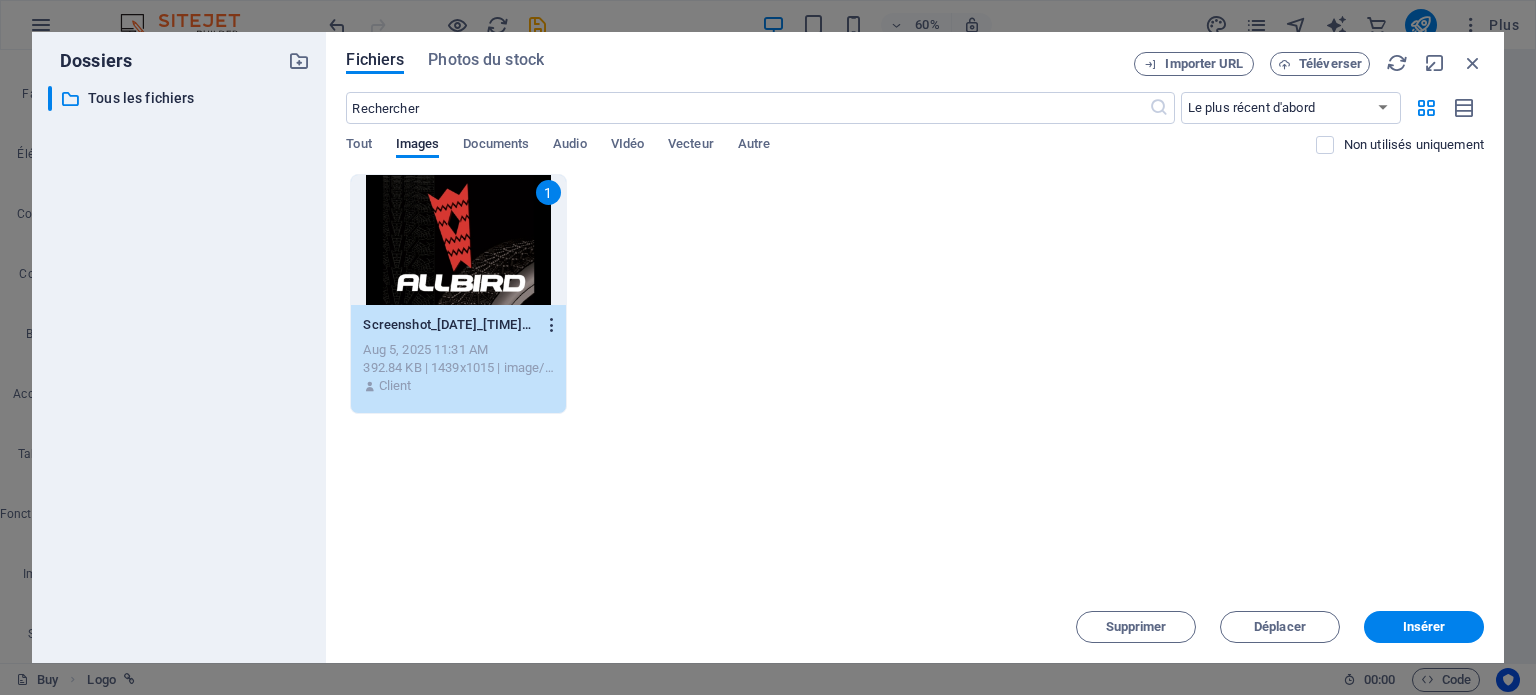 click at bounding box center [552, 325] 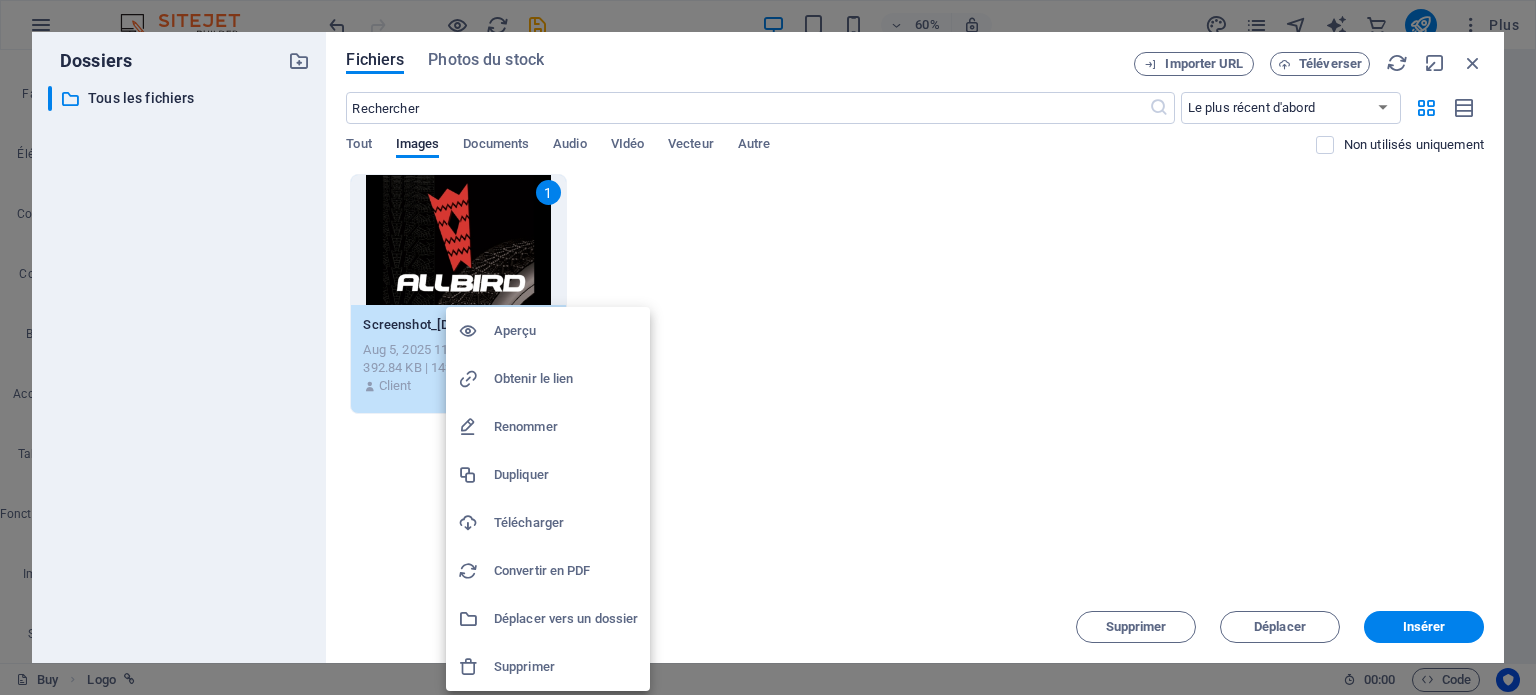 click on "Supprimer" at bounding box center [566, 667] 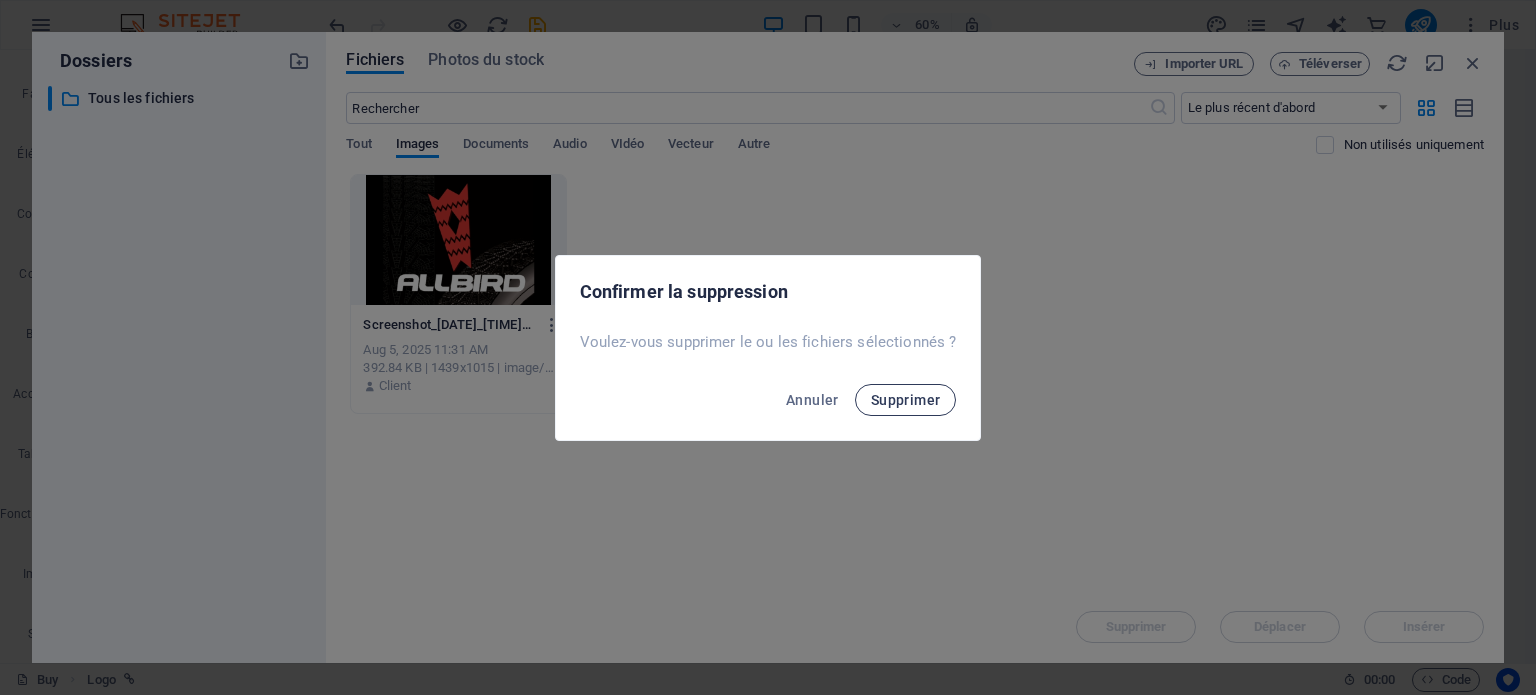 click on "Supprimer" at bounding box center [906, 400] 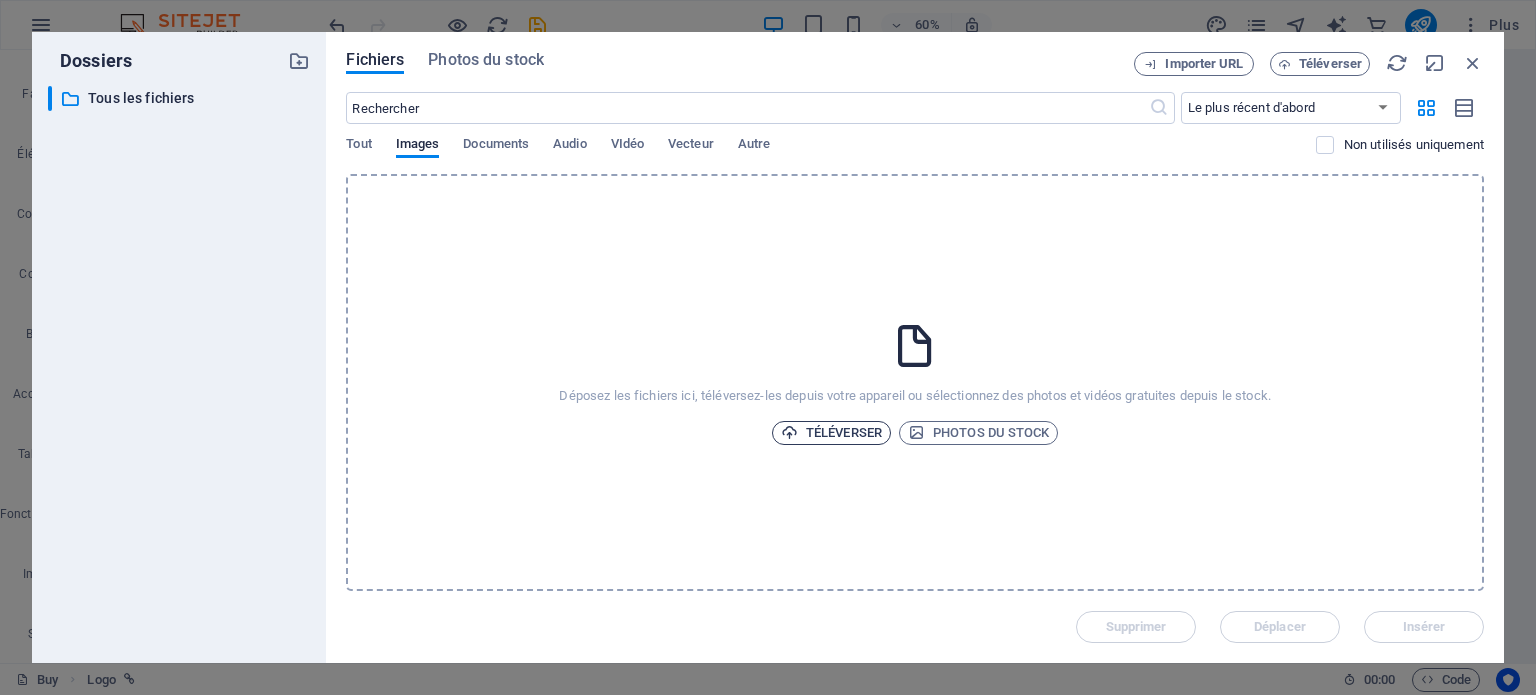click on "Téléverser" at bounding box center (831, 433) 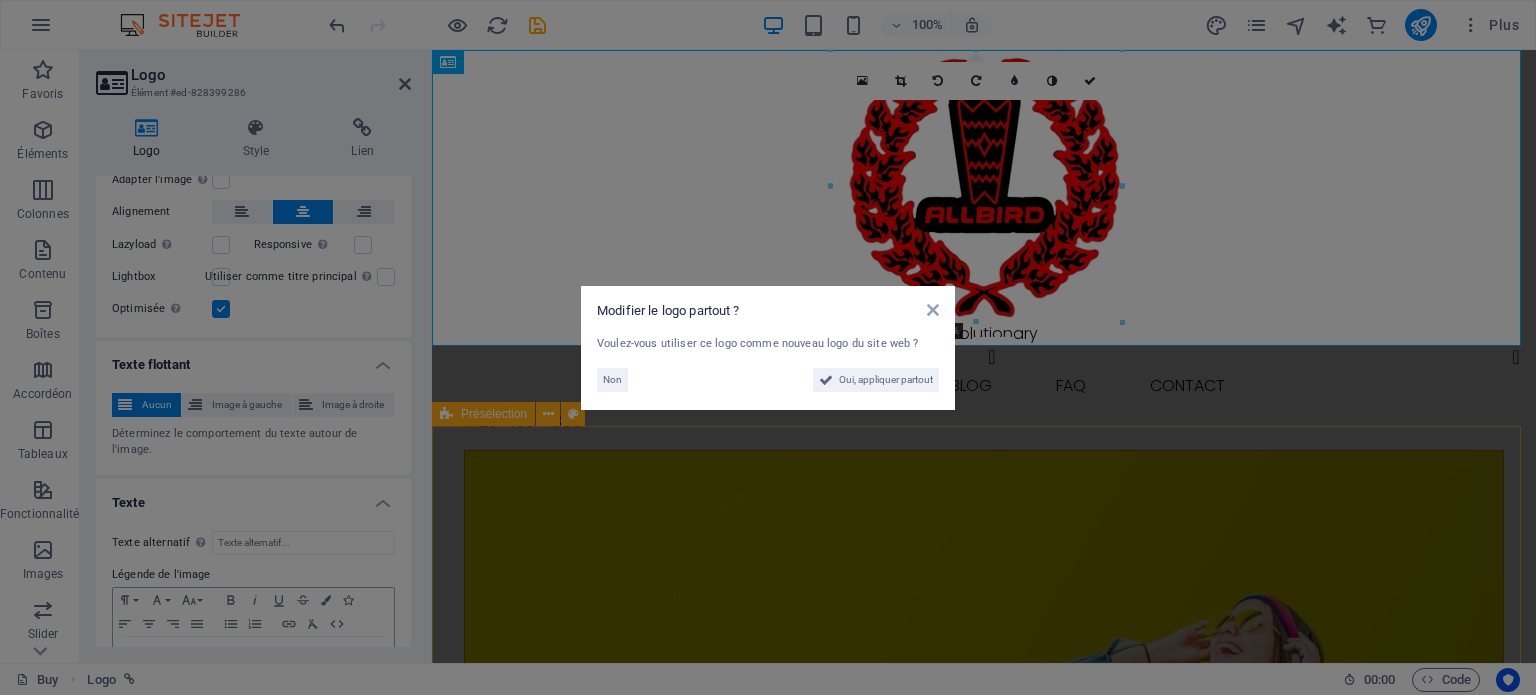 scroll, scrollTop: 463, scrollLeft: 0, axis: vertical 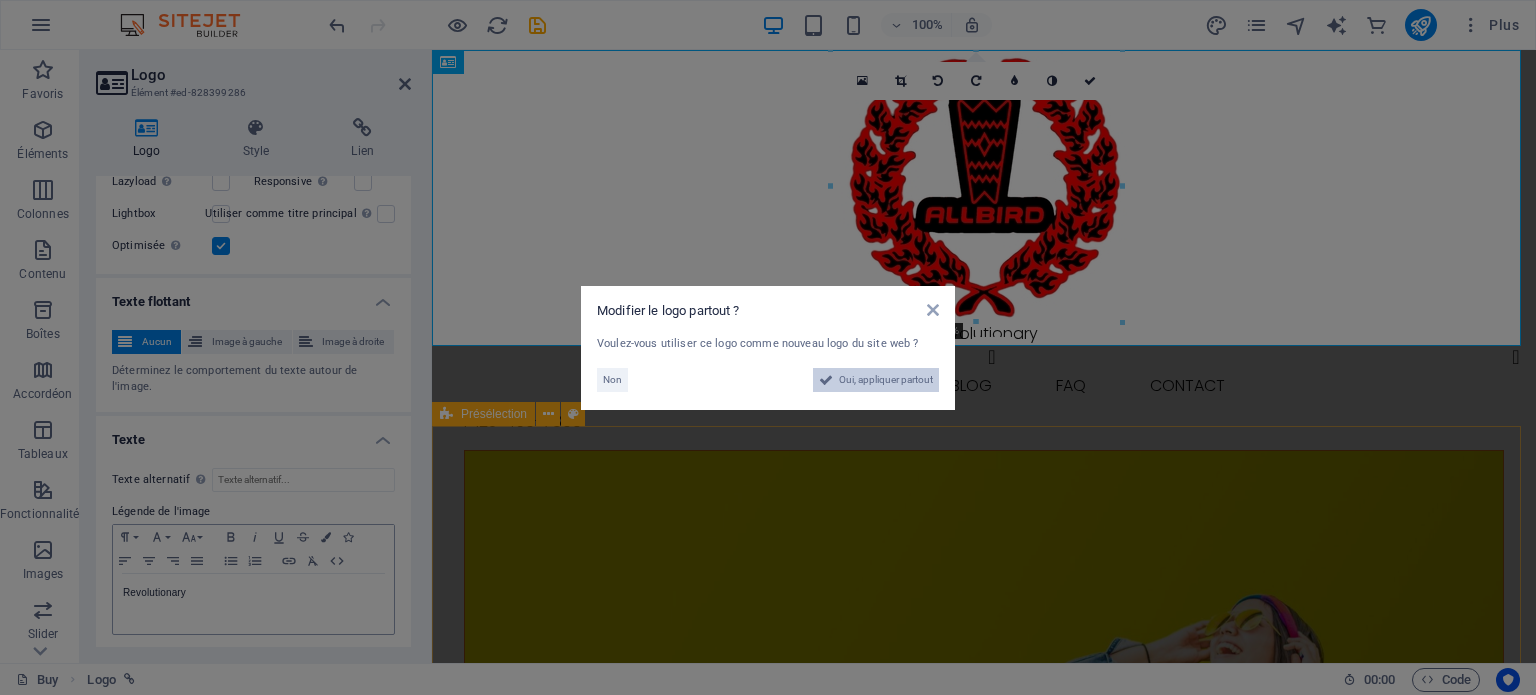 click on "Oui, appliquer partout" at bounding box center (876, 380) 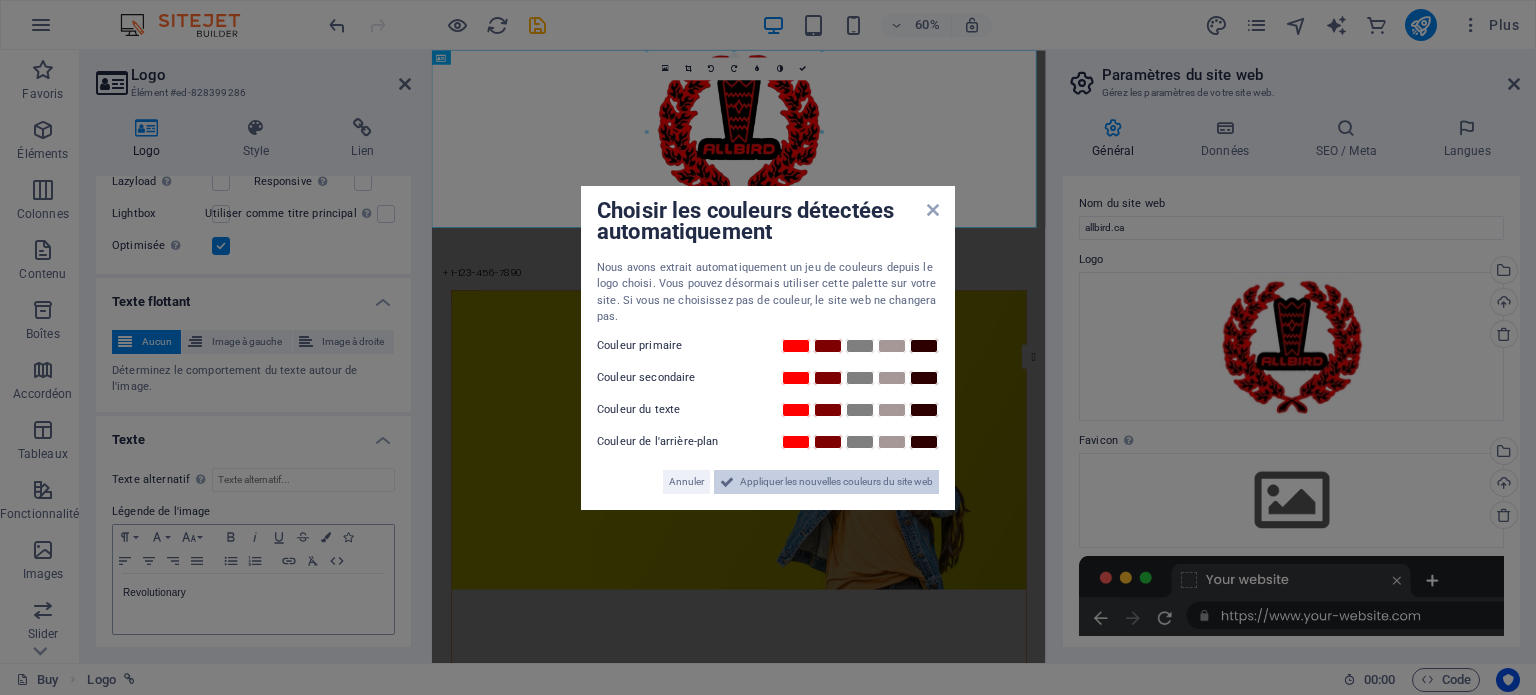 click on "Appliquer les nouvelles couleurs du site web" at bounding box center (836, 482) 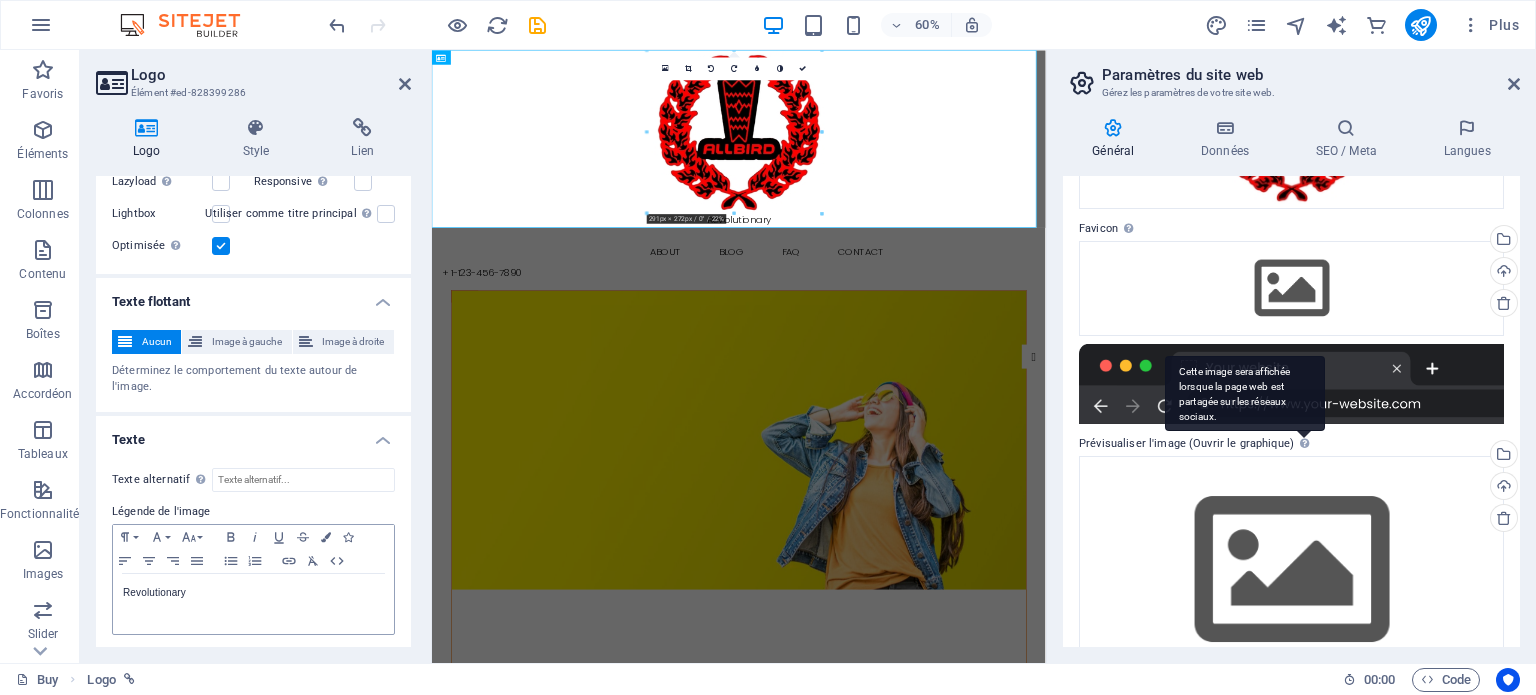 scroll, scrollTop: 0, scrollLeft: 0, axis: both 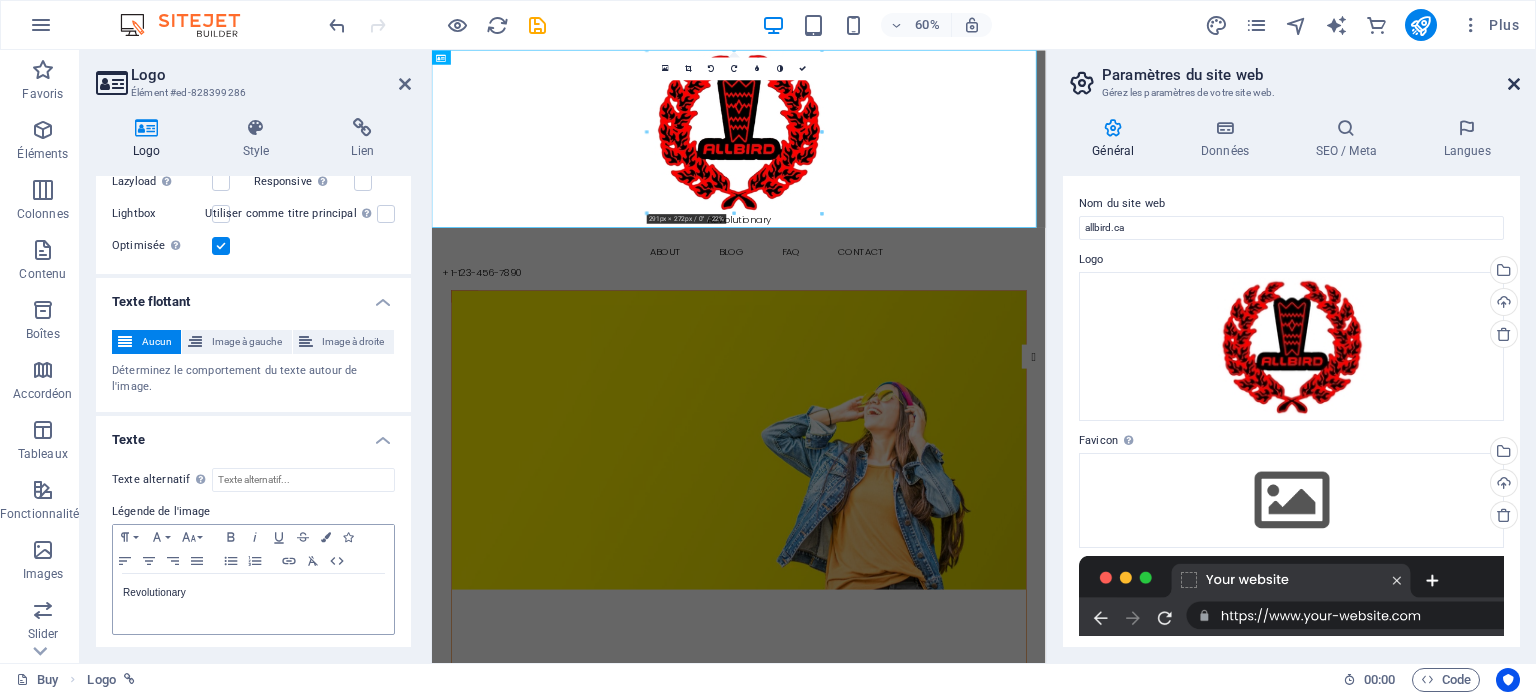 click at bounding box center [1514, 84] 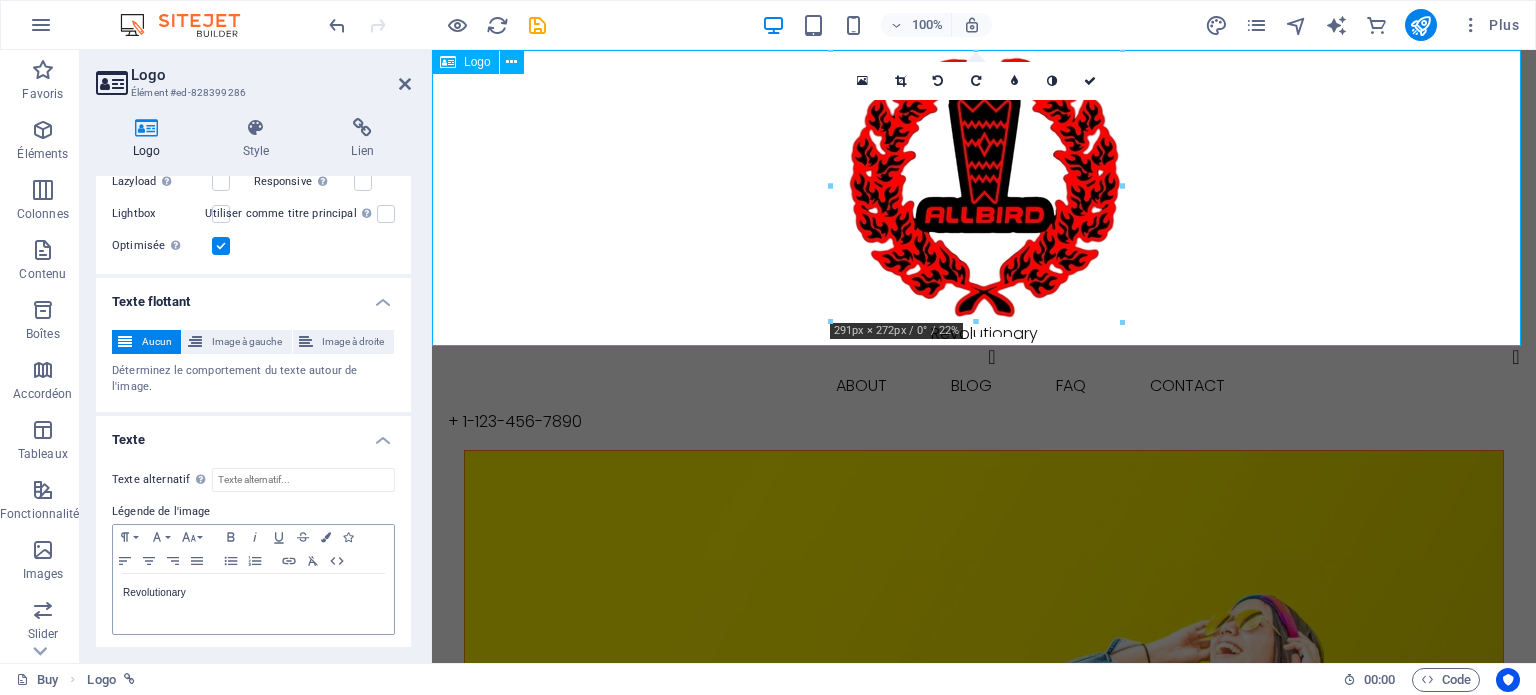 click on "Revolutionary" at bounding box center (984, 198) 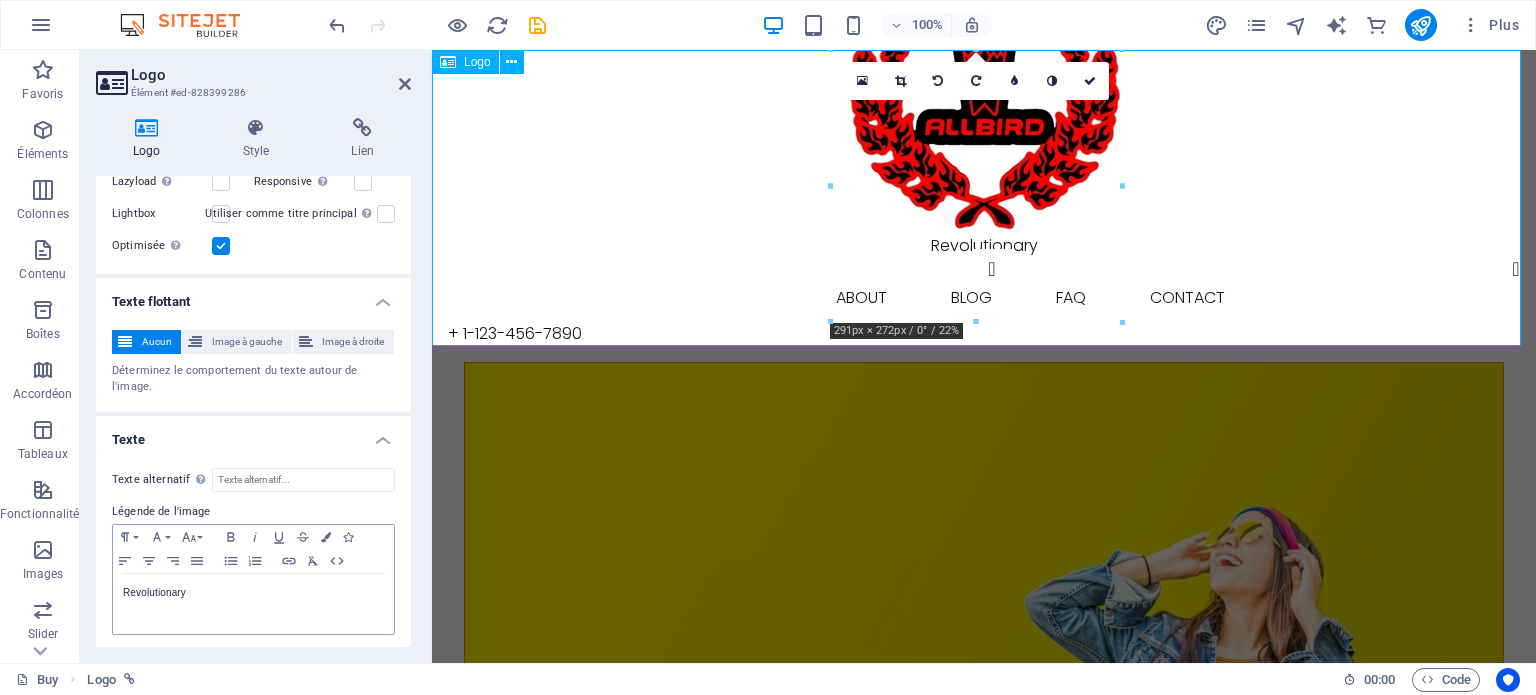 scroll, scrollTop: 100, scrollLeft: 0, axis: vertical 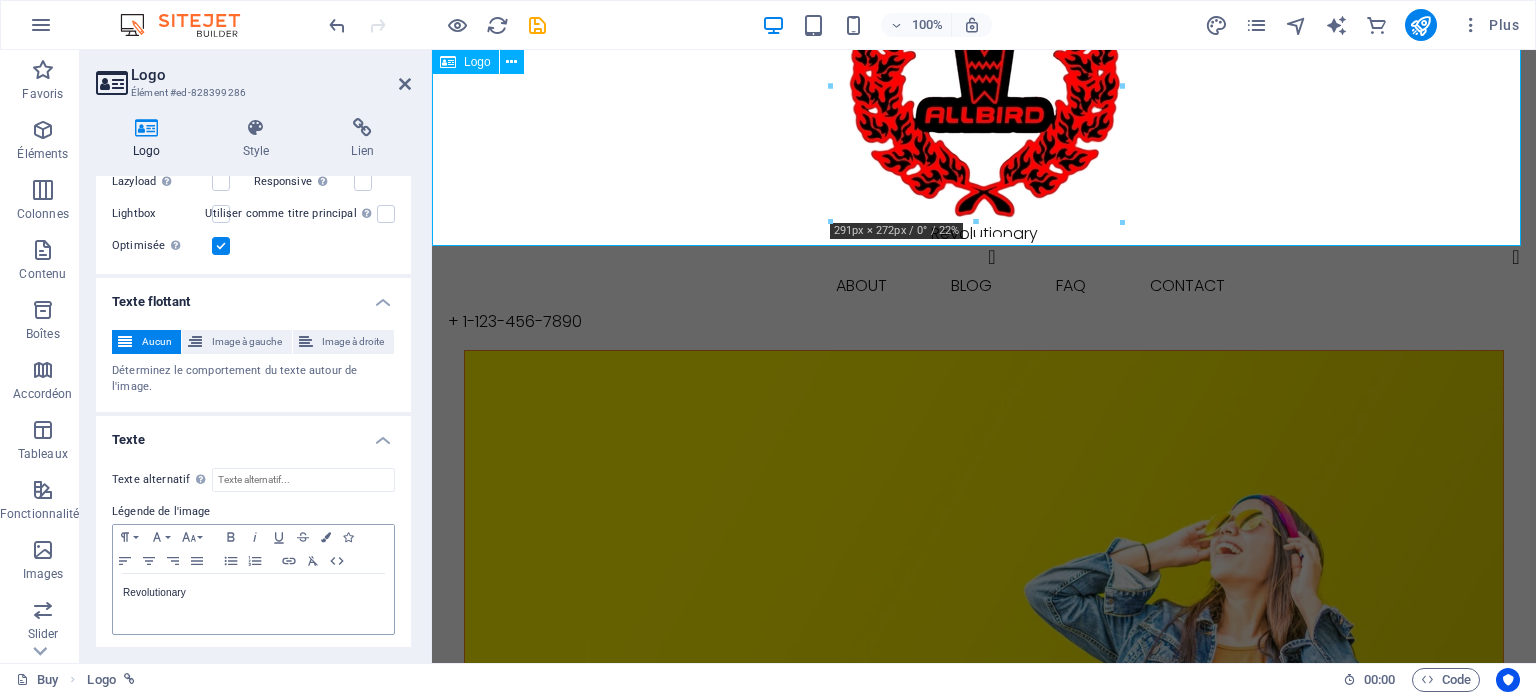 click on "Revolutionary" at bounding box center [984, 98] 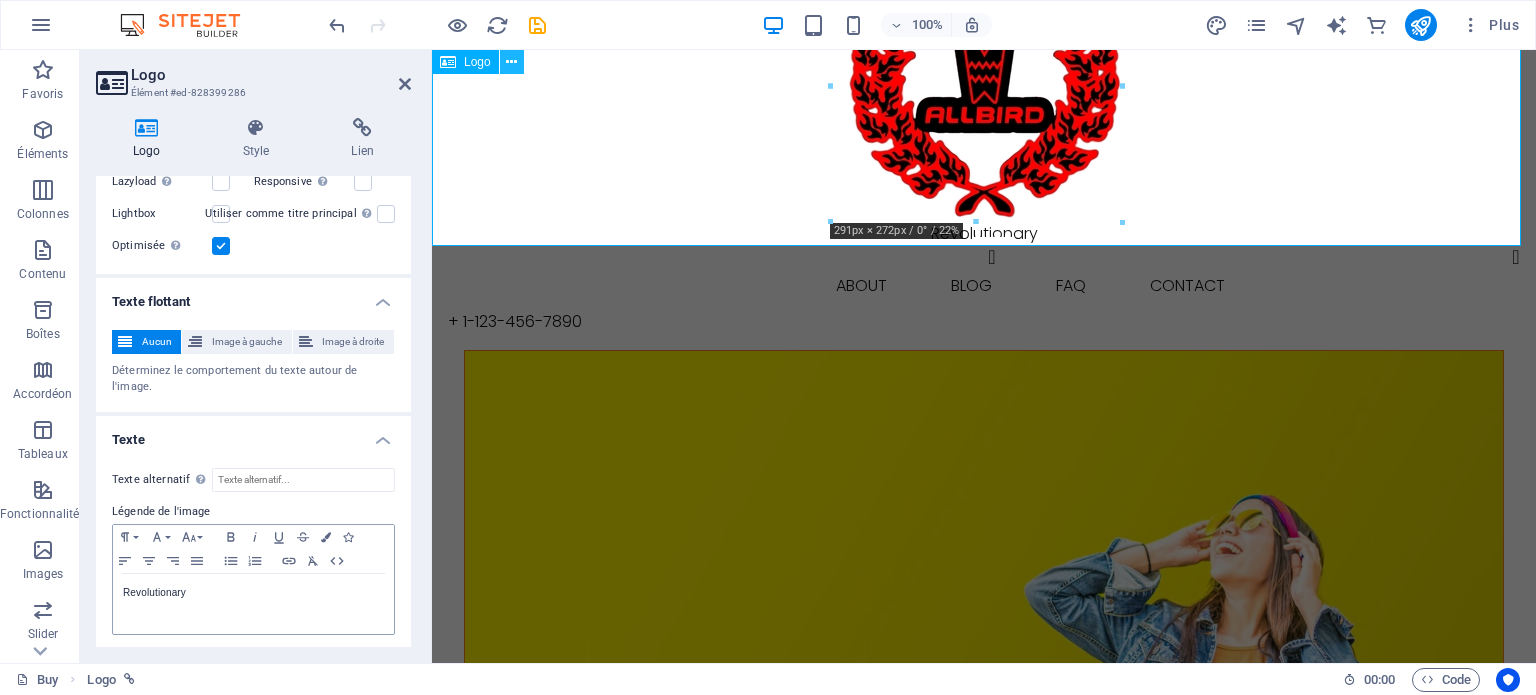 click at bounding box center (512, 62) 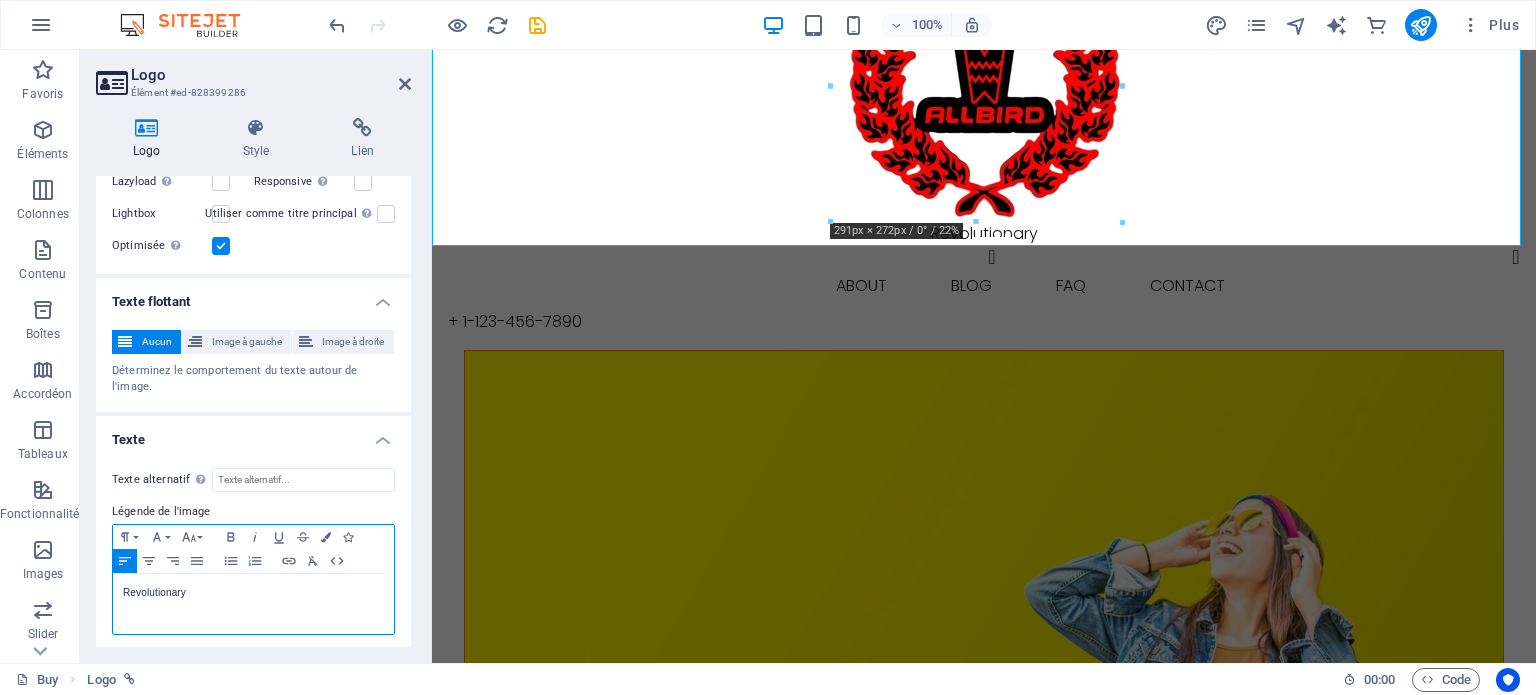 drag, startPoint x: 258, startPoint y: 586, endPoint x: 96, endPoint y: 568, distance: 162.99693 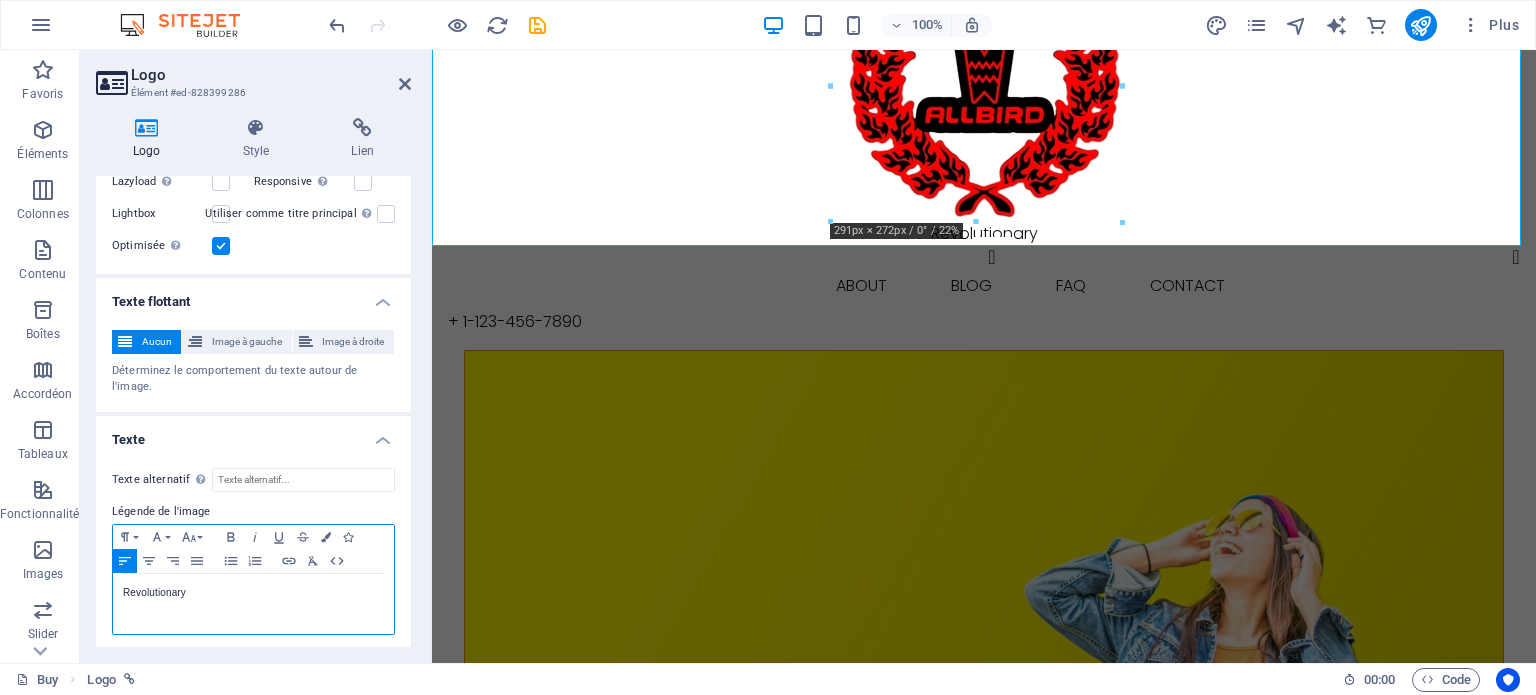 click on "Texte alternatif Le texte alternatif est utilisé par les appareils qui ne peuvent pas afficher les images (par exemple : les moteurs de recherche d'images). Chaque image devrait avoir un texte alternatif pour améliorer l'accessibilité du site web. Légende de l'image Paragraph Format Normal Heading 1 Heading 2 Heading 3 Heading 4 Heading 5 Heading 6 Code Font Family Arial Georgia Impact Tahoma Times New Roman Verdana Font Size 8 9 10 11 12 14 18 24 30 36 48 60 72 96 Bold Italic Underline Strikethrough Colors Icons Align Left Align Center Align Right Align Justify Unordered List Ordered List Insert Link Clear Formatting HTML Revolutionary" at bounding box center (253, 552) 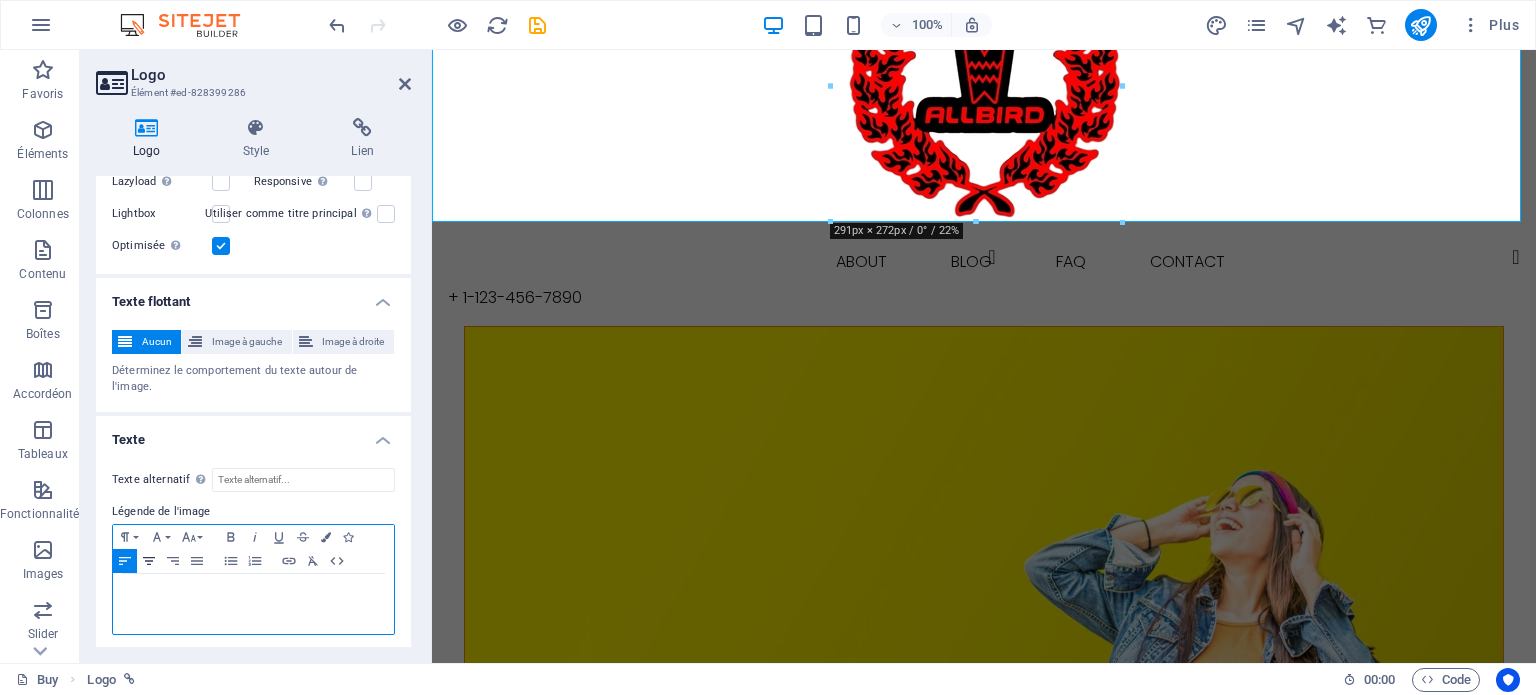 click 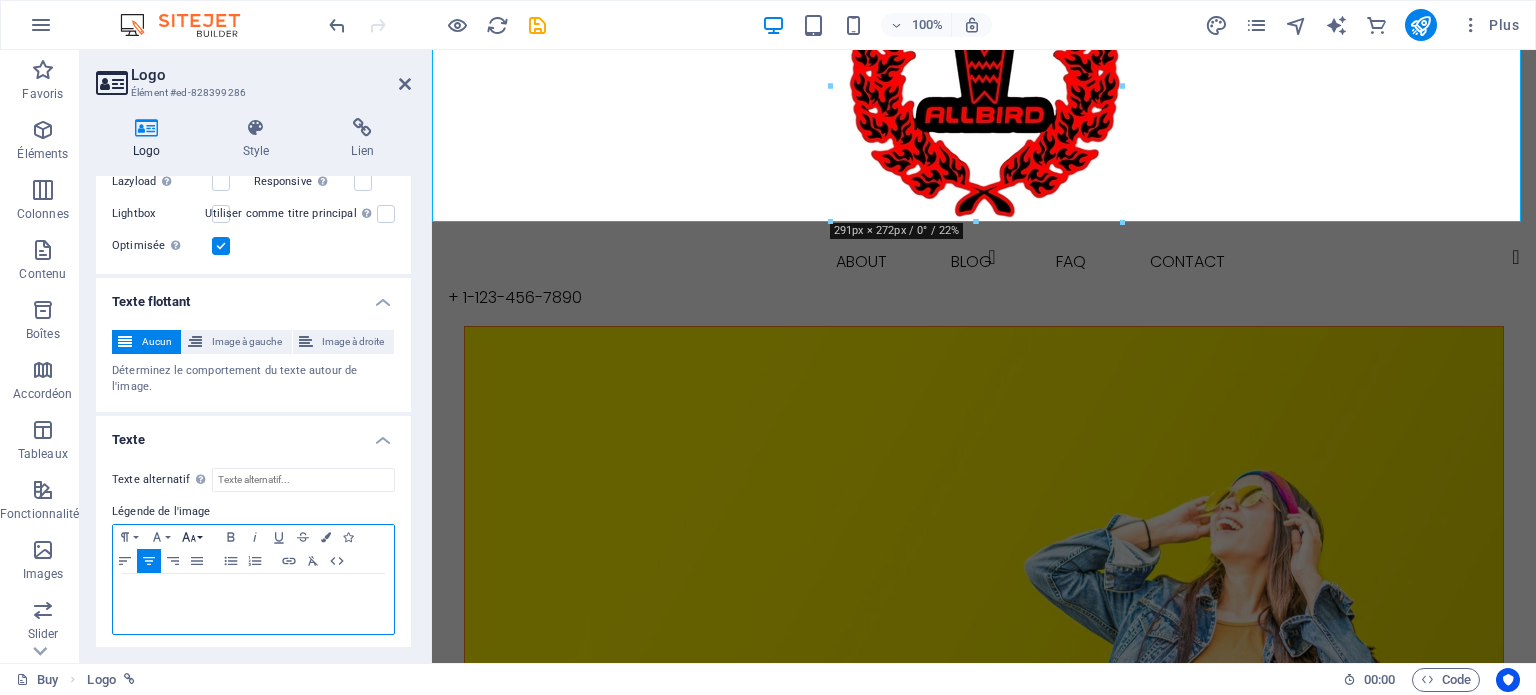 click 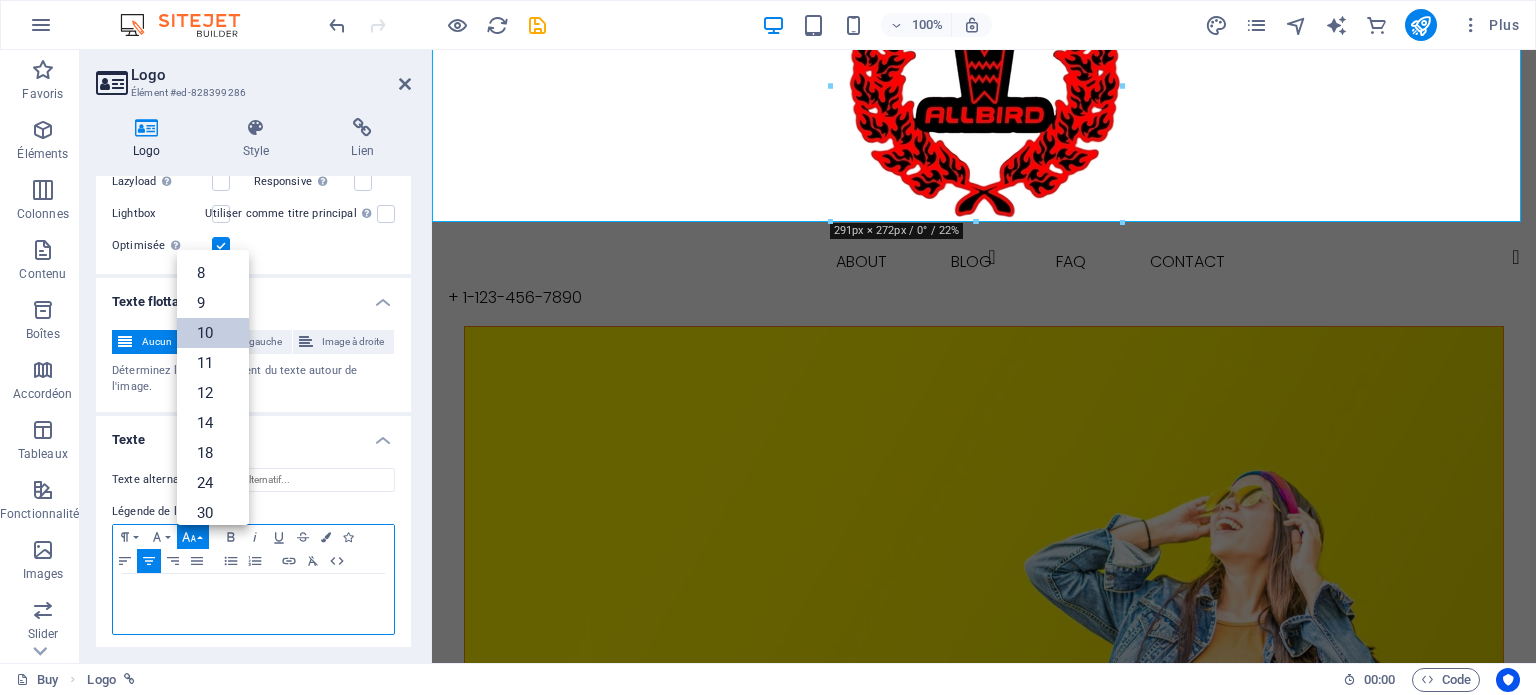 scroll, scrollTop: 83, scrollLeft: 0, axis: vertical 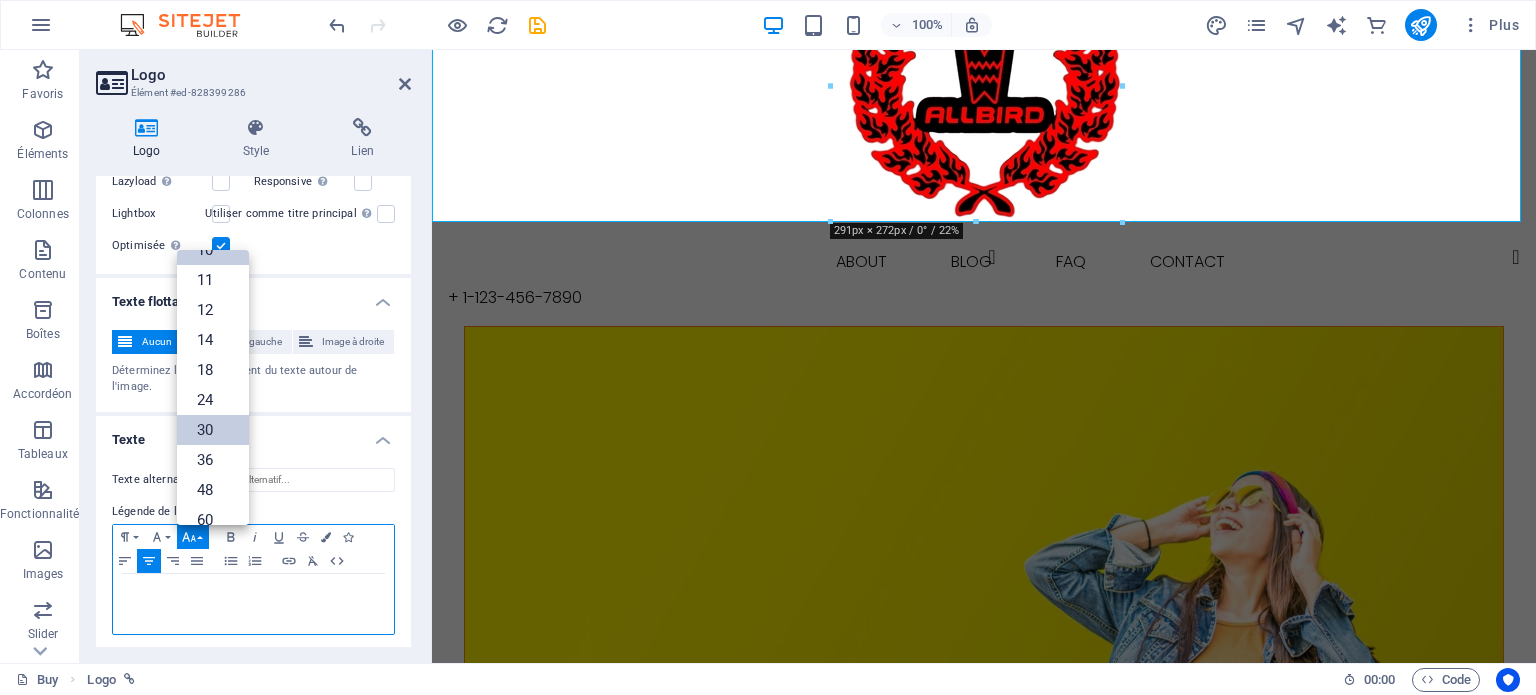 click on "30" at bounding box center (213, 430) 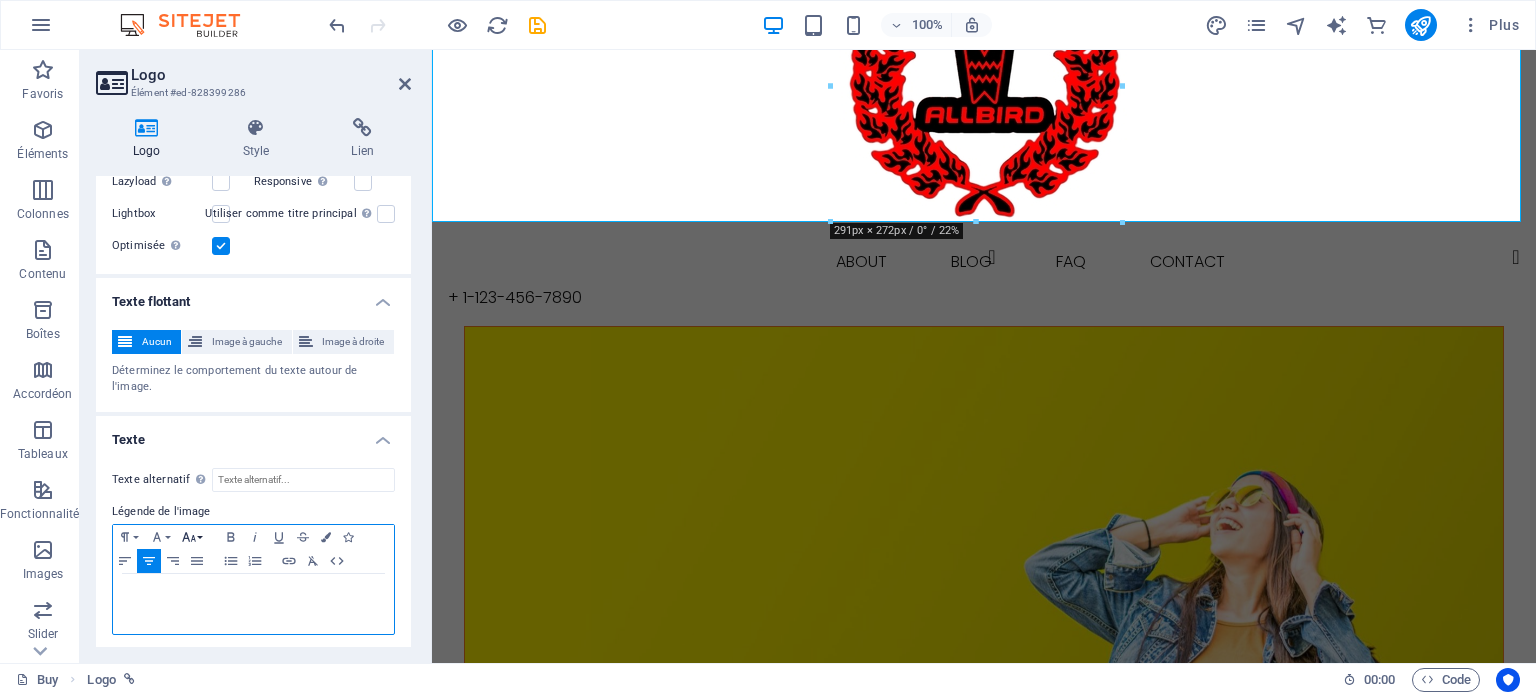 click on "Font Size" at bounding box center (193, 537) 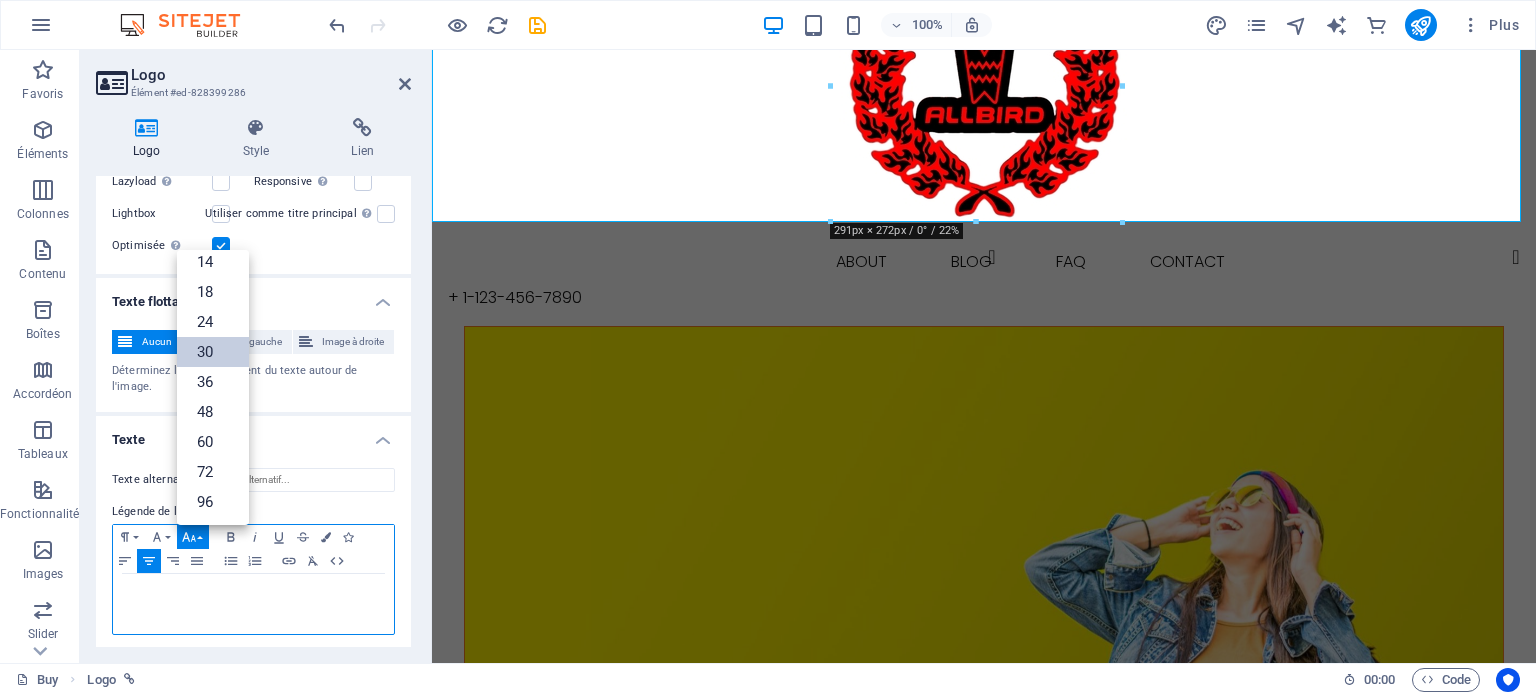 scroll, scrollTop: 160, scrollLeft: 0, axis: vertical 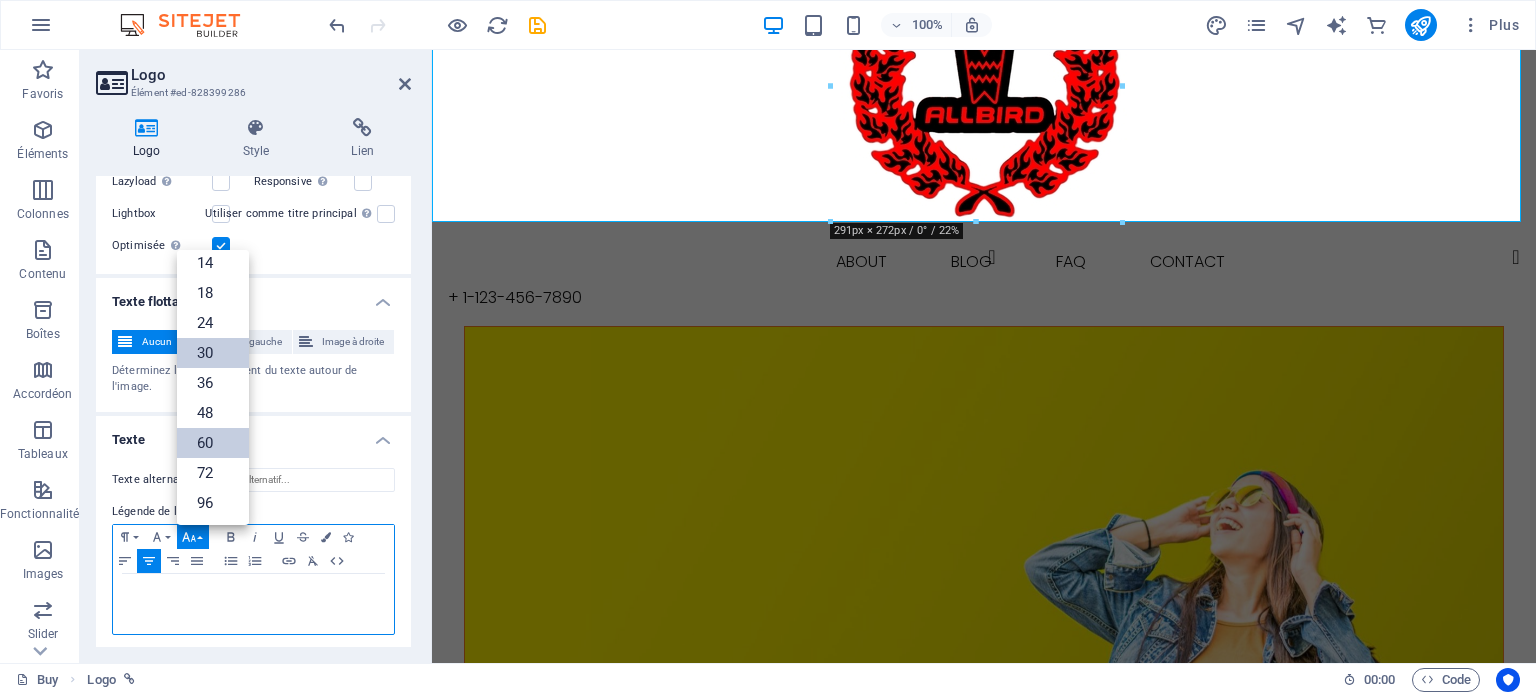 click on "60" at bounding box center (213, 443) 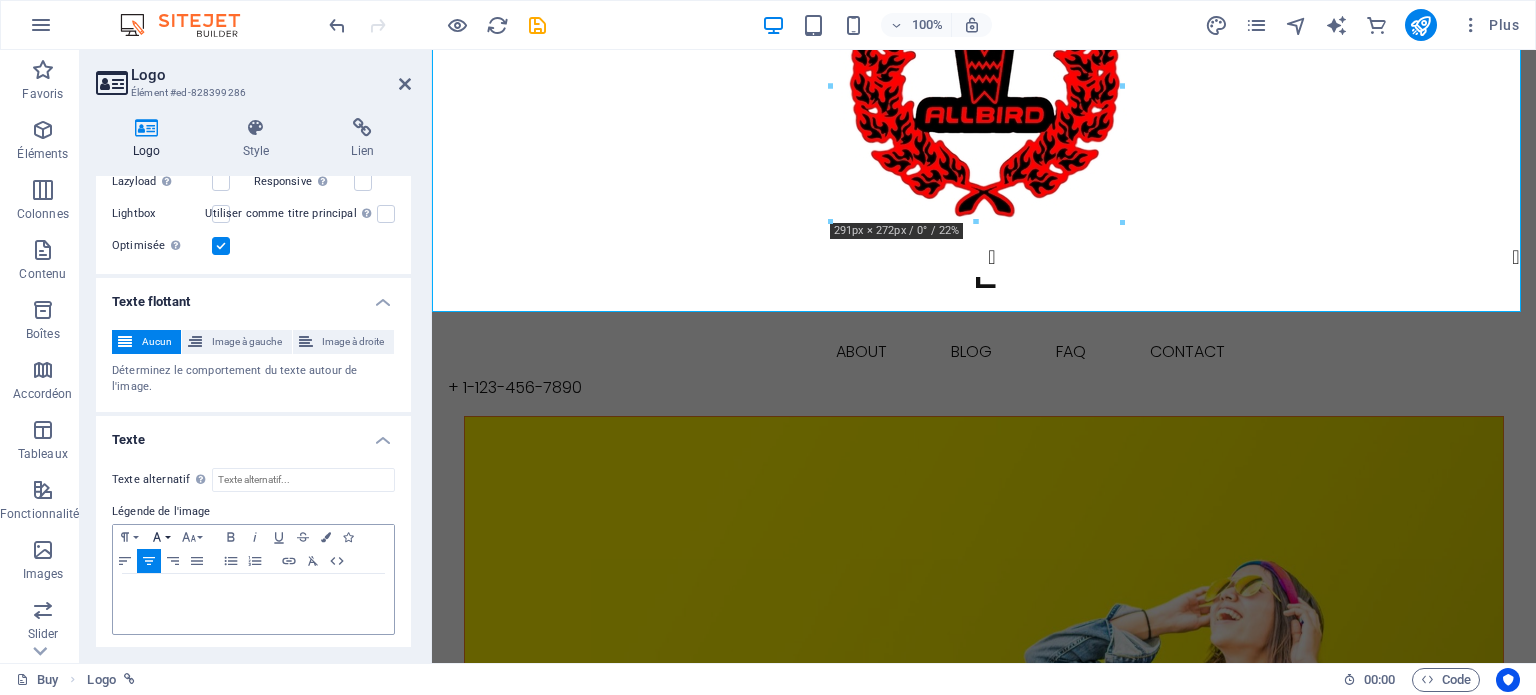 click on "Font Family" at bounding box center [161, 537] 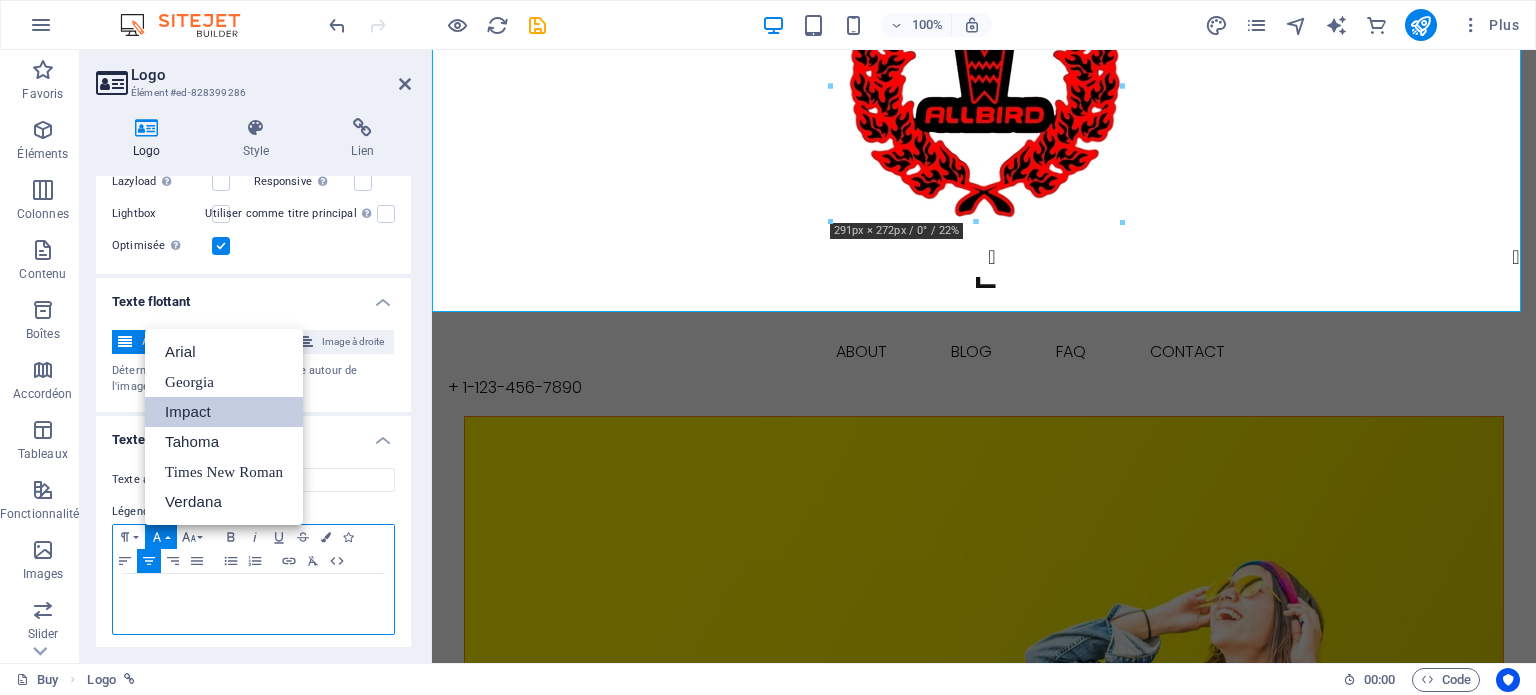 click on "Impact" at bounding box center (224, 412) 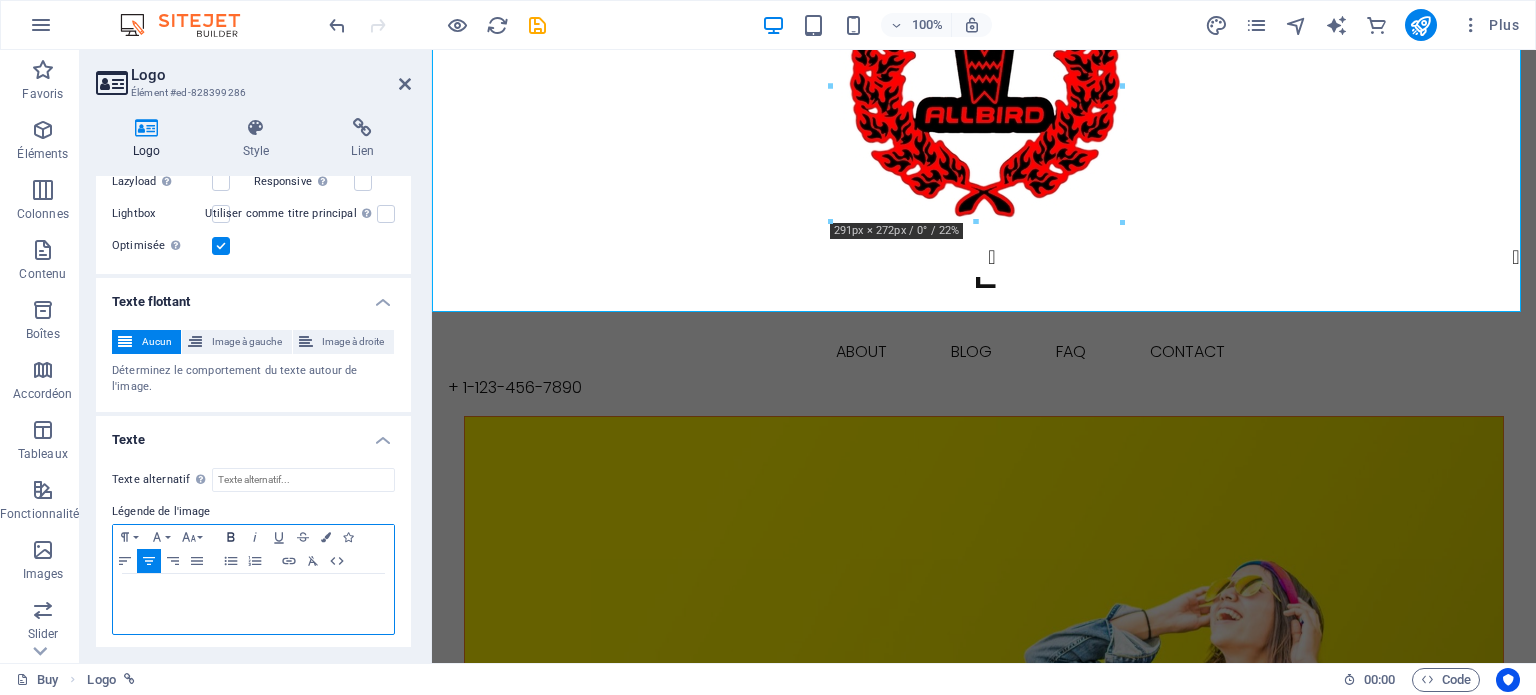 click 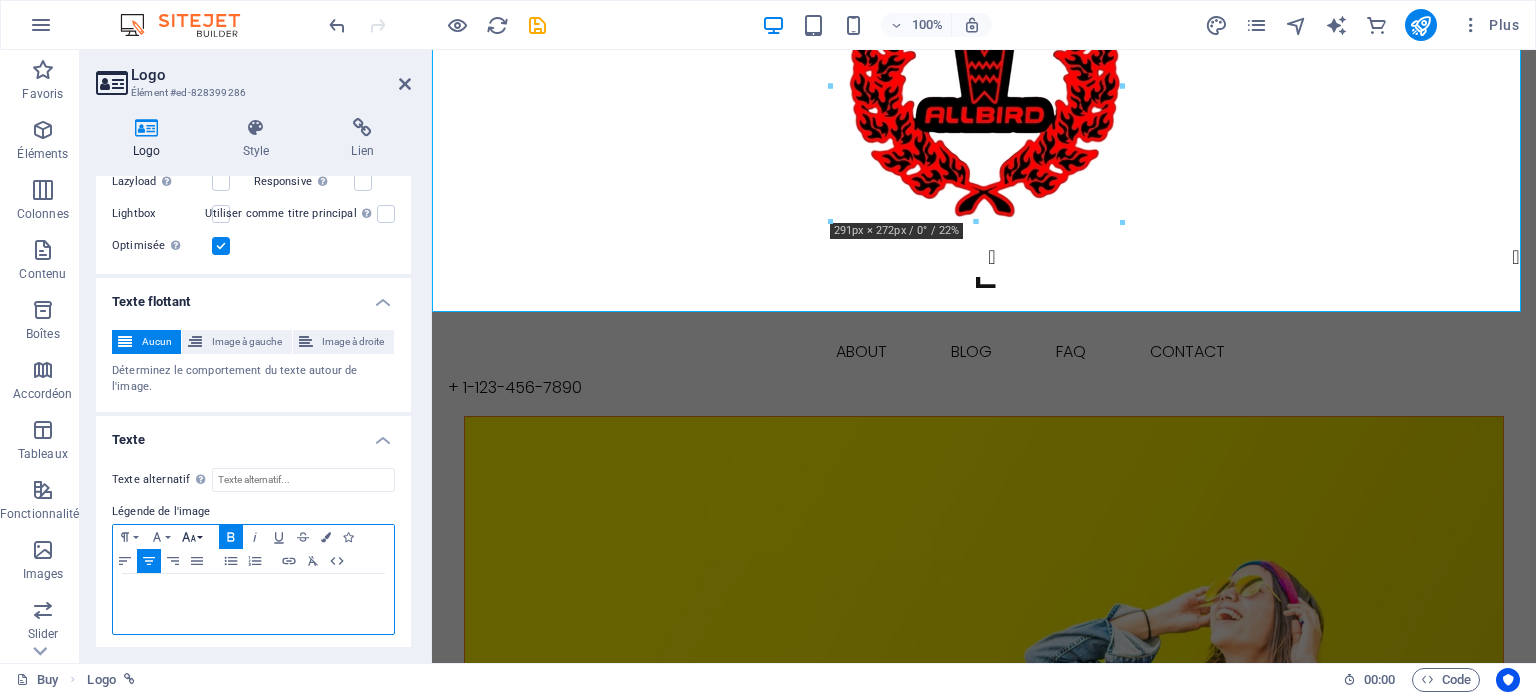 click 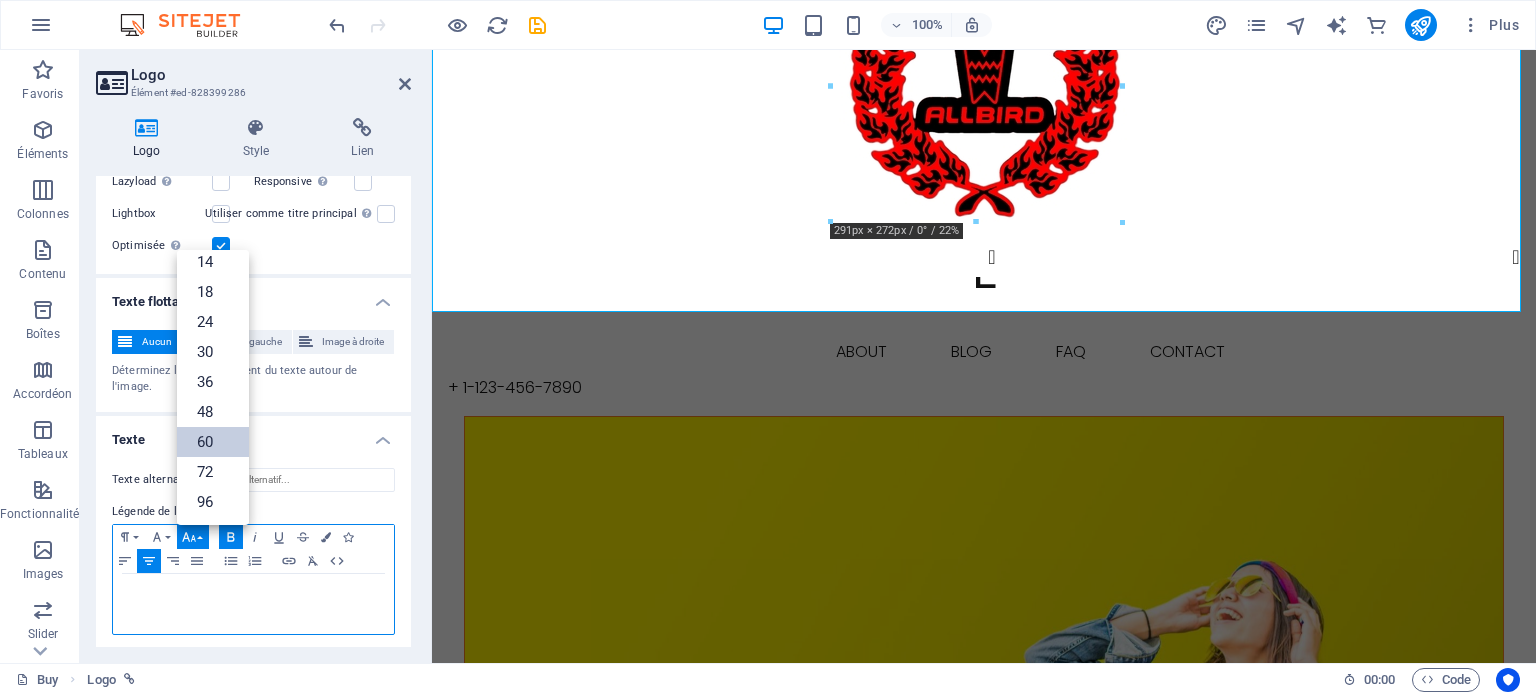 scroll, scrollTop: 160, scrollLeft: 0, axis: vertical 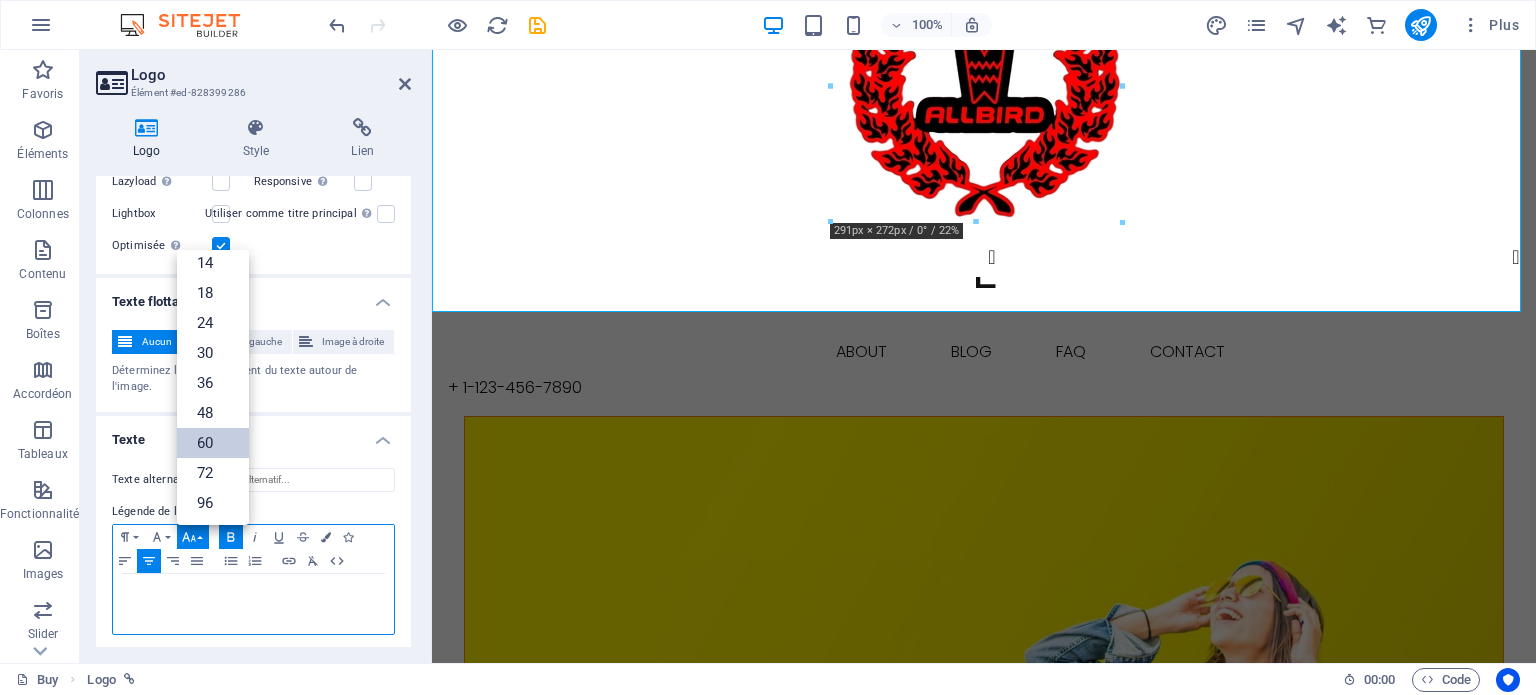 click 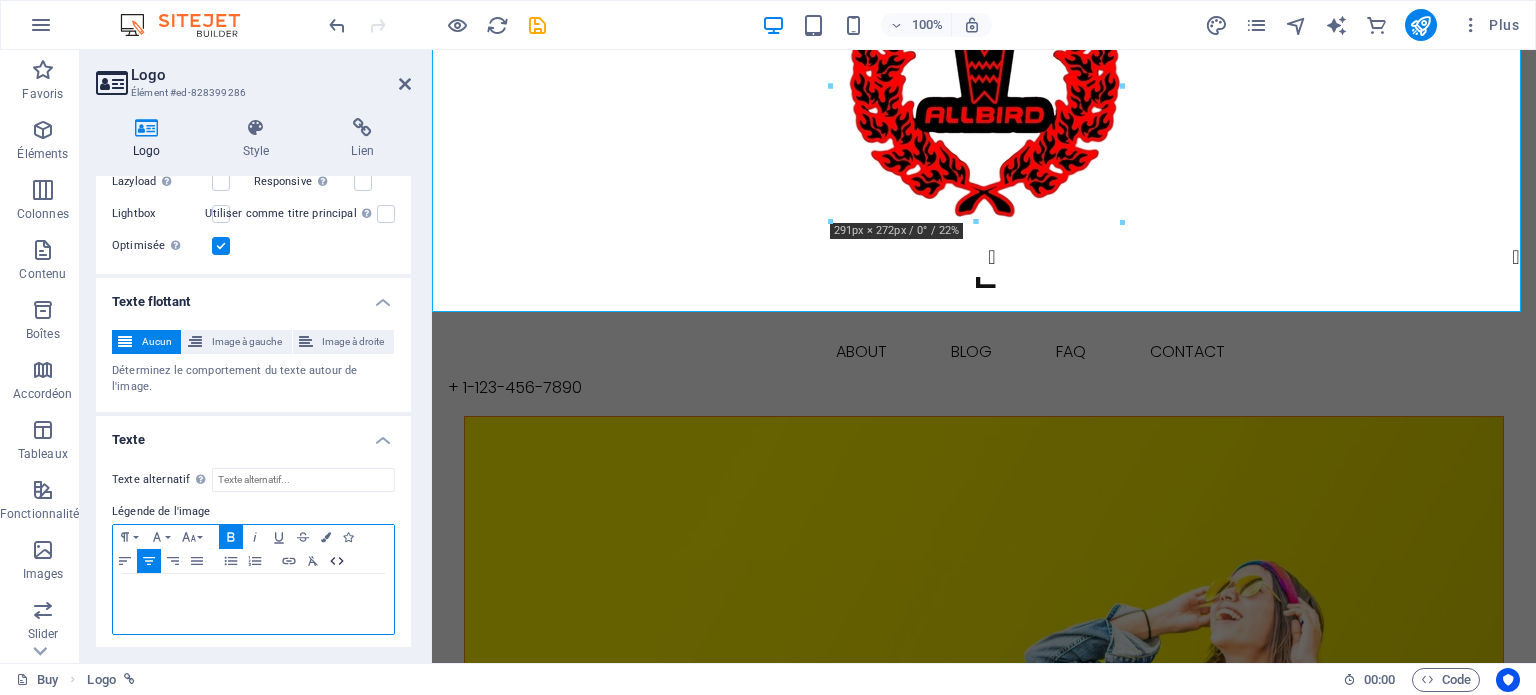 click 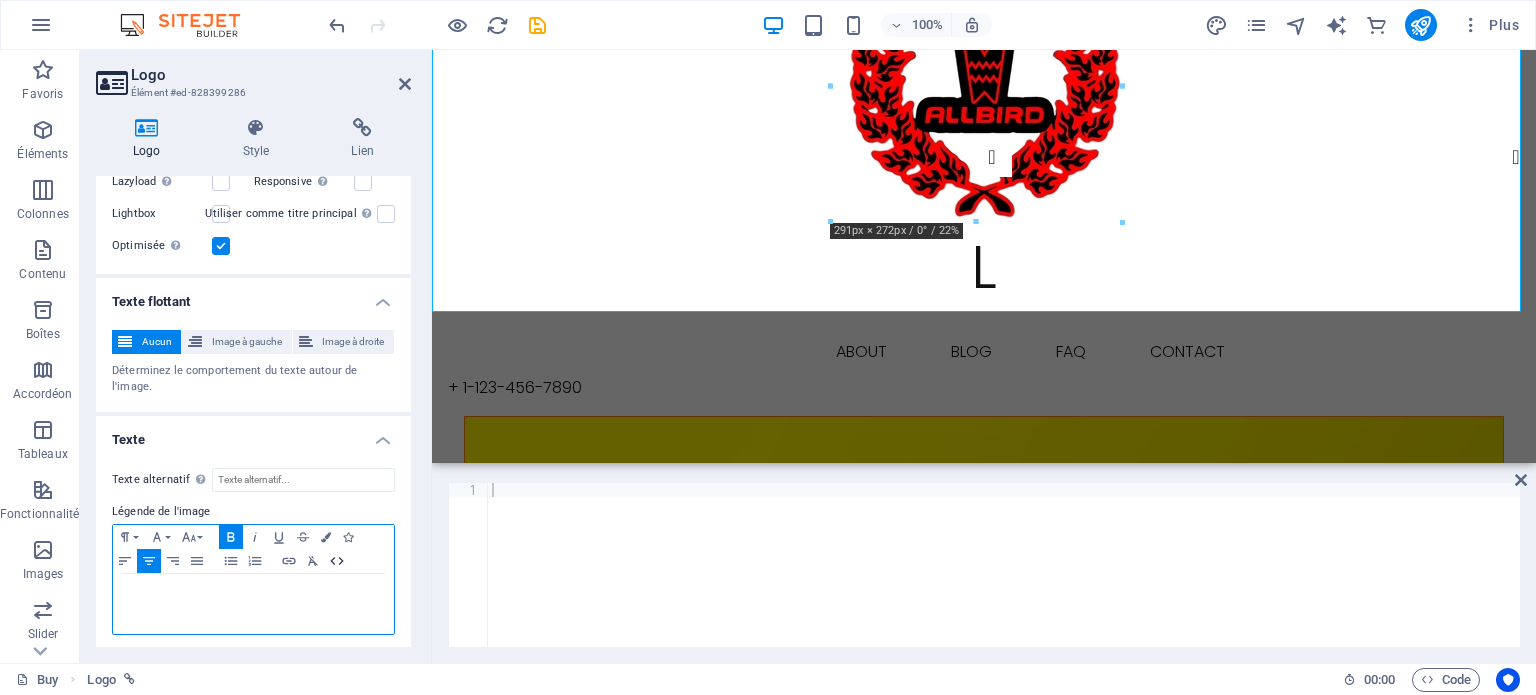 click 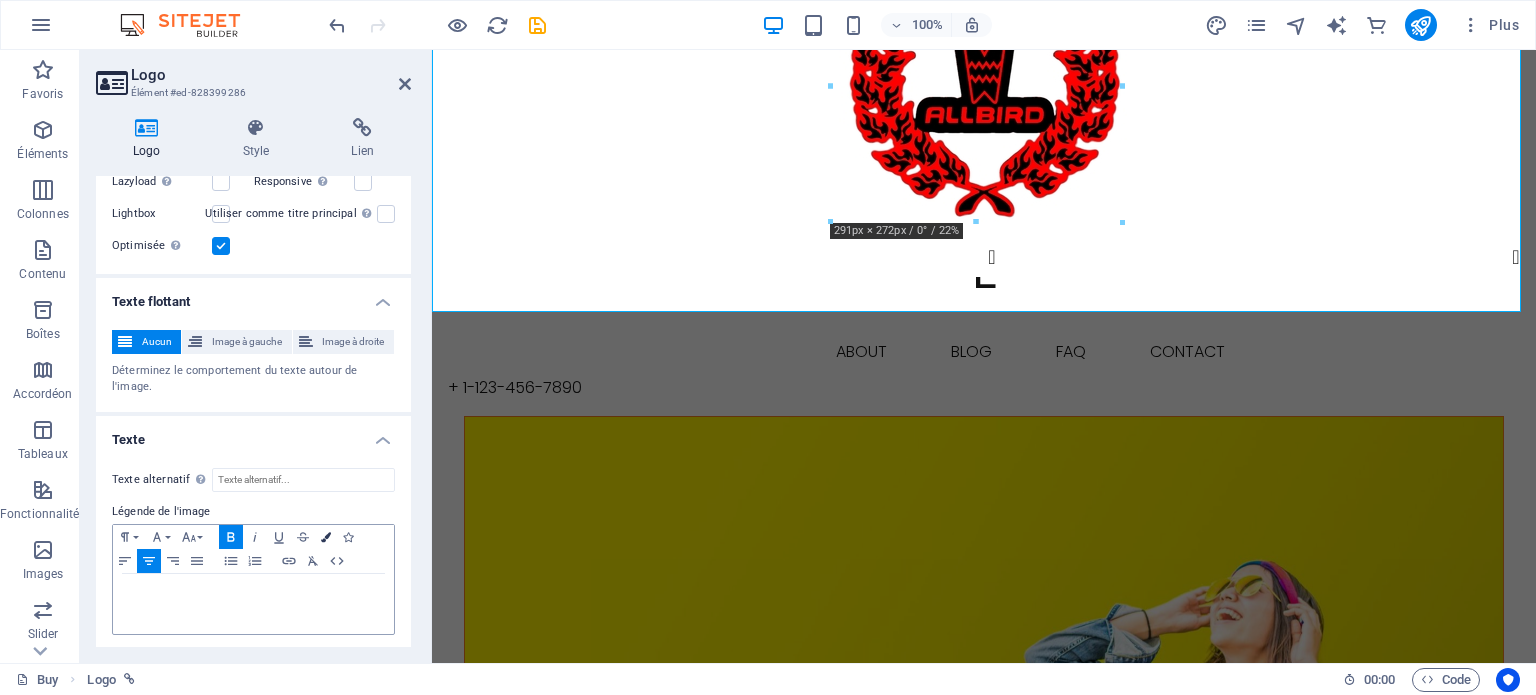 click at bounding box center (326, 537) 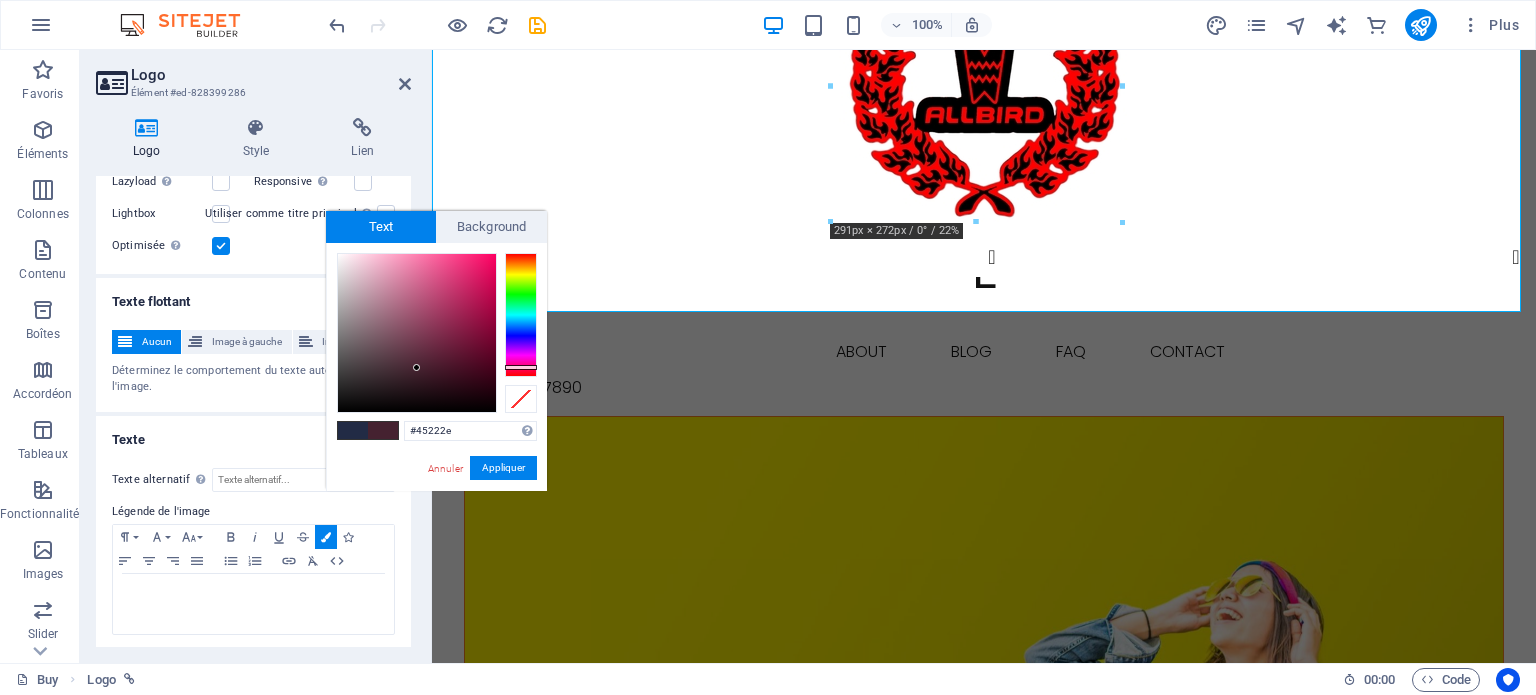 click at bounding box center [521, 315] 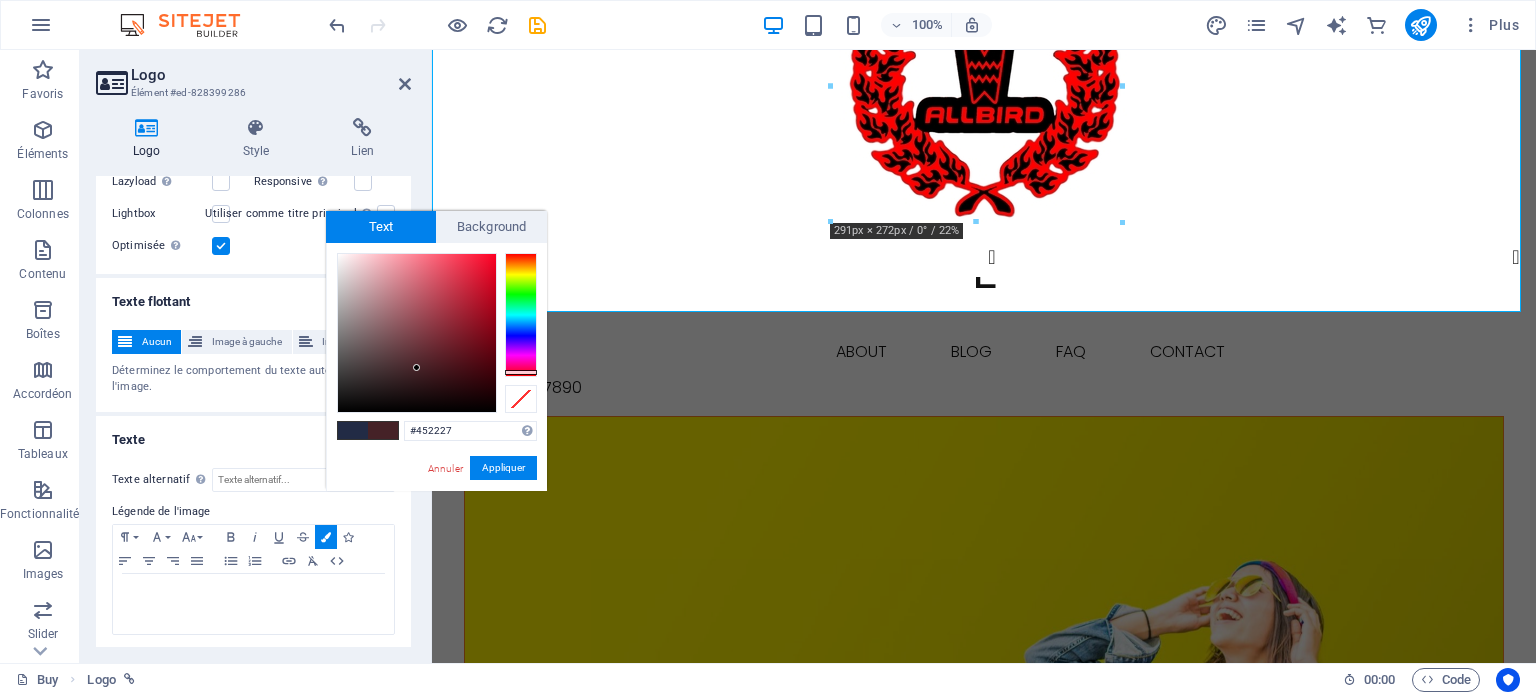 click at bounding box center [521, 315] 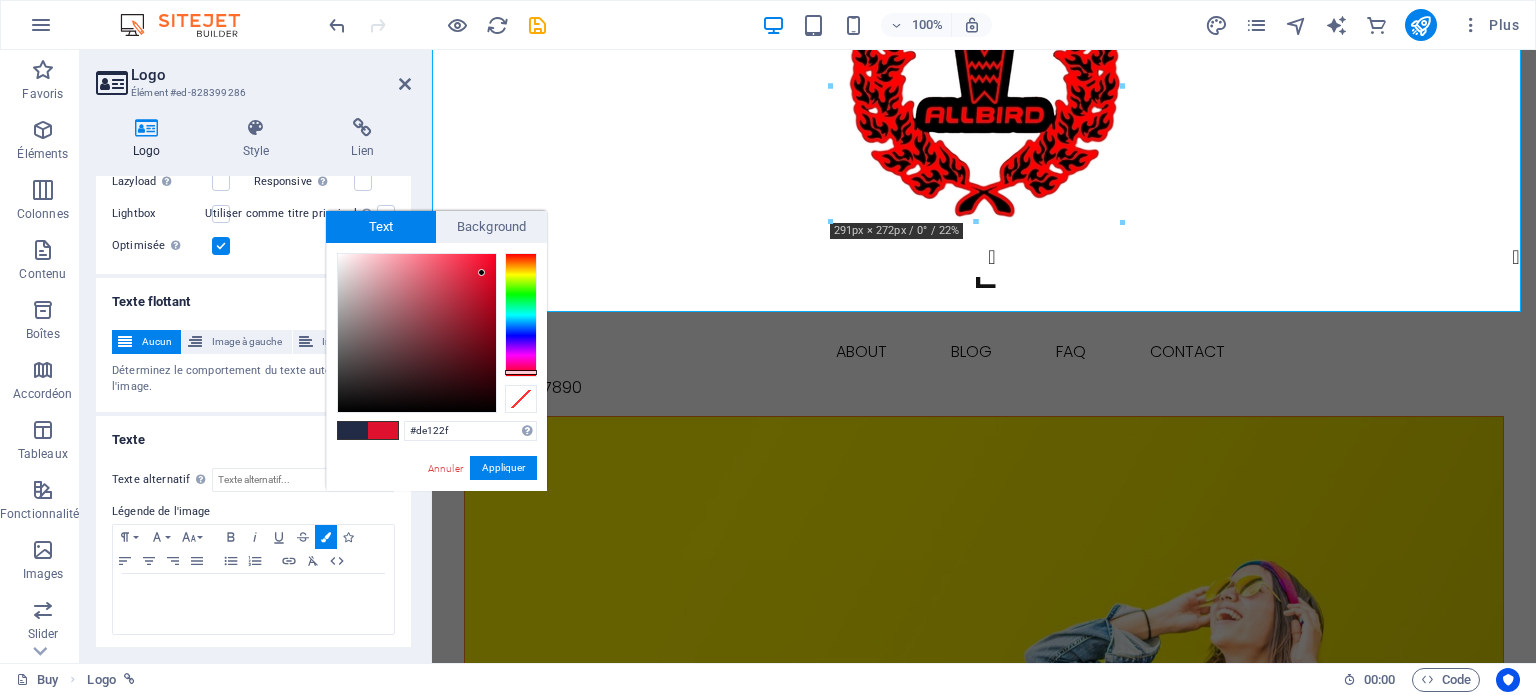 click at bounding box center (417, 333) 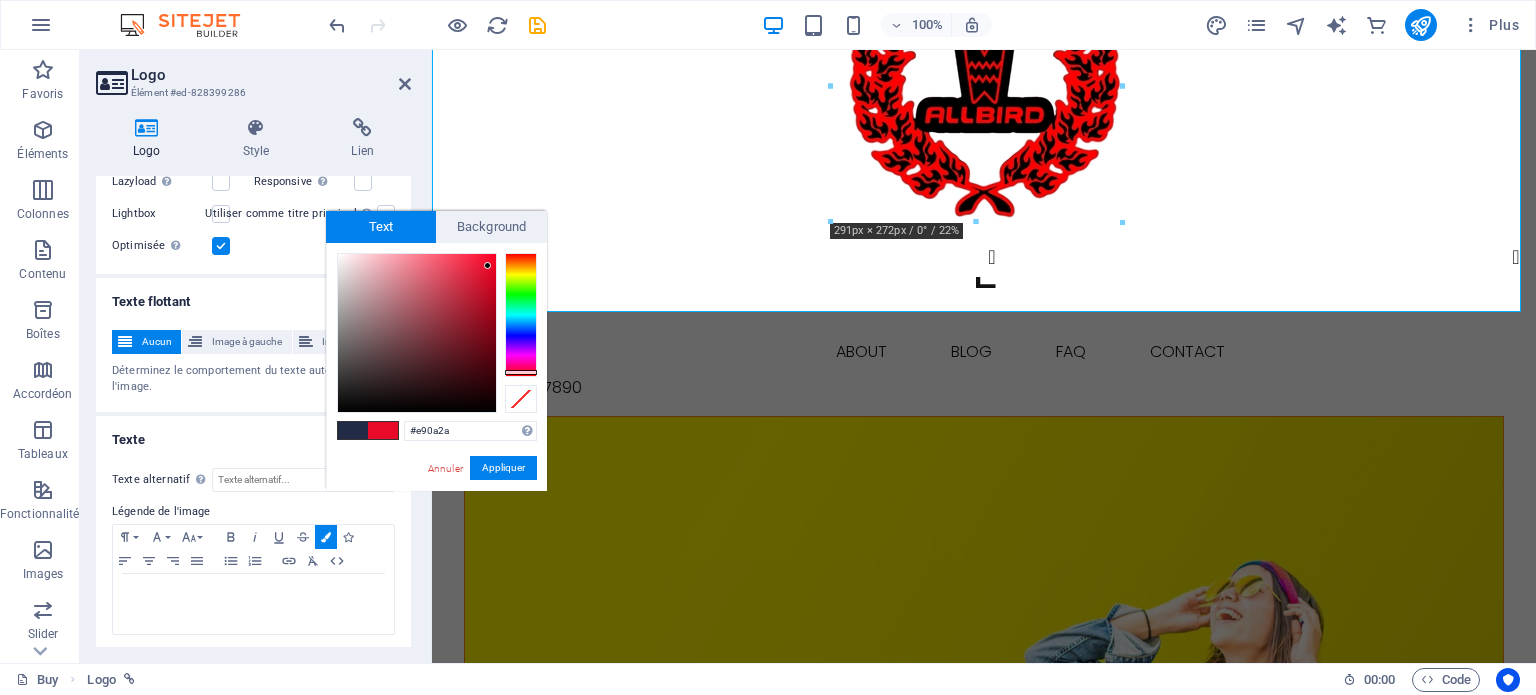 click at bounding box center (417, 333) 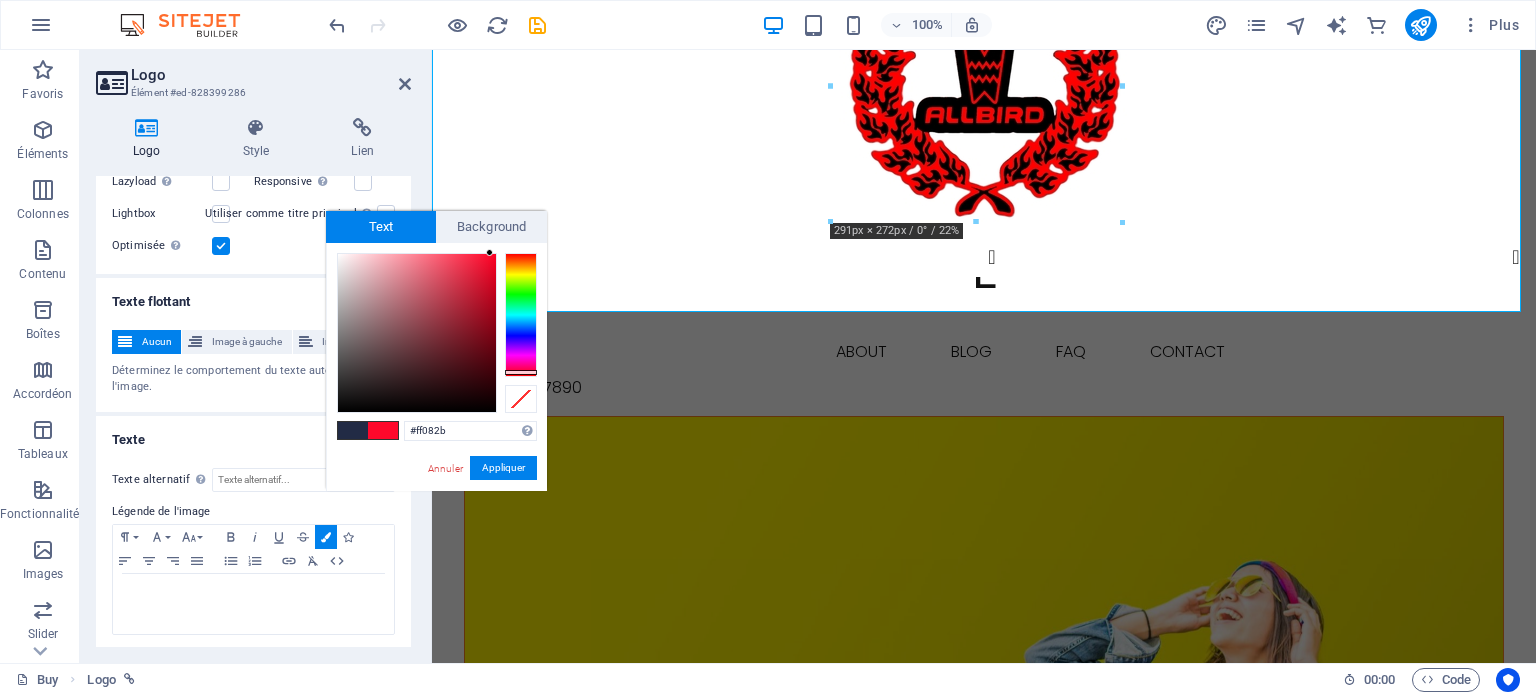 drag, startPoint x: 488, startPoint y: 255, endPoint x: 490, endPoint y: 245, distance: 10.198039 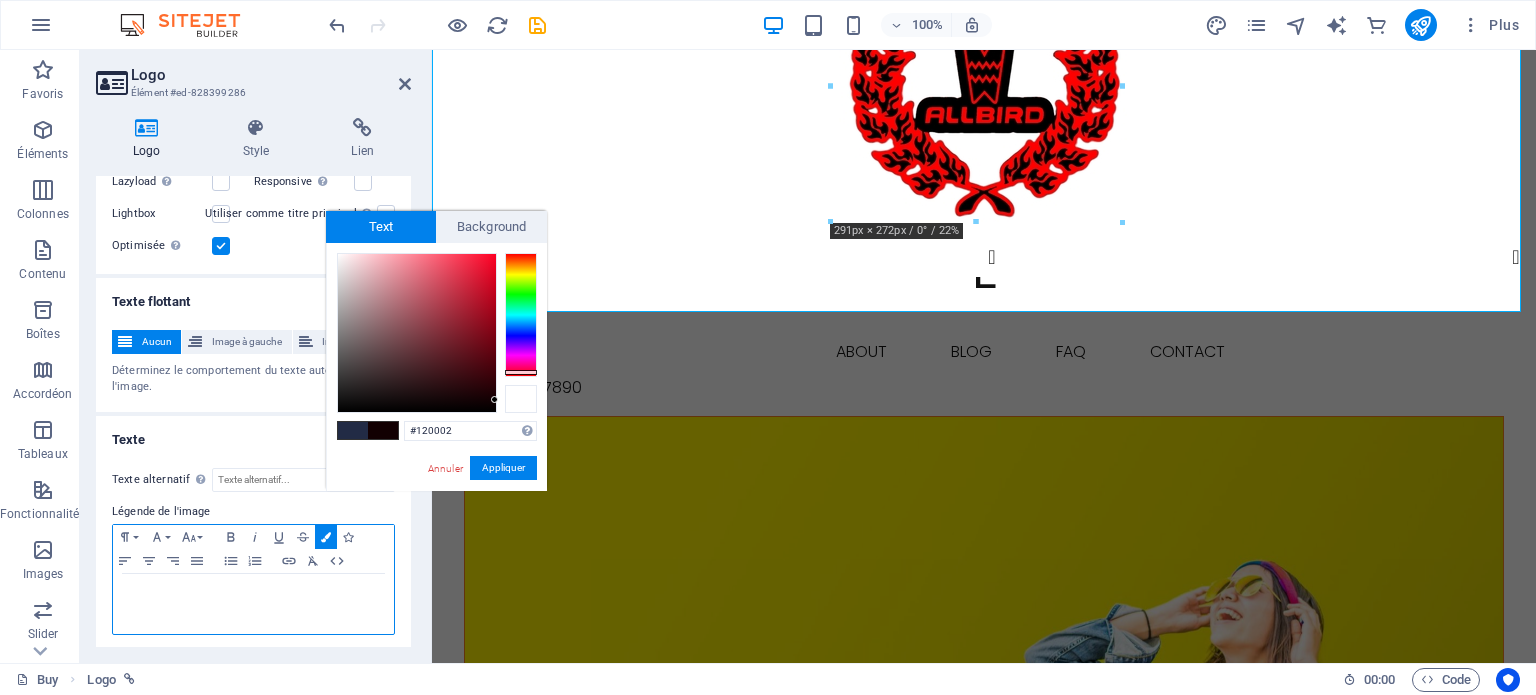 click at bounding box center [521, 399] 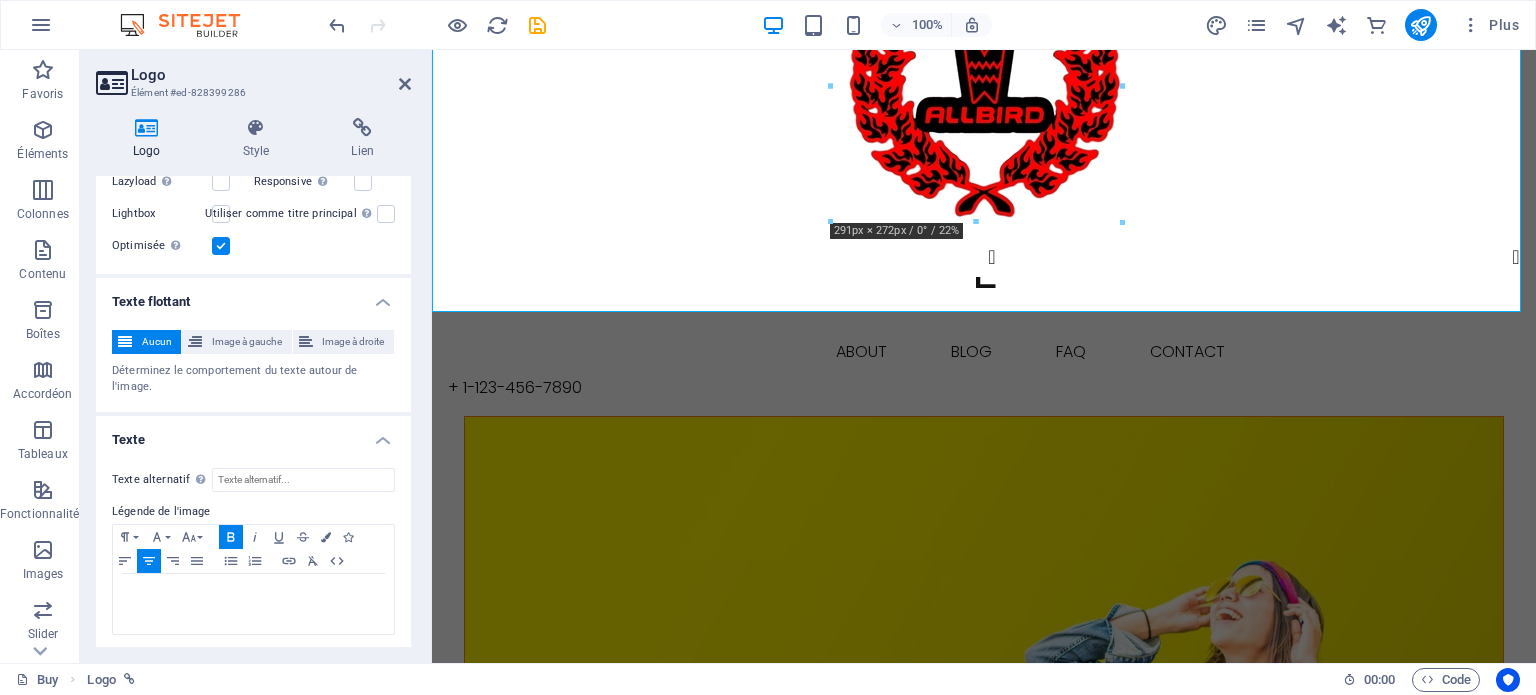 click on "Glissez et déposez l'élément de votre choix pour remplacer le contenu existant. Appuyez sur "Ctrl" si vous voulez créer un nouvel élément.
H2   Présélection   Conteneur   Présélection   Présélection   Conteneur   Barre de menus   Menu   Logo 180 170 160 150 140 130 120 110 100 90 80 70 60 50 40 30 20 10 0 -10 -20 -30 -40 -50 -60 -70 -80 -90 -100 -110 -120 -130 -140 -150 -160 -170 291px × 272px / 0° / 22% 16:10 16:9 4:3 1:1 1:2 0   Variable   Conteneur   H3" at bounding box center (984, 356) 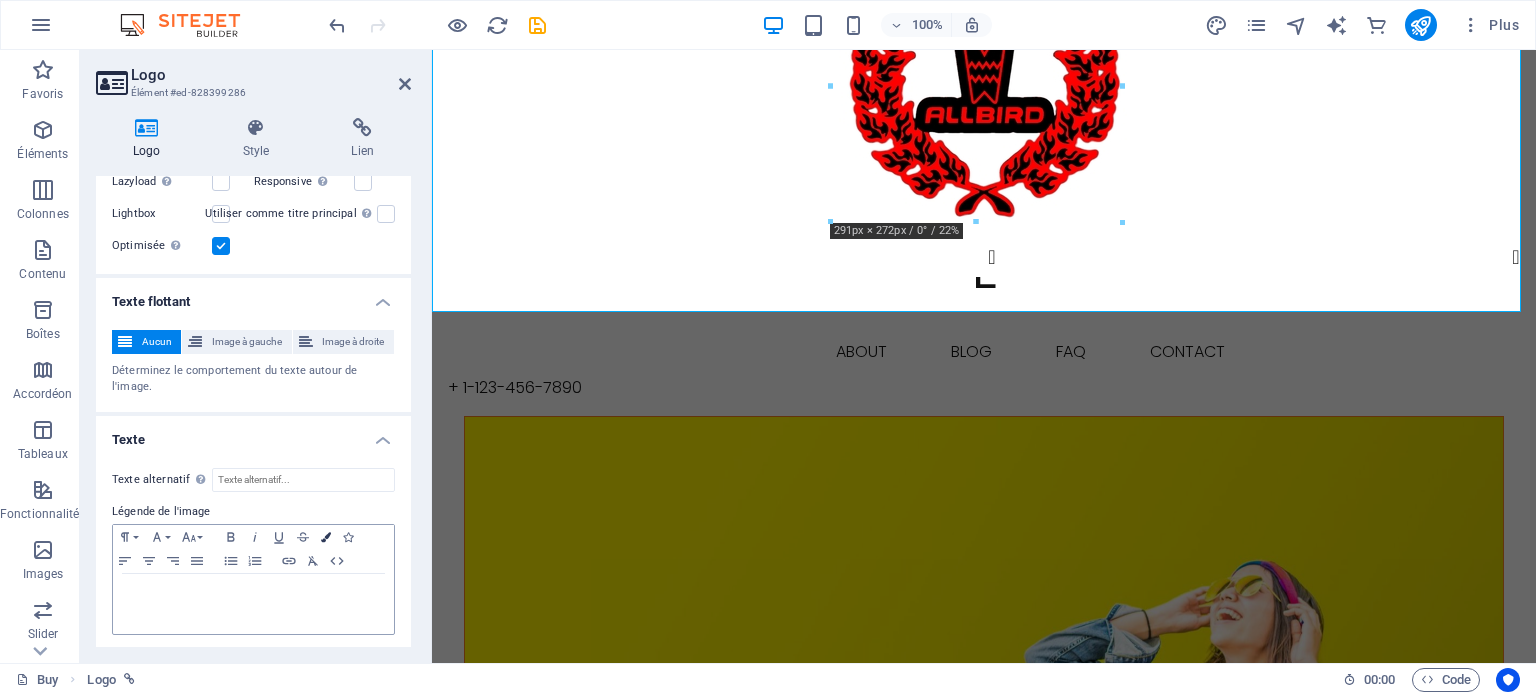 click at bounding box center (326, 537) 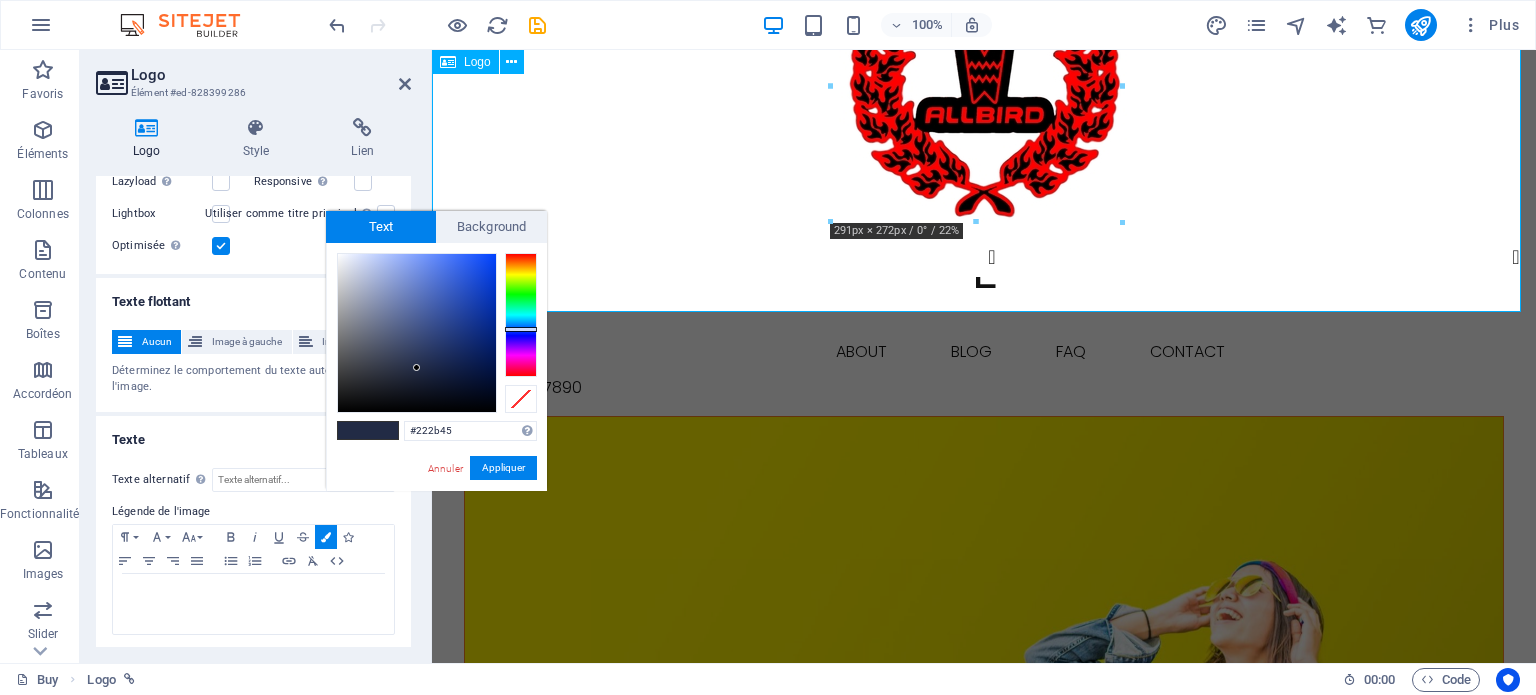 click on "L" at bounding box center (984, 131) 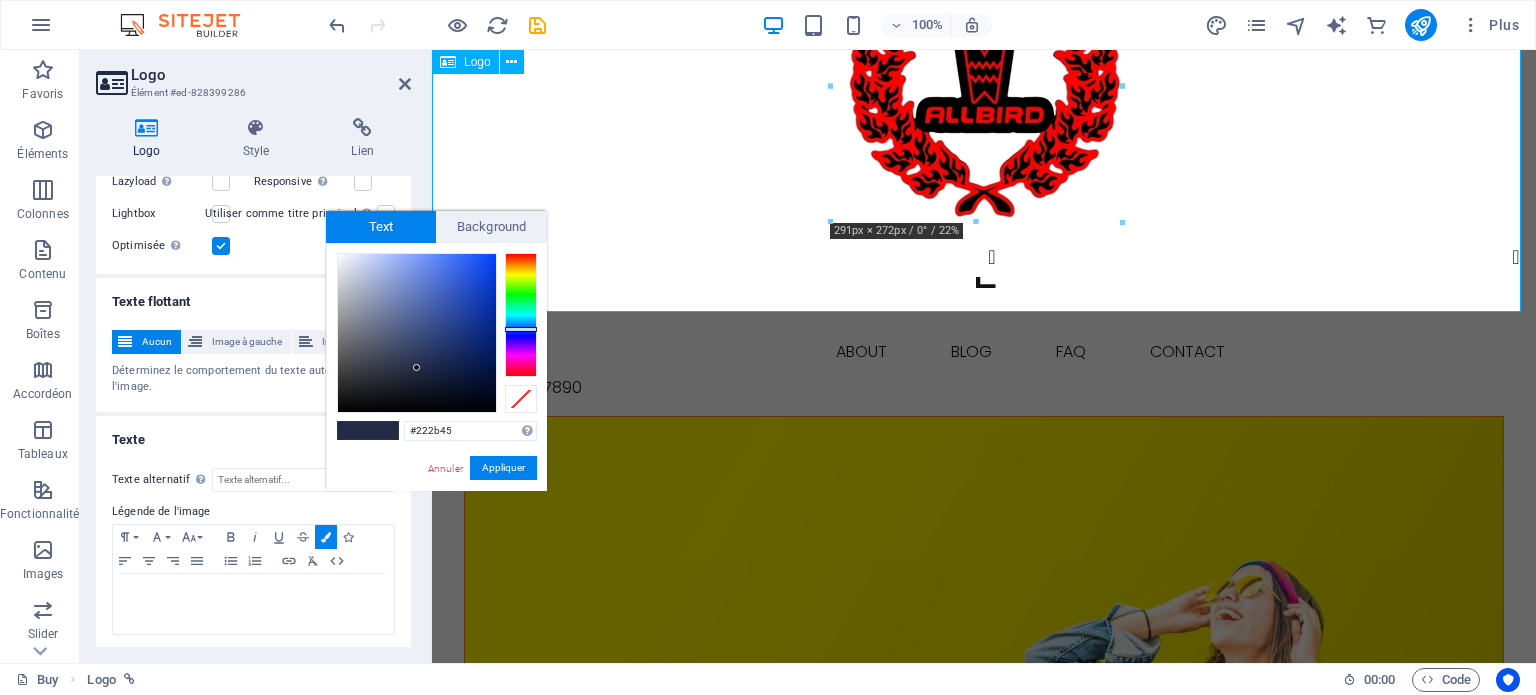 click on "L" at bounding box center [984, 131] 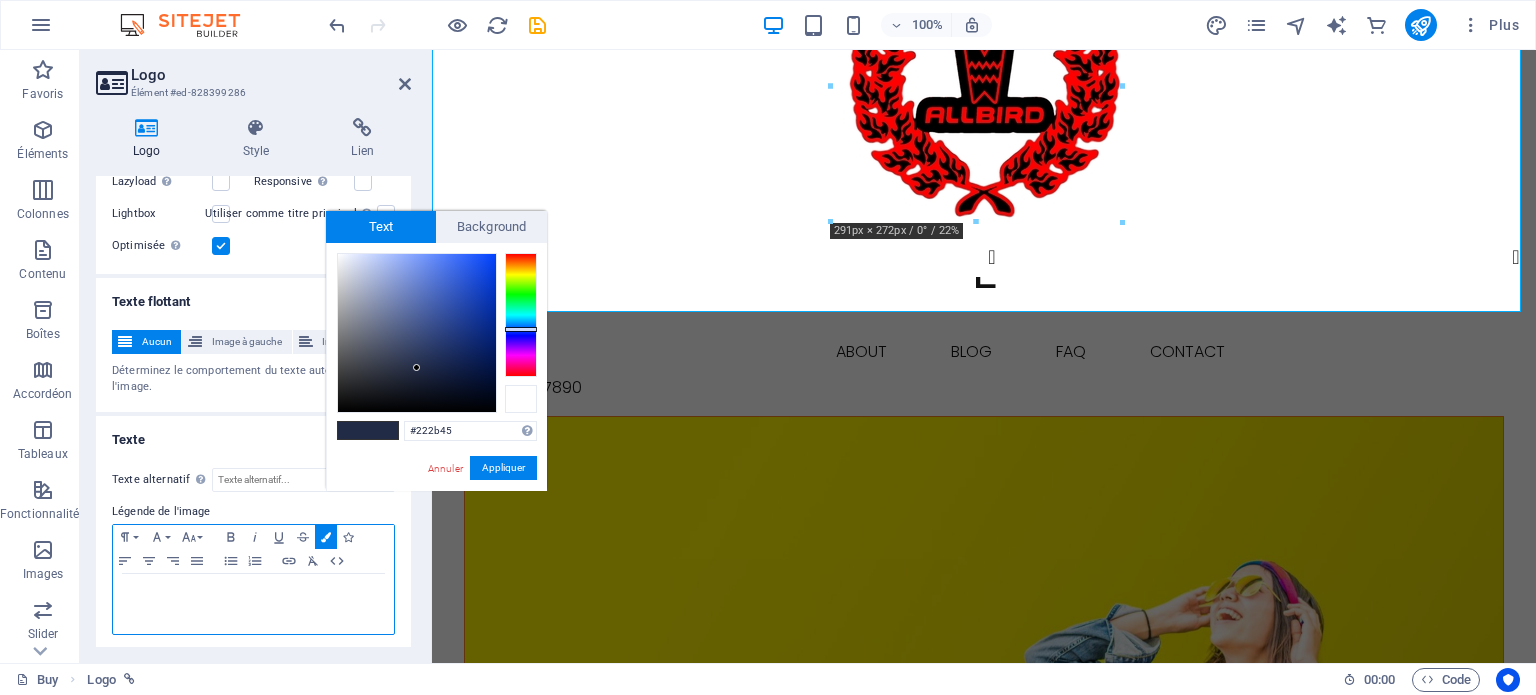 click at bounding box center [521, 399] 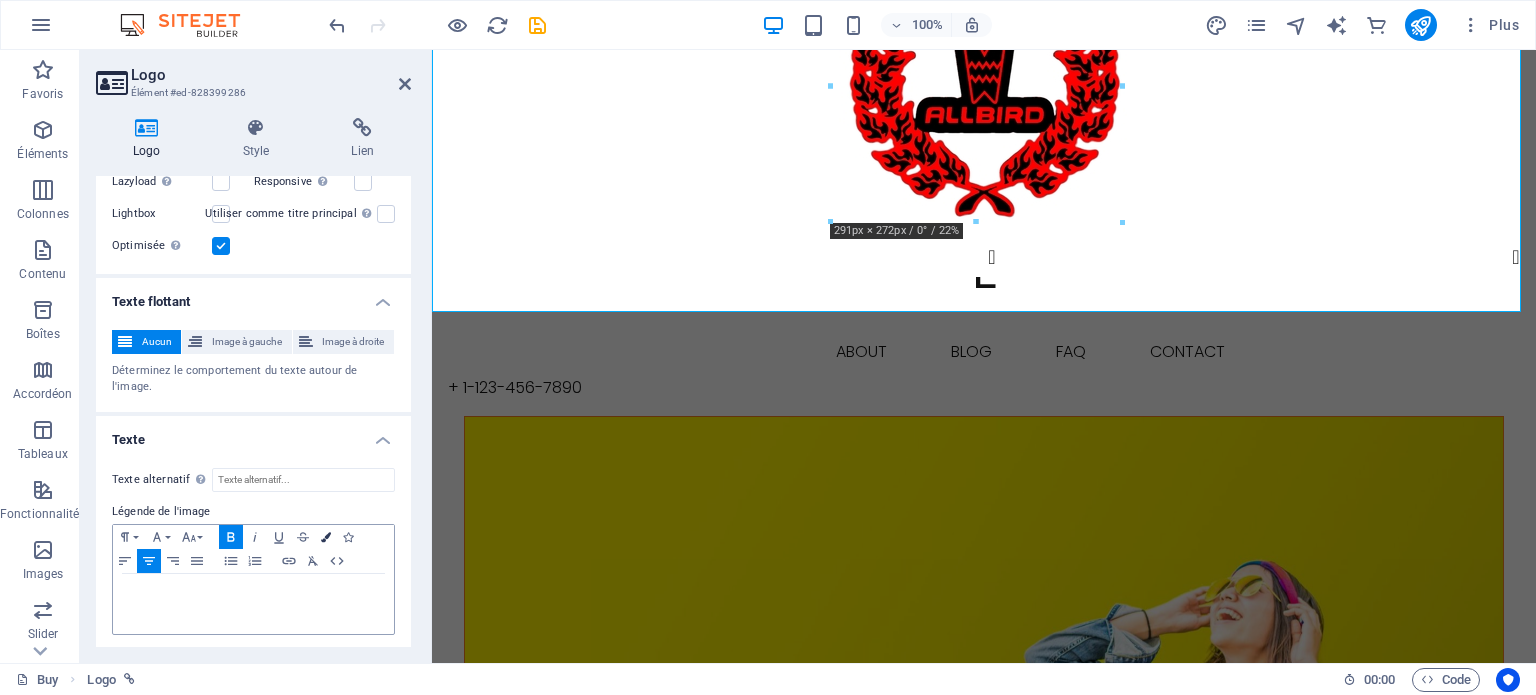 click at bounding box center [326, 537] 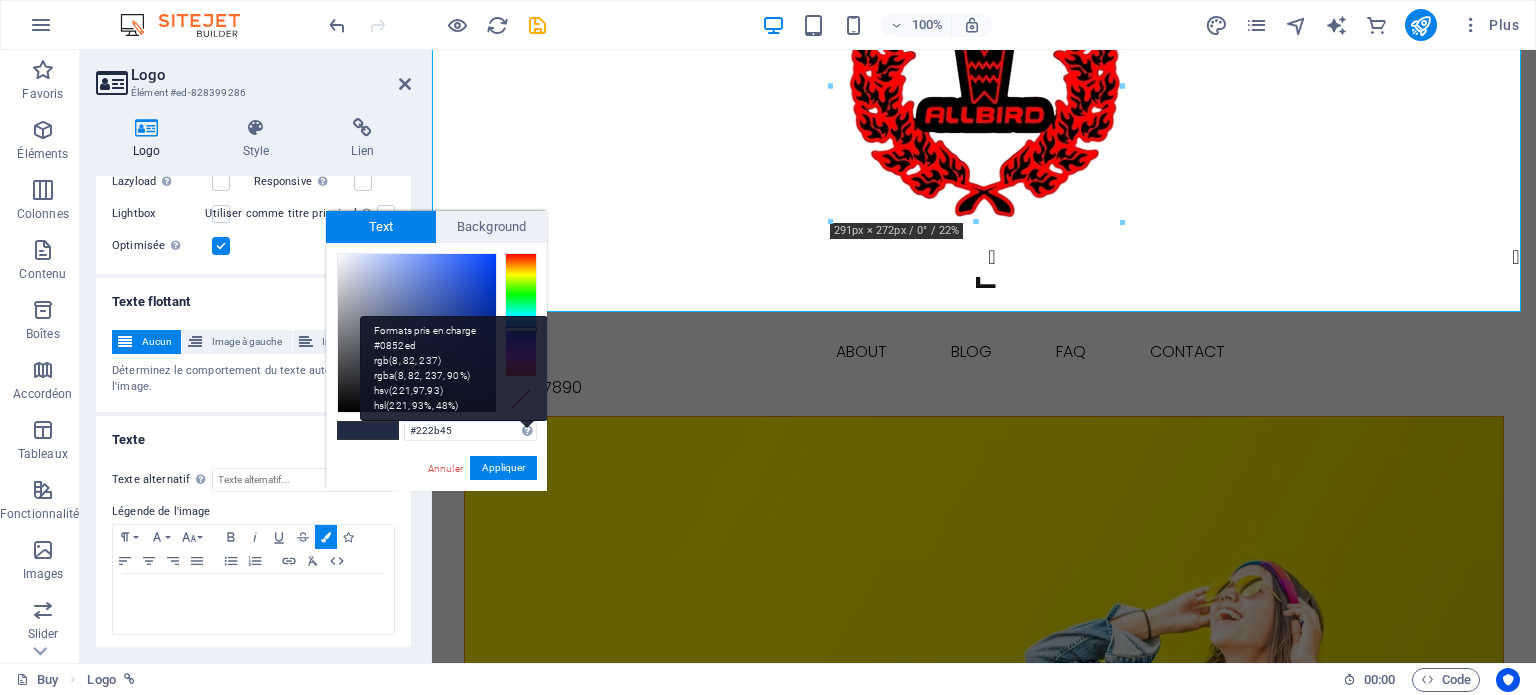 click on "Formats pris en charge #0852ed rgb(8, 82, 237) rgba(8, 82, 237, 90%) hsv(221,97,93) hsl(221, 93%, 48%)" at bounding box center (454, 368) 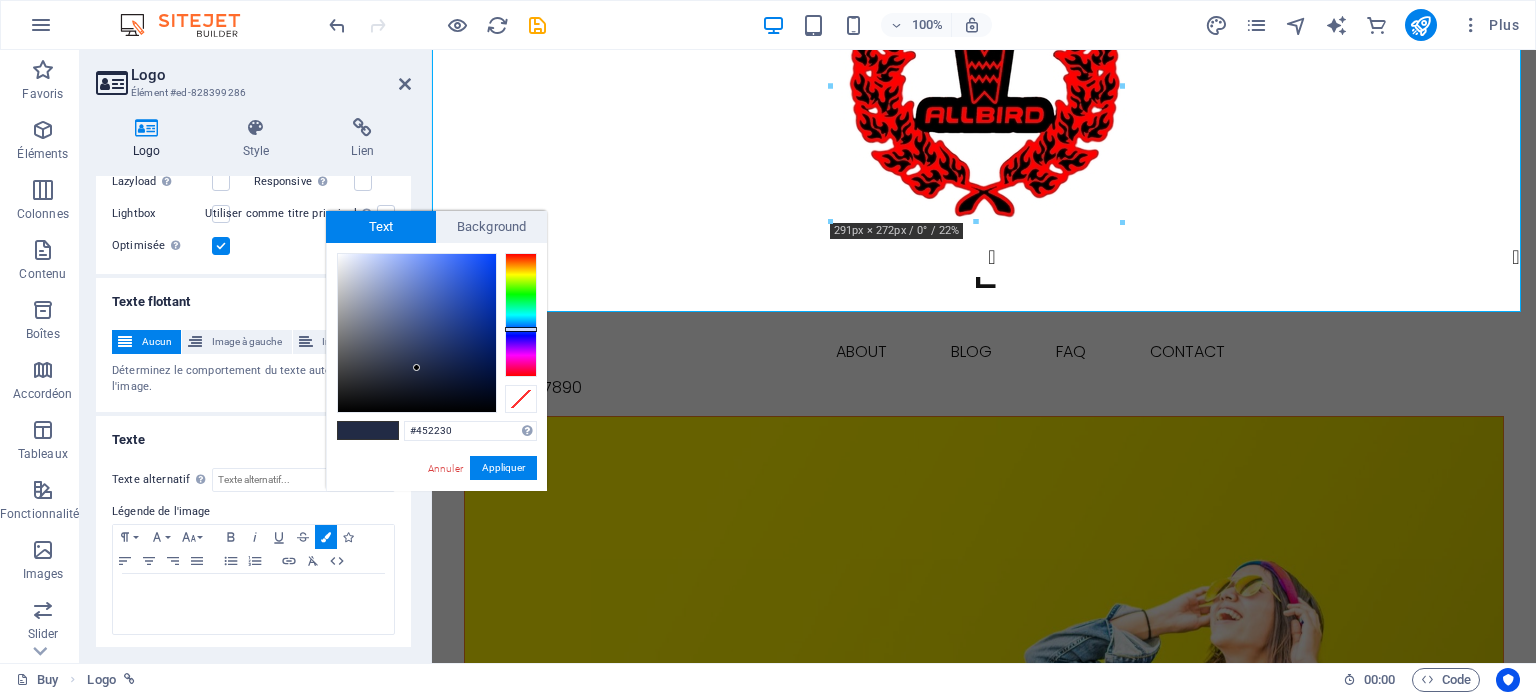 click at bounding box center (521, 315) 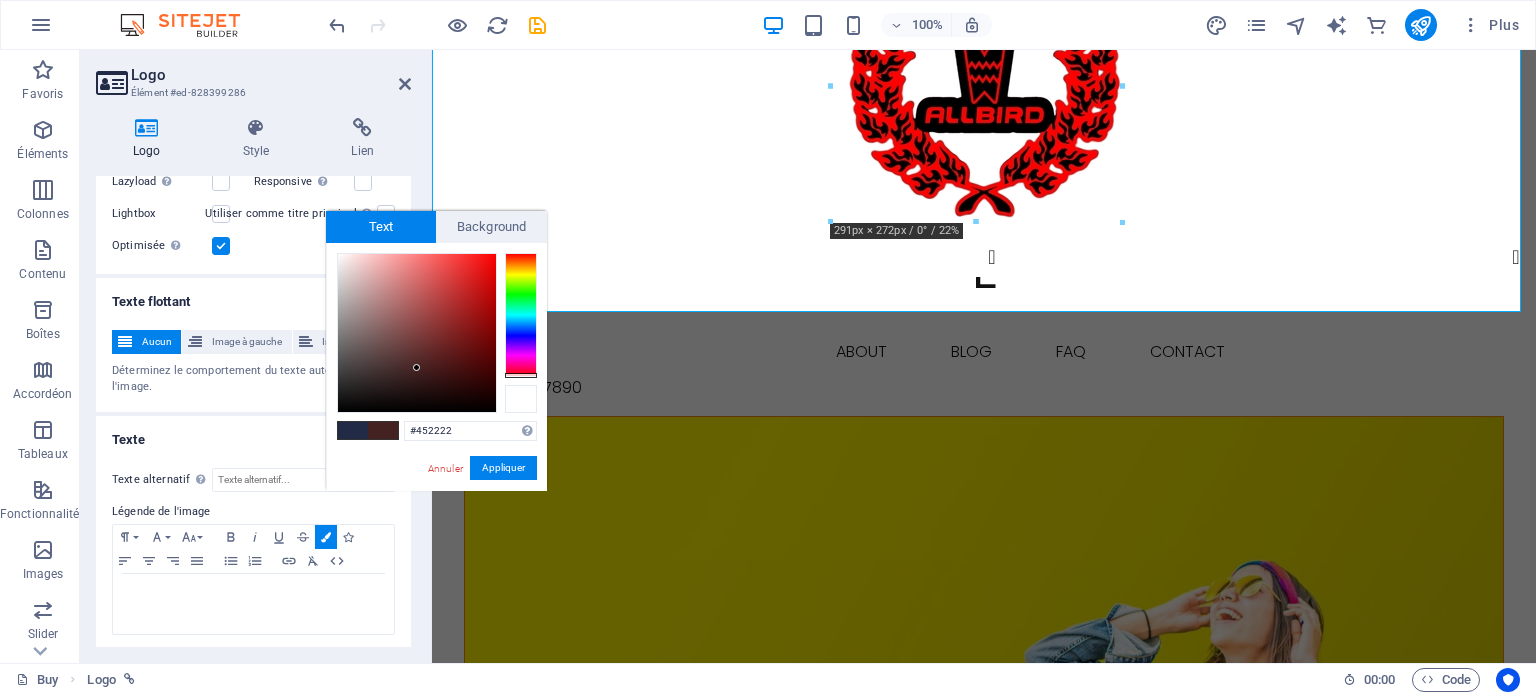 drag, startPoint x: 527, startPoint y: 373, endPoint x: 524, endPoint y: 384, distance: 11.401754 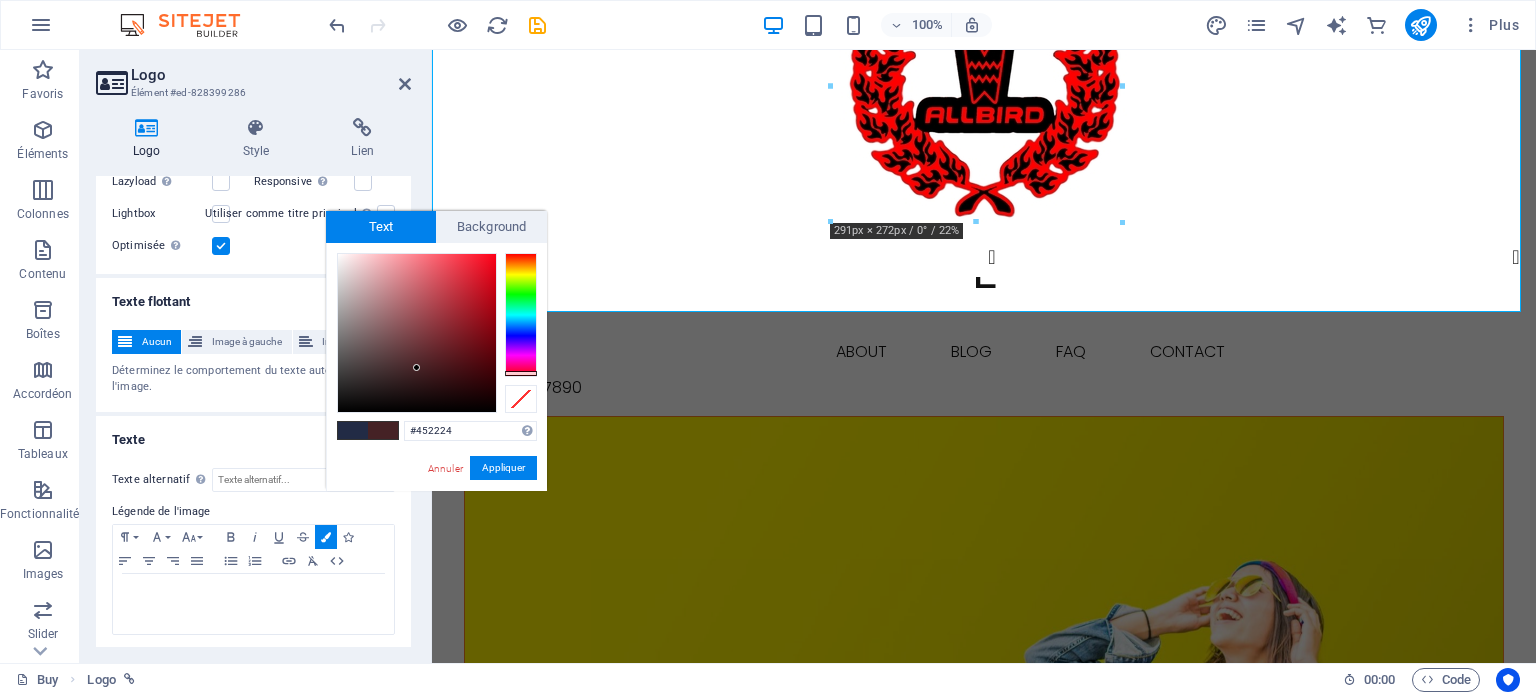 drag, startPoint x: 517, startPoint y: 373, endPoint x: 481, endPoint y: 375, distance: 36.05551 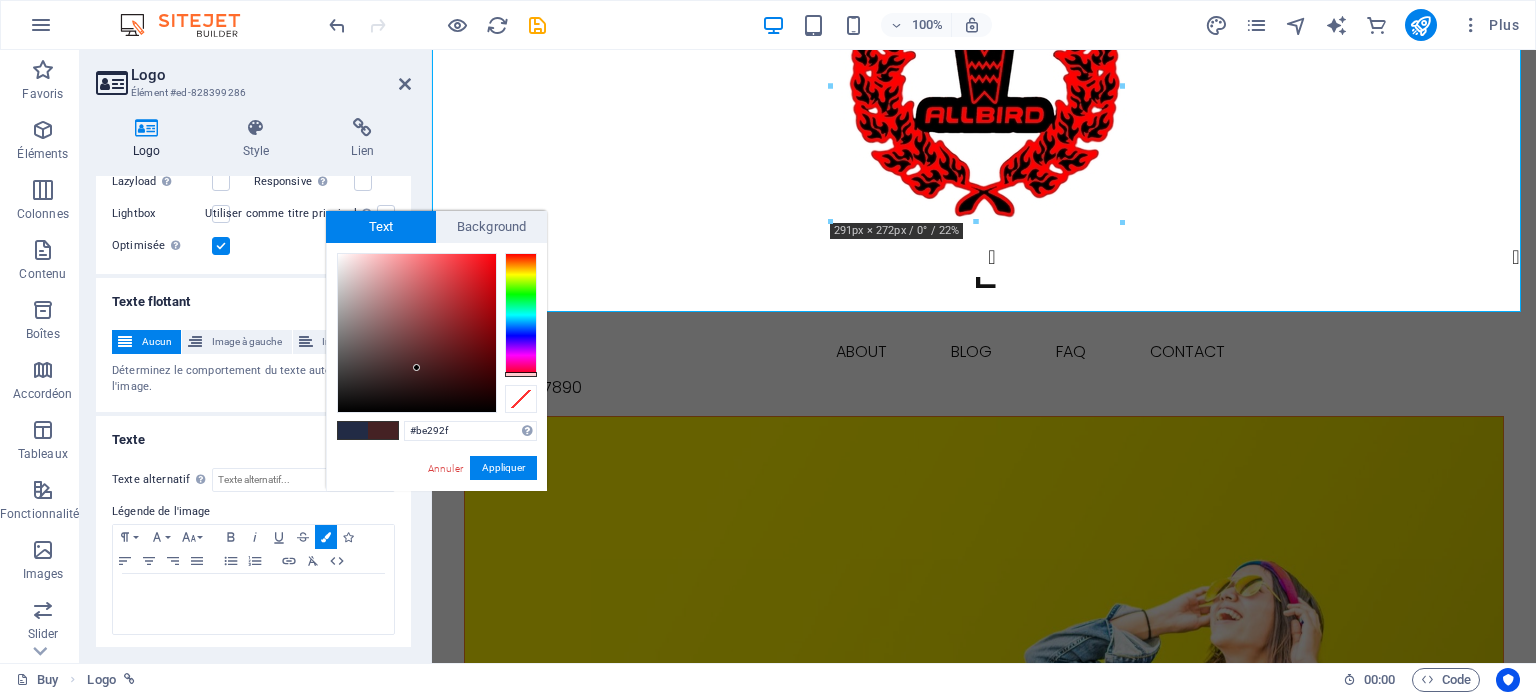 click at bounding box center [417, 333] 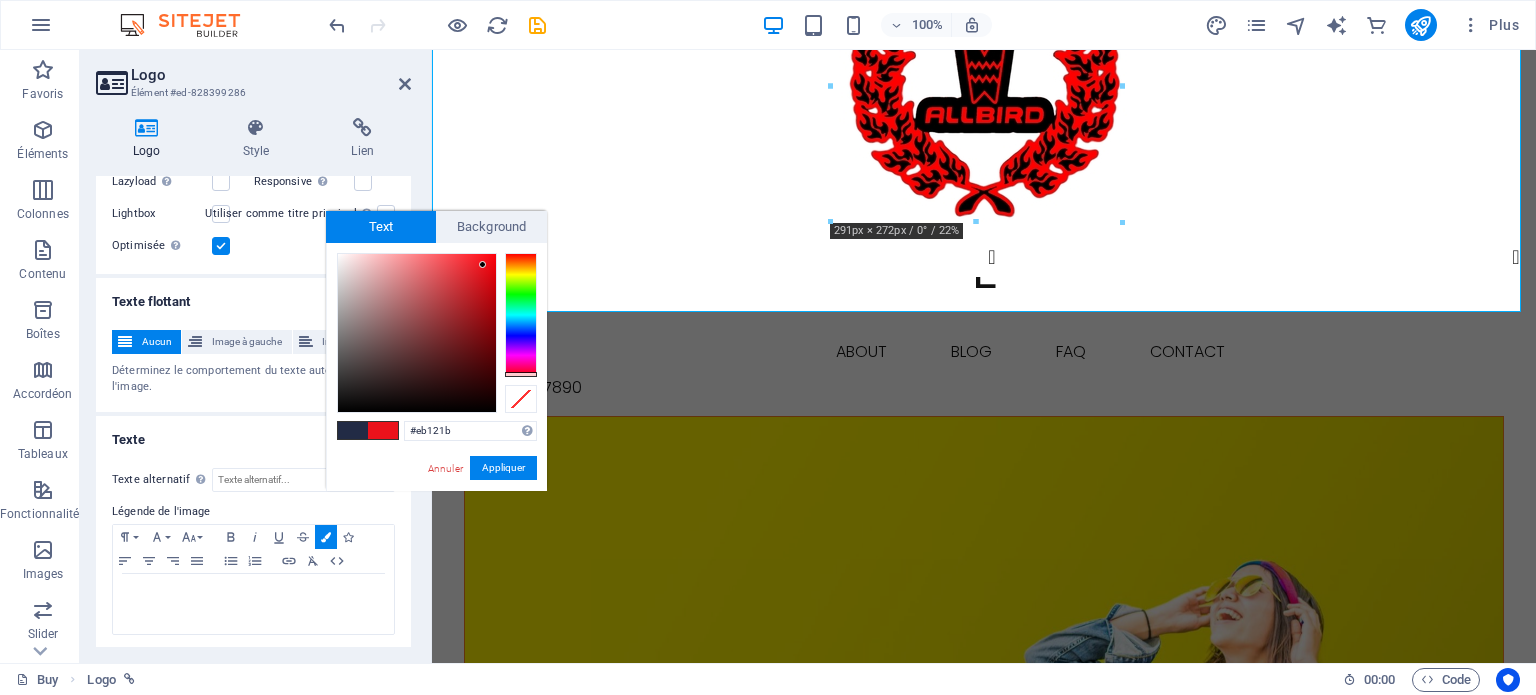 click at bounding box center (417, 333) 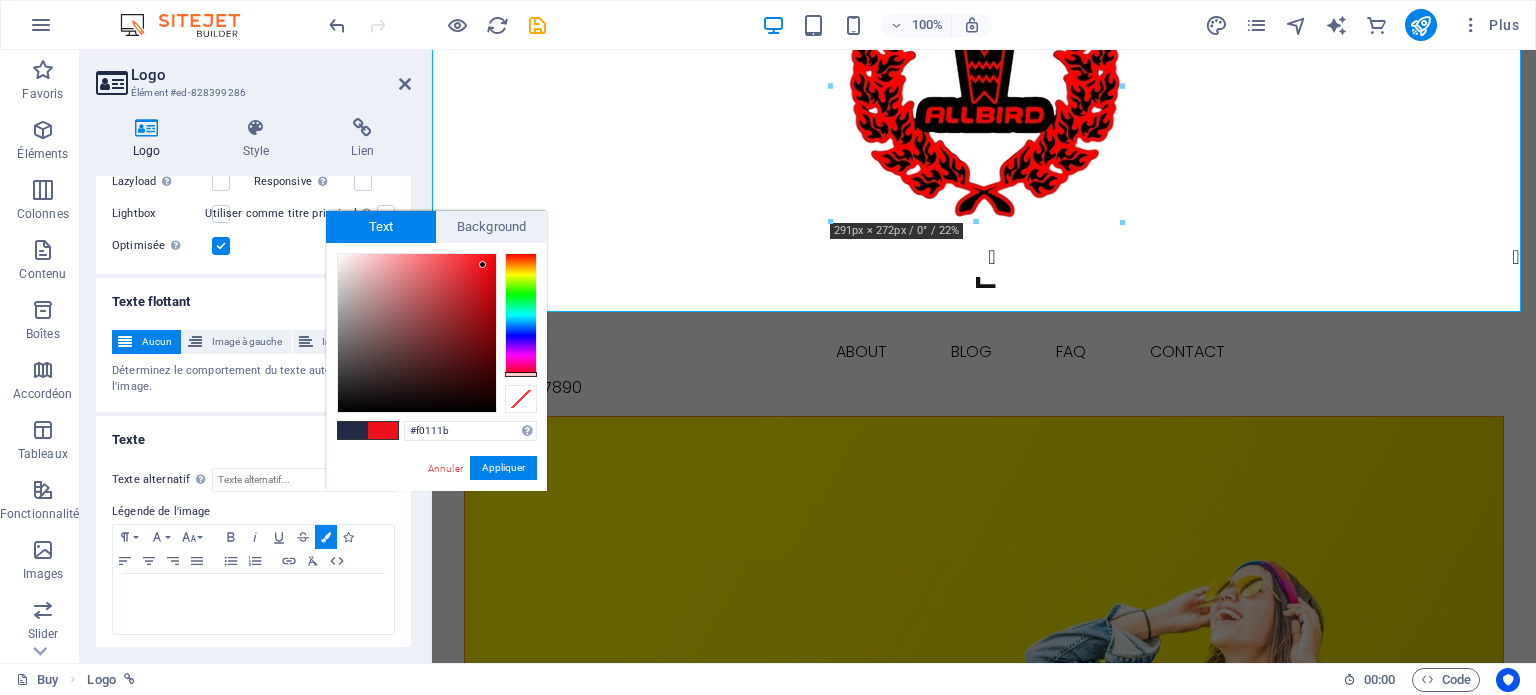 click at bounding box center (482, 264) 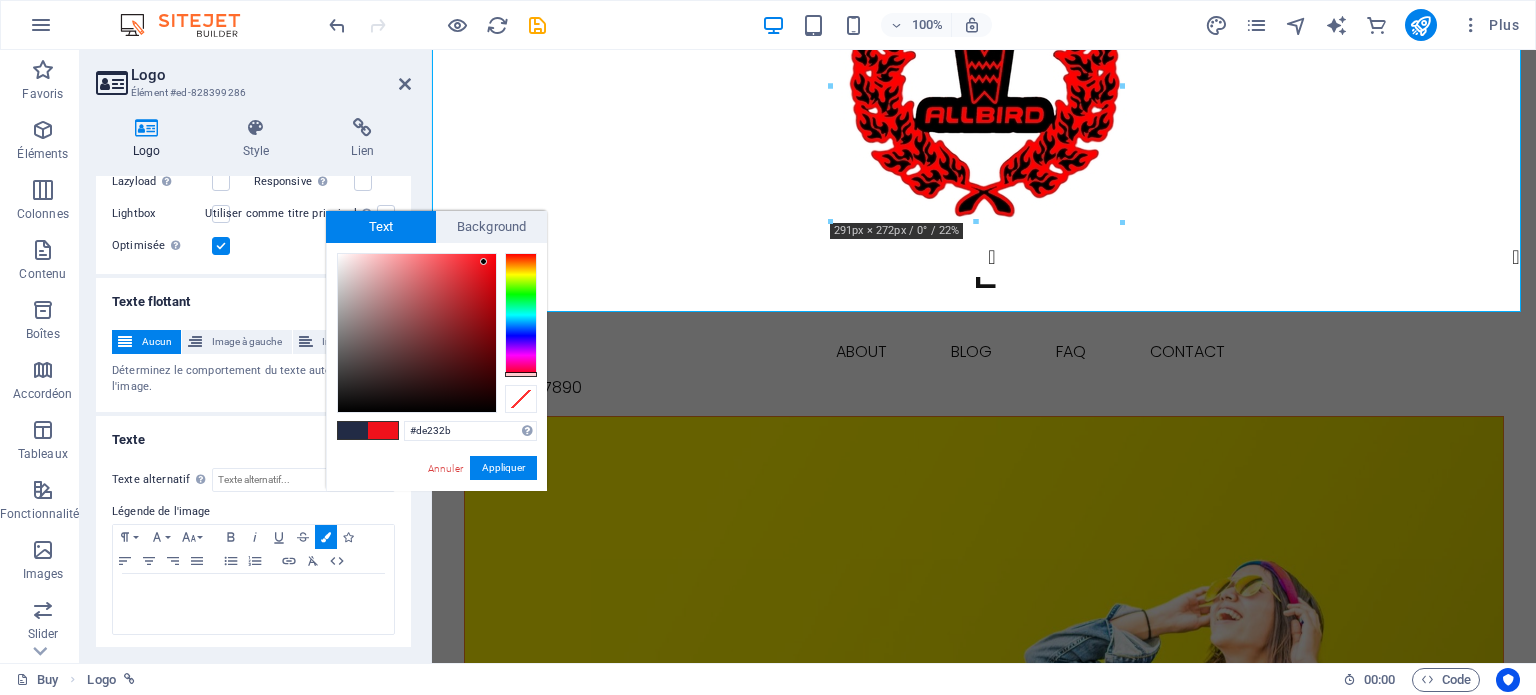 click at bounding box center (417, 333) 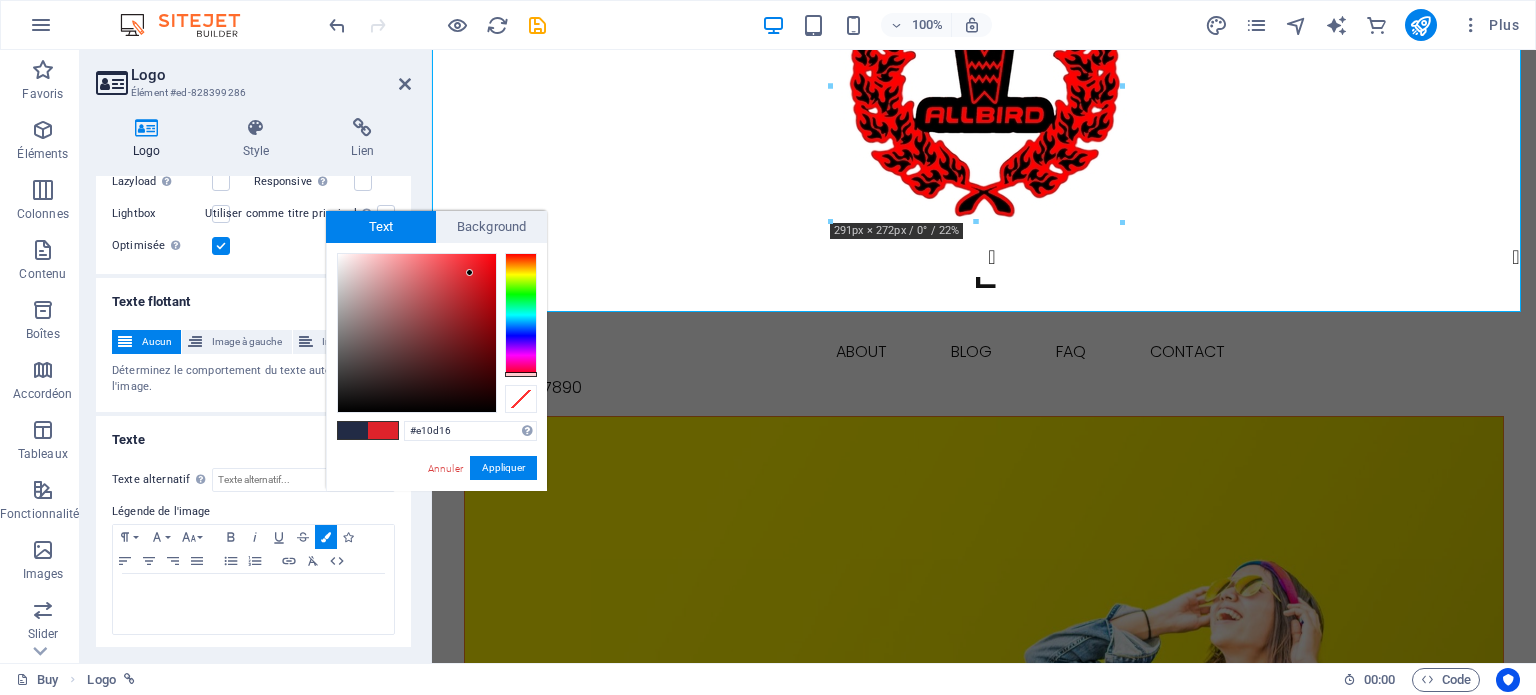 click at bounding box center (417, 333) 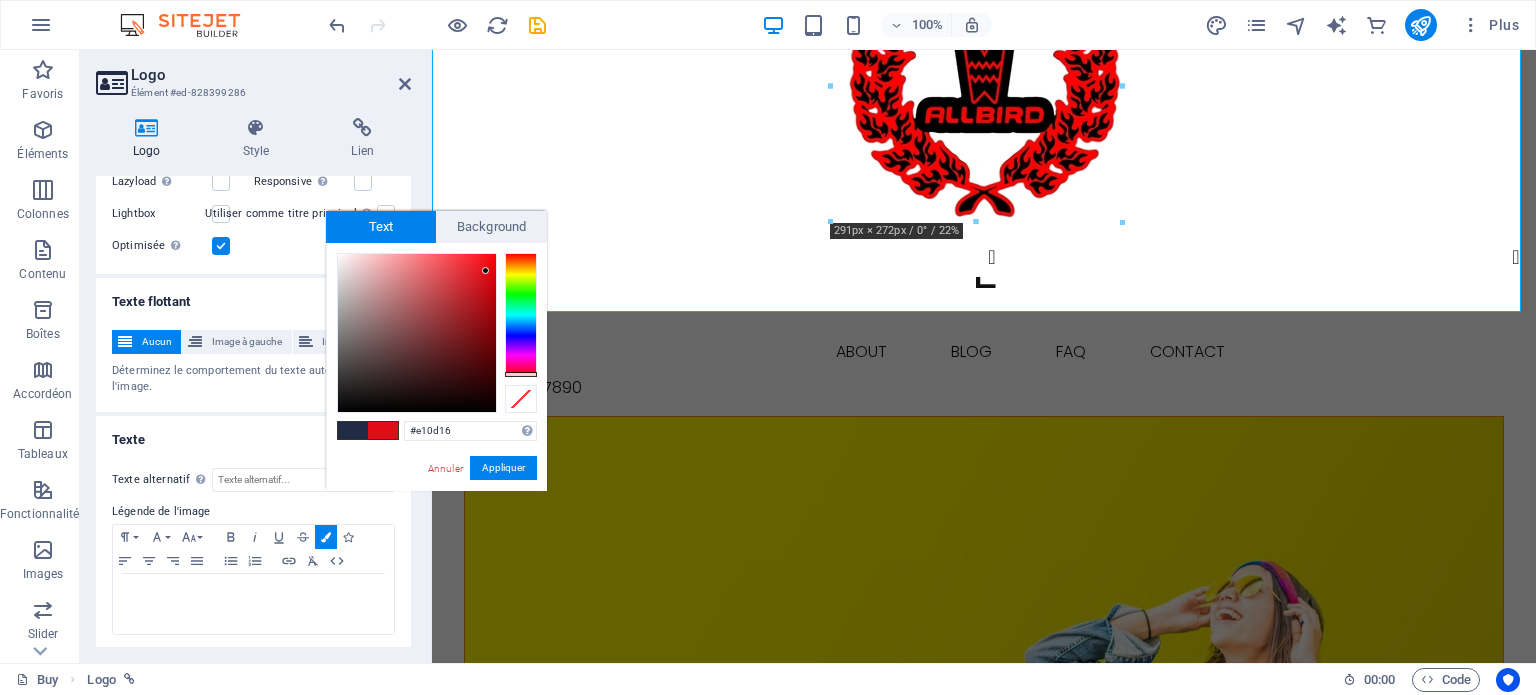 click at bounding box center [437, 333] 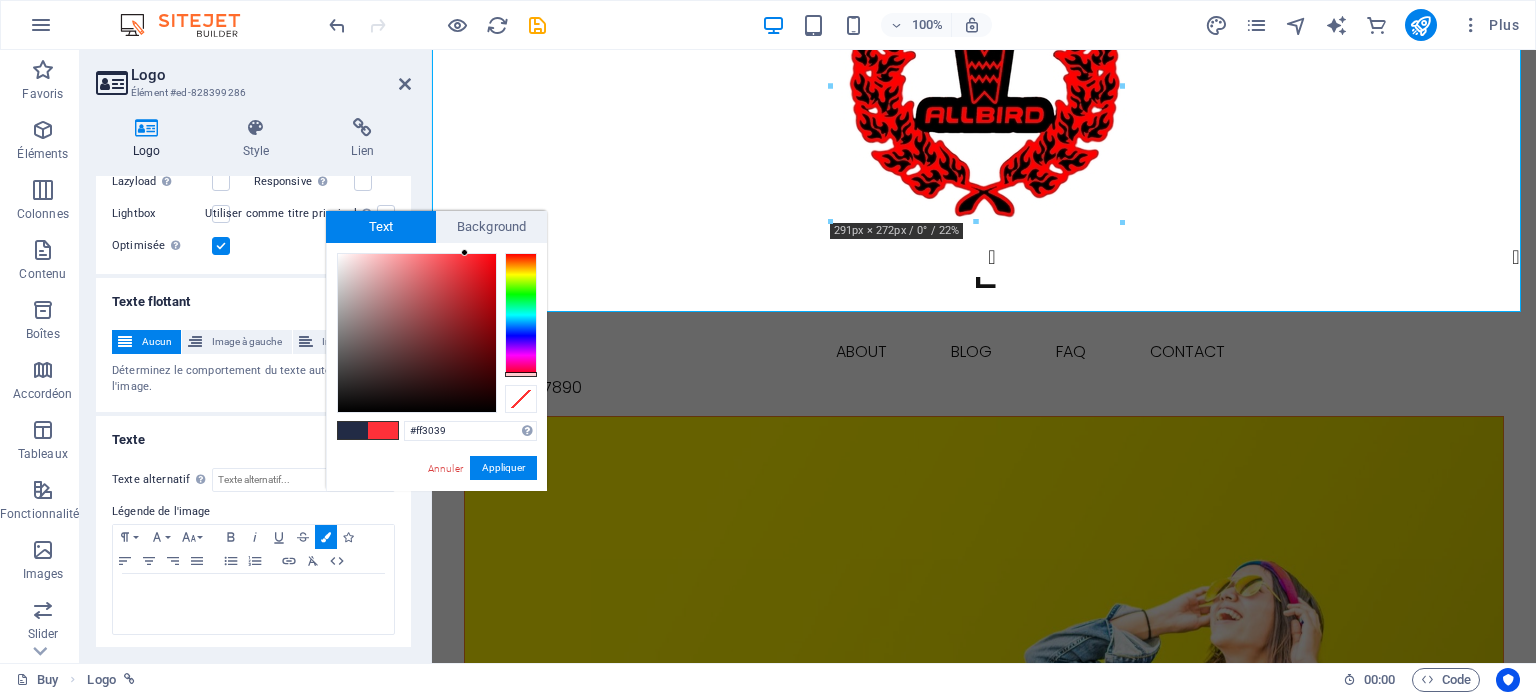 drag, startPoint x: 483, startPoint y: 294, endPoint x: 465, endPoint y: 249, distance: 48.466484 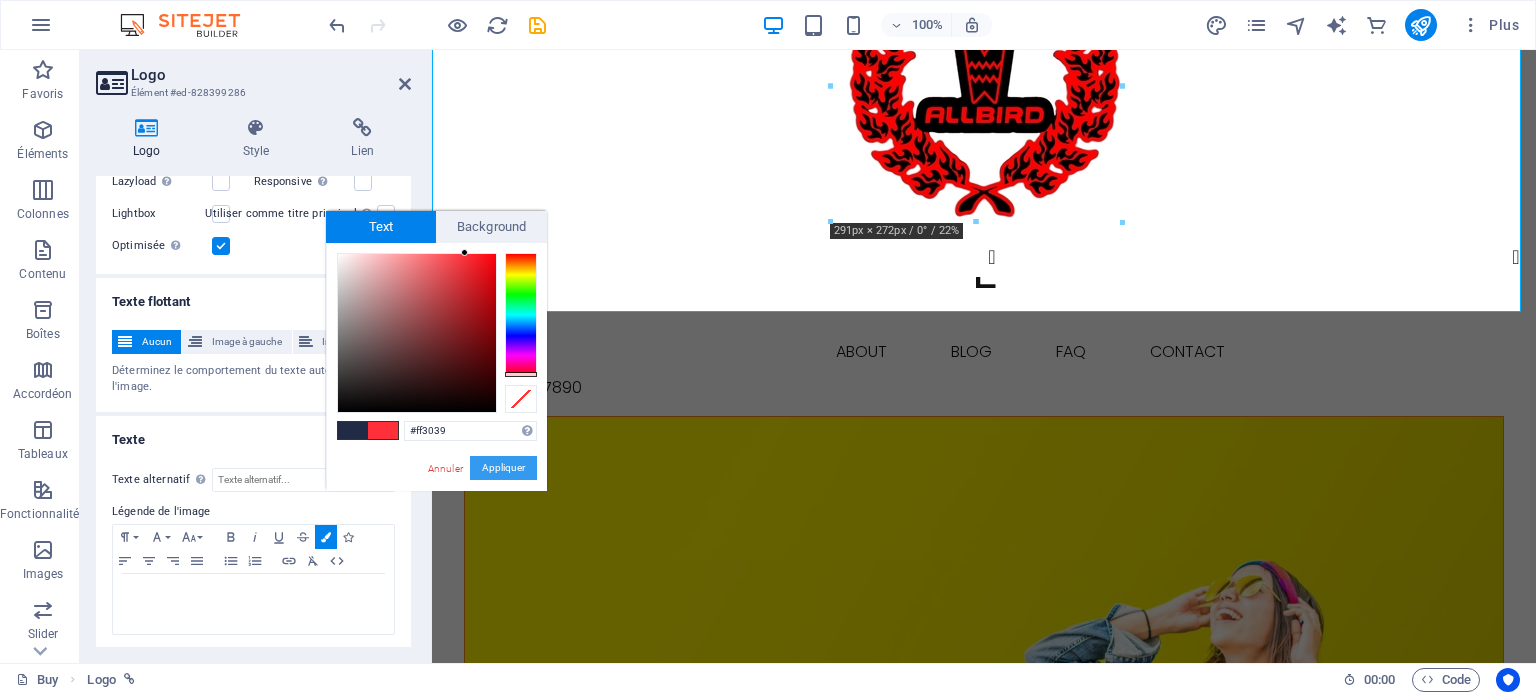 drag, startPoint x: 496, startPoint y: 461, endPoint x: 42, endPoint y: 423, distance: 455.58752 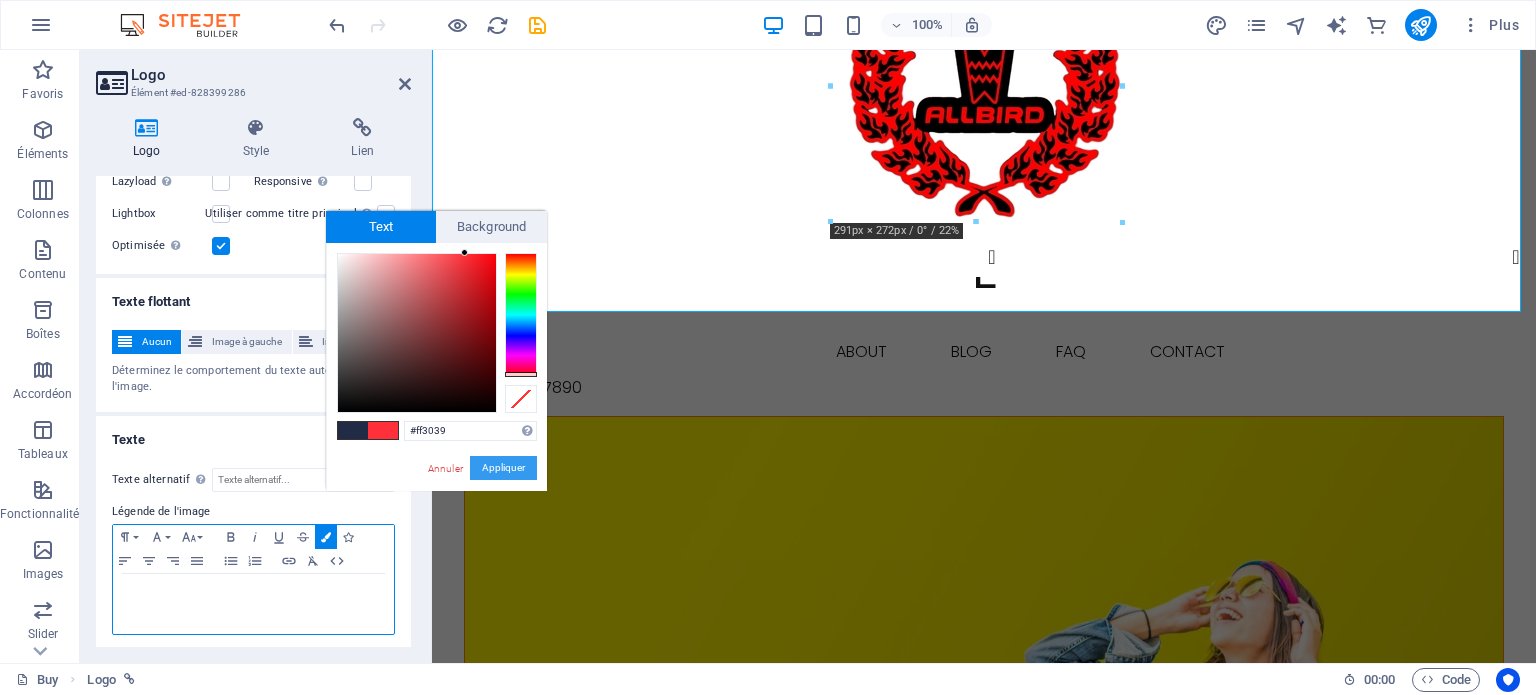 click on "Appliquer" at bounding box center (503, 468) 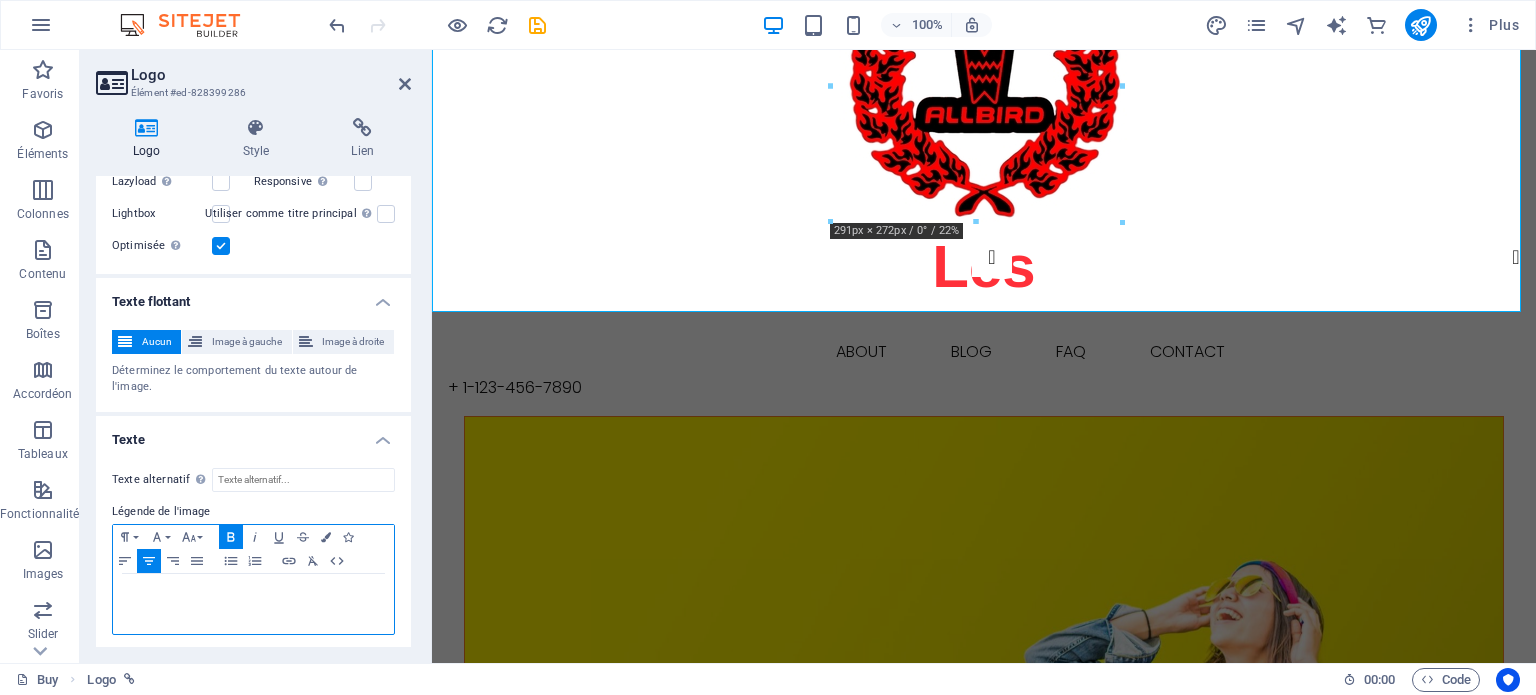 click 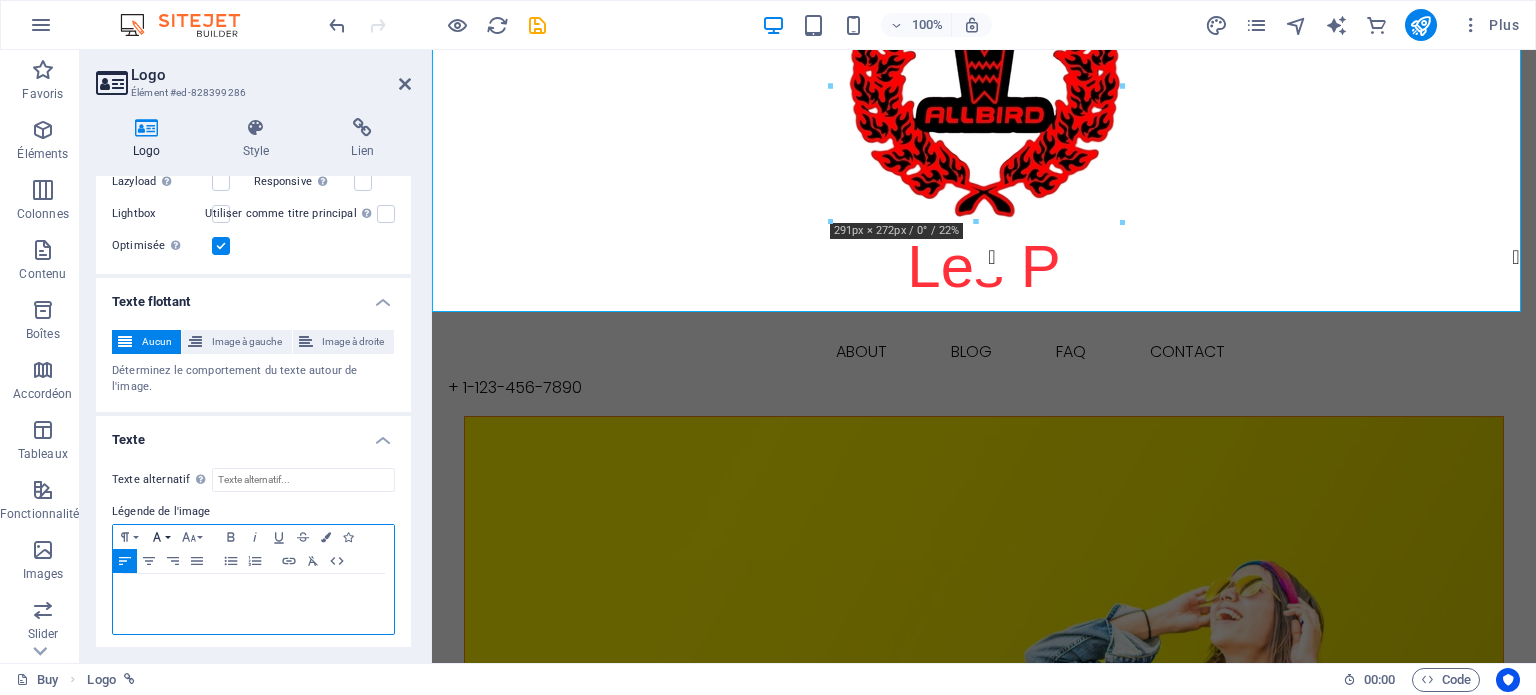 click 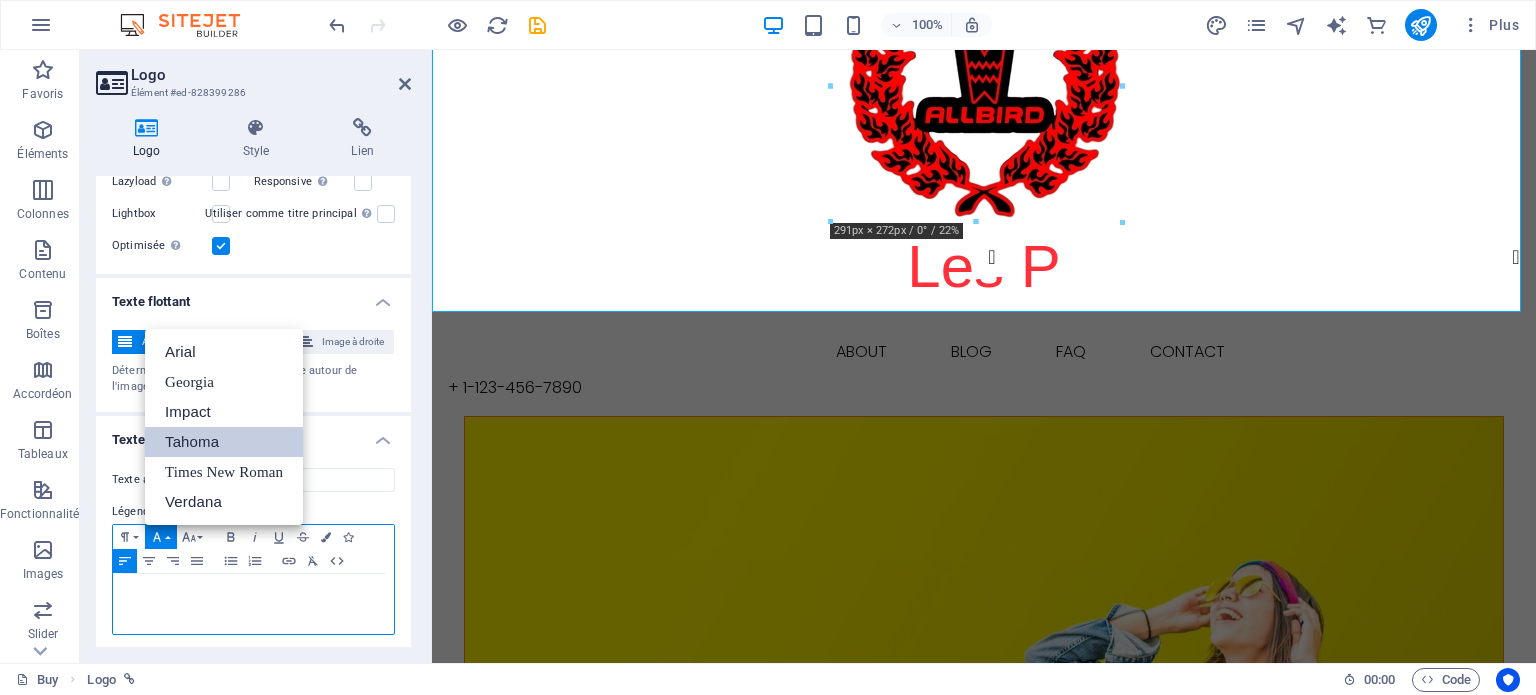 click on "Tahoma" at bounding box center [224, 442] 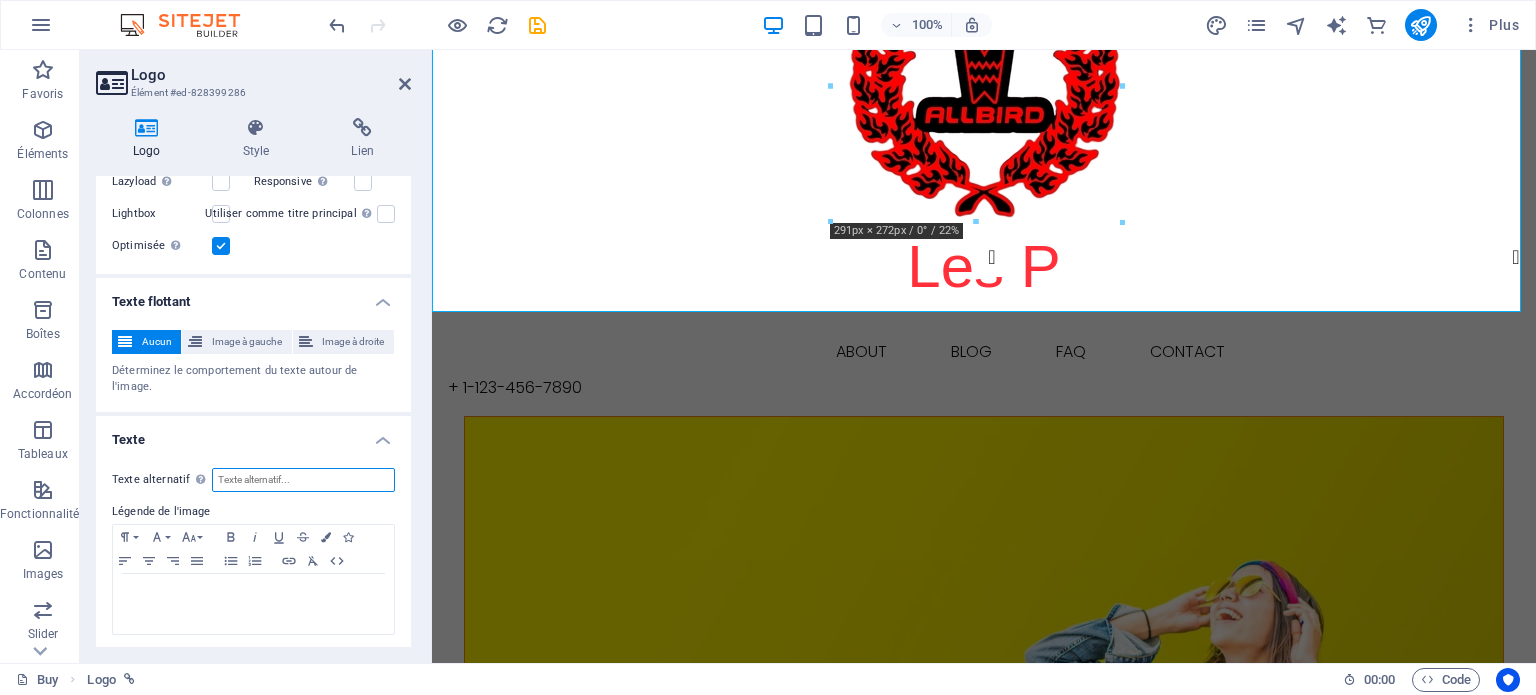click on "Texte alternatif Le texte alternatif est utilisé par les appareils qui ne peuvent pas afficher les images (par exemple : les moteurs de recherche d'images). Chaque image devrait avoir un texte alternatif pour améliorer l'accessibilité du site web." at bounding box center (303, 480) 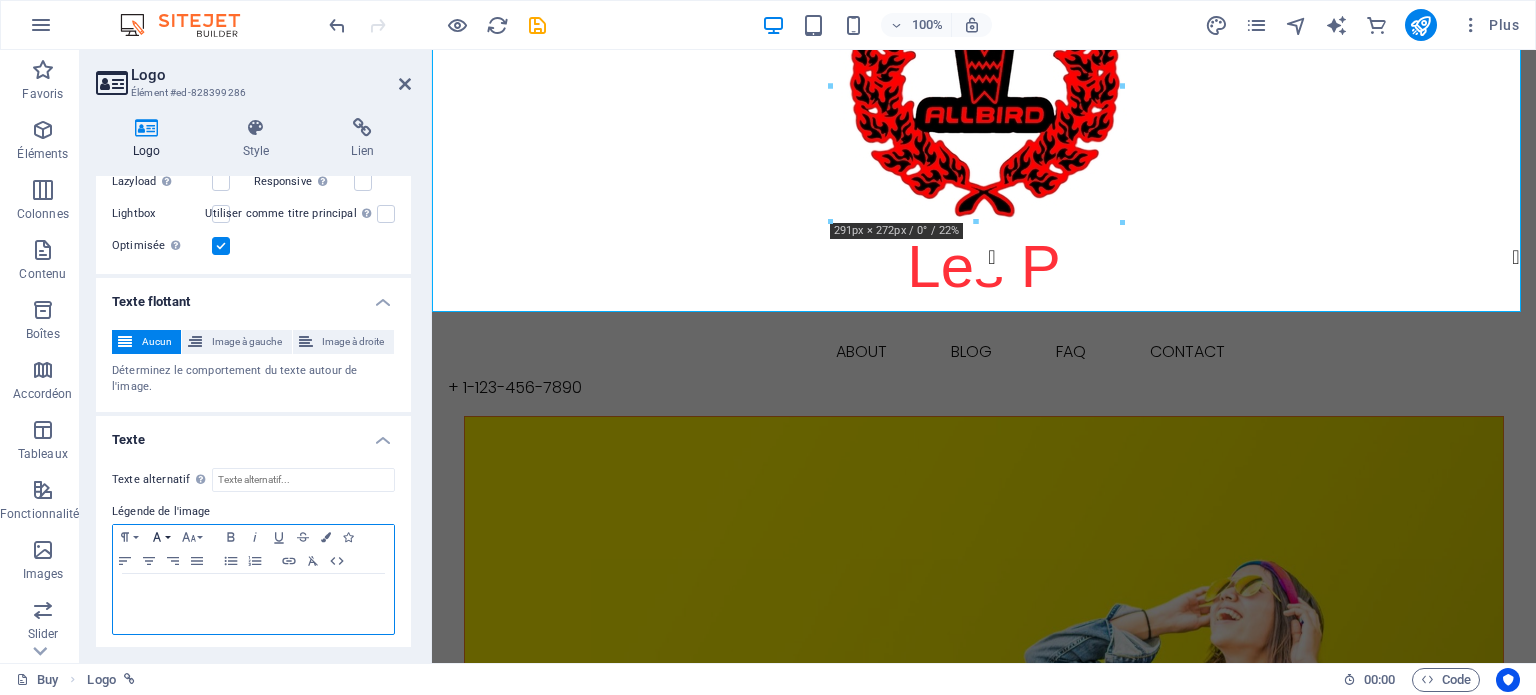 click 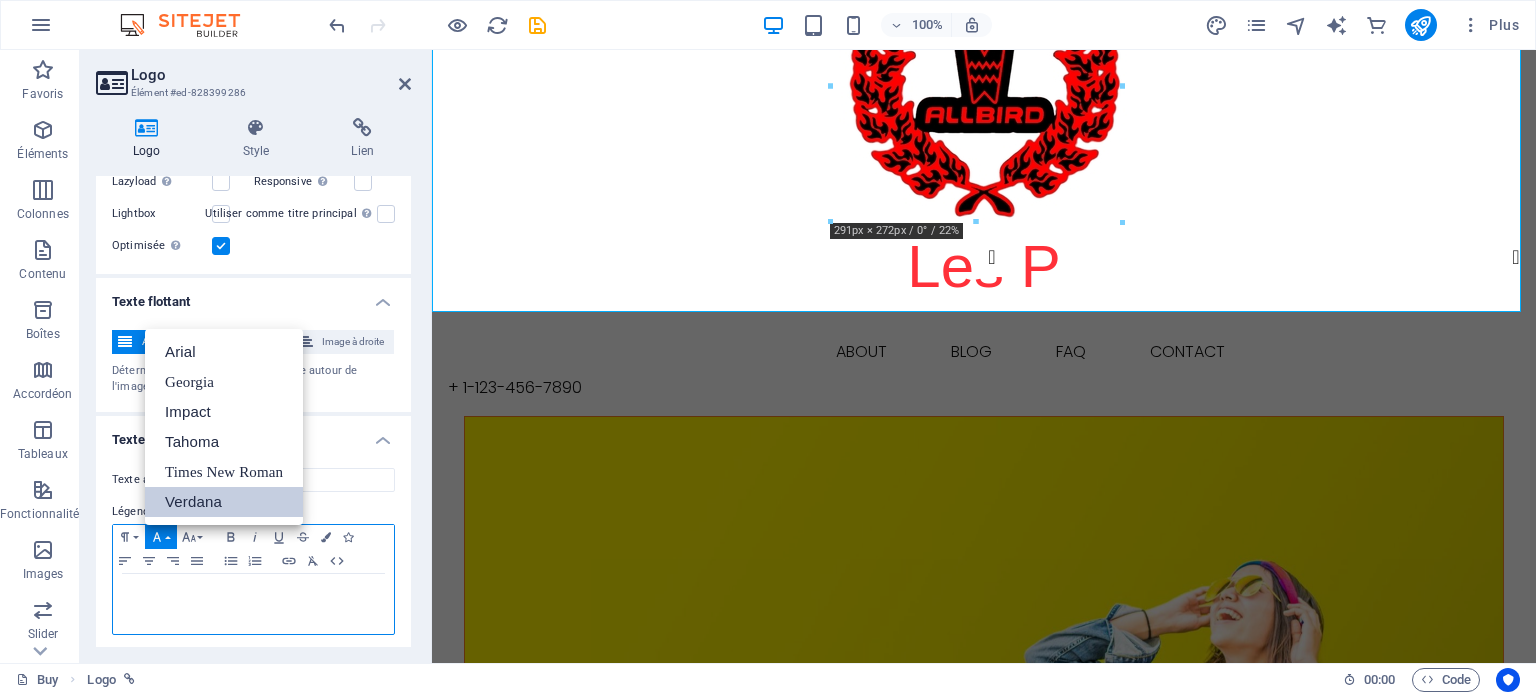 click on "Verdana" at bounding box center (224, 502) 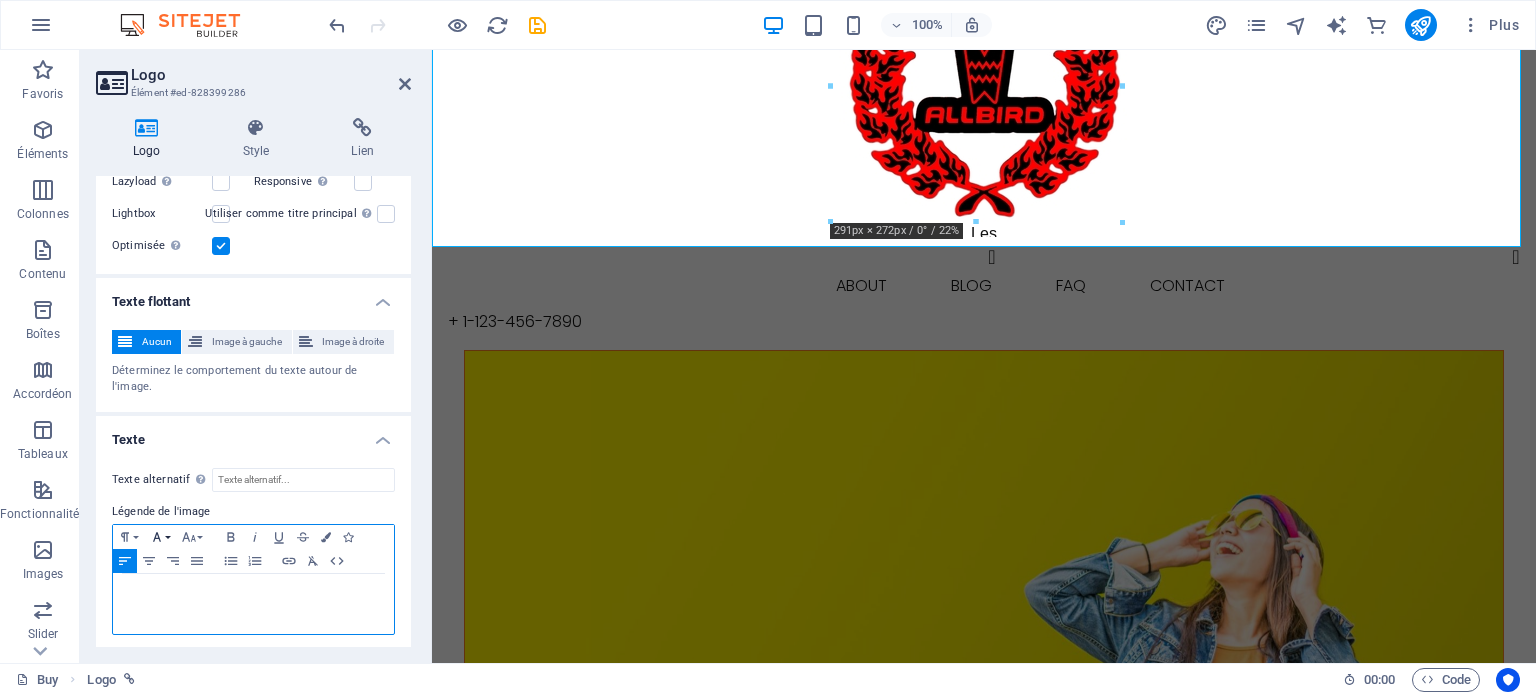 click 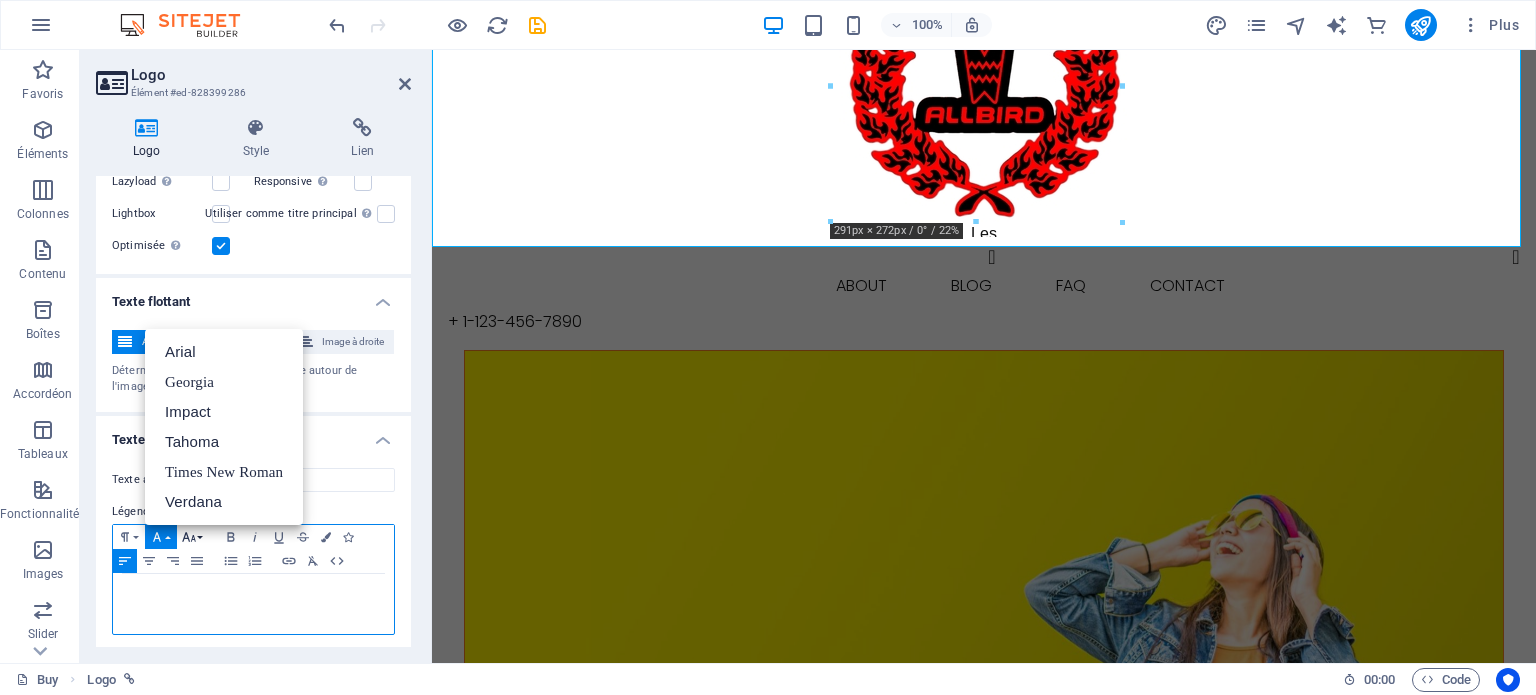 click 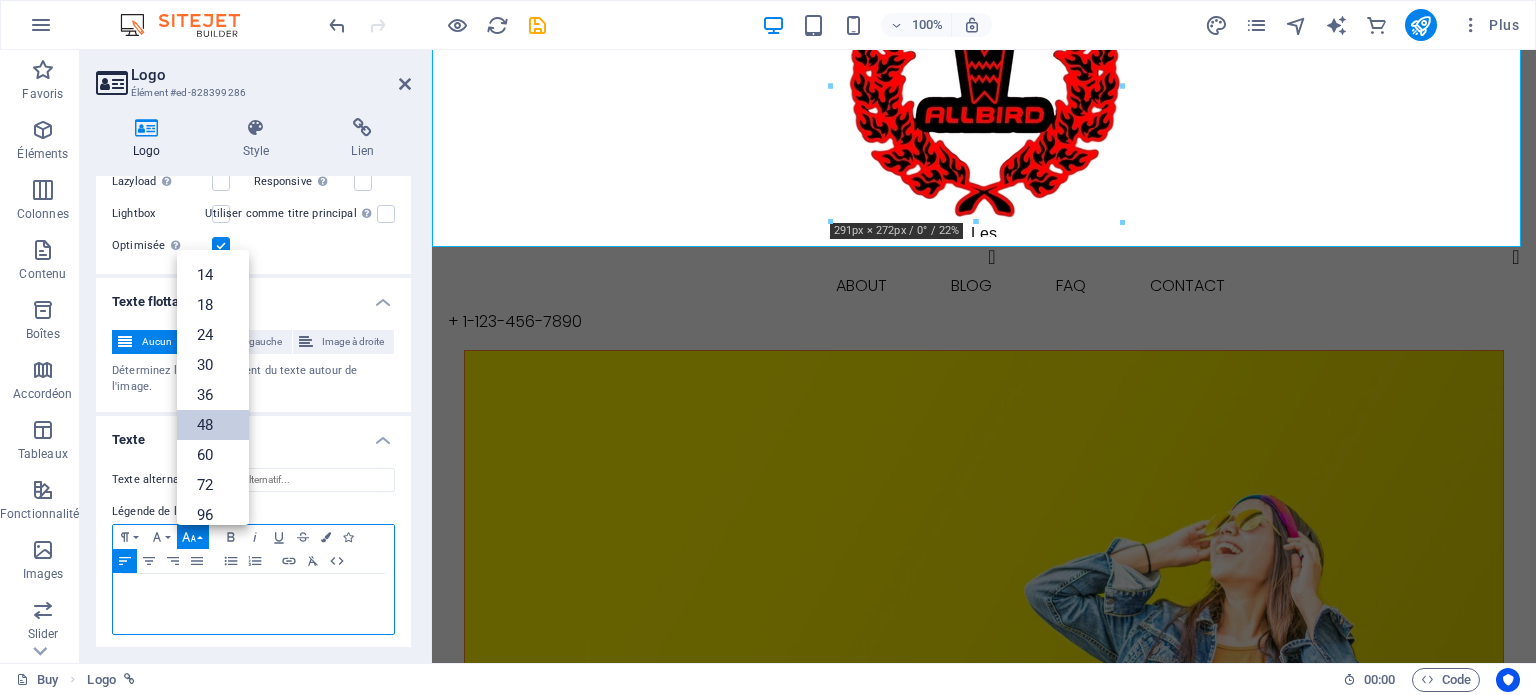 scroll, scrollTop: 160, scrollLeft: 0, axis: vertical 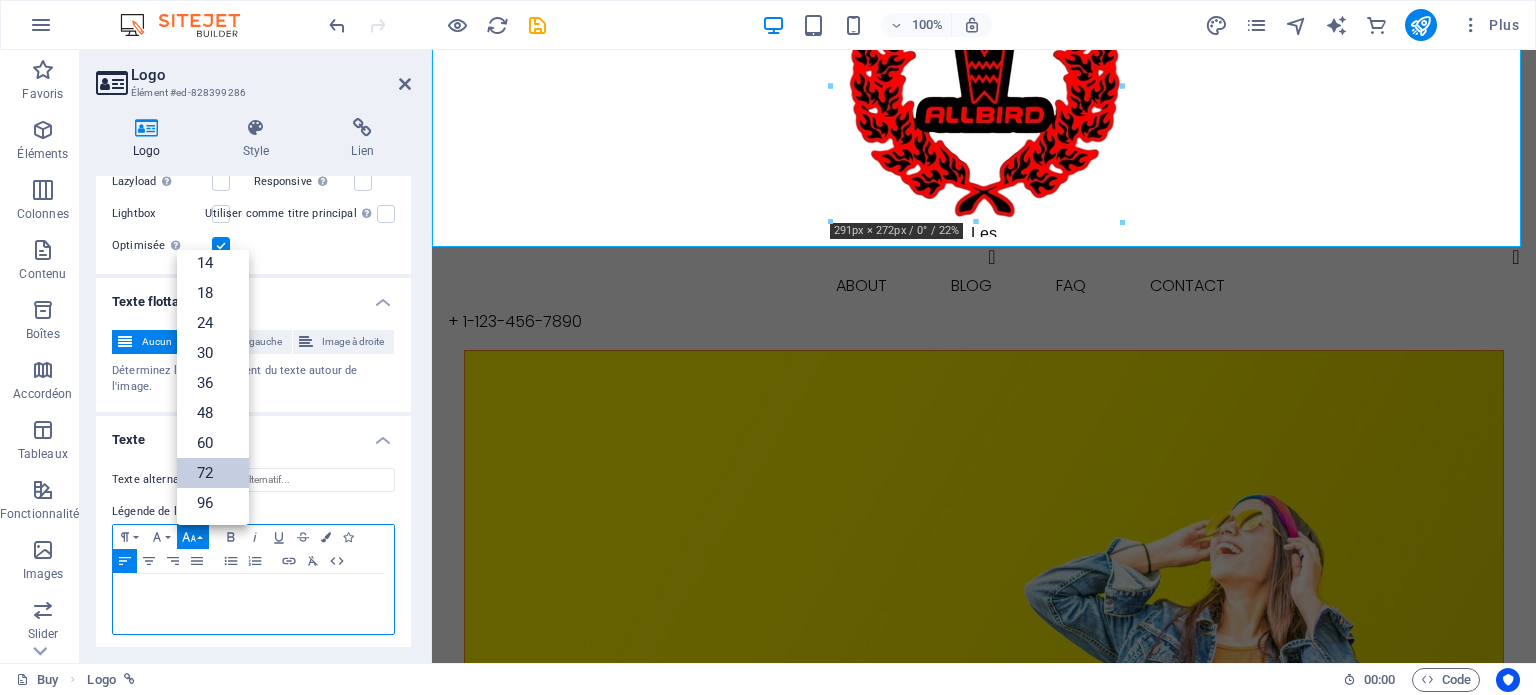 click on "72" at bounding box center [213, 473] 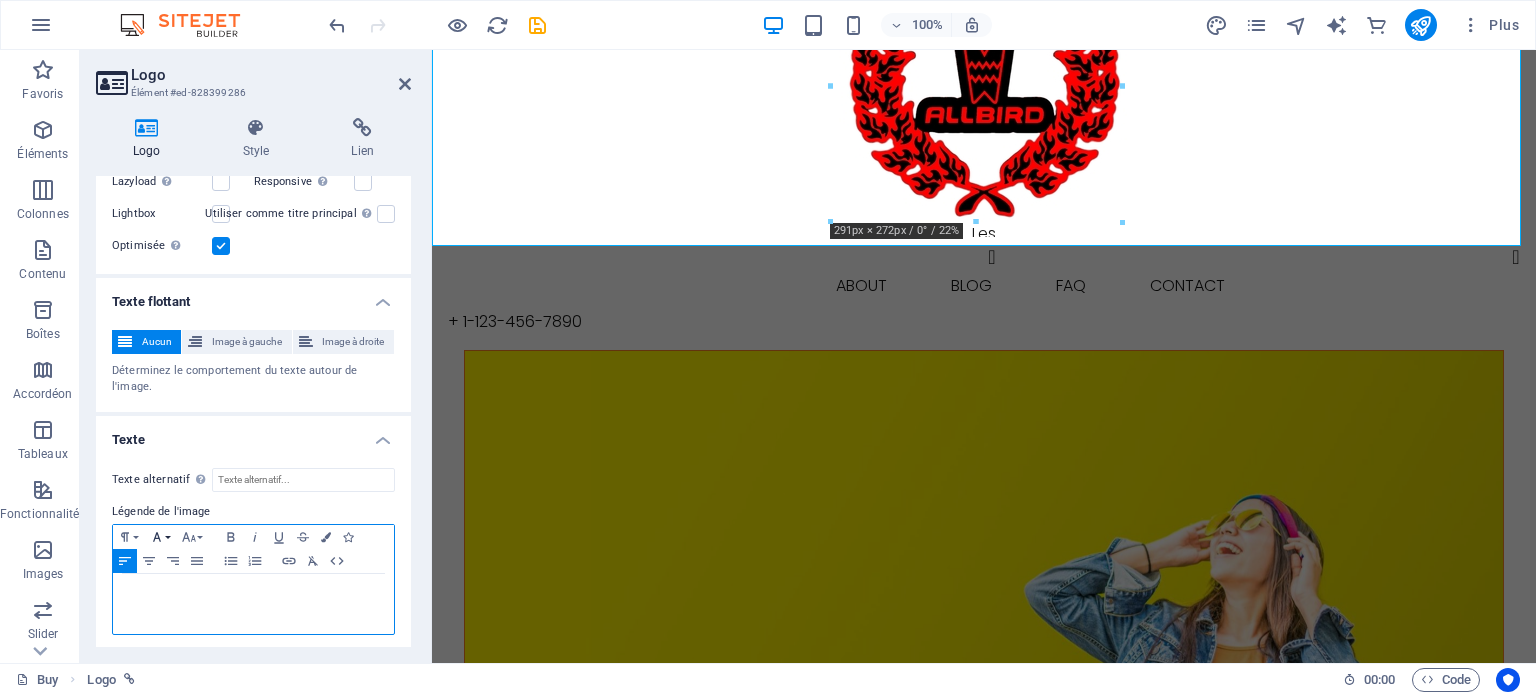 click on "Font Family" at bounding box center [161, 537] 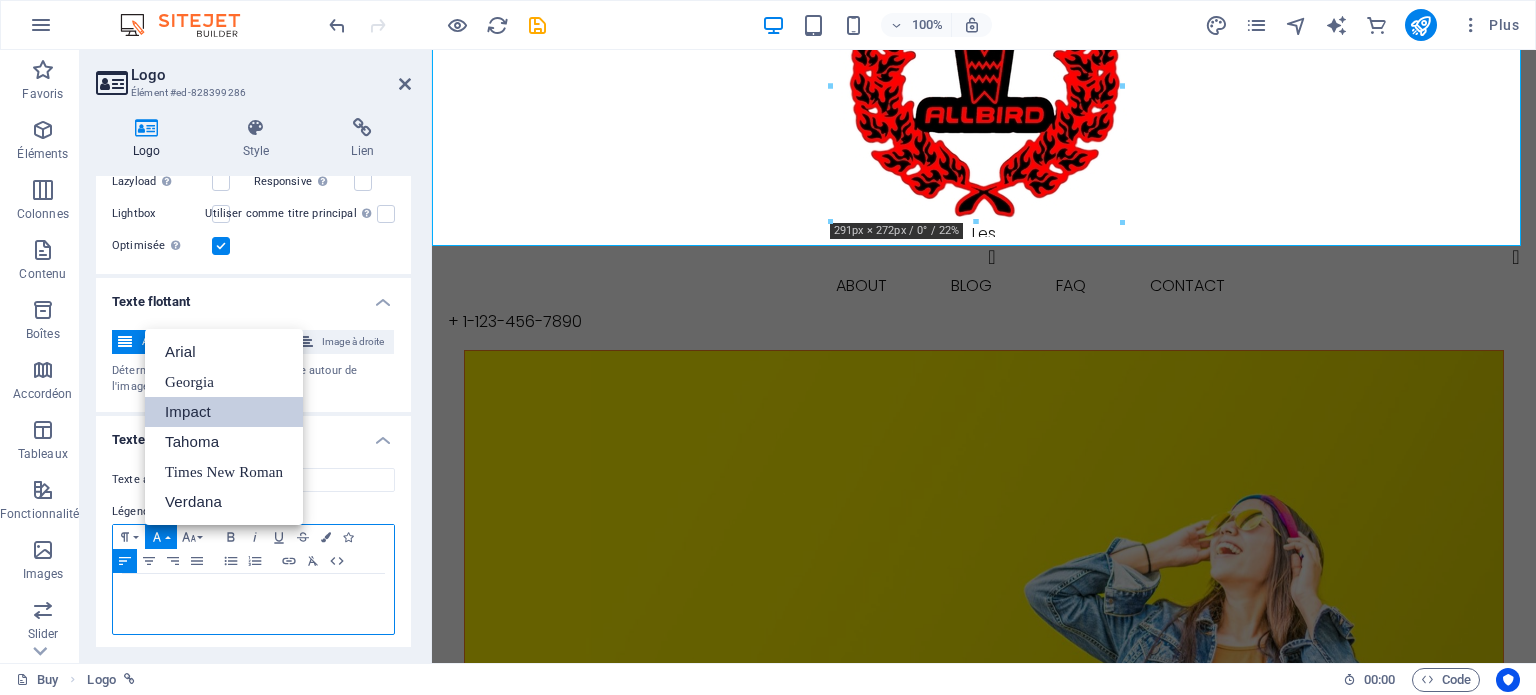 click on "Impact" at bounding box center (224, 412) 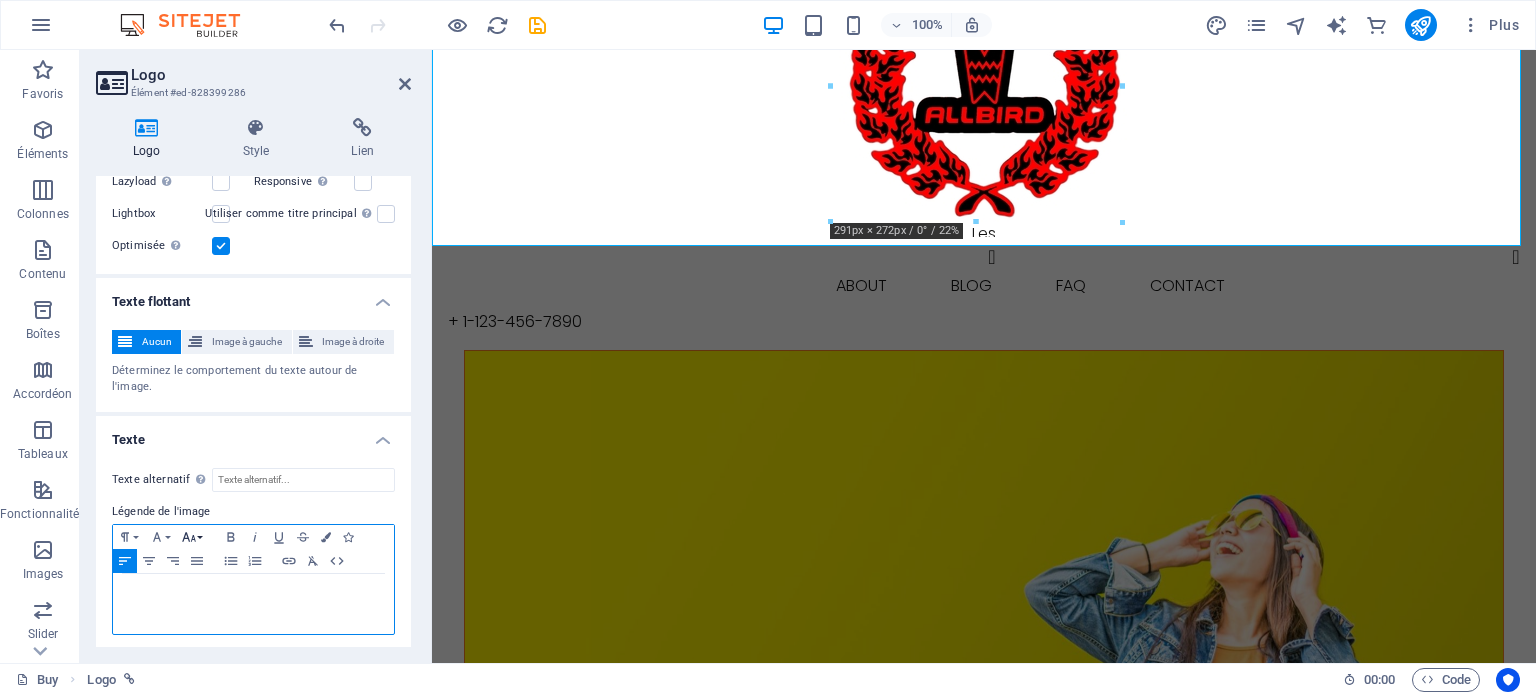 click 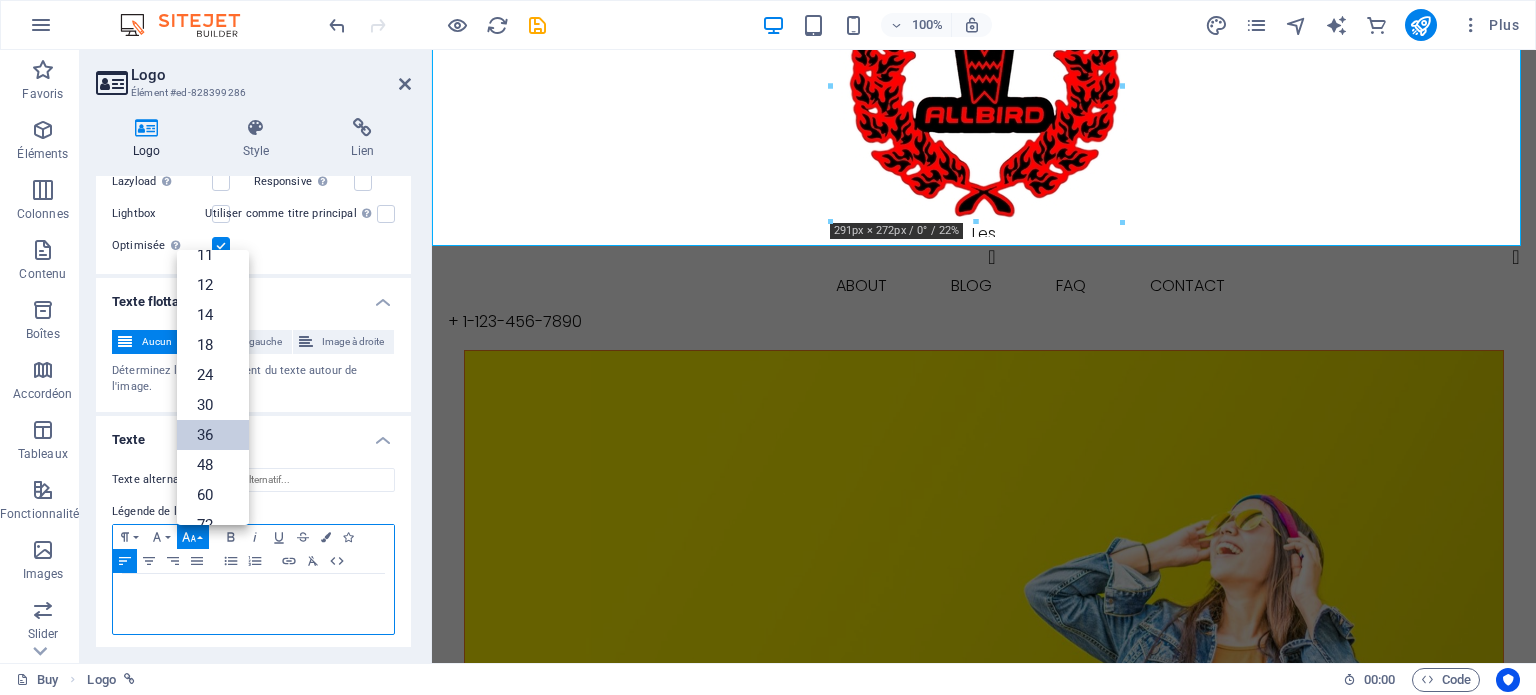 scroll, scrollTop: 160, scrollLeft: 0, axis: vertical 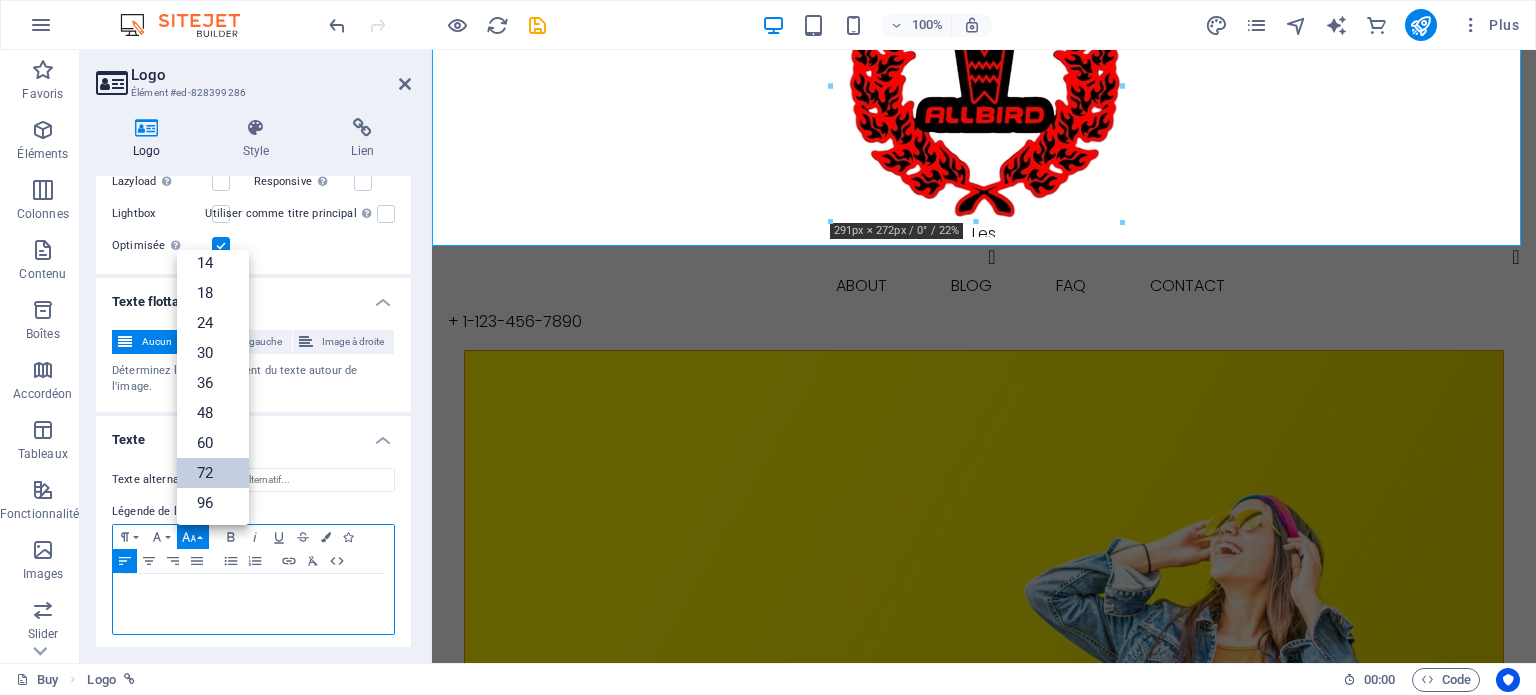 click on "72" at bounding box center [213, 473] 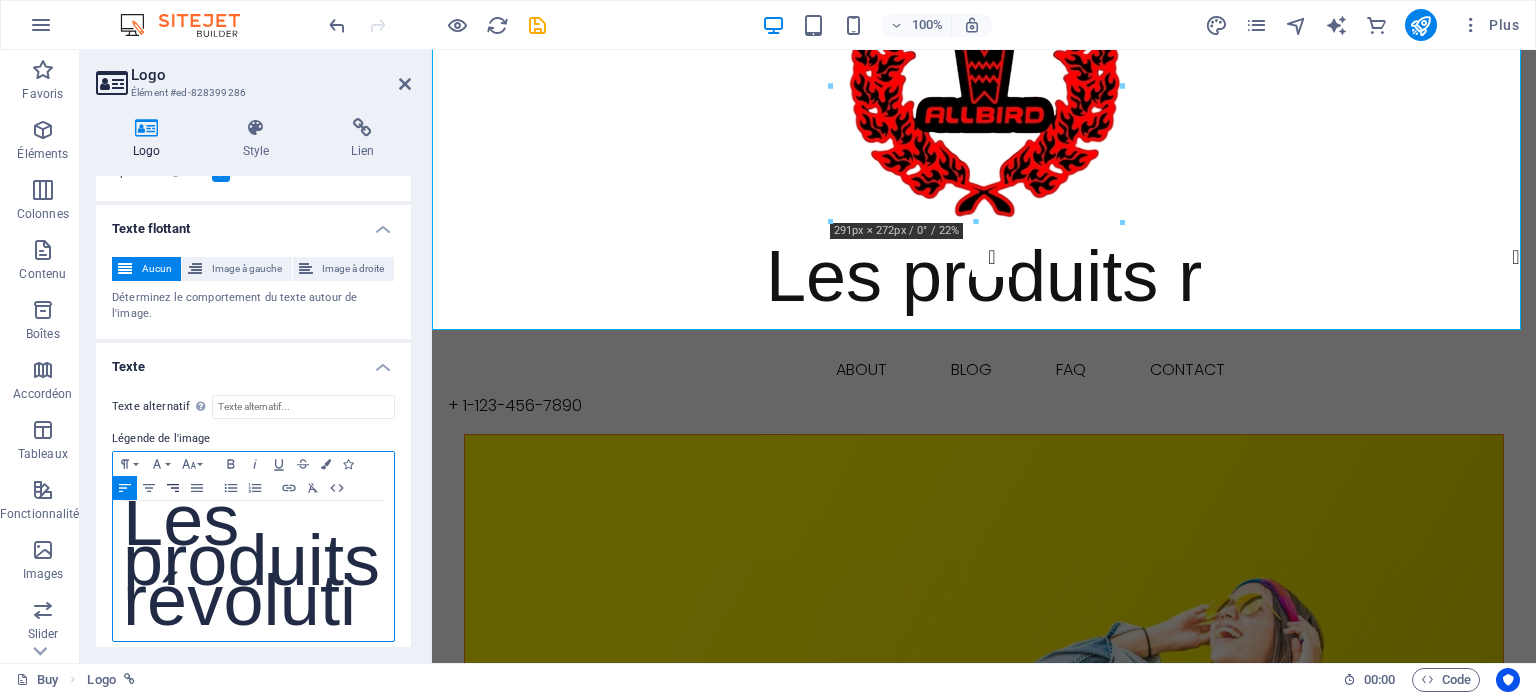 scroll, scrollTop: 579, scrollLeft: 0, axis: vertical 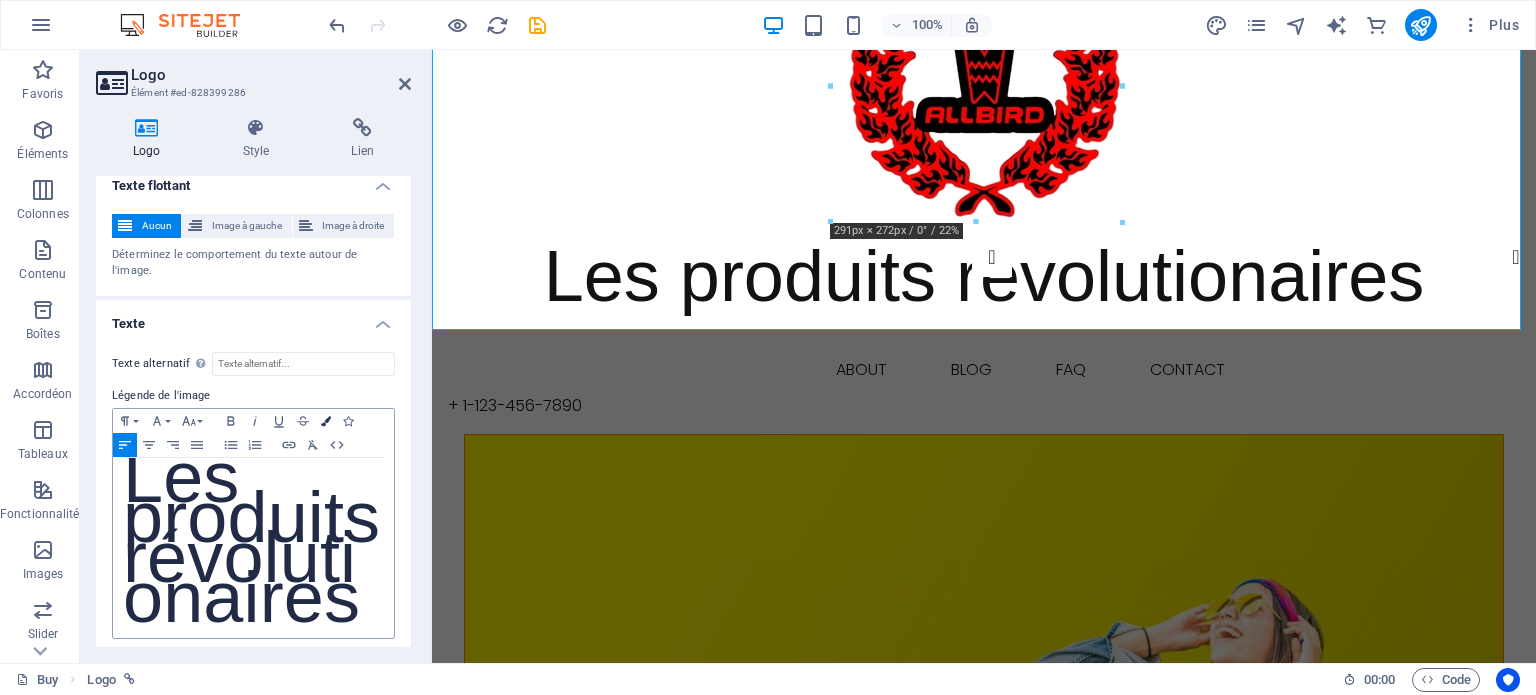 click on "Colors" at bounding box center [326, 421] 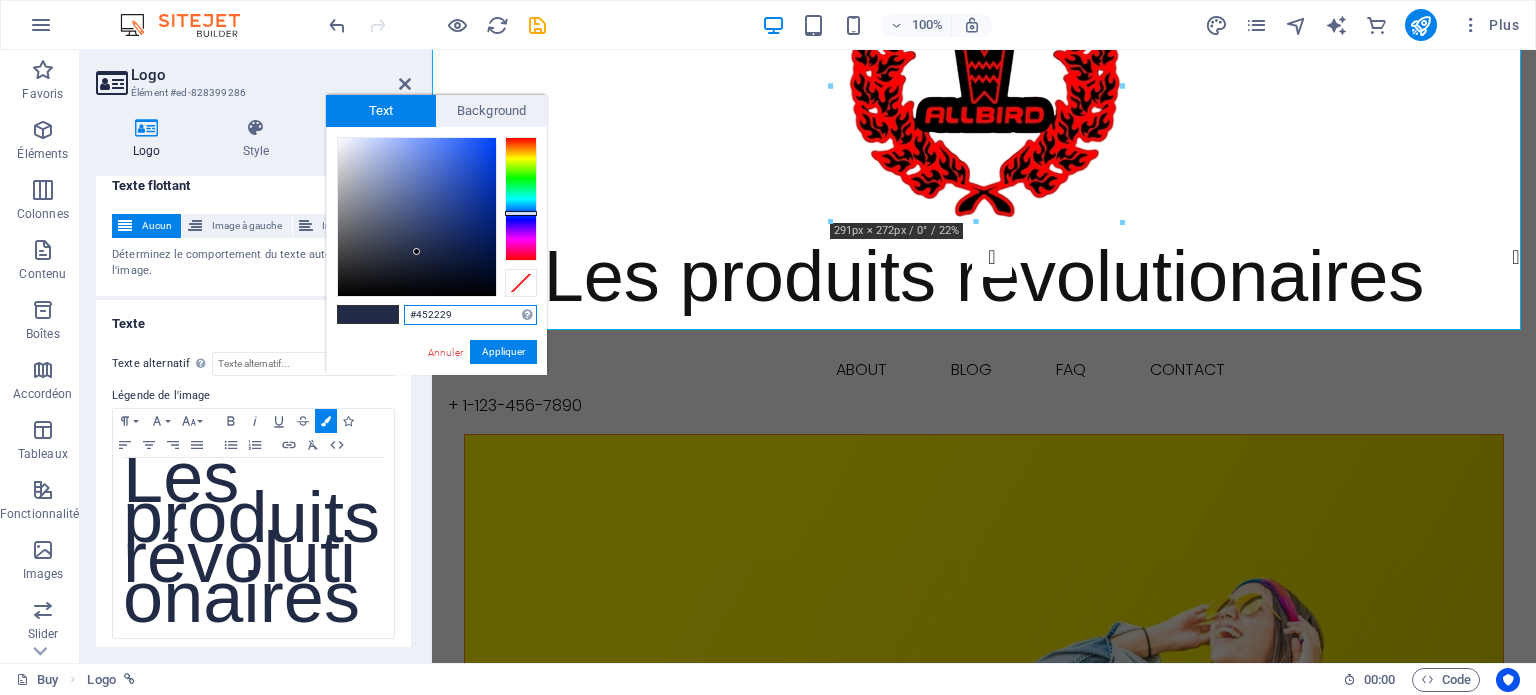 click at bounding box center (521, 199) 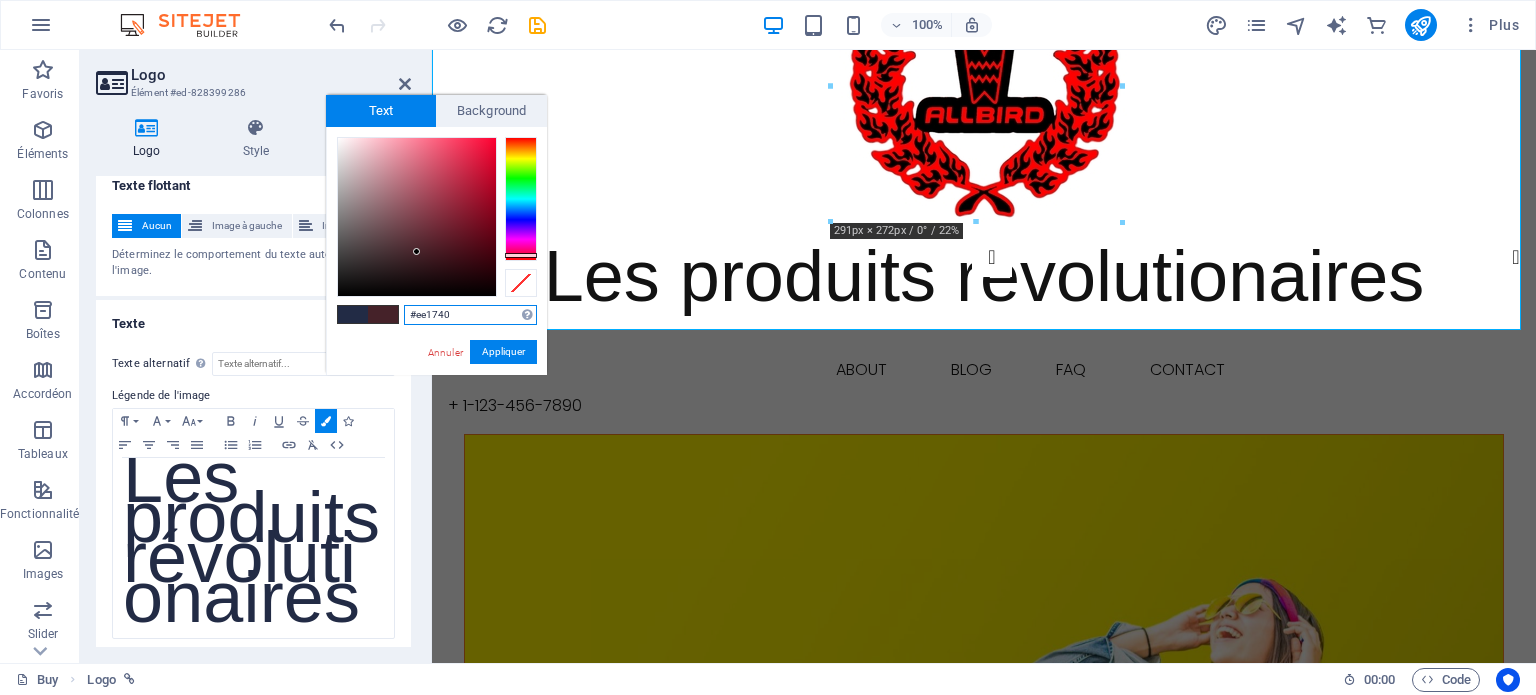 click at bounding box center (417, 217) 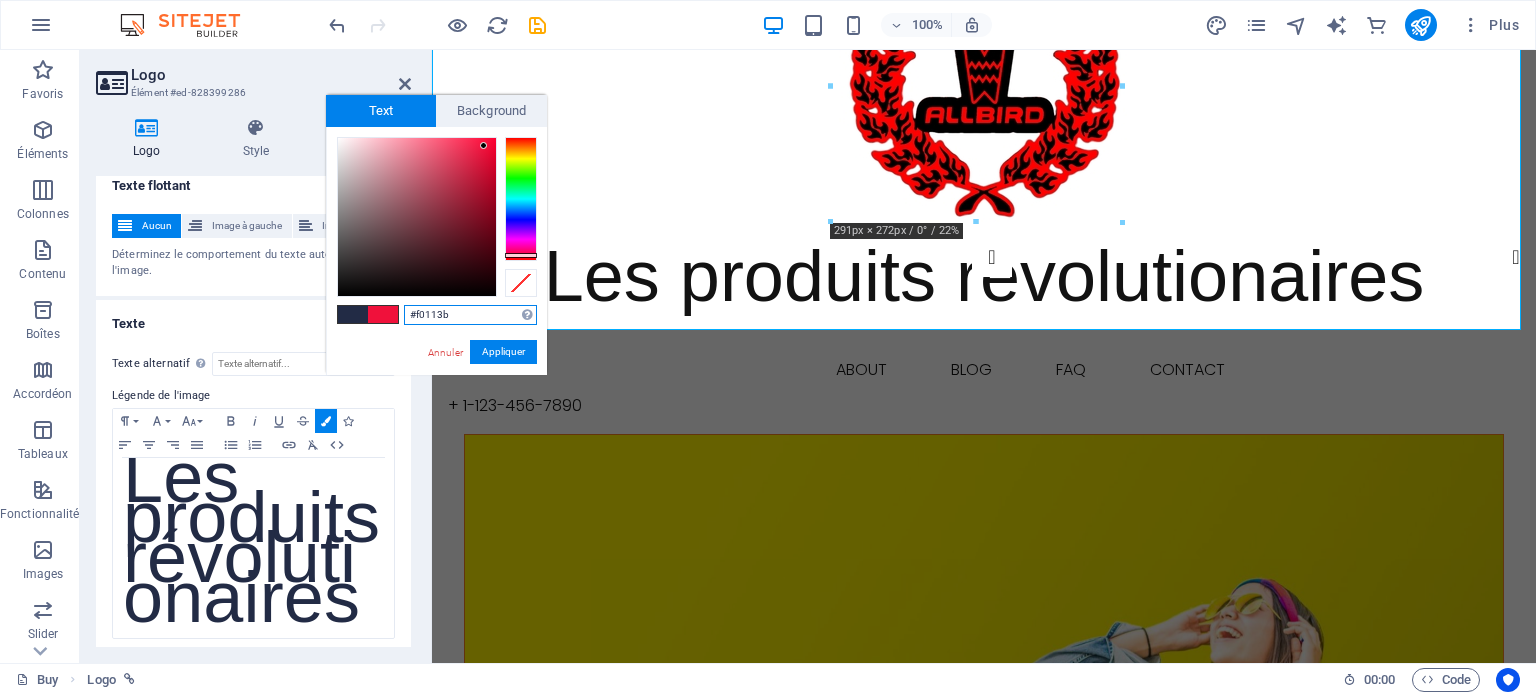 click at bounding box center [483, 145] 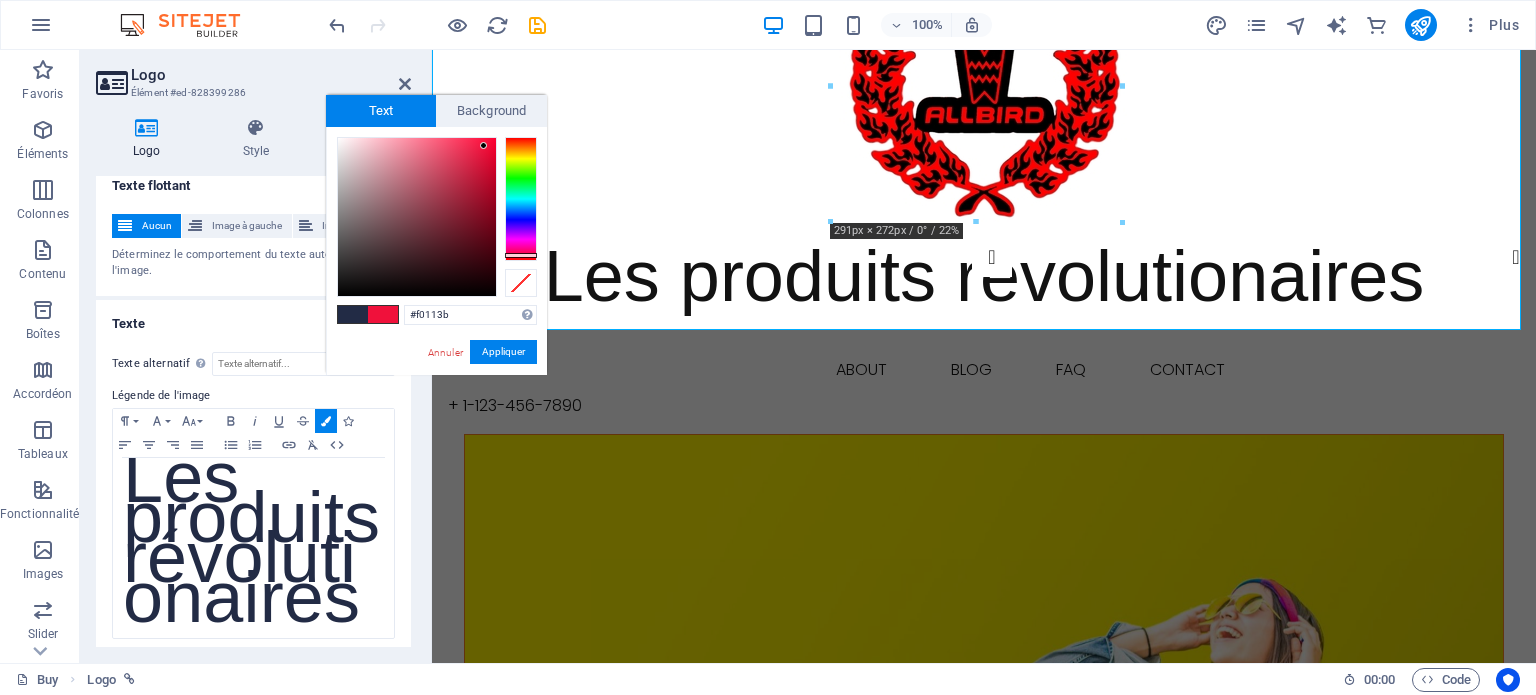 click at bounding box center (353, 314) 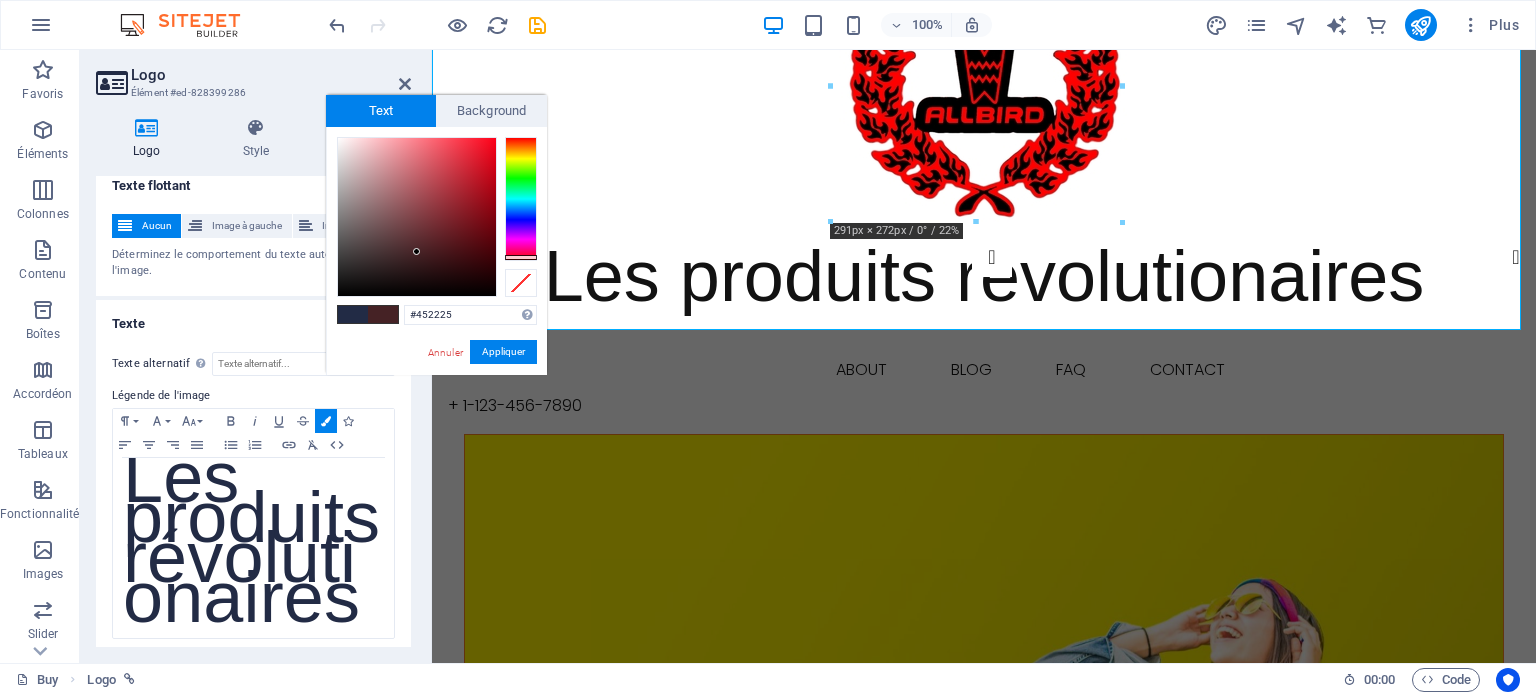 click at bounding box center [521, 199] 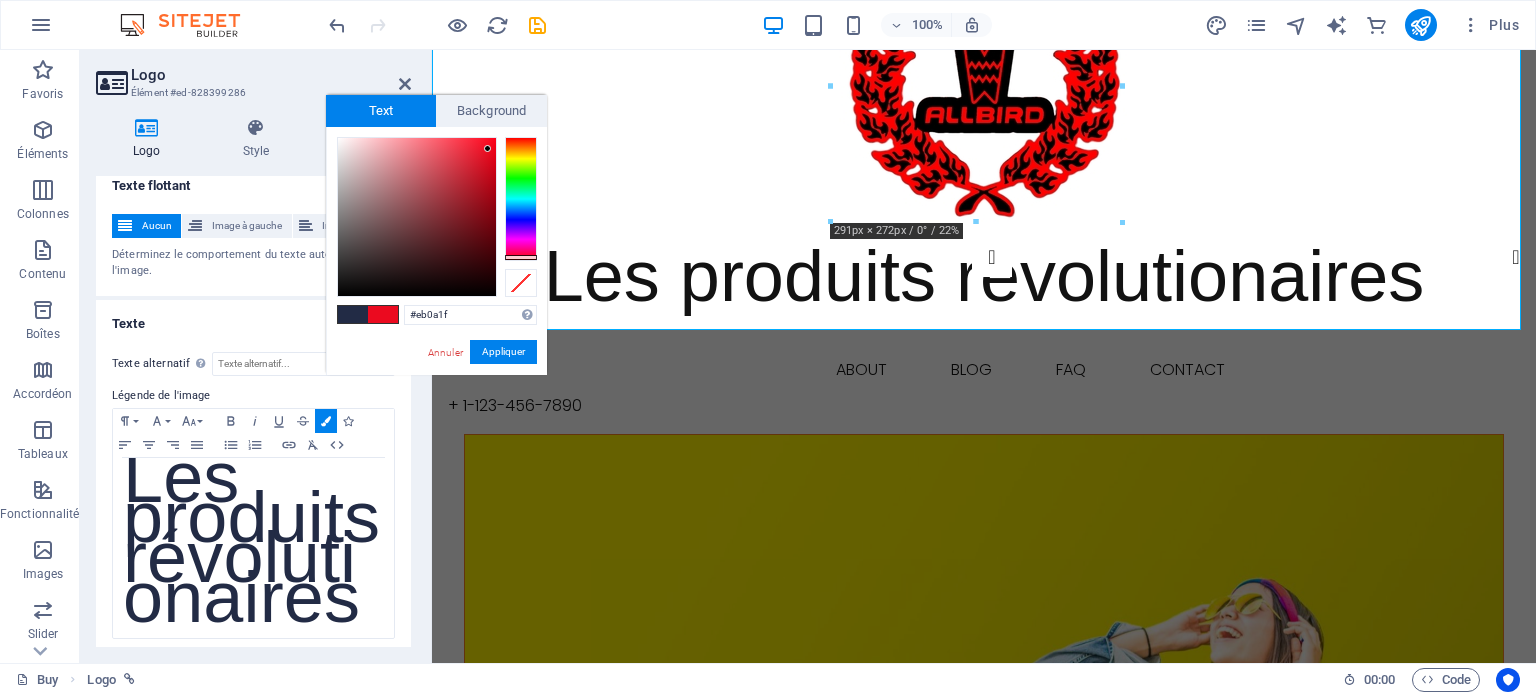 click at bounding box center [417, 217] 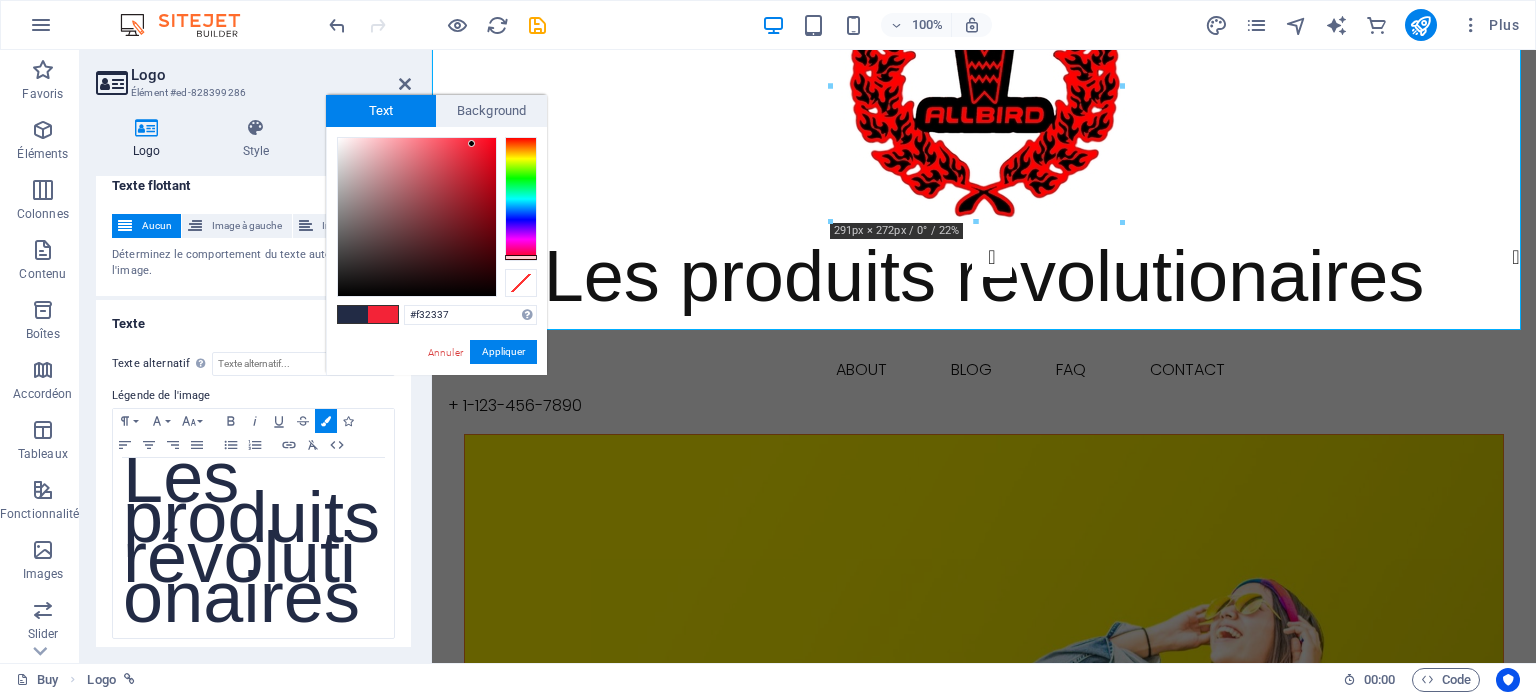 drag, startPoint x: 488, startPoint y: 147, endPoint x: 472, endPoint y: 144, distance: 16.27882 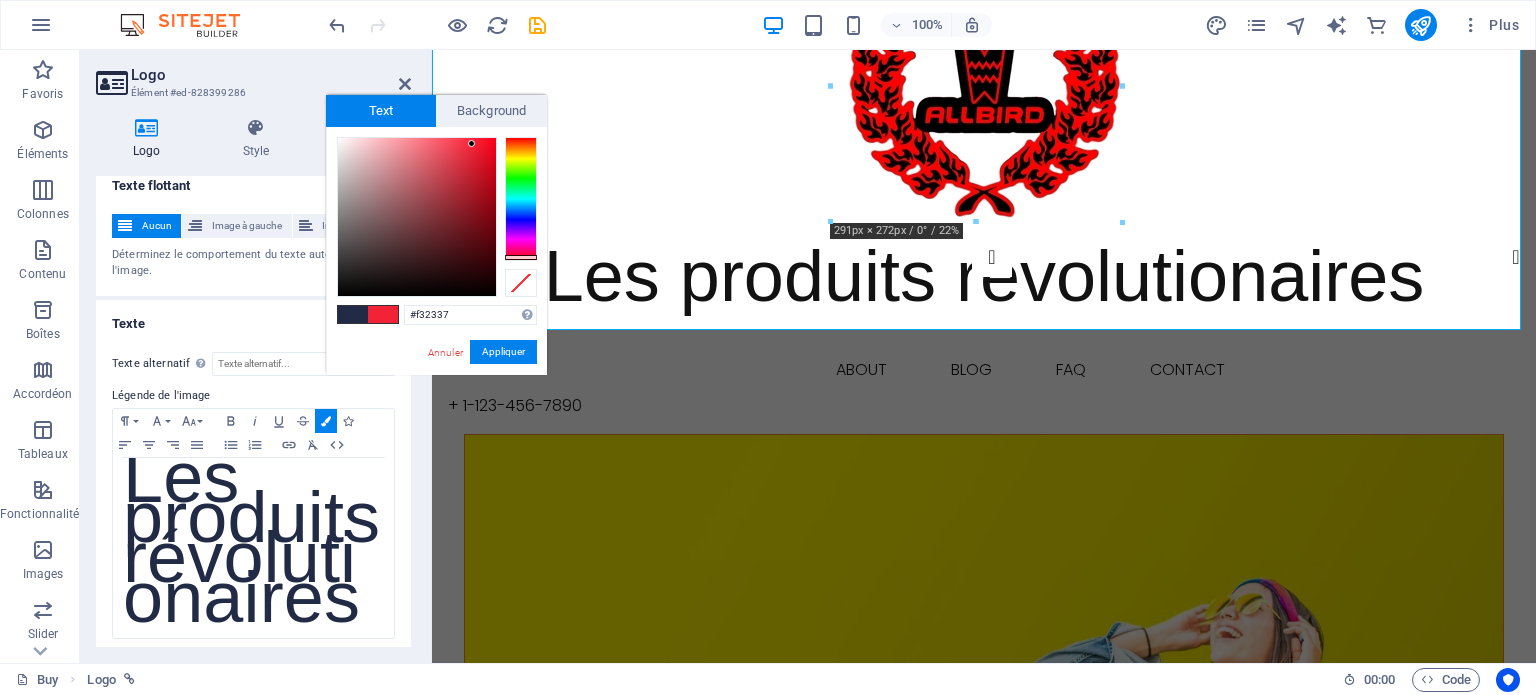 click at bounding box center [471, 143] 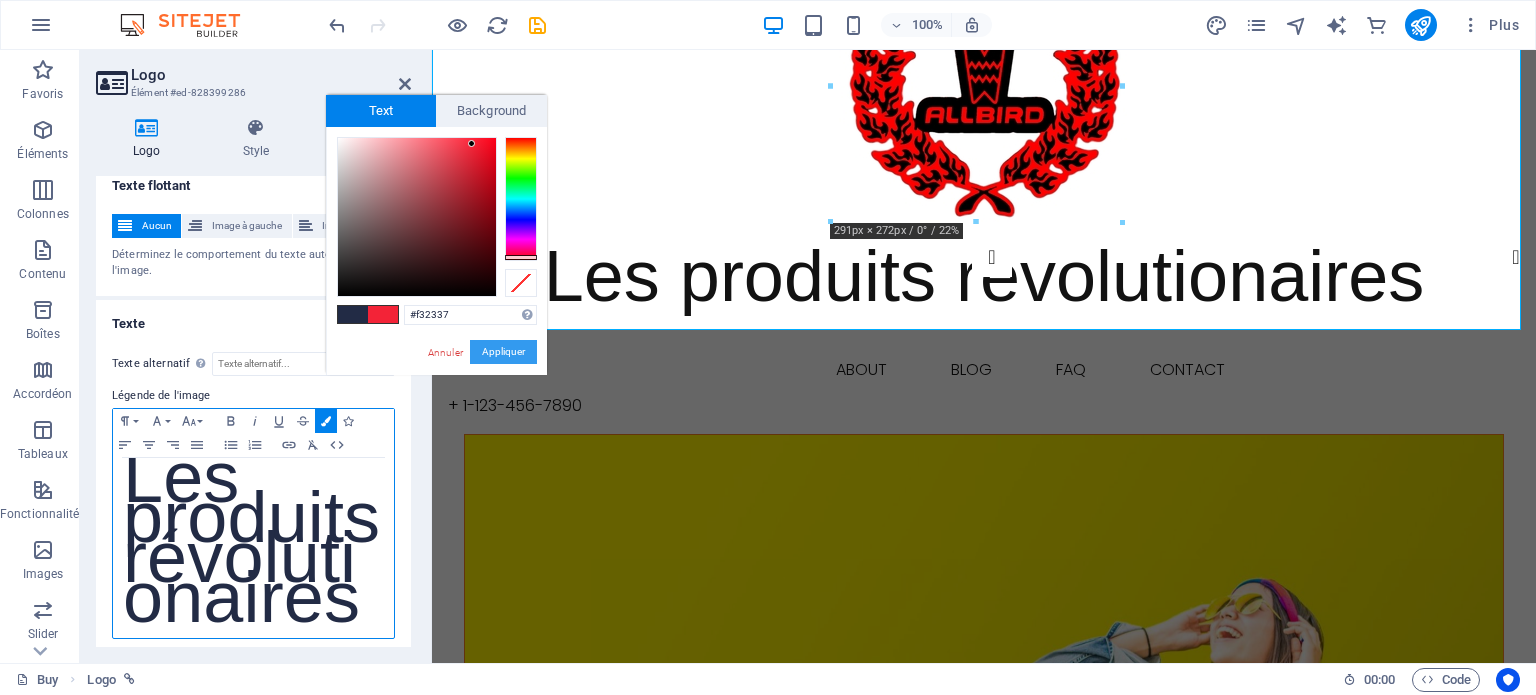 click on "Appliquer" at bounding box center [503, 352] 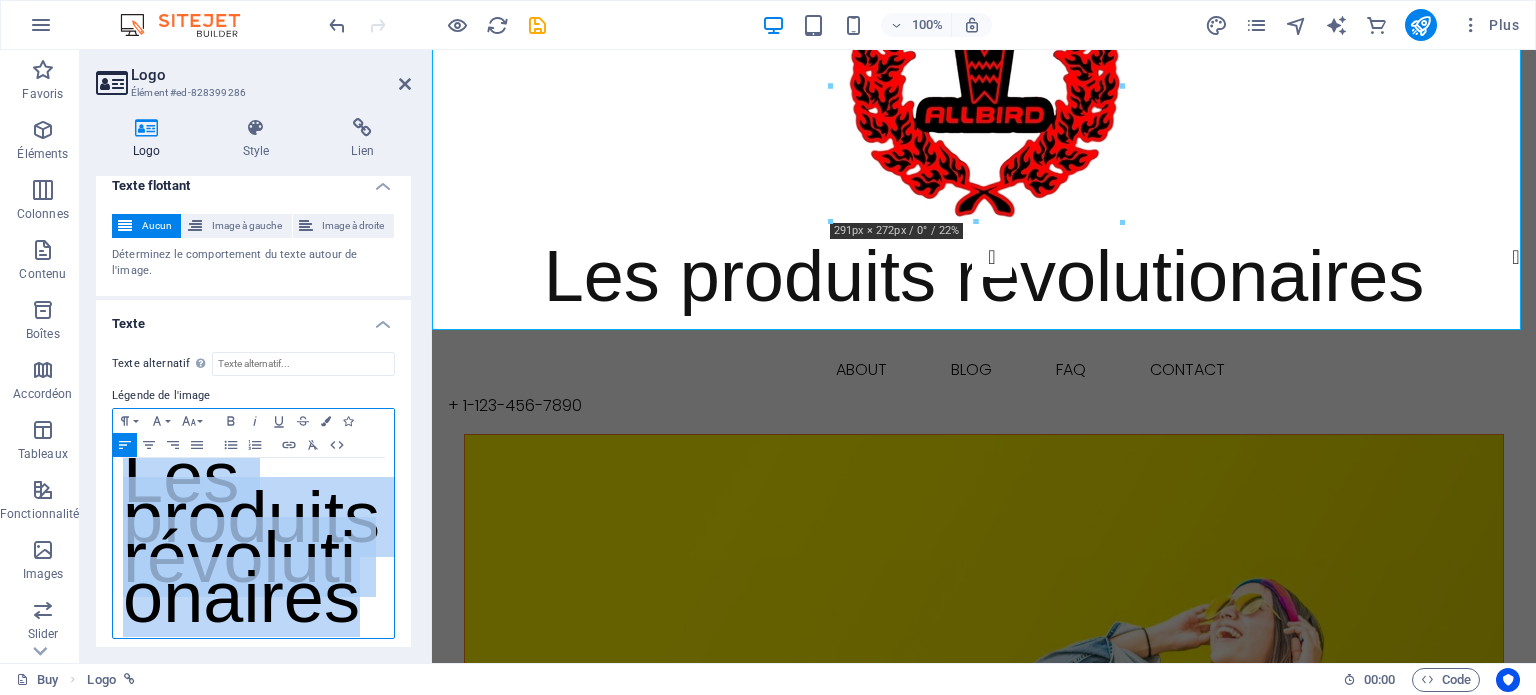 drag, startPoint x: 320, startPoint y: 596, endPoint x: 124, endPoint y: 471, distance: 232.46721 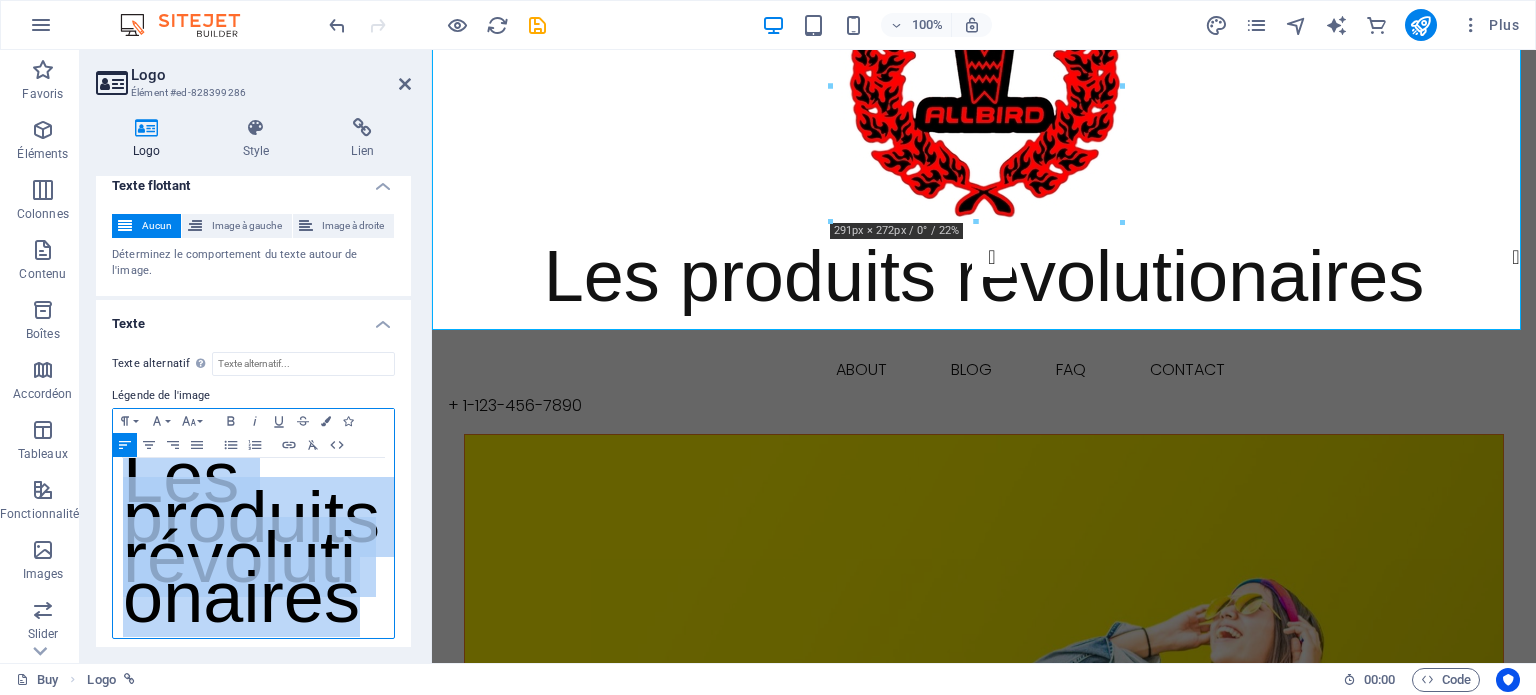click on "Les produits révolutionaires" at bounding box center [253, 548] 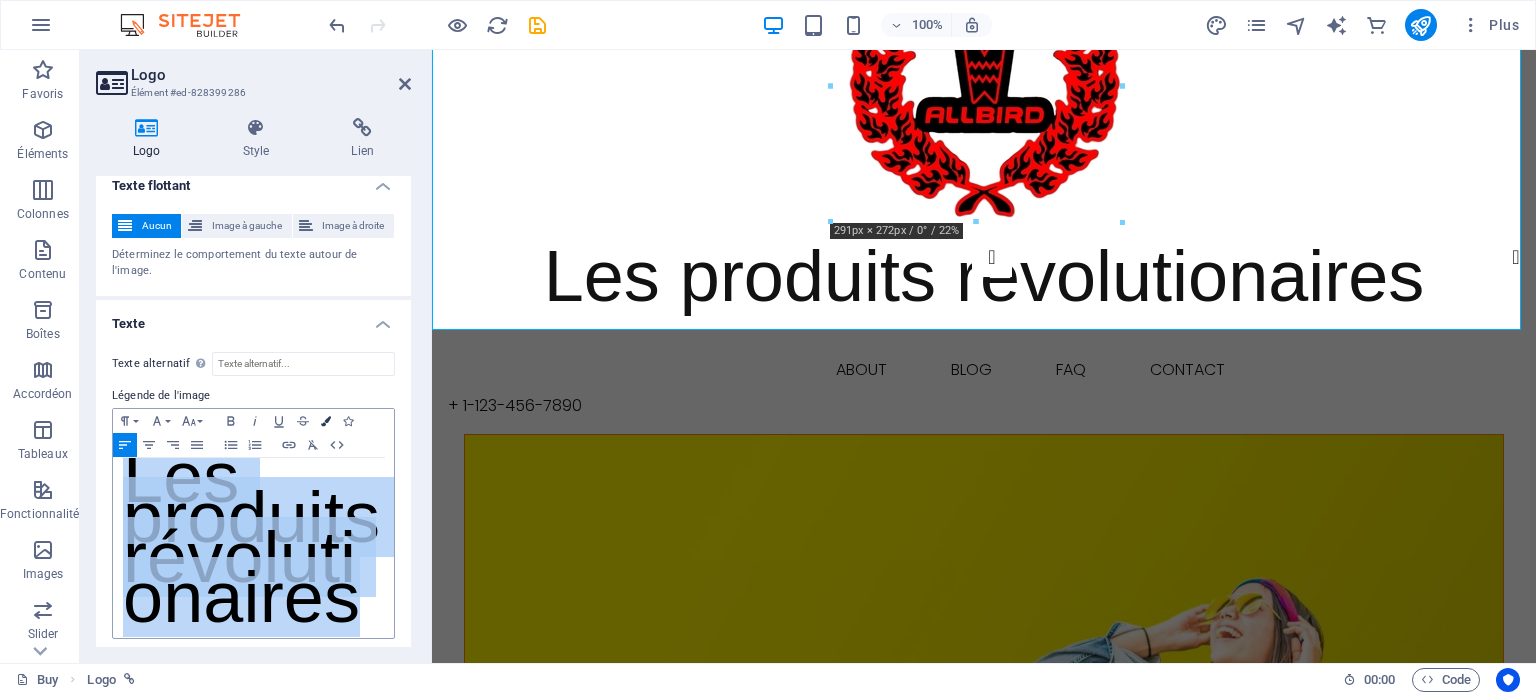click on "Colors" at bounding box center [326, 421] 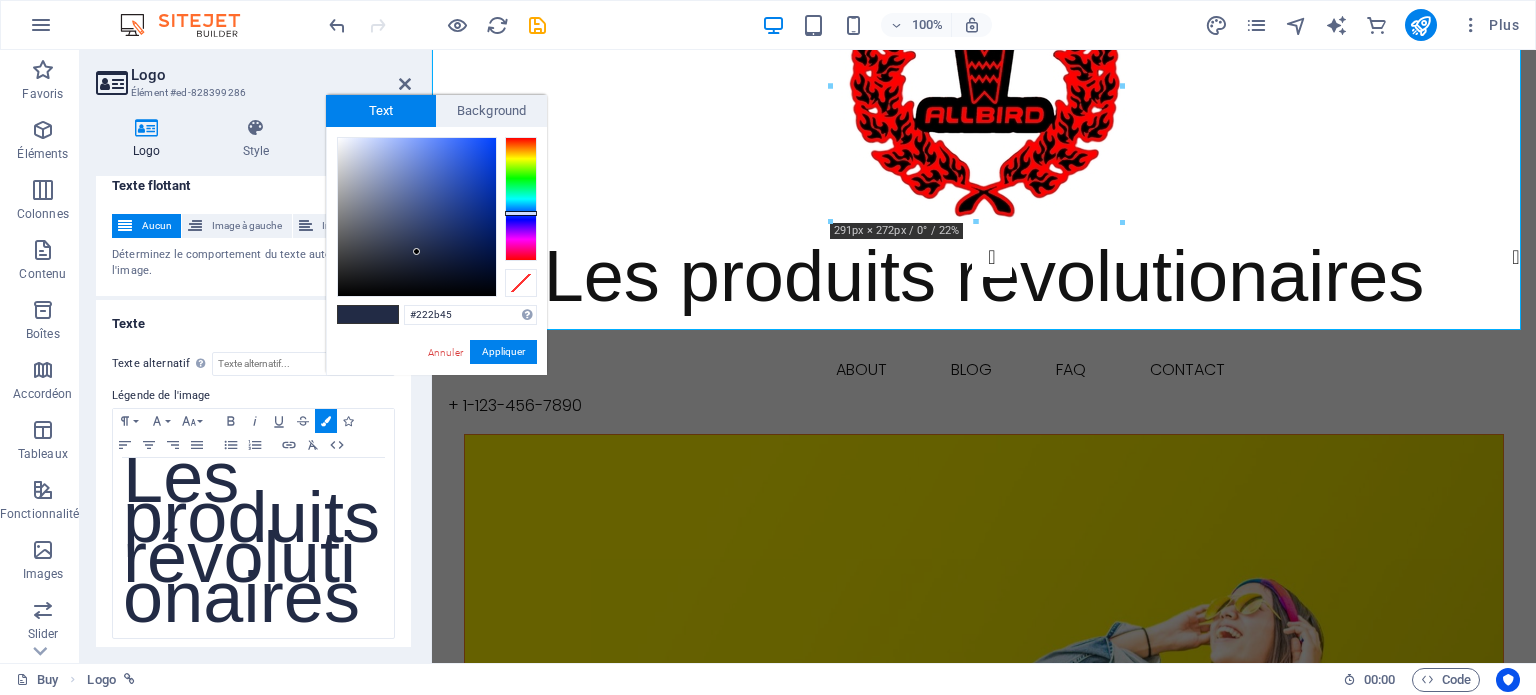 click at bounding box center (353, 314) 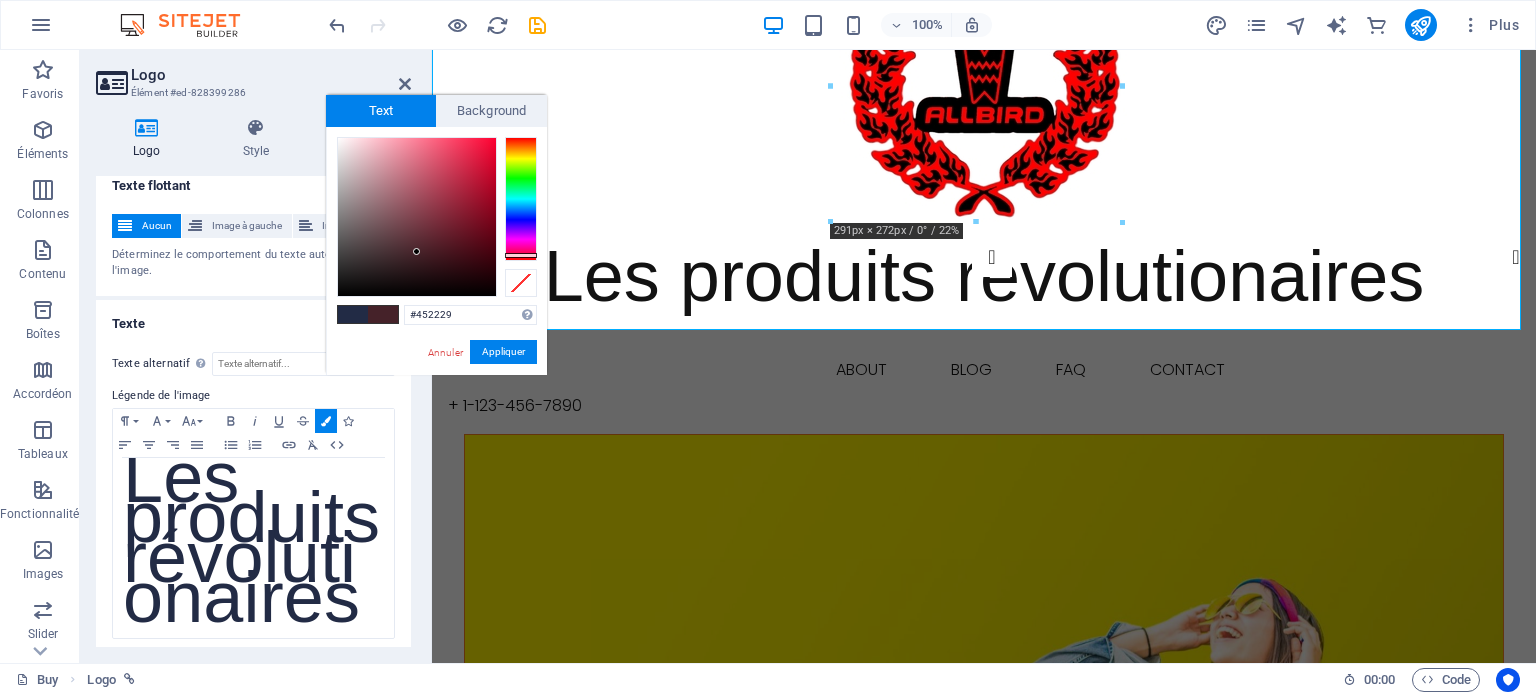 click at bounding box center (521, 199) 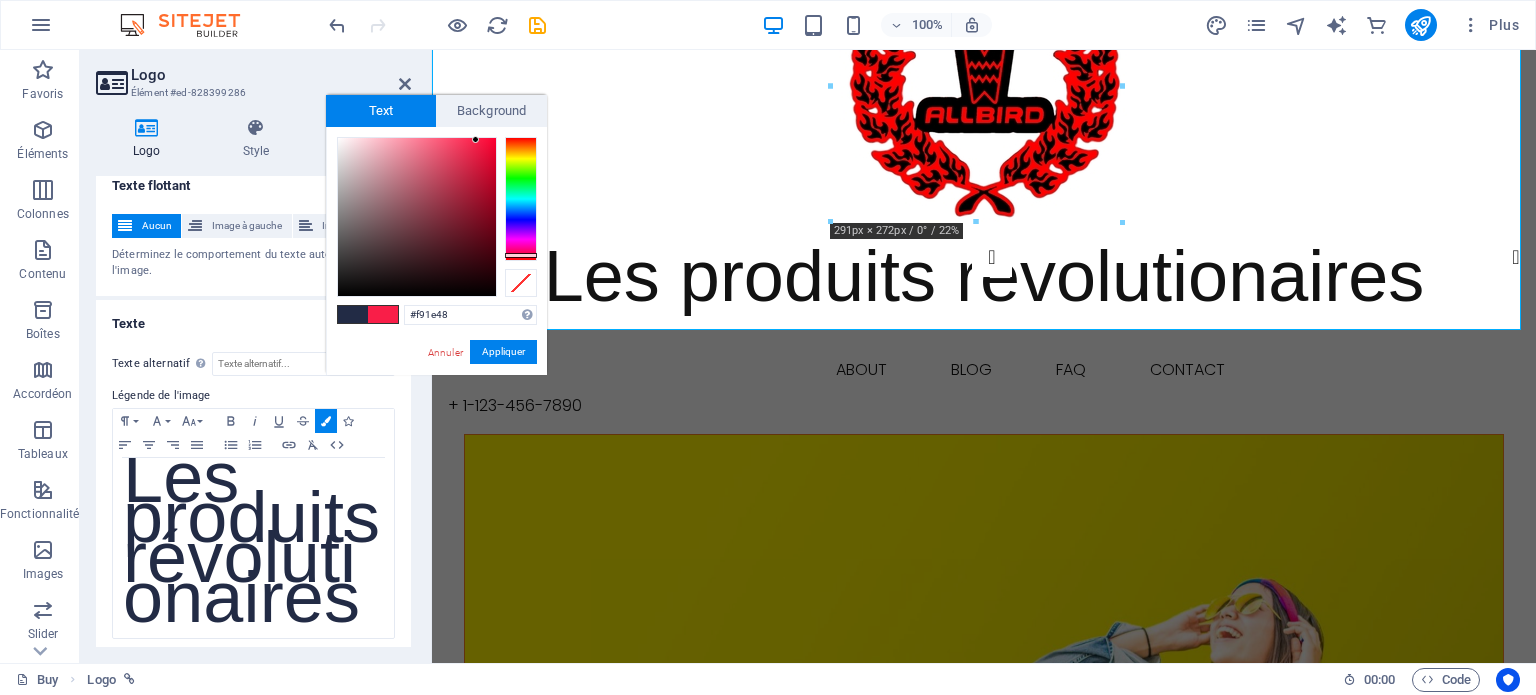 drag, startPoint x: 416, startPoint y: 248, endPoint x: 476, endPoint y: 140, distance: 123.54756 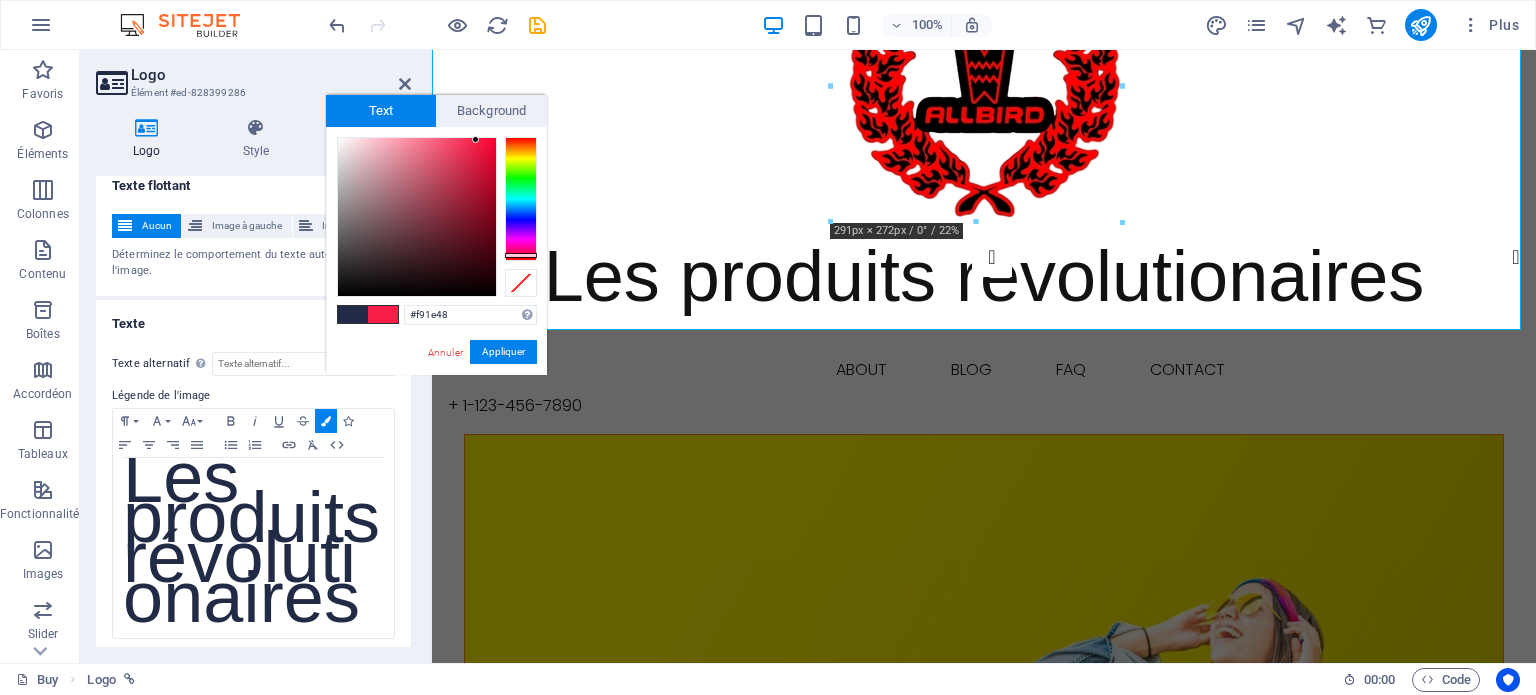 click at bounding box center (475, 139) 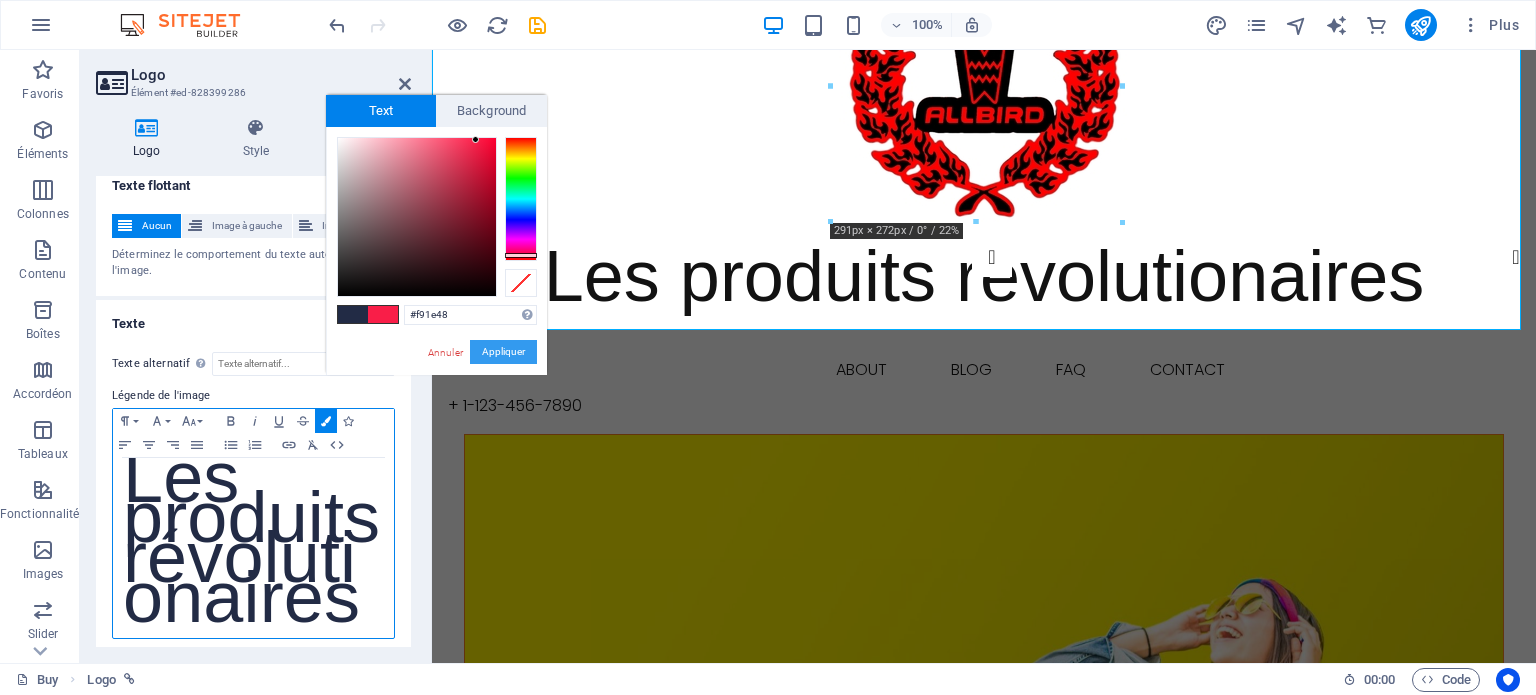 click on "Appliquer" at bounding box center [503, 352] 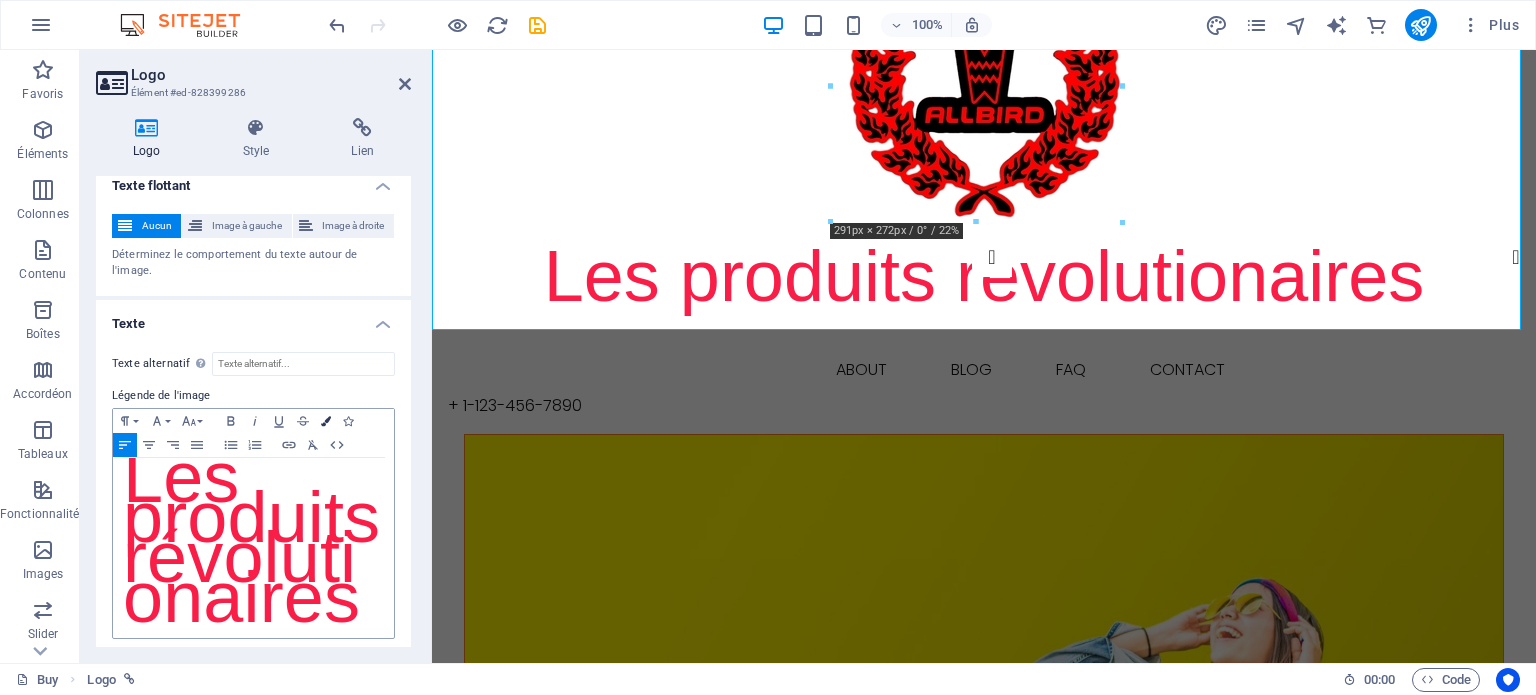 click at bounding box center [326, 421] 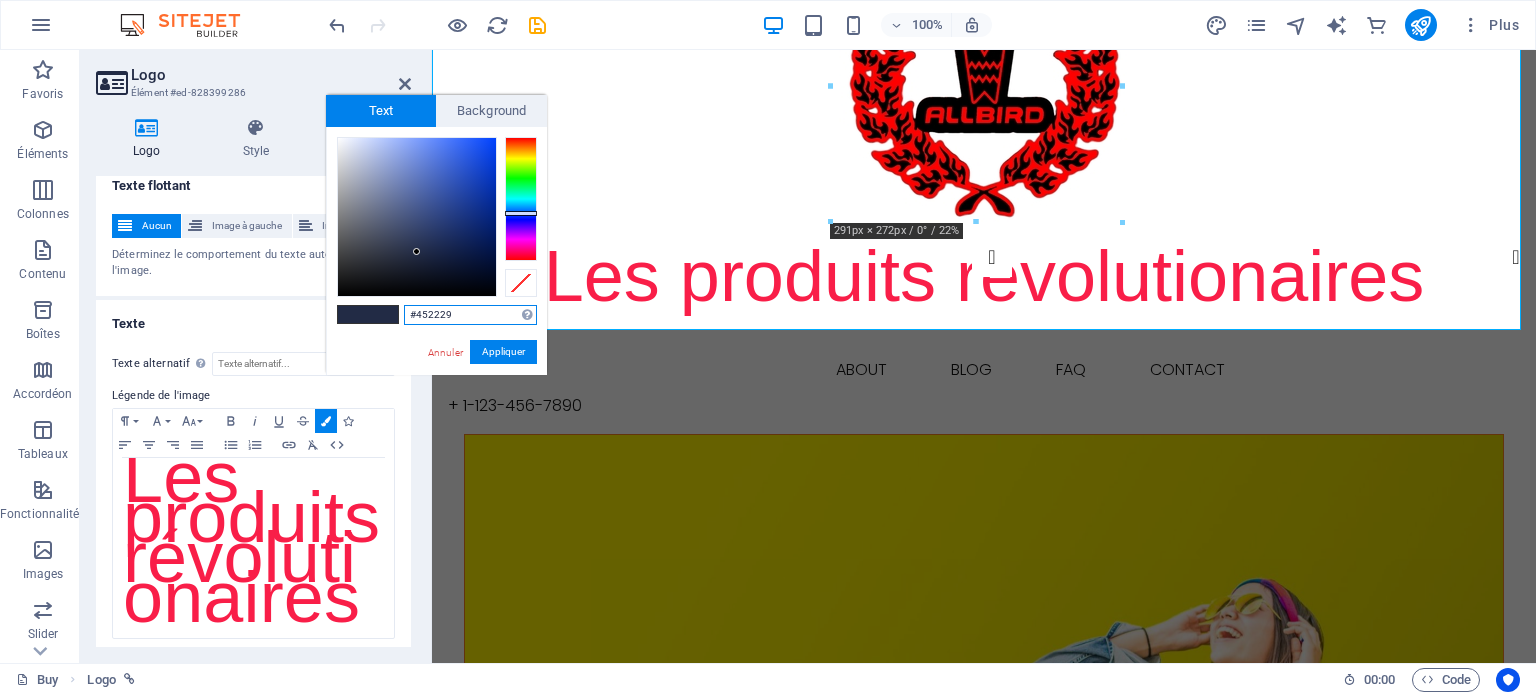 click at bounding box center (521, 199) 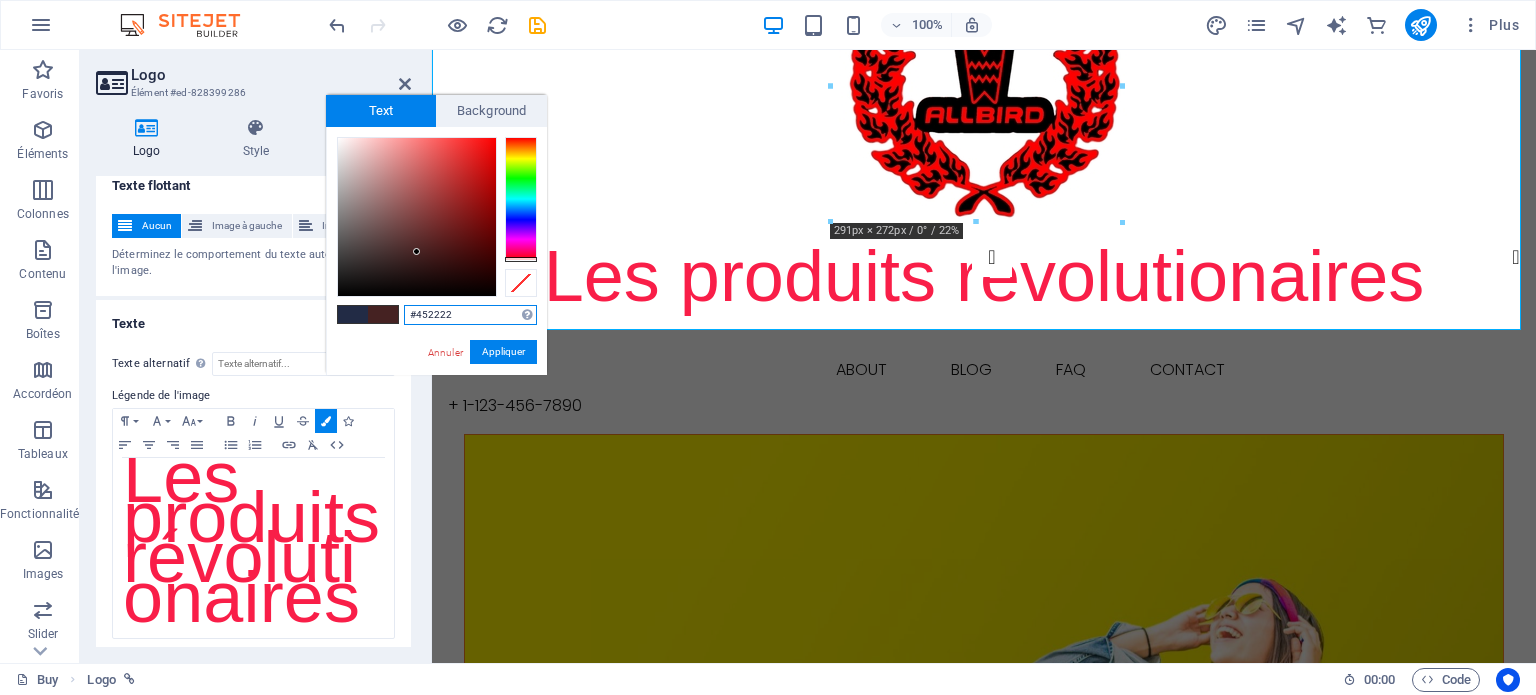 click at bounding box center (521, 259) 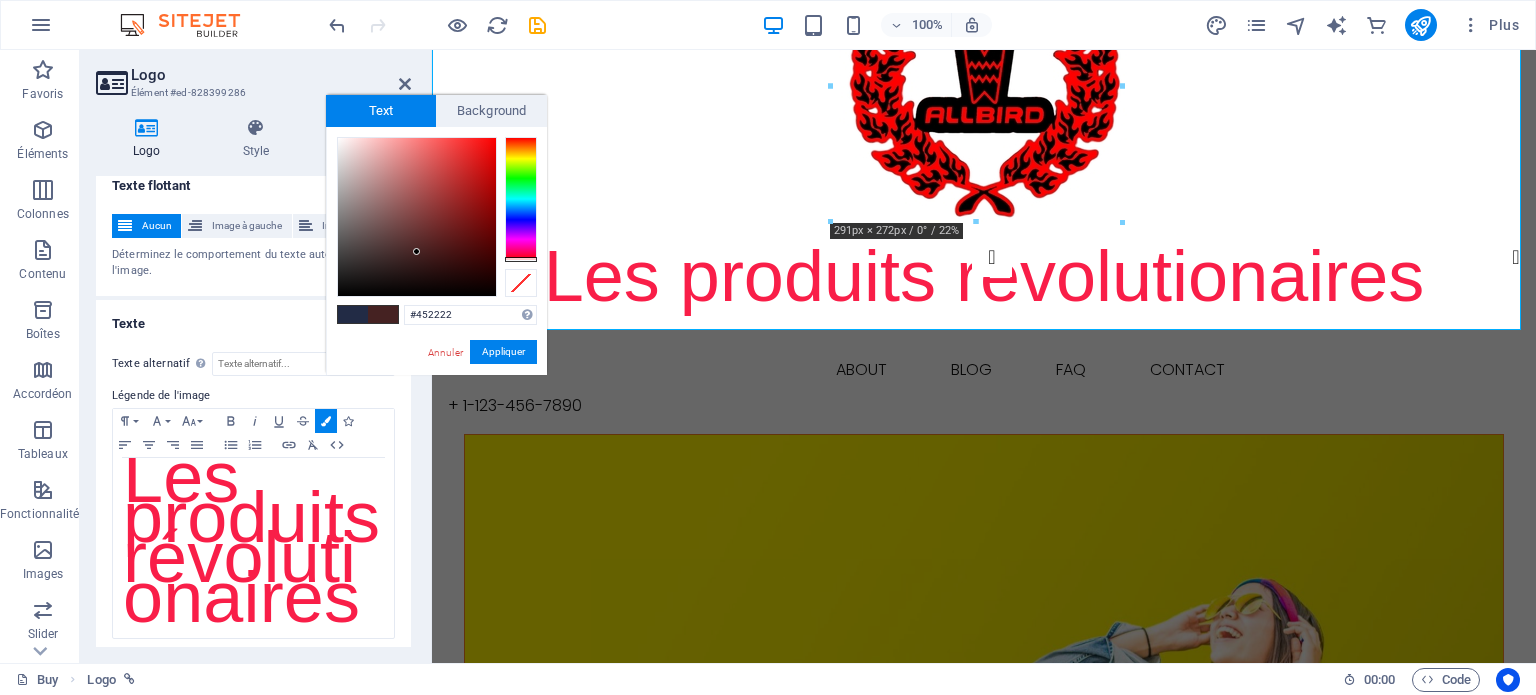 click at bounding box center (383, 314) 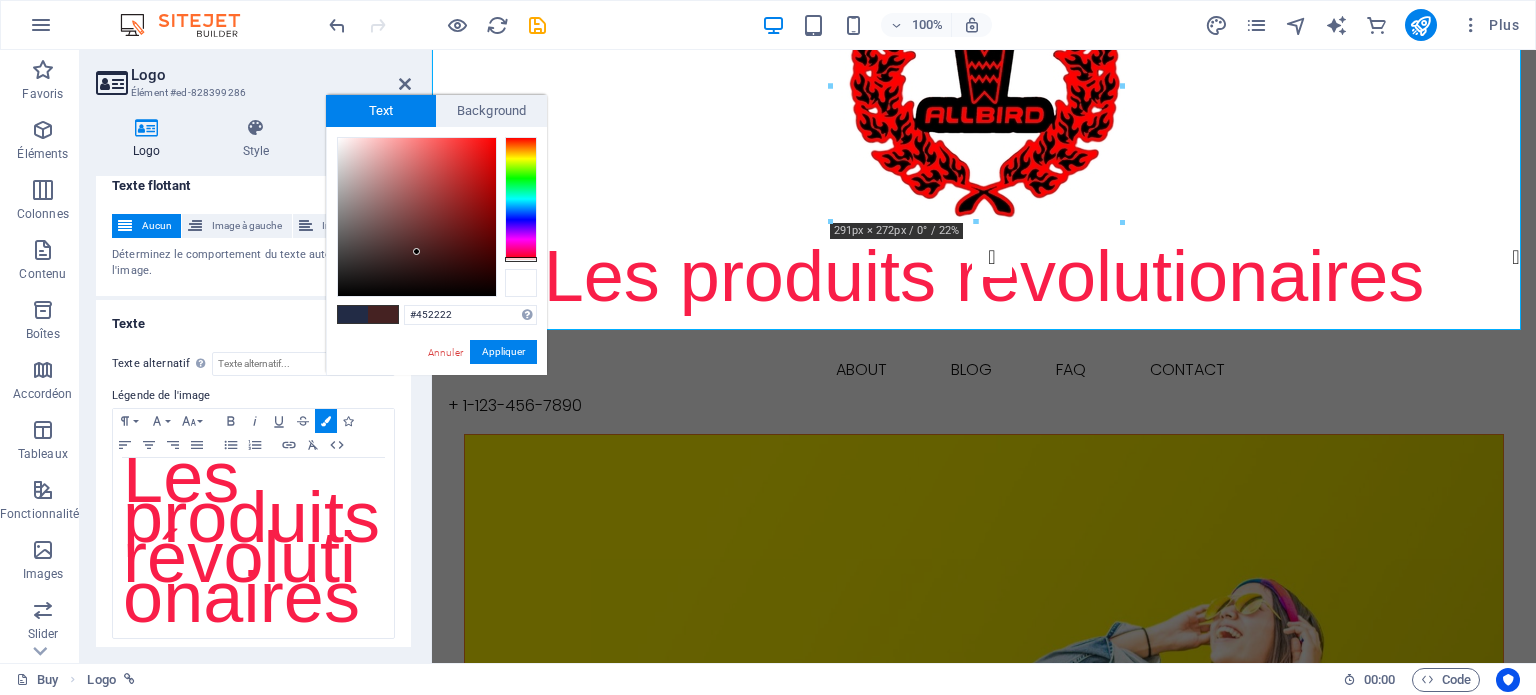 drag, startPoint x: 528, startPoint y: 215, endPoint x: 522, endPoint y: 271, distance: 56.32051 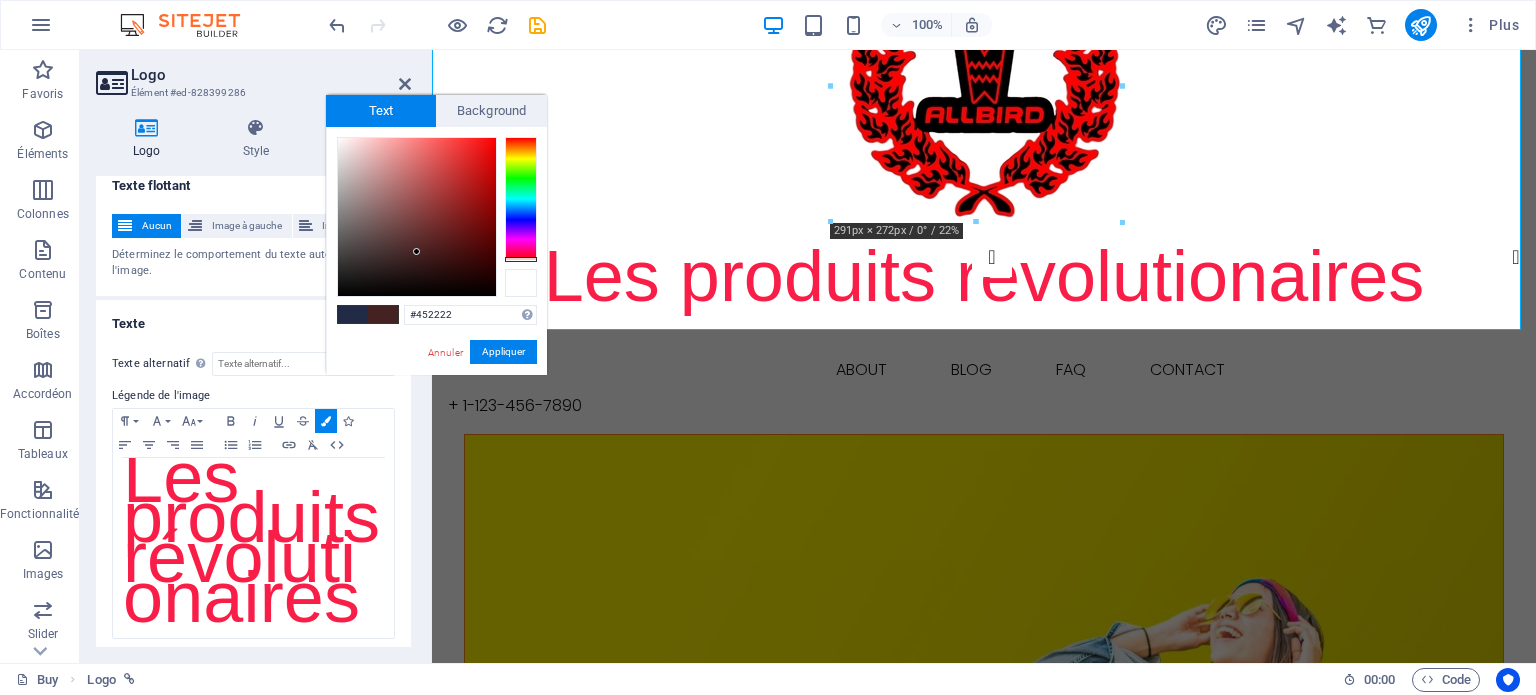 click at bounding box center [437, 217] 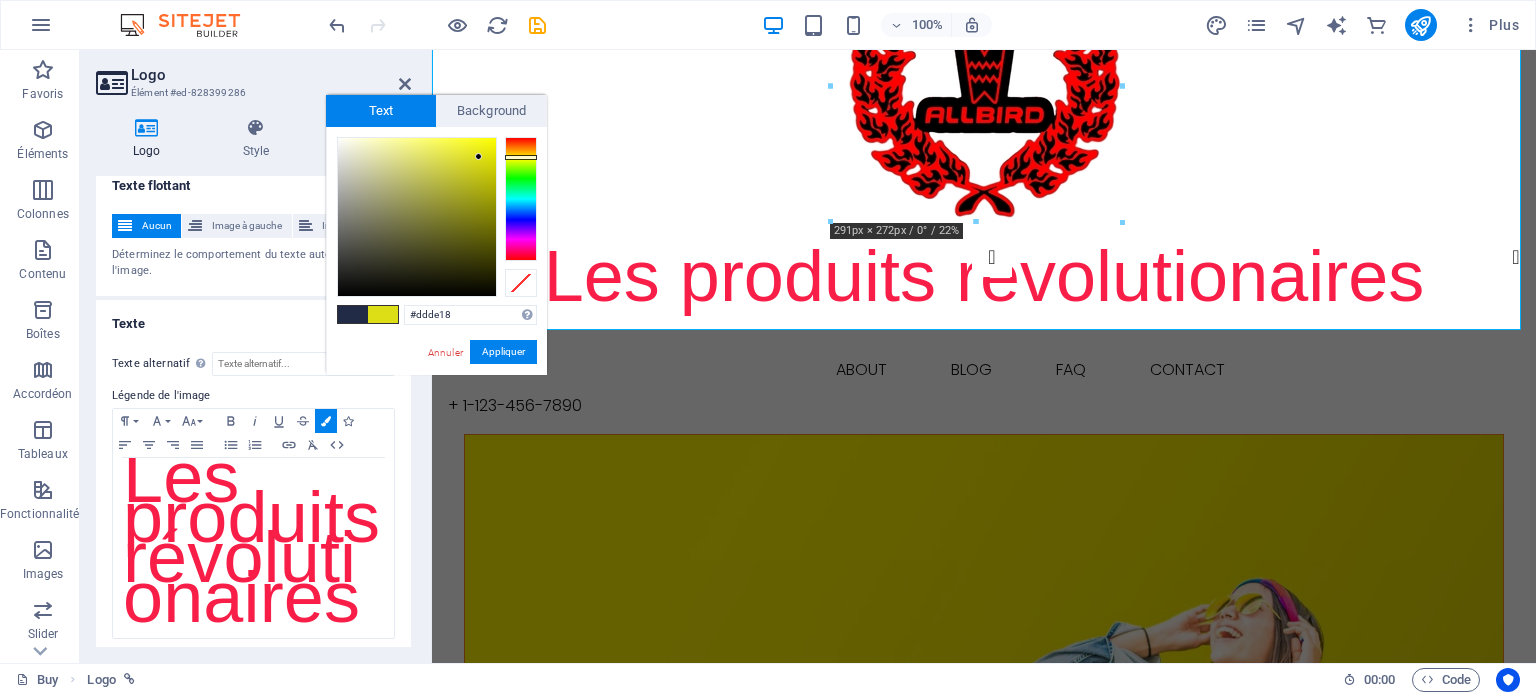drag, startPoint x: 416, startPoint y: 249, endPoint x: 478, endPoint y: 157, distance: 110.94143 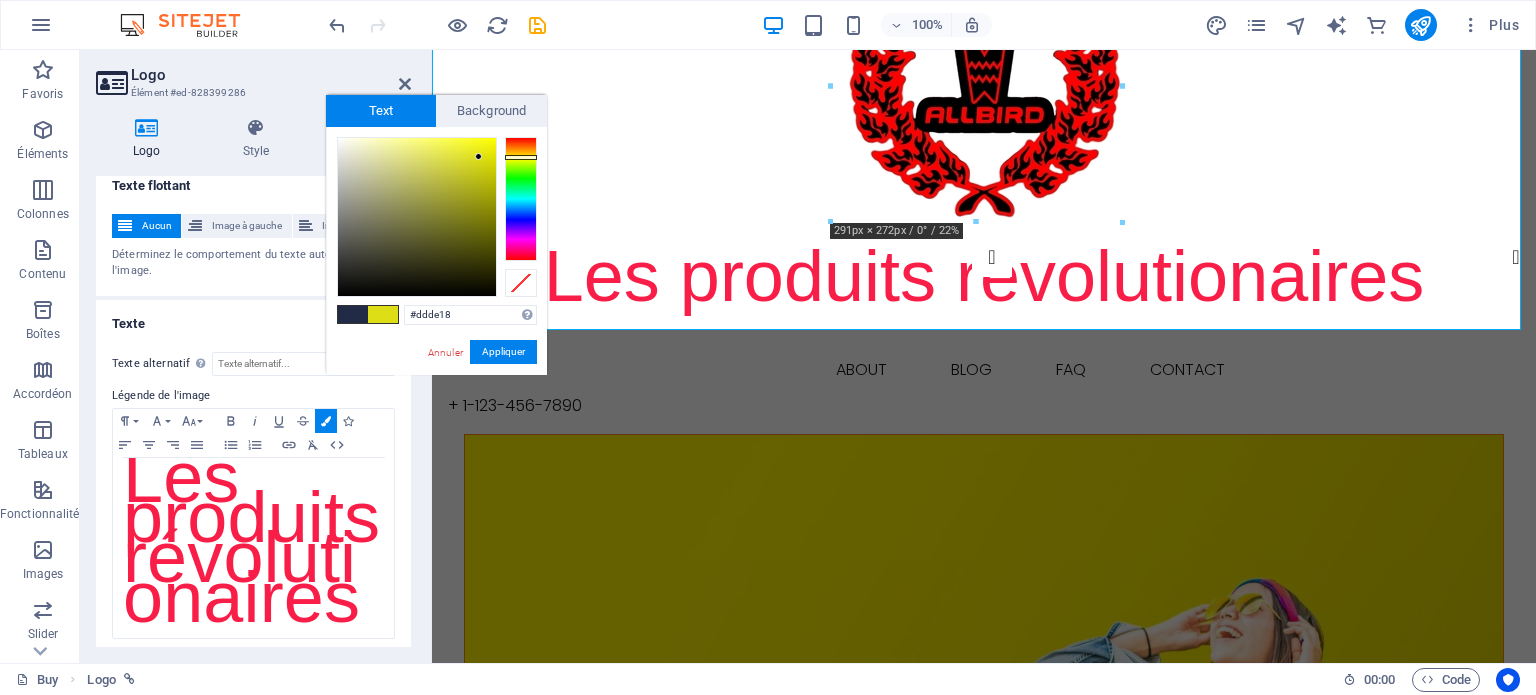 click at bounding box center (478, 156) 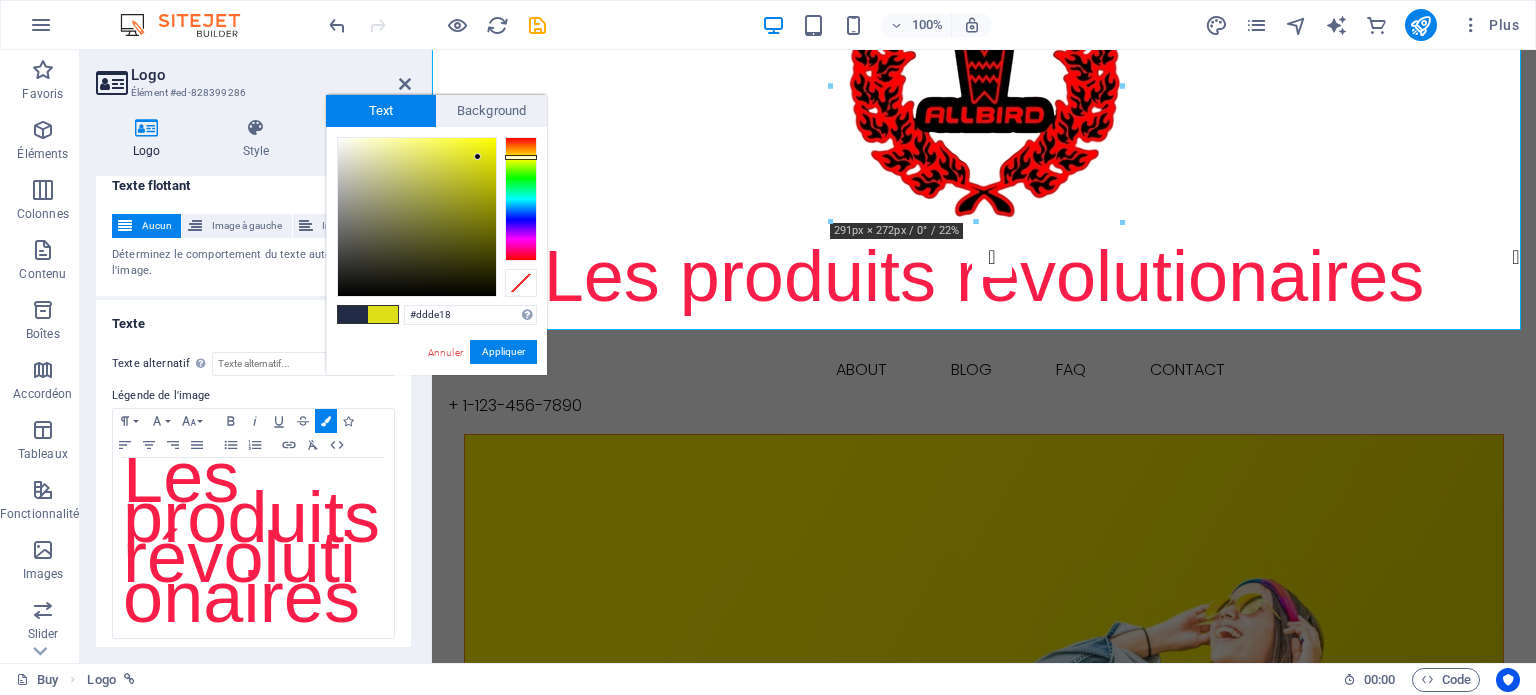 click at bounding box center (353, 314) 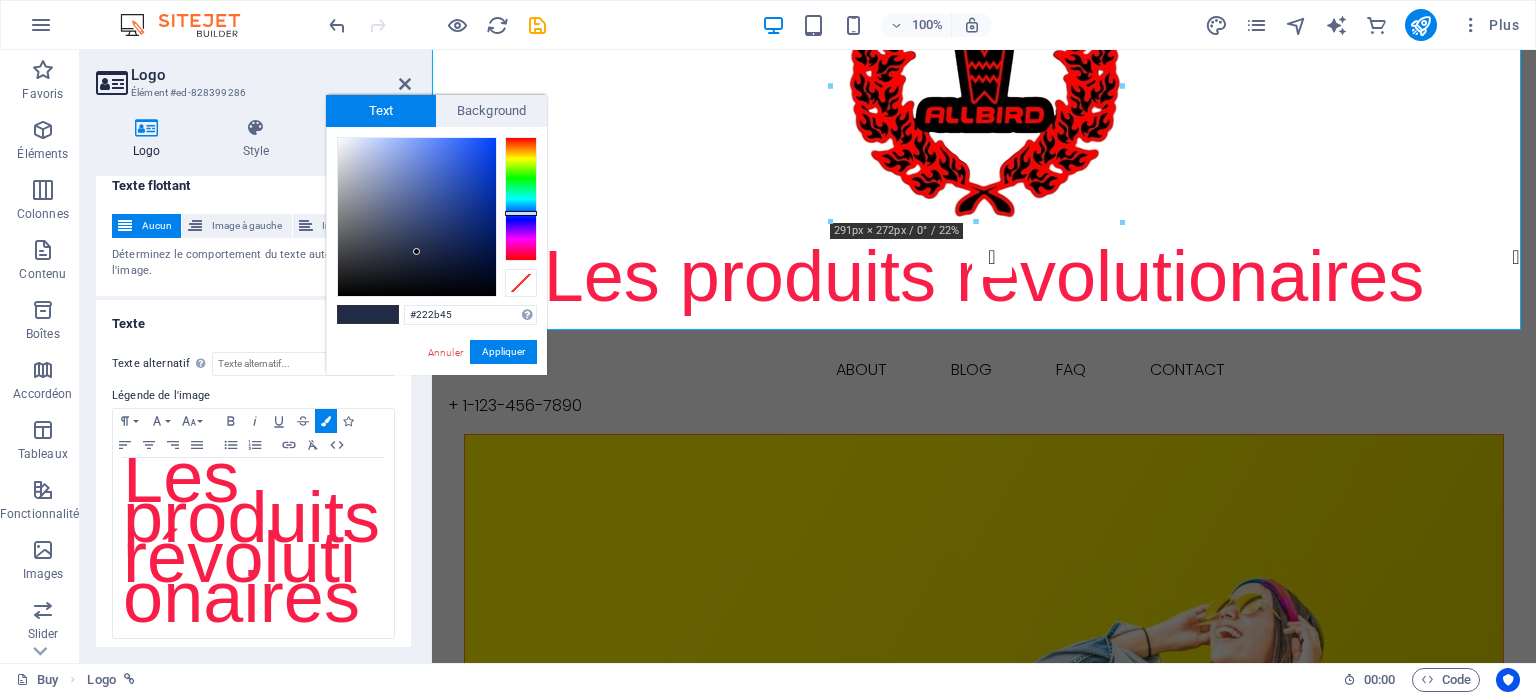 click at bounding box center (353, 314) 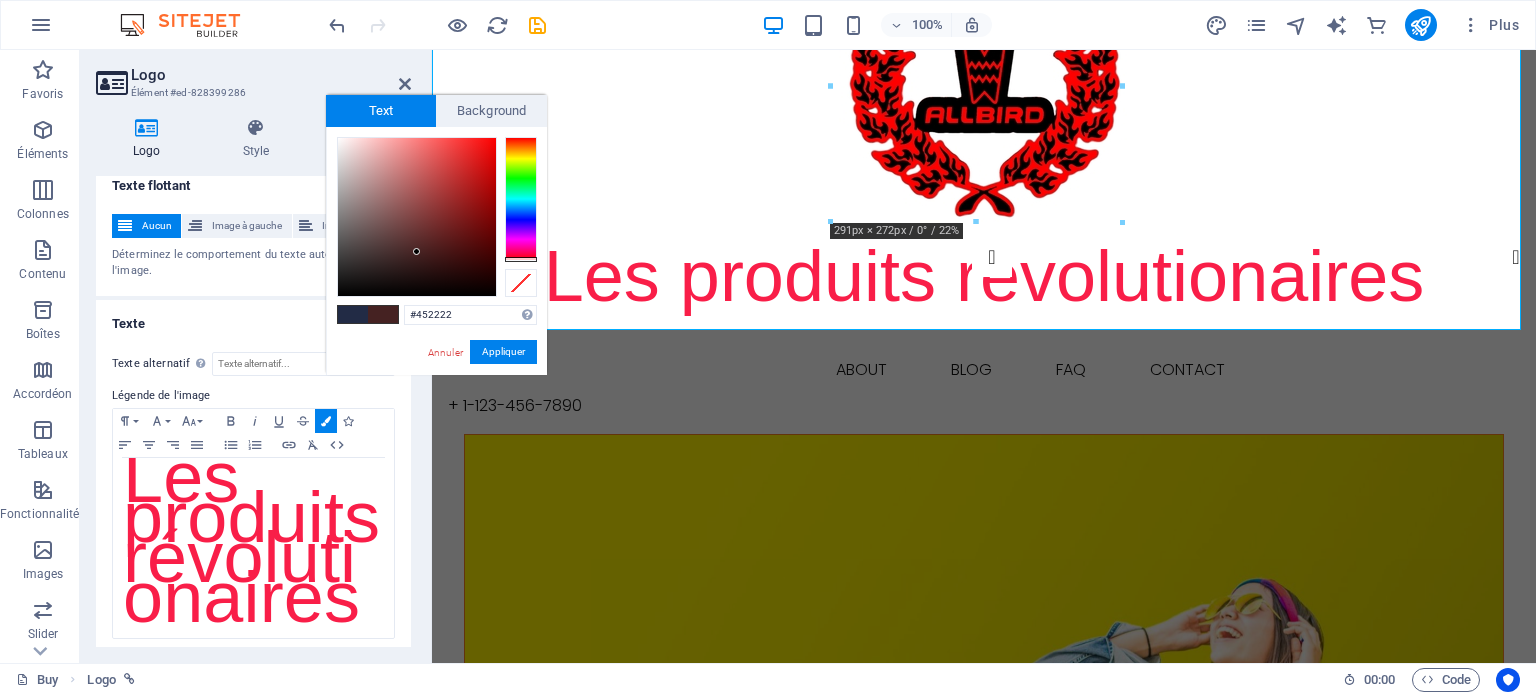 click at bounding box center [521, 199] 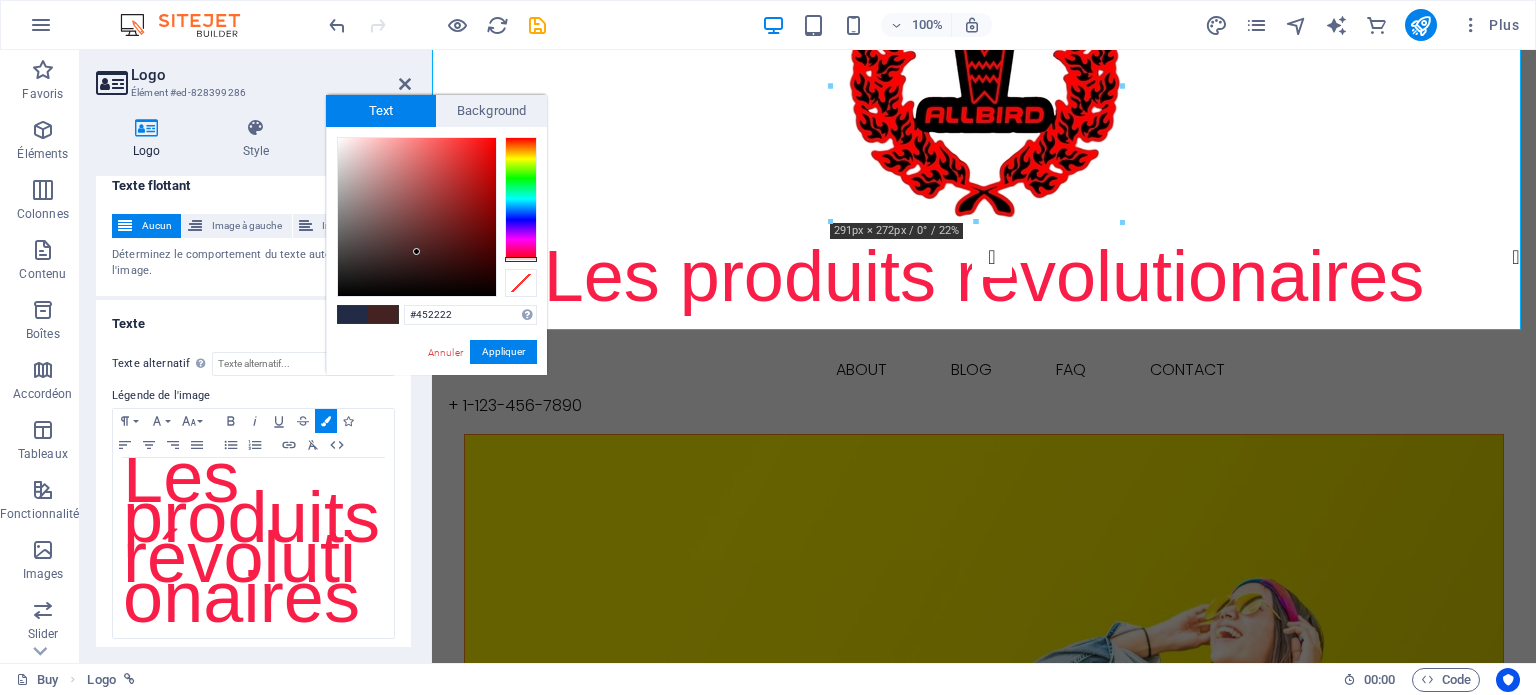 click at bounding box center [353, 314] 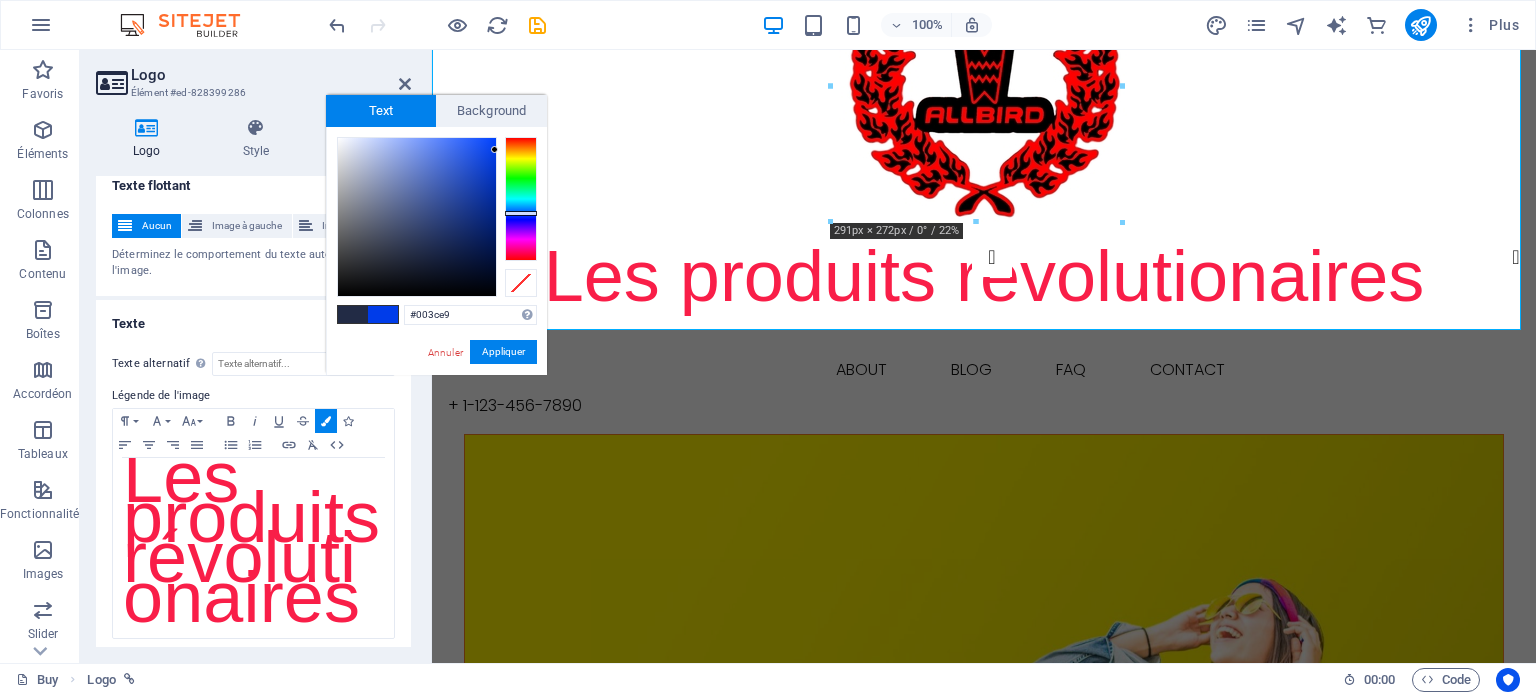 drag, startPoint x: 441, startPoint y: 211, endPoint x: 504, endPoint y: 150, distance: 87.69264 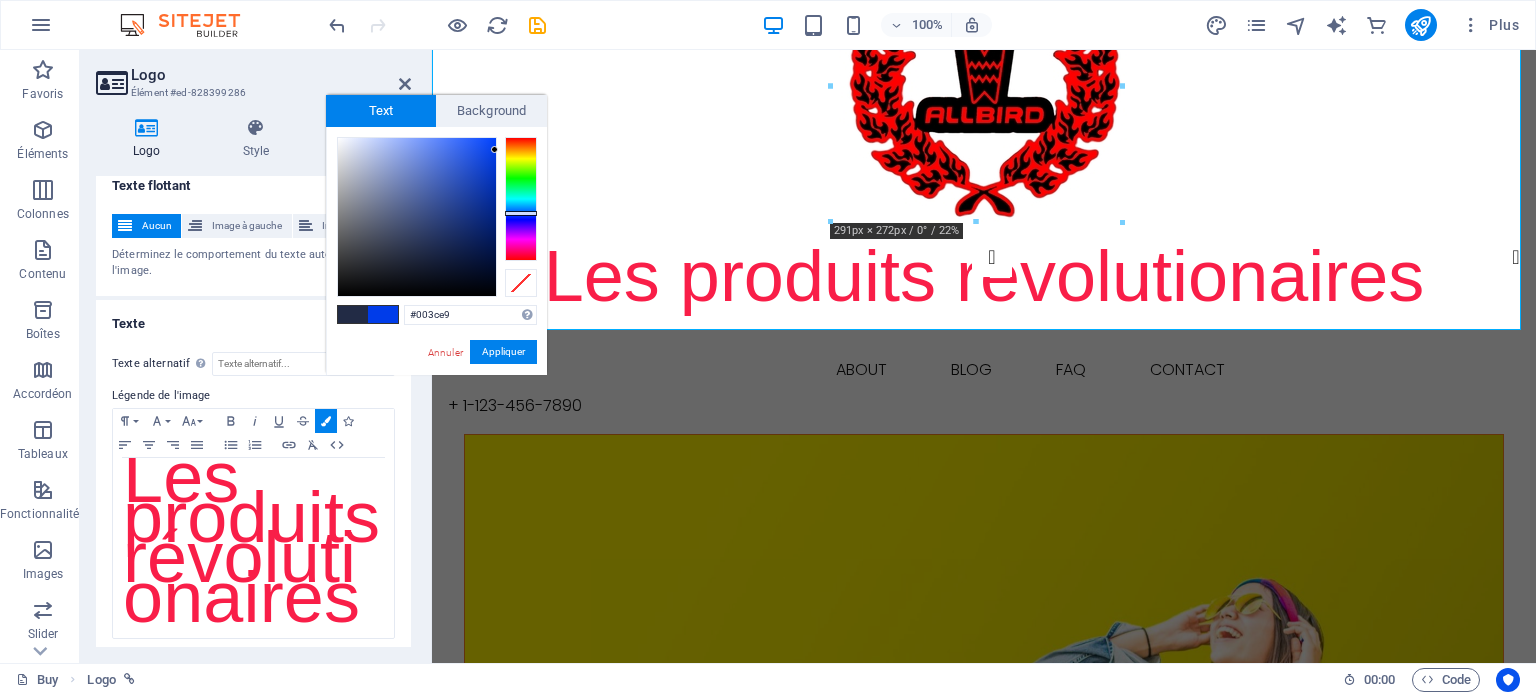 click at bounding box center [437, 217] 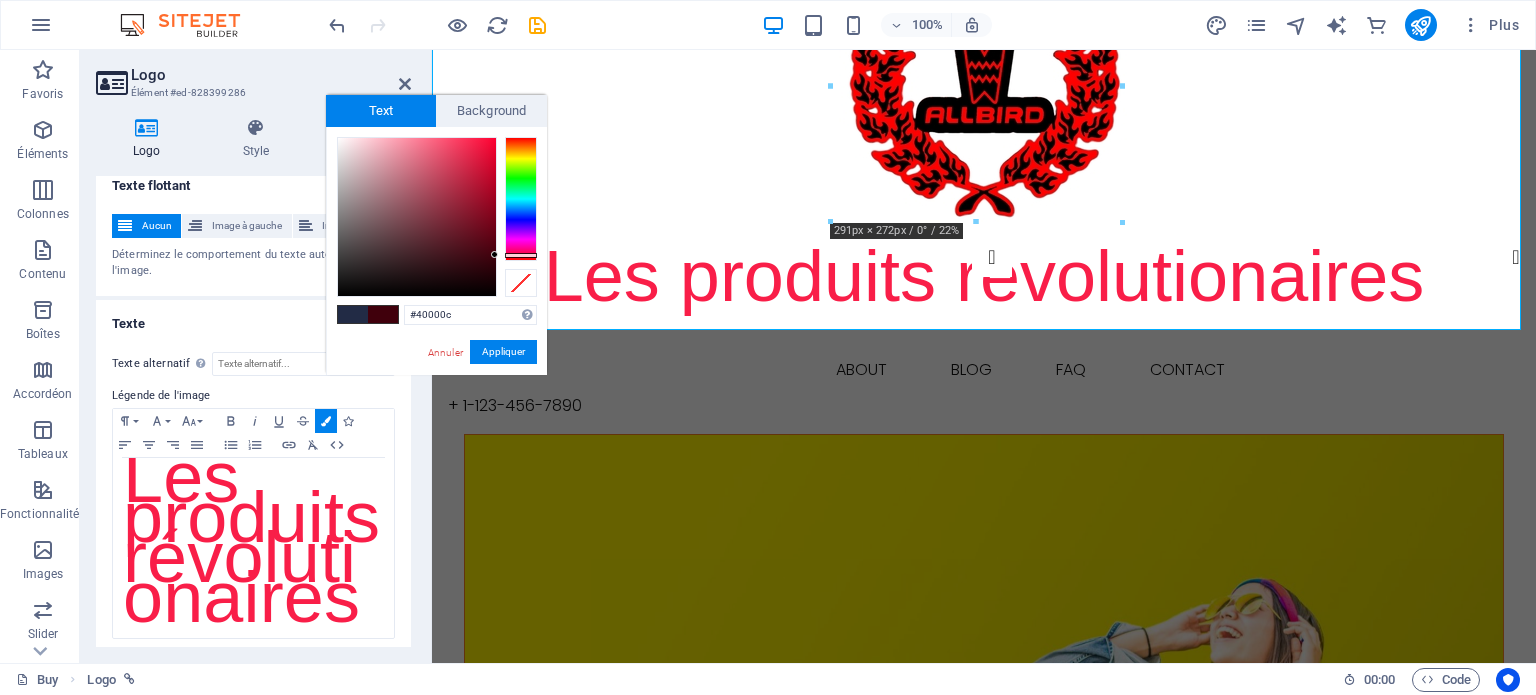 click at bounding box center (521, 199) 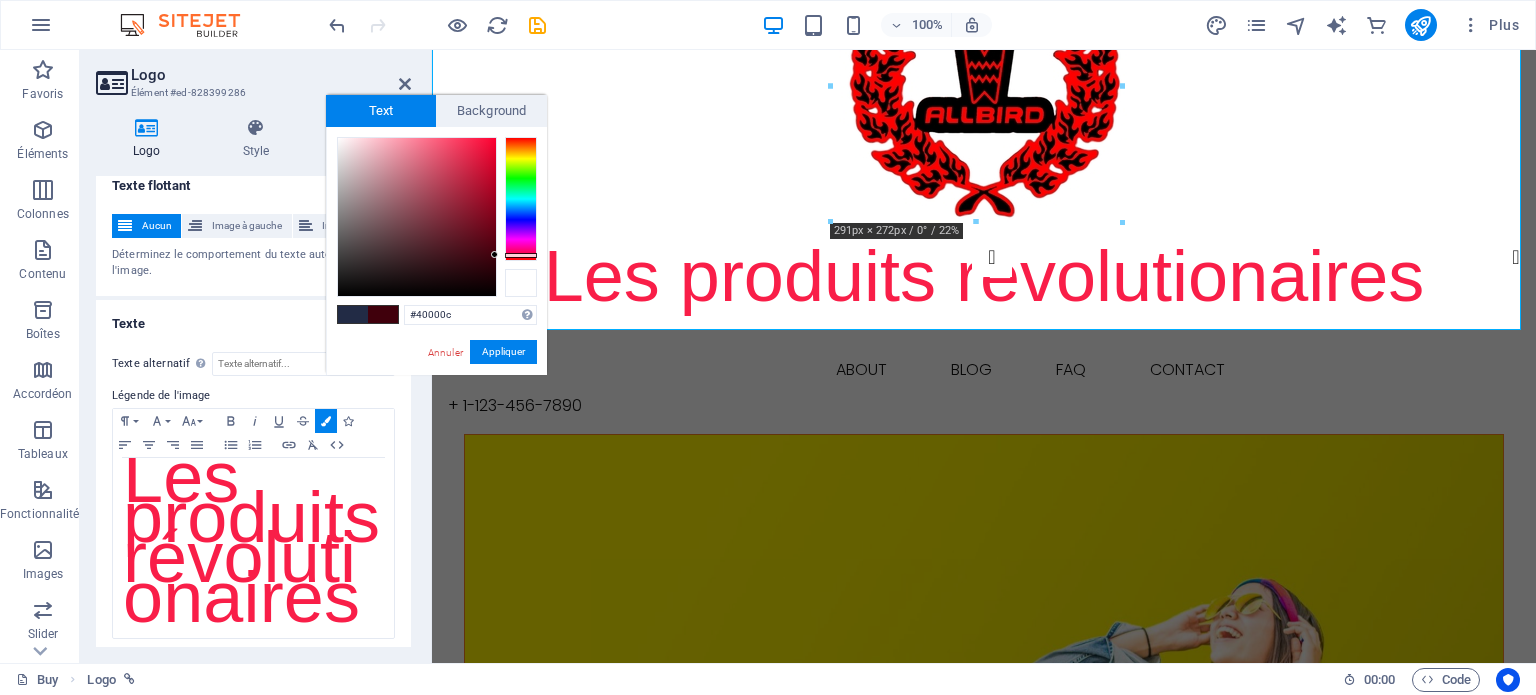 drag, startPoint x: 516, startPoint y: 262, endPoint x: 521, endPoint y: 273, distance: 12.083046 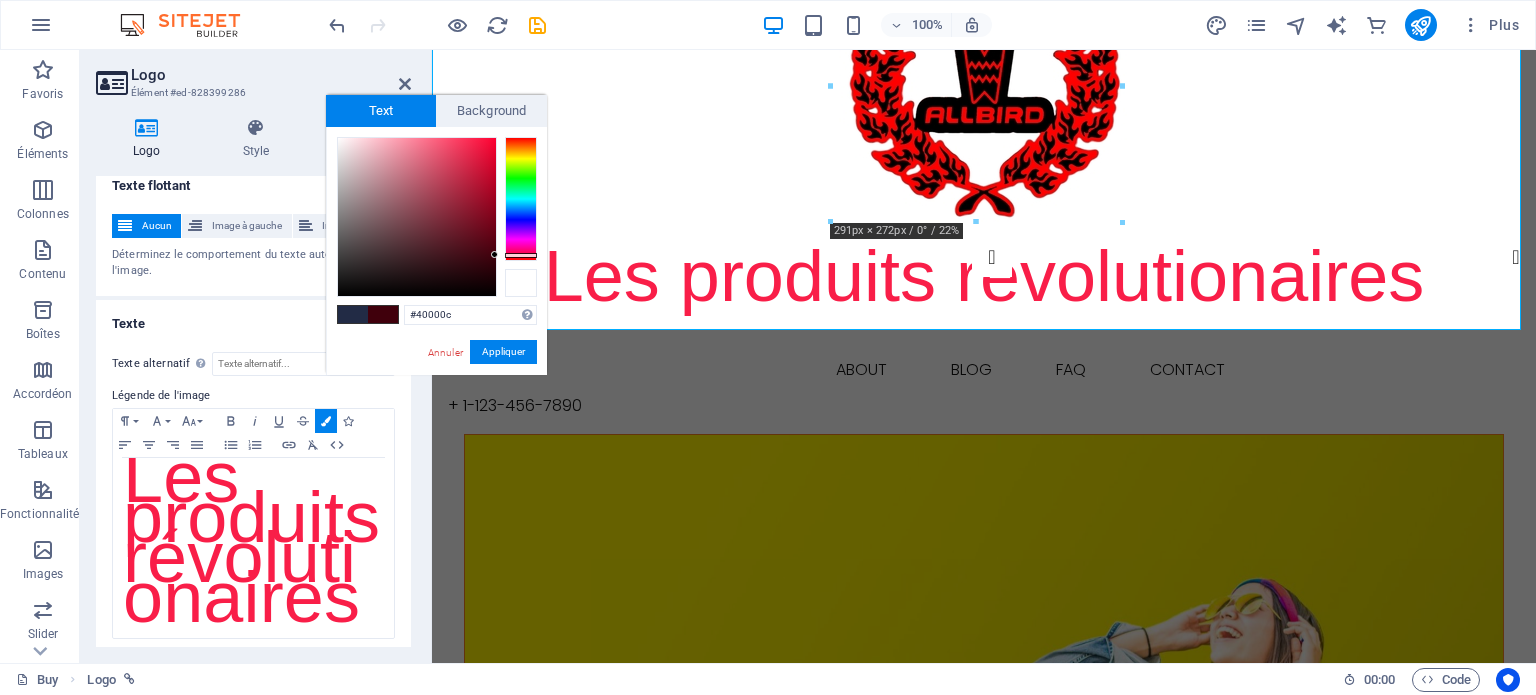 click at bounding box center [437, 217] 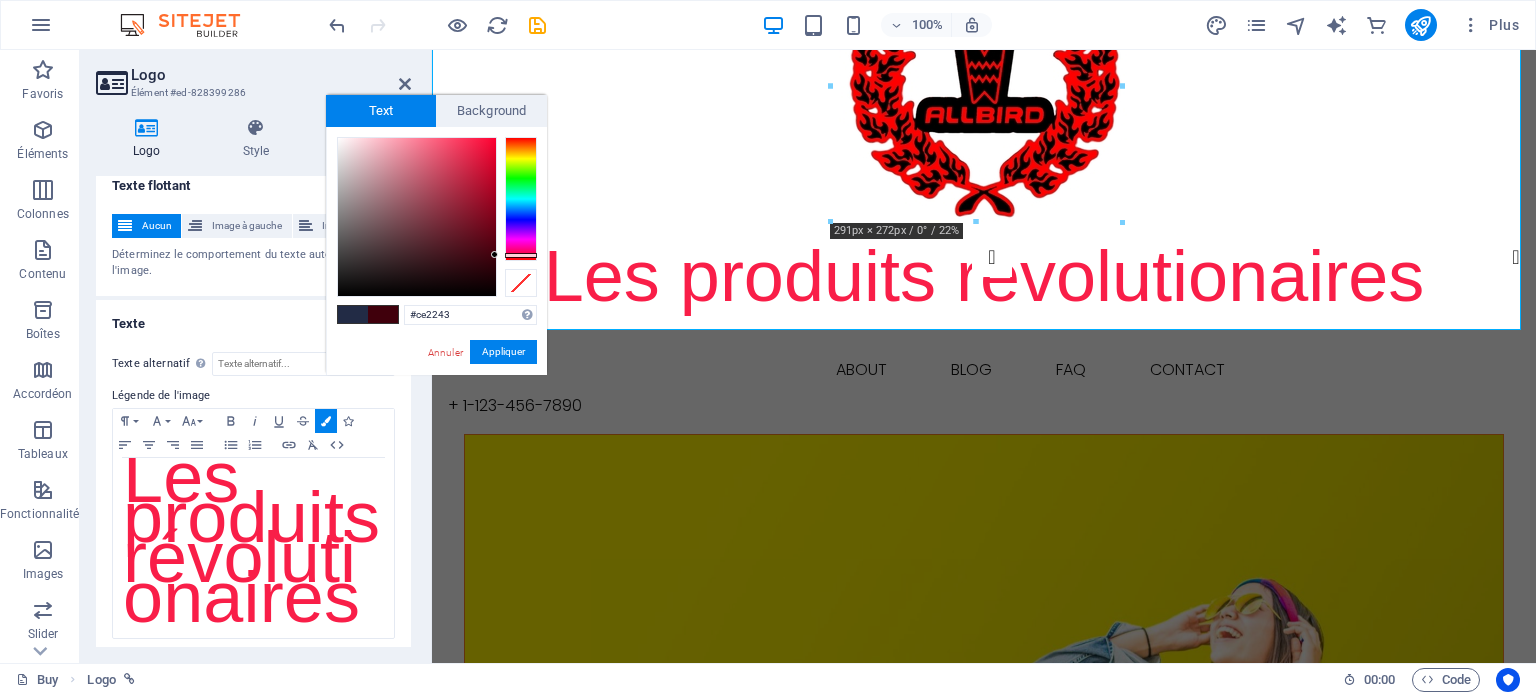 click at bounding box center (417, 217) 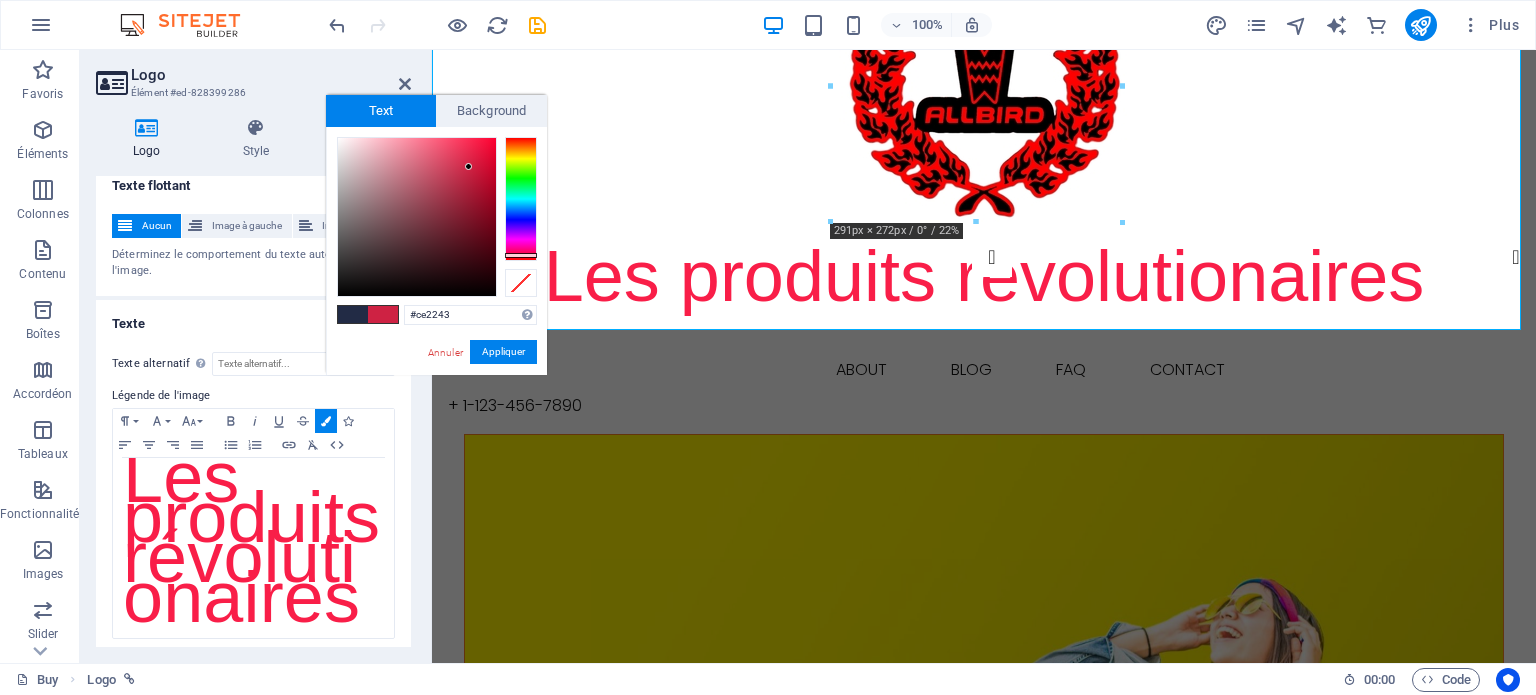 click on "#ce2243 Formats pris en charge #0852ed rgb(8, 82, 237) rgba(8, 82, 237, 90%) hsv(221,97,93) hsl(221, 93%, 48%) Annuler Appliquer" at bounding box center (436, 396) 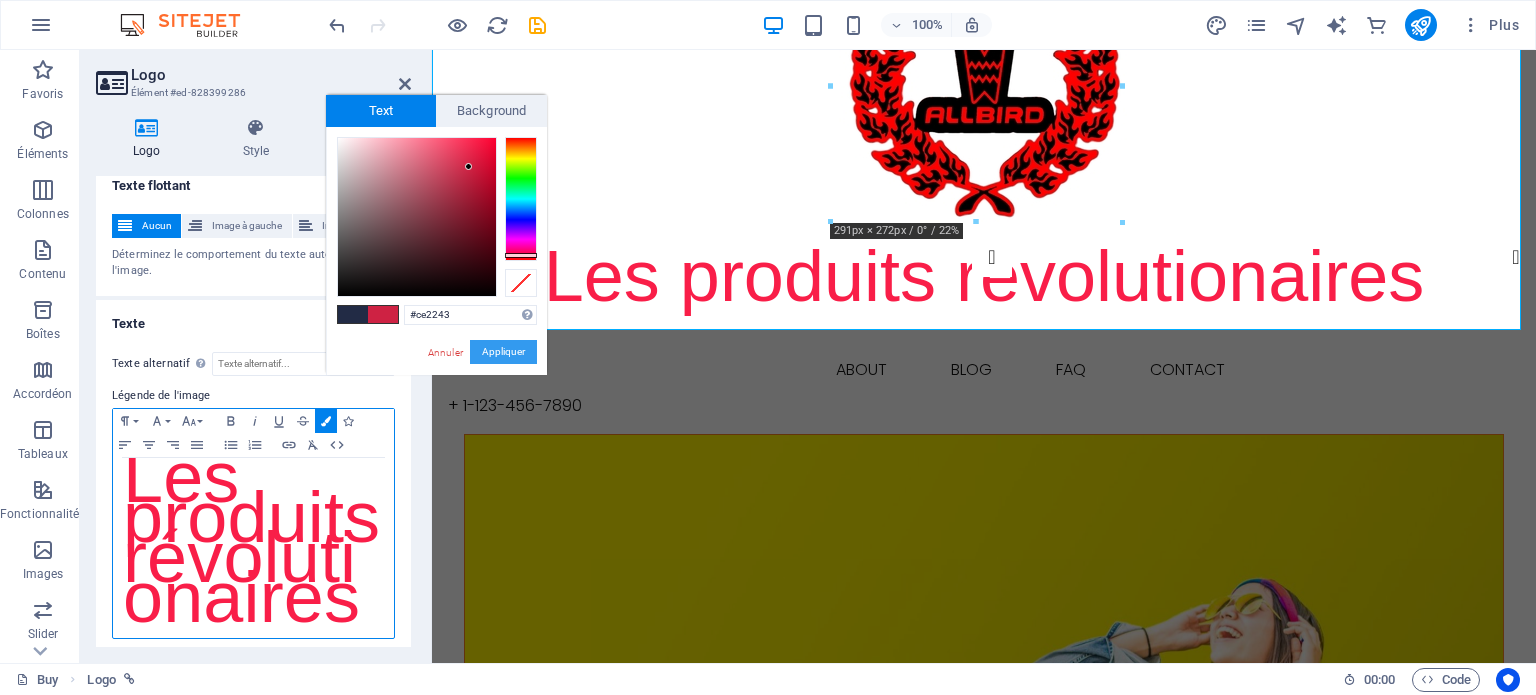 click on "Appliquer" at bounding box center [503, 352] 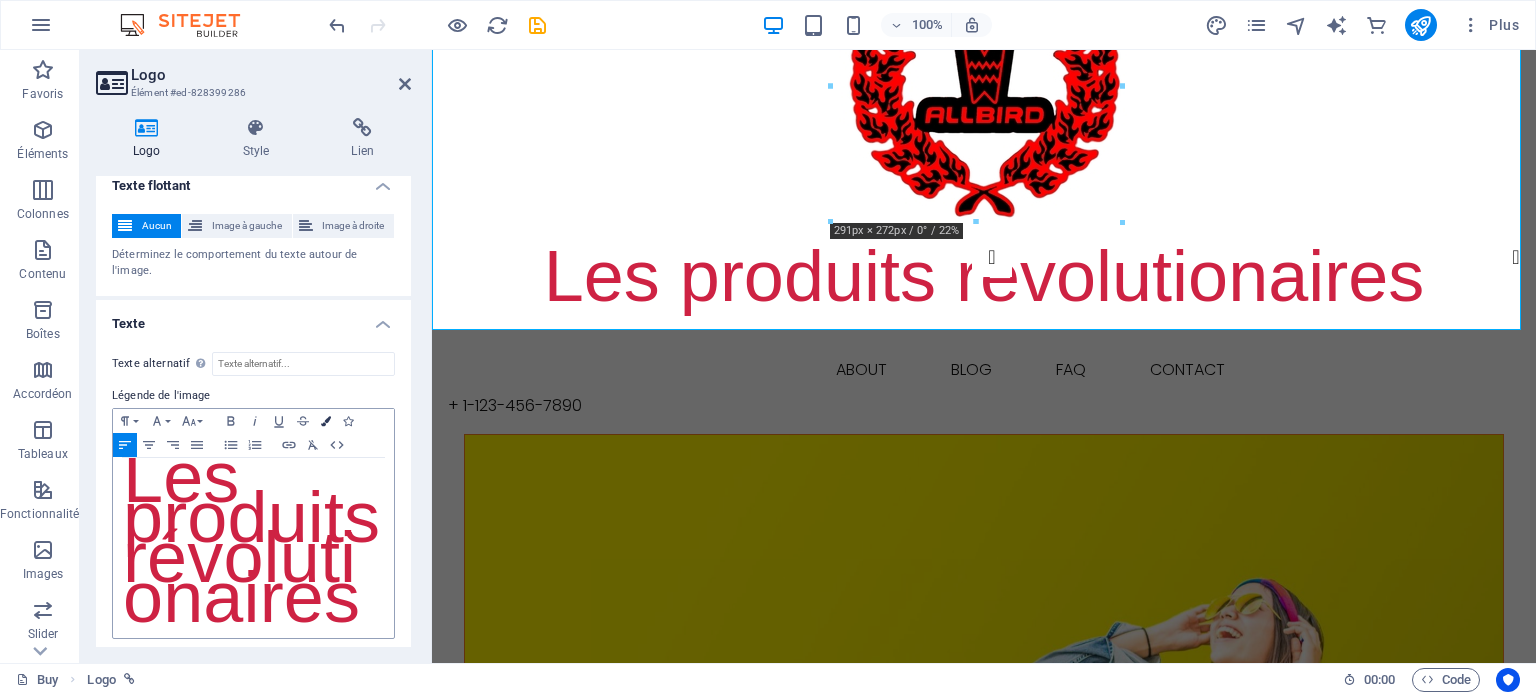 click at bounding box center [326, 421] 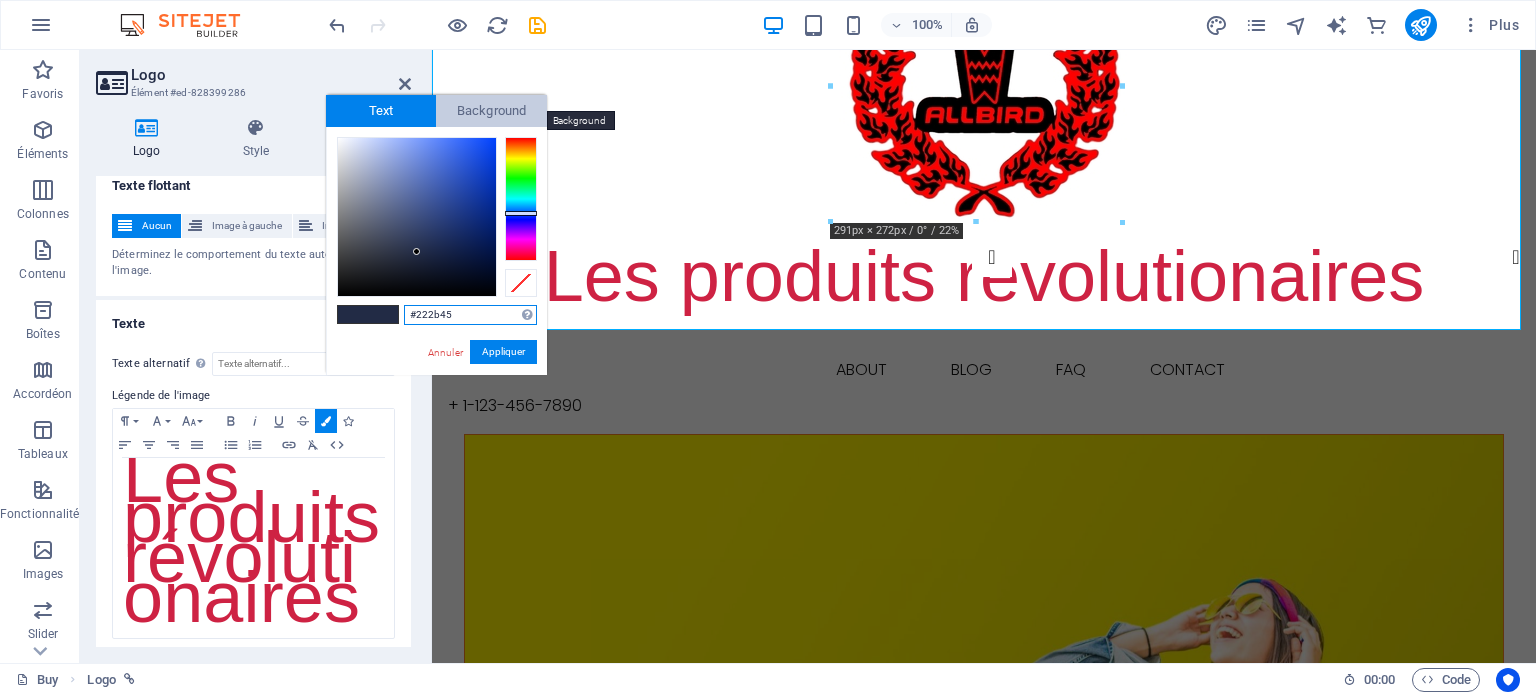 click on "Background" at bounding box center (491, 111) 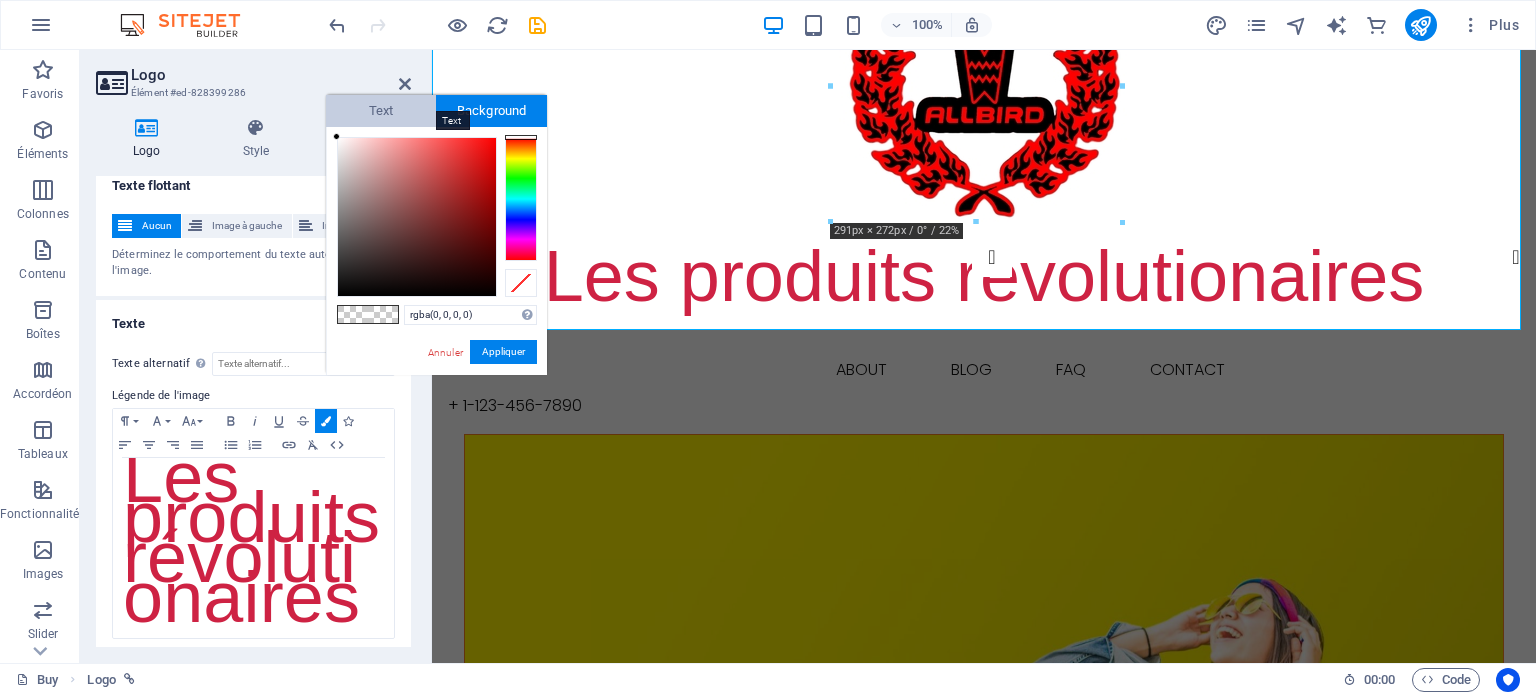 click on "Text" at bounding box center (381, 111) 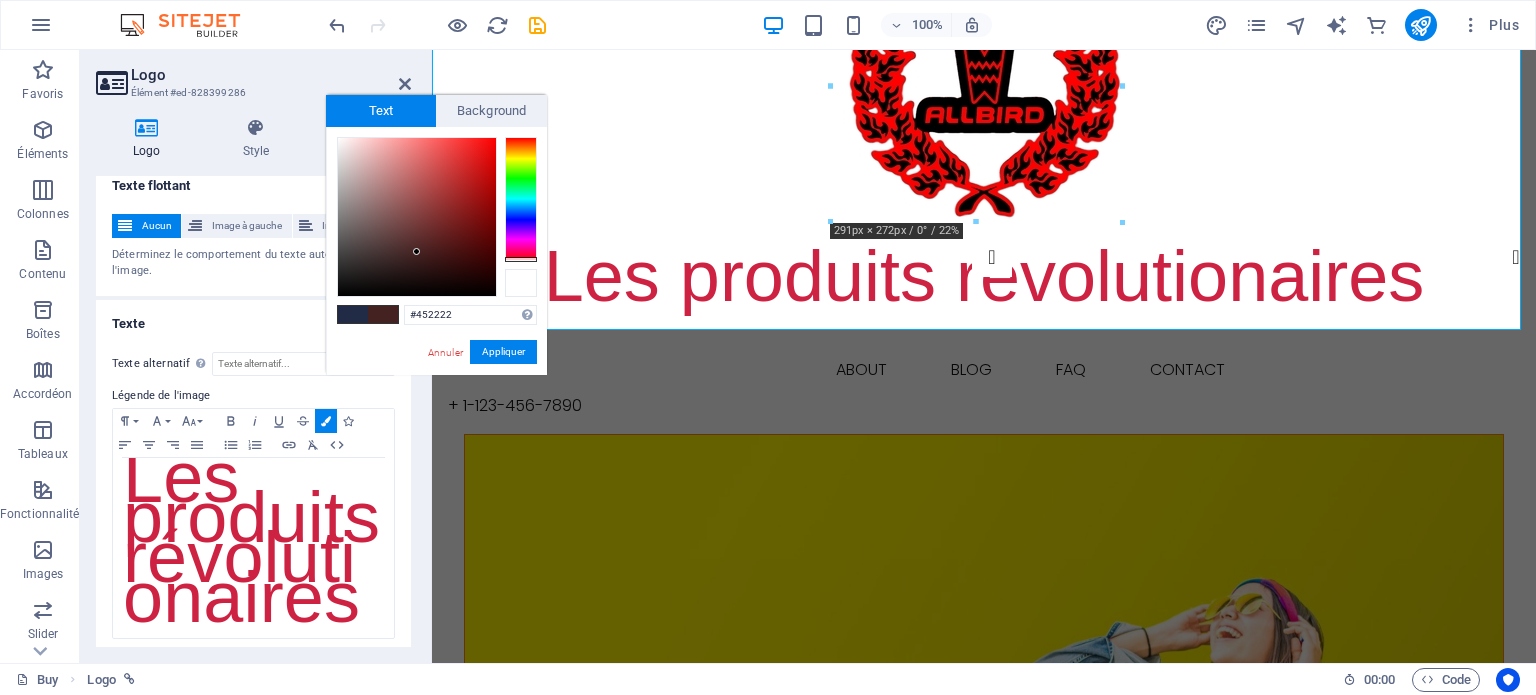 drag, startPoint x: 523, startPoint y: 215, endPoint x: 526, endPoint y: 284, distance: 69.065186 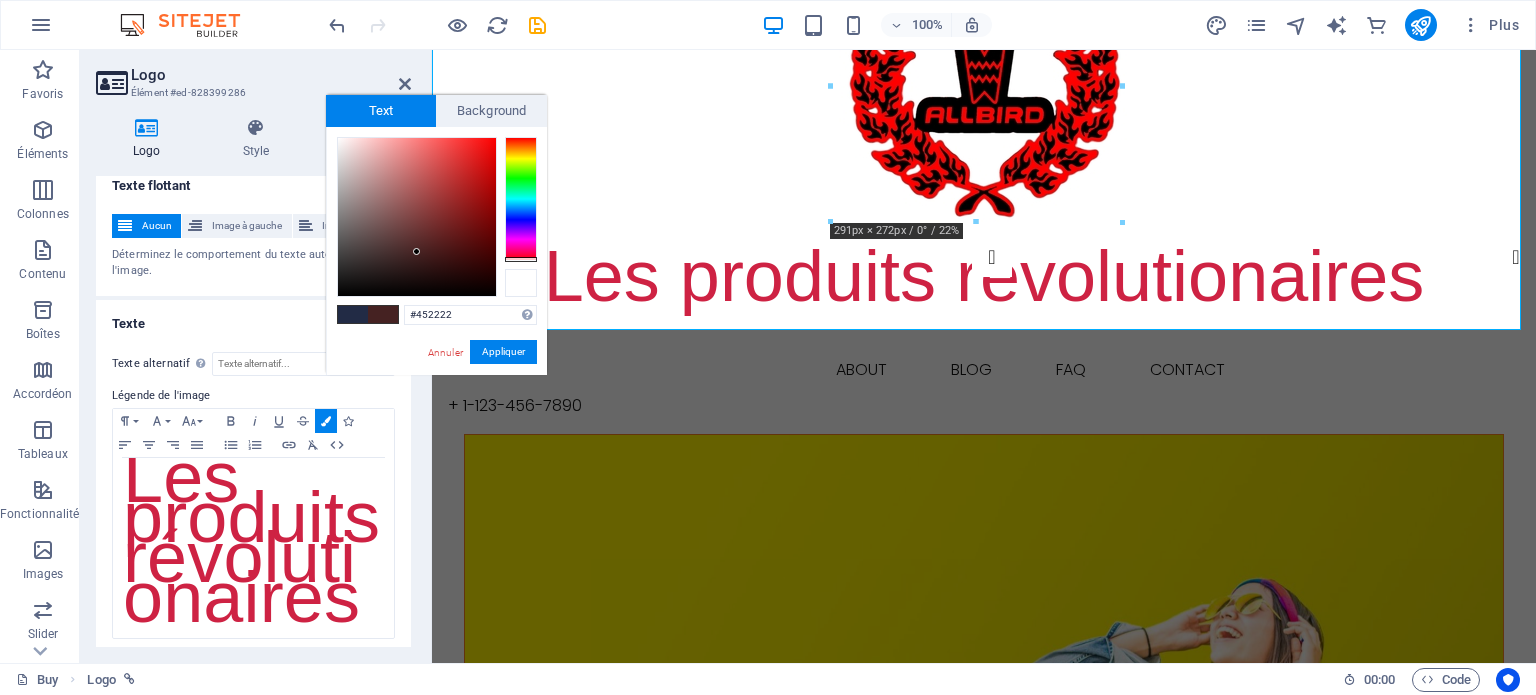 click at bounding box center [437, 217] 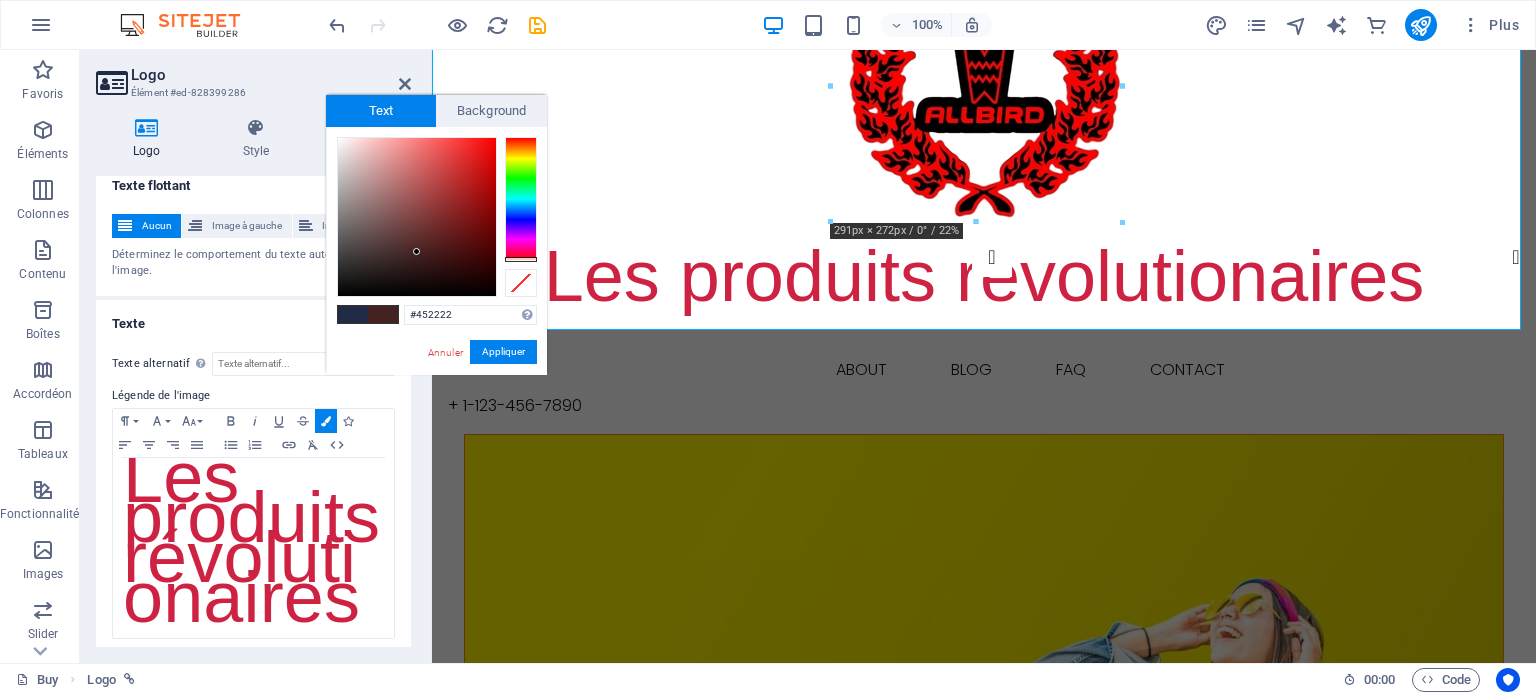 click at bounding box center [521, 259] 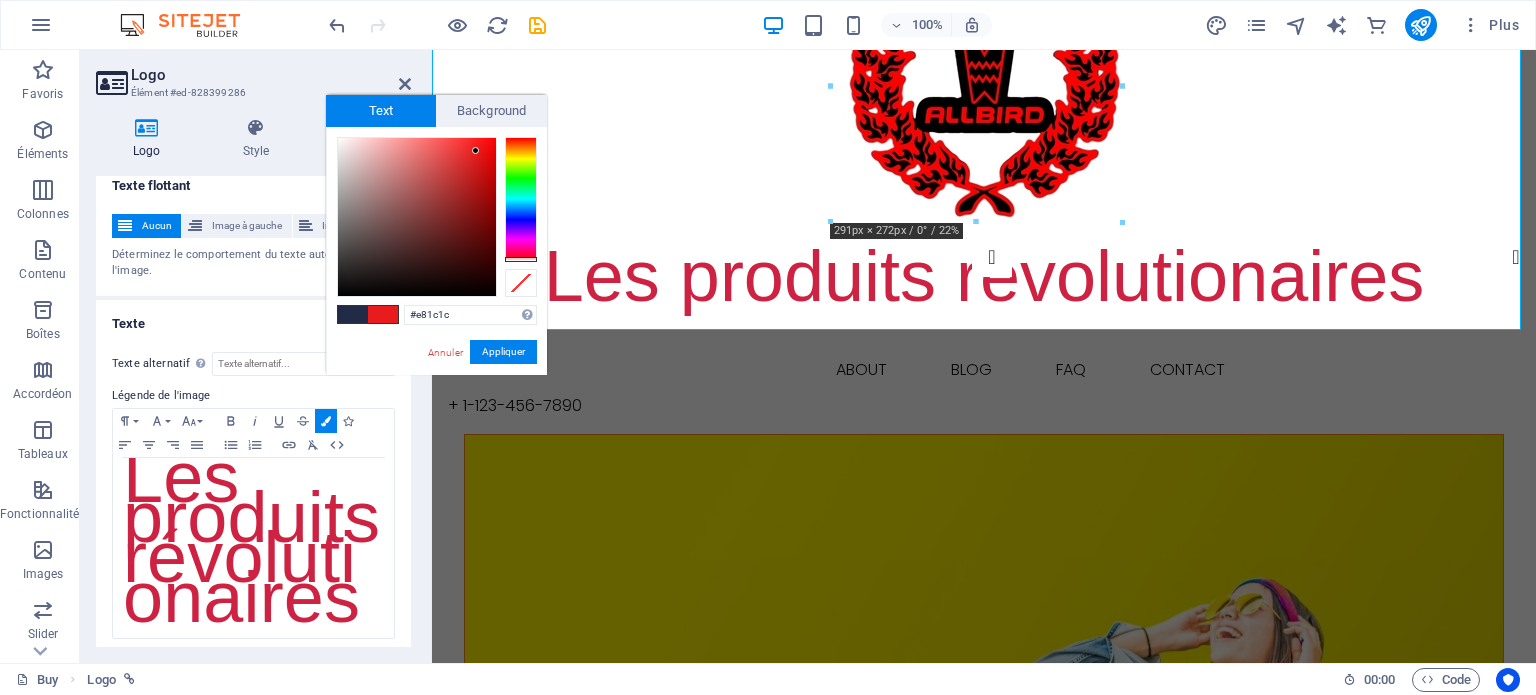 click at bounding box center [417, 217] 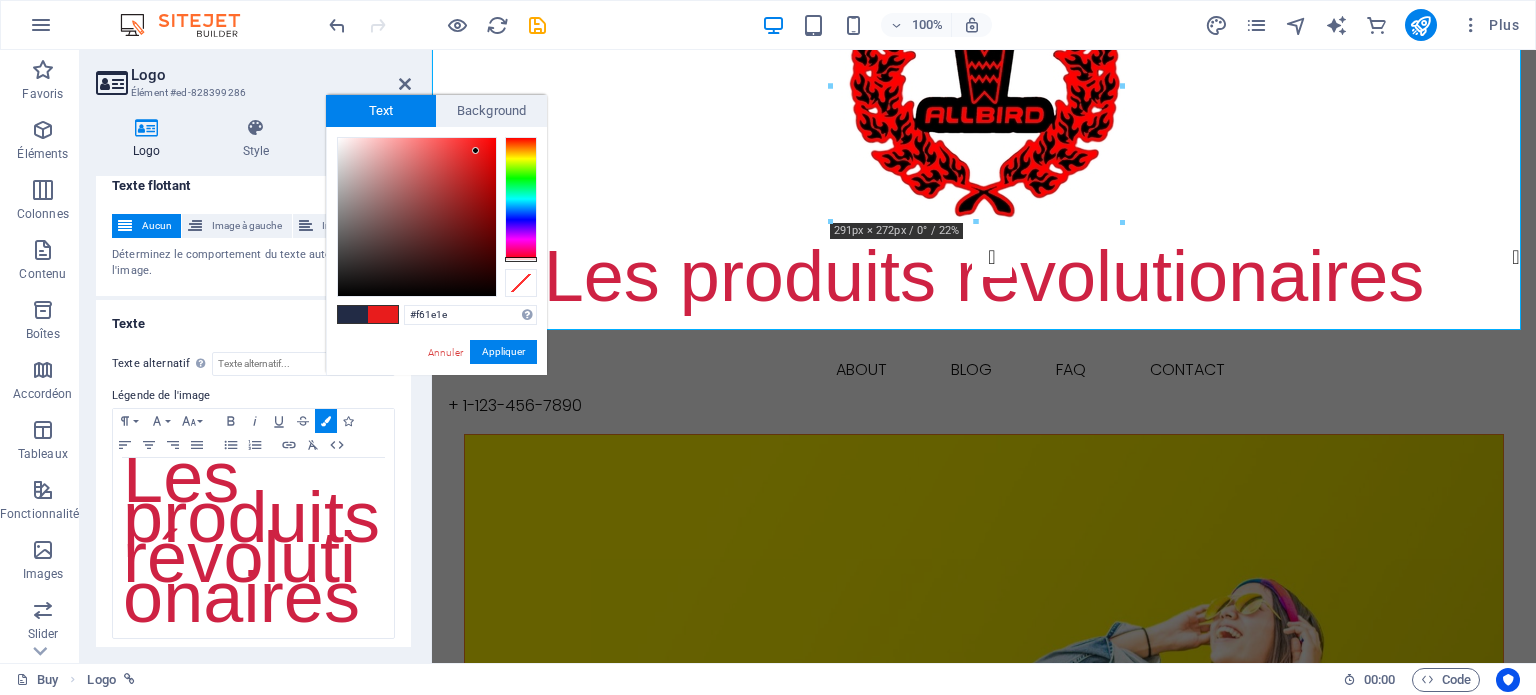click at bounding box center [417, 217] 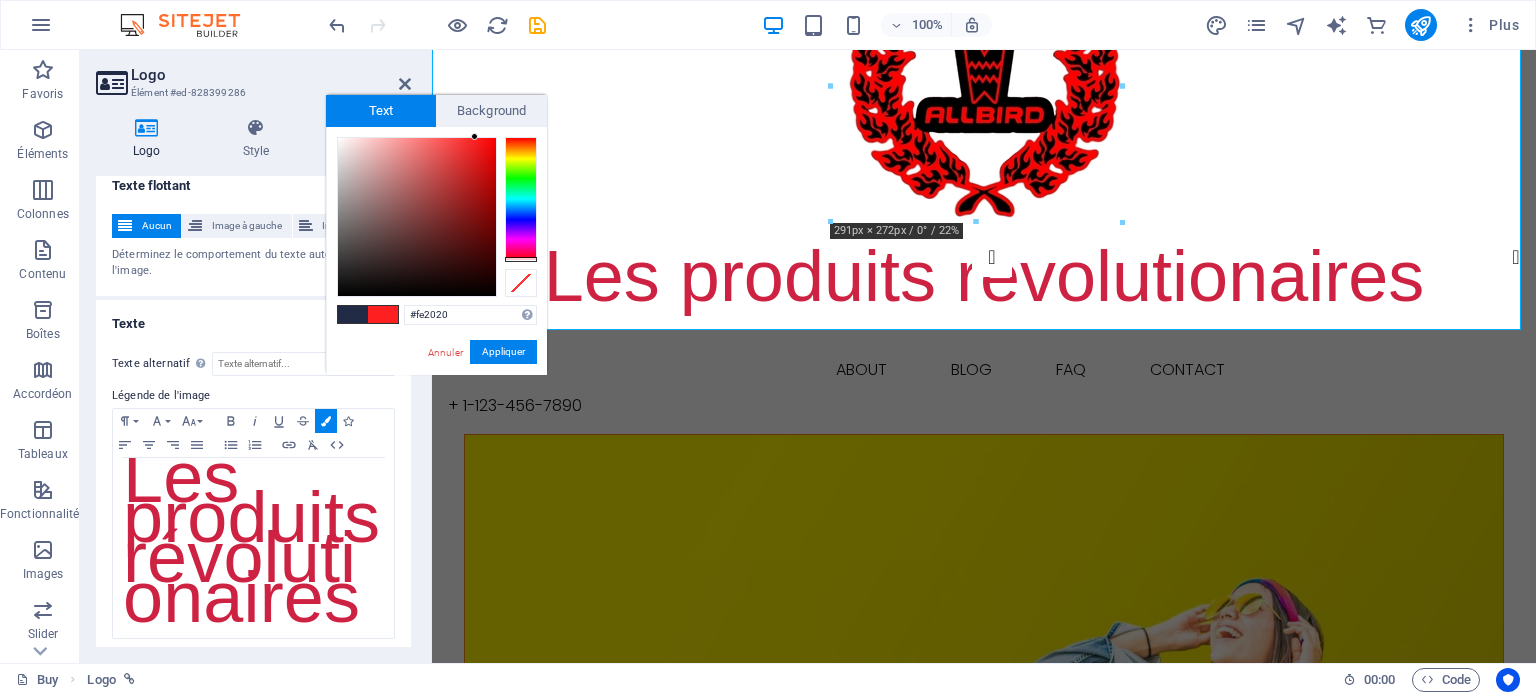 click at bounding box center (474, 136) 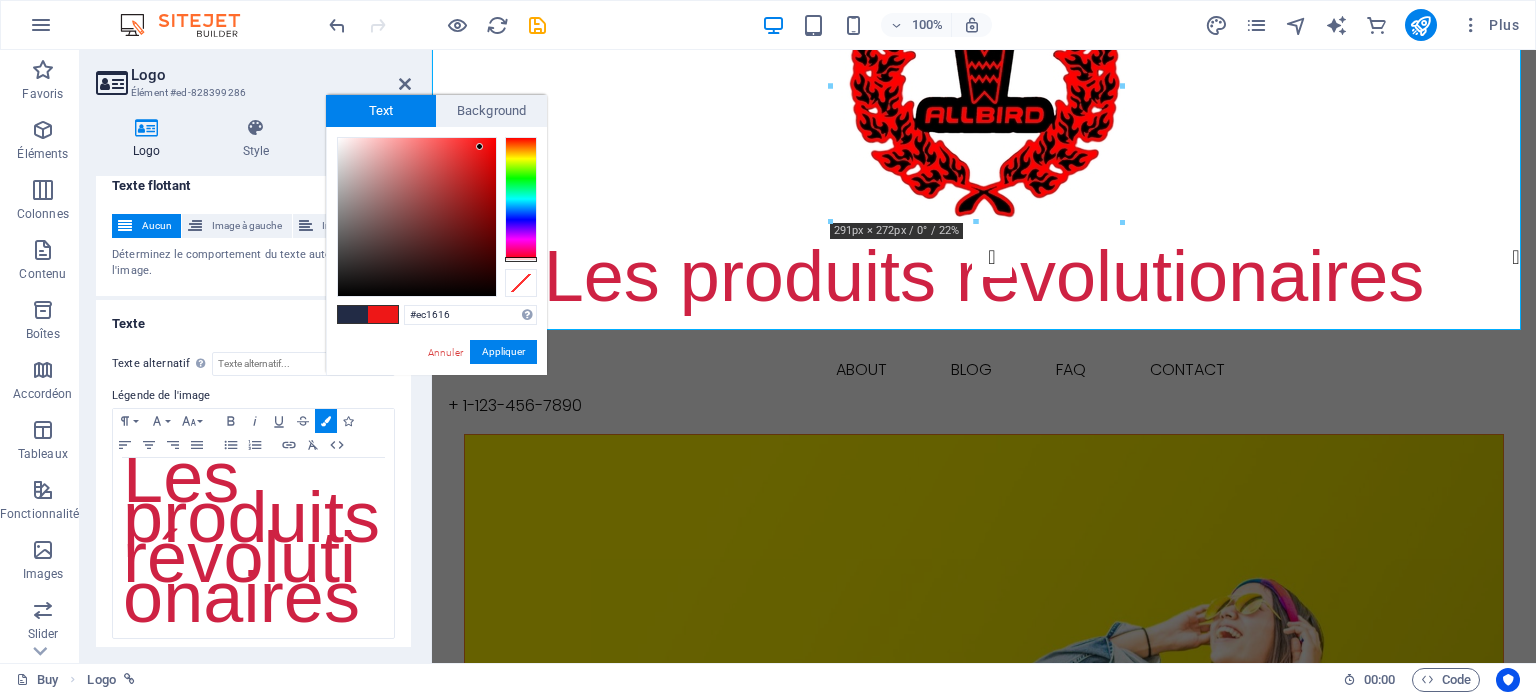 type on "#eb1515" 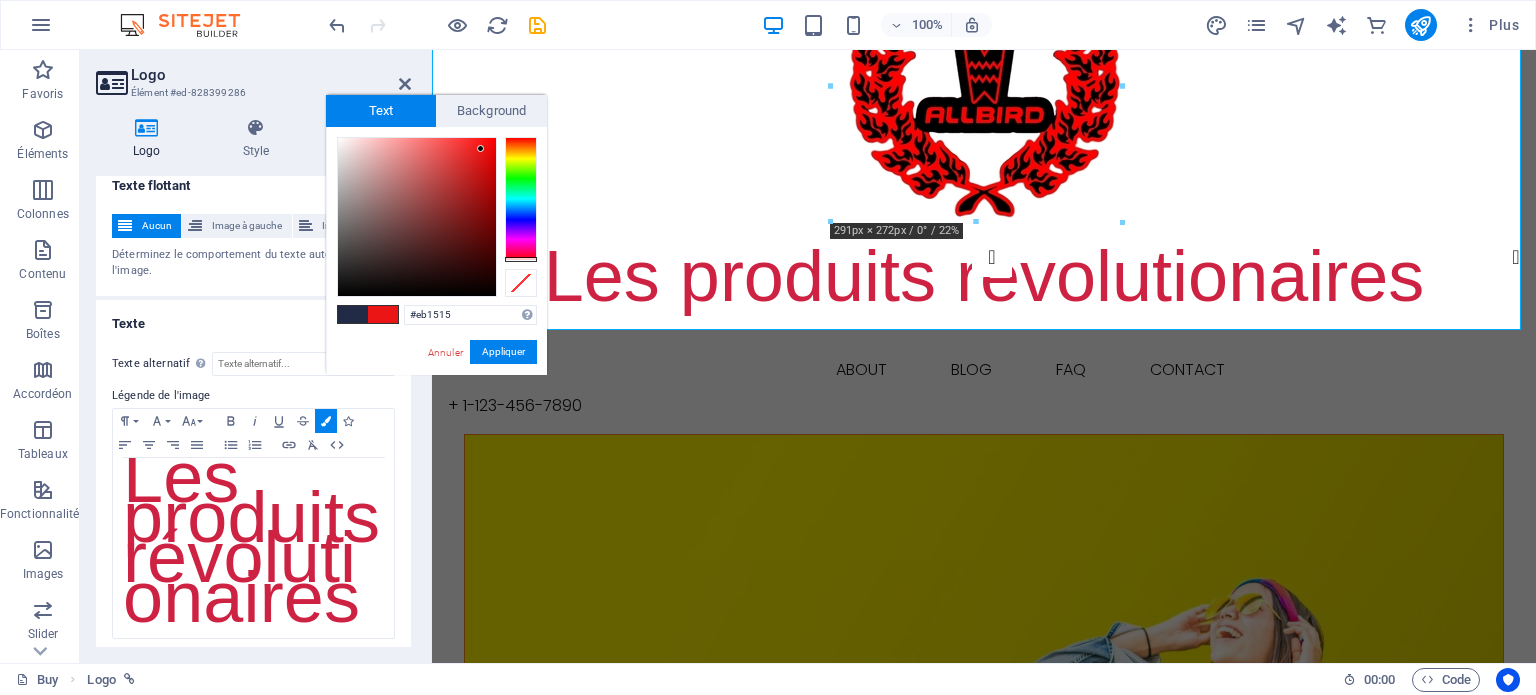 drag, startPoint x: 472, startPoint y: 141, endPoint x: 481, endPoint y: 149, distance: 12.0415945 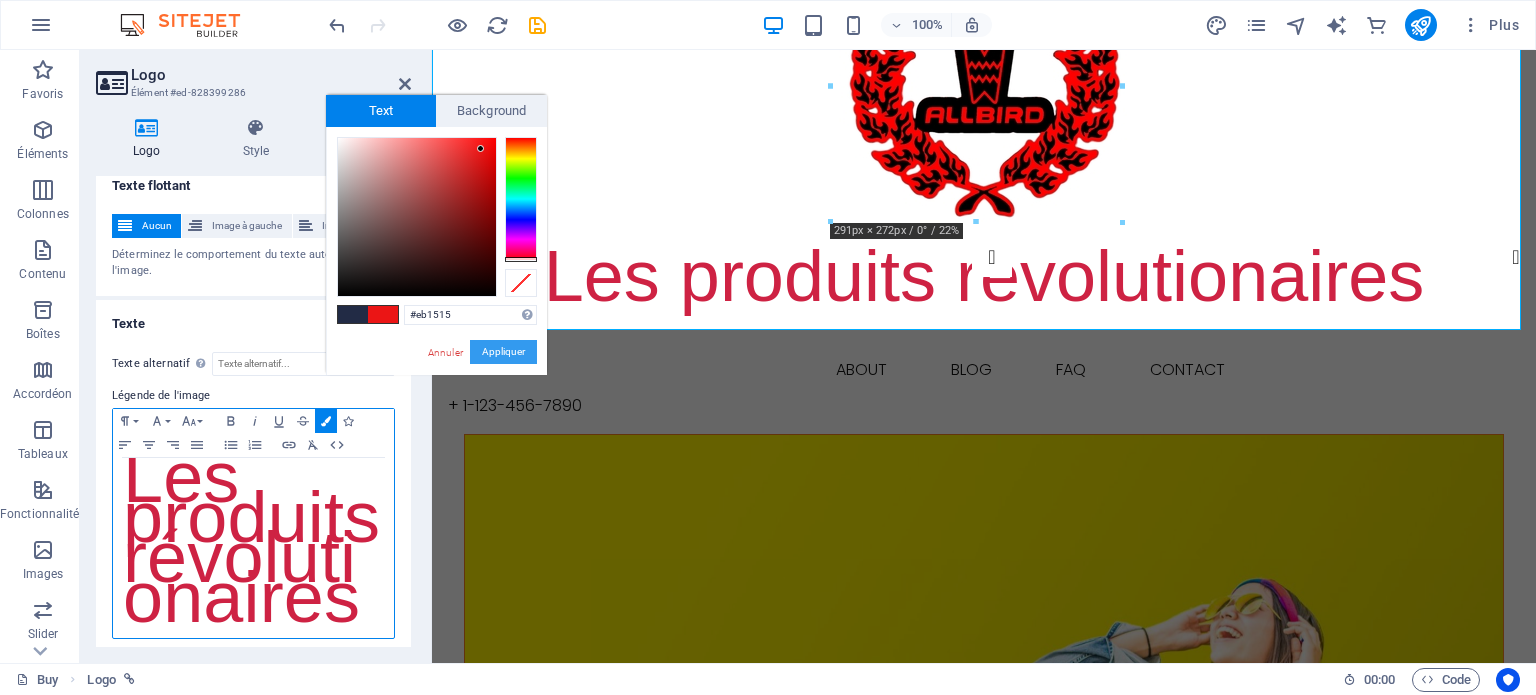 click on "Appliquer" at bounding box center (503, 352) 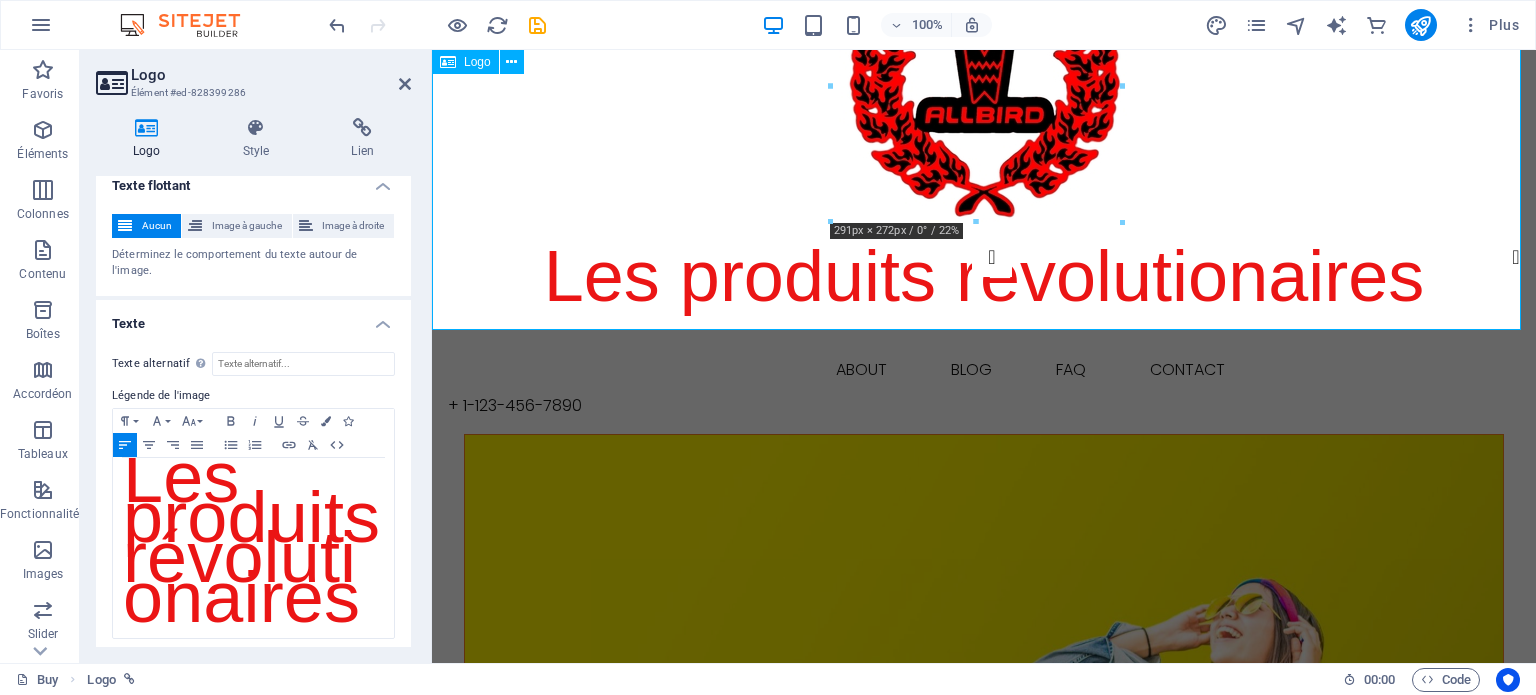 click on "Les produits révolutionaires" at bounding box center [984, 140] 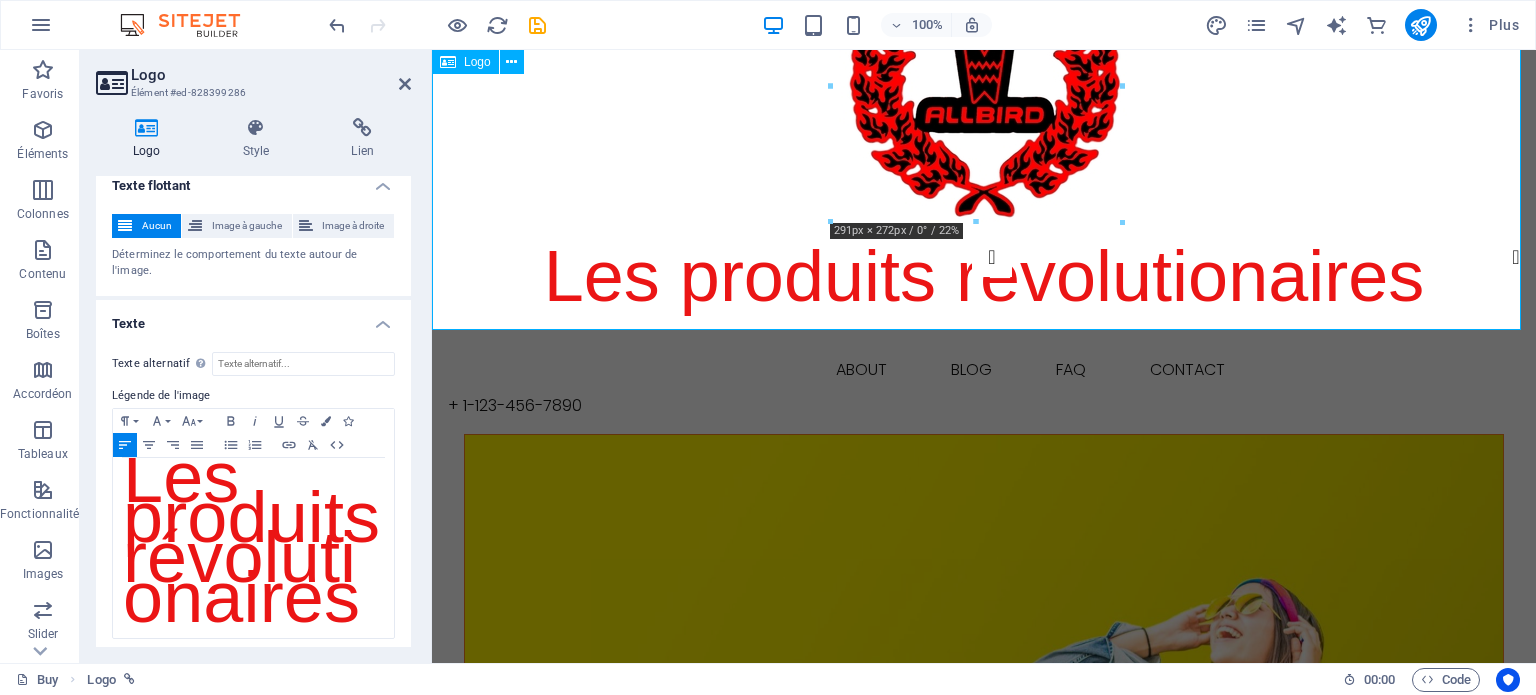 click on "Logo" at bounding box center (477, 62) 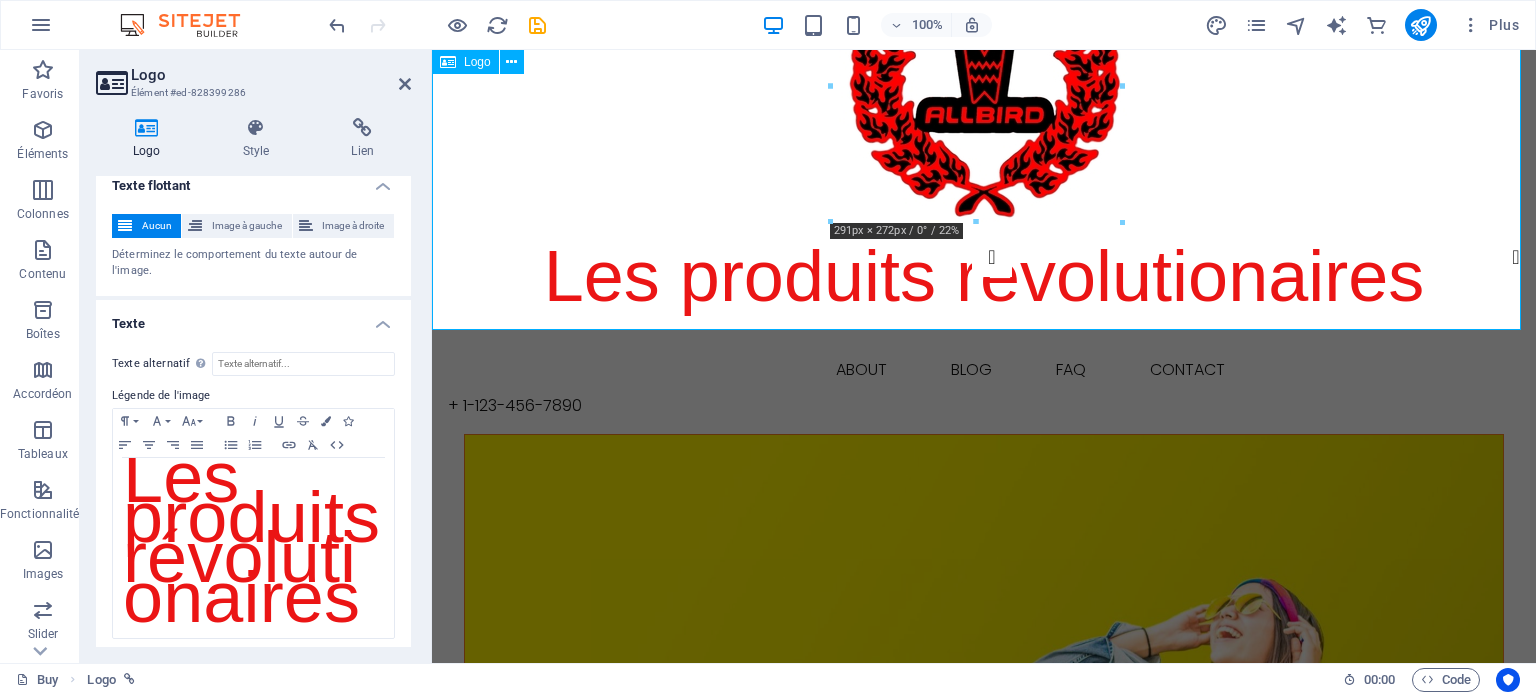 click on "Les produits révolutionaires" at bounding box center [984, 140] 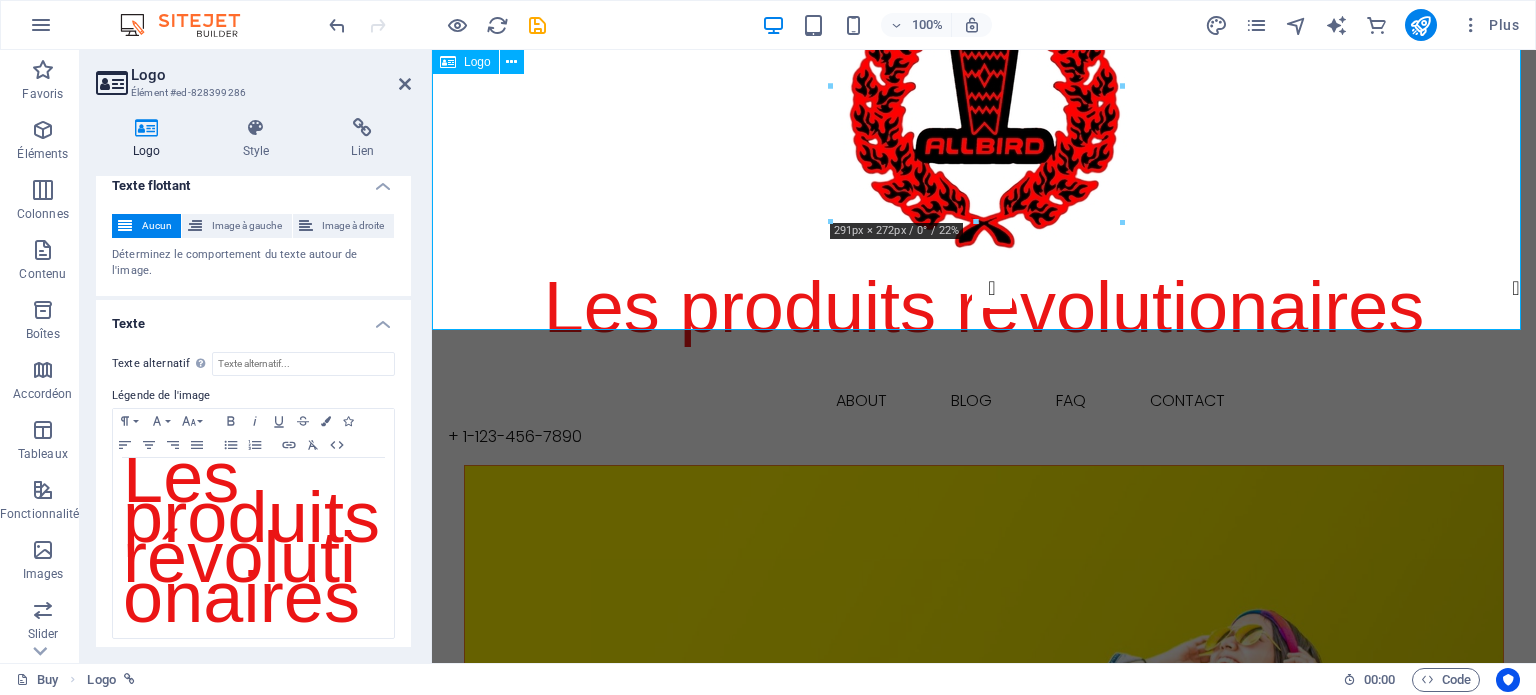 scroll, scrollTop: 0, scrollLeft: 0, axis: both 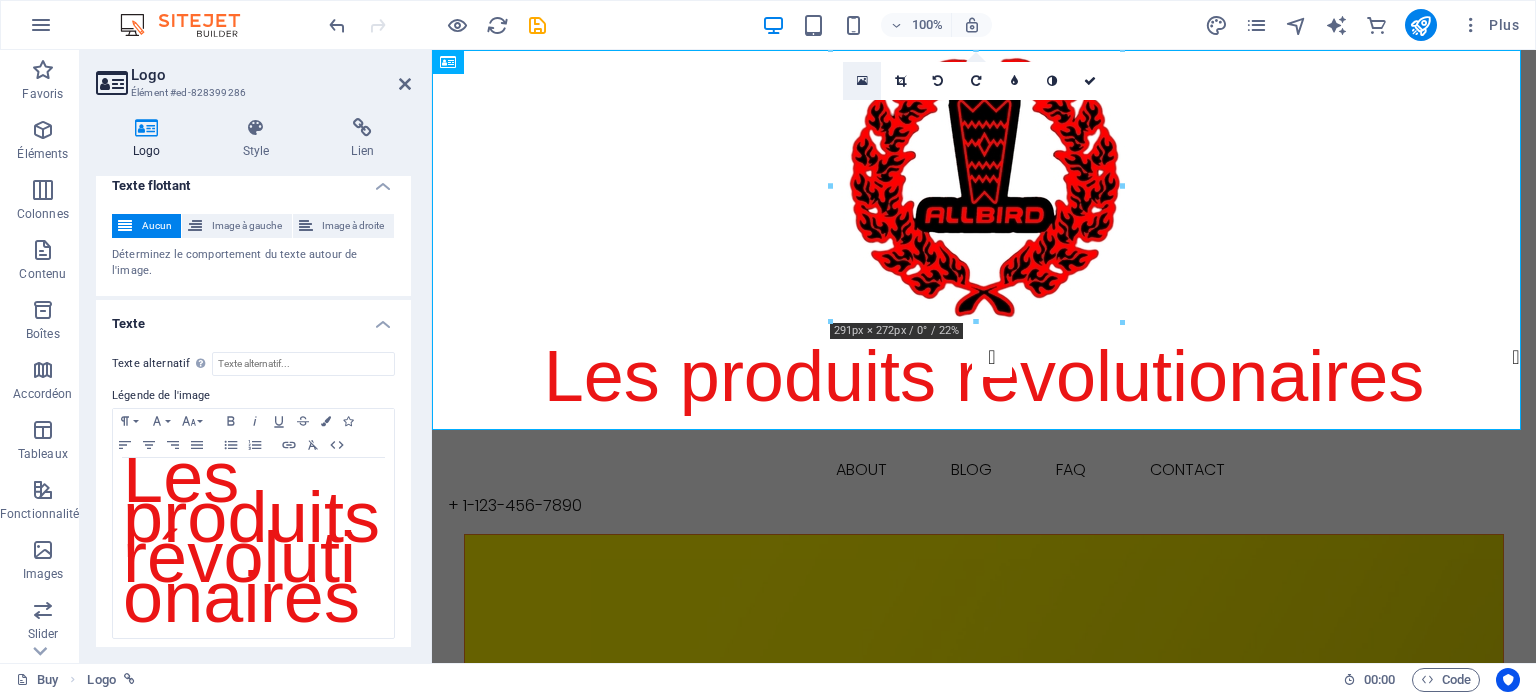 click at bounding box center (862, 81) 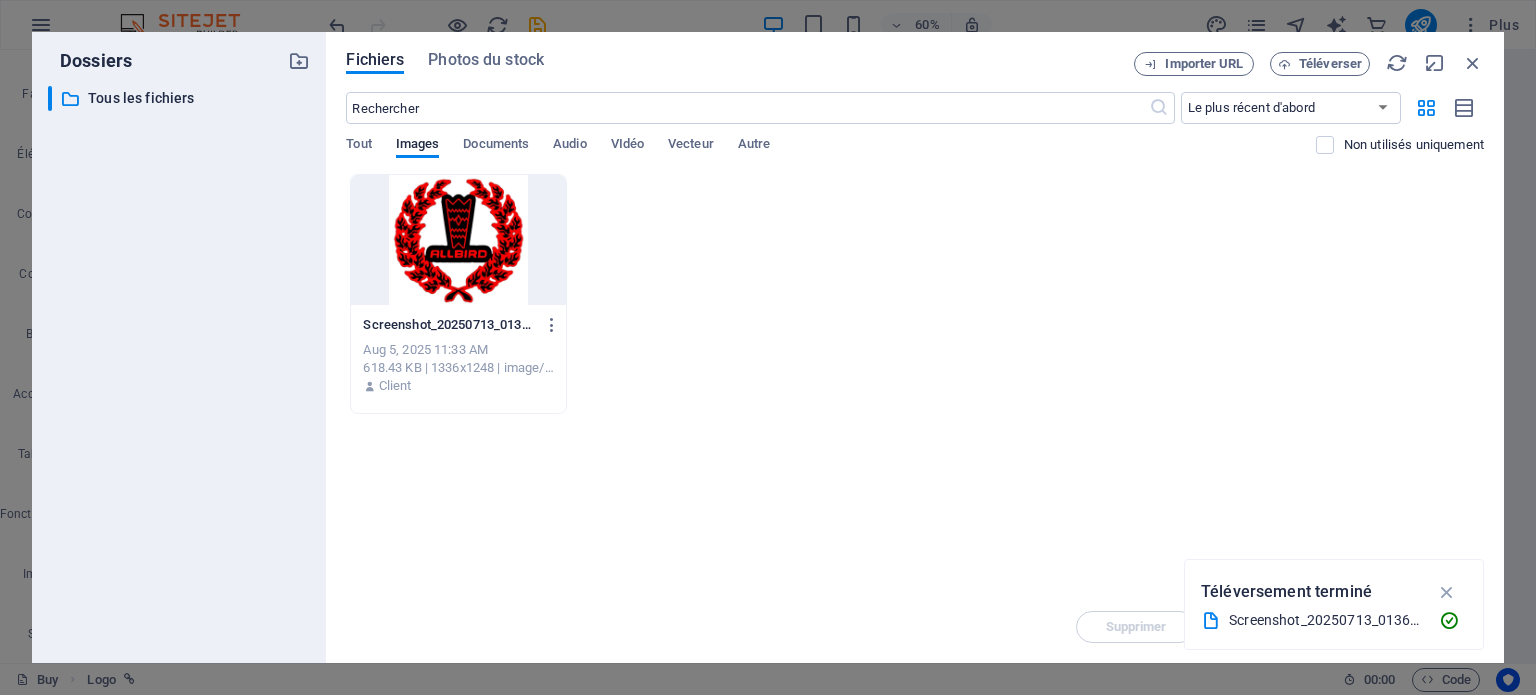 click at bounding box center (458, 240) 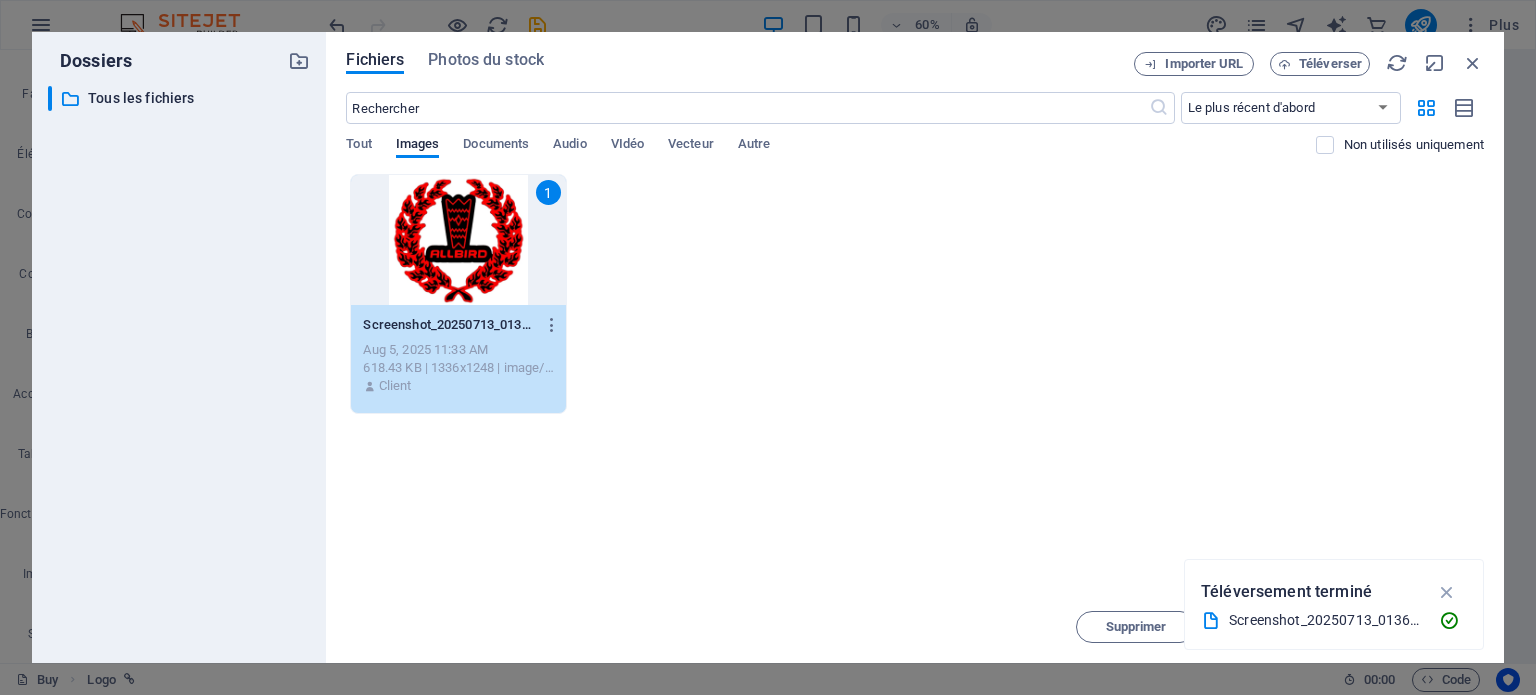 click on "1" at bounding box center (458, 240) 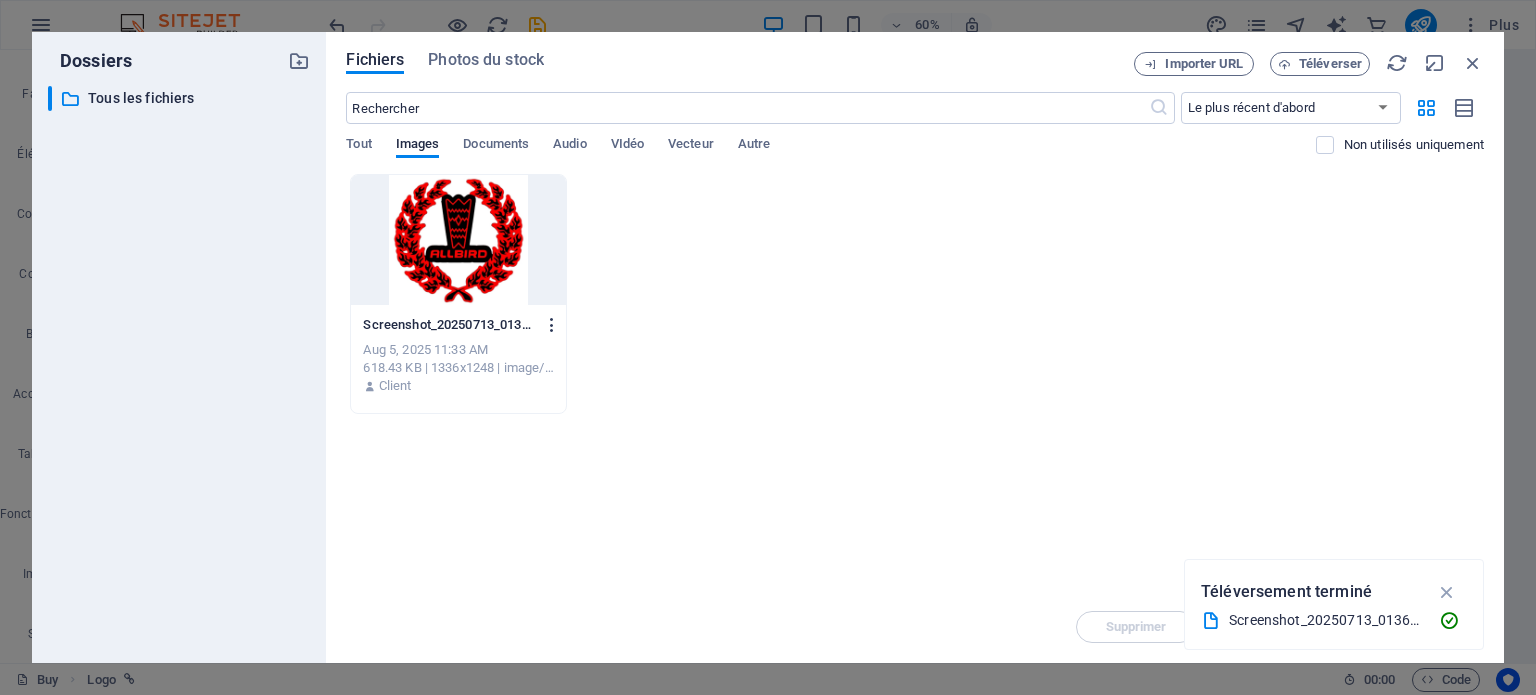 click at bounding box center (552, 325) 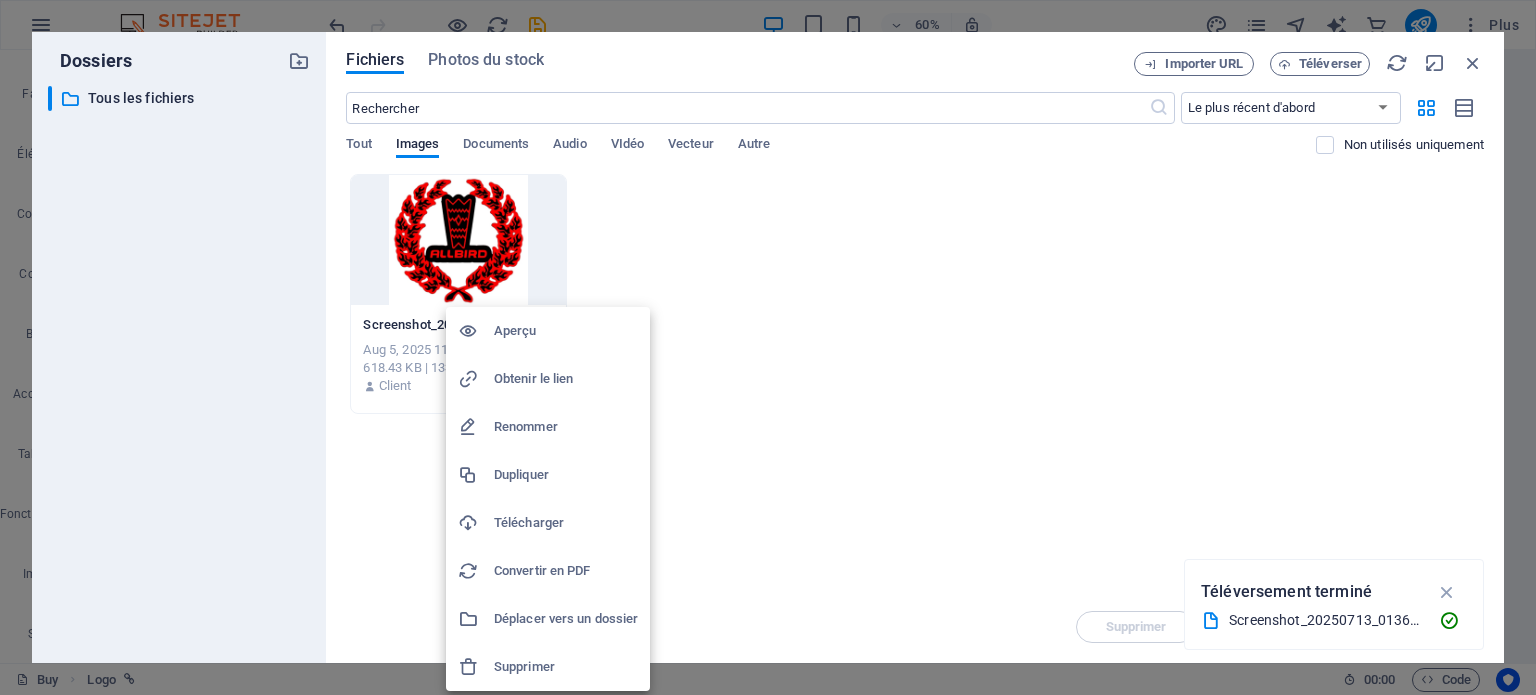 click at bounding box center [768, 347] 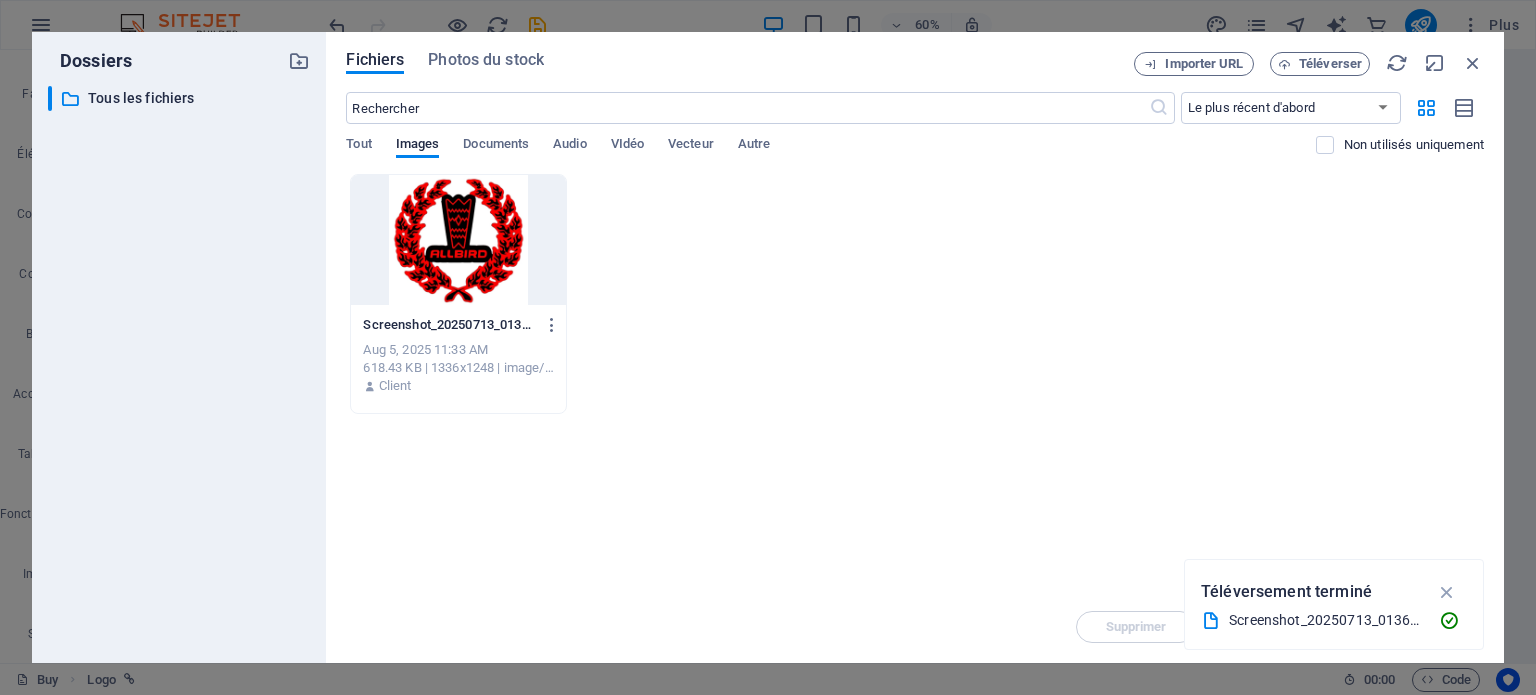 click at bounding box center (458, 240) 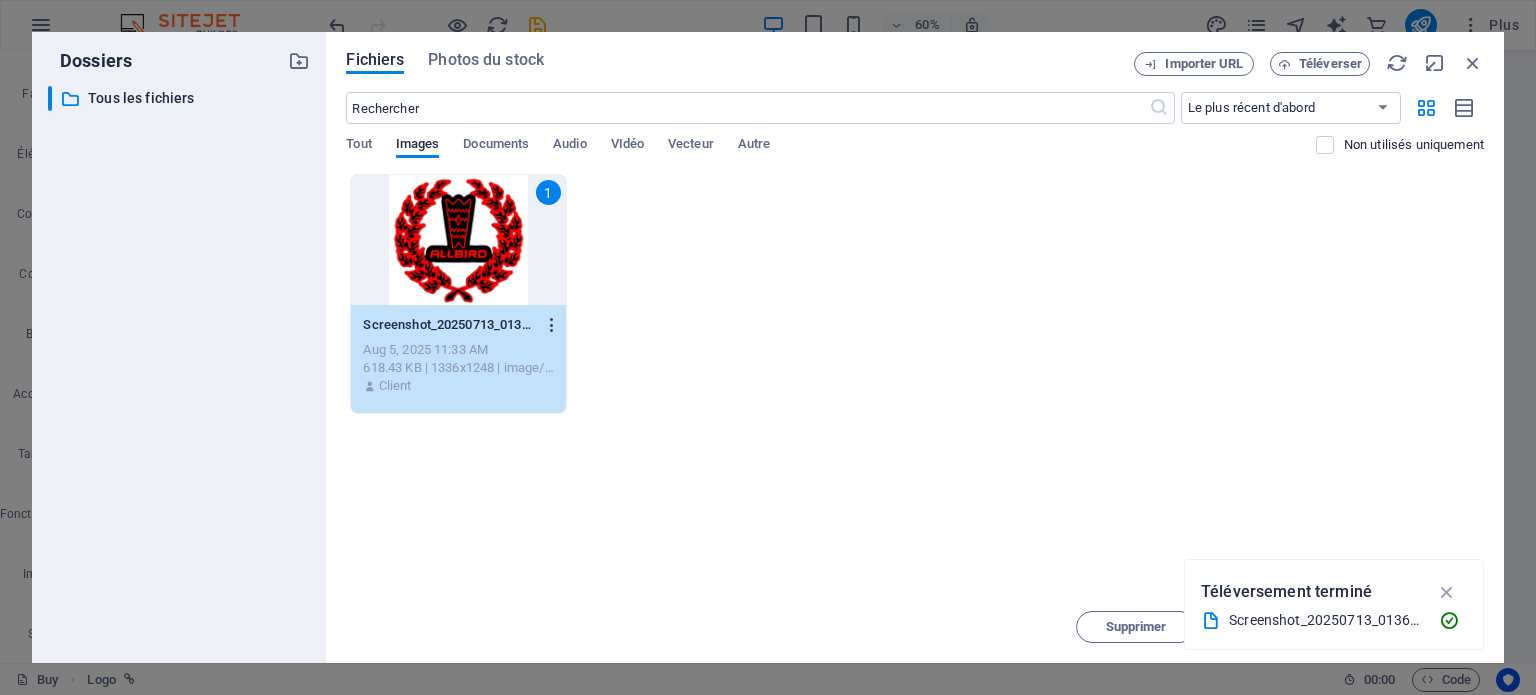 click at bounding box center (552, 325) 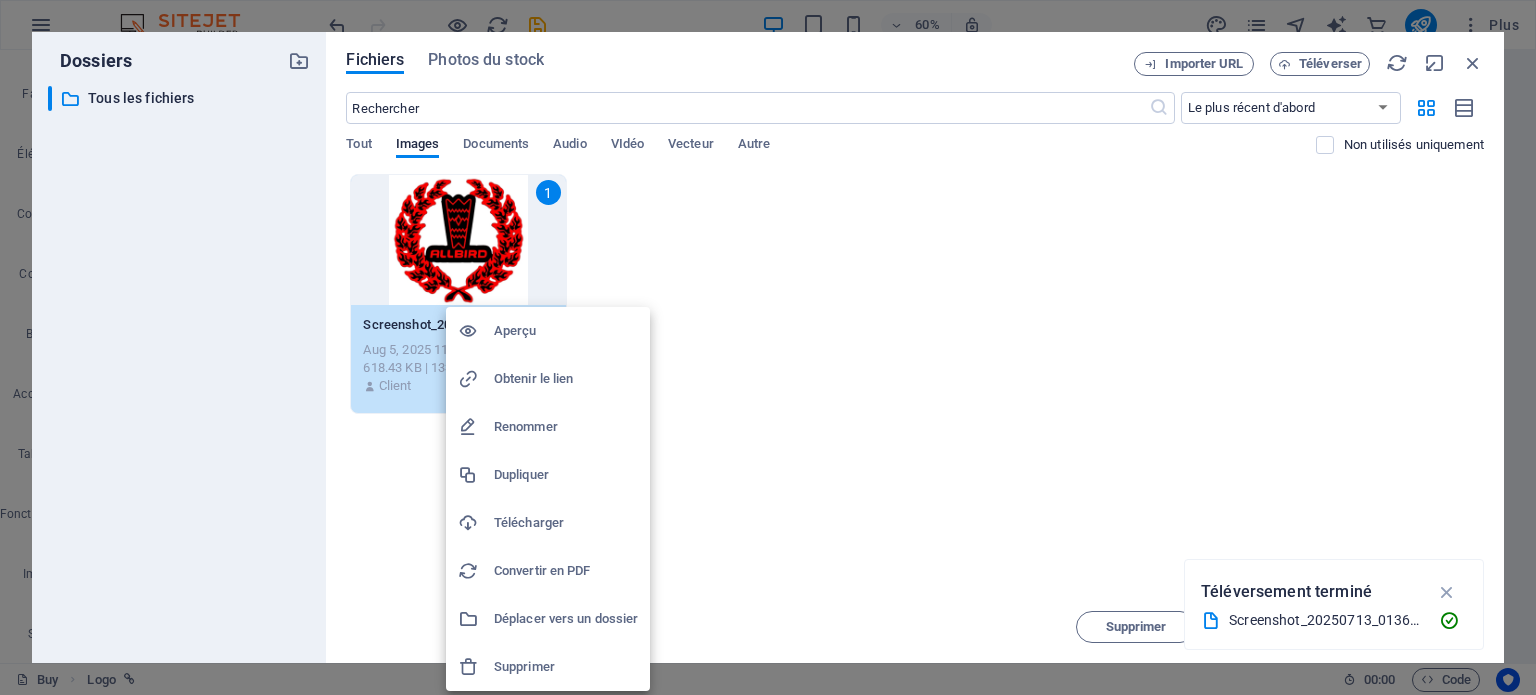 click on "Aperçu" at bounding box center [566, 331] 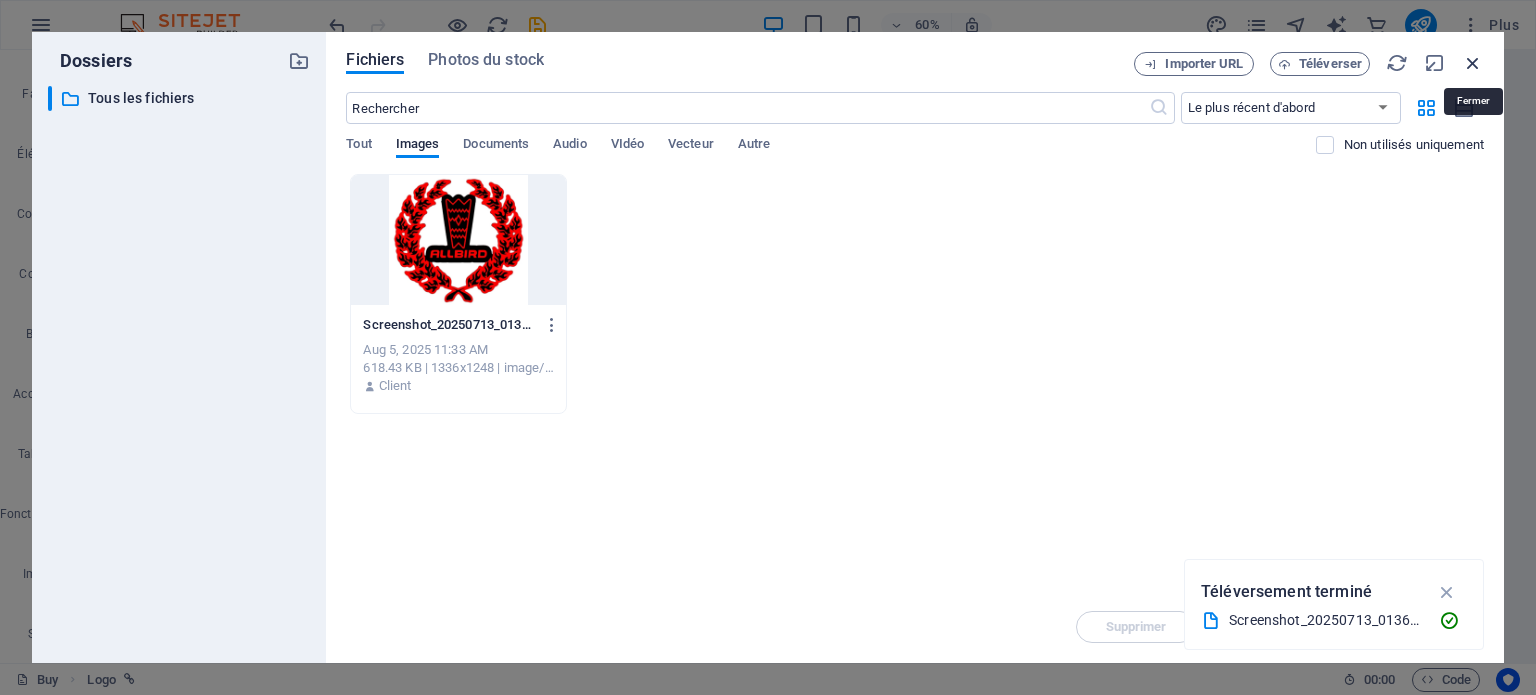 click at bounding box center (1473, 63) 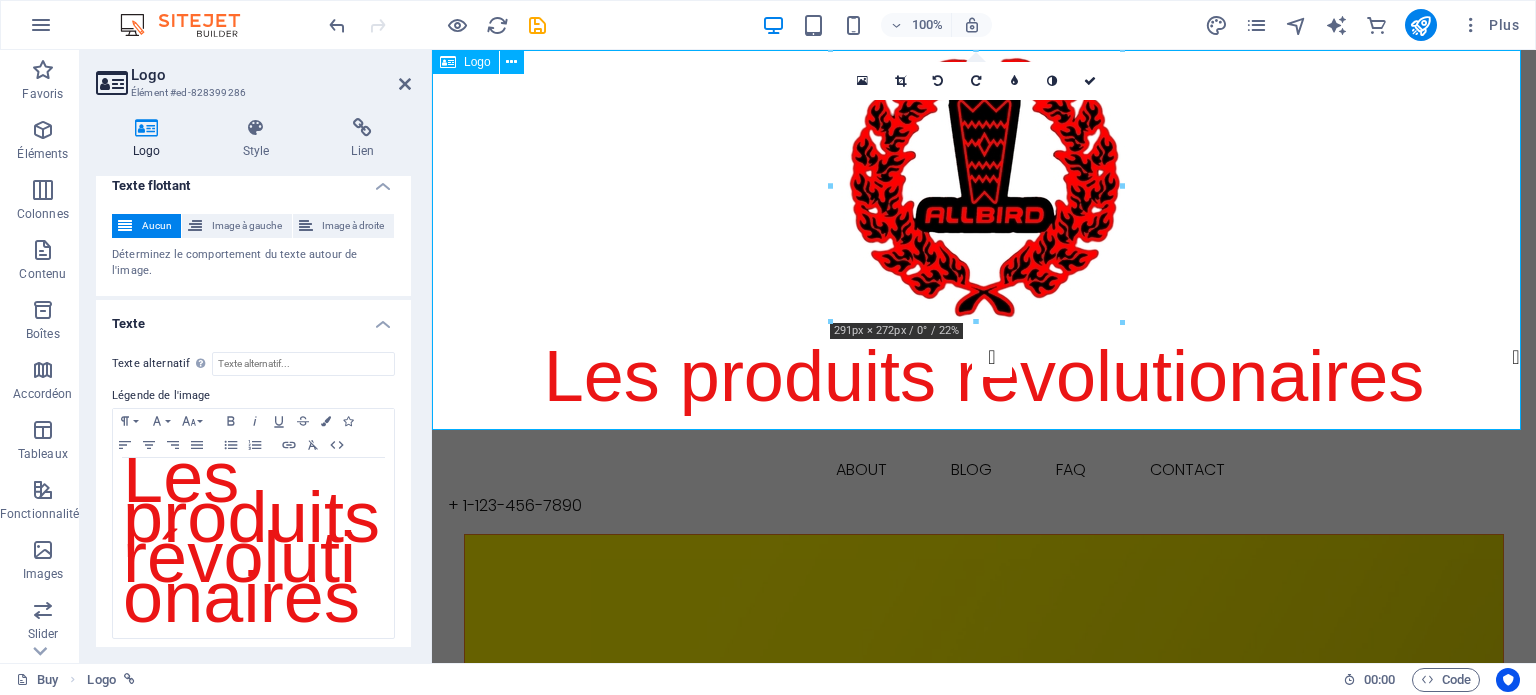 click on "Les produits révolutionaires" at bounding box center (984, 240) 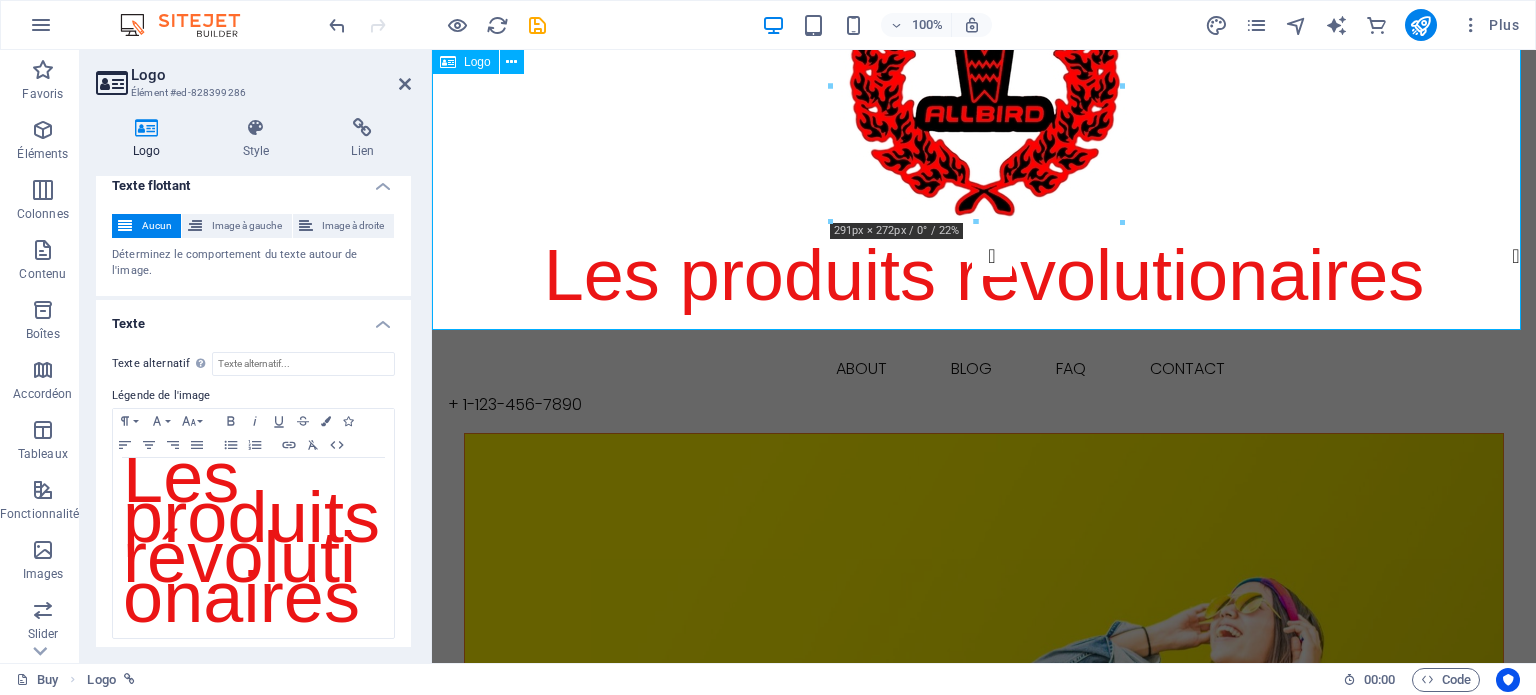 scroll, scrollTop: 100, scrollLeft: 0, axis: vertical 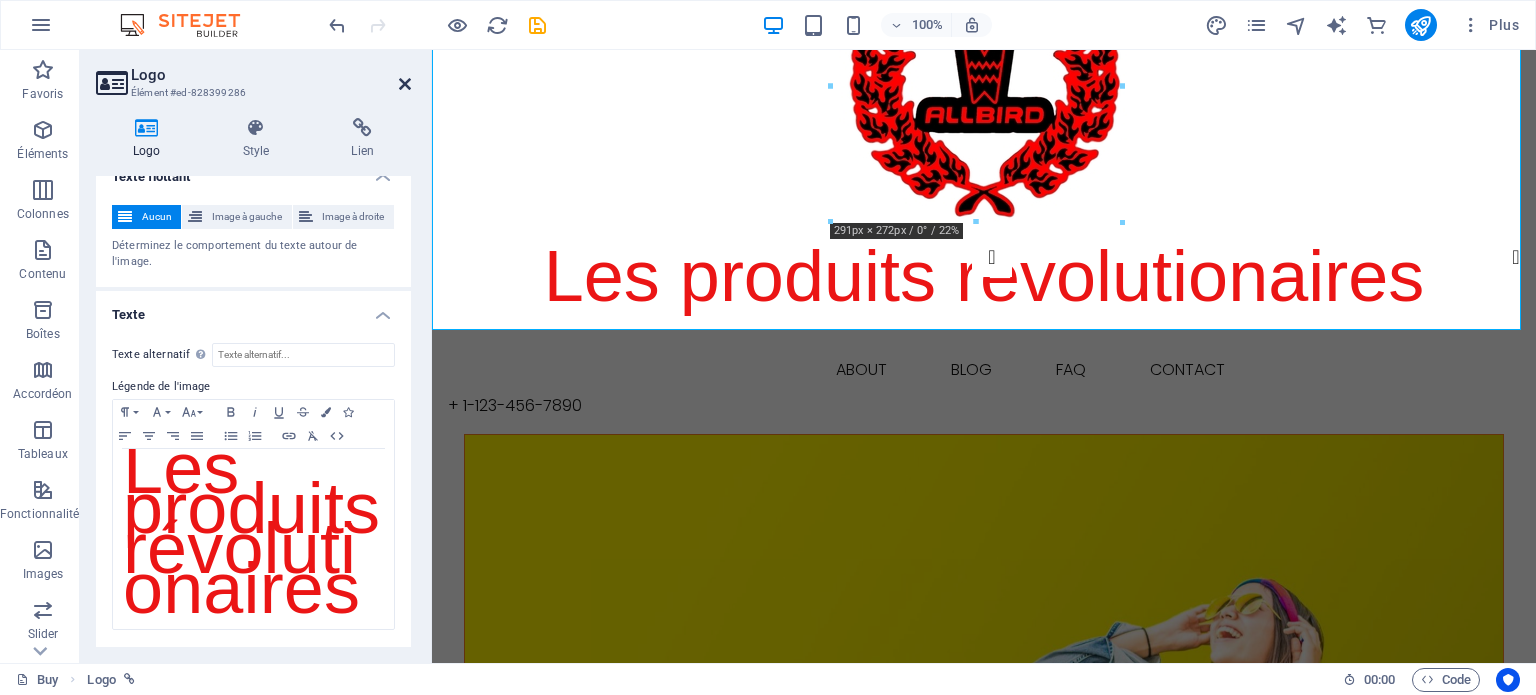 drag, startPoint x: 409, startPoint y: 79, endPoint x: 329, endPoint y: 29, distance: 94.33981 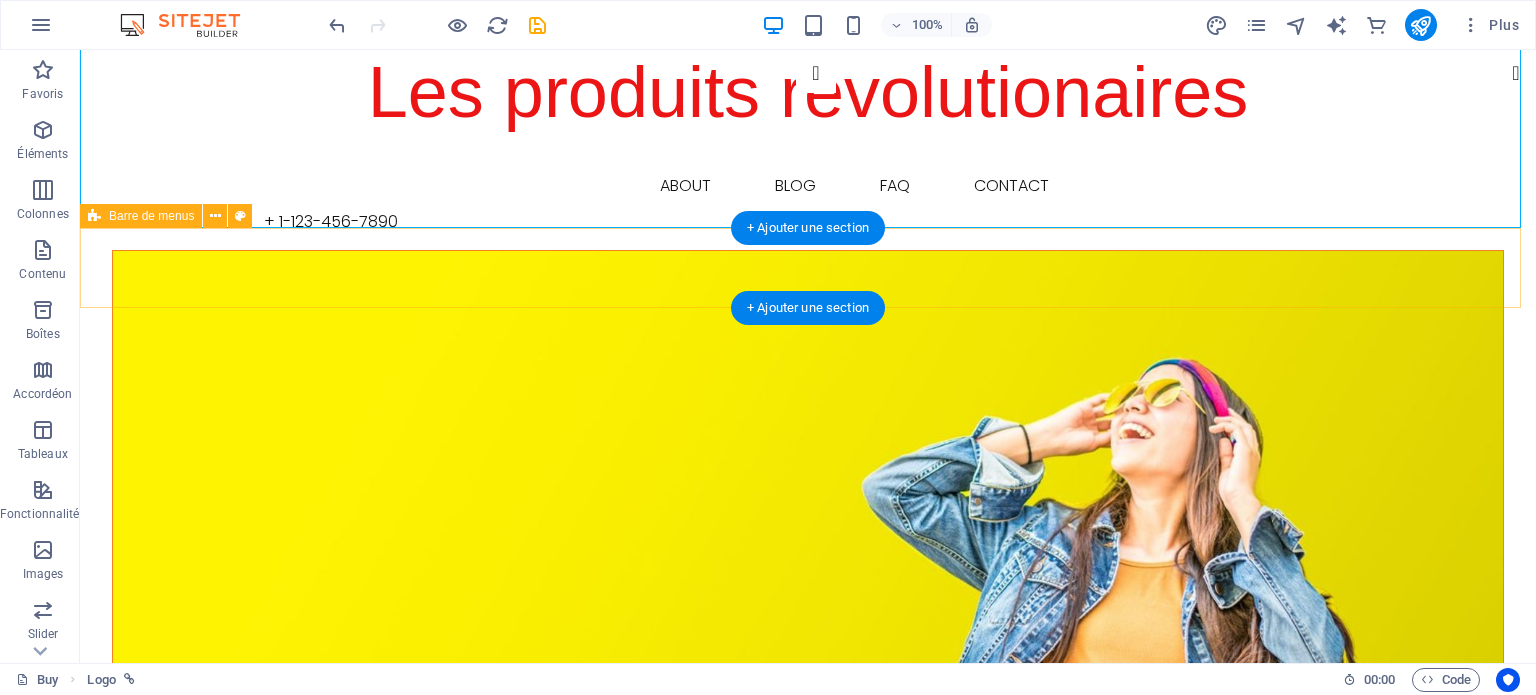 scroll, scrollTop: 300, scrollLeft: 0, axis: vertical 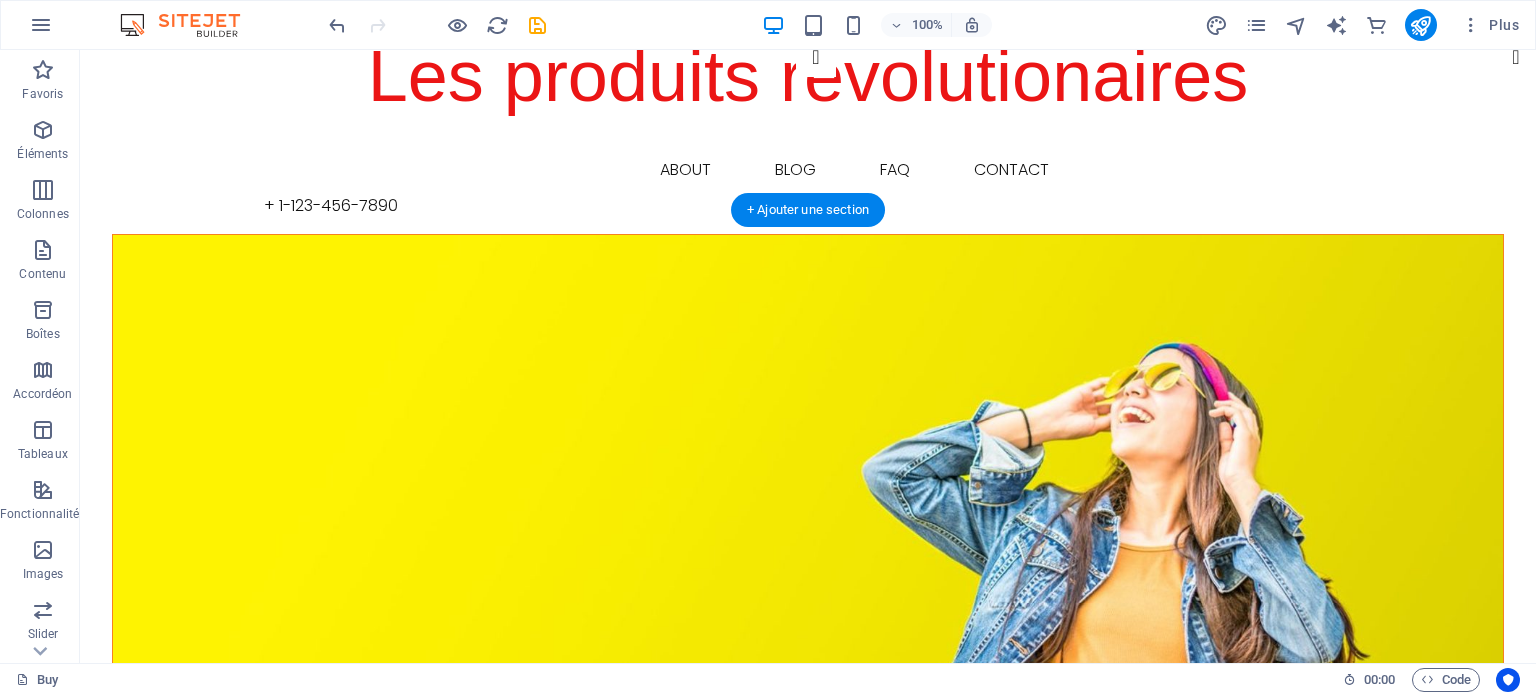 click at bounding box center [808, 484] 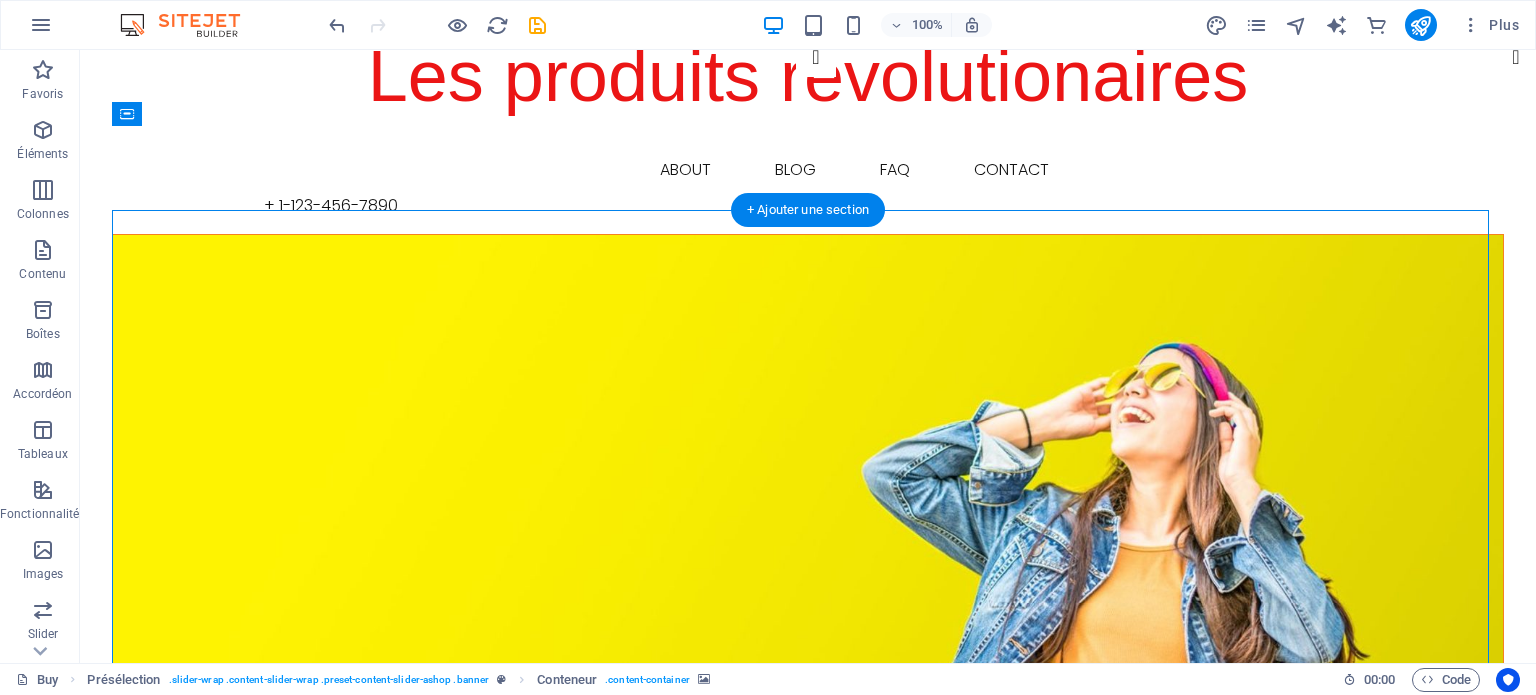 click at bounding box center [808, 484] 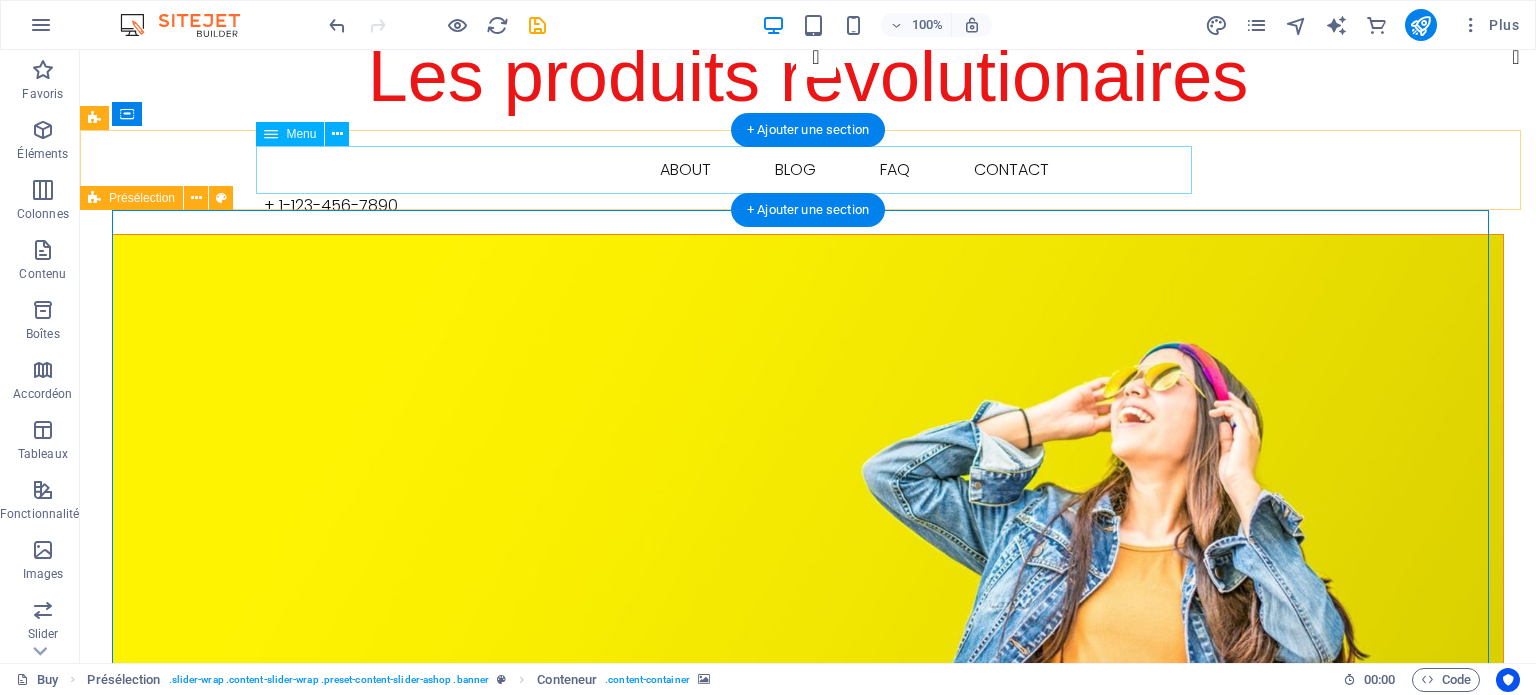 click on "Buy About Blog FAQ Contact" at bounding box center [808, 170] 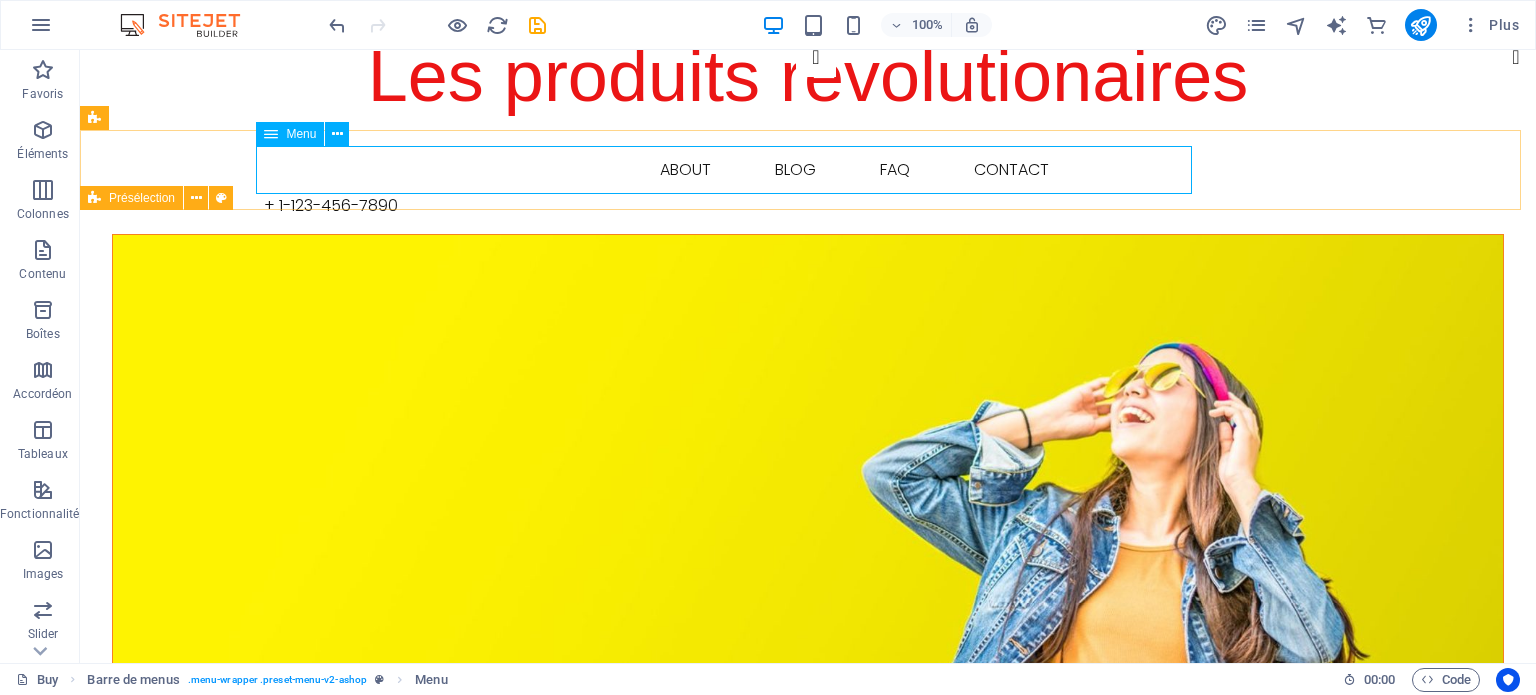 click at bounding box center (271, 134) 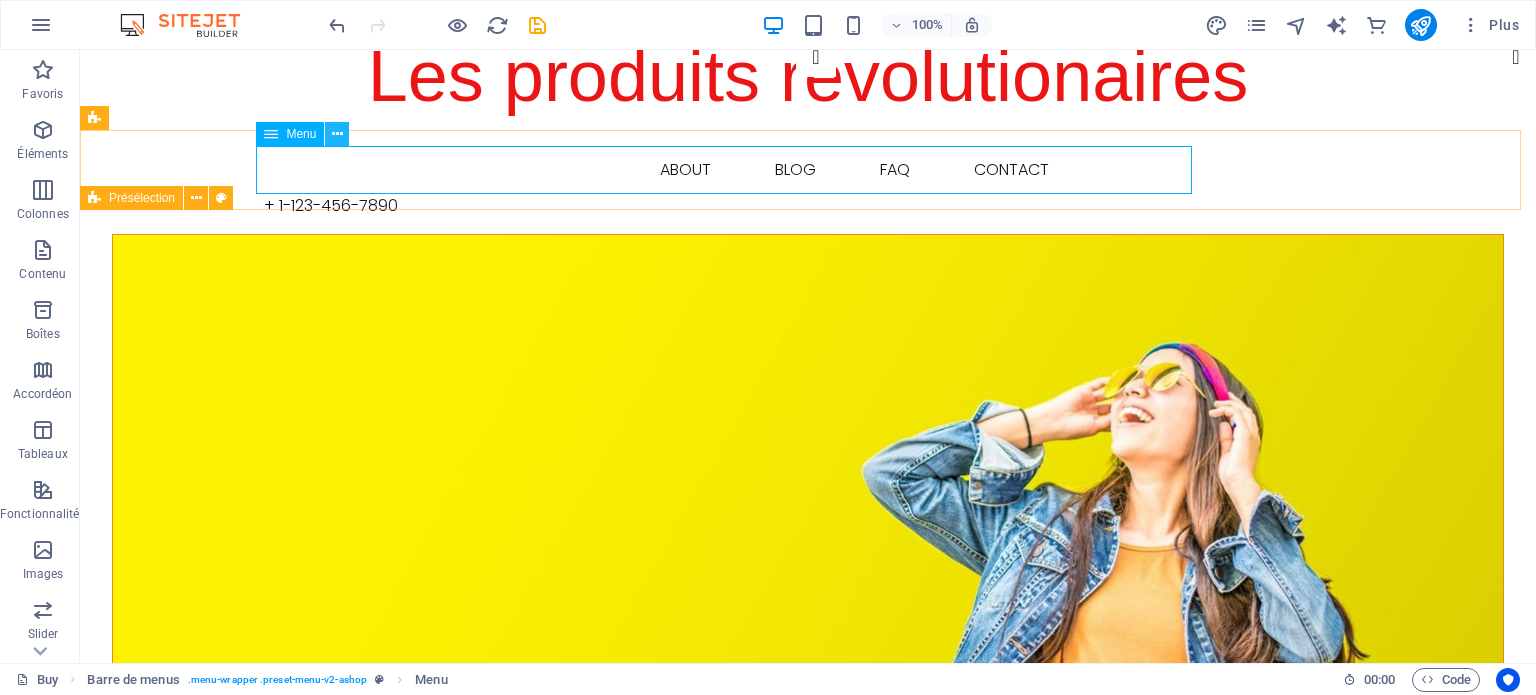 click at bounding box center [337, 134] 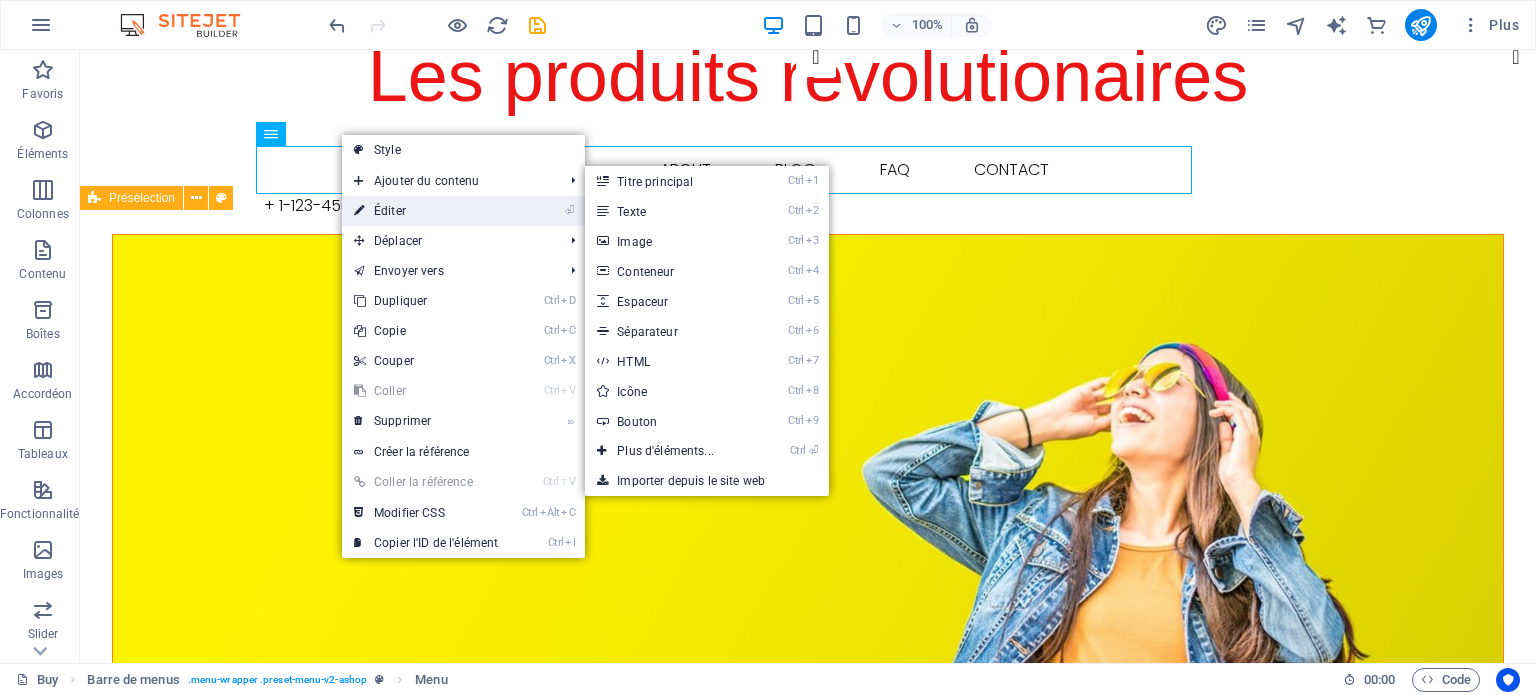 click on "⏎  Éditer" at bounding box center [426, 211] 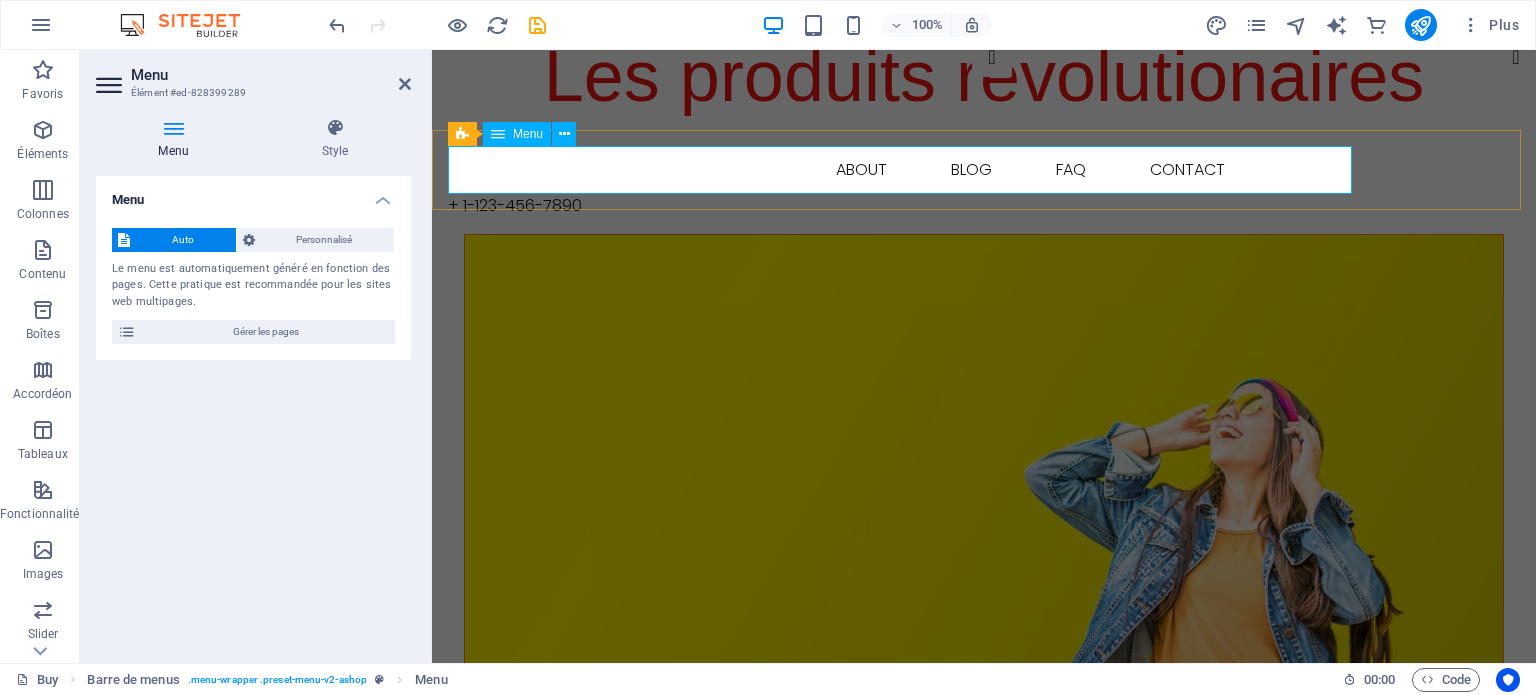 click on "Buy About Blog FAQ Contact" at bounding box center (984, 170) 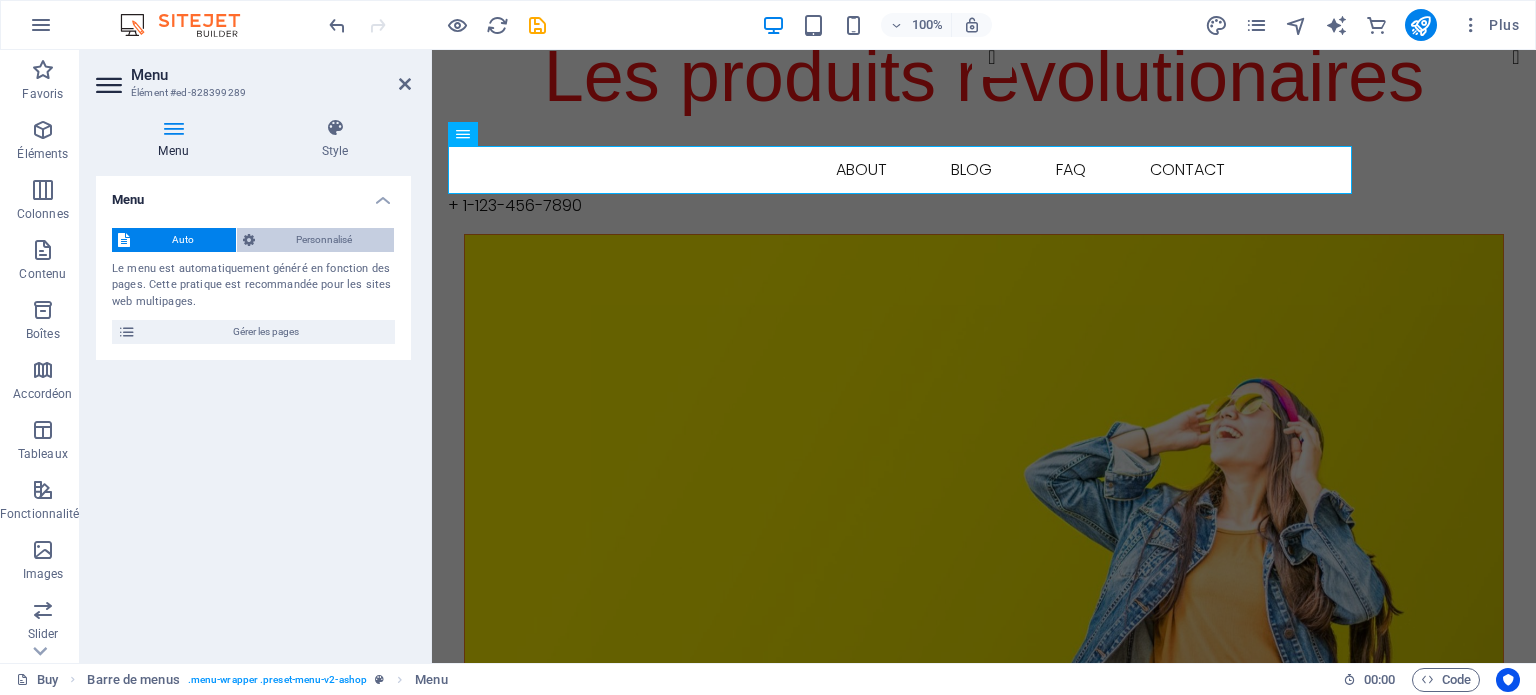 click on "Personnalisé" at bounding box center (325, 240) 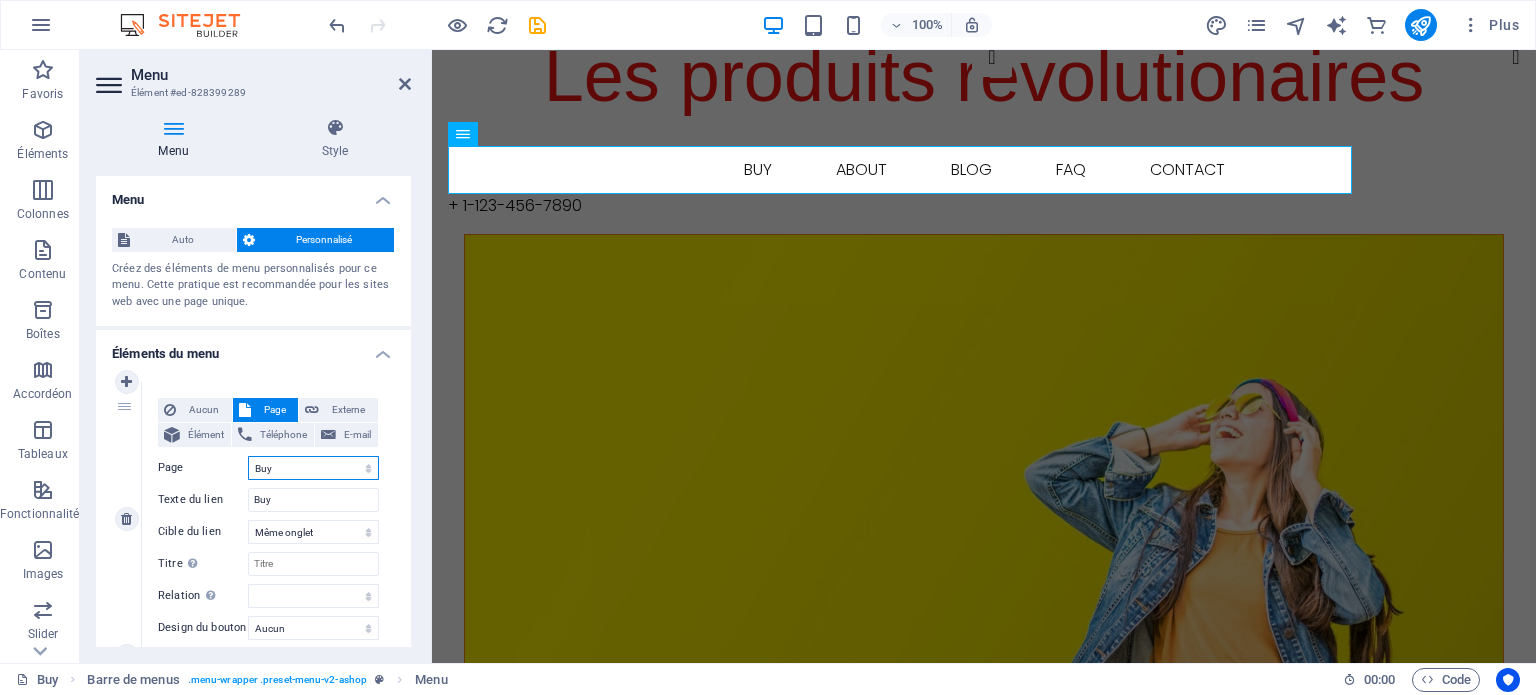 click on "Buy About Blog FAQ Contact Legal notice Privacy" at bounding box center (313, 468) 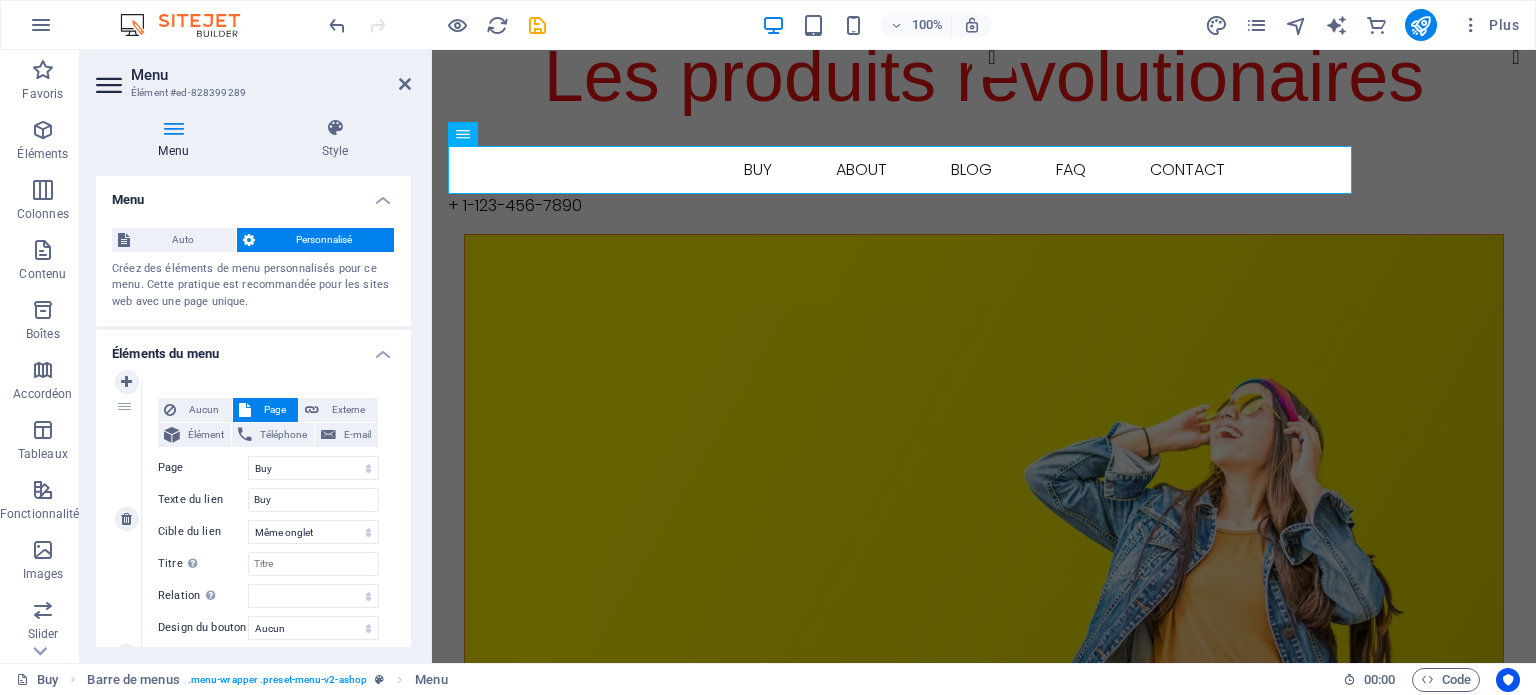 click on "Page" at bounding box center (203, 468) 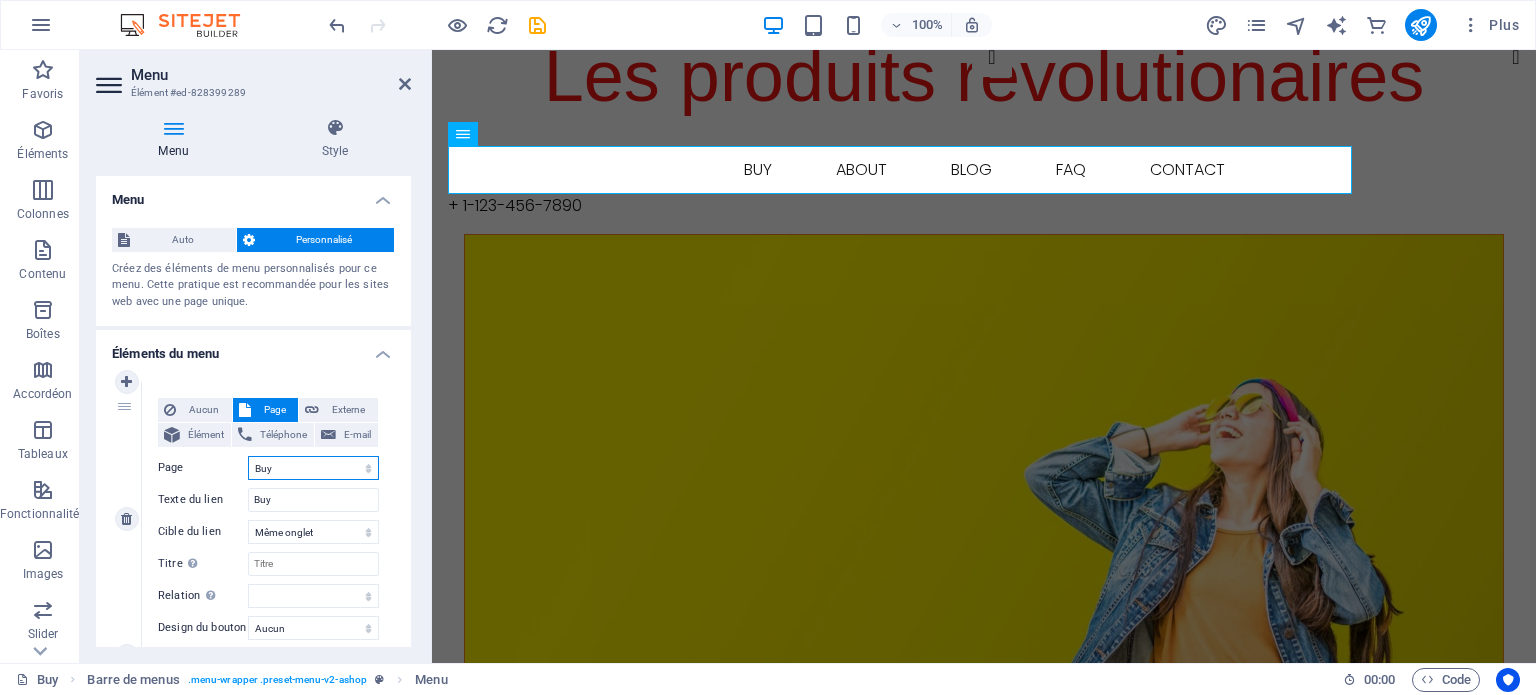 click on "Buy About Blog FAQ Contact Legal notice Privacy" at bounding box center (313, 468) 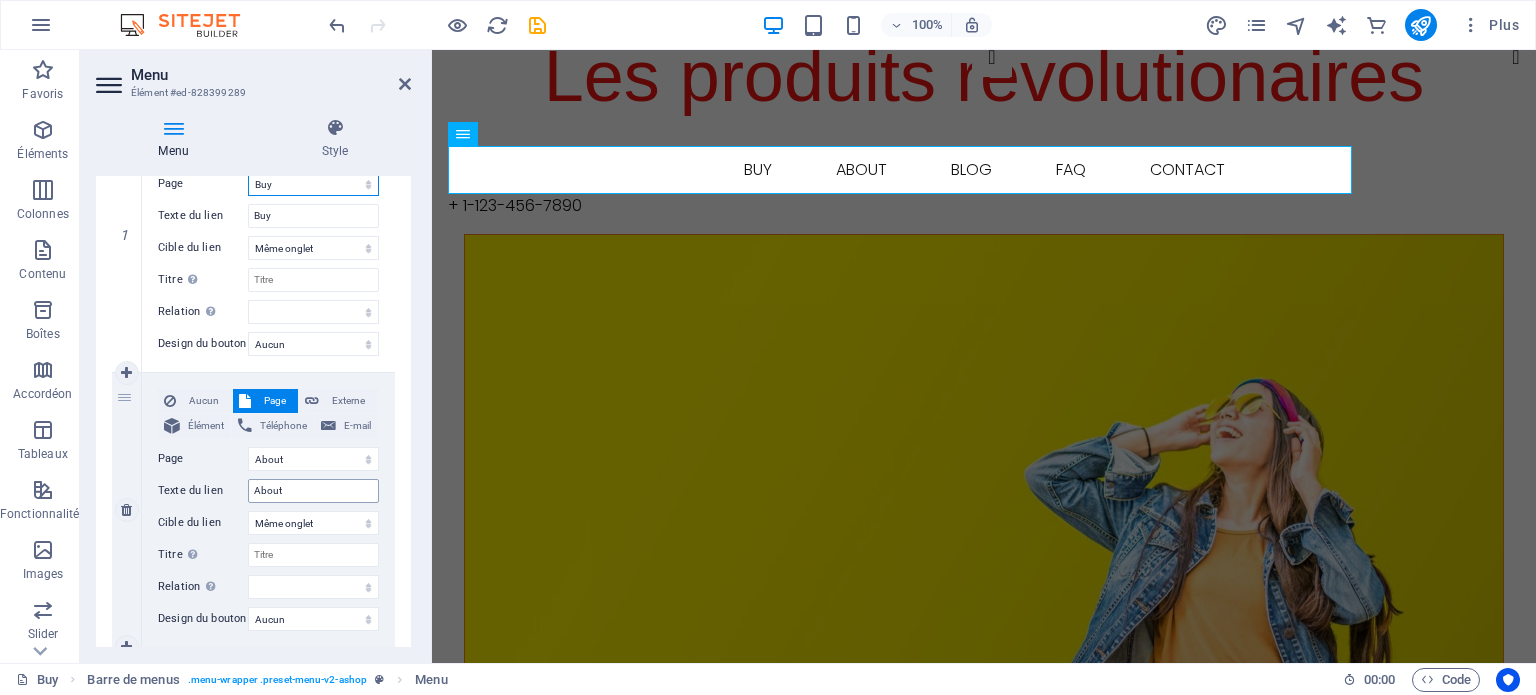 scroll, scrollTop: 300, scrollLeft: 0, axis: vertical 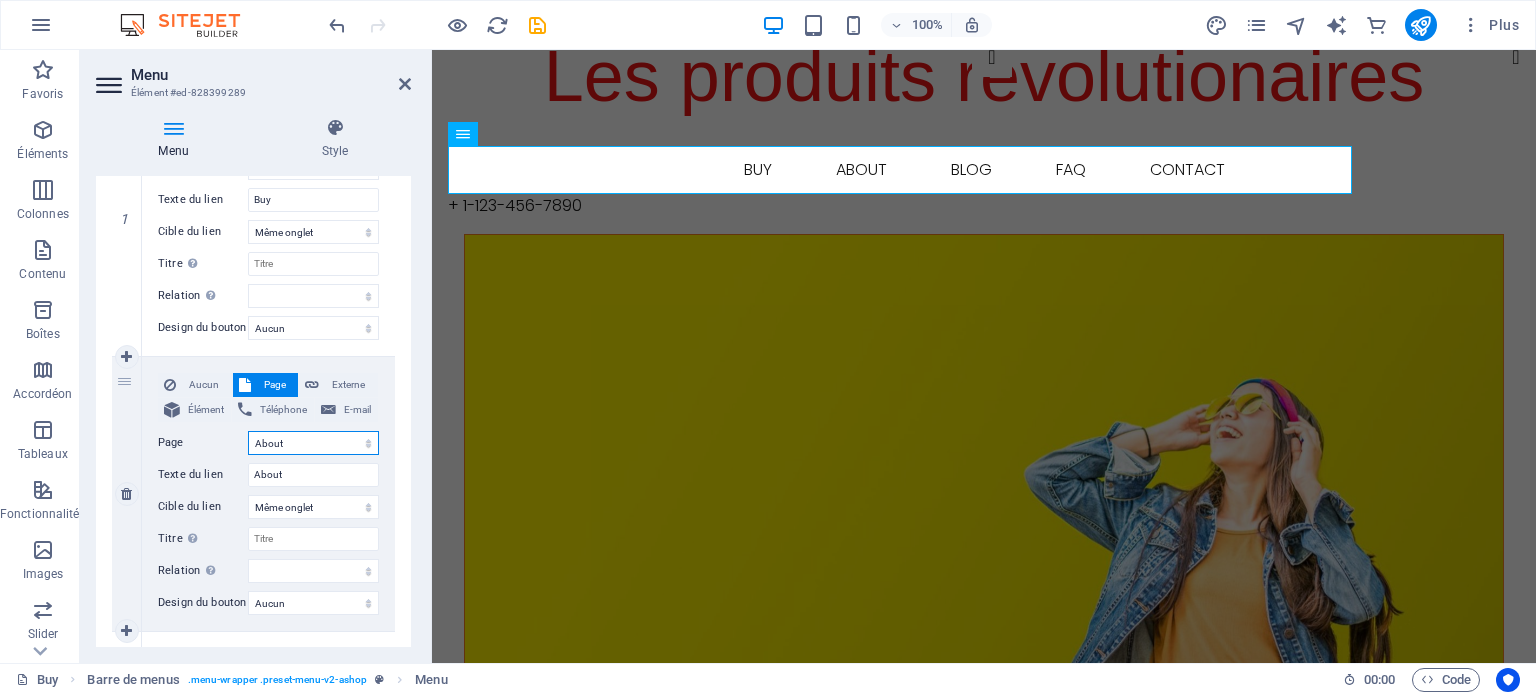 click on "Buy About Blog FAQ Contact Legal notice Privacy" at bounding box center (313, 443) 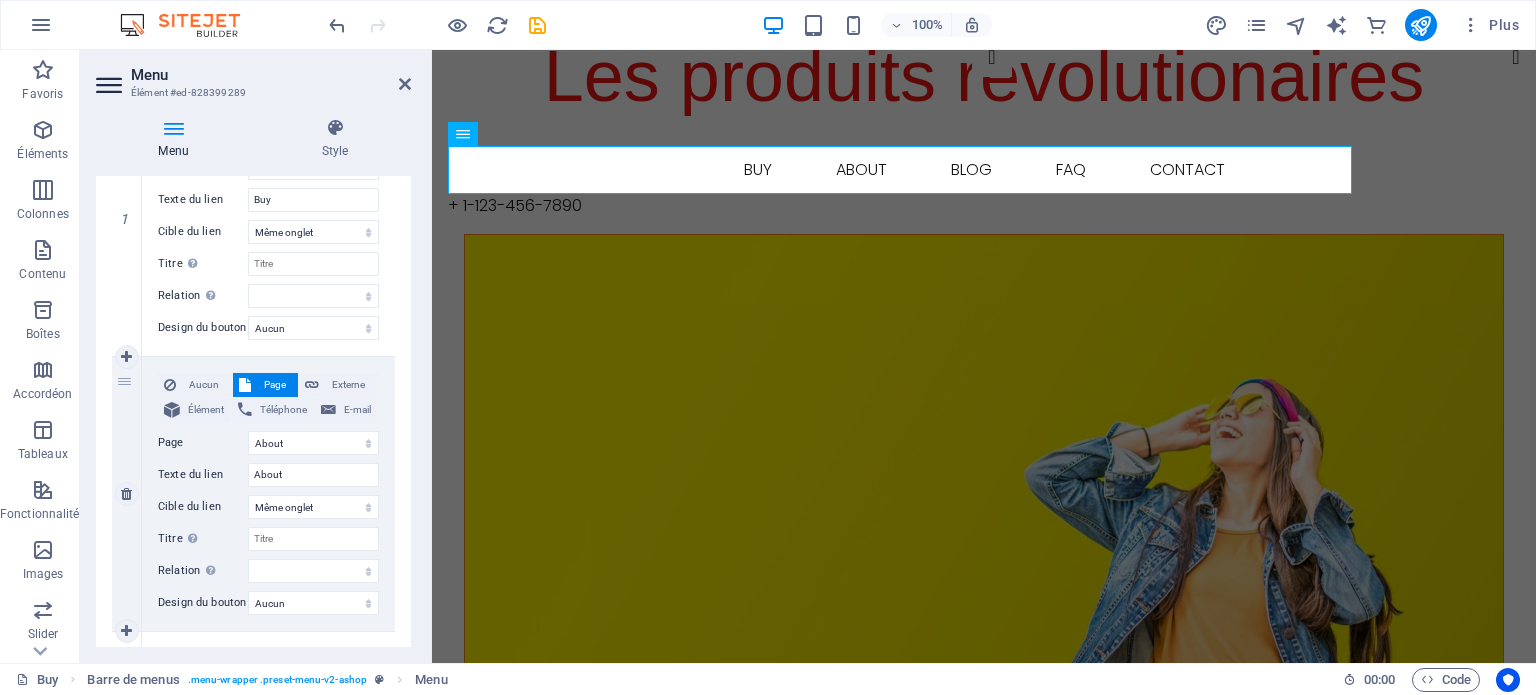 click on "Page" at bounding box center (203, 443) 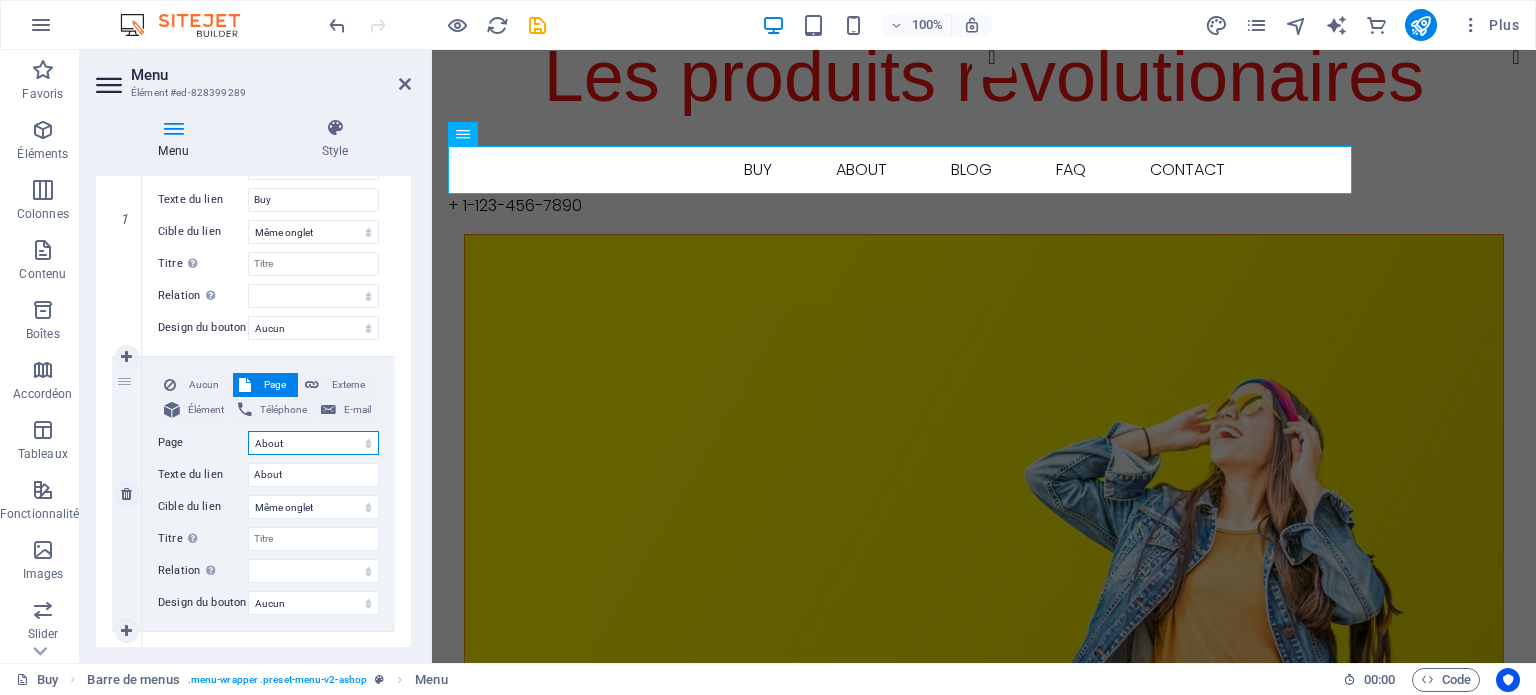 click on "Buy About Blog FAQ Contact Legal notice Privacy" at bounding box center (313, 443) 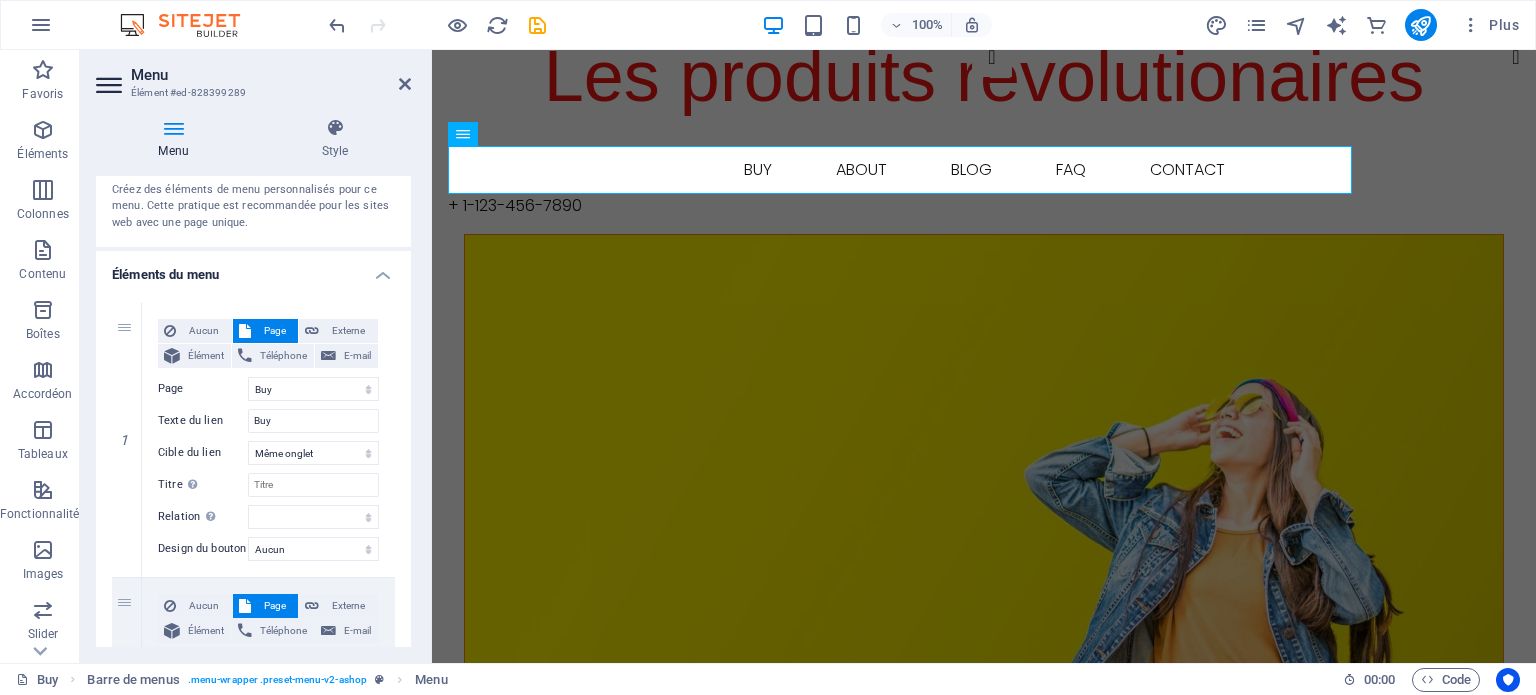 scroll, scrollTop: 0, scrollLeft: 0, axis: both 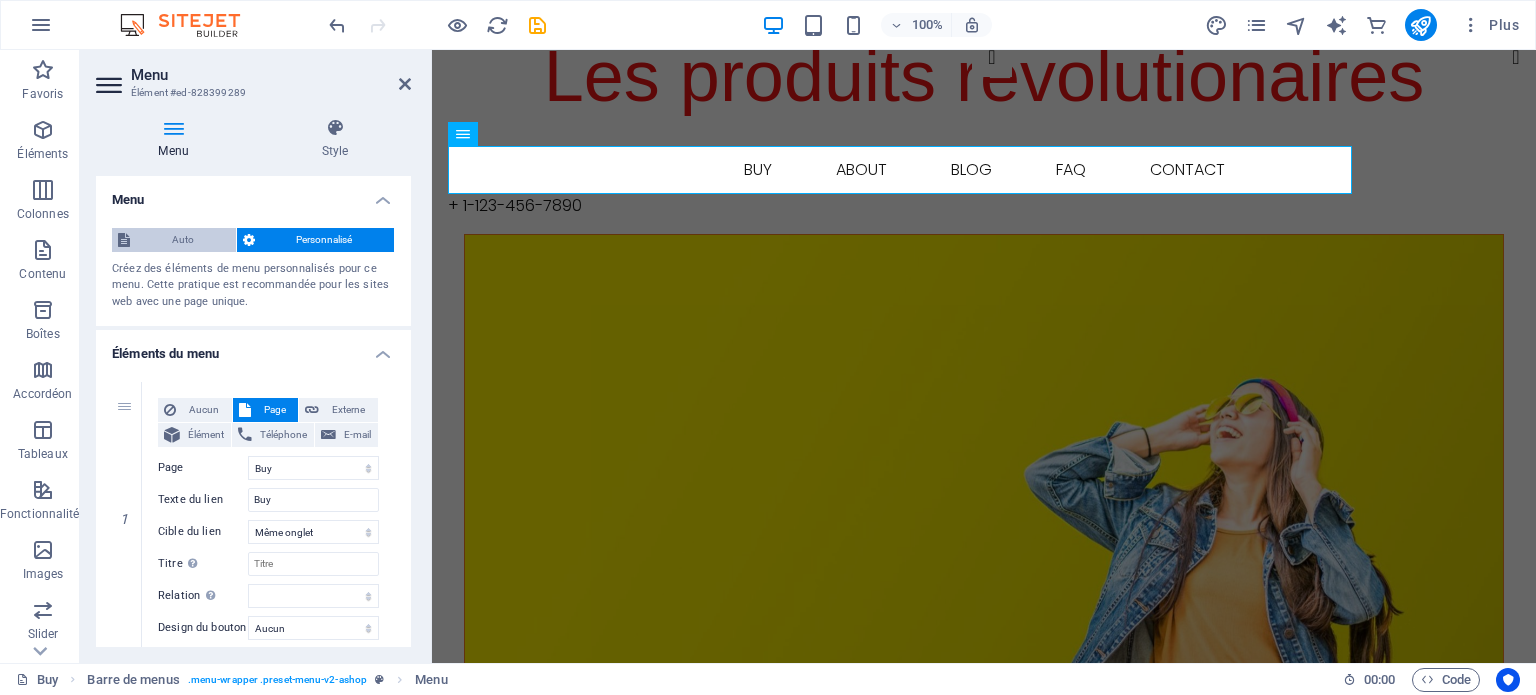 click on "Auto" at bounding box center (183, 240) 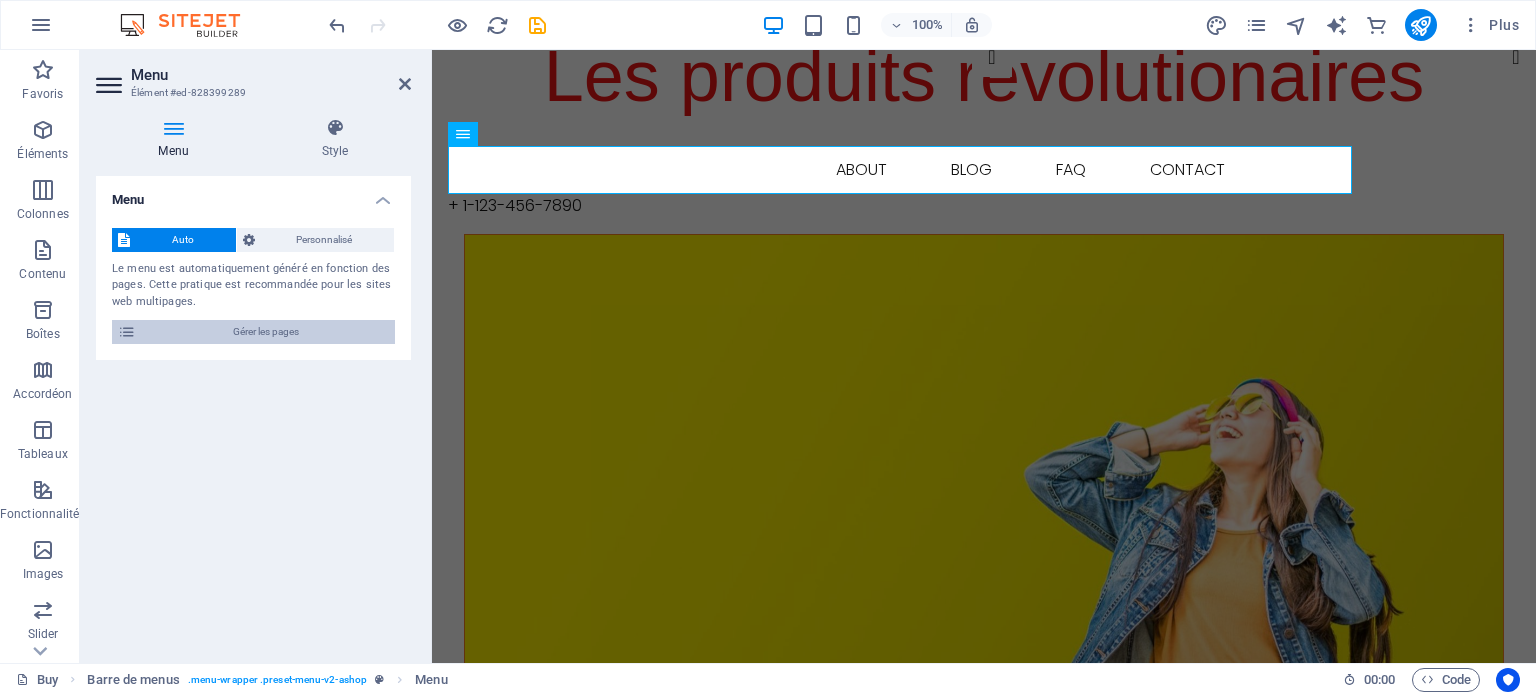 click on "Gérer les pages" at bounding box center [265, 332] 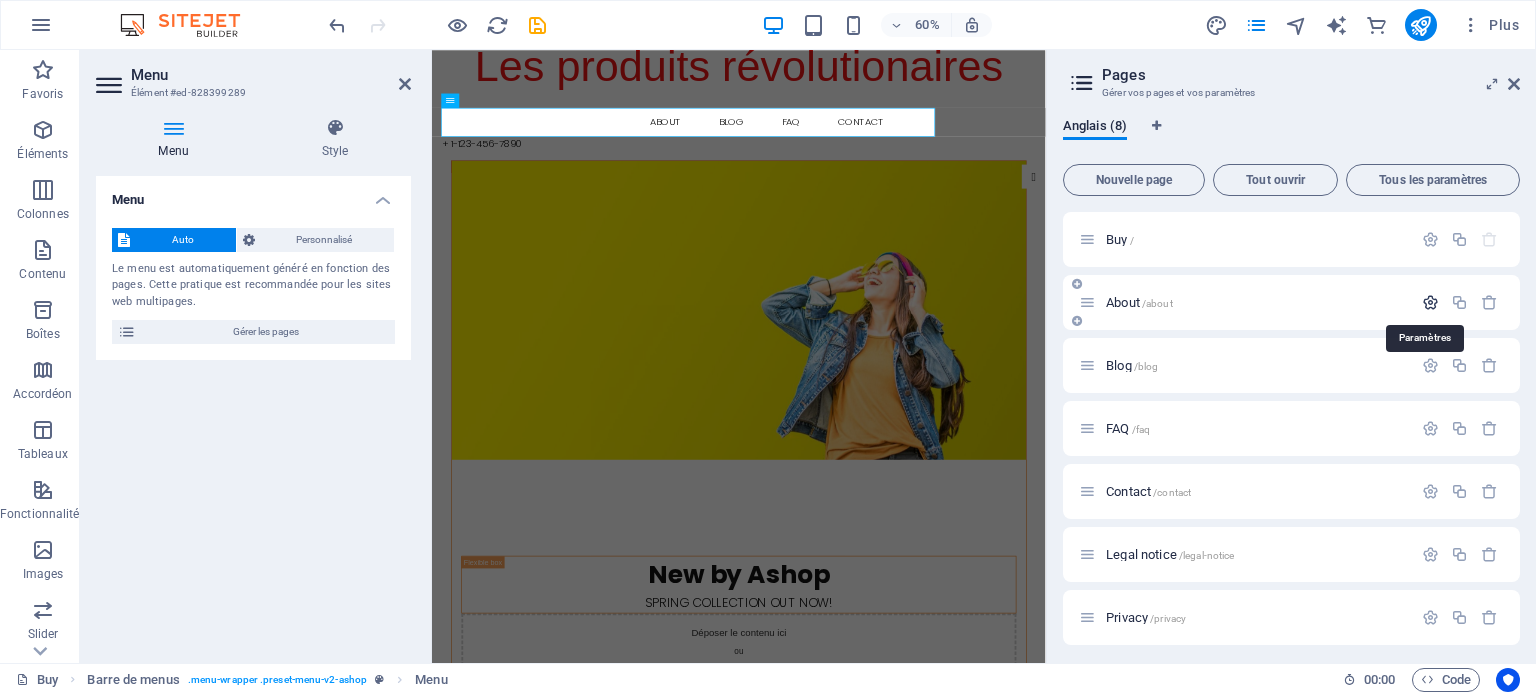click at bounding box center (1430, 302) 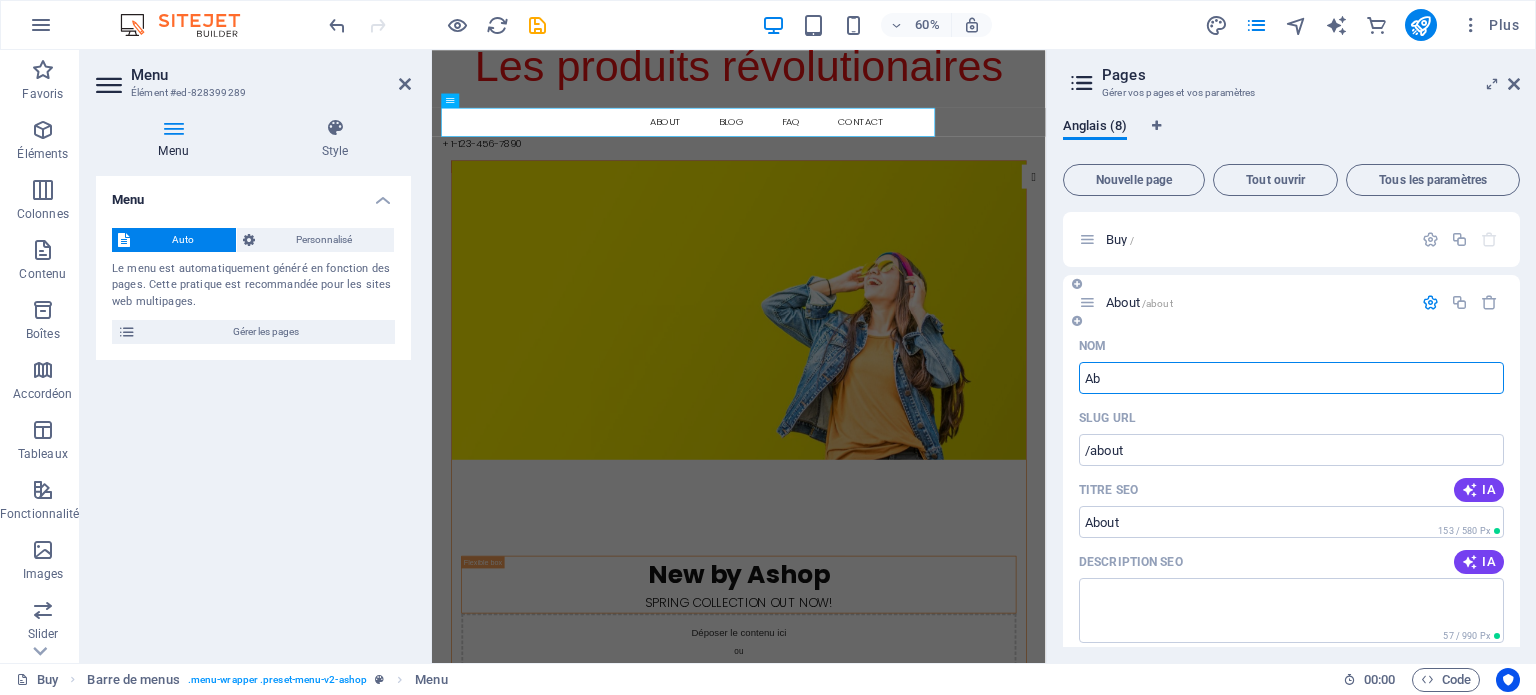 type on "A" 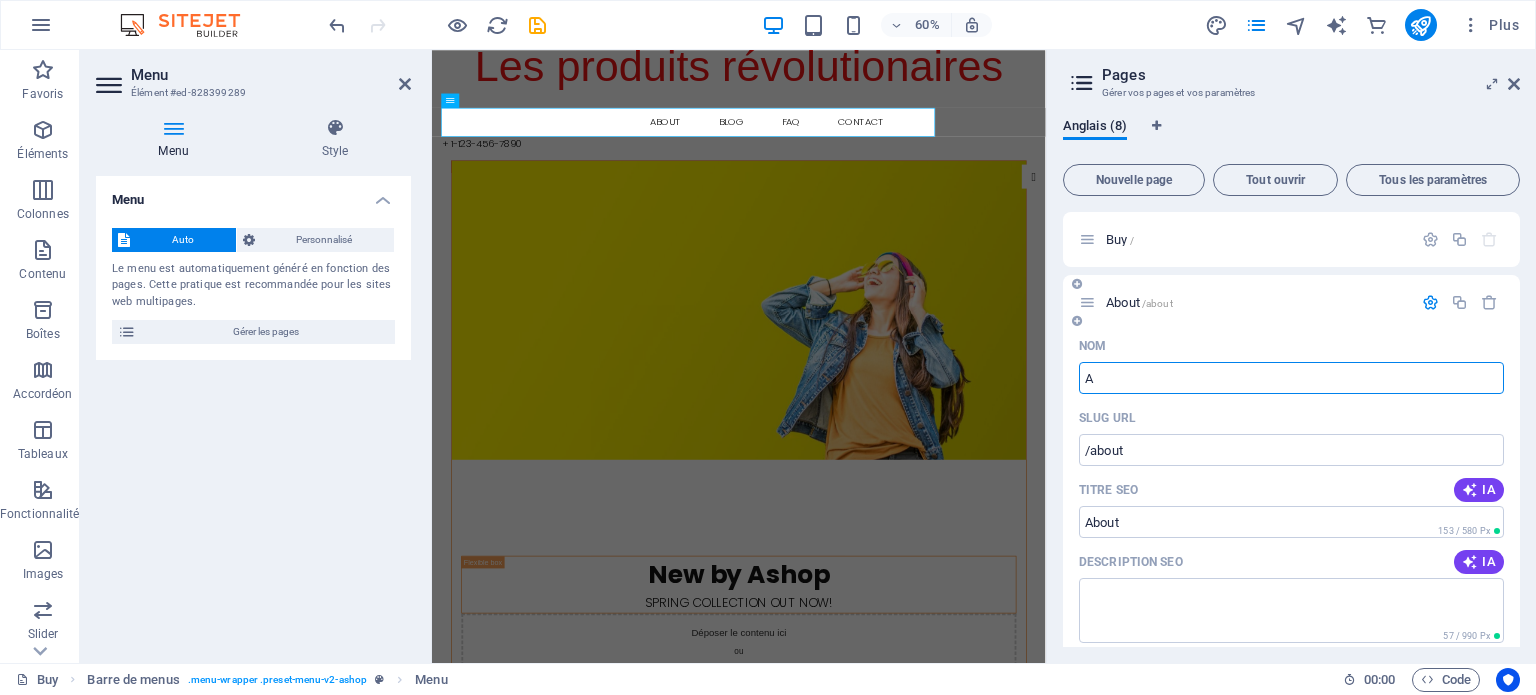 type 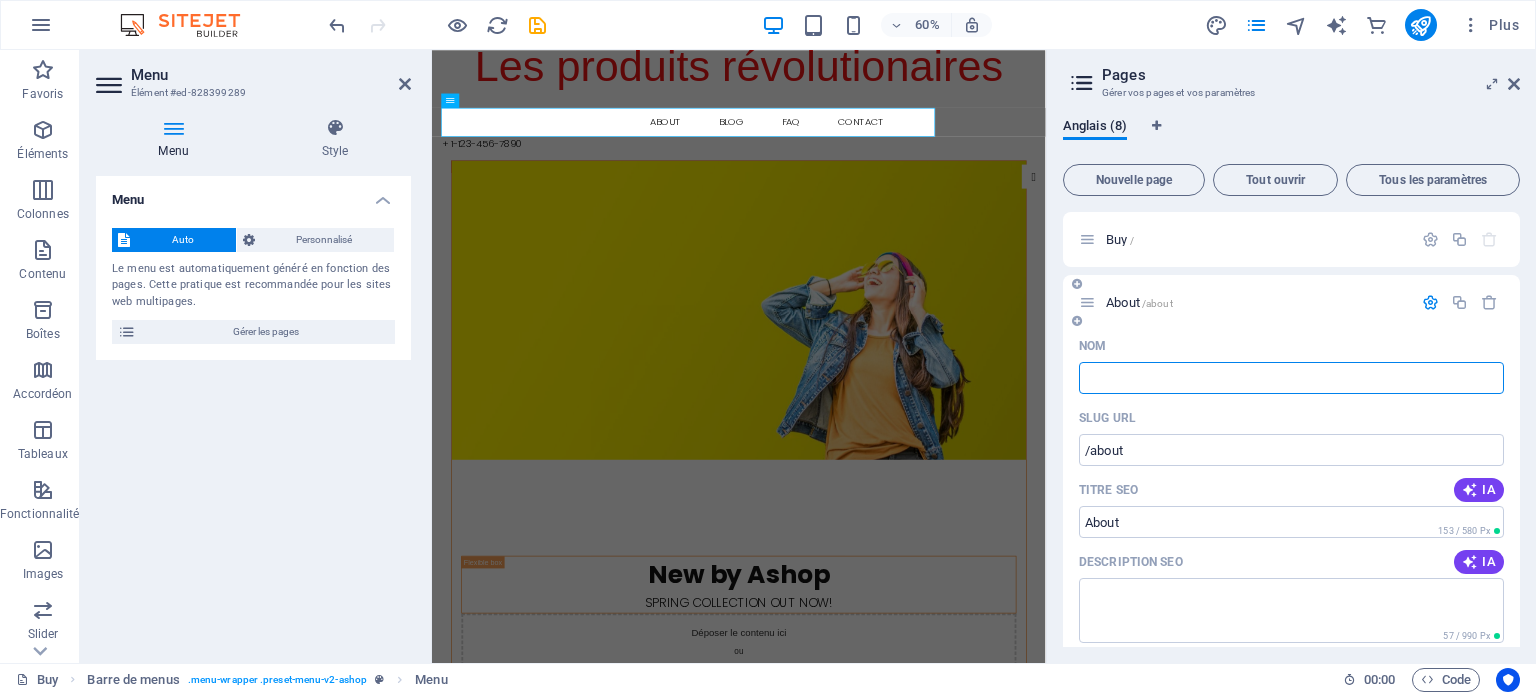 type on "/abou" 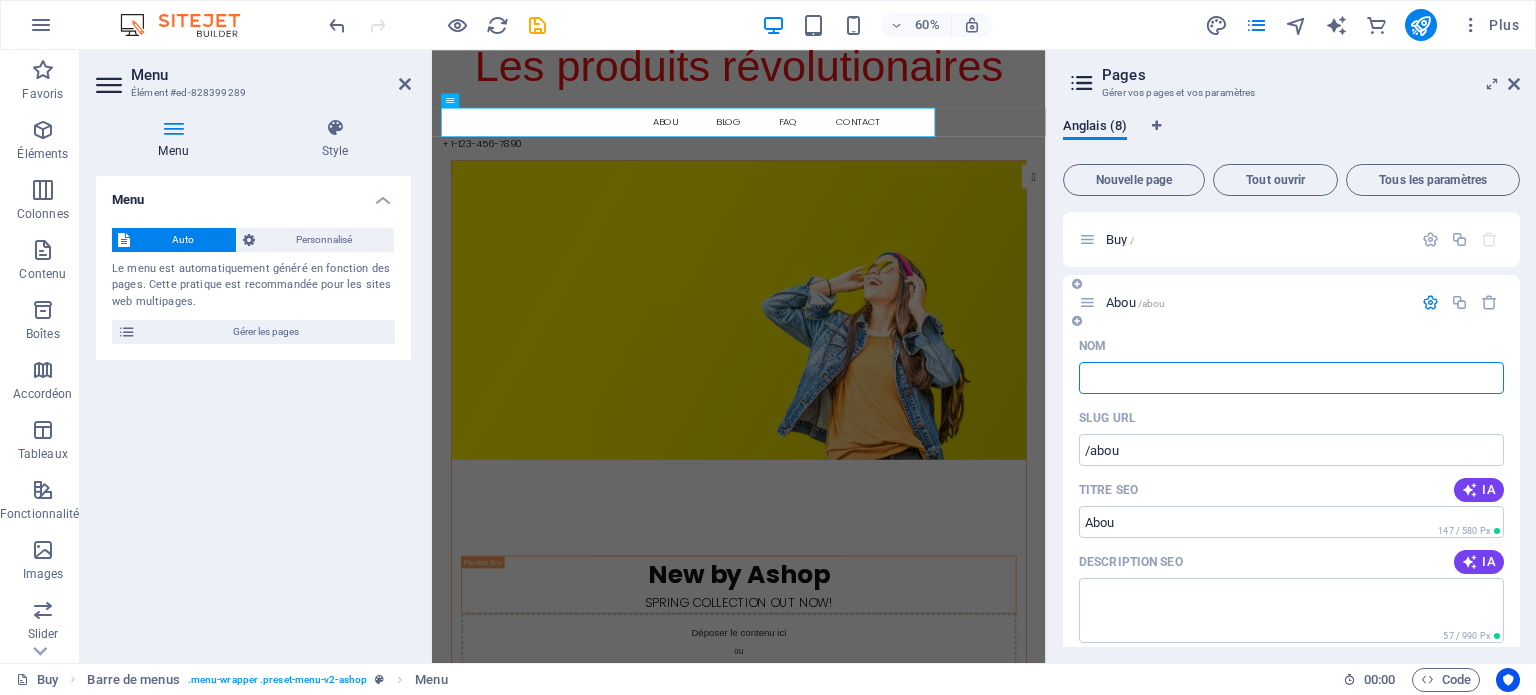 type 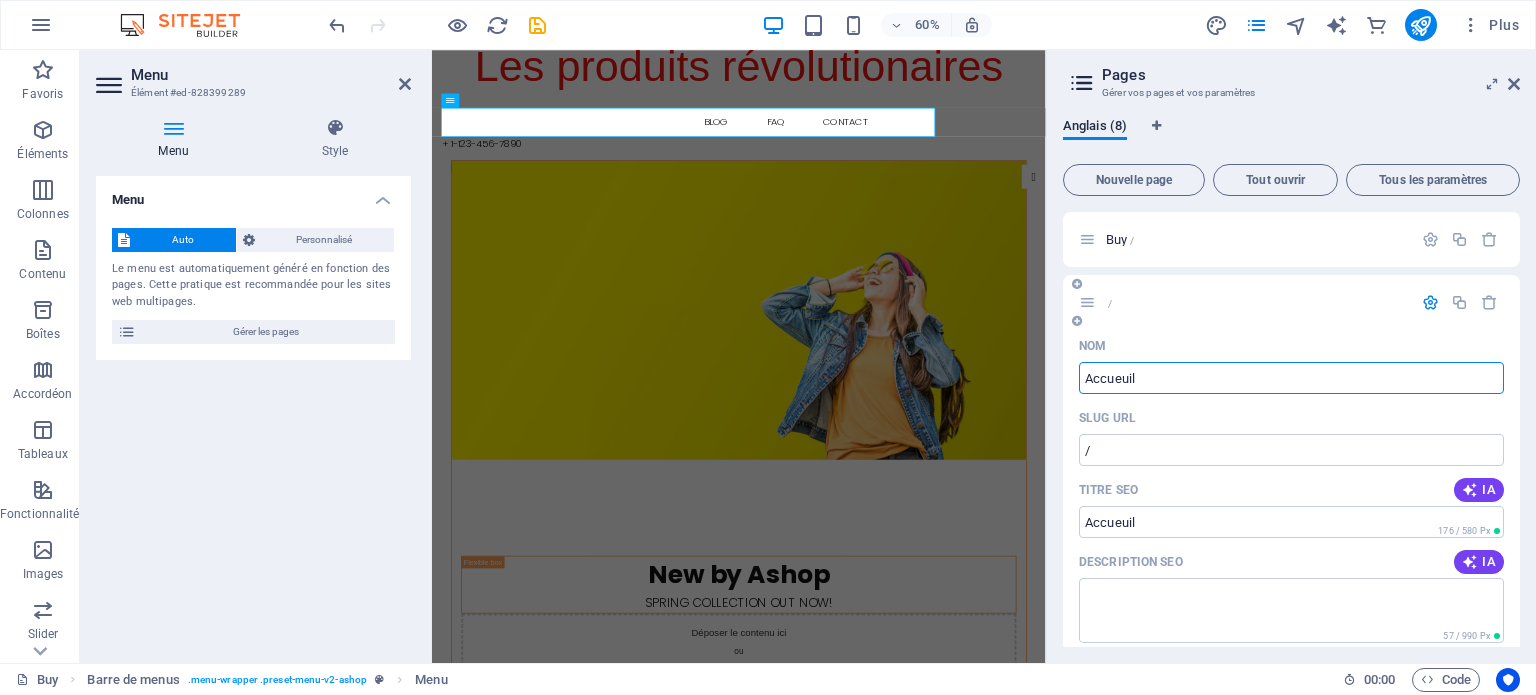 type on "Accueuil" 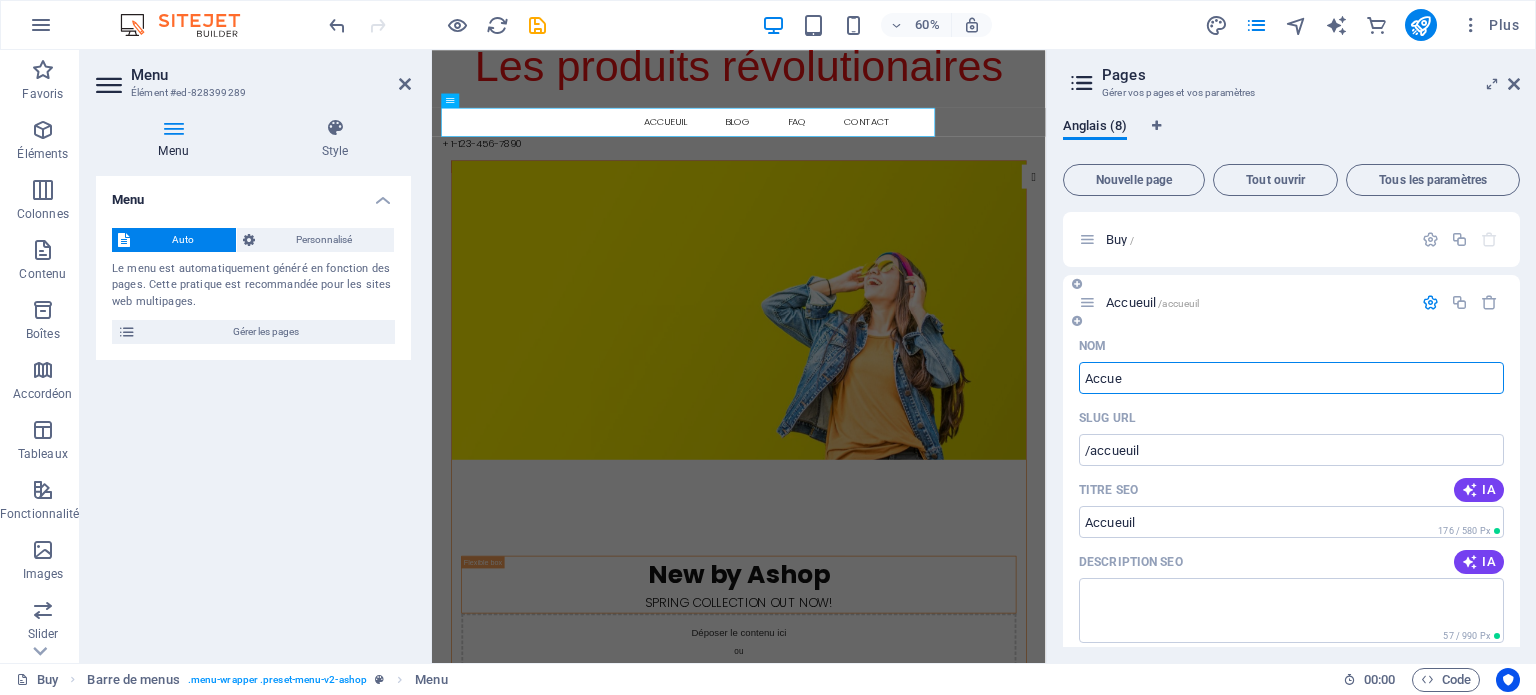 type on "Accue" 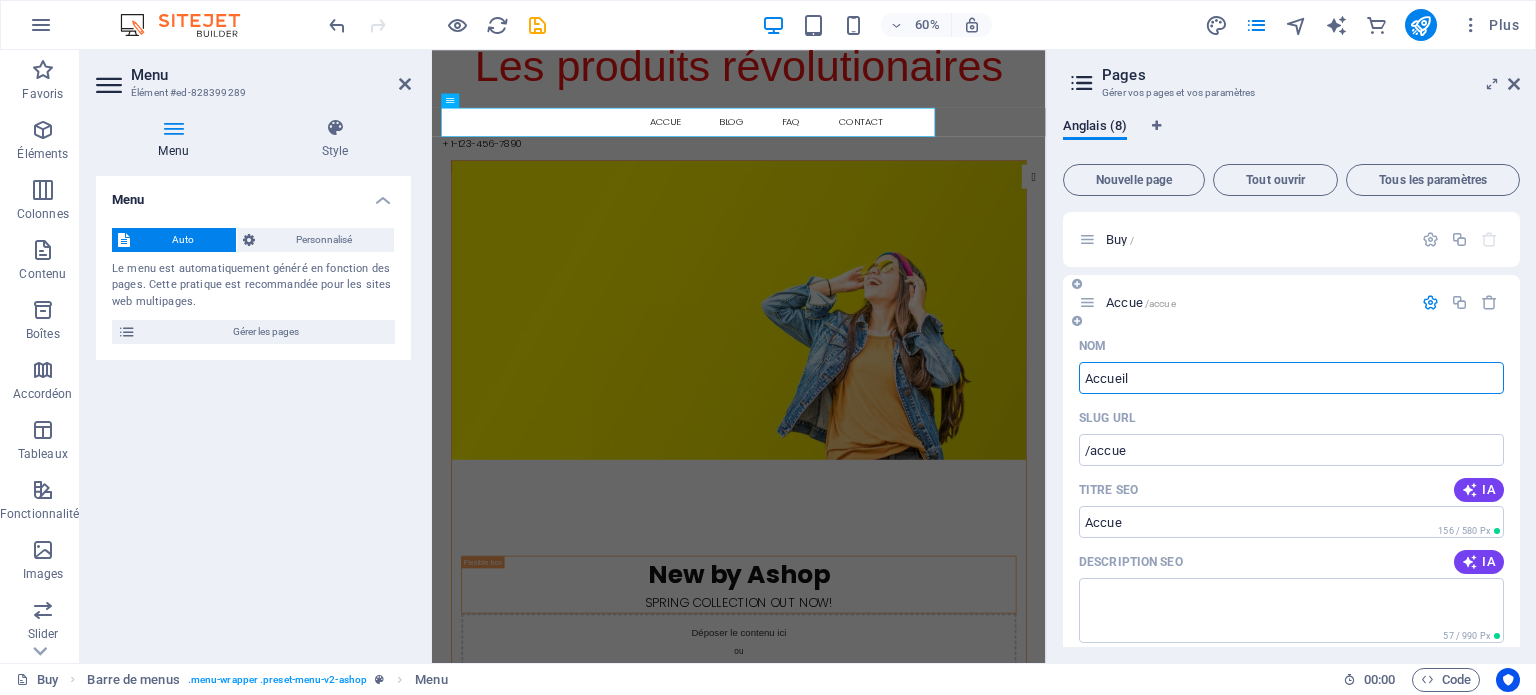 type on "Accueil" 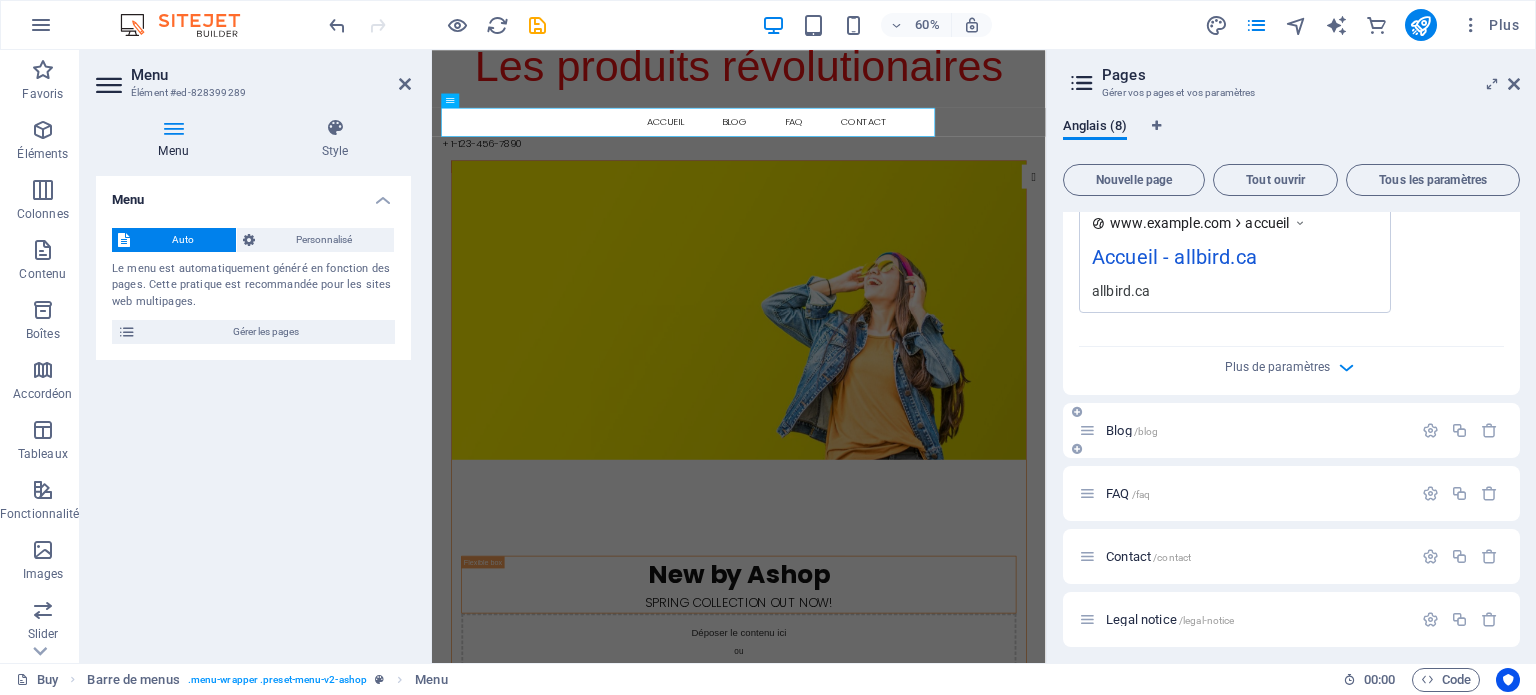 scroll, scrollTop: 700, scrollLeft: 0, axis: vertical 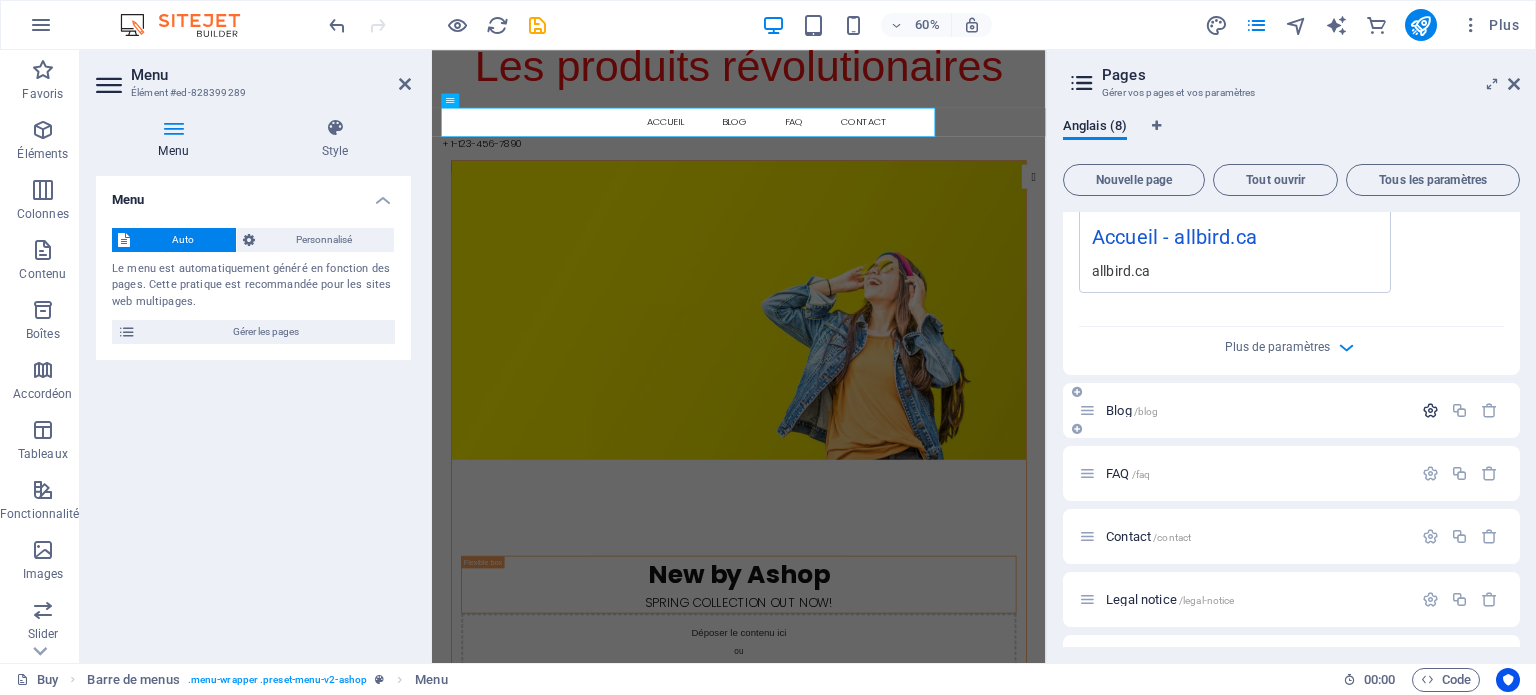 type on "Accueil" 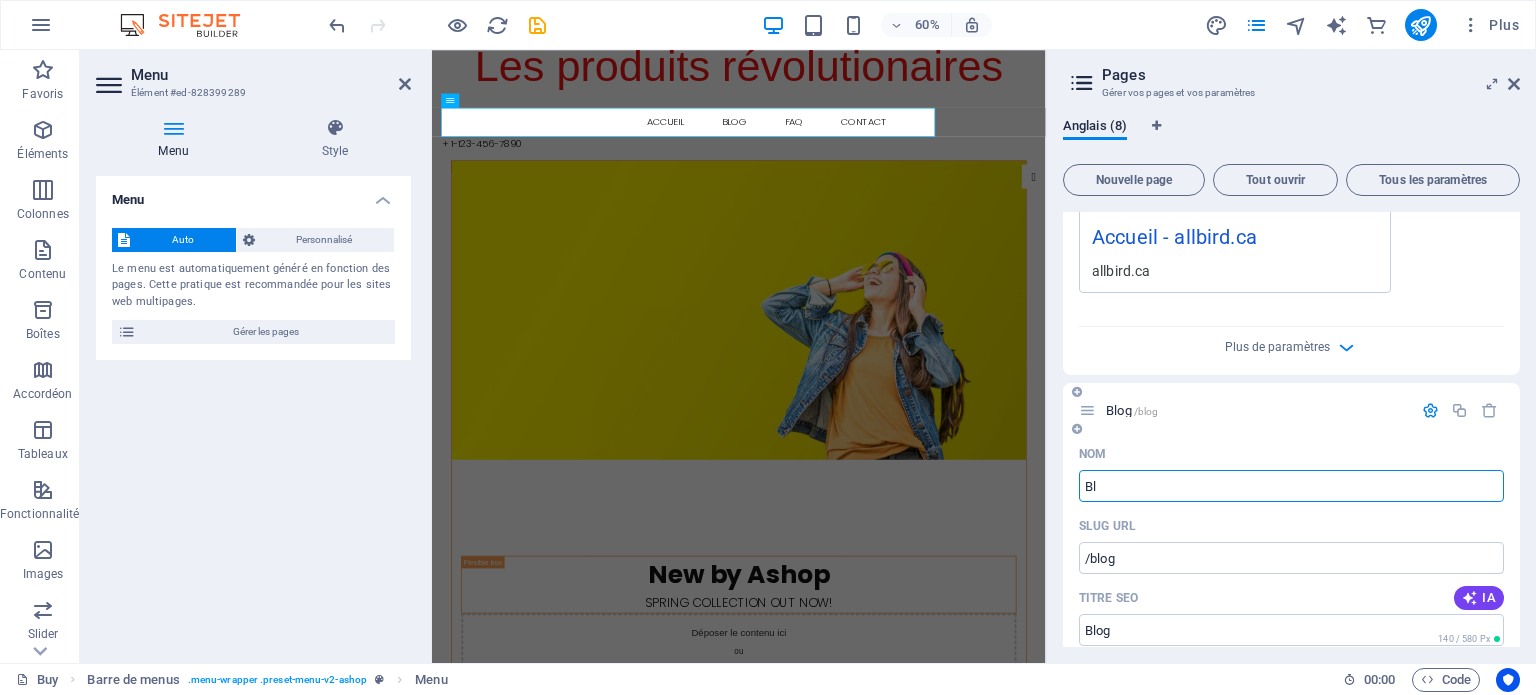 type on "B" 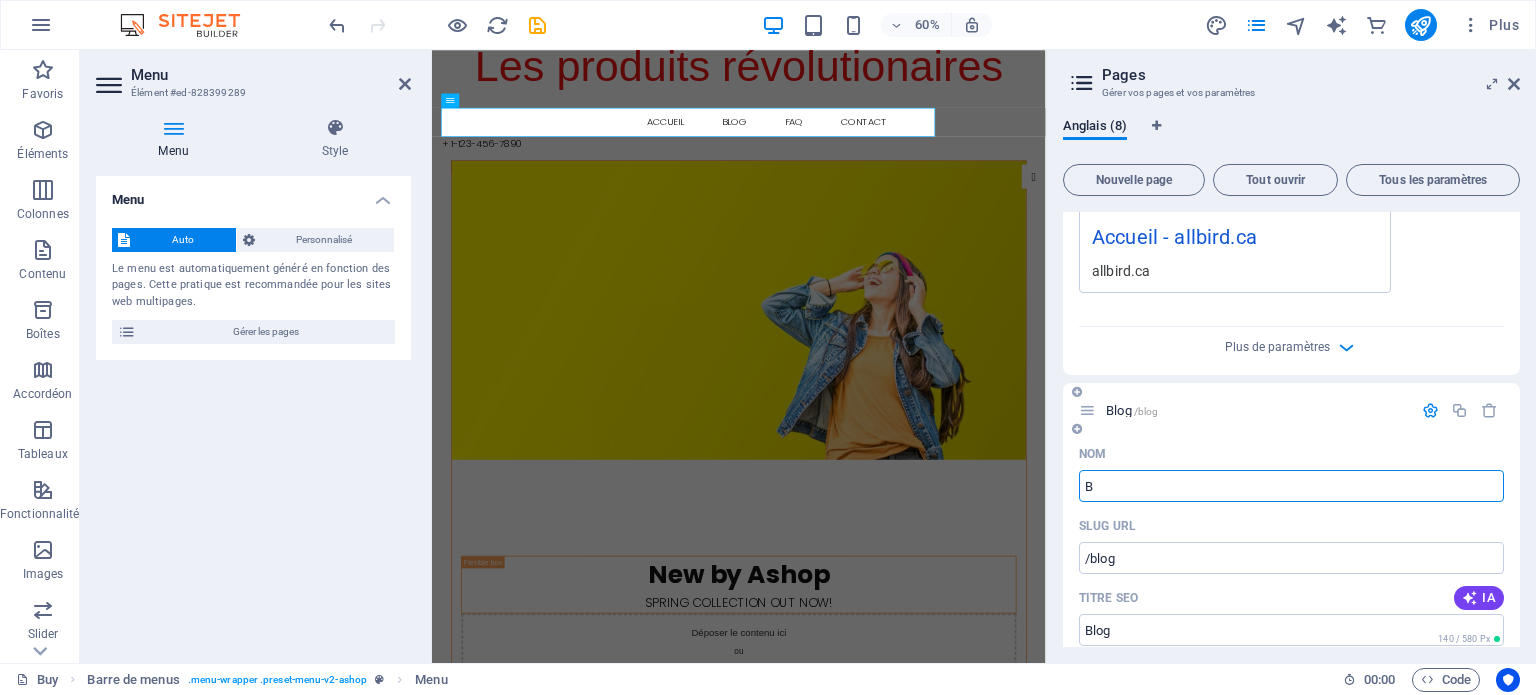 type on "/bl" 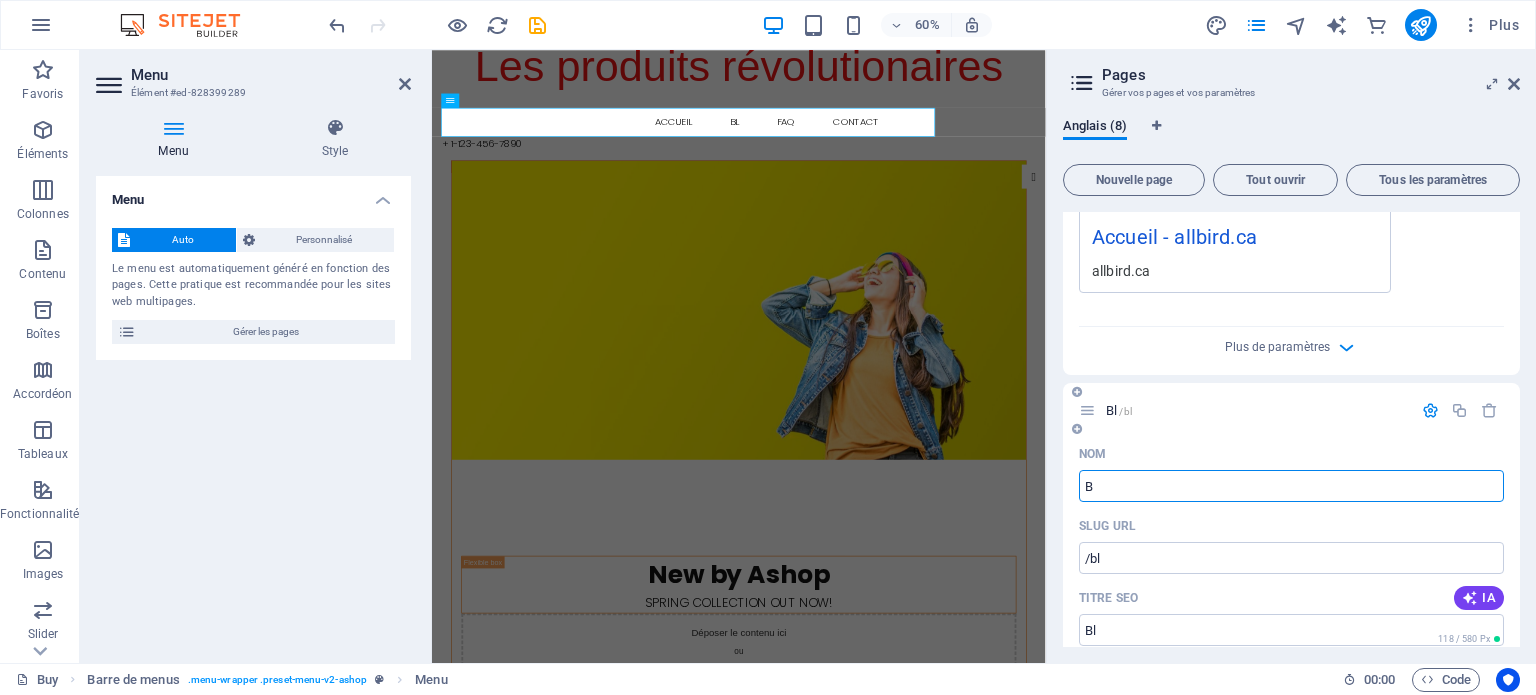 type on "Bo" 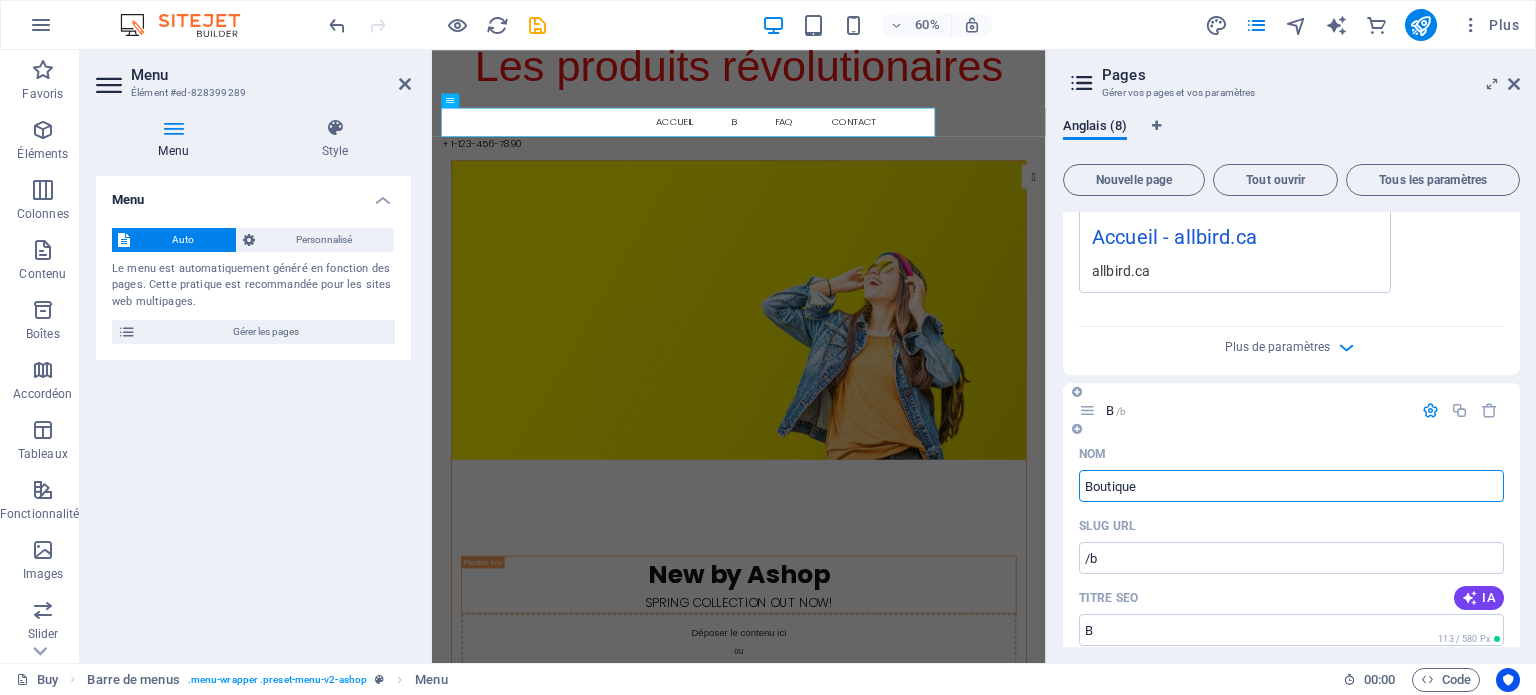 type on "Boutique" 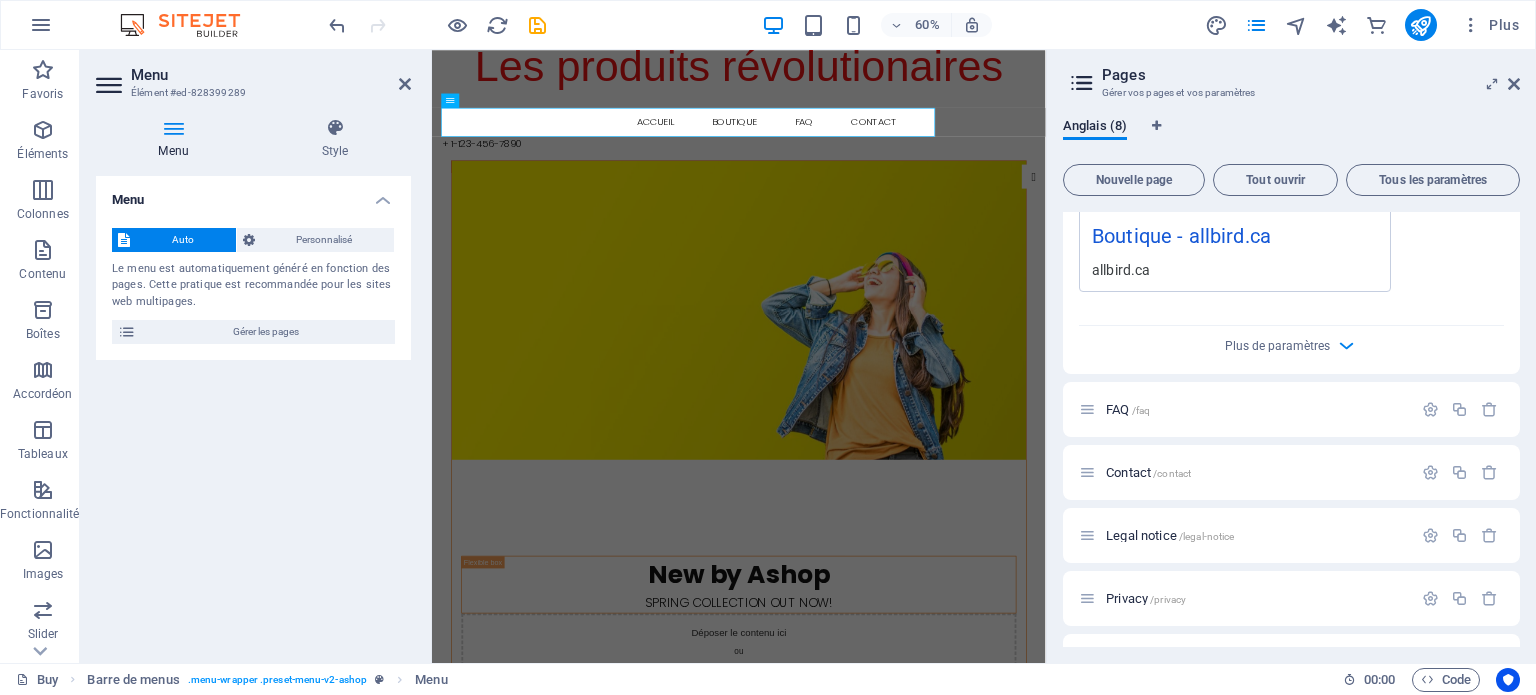 scroll, scrollTop: 1559, scrollLeft: 0, axis: vertical 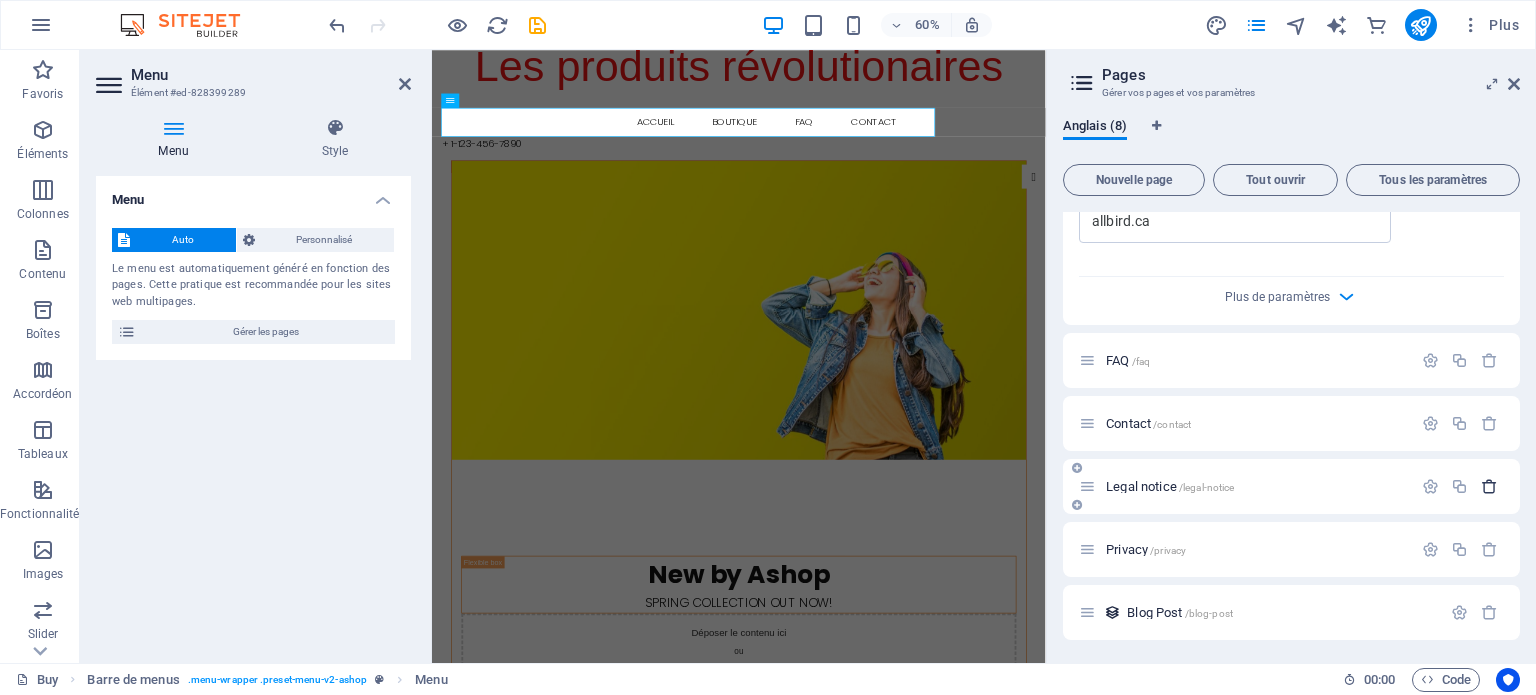 type on "Boutique" 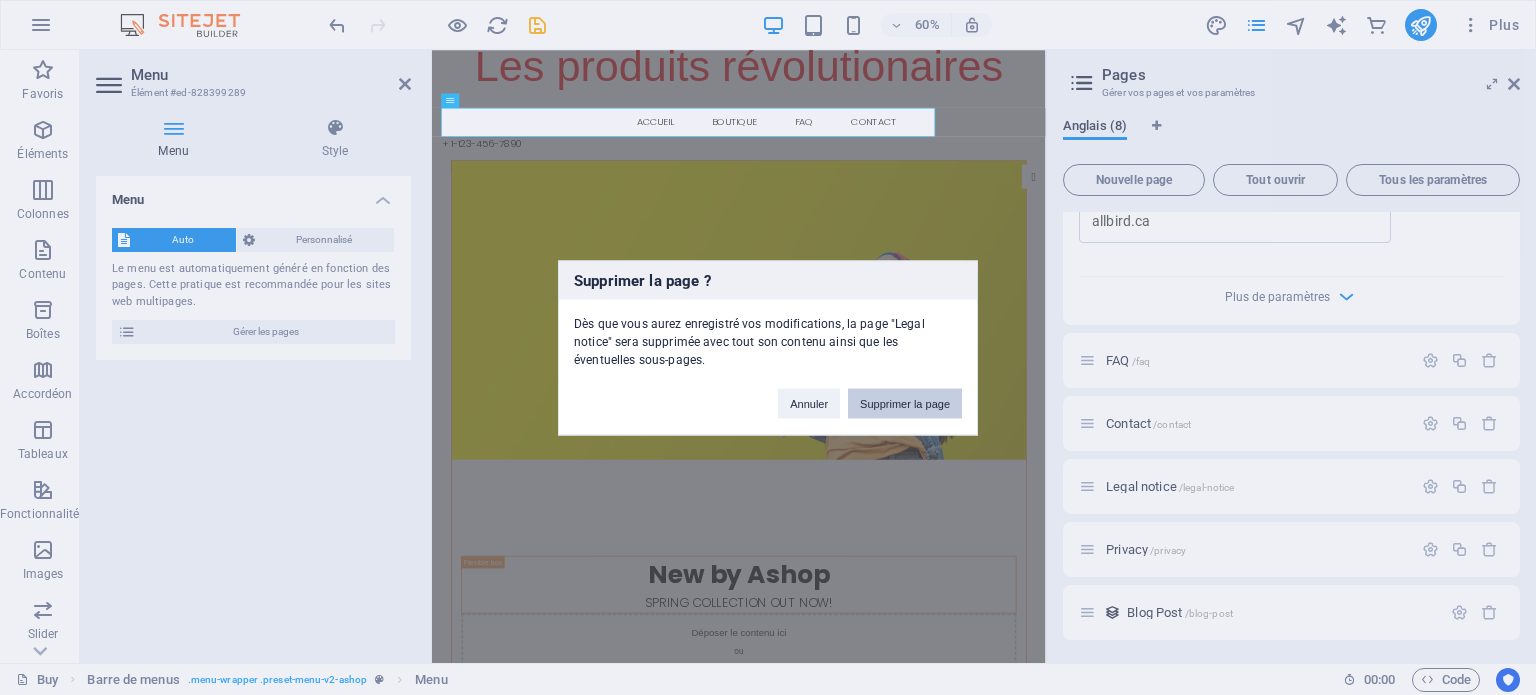 click on "Supprimer la page" at bounding box center [905, 403] 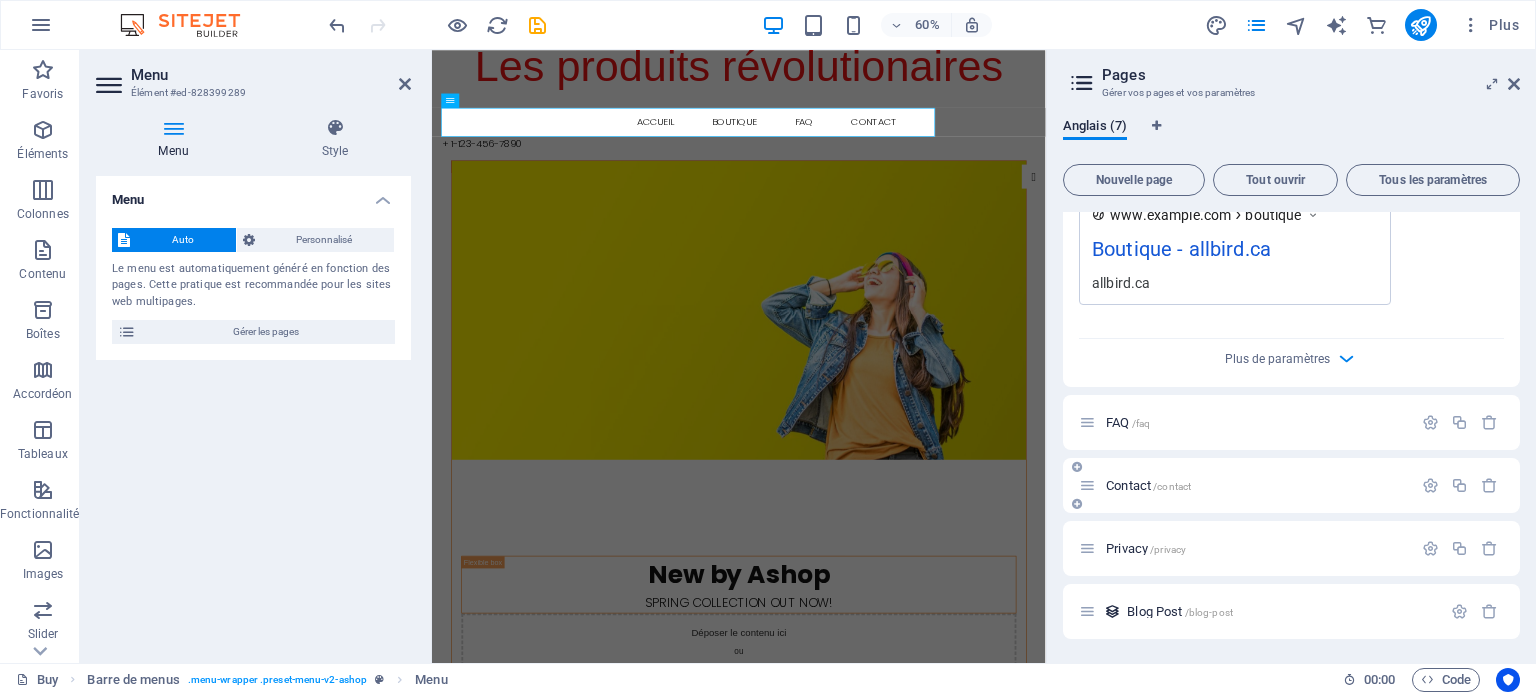 scroll, scrollTop: 1496, scrollLeft: 0, axis: vertical 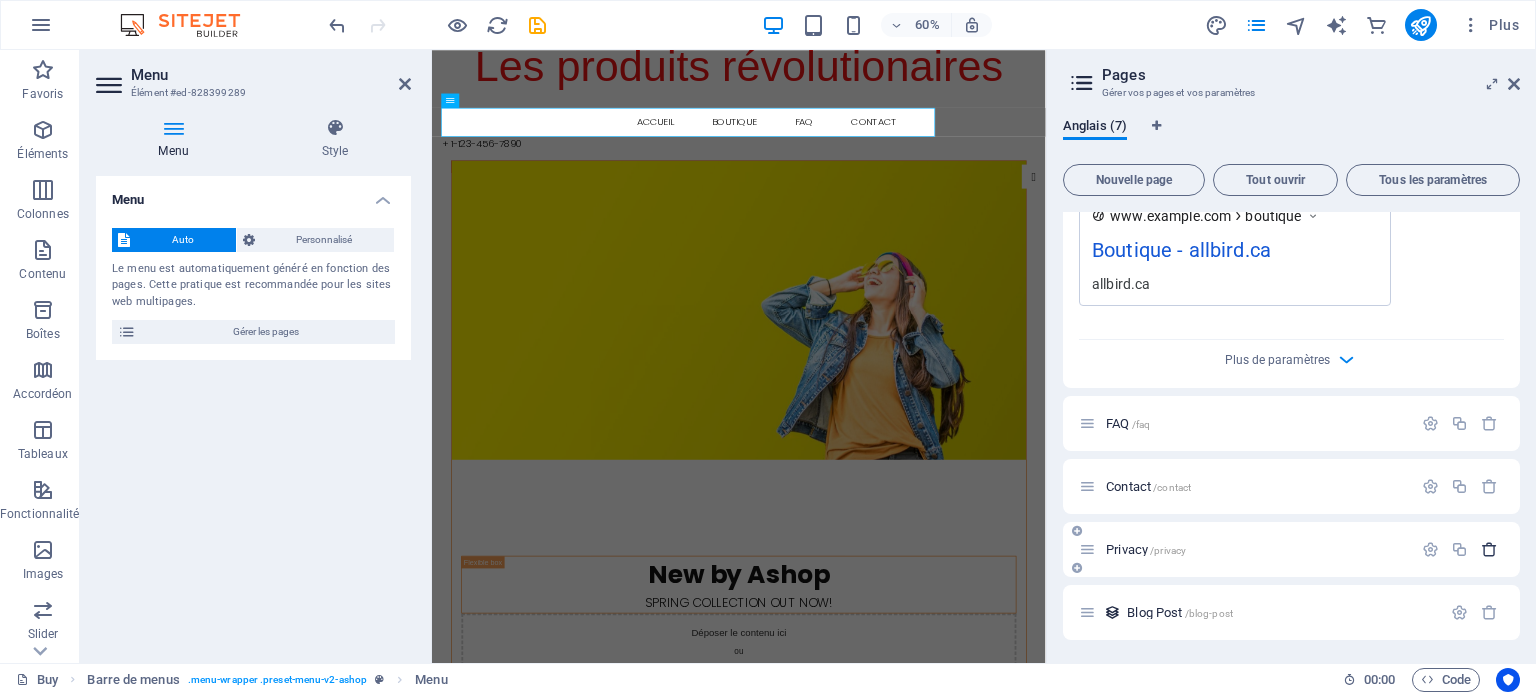 click at bounding box center [1489, 549] 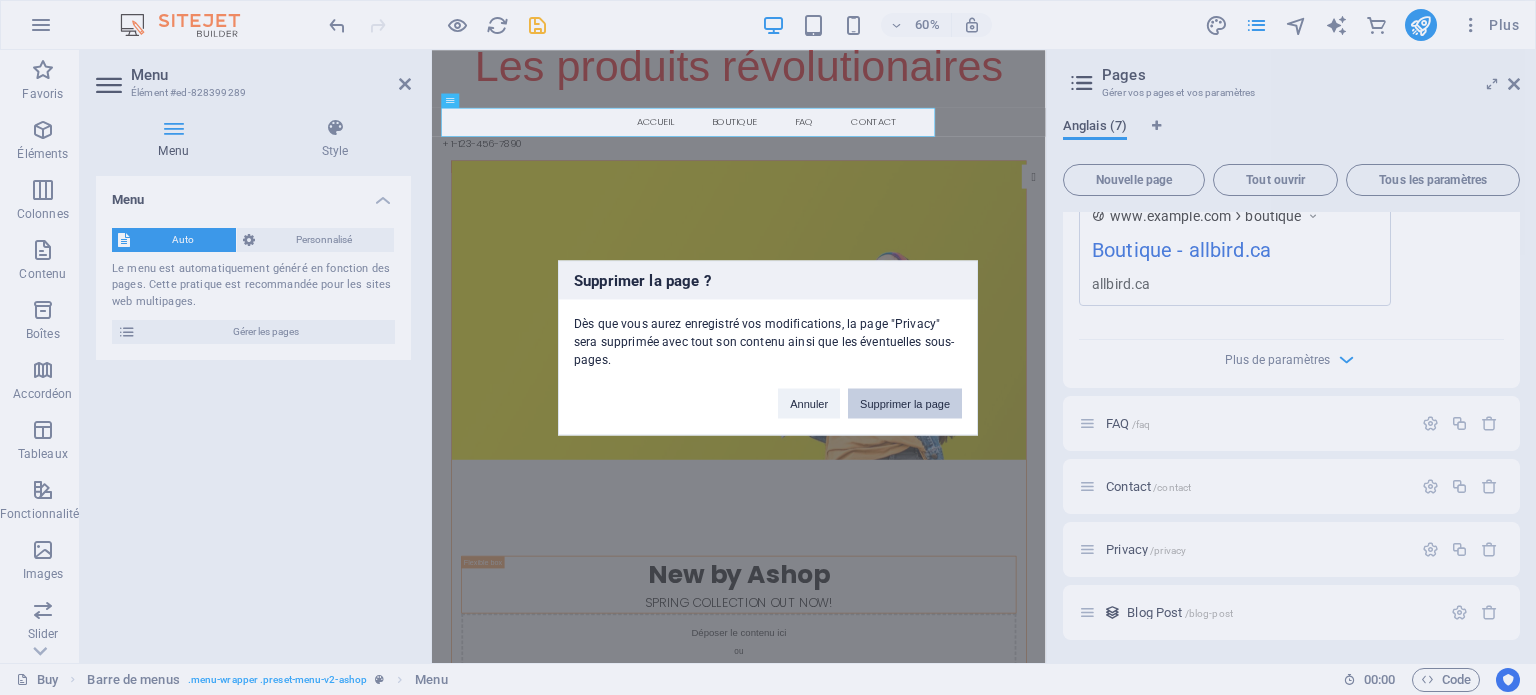 click on "Supprimer la page" at bounding box center [905, 403] 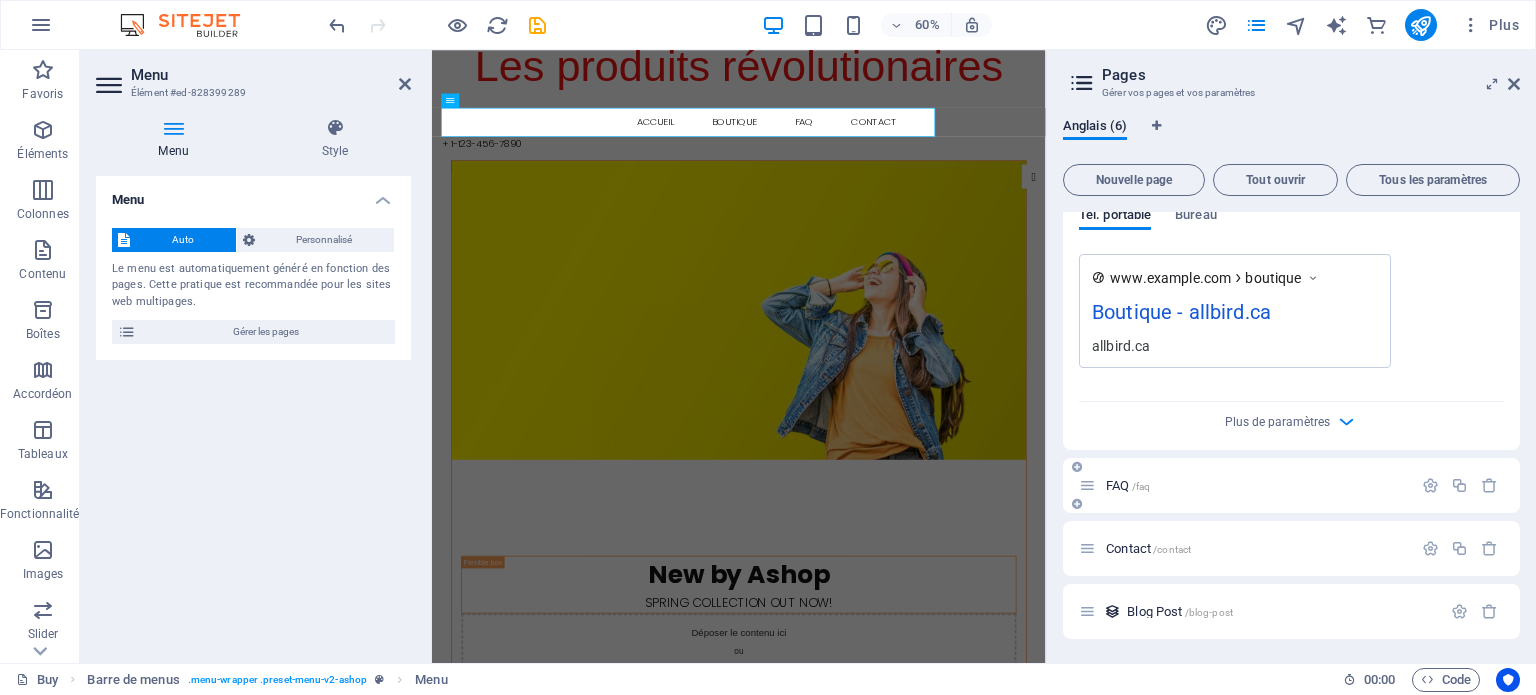 scroll, scrollTop: 1432, scrollLeft: 0, axis: vertical 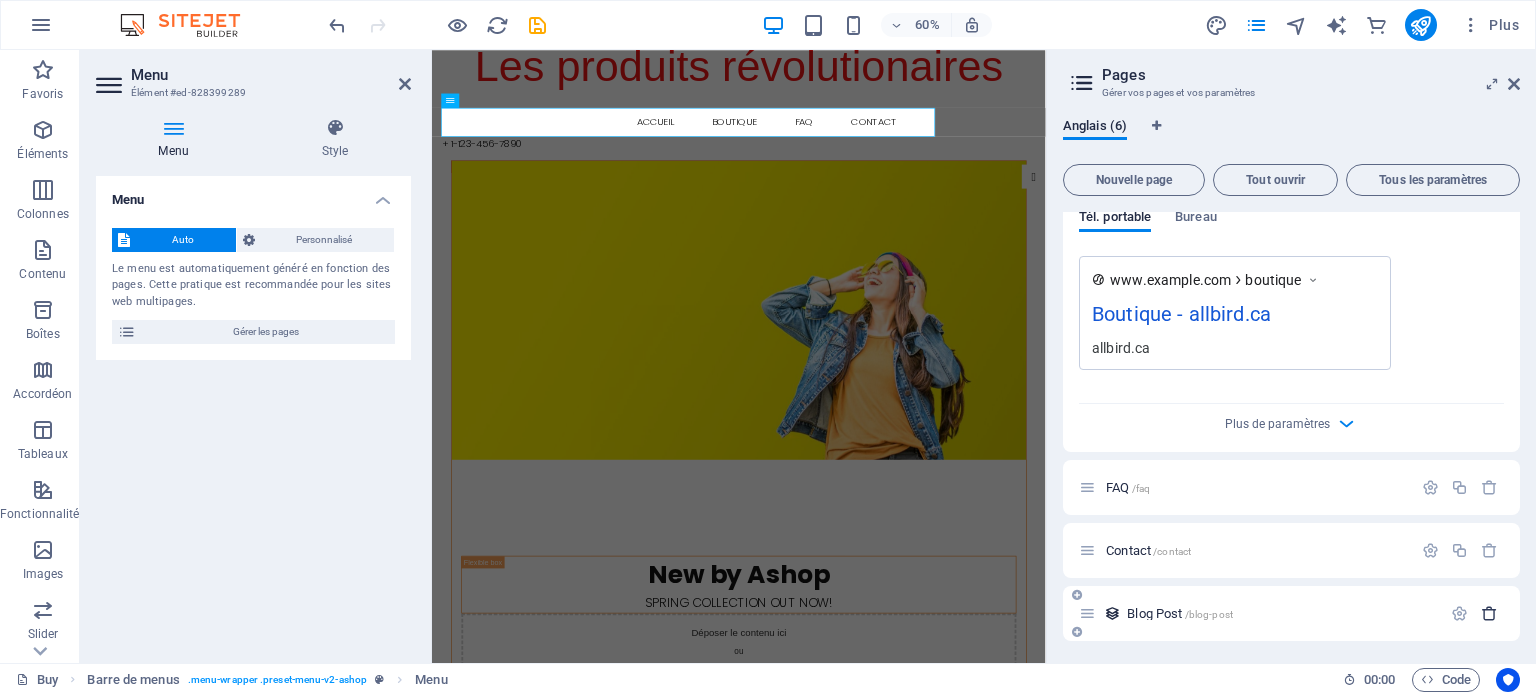 click at bounding box center (1489, 613) 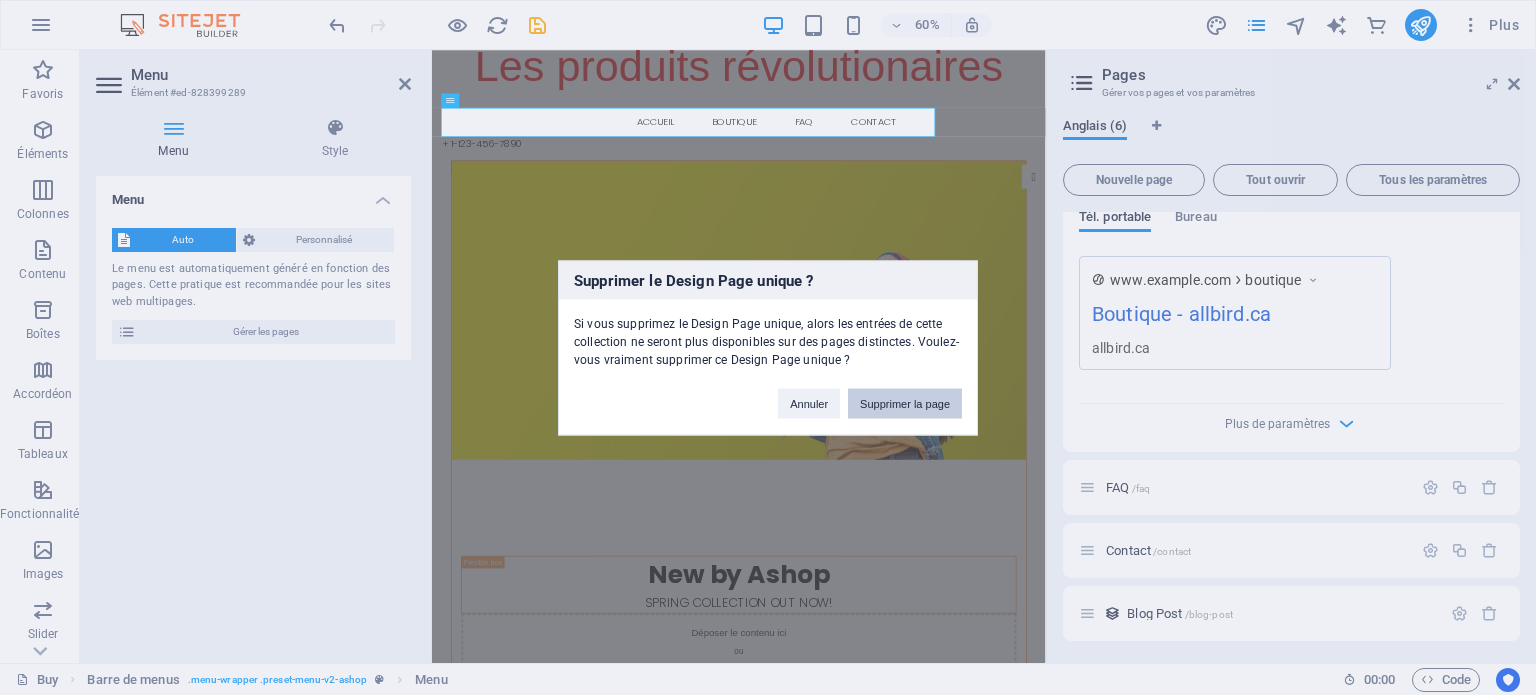 click on "Supprimer la page" at bounding box center (905, 403) 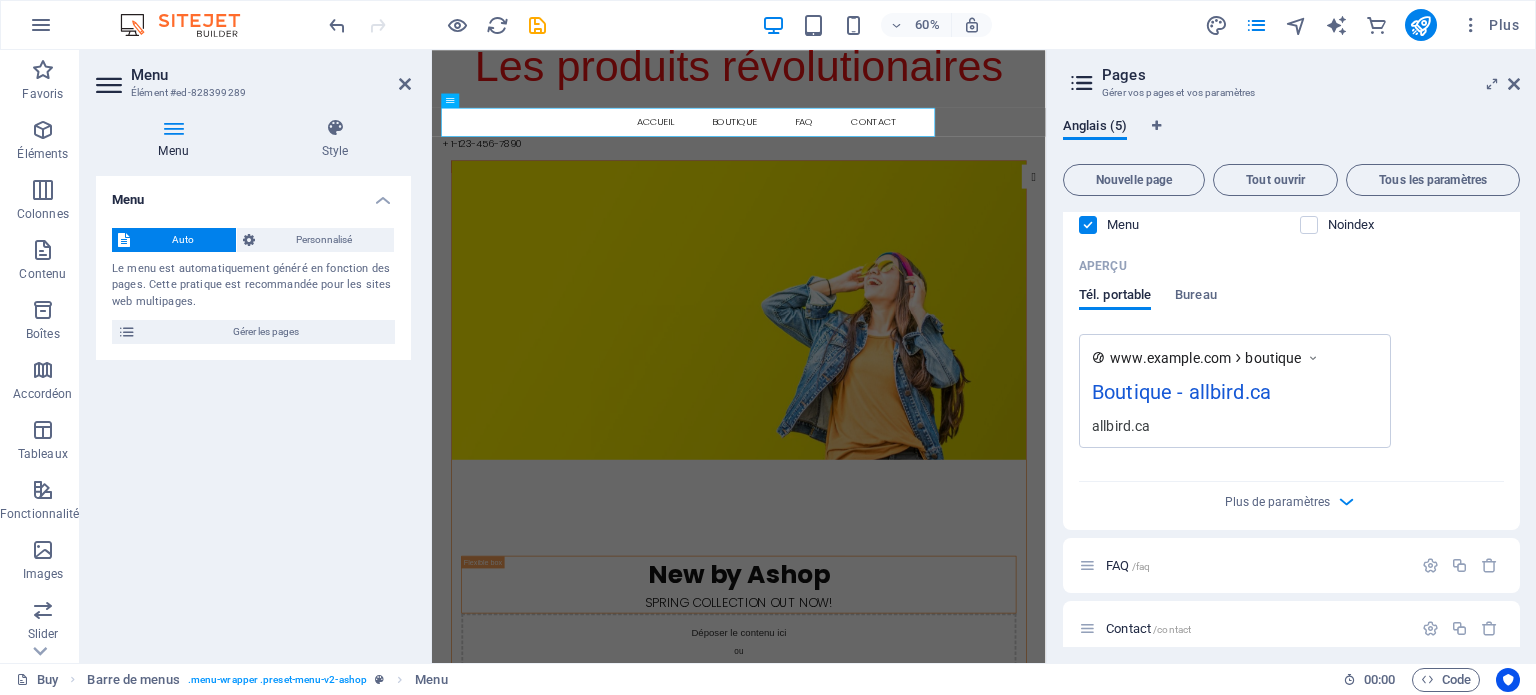 scroll, scrollTop: 1369, scrollLeft: 0, axis: vertical 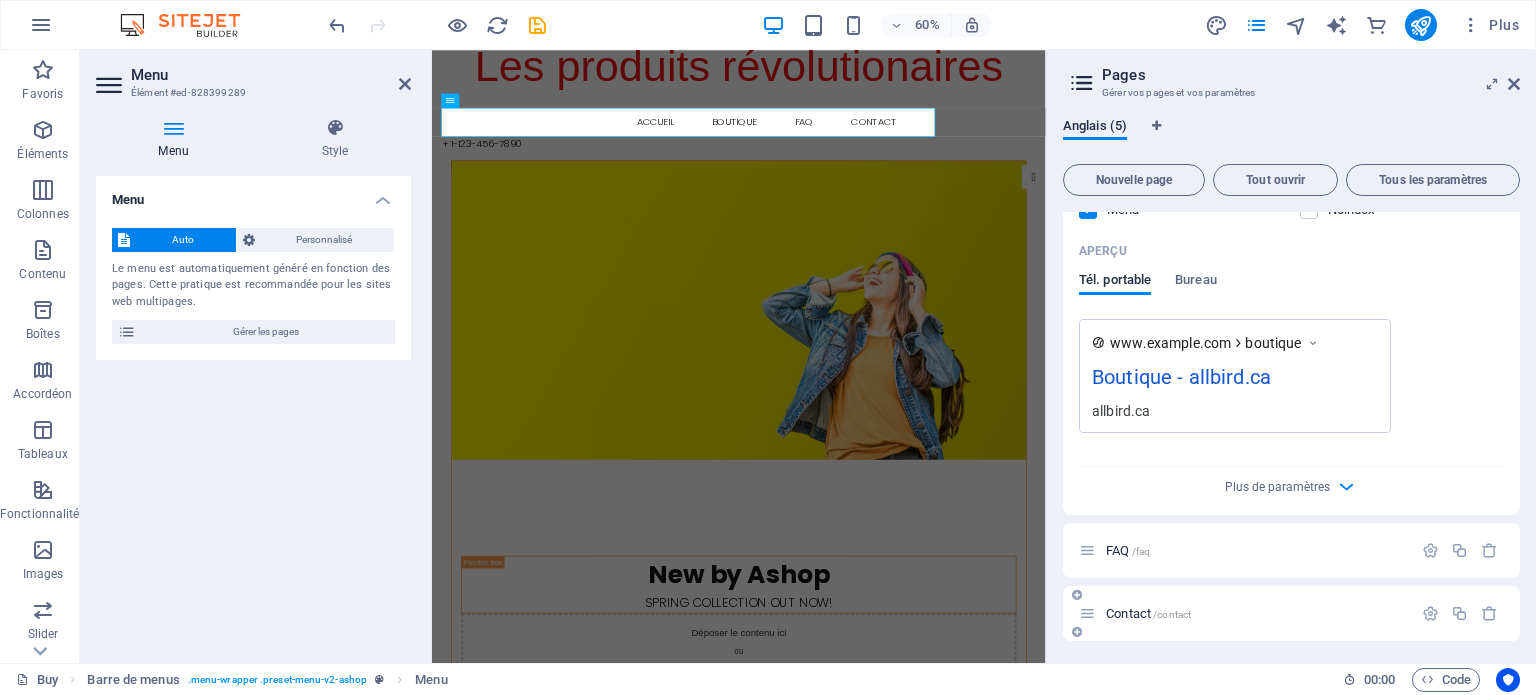 click at bounding box center [1077, 632] 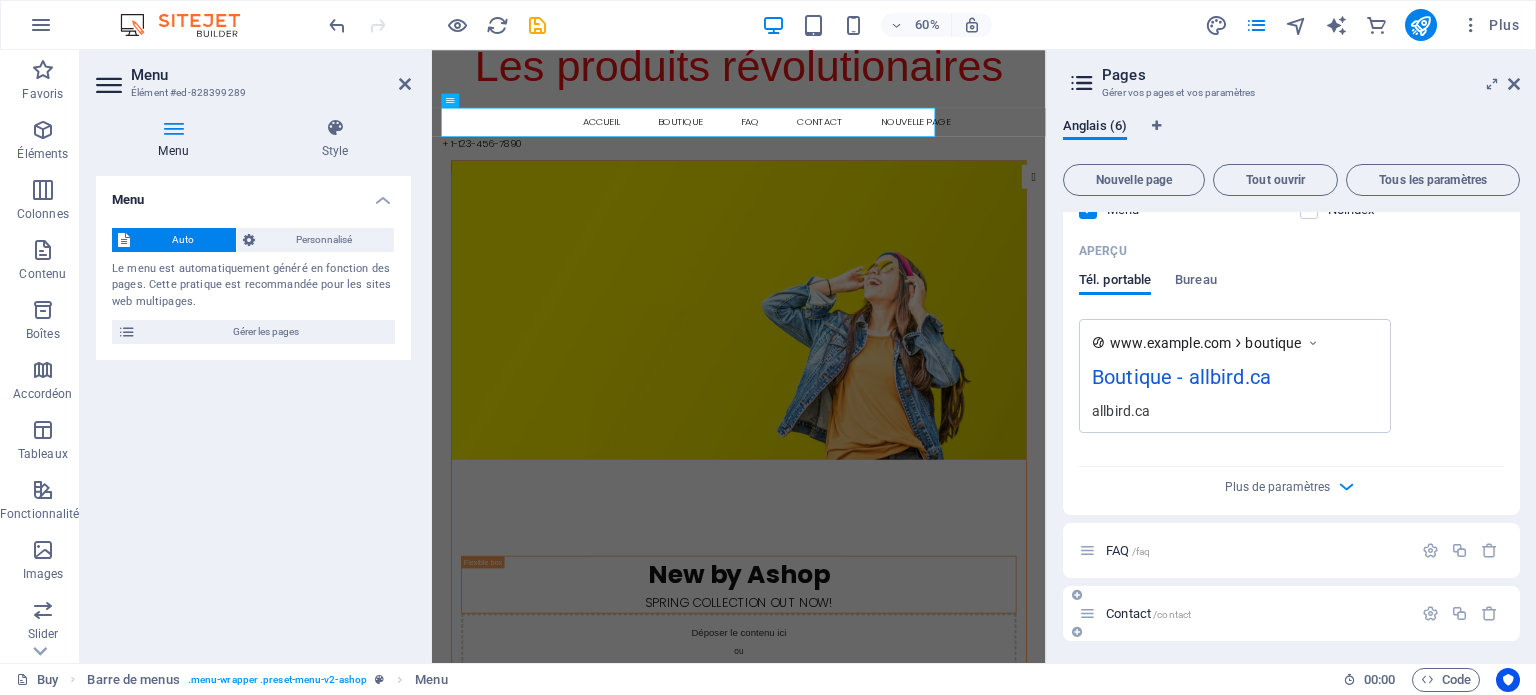 scroll, scrollTop: 1690, scrollLeft: 0, axis: vertical 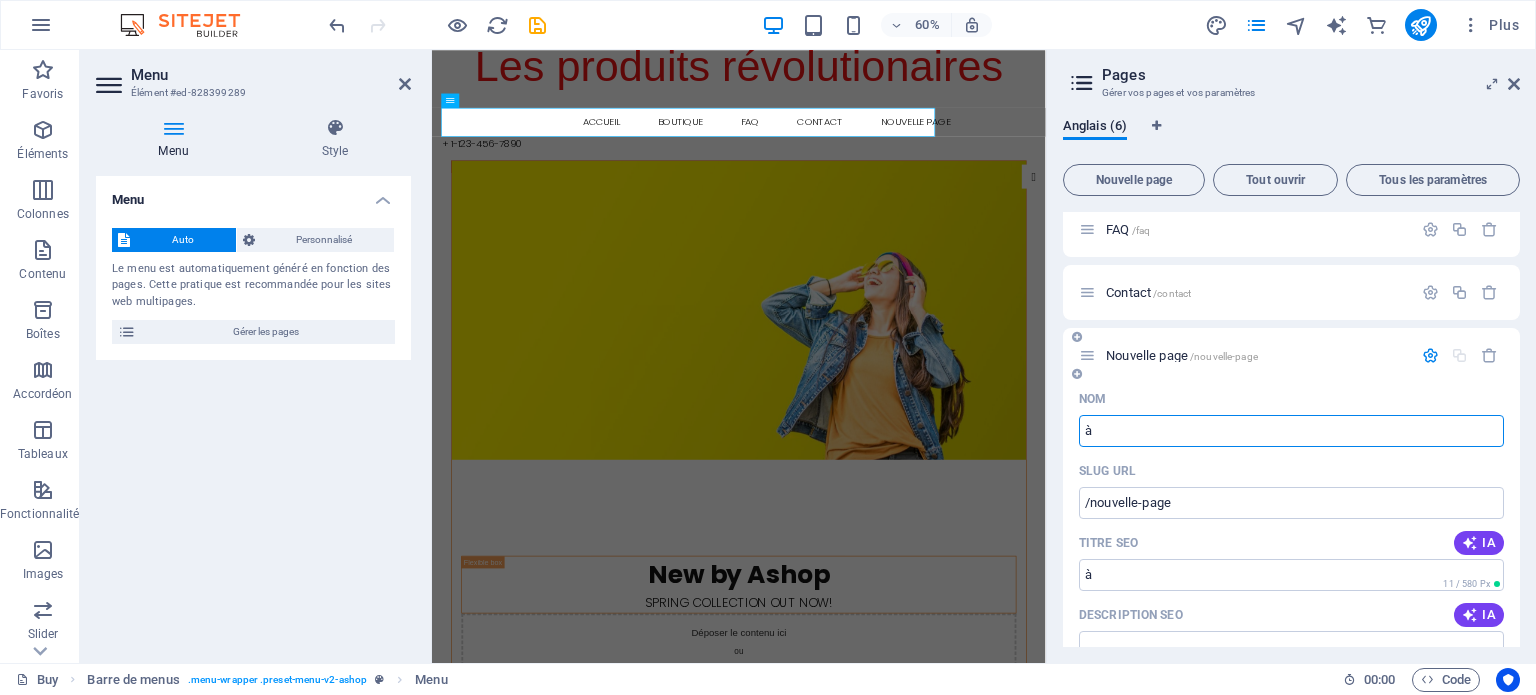 type on "à" 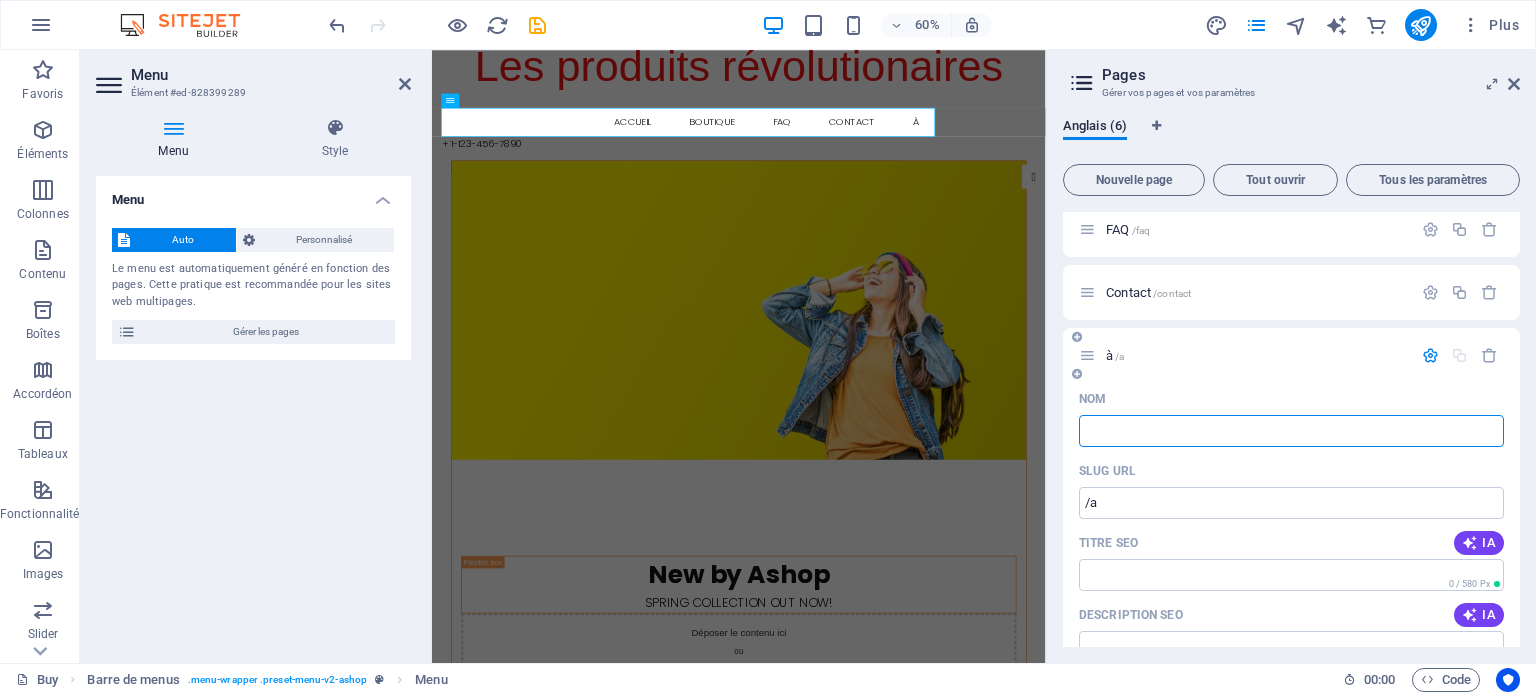 type 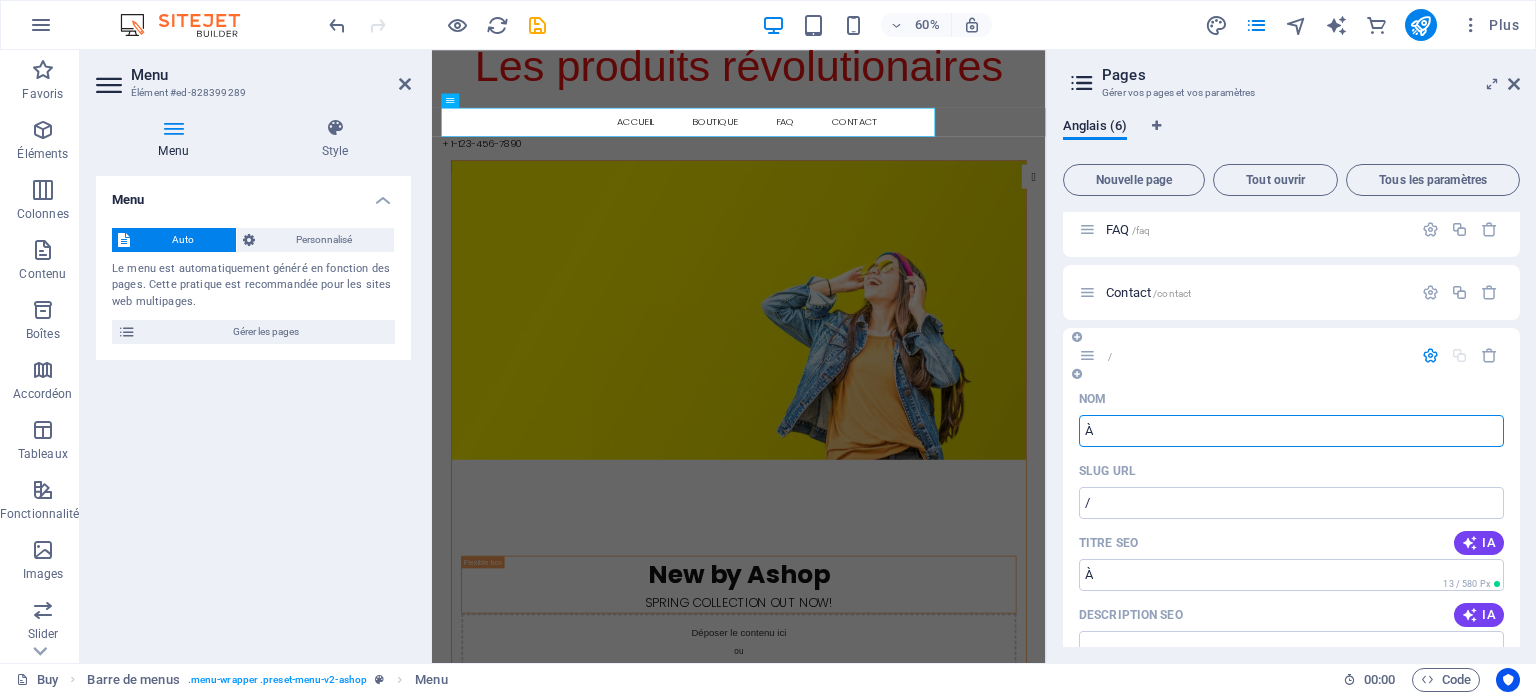 type on "À" 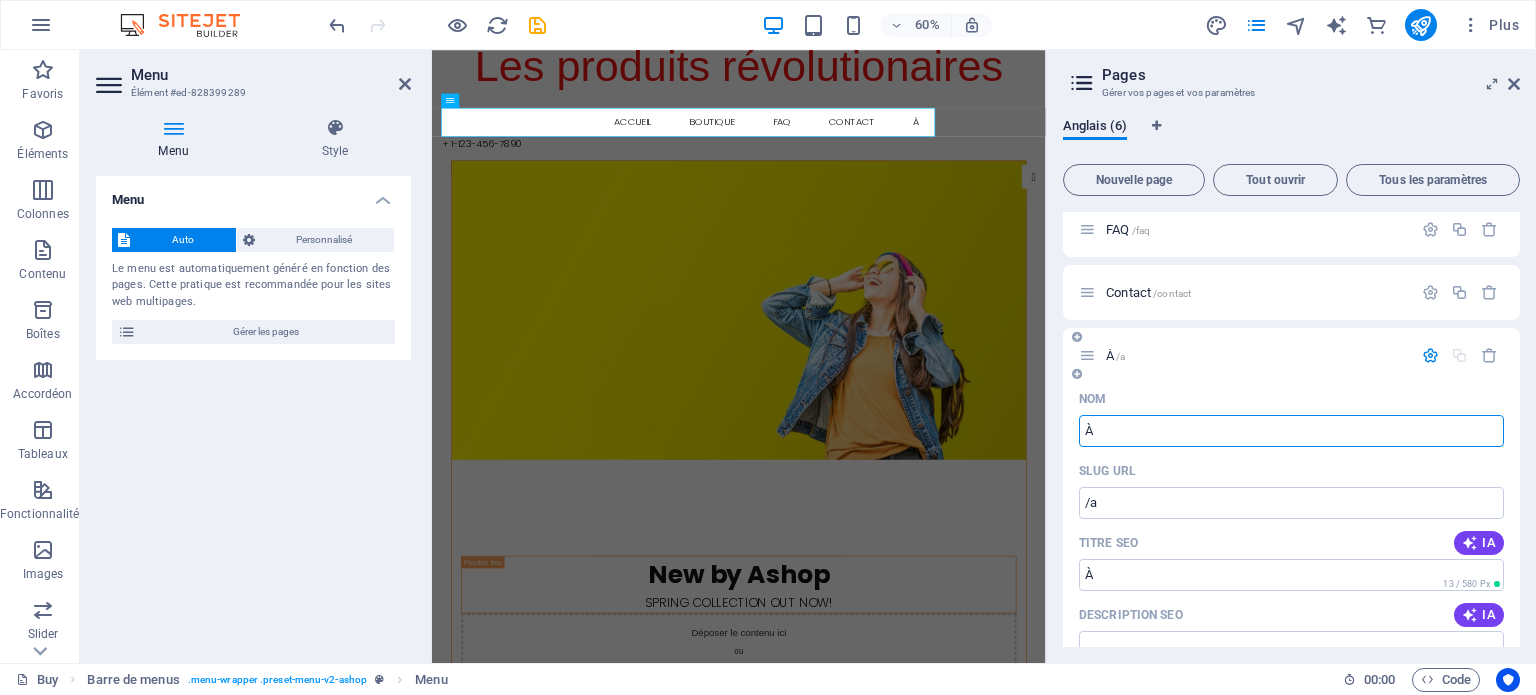 type on "À" 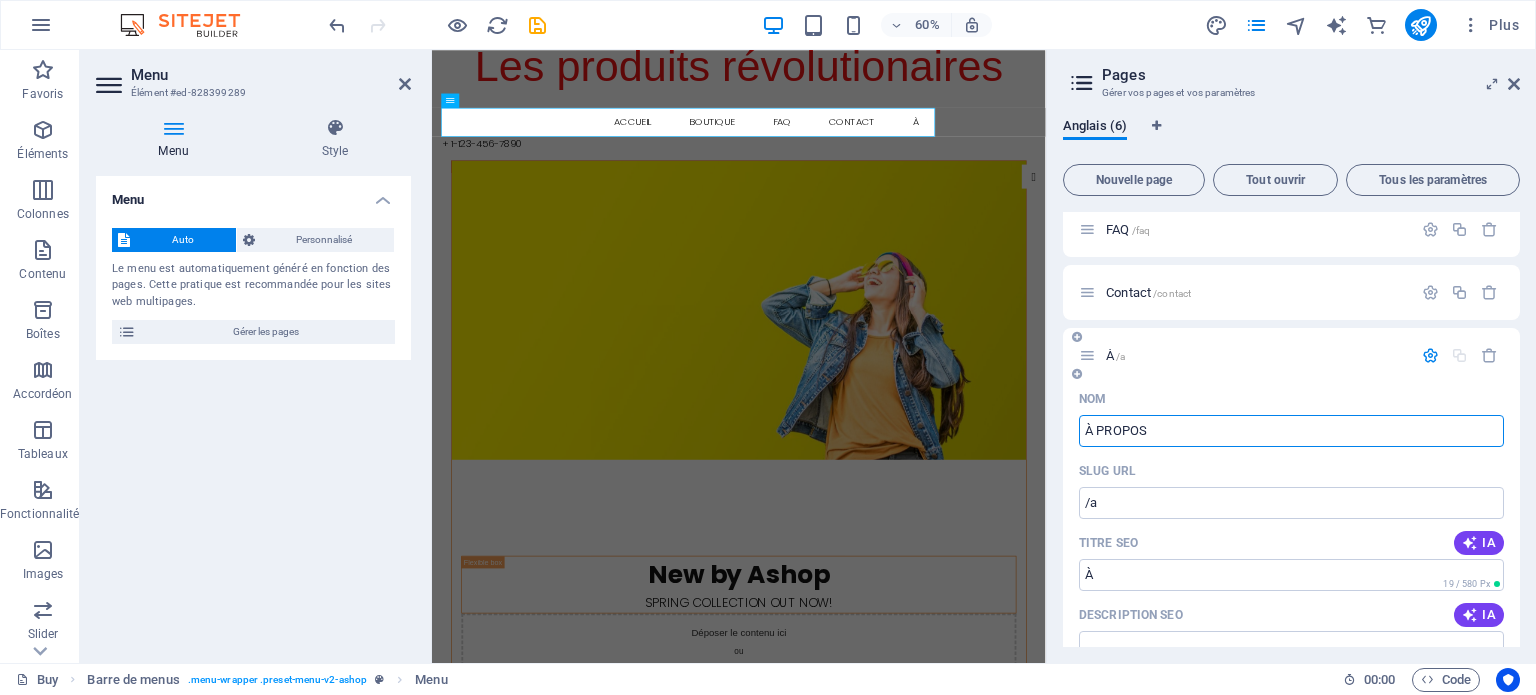 type on "À PROPOS" 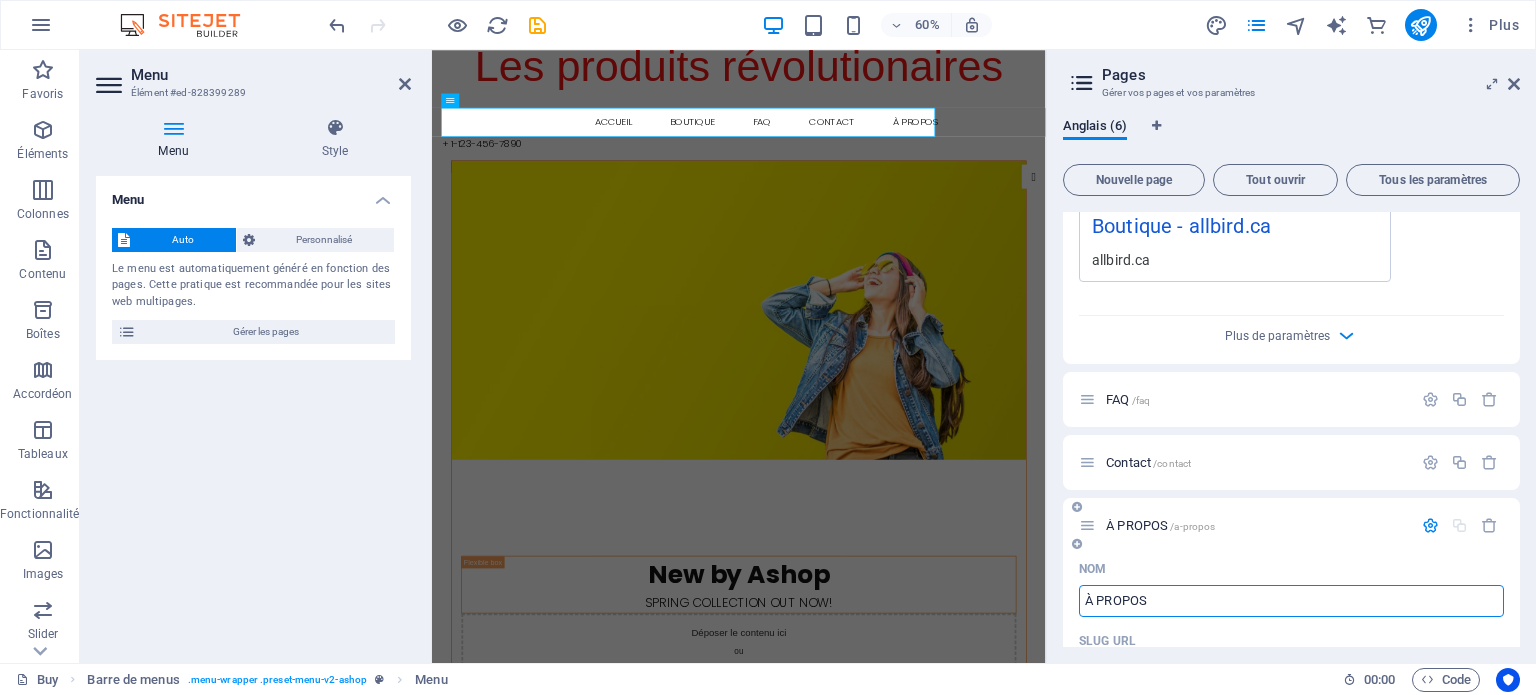 scroll, scrollTop: 1590, scrollLeft: 0, axis: vertical 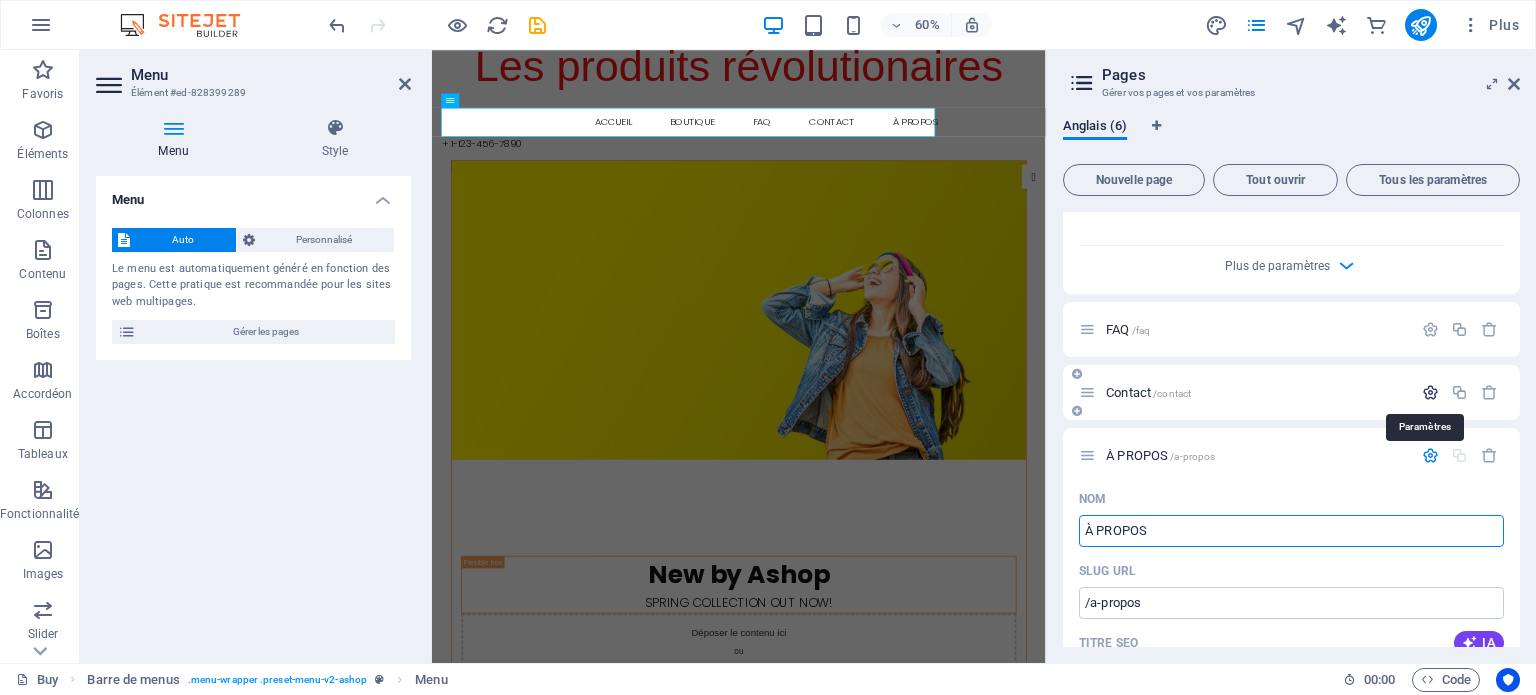 type on "À PROPOS" 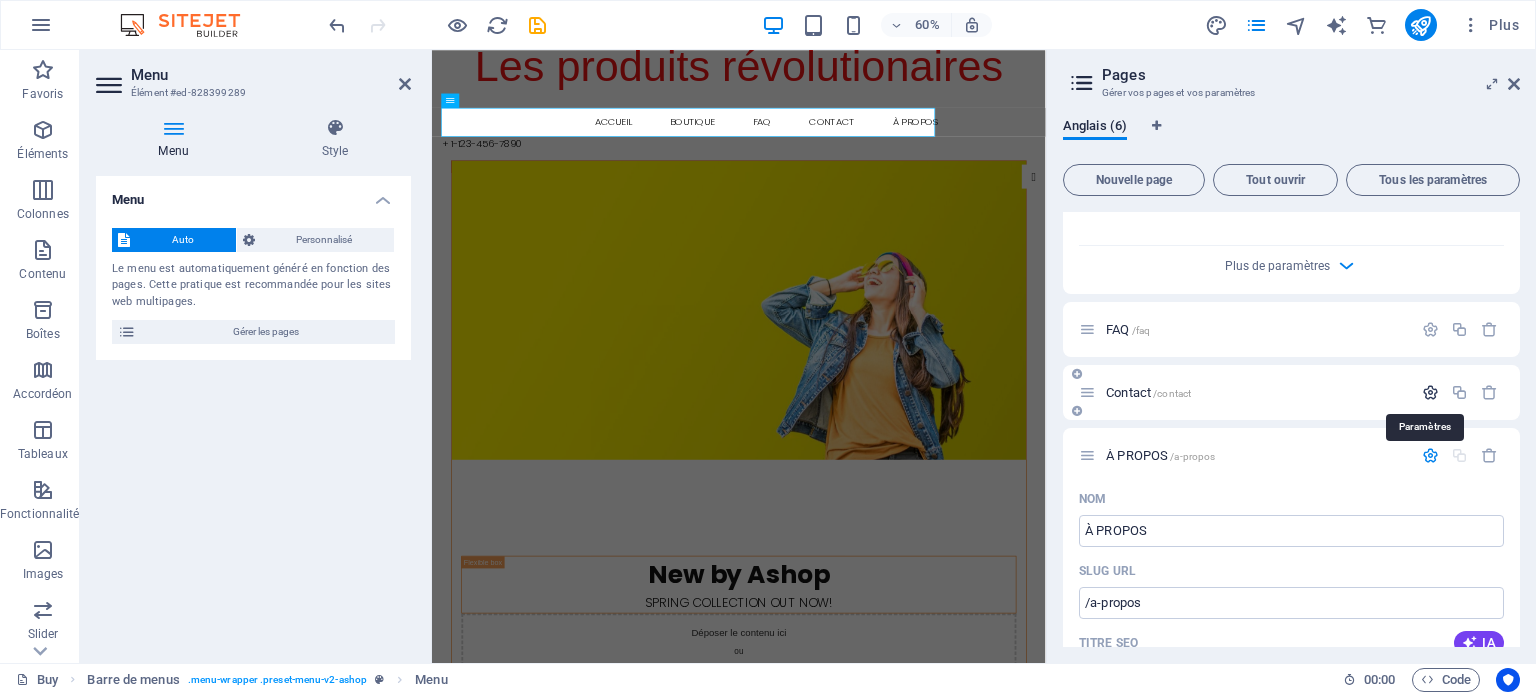 click at bounding box center (1430, 392) 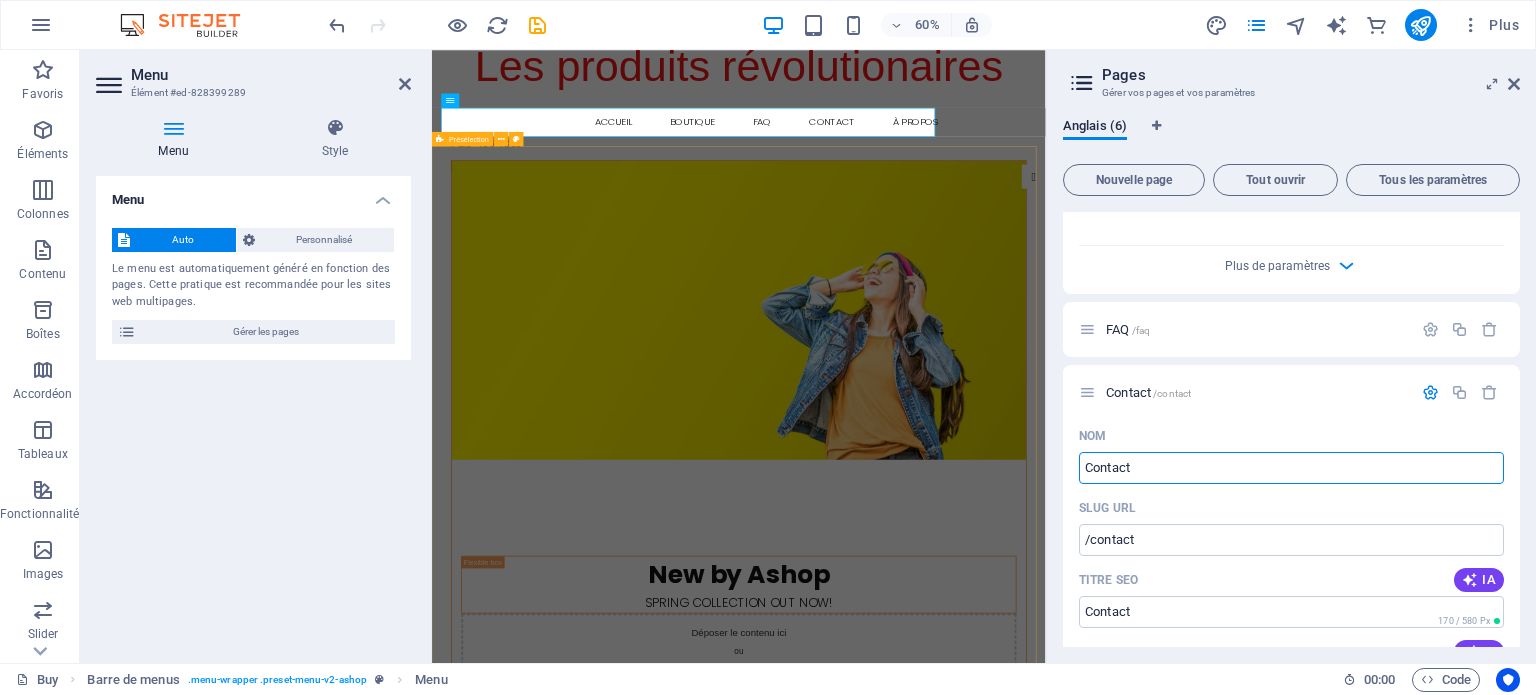 drag, startPoint x: 1577, startPoint y: 515, endPoint x: 1133, endPoint y: 742, distance: 498.6632 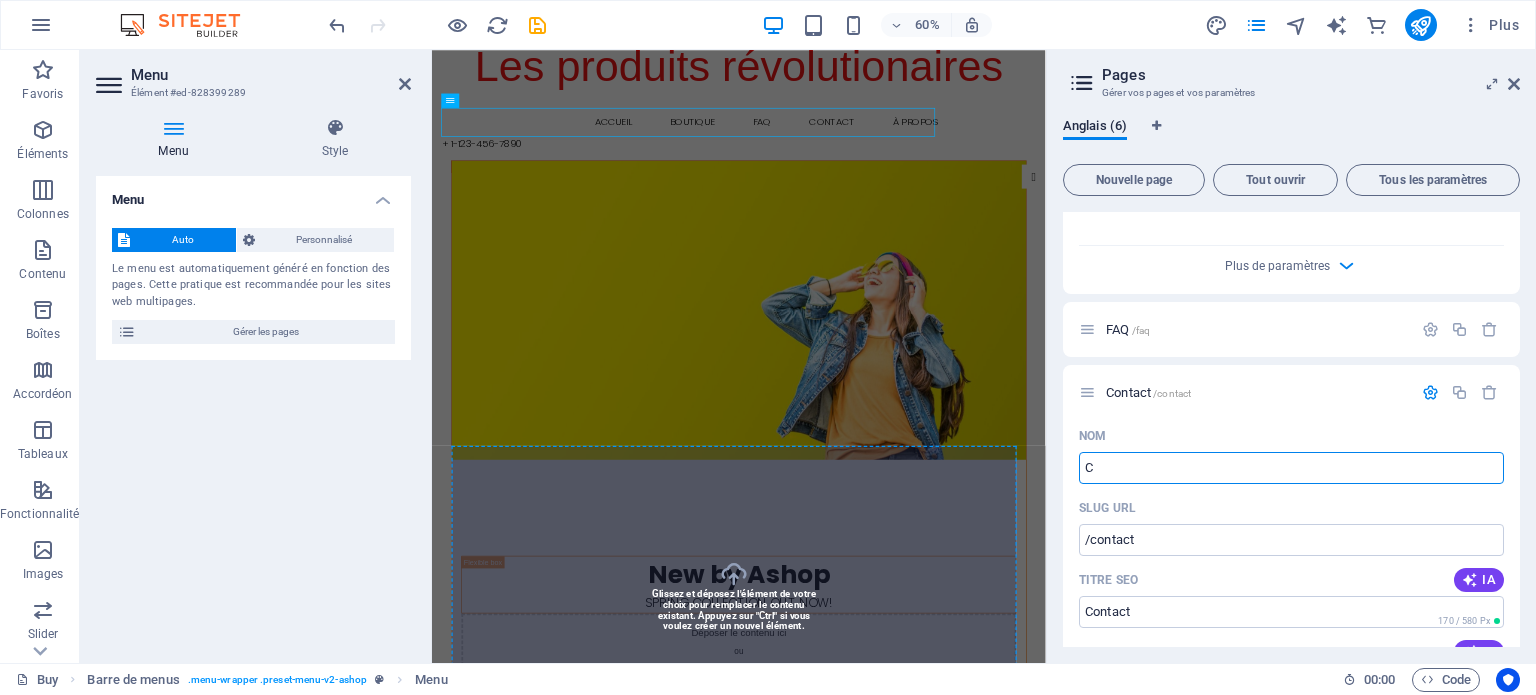 type on "C" 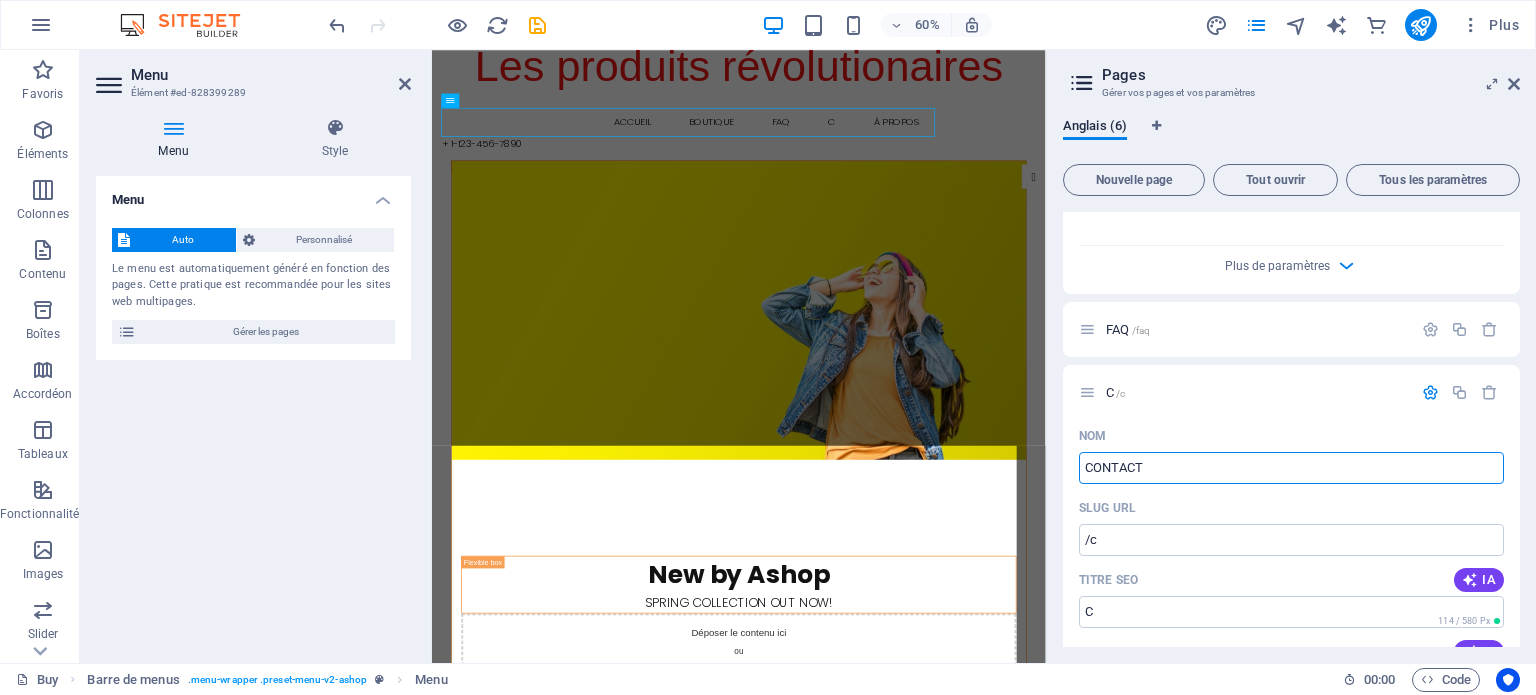 type on "CONTACT" 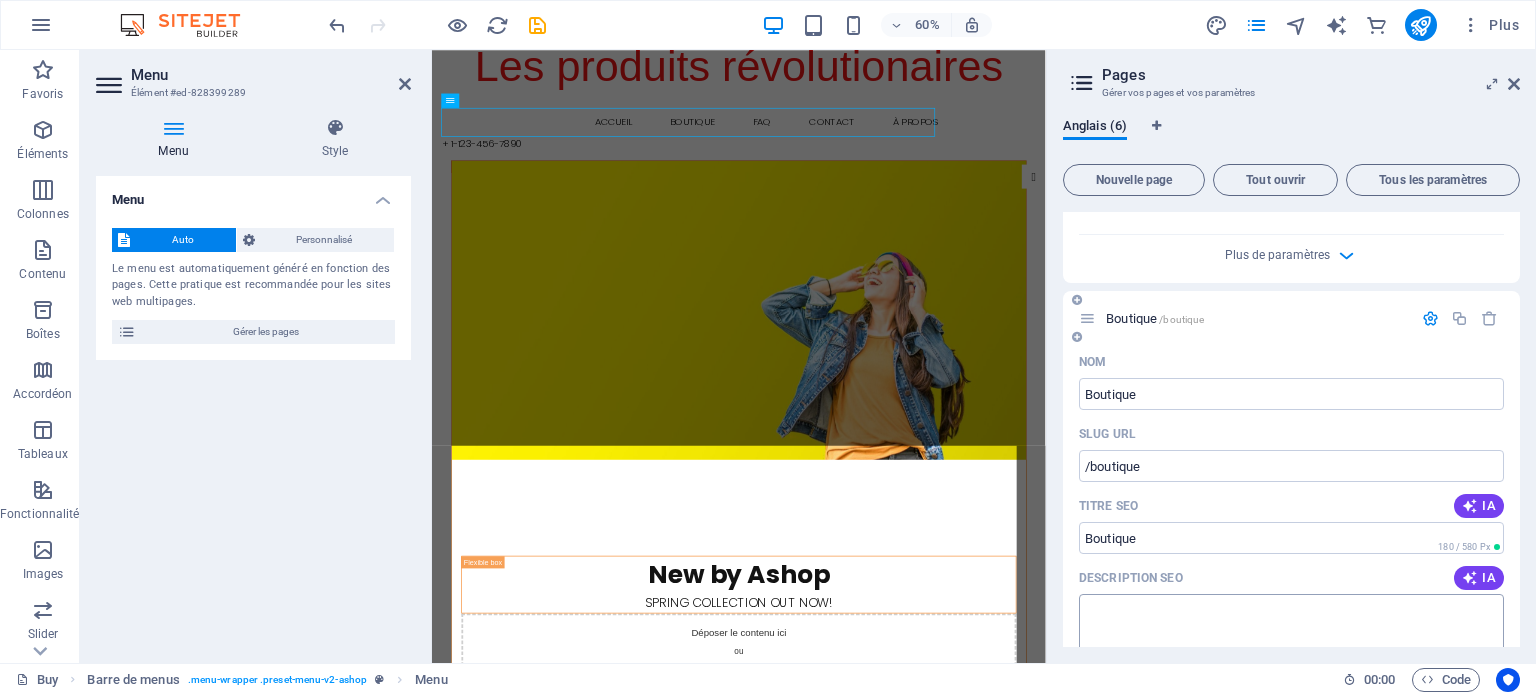scroll, scrollTop: 790, scrollLeft: 0, axis: vertical 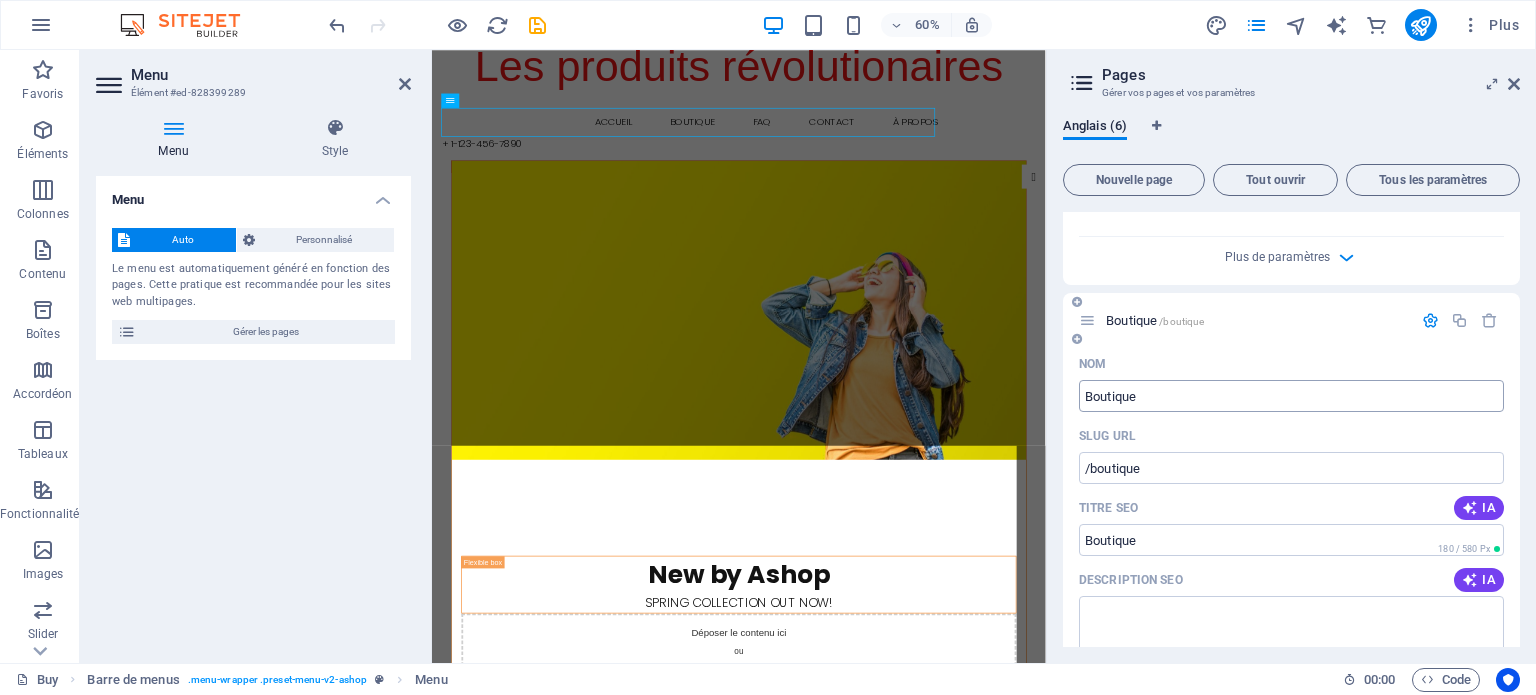 type on "CONTACT" 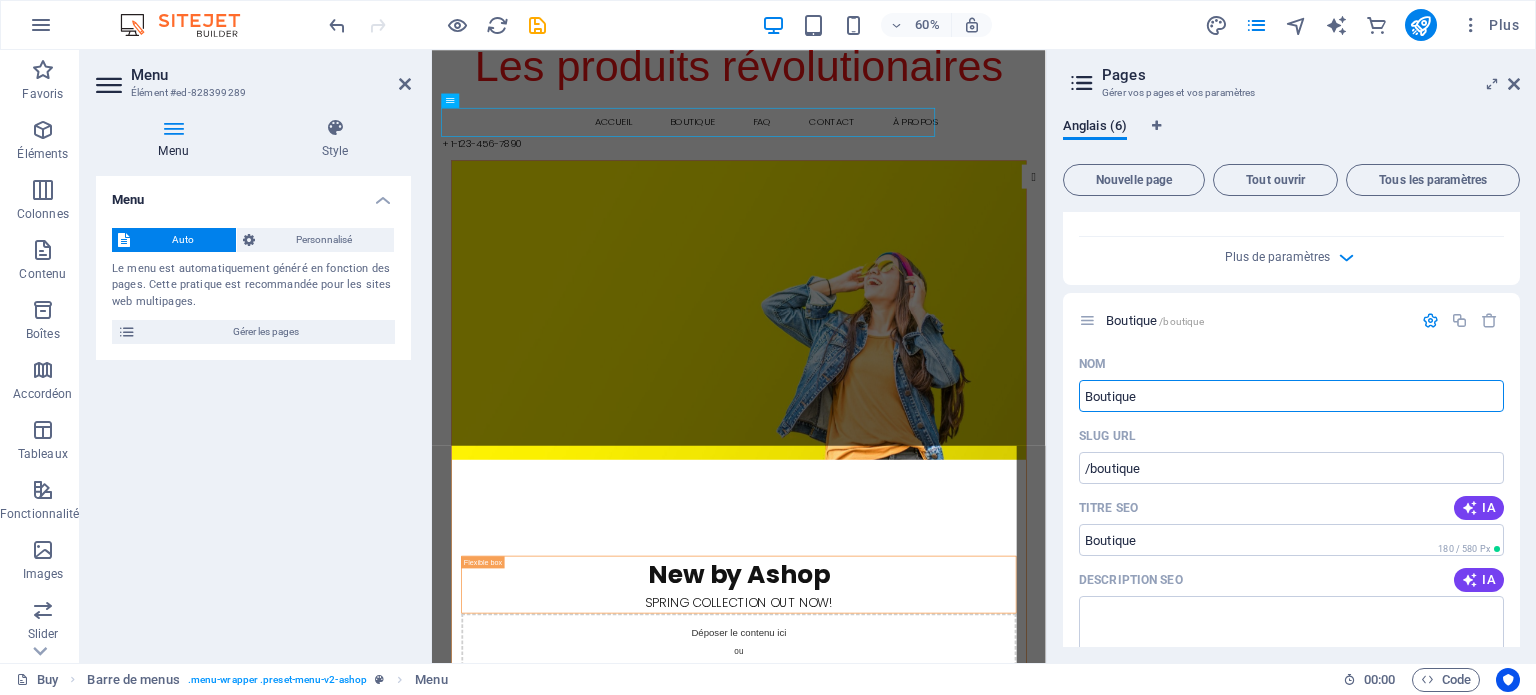 drag, startPoint x: 1601, startPoint y: 447, endPoint x: 1398, endPoint y: 634, distance: 276.00363 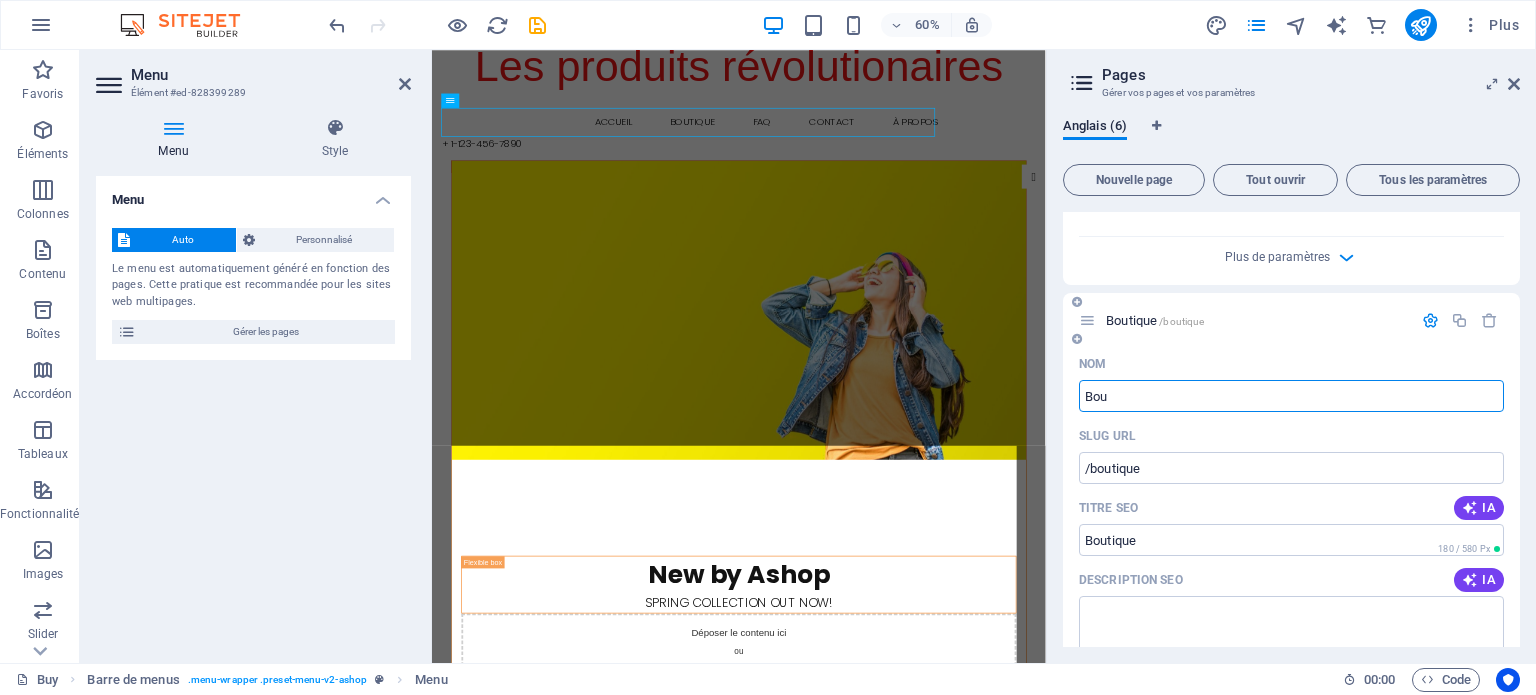 type on "Bo" 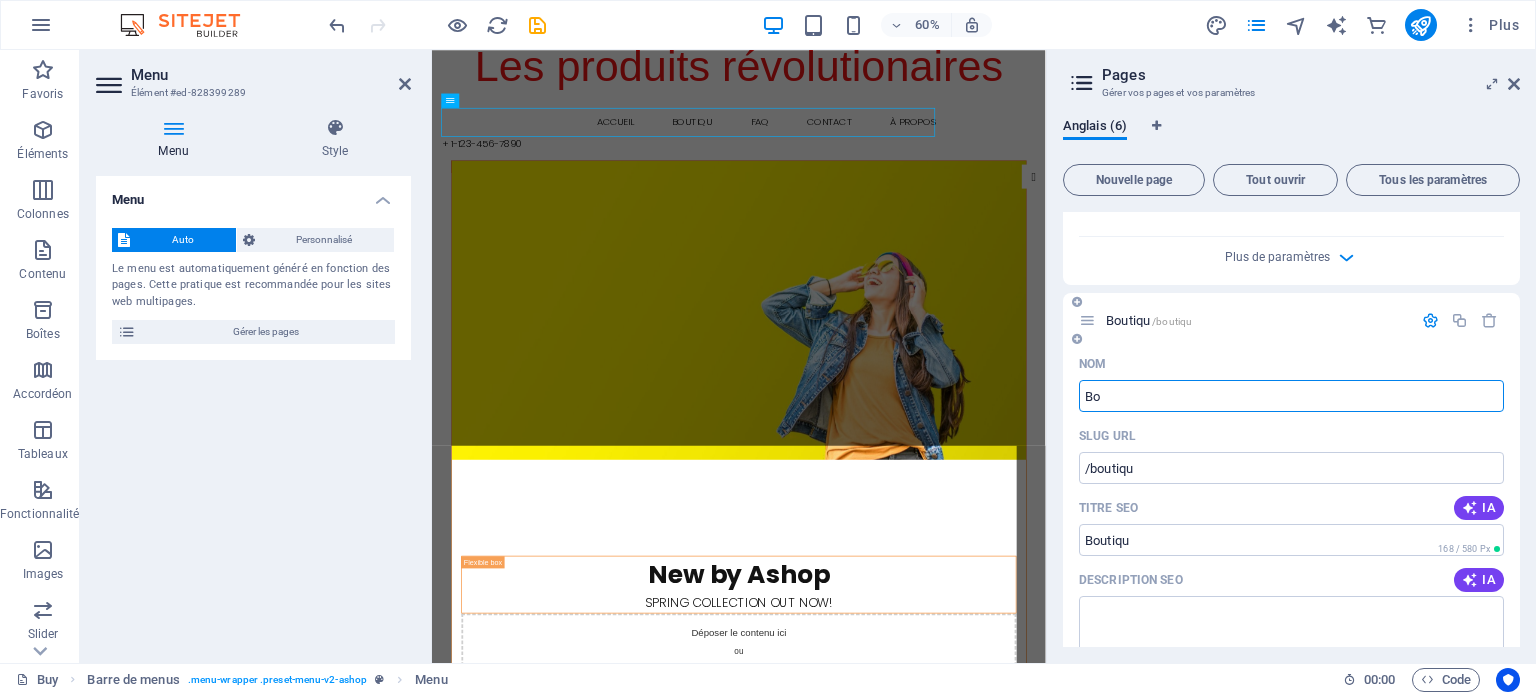 type on "B" 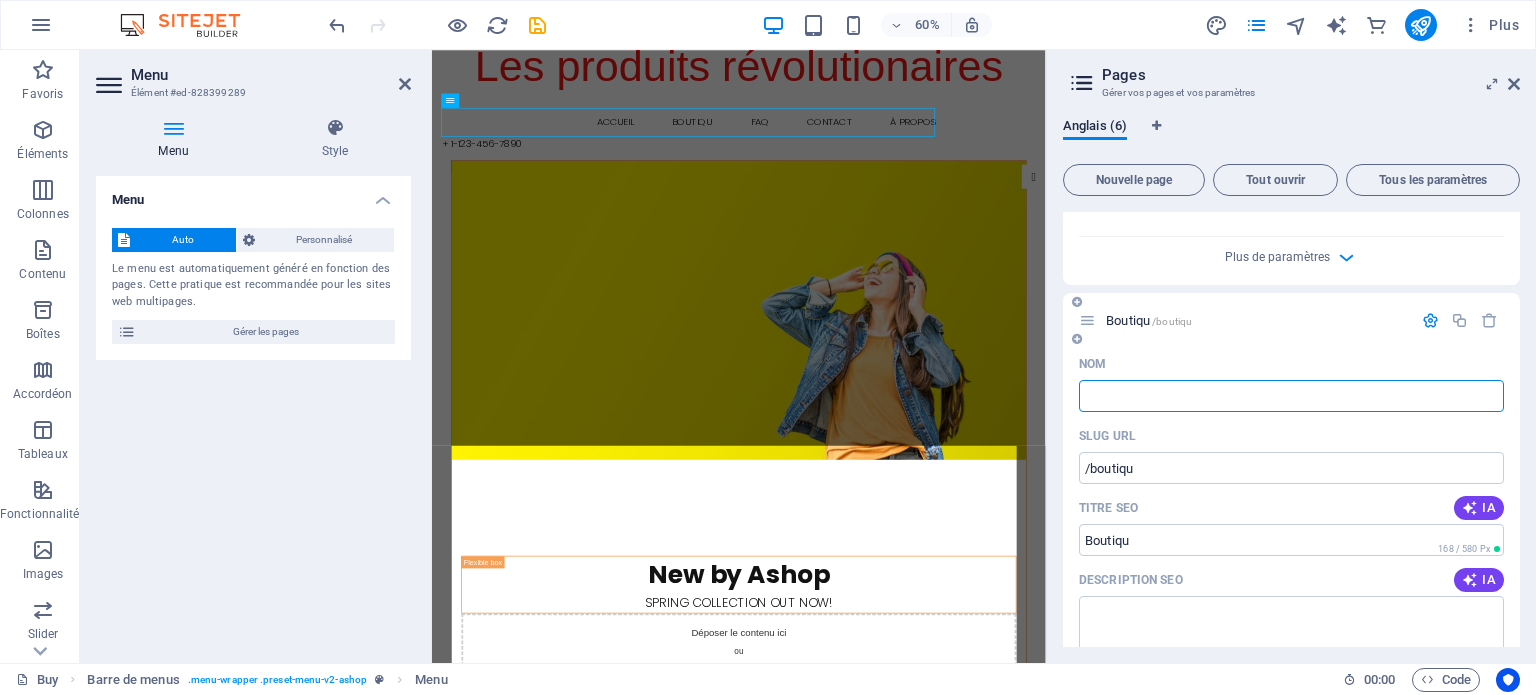 type 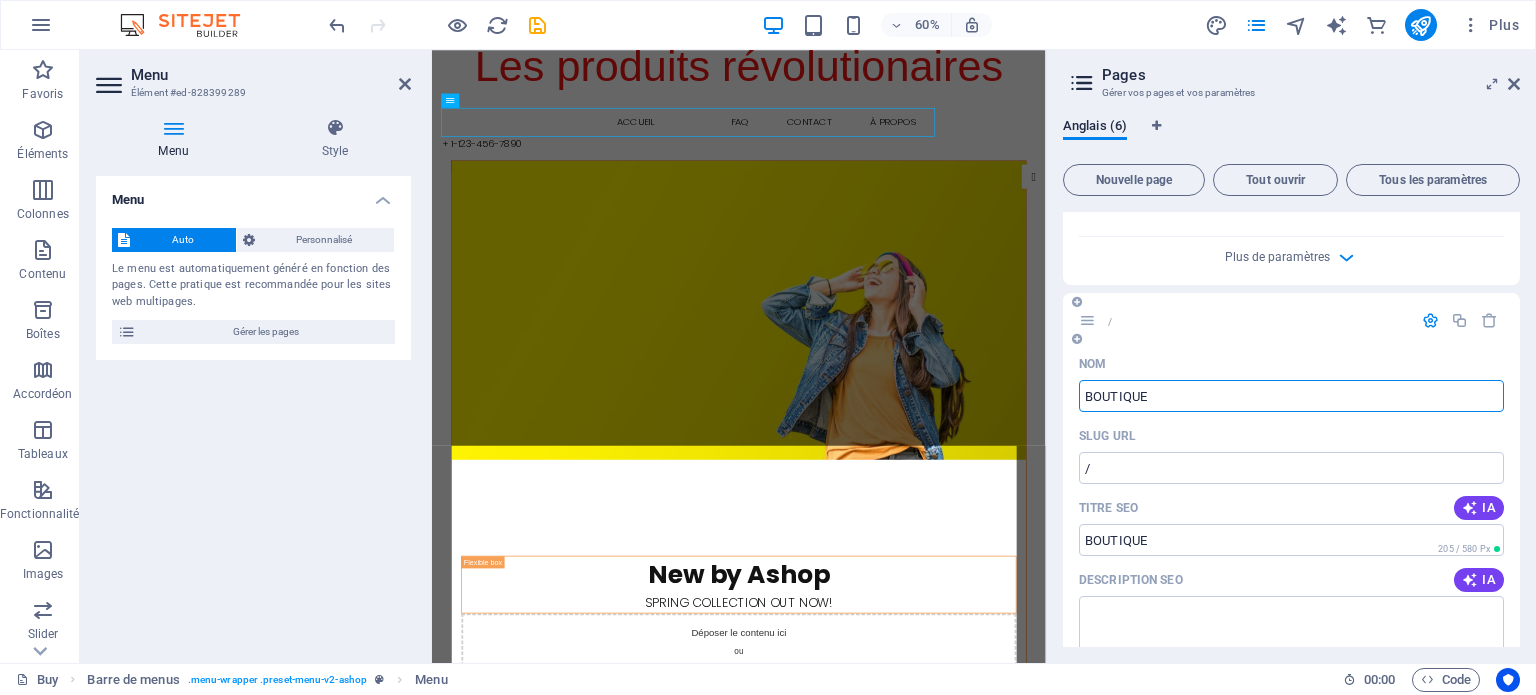 type on "BOUTIQUE" 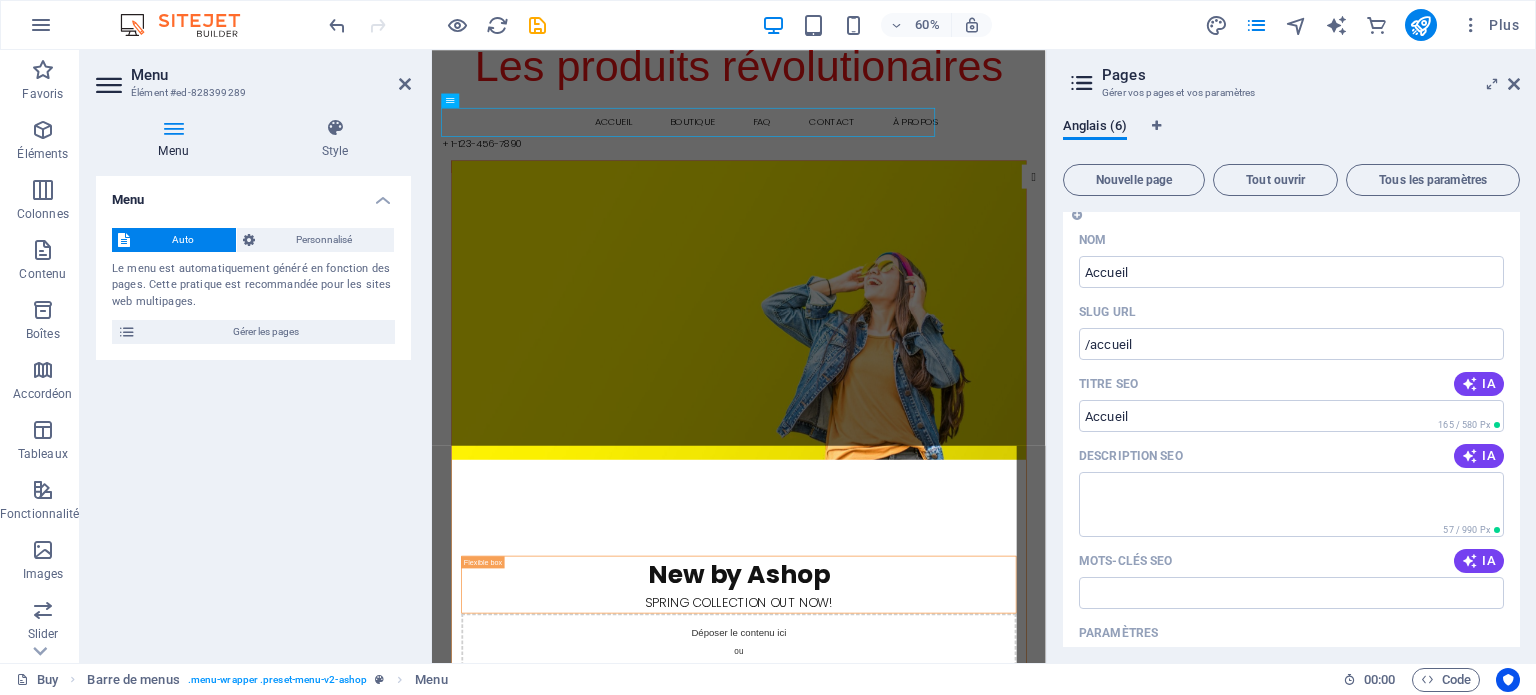 scroll, scrollTop: 90, scrollLeft: 0, axis: vertical 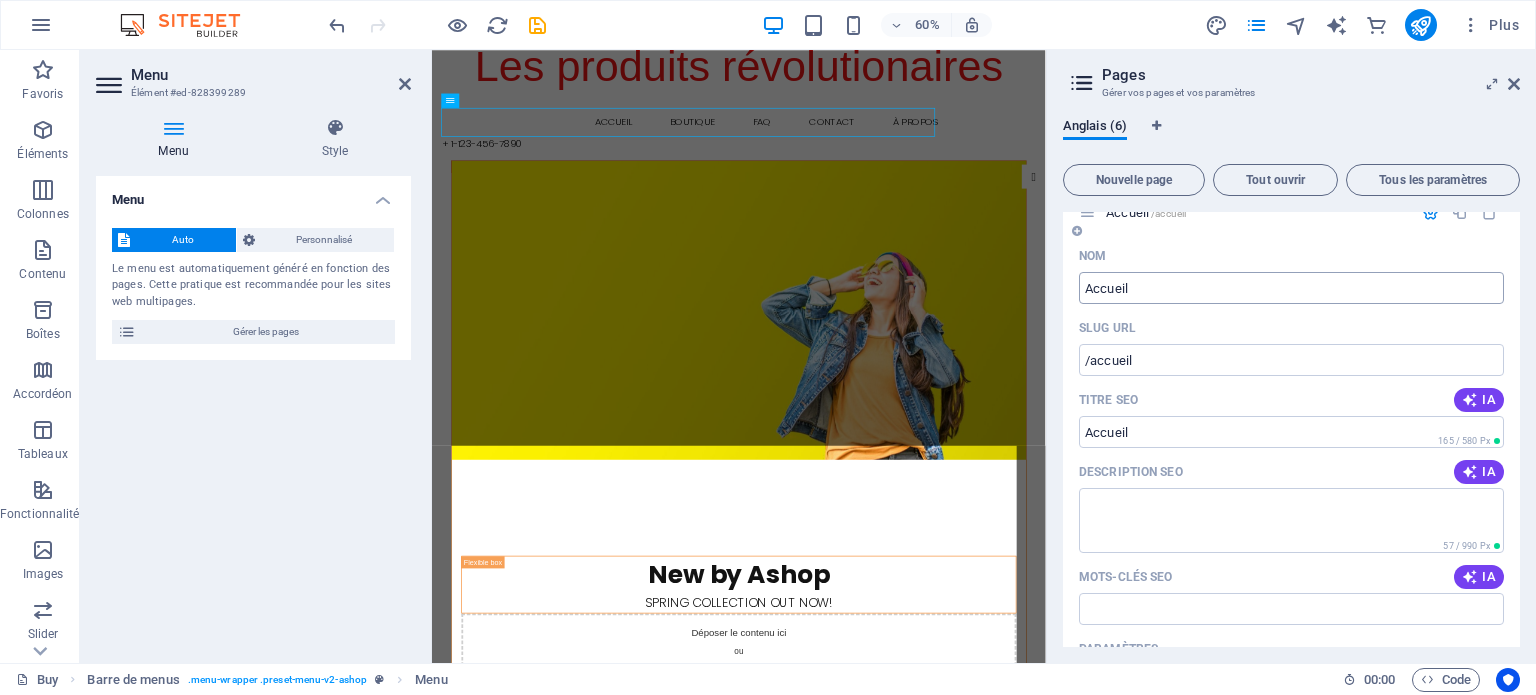 type on "BOUTIQUE" 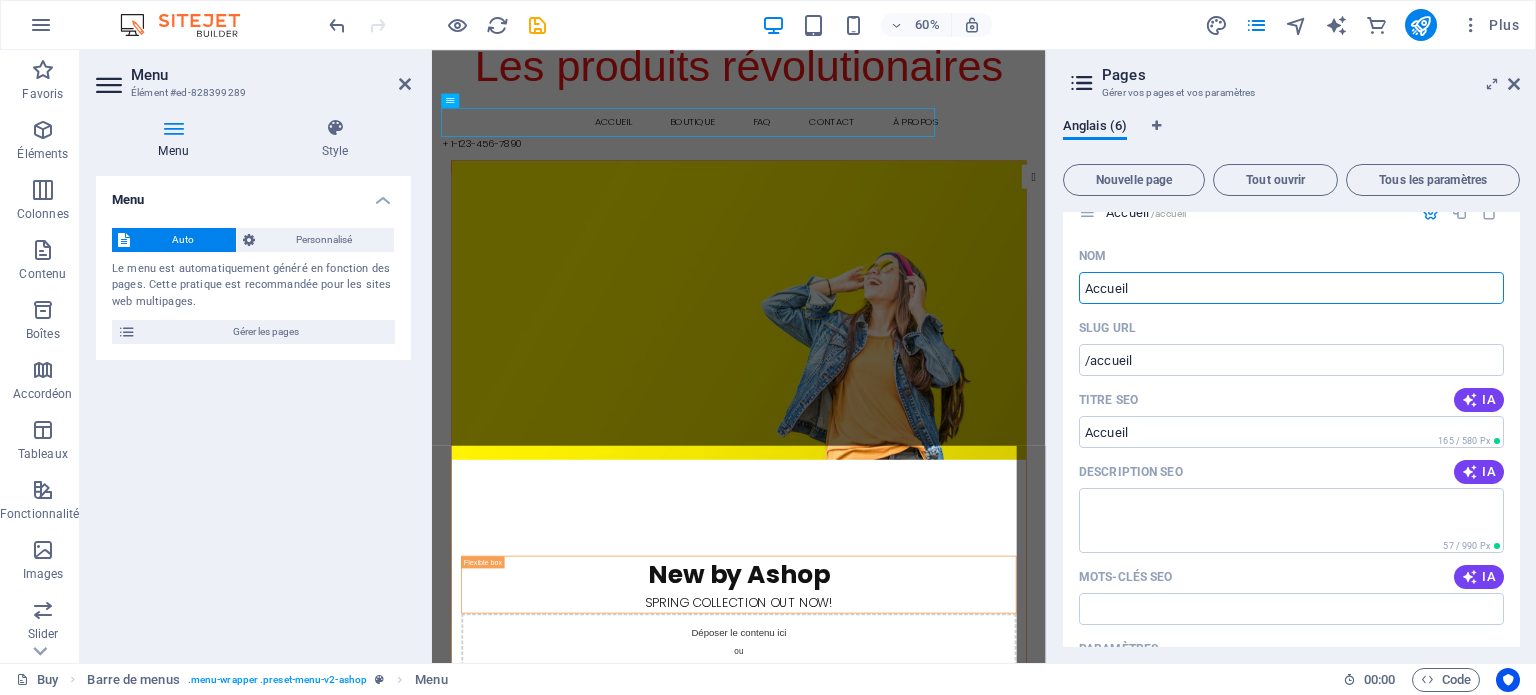 drag, startPoint x: 1167, startPoint y: 291, endPoint x: 1061, endPoint y: 296, distance: 106.11786 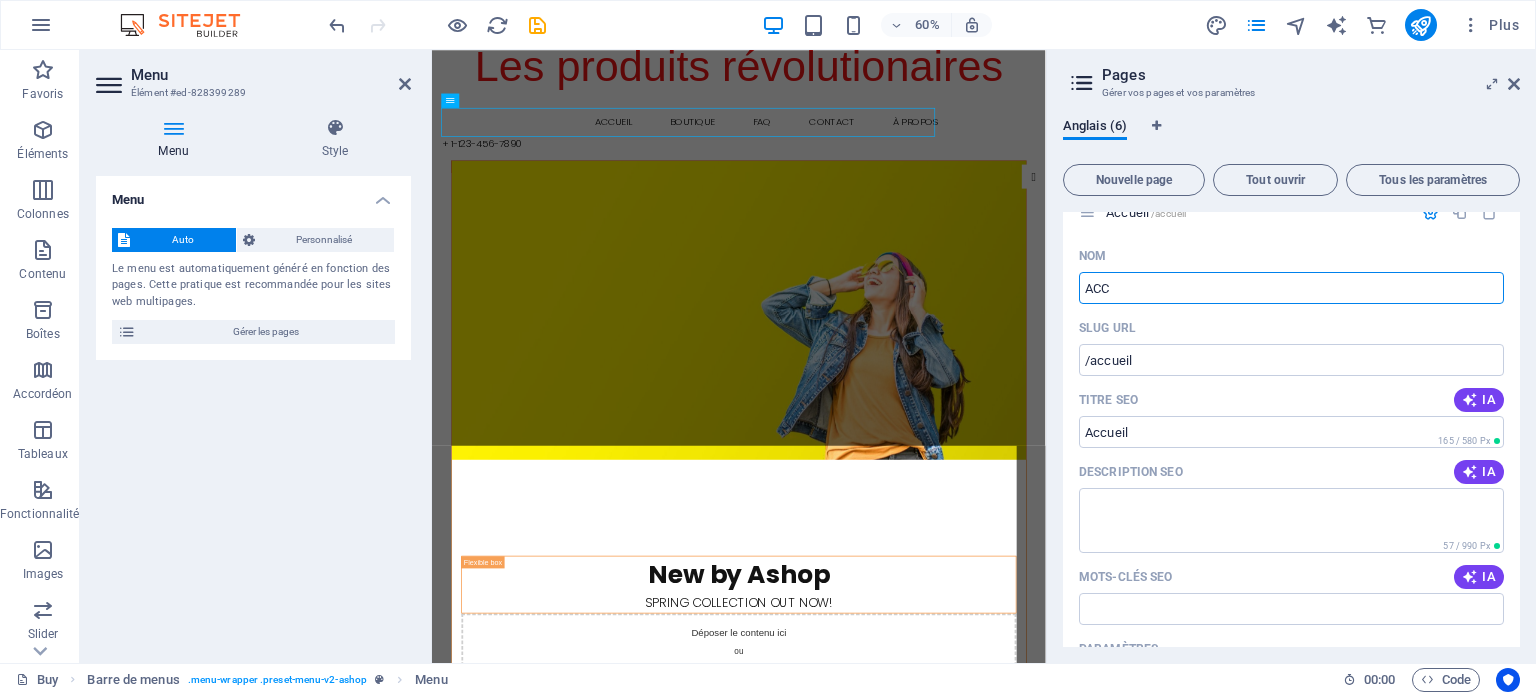 type on "ACCE" 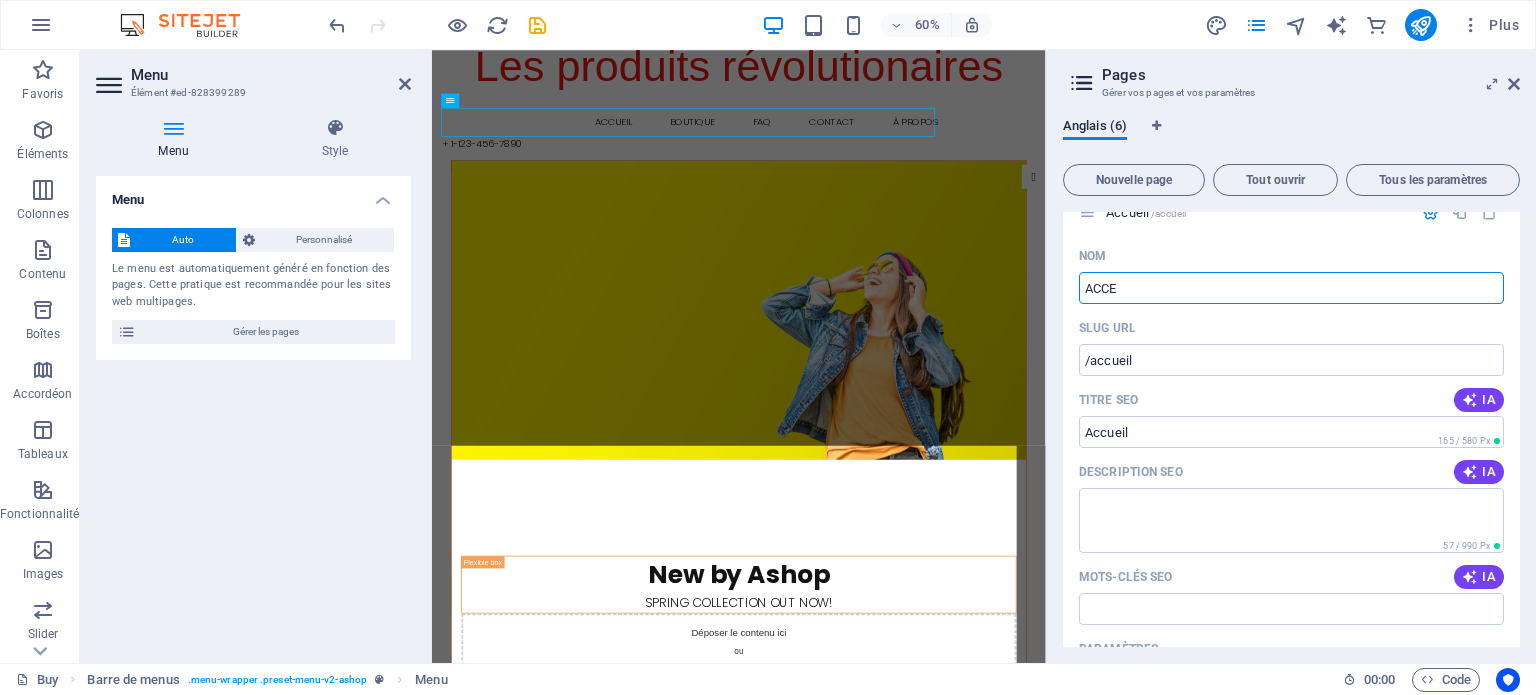 type on "/acc" 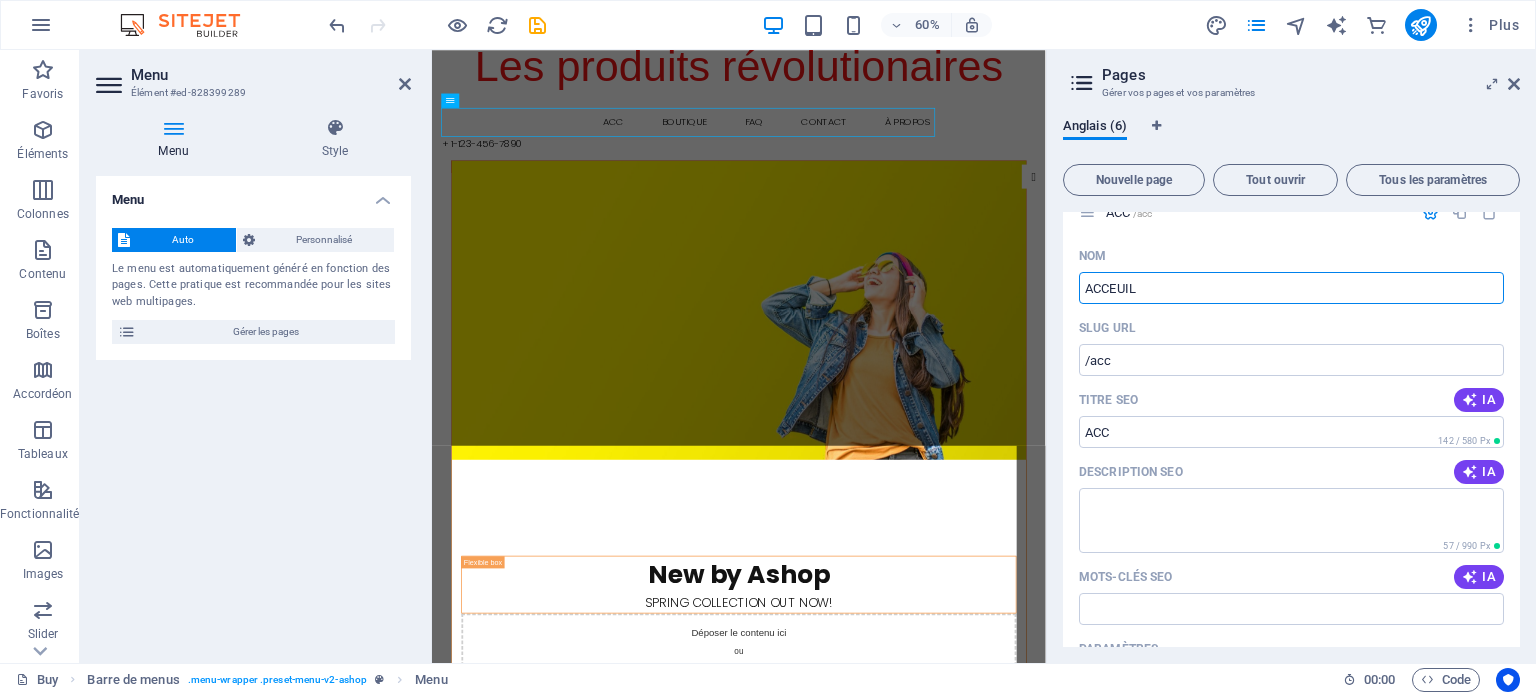 type on "ACCEUIL" 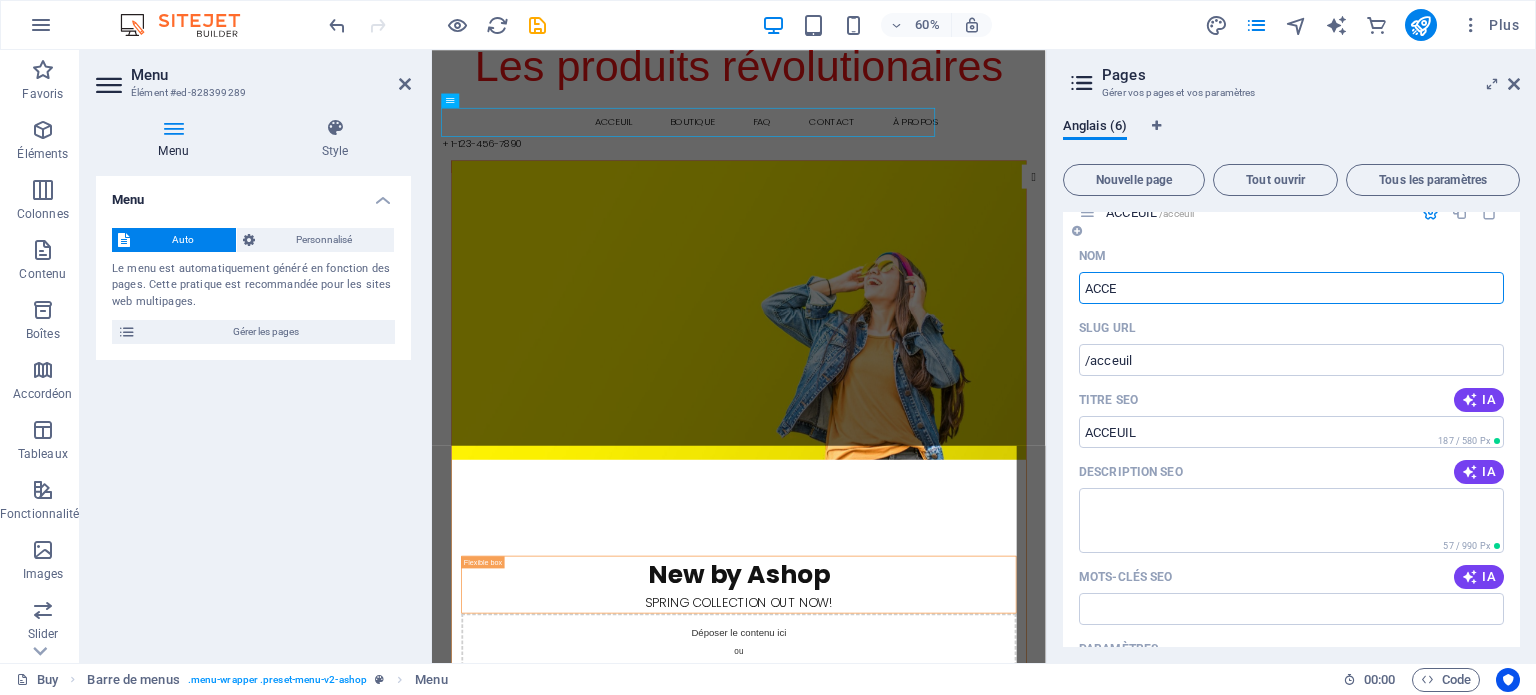 type on "ACC" 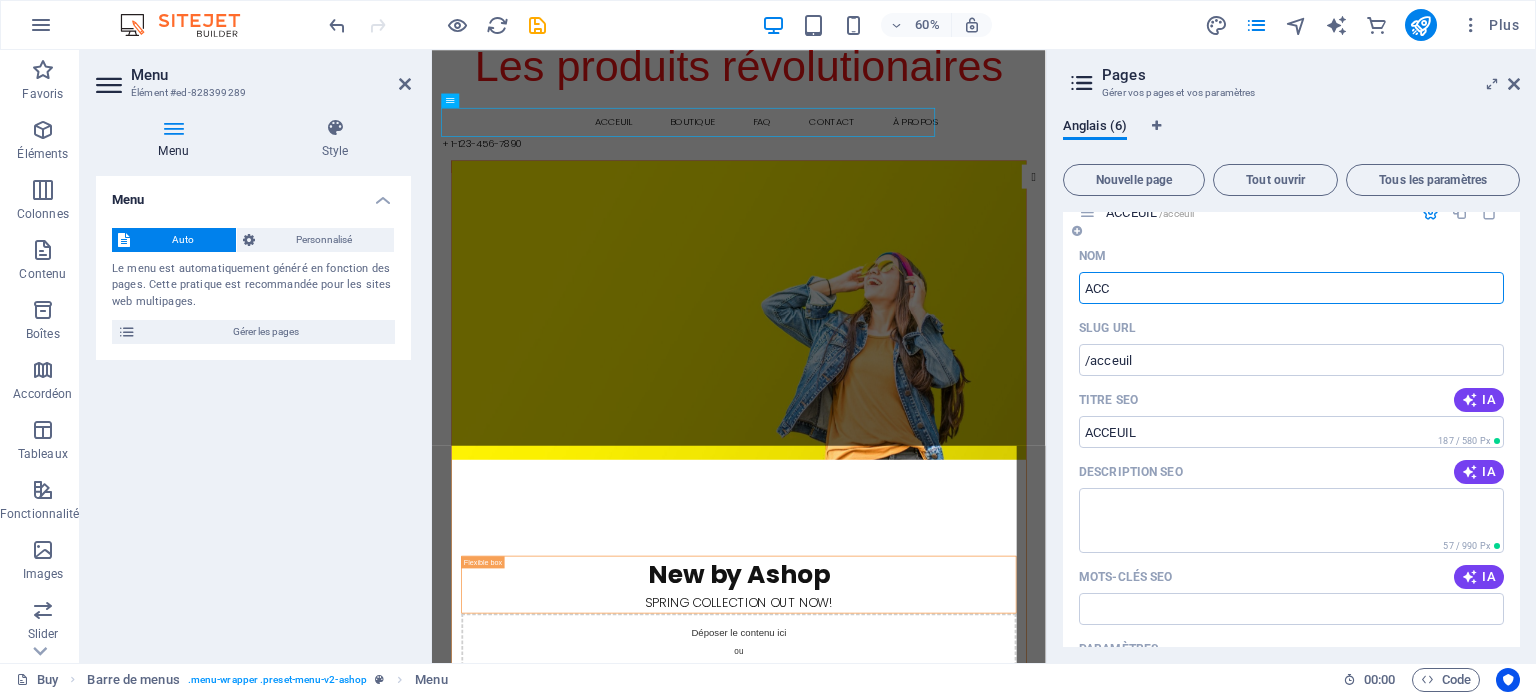 type on "/acce" 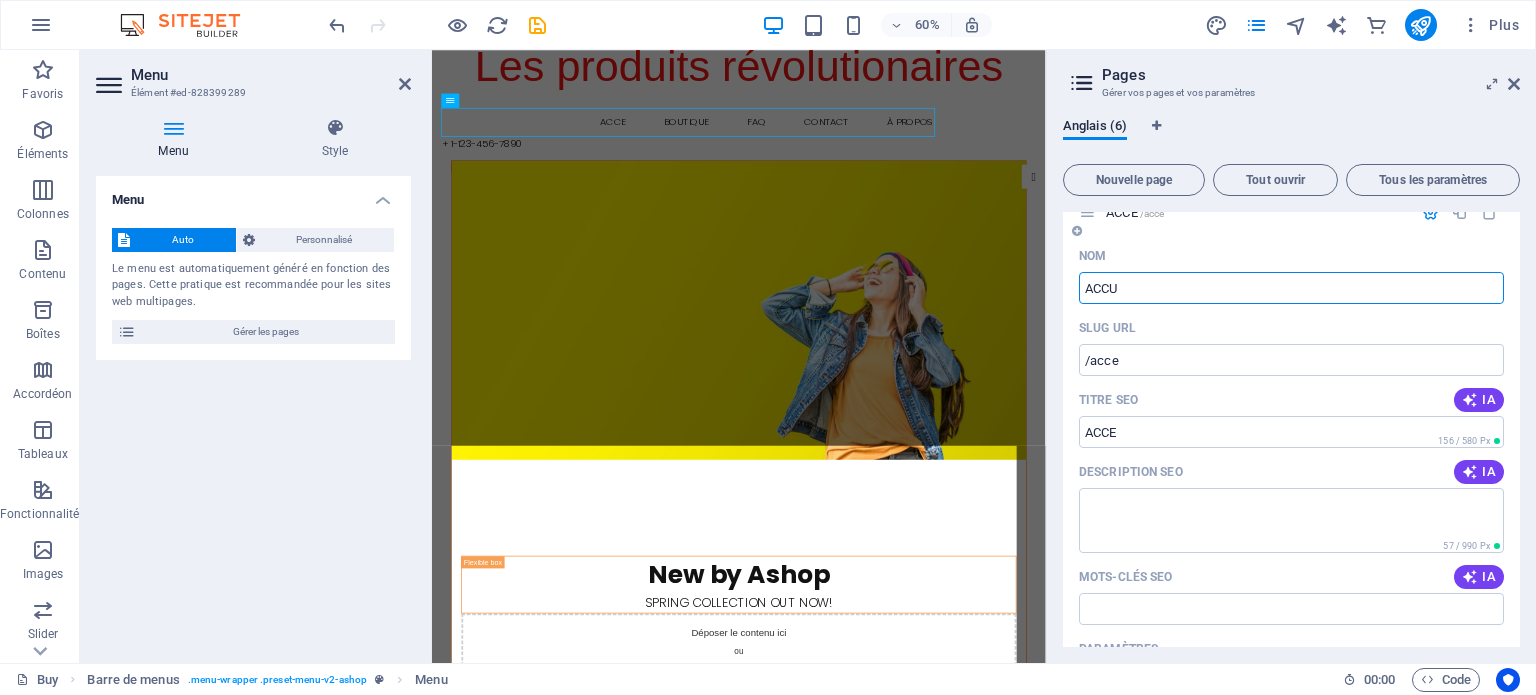 type on "ACCUE" 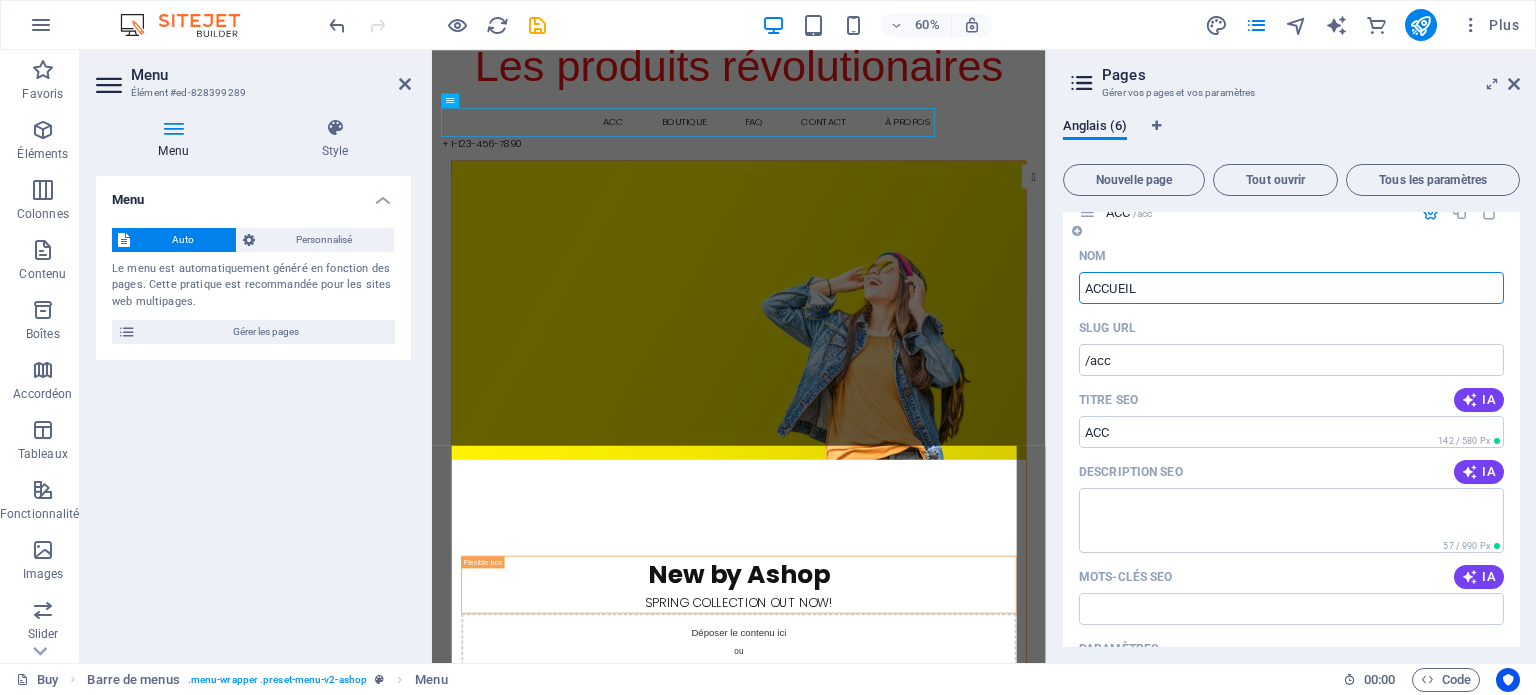 type on "ACCUEIL" 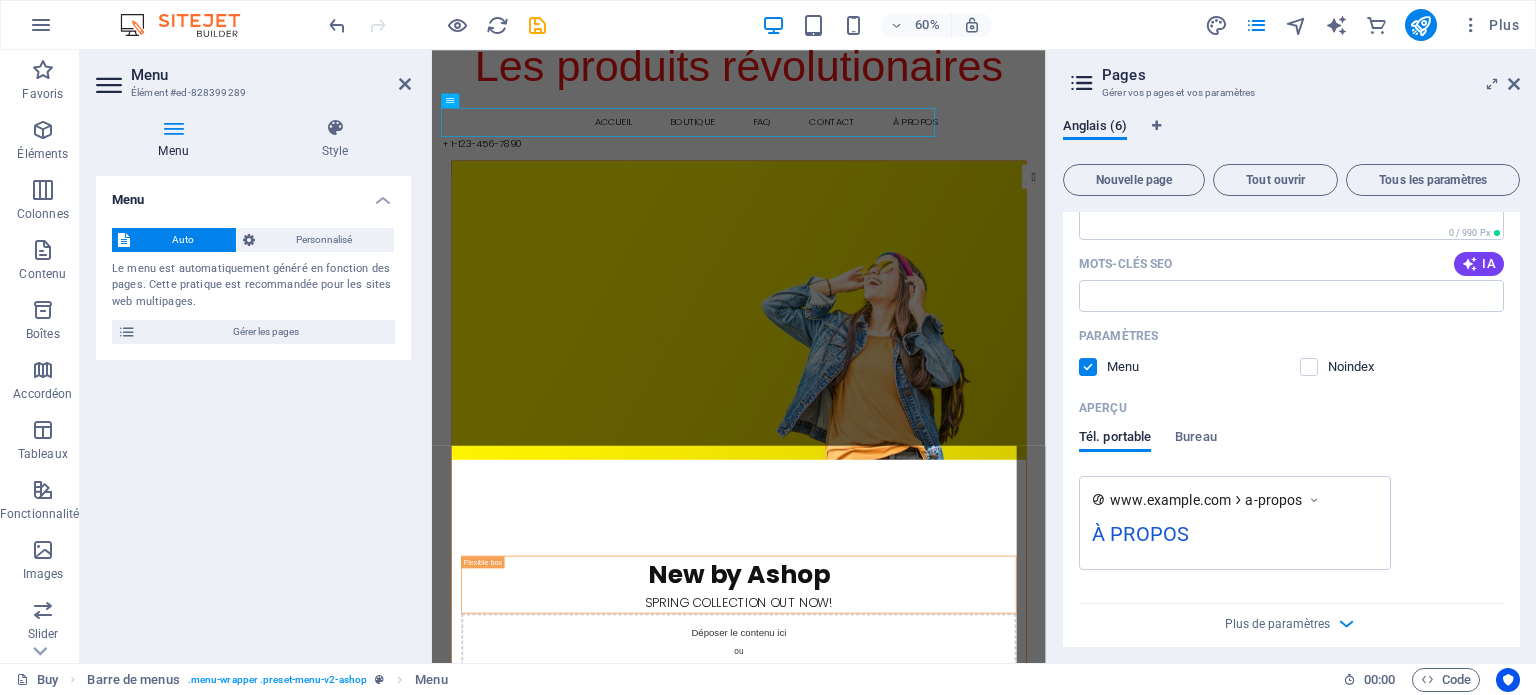 scroll, scrollTop: 2903, scrollLeft: 0, axis: vertical 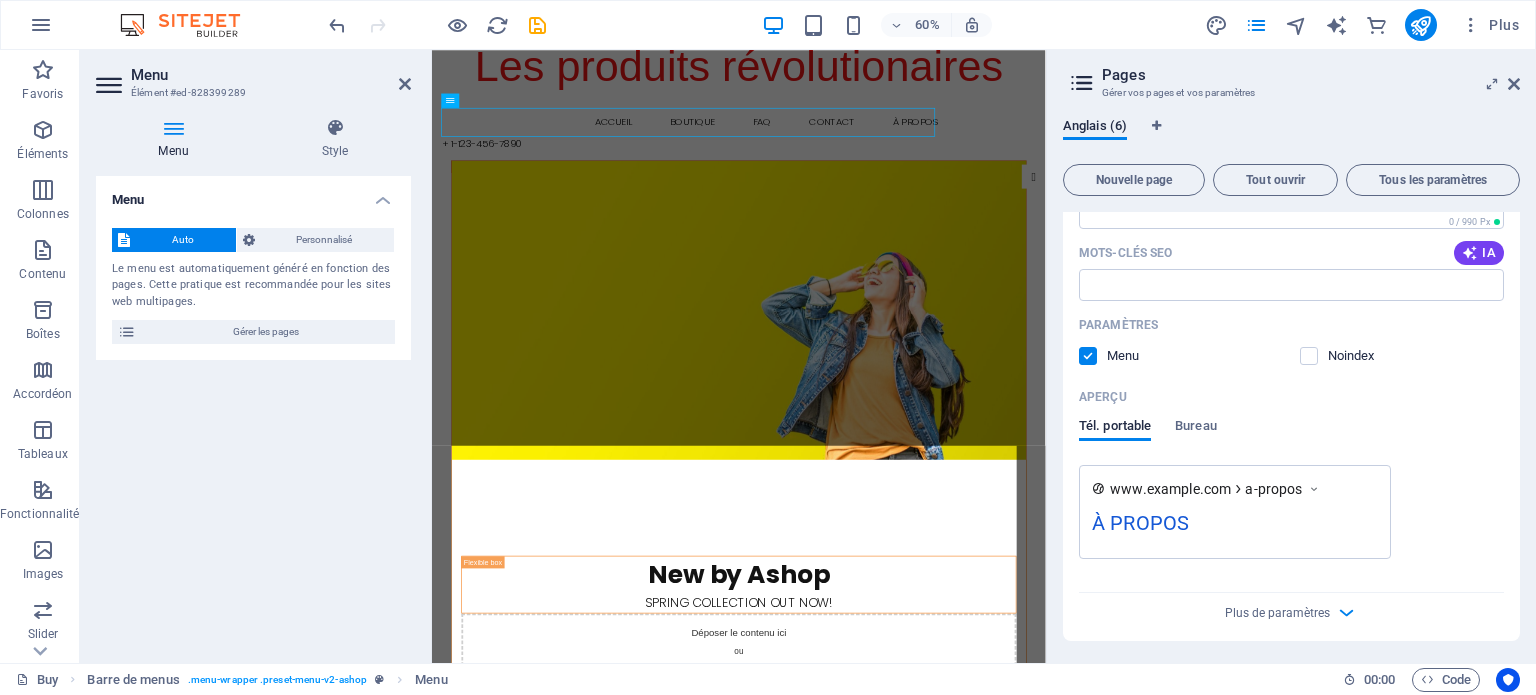 type on "ACCUEIL" 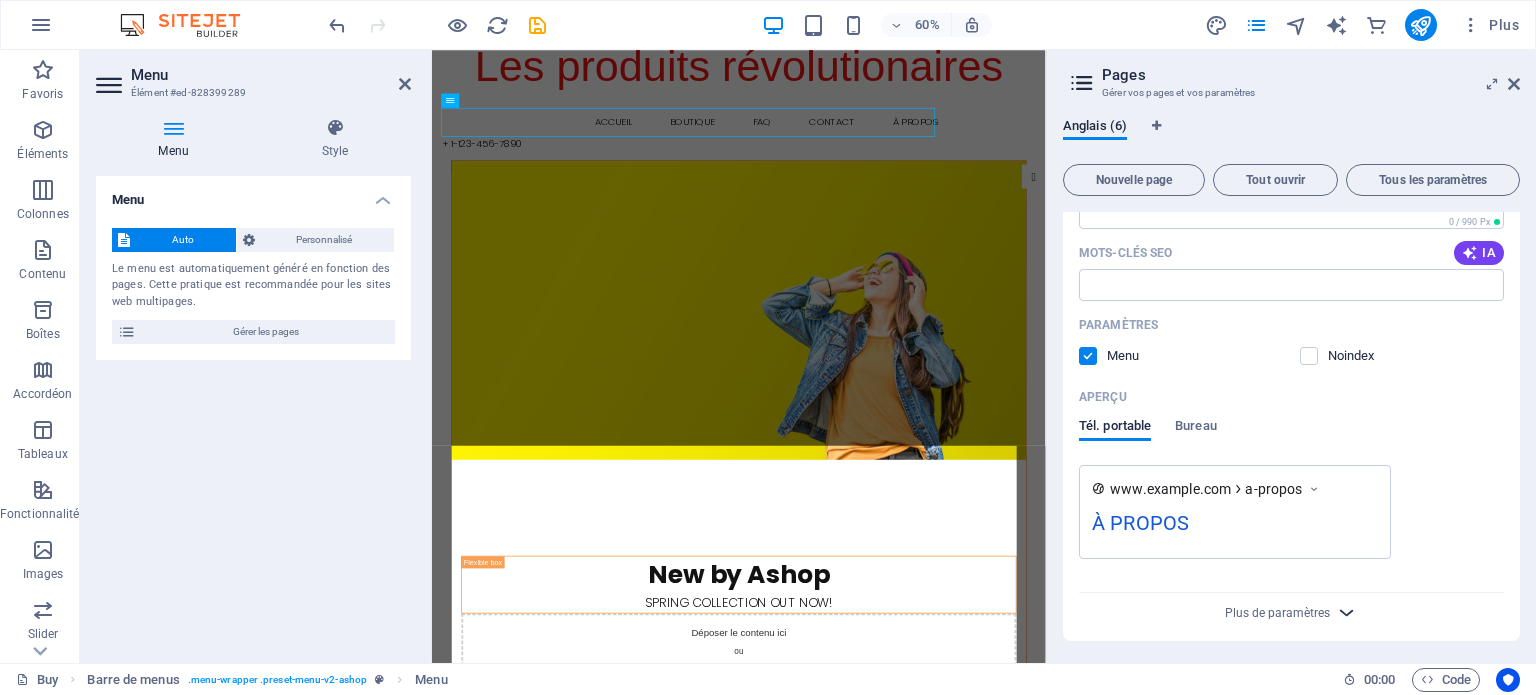 click at bounding box center (1346, 612) 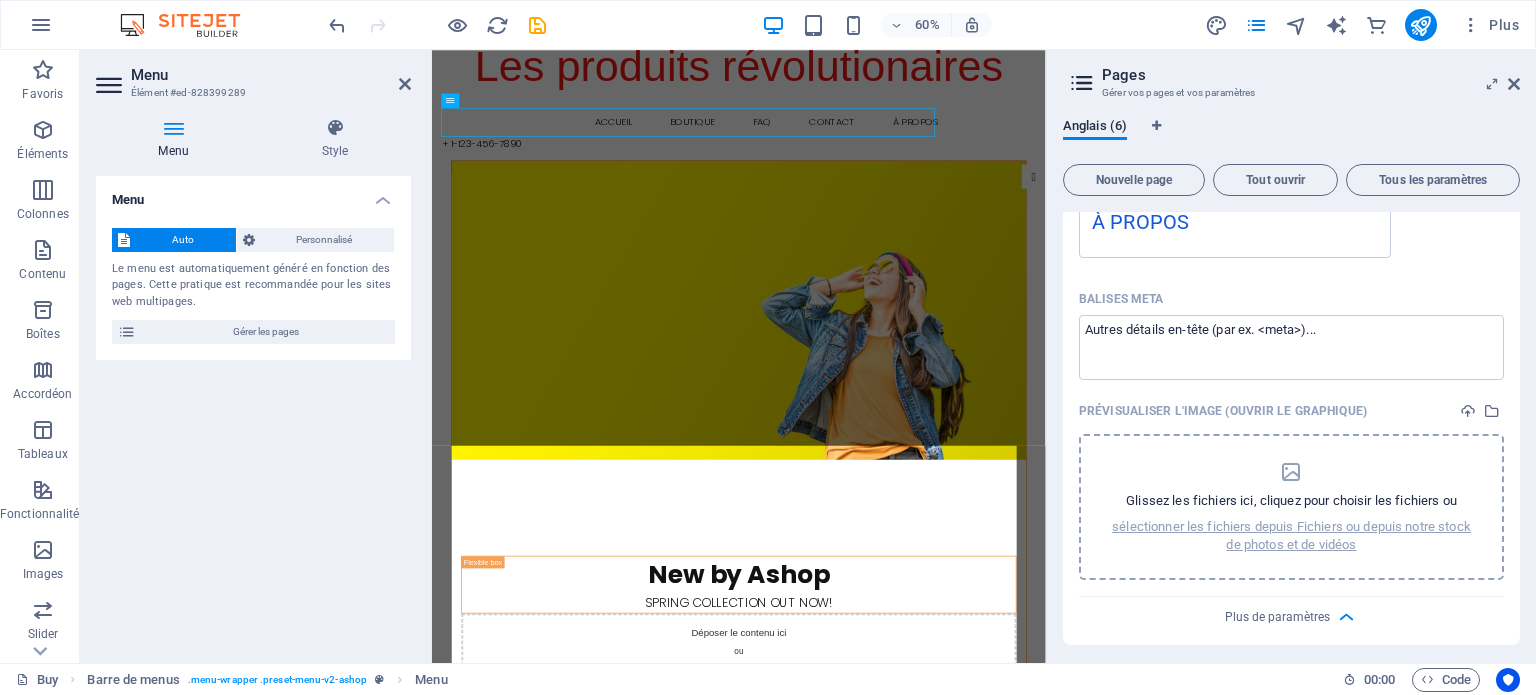 scroll, scrollTop: 3207, scrollLeft: 0, axis: vertical 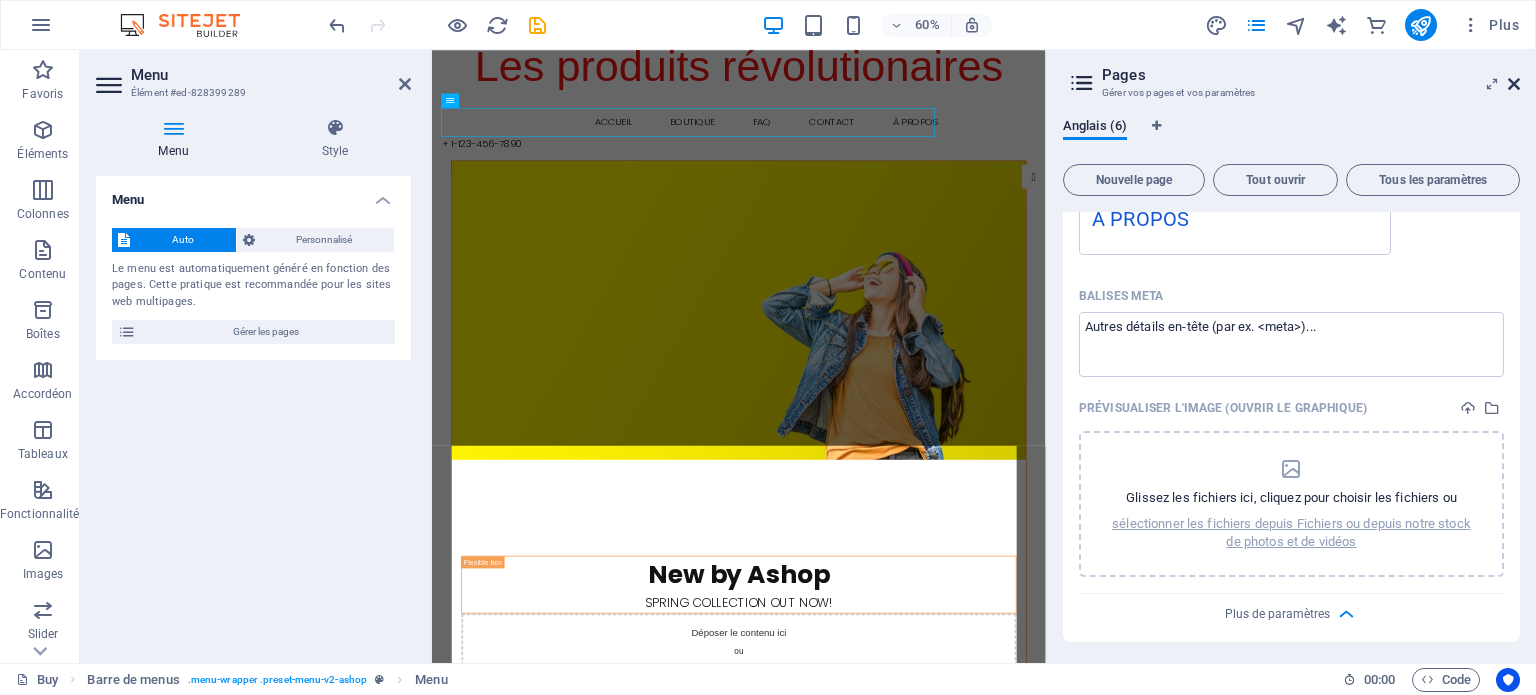 click at bounding box center (1514, 84) 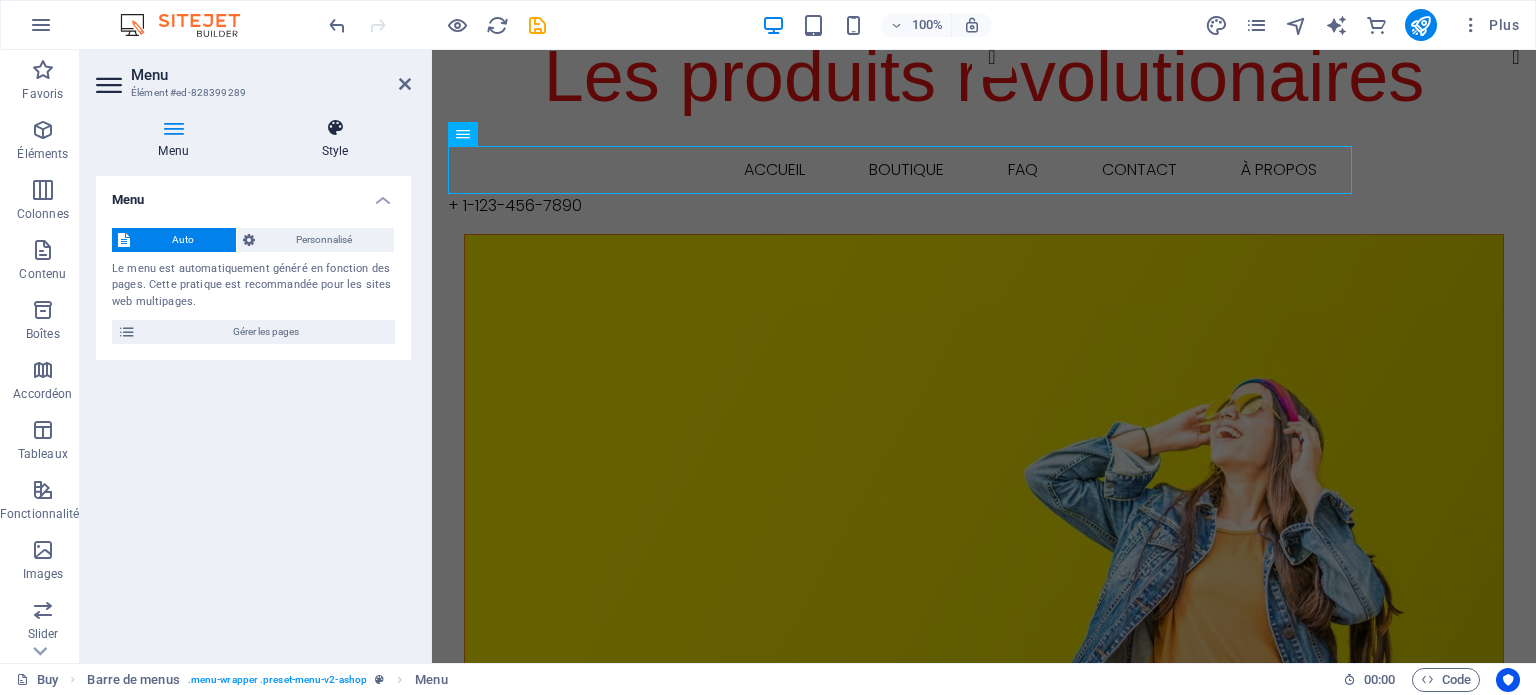 click on "Style" at bounding box center [335, 139] 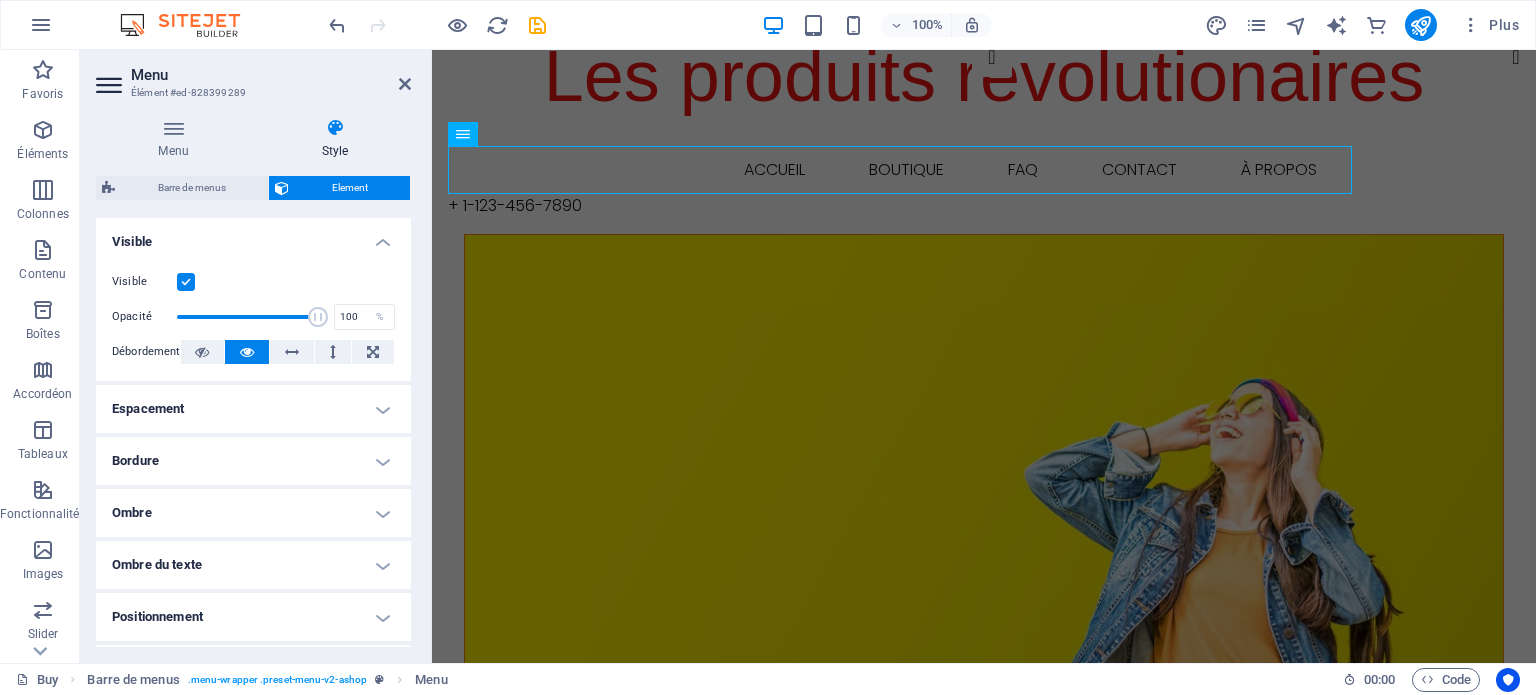 scroll, scrollTop: 300, scrollLeft: 0, axis: vertical 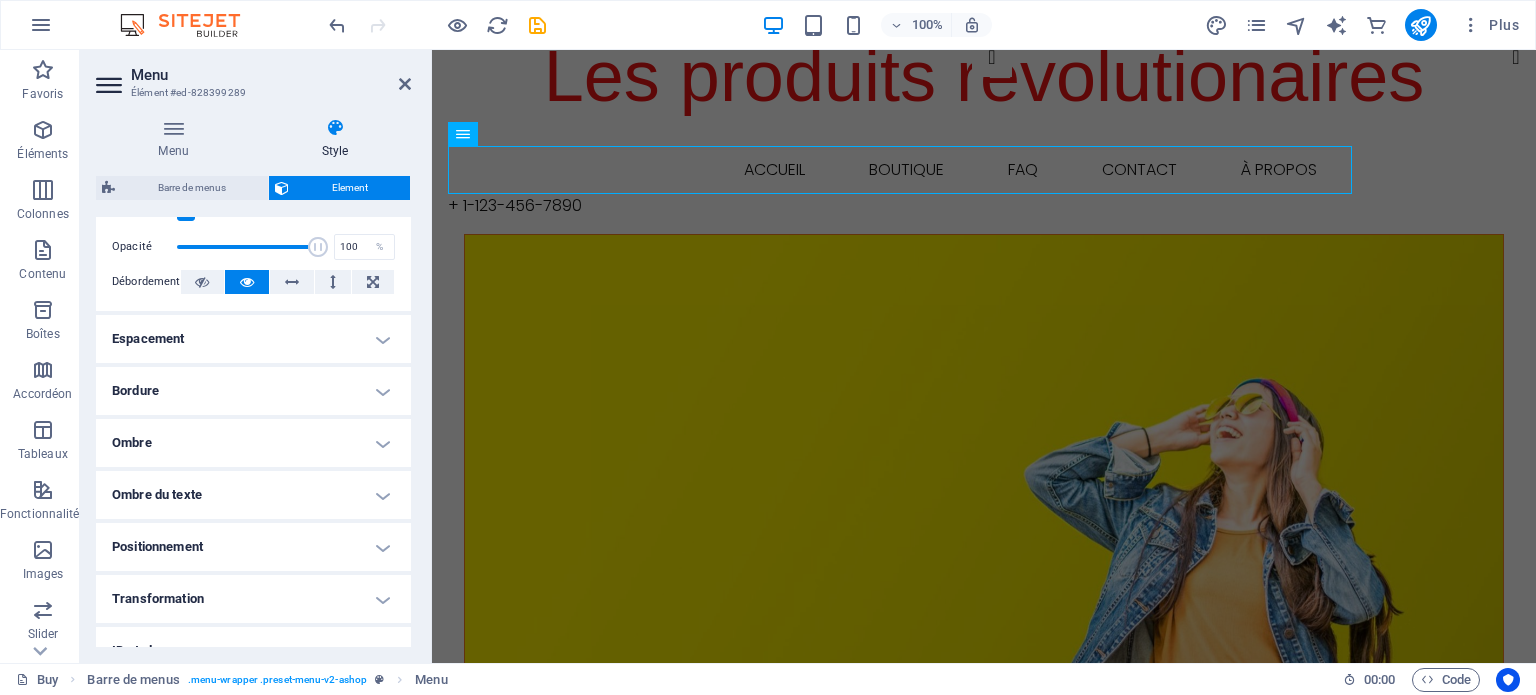 click on "Ombre" at bounding box center (253, 443) 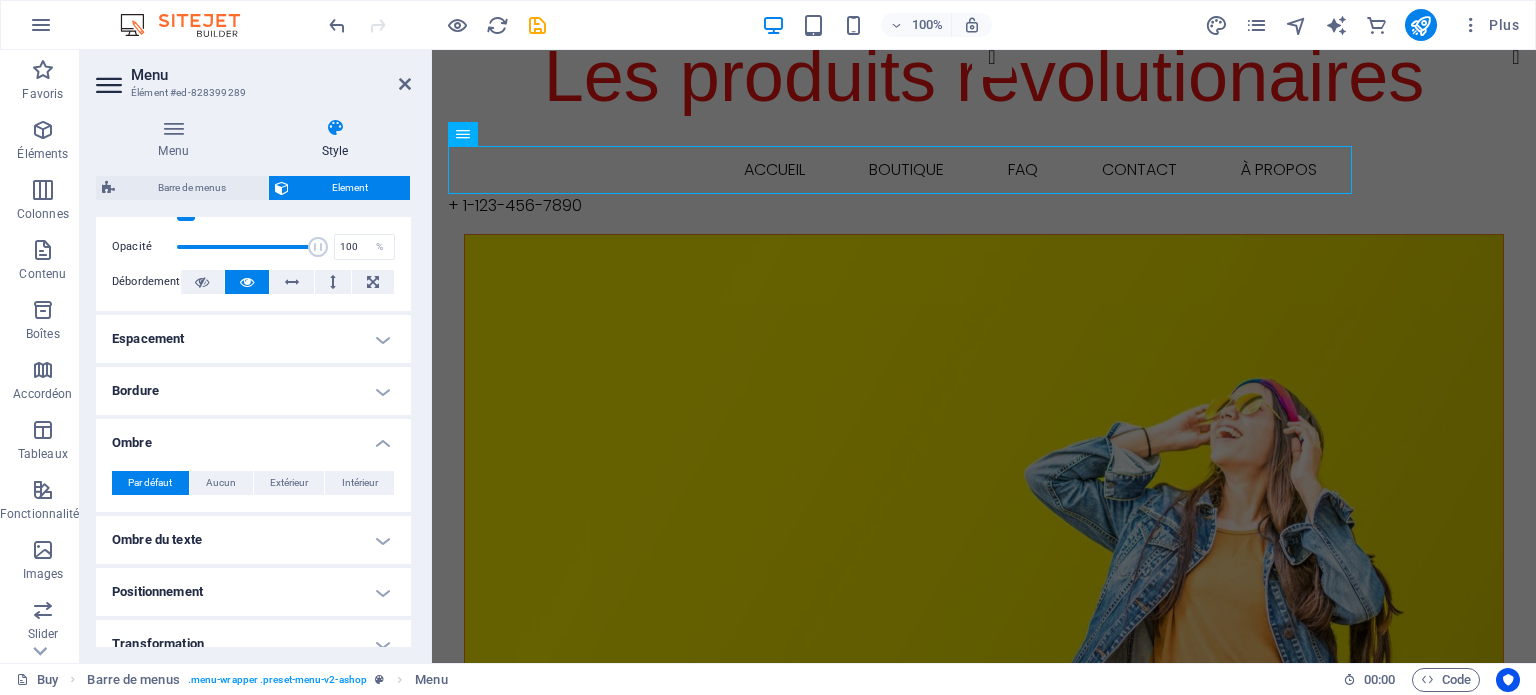 scroll, scrollTop: 400, scrollLeft: 0, axis: vertical 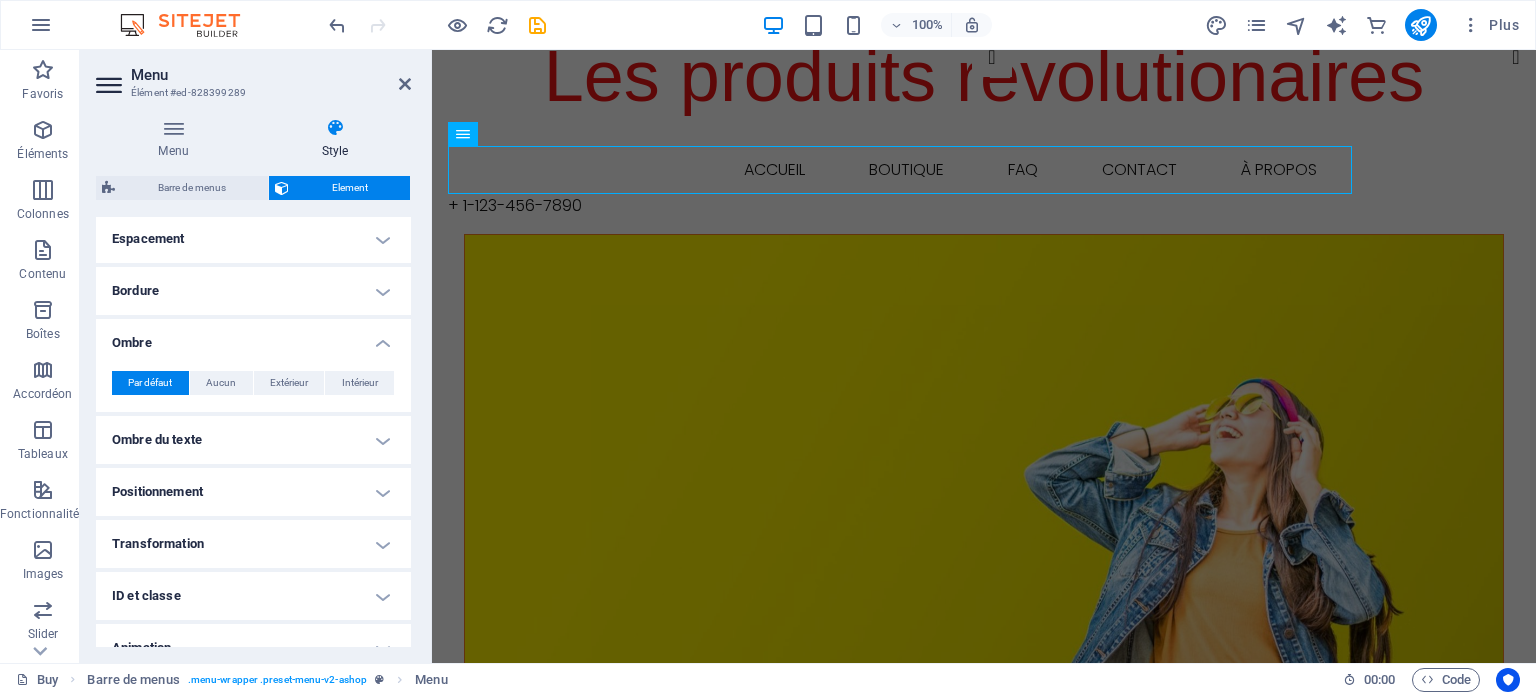 click on "Ombre du texte" at bounding box center [253, 440] 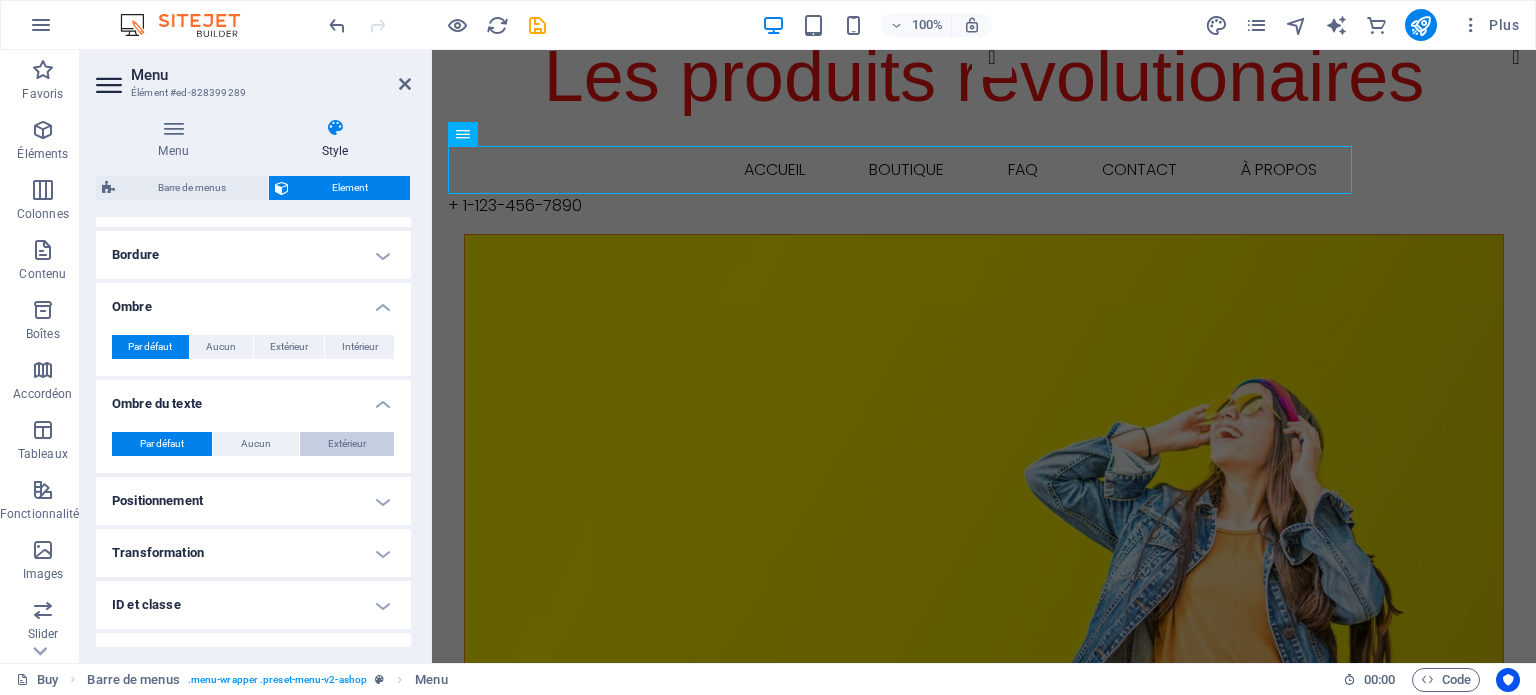 scroll, scrollTop: 420, scrollLeft: 0, axis: vertical 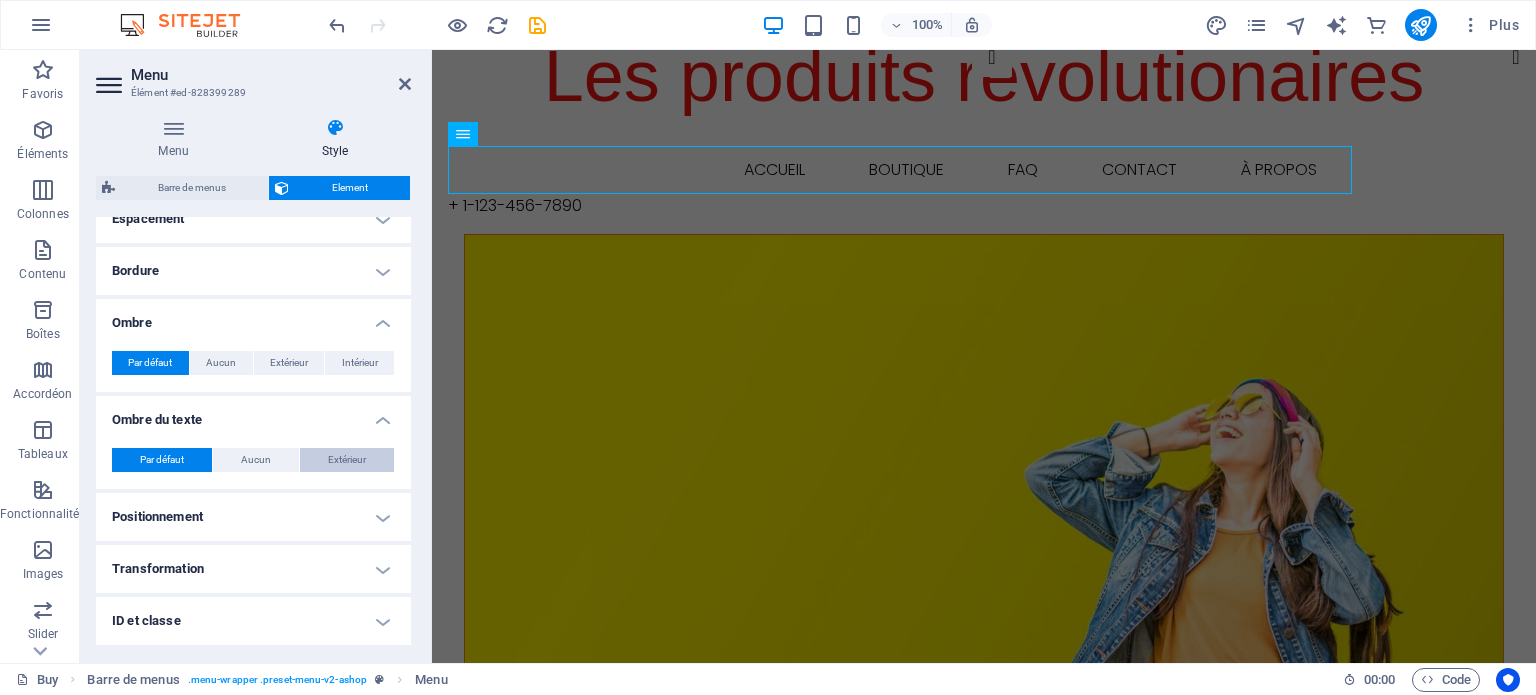 click on "Extérieur" at bounding box center (347, 460) 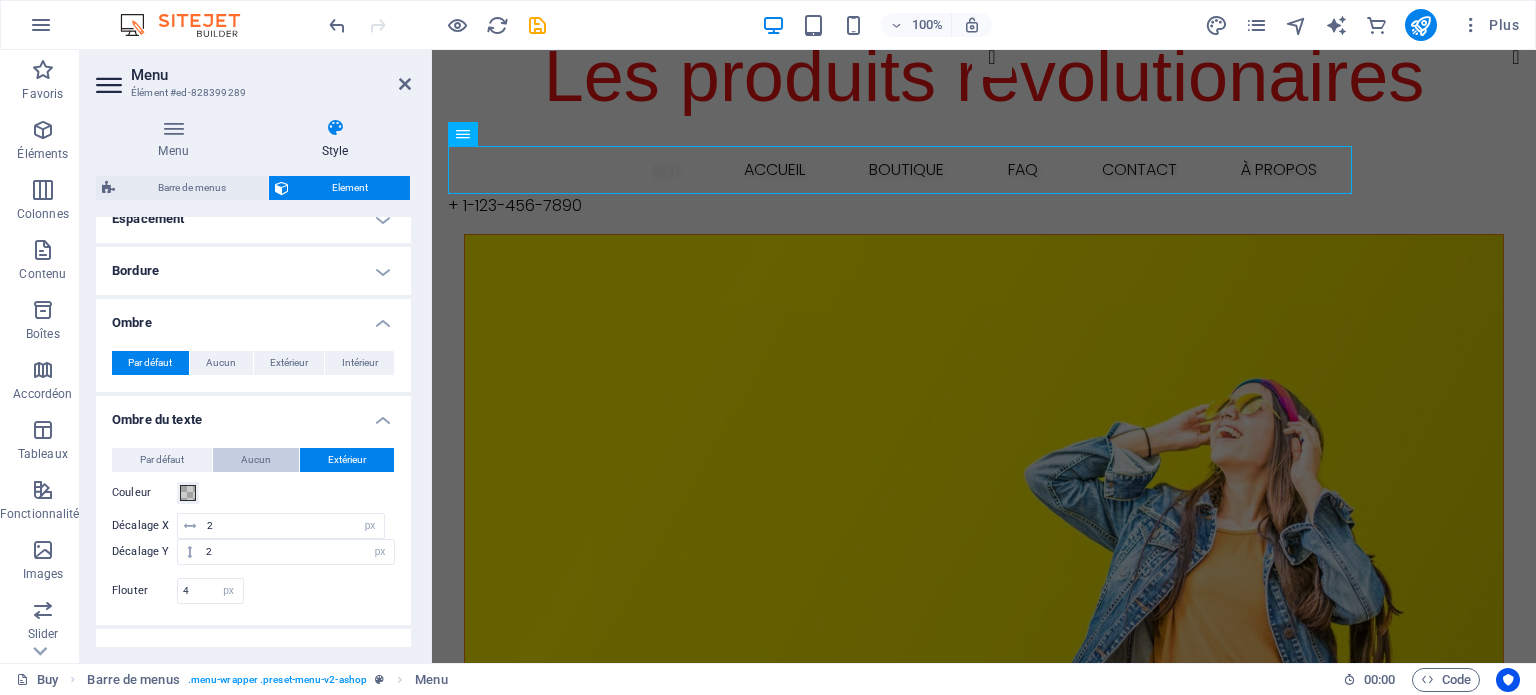 click on "Aucun" at bounding box center (256, 460) 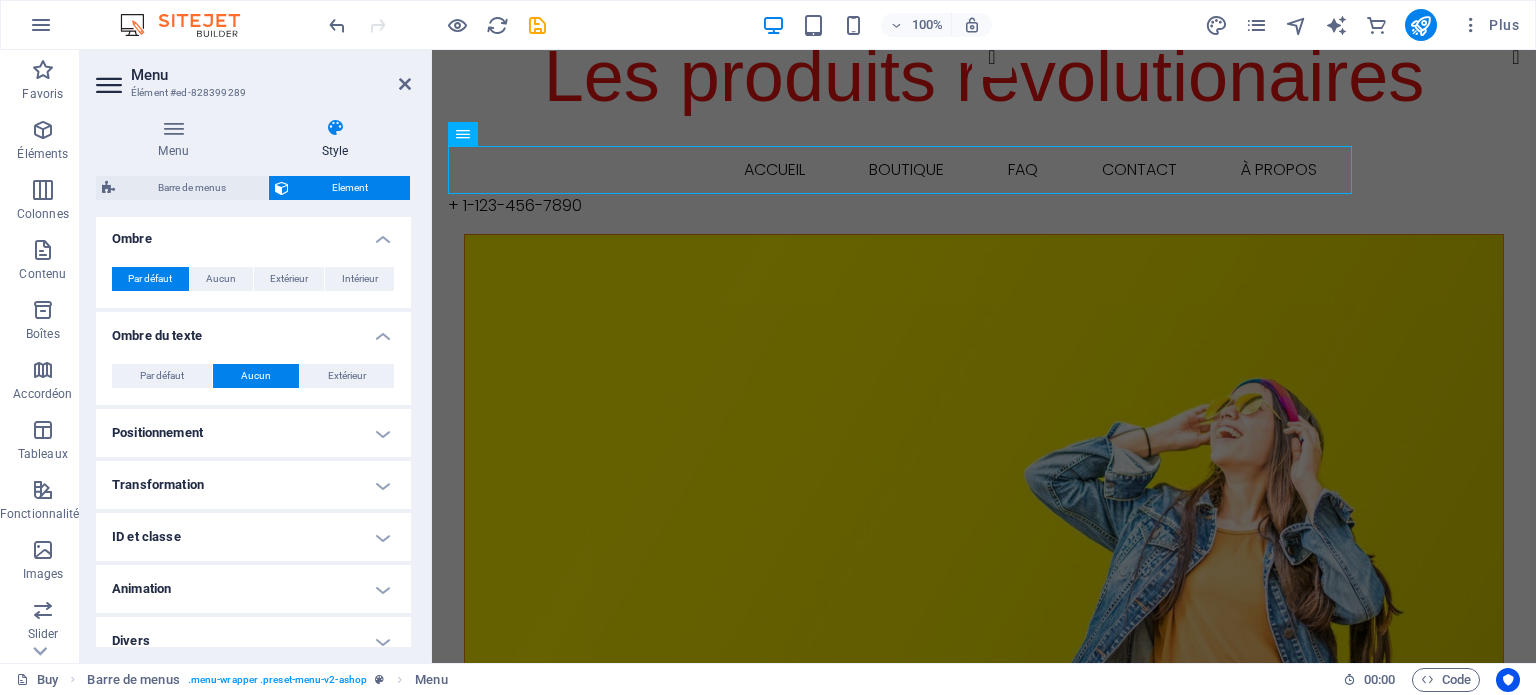 scroll, scrollTop: 520, scrollLeft: 0, axis: vertical 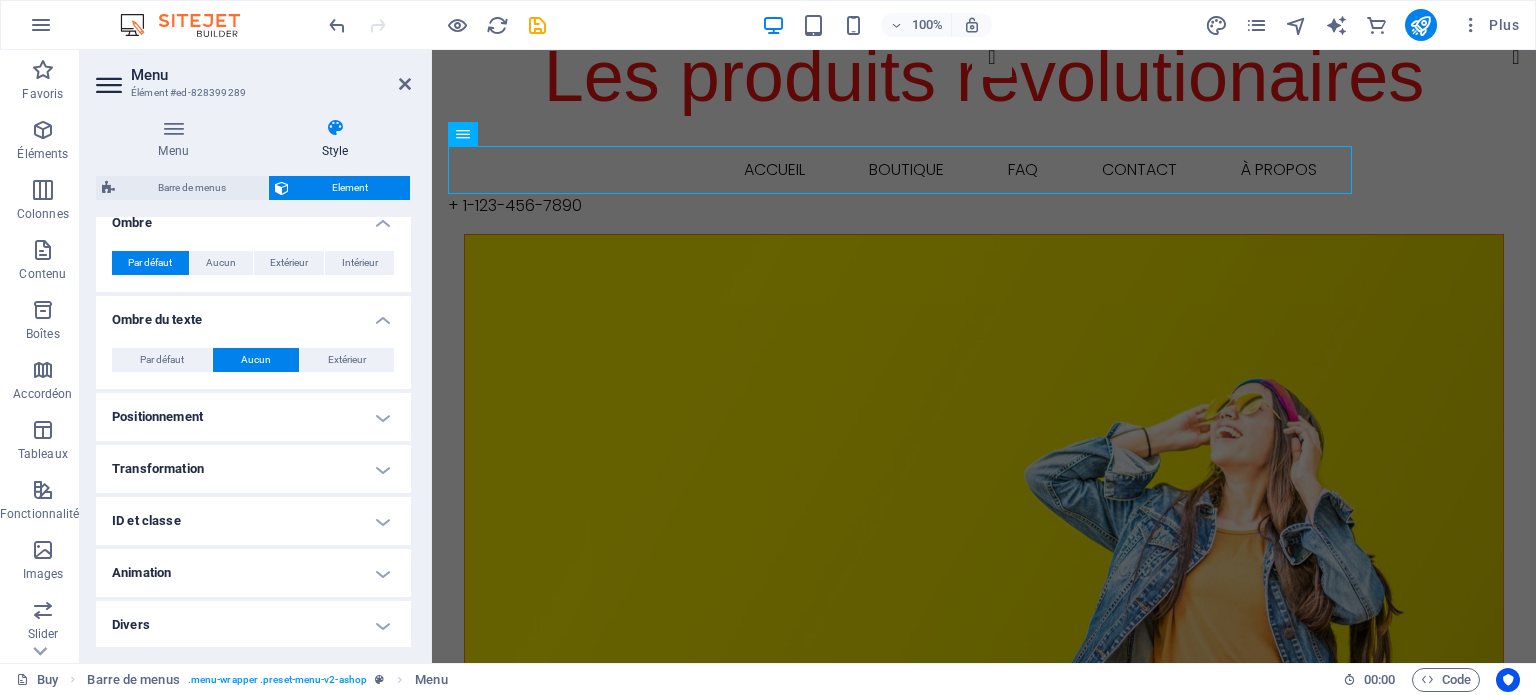 click on "Transformation" at bounding box center (253, 469) 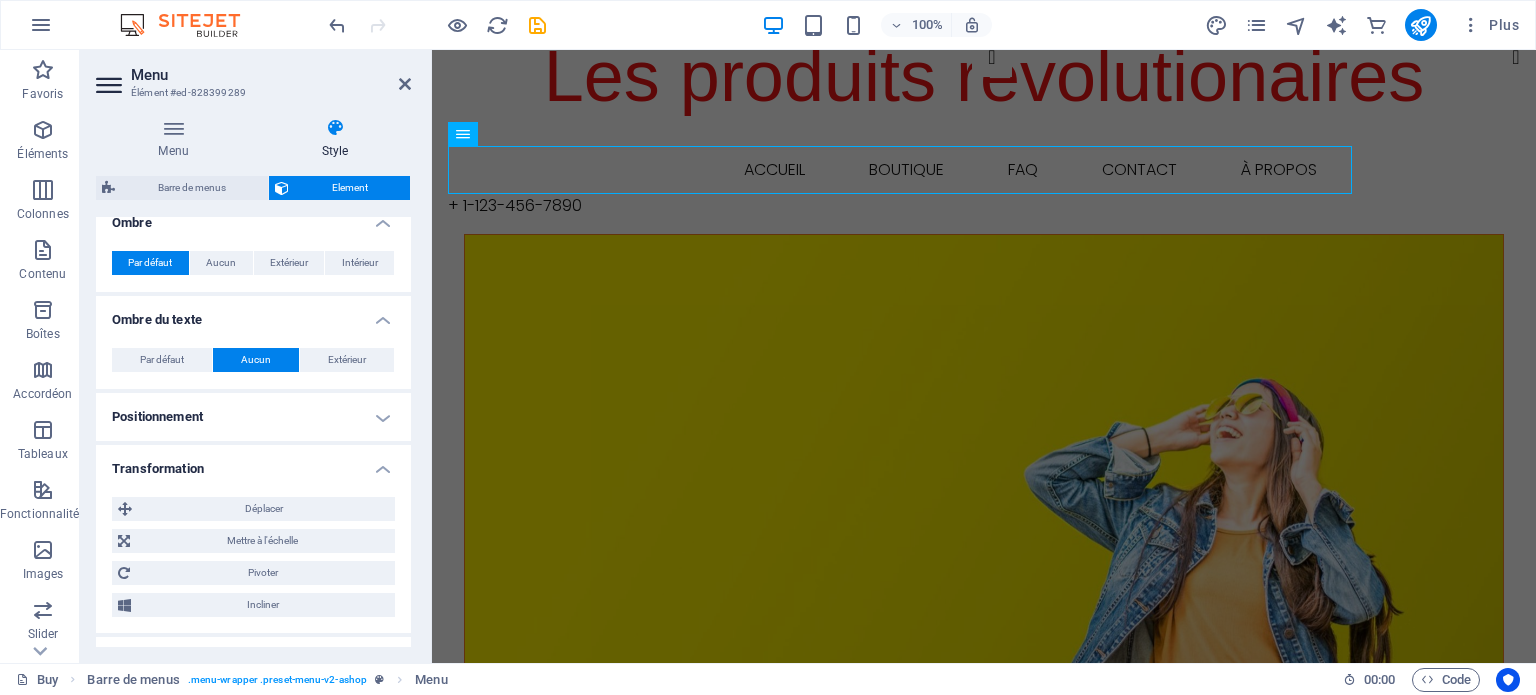 click on "Transformation" at bounding box center [253, 463] 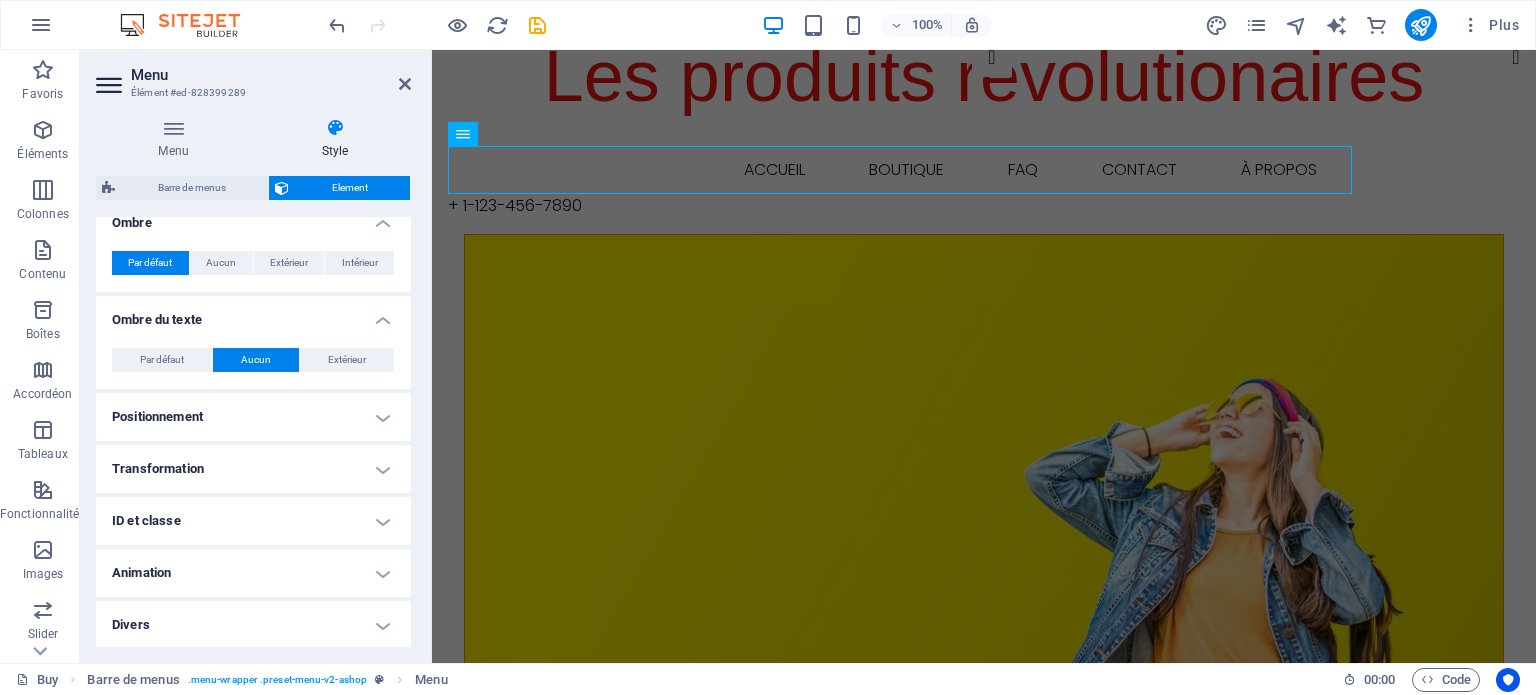 click on "Animation" at bounding box center [253, 573] 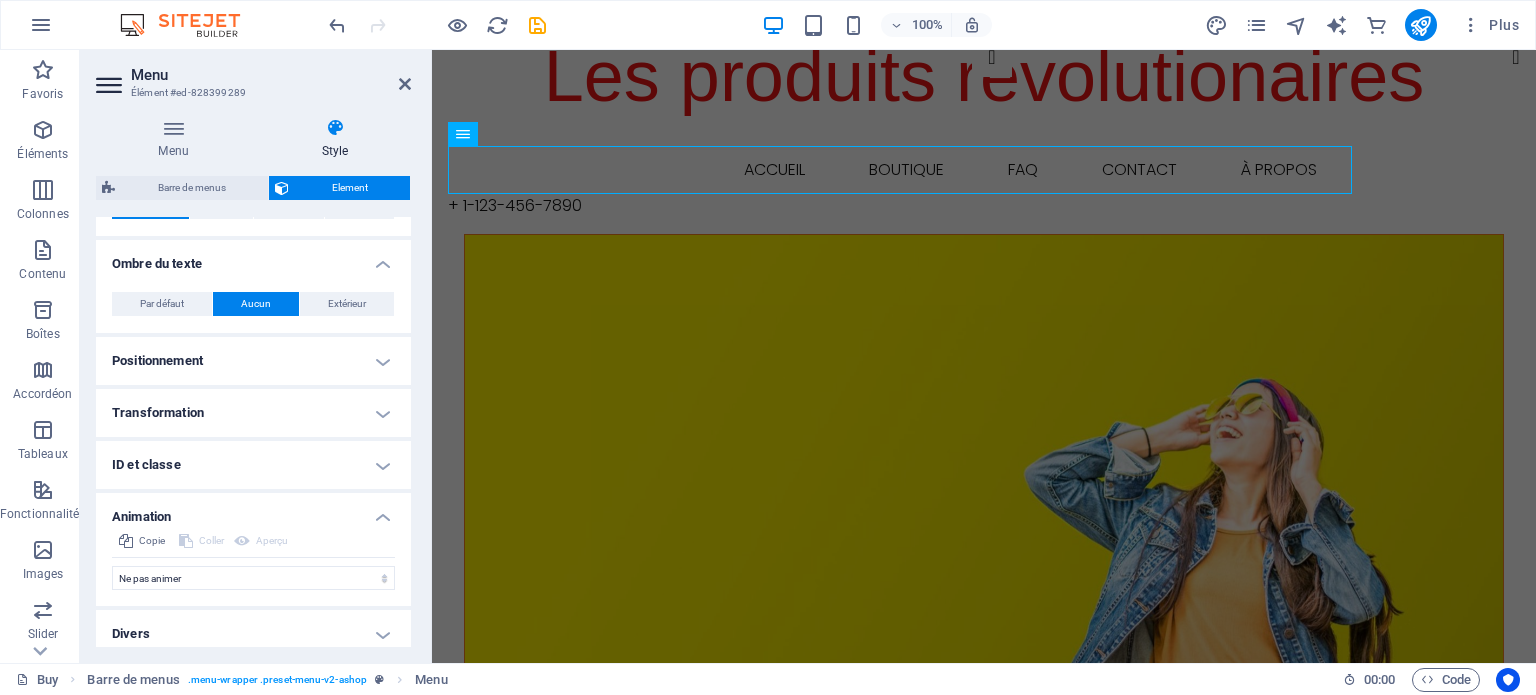 scroll, scrollTop: 585, scrollLeft: 0, axis: vertical 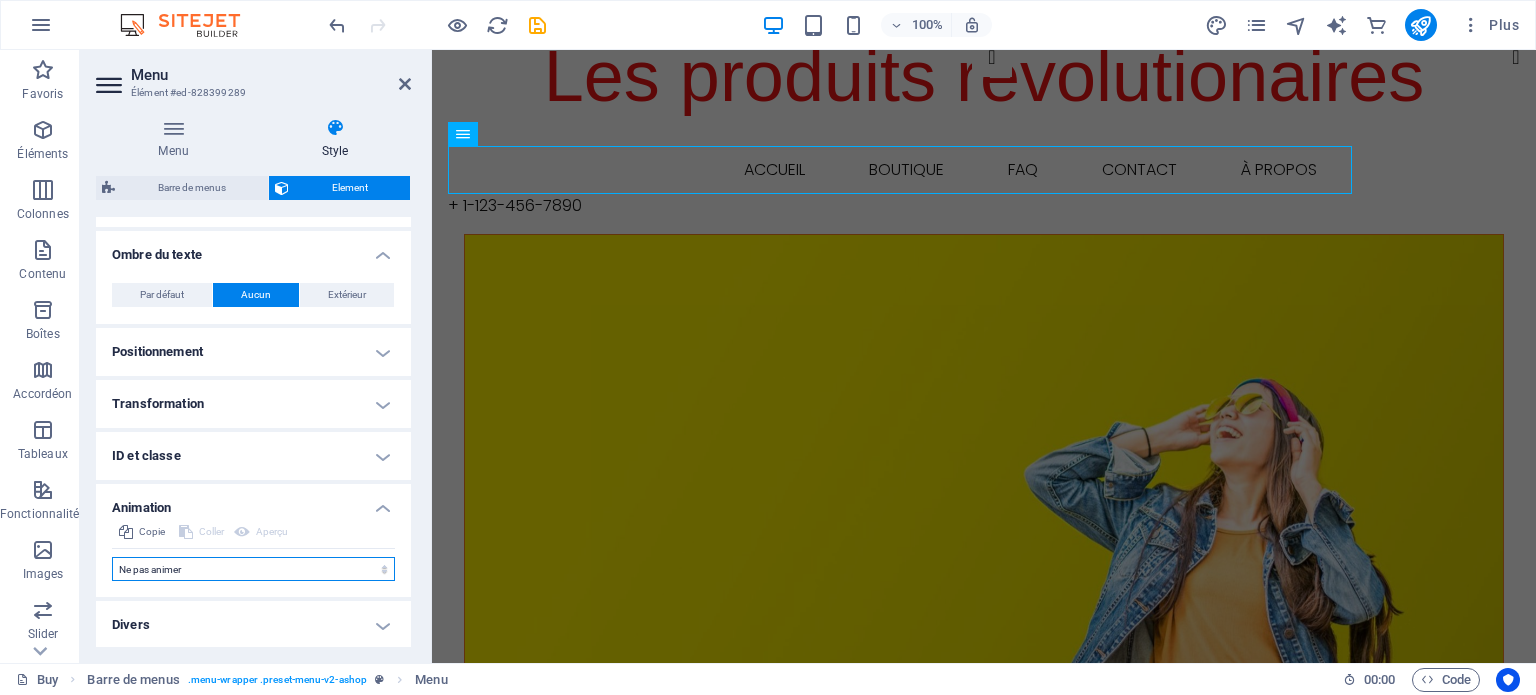 click on "Ne pas animer Afficher / Masquer Glisser vers le haut / le bas Zoomer/Dézoomer Glisser de gauche à droite Glisser de droite à gauche Slide du haut vers le bas Slide du bas vers le haut Impulsion Clignoter Ouvrir en tant que superposition" at bounding box center (253, 569) 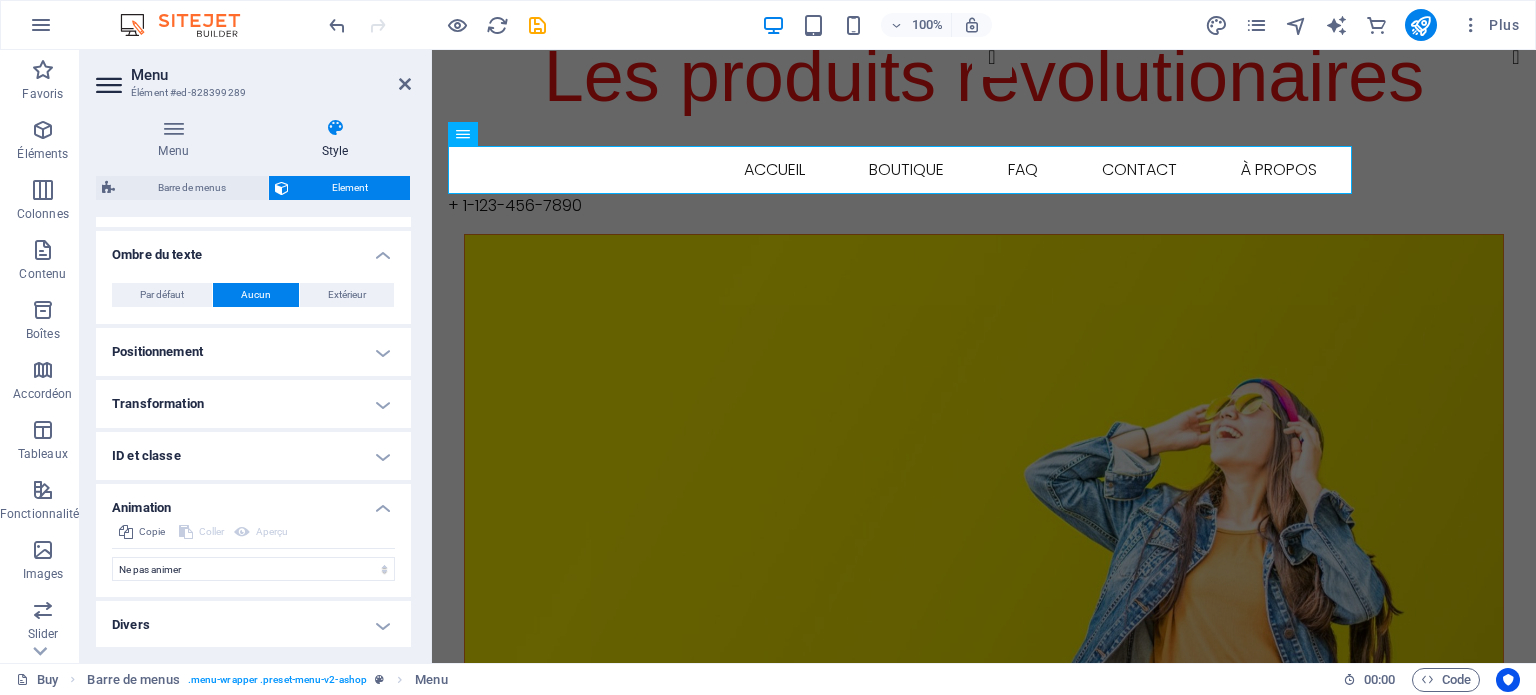 click on "Barre de menus Element Mise en page Définit comment cet élément s'étend dans la mise en page (Flexbox). Taille Par défaut auto px % 1/1 1/2 1/3 1/4 1/5 1/6 1/7 1/8 1/9 1/10 Agrandir 1 Réduire Commander Mise en page du conteneur Visible Visible Opacité 100 % Débordement Espacement Marge Par défaut auto px % rem vw vh Personnalisé Personnalisé auto px % rem vw vh auto px % rem vw vh auto px % rem vw vh auto px % rem vw vh Marge intérieure Par défaut px rem % vh vw Personnalisé Personnalisé px rem % vh vw px rem % vh vw px rem % vh vw px rem % vh vw Bordure Style              - Largeur 1 auto px rem % vh vw Personnalisé Personnalisé 1 auto px rem % vh vw 1 auto px rem % vh vw 1 auto px rem % vh vw 1 auto px rem % vh vw  - Couleur Coins arrondis Par défaut px rem % vh vw Personnalisé Personnalisé px rem % vh vw px rem % vh vw px rem % vh vw px rem % vh vw Ombre Par défaut Aucun Extérieur Intérieur Couleur Décalage X 0 px rem vh vw Décalage Y 0 px rem vh vw Flouter 0 px rem % vh" at bounding box center [253, 411] 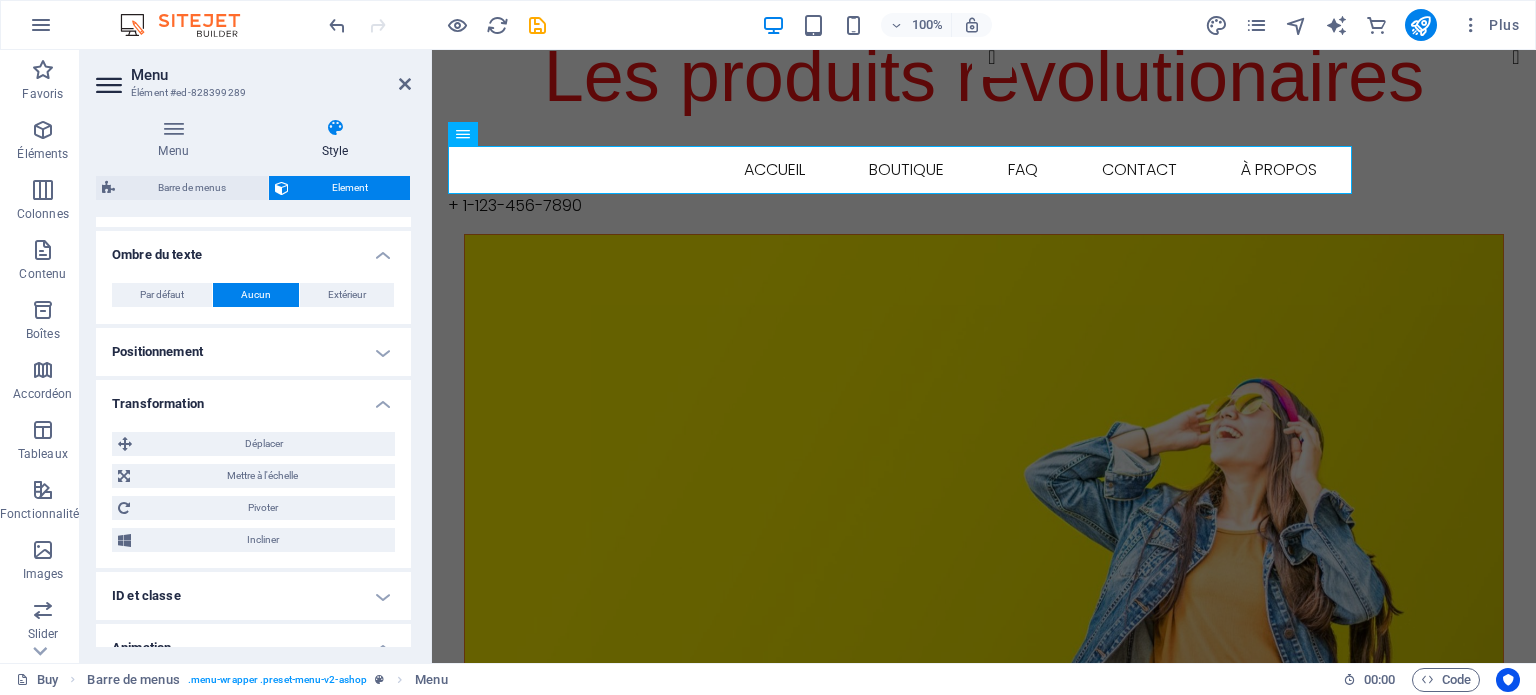 click on "Transformation" at bounding box center (253, 398) 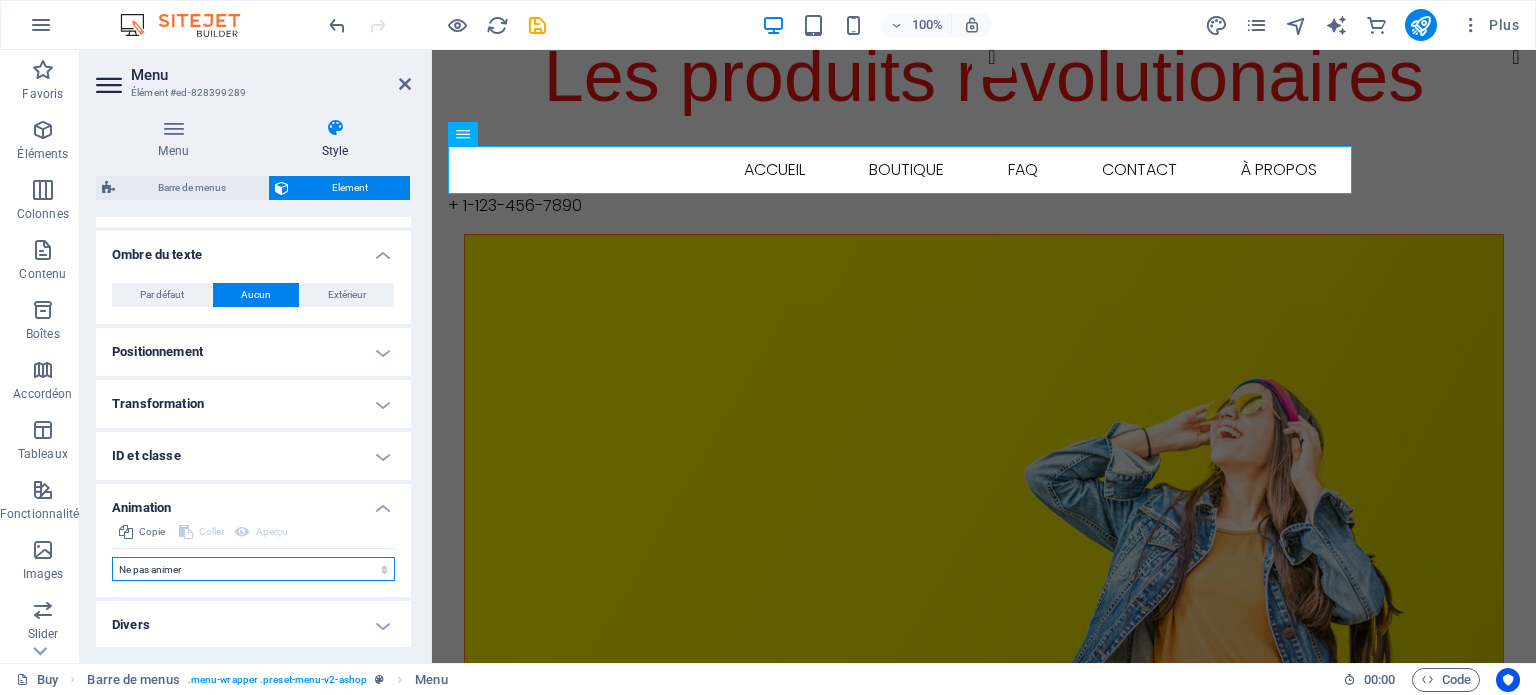 click on "Ne pas animer Afficher / Masquer Glisser vers le haut / le bas Zoomer/Dézoomer Glisser de gauche à droite Glisser de droite à gauche Slide du haut vers le bas Slide du bas vers le haut Impulsion Clignoter Ouvrir en tant que superposition" at bounding box center [253, 569] 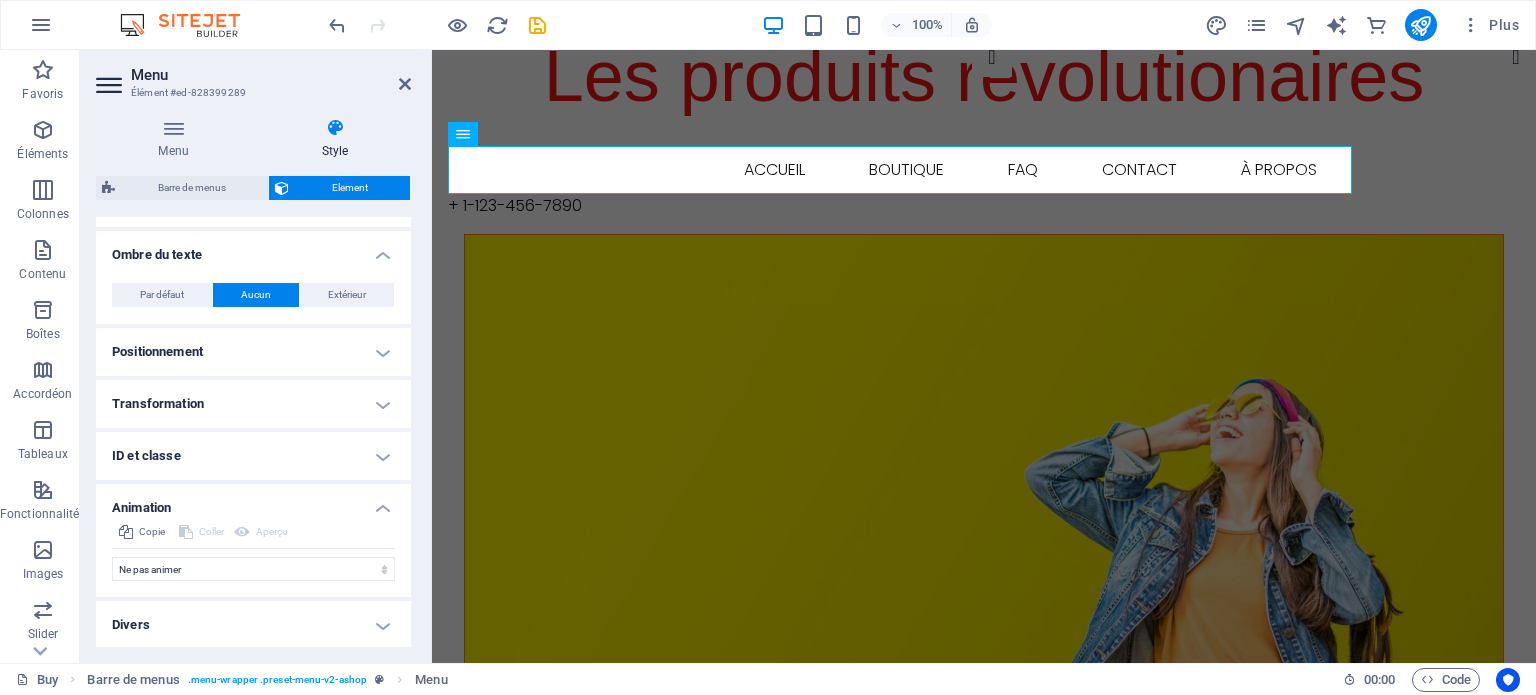 click on "Divers" at bounding box center (253, 625) 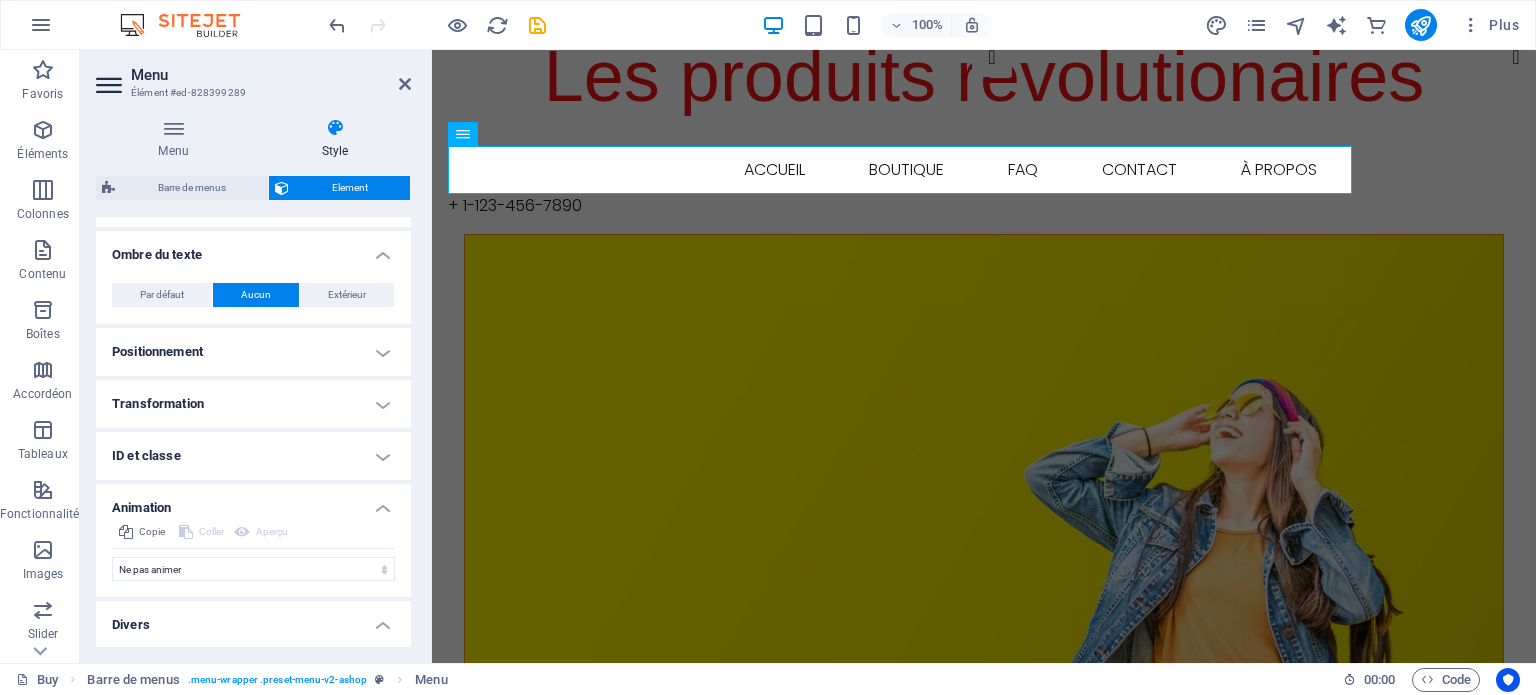 click on "Divers" at bounding box center [253, 619] 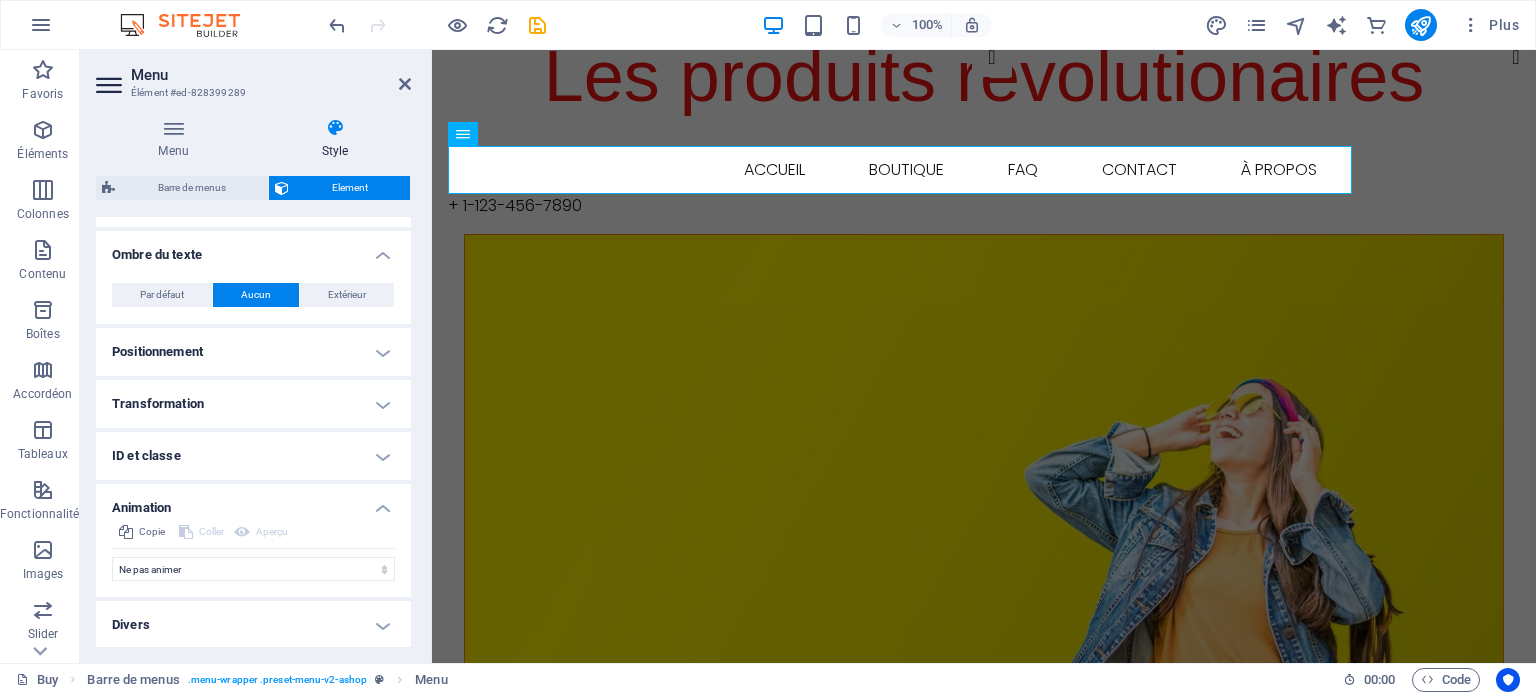 click at bounding box center [111, 85] 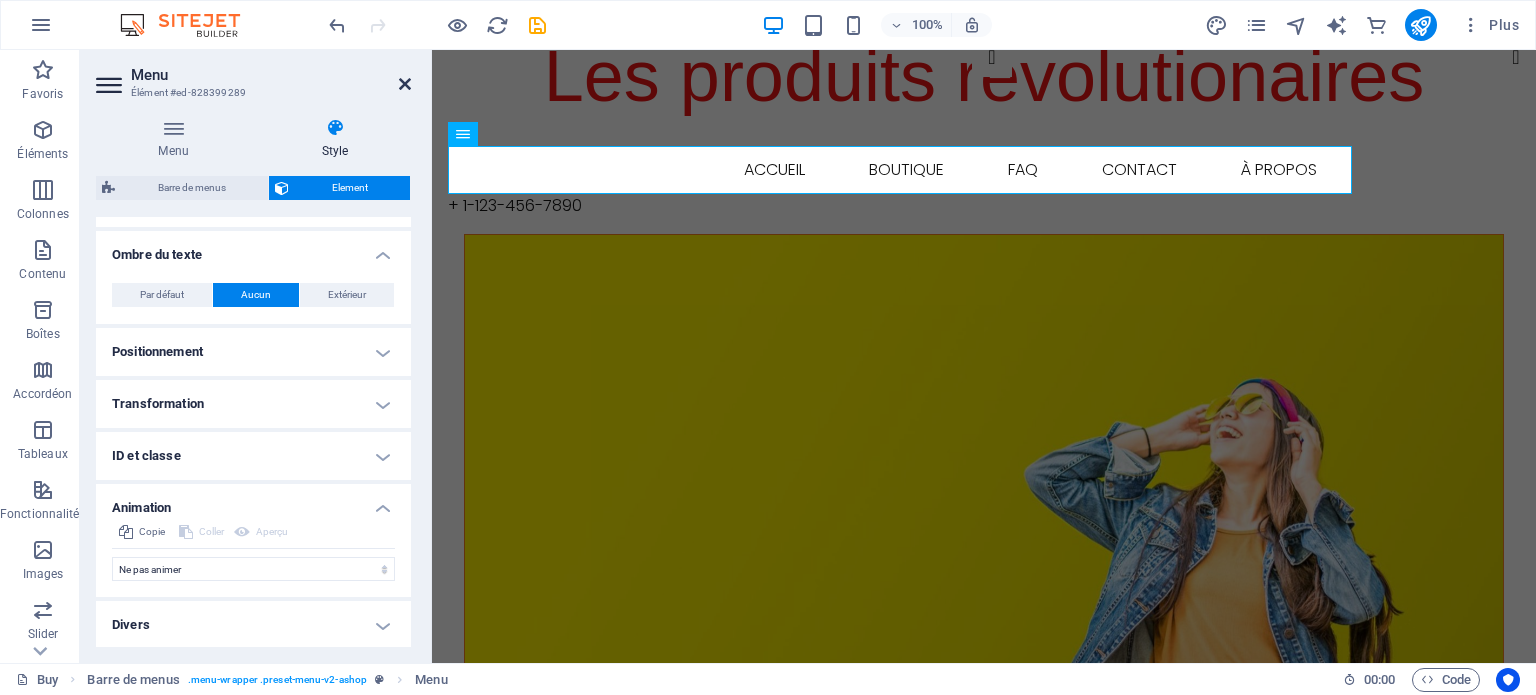 click at bounding box center [405, 84] 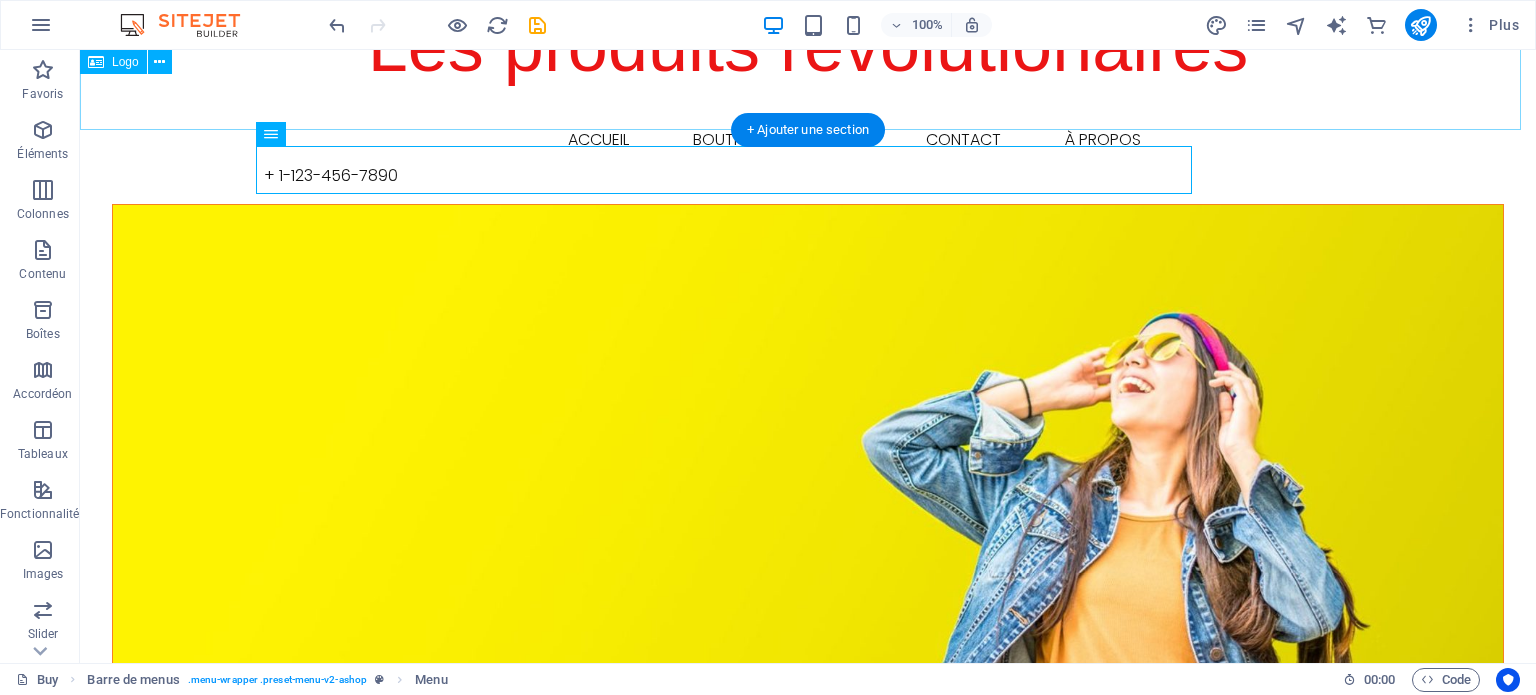 scroll, scrollTop: 400, scrollLeft: 0, axis: vertical 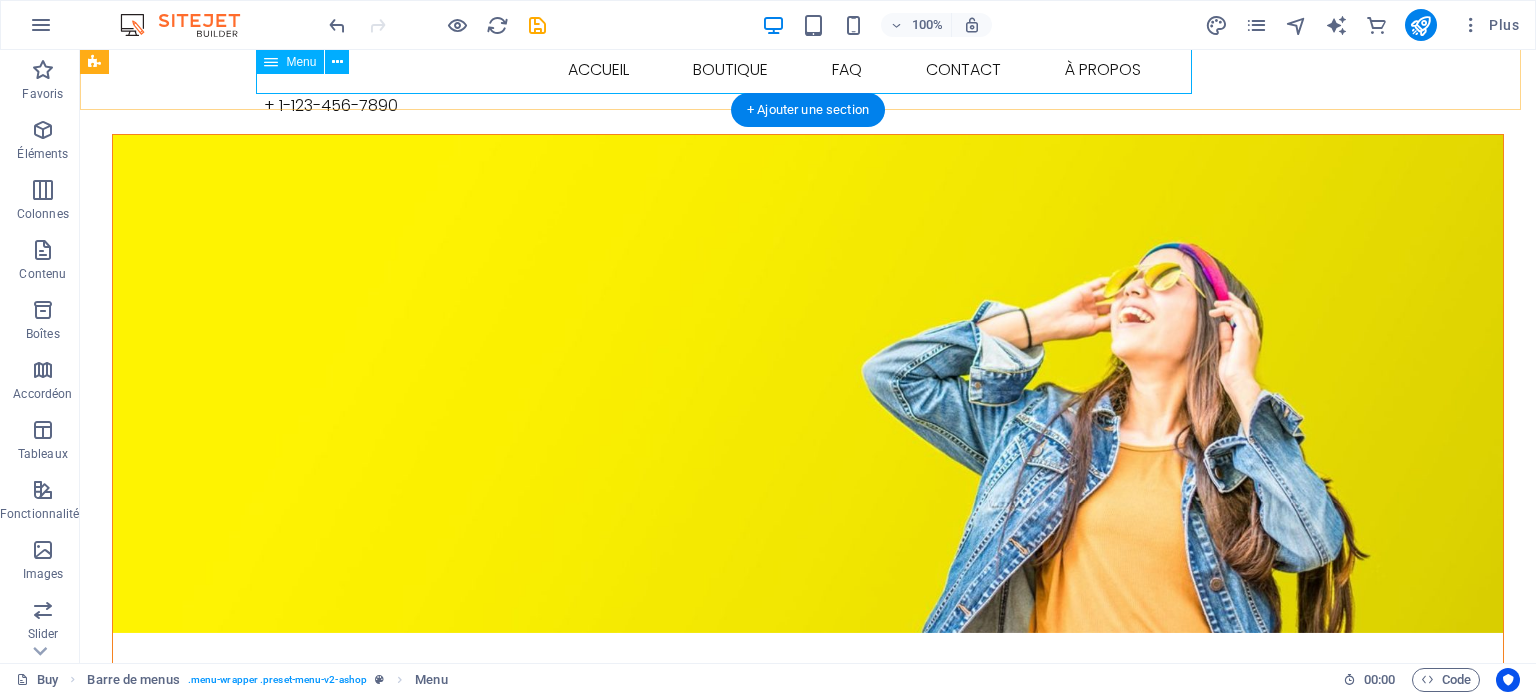 click on "BUY ACCUEIL BOUTIQUE FAQ CONTACT À PROPOS" at bounding box center [808, 70] 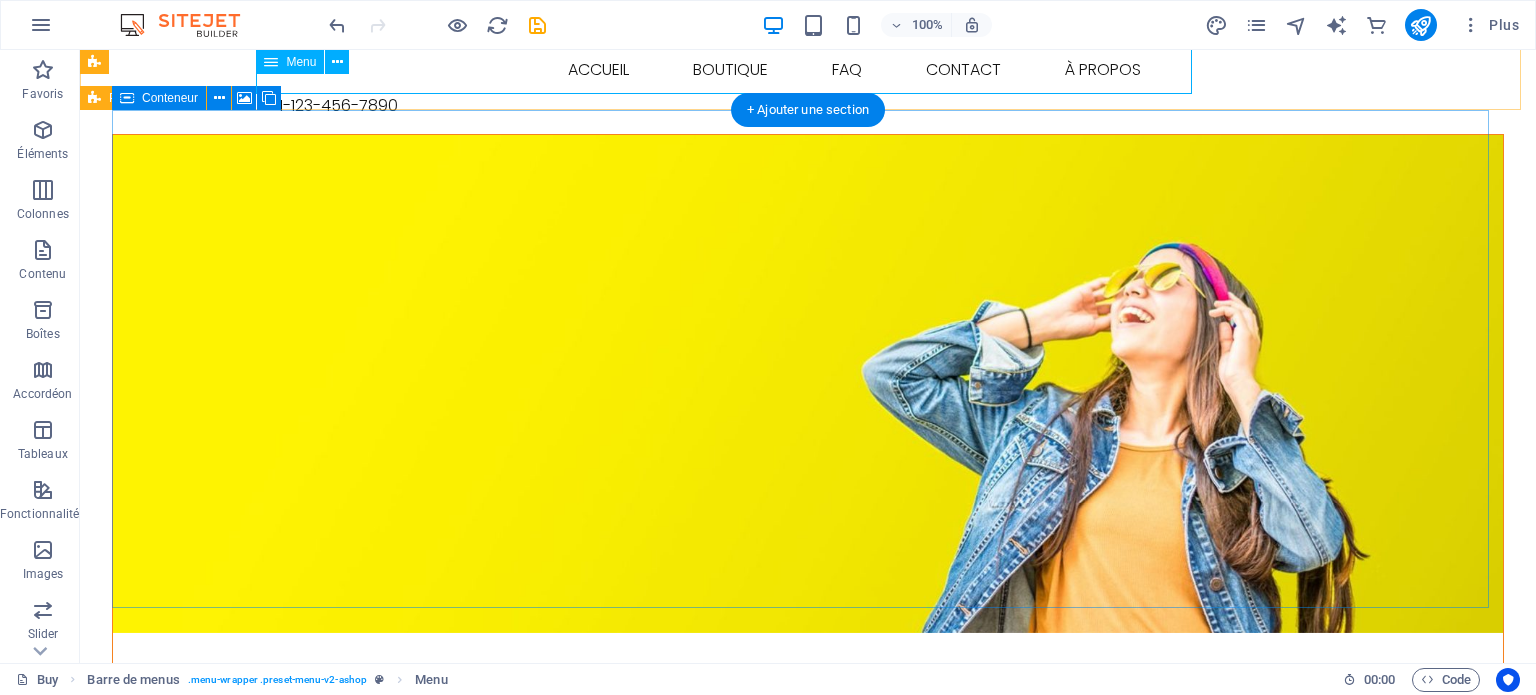 click on "BUY ACCUEIL BOUTIQUE FAQ CONTACT À PROPOS" at bounding box center [808, 70] 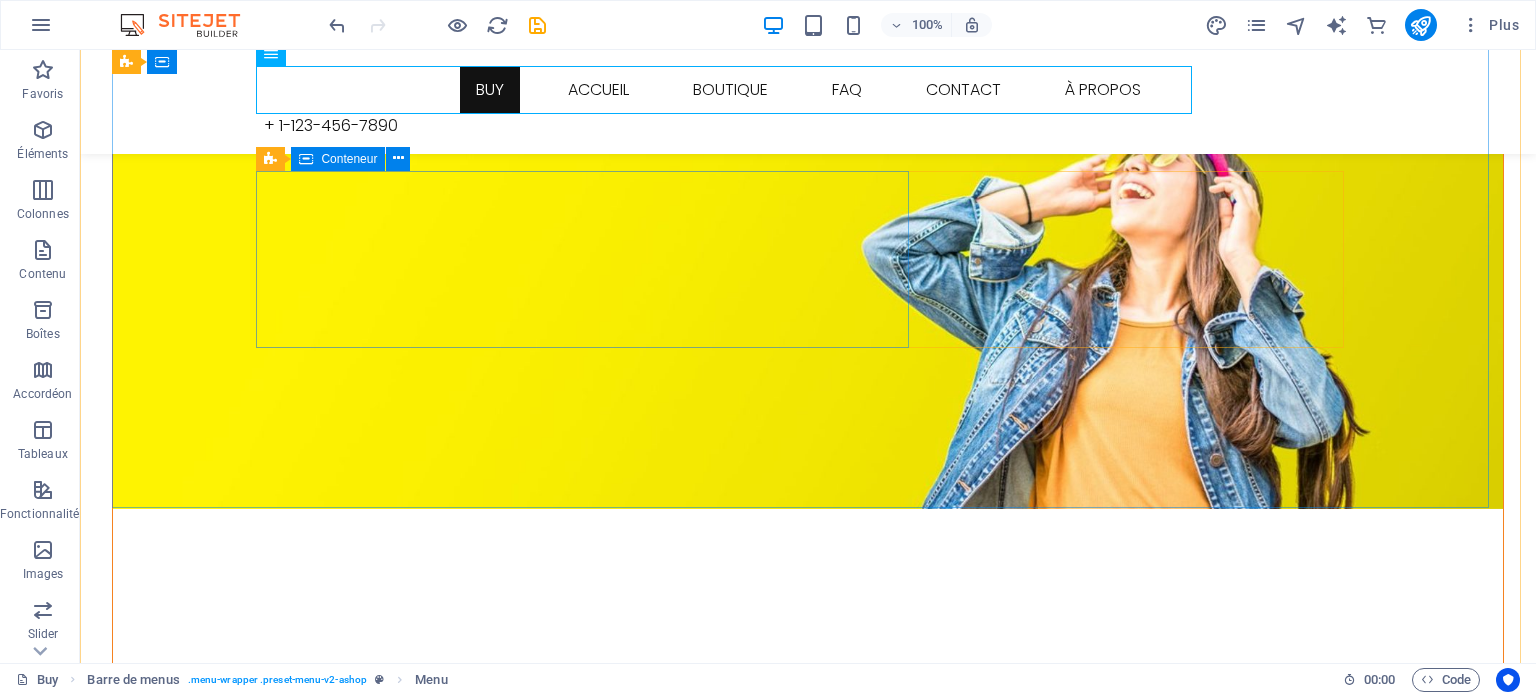 scroll, scrollTop: 300, scrollLeft: 0, axis: vertical 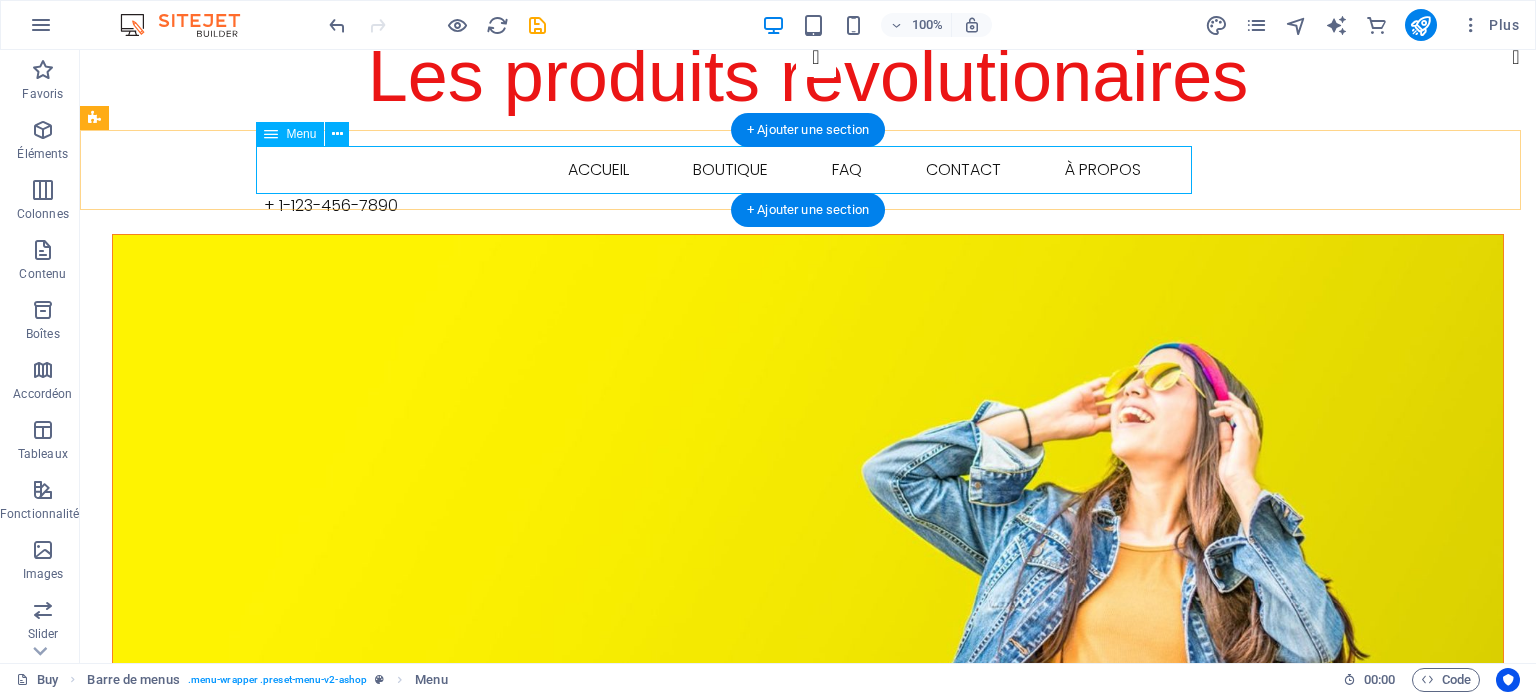 click on "BUY ACCUEIL BOUTIQUE FAQ CONTACT À PROPOS" at bounding box center [808, 170] 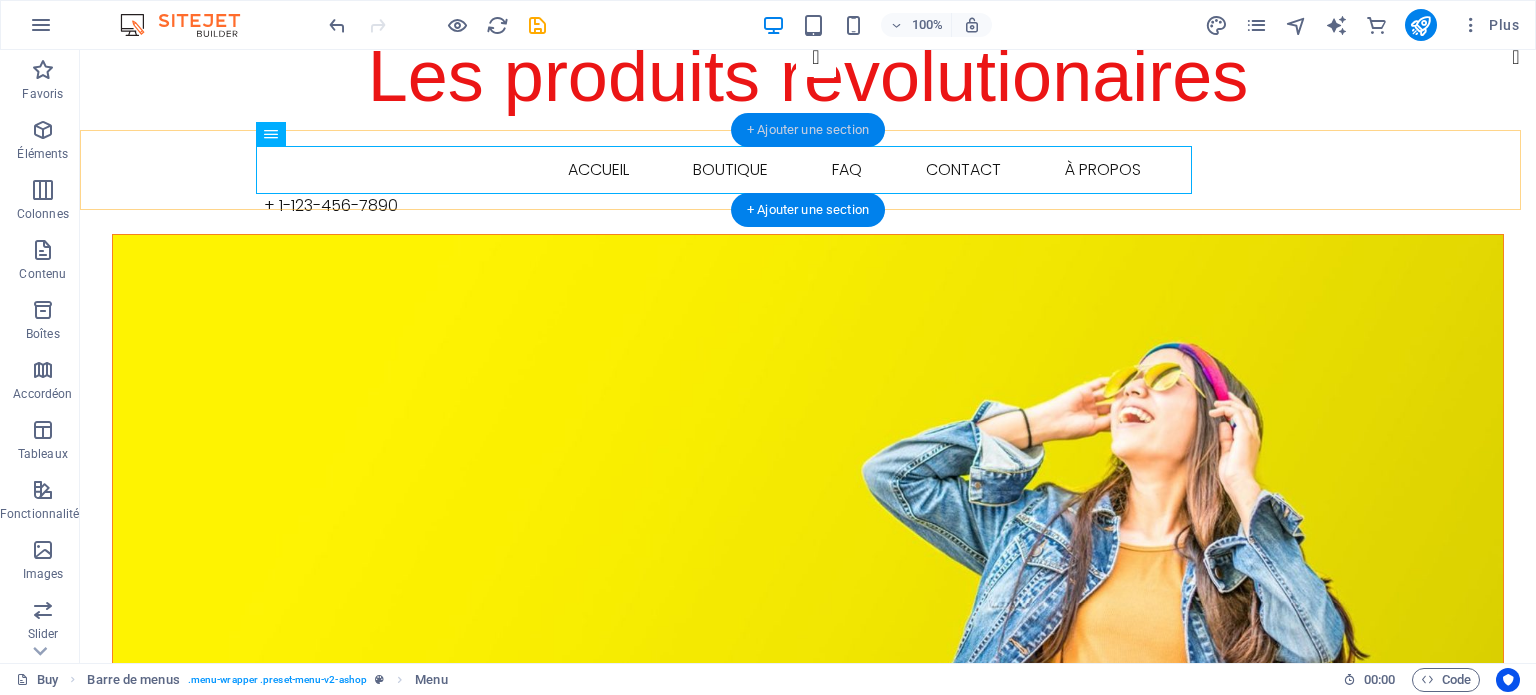 click on "+ Ajouter une section" at bounding box center (808, 130) 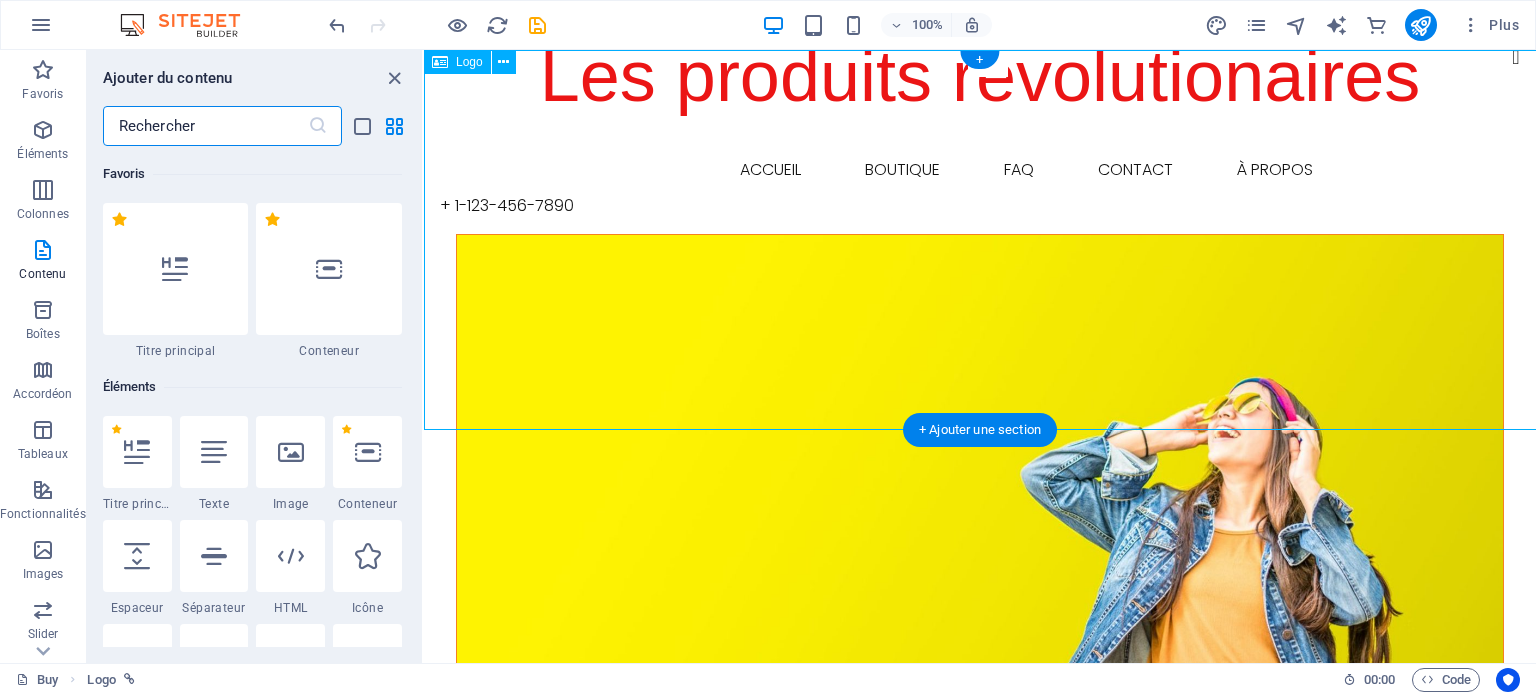 scroll, scrollTop: 0, scrollLeft: 0, axis: both 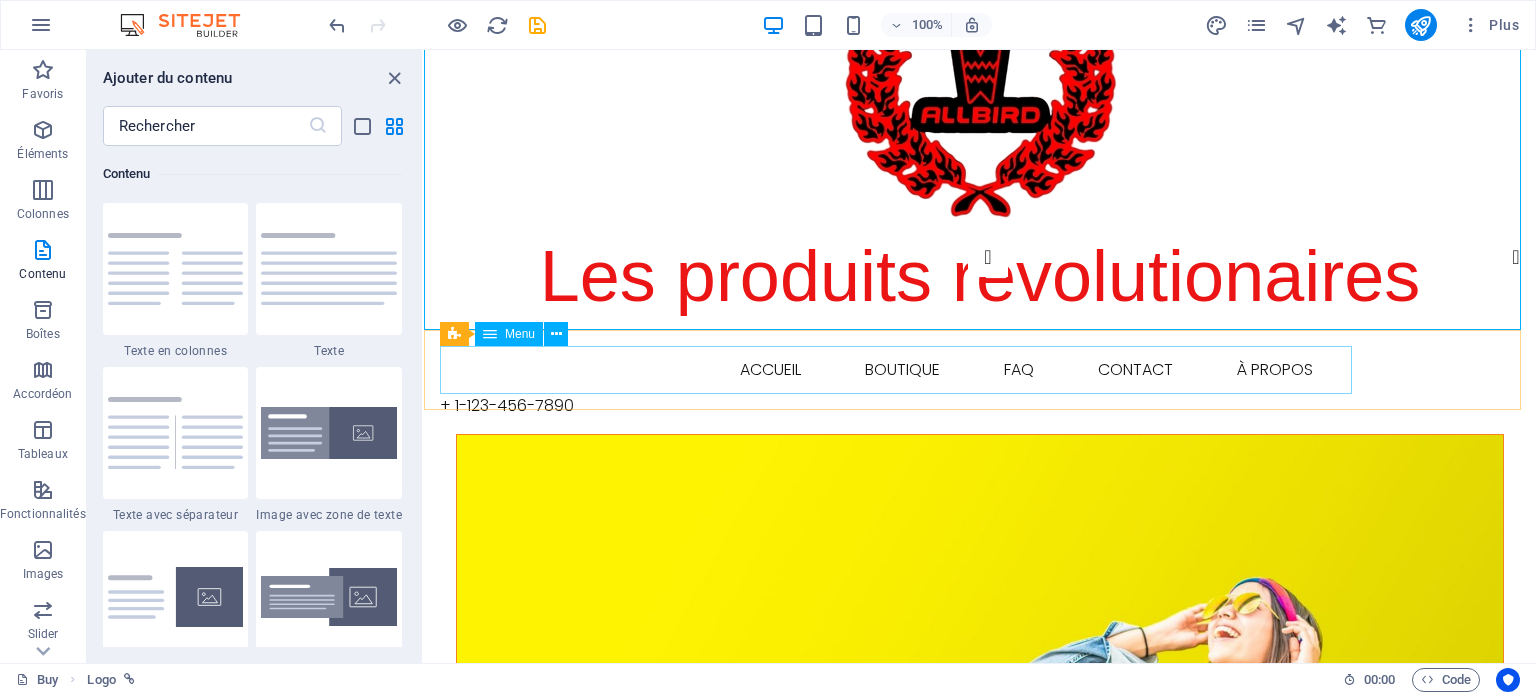 click on "Menu" at bounding box center (509, 334) 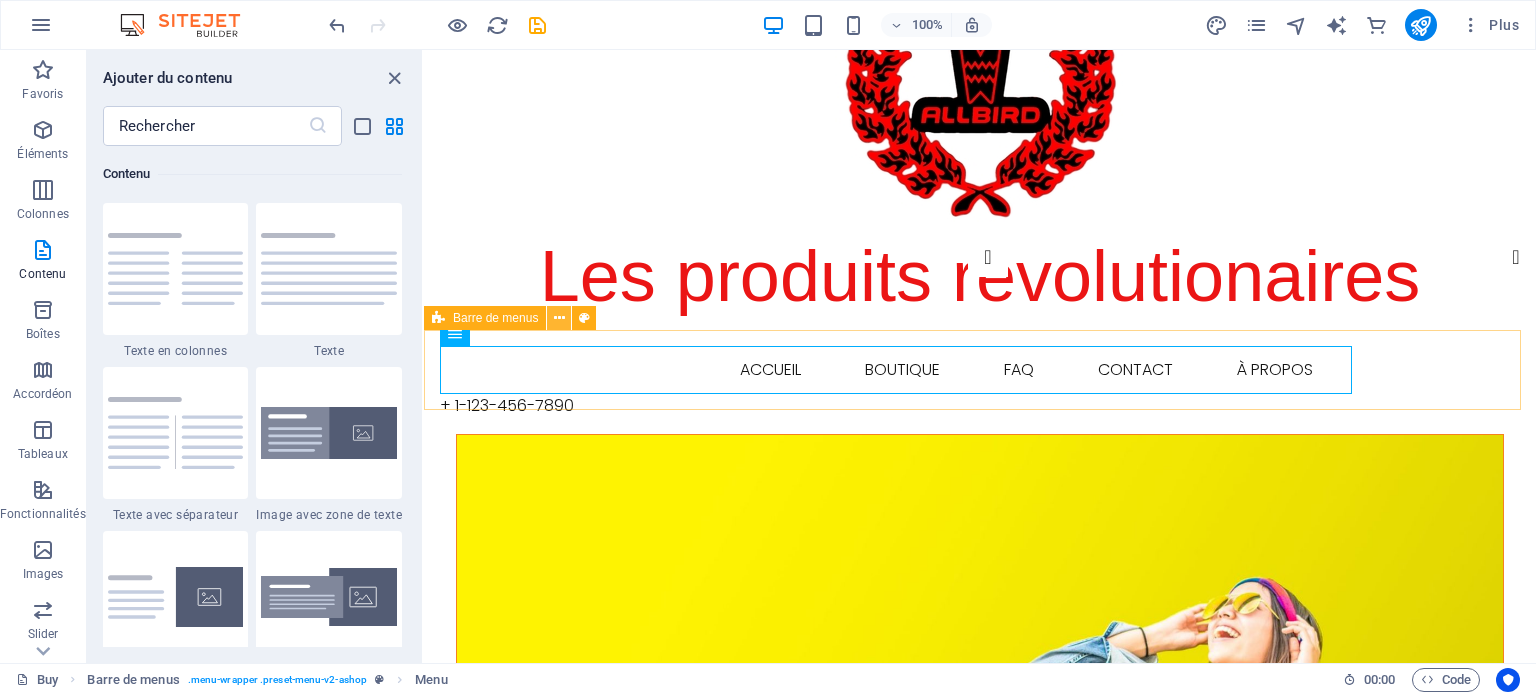 click at bounding box center [559, 318] 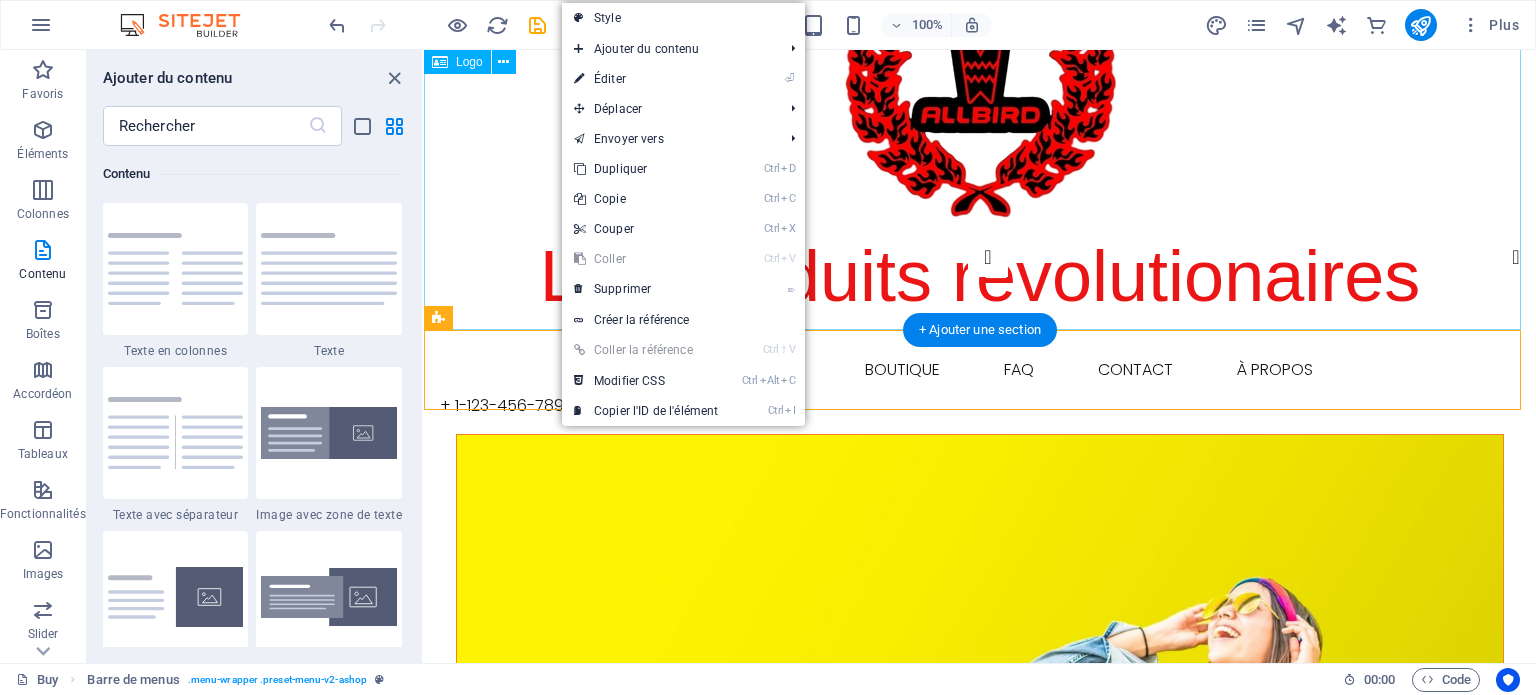 click on "Les produits révolutionaires" at bounding box center (980, 140) 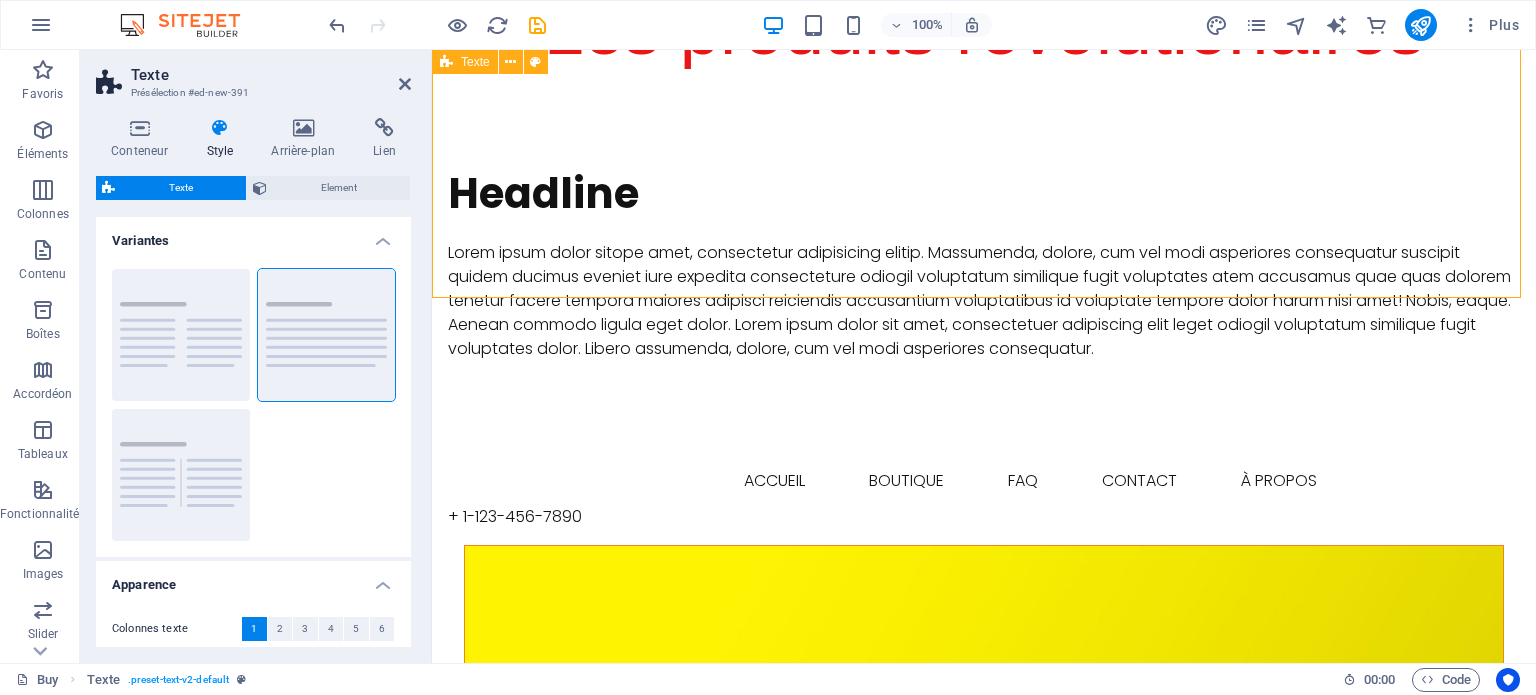 scroll, scrollTop: 300, scrollLeft: 0, axis: vertical 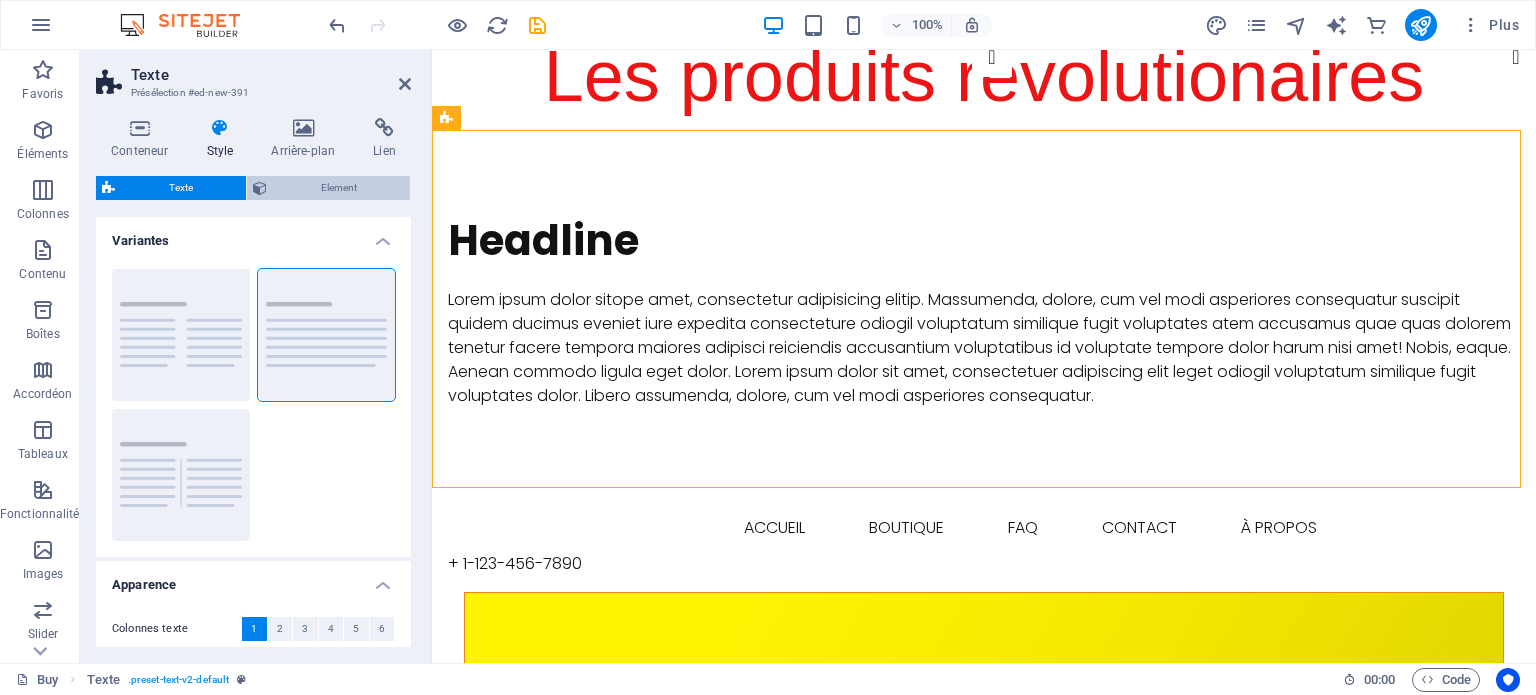 click on "Element" at bounding box center [338, 188] 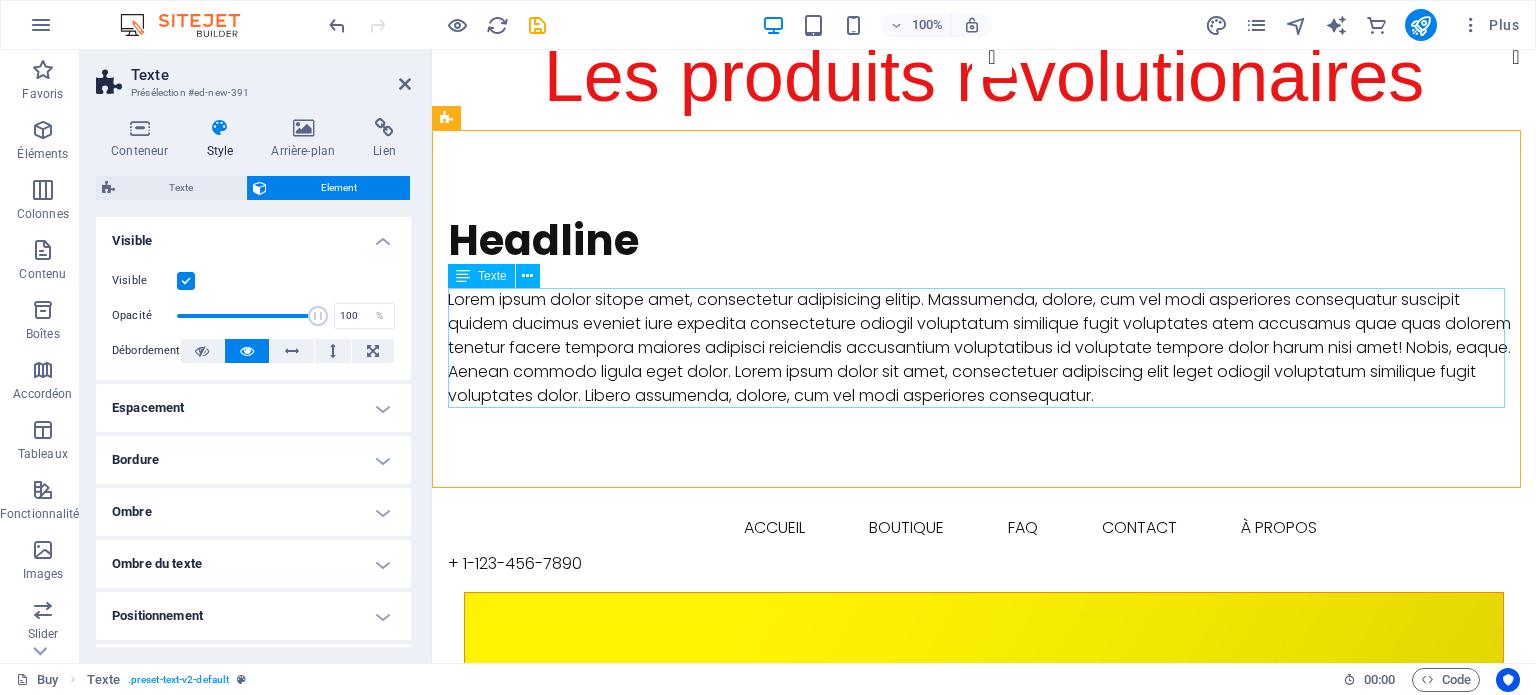 click on "Lorem ipsum dolor sitope amet, consectetur adipisicing elitip. Massumenda, dolore, cum vel modi asperiores consequatur suscipit quidem ducimus eveniet iure expedita consecteture odiogil voluptatum similique fugit voluptates atem accusamus quae quas dolorem tenetur facere tempora maiores adipisci reiciendis accusantium voluptatibus id voluptate tempore dolor harum nisi amet! Nobis, eaque. Aenean commodo ligula eget dolor. Lorem ipsum dolor sit amet, consectetuer adipiscing elit leget odiogil voluptatum similique fugit voluptates dolor. Libero assumenda, dolore, cum vel modi asperiores consequatur." at bounding box center (984, 348) 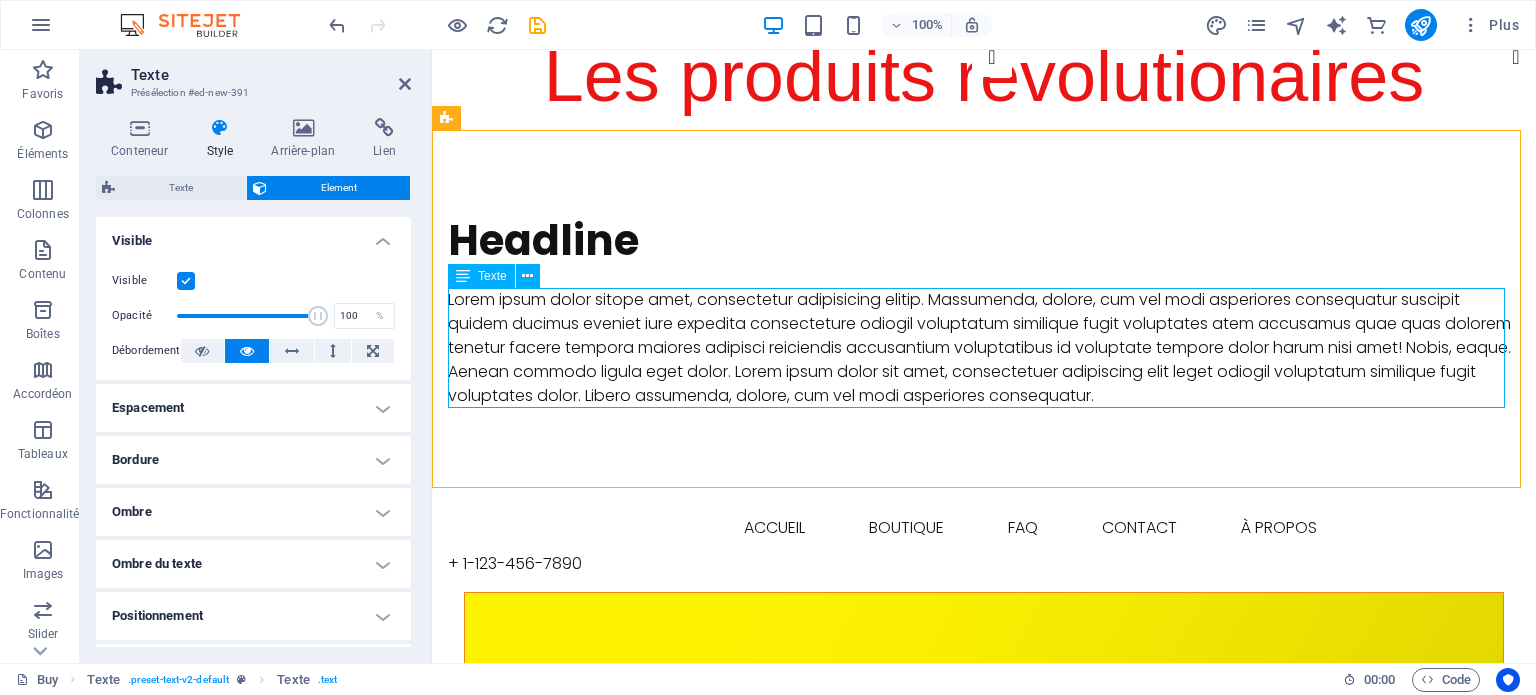 click on "Lorem ipsum dolor sitope amet, consectetur adipisicing elitip. Massumenda, dolore, cum vel modi asperiores consequatur suscipit quidem ducimus eveniet iure expedita consecteture odiogil voluptatum similique fugit voluptates atem accusamus quae quas dolorem tenetur facere tempora maiores adipisci reiciendis accusantium voluptatibus id voluptate tempore dolor harum nisi amet! Nobis, eaque. Aenean commodo ligula eget dolor. Lorem ipsum dolor sit amet, consectetuer adipiscing elit leget odiogil voluptatum similique fugit voluptates dolor. Libero assumenda, dolore, cum vel modi asperiores consequatur." at bounding box center (984, 348) 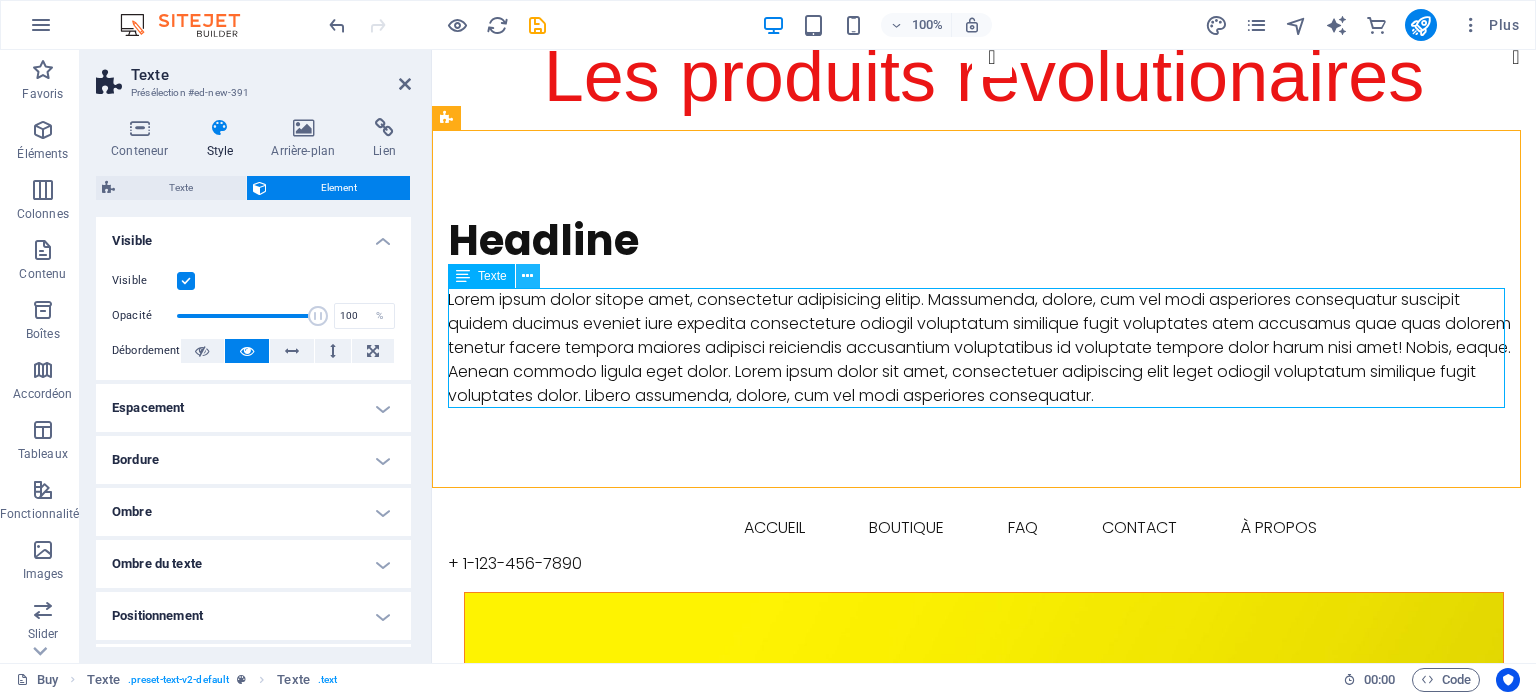 click at bounding box center (527, 276) 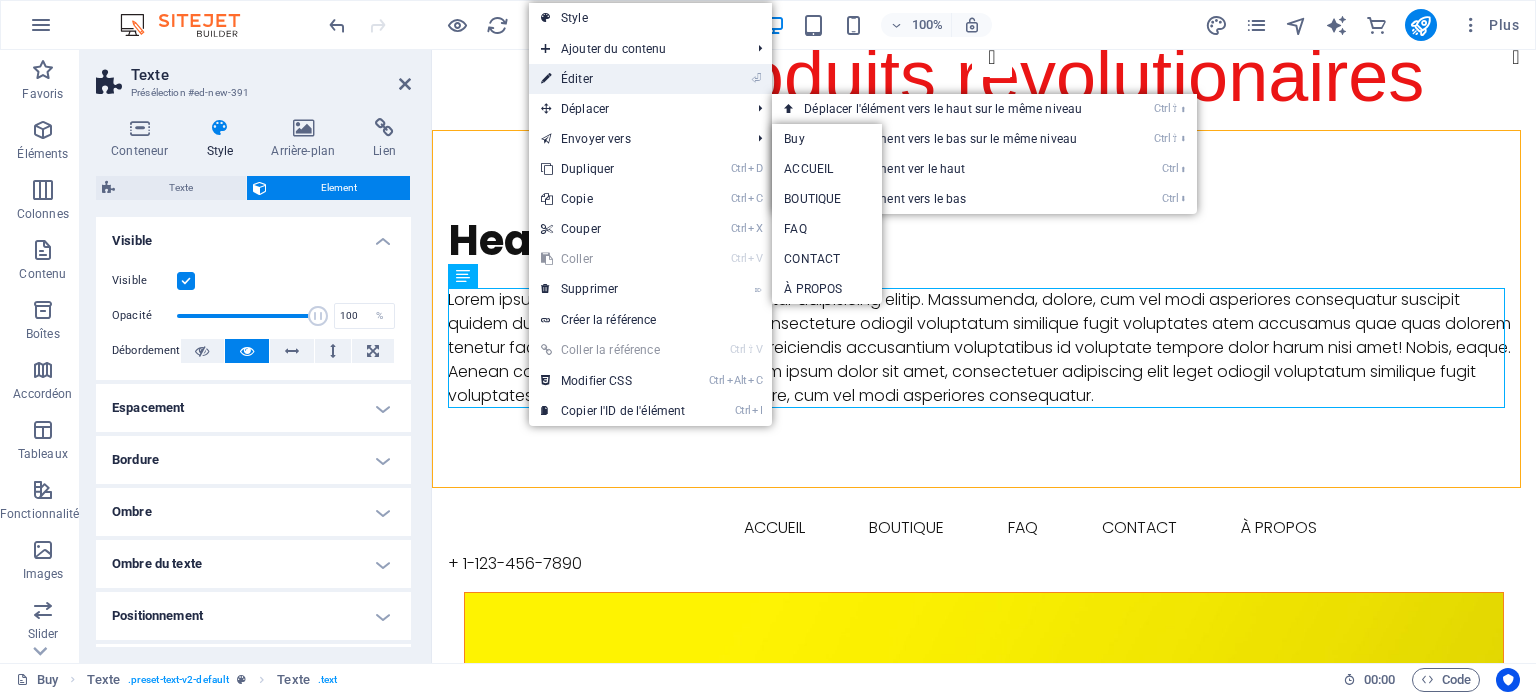 click on "⏎  Éditer" at bounding box center [613, 79] 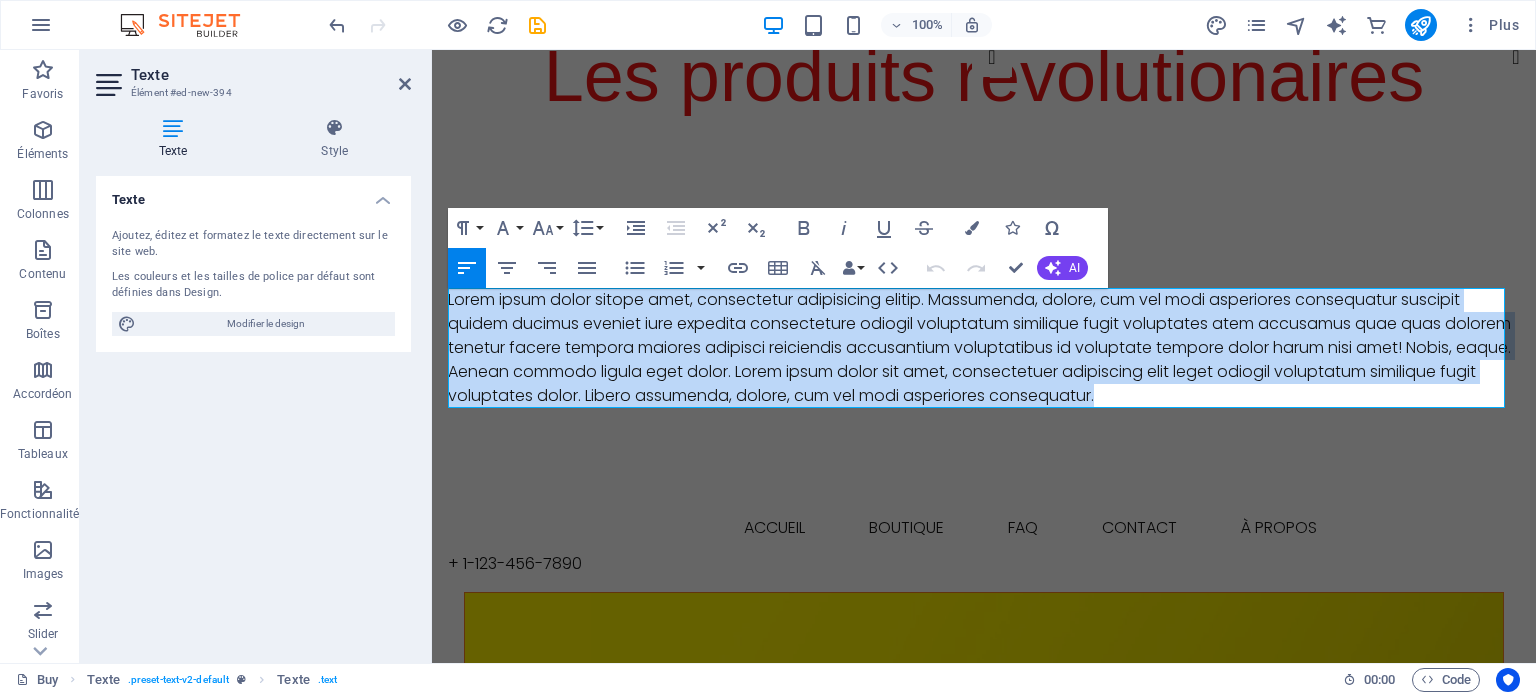 drag, startPoint x: 1222, startPoint y: 404, endPoint x: 408, endPoint y: 275, distance: 824.1584 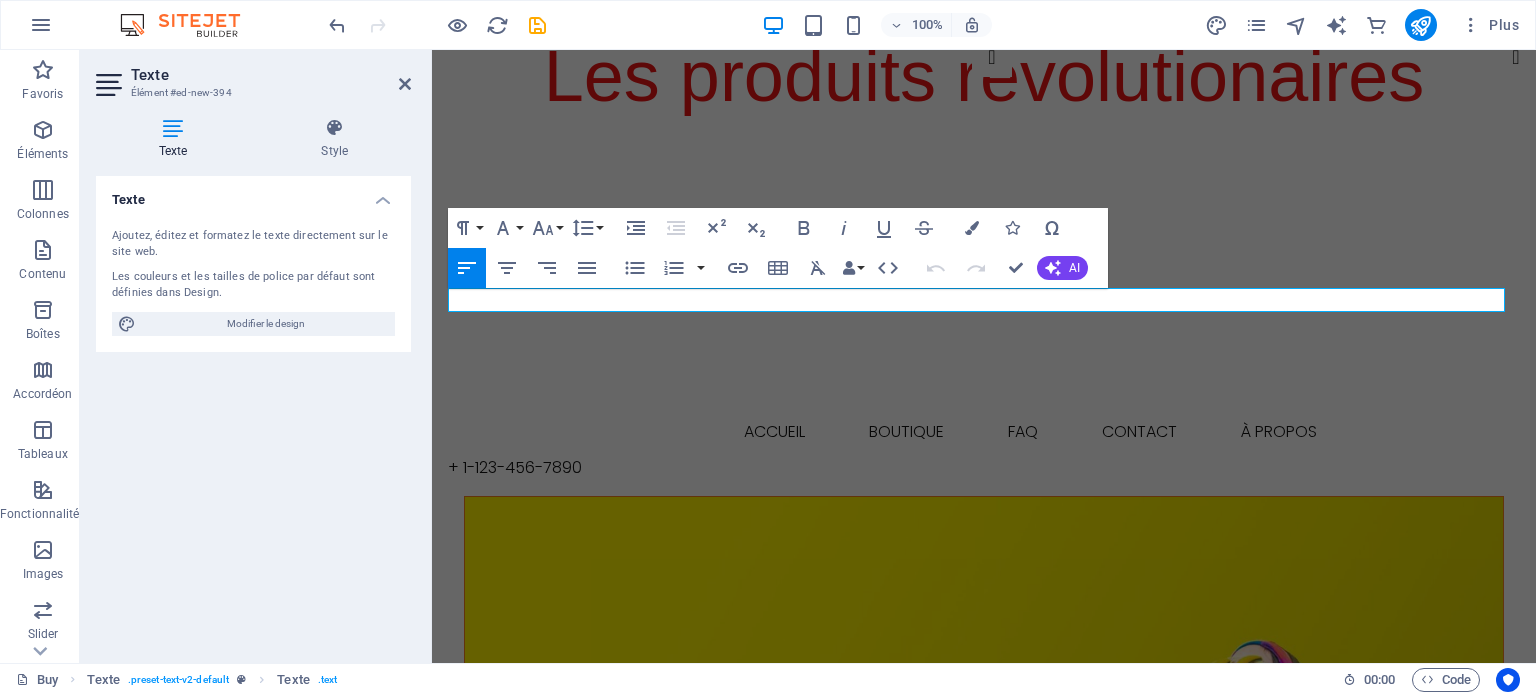 type 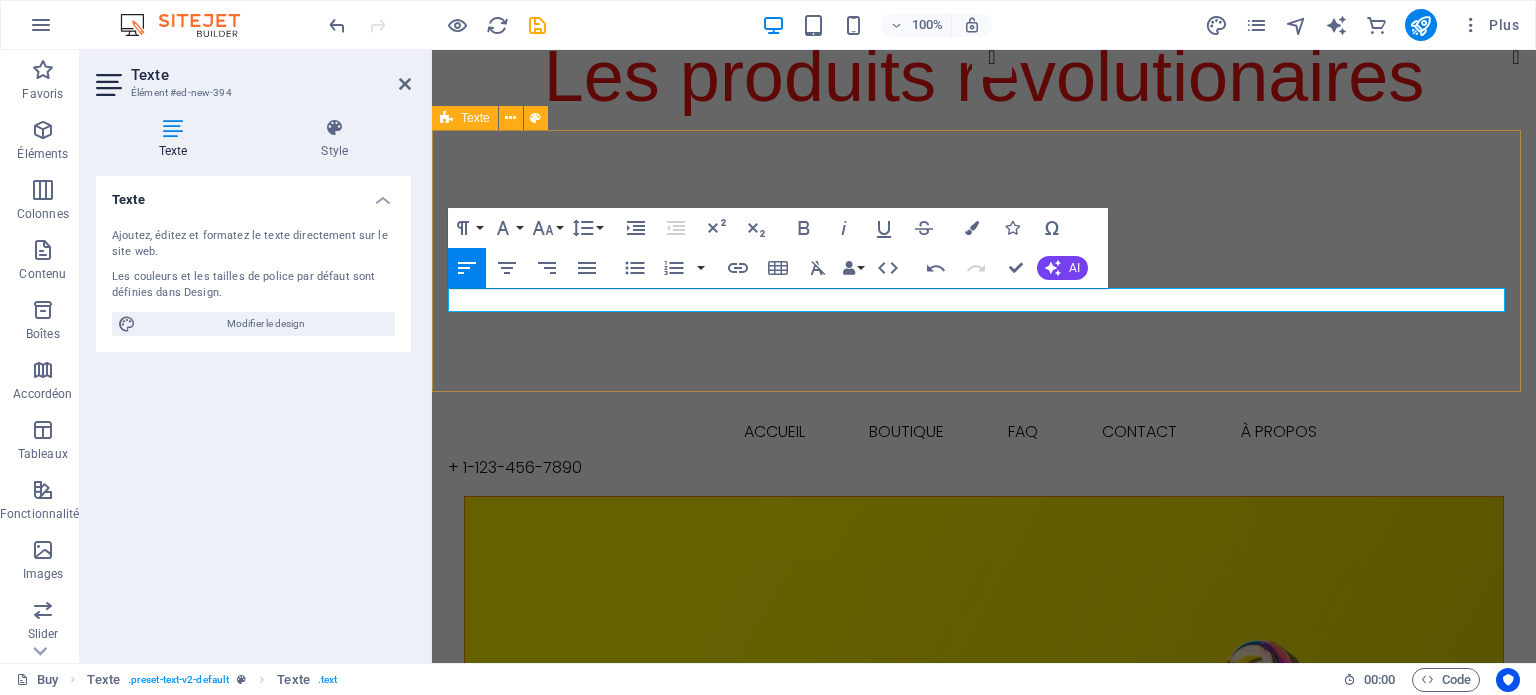 click on "Headline" at bounding box center (984, 261) 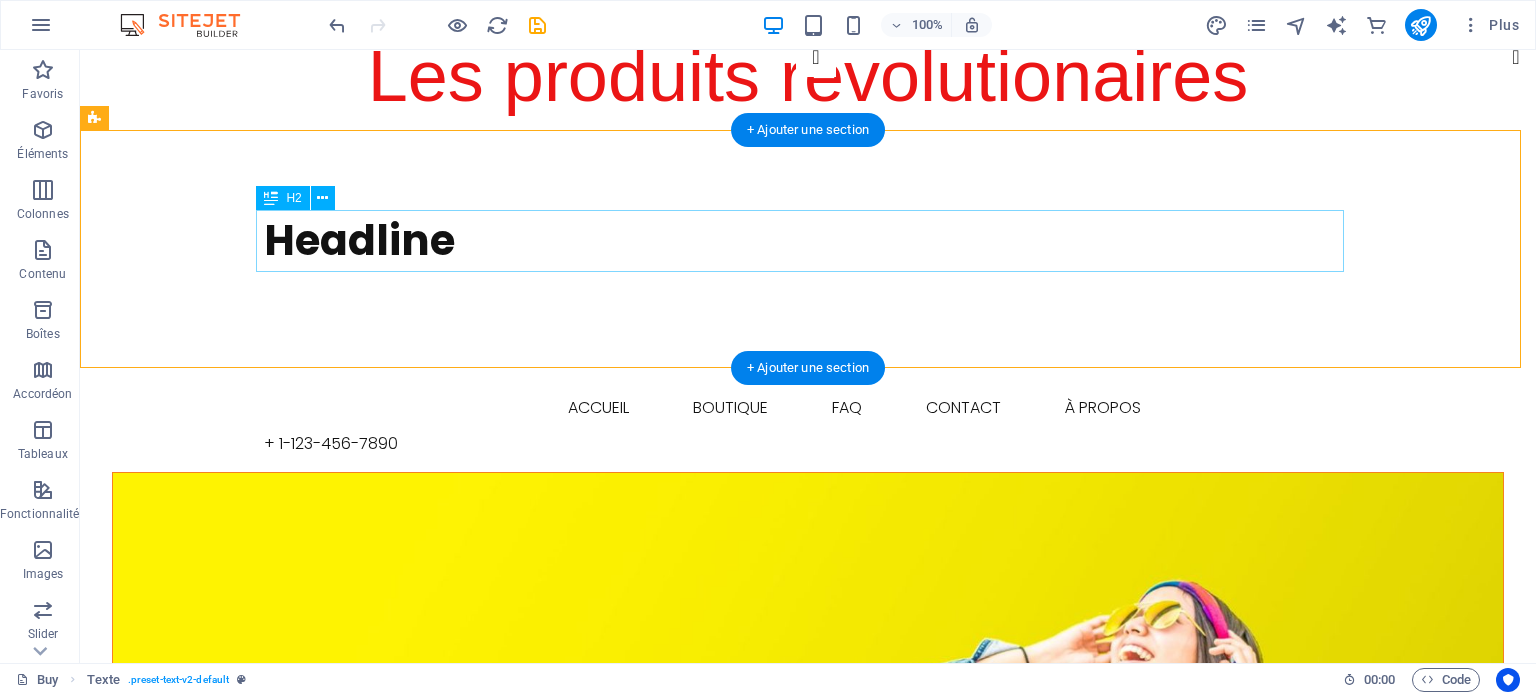 click on "Headline" at bounding box center [808, 241] 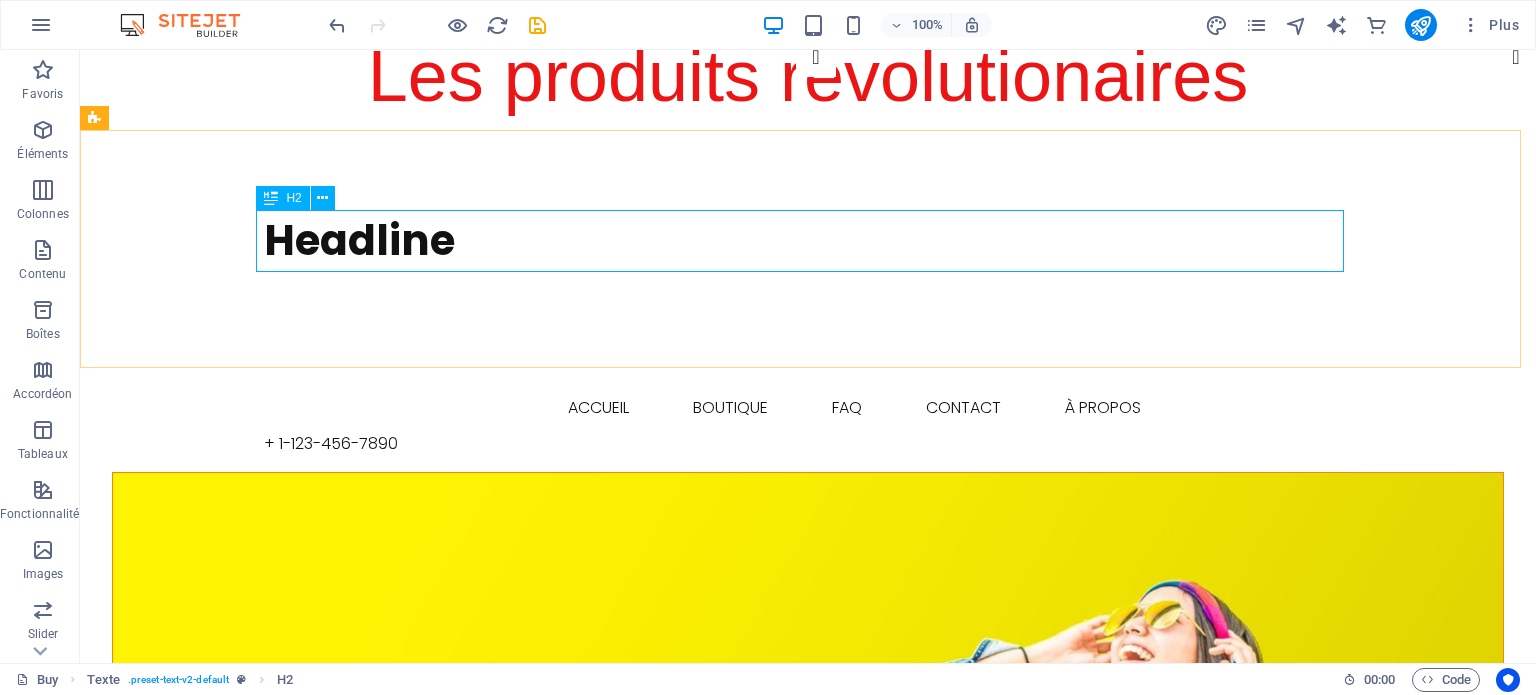 click on "H2" at bounding box center [293, 198] 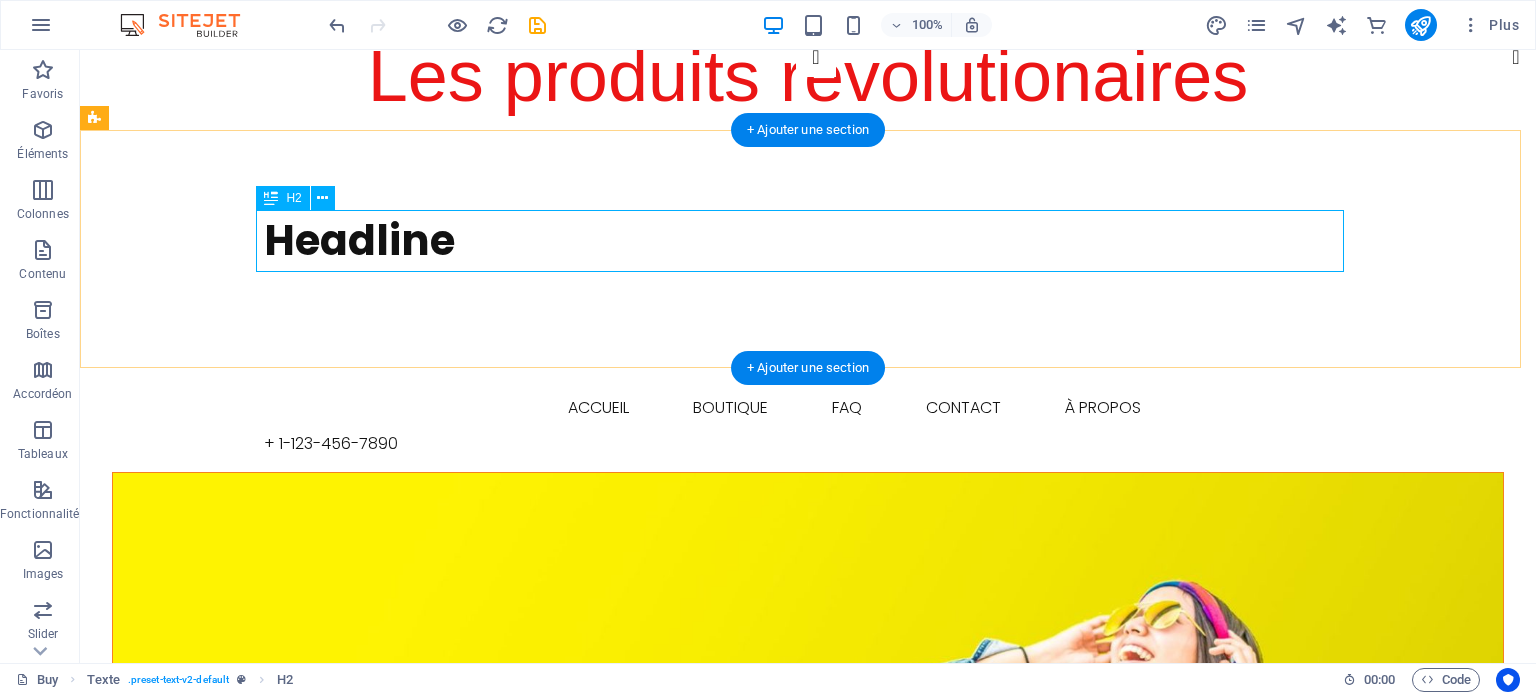 click on "Headline" at bounding box center [808, 241] 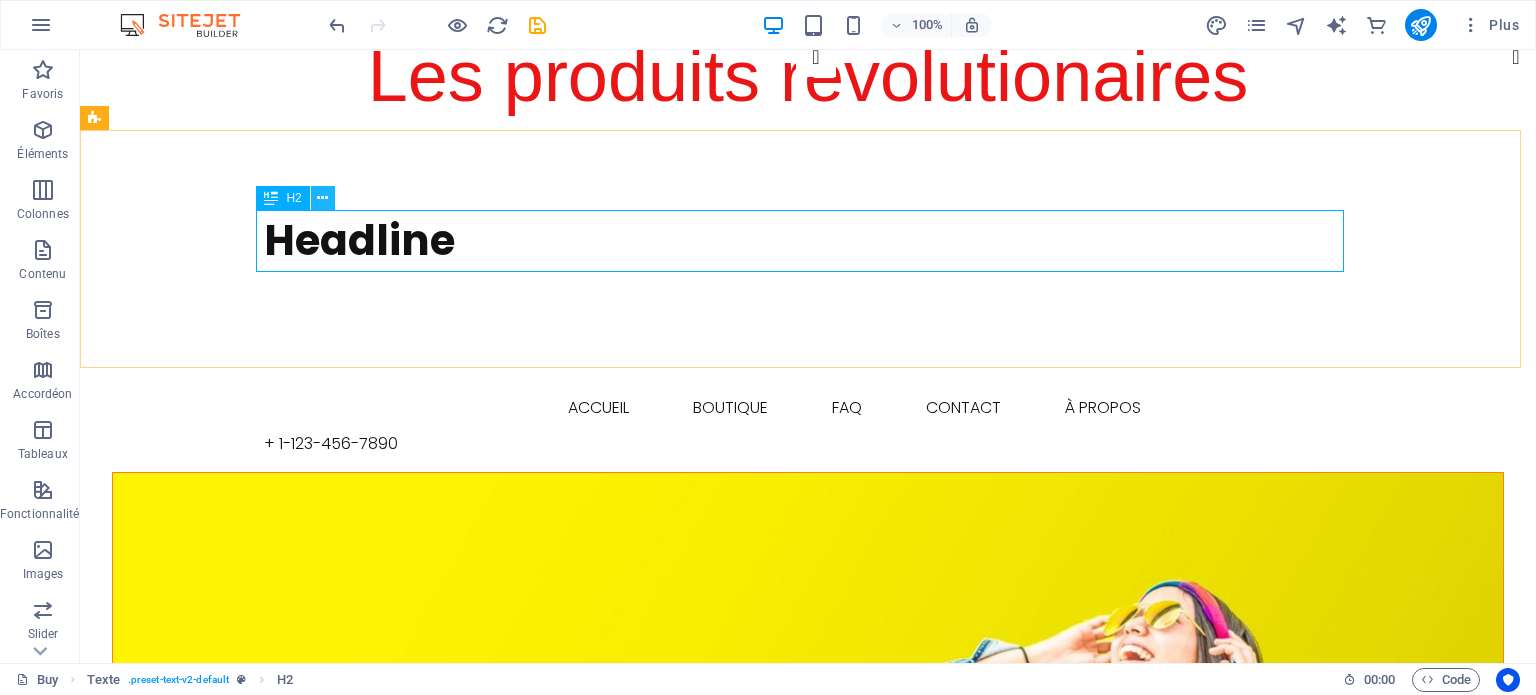 click at bounding box center (322, 198) 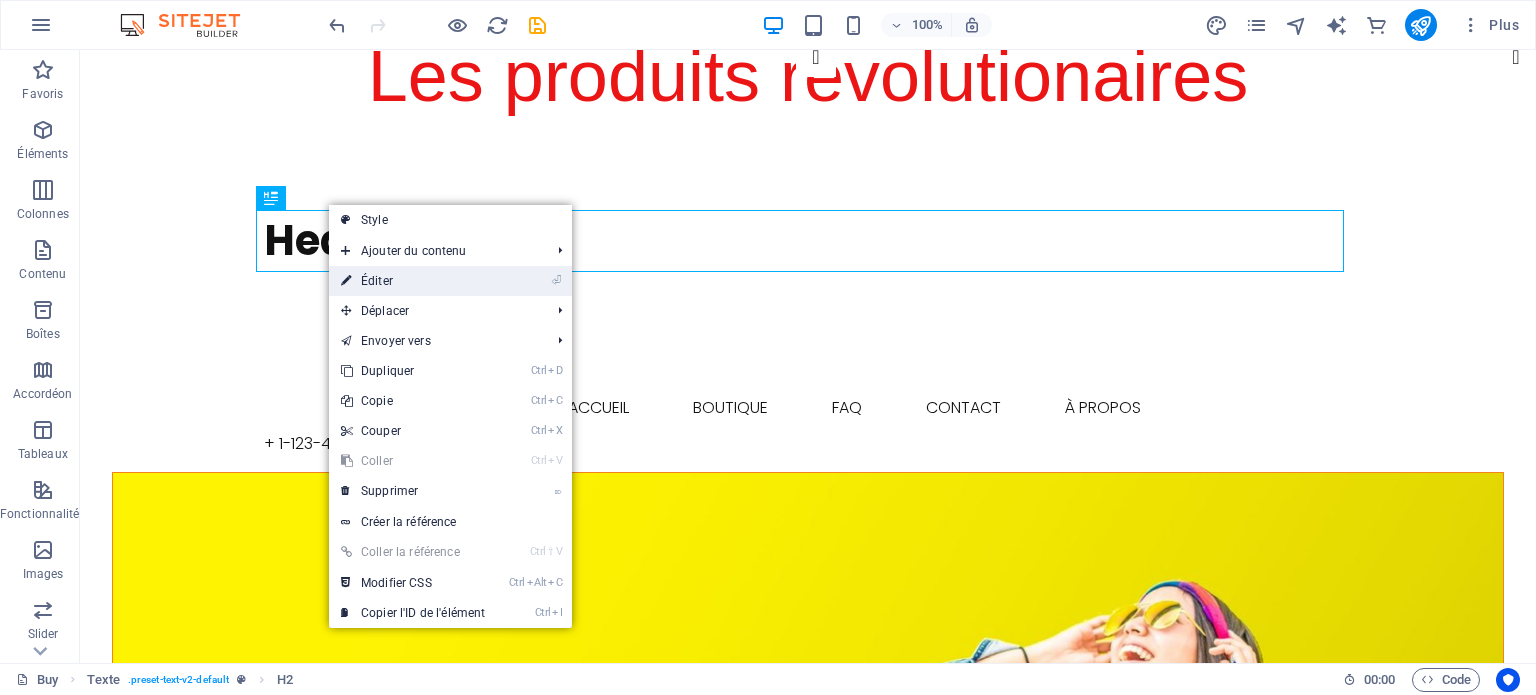 click on "⏎  Éditer" at bounding box center [413, 281] 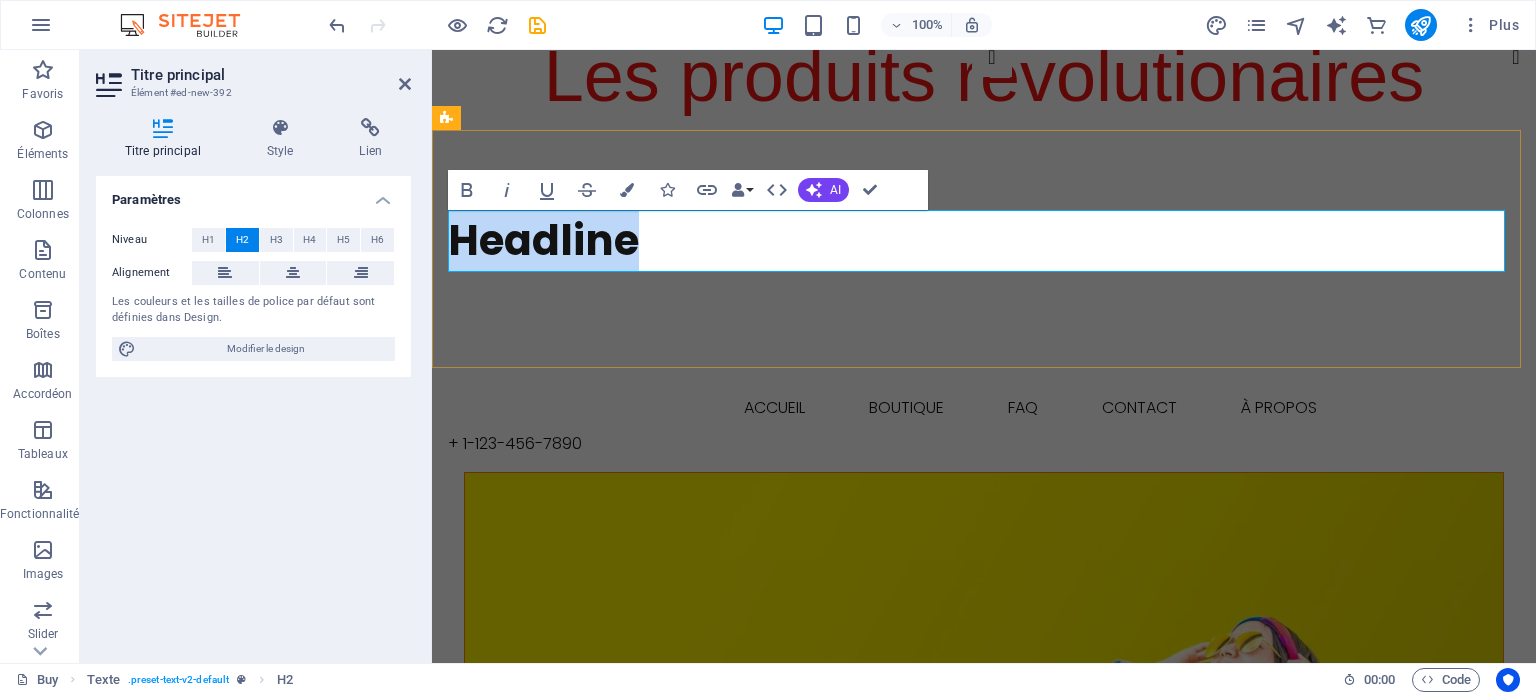 type 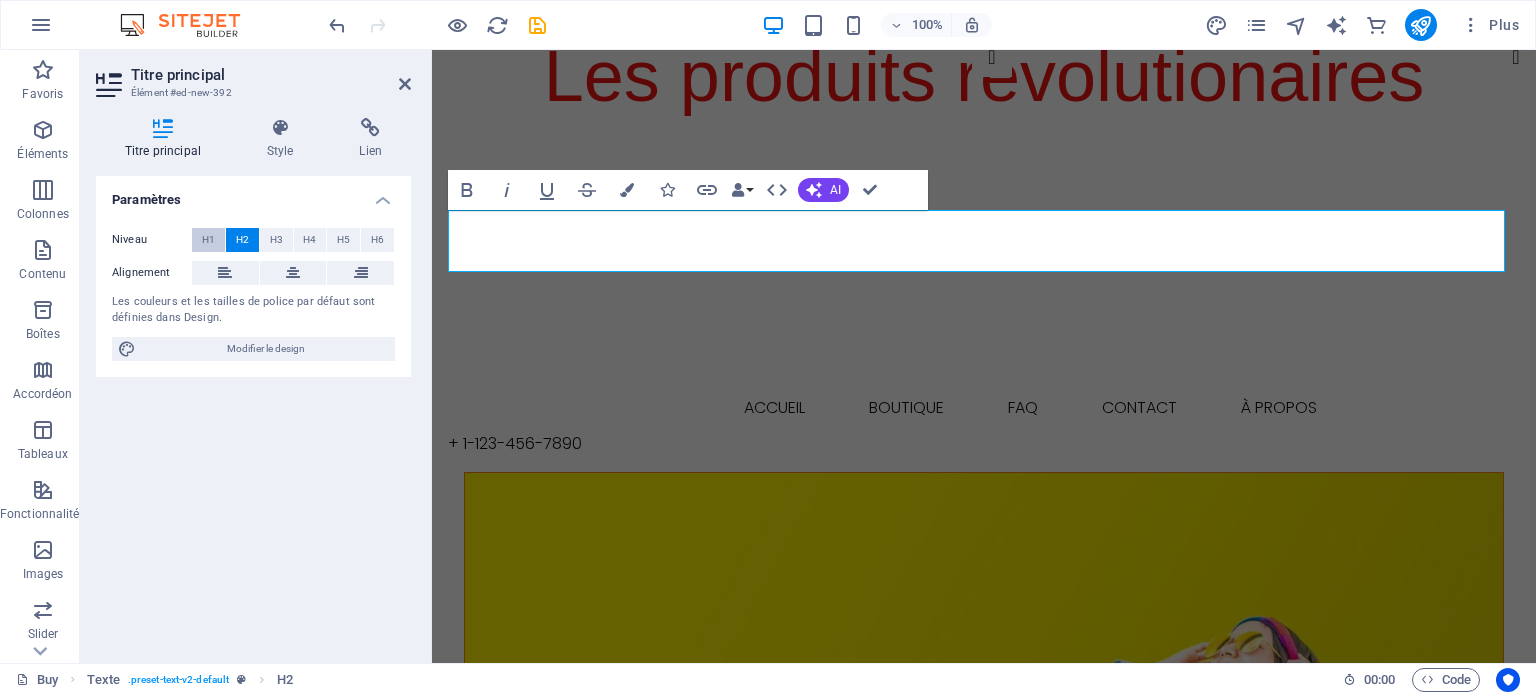 click on "H1" at bounding box center [208, 240] 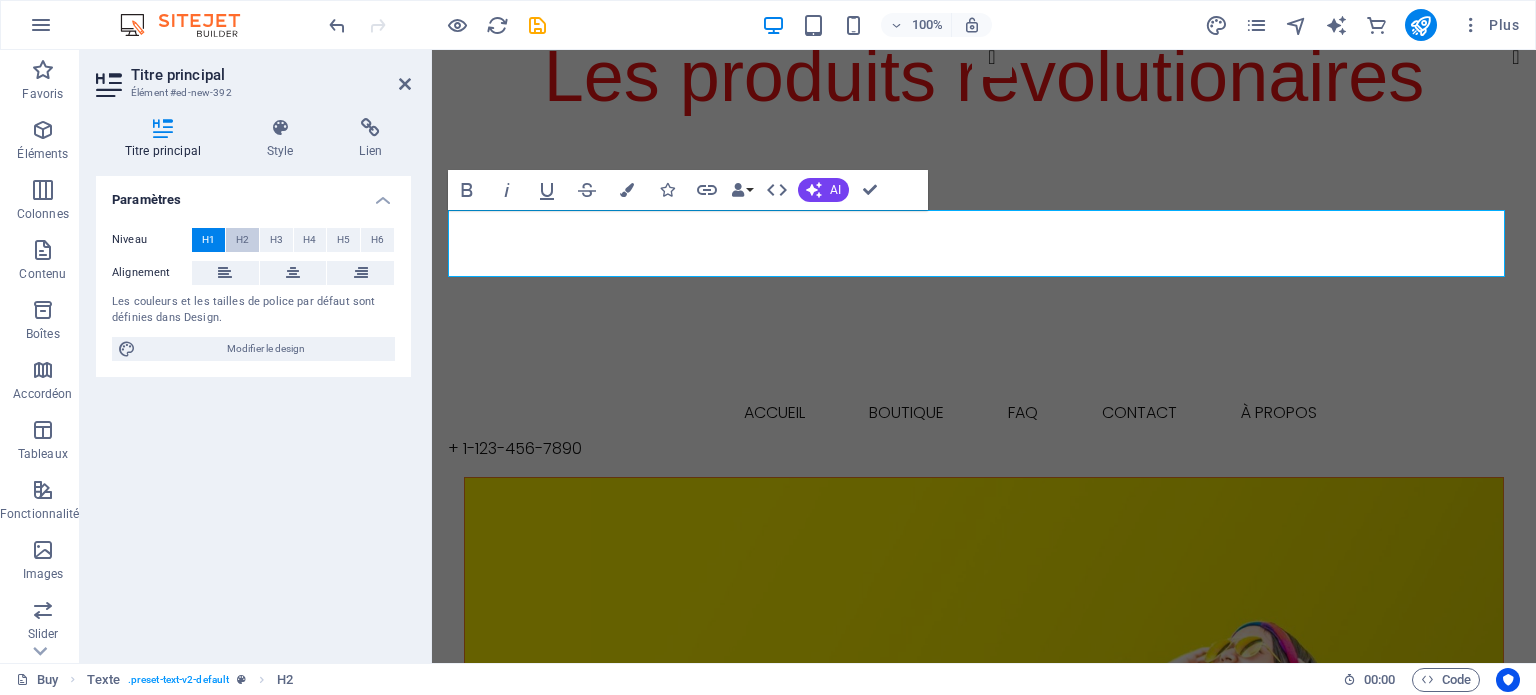 click on "H2" at bounding box center [242, 240] 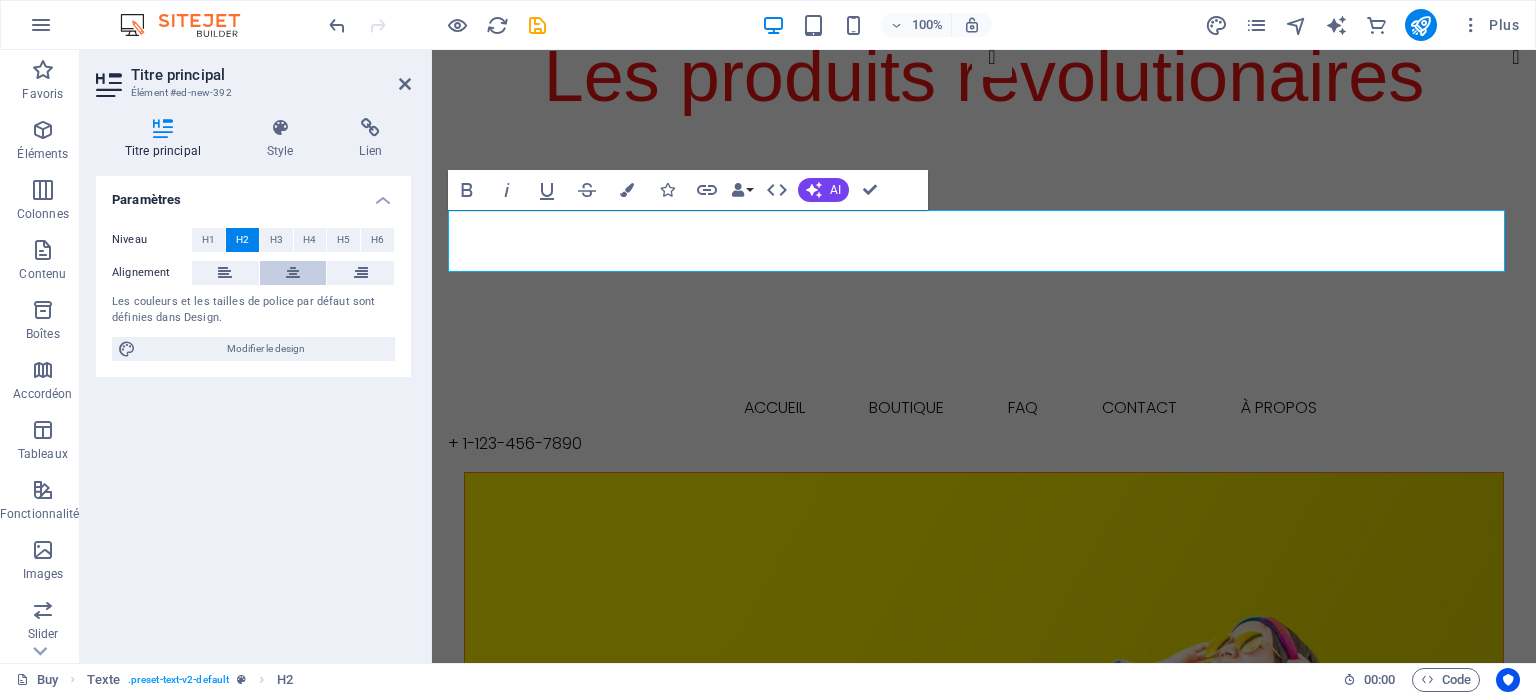 click at bounding box center (293, 273) 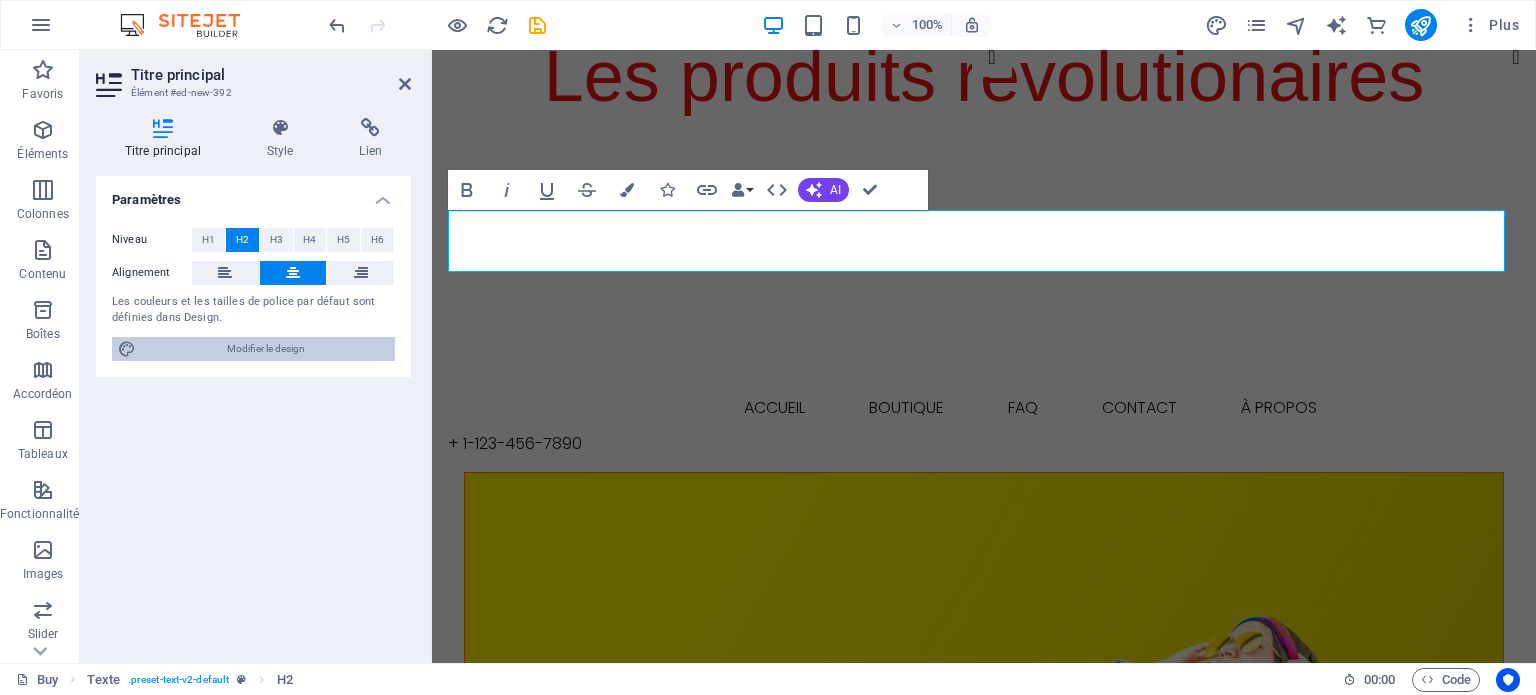 drag, startPoint x: 252, startPoint y: 355, endPoint x: 61, endPoint y: 393, distance: 194.74342 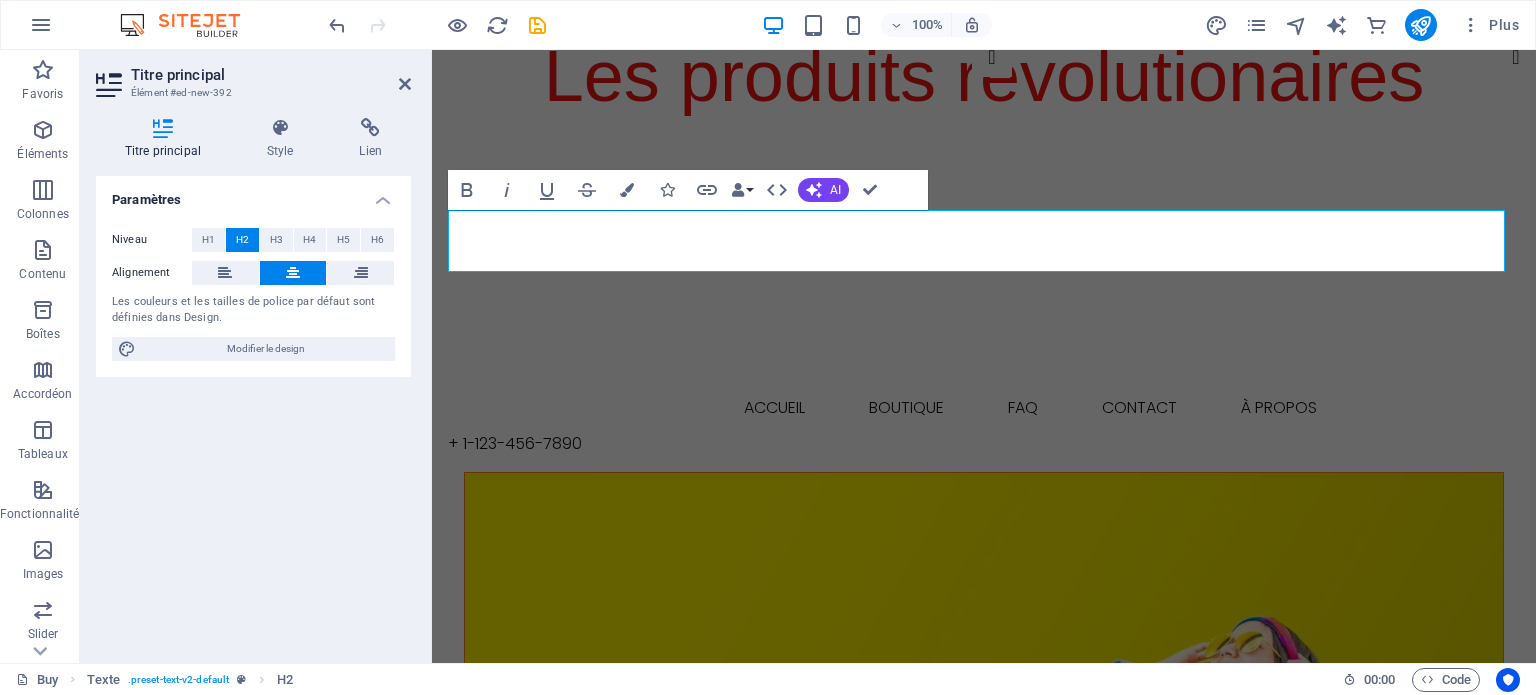 select on "px" 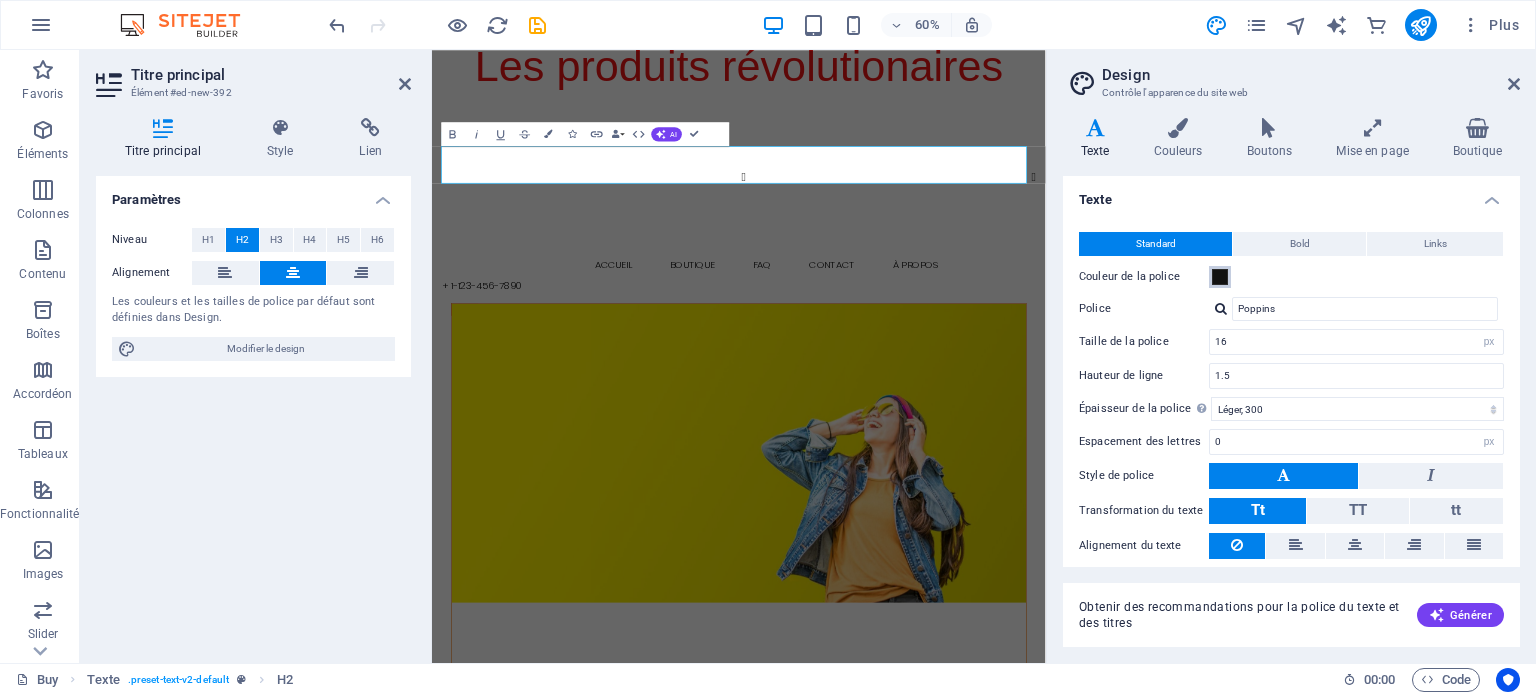 click at bounding box center (1220, 277) 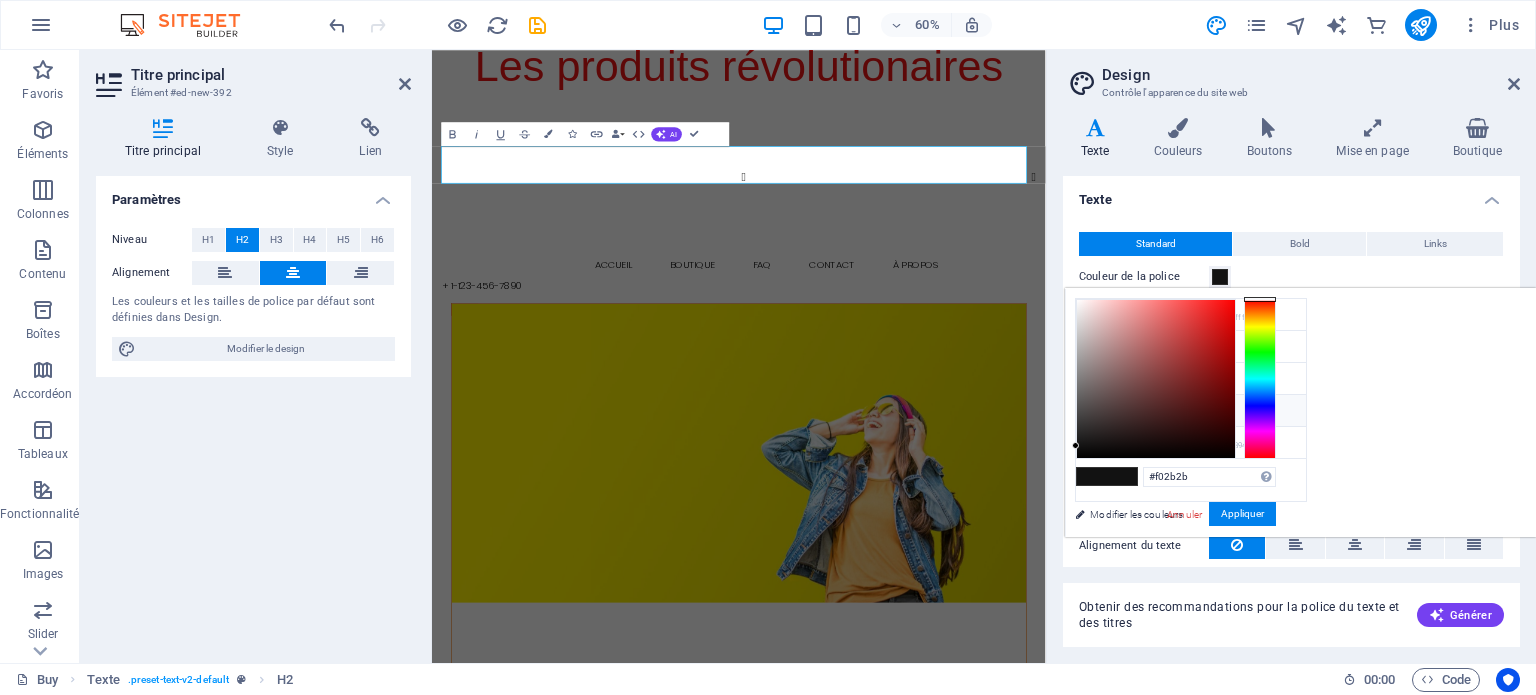 click at bounding box center [1156, 379] 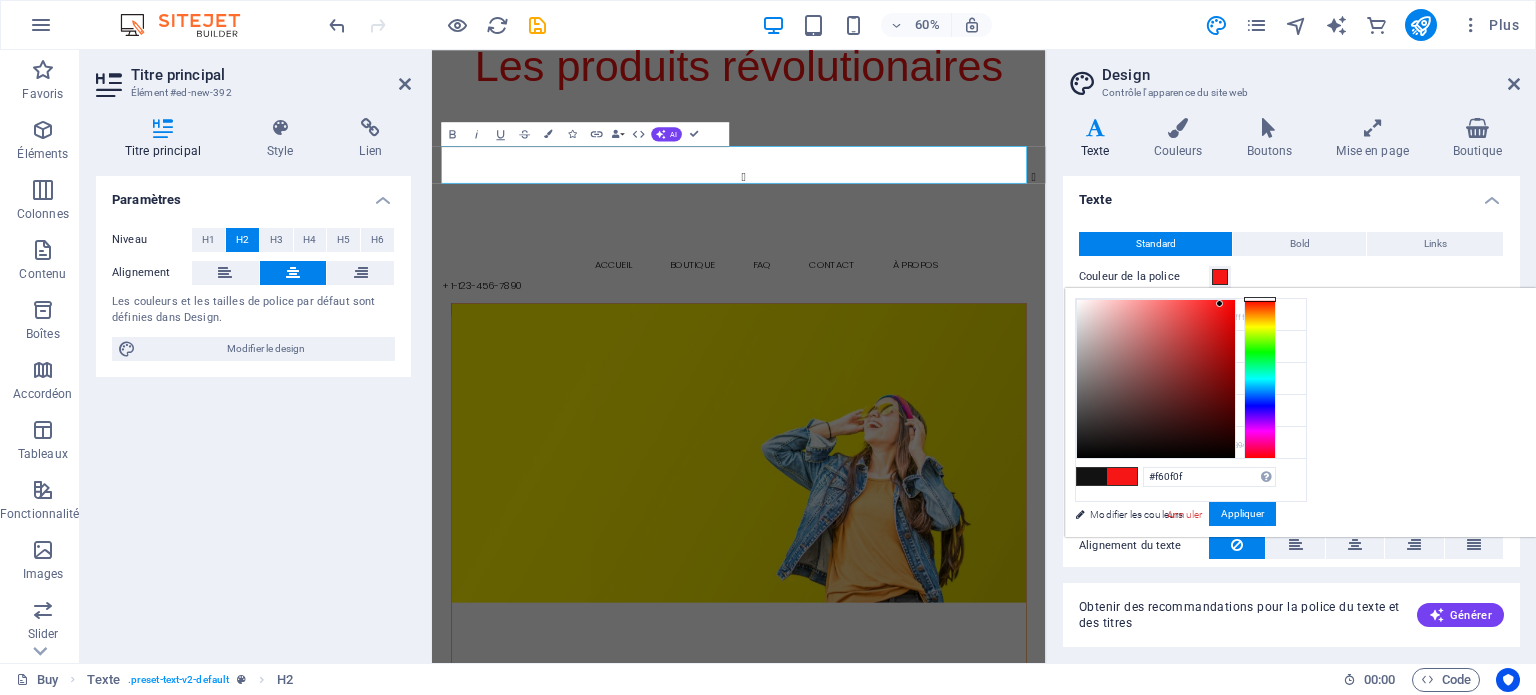 type on "#f60d0d" 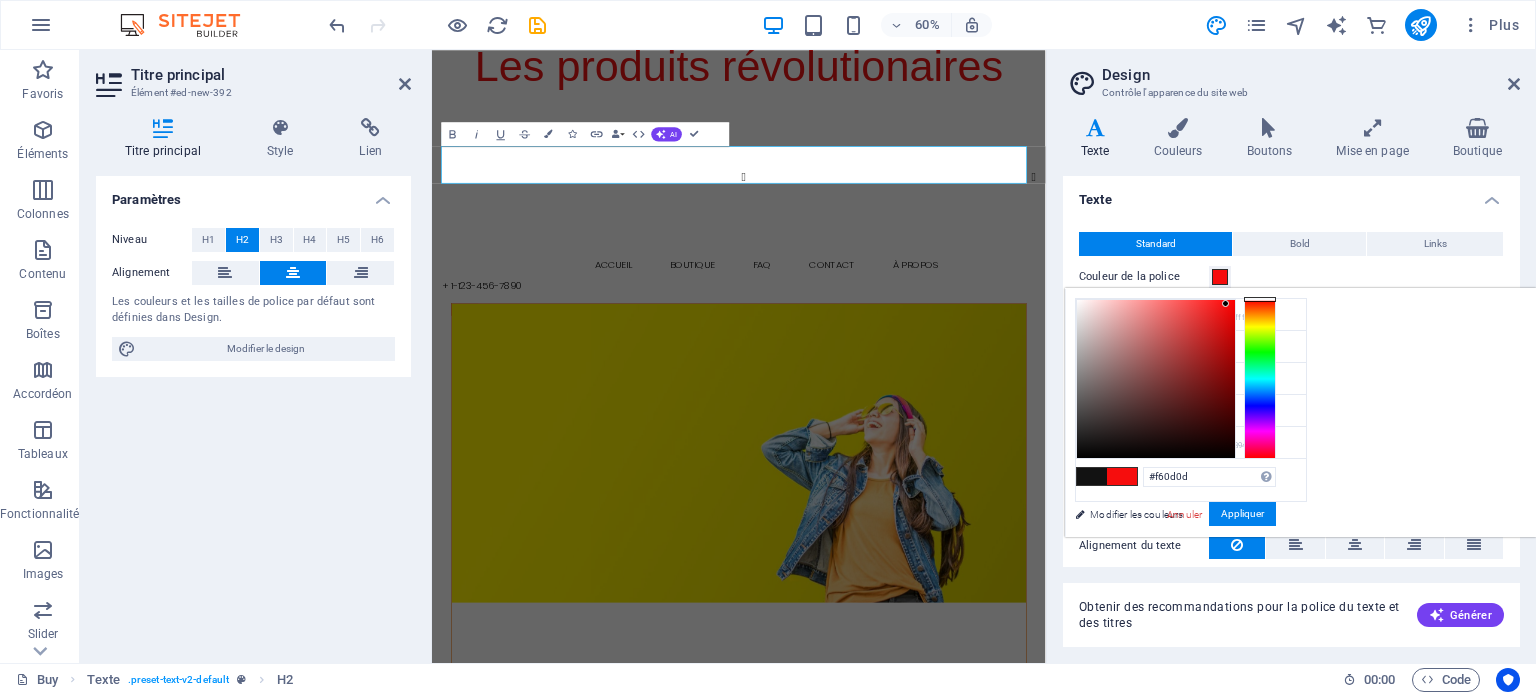 click at bounding box center [1156, 379] 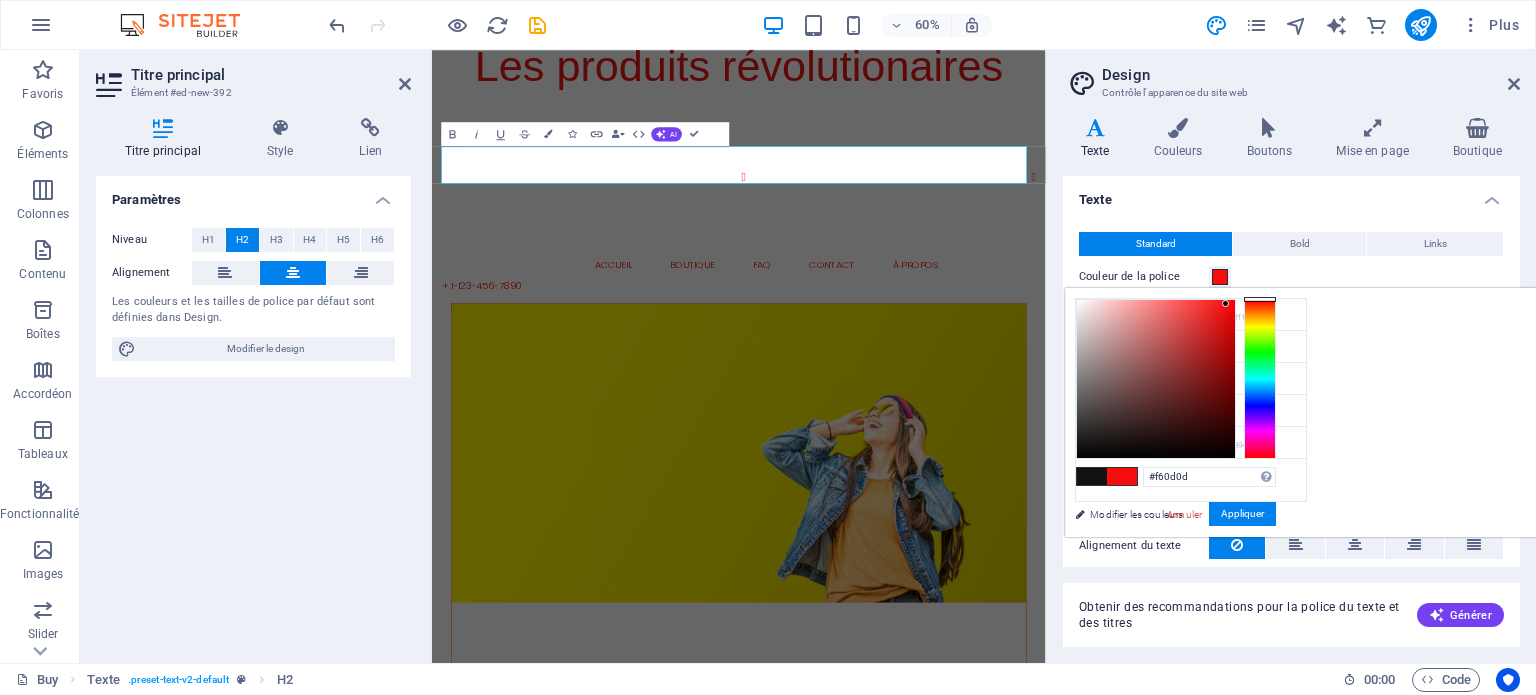 click on "Modifier les couleurs" at bounding box center [1181, 514] 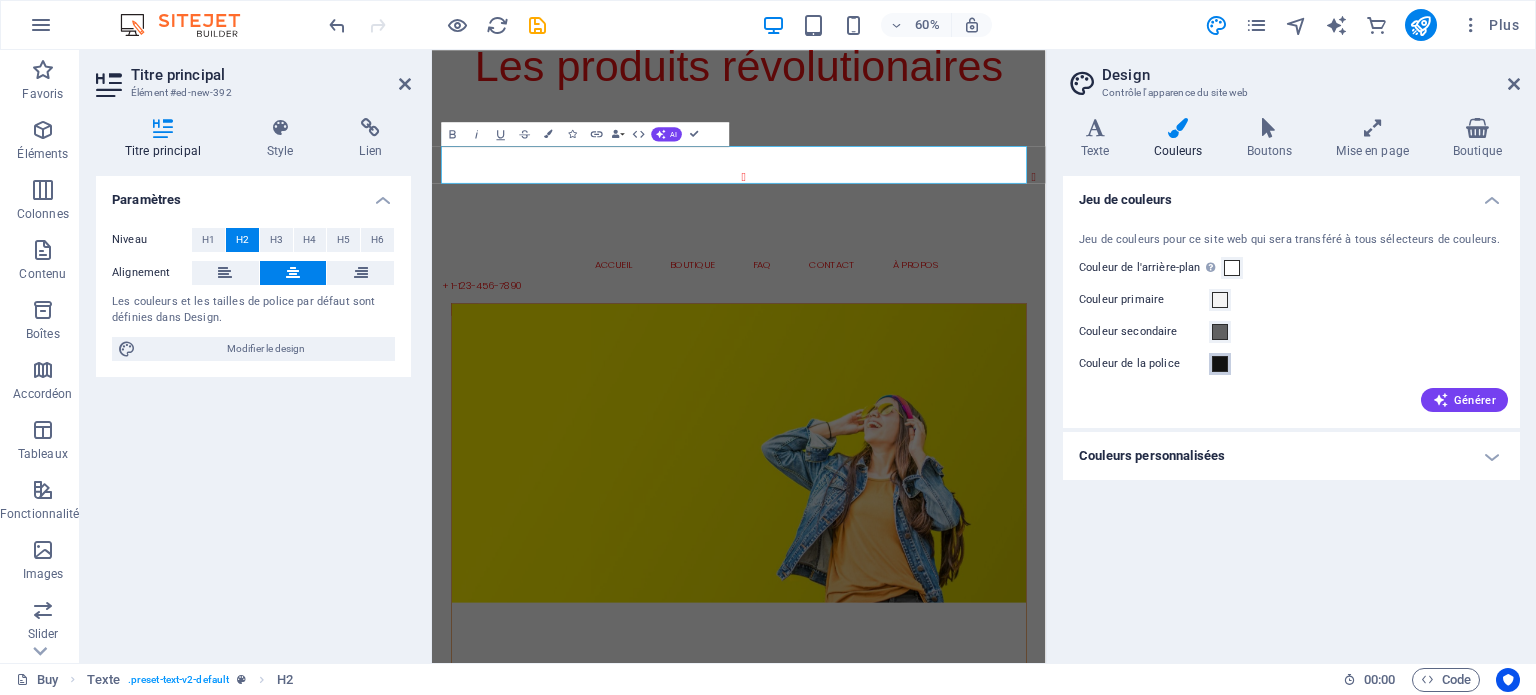 click at bounding box center [1220, 364] 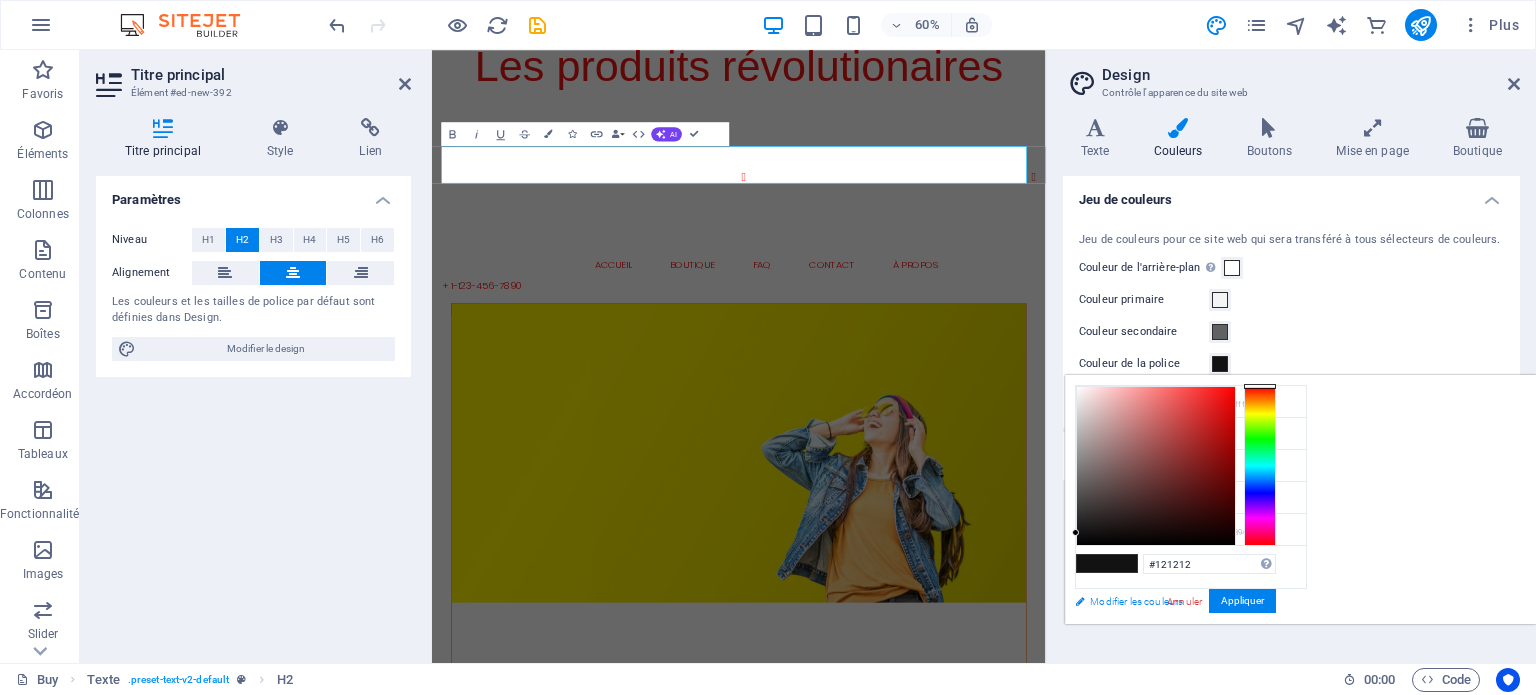 click on "Modifier les couleurs" at bounding box center [1181, 601] 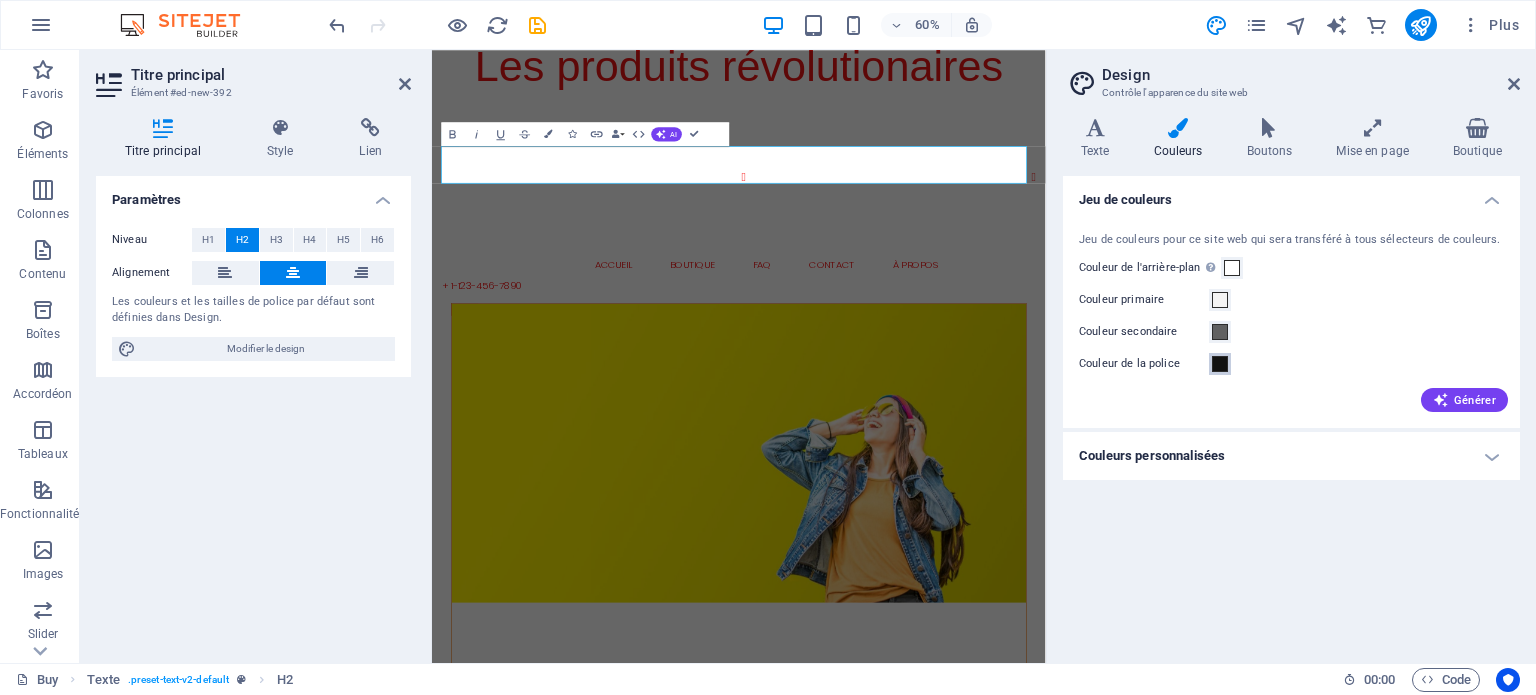 click at bounding box center (1220, 364) 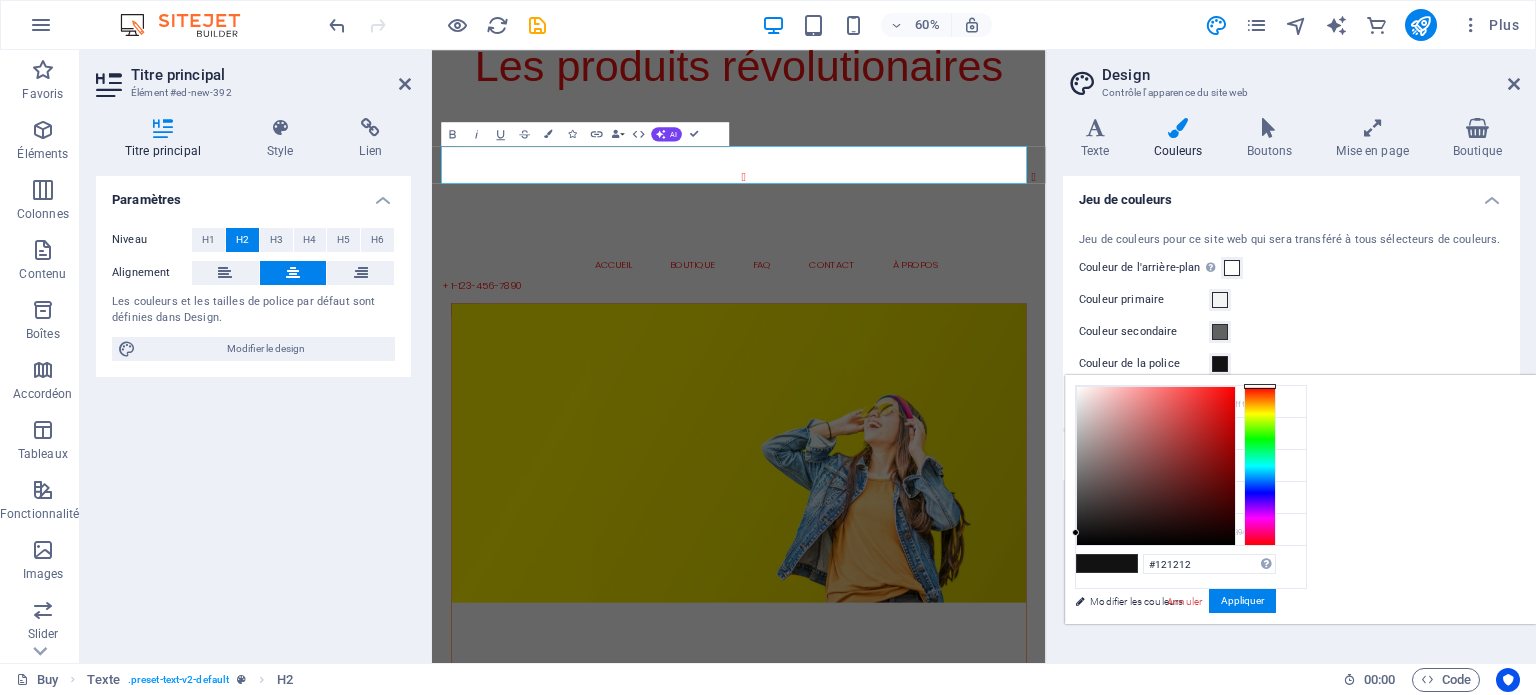 type on "#fc0d0d" 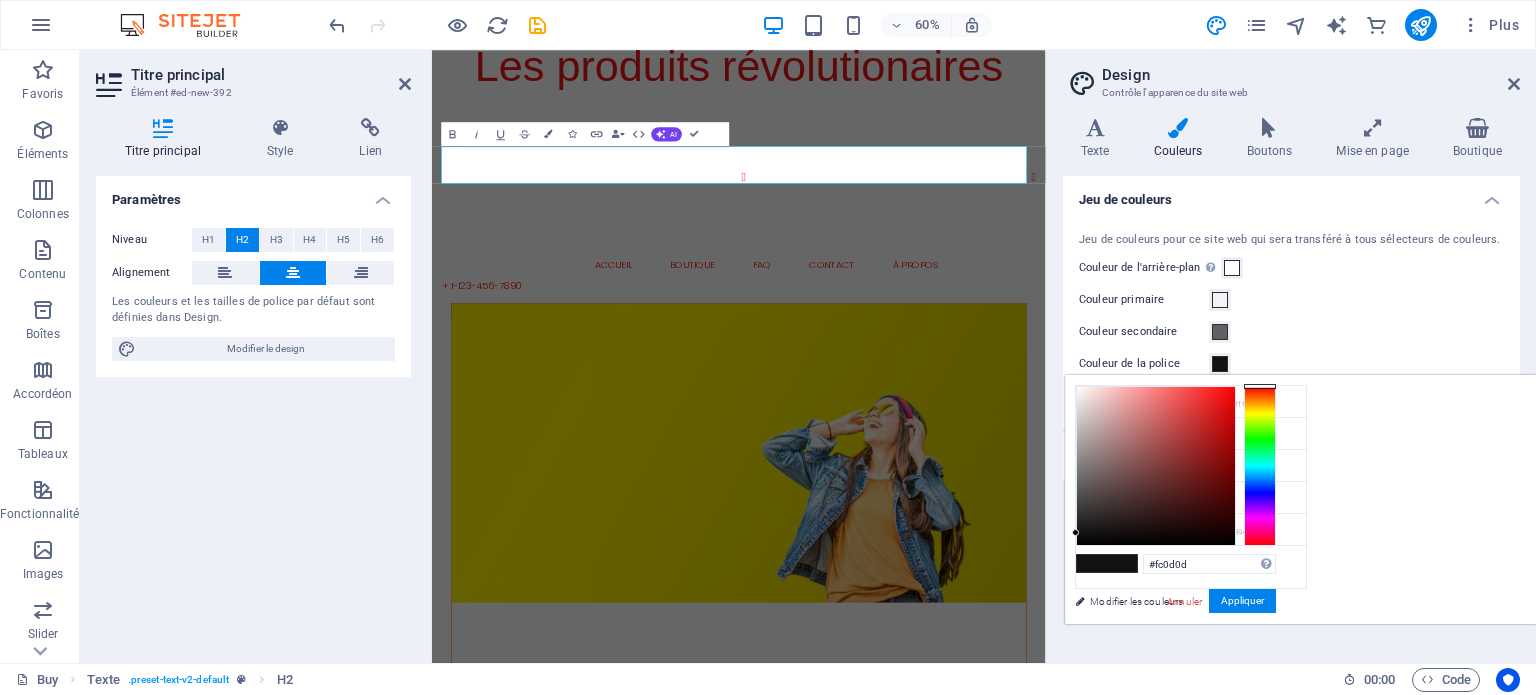 click at bounding box center (1156, 466) 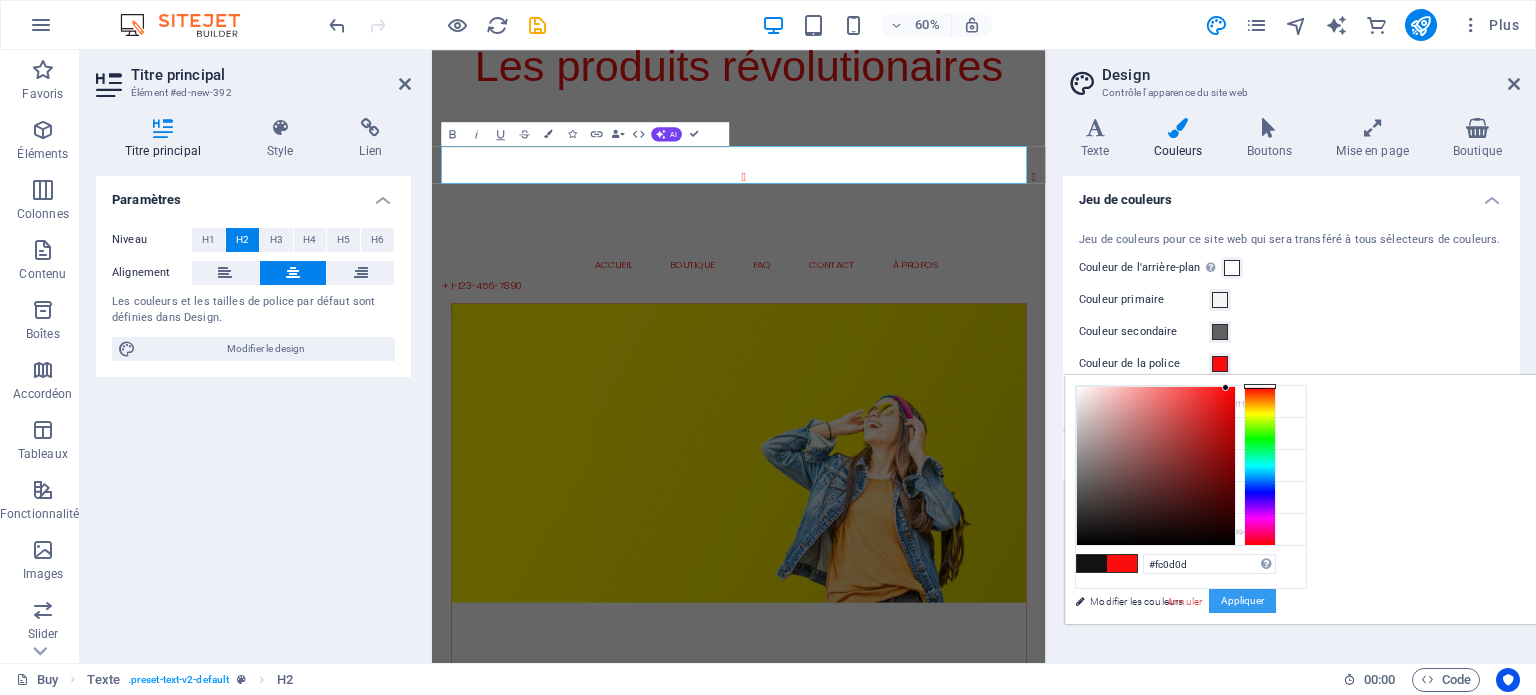 click on "Appliquer" at bounding box center [1242, 601] 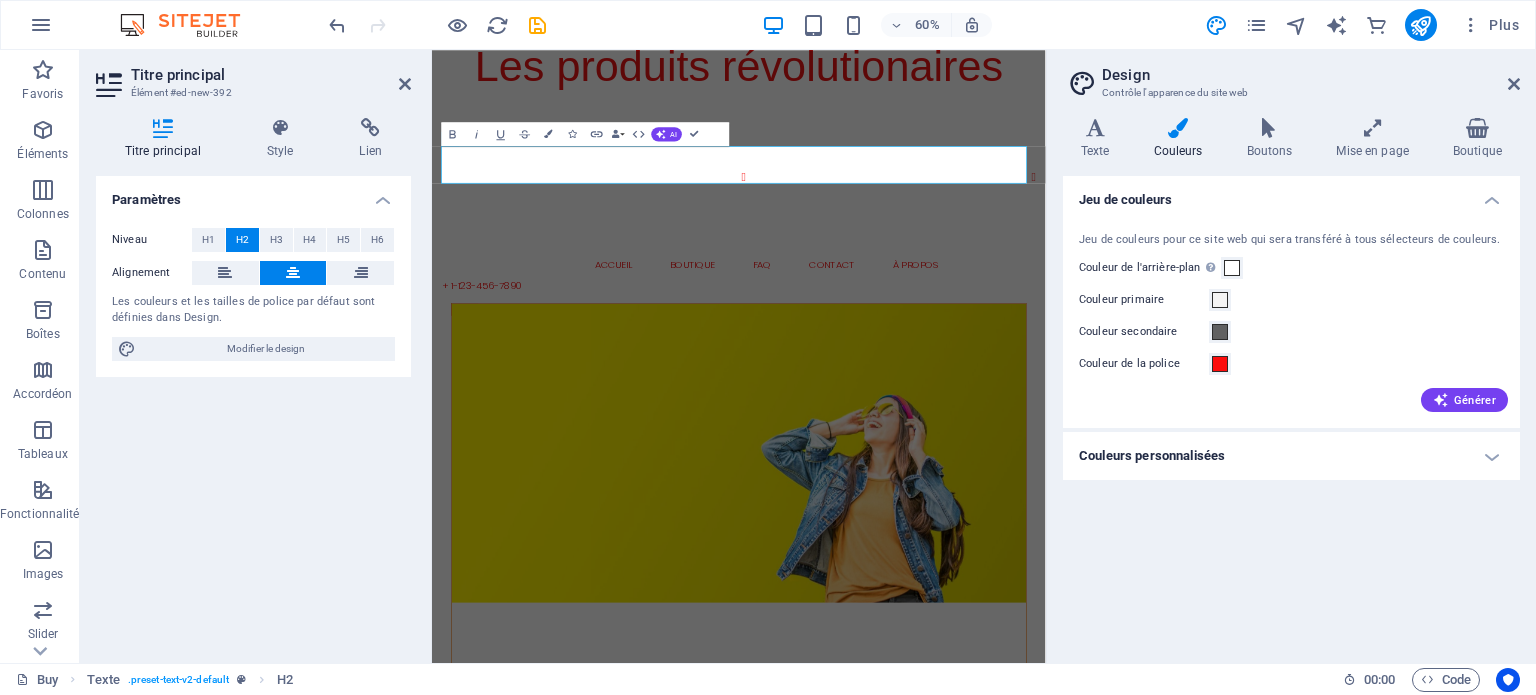 click on "Couleurs personnalisées" at bounding box center [1291, 456] 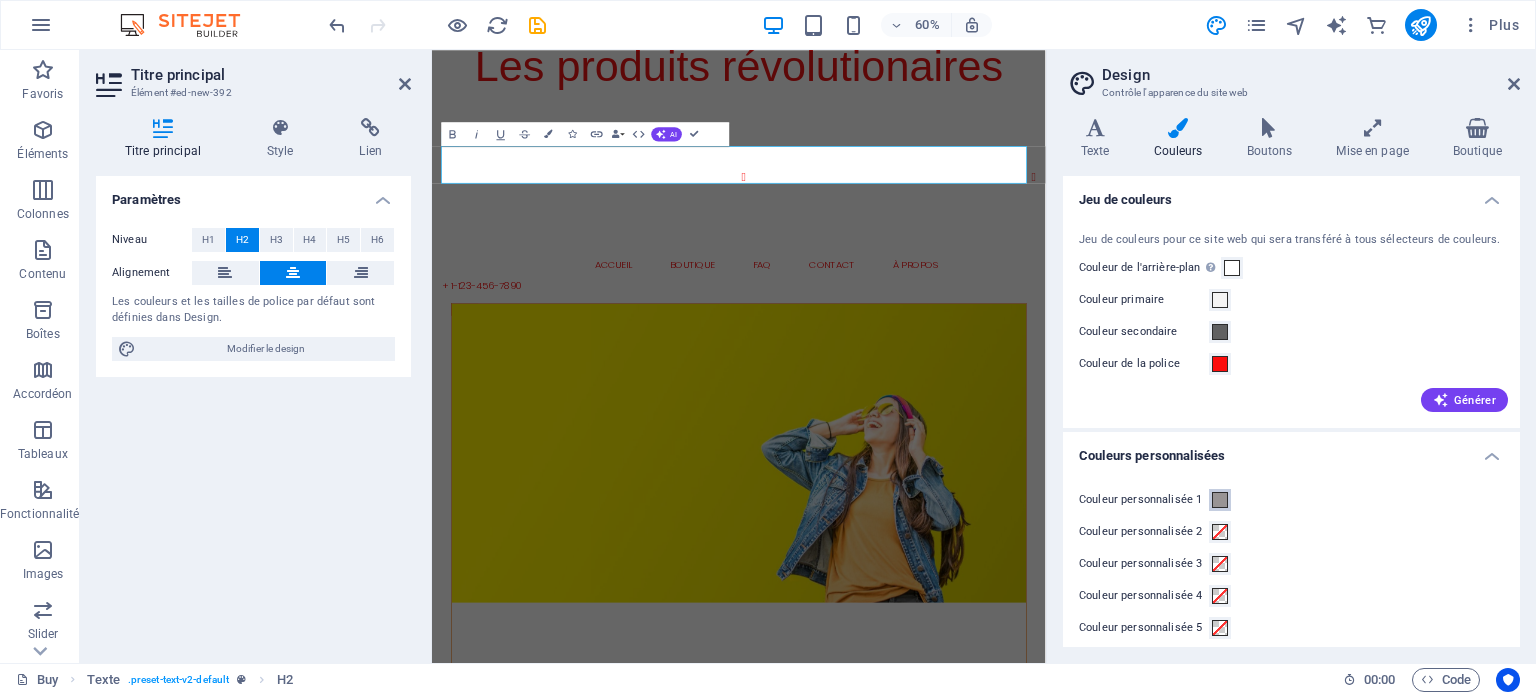 click at bounding box center [1220, 500] 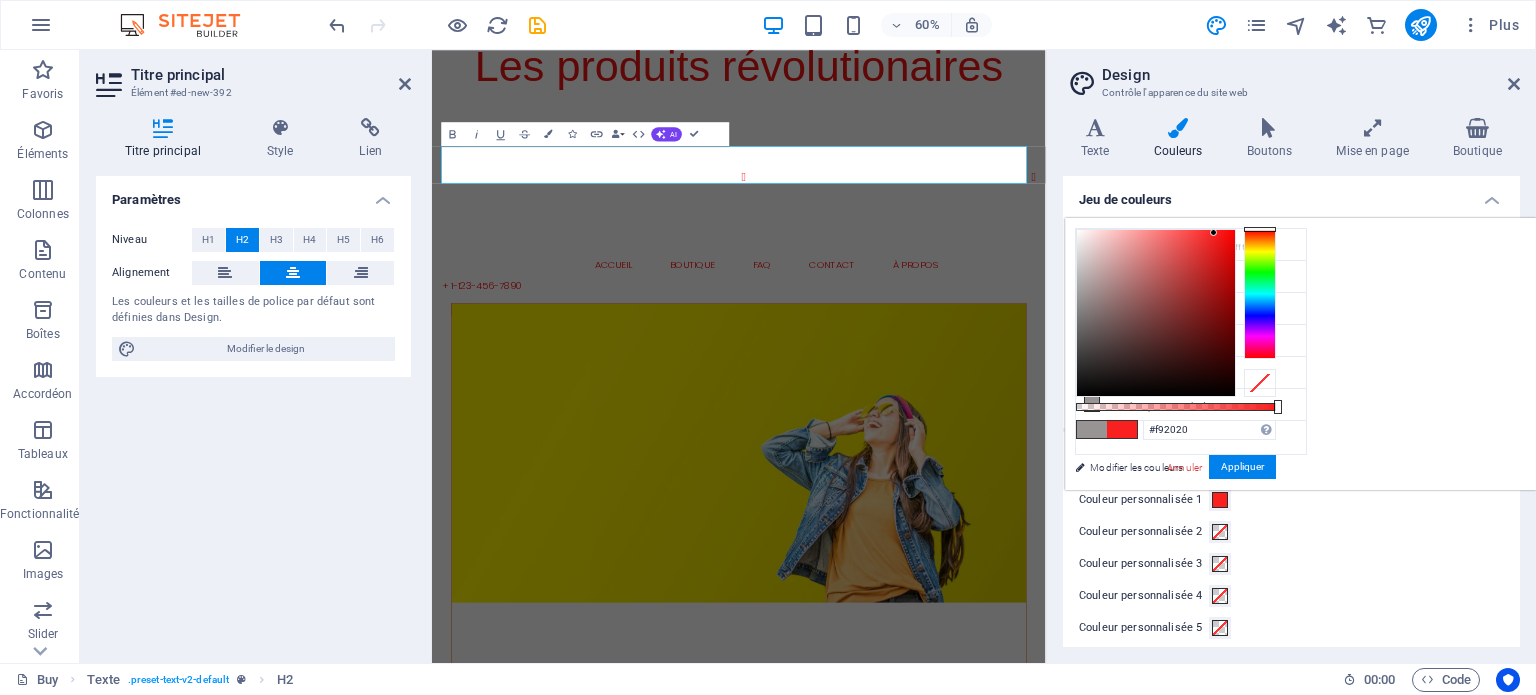 click at bounding box center [1156, 313] 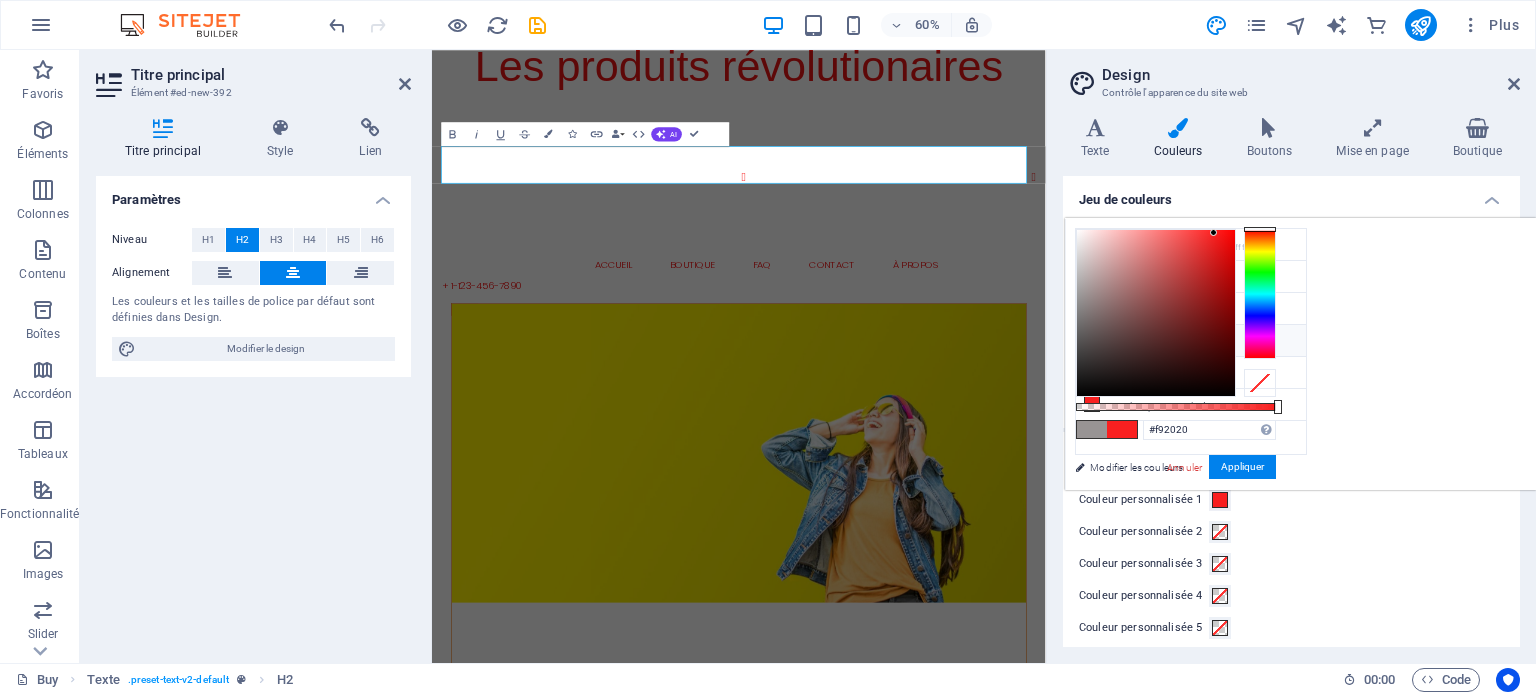 click on "Couleur de la police
#fc0d0d" at bounding box center (1191, 341) 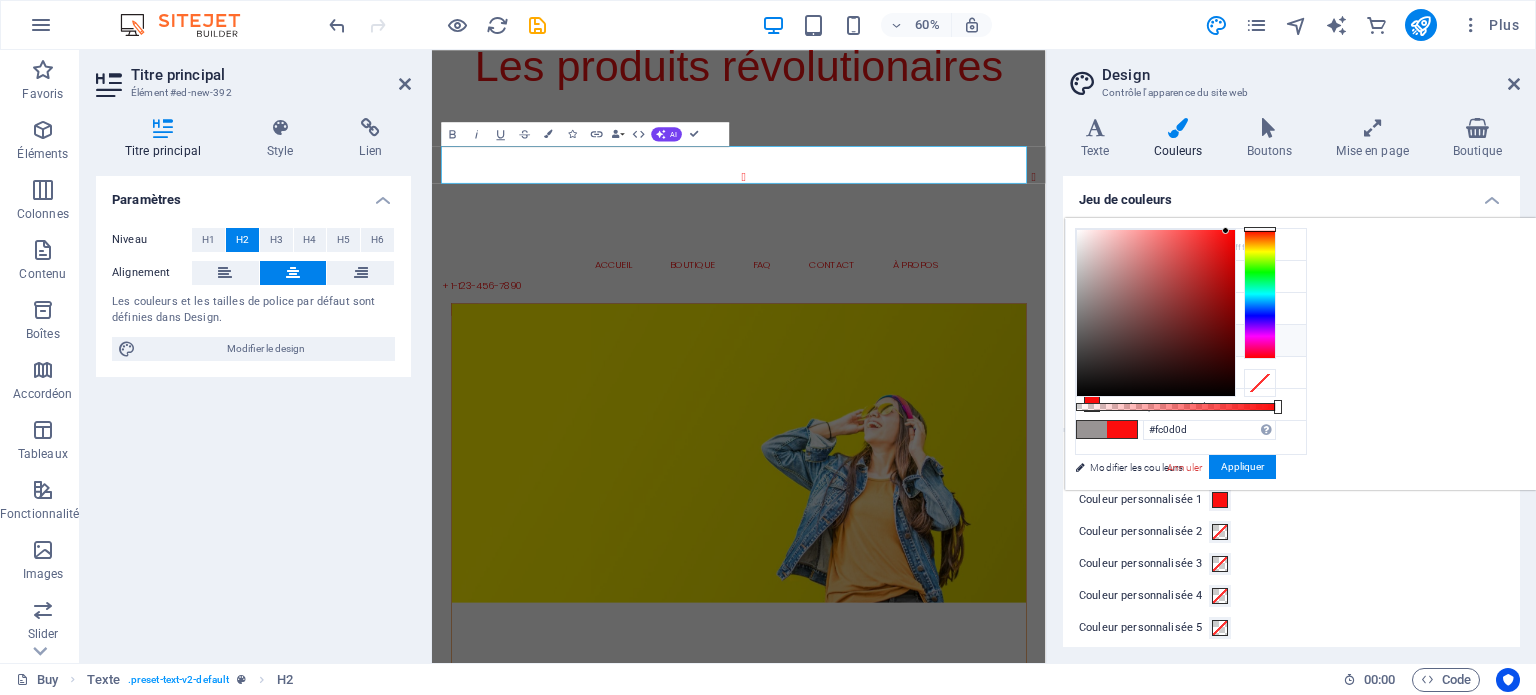 click at bounding box center [1092, 340] 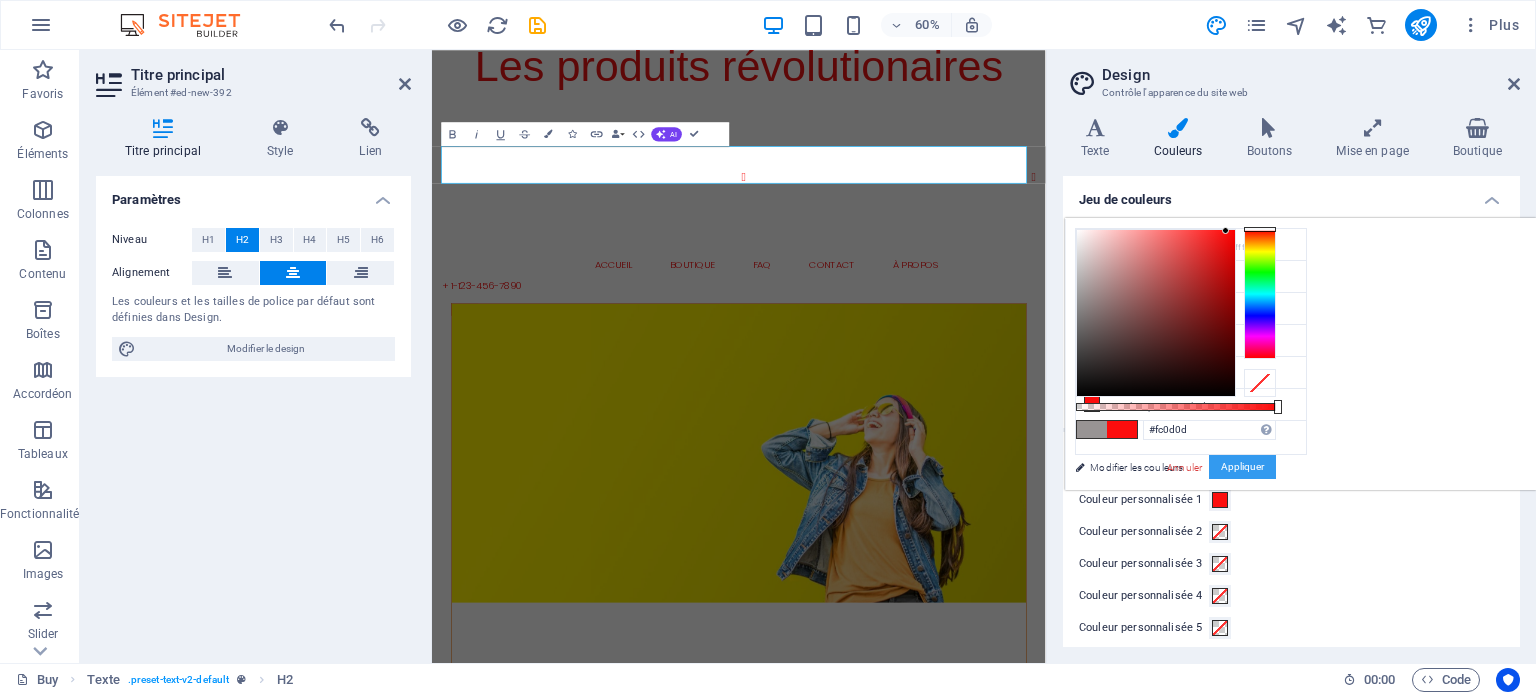 click on "Appliquer" at bounding box center (1242, 467) 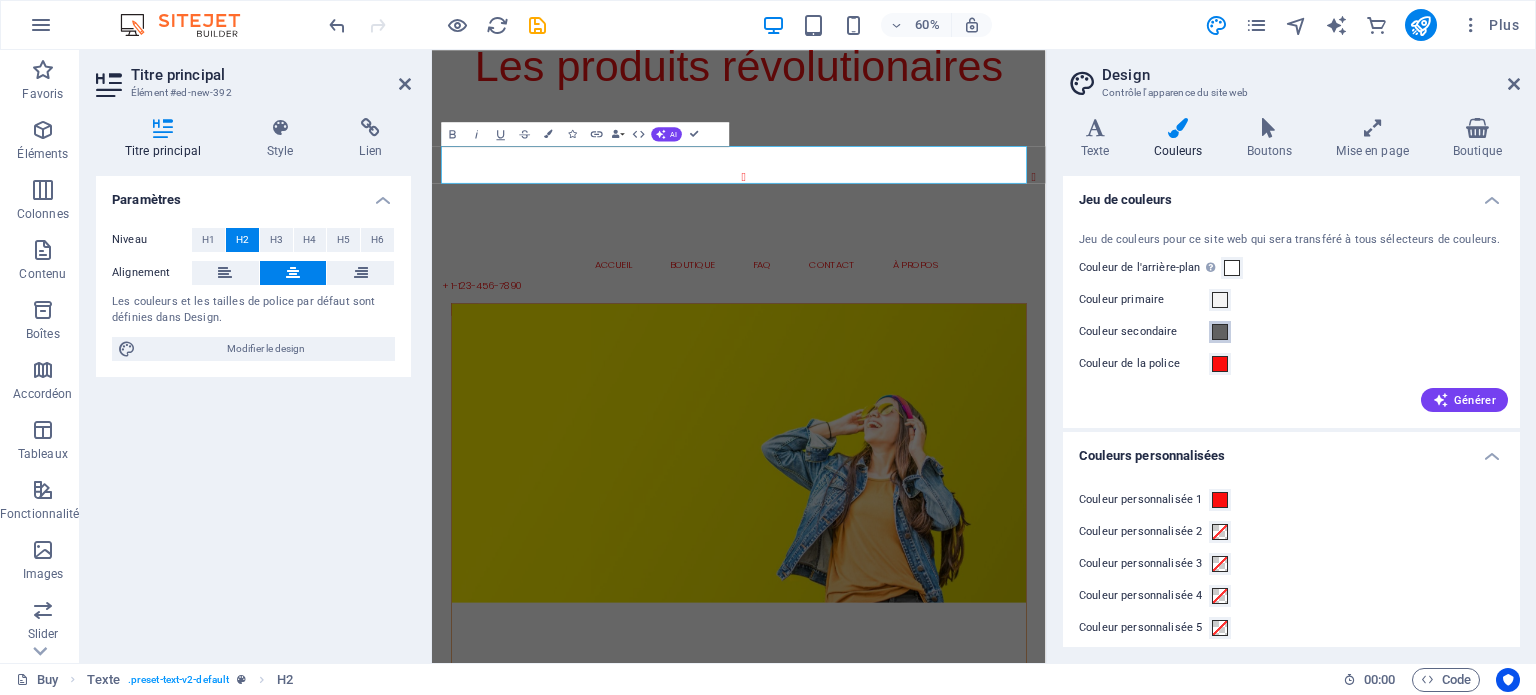 click at bounding box center [1220, 332] 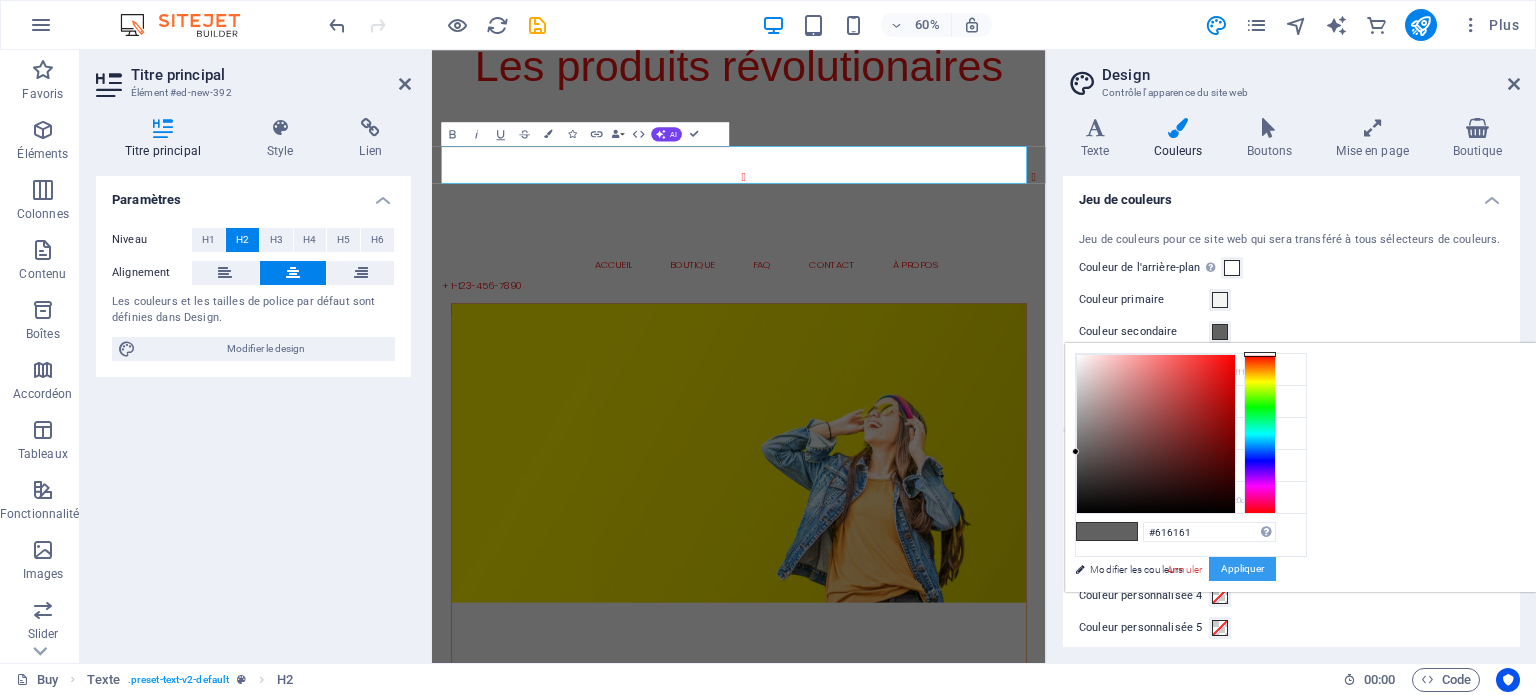 click on "Appliquer" at bounding box center (1242, 569) 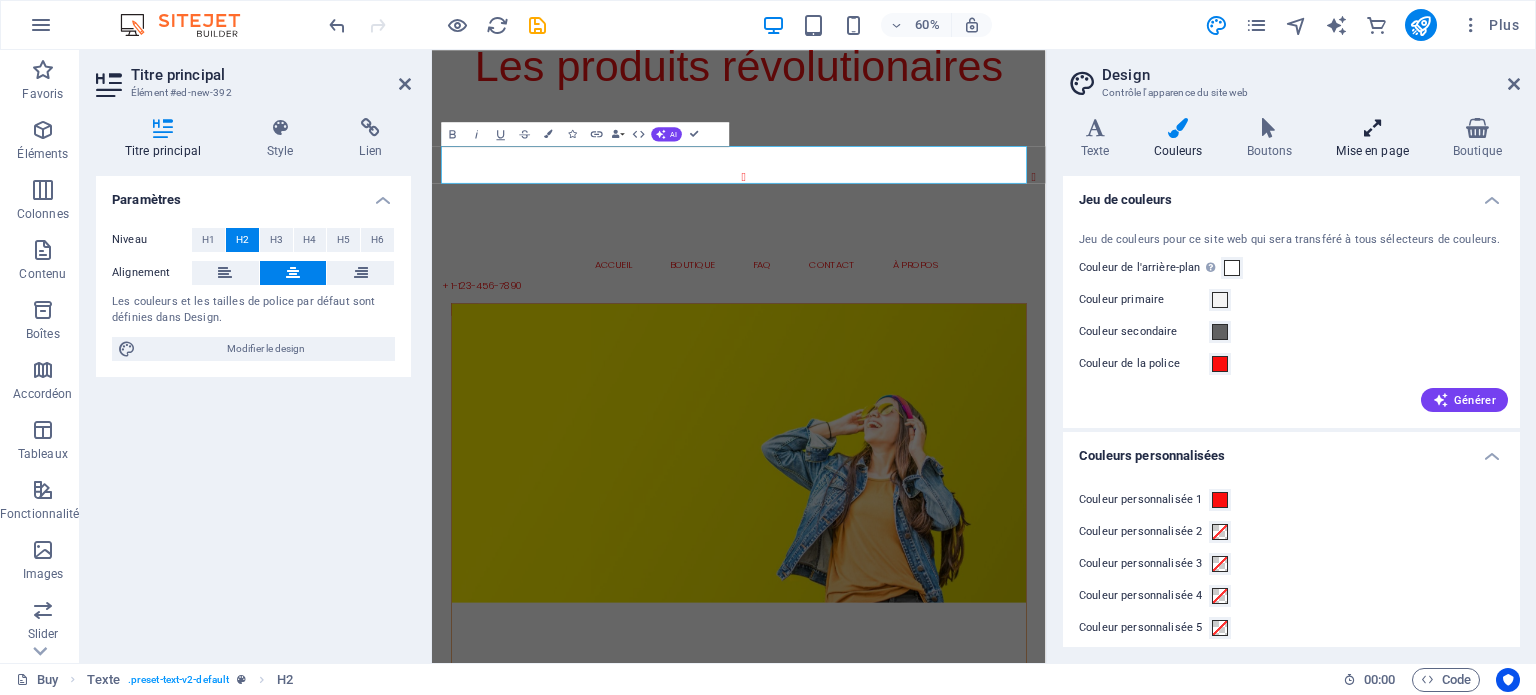click at bounding box center [1372, 128] 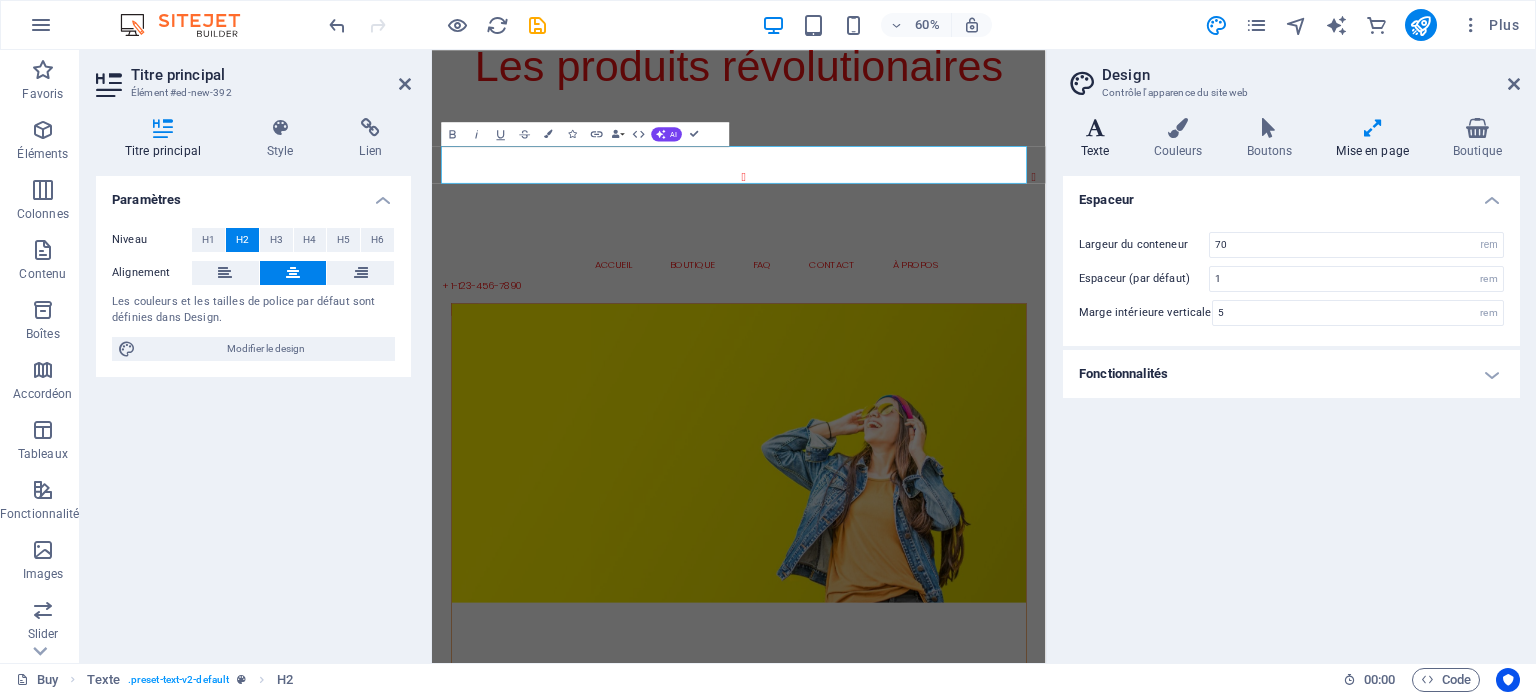 click at bounding box center [1095, 128] 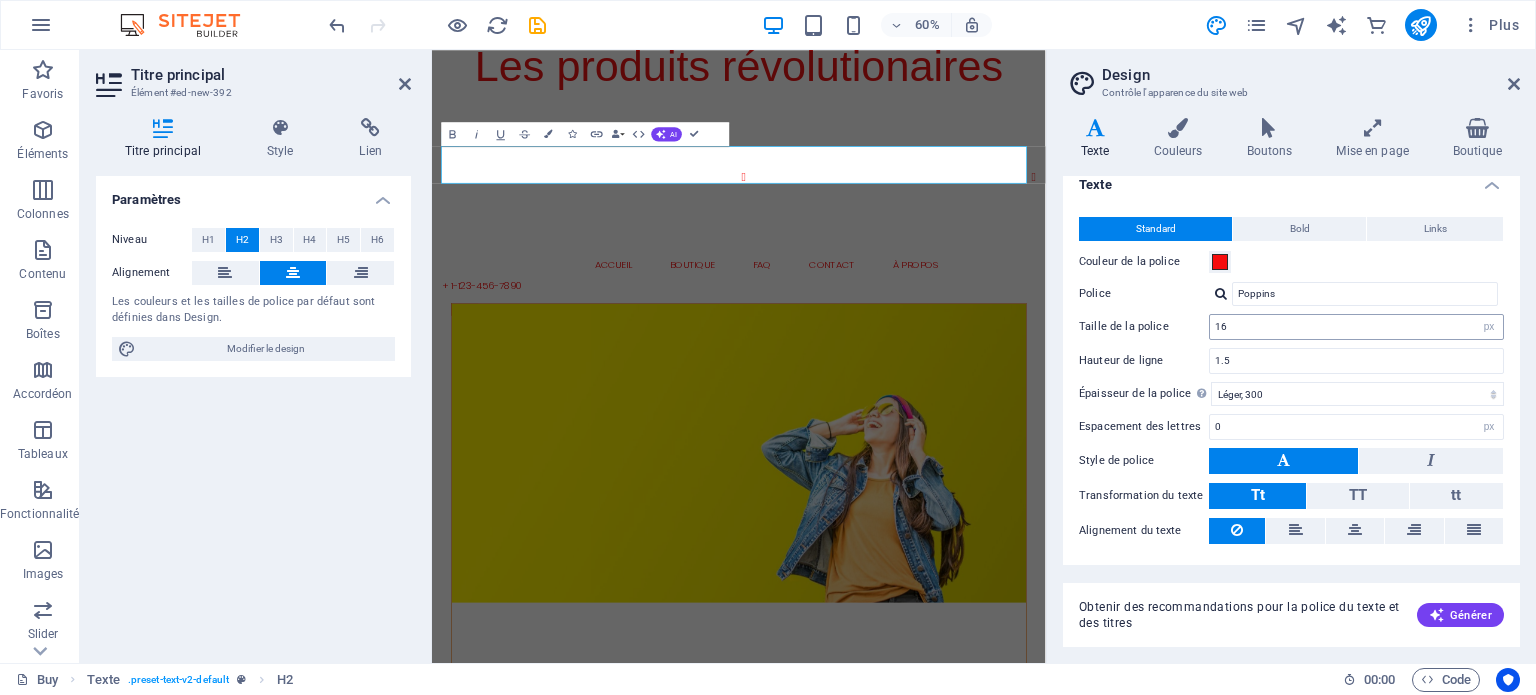 scroll, scrollTop: 61, scrollLeft: 0, axis: vertical 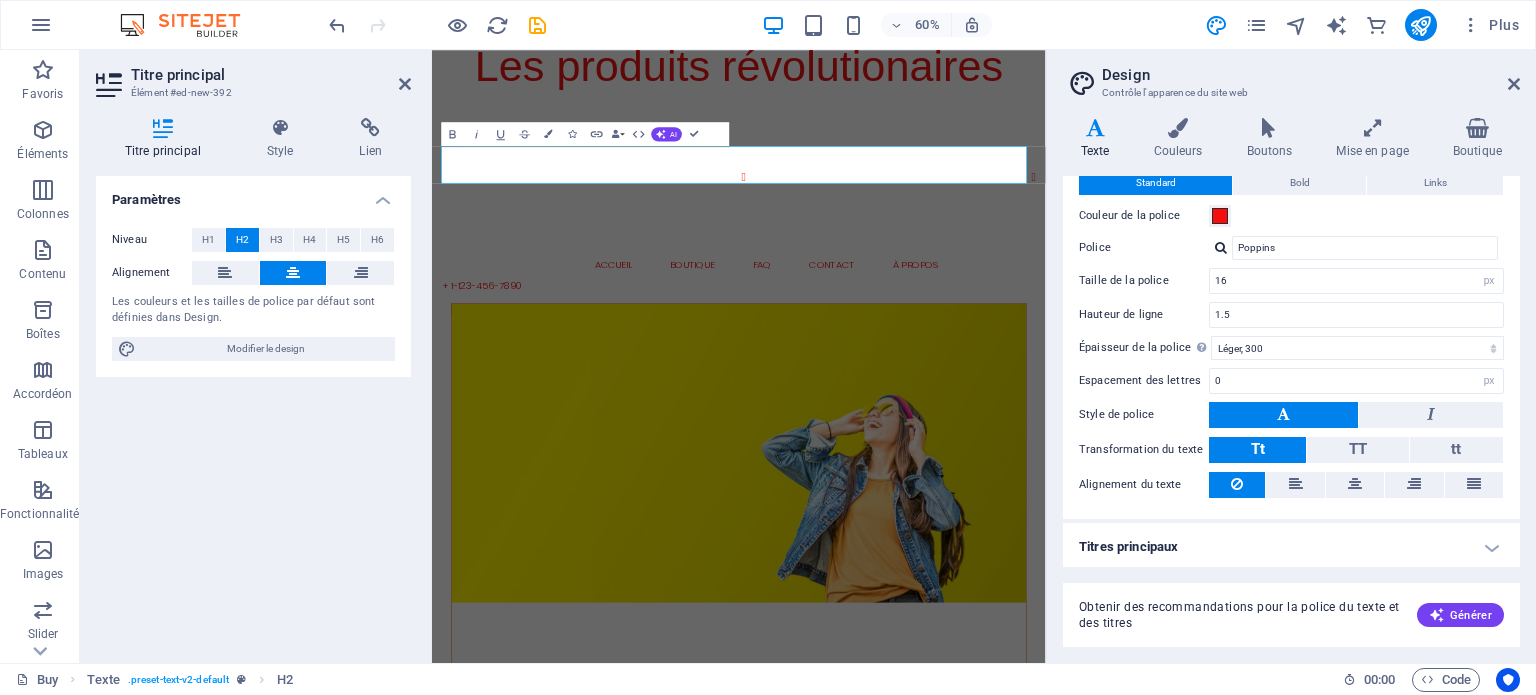 click on "Titres principaux" at bounding box center [1291, 547] 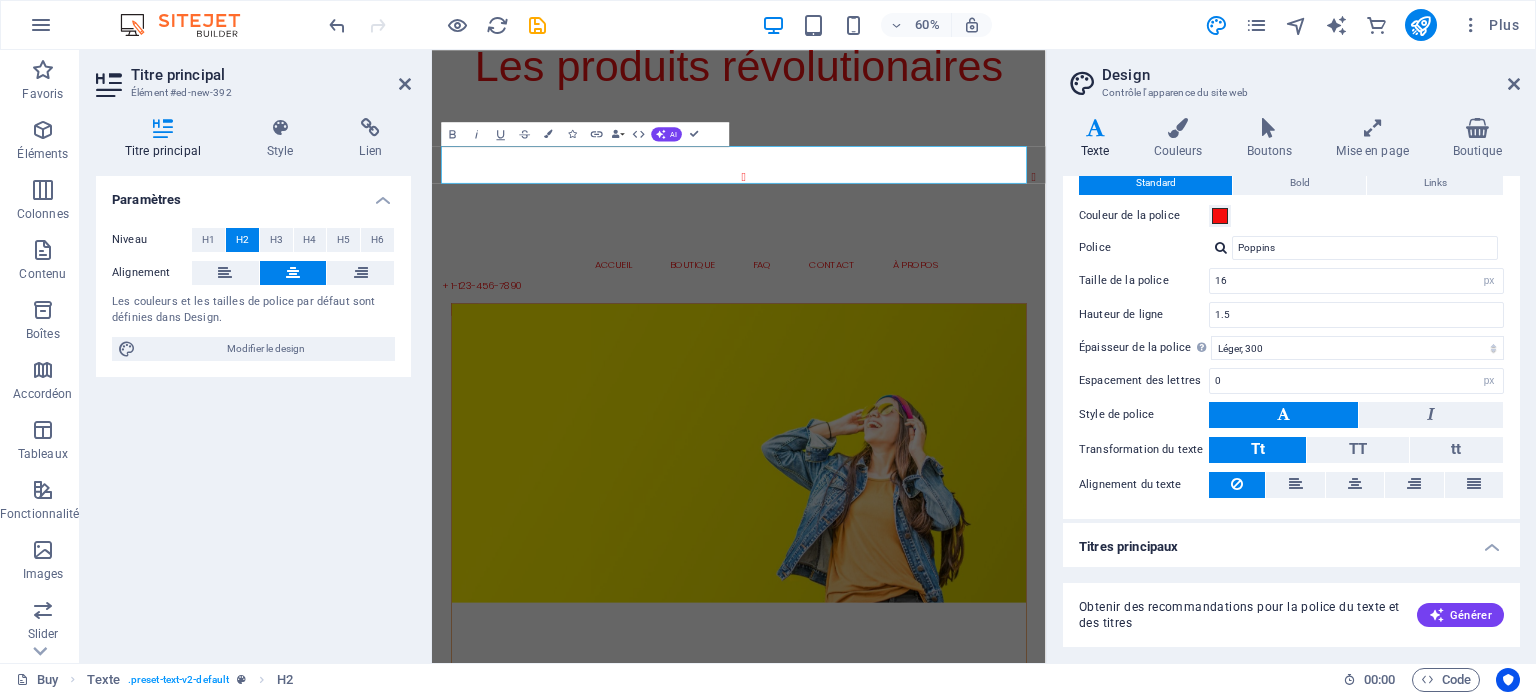 click on "Titres principaux" at bounding box center [1291, 541] 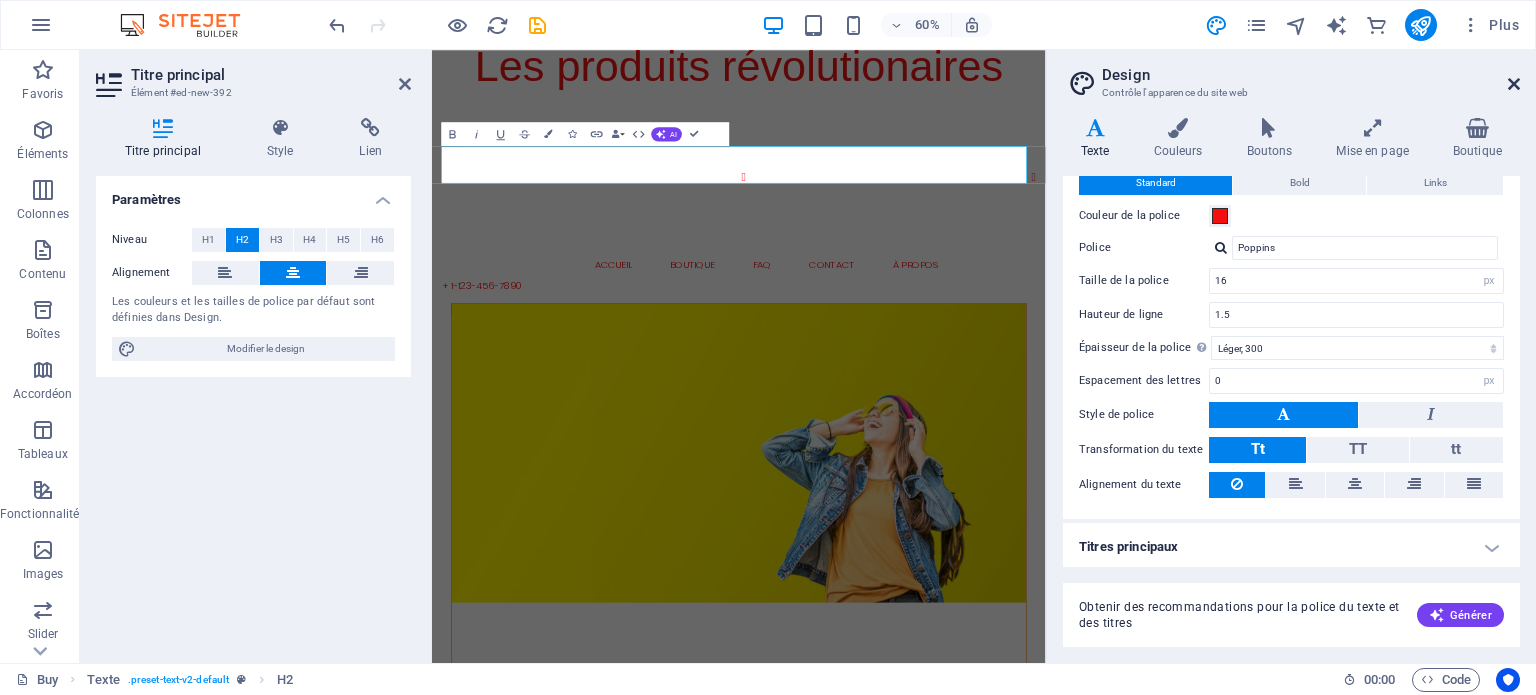 click at bounding box center (1514, 84) 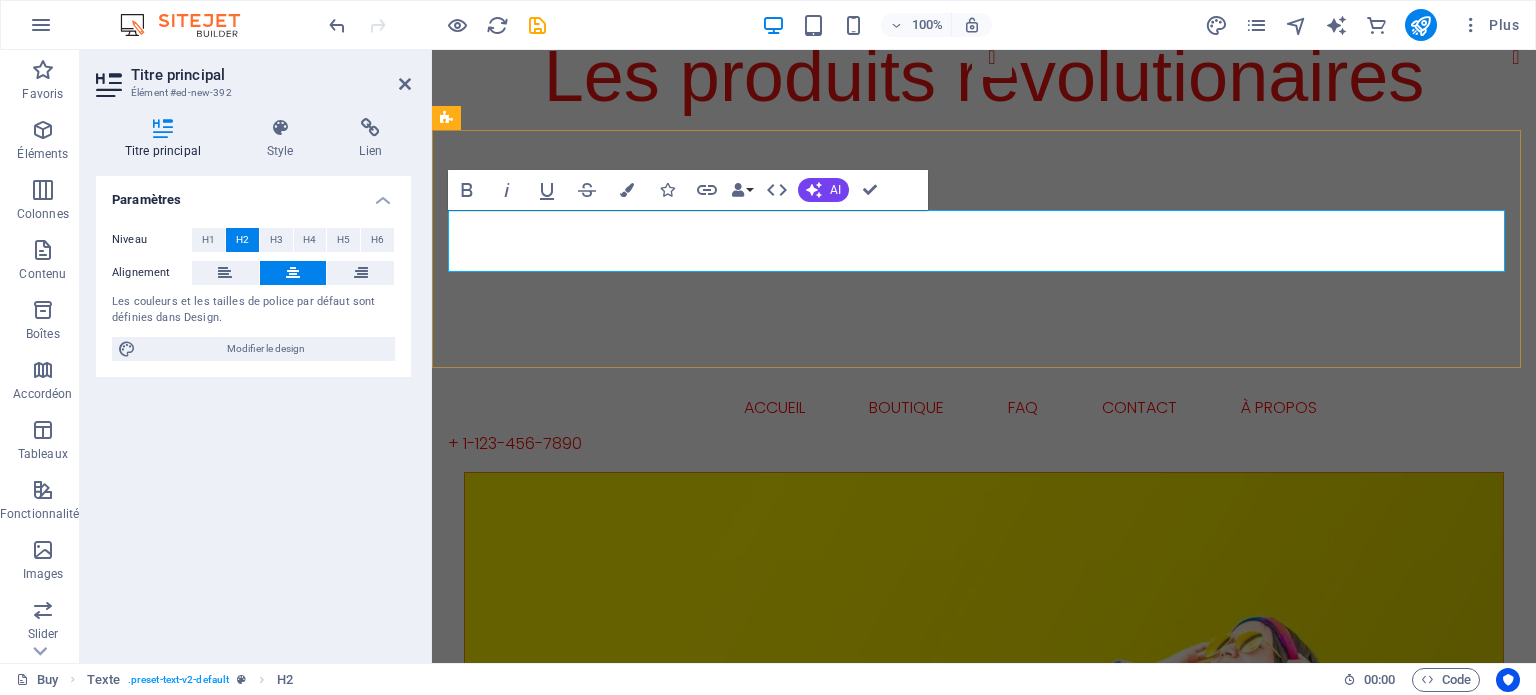 click at bounding box center (984, 241) 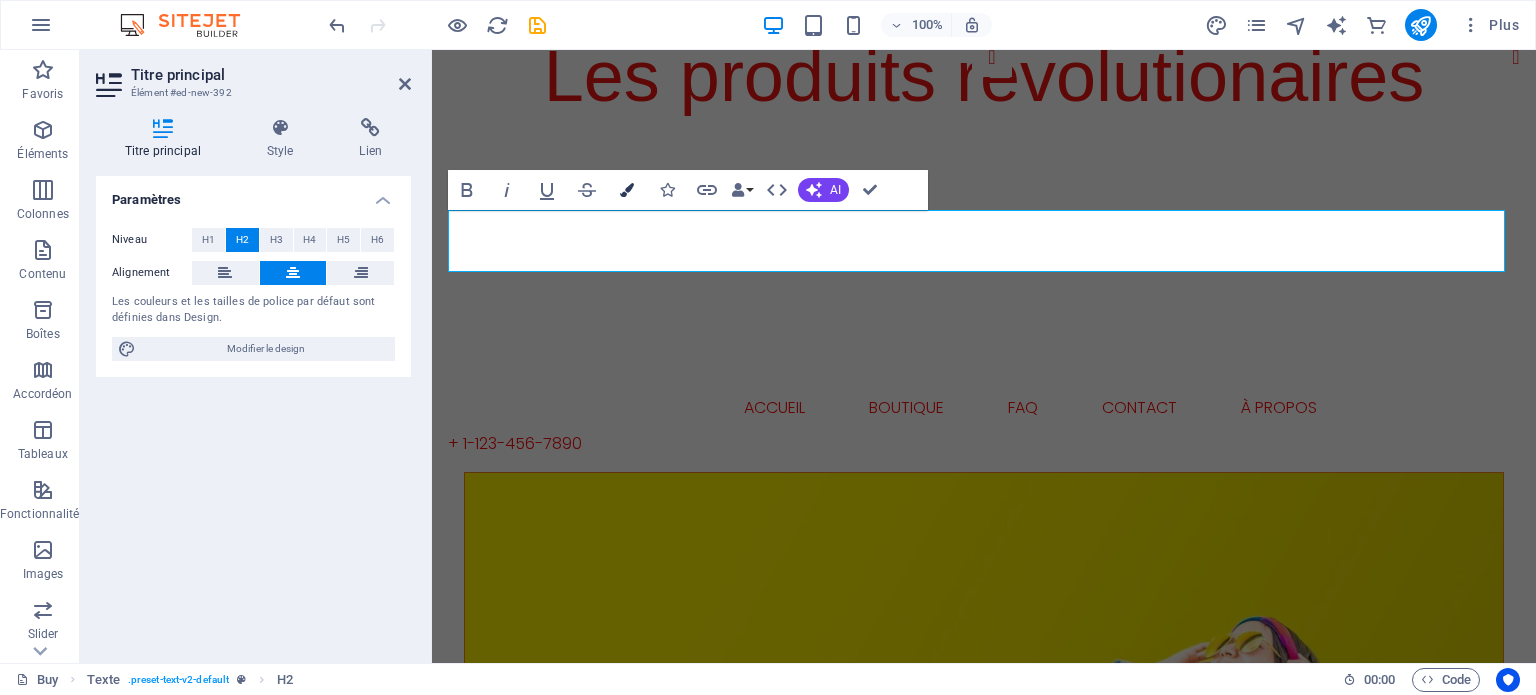 click at bounding box center (627, 190) 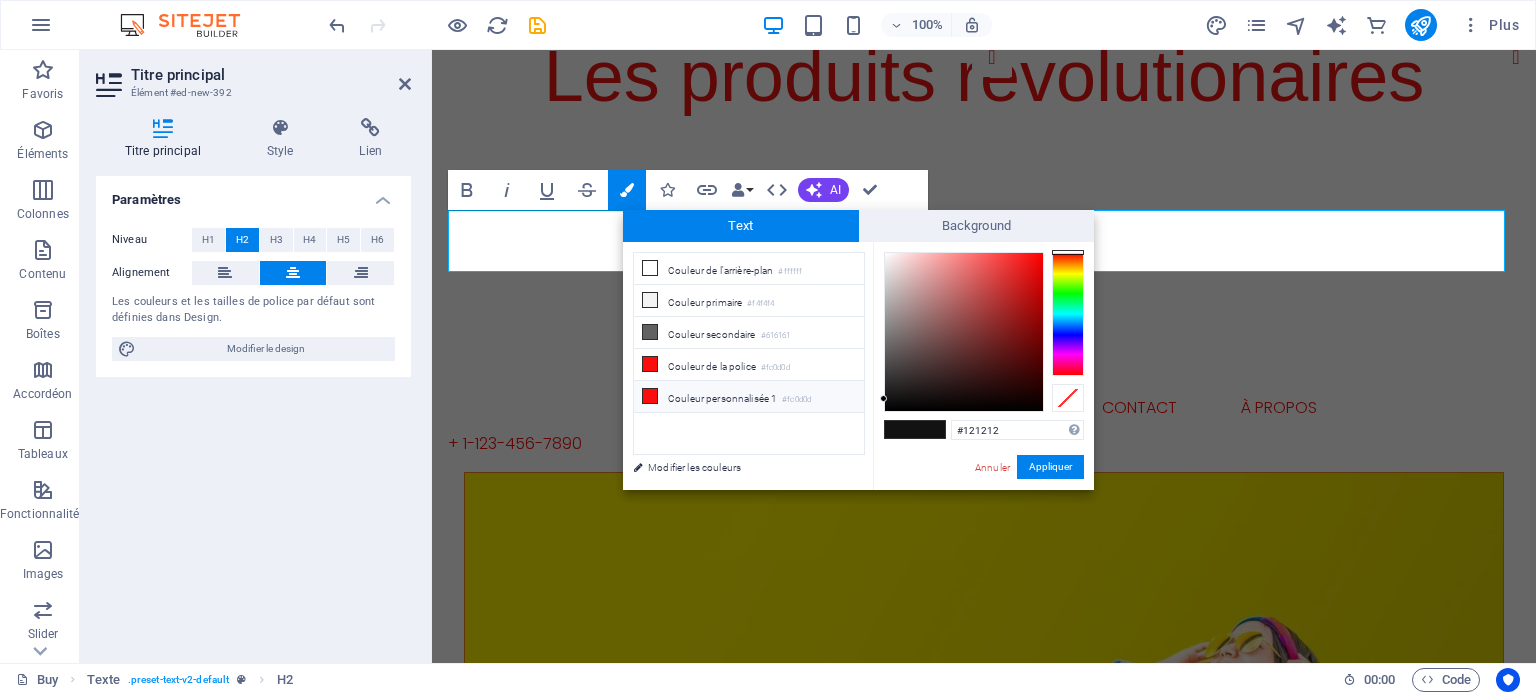 click on "Couleur personnalisée 1
#fc0d0d" at bounding box center (749, 397) 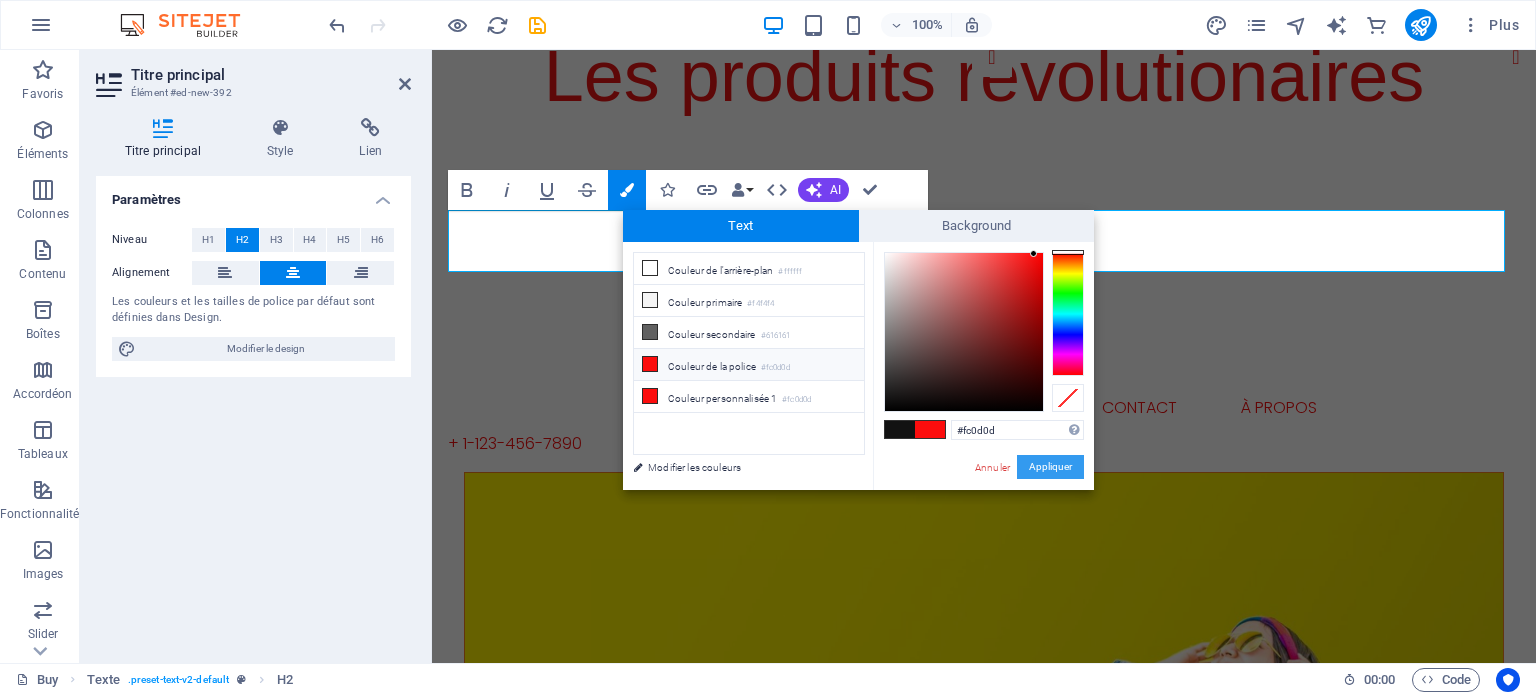 click on "Appliquer" at bounding box center (1050, 467) 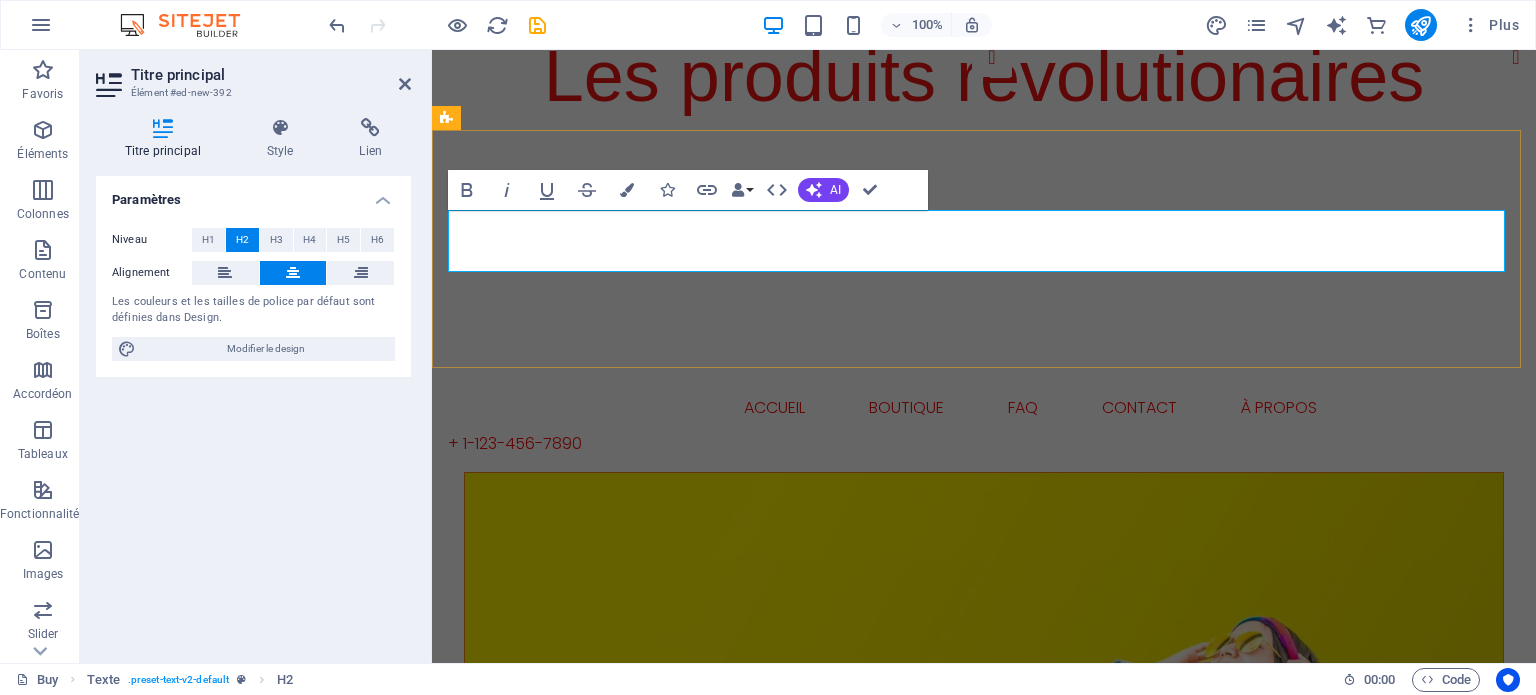 click on "​​ ​" at bounding box center [984, 241] 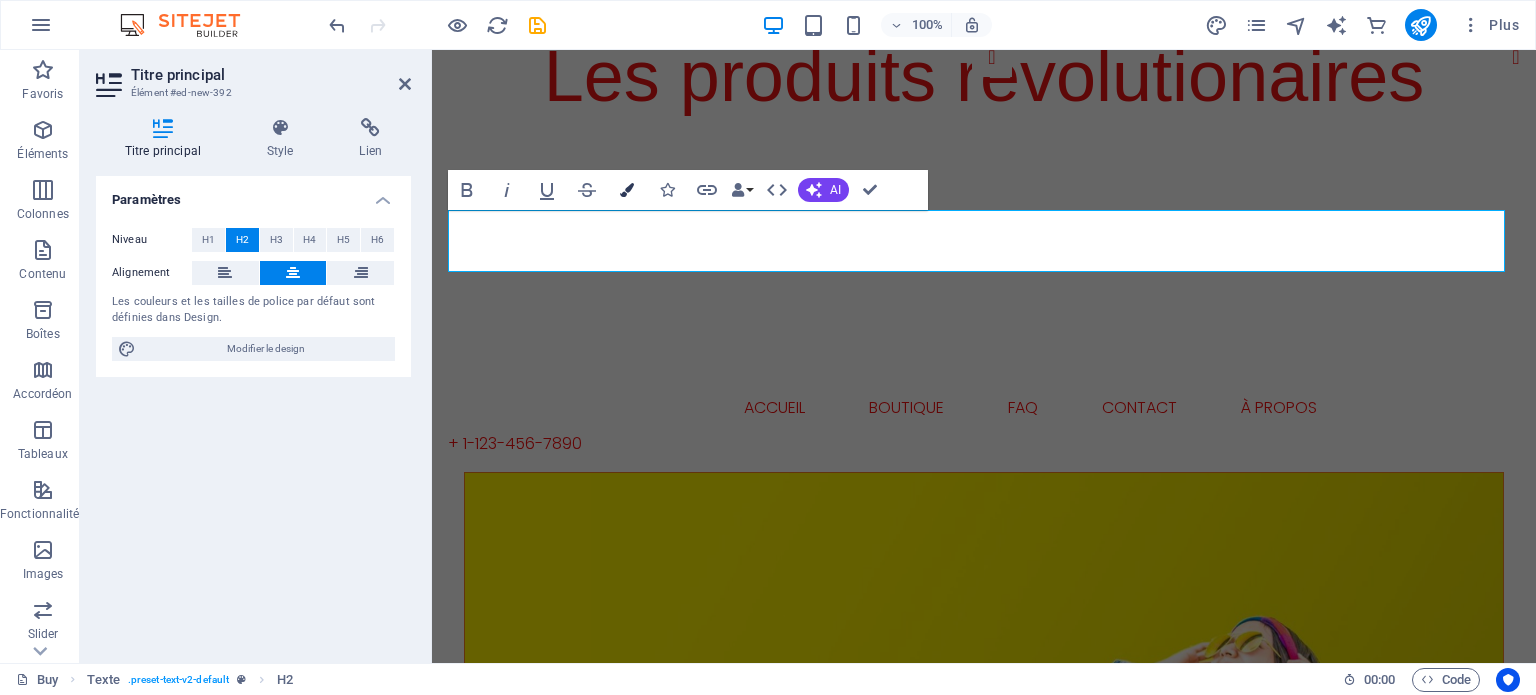 click at bounding box center [627, 190] 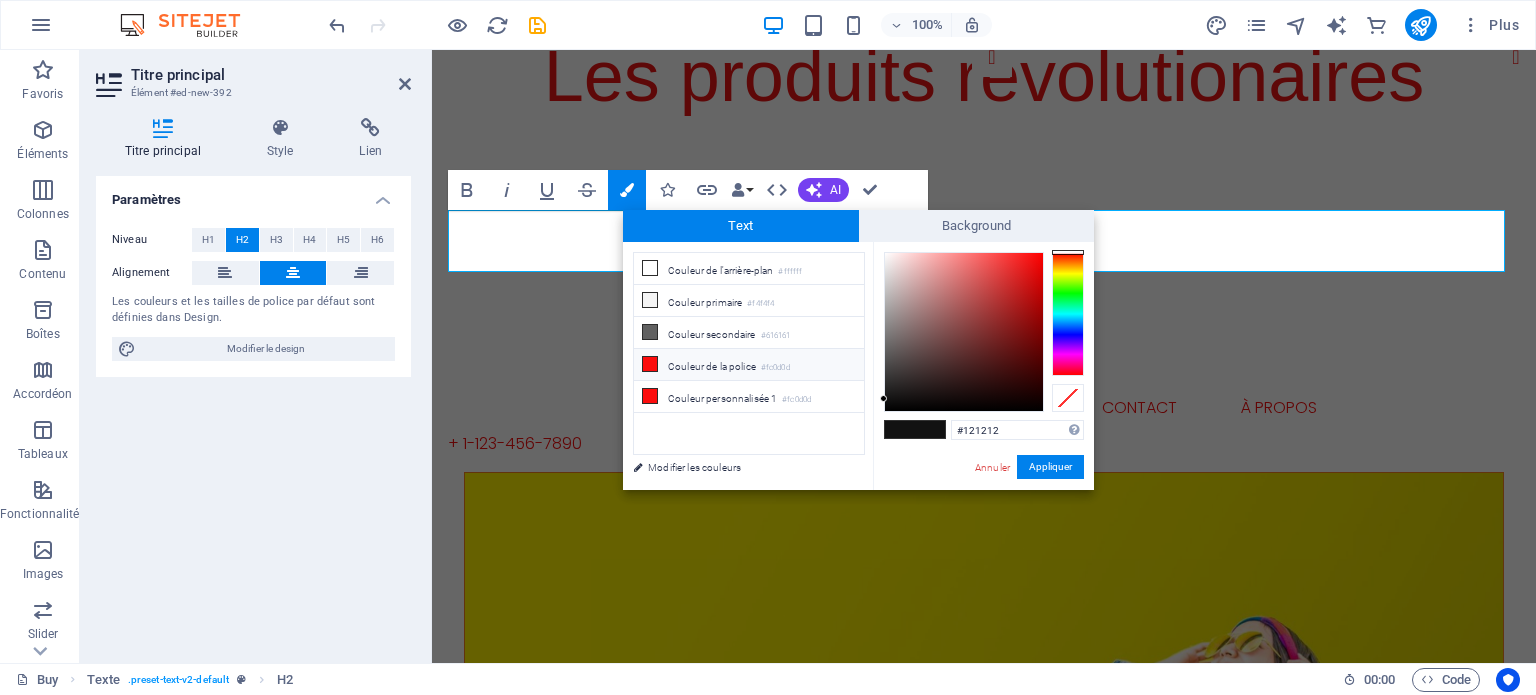 click on "Couleur de la police
#fc0d0d" at bounding box center [749, 365] 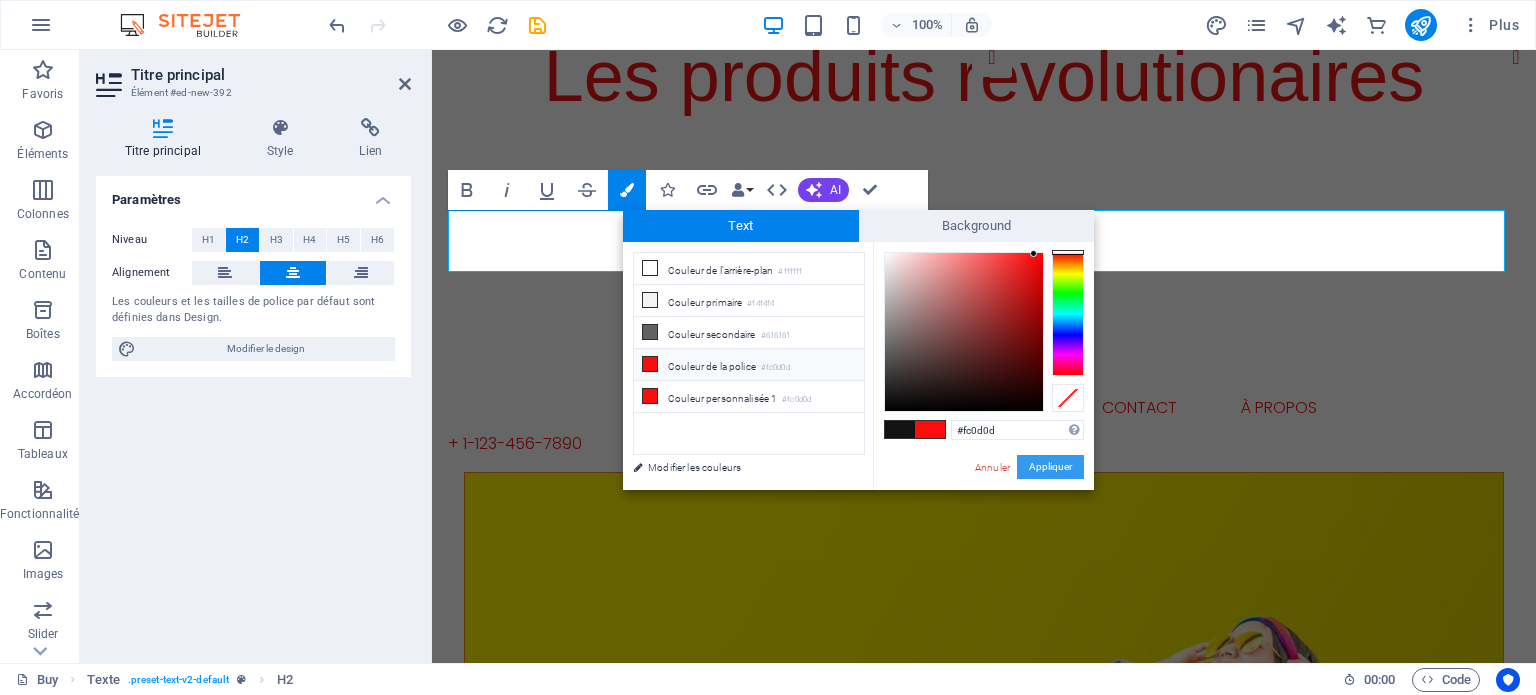 click on "Appliquer" at bounding box center (1050, 467) 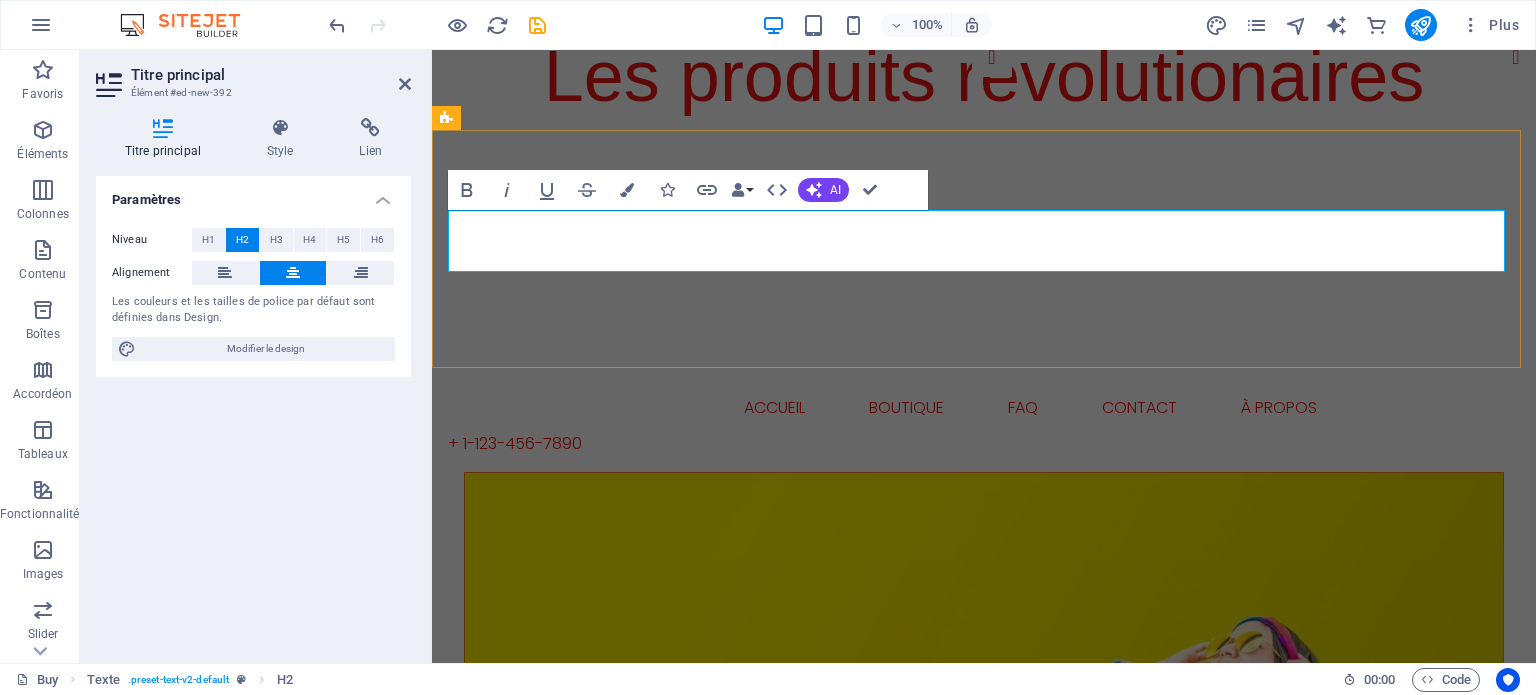 click on "​​ ​" at bounding box center (984, 241) 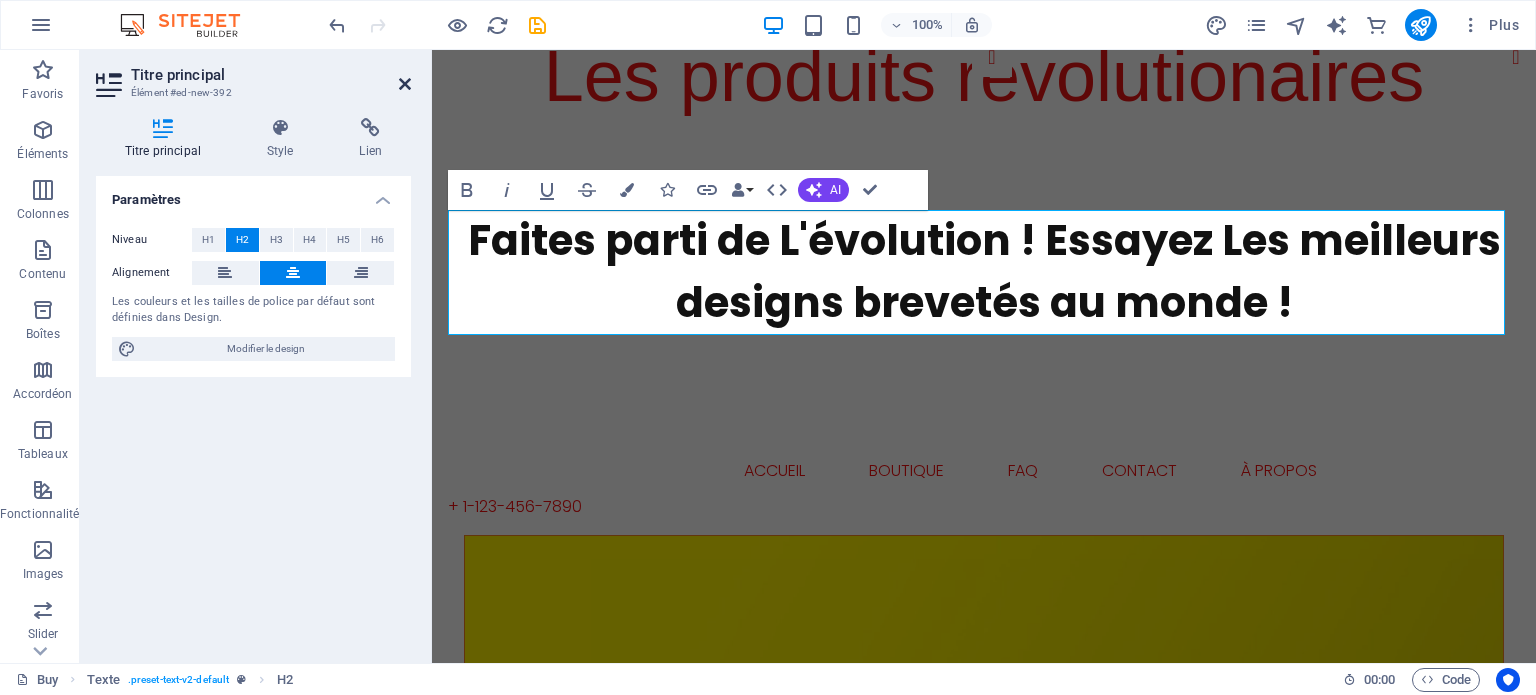 click at bounding box center [405, 84] 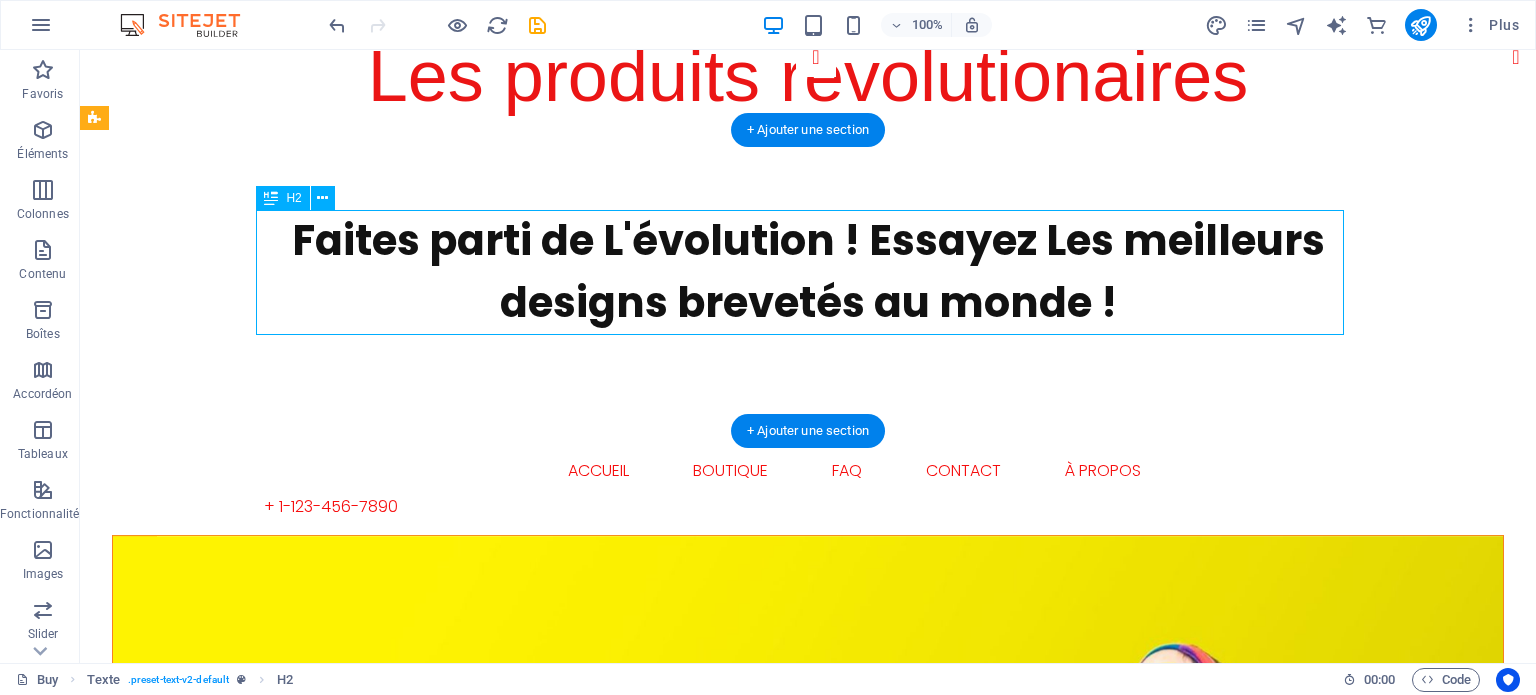 drag, startPoint x: 1117, startPoint y: 301, endPoint x: 493, endPoint y: 291, distance: 624.08014 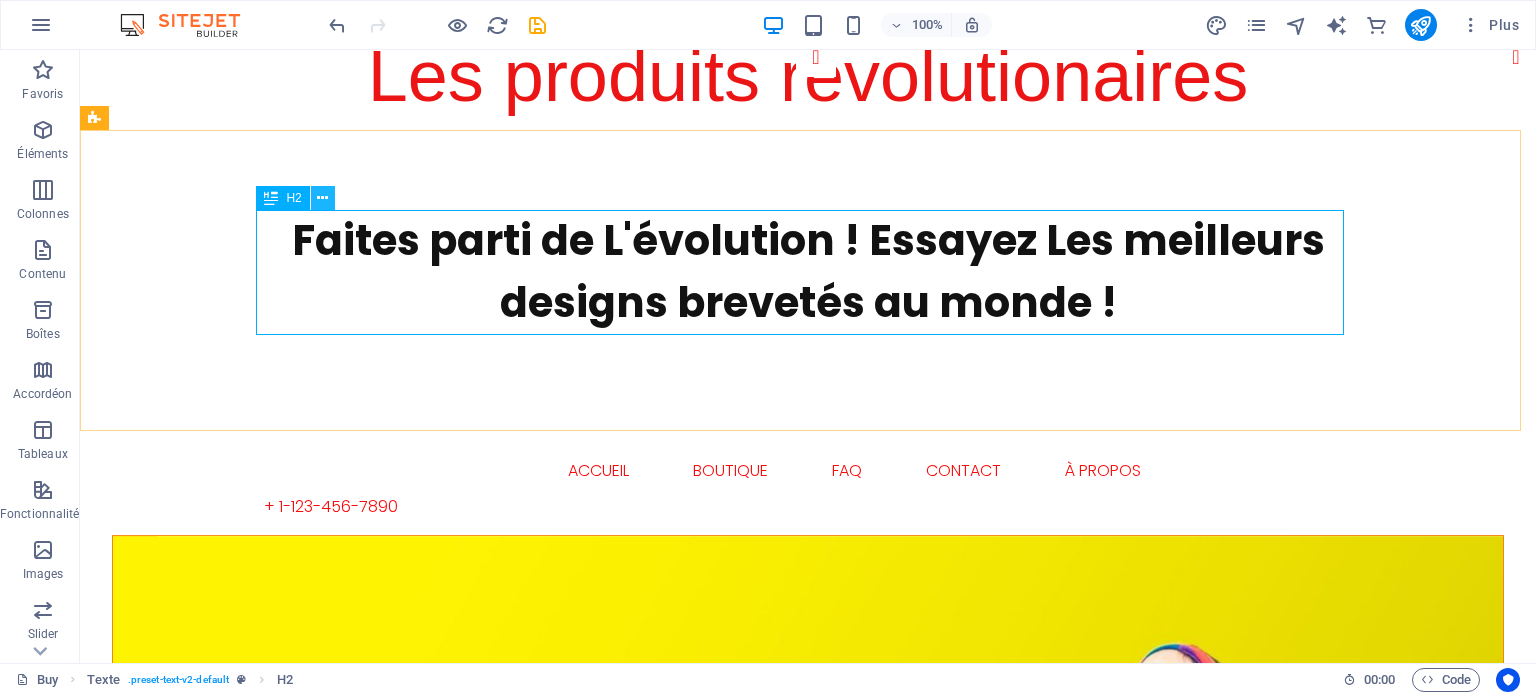 click at bounding box center (322, 198) 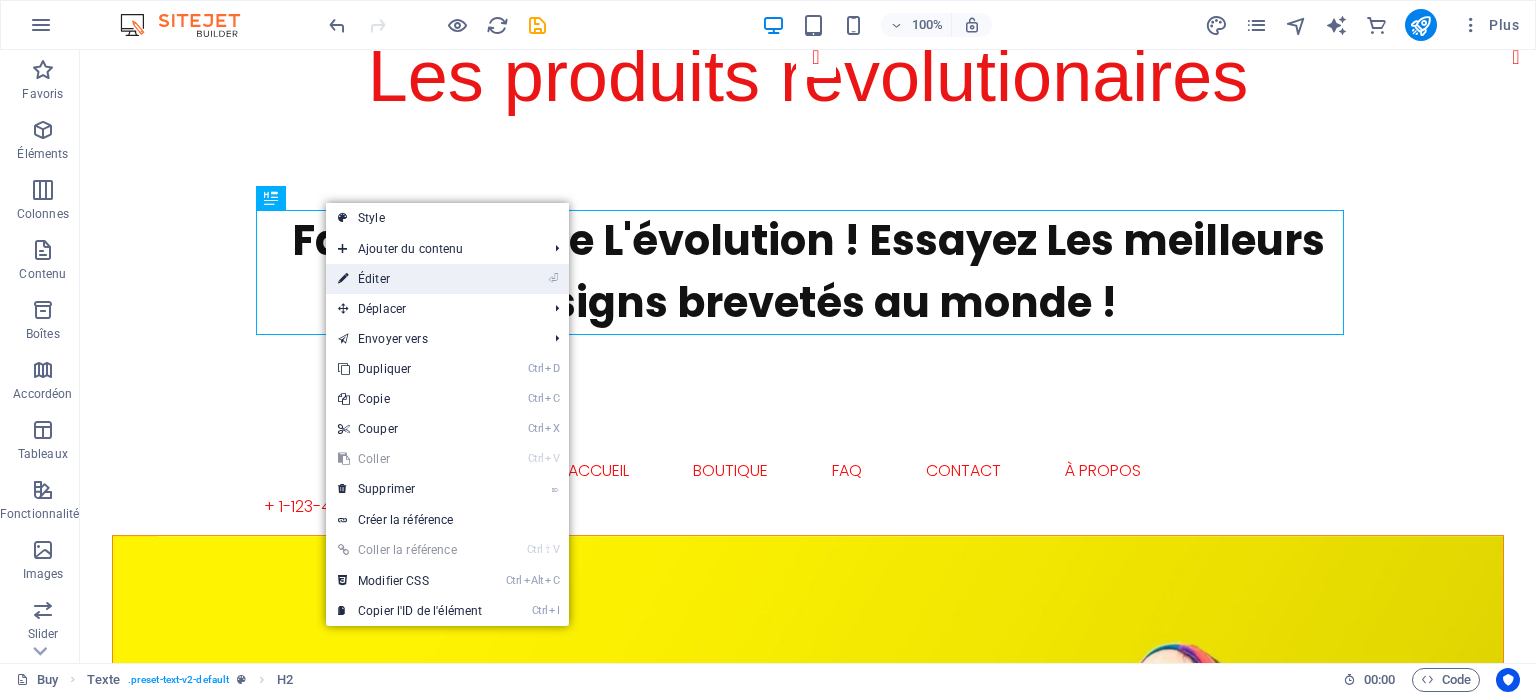 click on "⏎  Éditer" at bounding box center (410, 279) 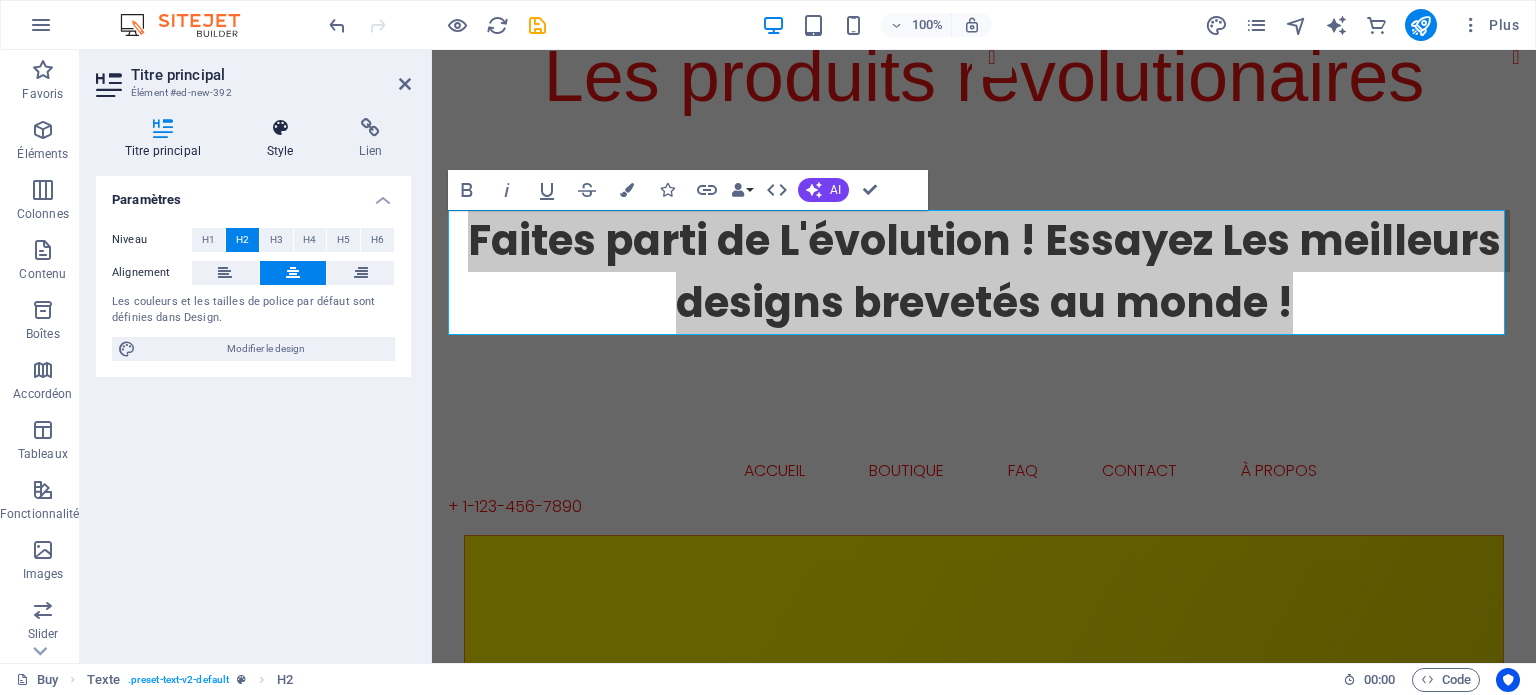 click at bounding box center [280, 128] 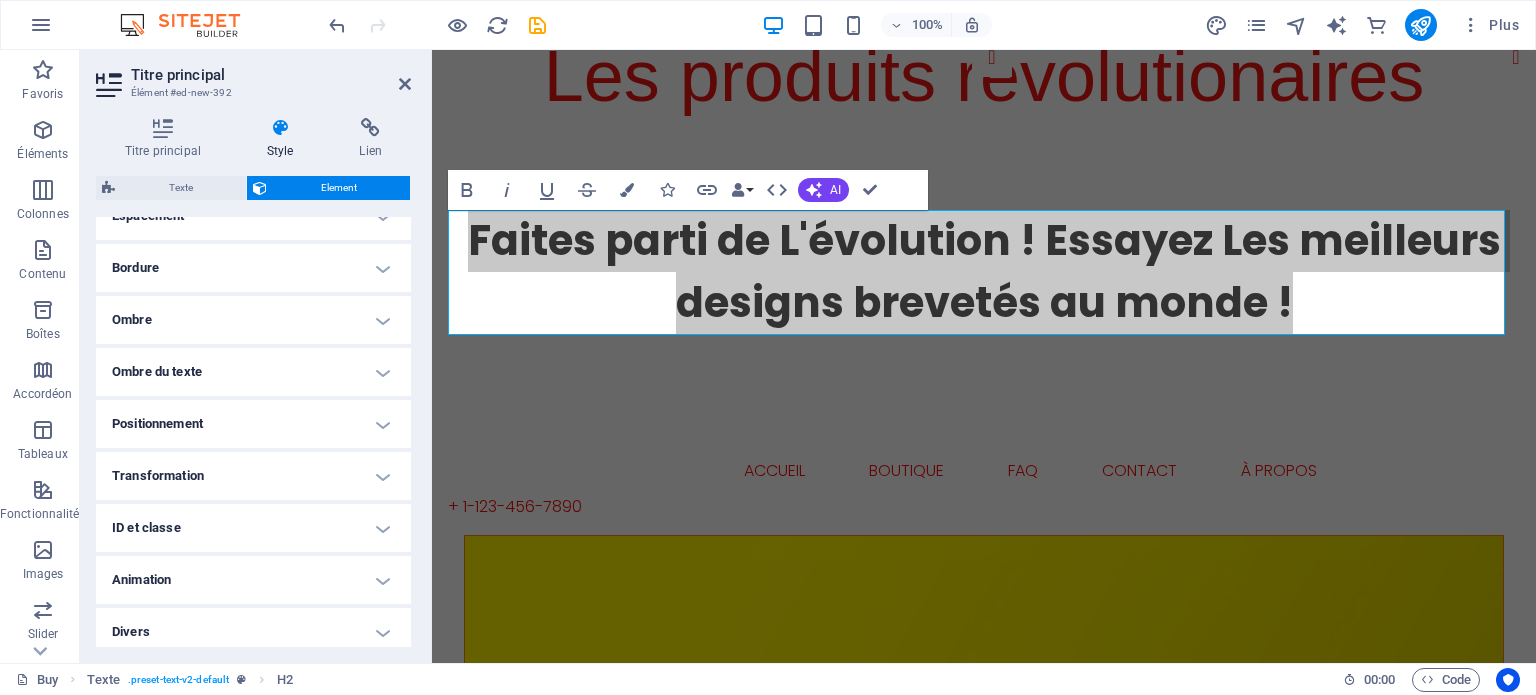 scroll, scrollTop: 431, scrollLeft: 0, axis: vertical 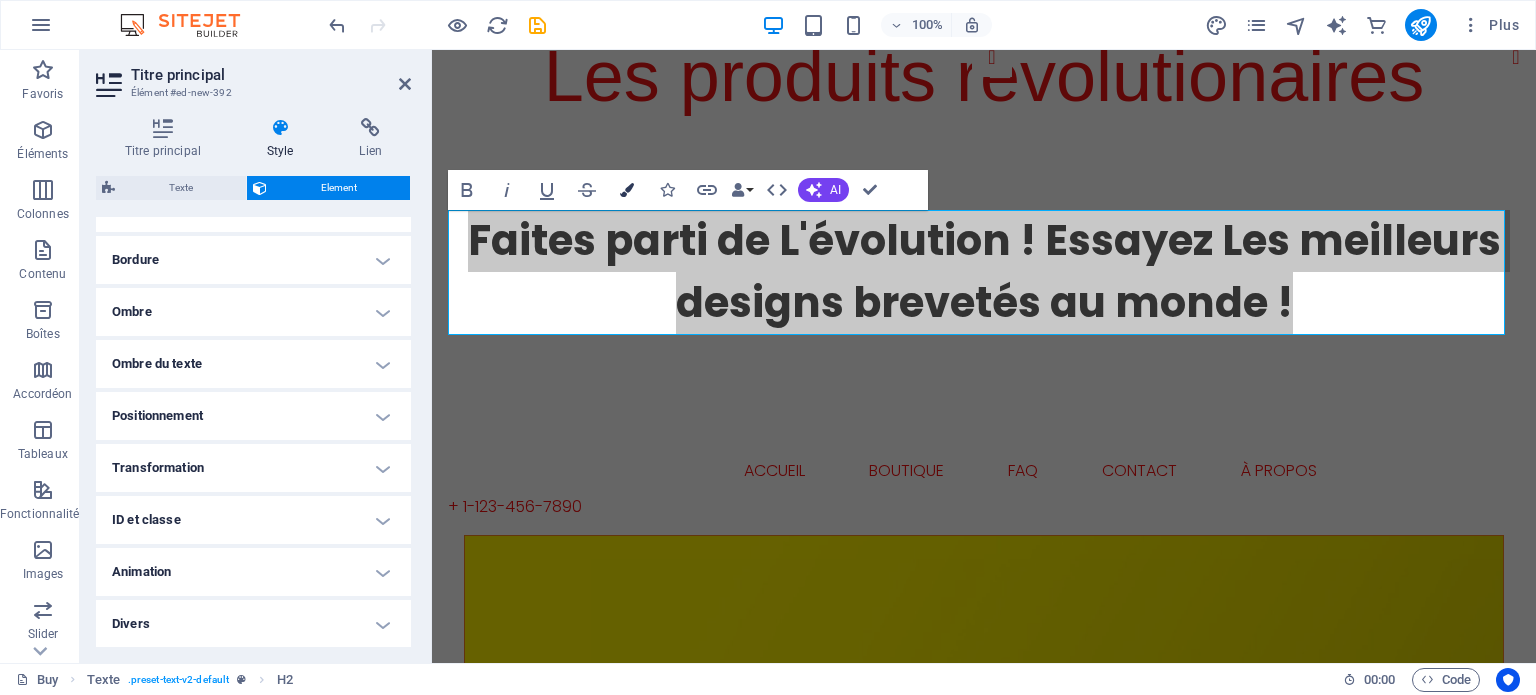 click on "Colors" at bounding box center (627, 190) 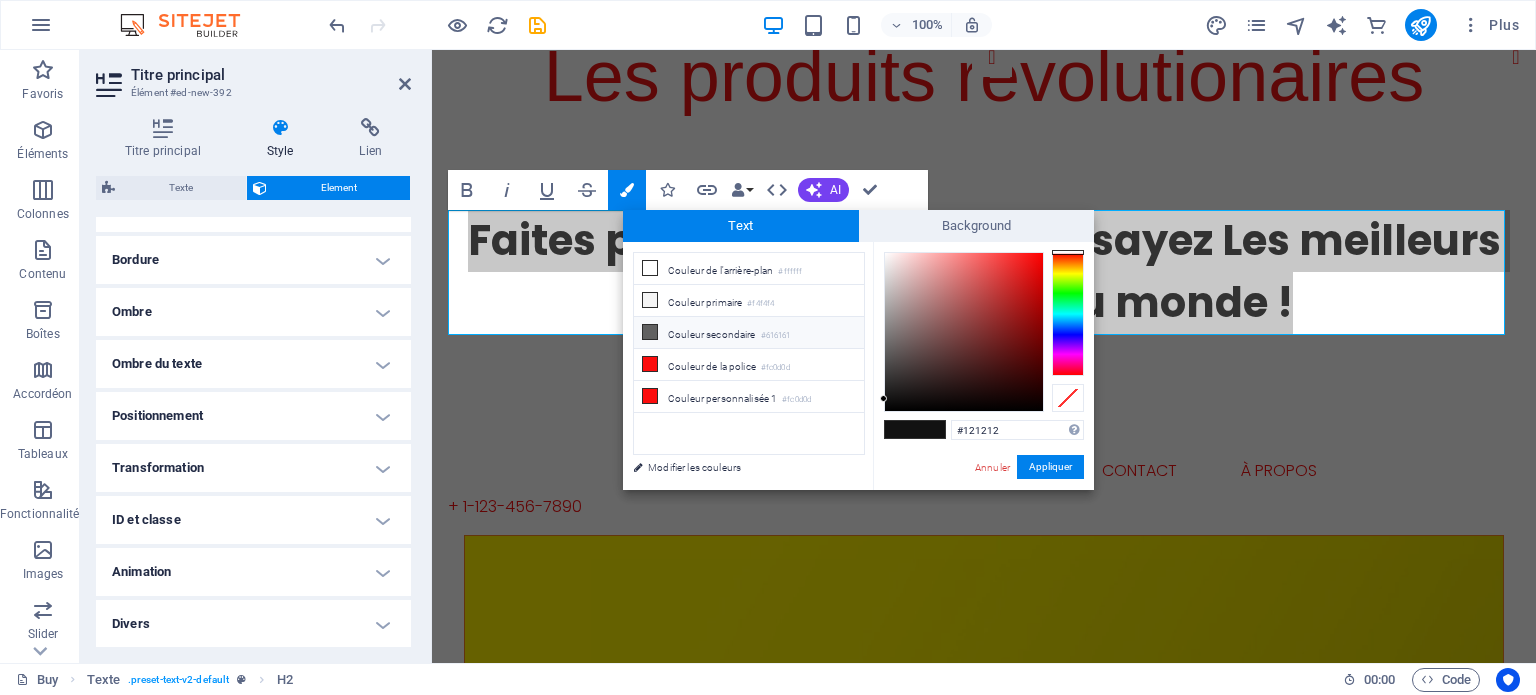 click on "Couleur secondaire
#616161" at bounding box center [749, 333] 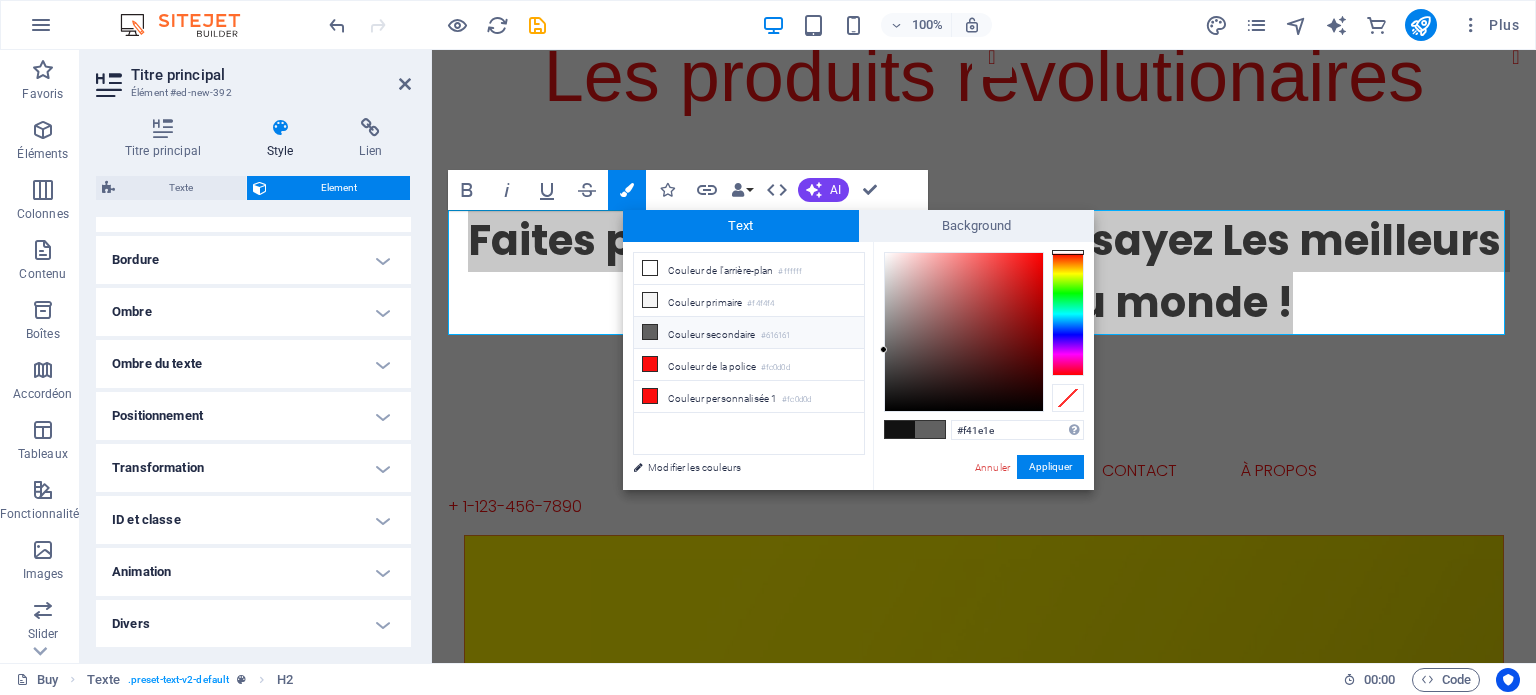 click at bounding box center (964, 332) 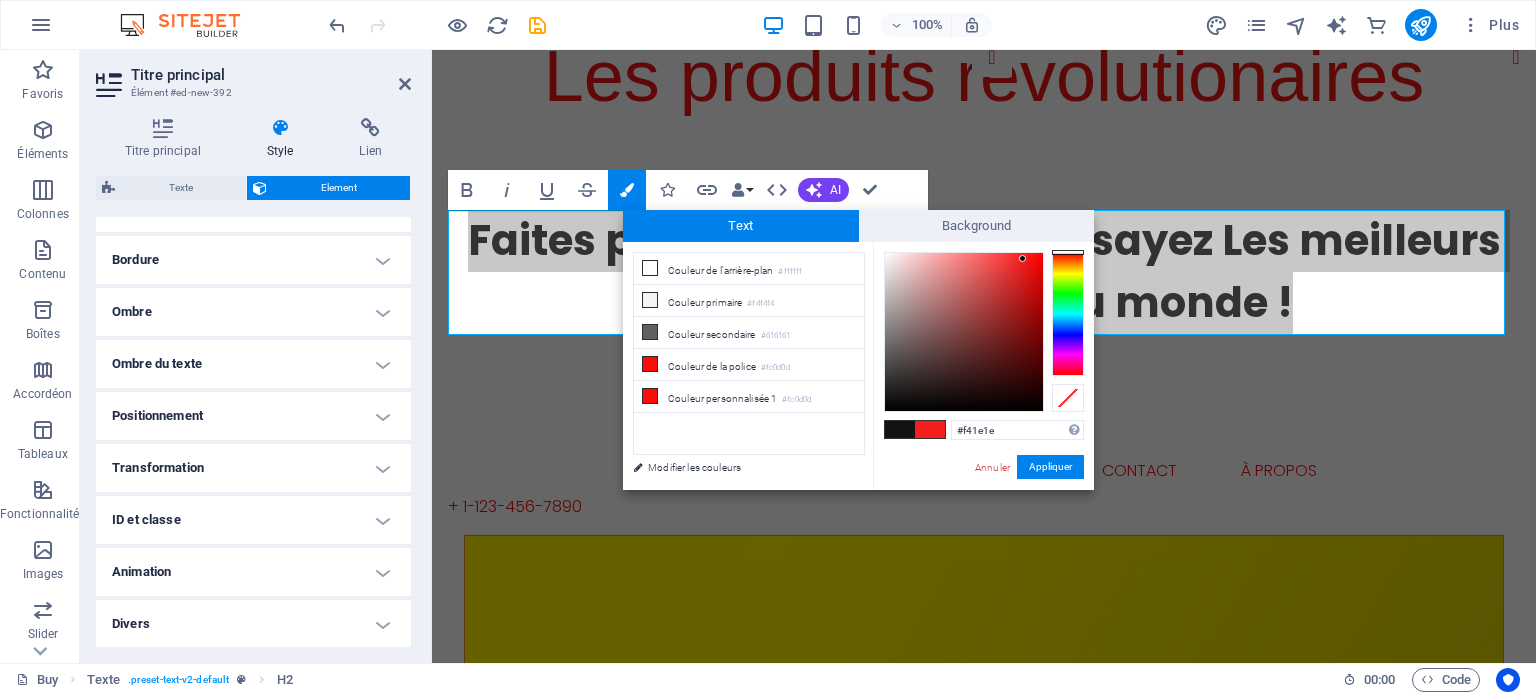 click at bounding box center (900, 429) 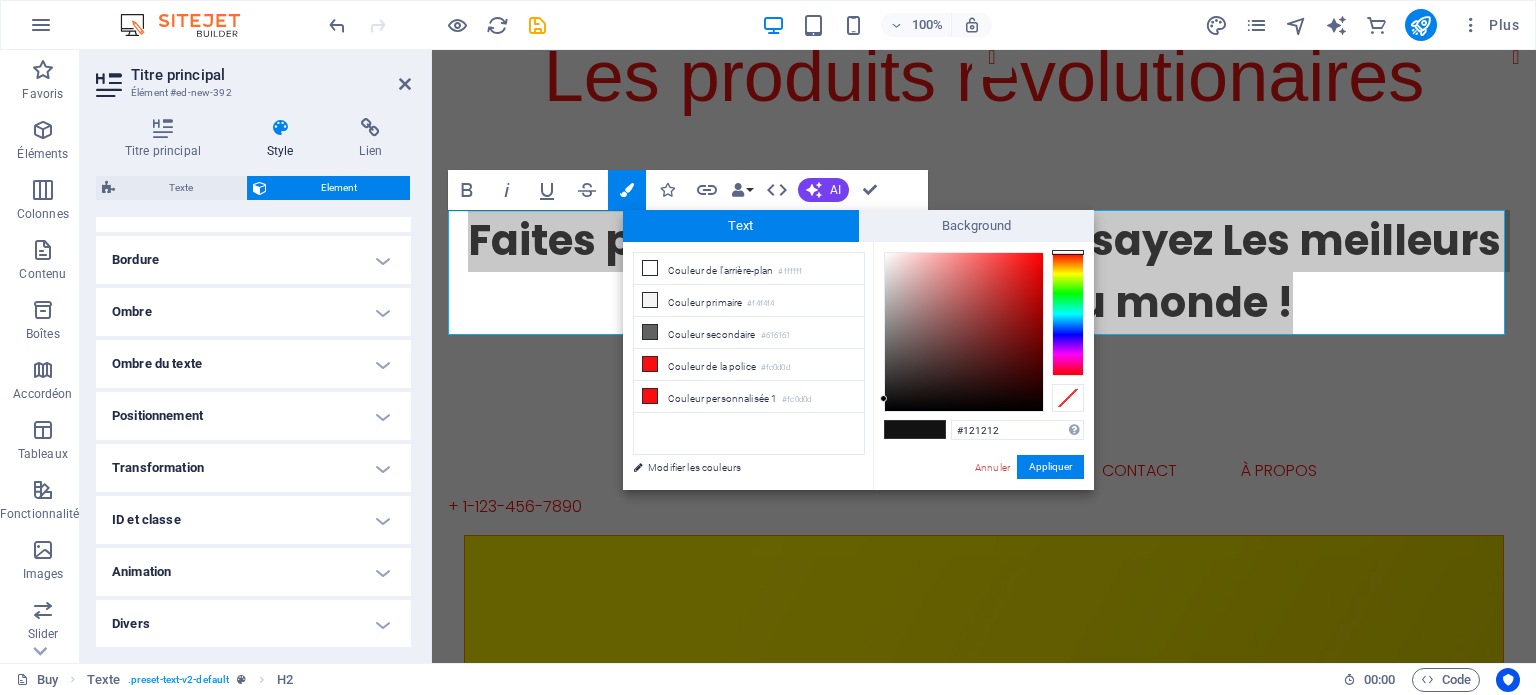click at bounding box center (930, 429) 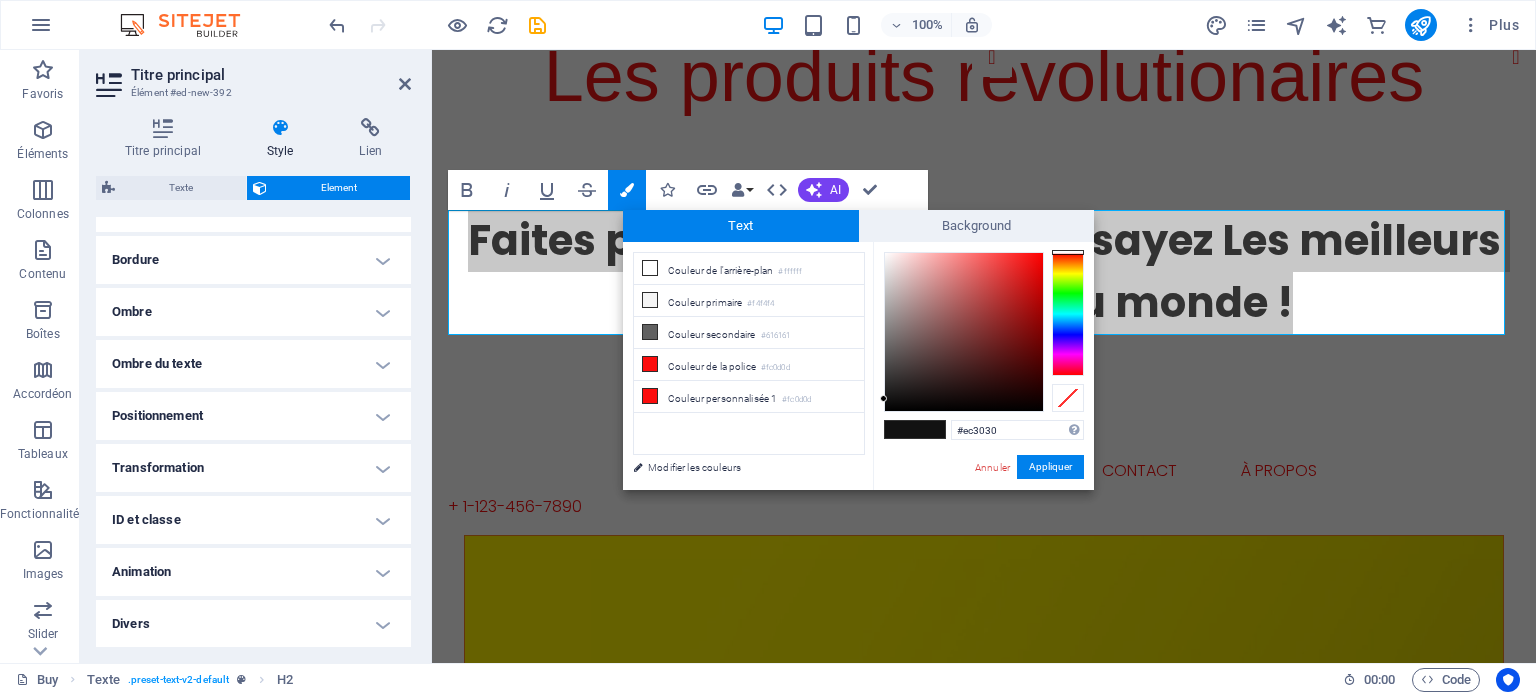 click at bounding box center [964, 332] 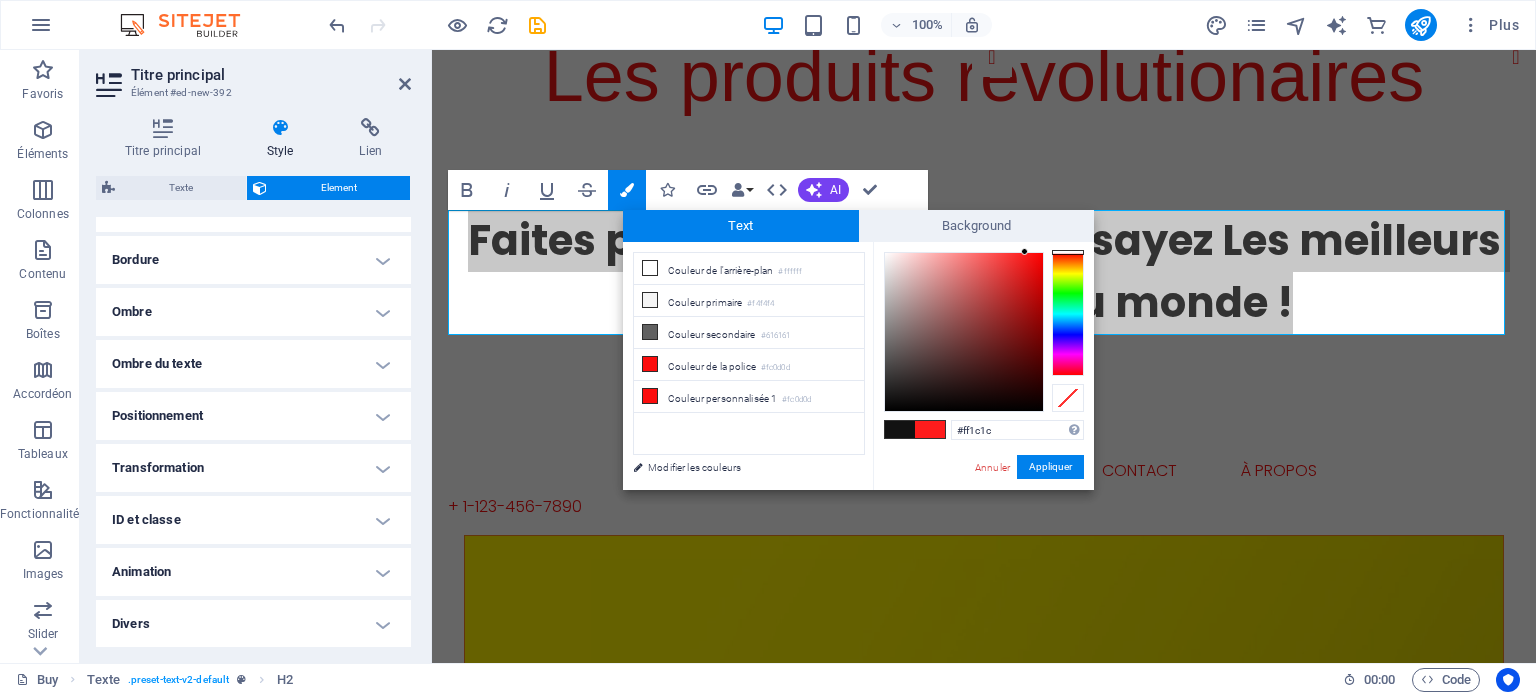 click at bounding box center [964, 332] 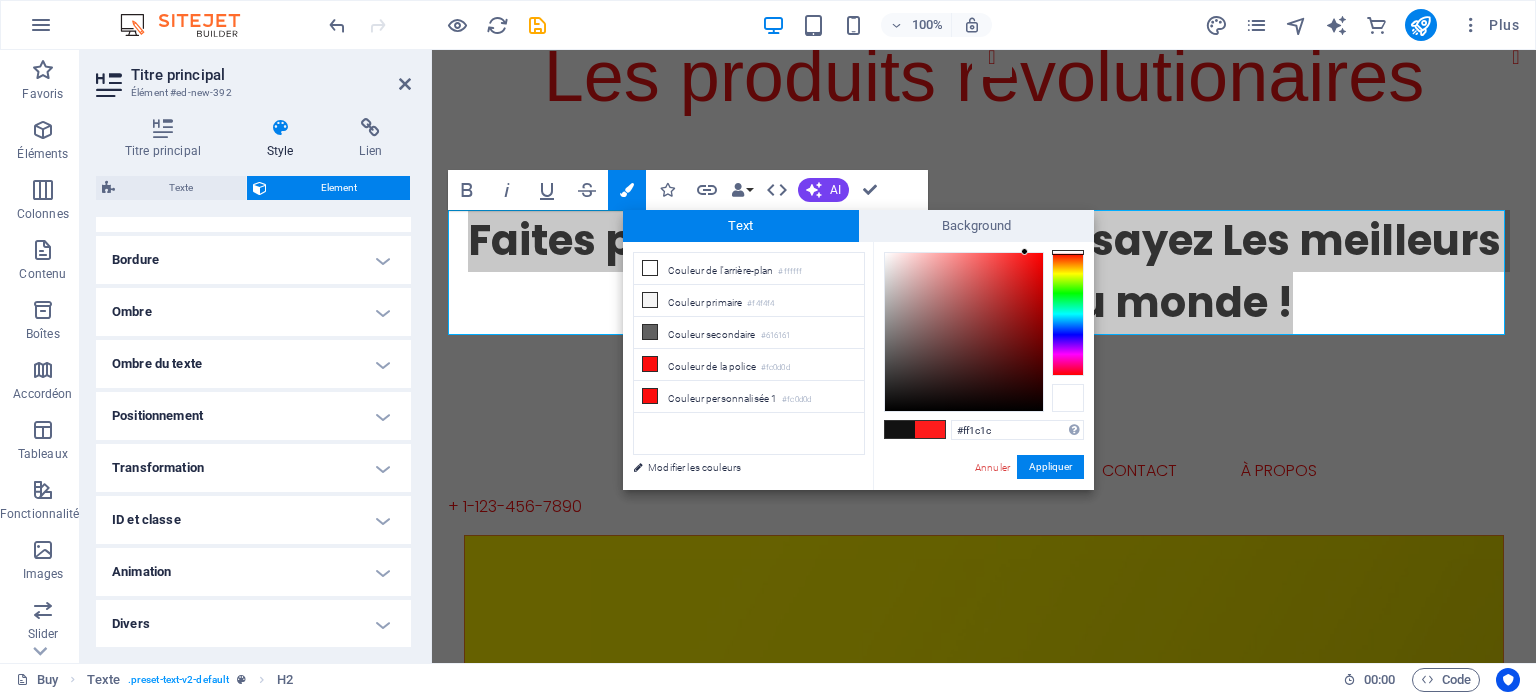 click at bounding box center [1068, 398] 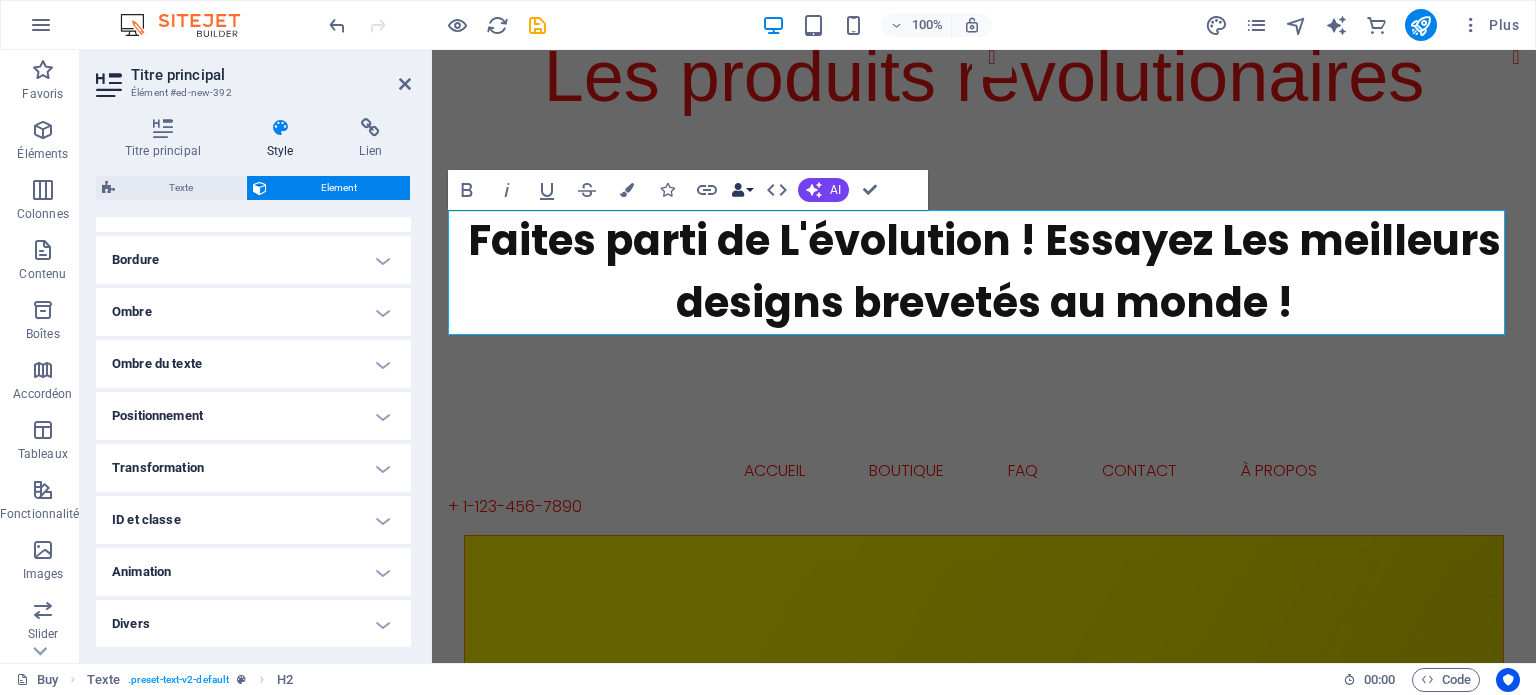 click at bounding box center (738, 190) 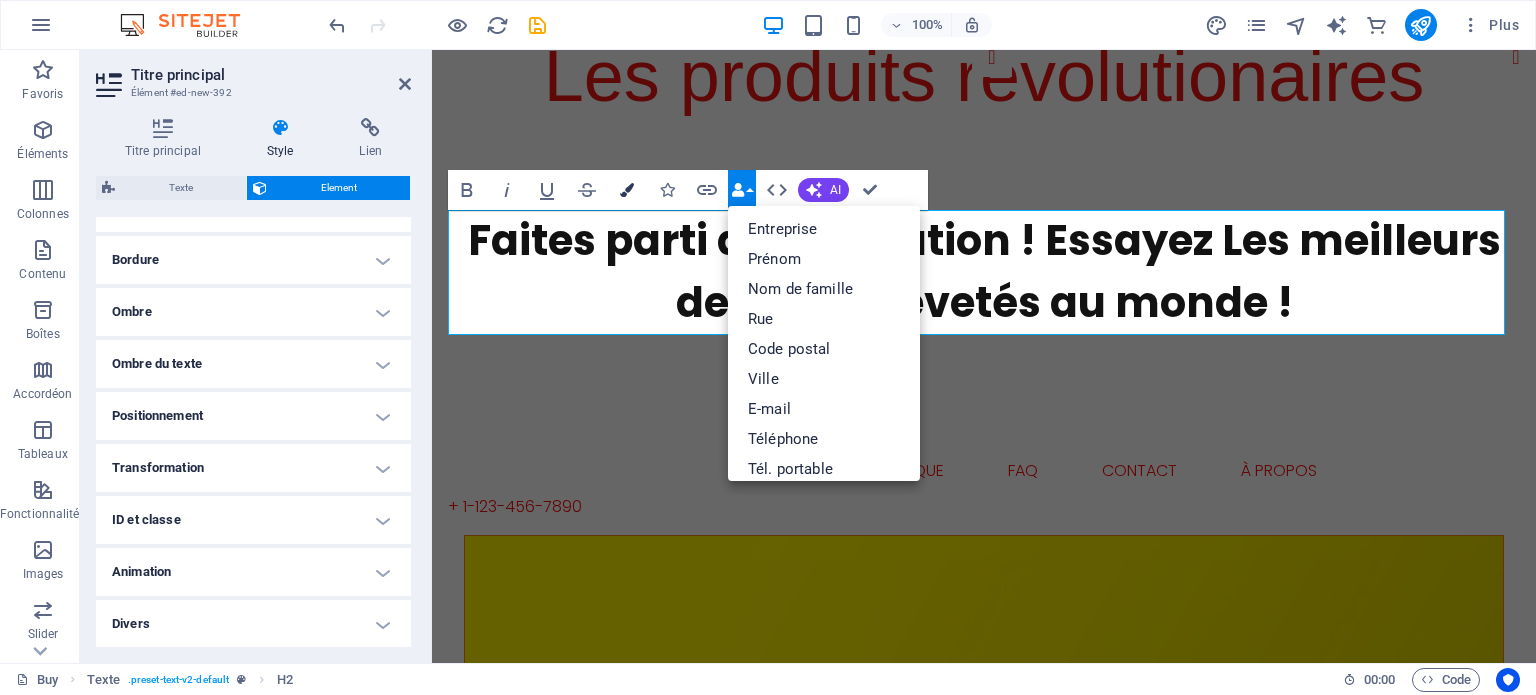 click at bounding box center (627, 190) 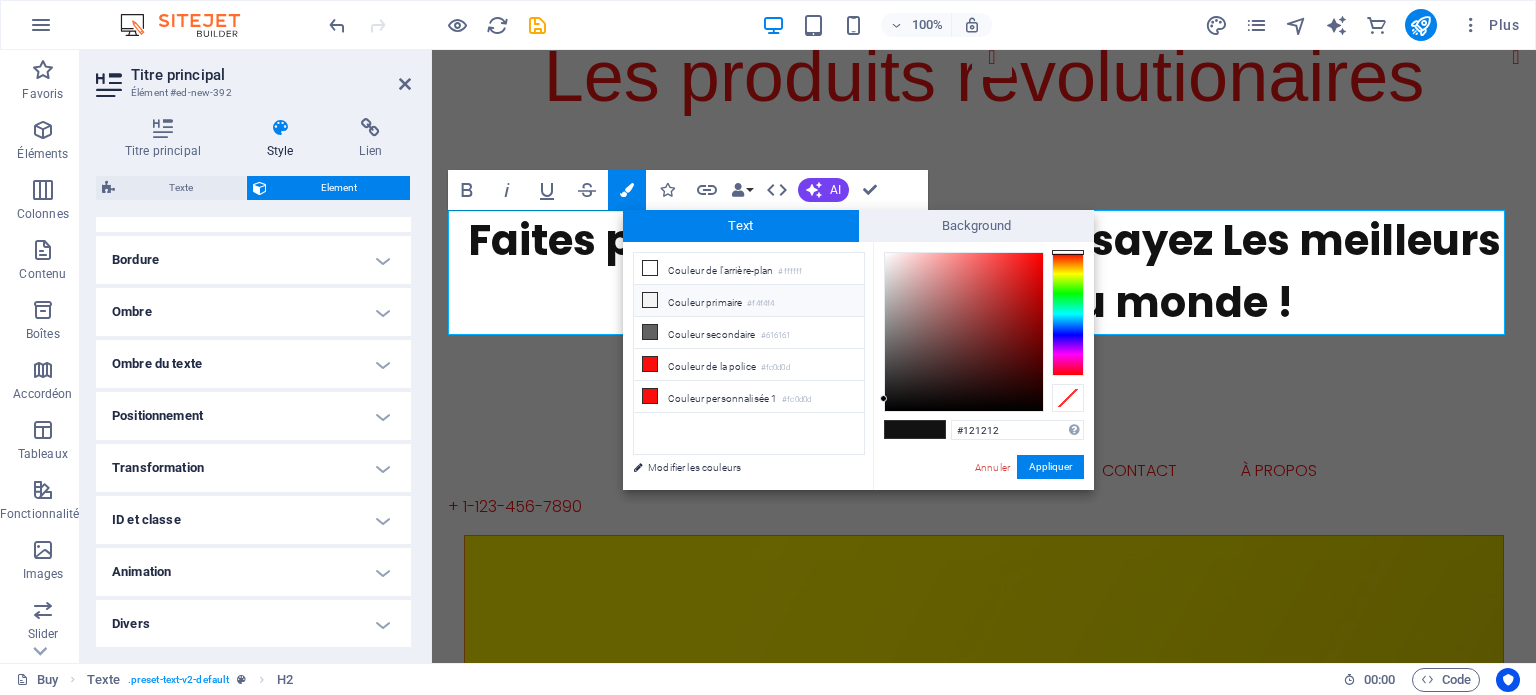 click on "Couleur primaire
#f4f4f4" at bounding box center [749, 301] 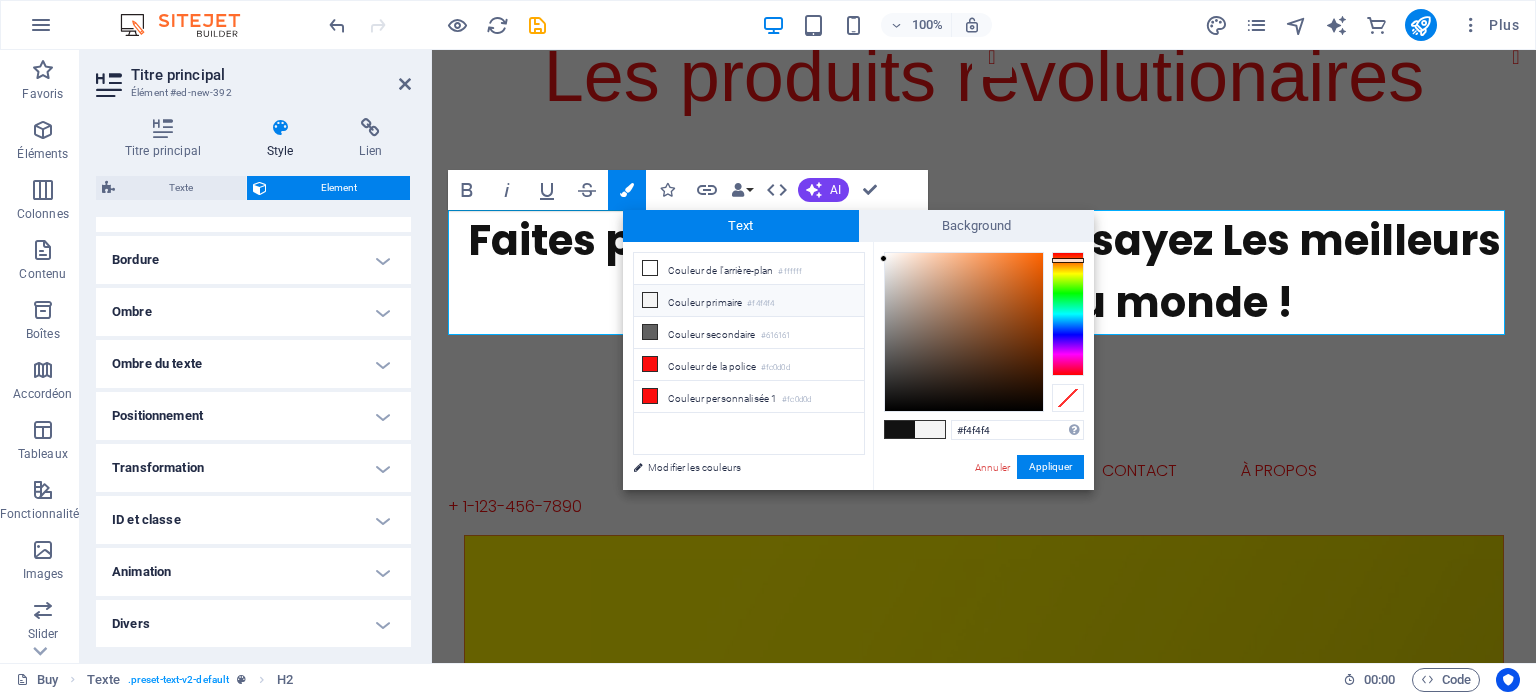 click at bounding box center [1068, 314] 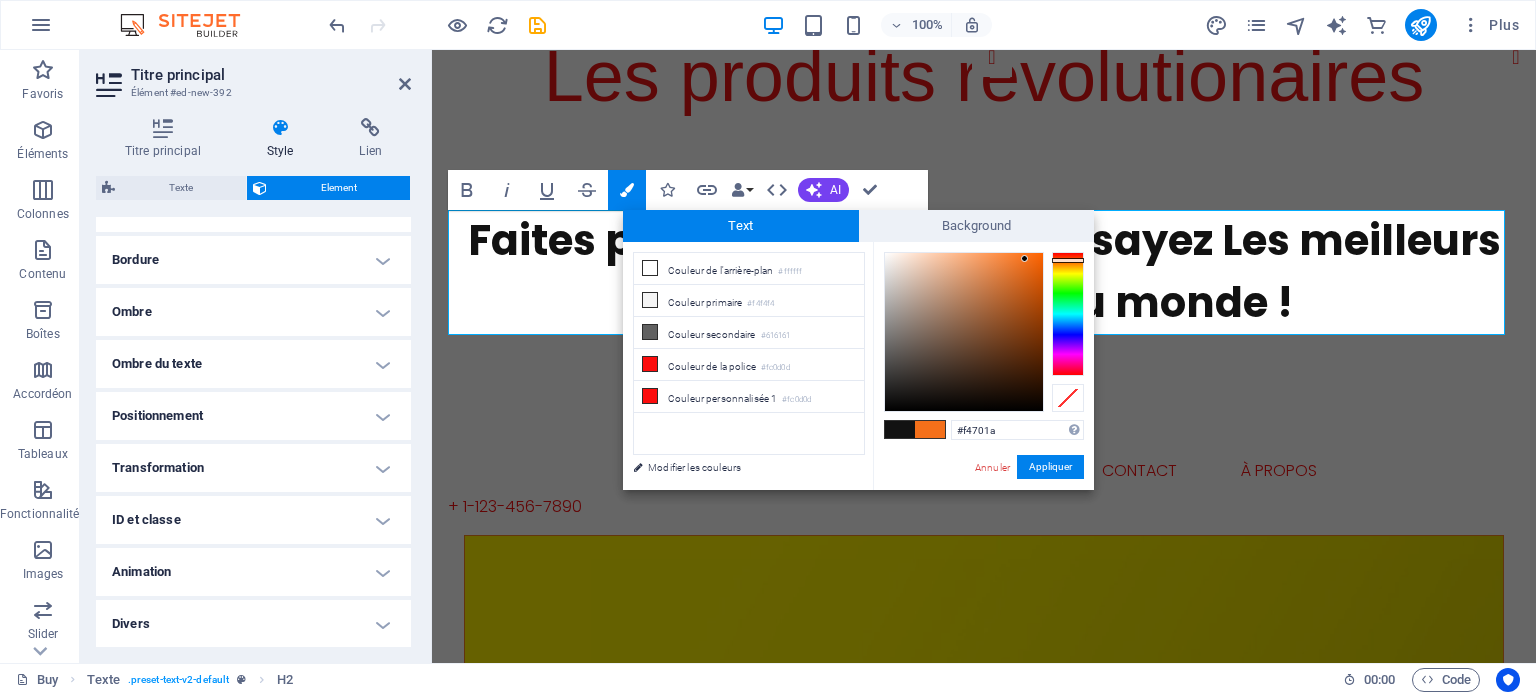 click at bounding box center (964, 332) 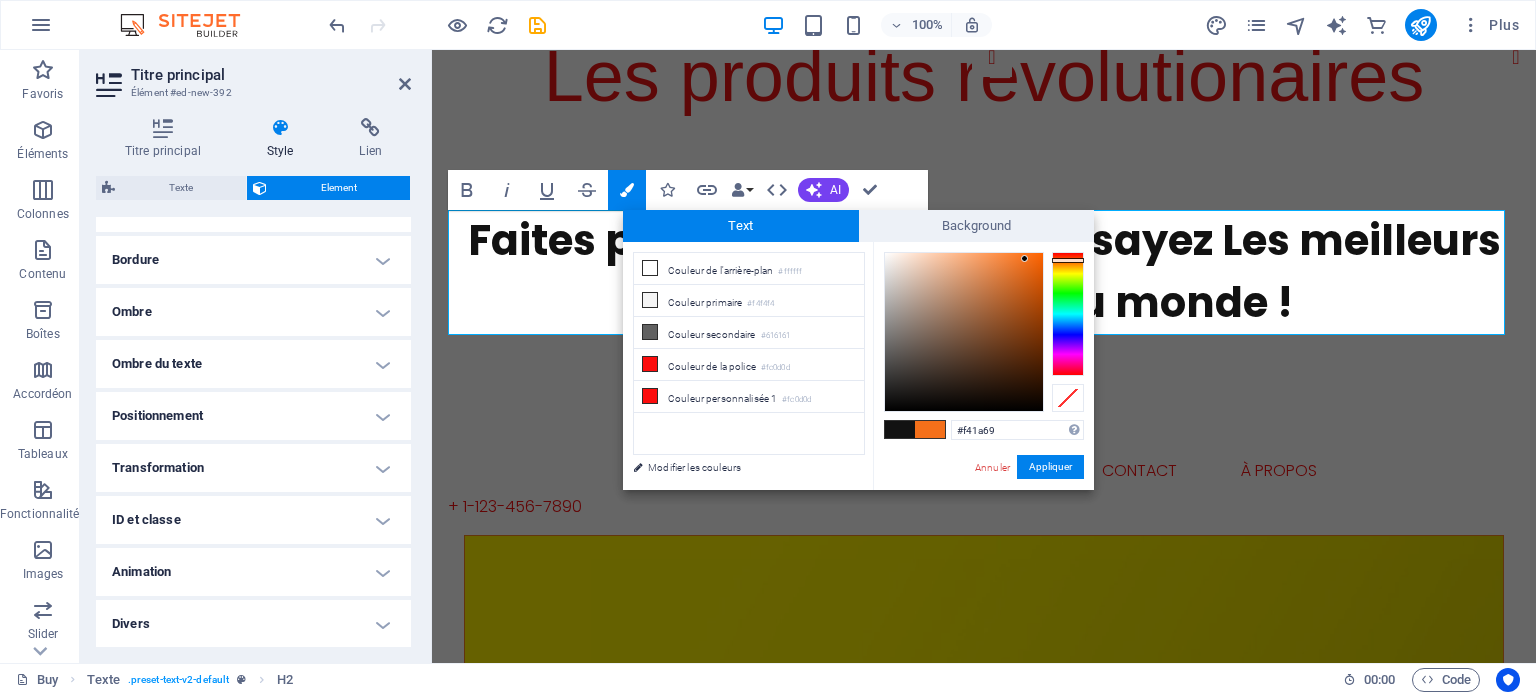 click at bounding box center [1068, 314] 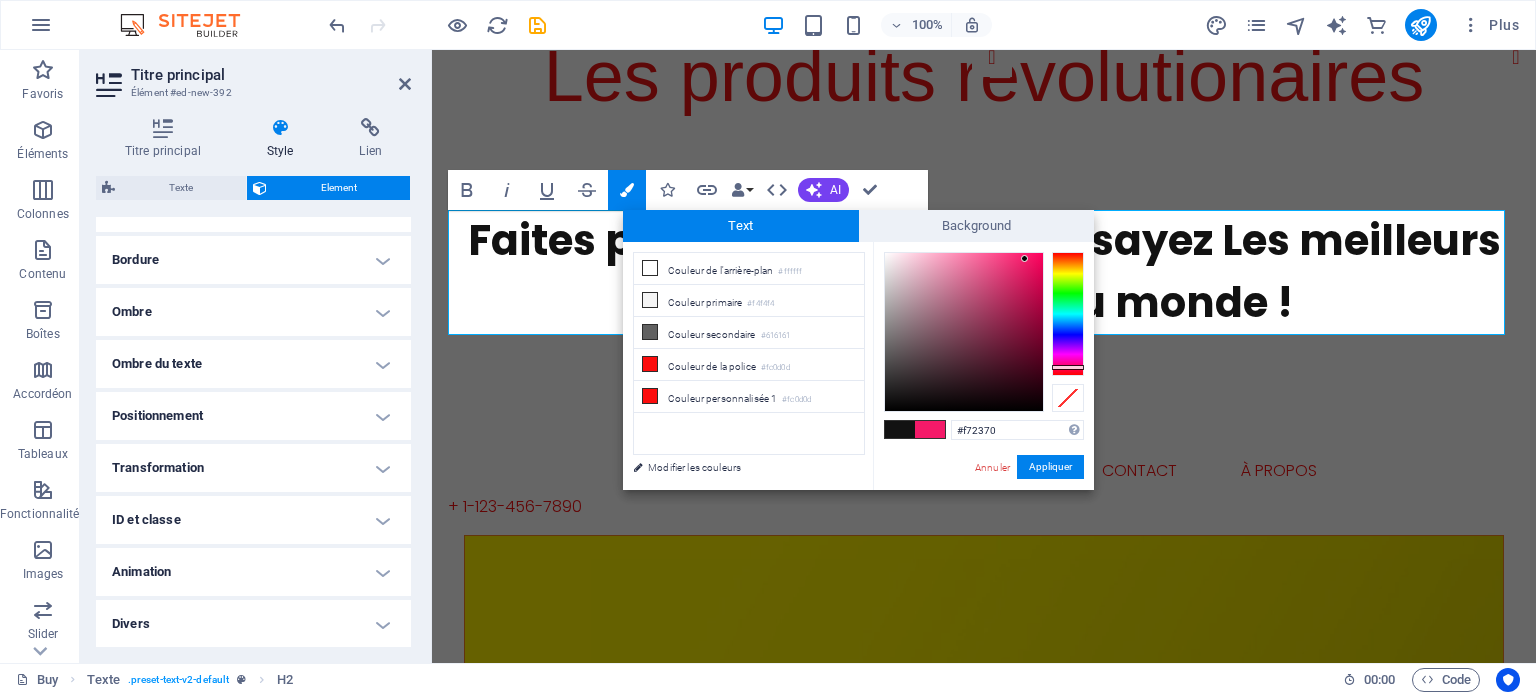 click at bounding box center (964, 332) 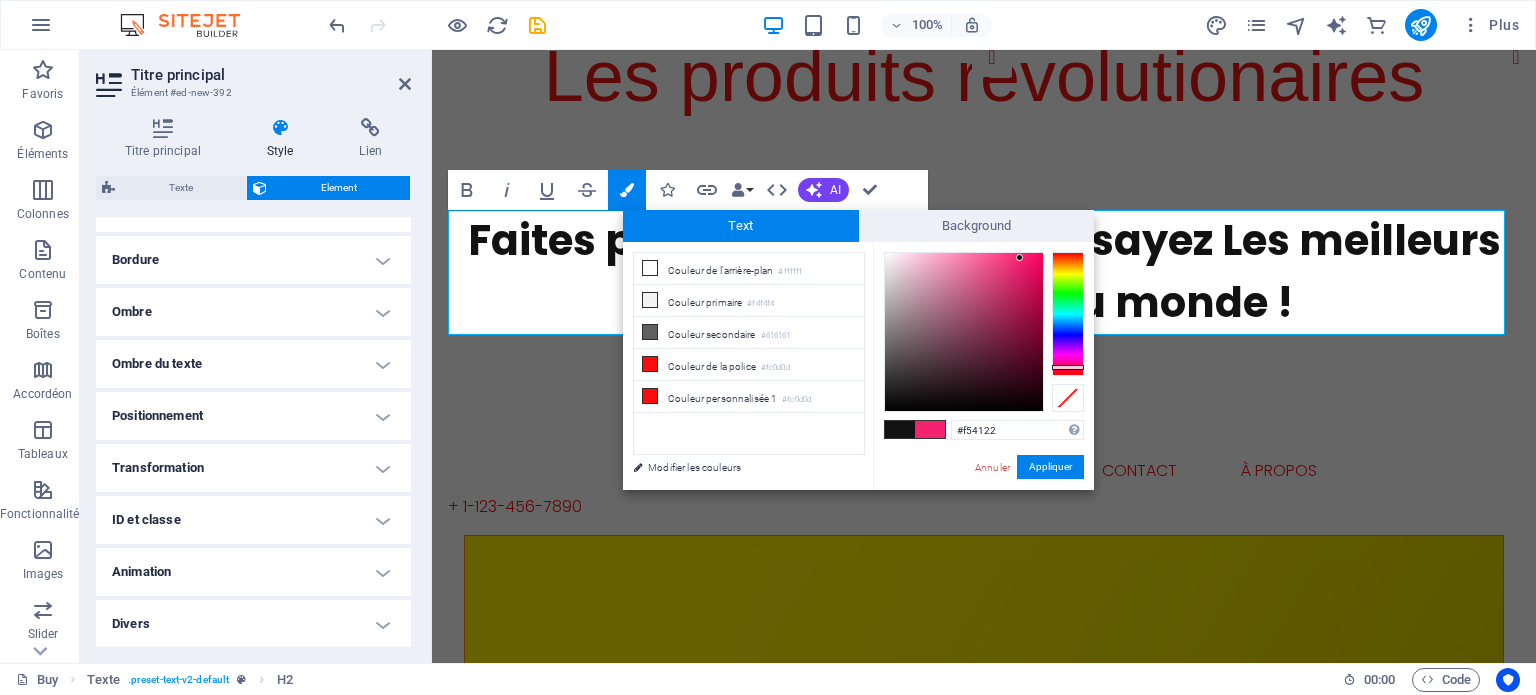 click at bounding box center (1068, 314) 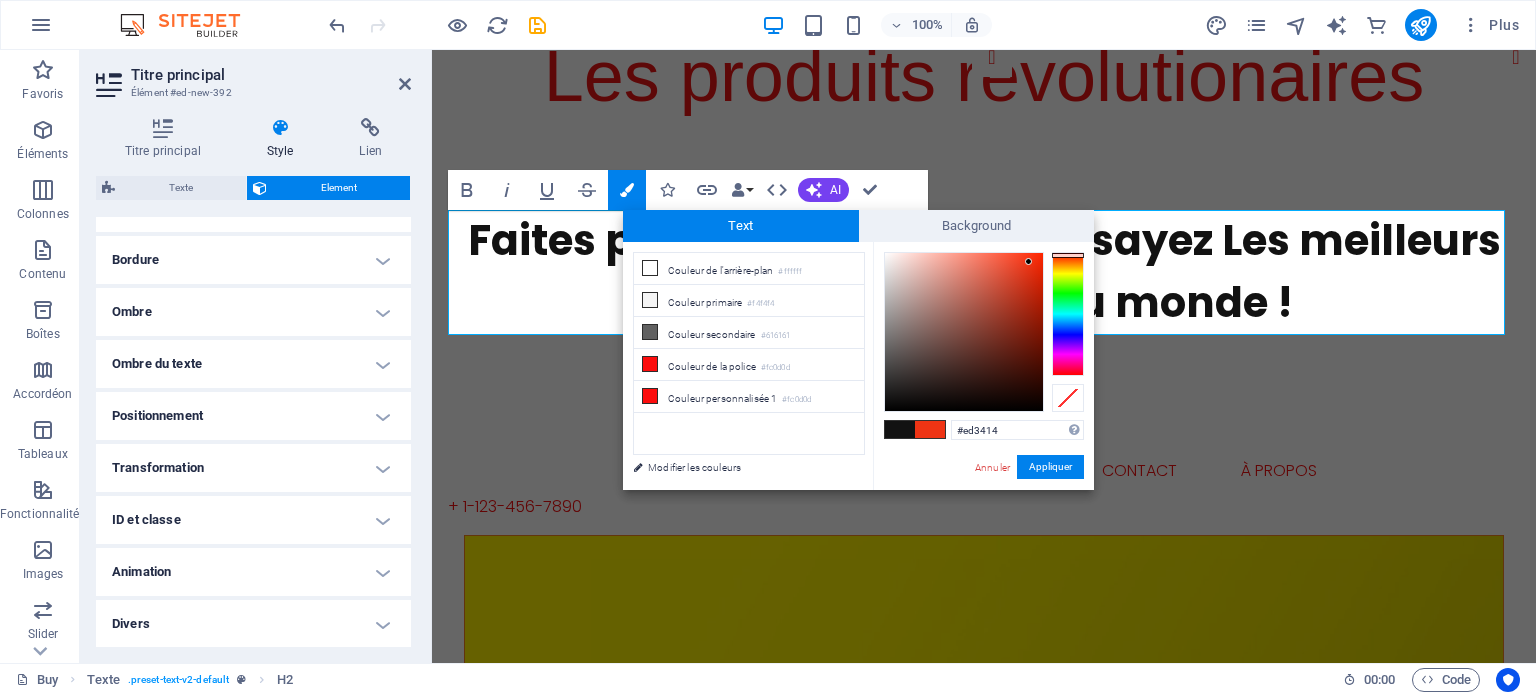drag, startPoint x: 1018, startPoint y: 259, endPoint x: 1031, endPoint y: 261, distance: 13.152946 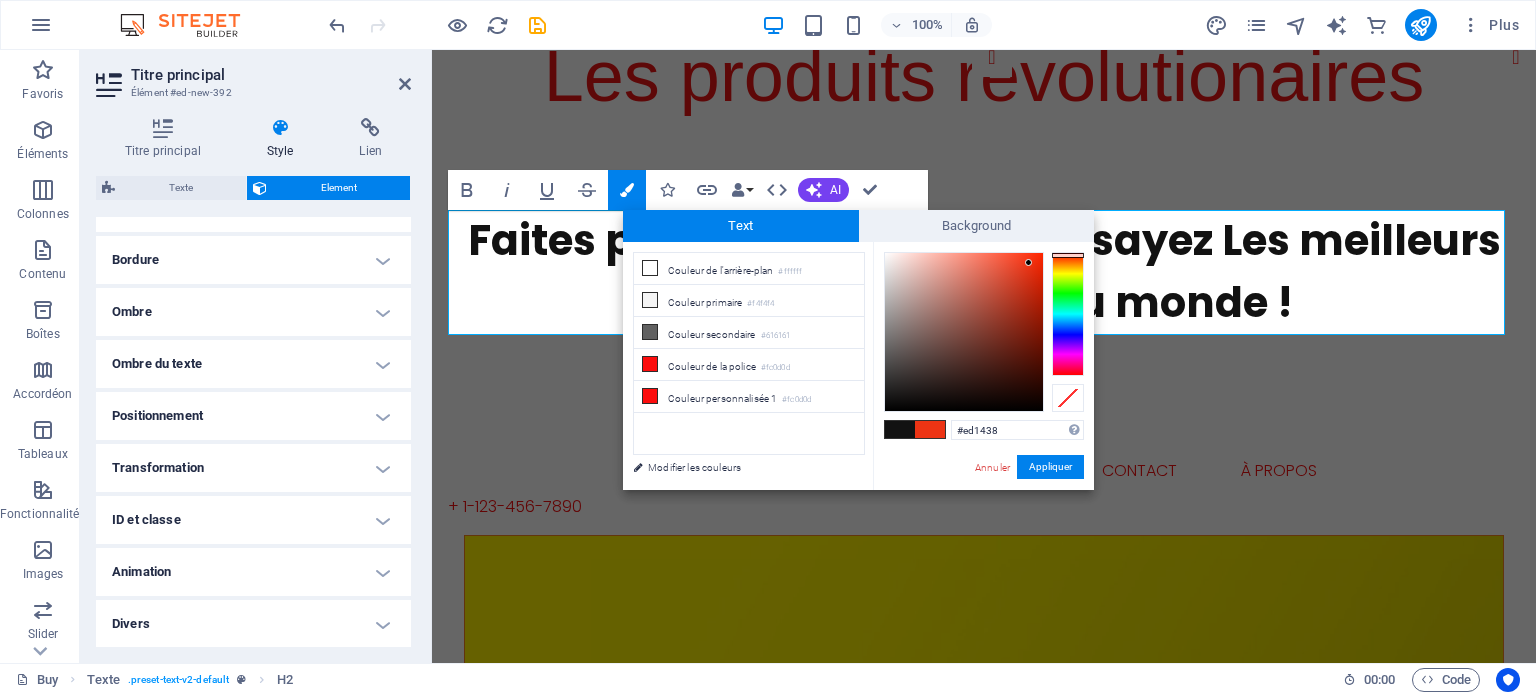 click at bounding box center [1068, 314] 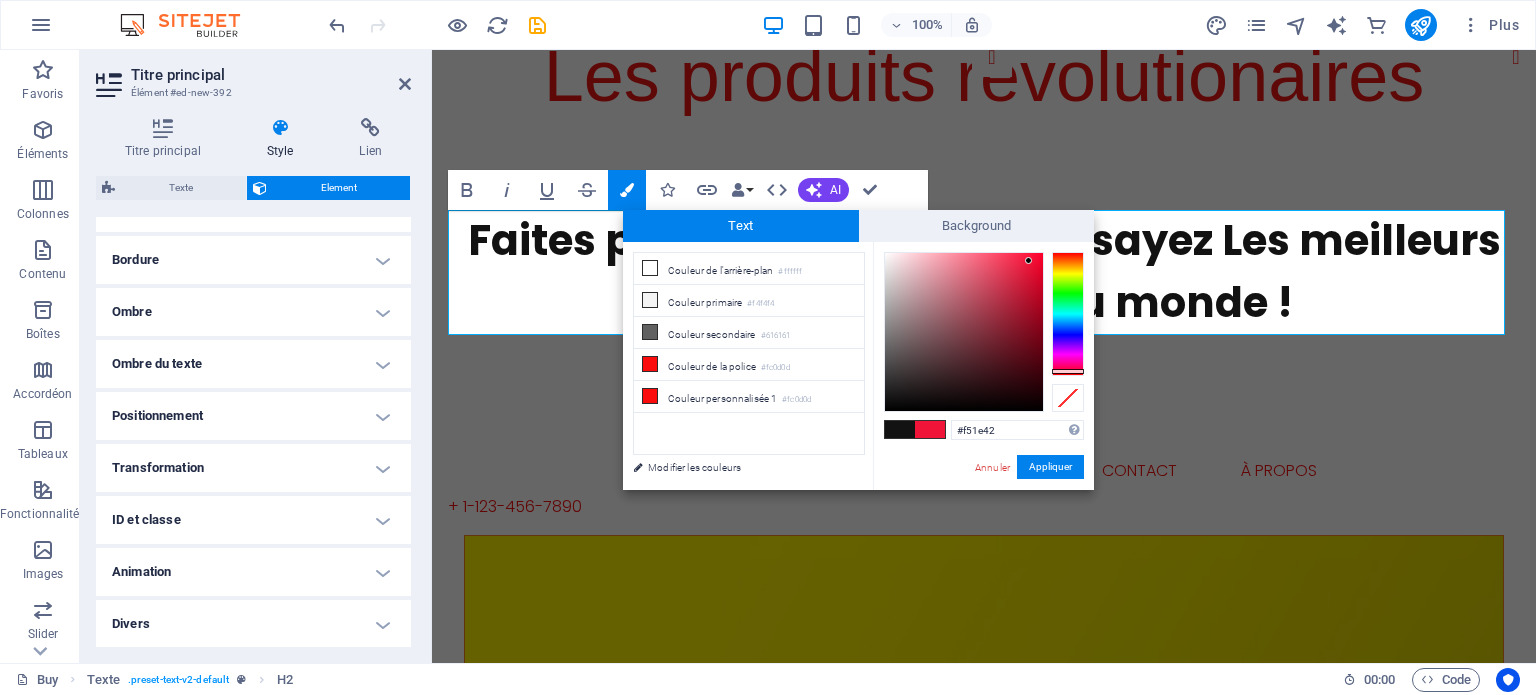 type on "#f51f43" 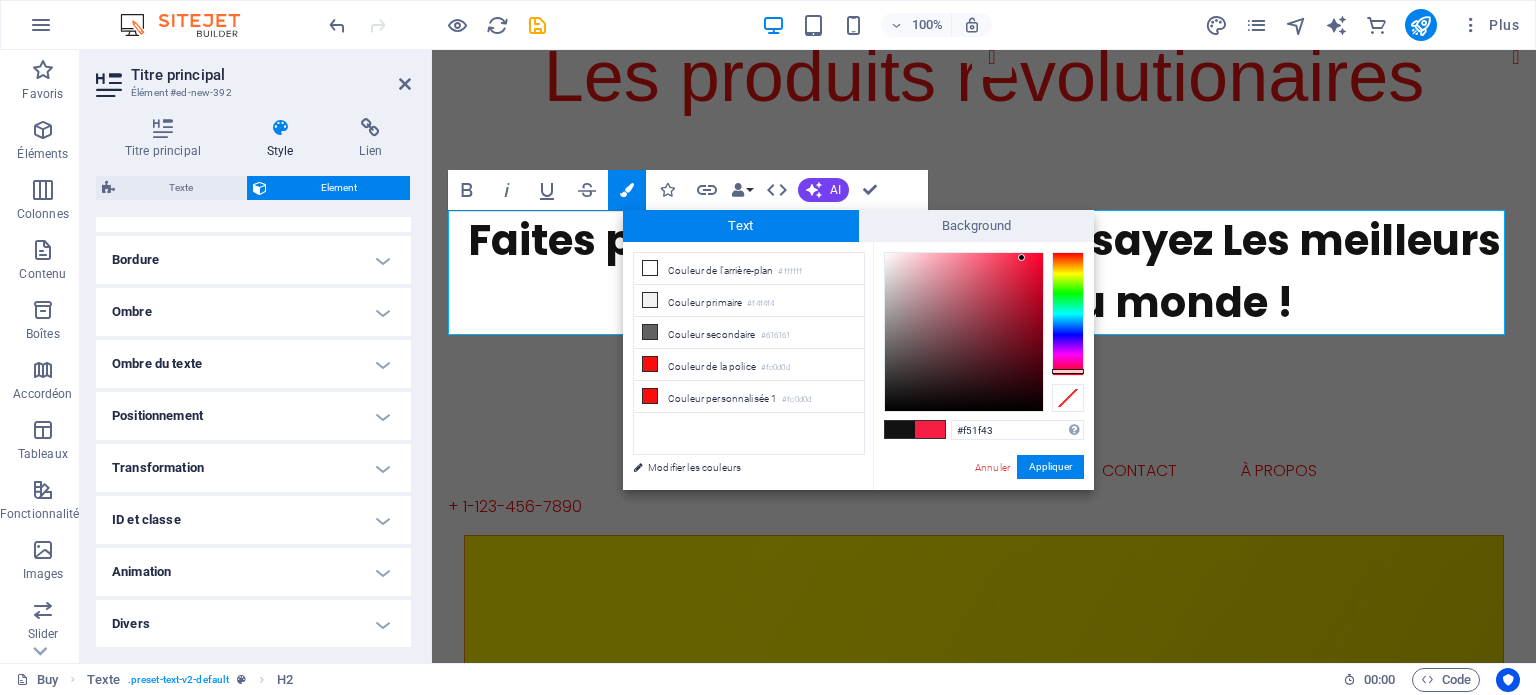 drag, startPoint x: 1032, startPoint y: 259, endPoint x: 1022, endPoint y: 258, distance: 10.049875 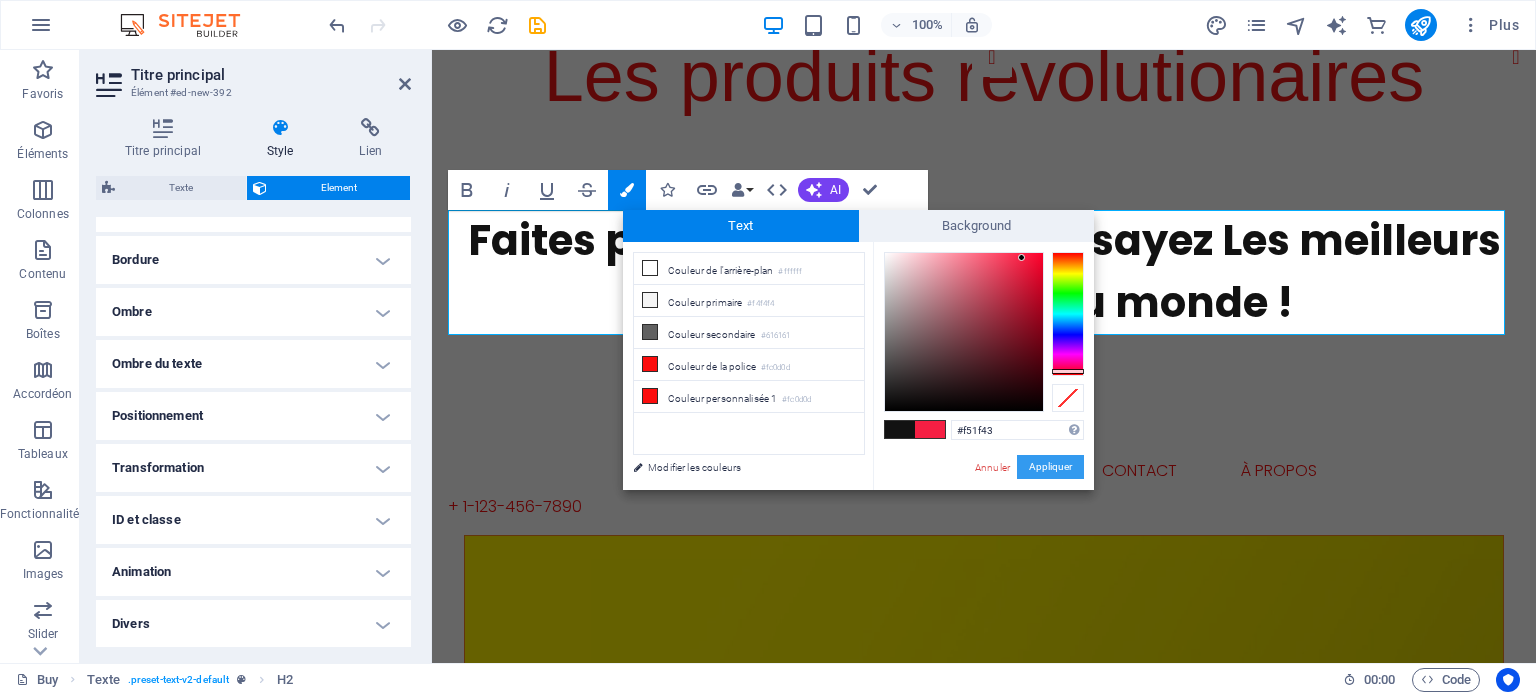 click on "Appliquer" at bounding box center [1050, 467] 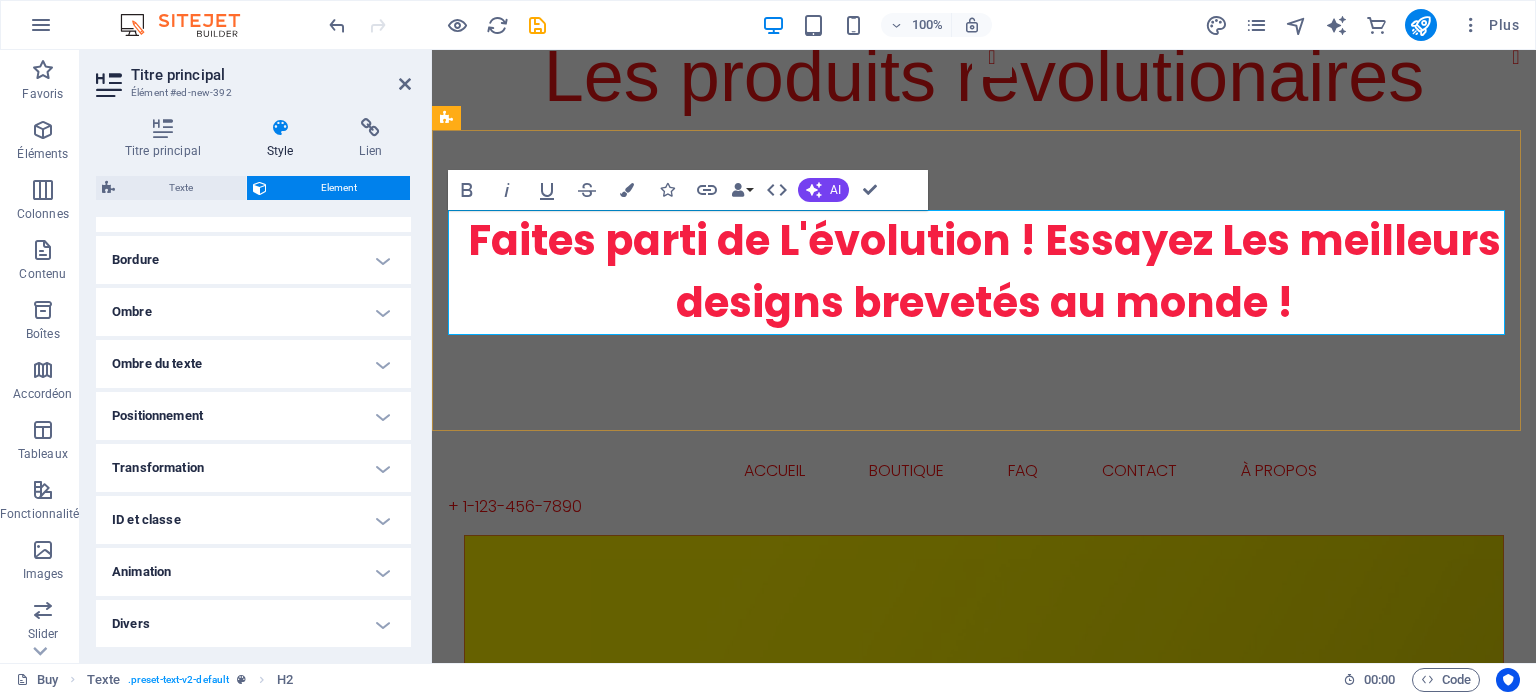 click on "Faites parti de L'évolution ! Essayez Les meilleurs designs brevetés au monde !" at bounding box center [984, 272] 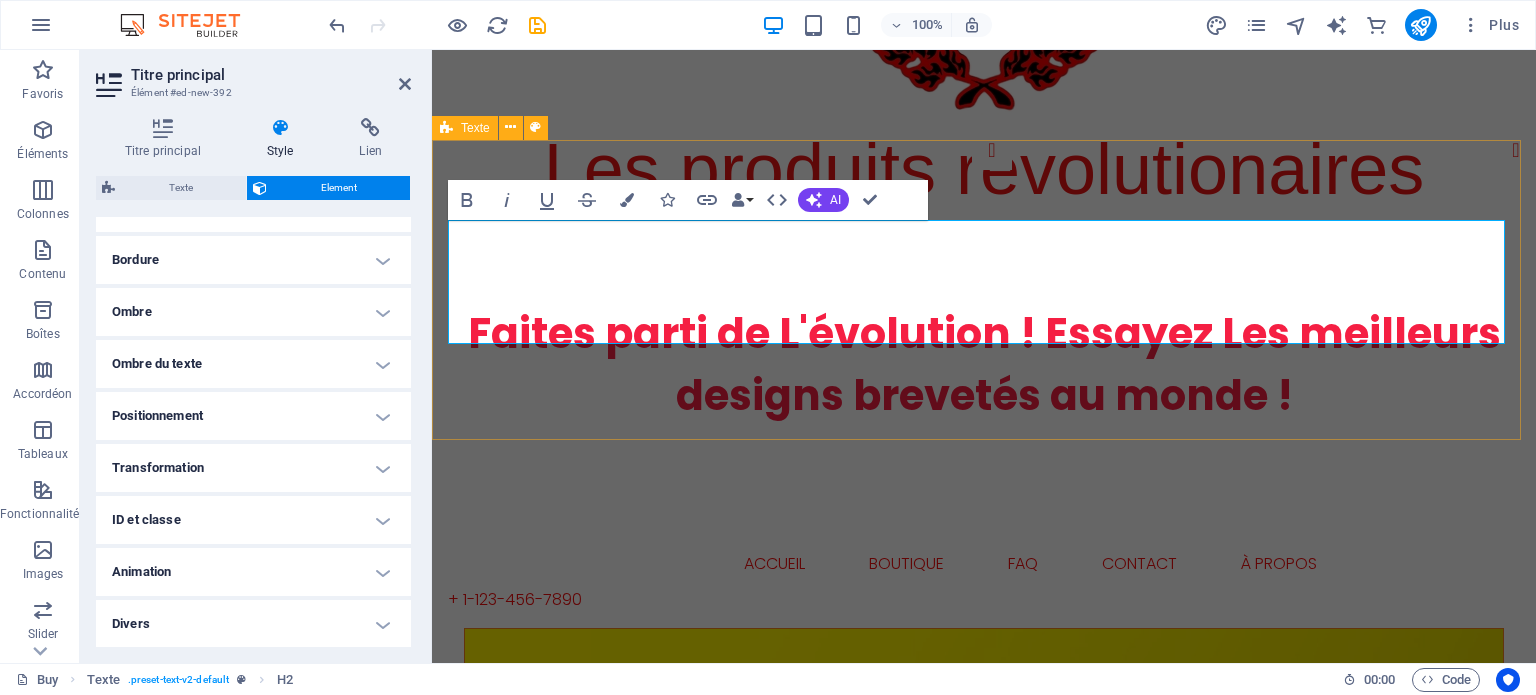 scroll, scrollTop: 200, scrollLeft: 0, axis: vertical 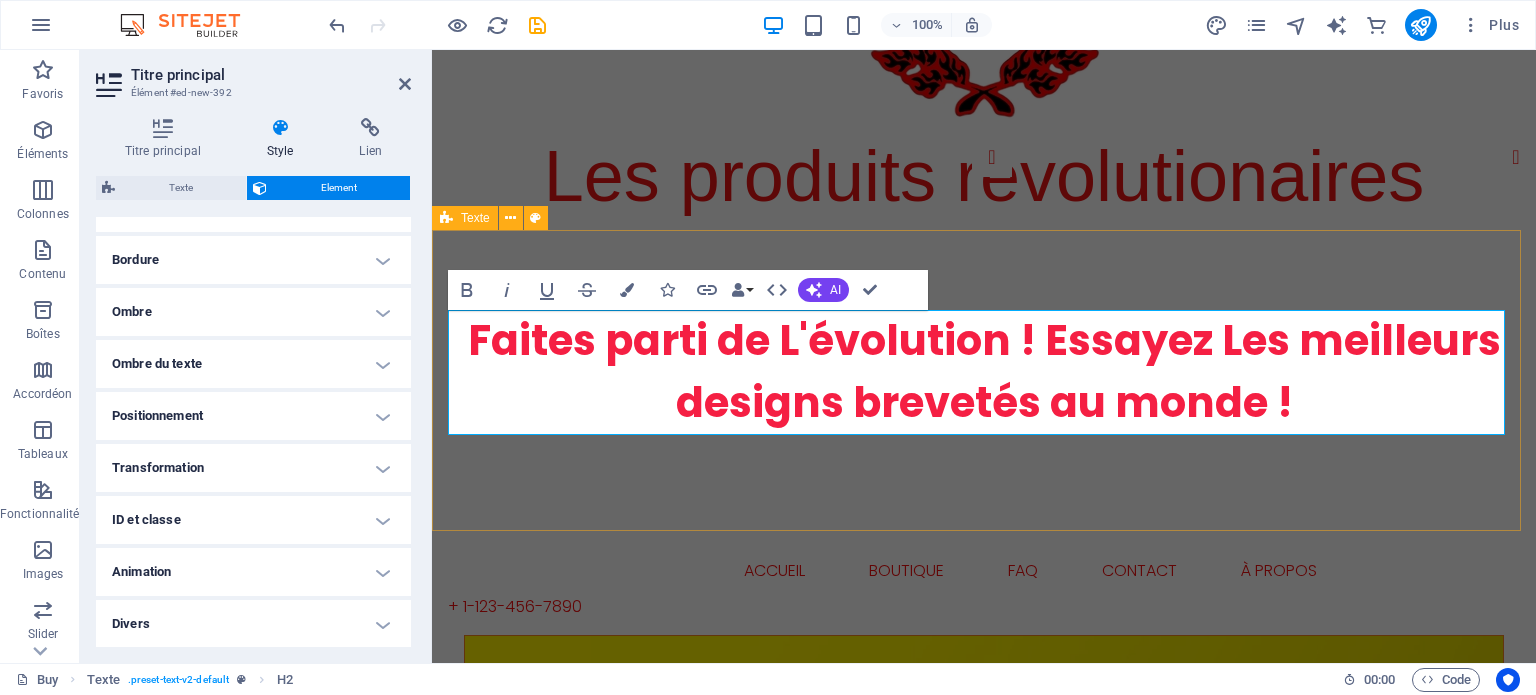 click on "Faites parti de L'évolution ! Essayez Les meilleurs designs brevetés au monde !" at bounding box center [984, 380] 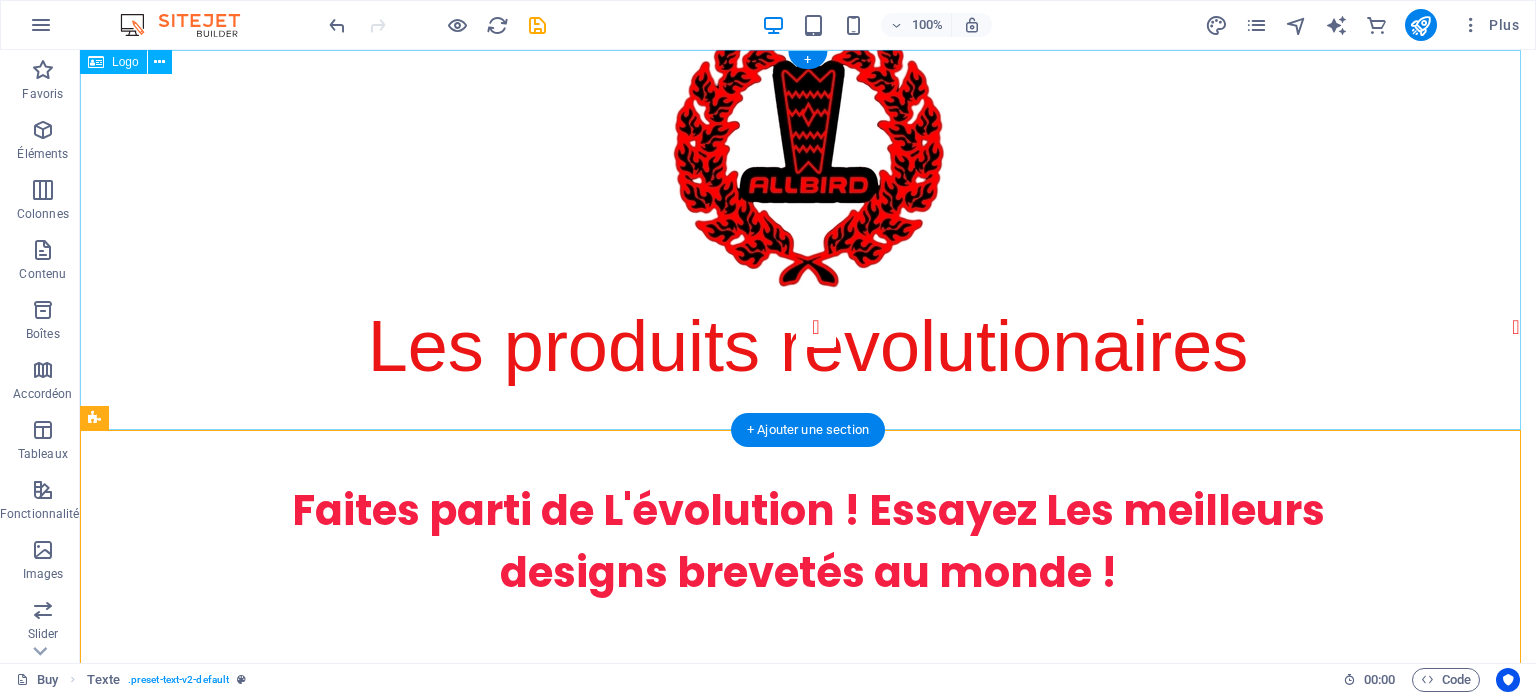 scroll, scrollTop: 100, scrollLeft: 0, axis: vertical 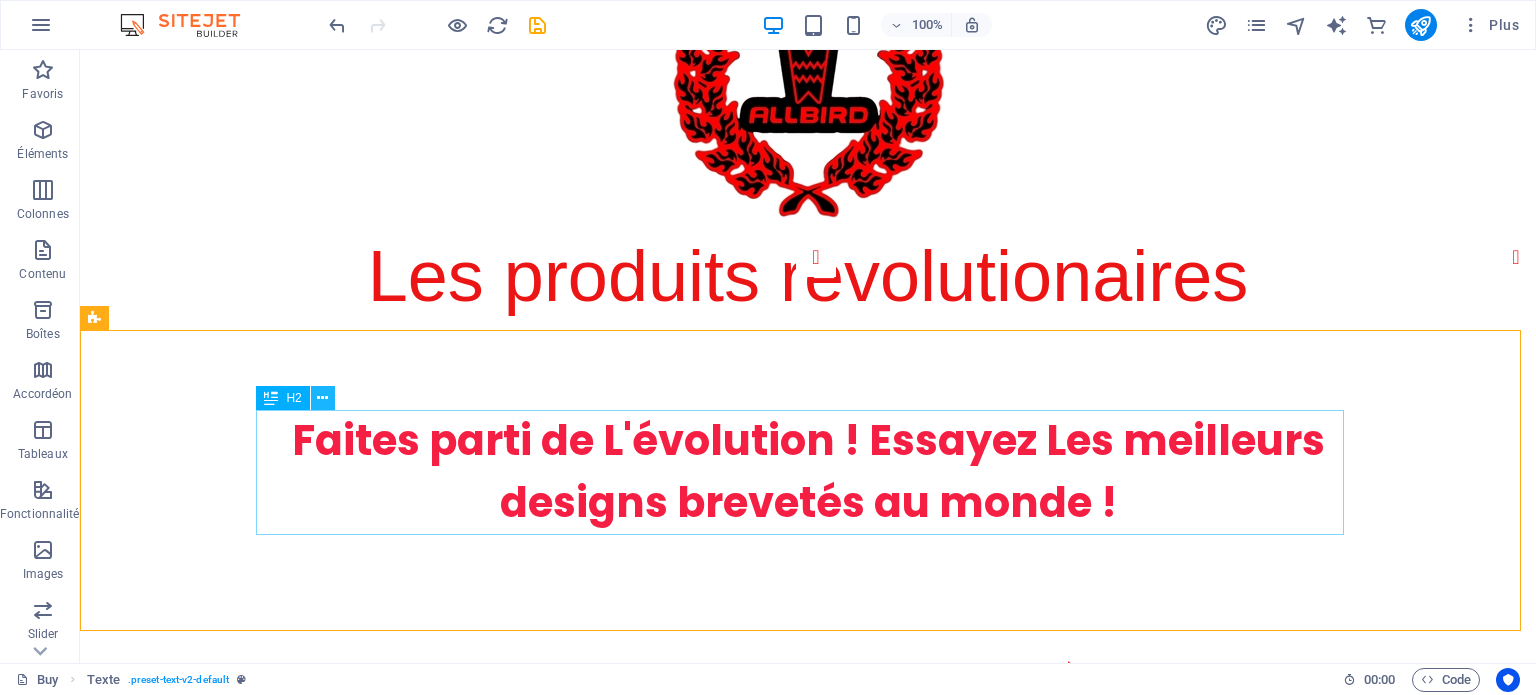 click at bounding box center [322, 398] 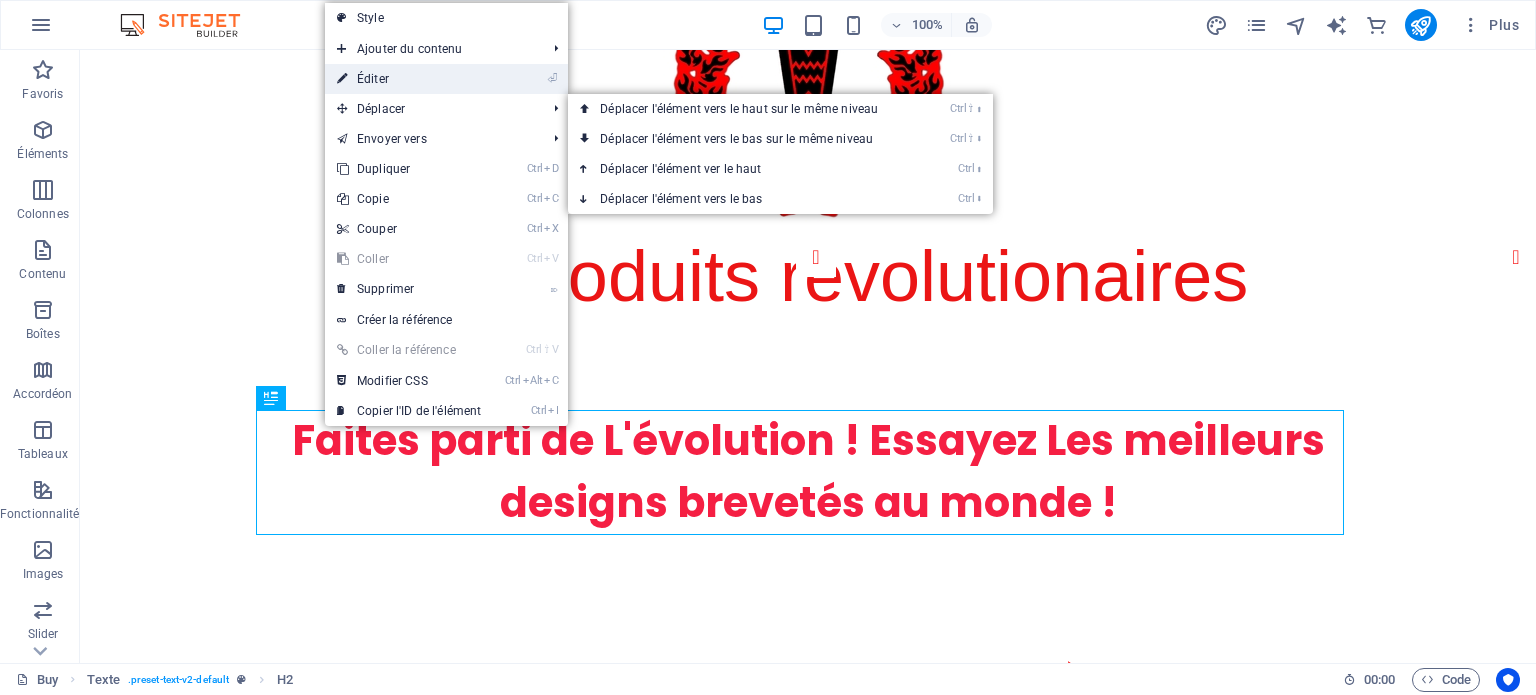 click on "⏎  Éditer" at bounding box center [409, 79] 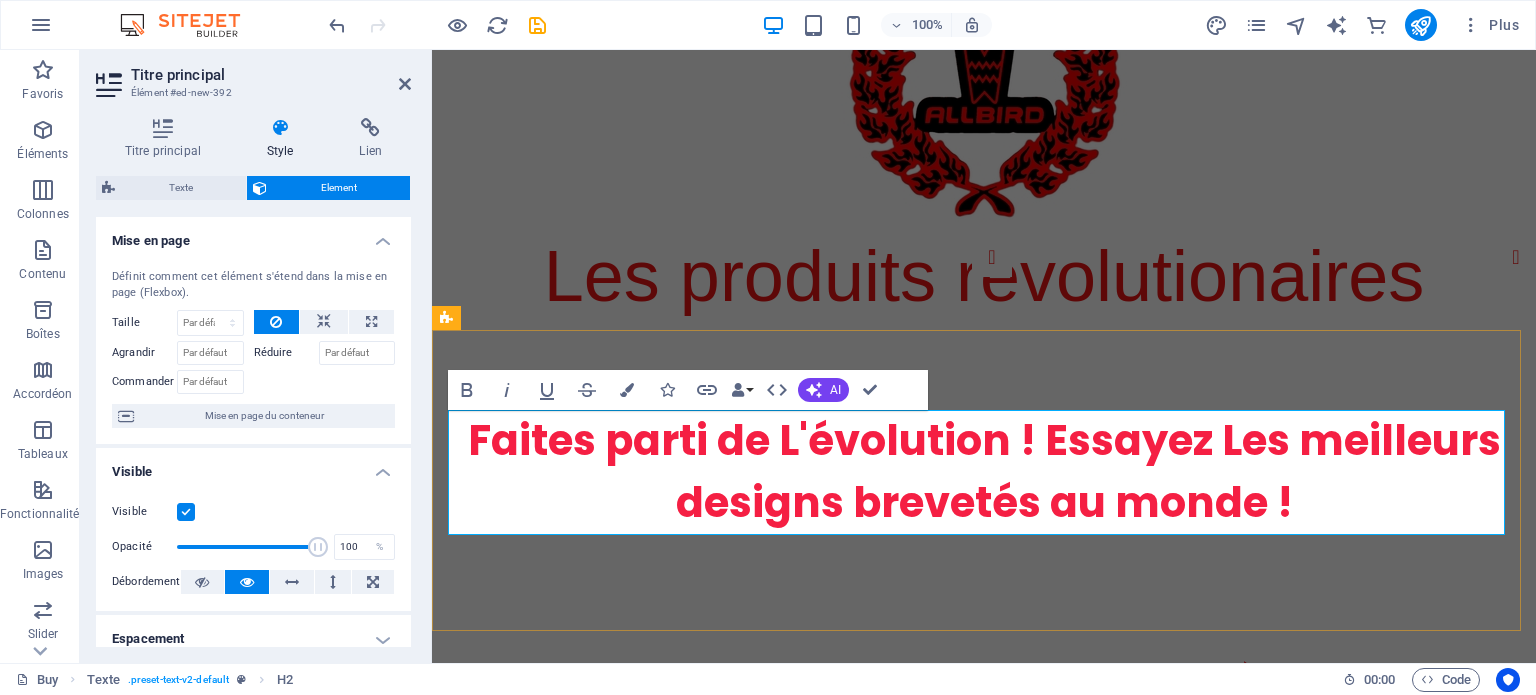 click on "Faites parti de L'évolution ! Essayez Les meilleurs designs brevetés au monde !" at bounding box center [984, 471] 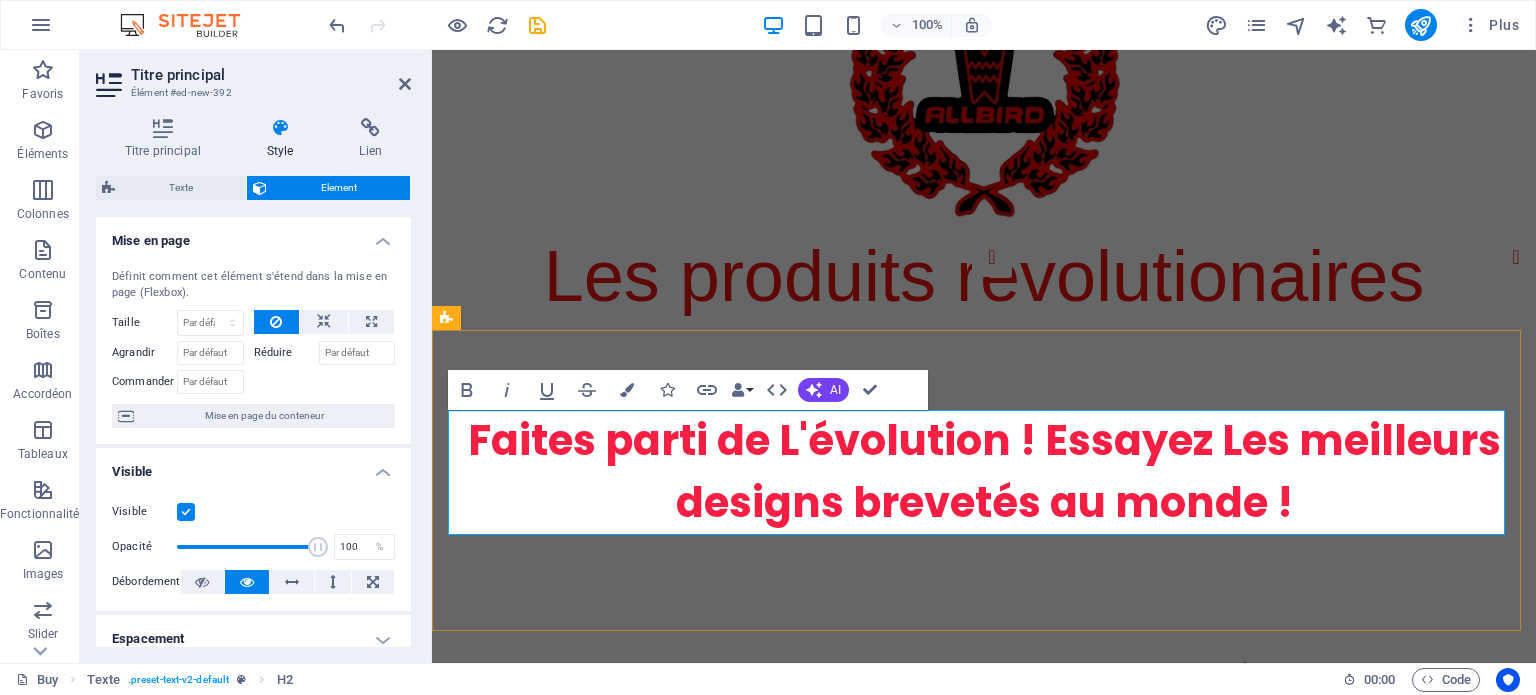 type 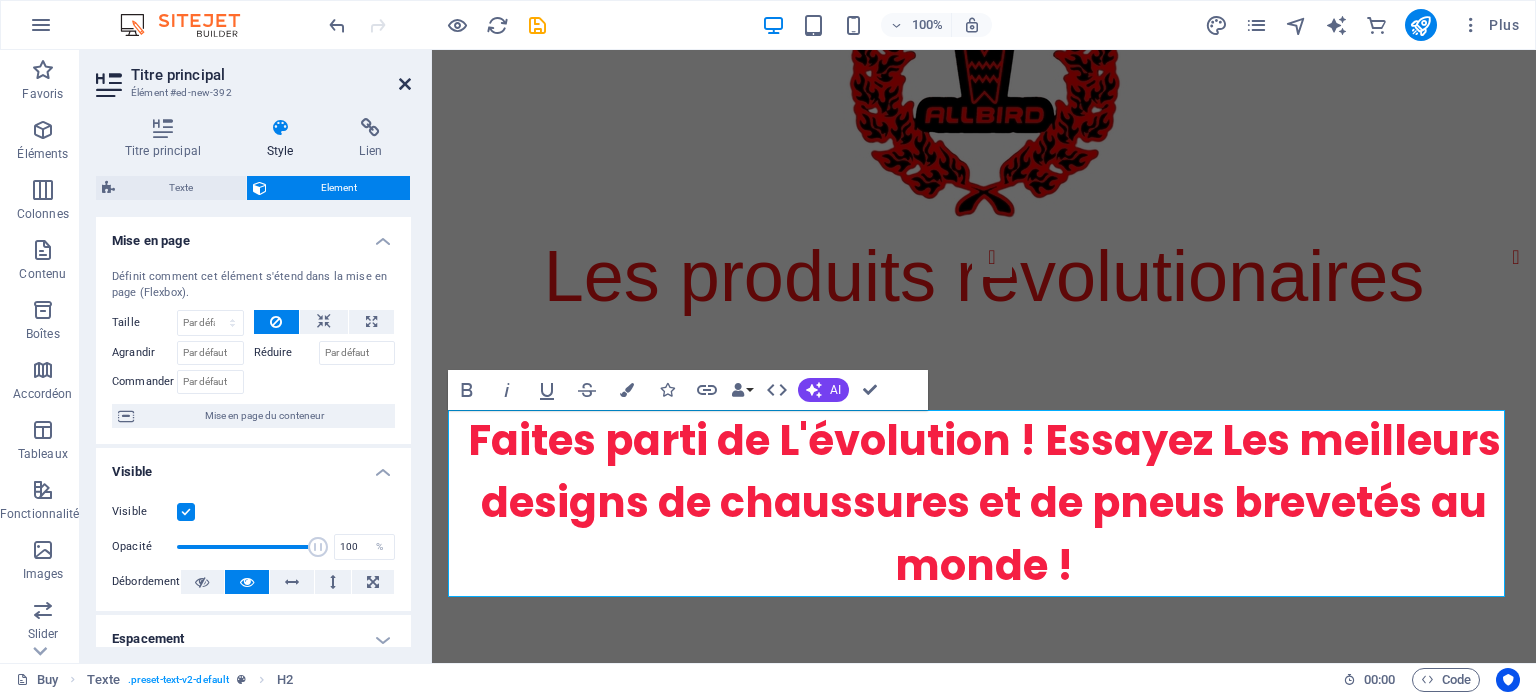 click at bounding box center [405, 84] 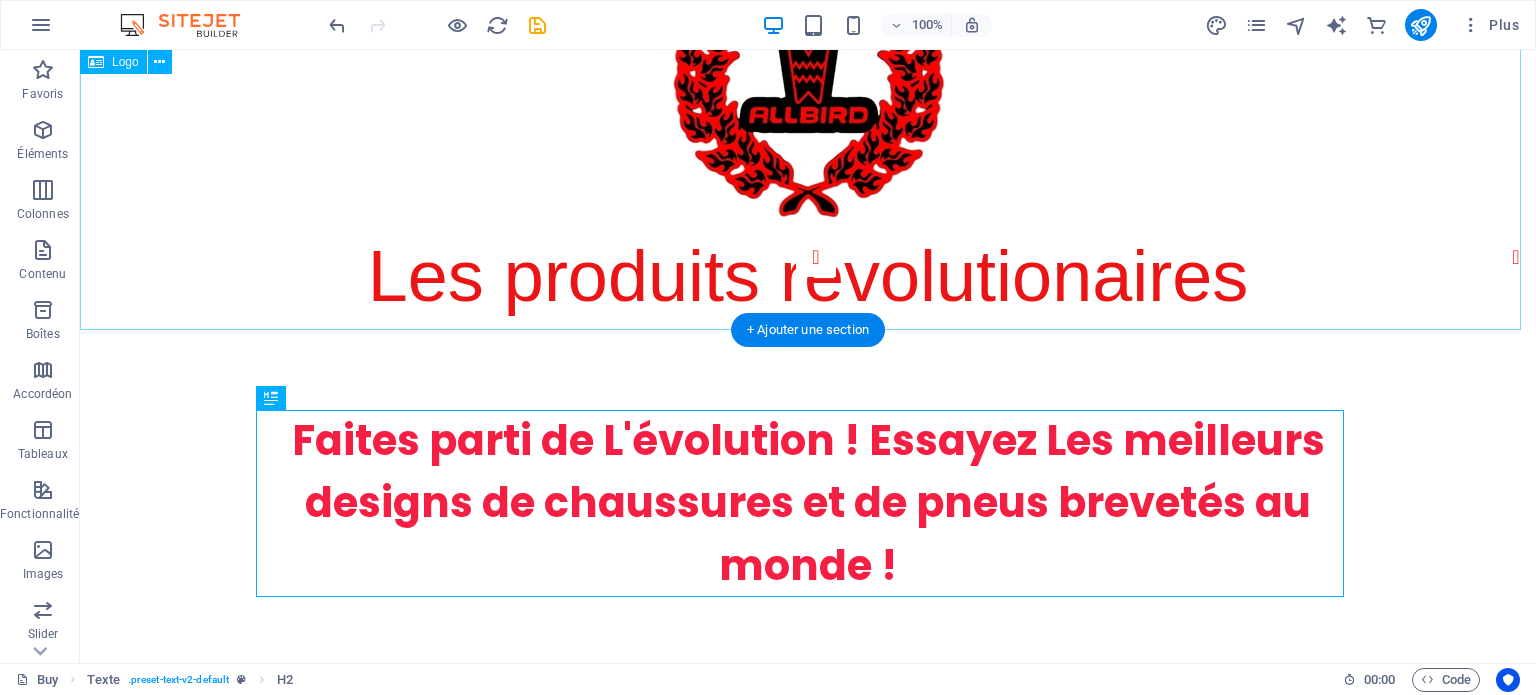 click on "Les produits révolutionaires" at bounding box center [808, 140] 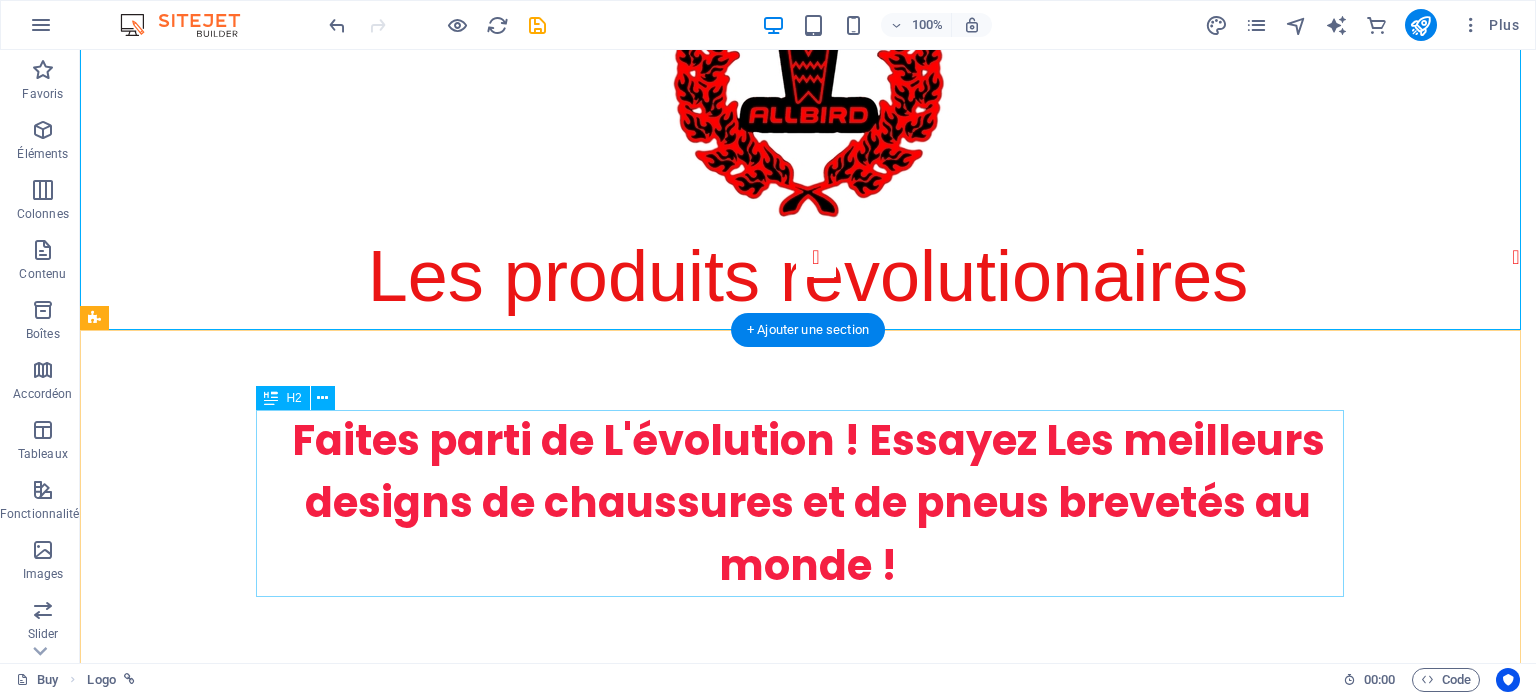 click on "Faites parti de L'évolution ! Essayez Les meilleurs designs de chaussures et de pneus brevetés au monde !" at bounding box center (808, 503) 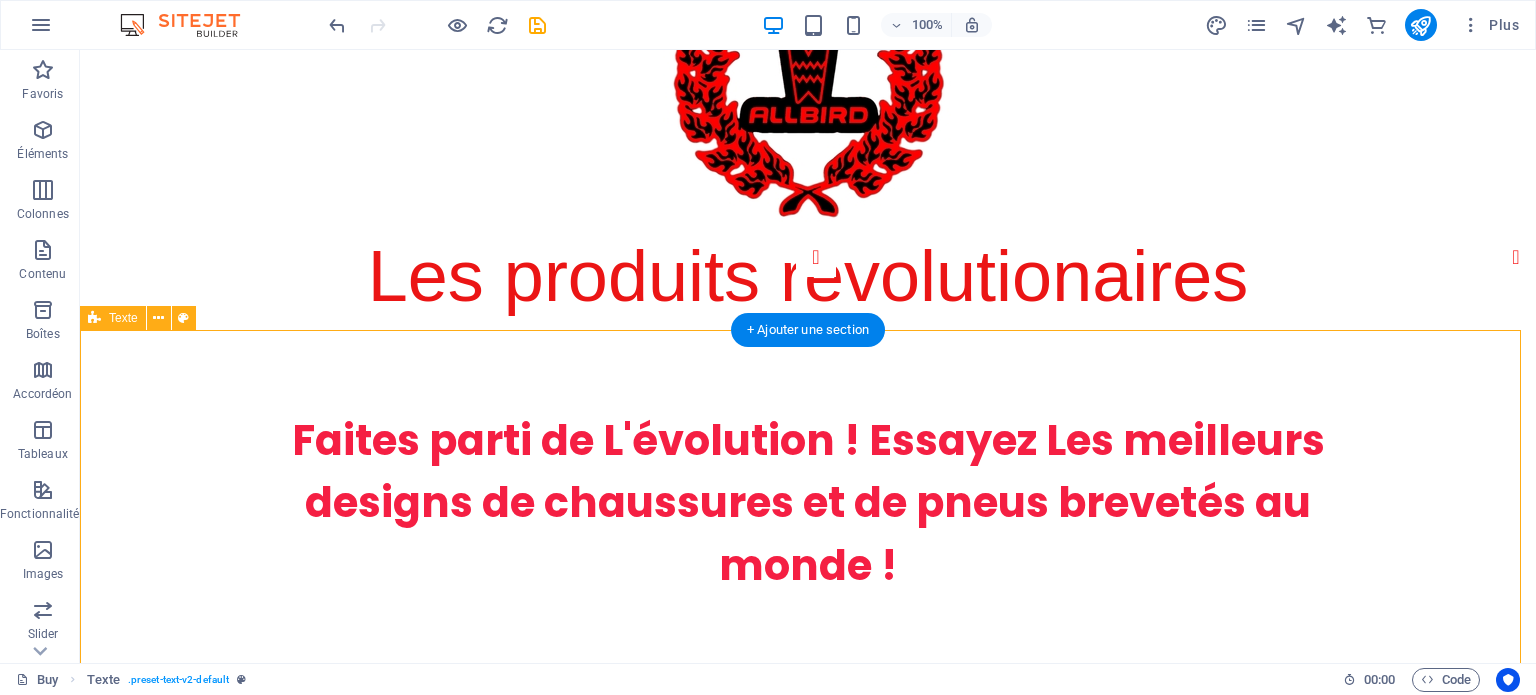drag, startPoint x: 752, startPoint y: 406, endPoint x: 763, endPoint y: 372, distance: 35.735138 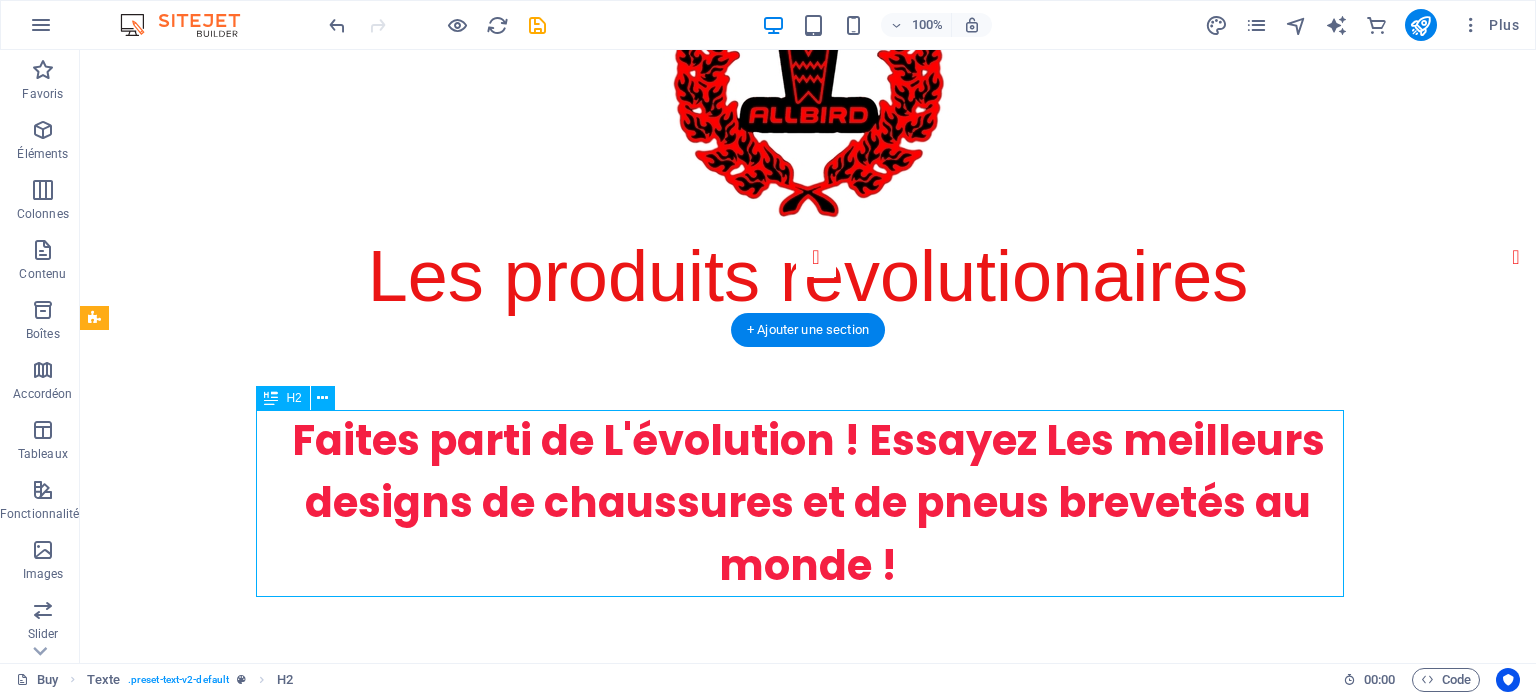 drag, startPoint x: 743, startPoint y: 473, endPoint x: 762, endPoint y: 395, distance: 80.280754 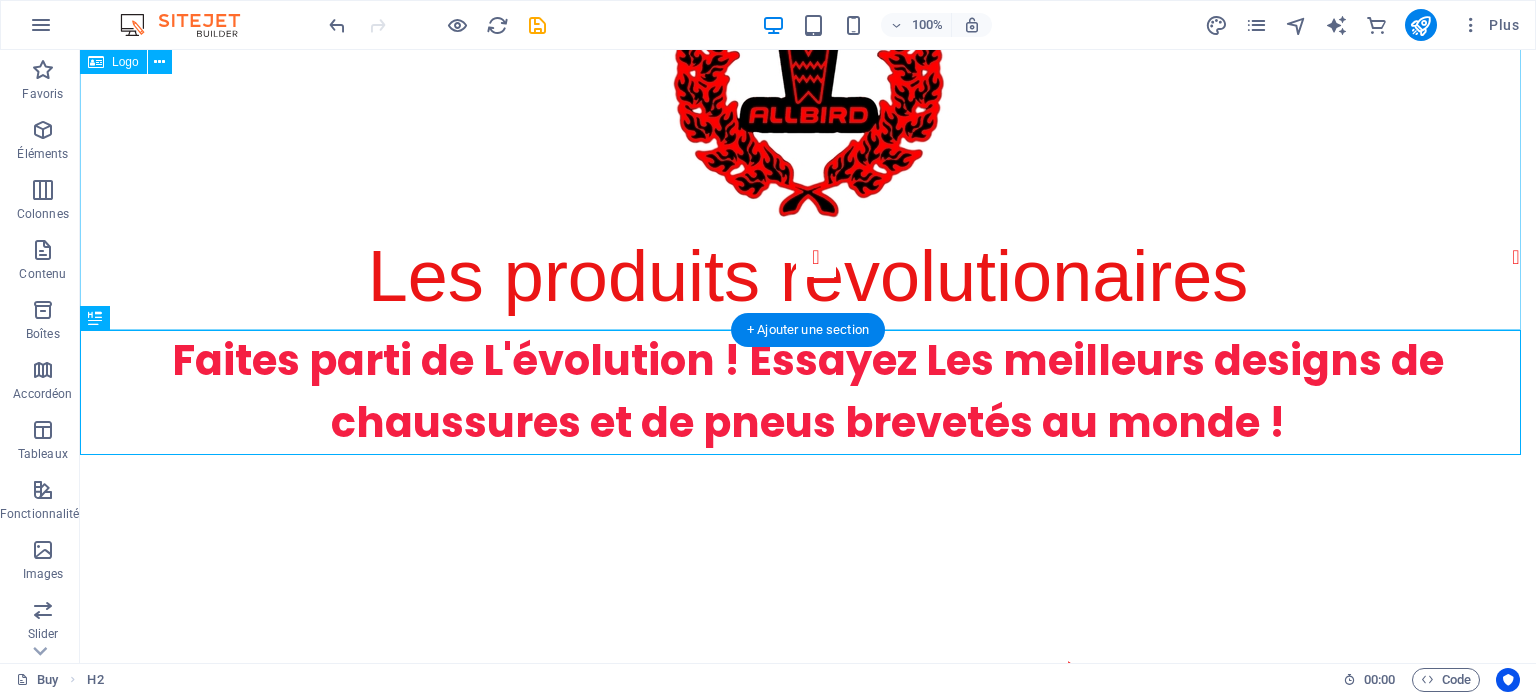 click on "Les produits révolutionaires" at bounding box center [808, 140] 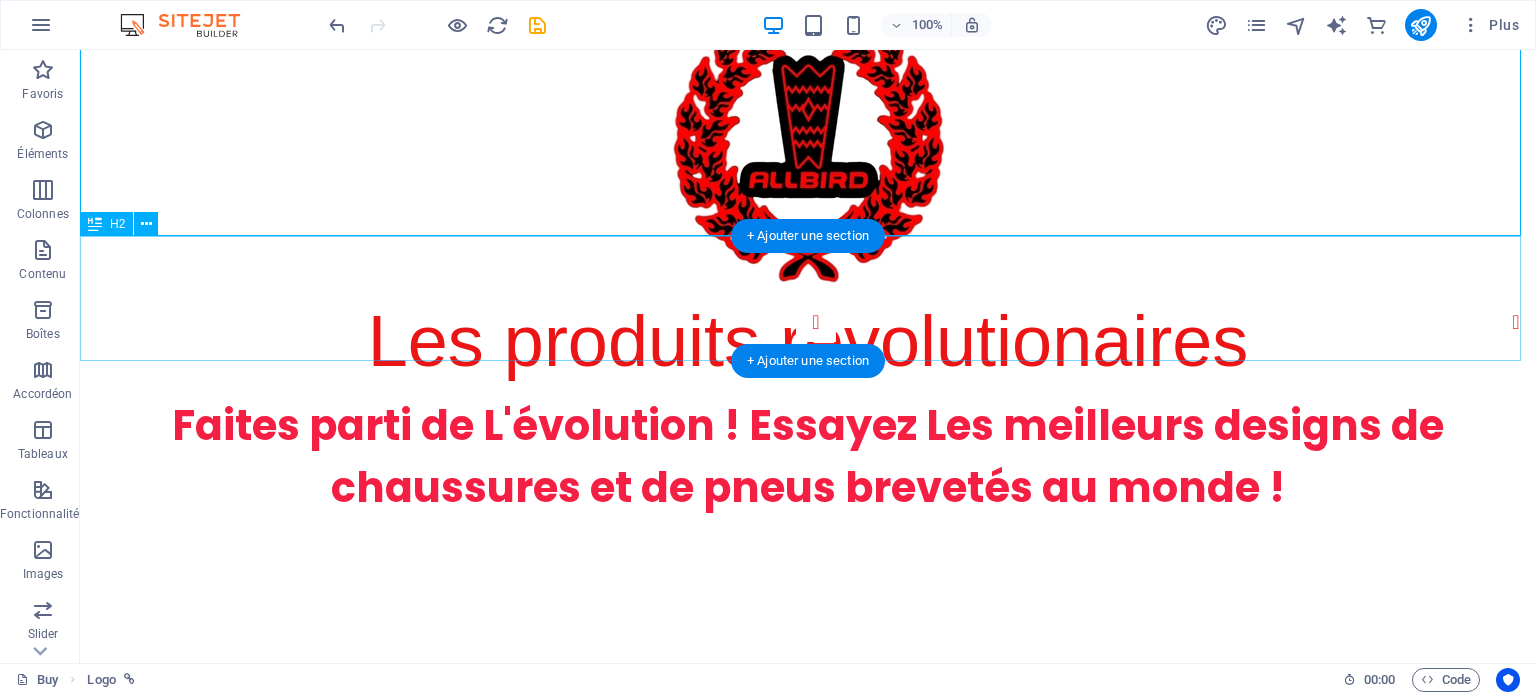 scroll, scrollTop: 0, scrollLeft: 0, axis: both 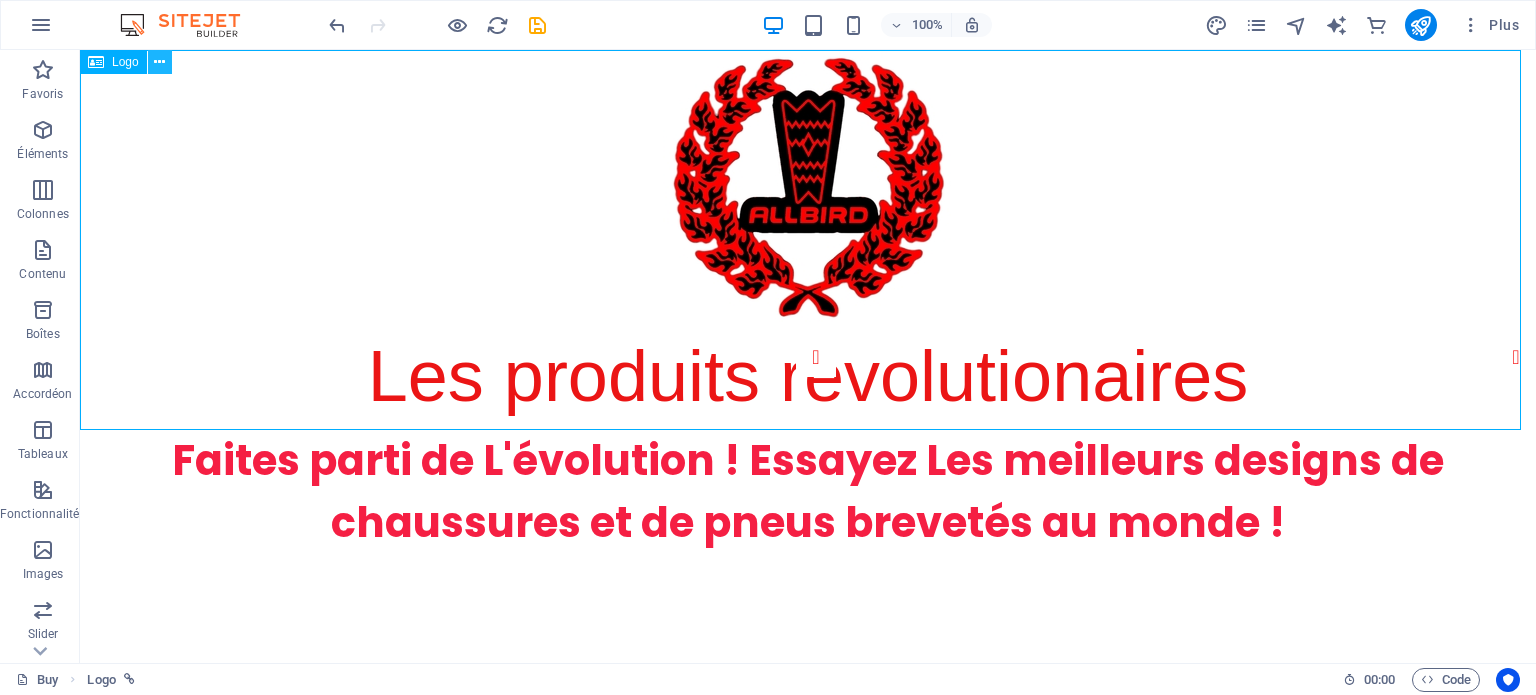 click at bounding box center (160, 62) 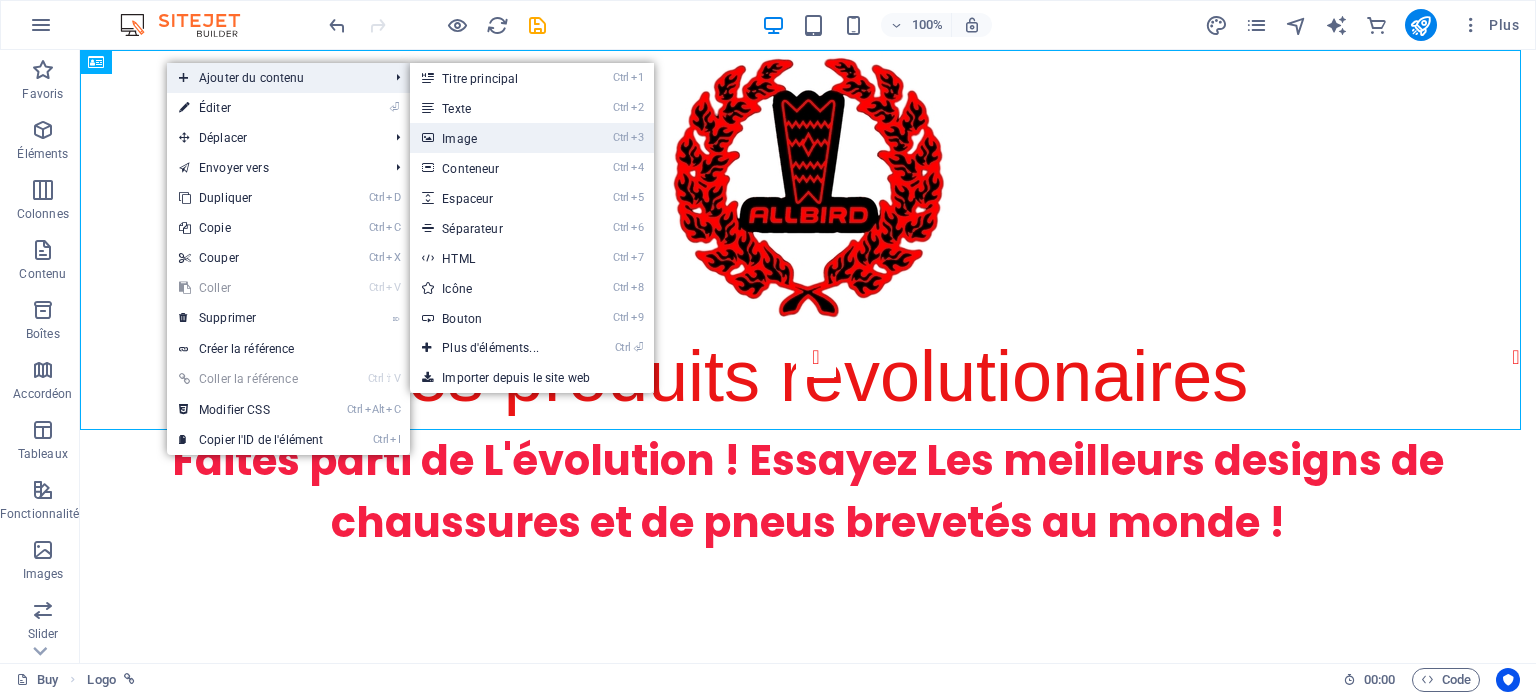 click on "Ctrl 3  Image" at bounding box center [494, 138] 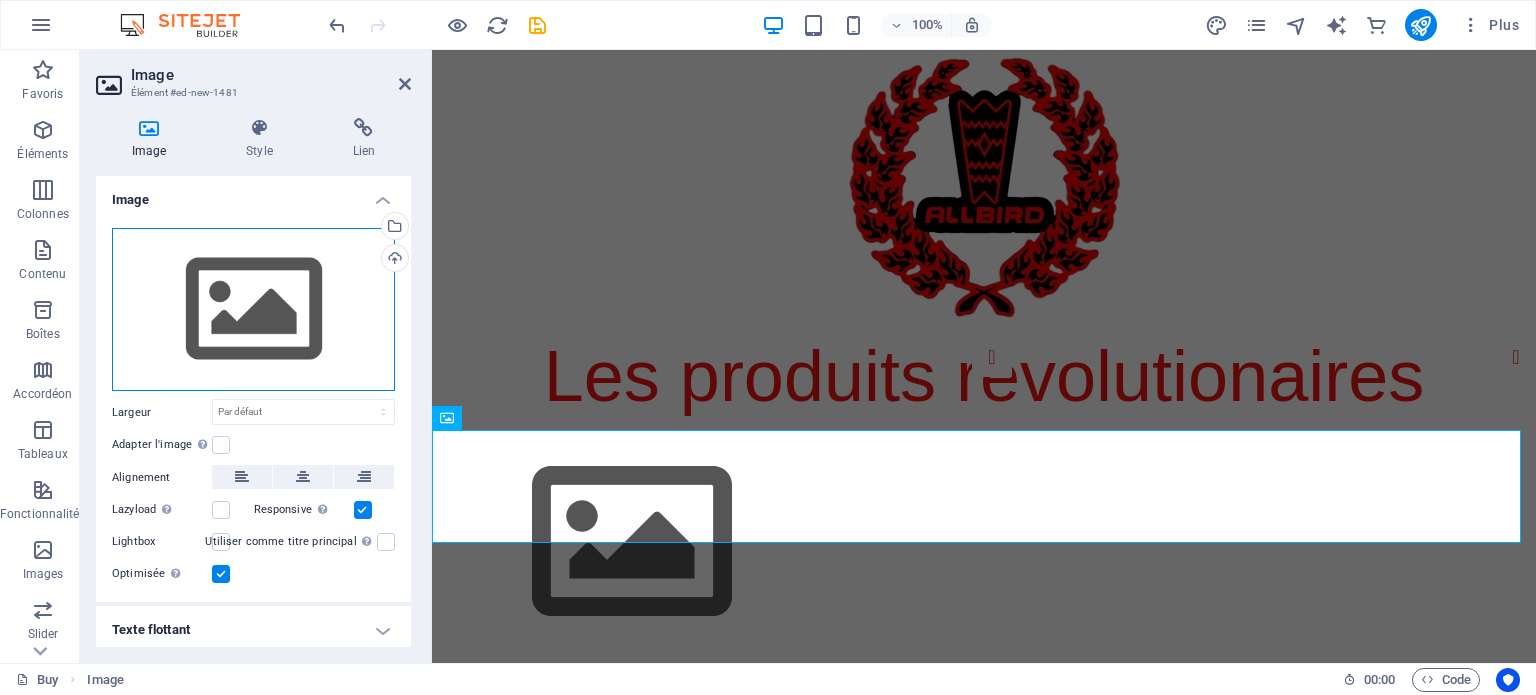 click on "Glissez les fichiers ici, cliquez pour choisir les fichiers ou  sélectionnez les fichiers depuis Fichiers ou depuis notre stock gratuit de photos et de vidéos" at bounding box center (253, 310) 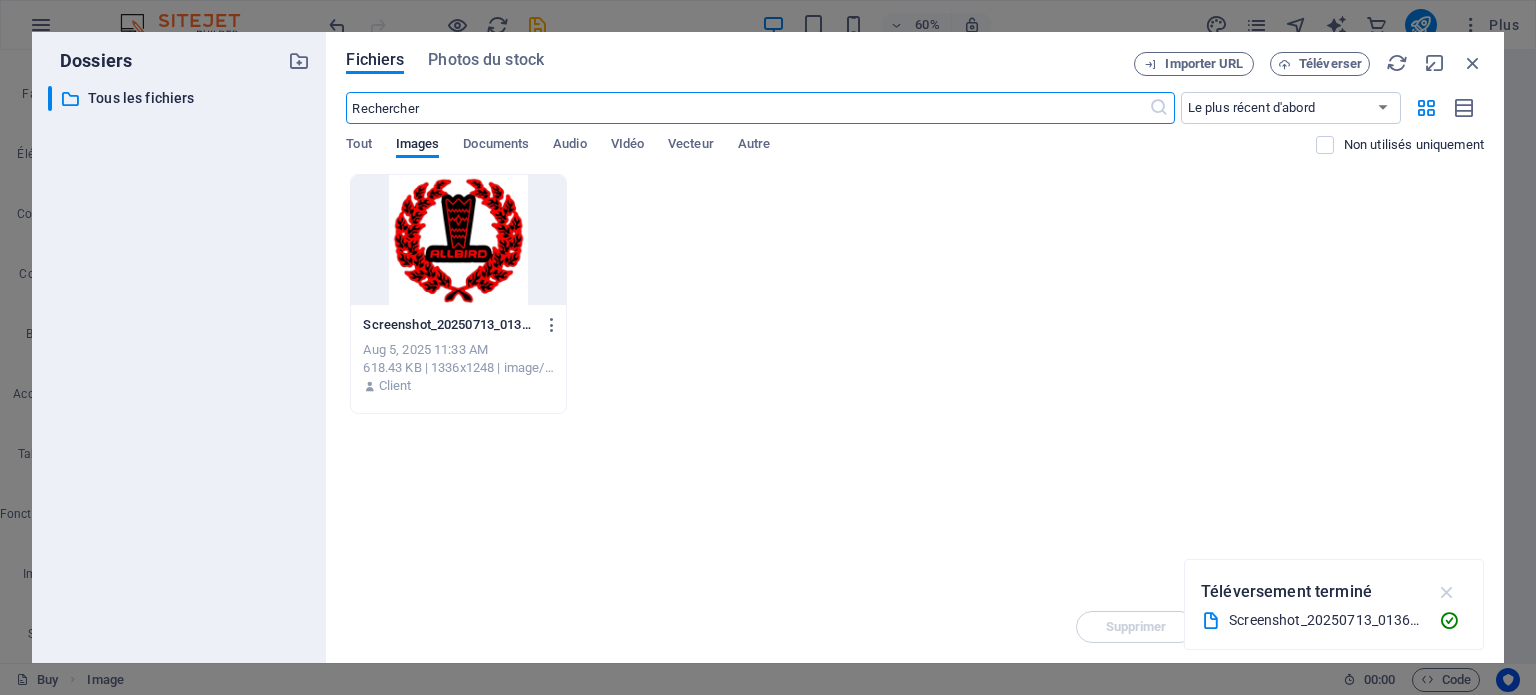 click at bounding box center [1447, 592] 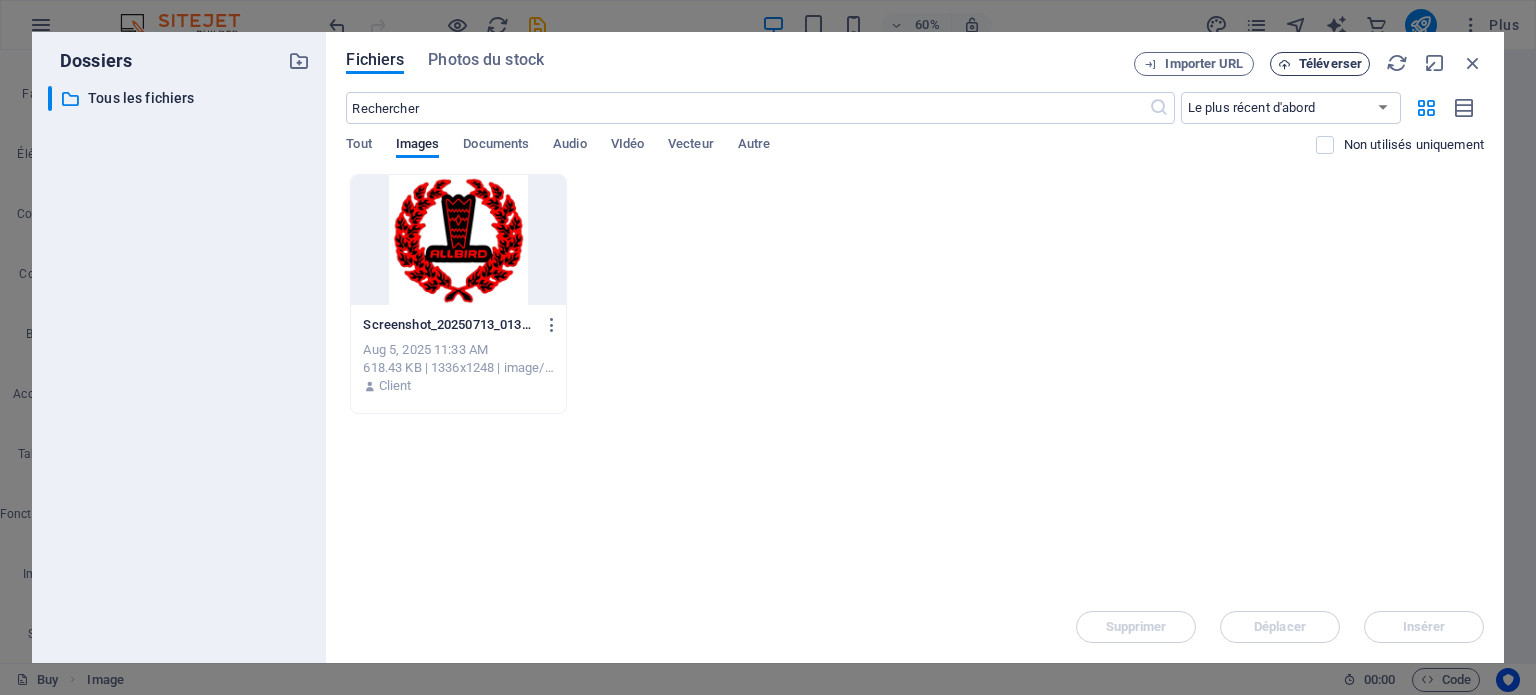 click on "Téléverser" at bounding box center (1330, 64) 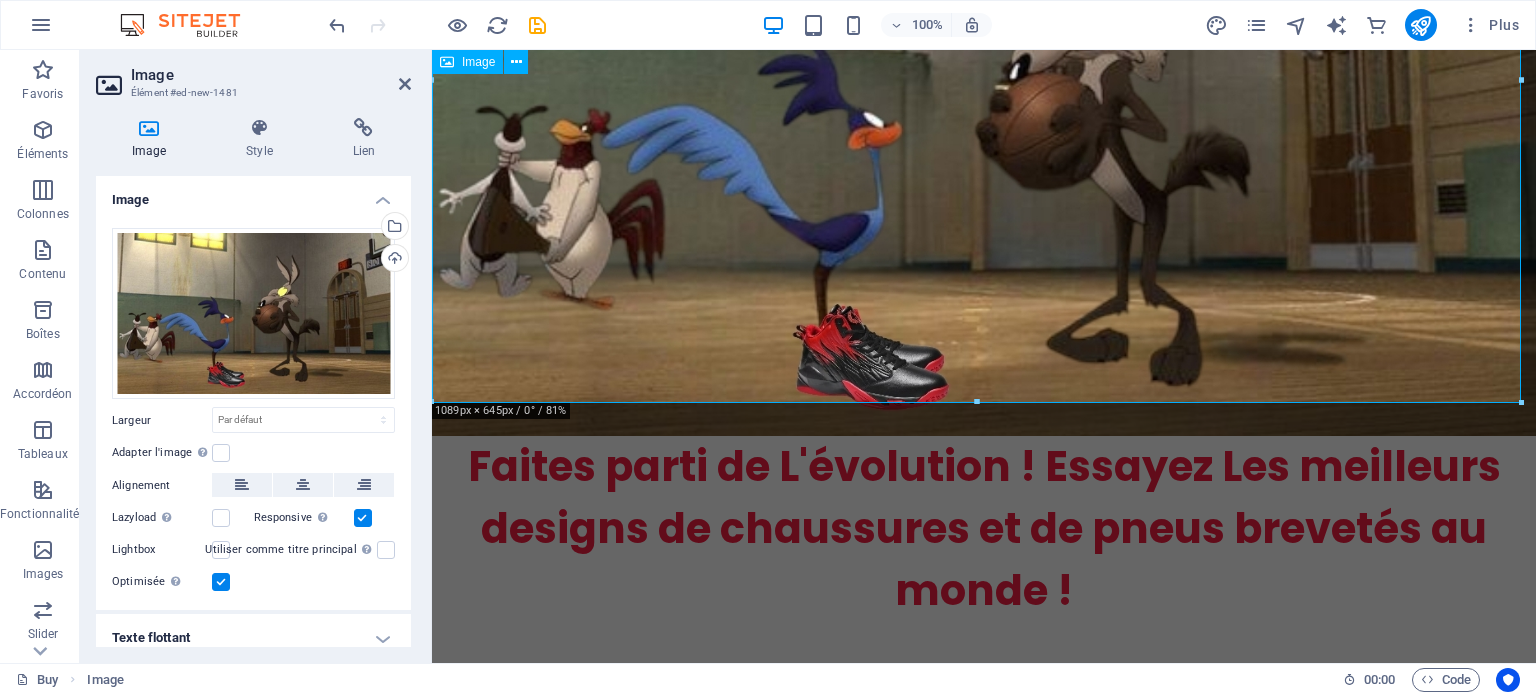 scroll, scrollTop: 700, scrollLeft: 0, axis: vertical 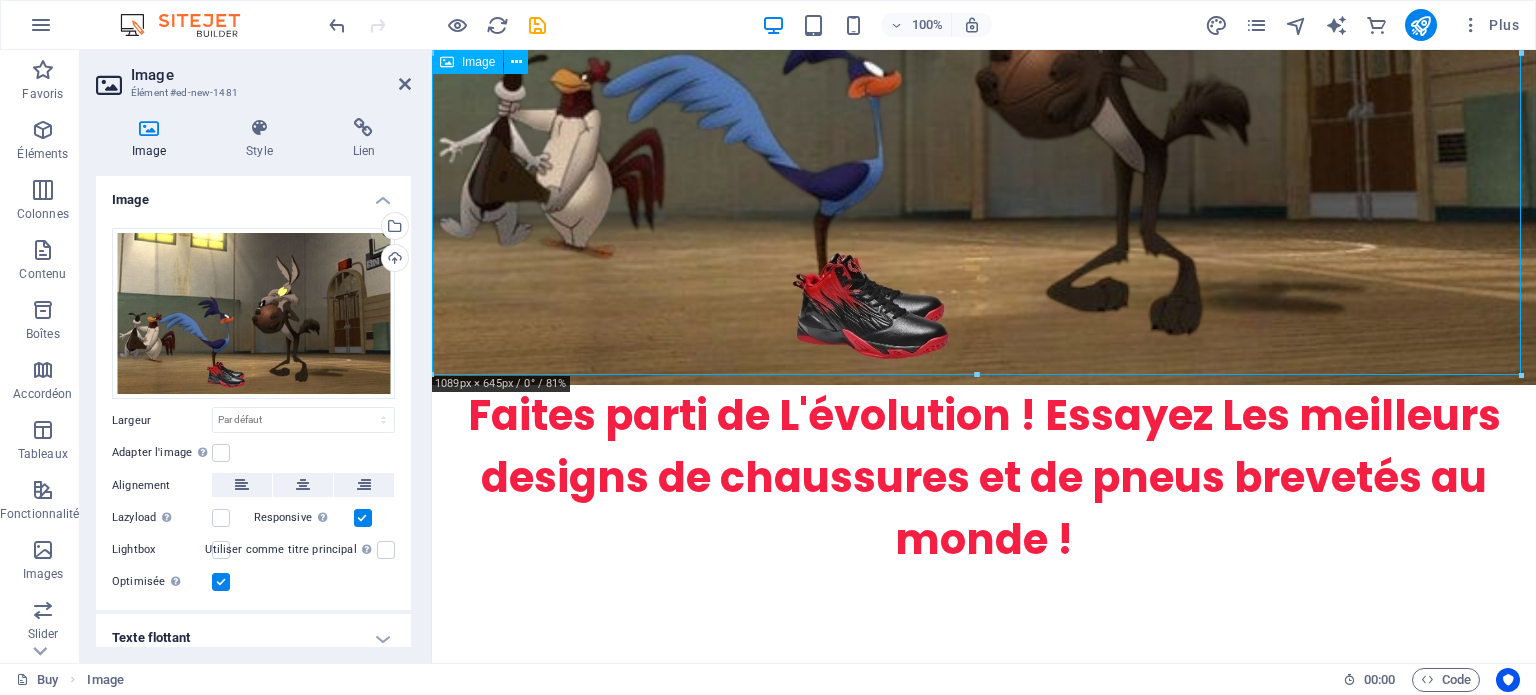 drag, startPoint x: 1098, startPoint y: 253, endPoint x: 1098, endPoint y: 197, distance: 56 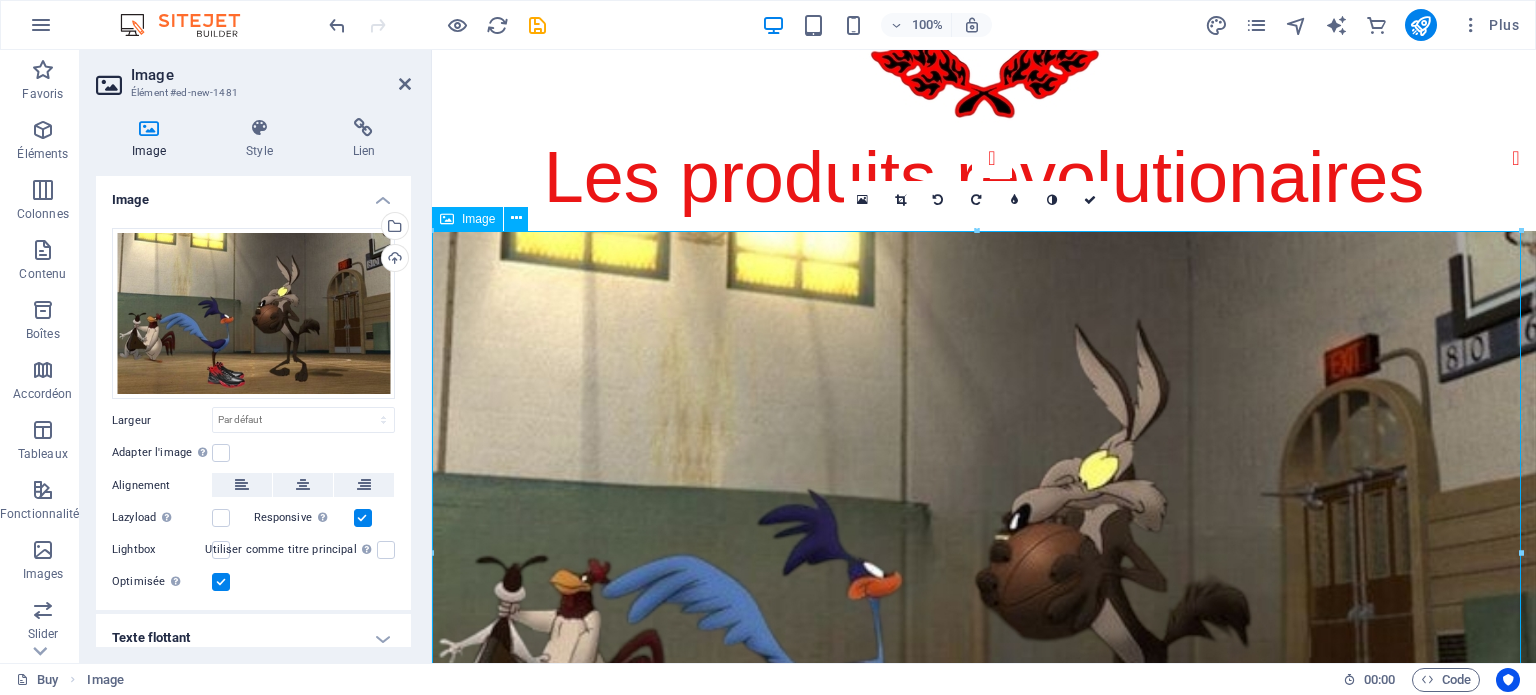 scroll, scrollTop: 100, scrollLeft: 0, axis: vertical 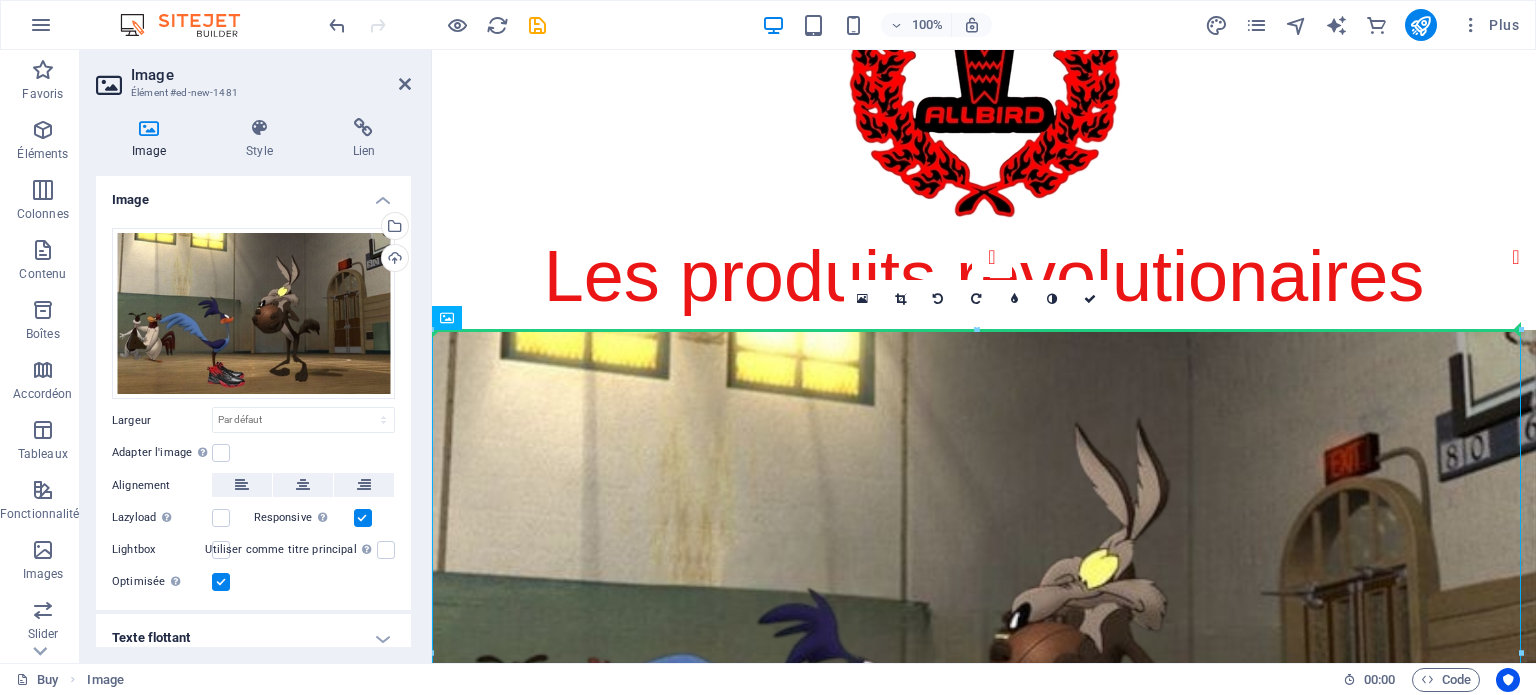 drag, startPoint x: 1044, startPoint y: 420, endPoint x: 1071, endPoint y: 180, distance: 241.51398 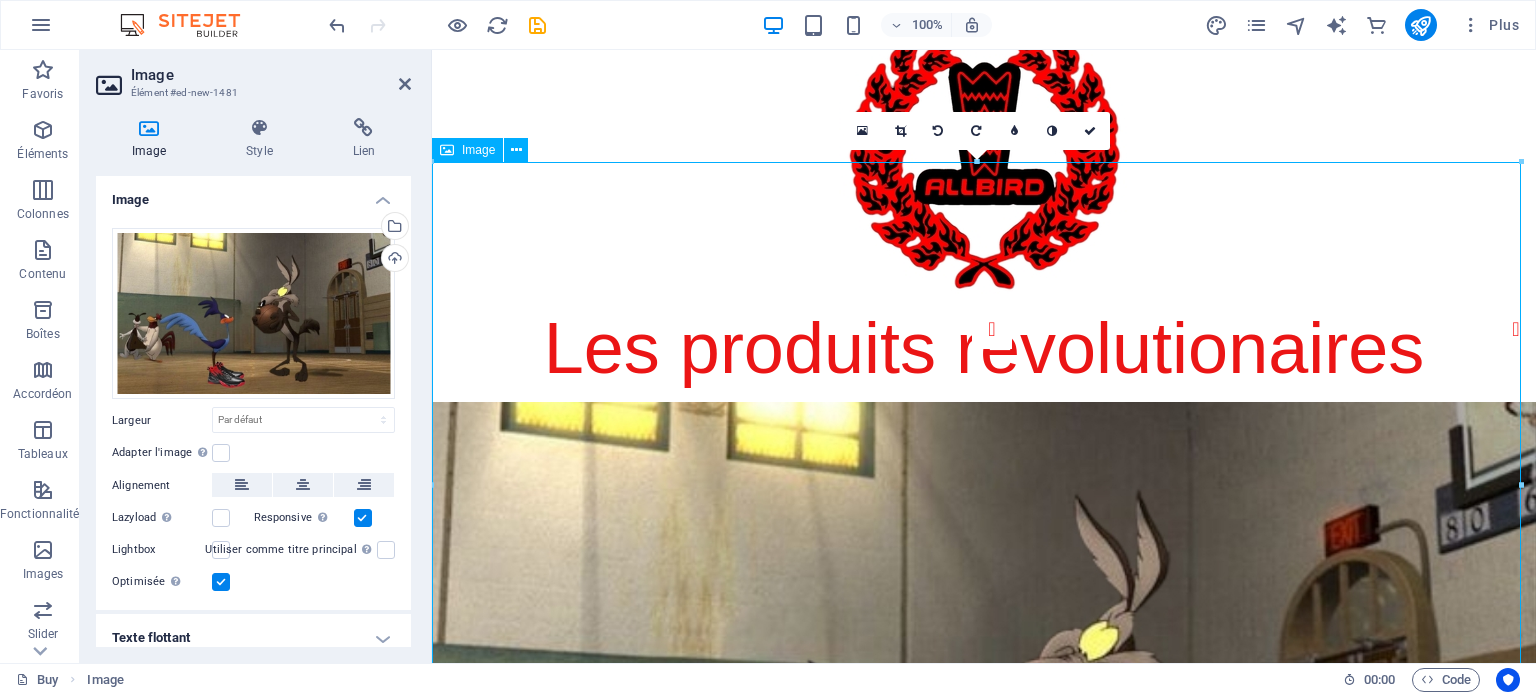 scroll, scrollTop: 0, scrollLeft: 0, axis: both 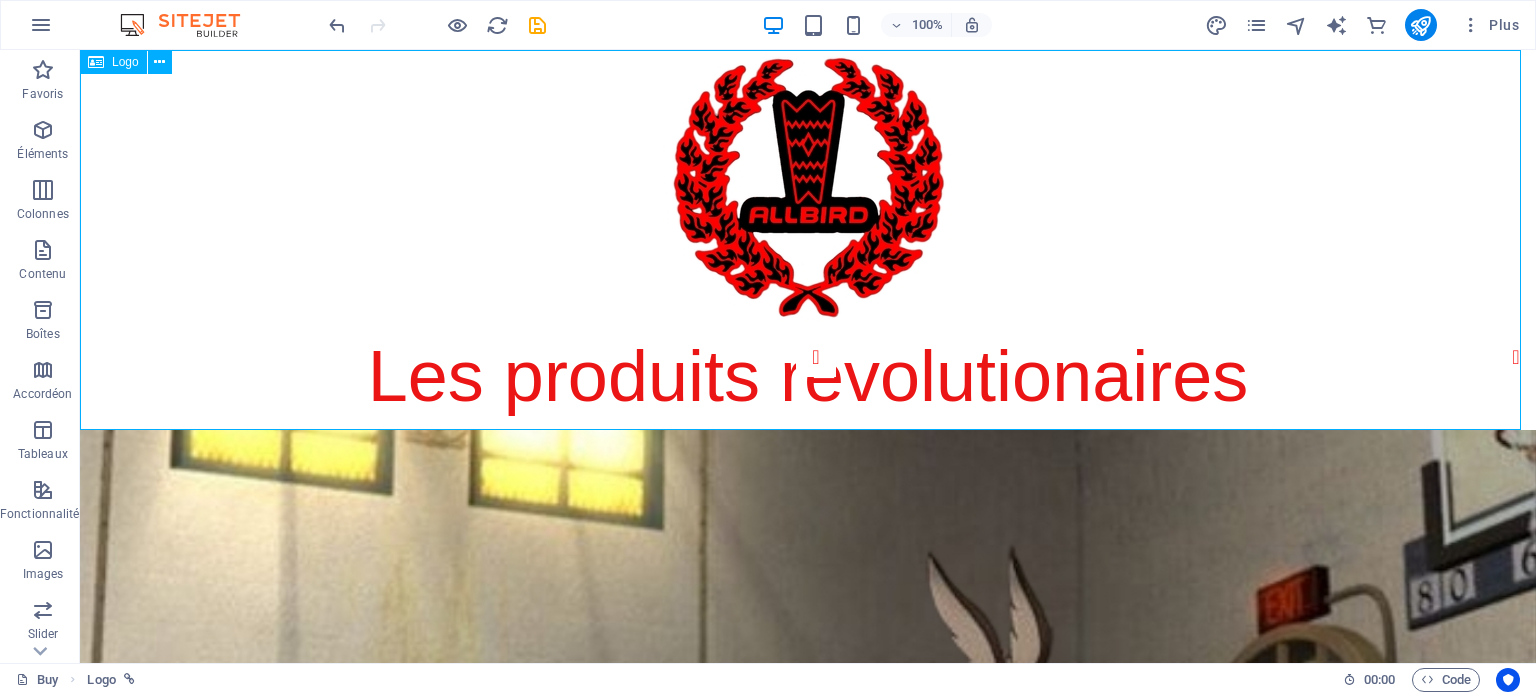 drag, startPoint x: 391, startPoint y: 151, endPoint x: 730, endPoint y: 199, distance: 342.38138 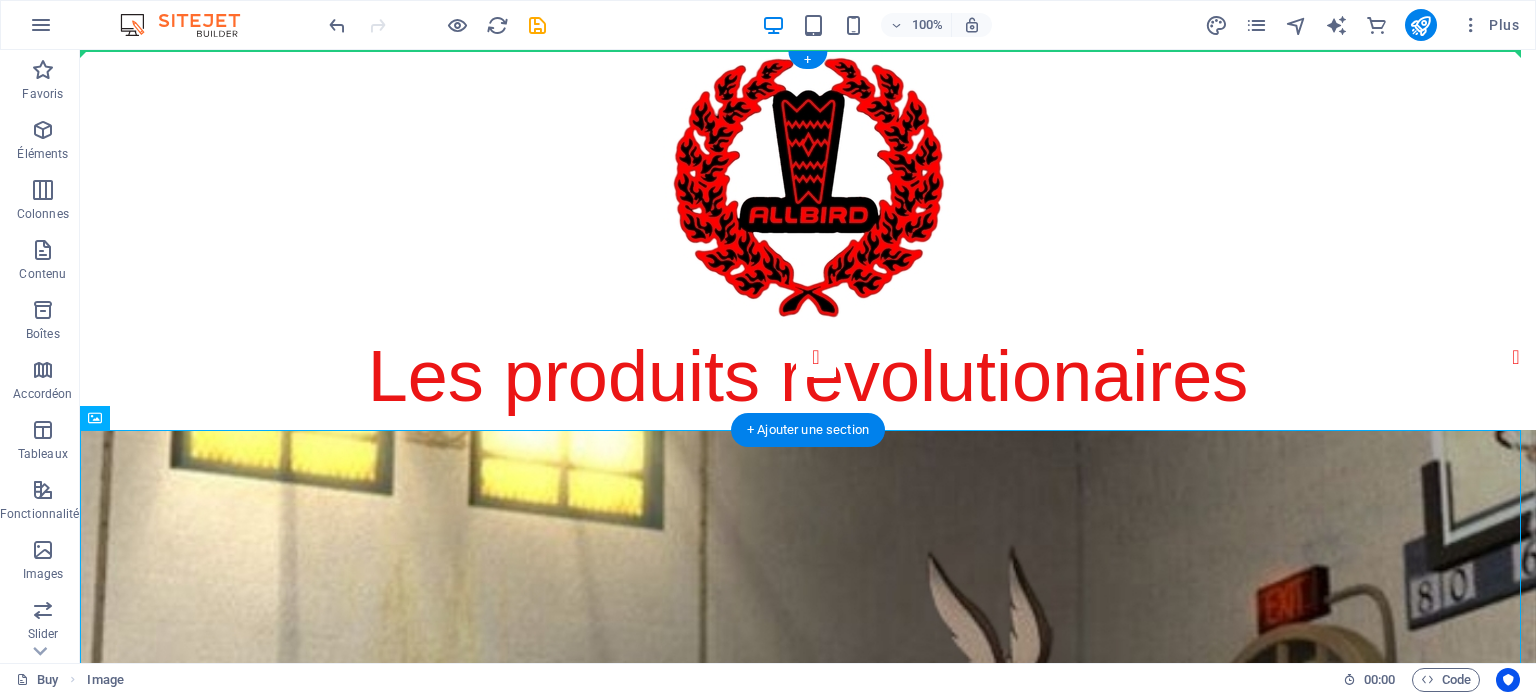 drag, startPoint x: 657, startPoint y: 477, endPoint x: 656, endPoint y: 148, distance: 329.00153 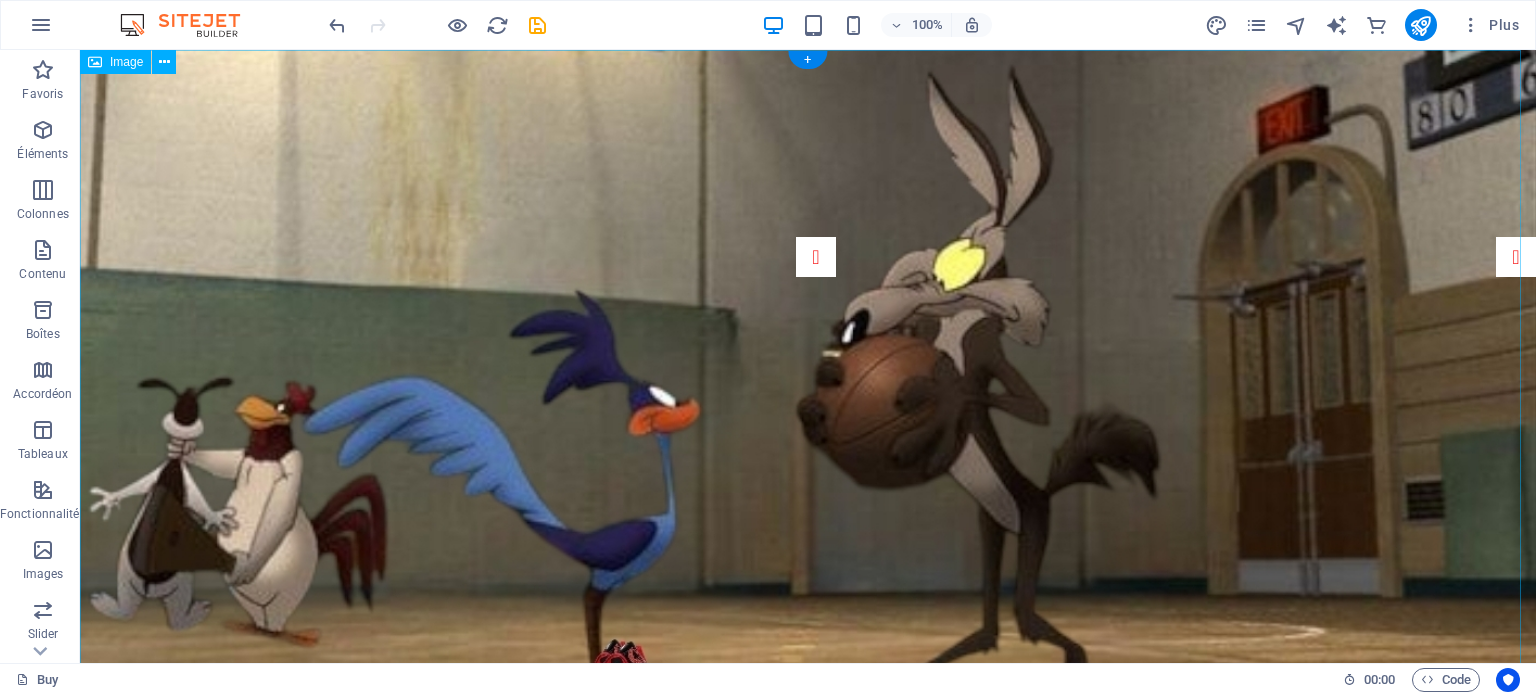 scroll, scrollTop: 700, scrollLeft: 0, axis: vertical 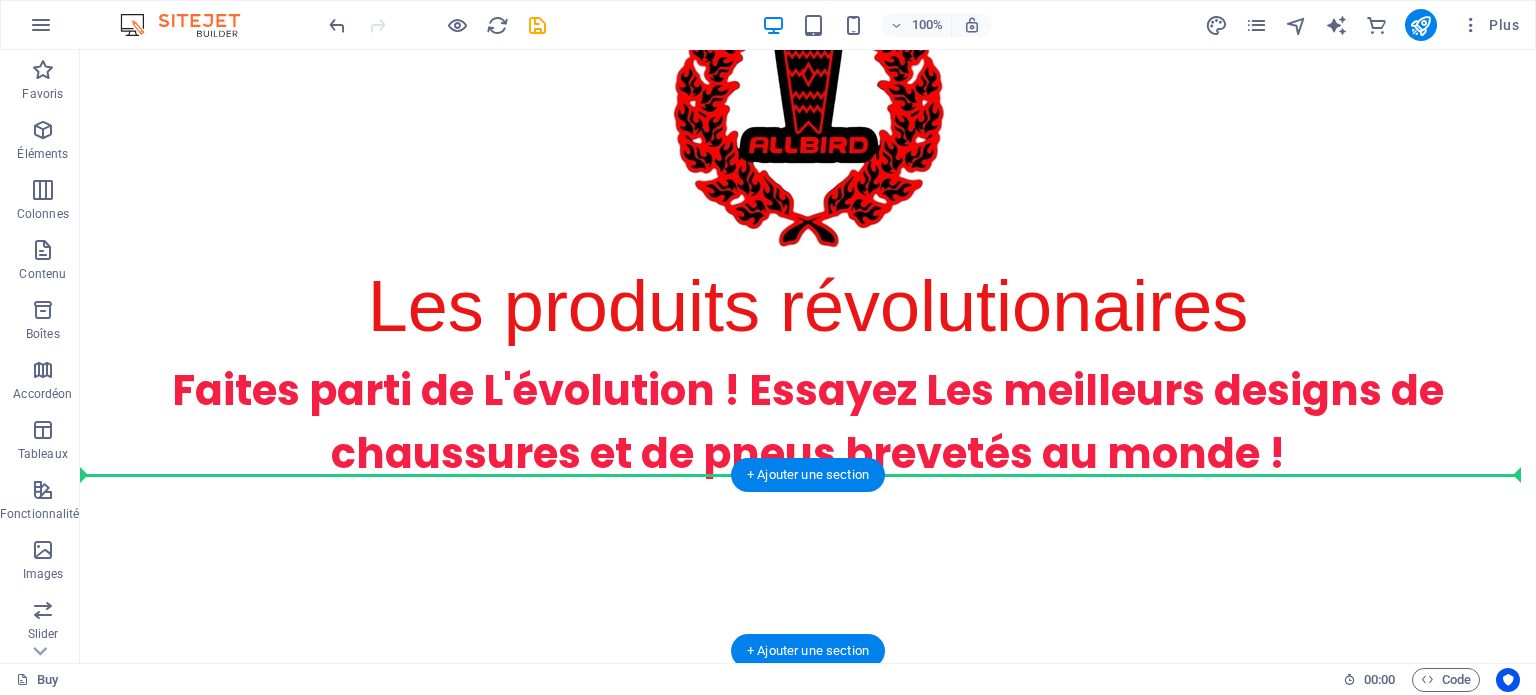drag, startPoint x: 856, startPoint y: 99, endPoint x: 853, endPoint y: 524, distance: 425.0106 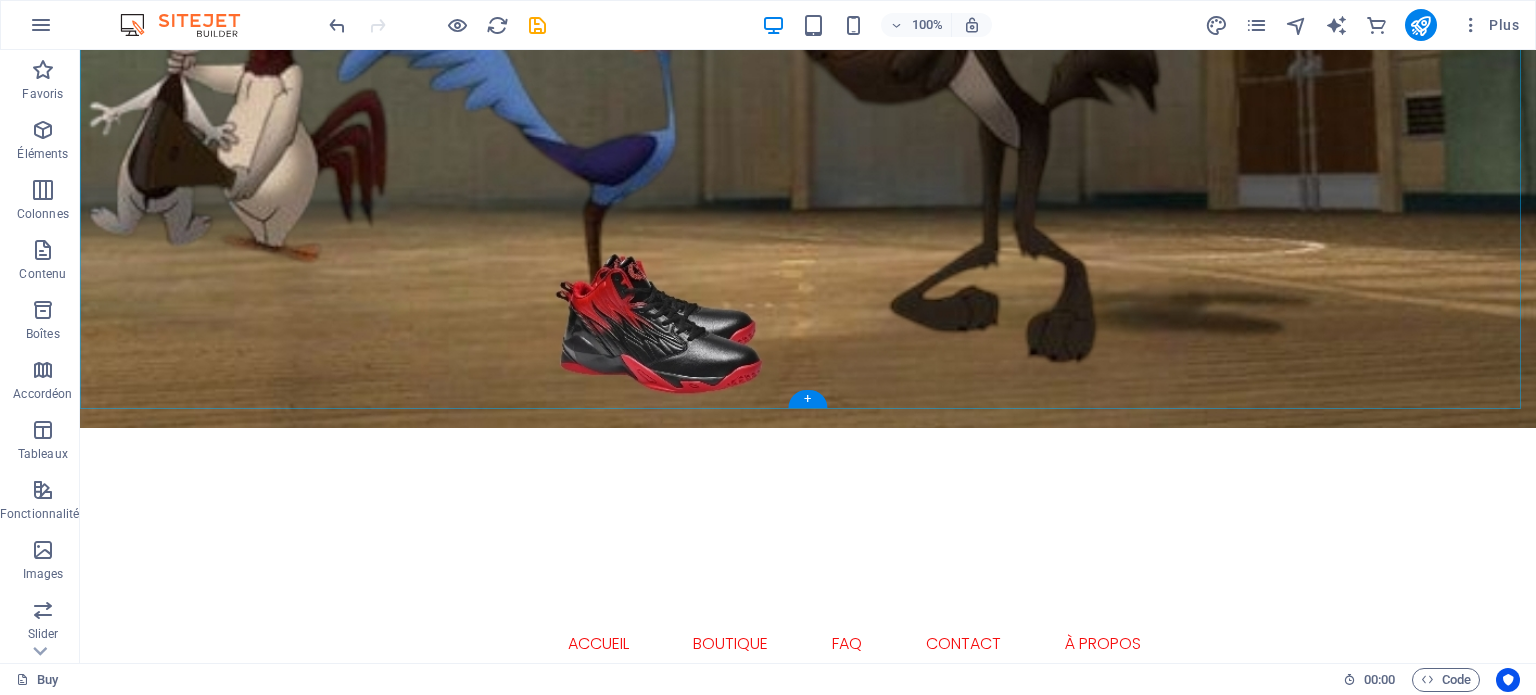 scroll, scrollTop: 1000, scrollLeft: 0, axis: vertical 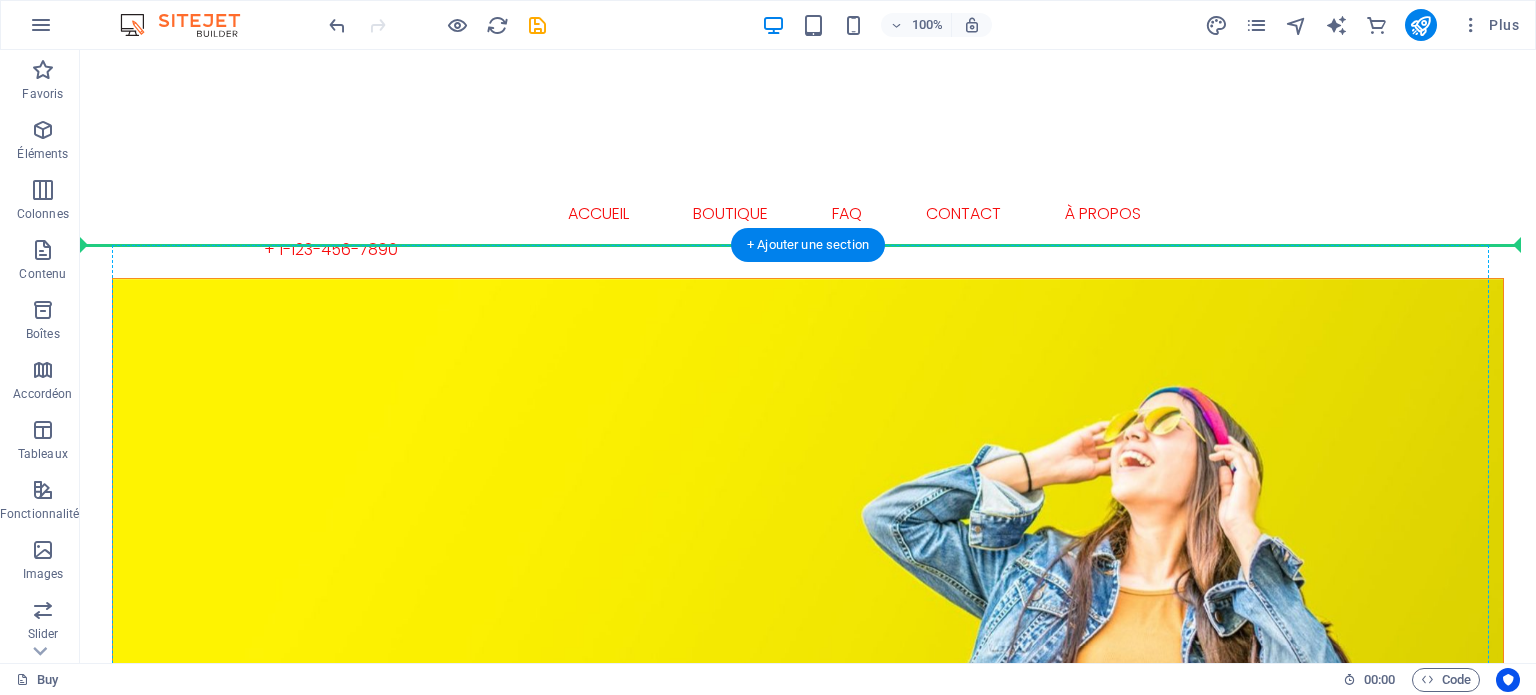 drag, startPoint x: 981, startPoint y: 229, endPoint x: 932, endPoint y: 275, distance: 67.20863 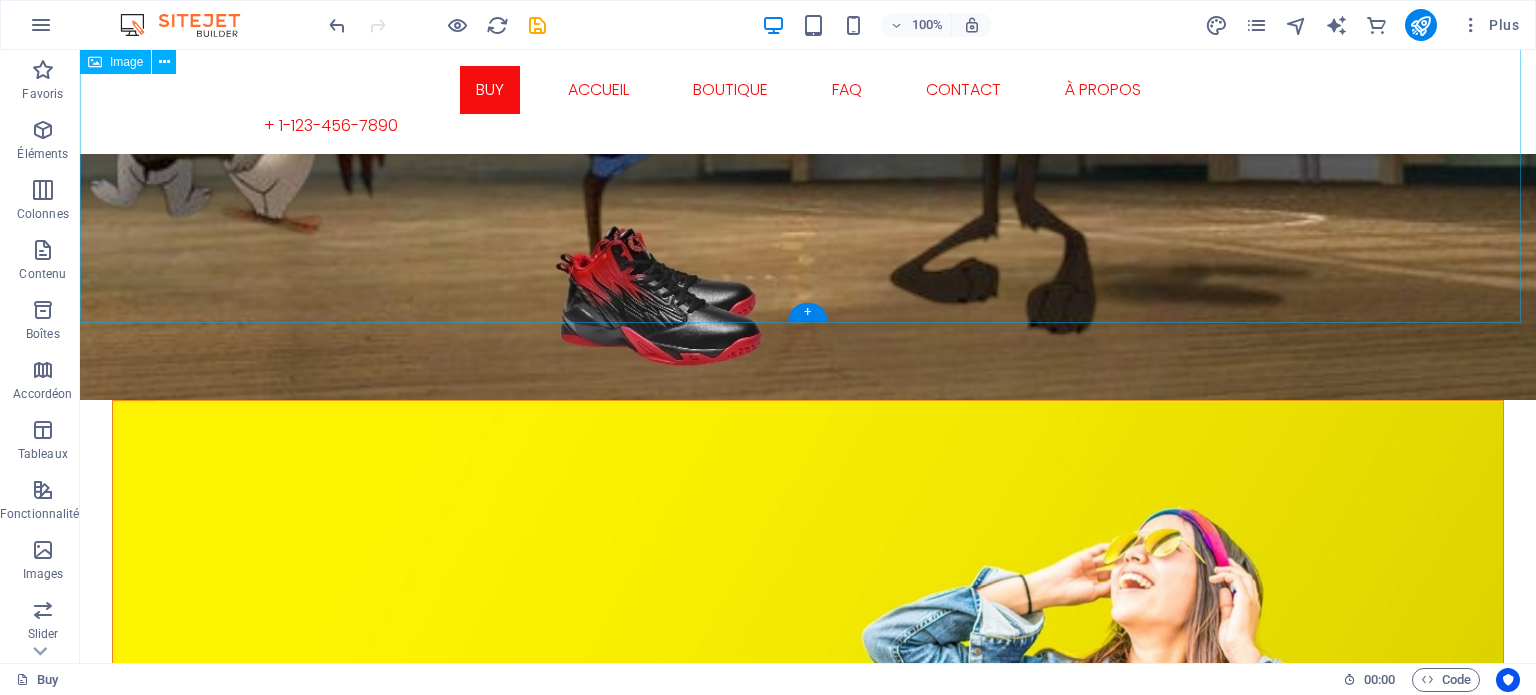 scroll, scrollTop: 1265, scrollLeft: 0, axis: vertical 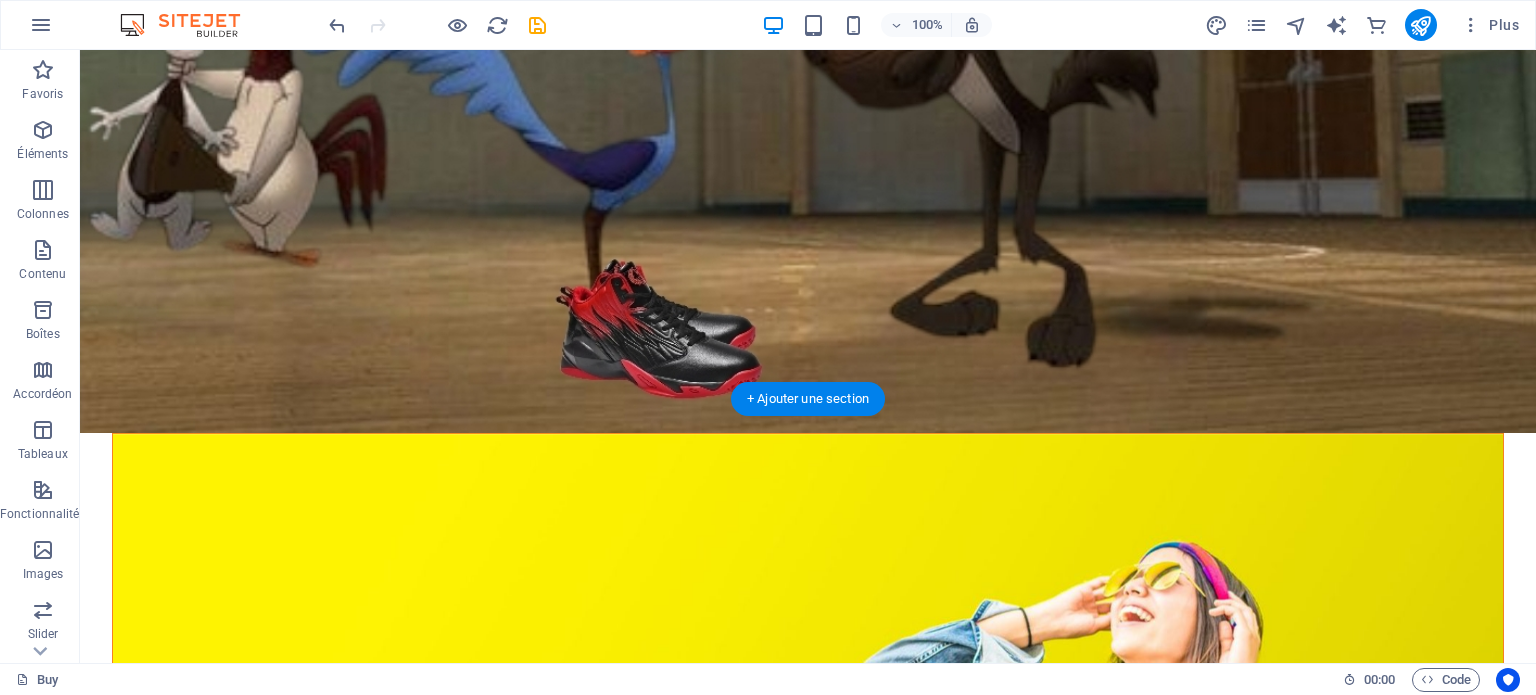 click at bounding box center (808, 683) 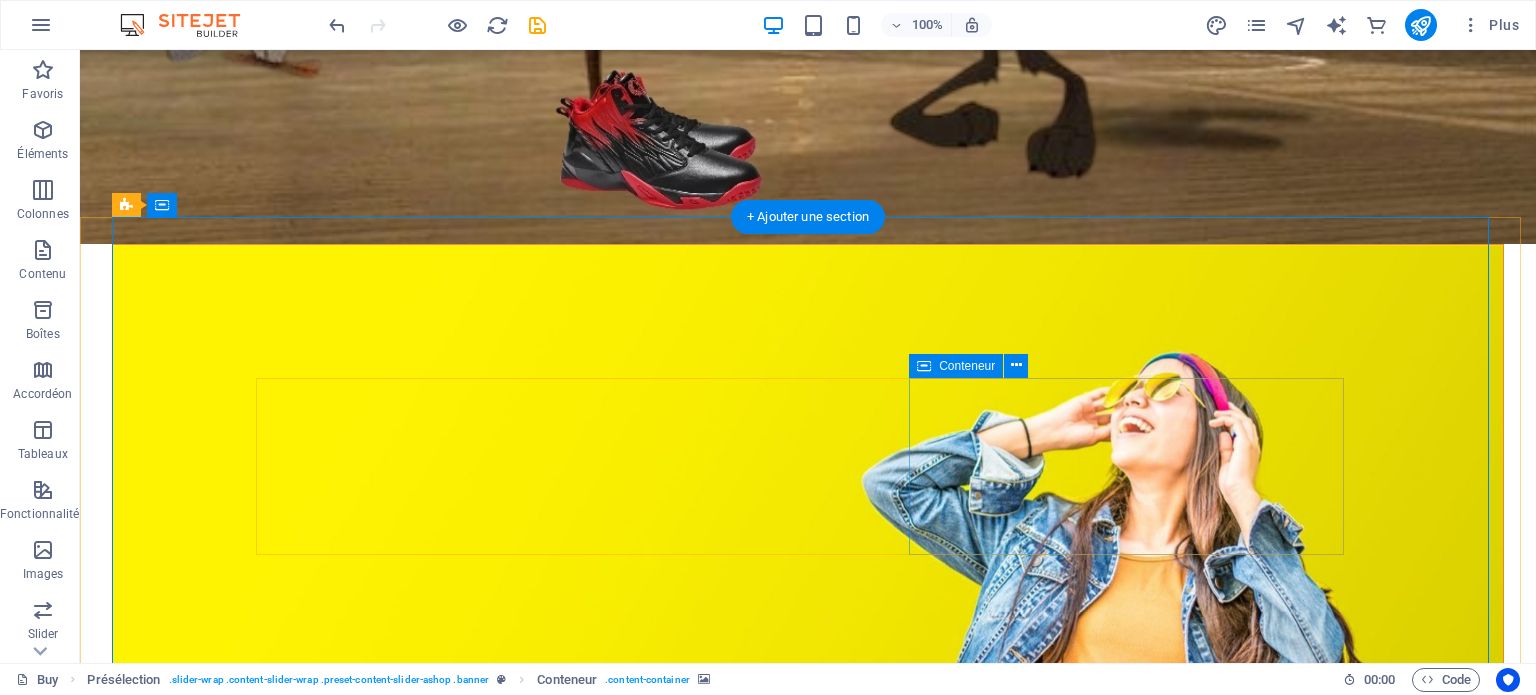 scroll, scrollTop: 1465, scrollLeft: 0, axis: vertical 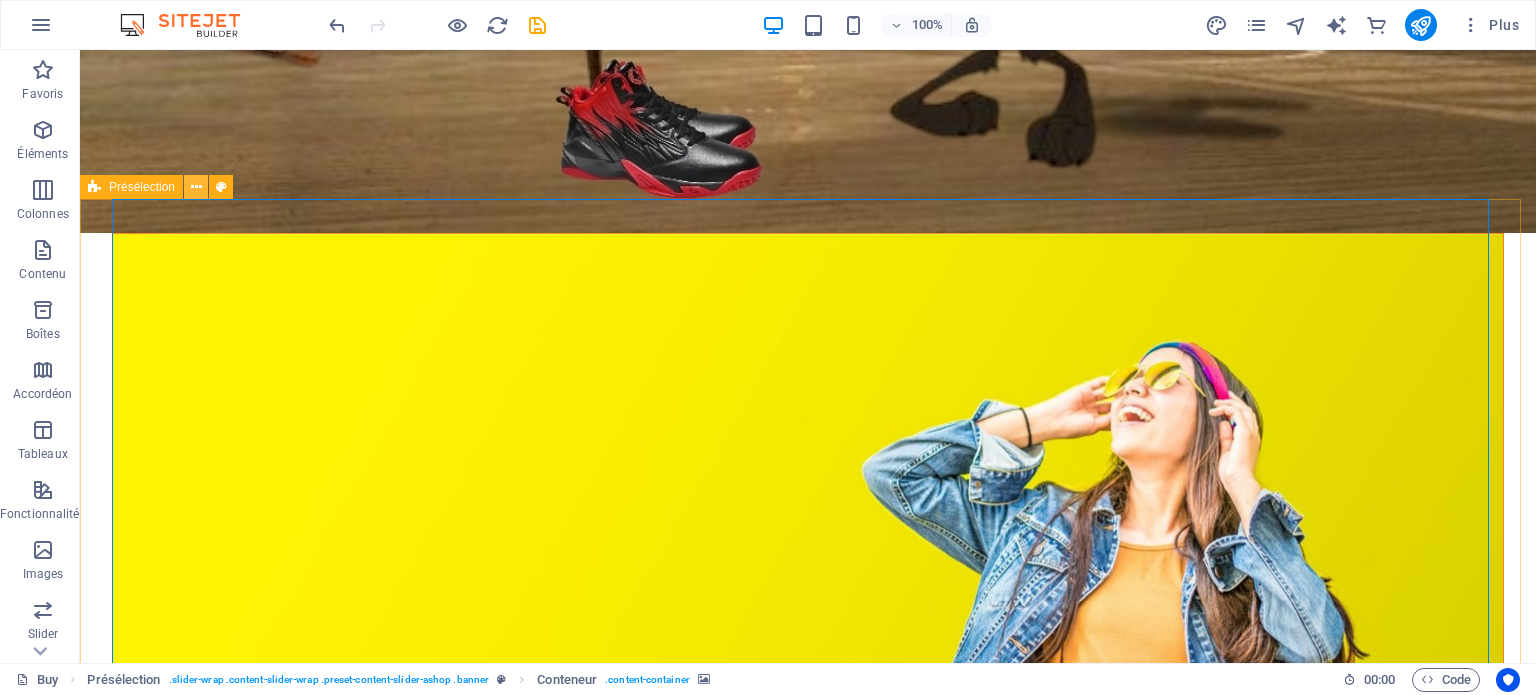 click at bounding box center (196, 187) 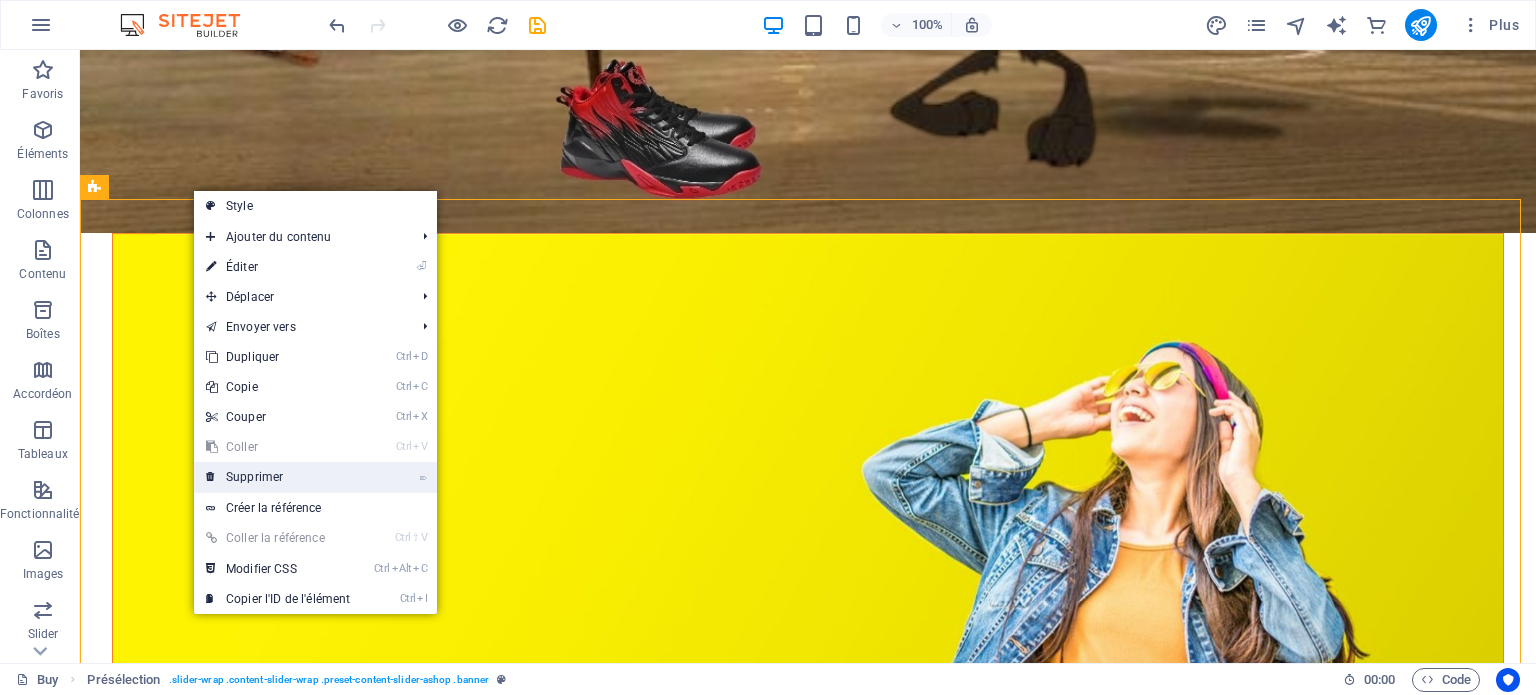 click on "⌦  Supprimer" at bounding box center [278, 477] 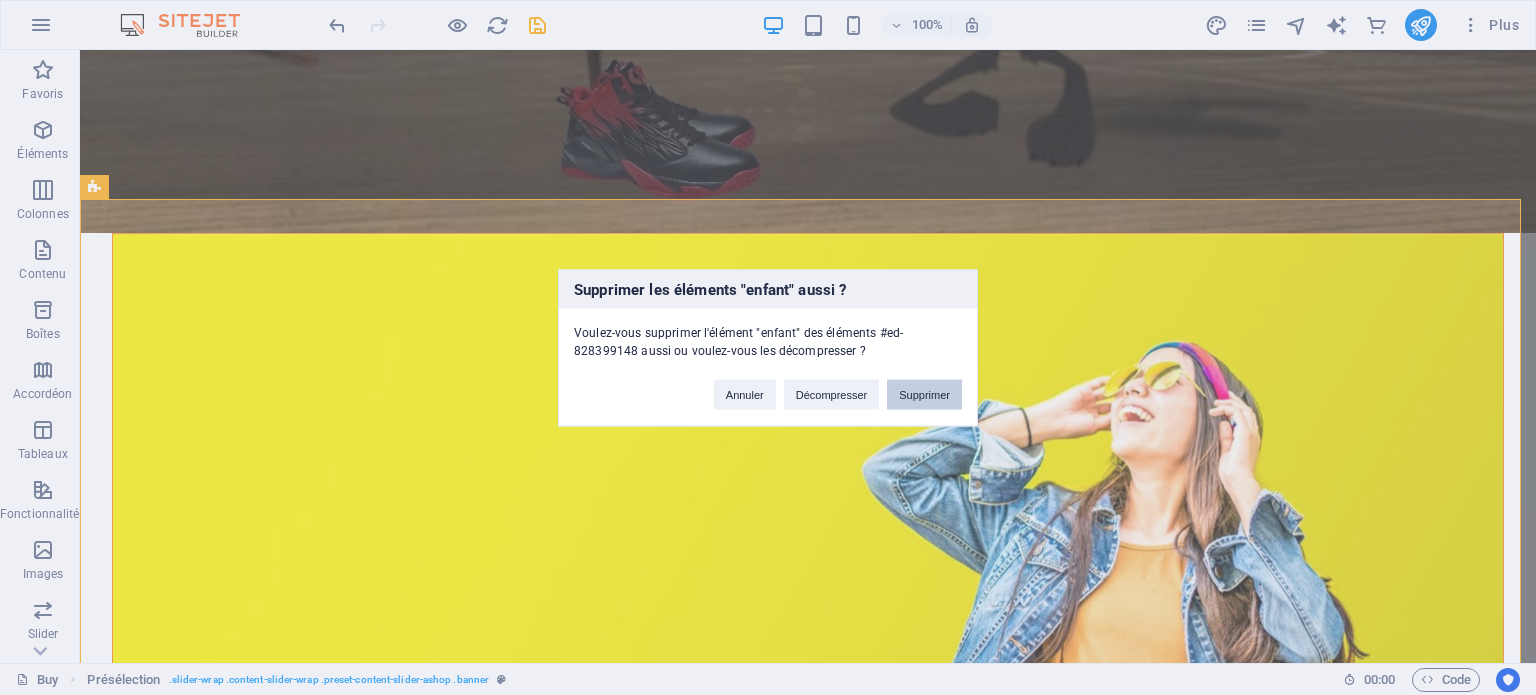 click on "Supprimer" at bounding box center [924, 394] 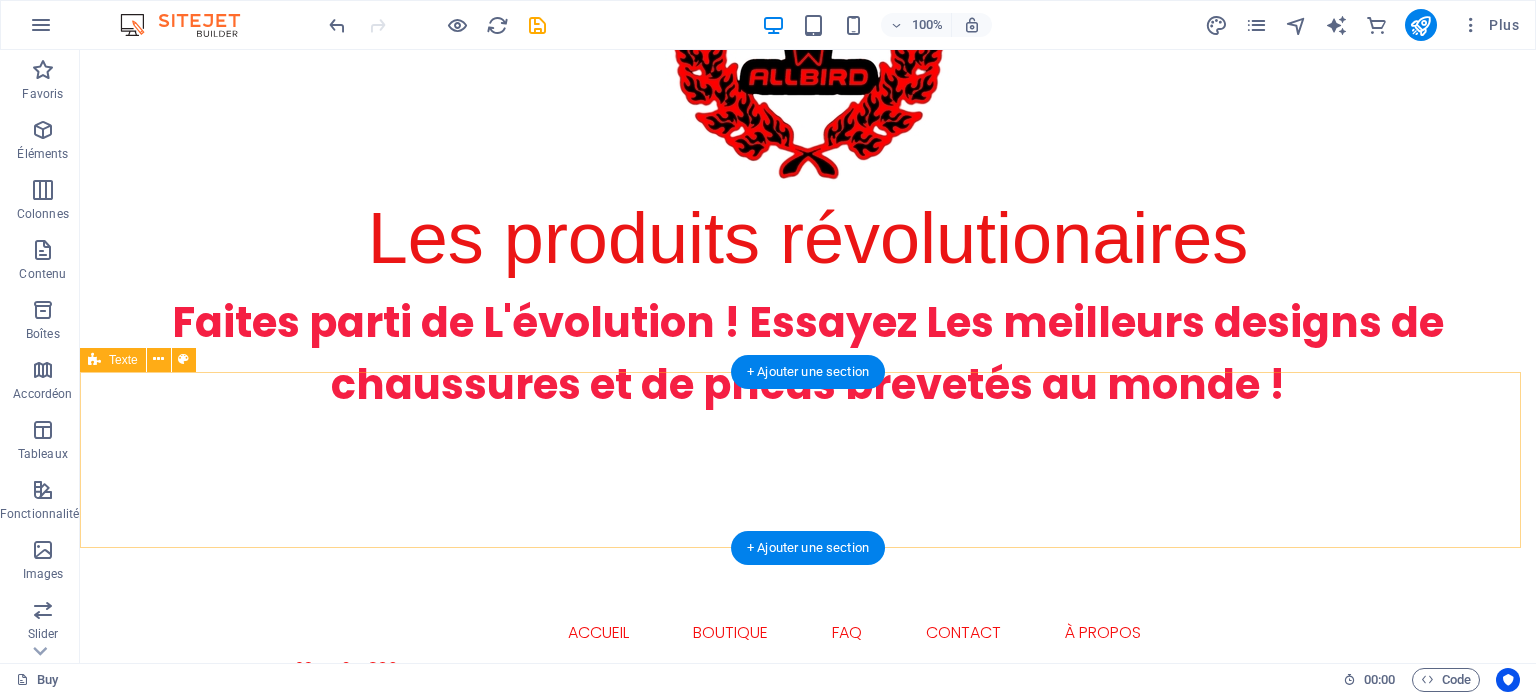scroll, scrollTop: 200, scrollLeft: 0, axis: vertical 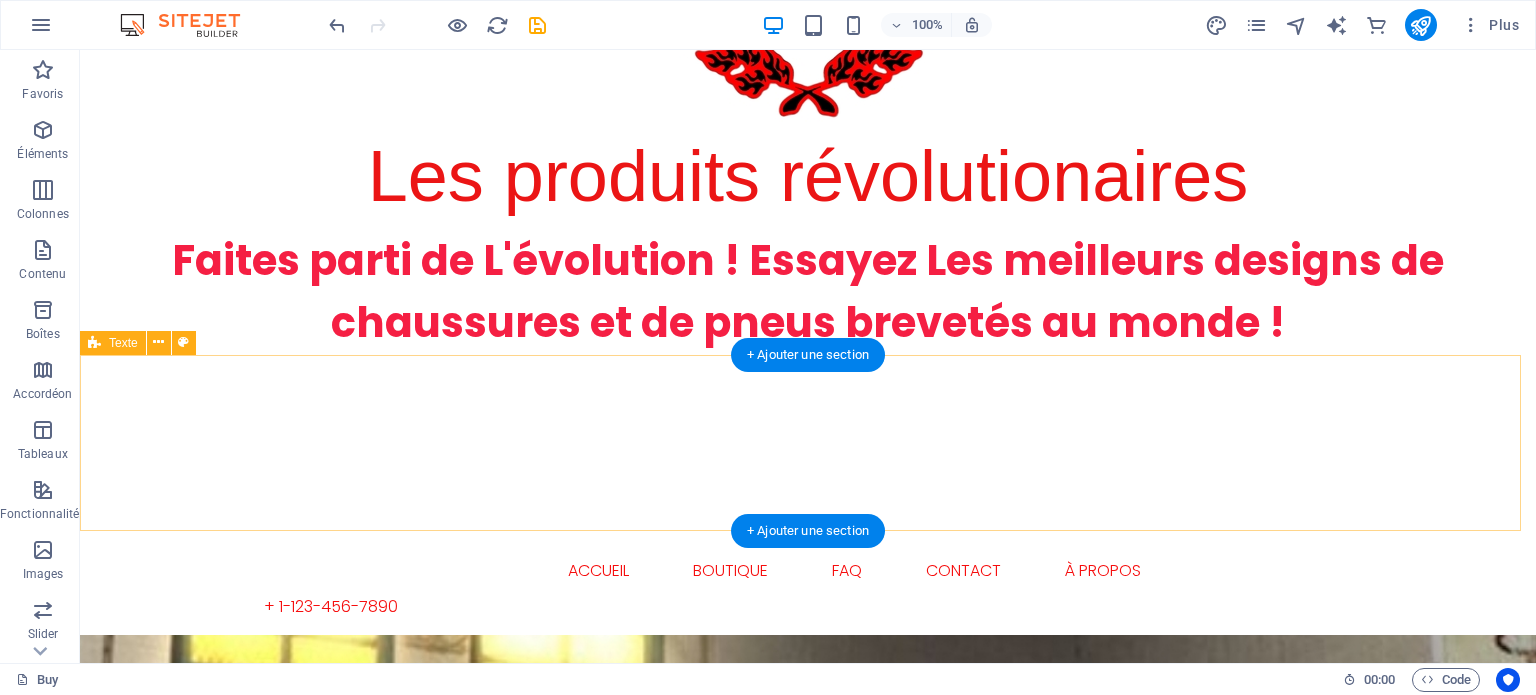 click at bounding box center [808, 443] 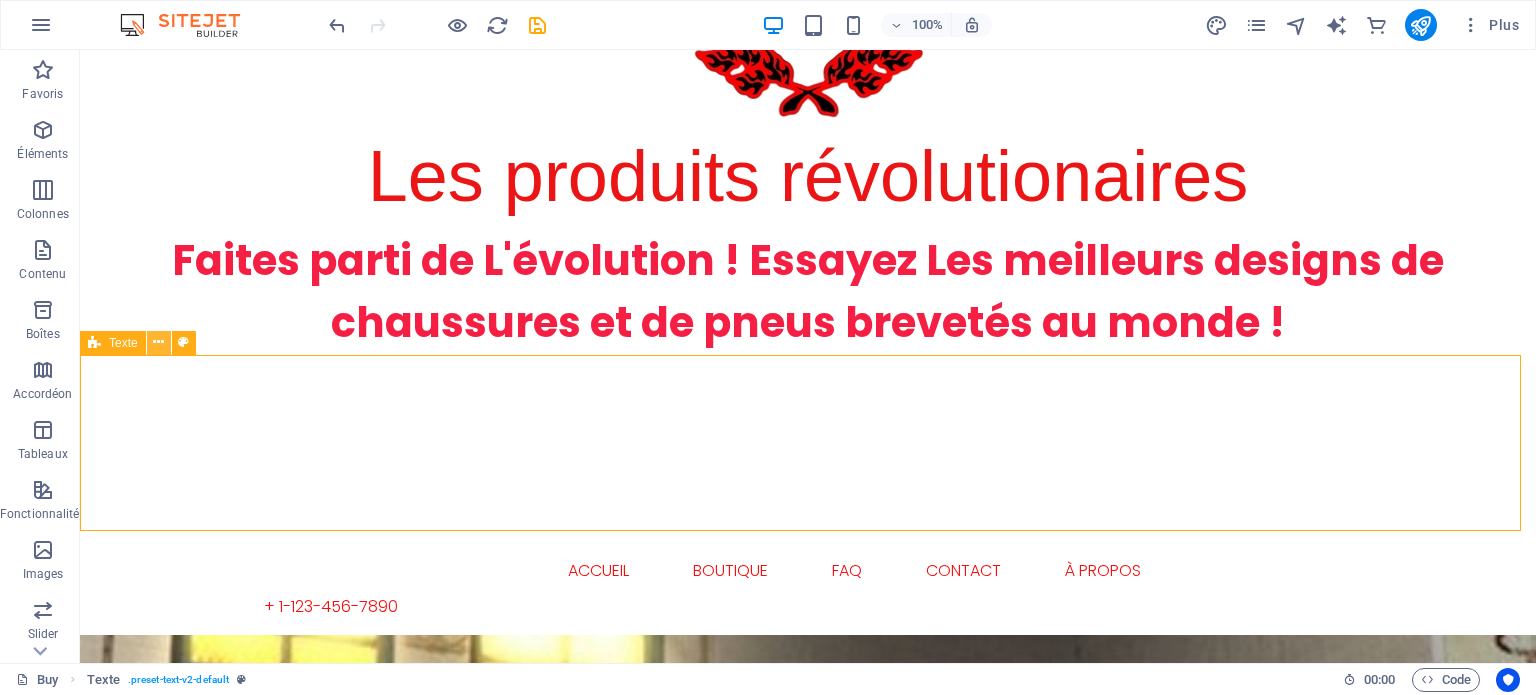 click at bounding box center (158, 342) 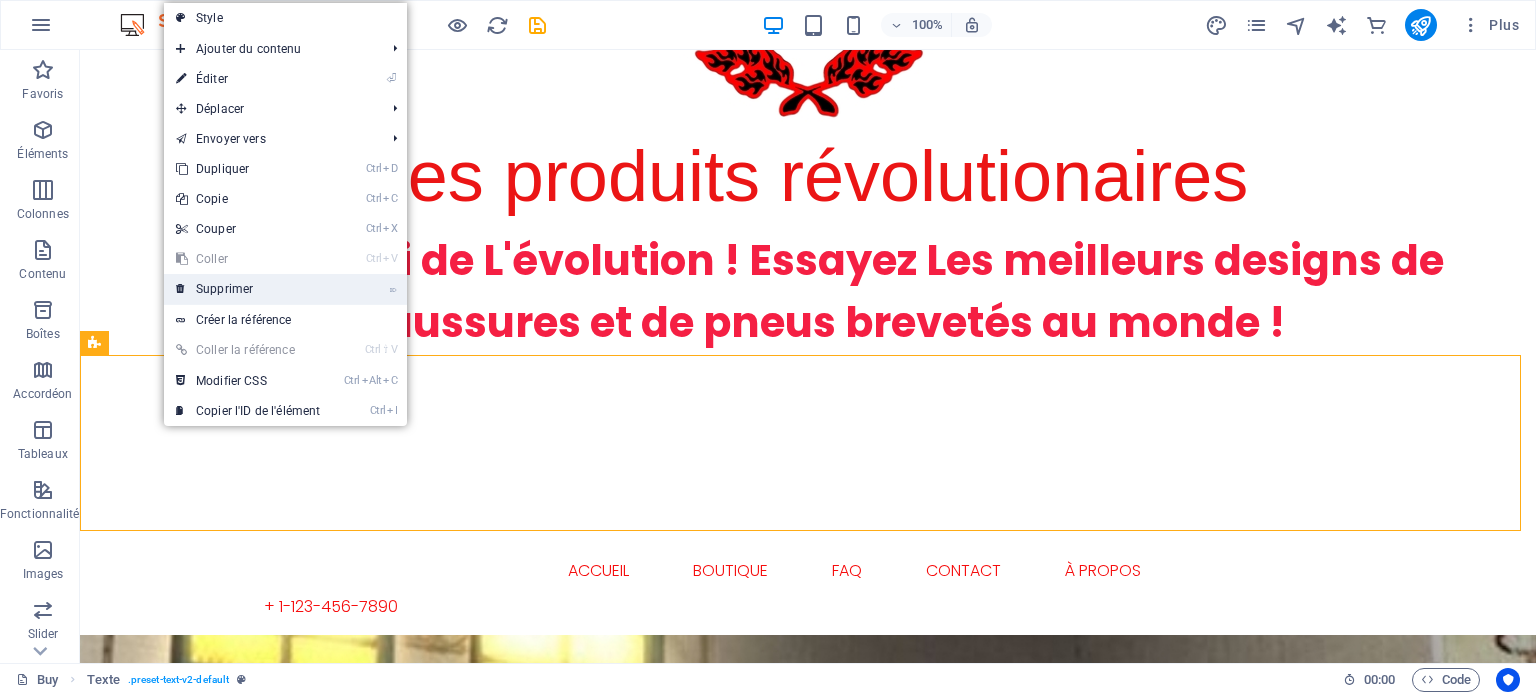 click on "⌦  Supprimer" at bounding box center (248, 289) 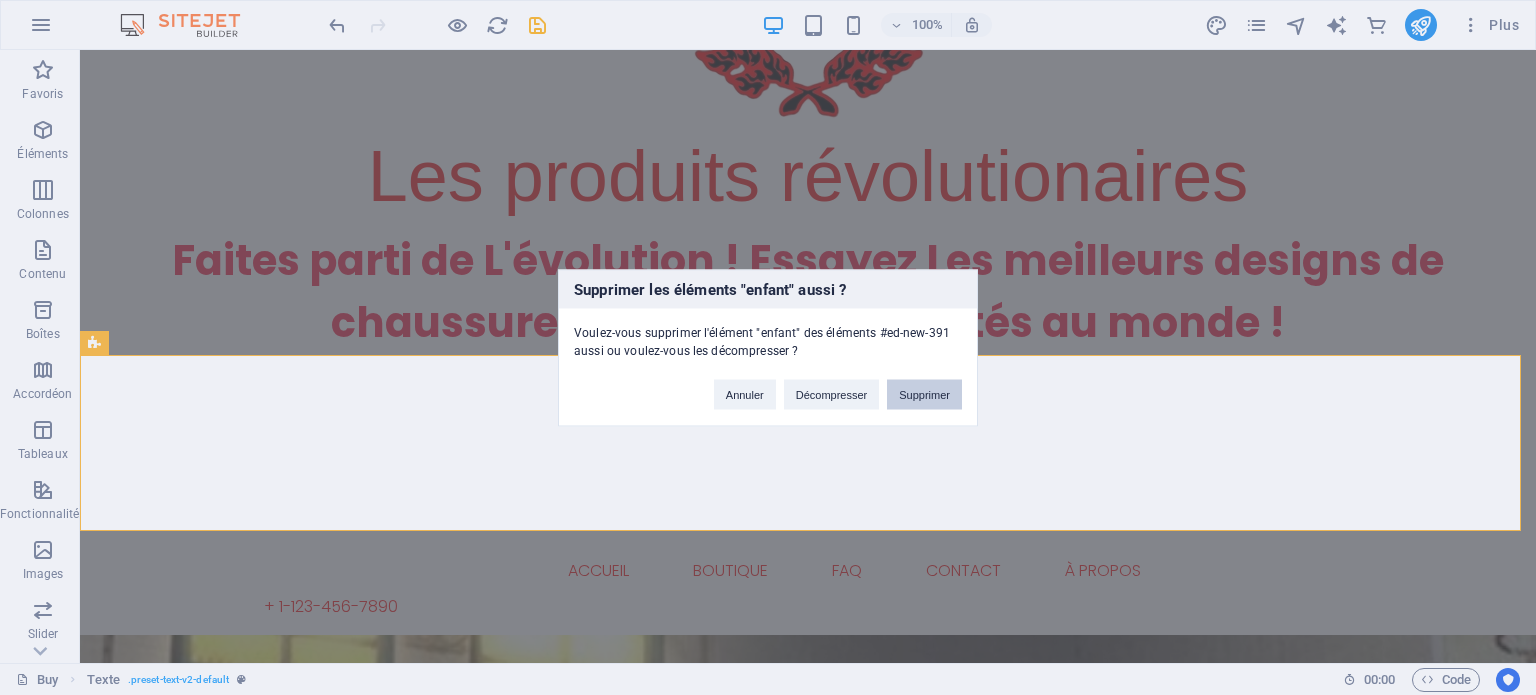 click on "Supprimer" at bounding box center [924, 394] 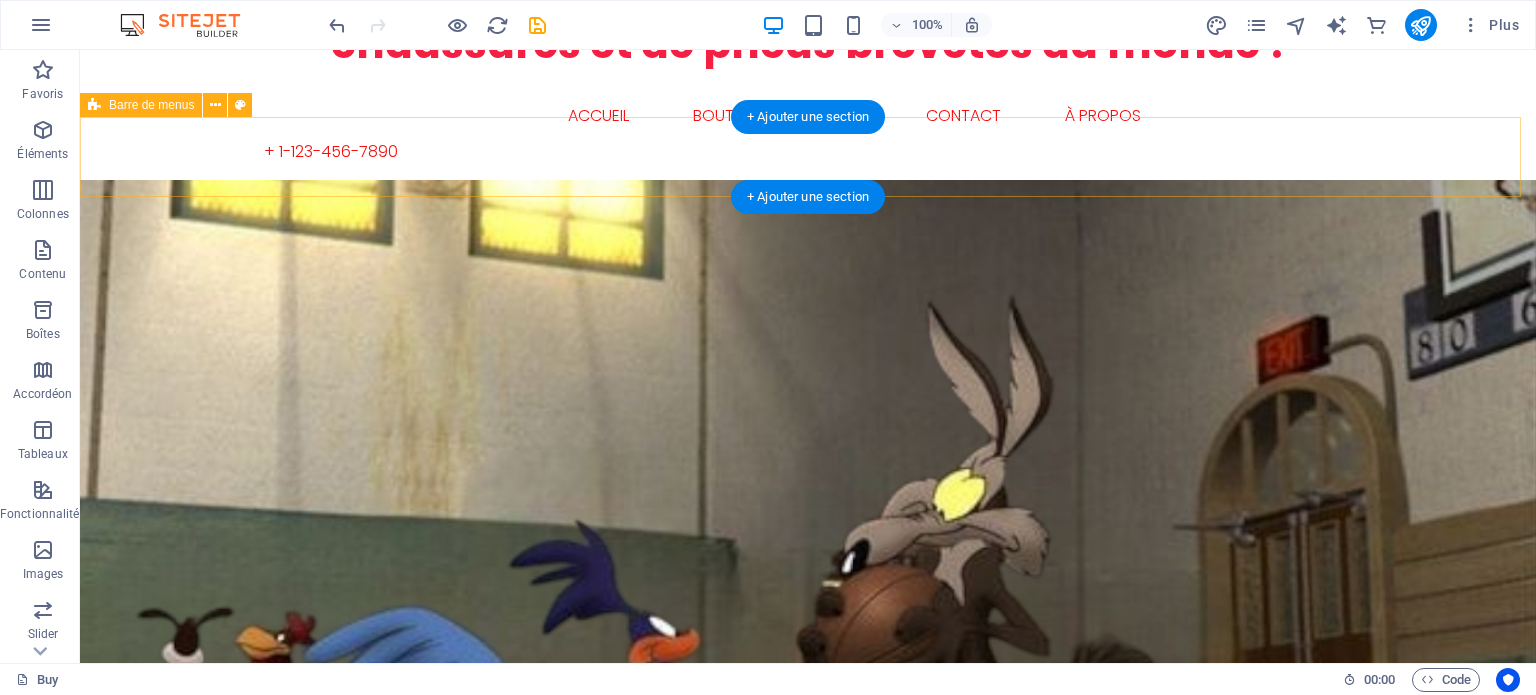 scroll, scrollTop: 0, scrollLeft: 0, axis: both 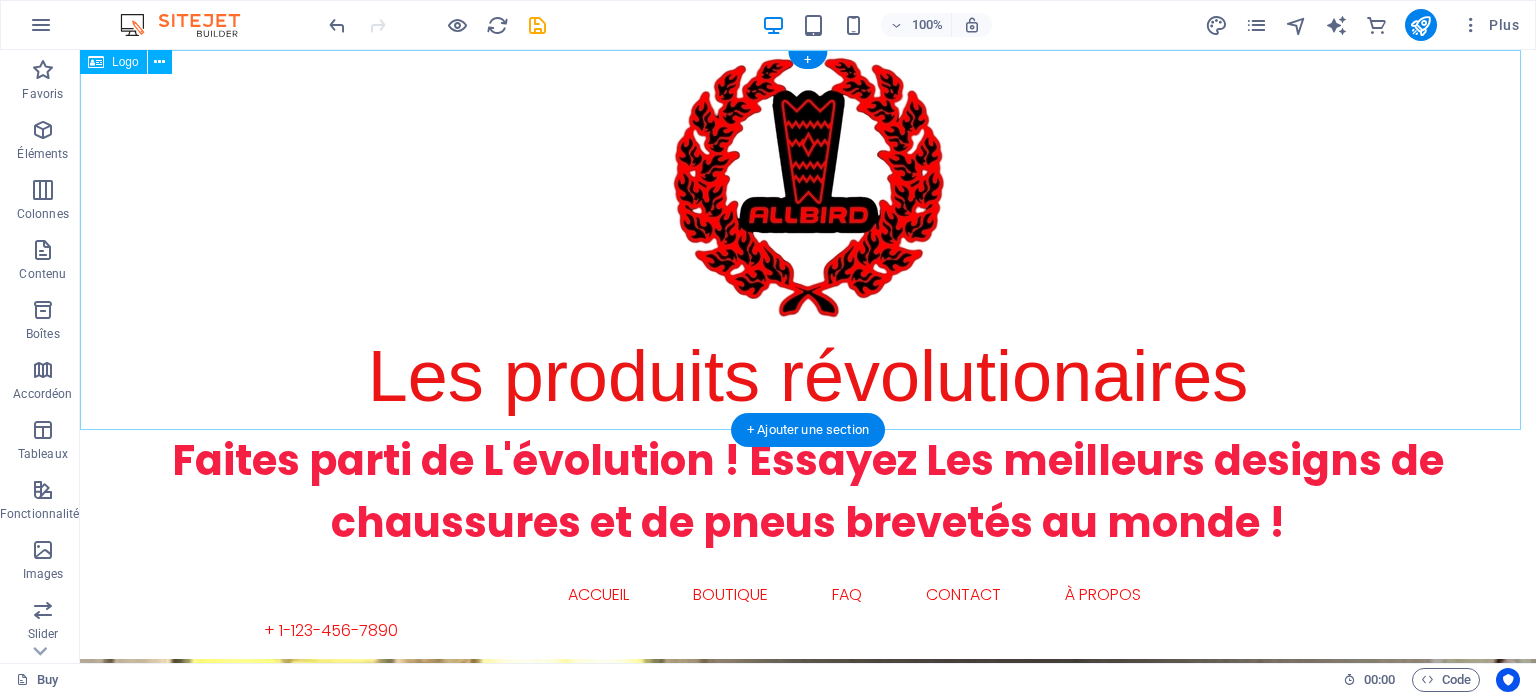 click on "Les produits révolutionaires" at bounding box center [808, 240] 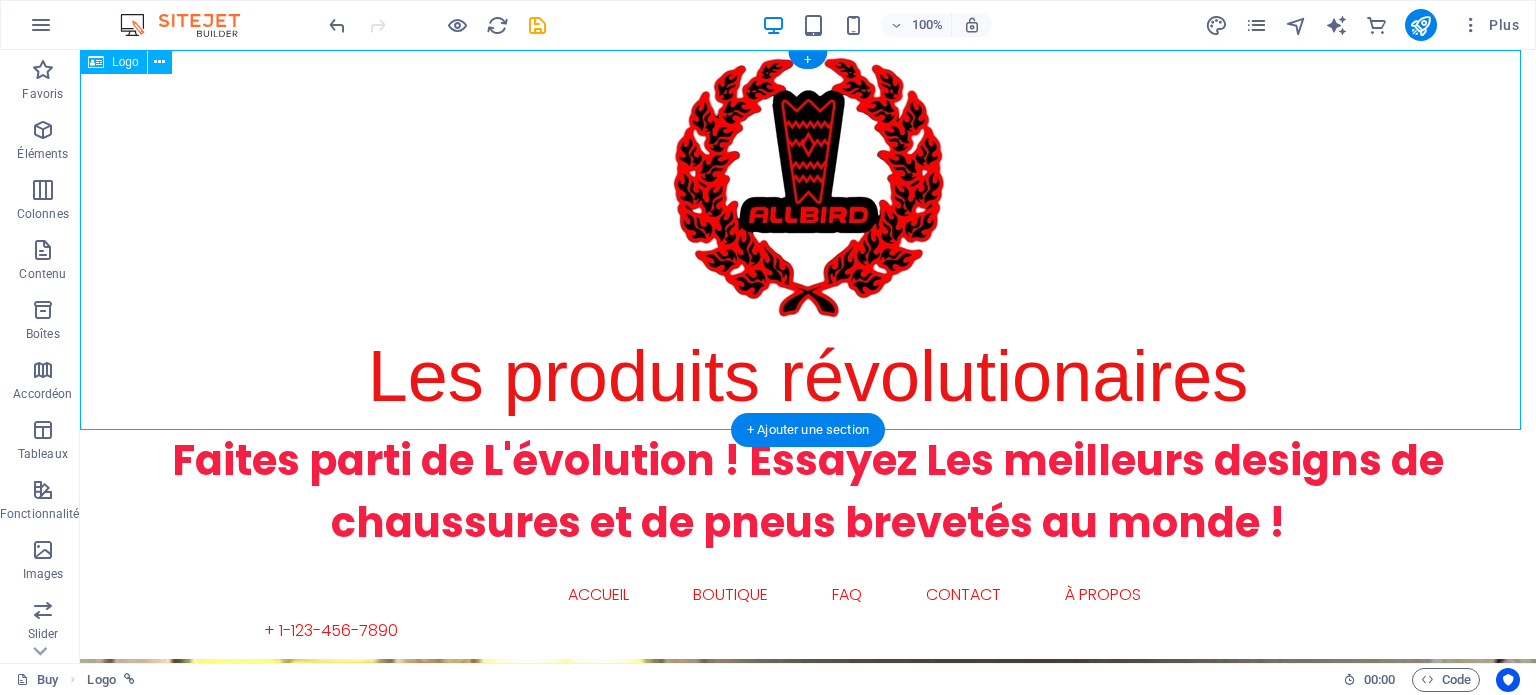 drag, startPoint x: 404, startPoint y: 73, endPoint x: 403, endPoint y: 146, distance: 73.00685 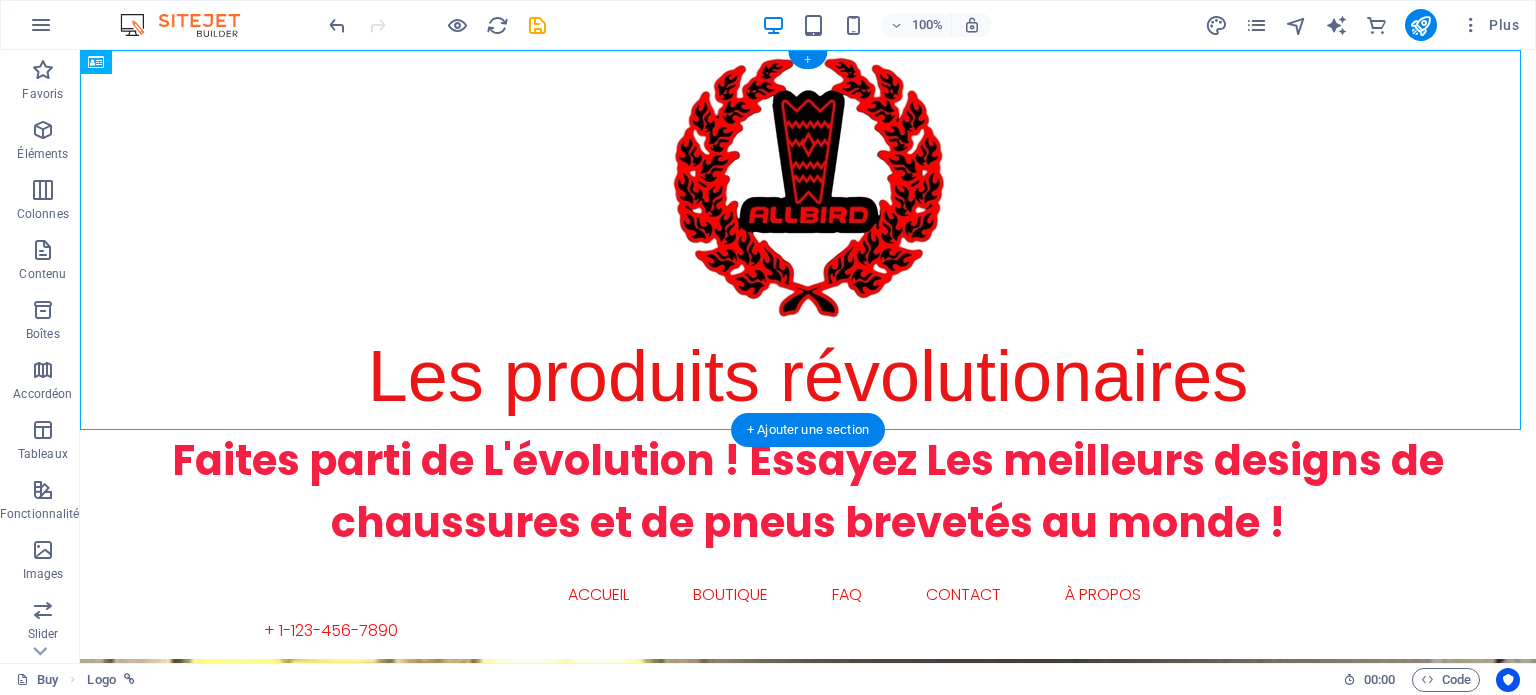 click on "+" at bounding box center (807, 60) 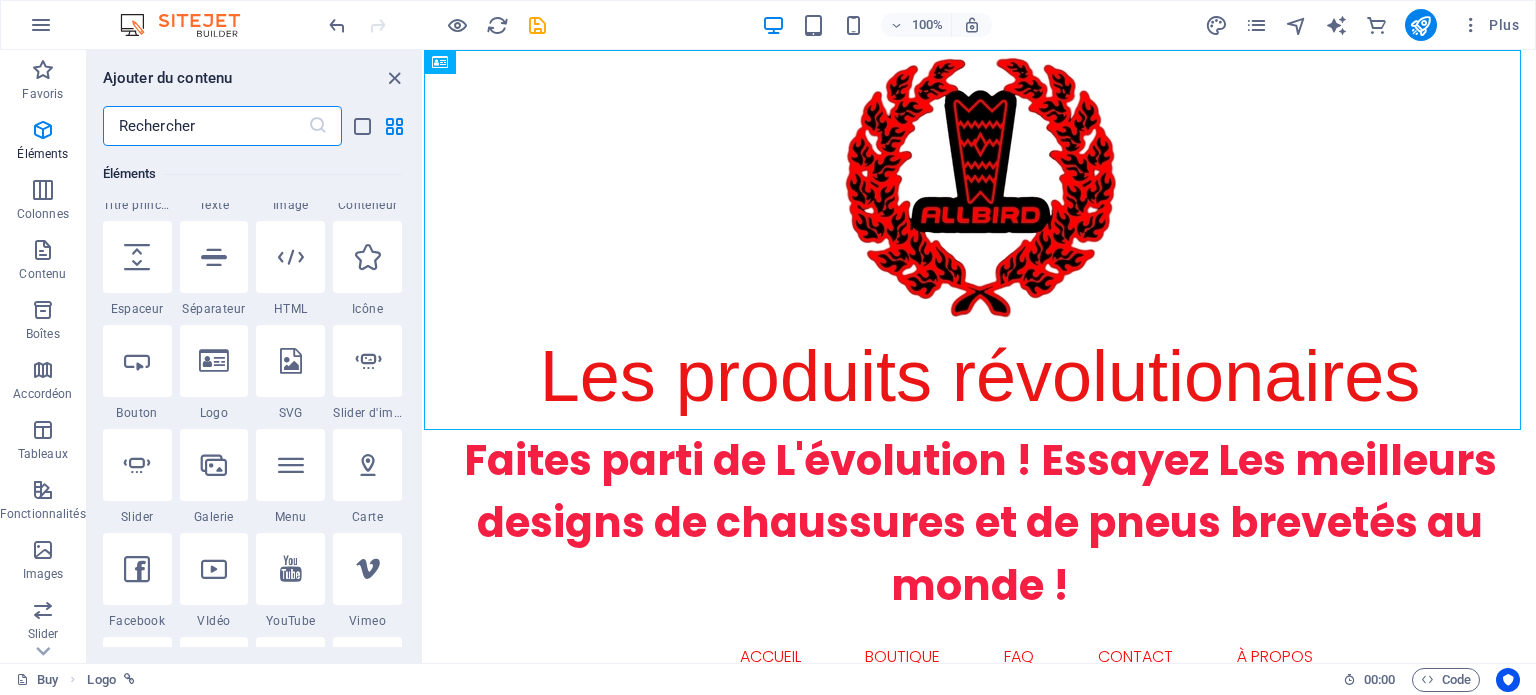 scroll, scrollTop: 0, scrollLeft: 0, axis: both 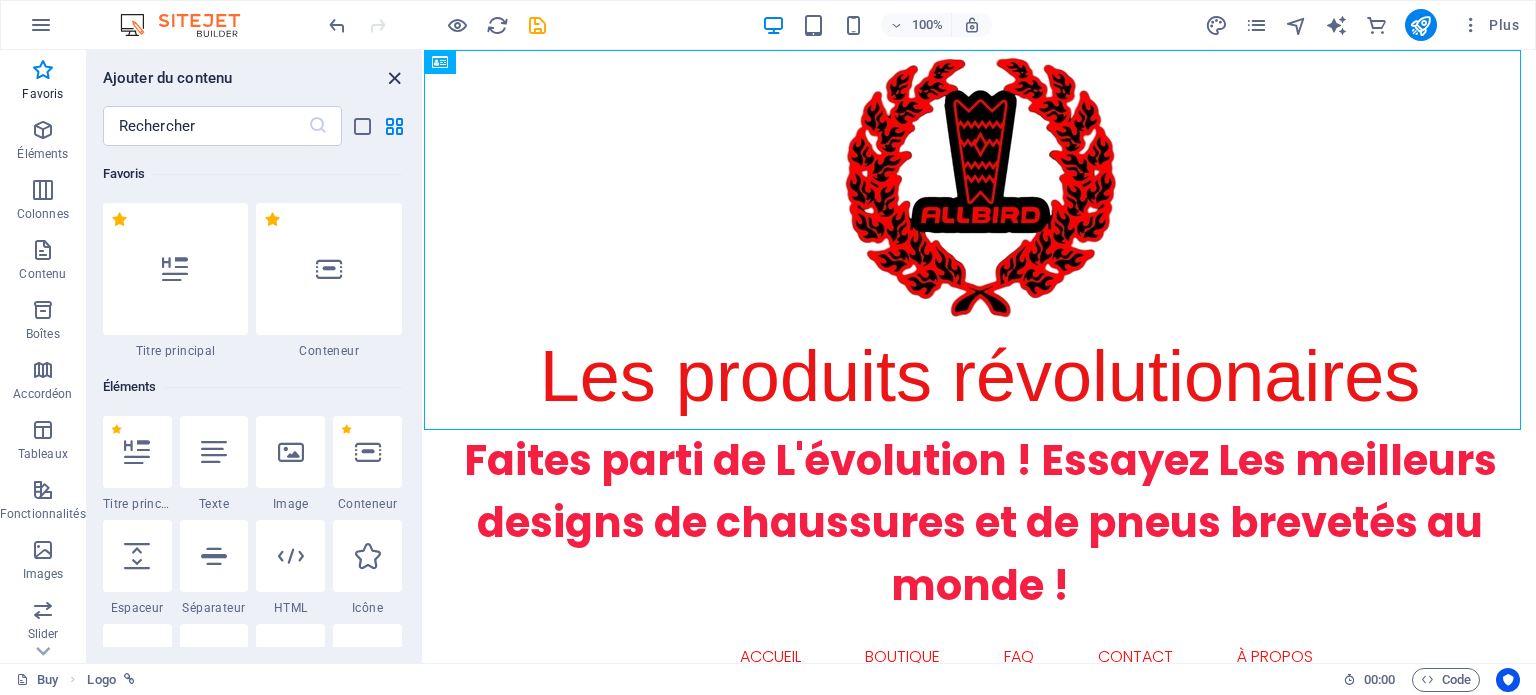 click at bounding box center [394, 78] 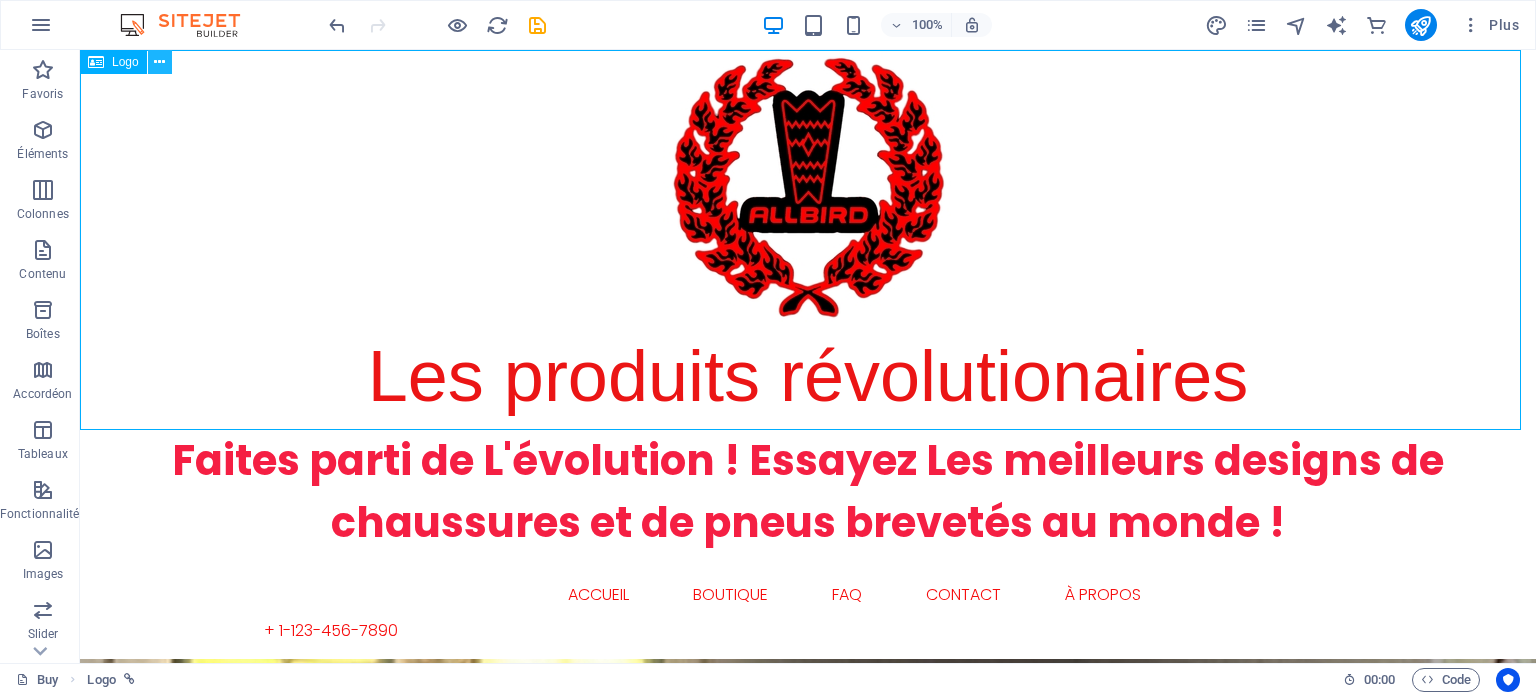 click at bounding box center [159, 62] 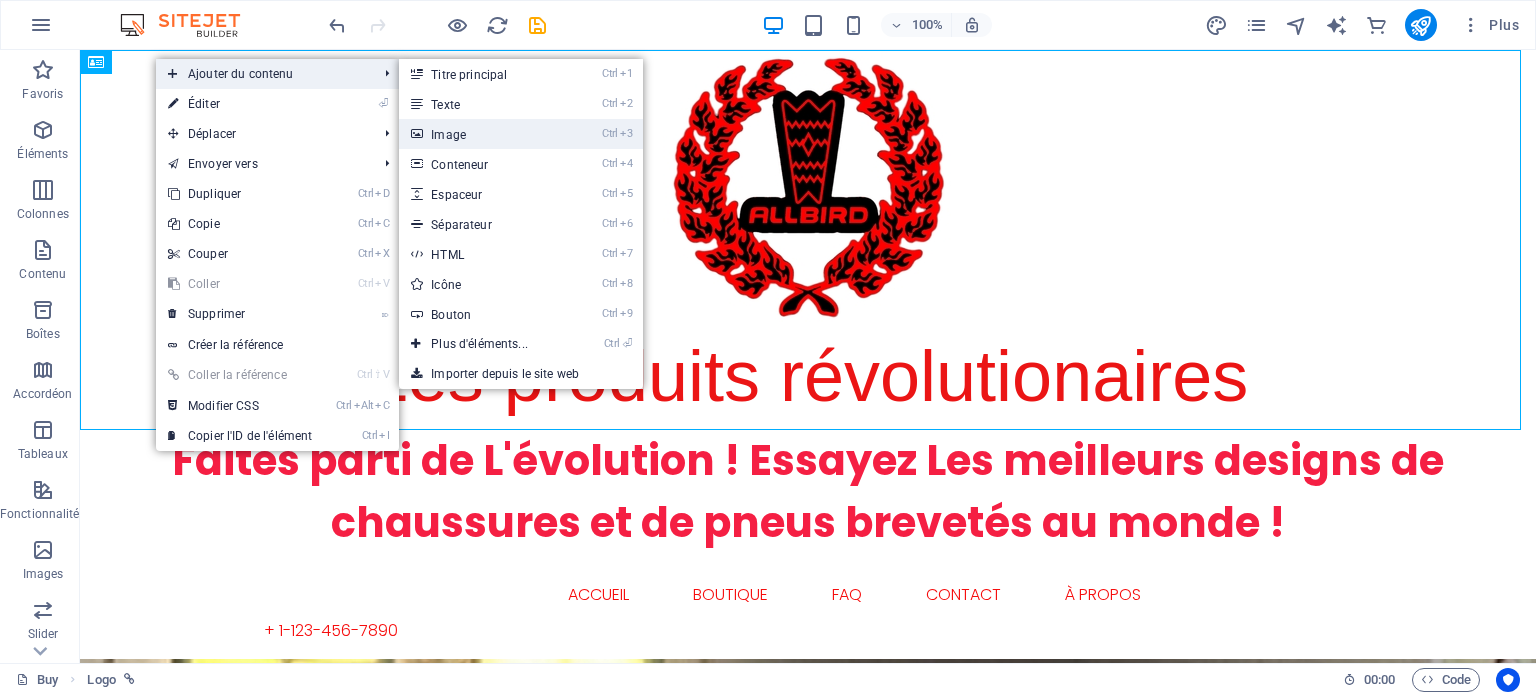 click on "Ctrl 3  Image" at bounding box center (483, 134) 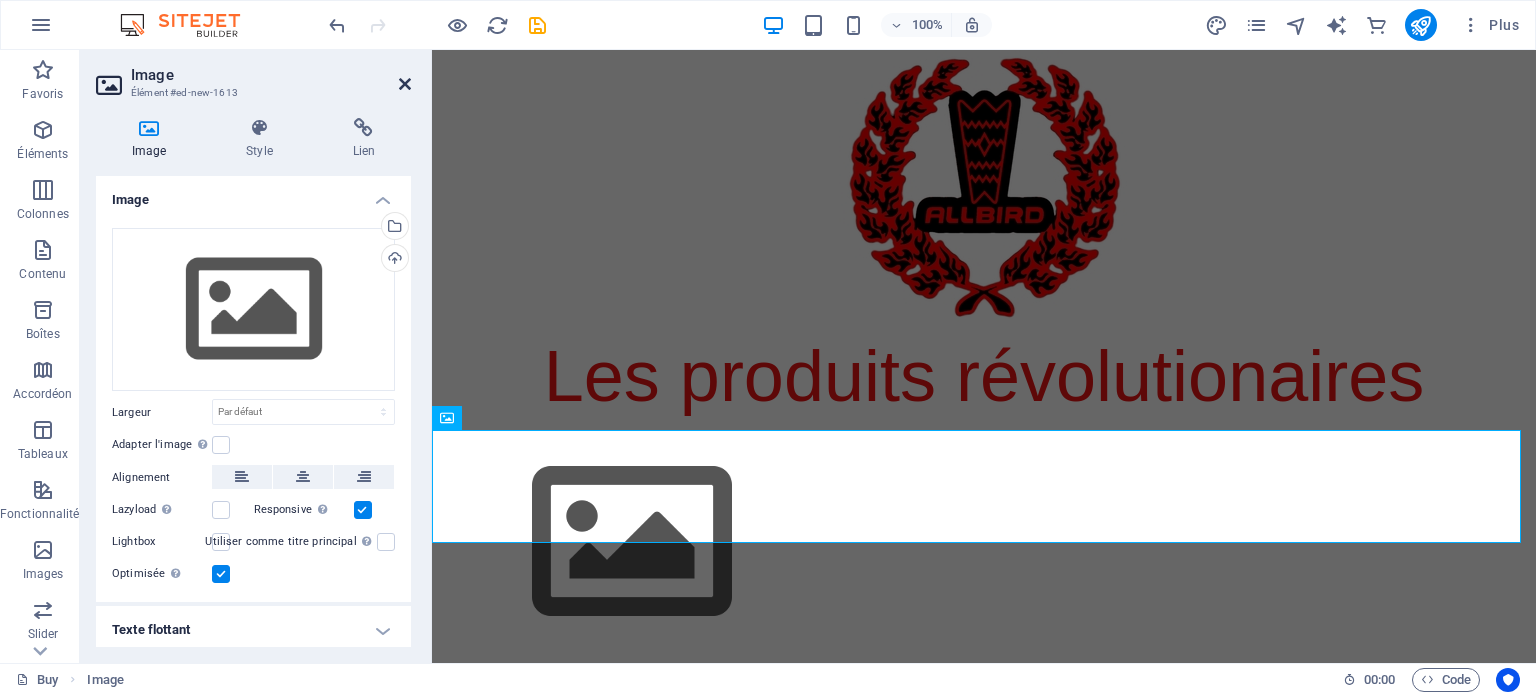 click at bounding box center (405, 84) 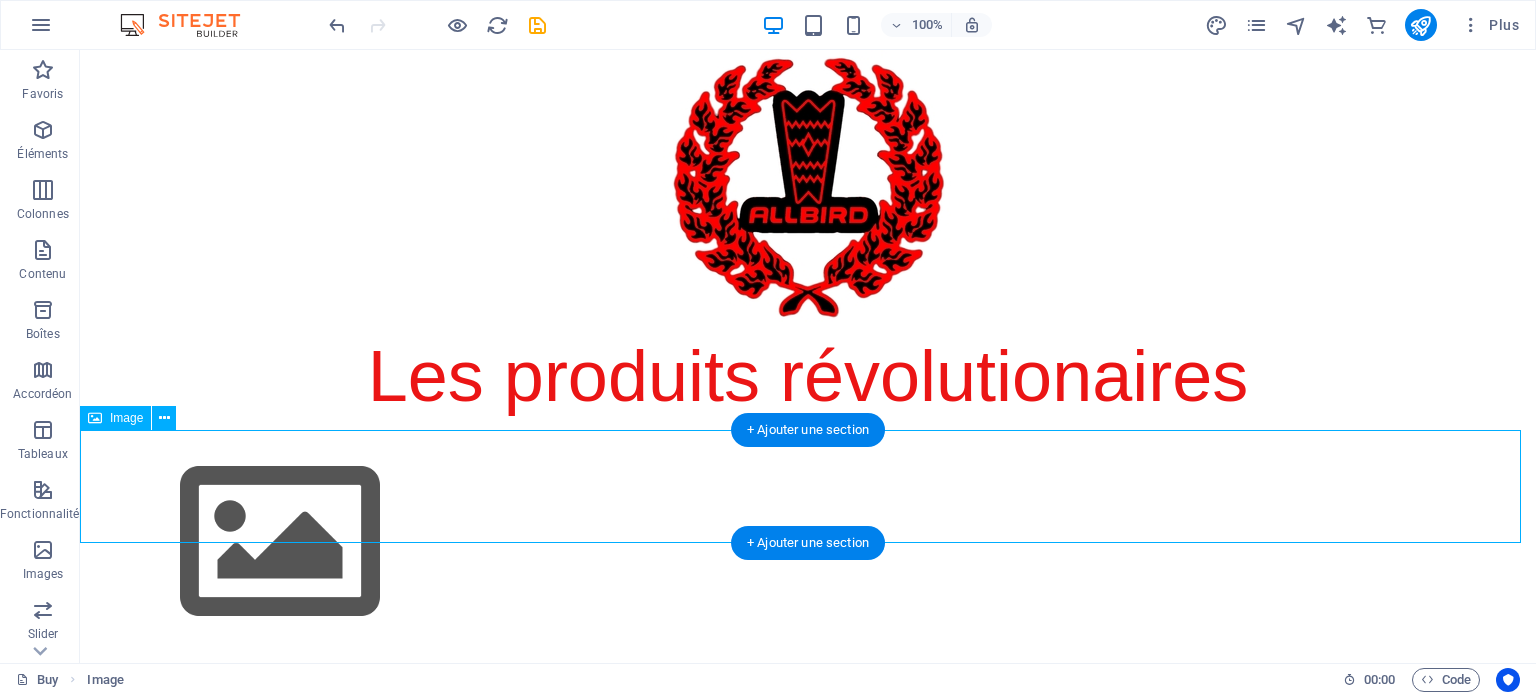 click at bounding box center [808, 542] 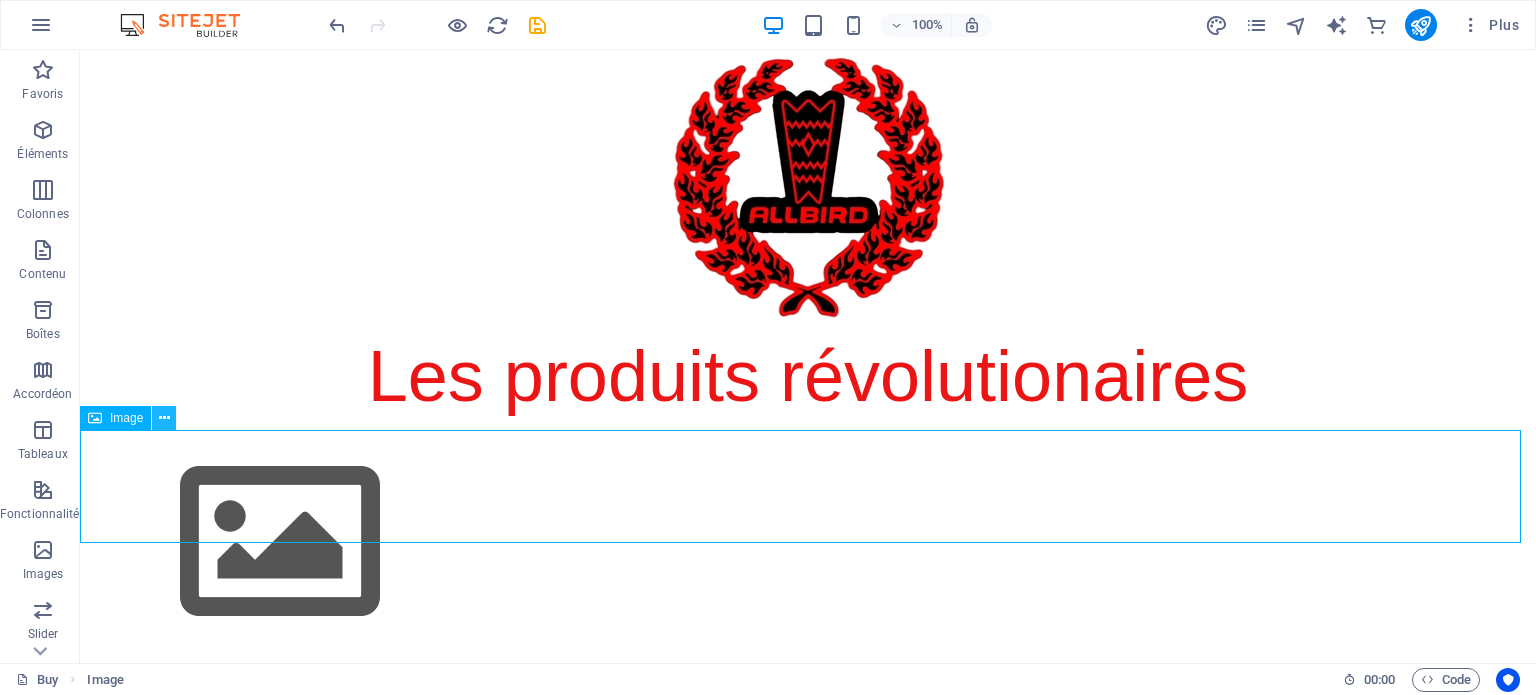 click at bounding box center [164, 418] 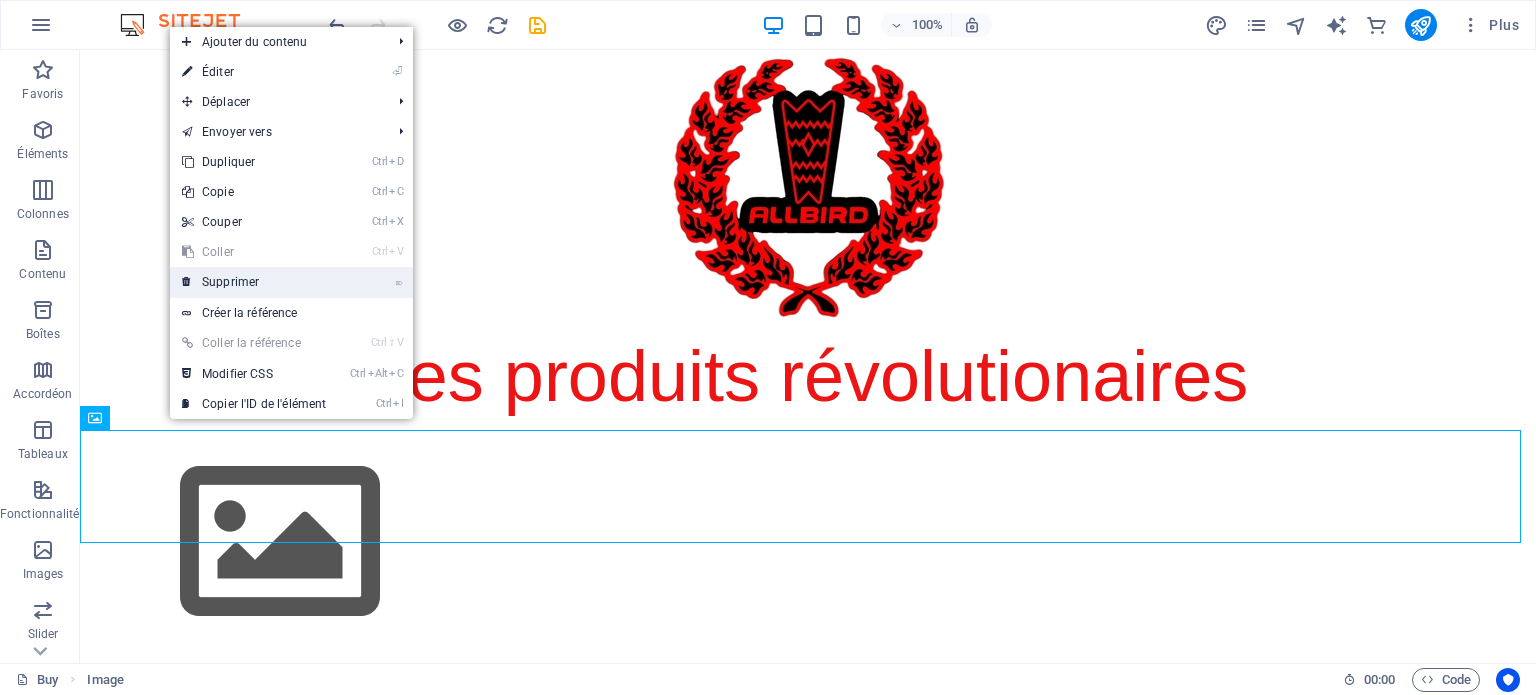 click on "⌦  Supprimer" at bounding box center [254, 282] 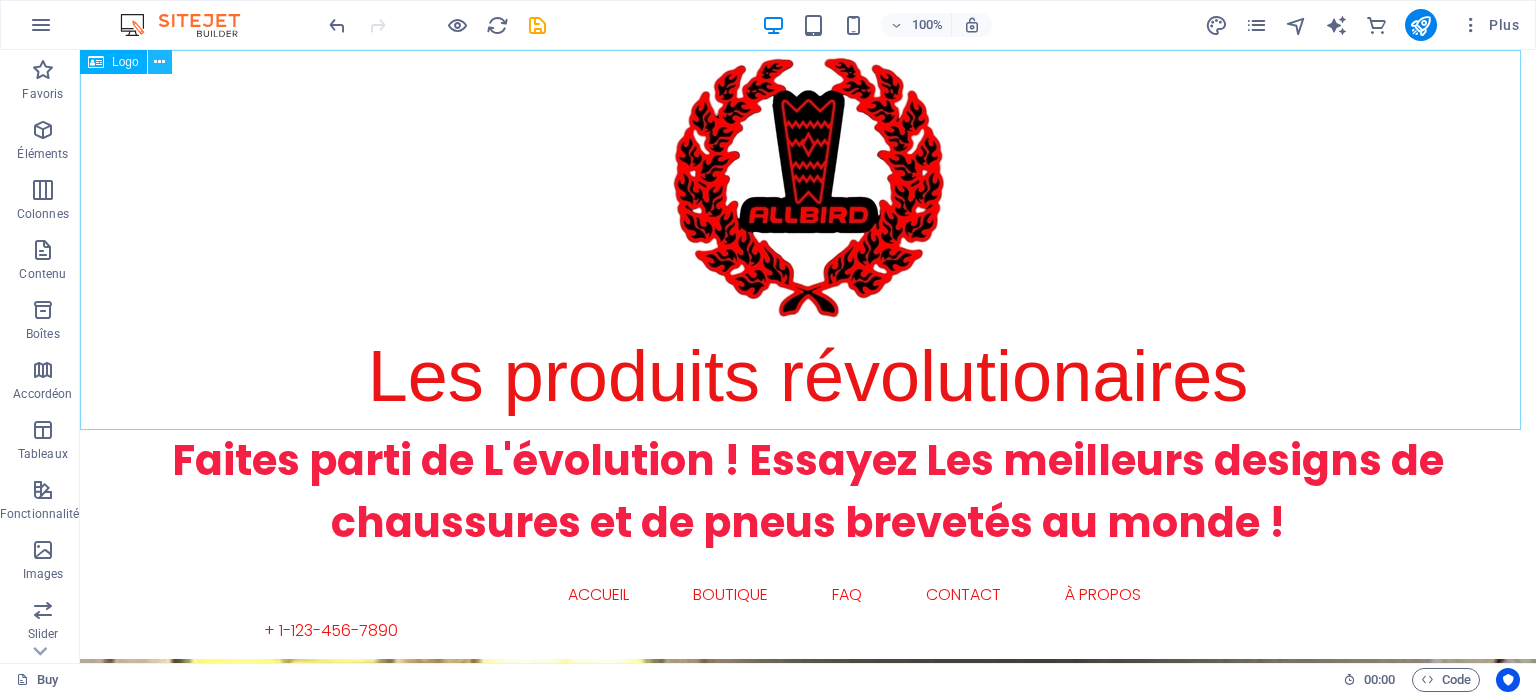 click at bounding box center (159, 62) 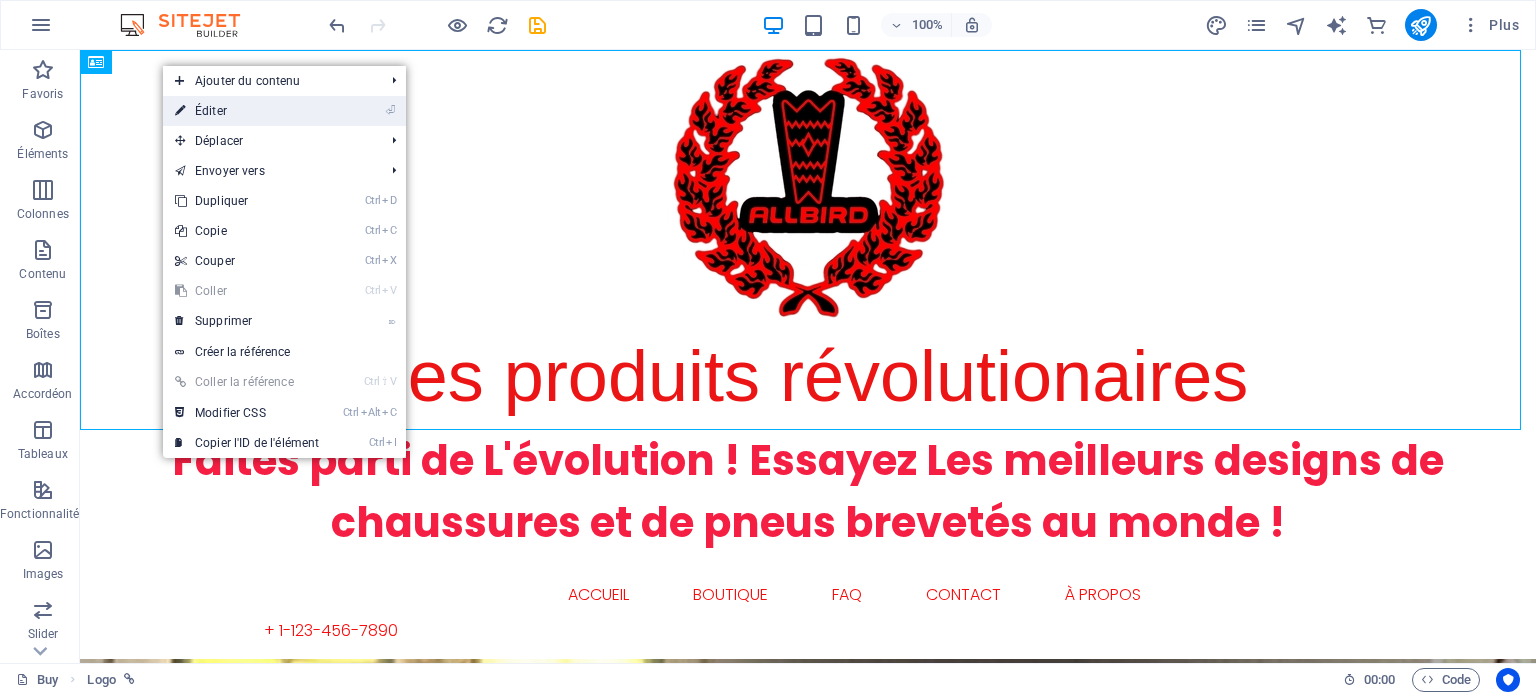 click on "⏎  Éditer" at bounding box center (247, 111) 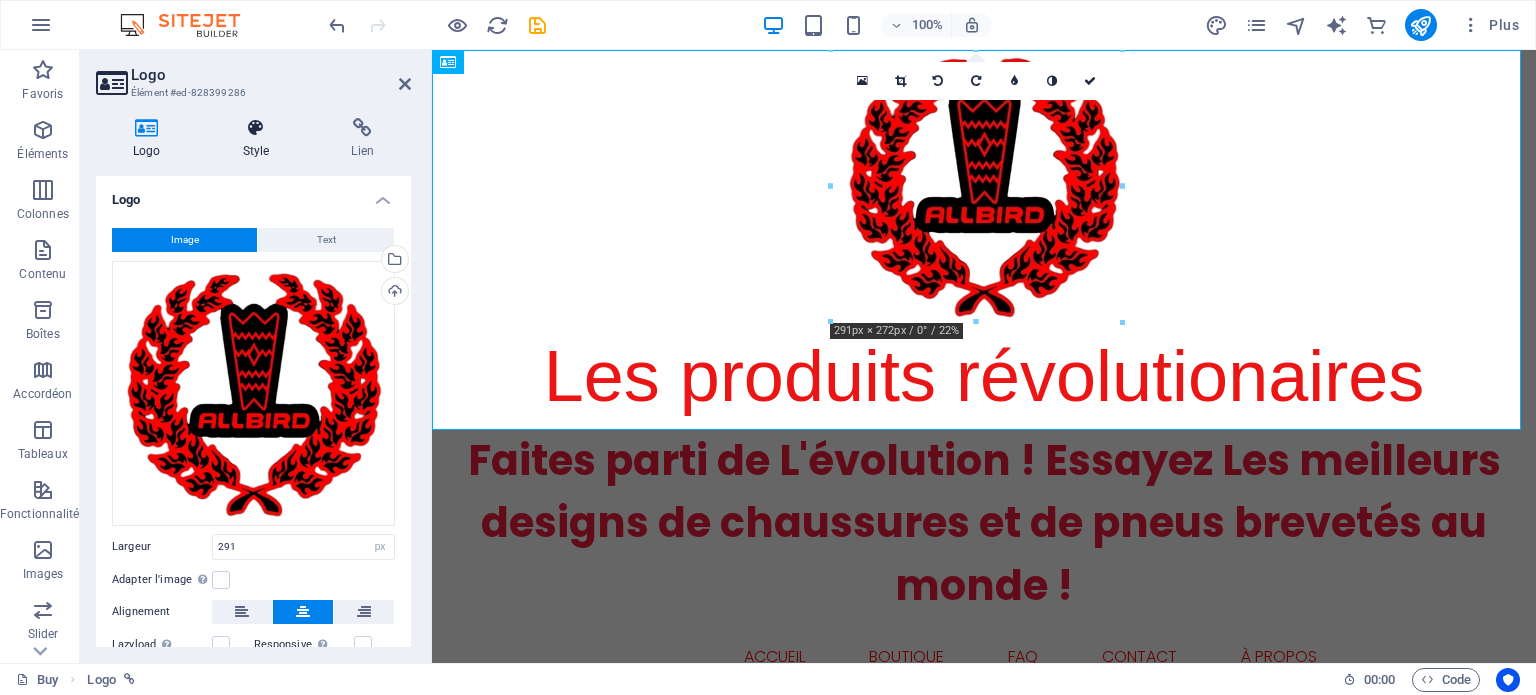 click at bounding box center [256, 128] 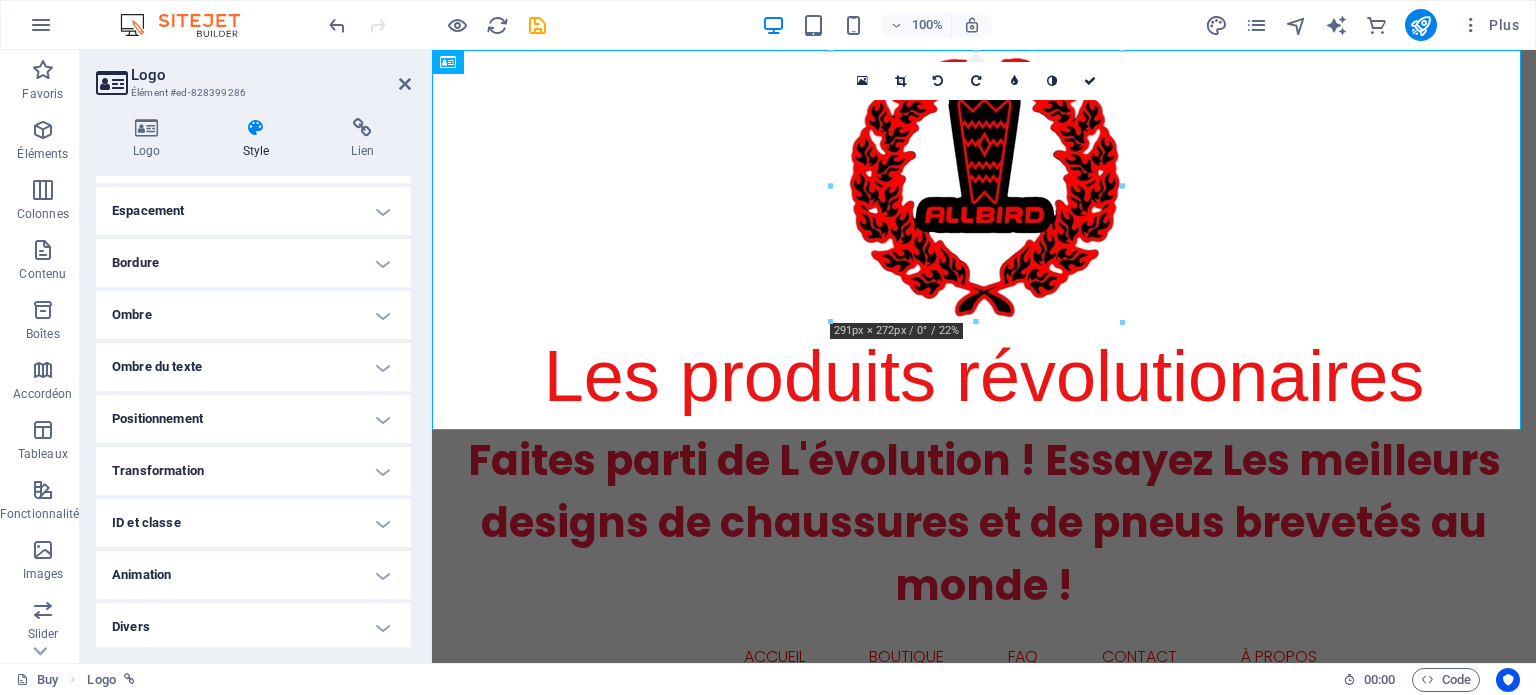 scroll, scrollTop: 159, scrollLeft: 0, axis: vertical 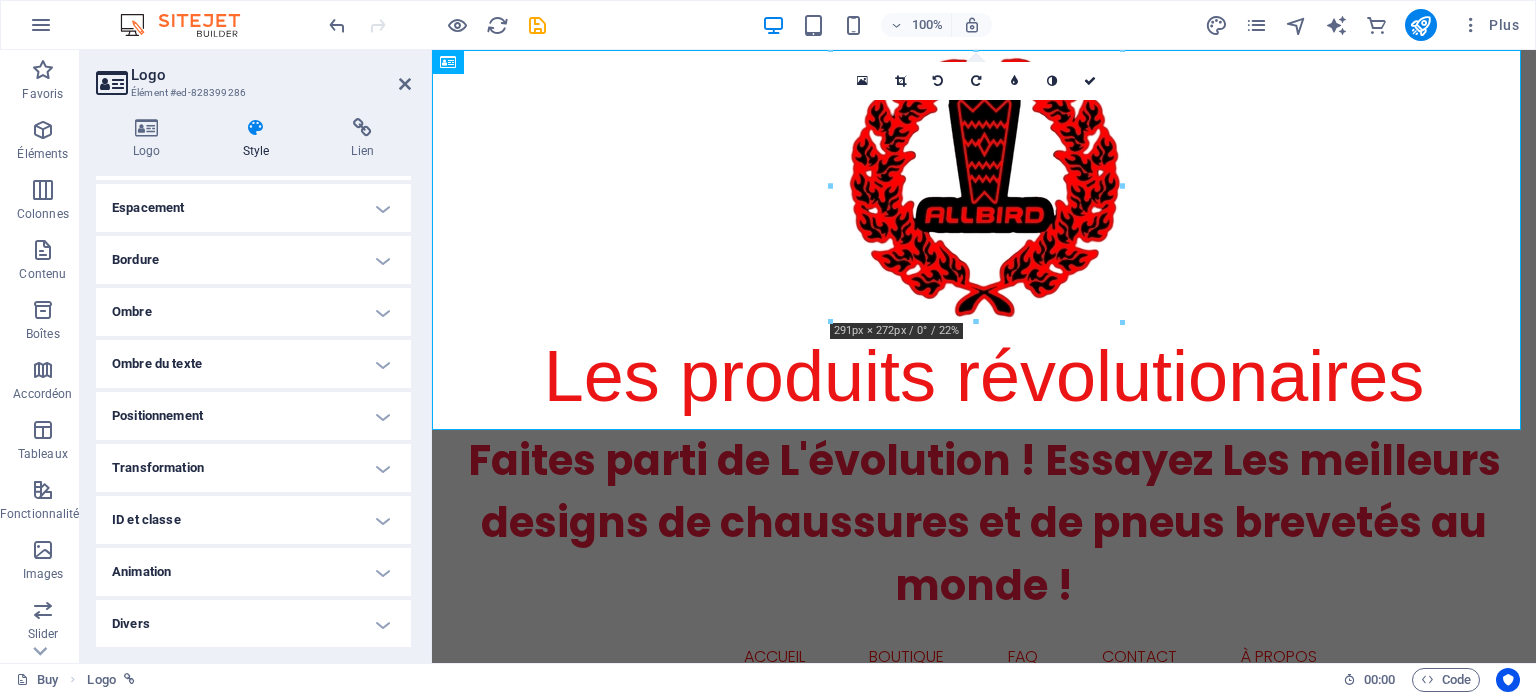 click on "Animation" at bounding box center (253, 572) 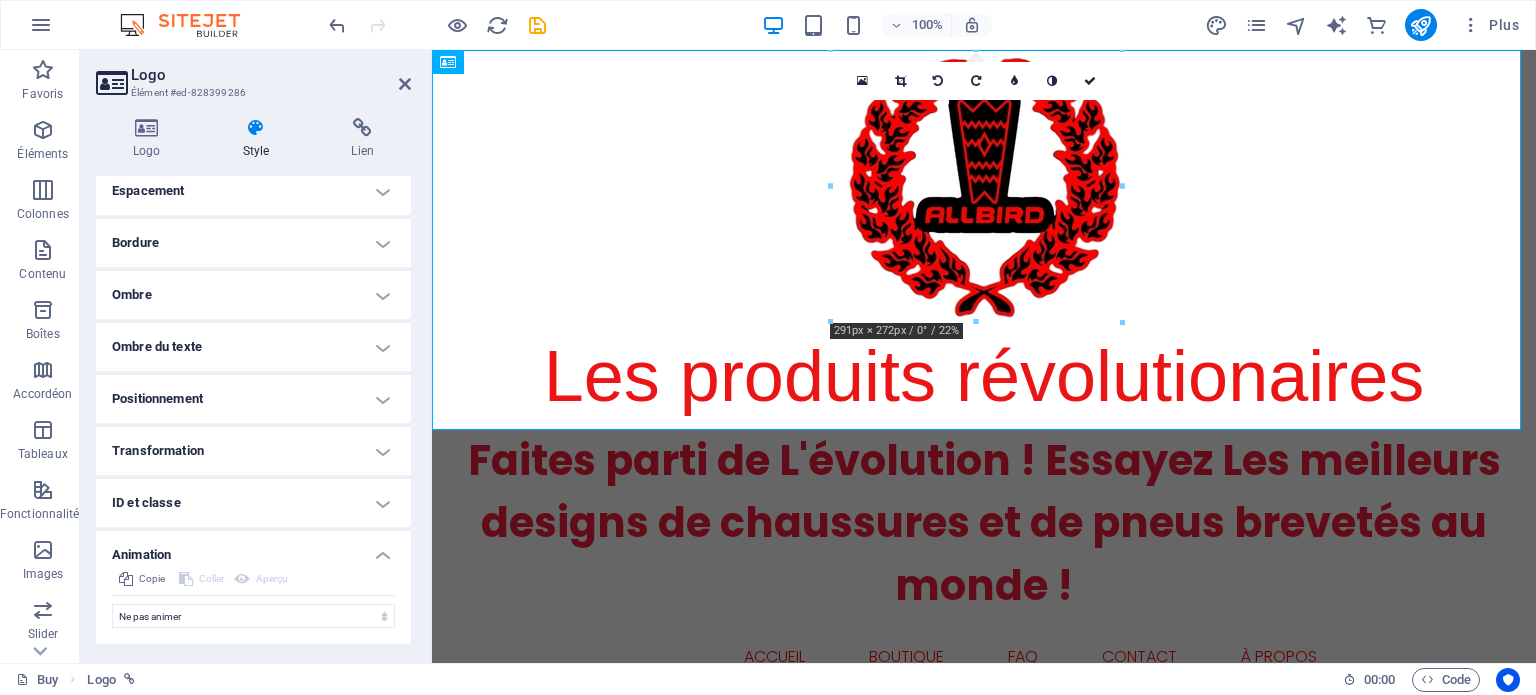 scroll, scrollTop: 224, scrollLeft: 0, axis: vertical 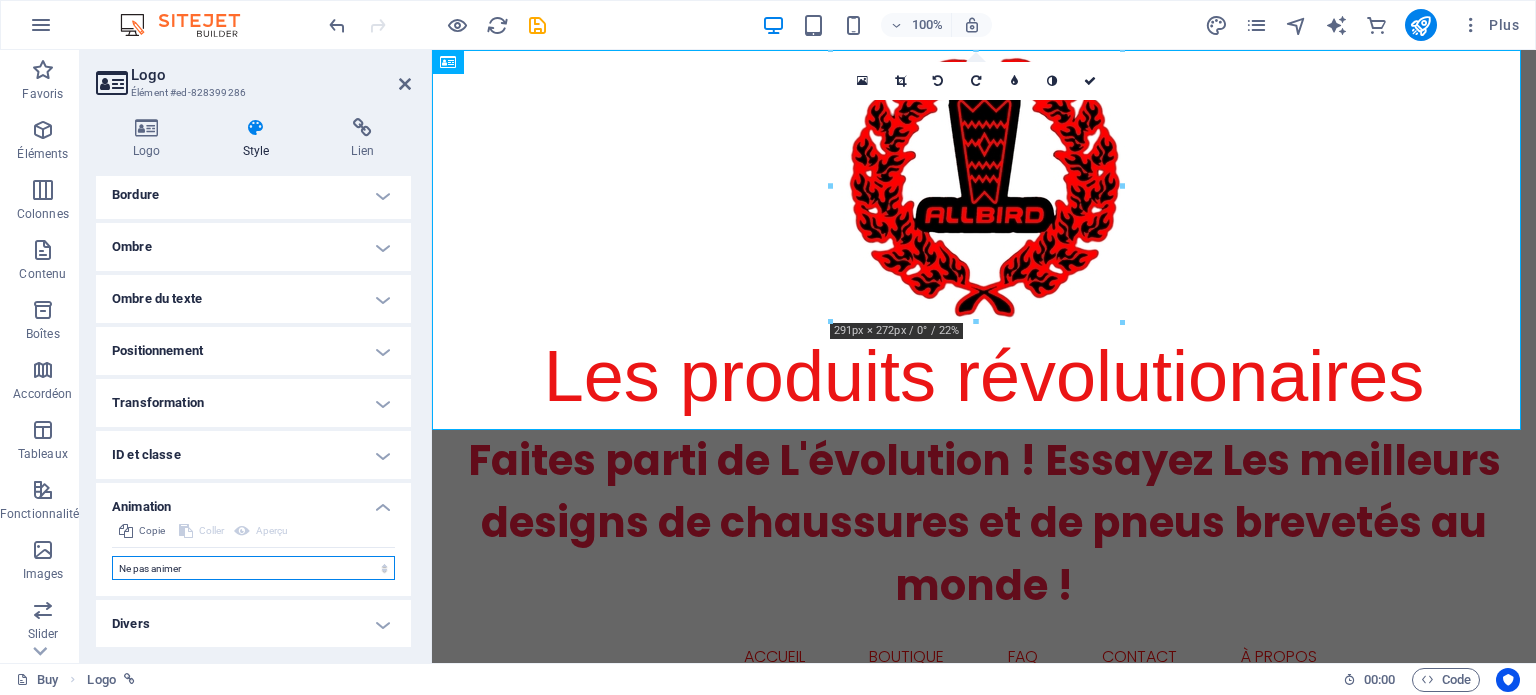 click on "Ne pas animer Afficher / Masquer Glisser vers le haut / le bas Zoomer/Dézoomer Glisser de gauche à droite Glisser de droite à gauche Slide du haut vers le bas Slide du bas vers le haut Impulsion Clignoter Ouvrir en tant que superposition" at bounding box center [253, 568] 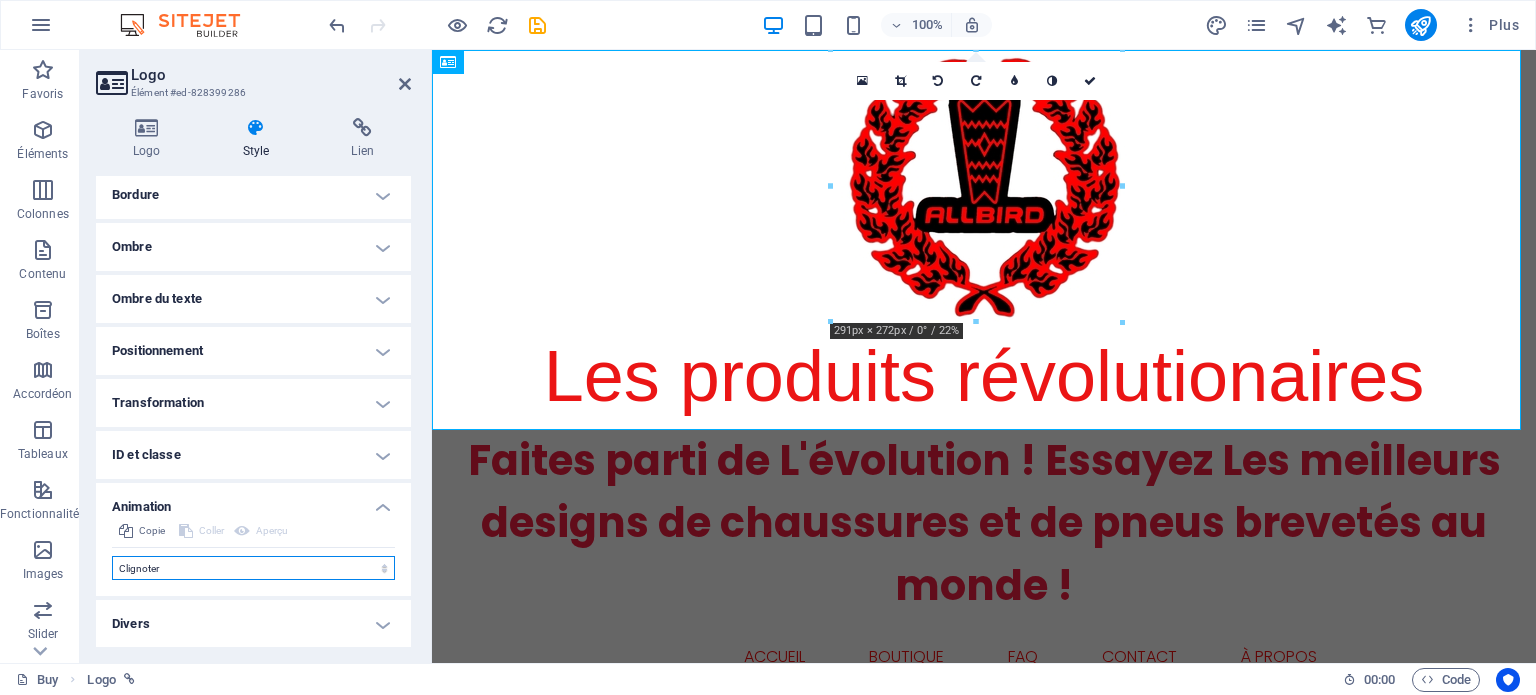 click on "Ne pas animer Afficher / Masquer Glisser vers le haut / le bas Zoomer/Dézoomer Glisser de gauche à droite Glisser de droite à gauche Slide du haut vers le bas Slide du bas vers le haut Impulsion Clignoter Ouvrir en tant que superposition" at bounding box center [253, 568] 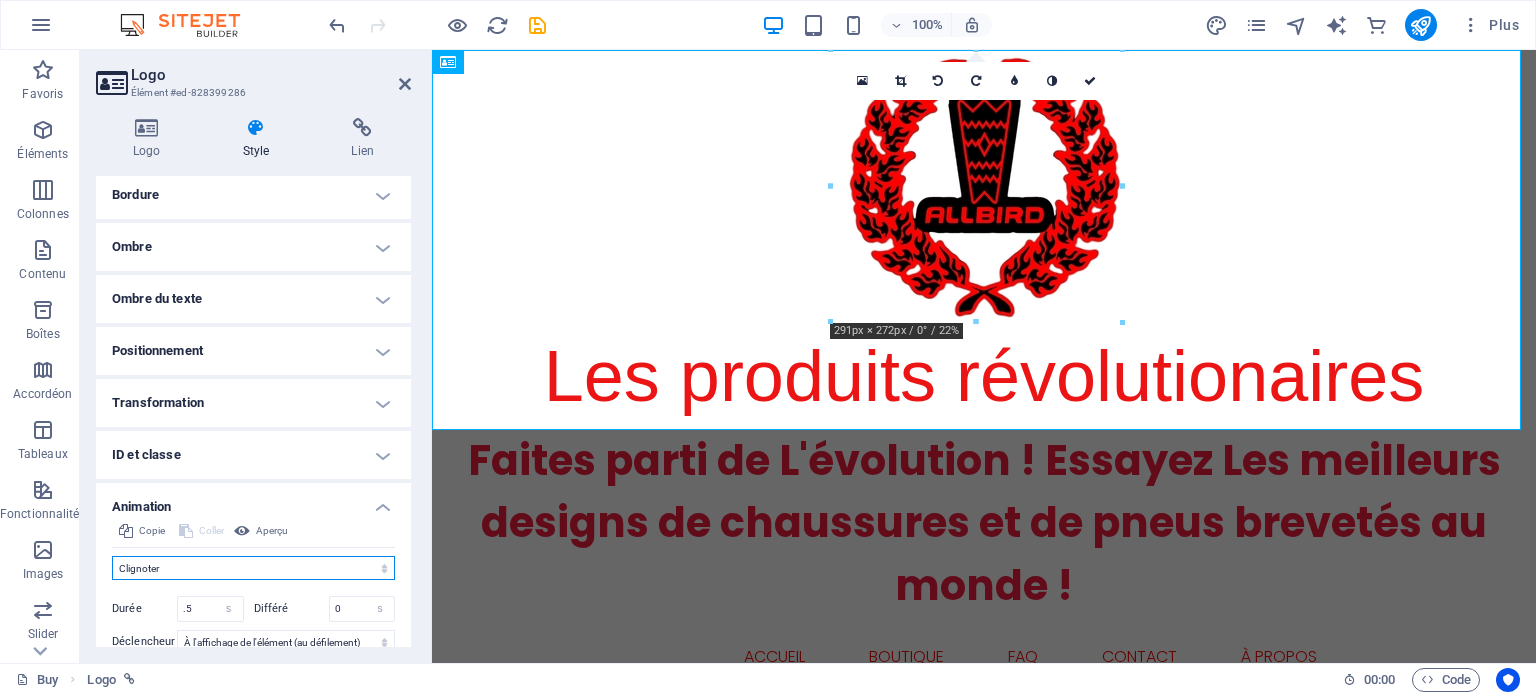 click on "Ne pas animer Afficher / Masquer Glisser vers le haut / le bas Zoomer/Dézoomer Glisser de gauche à droite Glisser de droite à gauche Slide du haut vers le bas Slide du bas vers le haut Impulsion Clignoter Ouvrir en tant que superposition" at bounding box center (253, 568) 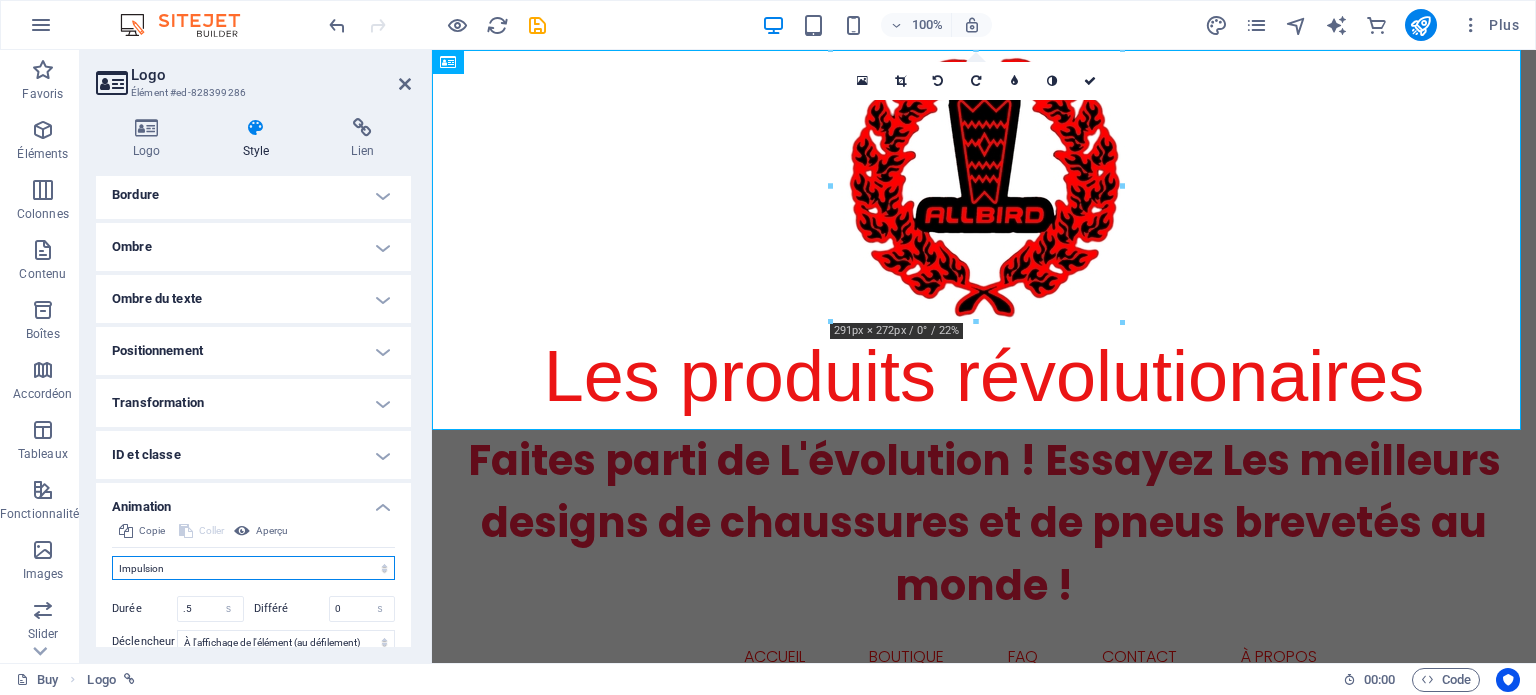 click on "Ne pas animer Afficher / Masquer Glisser vers le haut / le bas Zoomer/Dézoomer Glisser de gauche à droite Glisser de droite à gauche Slide du haut vers le bas Slide du bas vers le haut Impulsion Clignoter Ouvrir en tant que superposition" at bounding box center [253, 568] 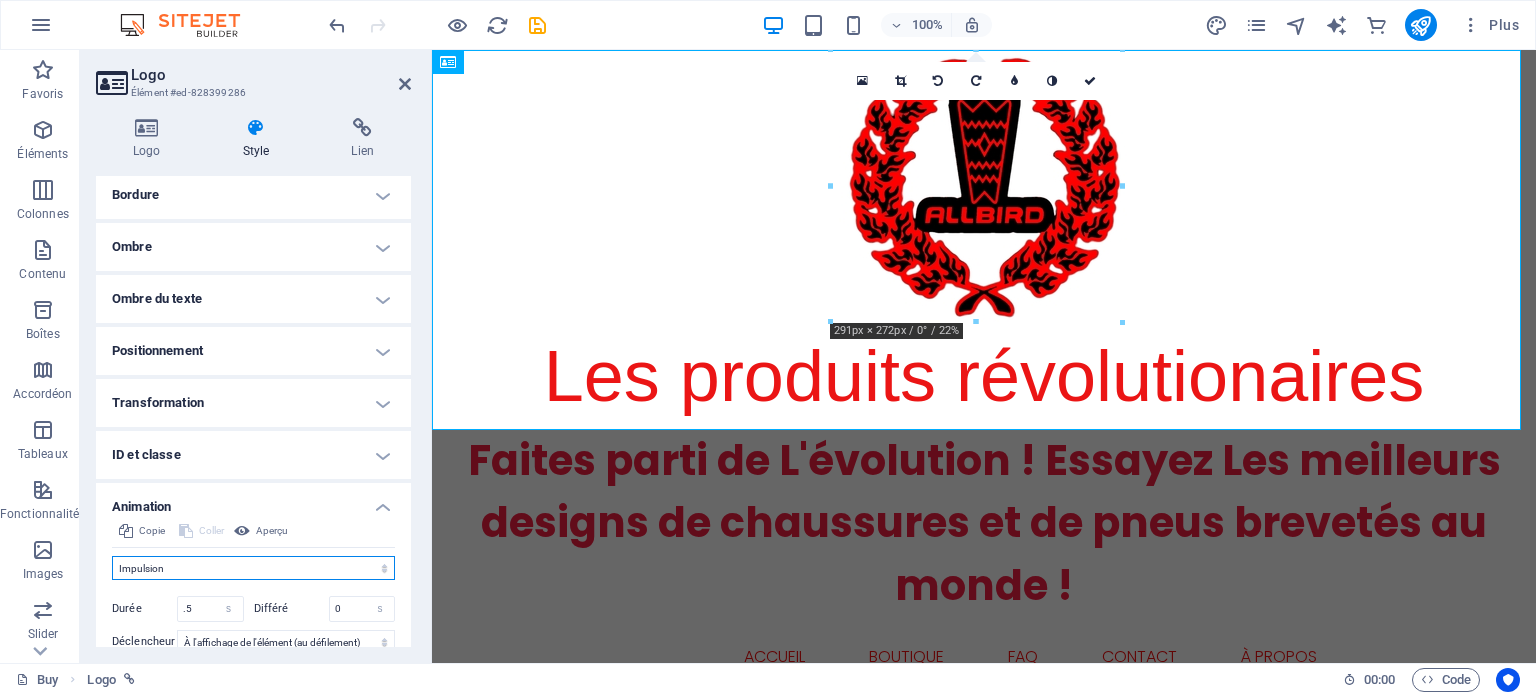 click on "Ne pas animer Afficher / Masquer Glisser vers le haut / le bas Zoomer/Dézoomer Glisser de gauche à droite Glisser de droite à gauche Slide du haut vers le bas Slide du bas vers le haut Impulsion Clignoter Ouvrir en tant que superposition" at bounding box center (253, 568) 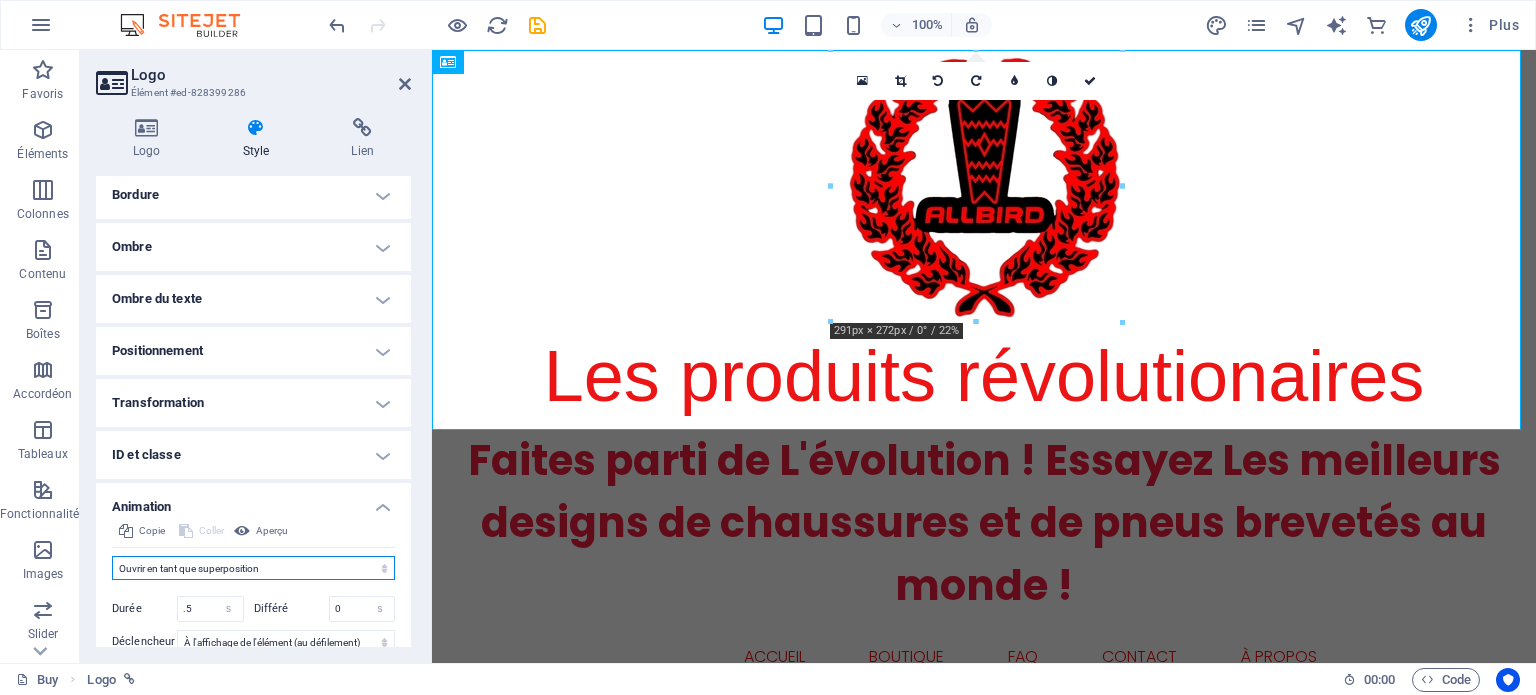 click on "Ne pas animer Afficher / Masquer Glisser vers le haut / le bas Zoomer/Dézoomer Glisser de gauche à droite Glisser de droite à gauche Slide du haut vers le bas Slide du bas vers le haut Impulsion Clignoter Ouvrir en tant que superposition" at bounding box center (253, 568) 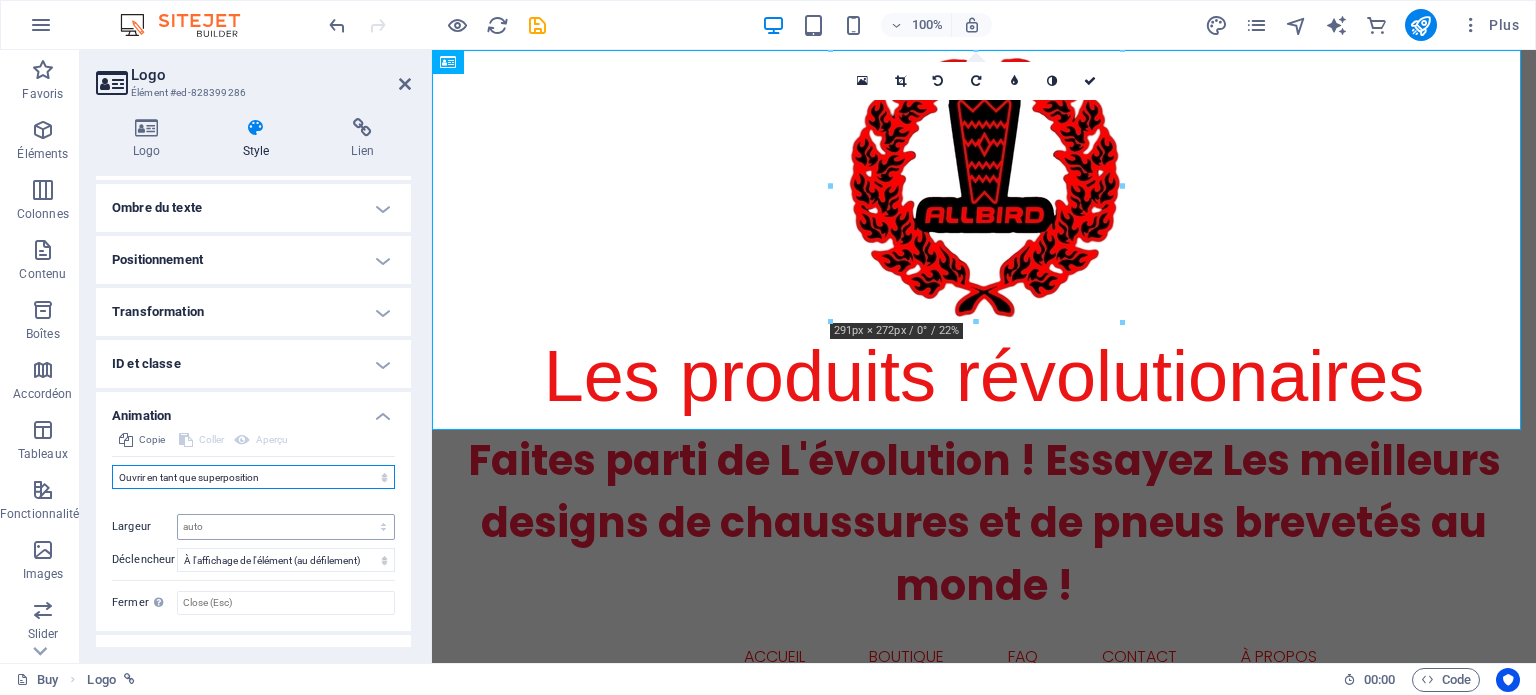 scroll, scrollTop: 324, scrollLeft: 0, axis: vertical 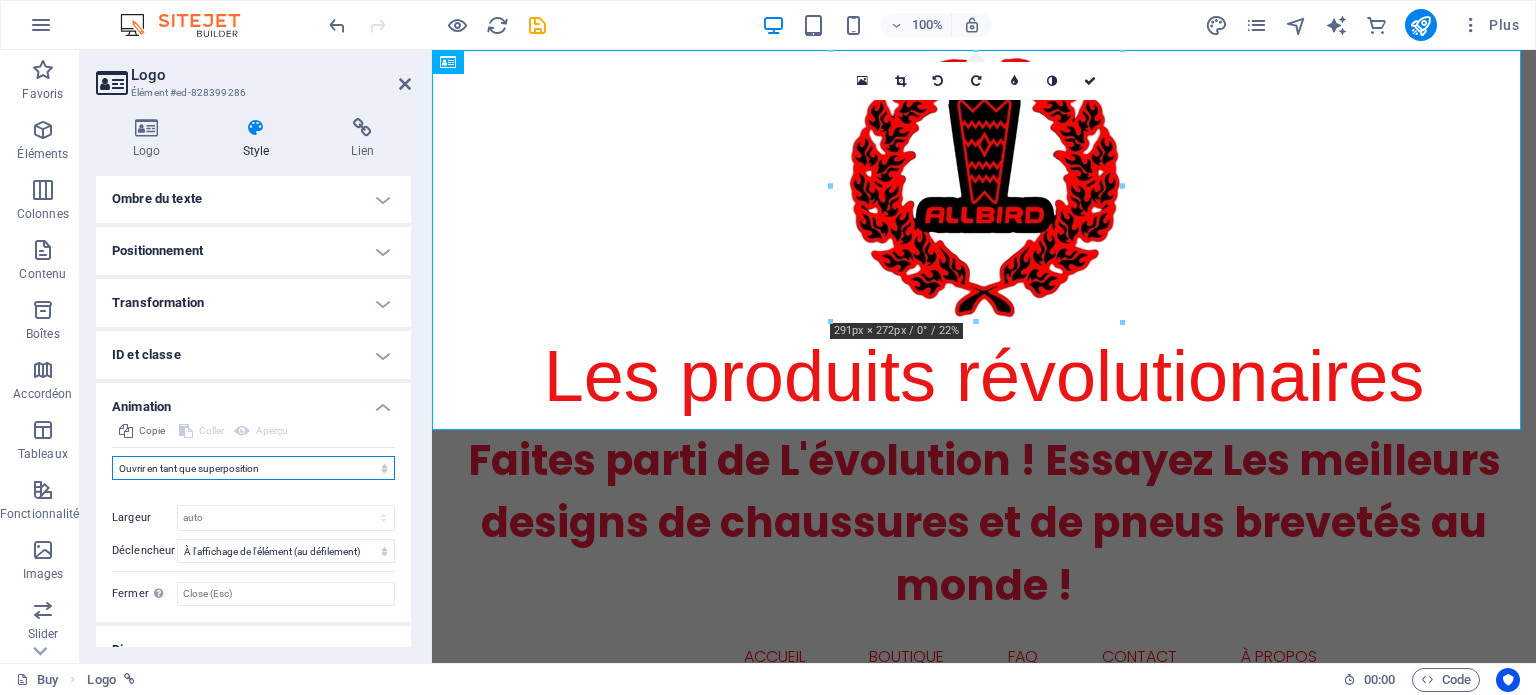 click on "Ne pas animer Afficher / Masquer Glisser vers le haut / le bas Zoomer/Dézoomer Glisser de gauche à droite Glisser de droite à gauche Slide du haut vers le bas Slide du bas vers le haut Impulsion Clignoter Ouvrir en tant que superposition" at bounding box center (253, 468) 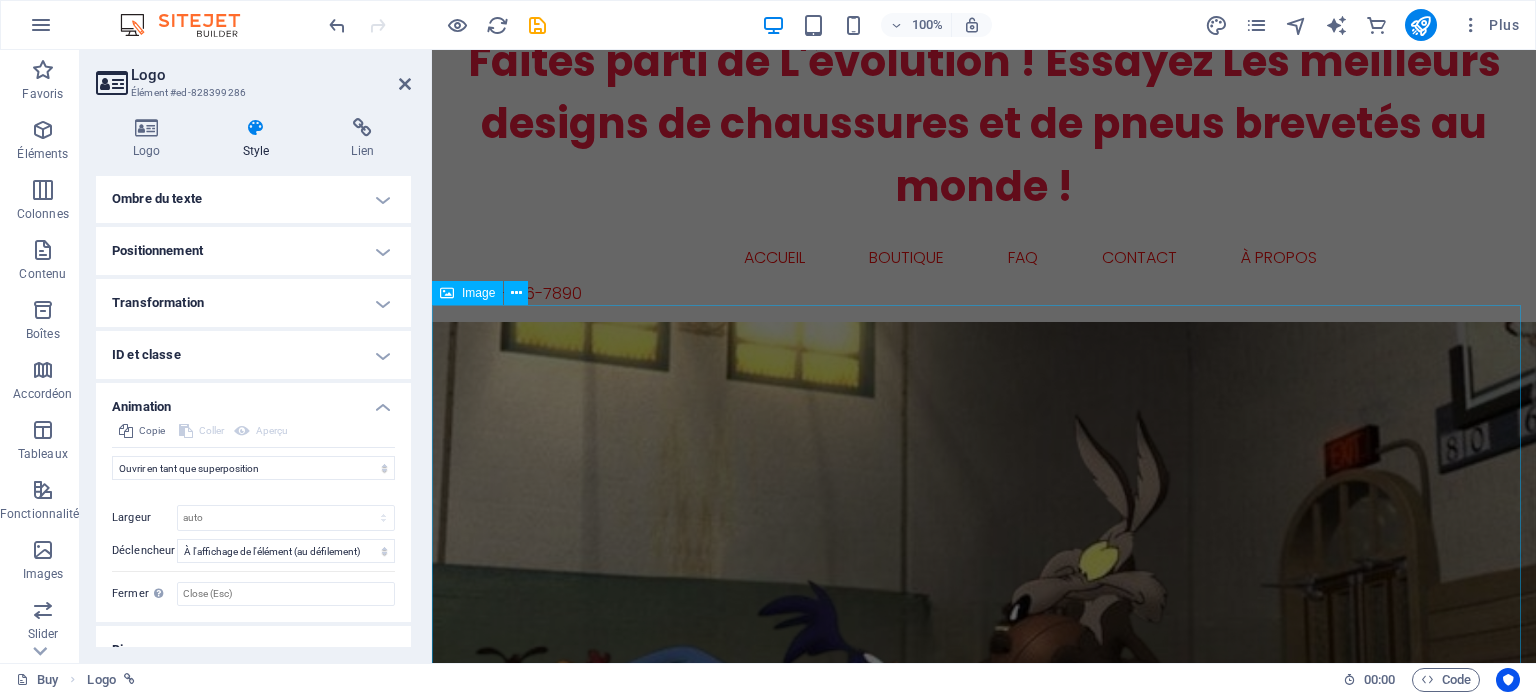 scroll, scrollTop: 400, scrollLeft: 0, axis: vertical 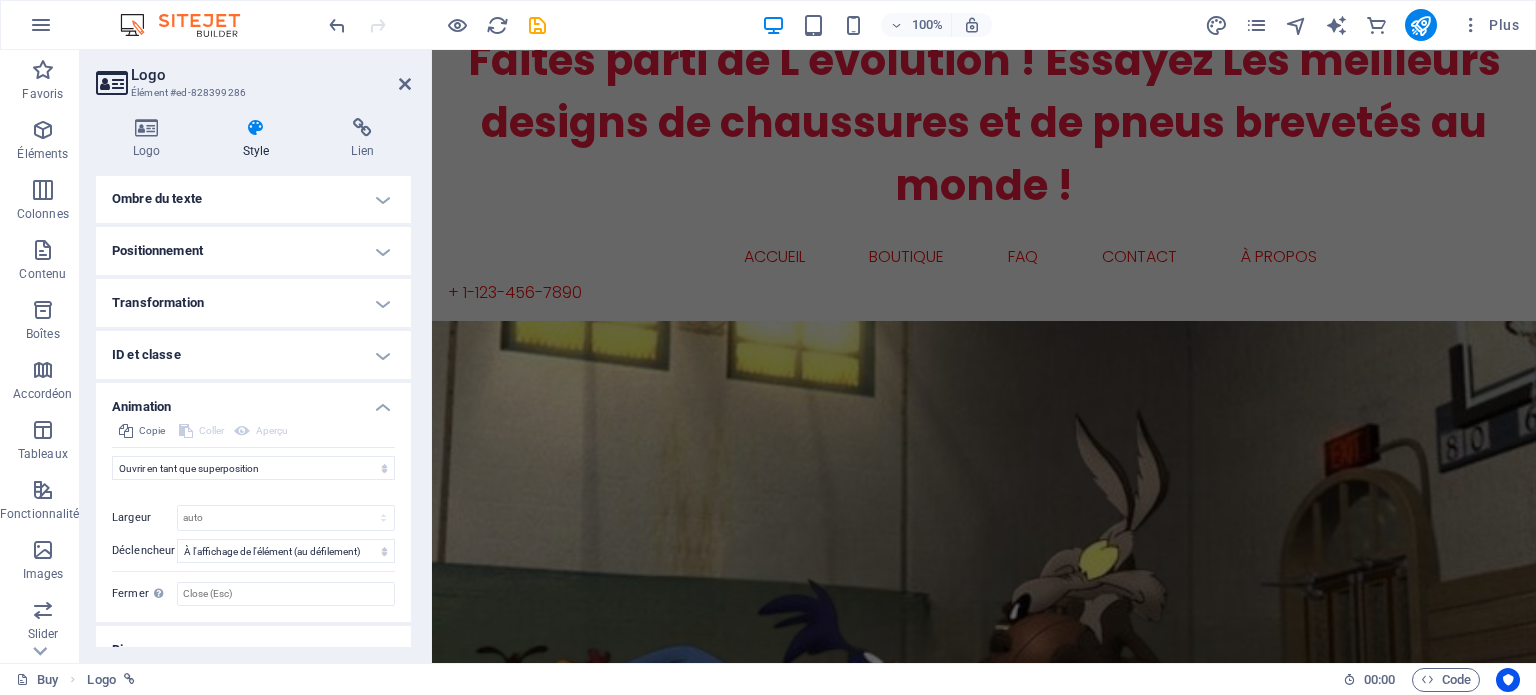 click on "Transformation" at bounding box center [253, 303] 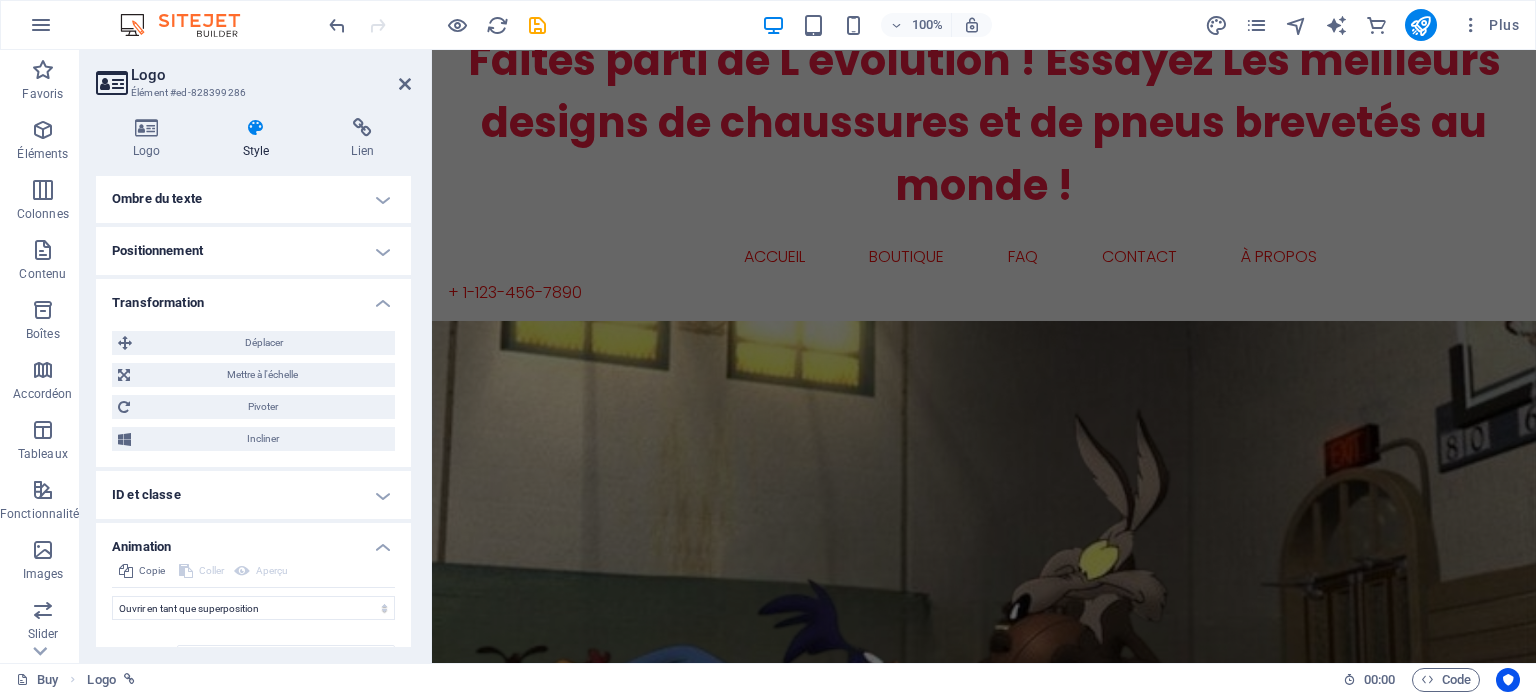 click on "ID et classe" at bounding box center (253, 495) 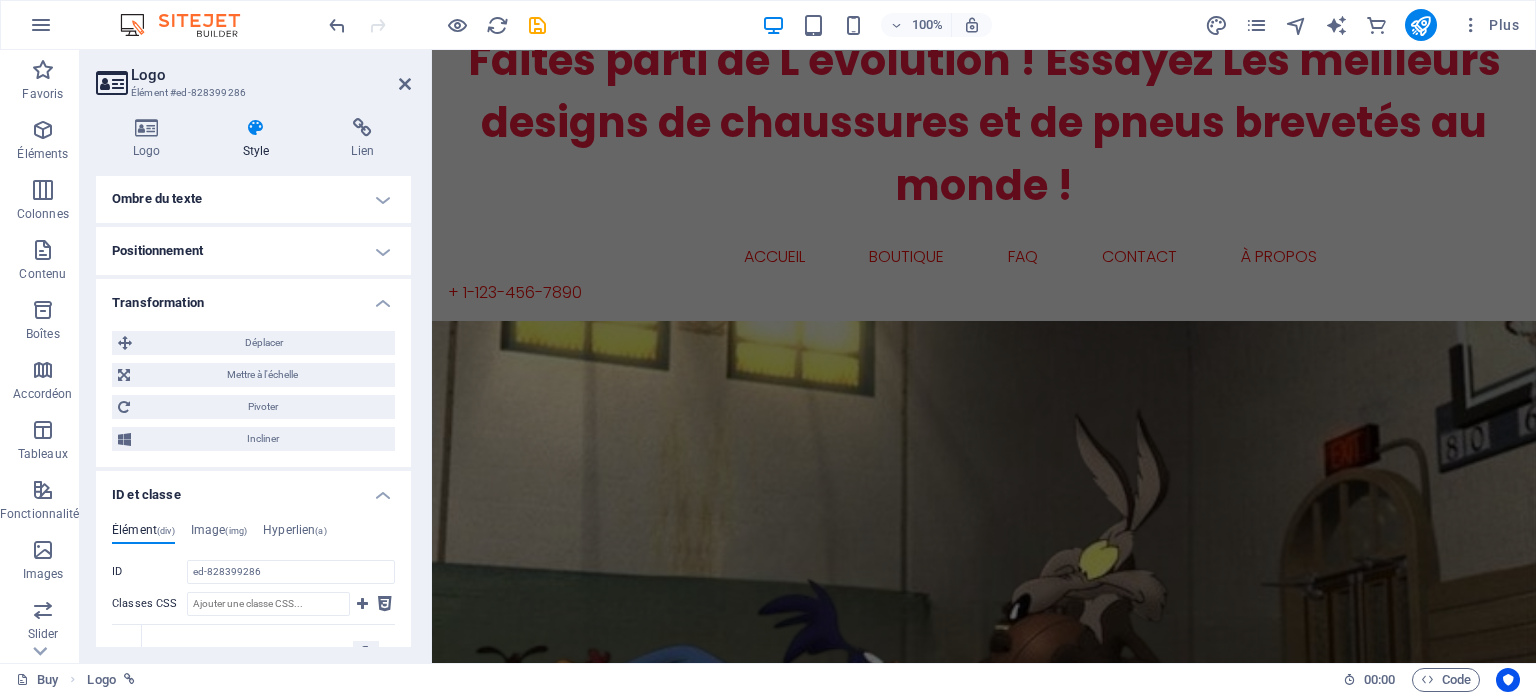 click on "Élément  (div) Image  (img) Hyperlien  (a) ID ed-828399286 Classes CSS 1 animation-initial Assigner des ID HTML et des classes CSS à cet élément. Utilisé généralement pour donner un style à l'élément via CSS. Laisser vide en cas de doute. ID Les espaces et les caractères spéciaux ne sont pas acceptés (sauf "-" ou "_") Classes CSS Assigner des ID HTML et des classes CSS à cet élément. Utilisé généralement pour donner un style à l'élément via CSS. Laisser vide en cas de doute. ID Les espaces et les caractères spéciaux ne sont pas acceptés (sauf "-" ou "_") Classes CSS Assigner des ID HTML et des classes CSS à cet élément. Utilisé généralement pour donner un style à l'élément via CSS. Laisser vide en cas de doute." at bounding box center [253, 631] 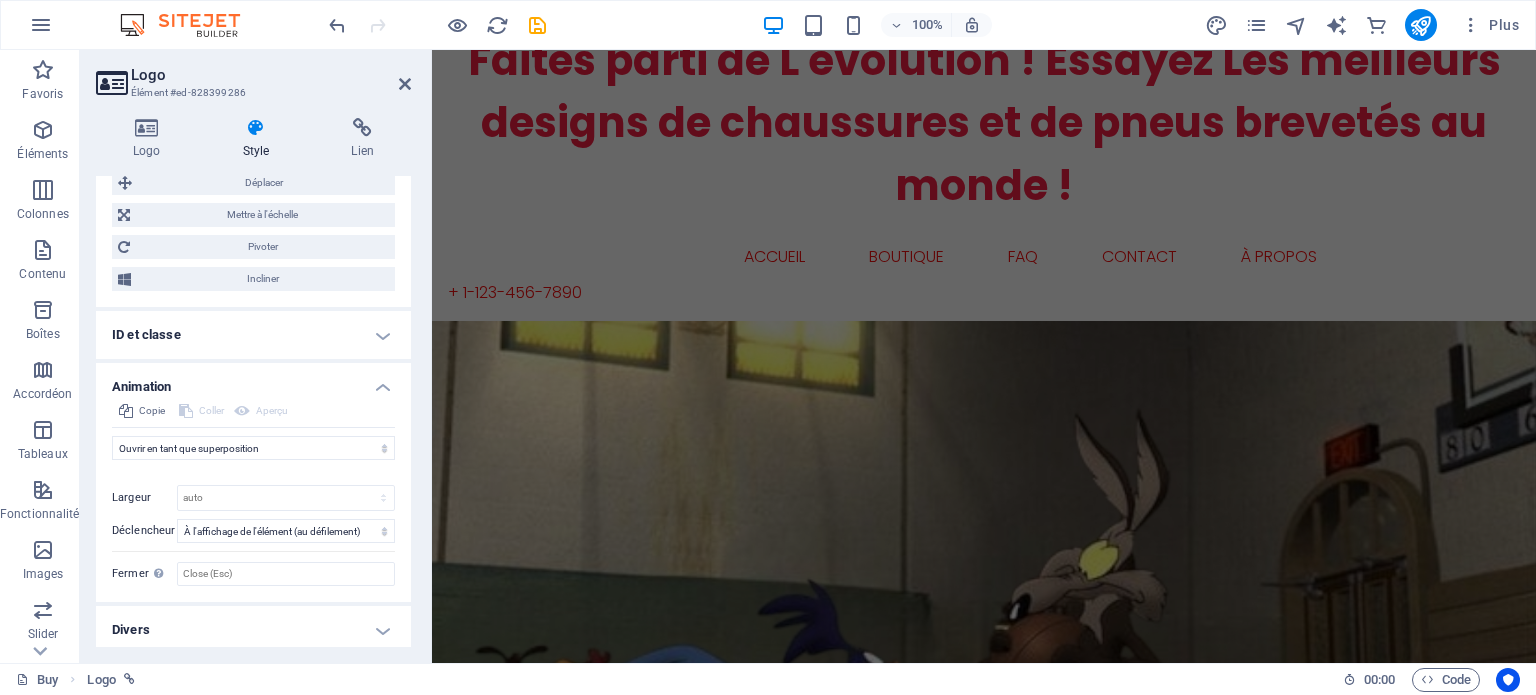 scroll, scrollTop: 489, scrollLeft: 0, axis: vertical 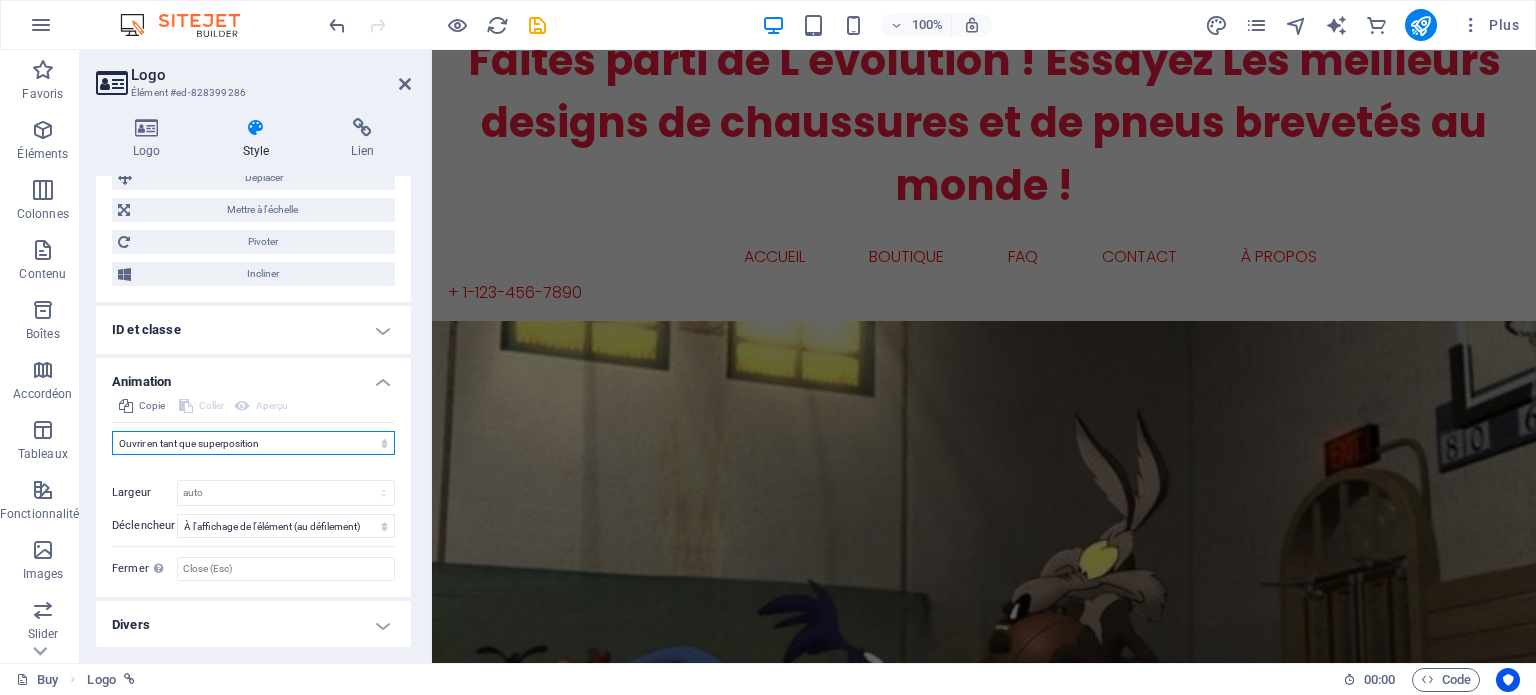 click on "Ne pas animer Afficher / Masquer Glisser vers le haut / le bas Zoomer/Dézoomer Glisser de gauche à droite Glisser de droite à gauche Slide du haut vers le bas Slide du bas vers le haut Impulsion Clignoter Ouvrir en tant que superposition" at bounding box center (253, 443) 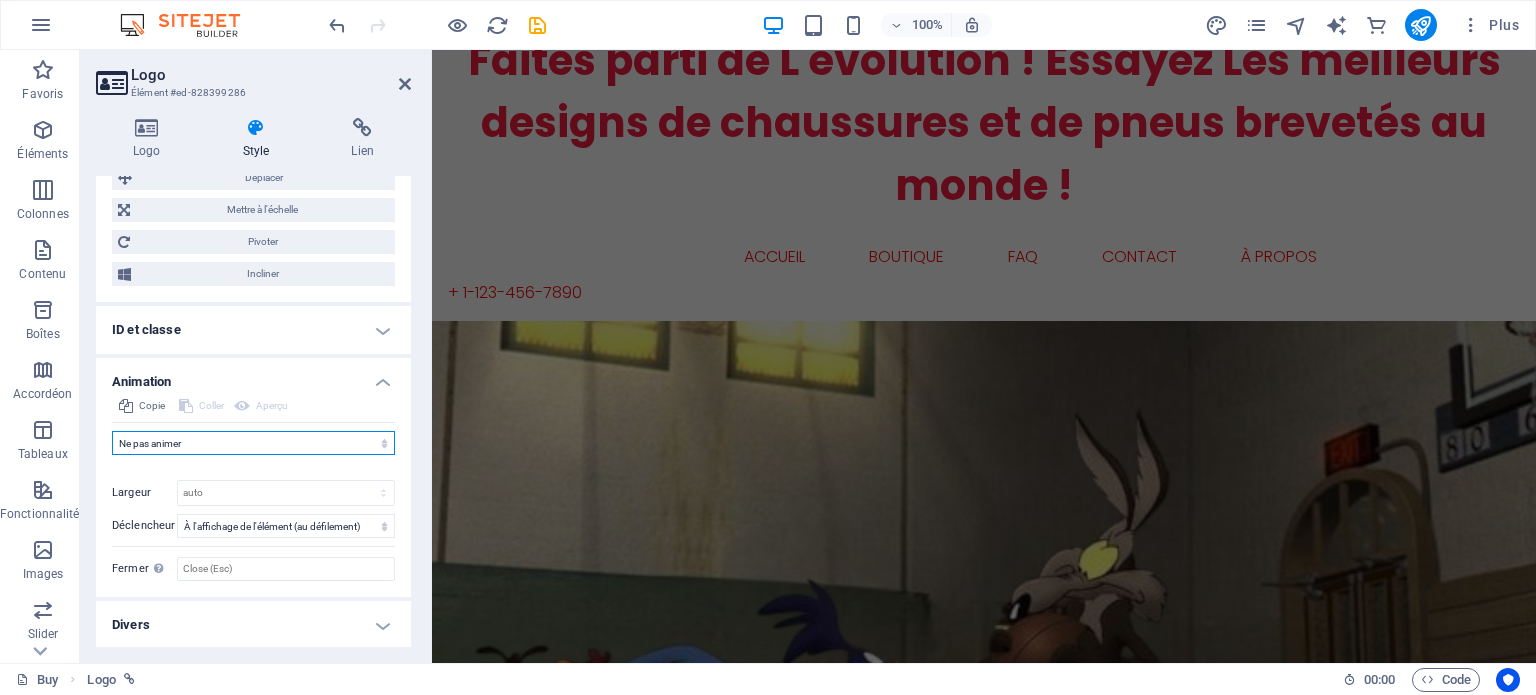 click on "Ne pas animer Afficher / Masquer Glisser vers le haut / le bas Zoomer/Dézoomer Glisser de gauche à droite Glisser de droite à gauche Slide du haut vers le bas Slide du bas vers le haut Impulsion Clignoter Ouvrir en tant que superposition" at bounding box center (253, 443) 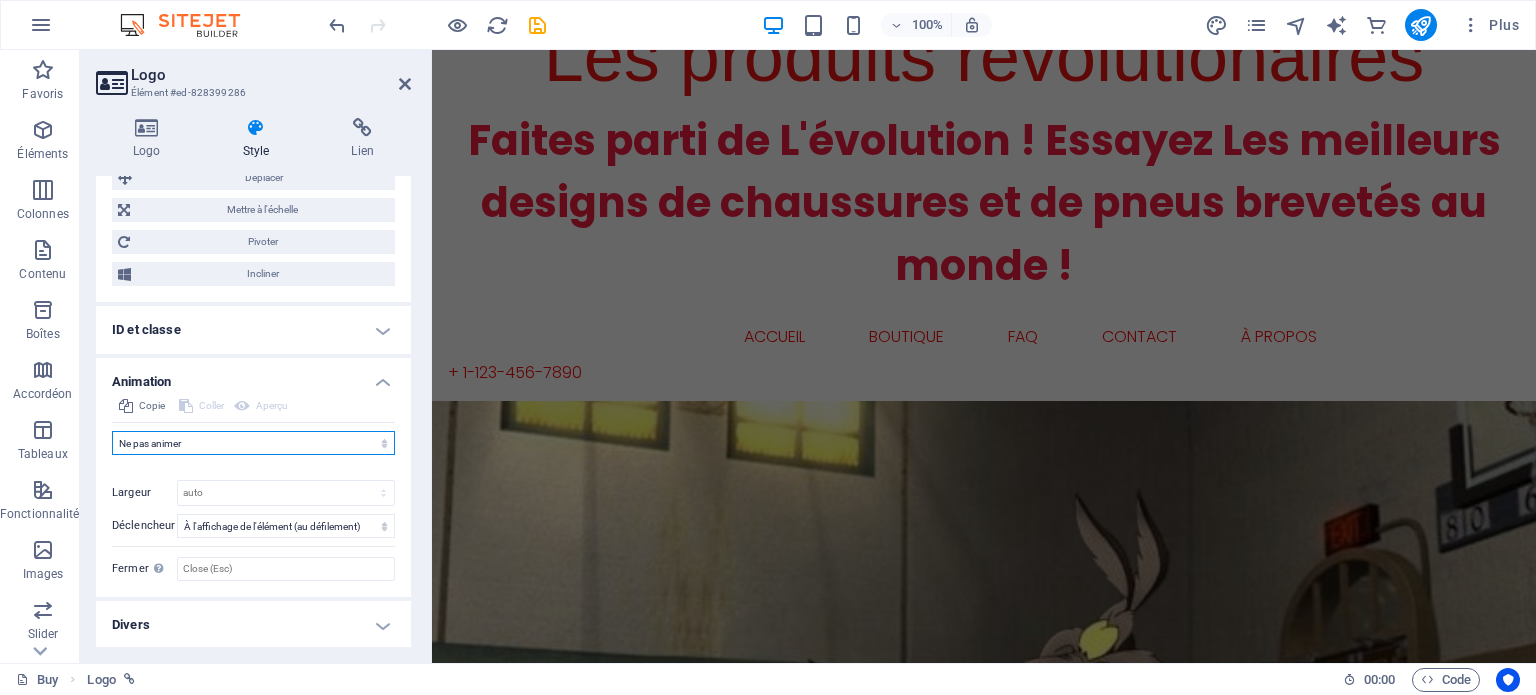 scroll, scrollTop: 364, scrollLeft: 0, axis: vertical 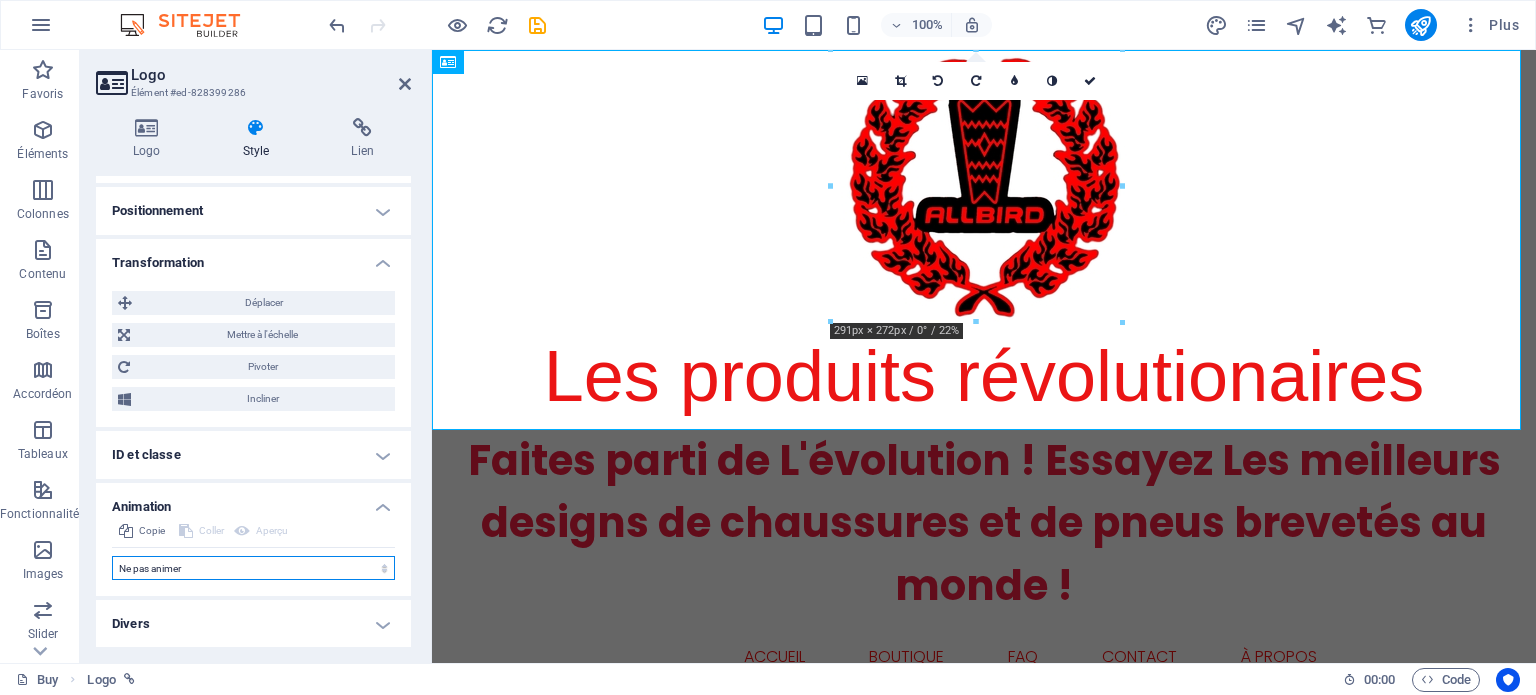click on "Ne pas animer Afficher / Masquer Glisser vers le haut / le bas Zoomer/Dézoomer Glisser de gauche à droite Glisser de droite à gauche Slide du haut vers le bas Slide du bas vers le haut Impulsion Clignoter Ouvrir en tant que superposition" at bounding box center (253, 568) 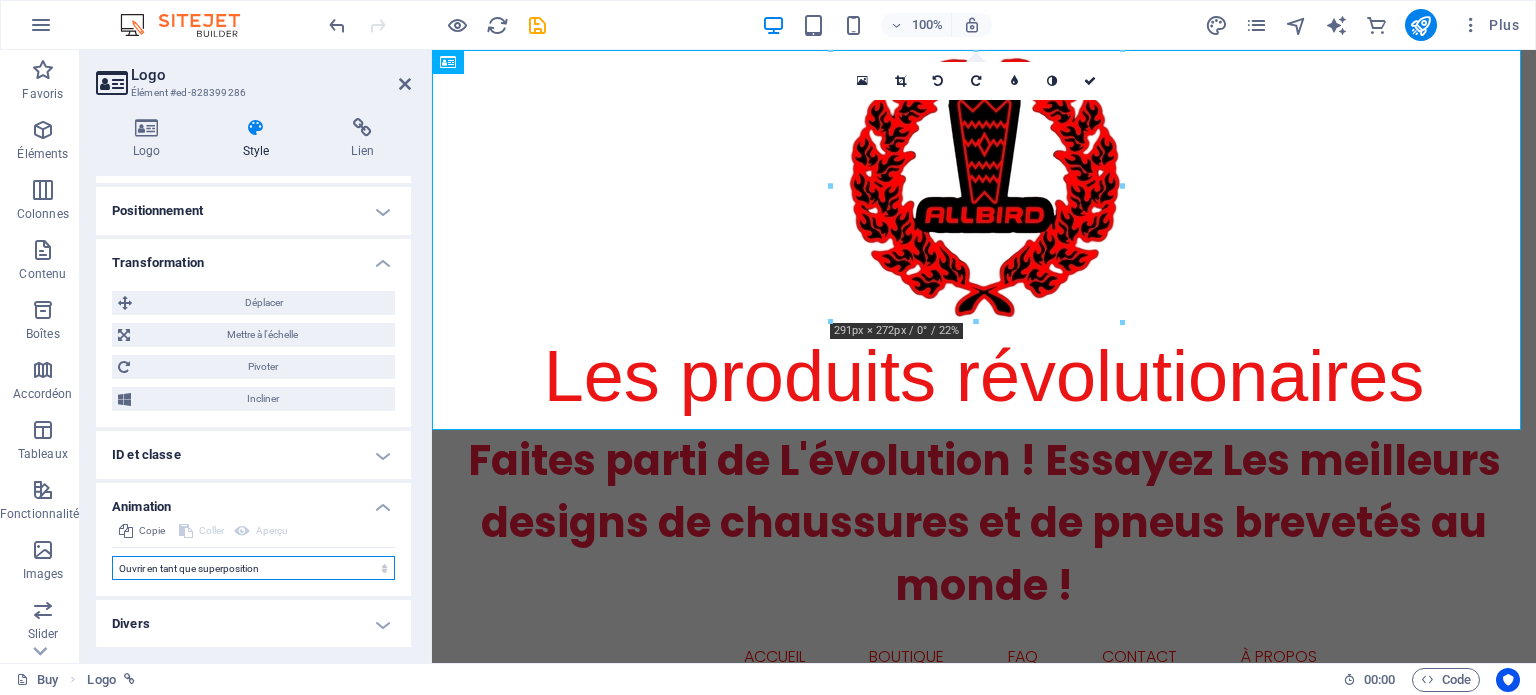click on "Ne pas animer Afficher / Masquer Glisser vers le haut / le bas Zoomer/Dézoomer Glisser de gauche à droite Glisser de droite à gauche Slide du haut vers le bas Slide du bas vers le haut Impulsion Clignoter Ouvrir en tant que superposition" at bounding box center (253, 568) 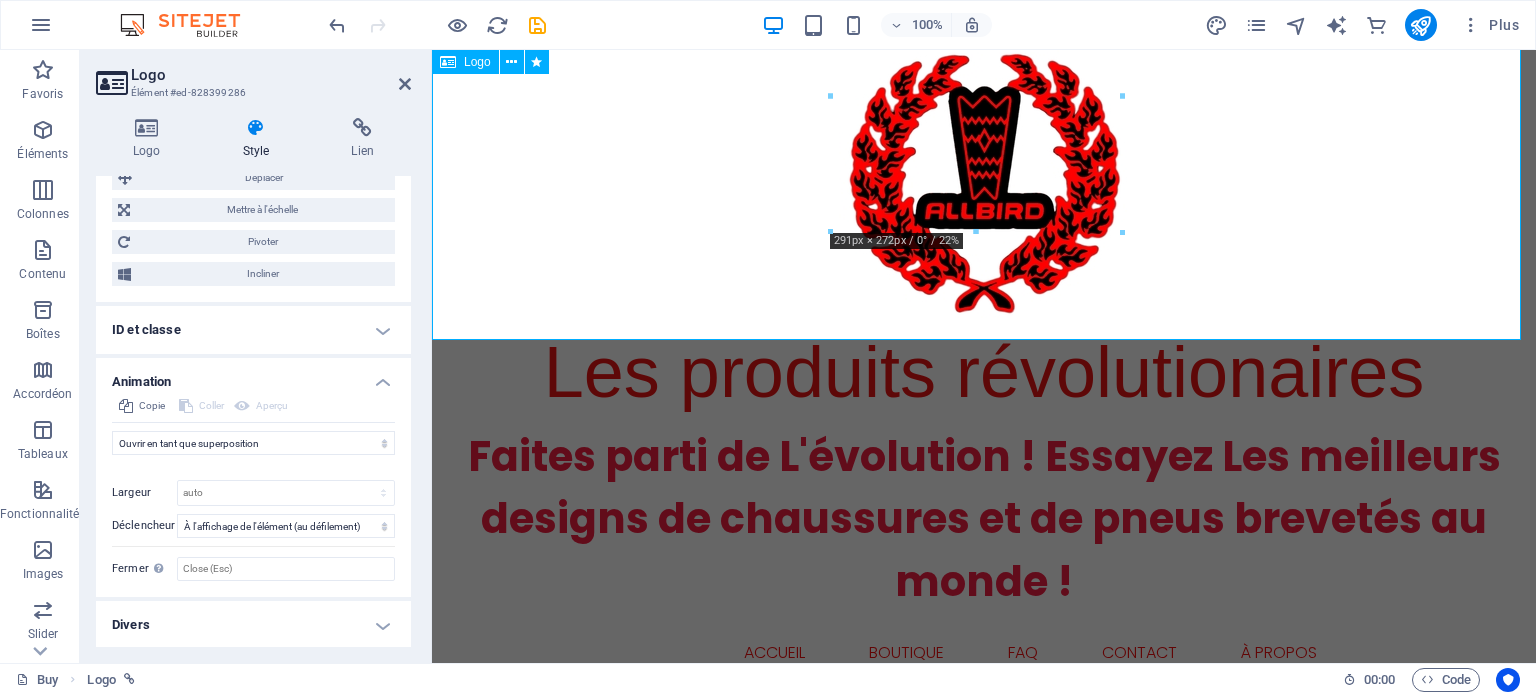 scroll, scrollTop: 0, scrollLeft: 0, axis: both 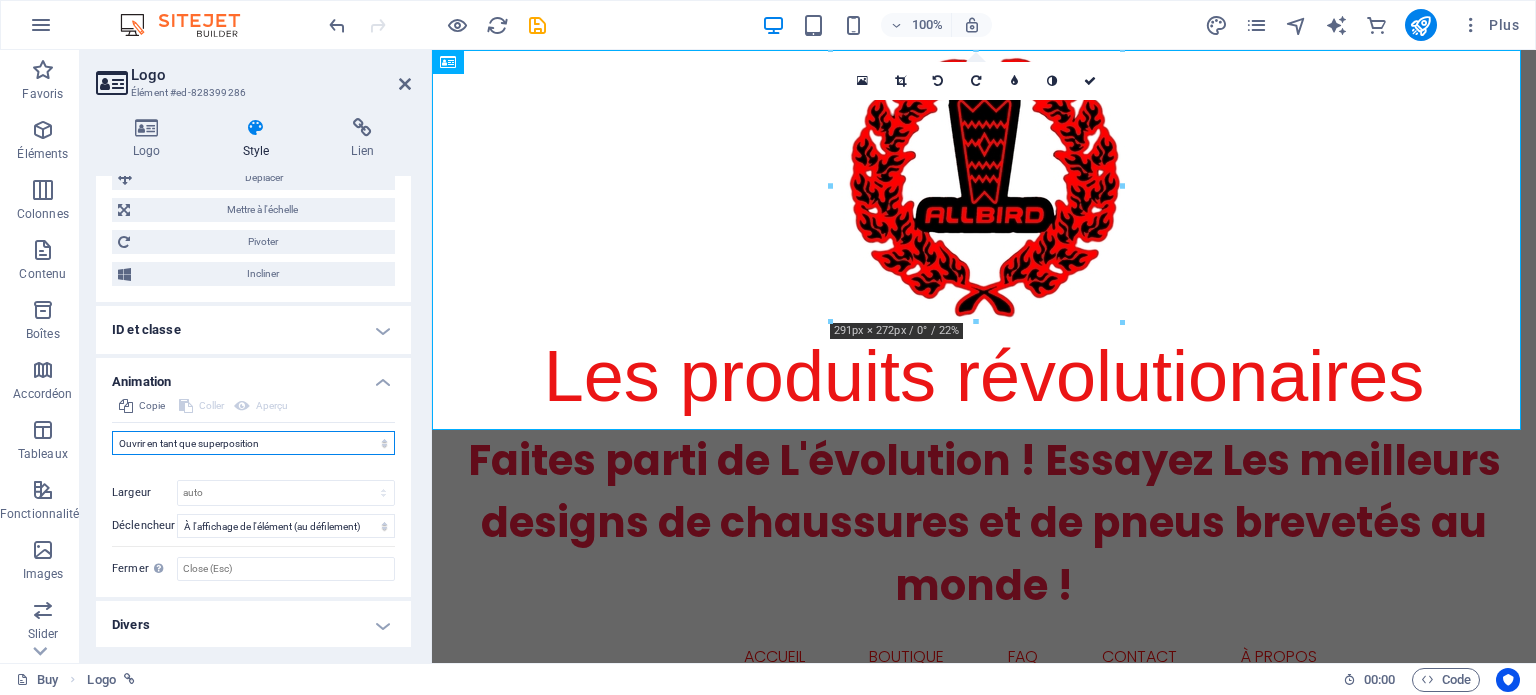 click on "Ne pas animer Afficher / Masquer Glisser vers le haut / le bas Zoomer/Dézoomer Glisser de gauche à droite Glisser de droite à gauche Slide du haut vers le bas Slide du bas vers le haut Impulsion Clignoter Ouvrir en tant que superposition" at bounding box center [253, 443] 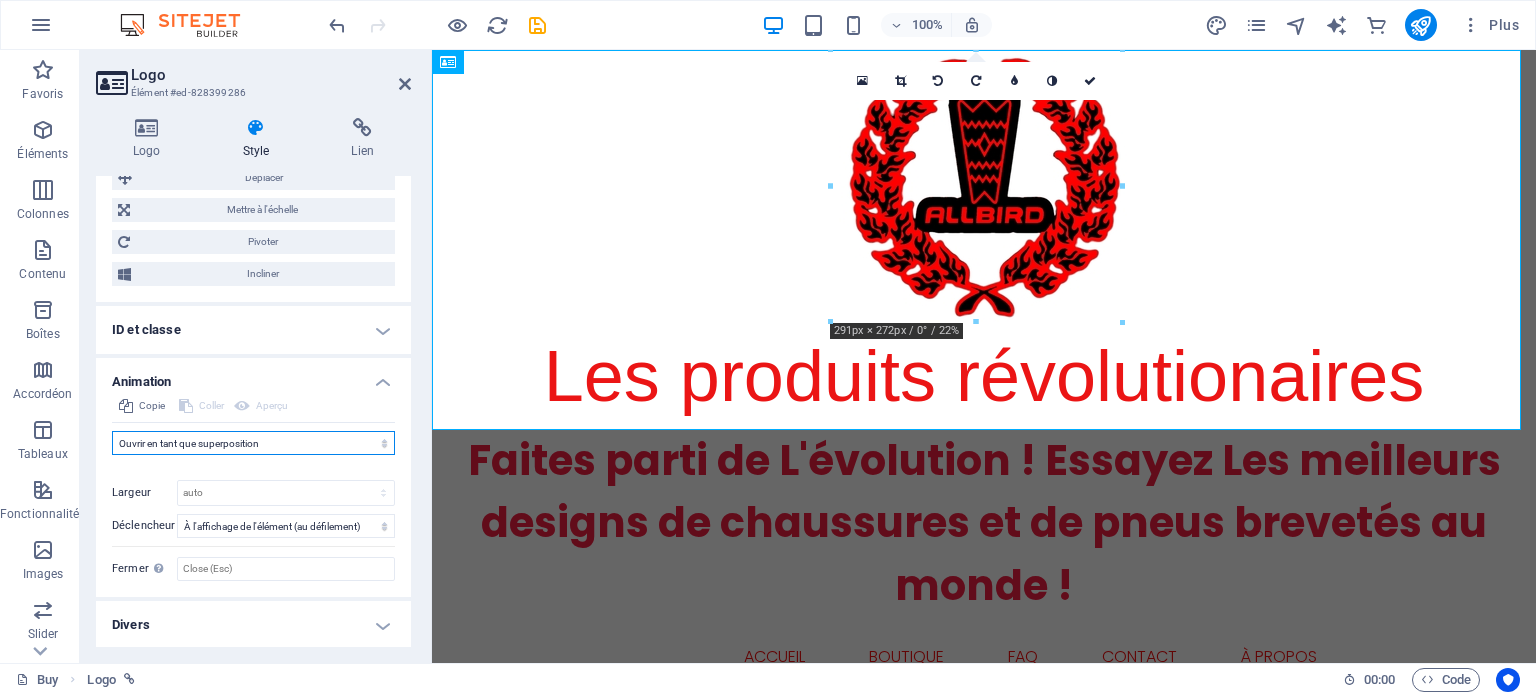 select on "none" 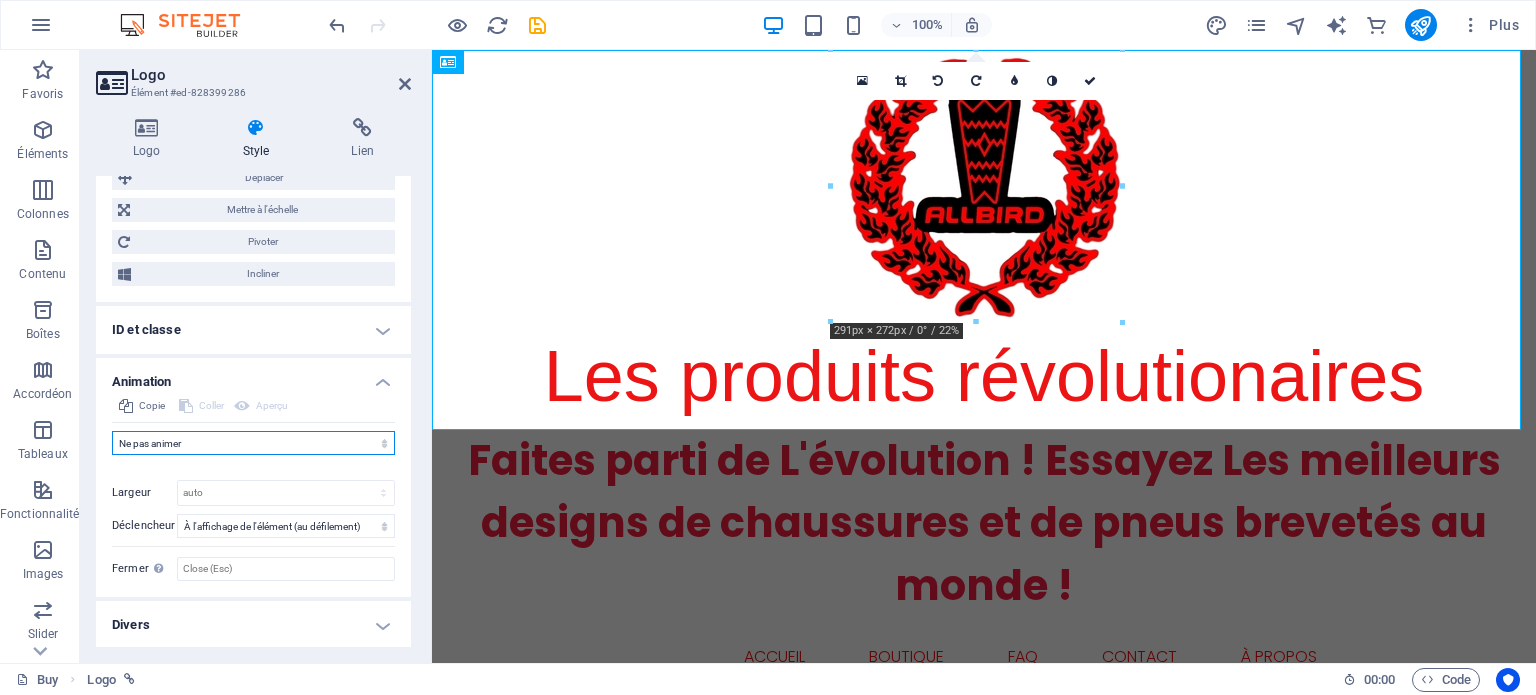 click on "Ne pas animer Afficher / Masquer Glisser vers le haut / le bas Zoomer/Dézoomer Glisser de gauche à droite Glisser de droite à gauche Slide du haut vers le bas Slide du bas vers le haut Impulsion Clignoter Ouvrir en tant que superposition" at bounding box center (253, 443) 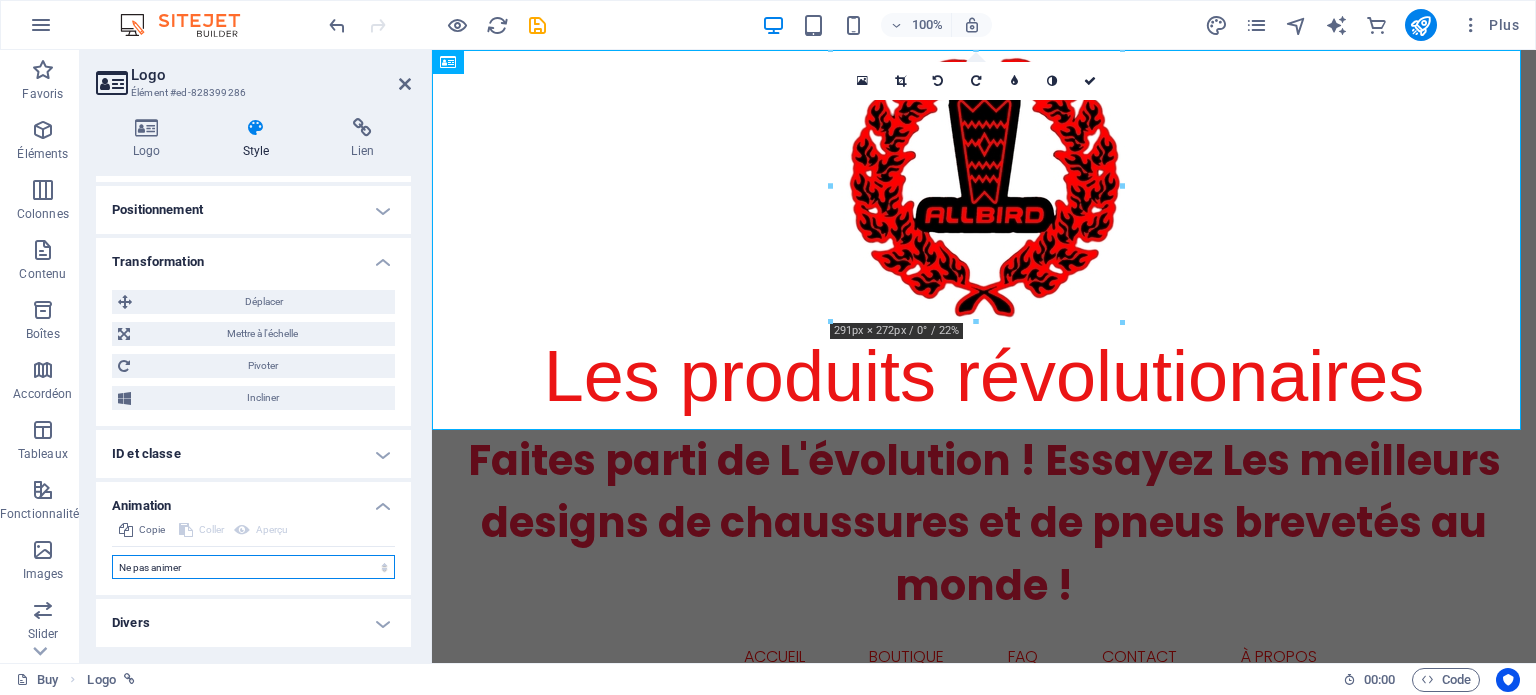 scroll, scrollTop: 364, scrollLeft: 0, axis: vertical 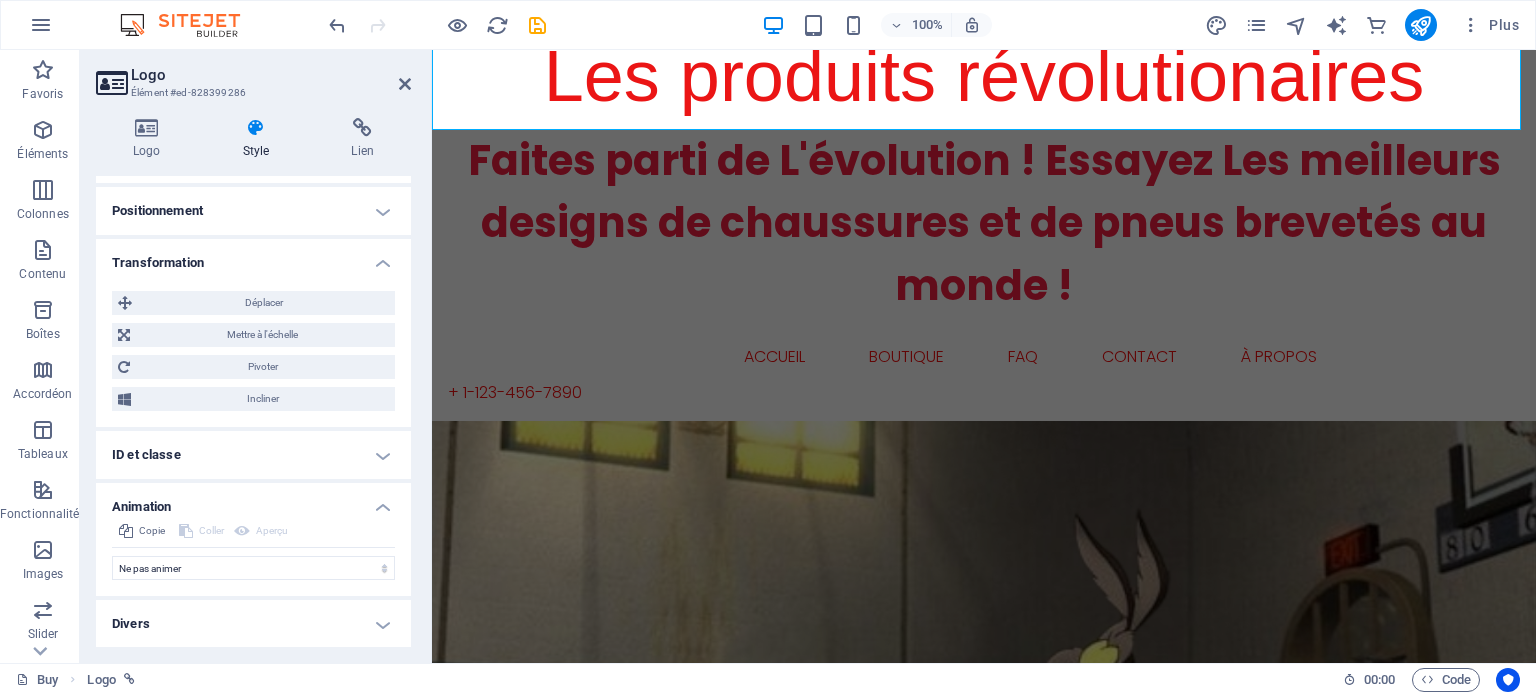 click on "Divers" at bounding box center (253, 624) 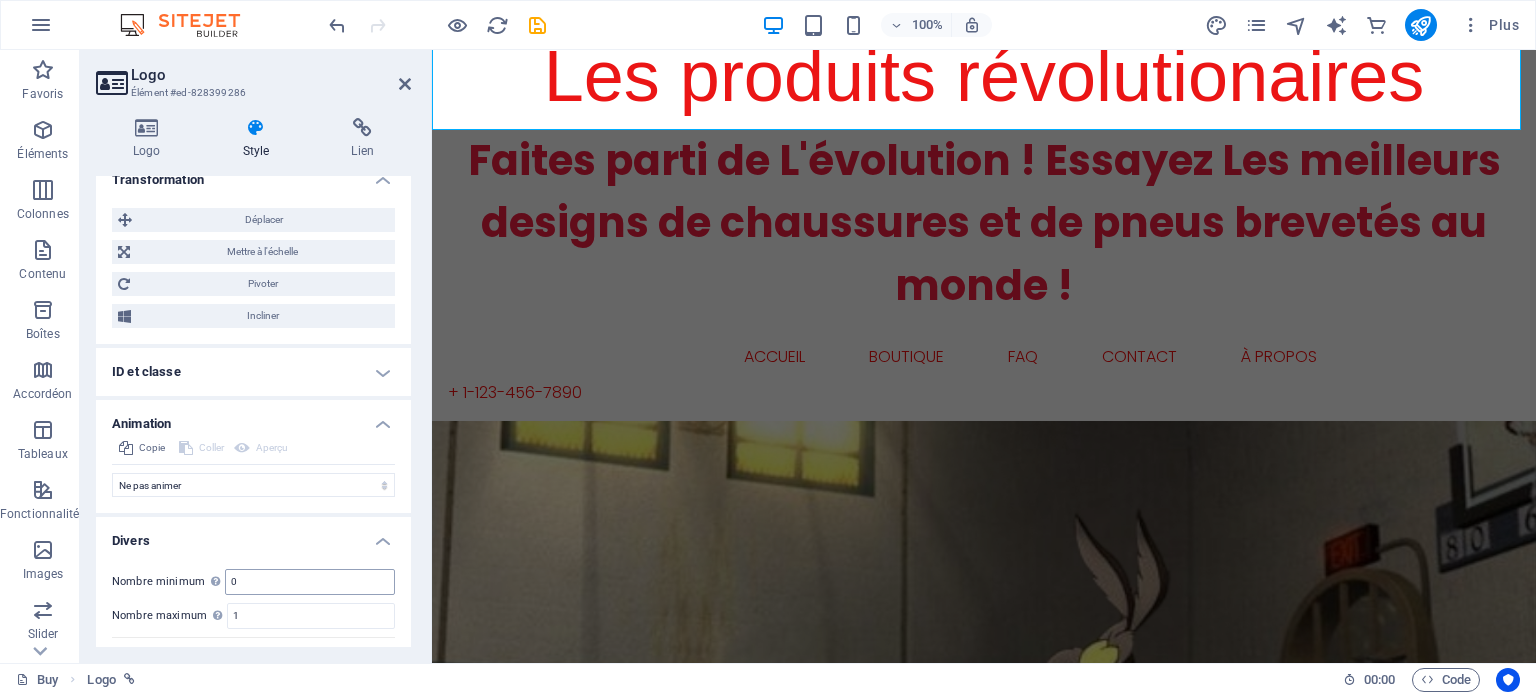scroll, scrollTop: 487, scrollLeft: 0, axis: vertical 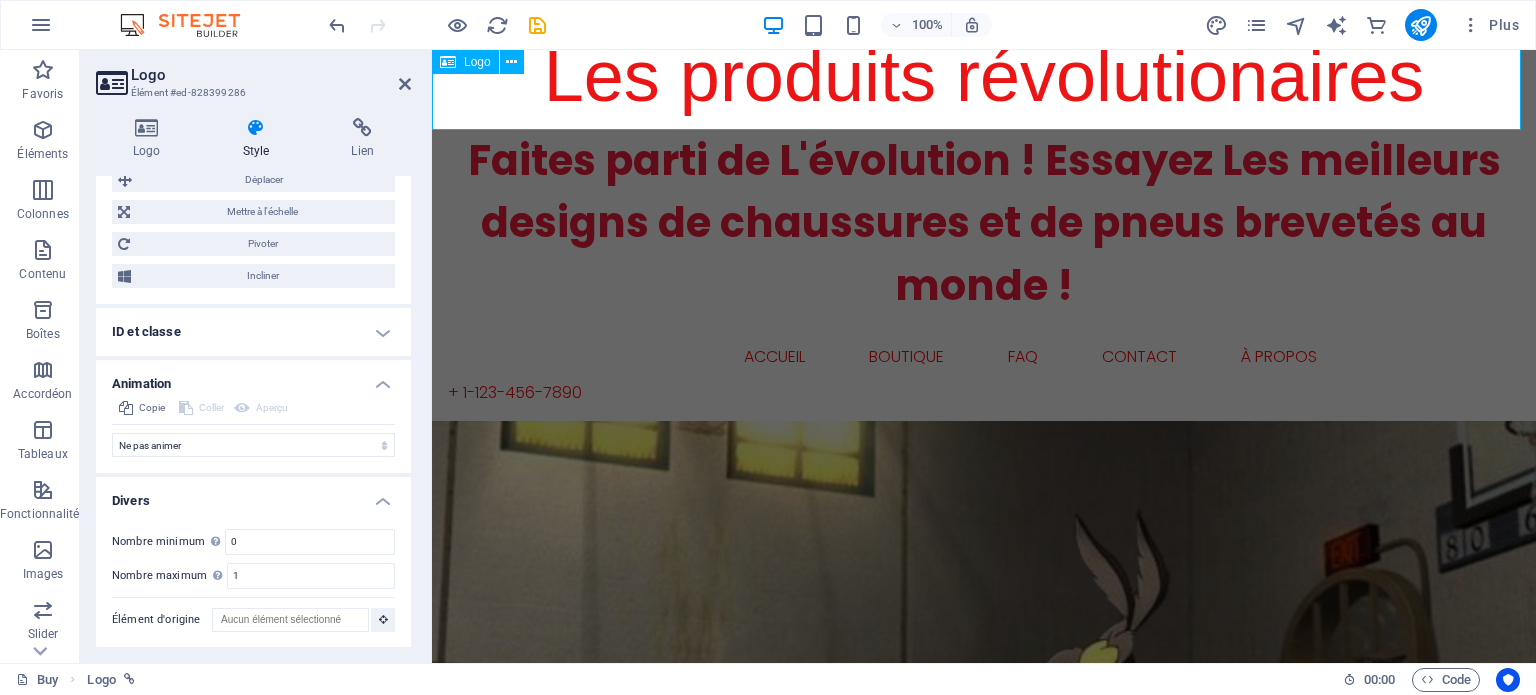 click on "Les produits révolutionaires" at bounding box center [984, -60] 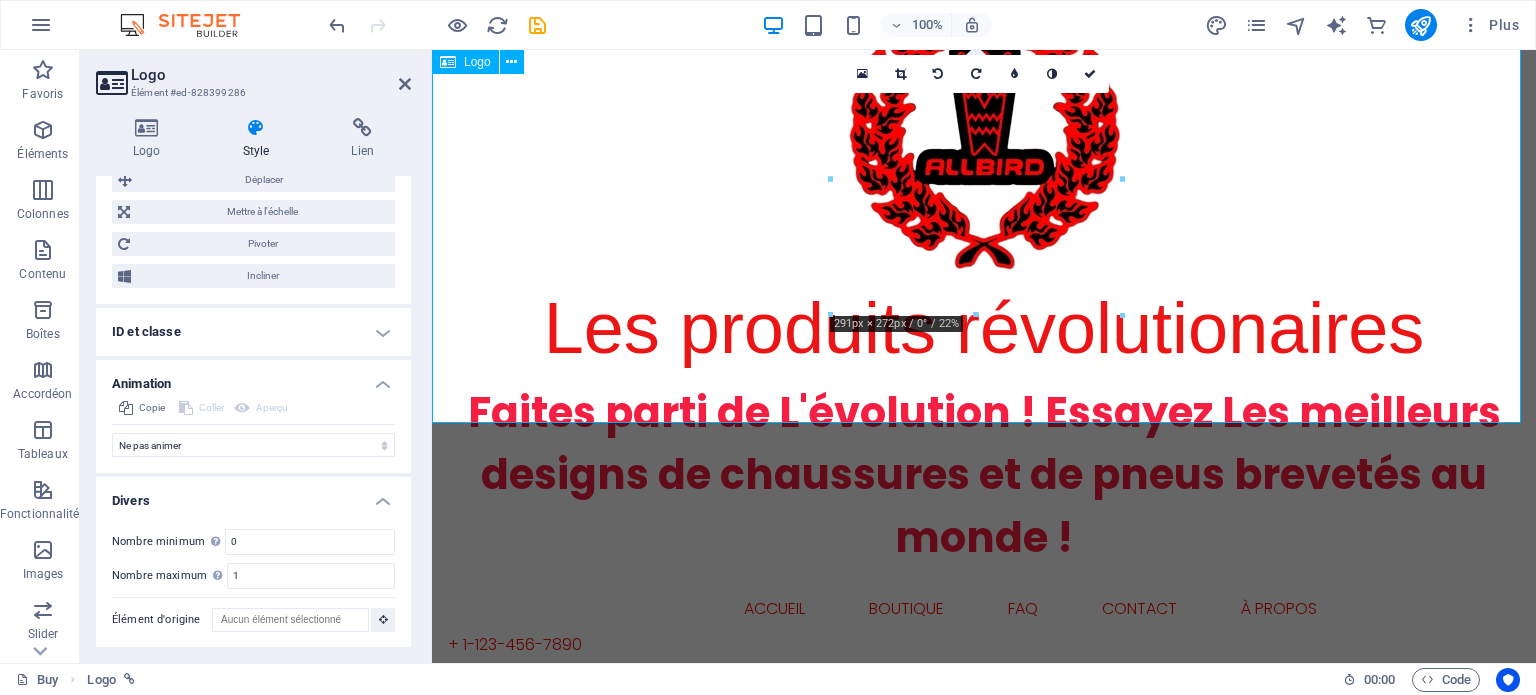 scroll, scrollTop: 0, scrollLeft: 0, axis: both 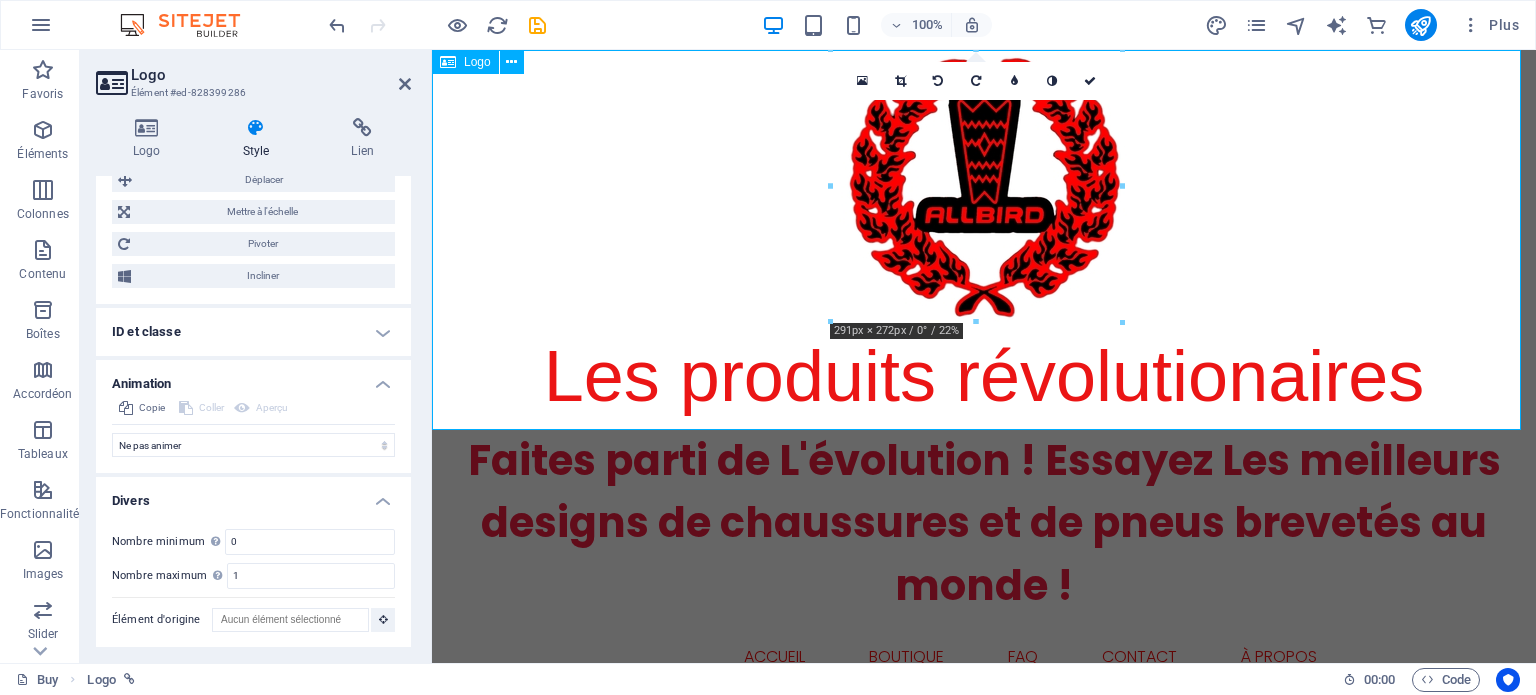 click on "Logo" at bounding box center [477, 62] 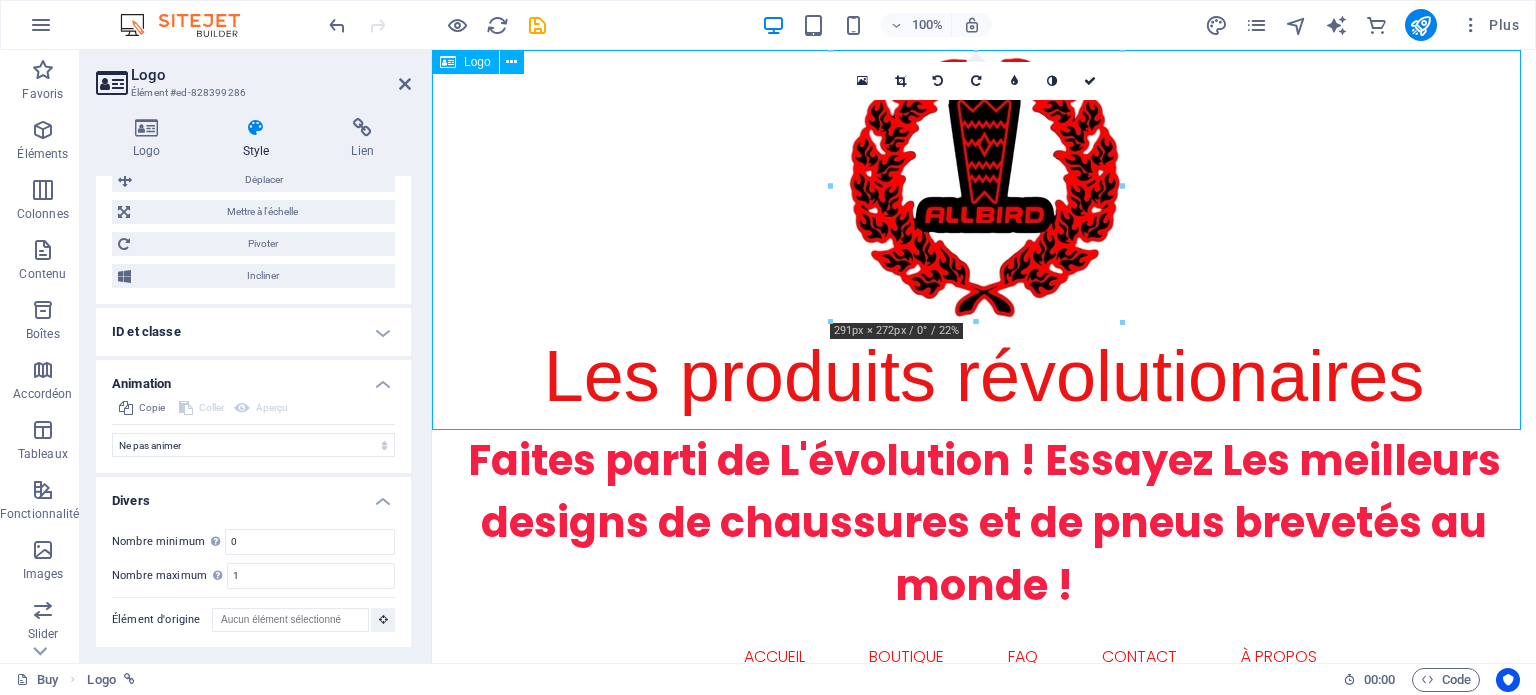 drag, startPoint x: 470, startPoint y: 62, endPoint x: 493, endPoint y: 72, distance: 25.079872 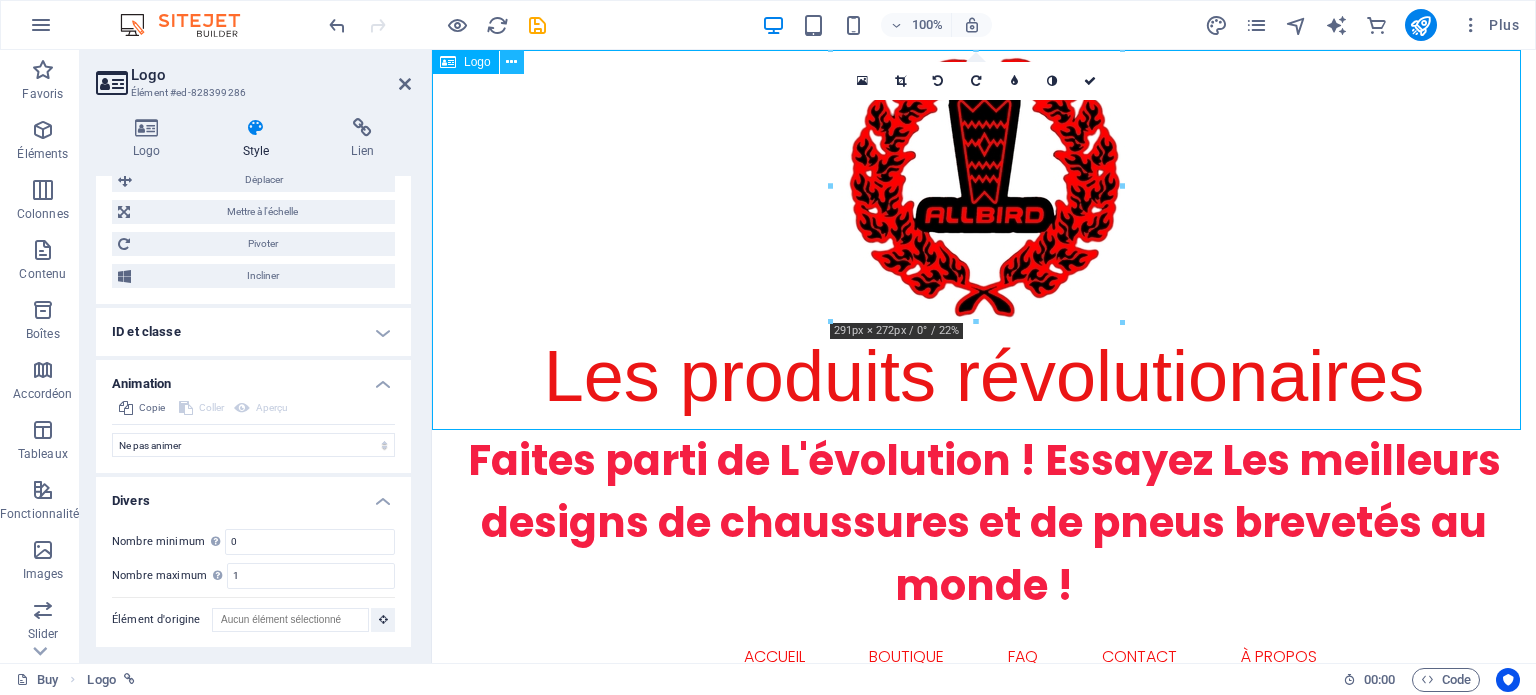 click at bounding box center (511, 62) 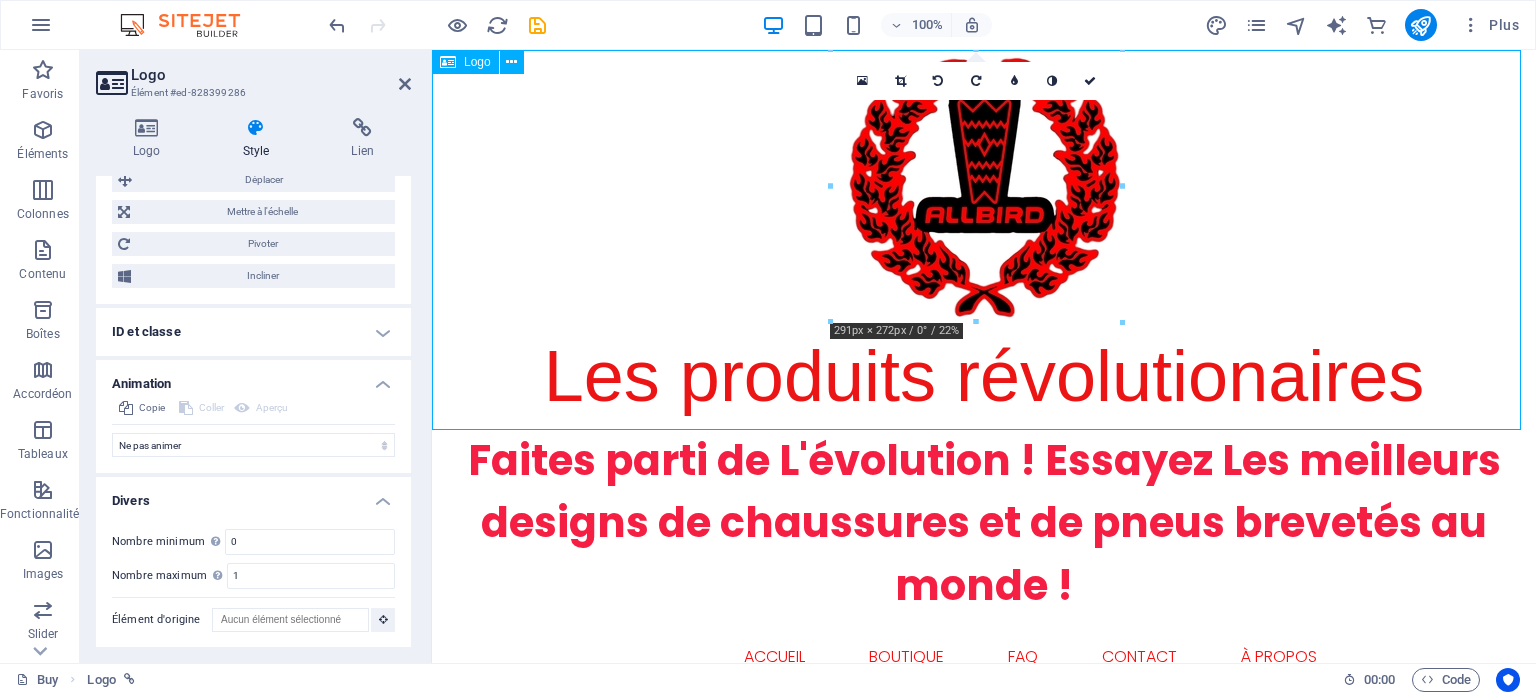 click on "Les produits révolutionaires" at bounding box center [984, 240] 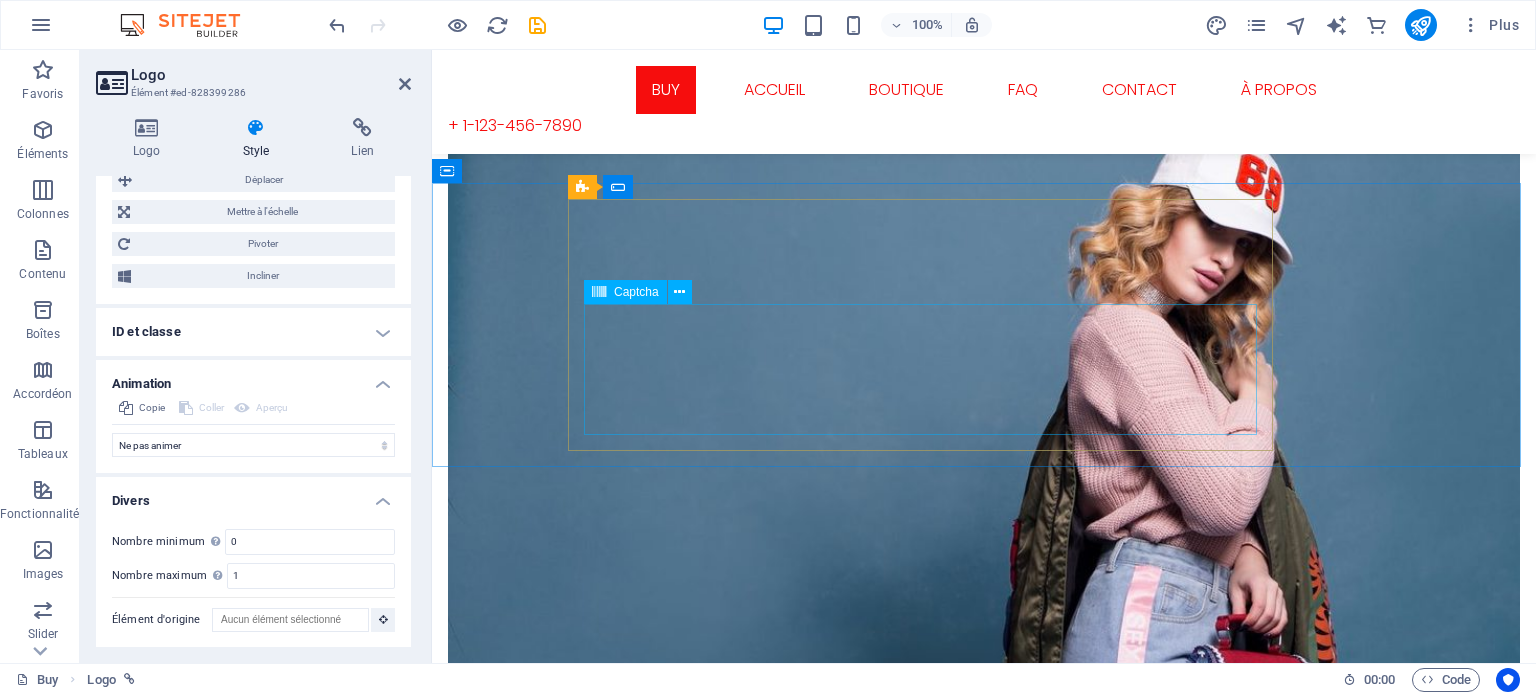 scroll, scrollTop: 2902, scrollLeft: 0, axis: vertical 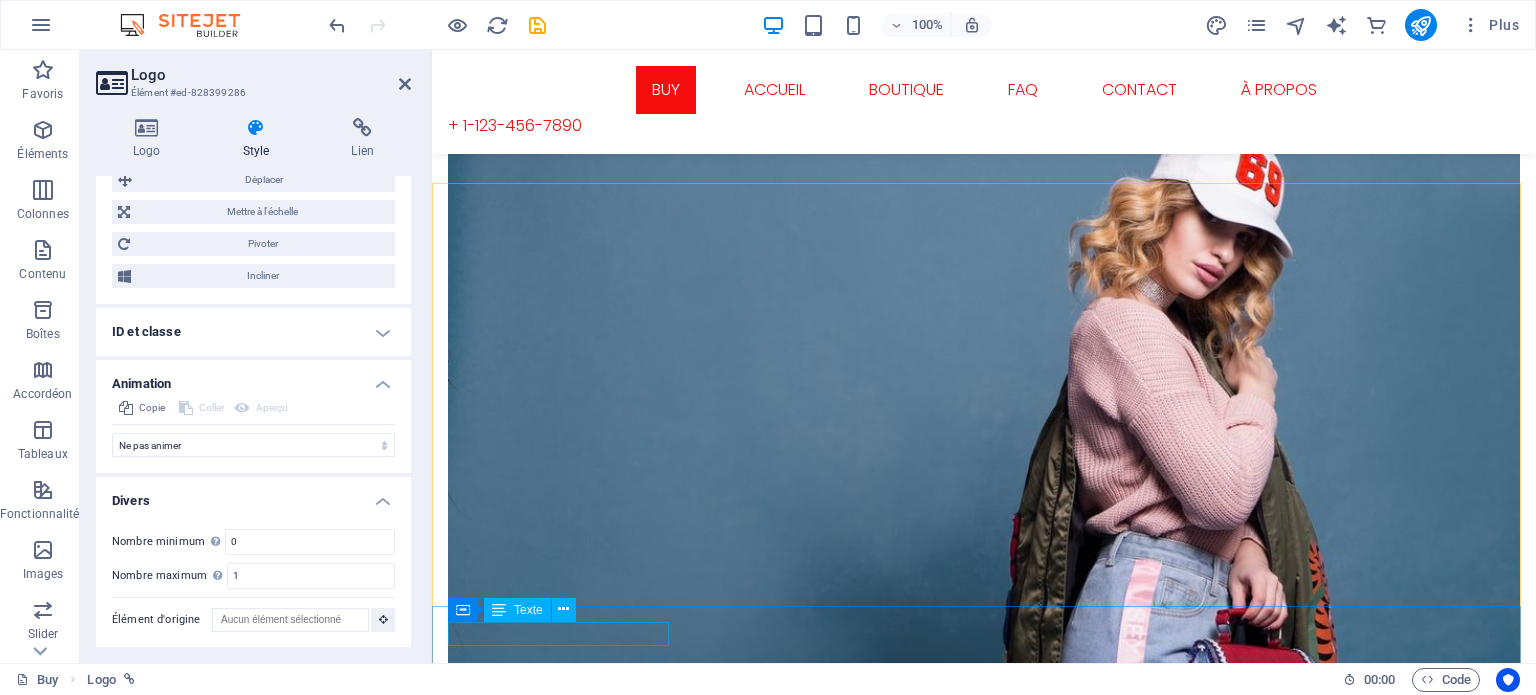 click at bounding box center [499, 610] 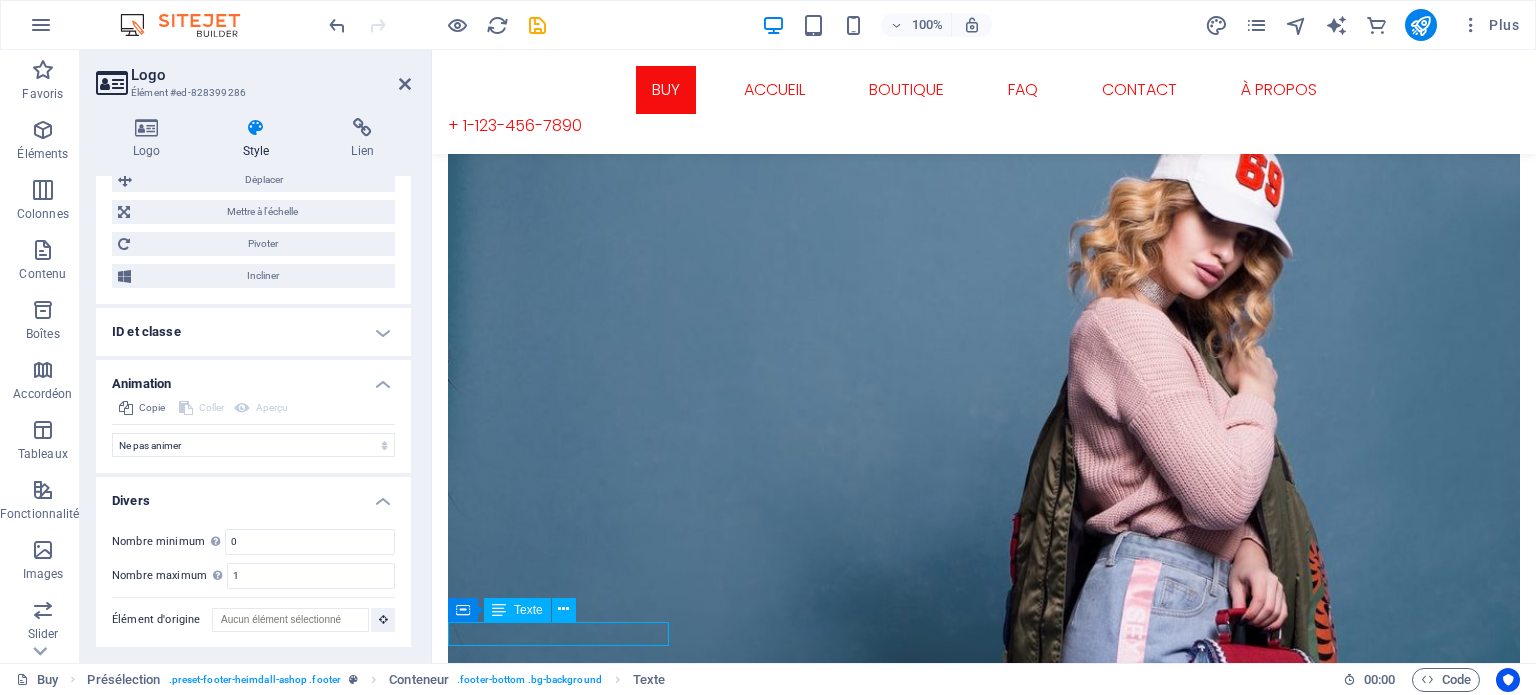 scroll, scrollTop: 3060, scrollLeft: 0, axis: vertical 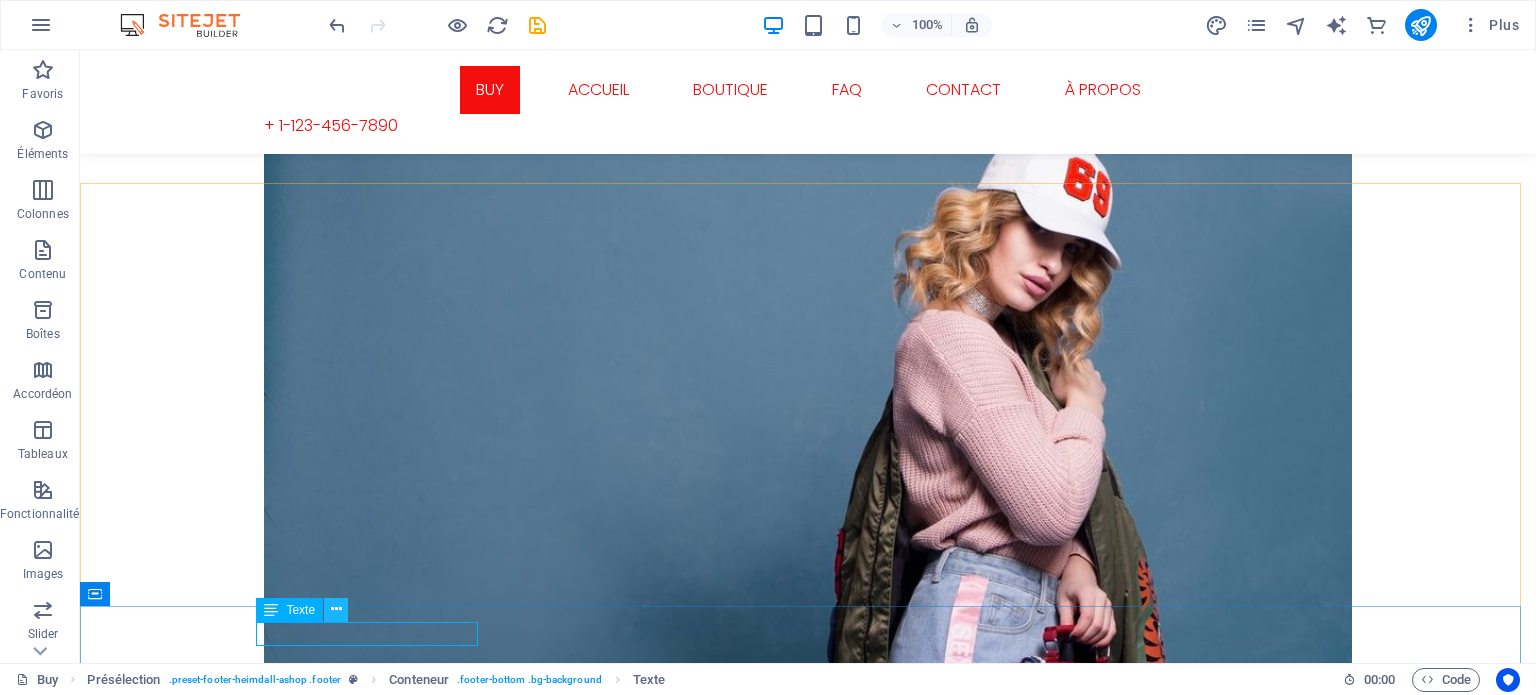 click at bounding box center [336, 609] 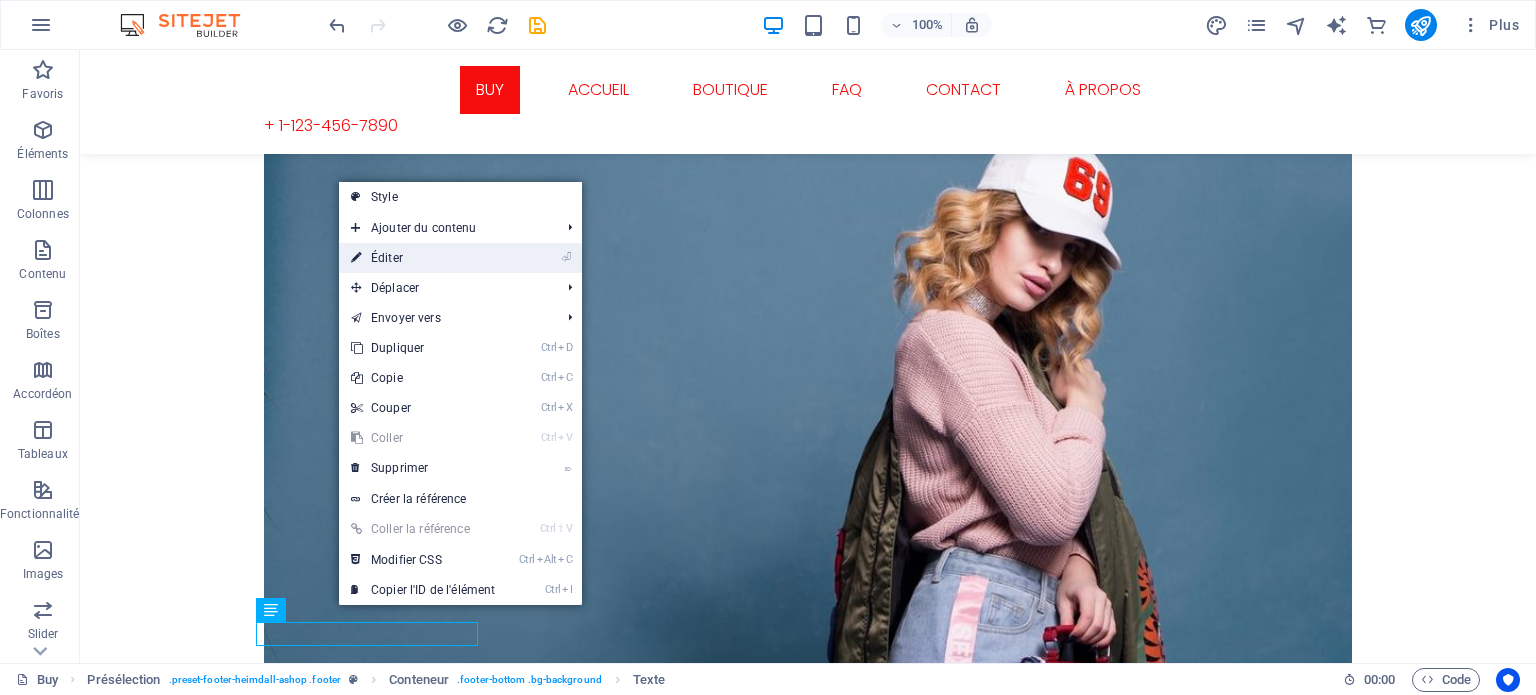 click on "⏎  Éditer" at bounding box center [423, 258] 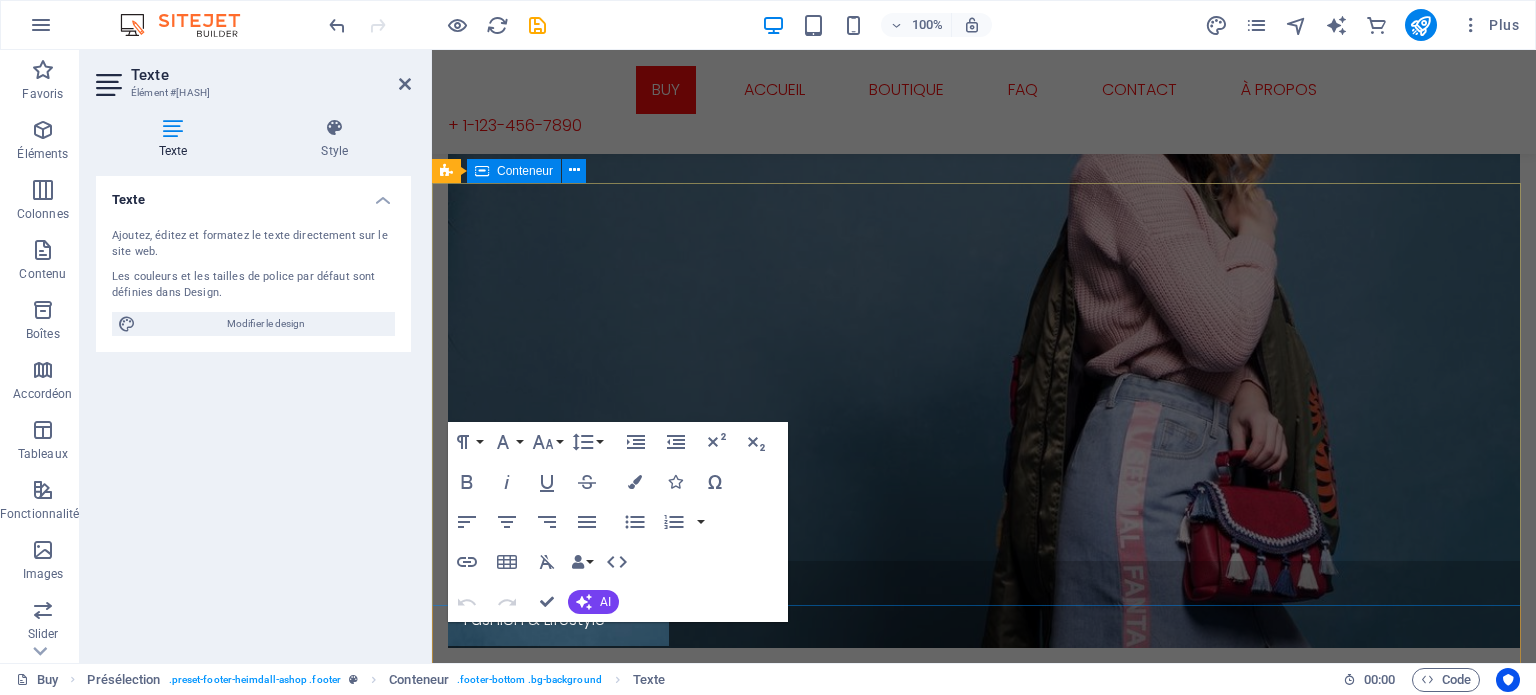 scroll, scrollTop: 2902, scrollLeft: 0, axis: vertical 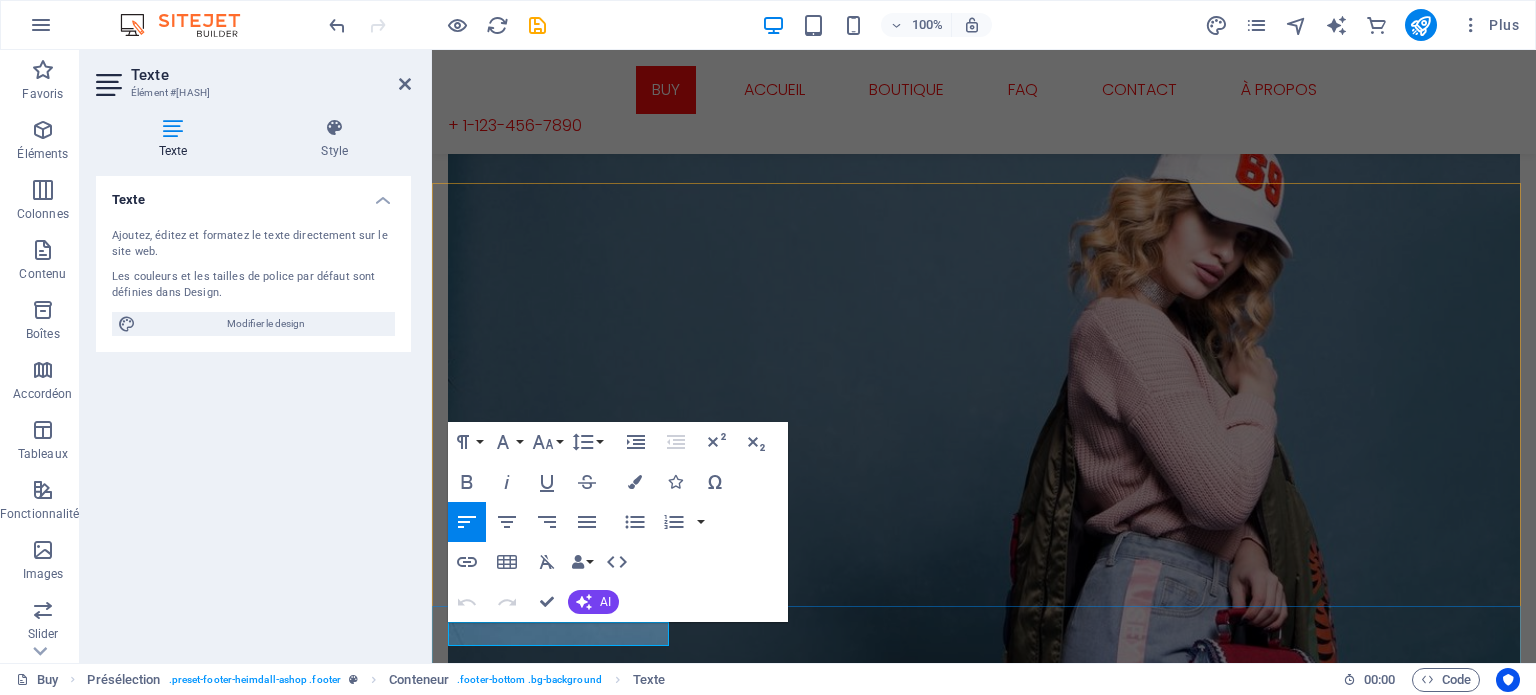 click on "© Ashop. All Rights Reserved" at bounding box center (984, 4551) 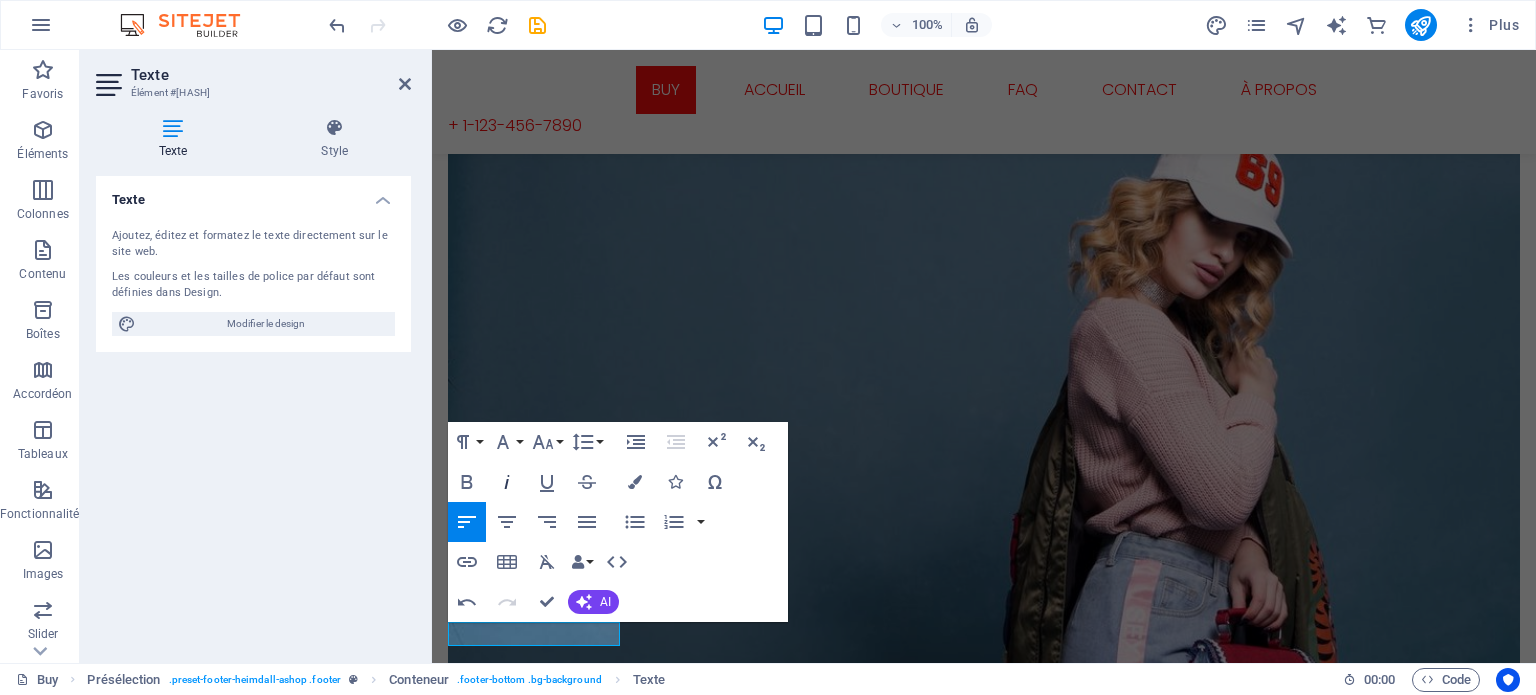 type 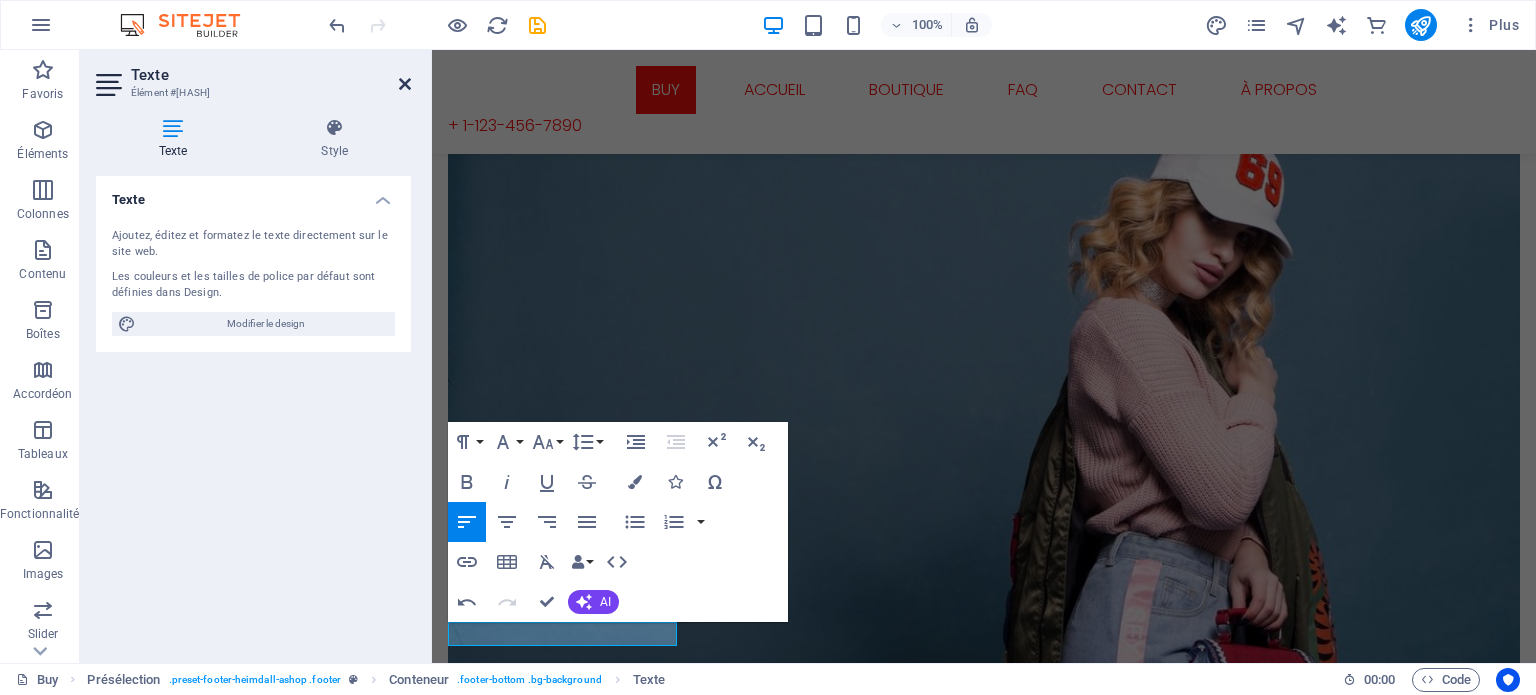 click at bounding box center [405, 84] 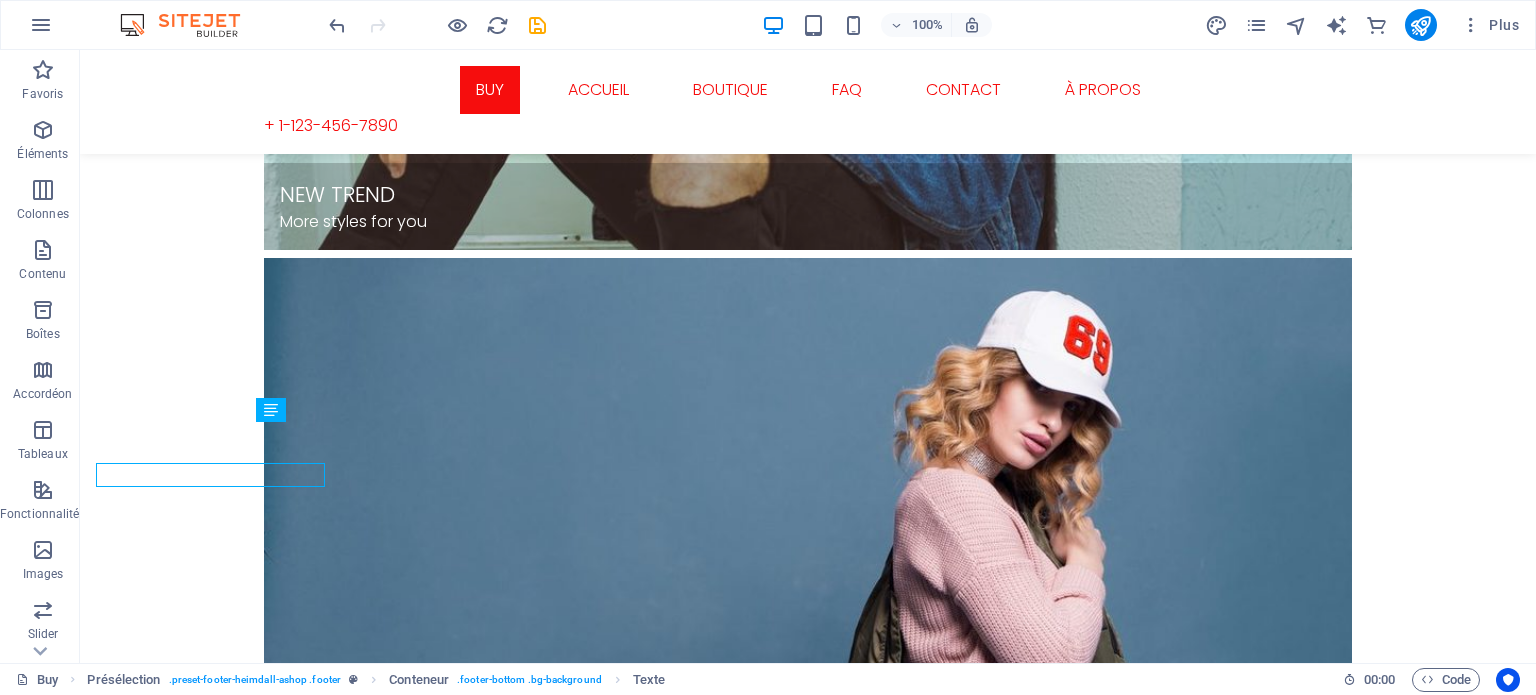 scroll, scrollTop: 3060, scrollLeft: 0, axis: vertical 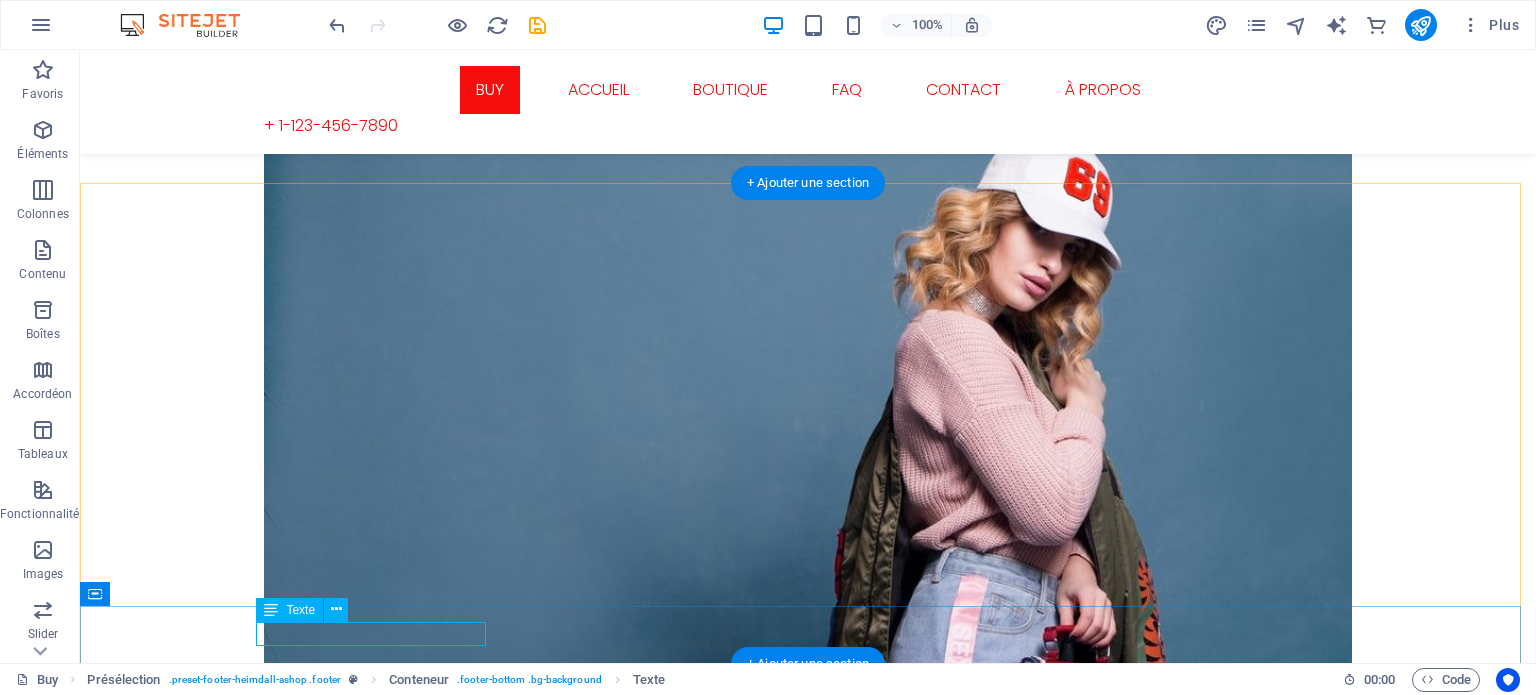 click on "© ALLBIRD. All Rights Reserved" at bounding box center (808, 4587) 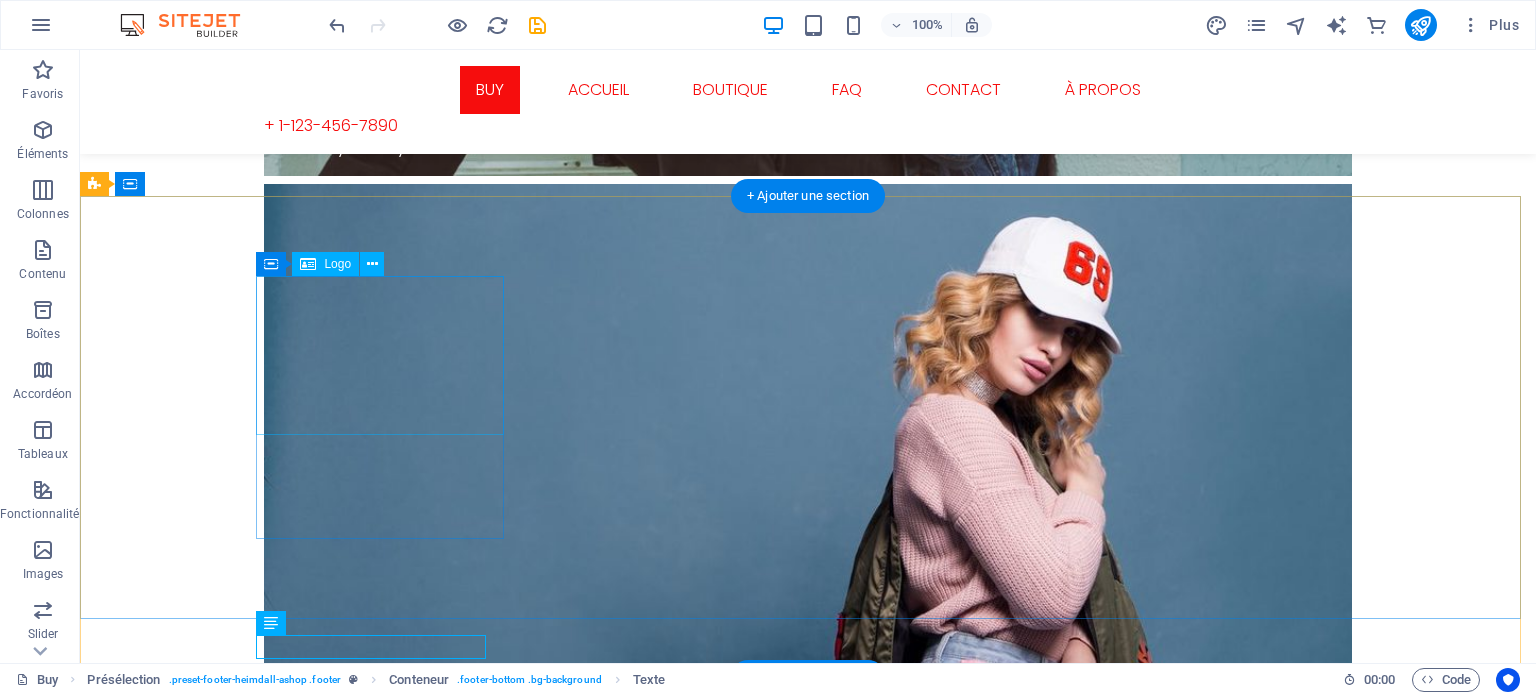 scroll, scrollTop: 2960, scrollLeft: 0, axis: vertical 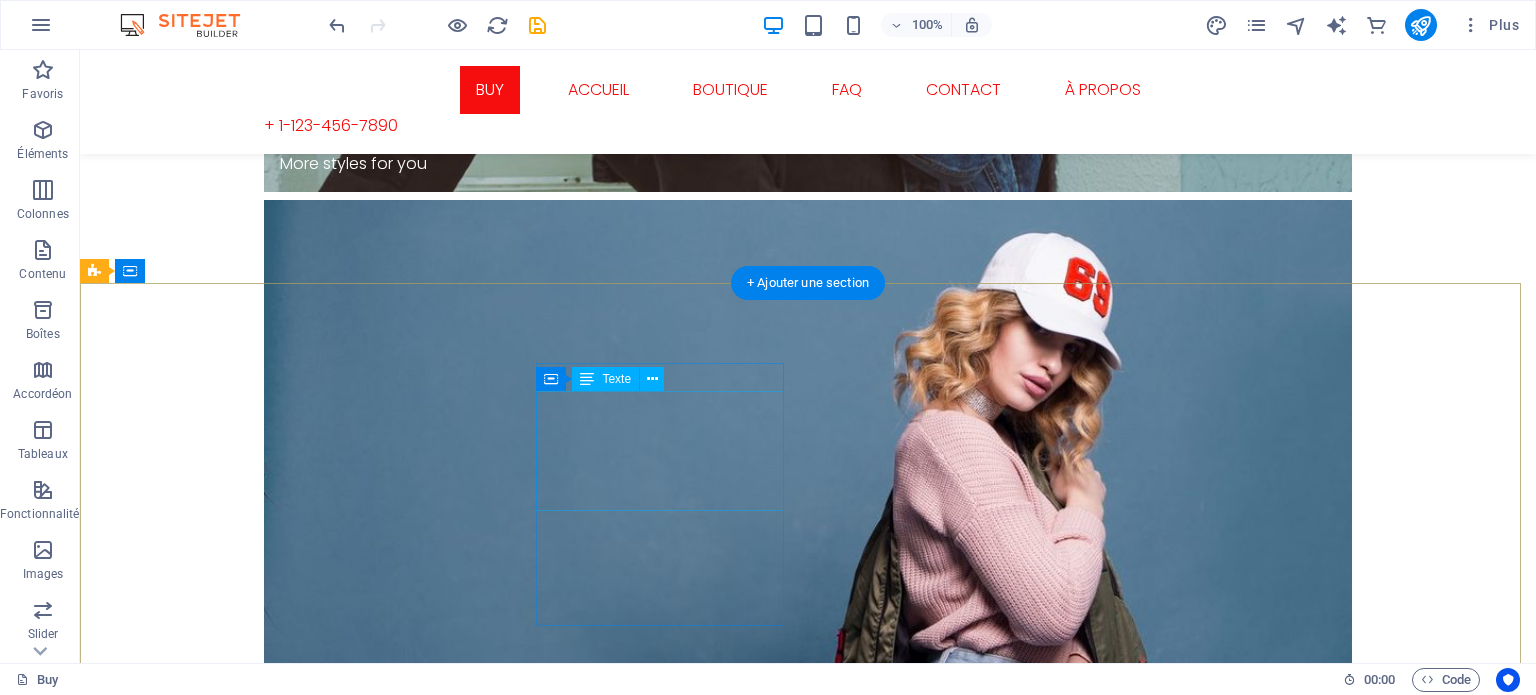 click on "[NUMBER] [STREET] [CITY] , [STATE]  [POSTAL_CODE] Phone:  + [COUNTRY_CODE]-[PHONE] Fax:  [EMAIL]" at bounding box center [640, 4166] 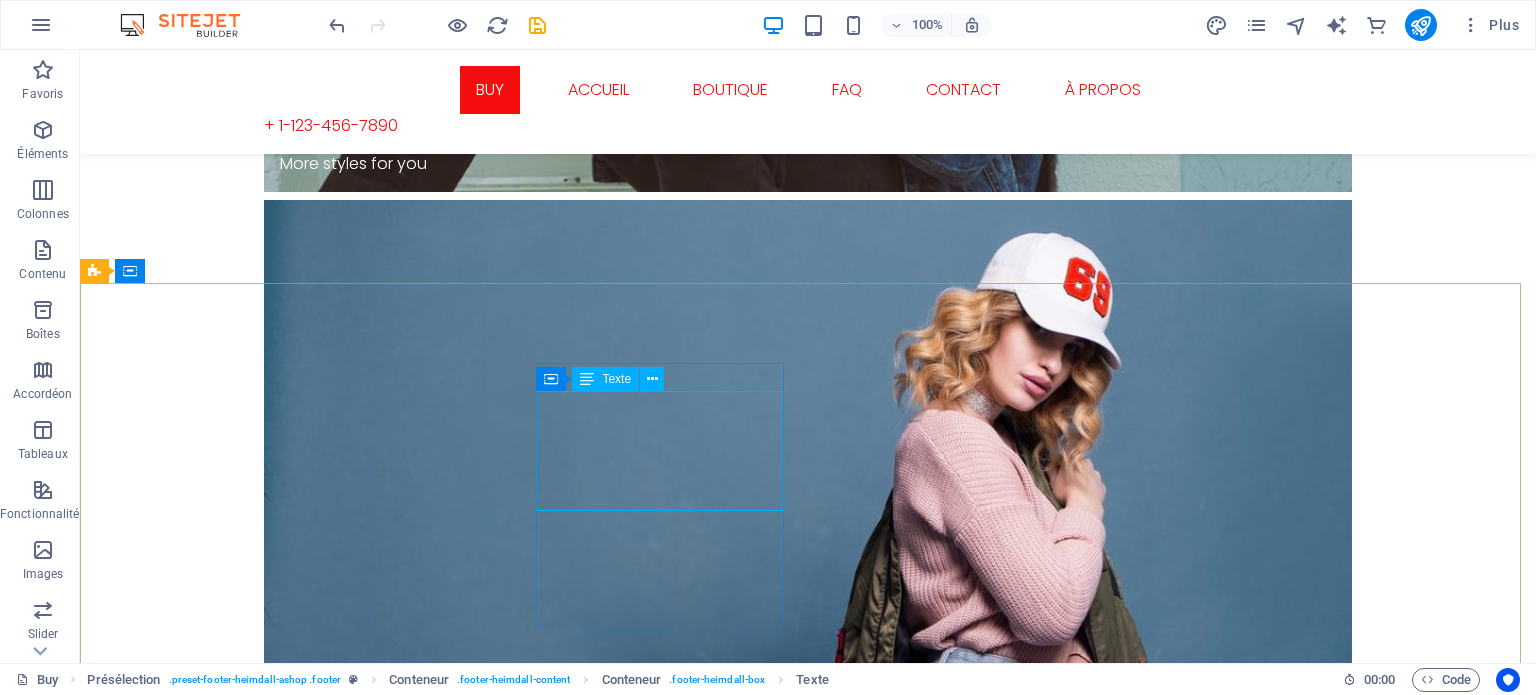 click on "Texte" at bounding box center (605, 379) 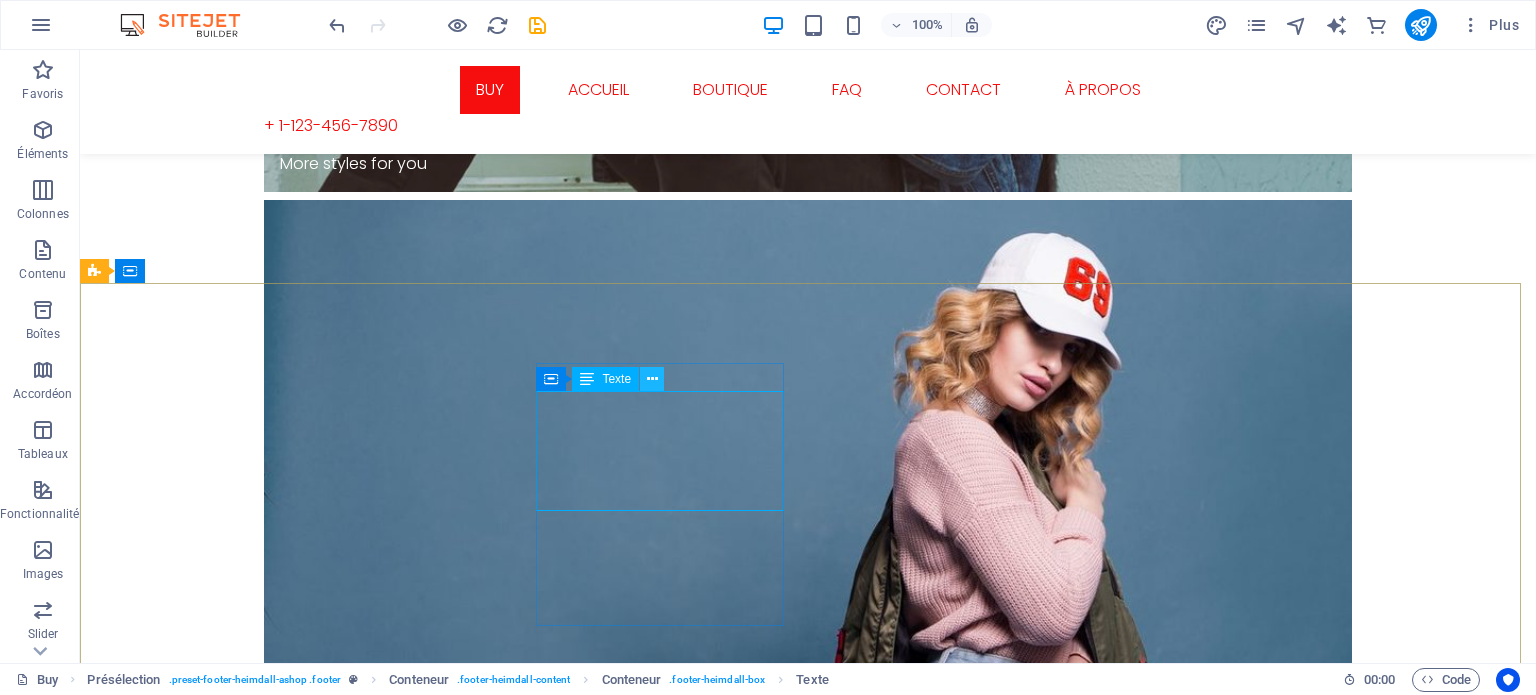 click at bounding box center (652, 379) 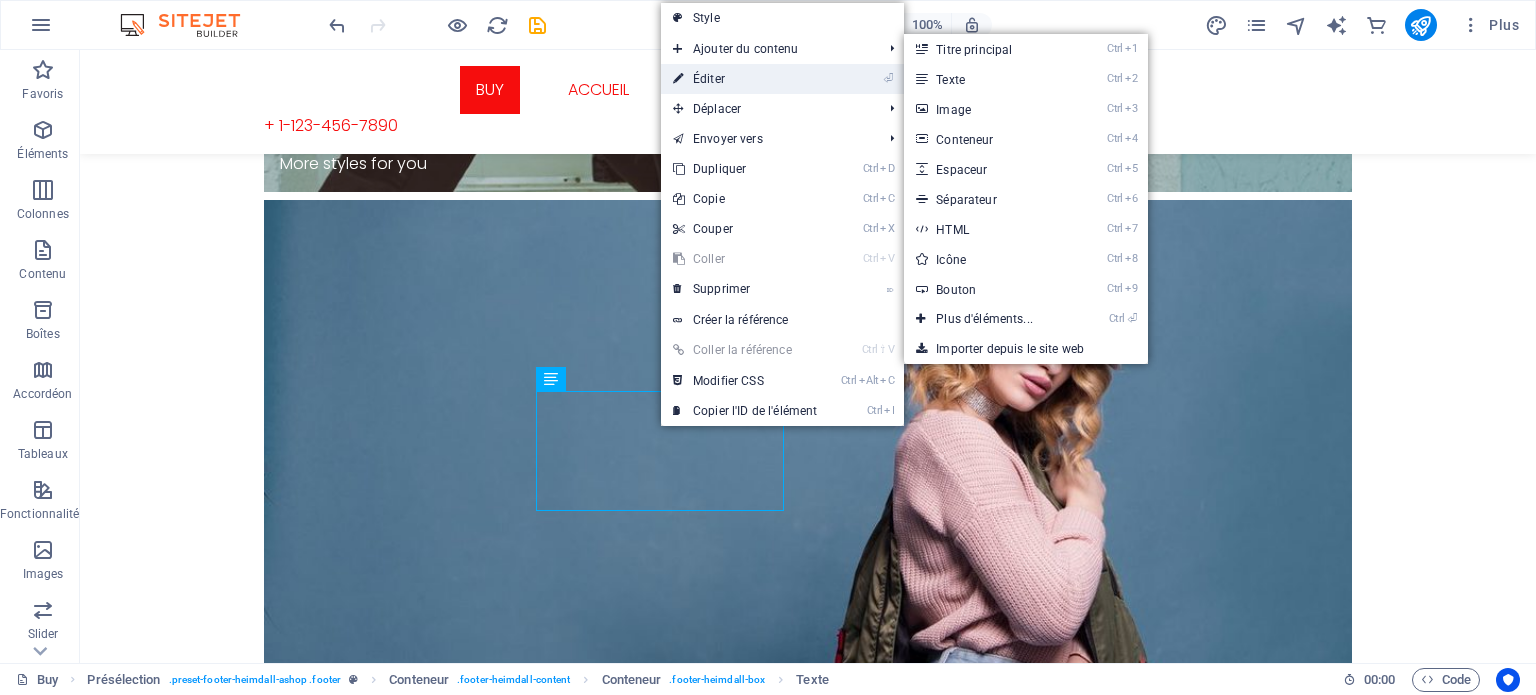 click on "⏎  Éditer" at bounding box center [745, 79] 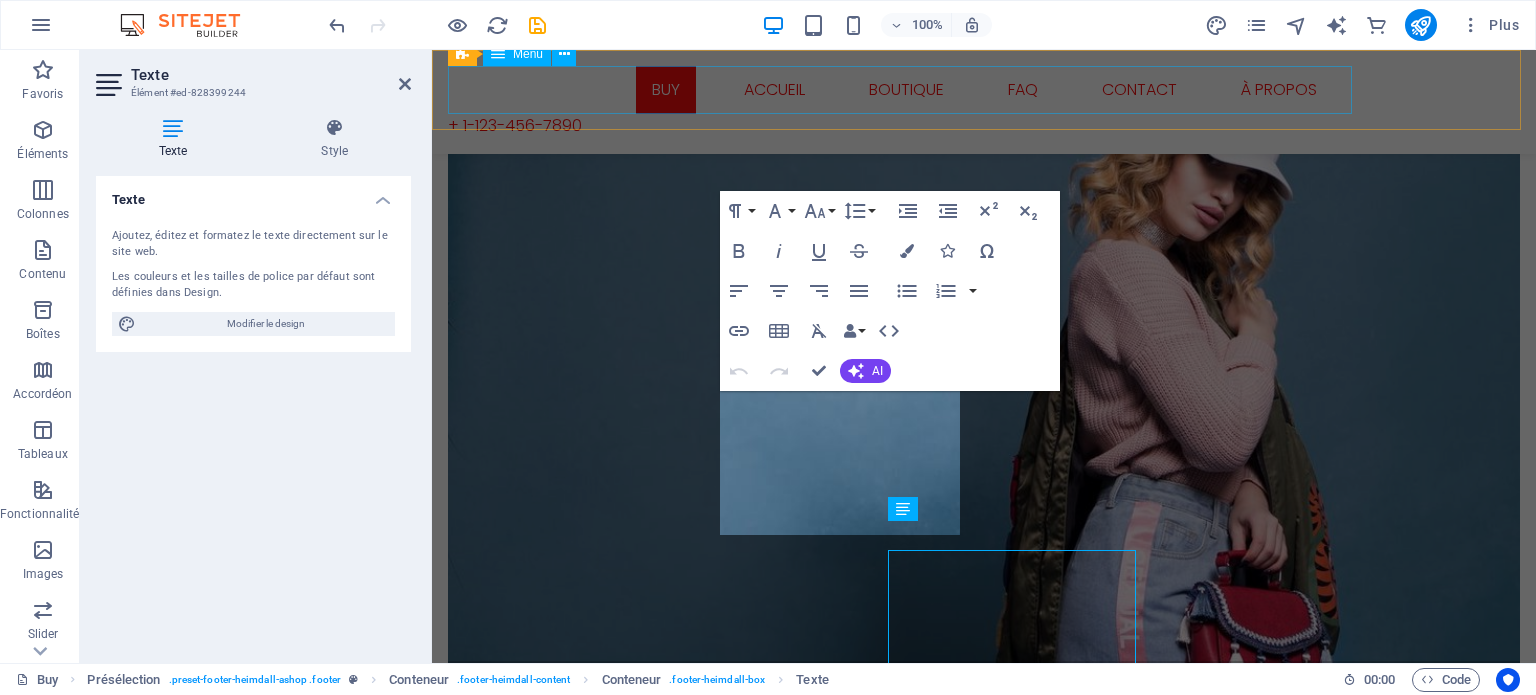 scroll, scrollTop: 2802, scrollLeft: 0, axis: vertical 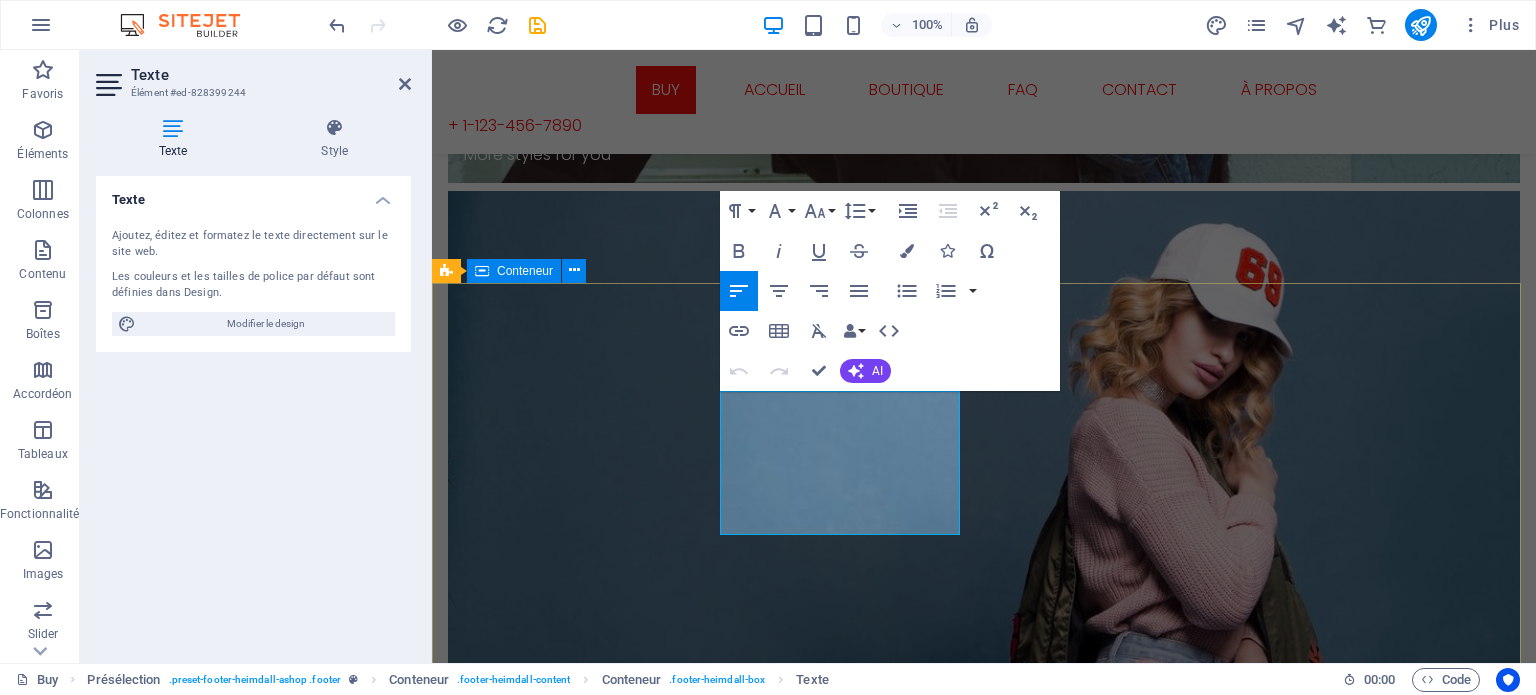drag, startPoint x: 898, startPoint y: 526, endPoint x: 716, endPoint y: 386, distance: 229.61707 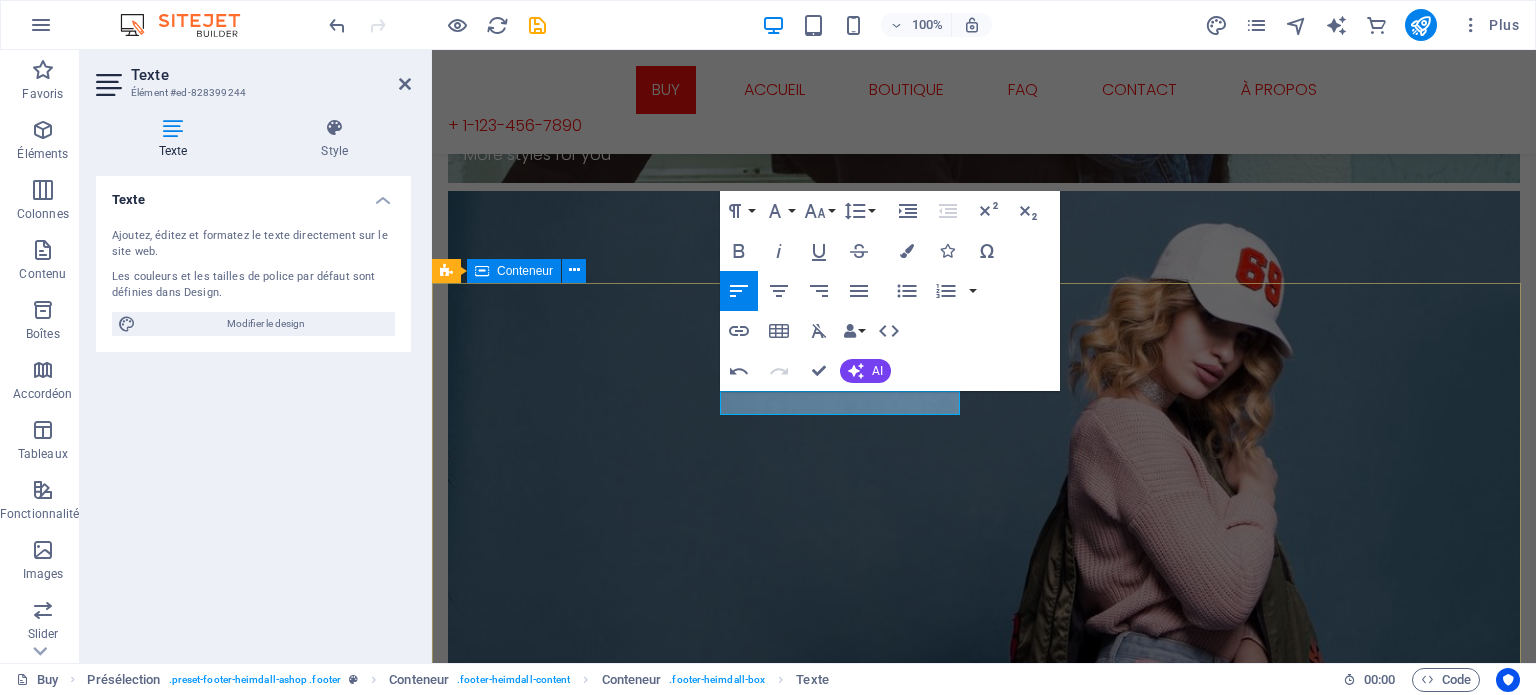 type 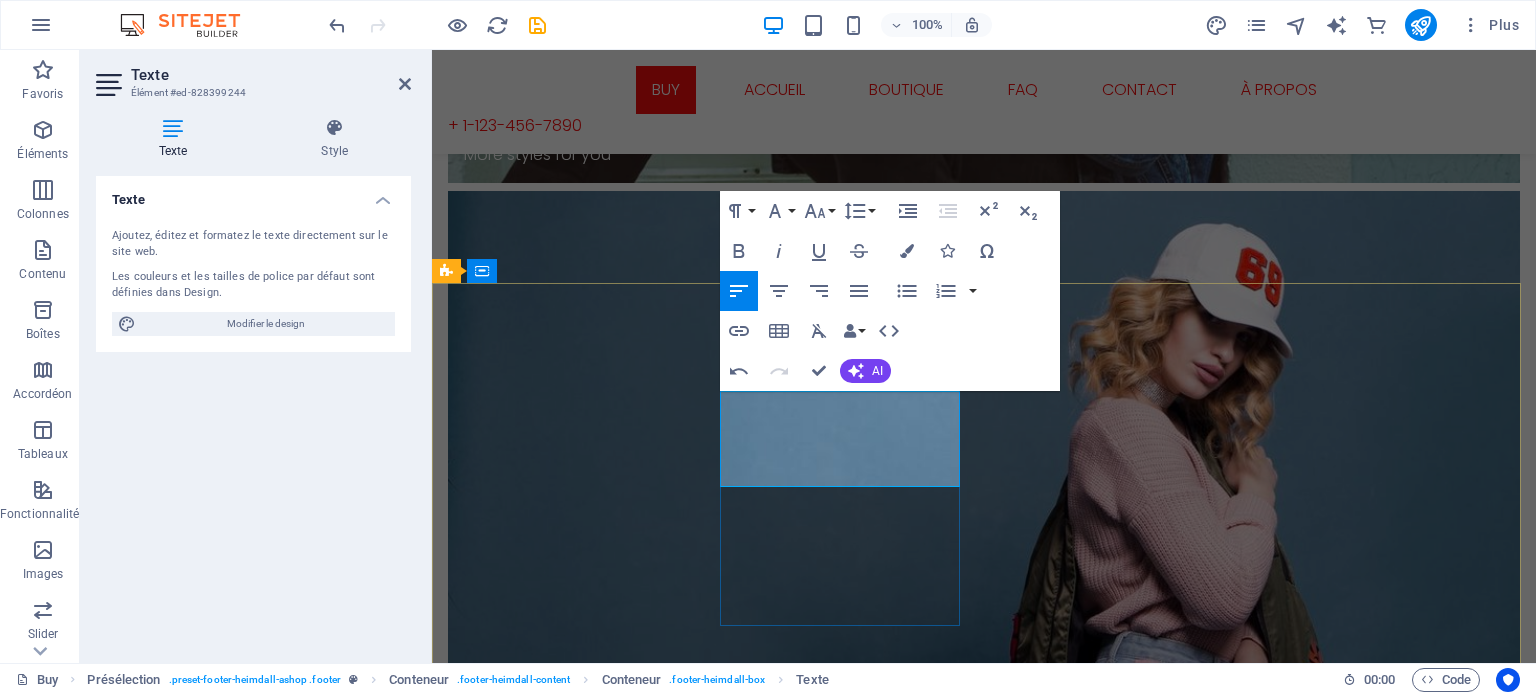 click on "[CITY]" at bounding box center [984, 4081] 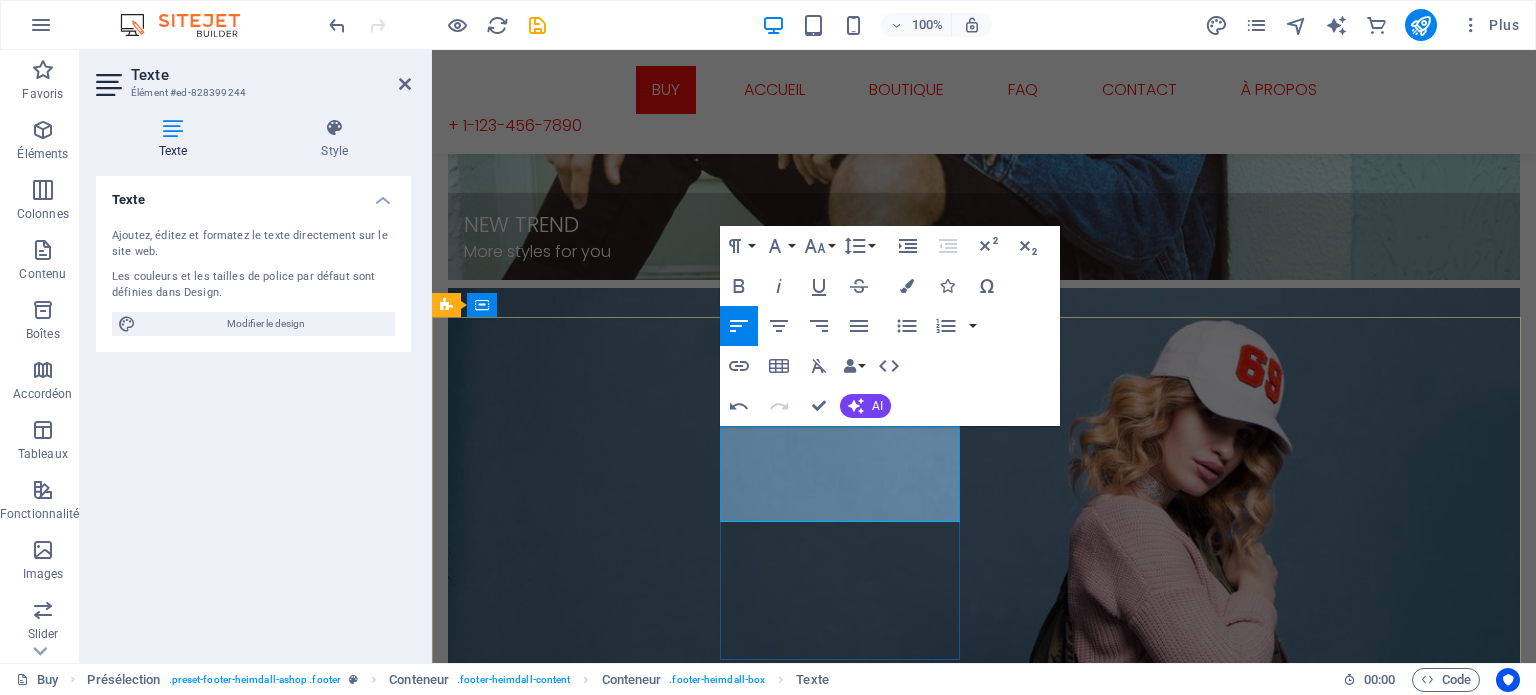 scroll, scrollTop: 2702, scrollLeft: 0, axis: vertical 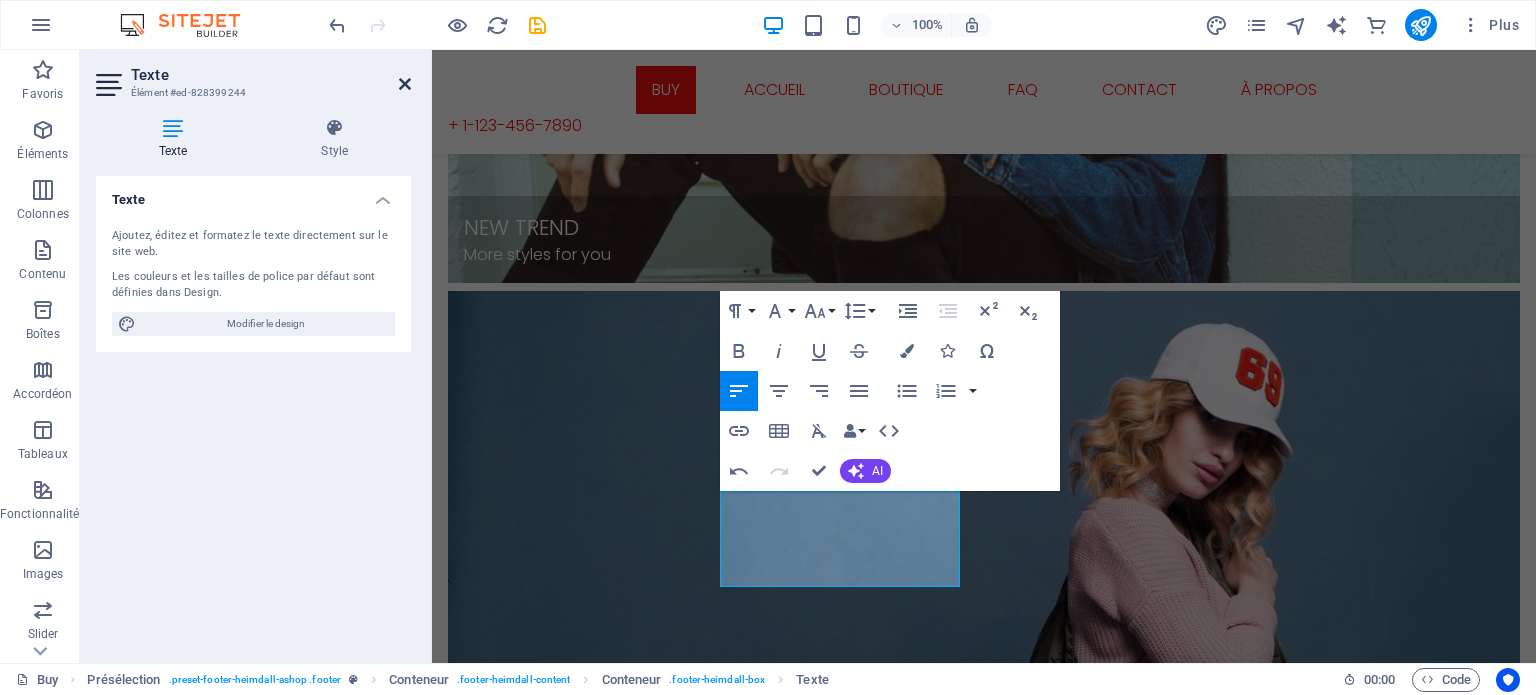 click at bounding box center [405, 84] 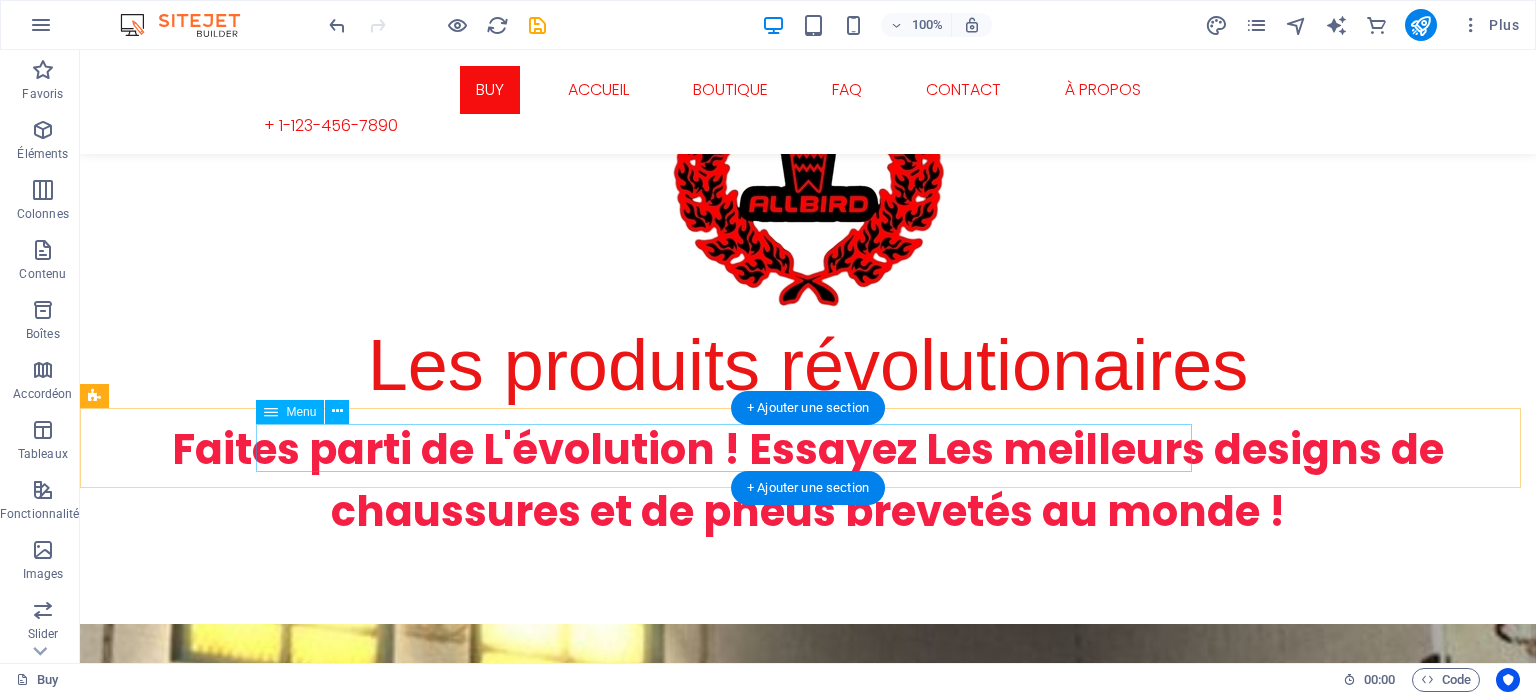 scroll, scrollTop: 0, scrollLeft: 0, axis: both 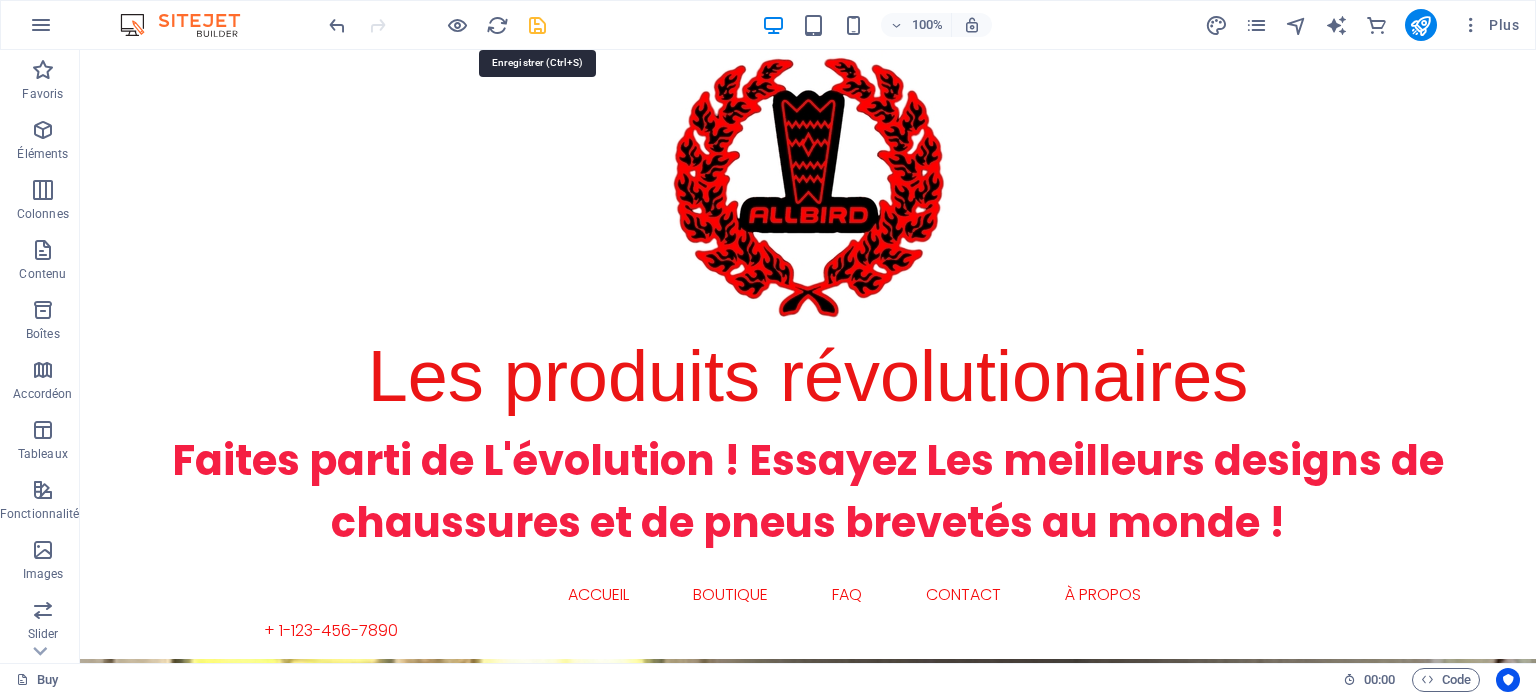 click at bounding box center (537, 25) 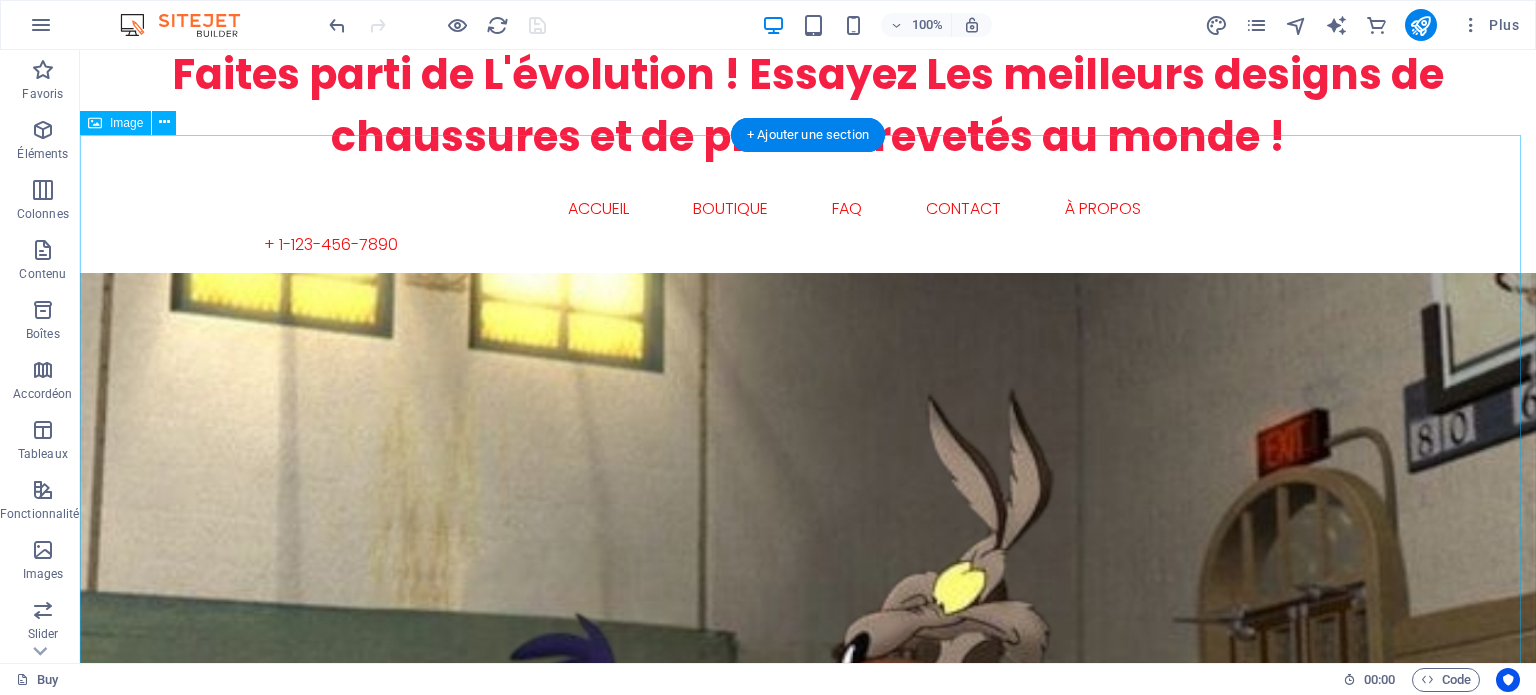scroll, scrollTop: 100, scrollLeft: 0, axis: vertical 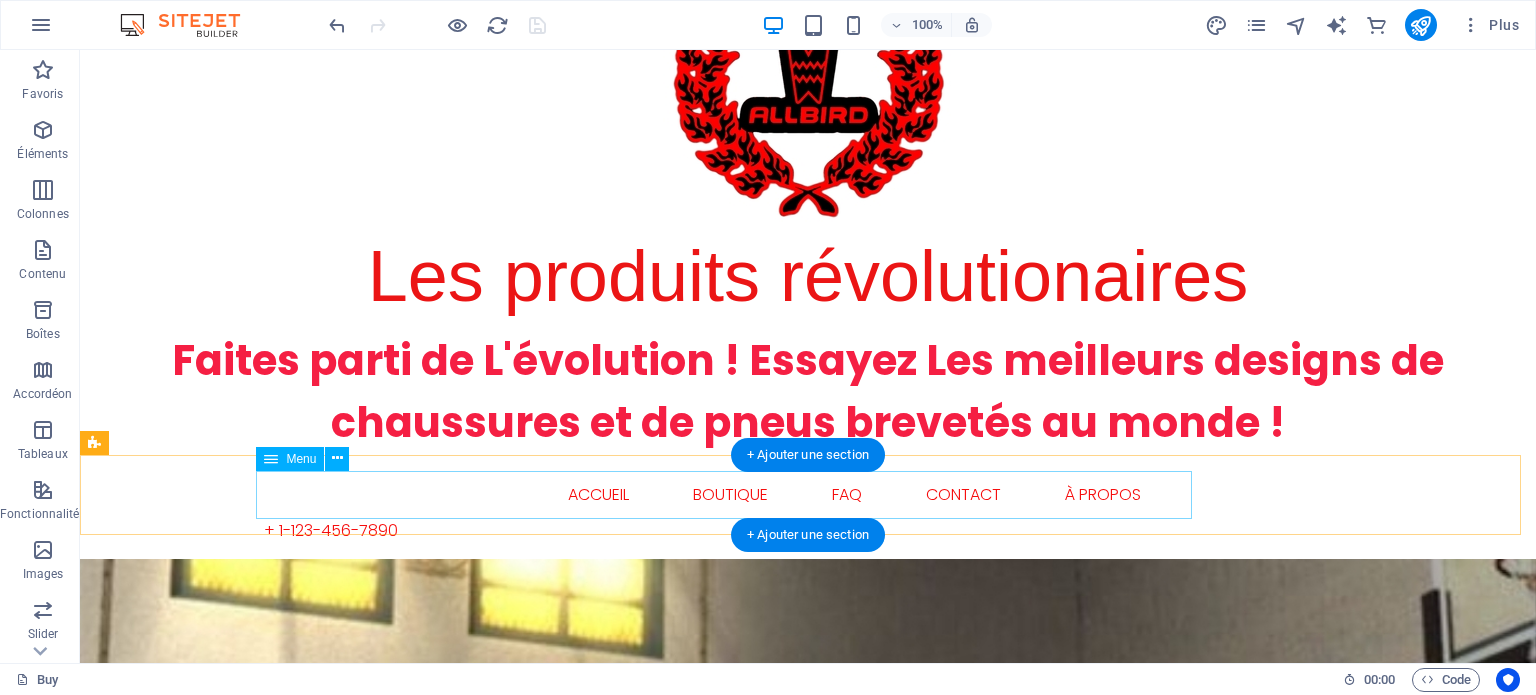 click on "BUY ACCUEIL BOUTIQUE FAQ CONTACT À PROPOS" at bounding box center [808, 495] 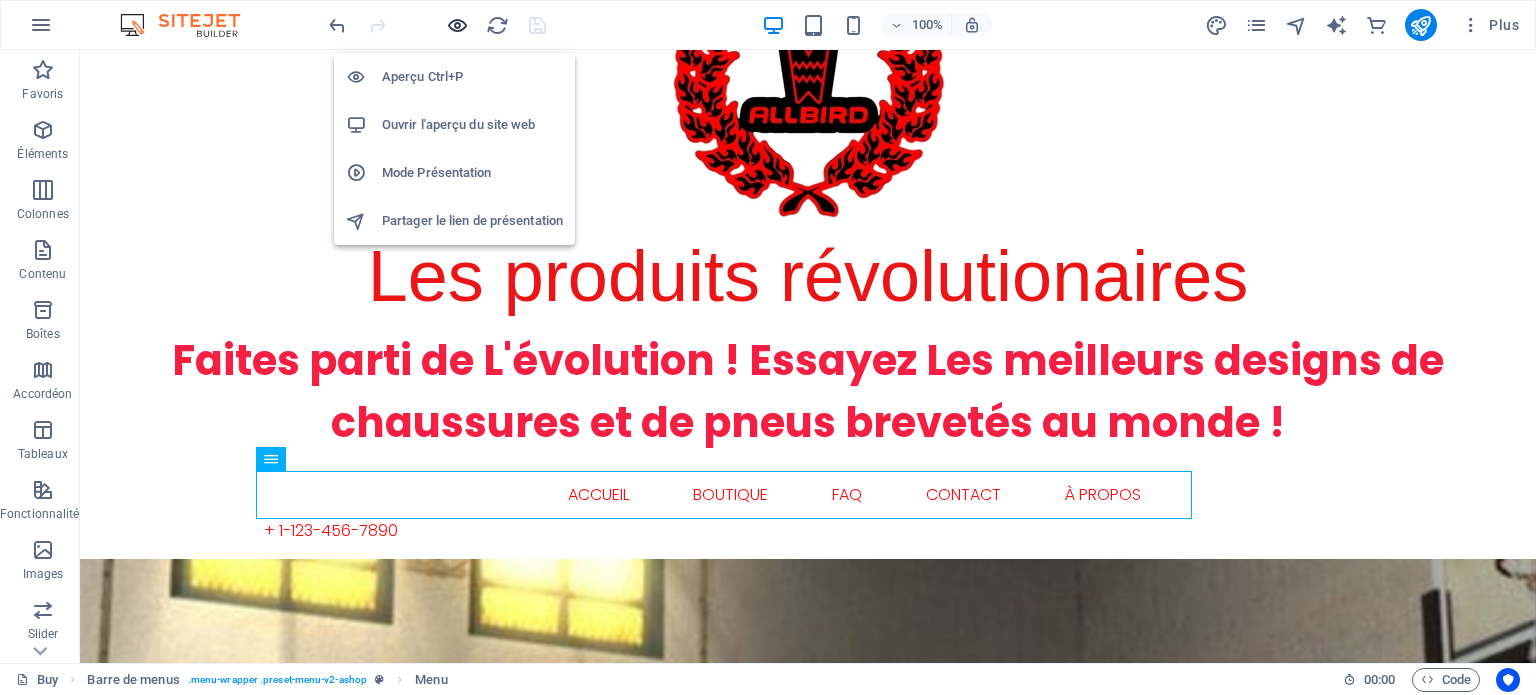 click at bounding box center [457, 25] 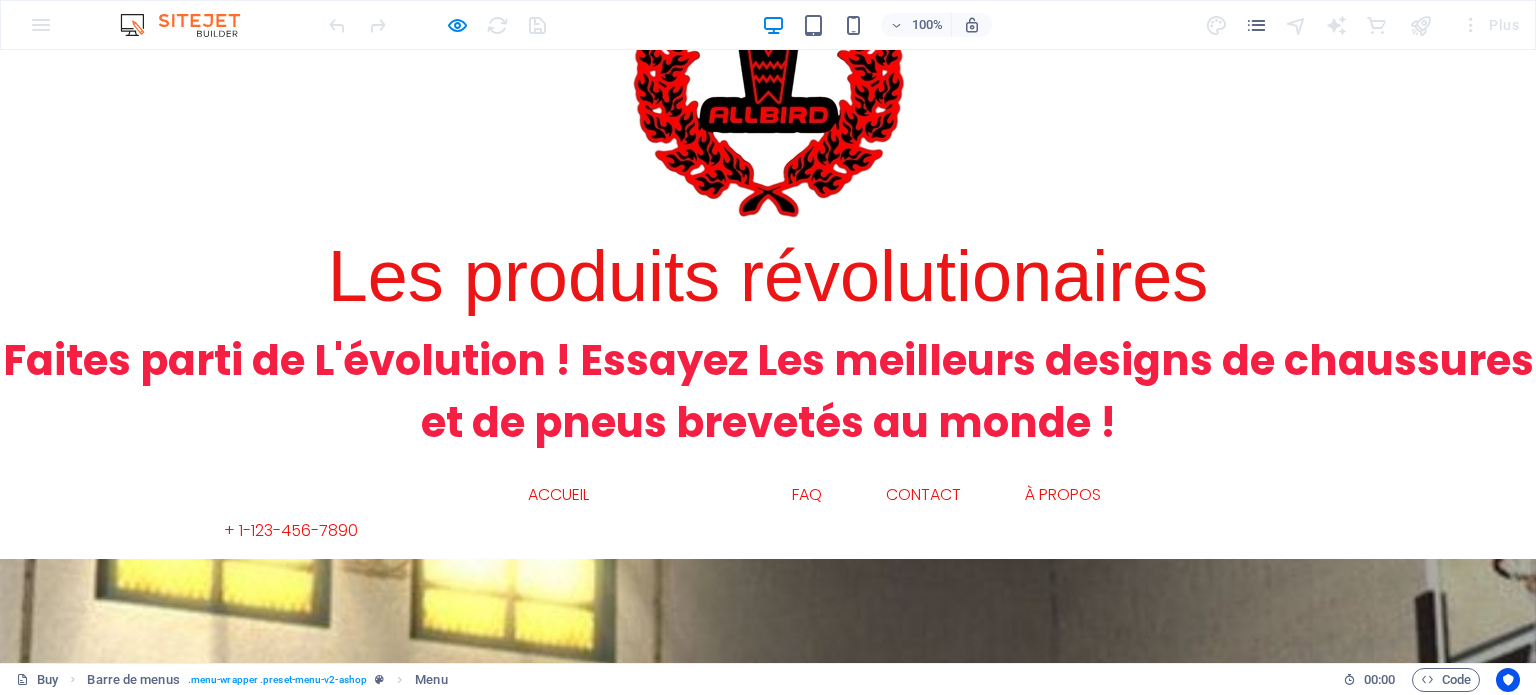 click on "BOUTIQUE" at bounding box center (690, 495) 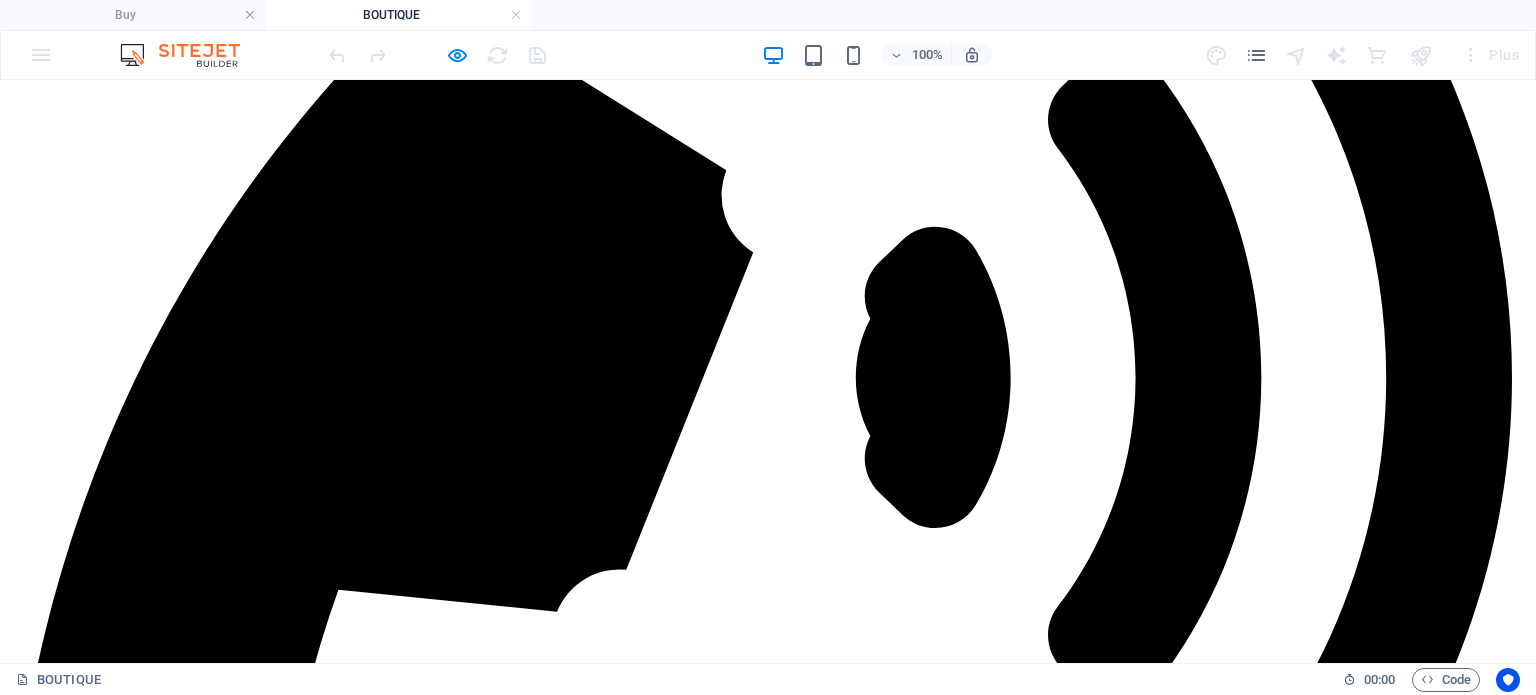 scroll, scrollTop: 0, scrollLeft: 0, axis: both 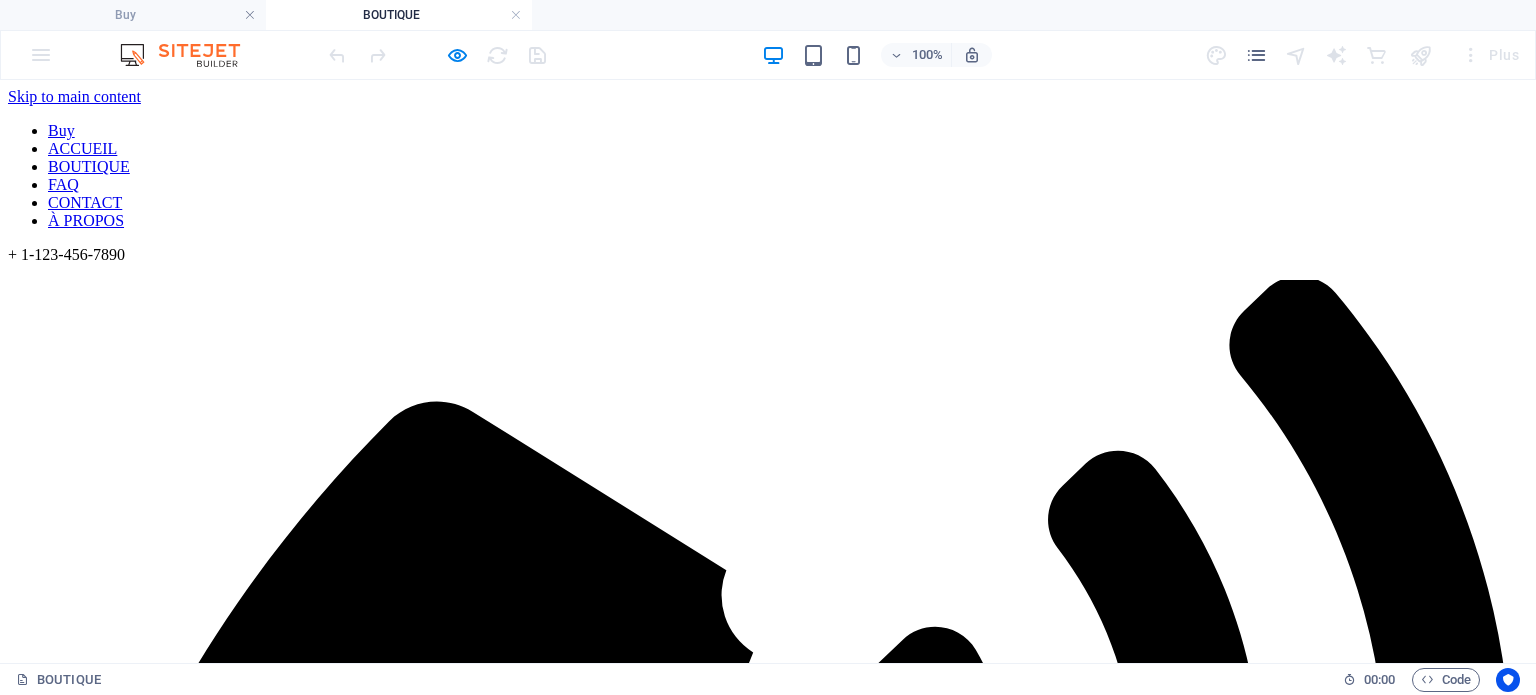 click on "BUY ACCUEIL BOUTIQUE FAQ CONTACT À PROPOS" at bounding box center (768, 176) 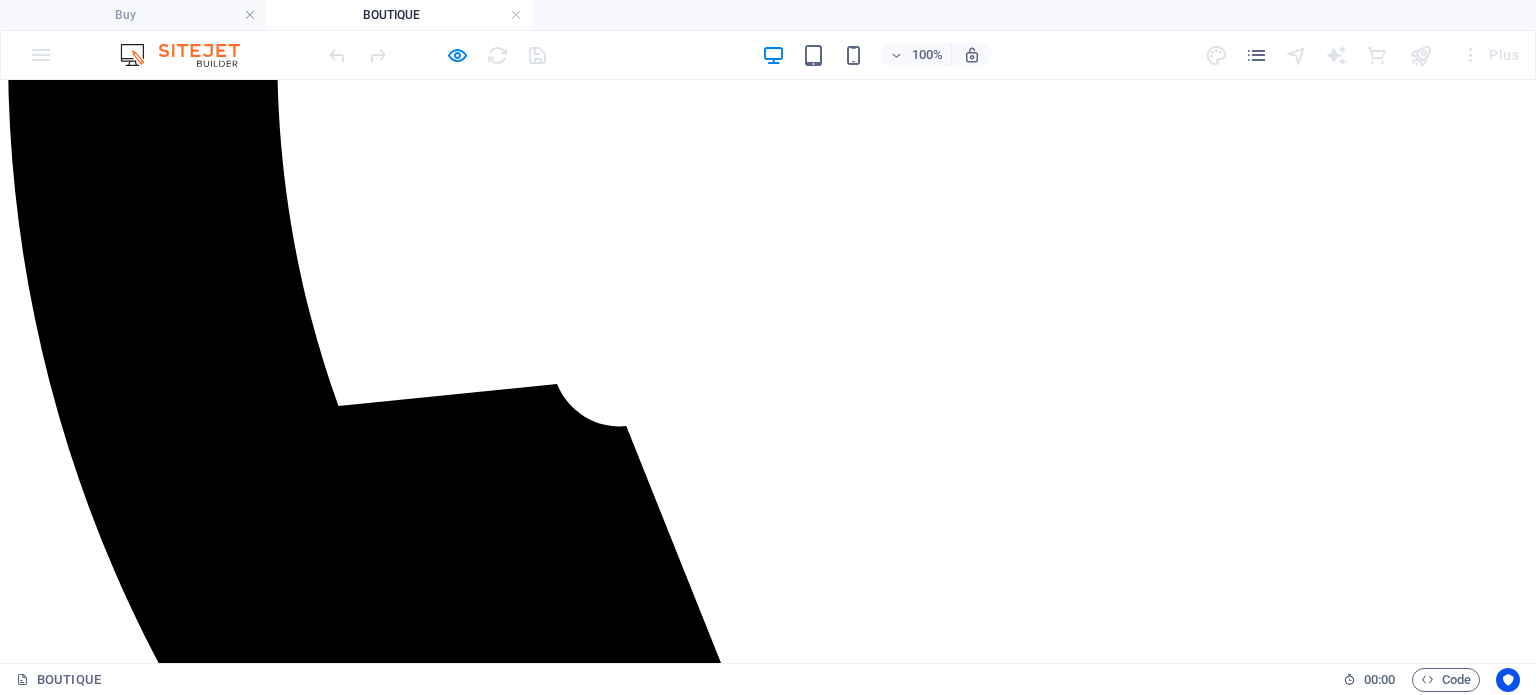 scroll, scrollTop: 1300, scrollLeft: 0, axis: vertical 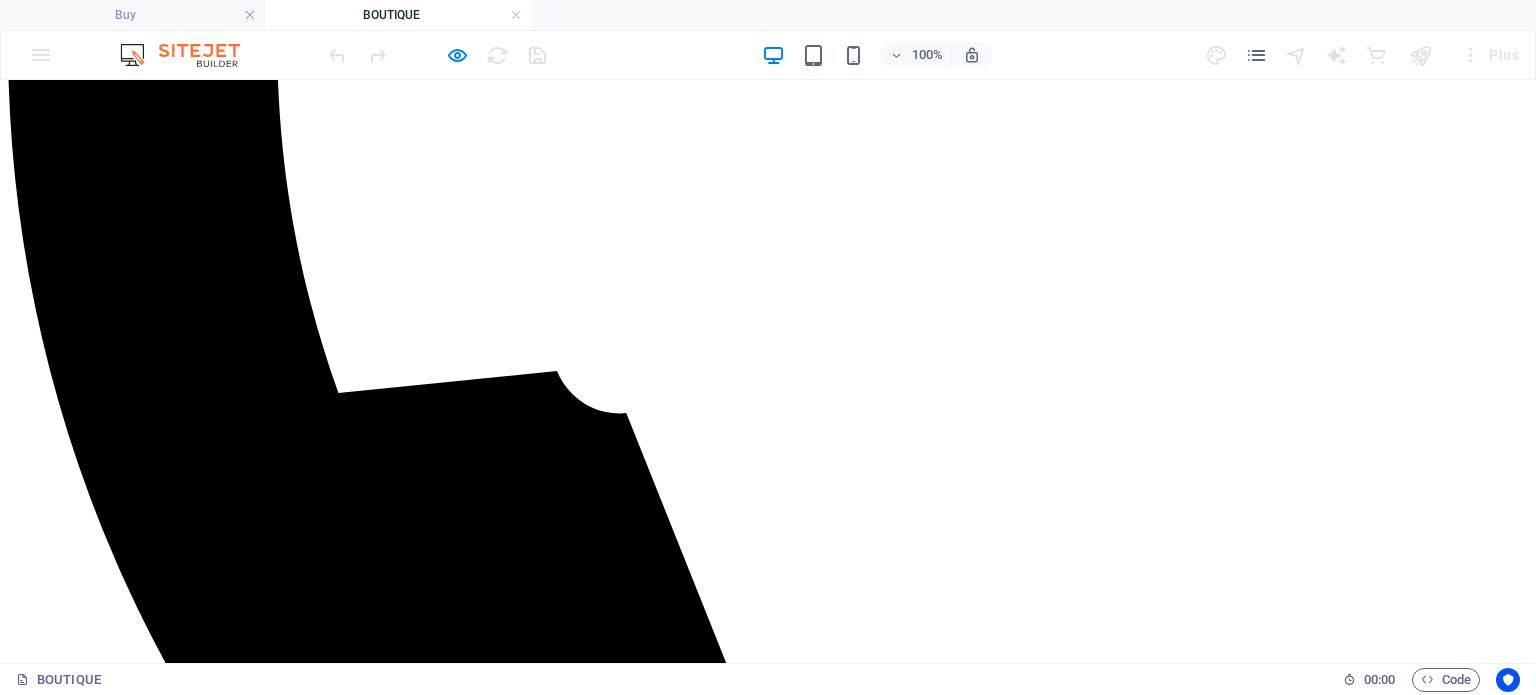 click on "BUY ACCUEIL BOUTIQUE FAQ CONTACT À PROPOS" at bounding box center [768, -1124] 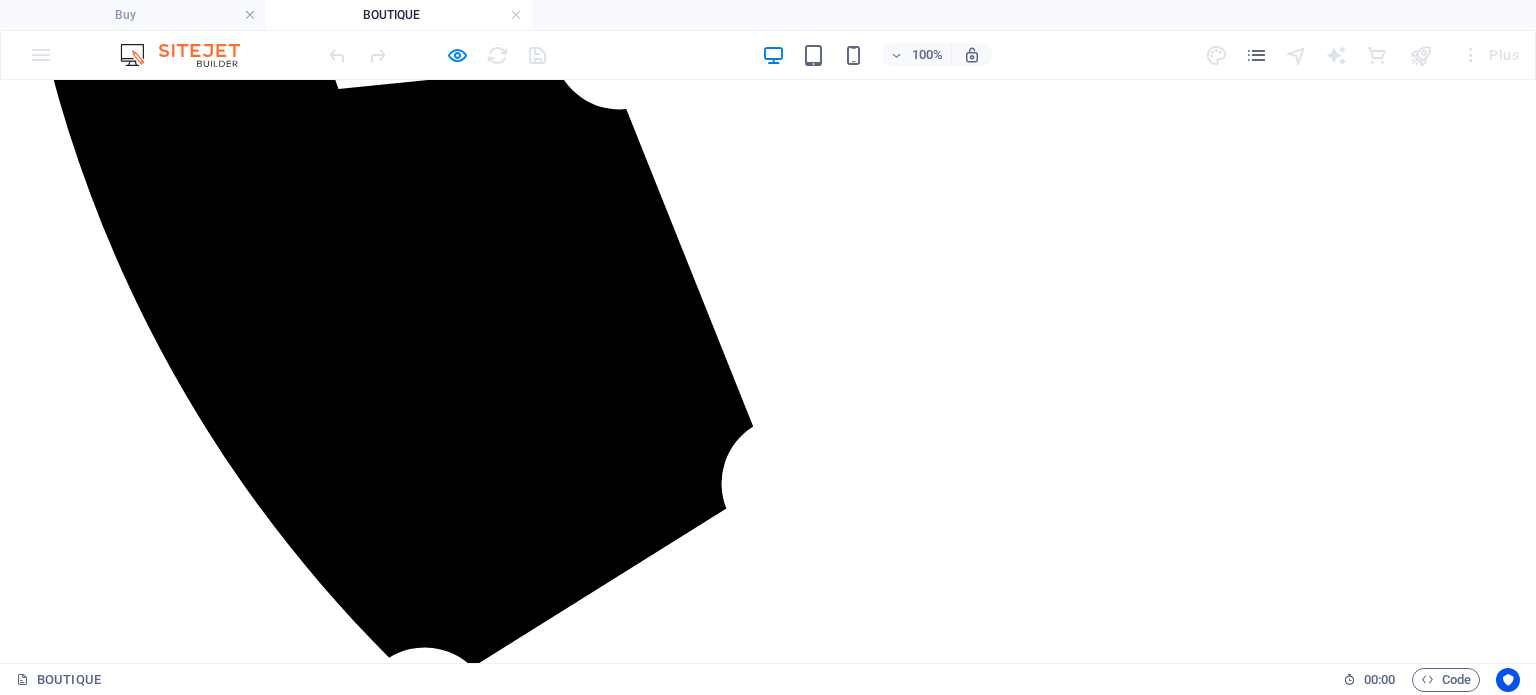 scroll, scrollTop: 1610, scrollLeft: 0, axis: vertical 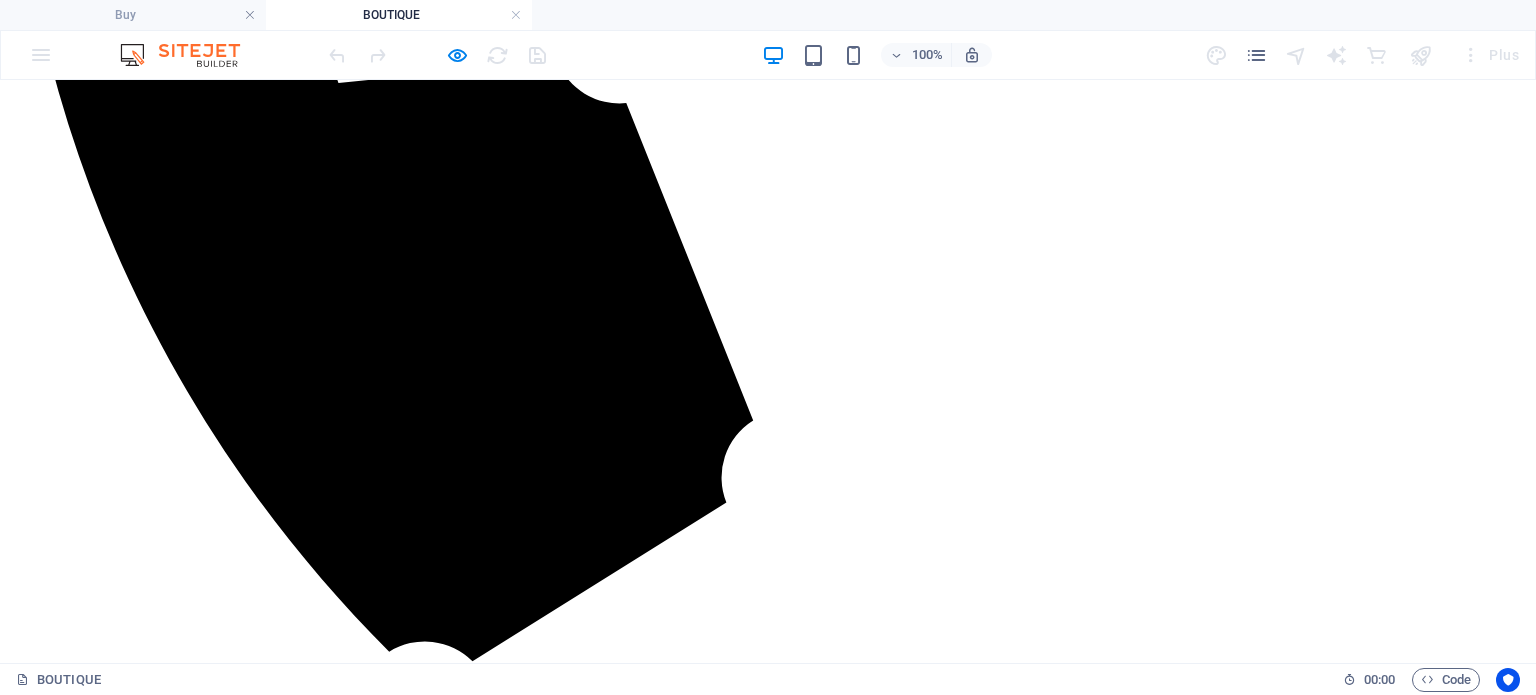 click on "BUY ACCUEIL BOUTIQUE FAQ CONTACT À PROPOS" at bounding box center (768, -1434) 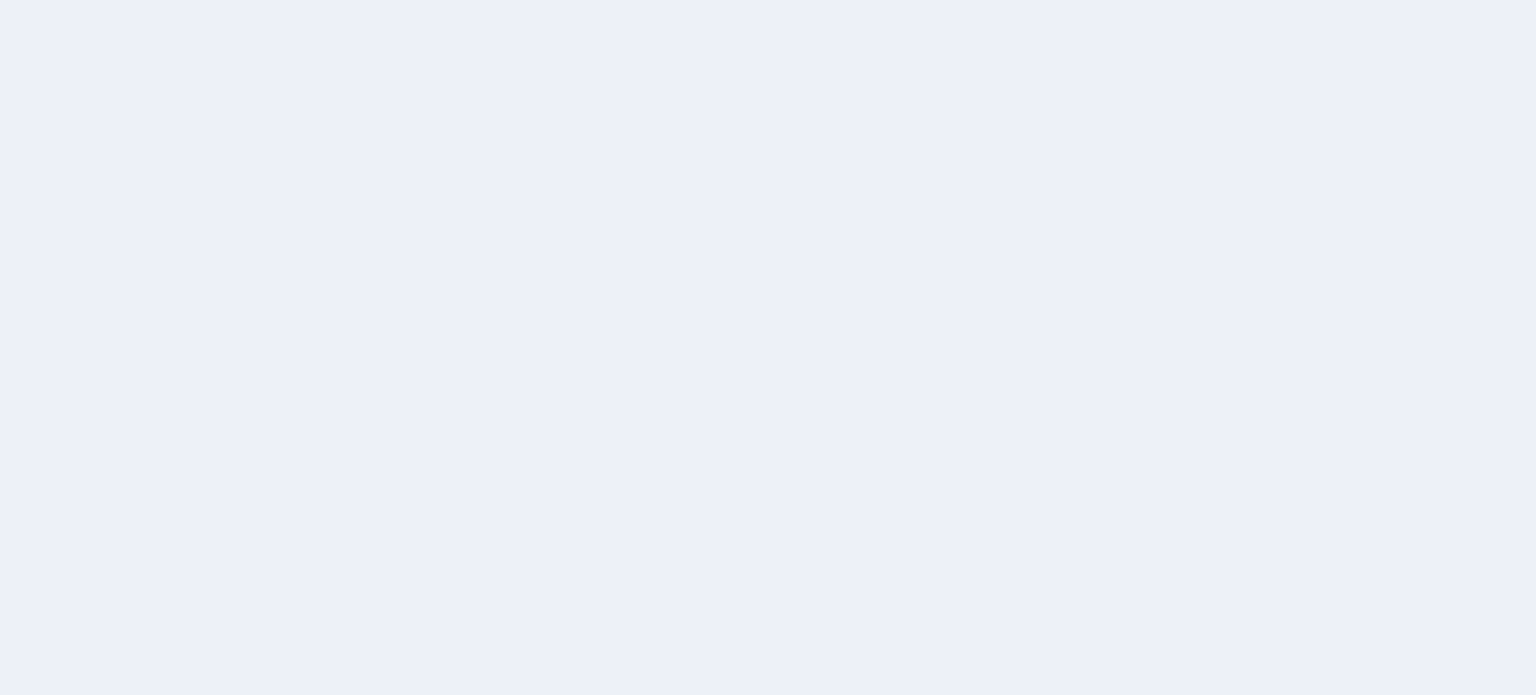 scroll, scrollTop: 0, scrollLeft: 0, axis: both 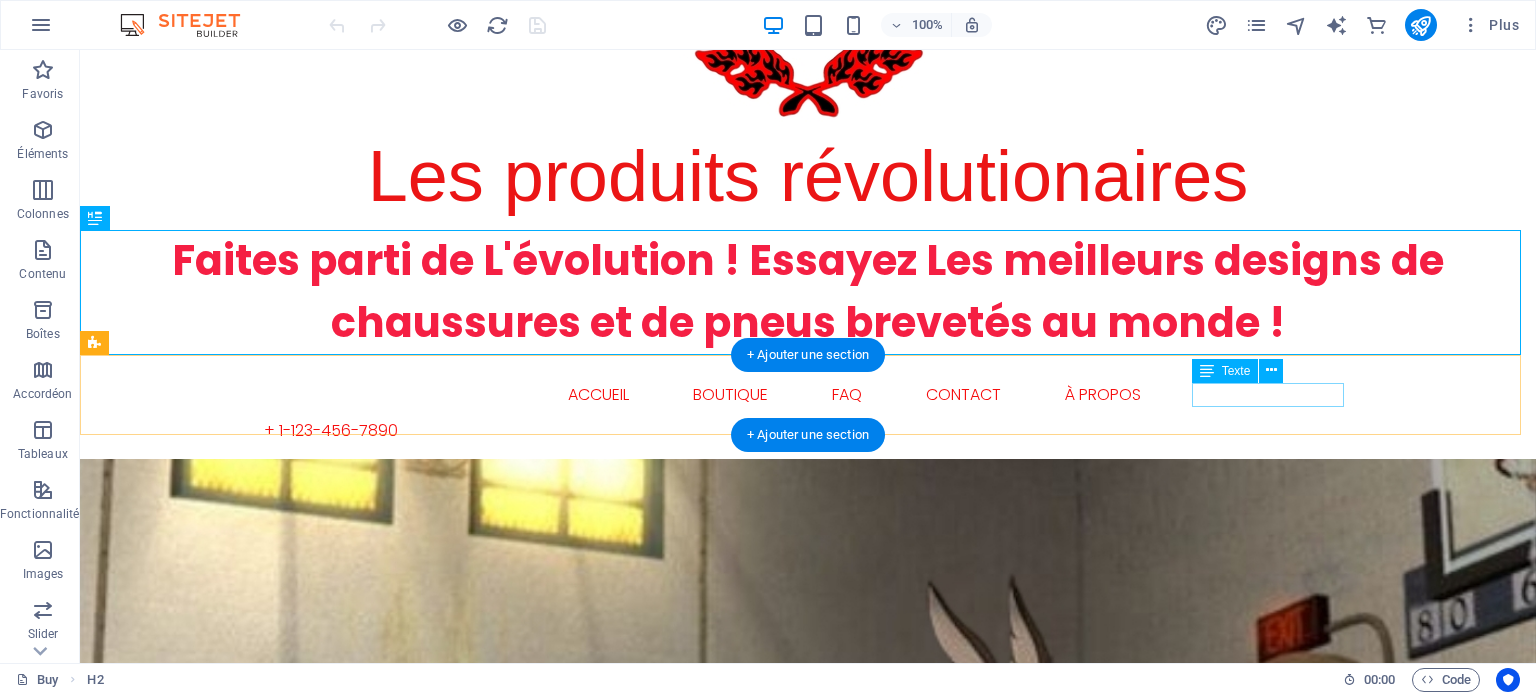 click on "+ 1-123-456-7890" at bounding box center (808, 431) 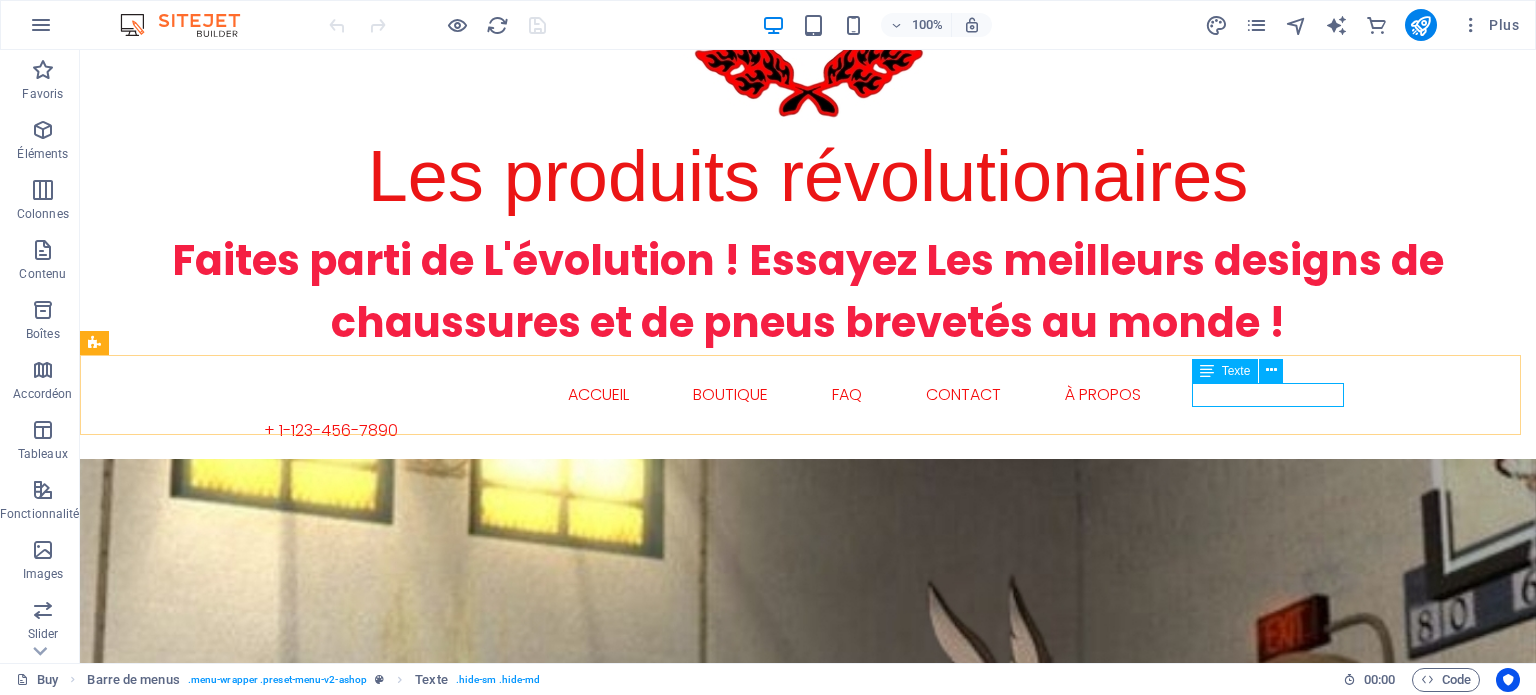 click on "Texte" at bounding box center [1236, 371] 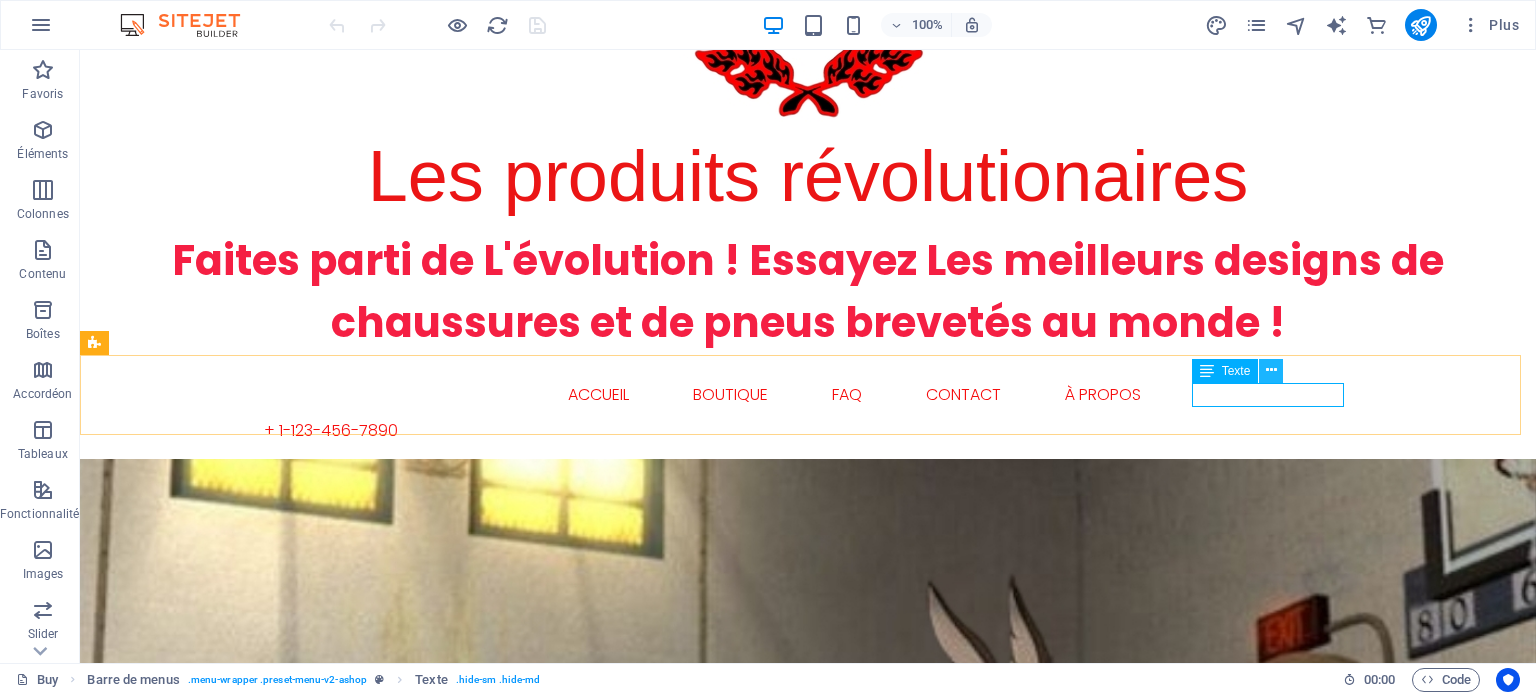 click at bounding box center [1271, 370] 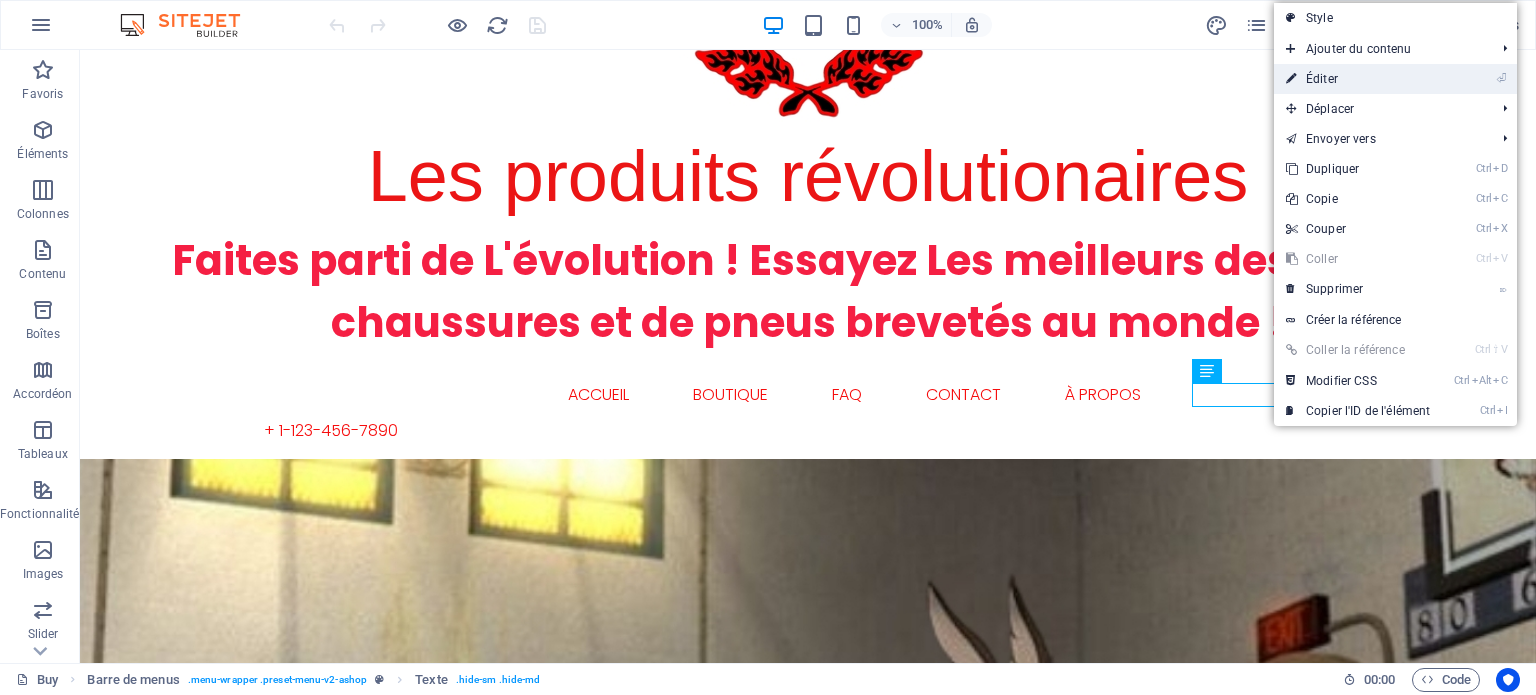 click on "⏎  Éditer" at bounding box center [1358, 79] 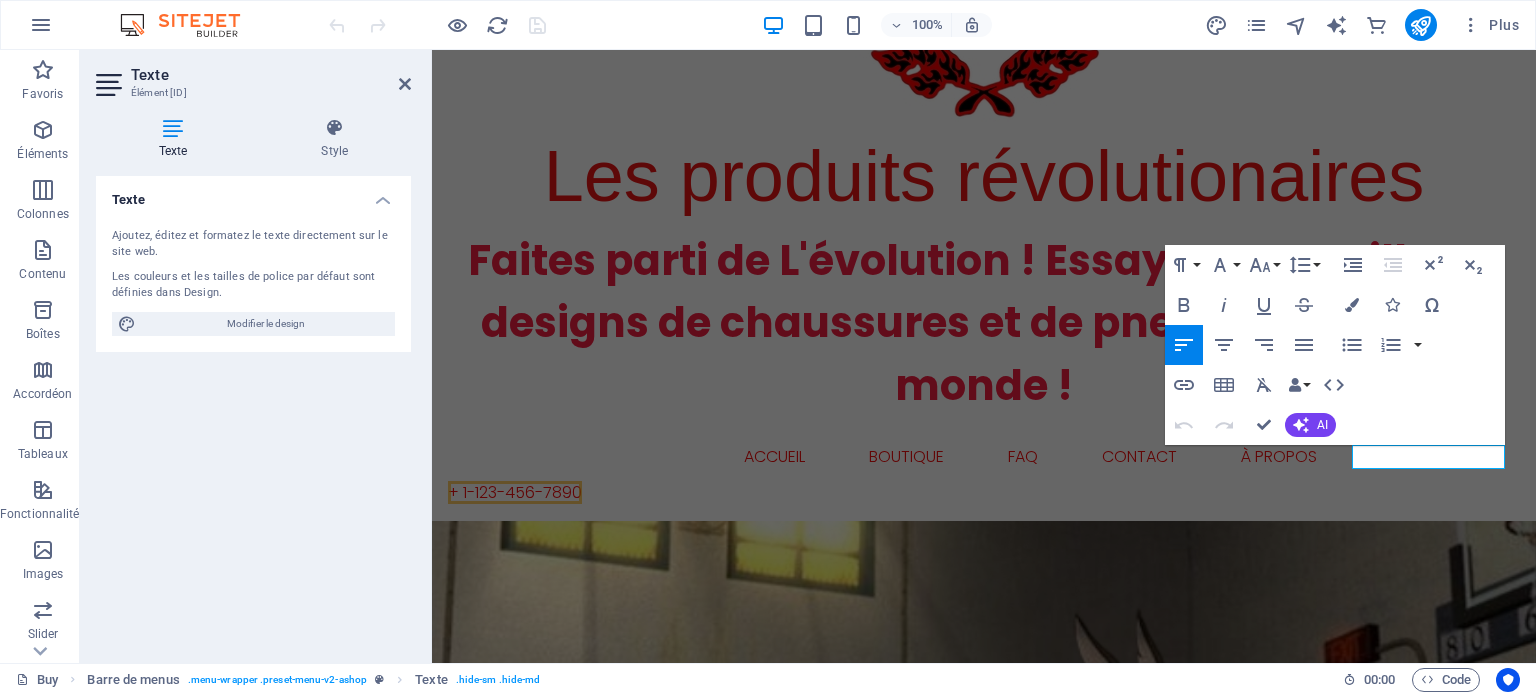 click on "Texte" at bounding box center (177, 139) 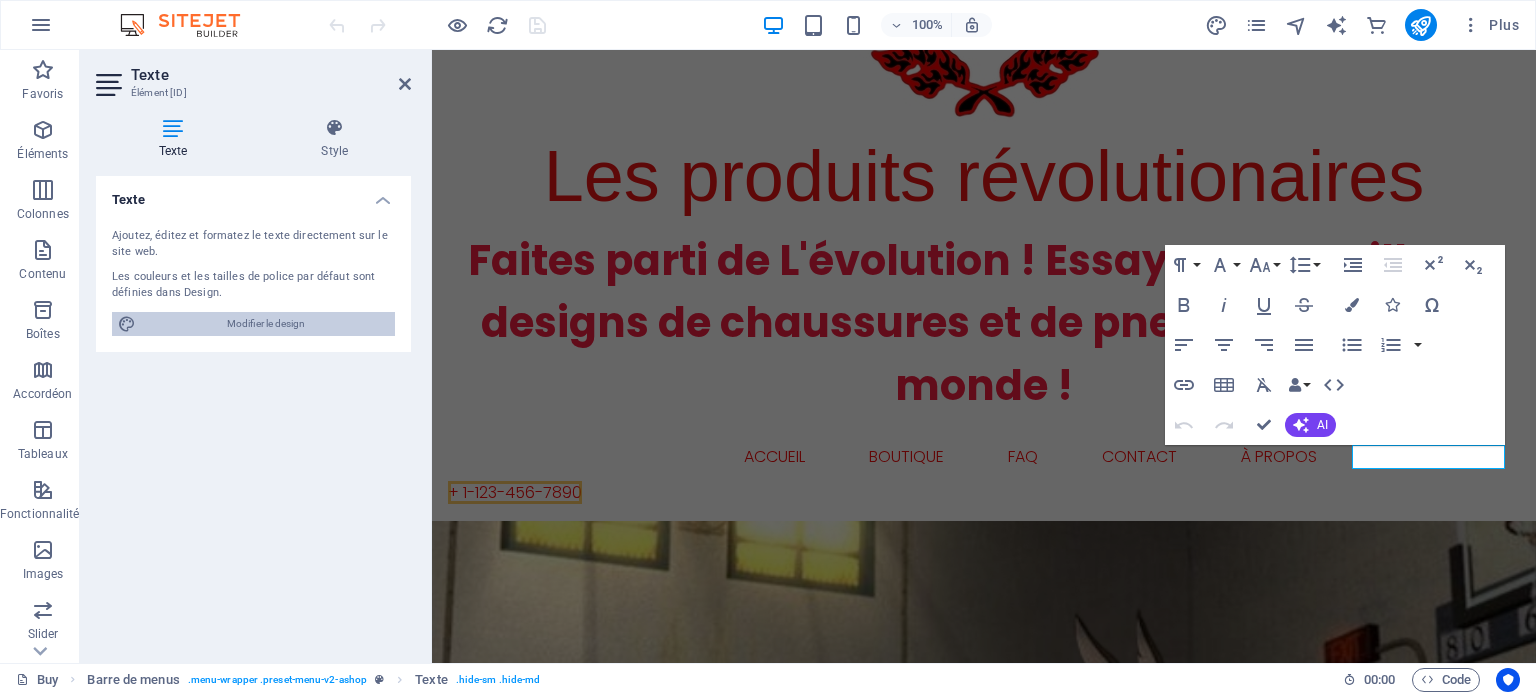 drag, startPoint x: 266, startPoint y: 327, endPoint x: 723, endPoint y: 393, distance: 461.74127 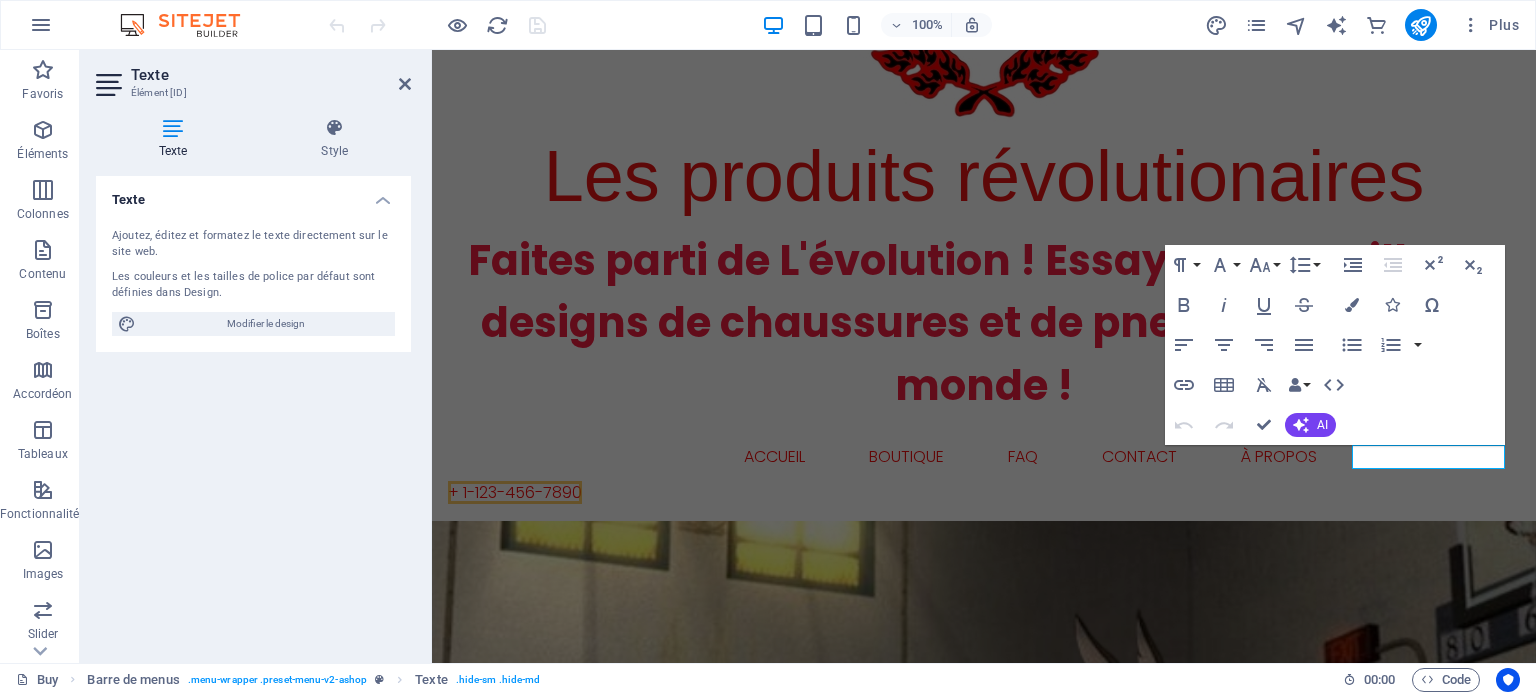 select on "px" 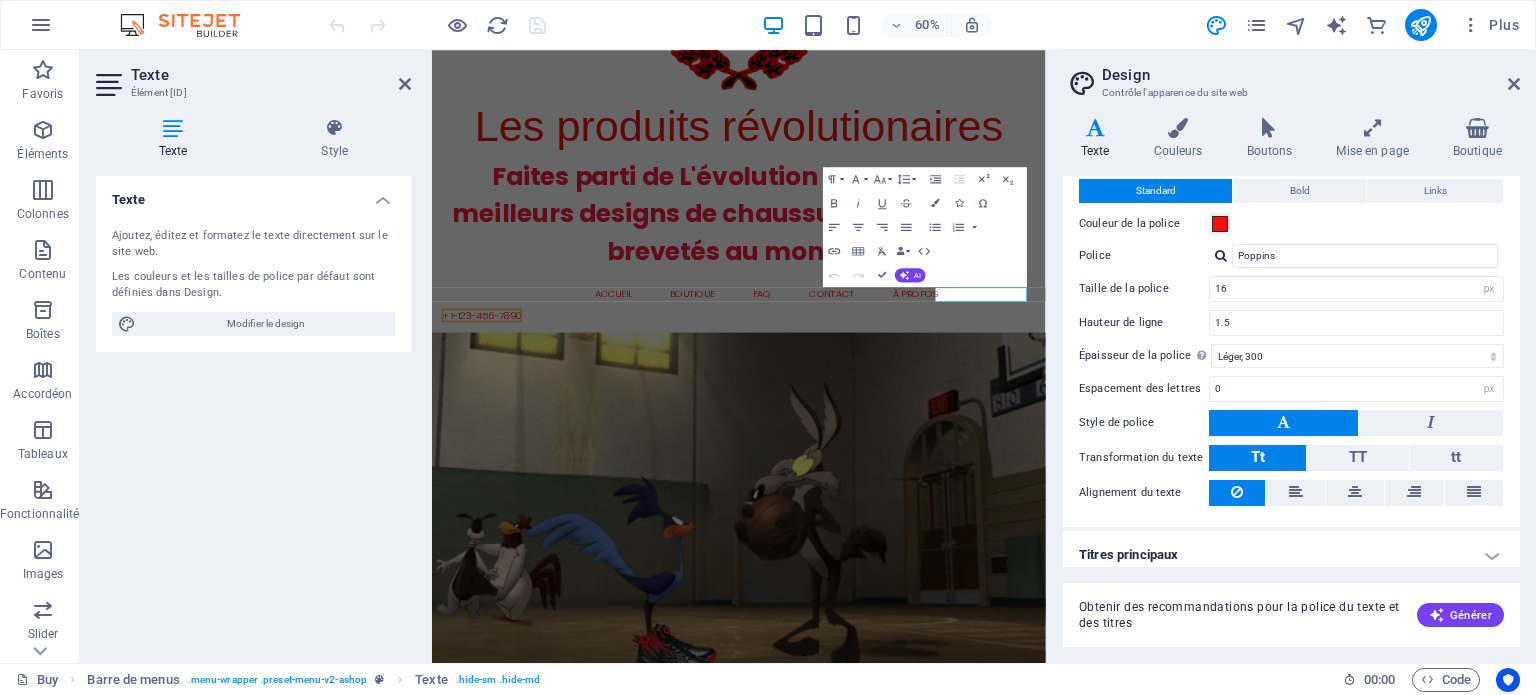 scroll, scrollTop: 61, scrollLeft: 0, axis: vertical 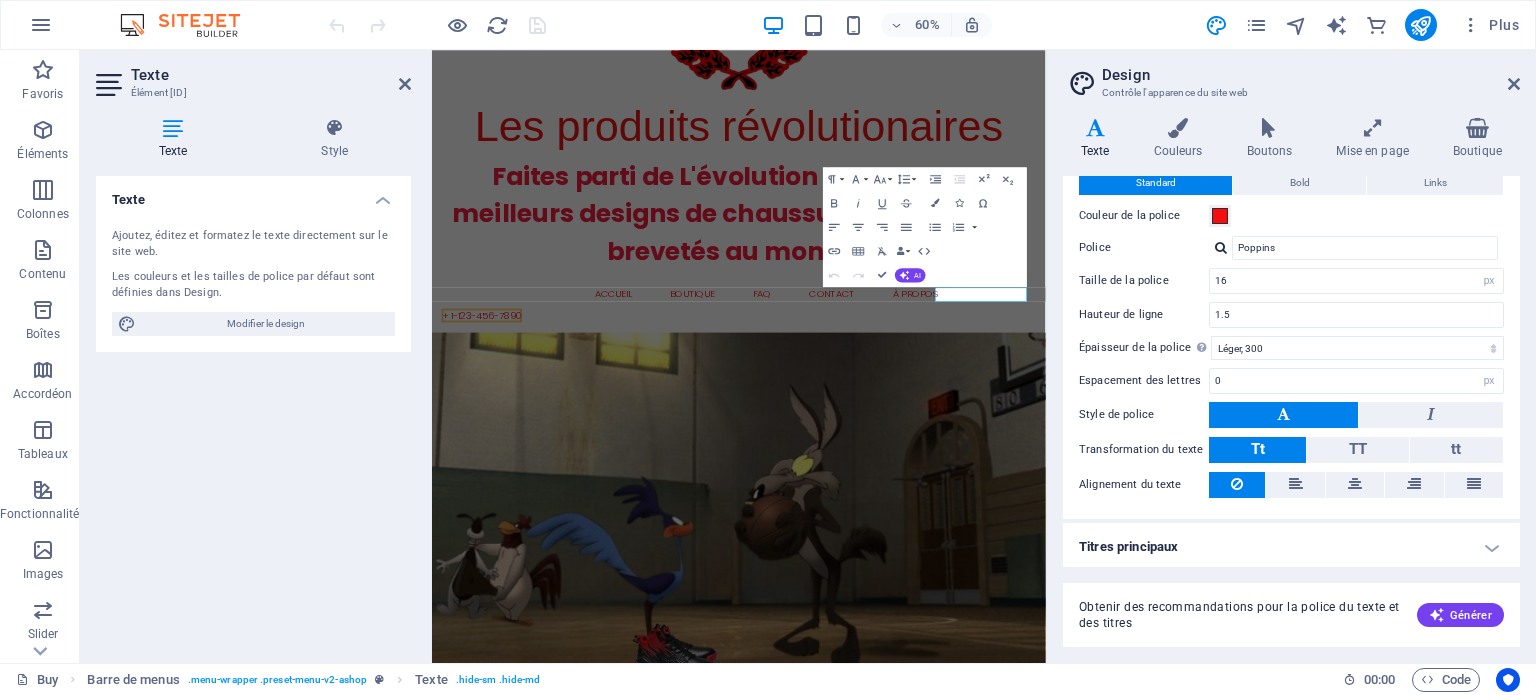 click on "Titres principaux" at bounding box center (1291, 547) 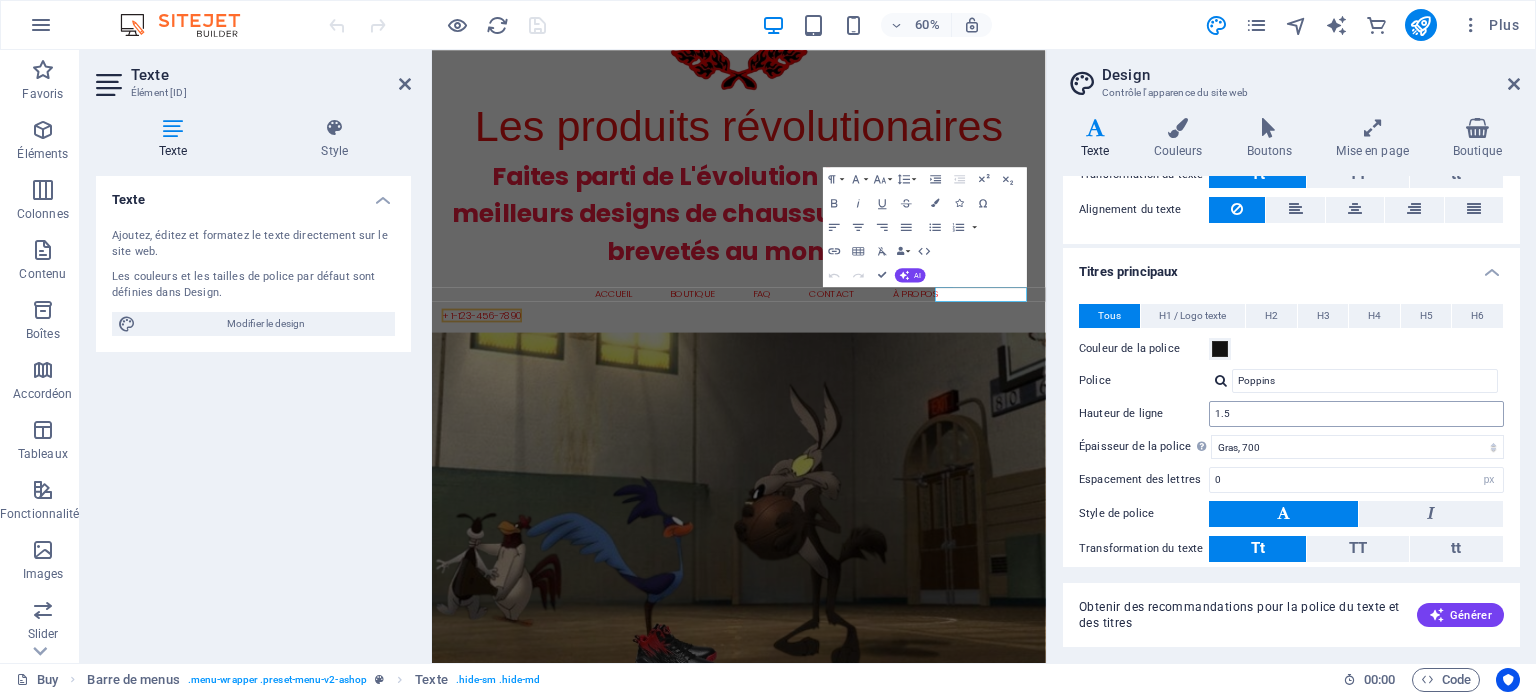 scroll, scrollTop: 0, scrollLeft: 0, axis: both 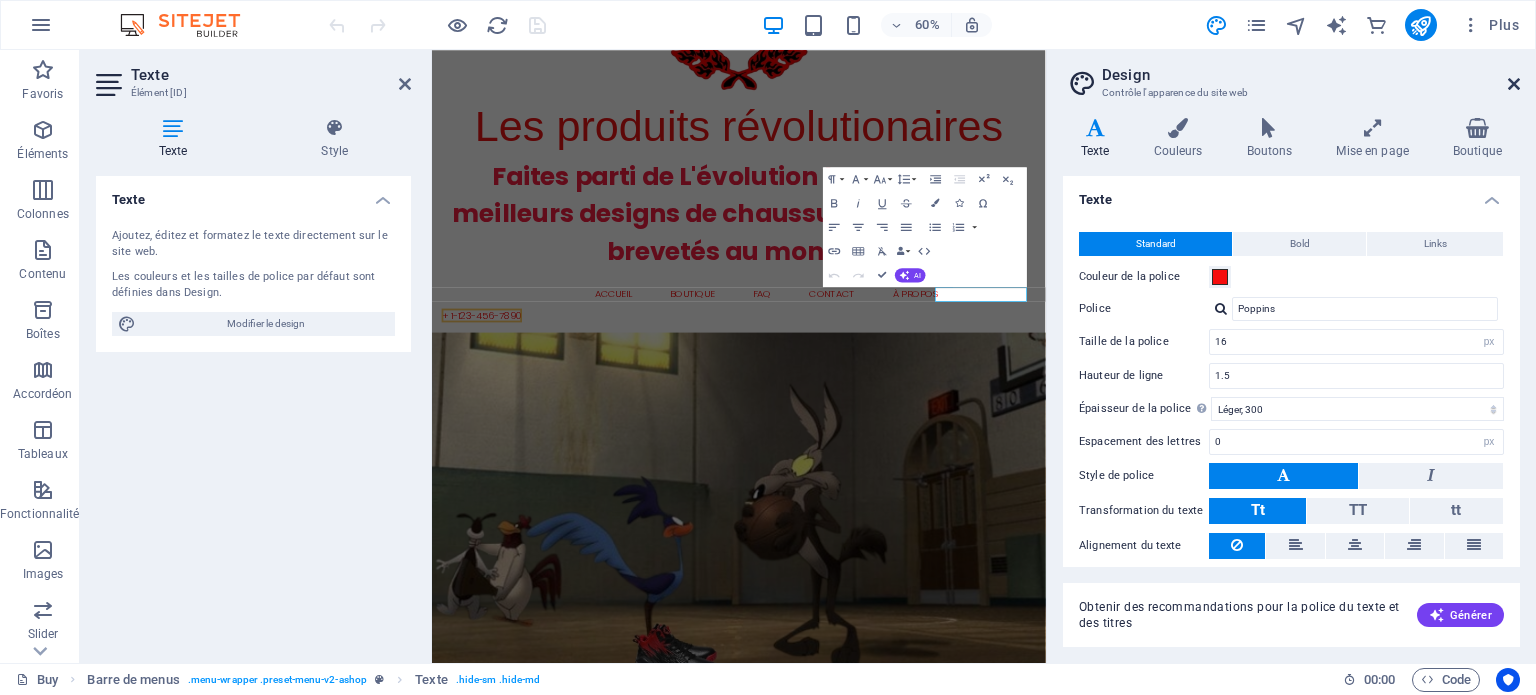 click at bounding box center (1514, 84) 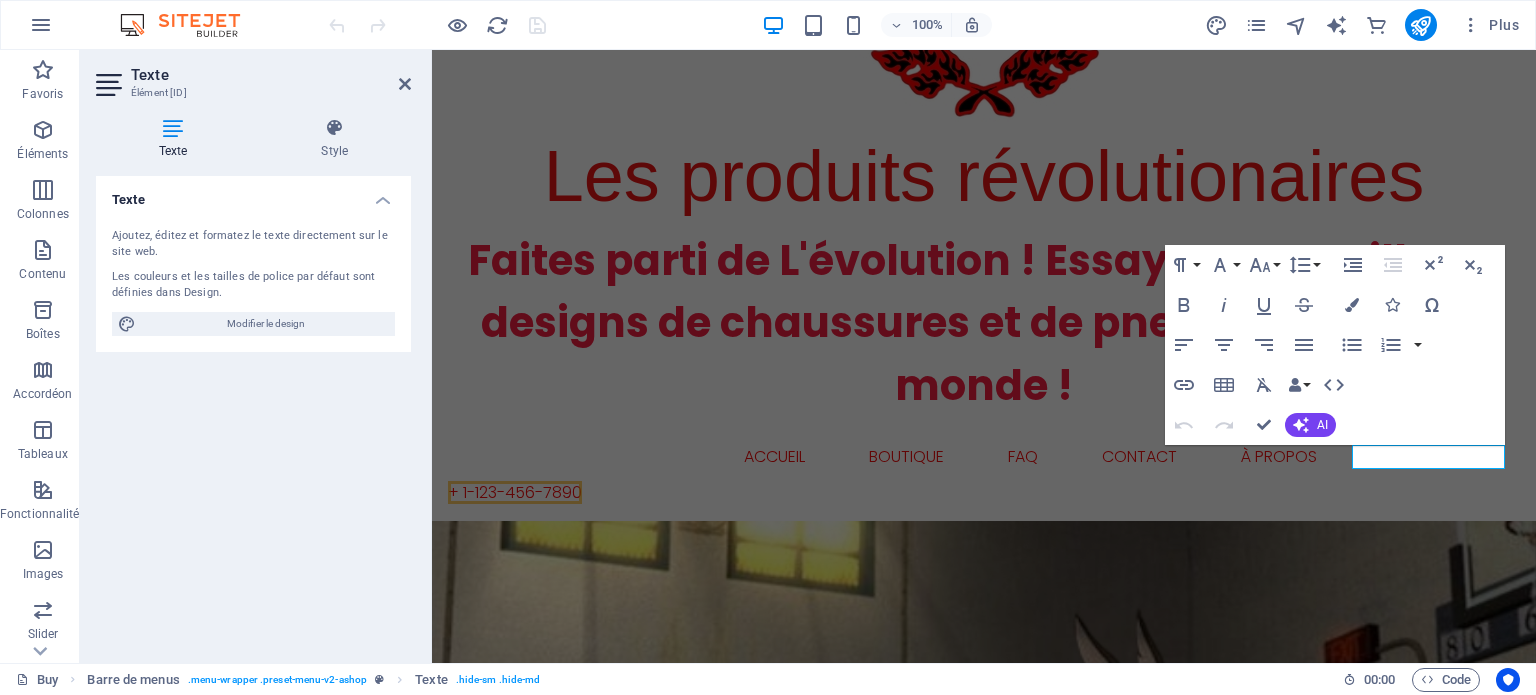 click at bounding box center (111, 85) 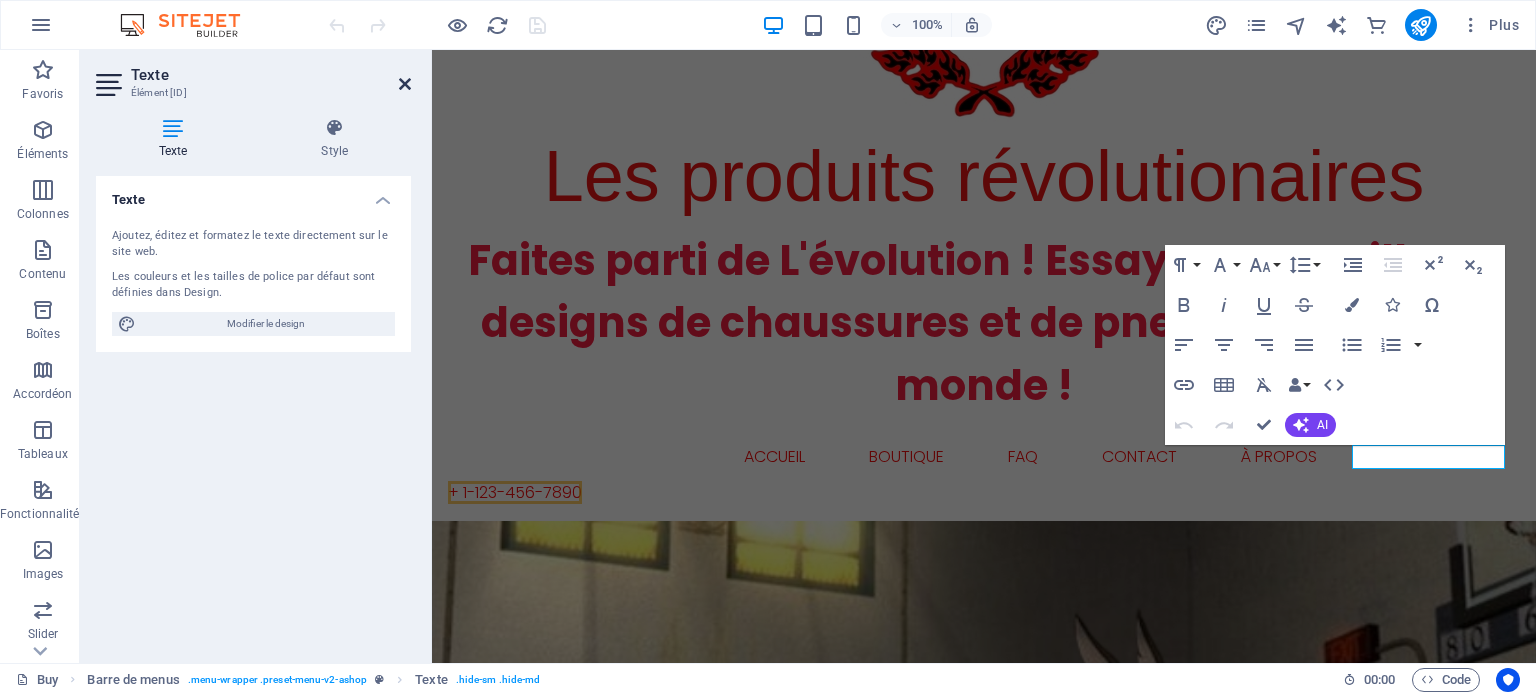 click at bounding box center (405, 84) 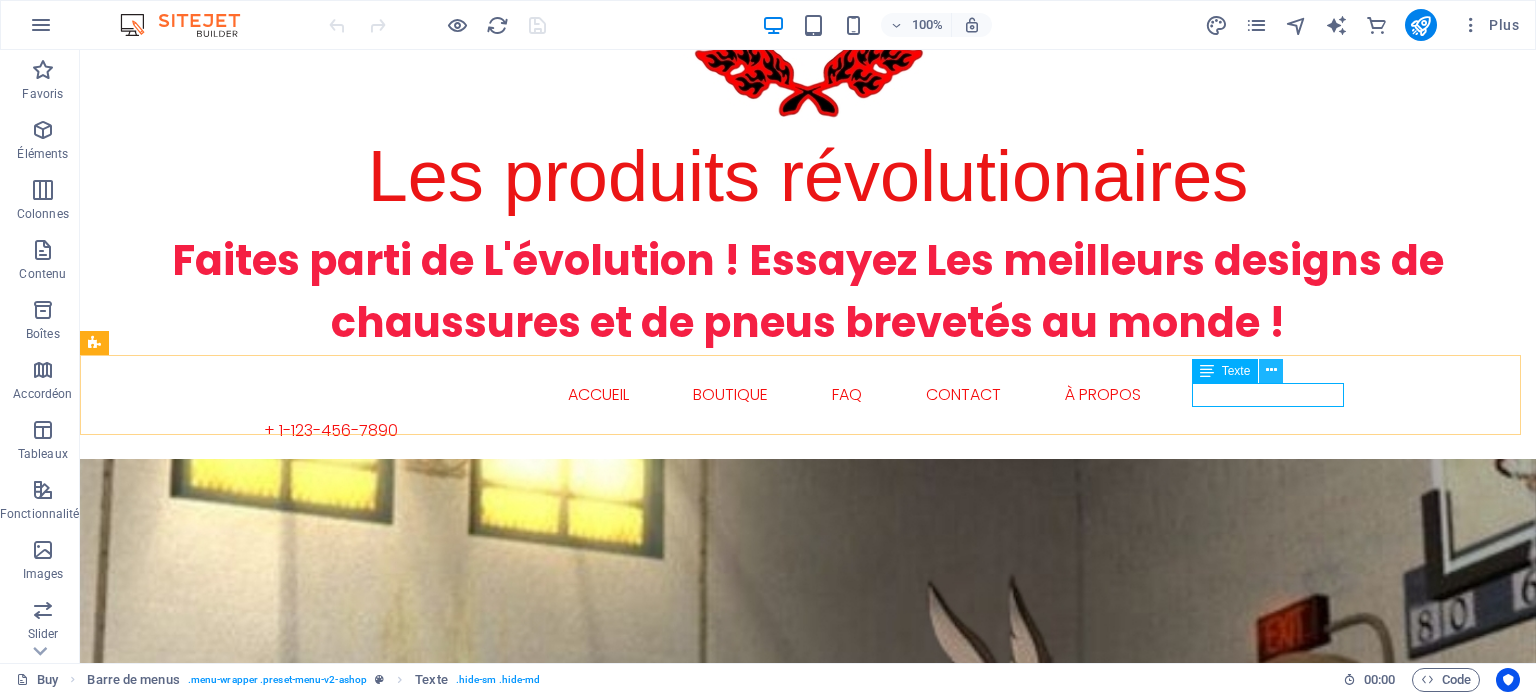 click at bounding box center (1271, 370) 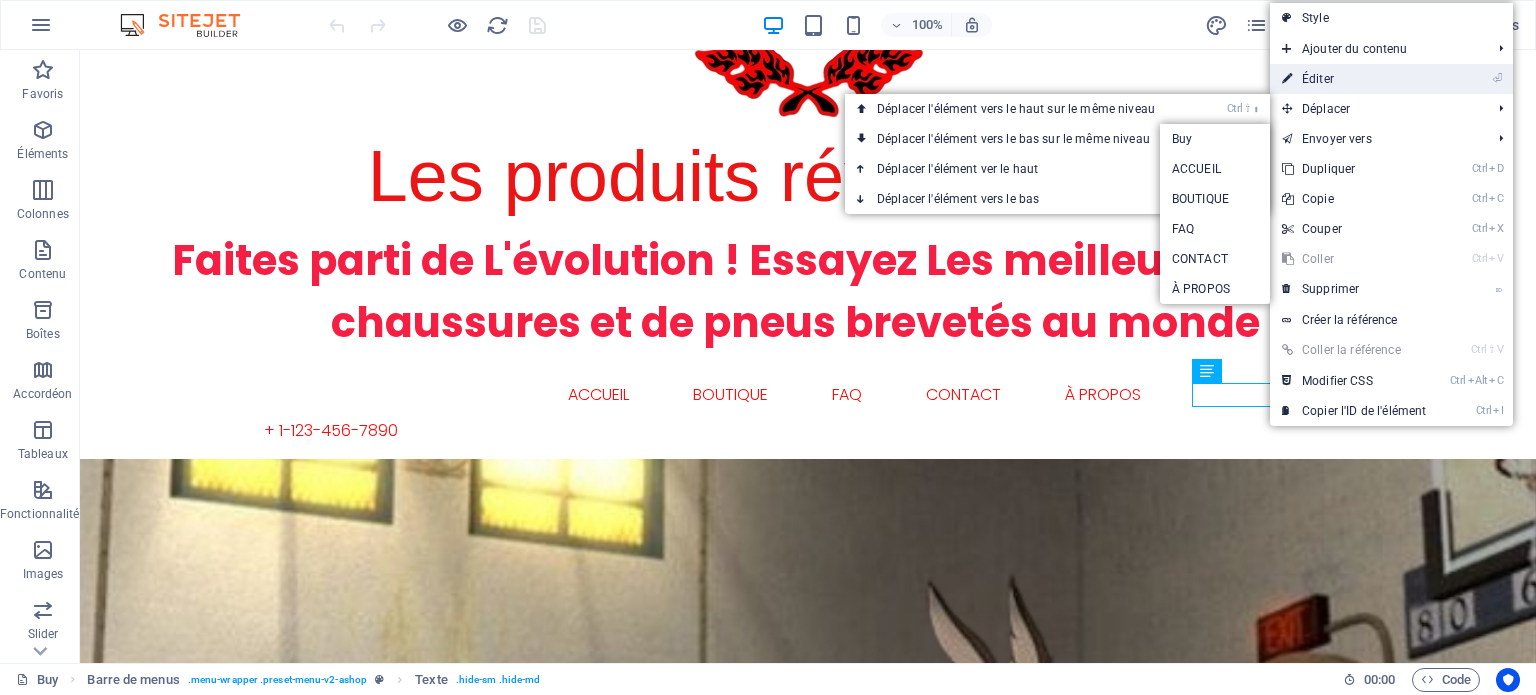 click on "⏎  Éditer" at bounding box center [1354, 79] 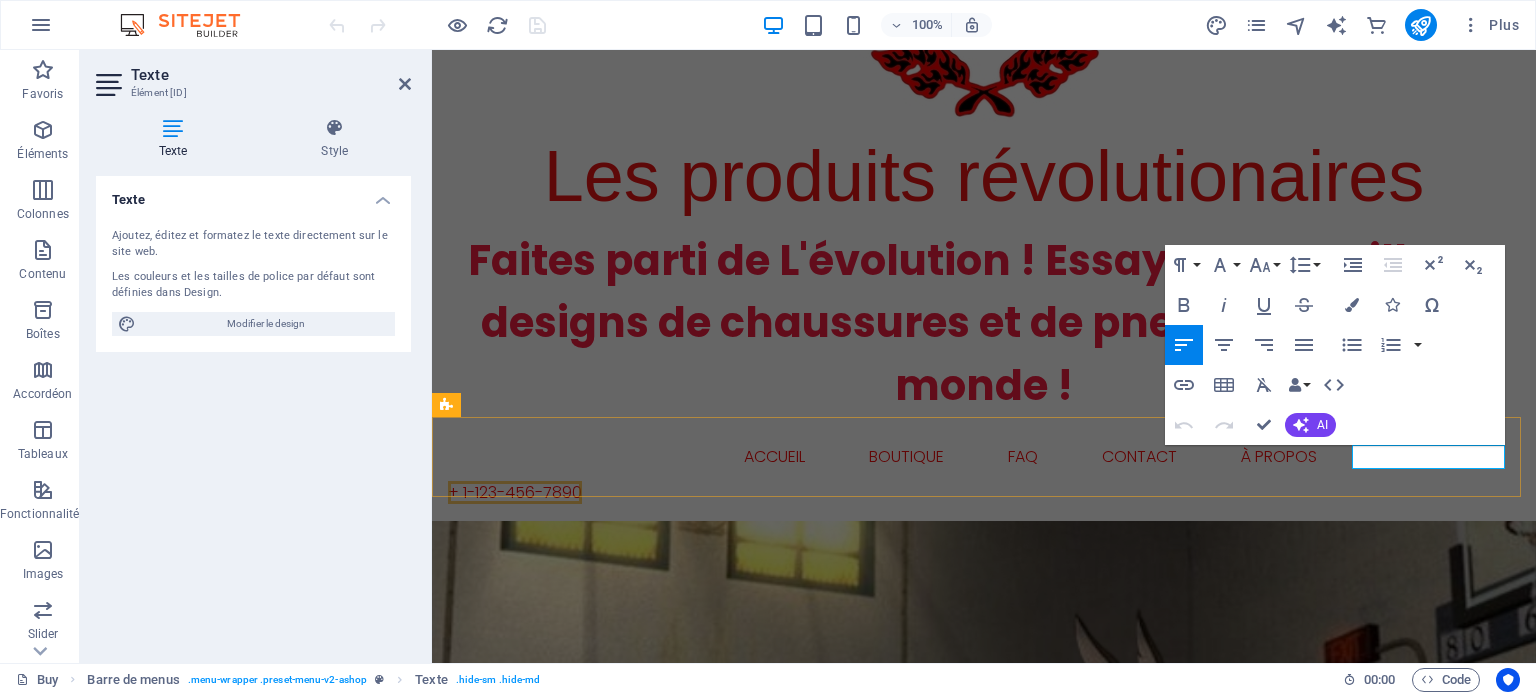 click on "+ 1-123-456-7890" at bounding box center (515, 492) 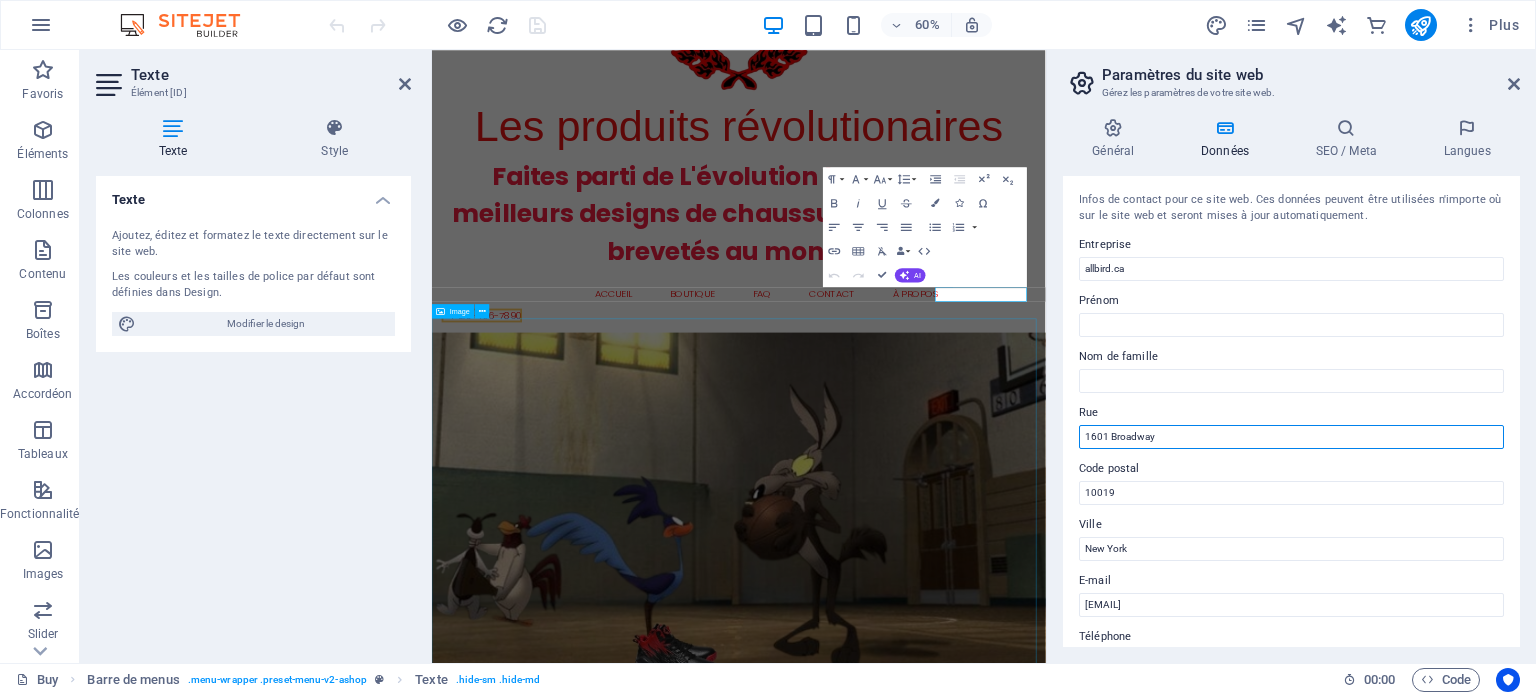drag, startPoint x: 1603, startPoint y: 486, endPoint x: 1146, endPoint y: 671, distance: 493.02536 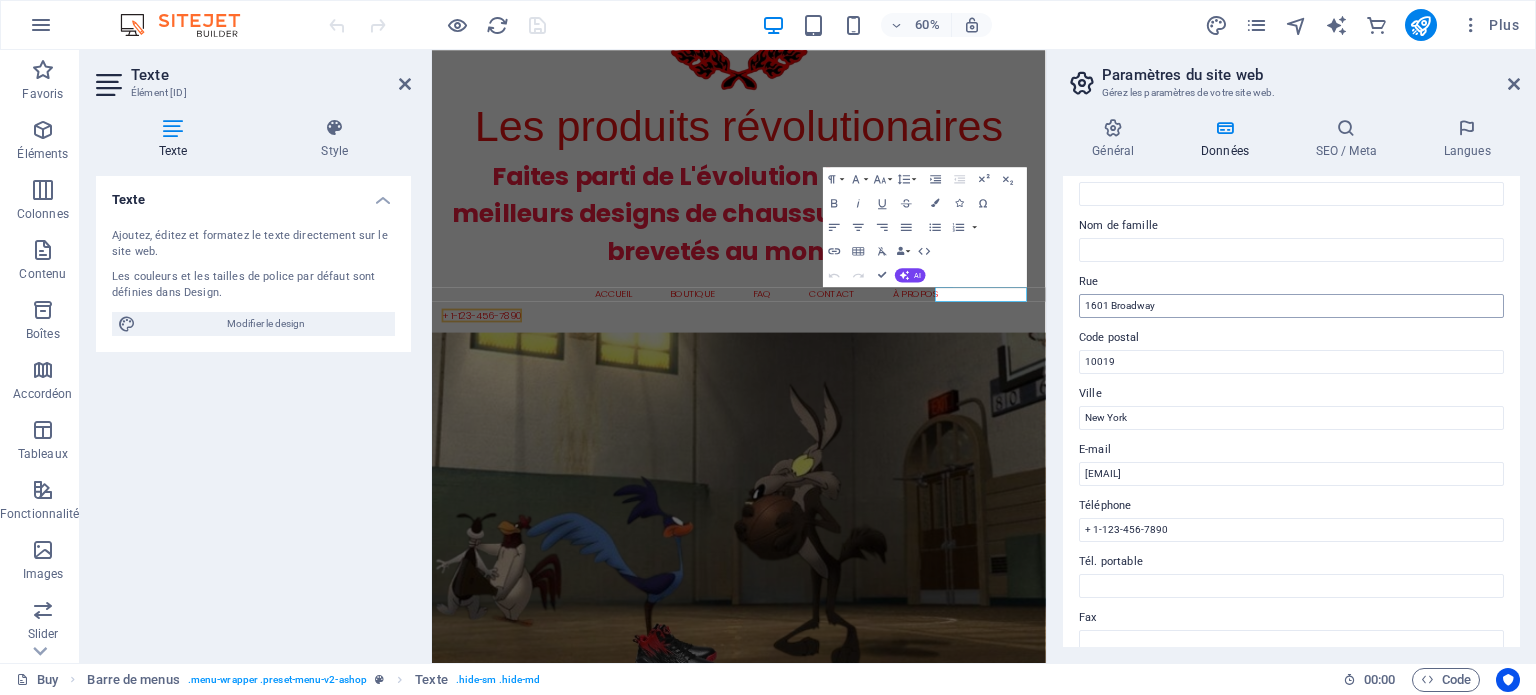 scroll, scrollTop: 200, scrollLeft: 0, axis: vertical 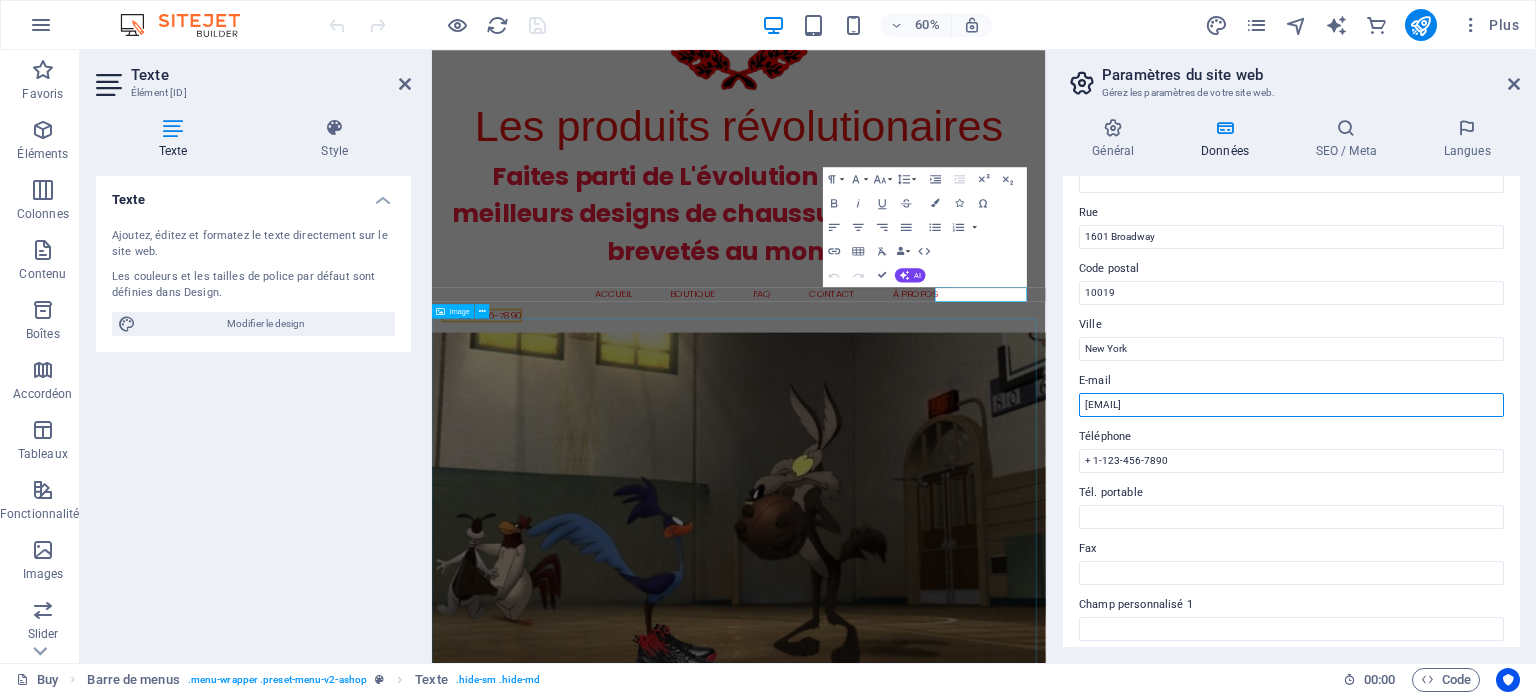 drag, startPoint x: 1758, startPoint y: 453, endPoint x: 1295, endPoint y: 667, distance: 510.06372 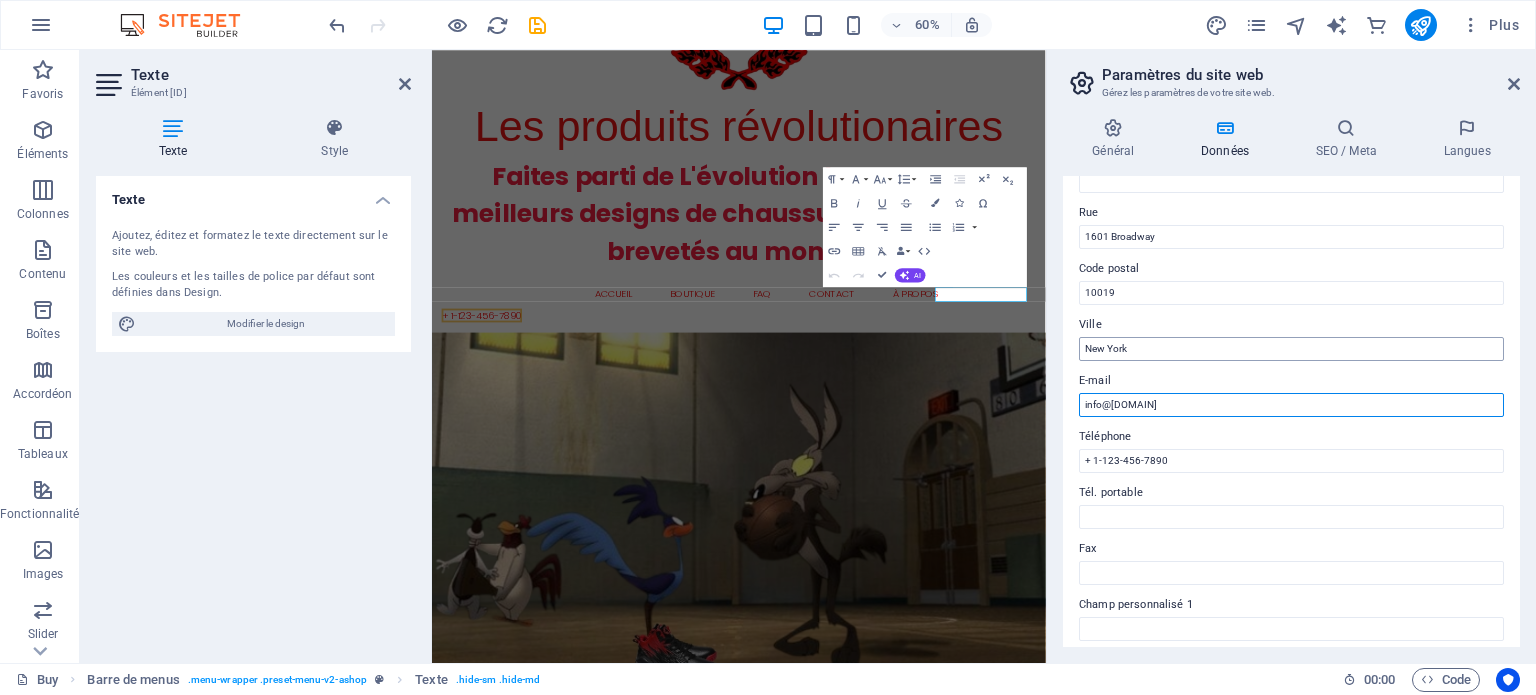 type on "info@allbird.ca" 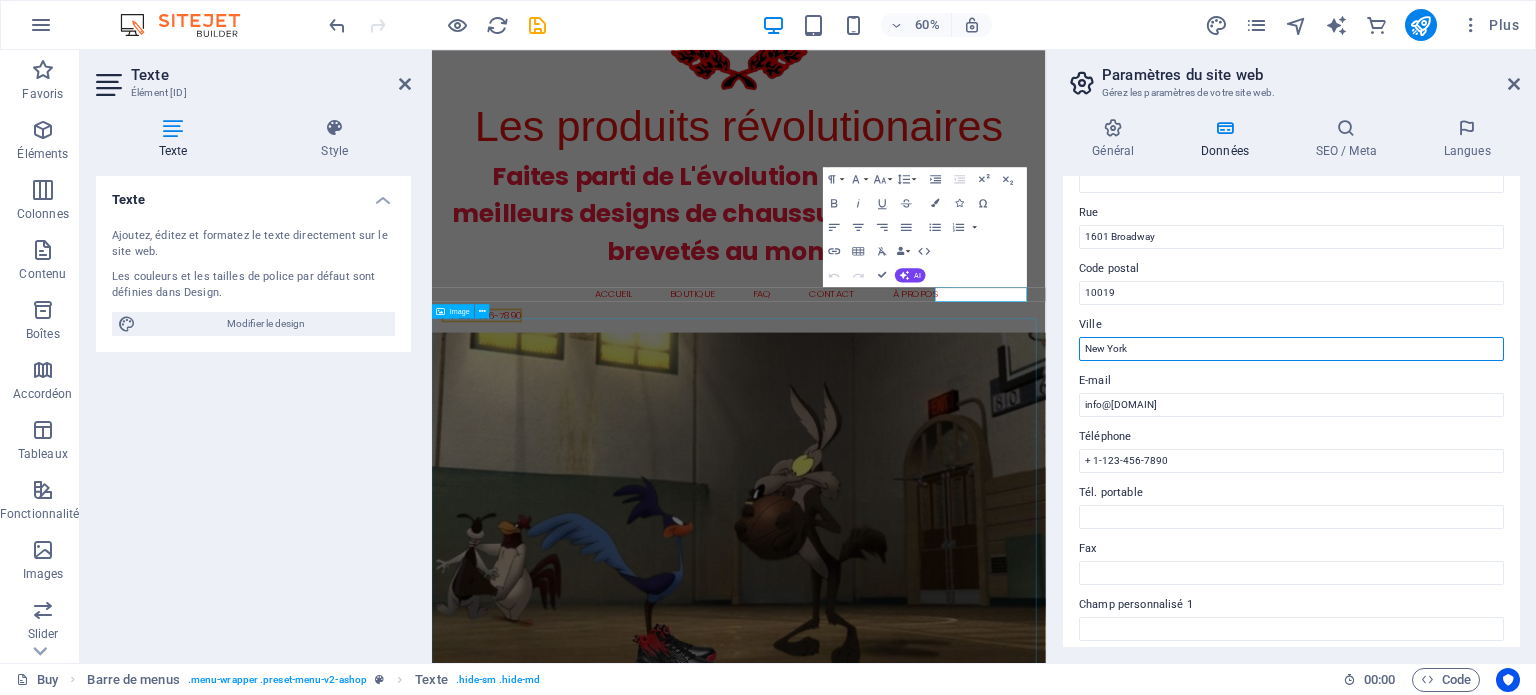 drag, startPoint x: 1572, startPoint y: 398, endPoint x: 1270, endPoint y: 531, distance: 329.98938 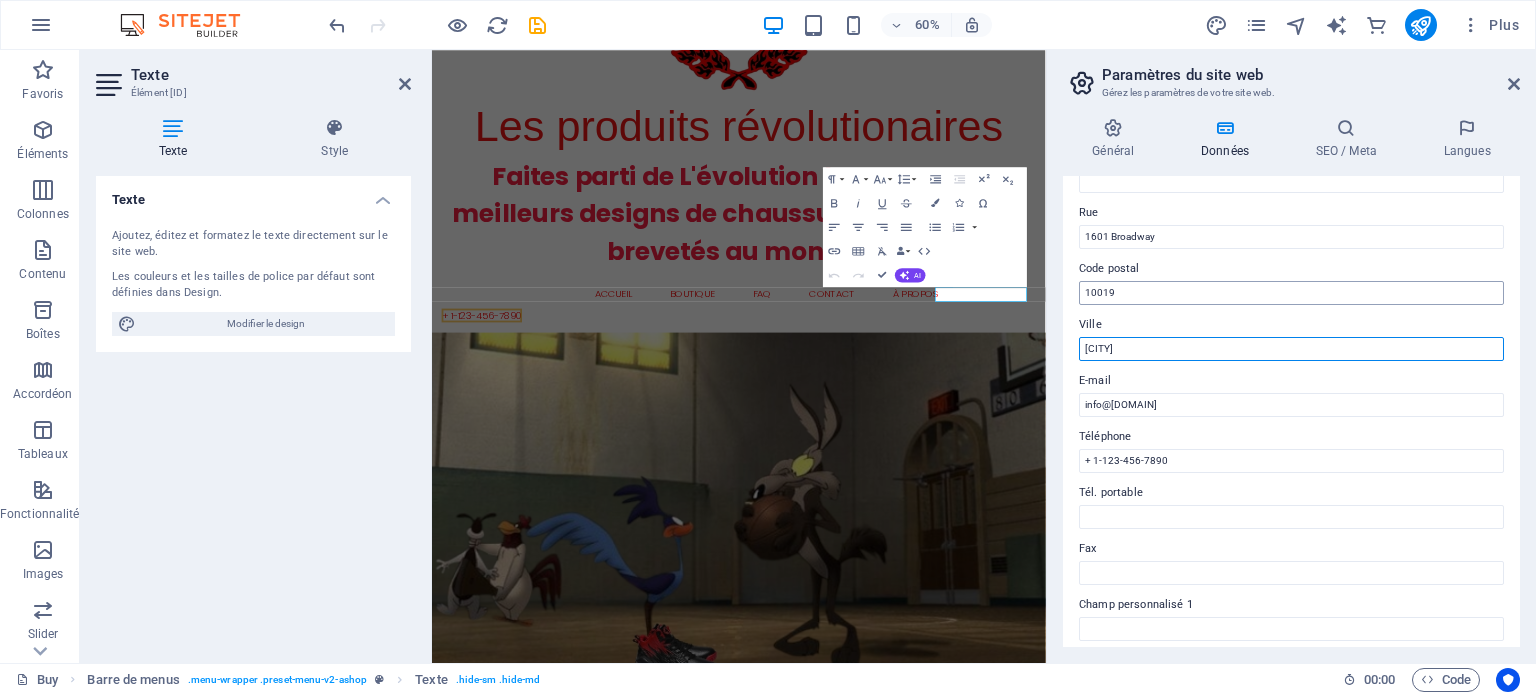 type on "[CITY]" 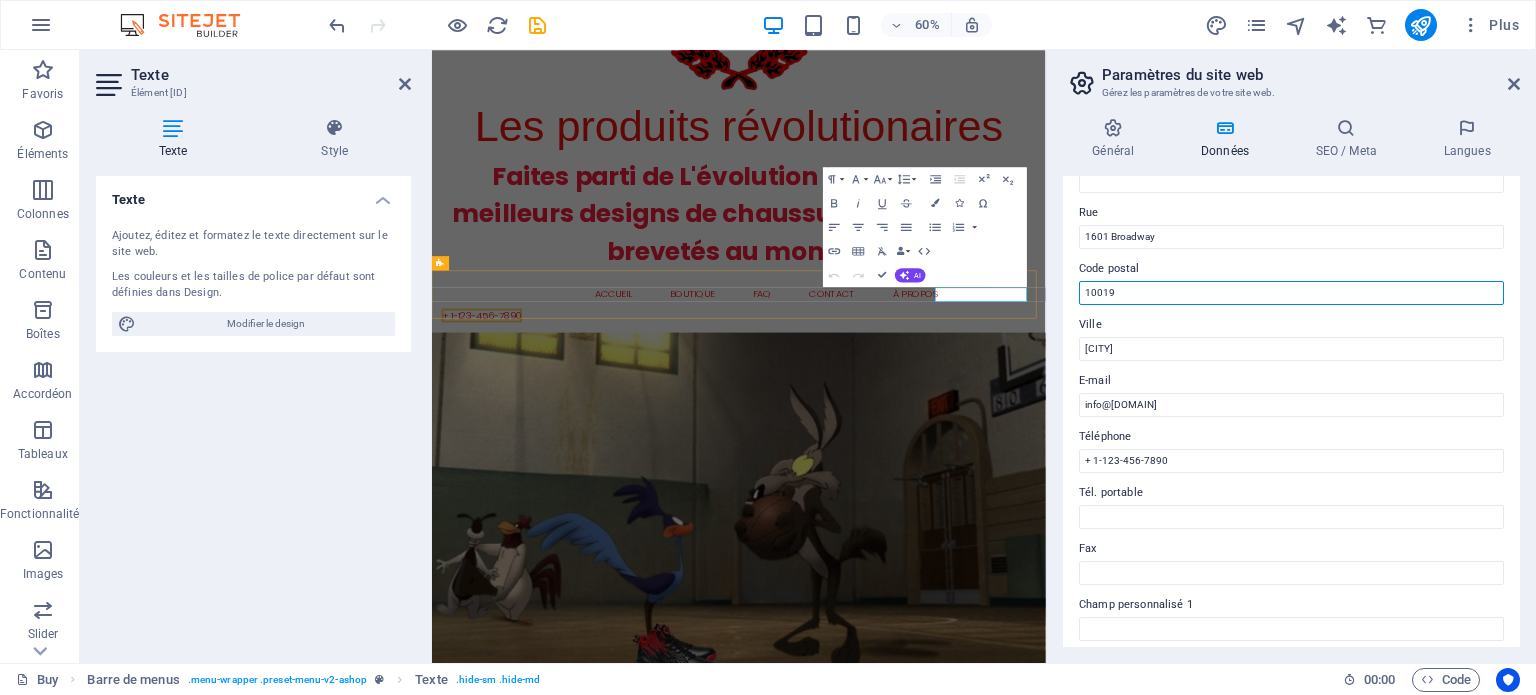 drag, startPoint x: 1566, startPoint y: 341, endPoint x: 1446, endPoint y: 337, distance: 120.06665 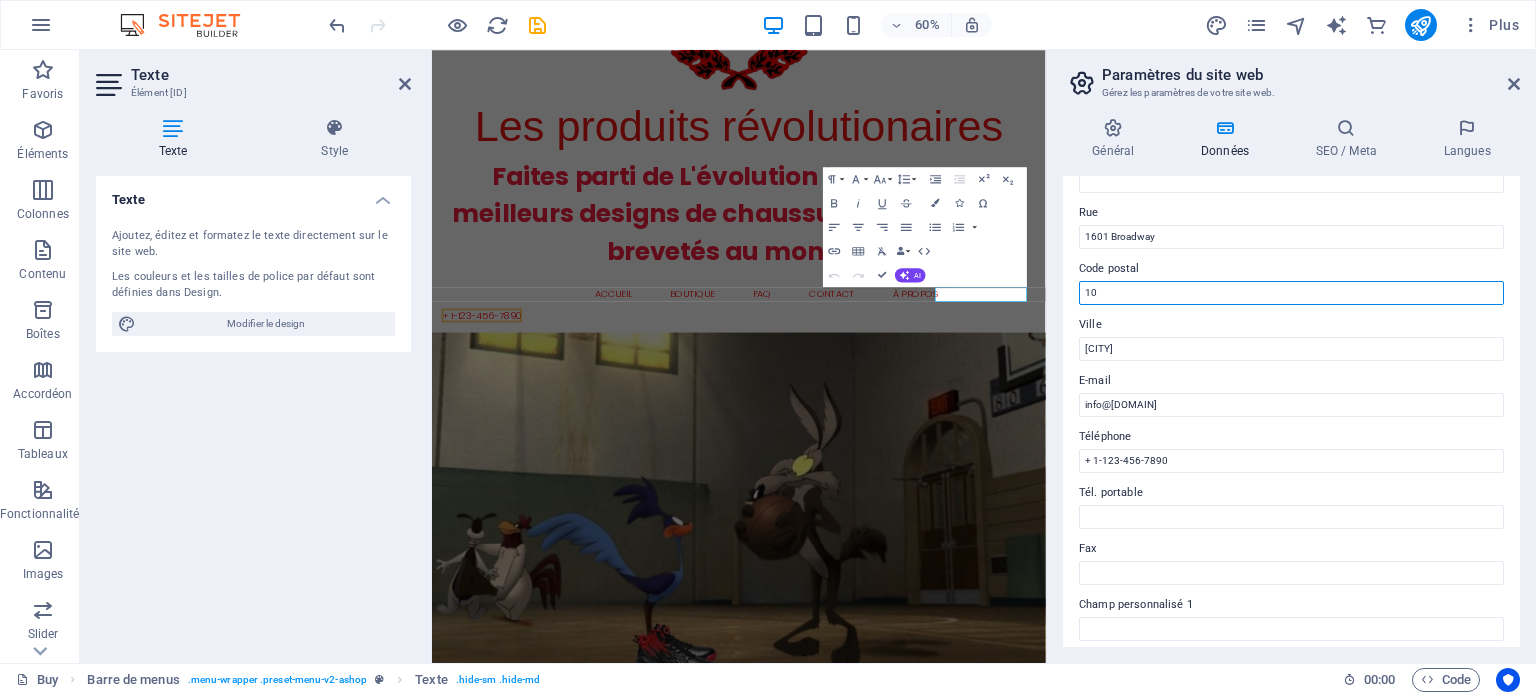 type on "1" 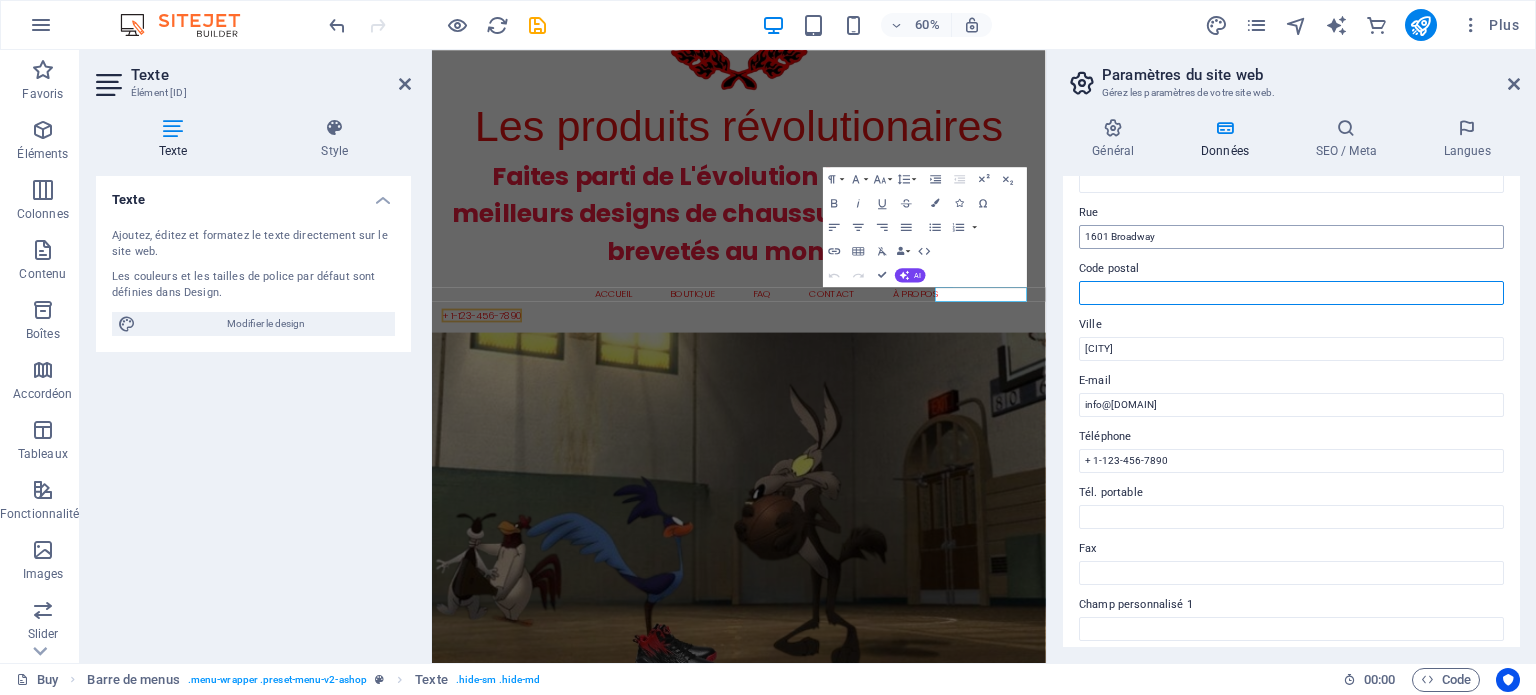 type 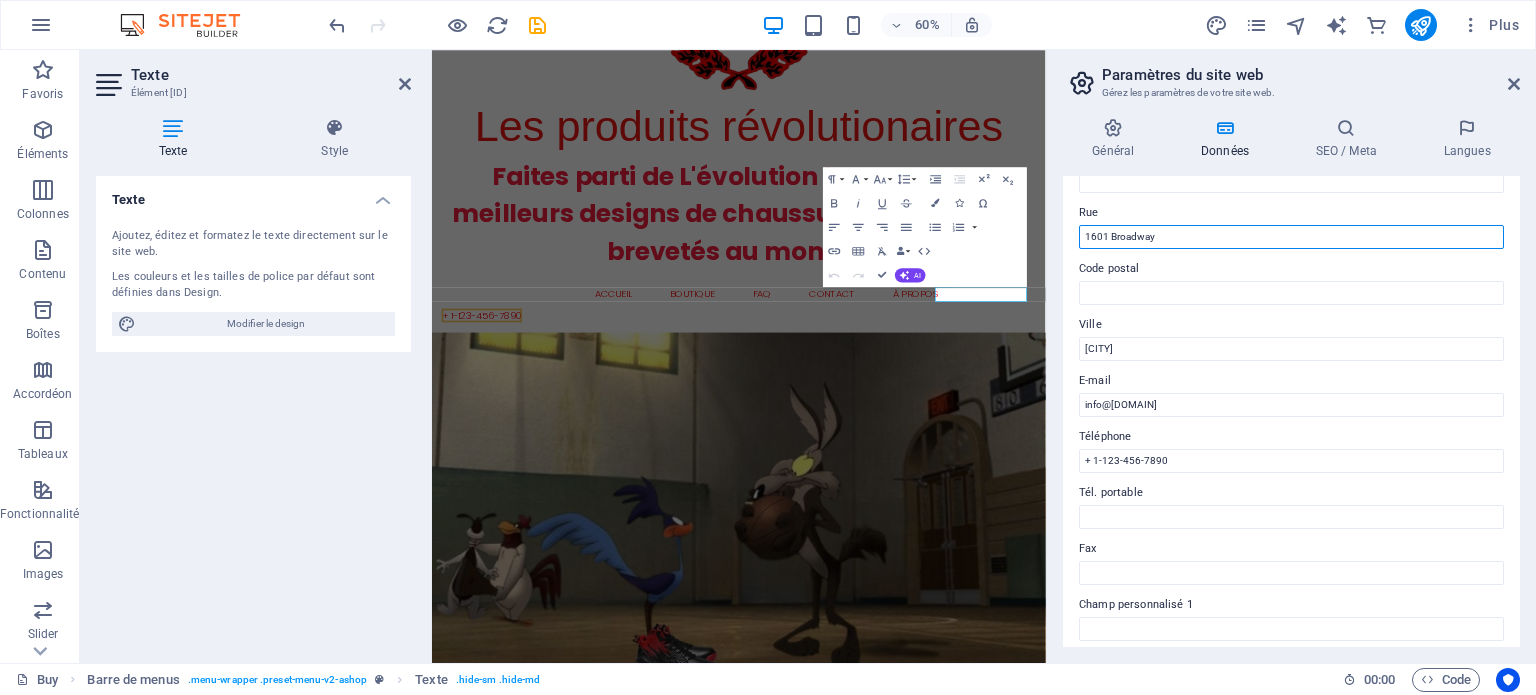drag, startPoint x: 1176, startPoint y: 235, endPoint x: 1002, endPoint y: 308, distance: 188.69287 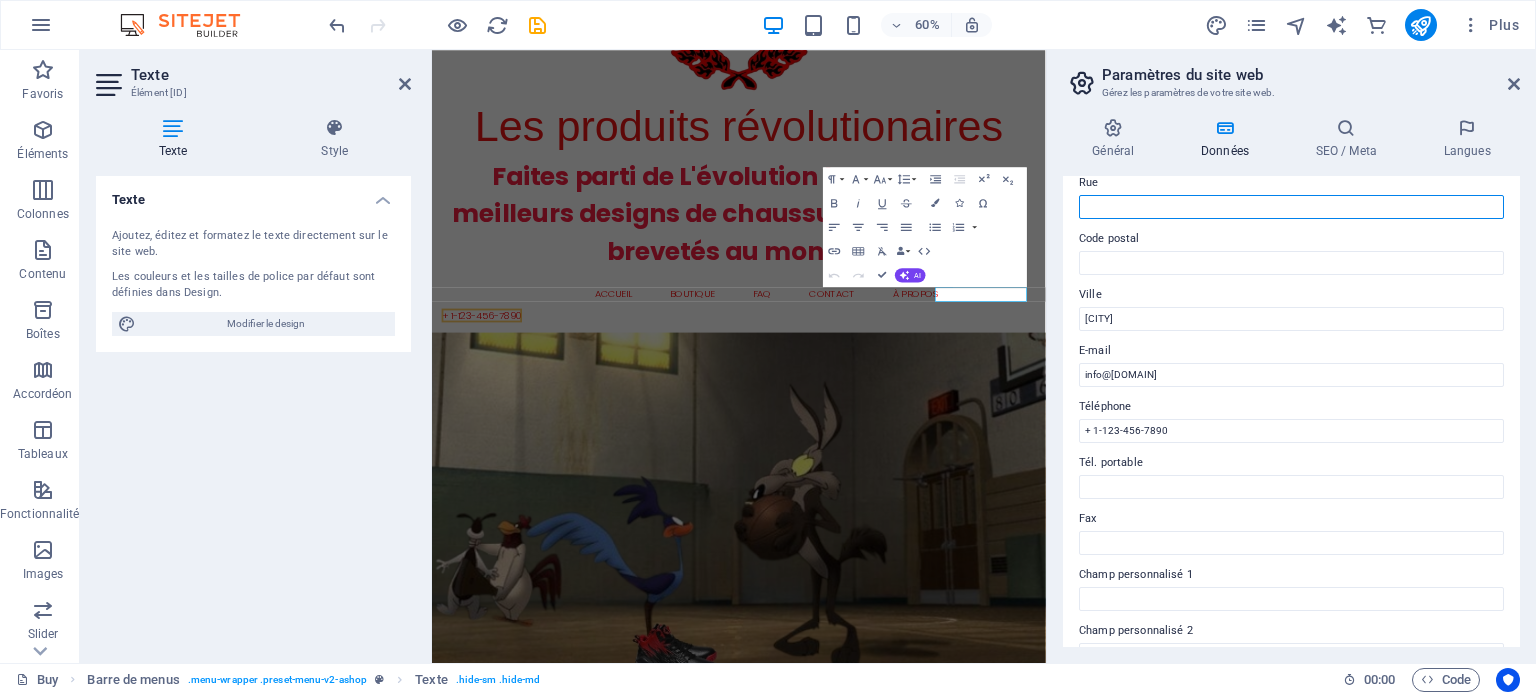 scroll, scrollTop: 300, scrollLeft: 0, axis: vertical 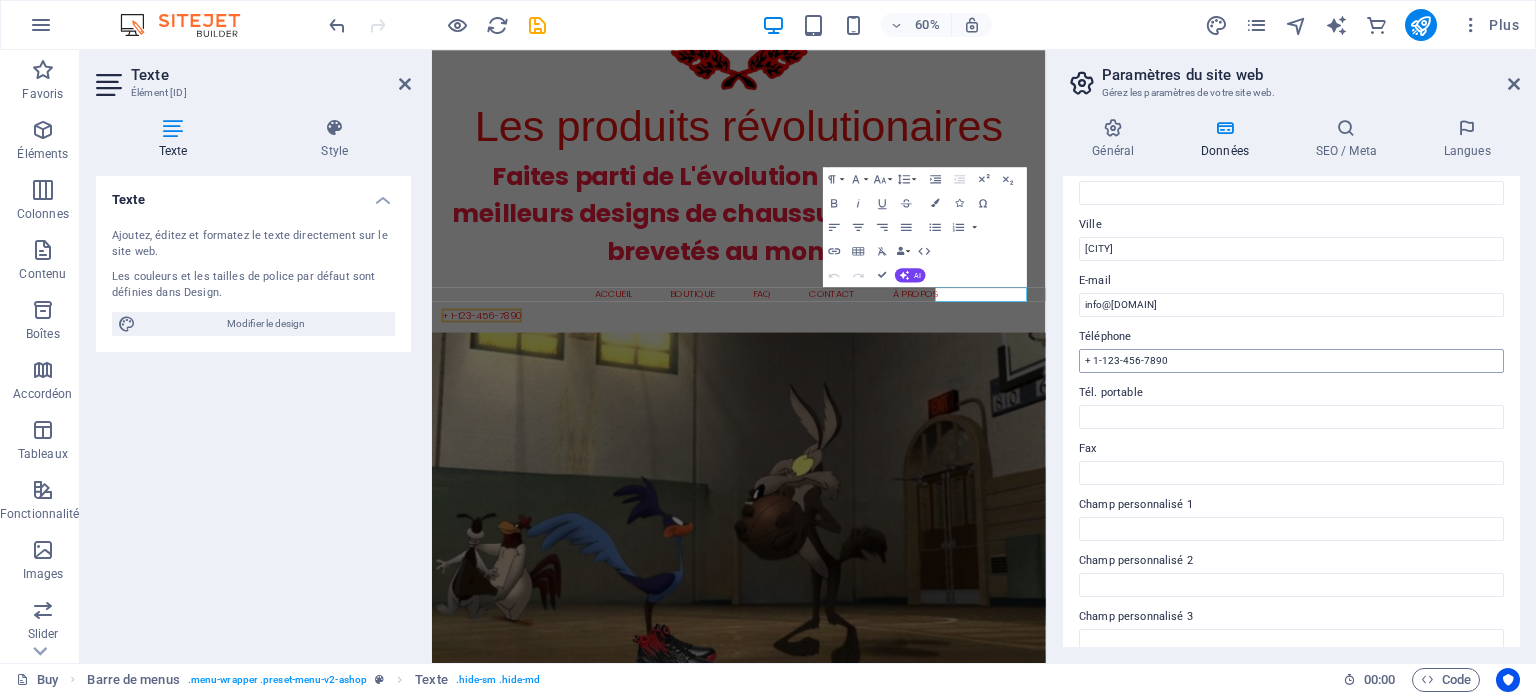 type 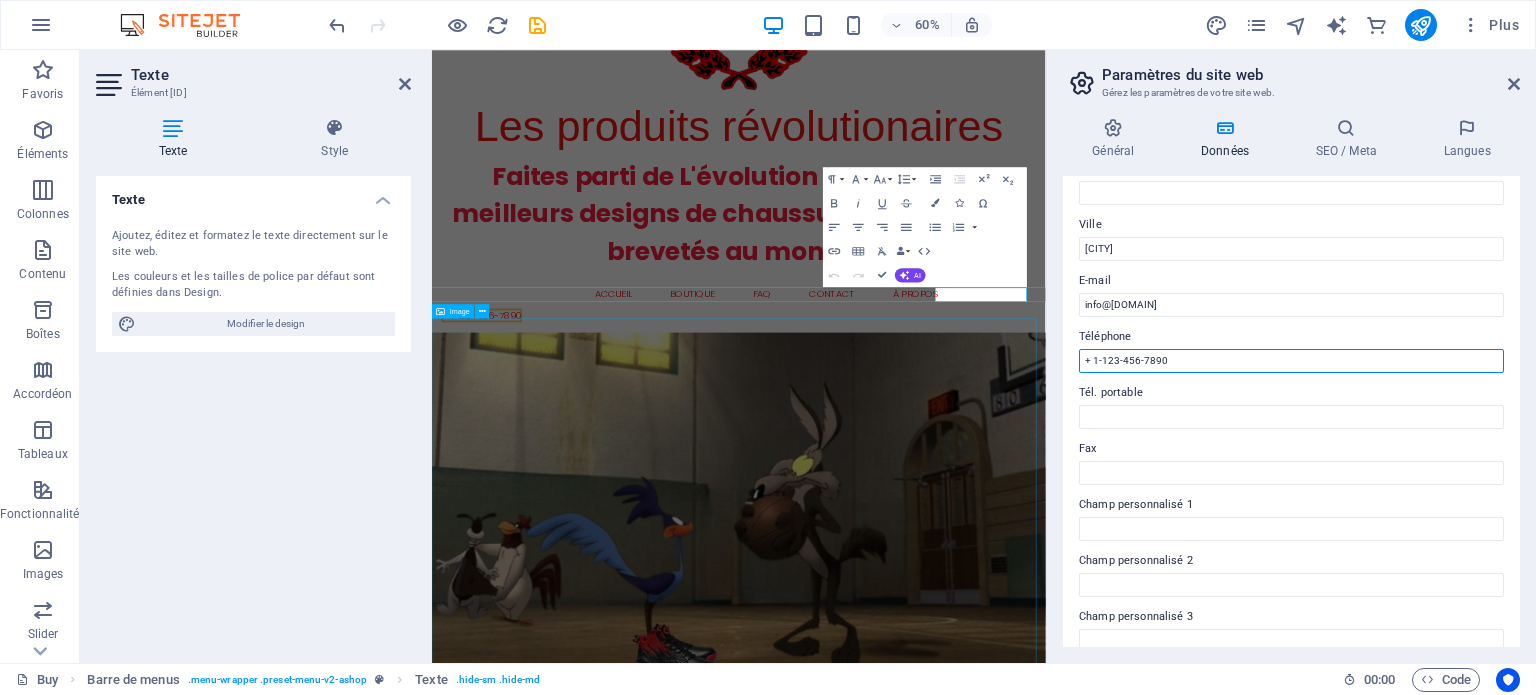 drag, startPoint x: 1620, startPoint y: 405, endPoint x: 1214, endPoint y: 563, distance: 435.66043 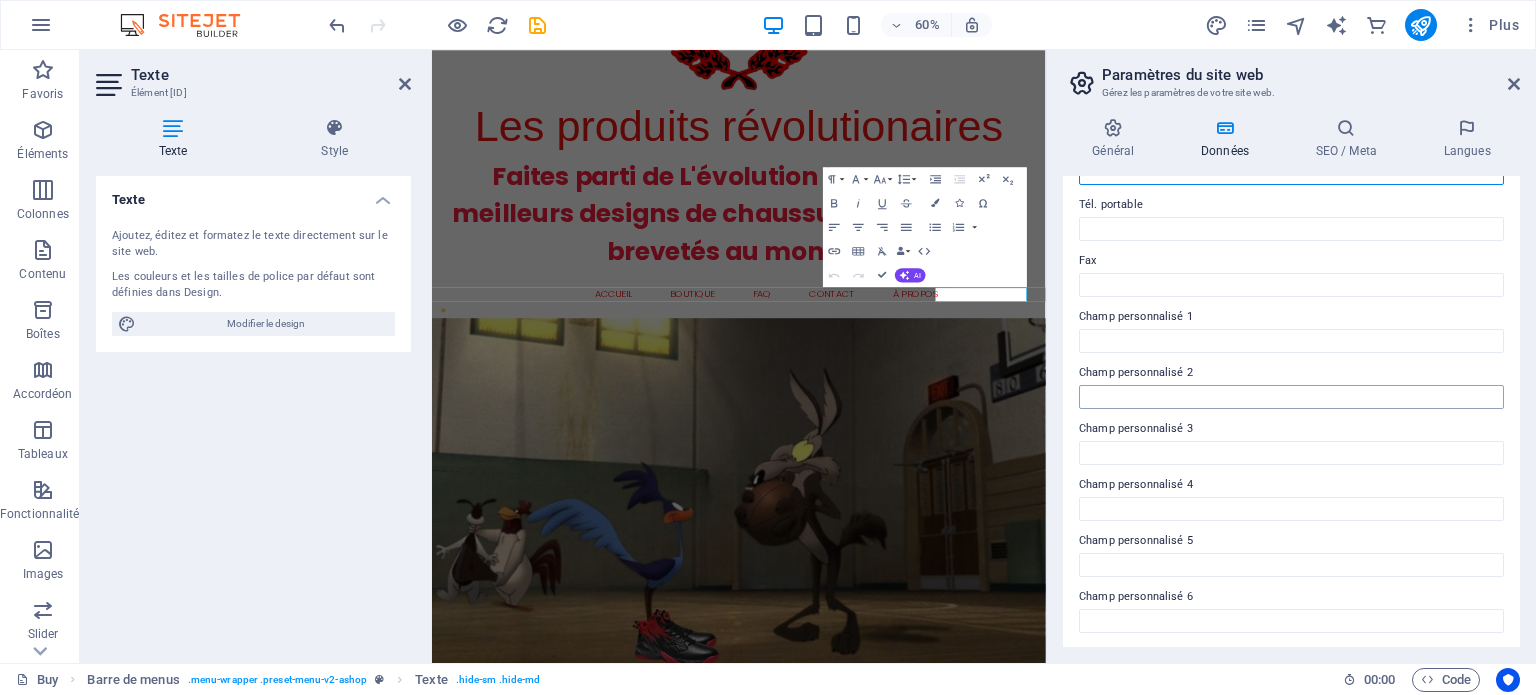 scroll, scrollTop: 0, scrollLeft: 0, axis: both 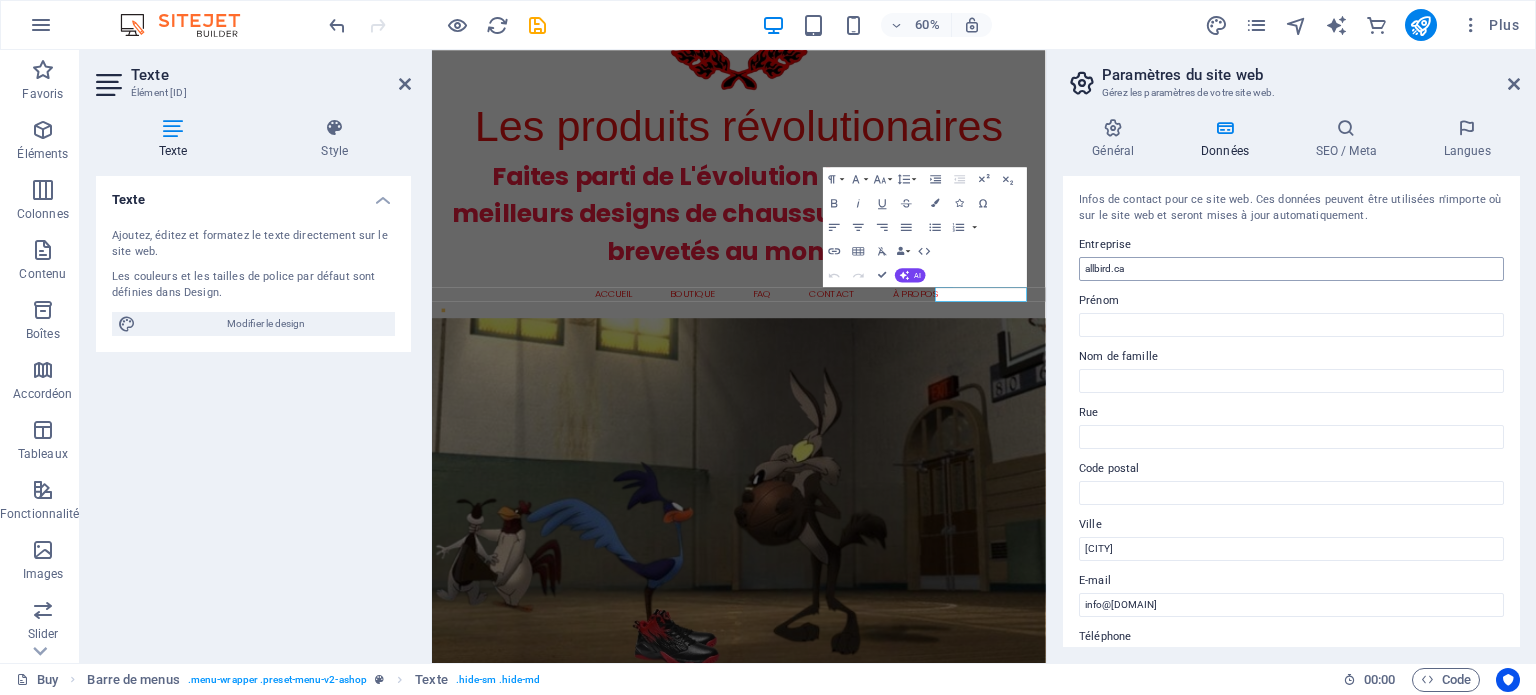 type 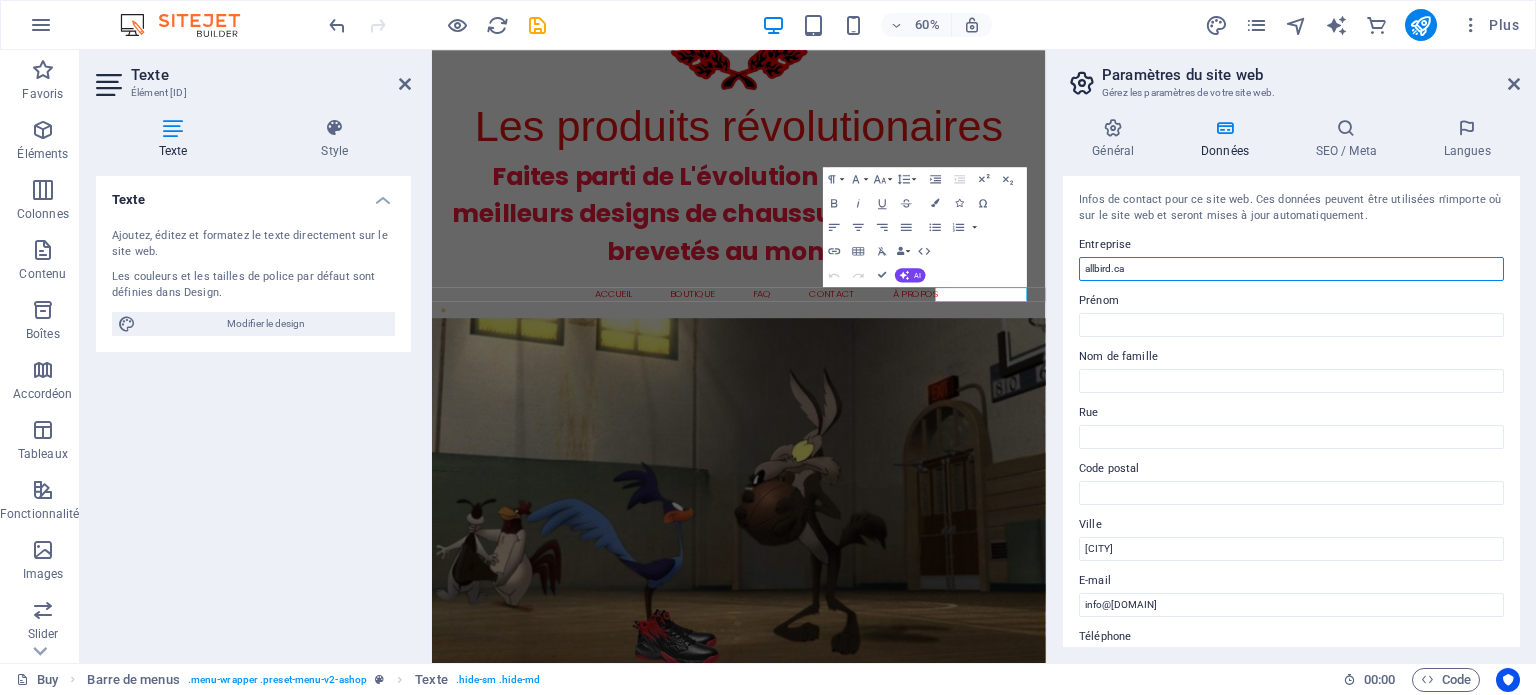 drag, startPoint x: 1146, startPoint y: 267, endPoint x: 948, endPoint y: 266, distance: 198.00252 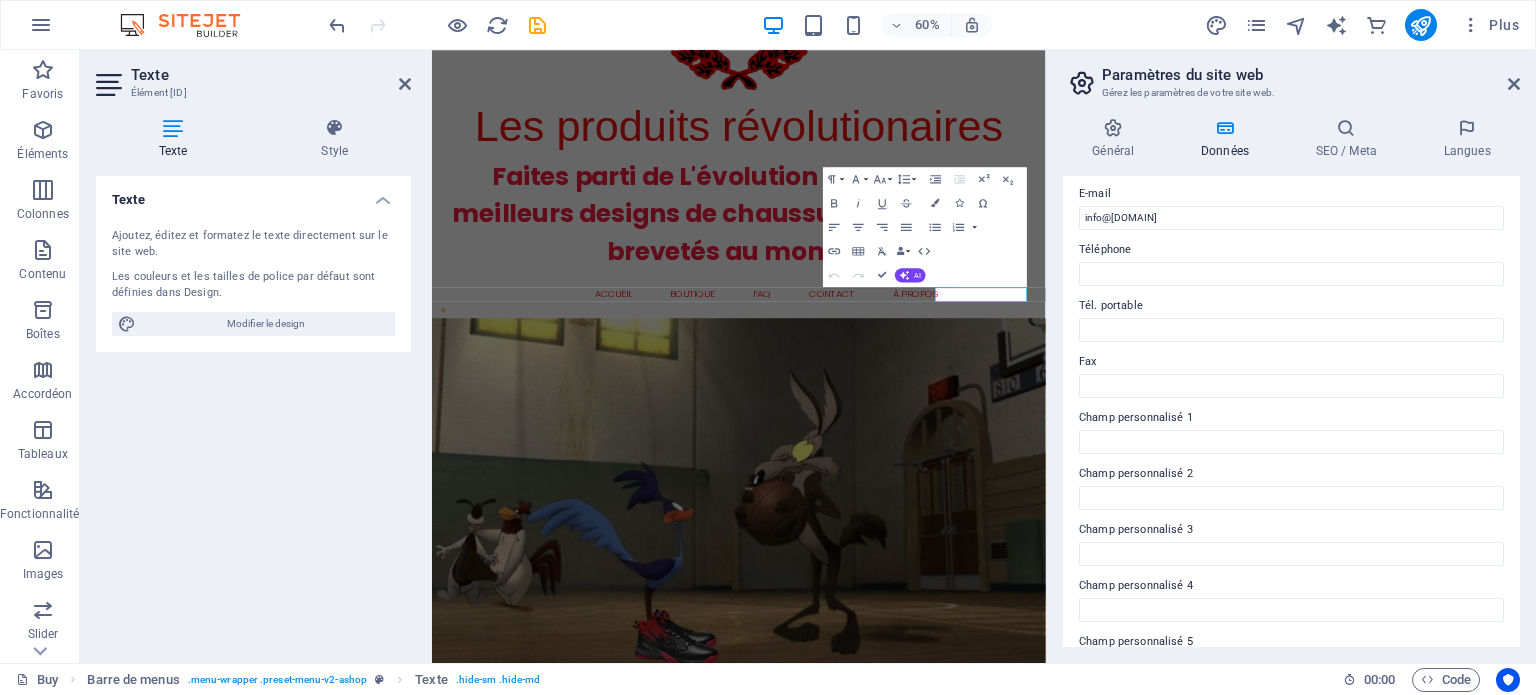 scroll, scrollTop: 0, scrollLeft: 0, axis: both 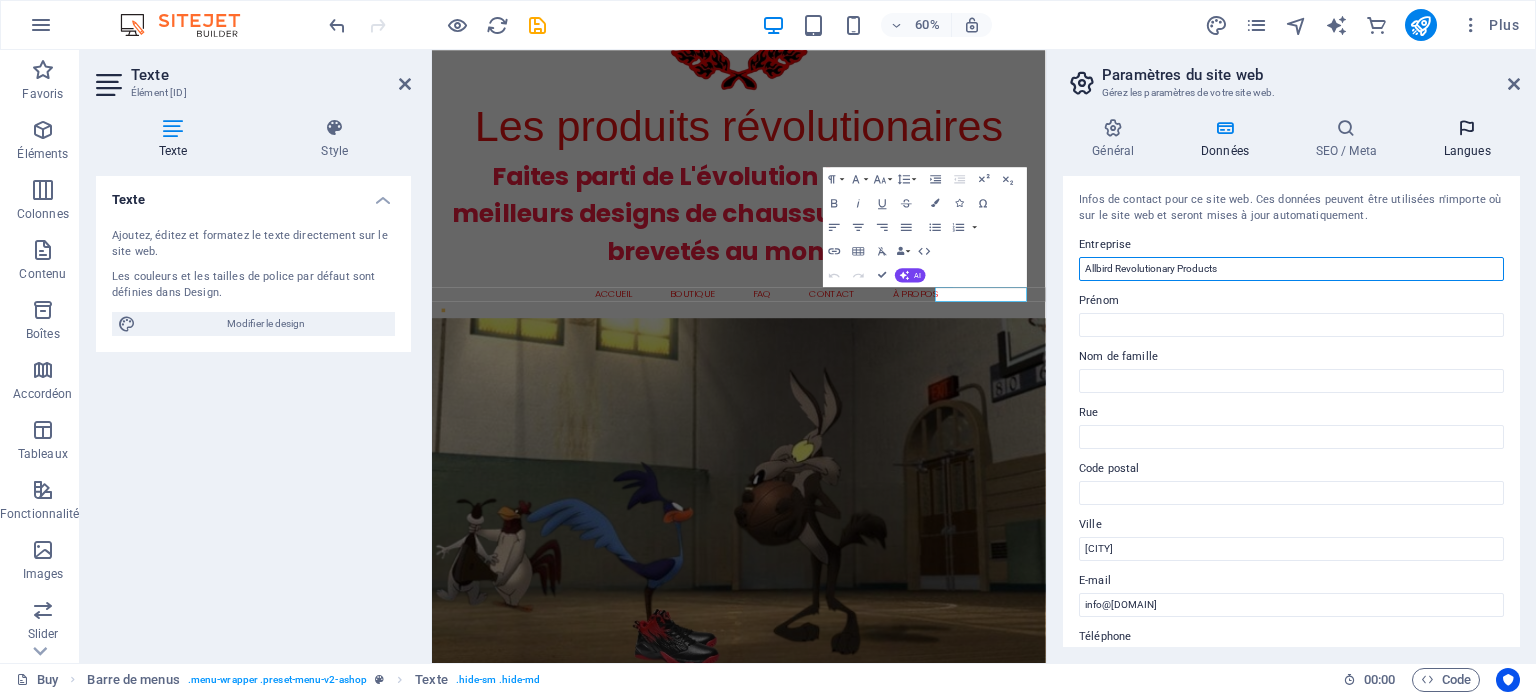 type on "Allbird Revolutionary Products" 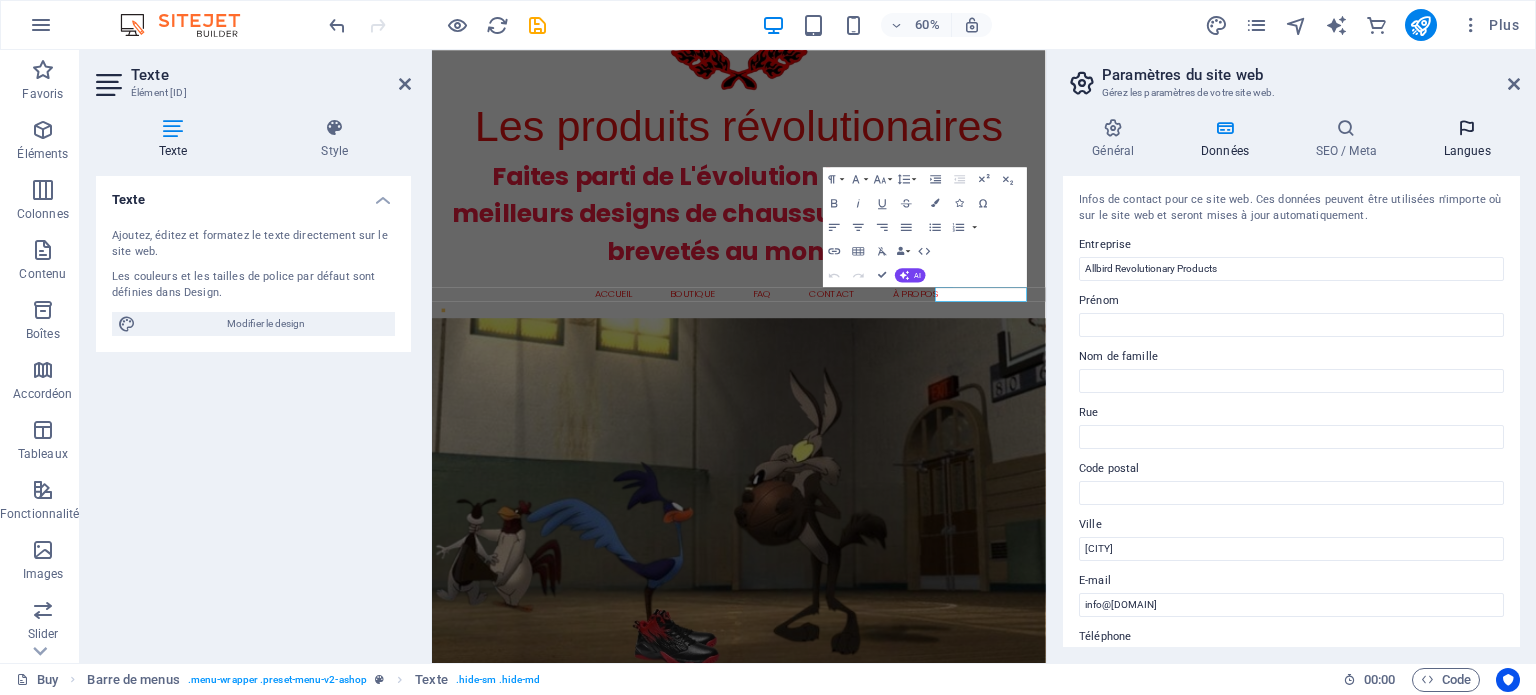 click at bounding box center (1467, 128) 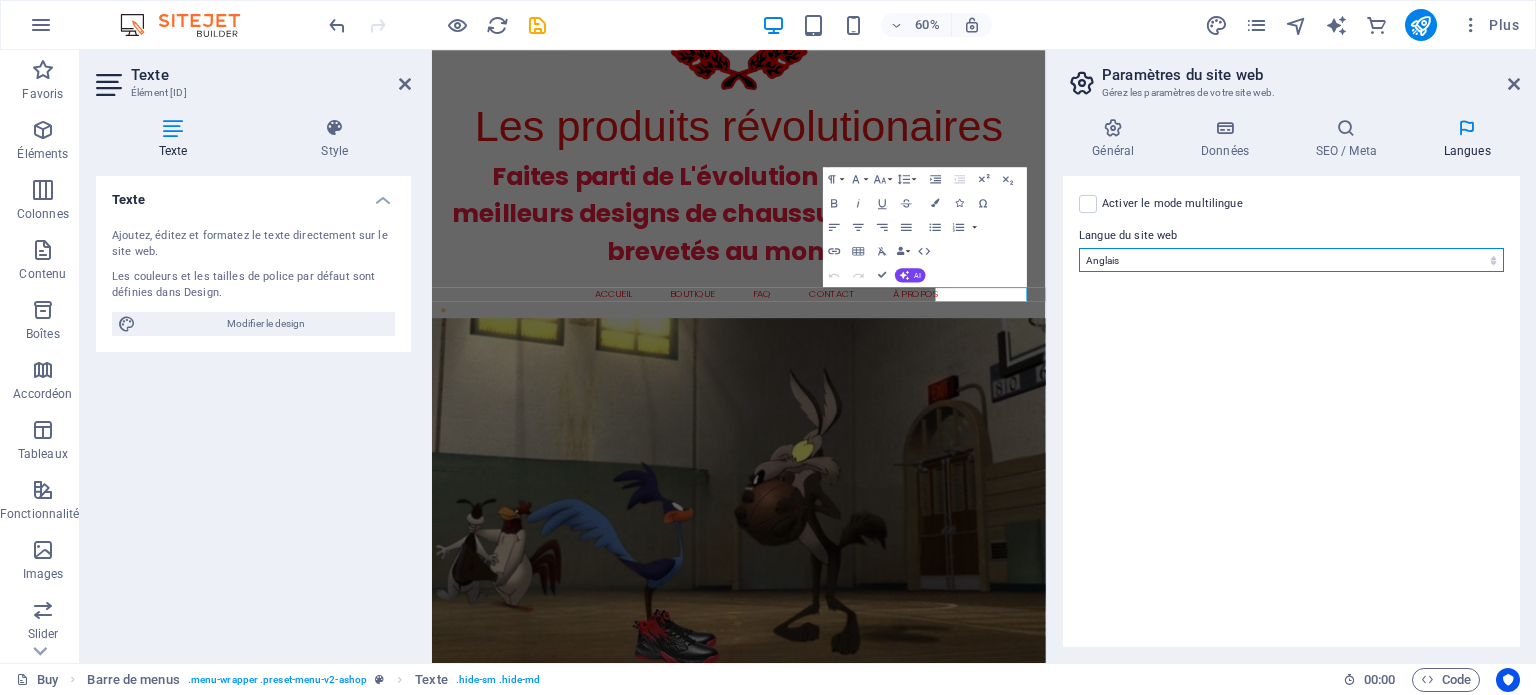 click on "Abkhazian Afar Afrikaans Akan Albanais Allemand Amharic Anglais Arabe Aragonese Armenian Assamese Avaric Avestan Aymara Azerbaijani Bambara Bashkir Basque Belarusian Bengali Bihari languages Bislama Bokmål Bosnian Breton Bulgare Burmese Catalan Central Khmer Chamorro Chechen Chinois Church Slavic Chuvash Coréen Cornish Corsican Cree Croate Danois Dzongkha Espagnol Esperanto Estonian Ewe Faroese Farsi (persan) Fijian Finnois Français Fulah Gaelic Galician Ganda Georgian Grec Greenlandic Guaraní Gujarati Haitian Creole Hausa Hébreu Herero Hindi Hiri Motu Hongrois Icelandic Ido Igbo Indonésien Interlingua Interlingue Inuktitut Inupiaq Irish Italien Japonais Javanese Kannada Kanouri Kashmiri Kazakh Kikuyu Kinyarwanda Komi Kongo Kurdish Kwanyama Kyrgyz Lao Latin Letton Limburgish Lingala Lituanien Luba-Katanga Luxembourgish Macédonien Malagasy Malay Malayalam Maldivian Maltais Manx Maori Marathi Marshallese Mongolian Nauru Navajo Ndonga Néerlandais Nepali North Ndebele Northern Sami Norvégien Nuosu Nyanja" at bounding box center [1291, 260] 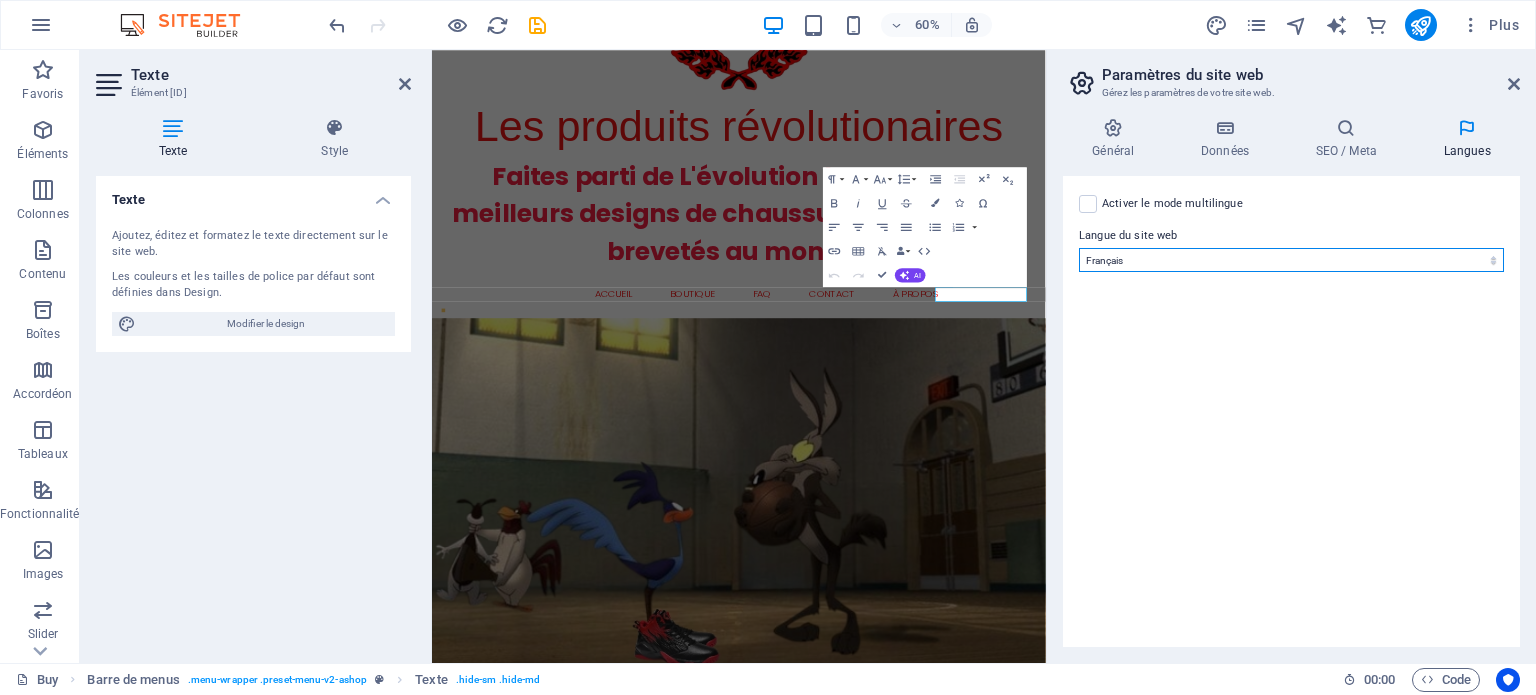 click on "Abkhazian Afar Afrikaans Akan Albanais Allemand Amharic Anglais Arabe Aragonese Armenian Assamese Avaric Avestan Aymara Azerbaijani Bambara Bashkir Basque Belarusian Bengali Bihari languages Bislama Bokmål Bosnian Breton Bulgare Burmese Catalan Central Khmer Chamorro Chechen Chinois Church Slavic Chuvash Coréen Cornish Corsican Cree Croate Danois Dzongkha Espagnol Esperanto Estonian Ewe Faroese Farsi (persan) Fijian Finnois Français Fulah Gaelic Galician Ganda Georgian Grec Greenlandic Guaraní Gujarati Haitian Creole Hausa Hébreu Herero Hindi Hiri Motu Hongrois Icelandic Ido Igbo Indonésien Interlingua Interlingue Inuktitut Inupiaq Irish Italien Japonais Javanese Kannada Kanouri Kashmiri Kazakh Kikuyu Kinyarwanda Komi Kongo Kurdish Kwanyama Kyrgyz Lao Latin Letton Limburgish Lingala Lituanien Luba-Katanga Luxembourgish Macédonien Malagasy Malay Malayalam Maldivian Maltais Manx Maori Marathi Marshallese Mongolian Nauru Navajo Ndonga Néerlandais Nepali North Ndebele Northern Sami Norvégien Nuosu Nyanja" at bounding box center [1291, 260] 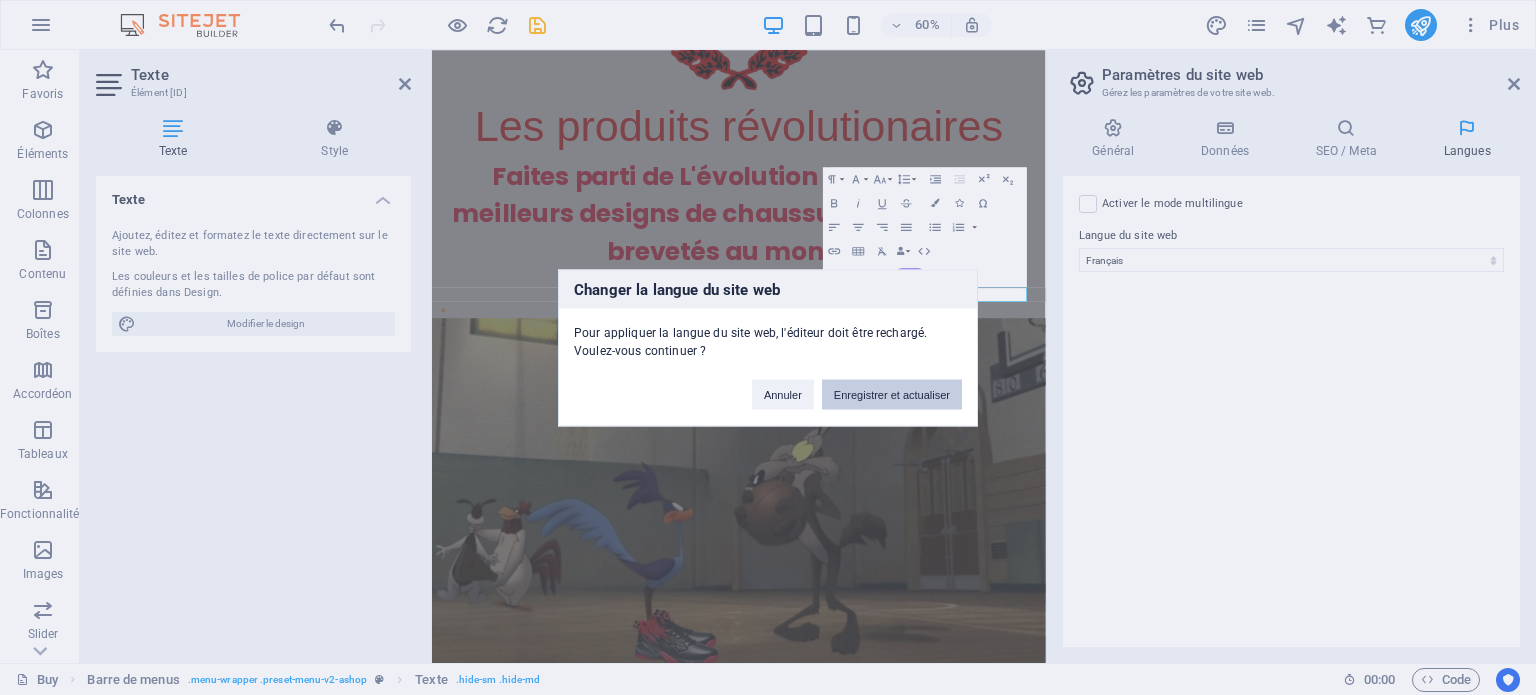 click on "Enregistrer et actualiser" at bounding box center (892, 394) 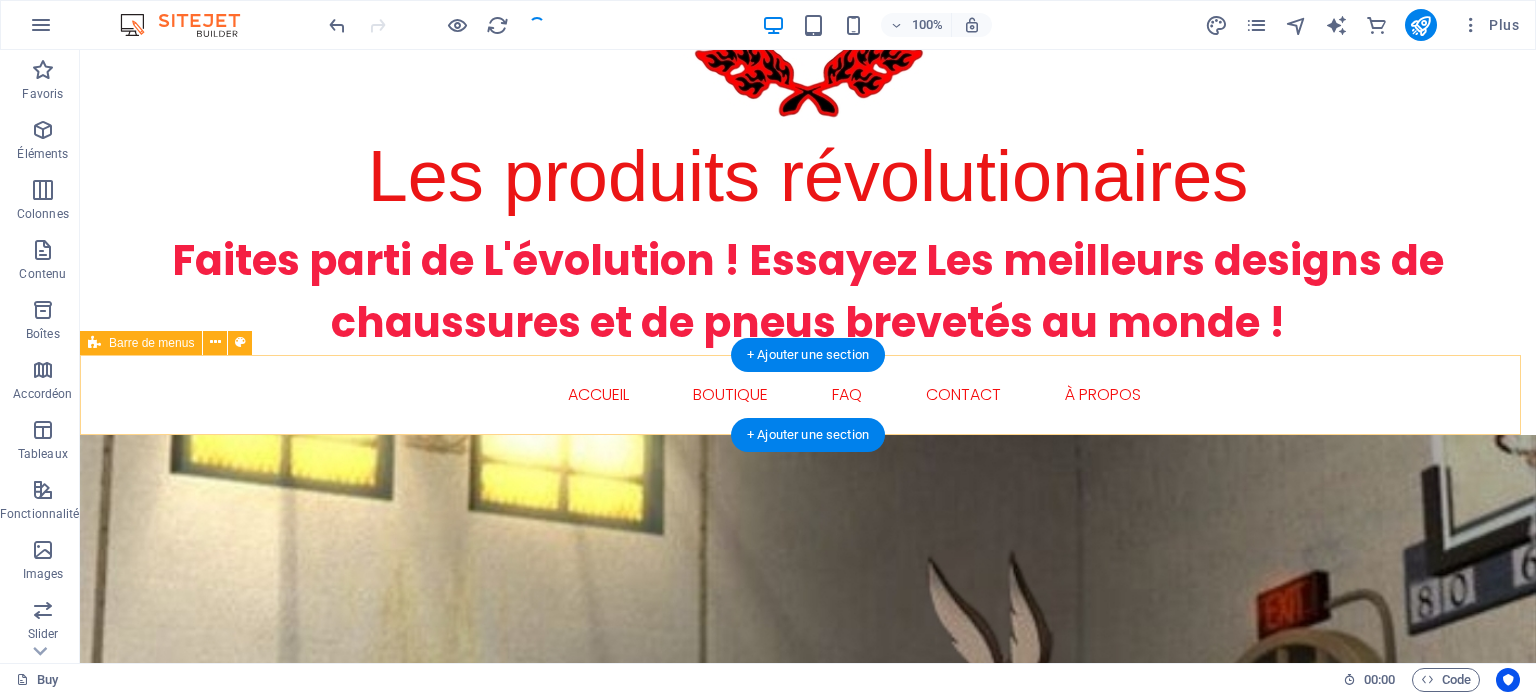 click on "BUY ACCUEIL BOUTIQUE FAQ CONTACT À PROPOS" at bounding box center [808, 395] 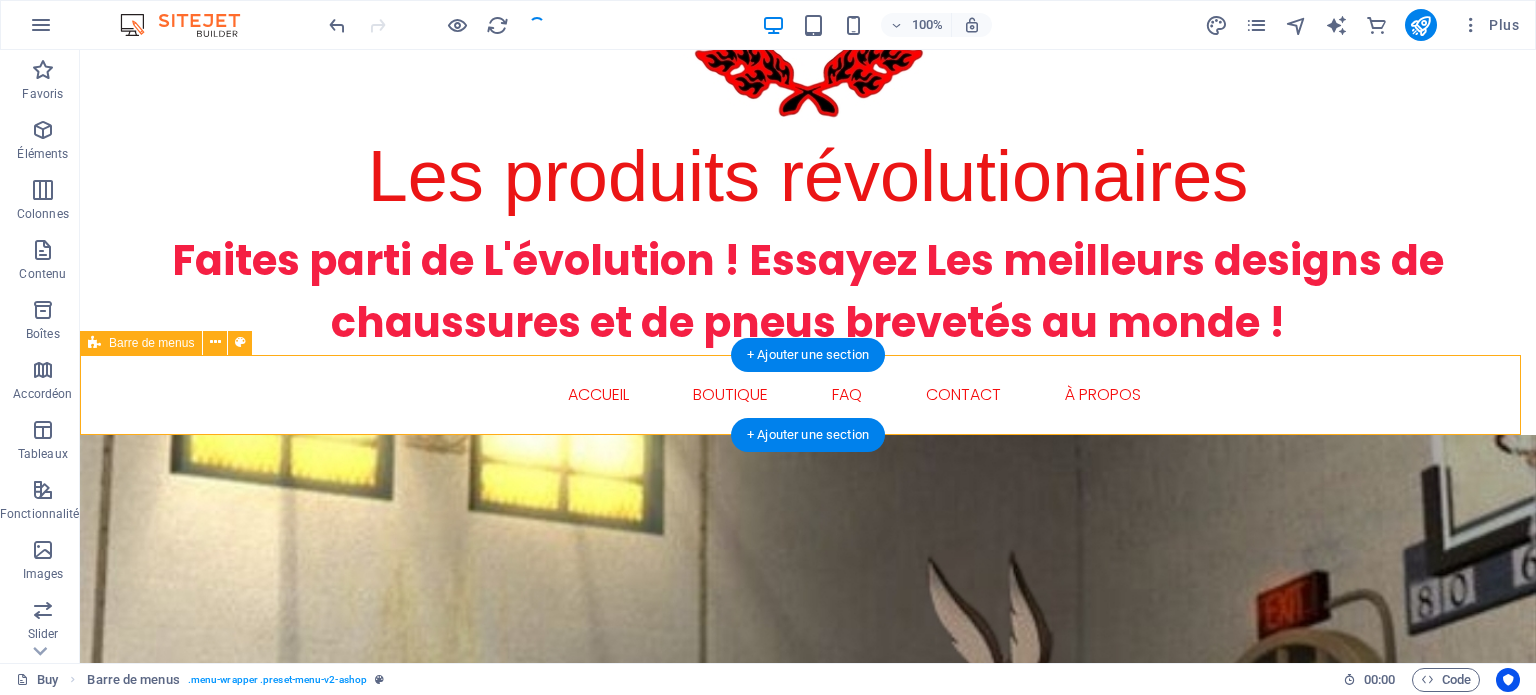 click on "BUY ACCUEIL BOUTIQUE FAQ CONTACT À PROPOS" at bounding box center (808, 395) 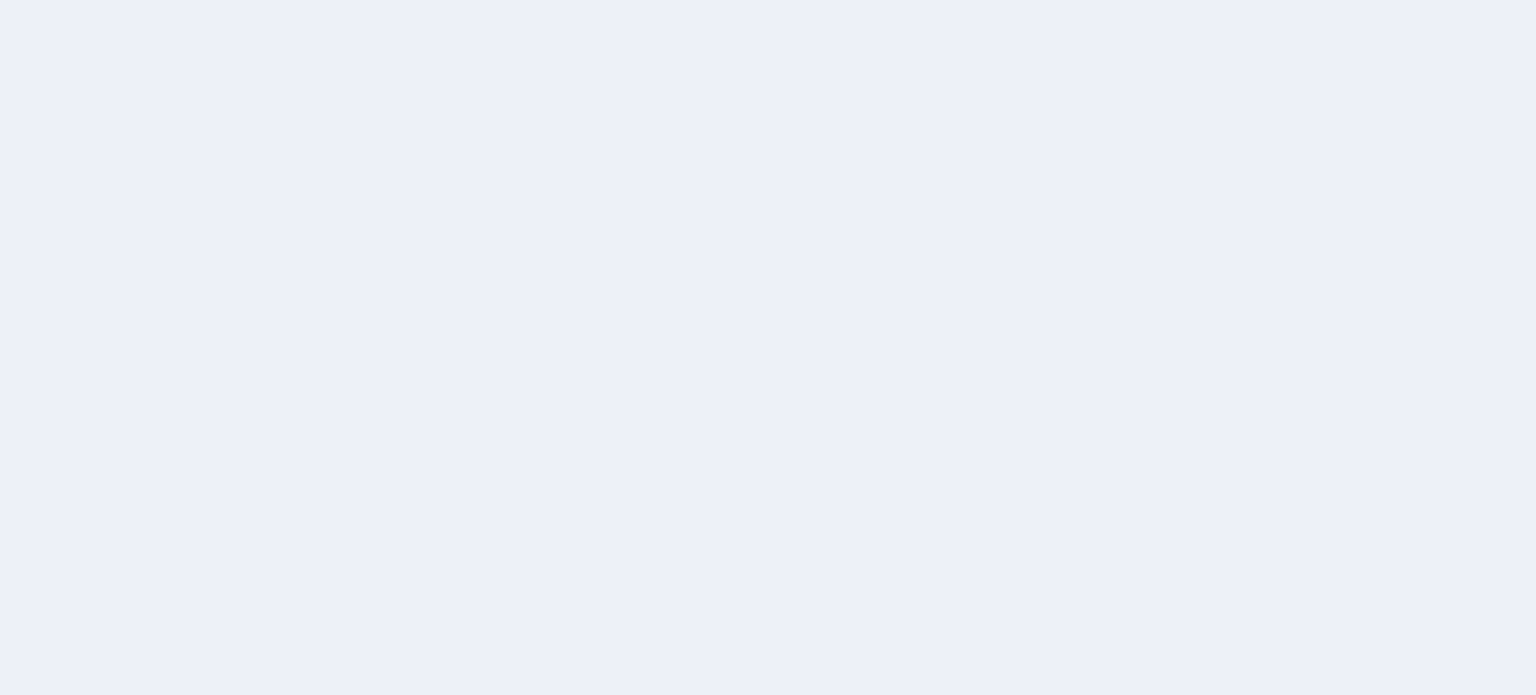 scroll, scrollTop: 0, scrollLeft: 0, axis: both 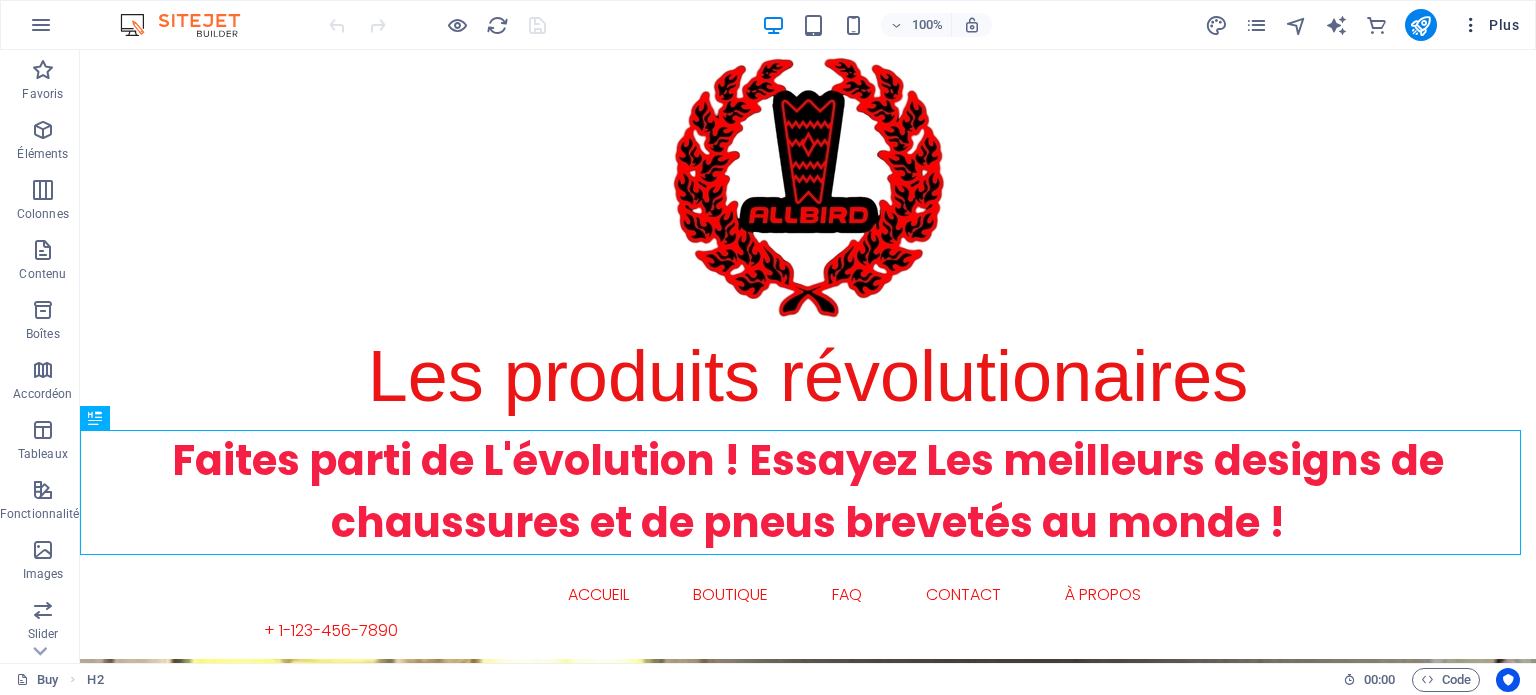 click at bounding box center [1471, 25] 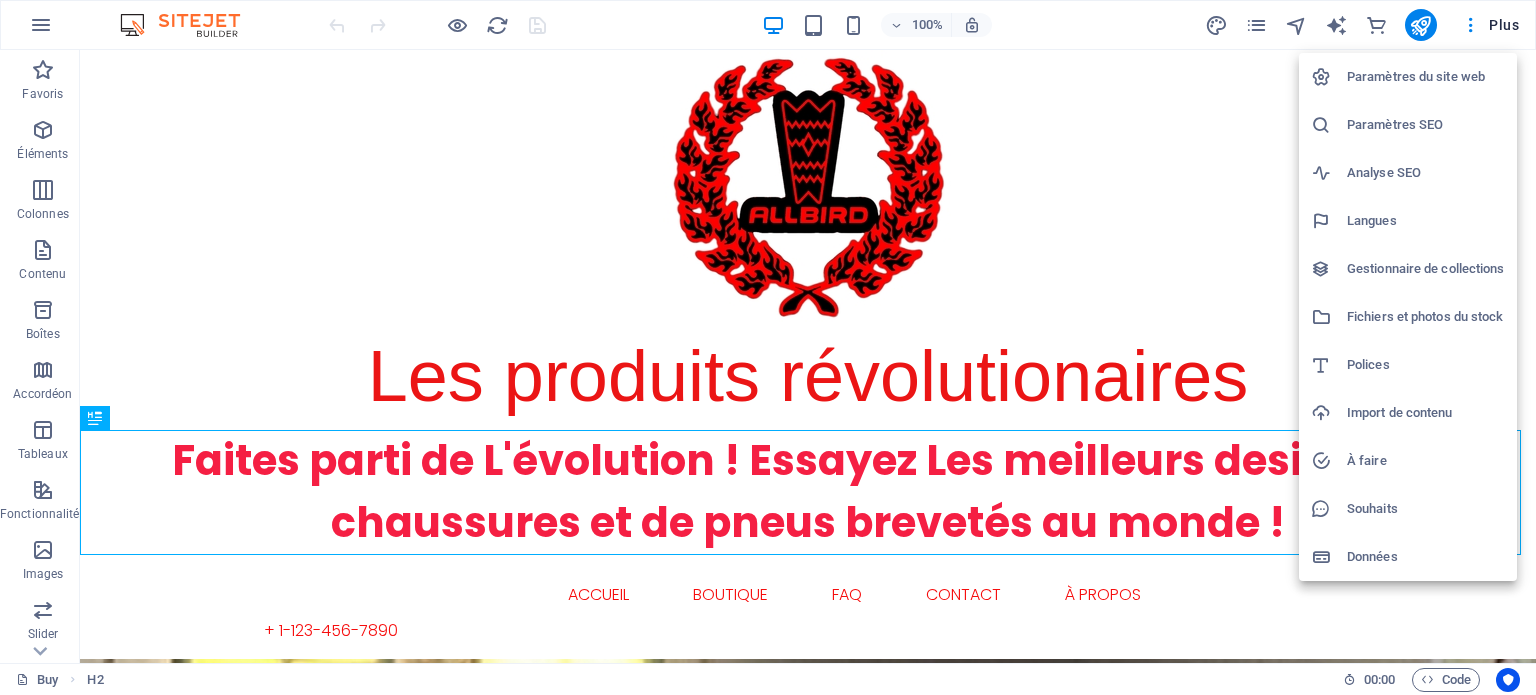 click at bounding box center [768, 347] 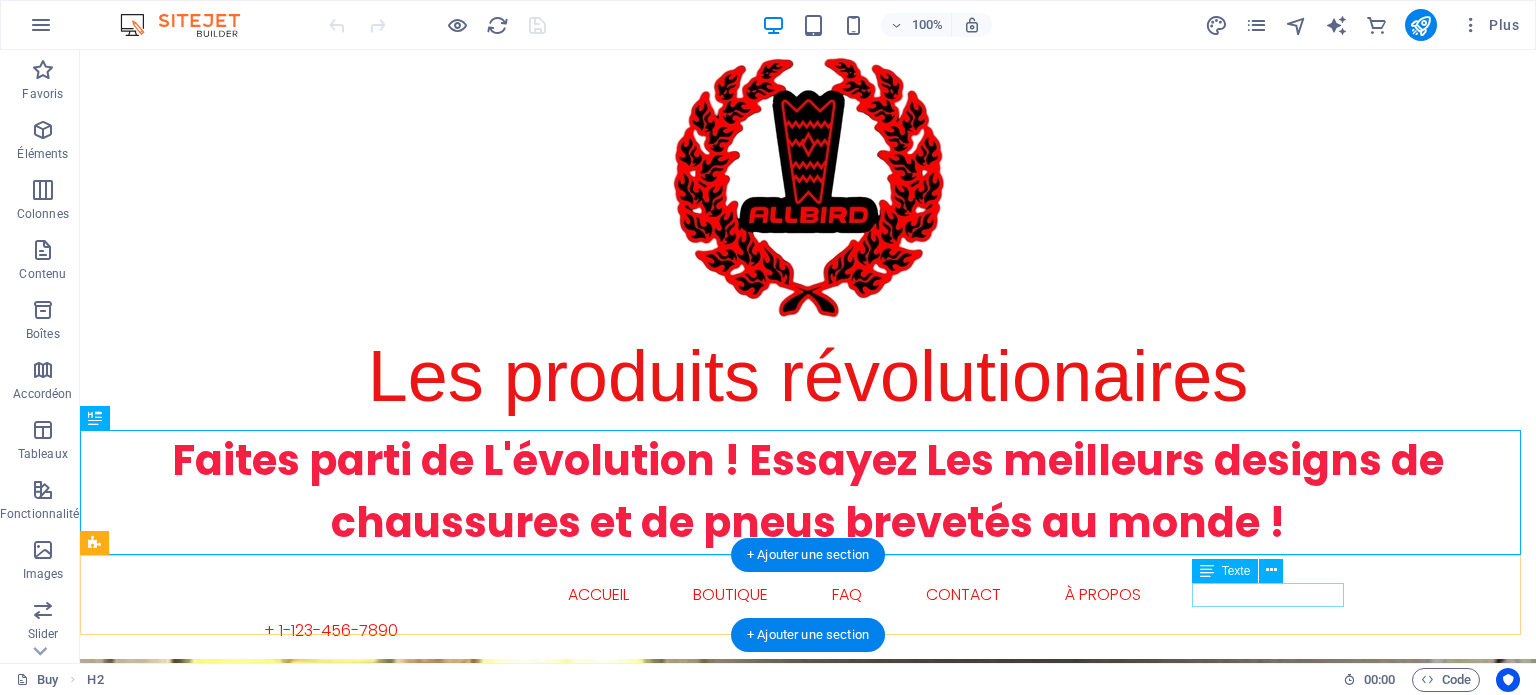 click on "+ 1-123-456-7890" at bounding box center [808, 631] 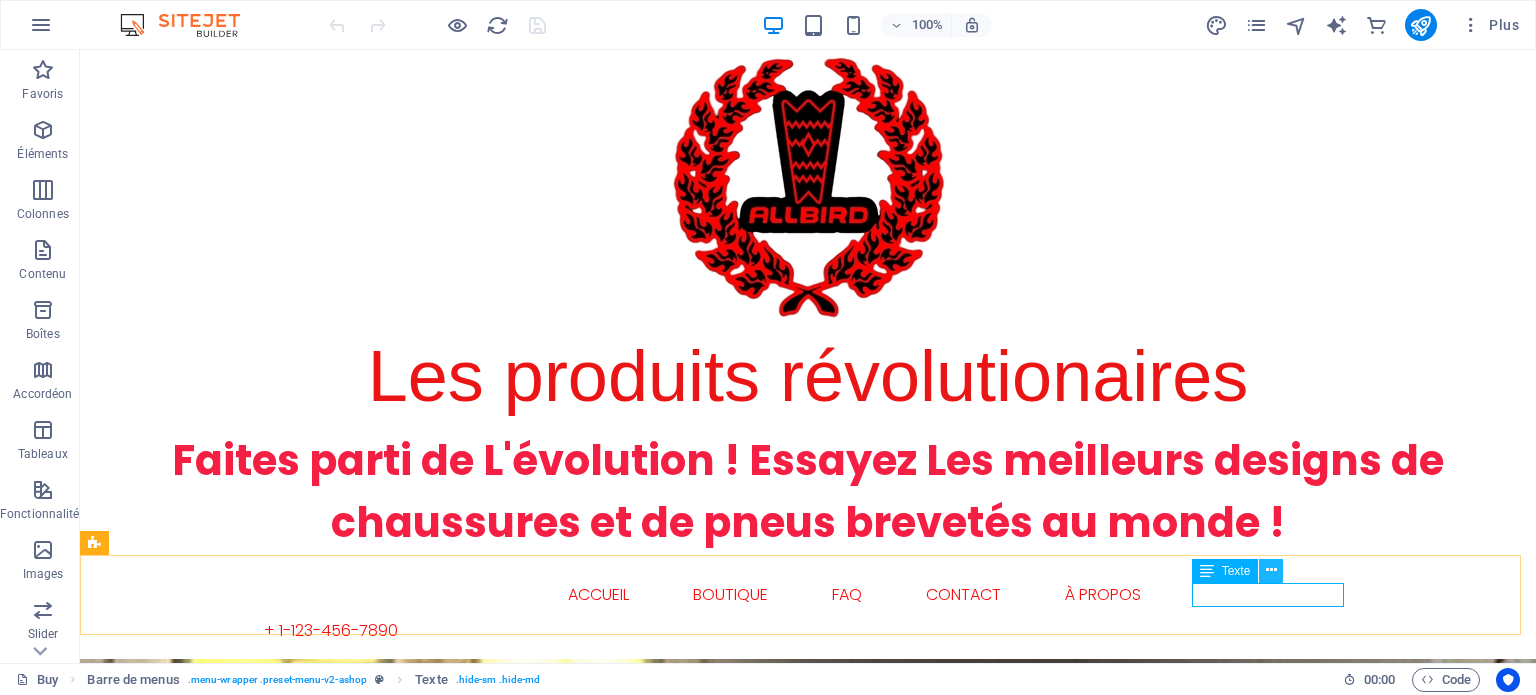 click at bounding box center [1271, 570] 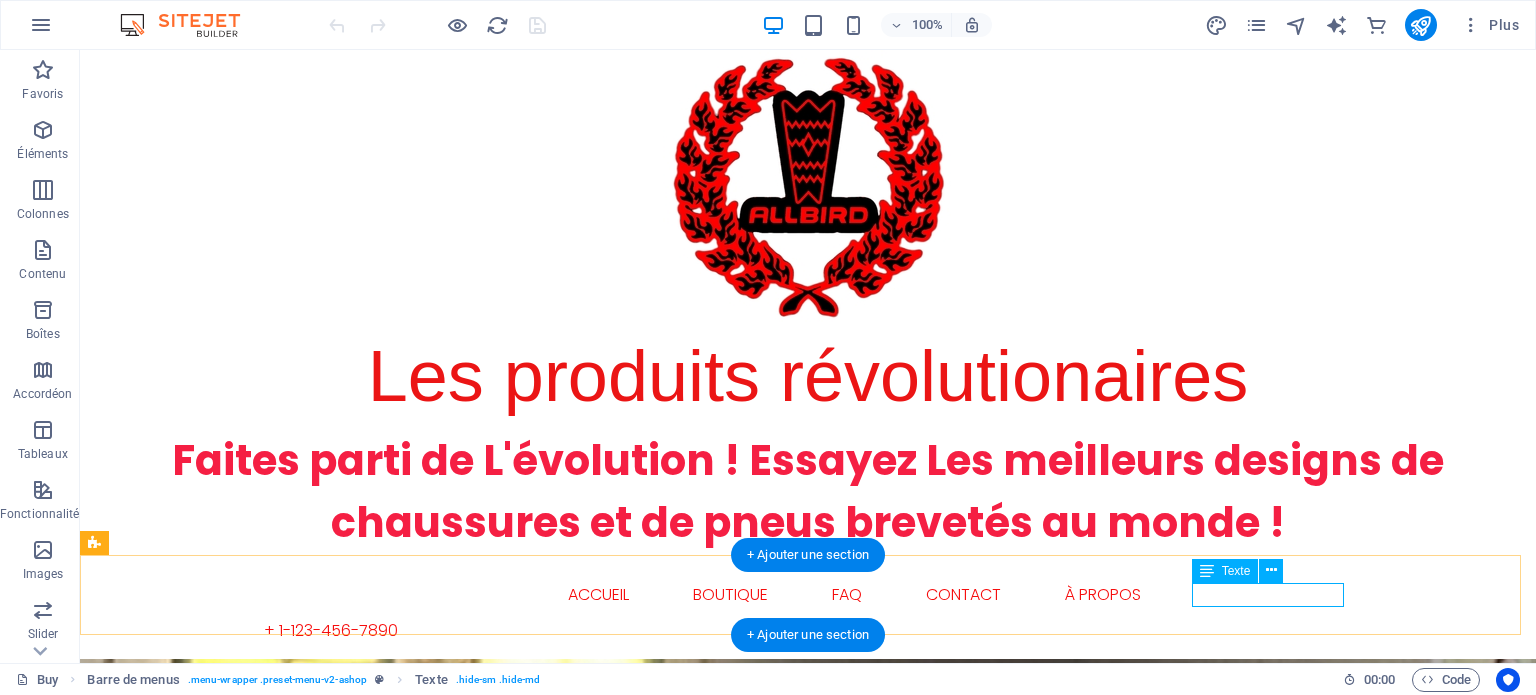 click on "+ 1-123-456-7890" at bounding box center [808, 631] 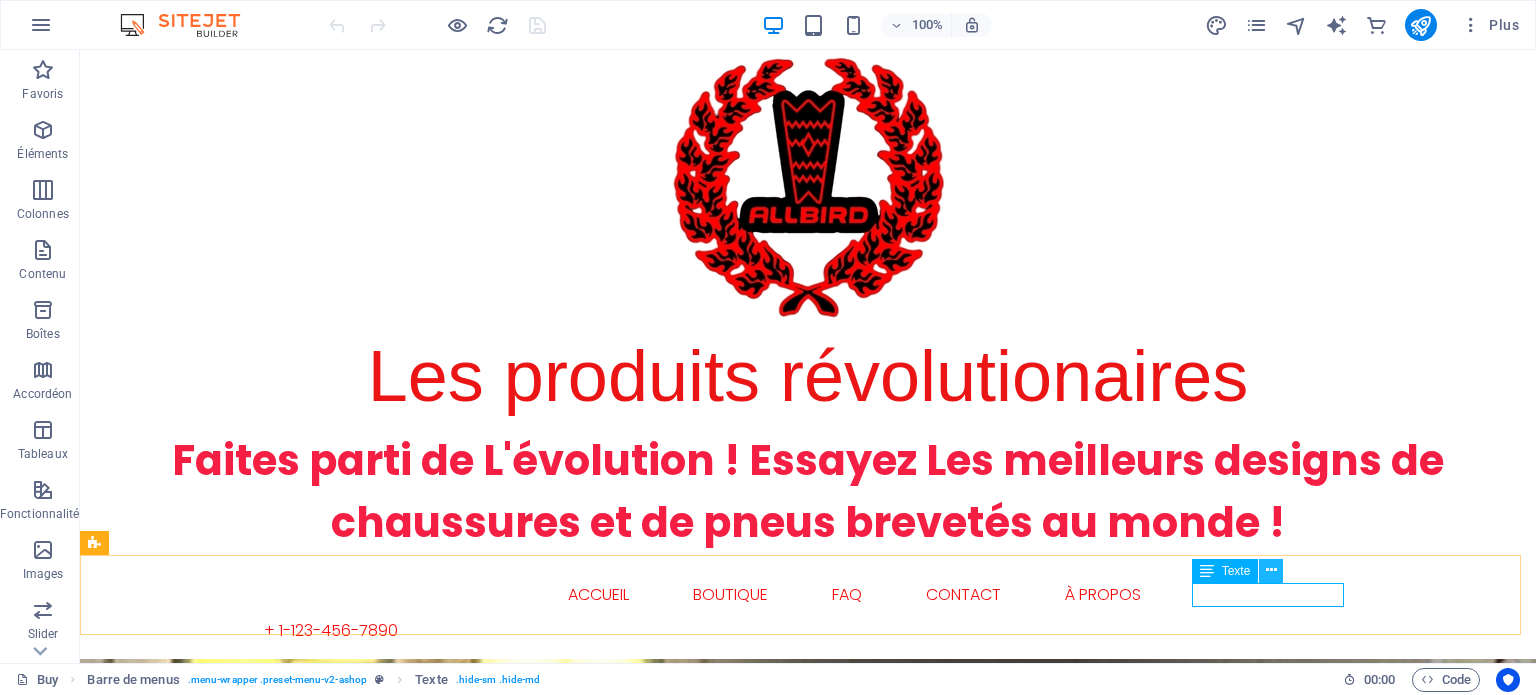 click at bounding box center [1271, 570] 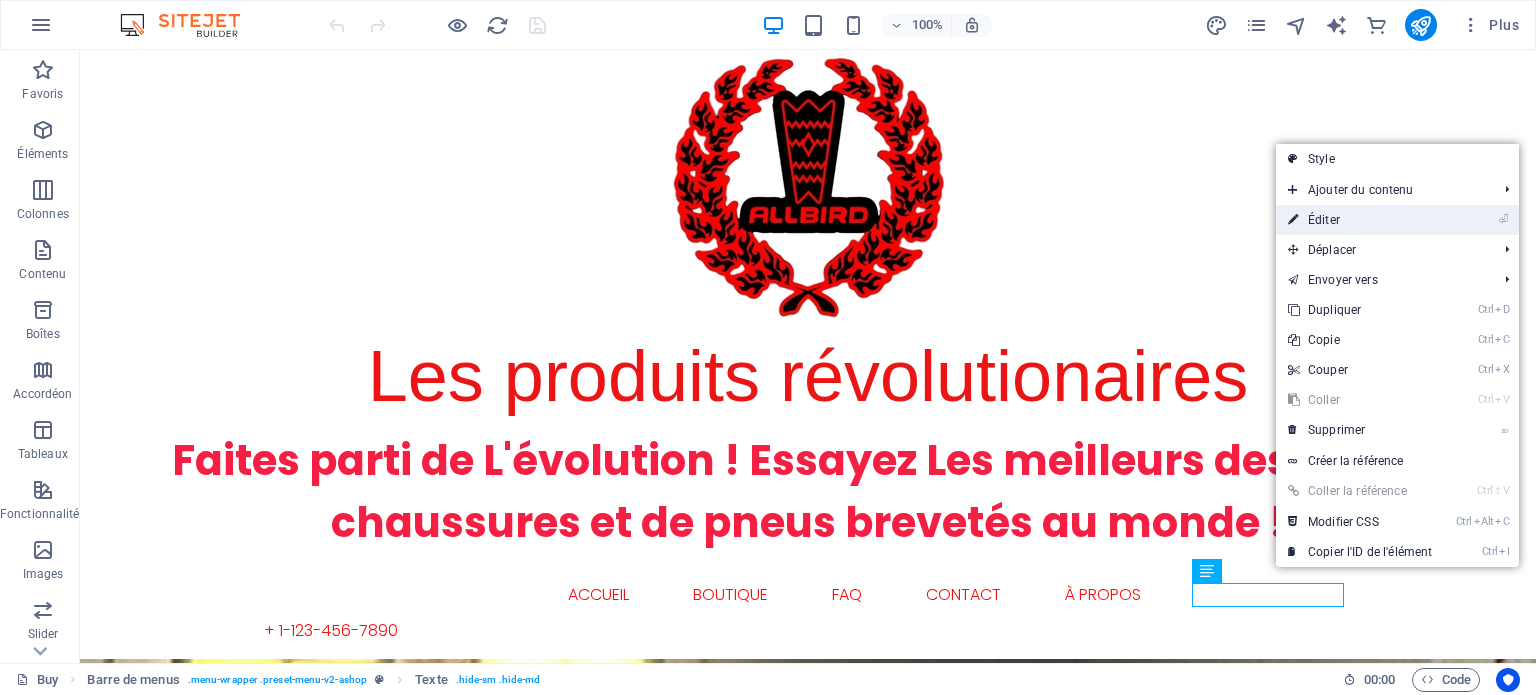 click on "⏎  Éditer" at bounding box center [1360, 220] 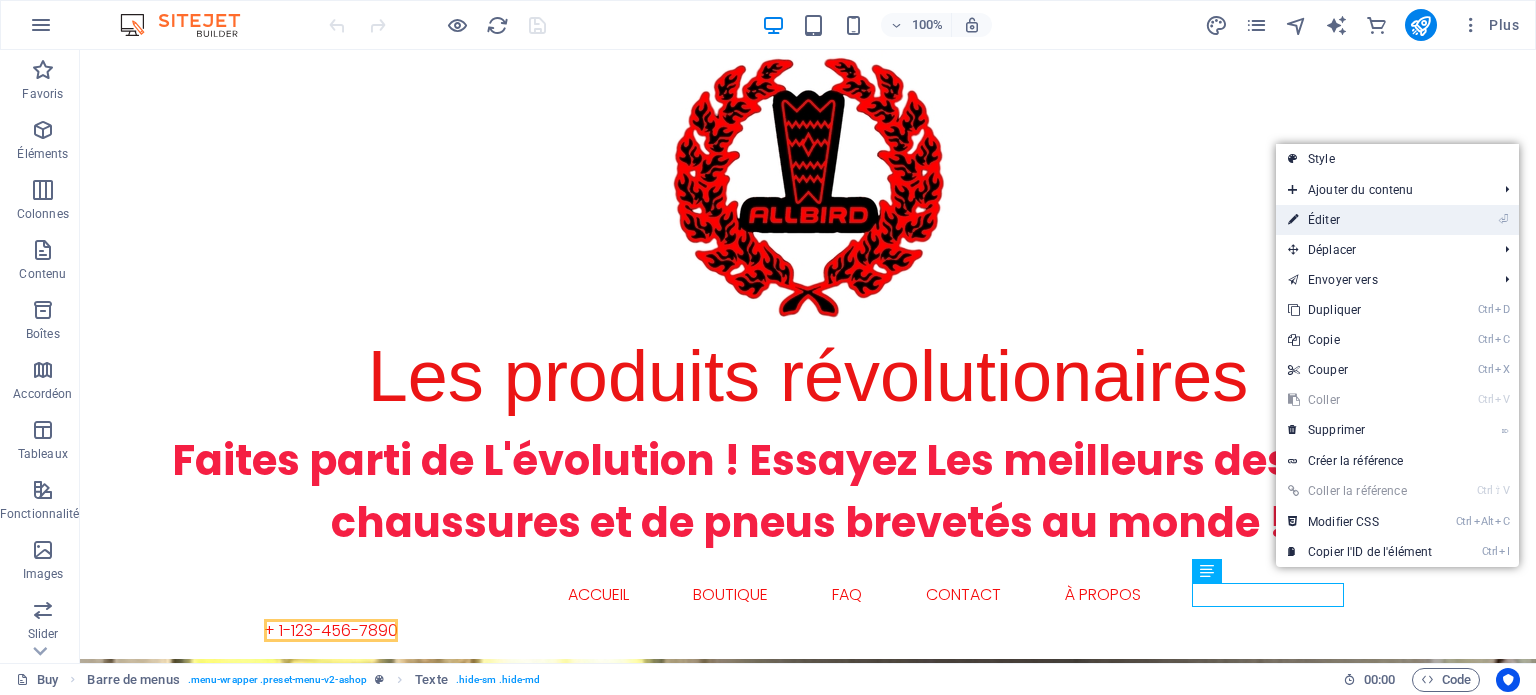 scroll, scrollTop: 1, scrollLeft: 0, axis: vertical 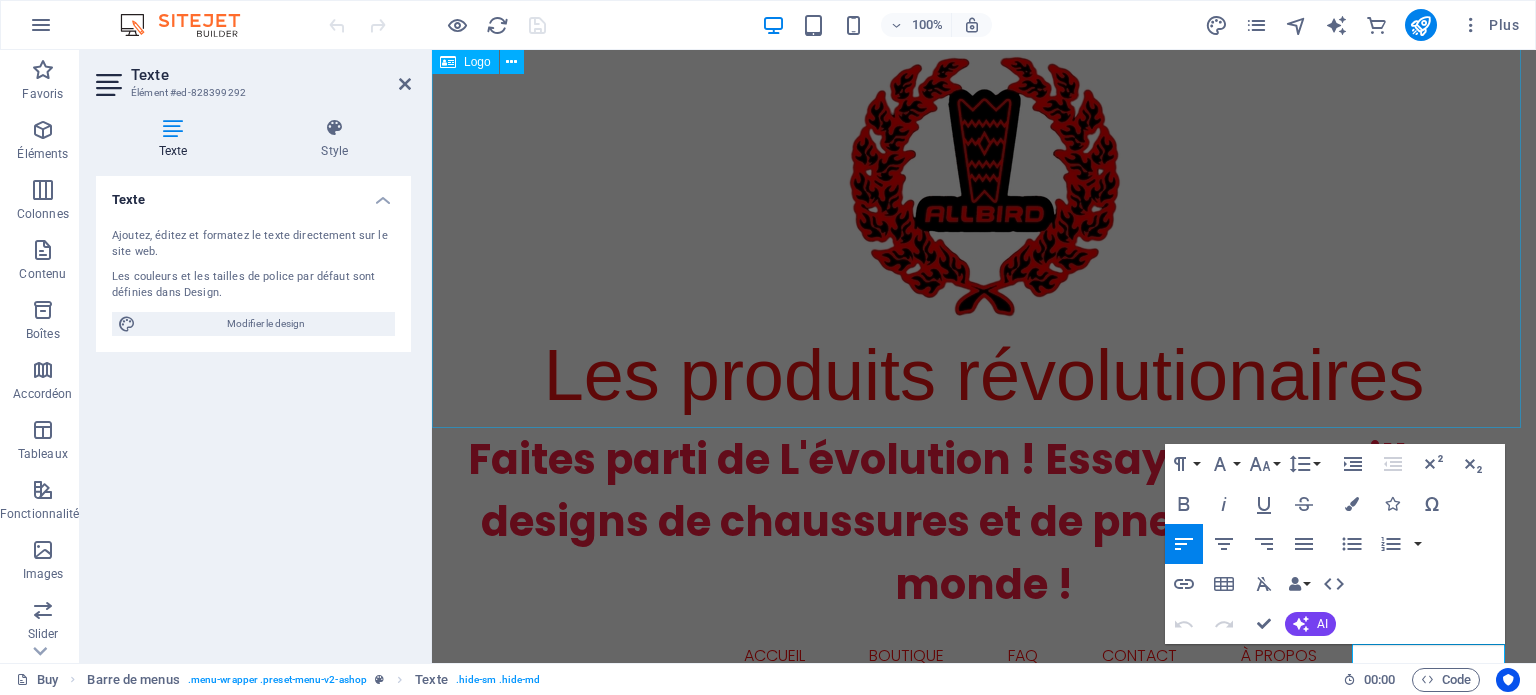 click on "Les produits révolutionaires" at bounding box center (984, 239) 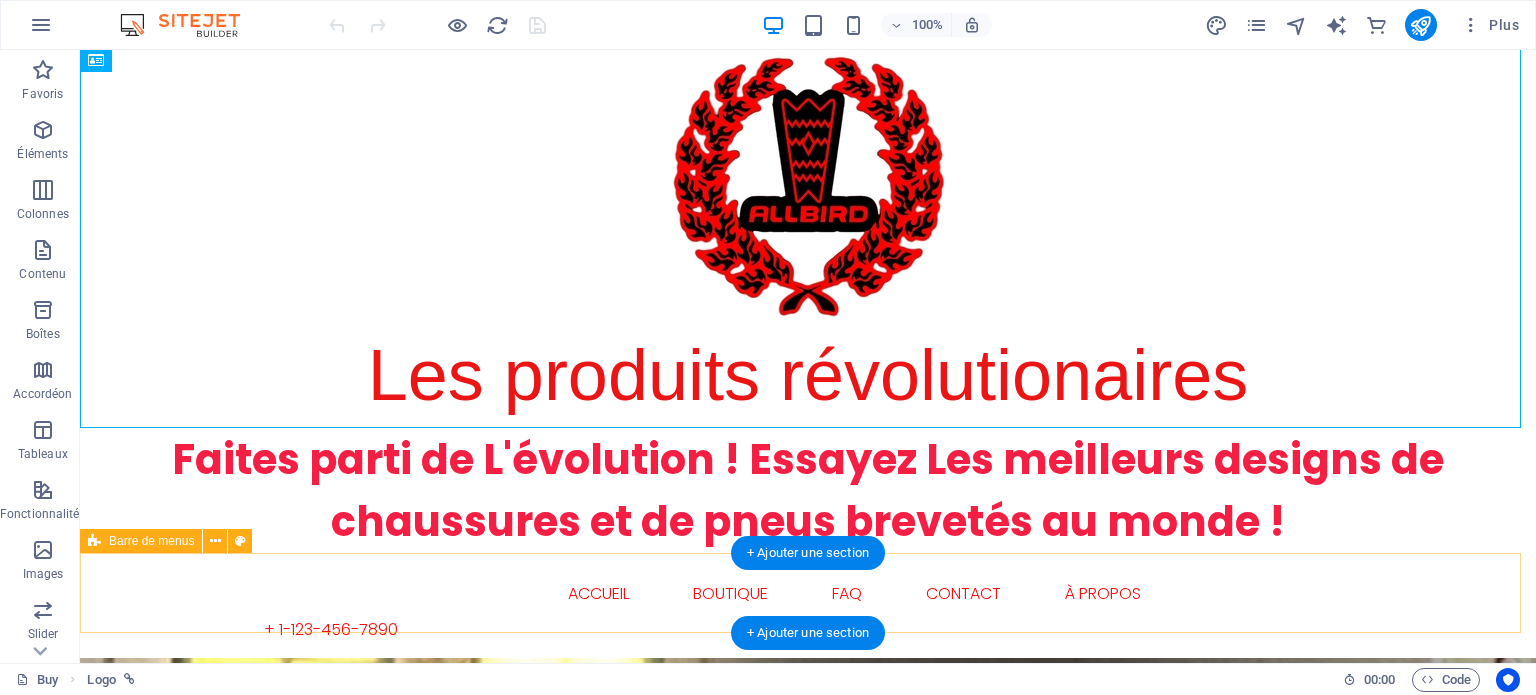 click on "Buy ACCUEIL BOUTIQUE FAQ CONTACT À PROPOS   + 1-123-456-7890" at bounding box center [808, 606] 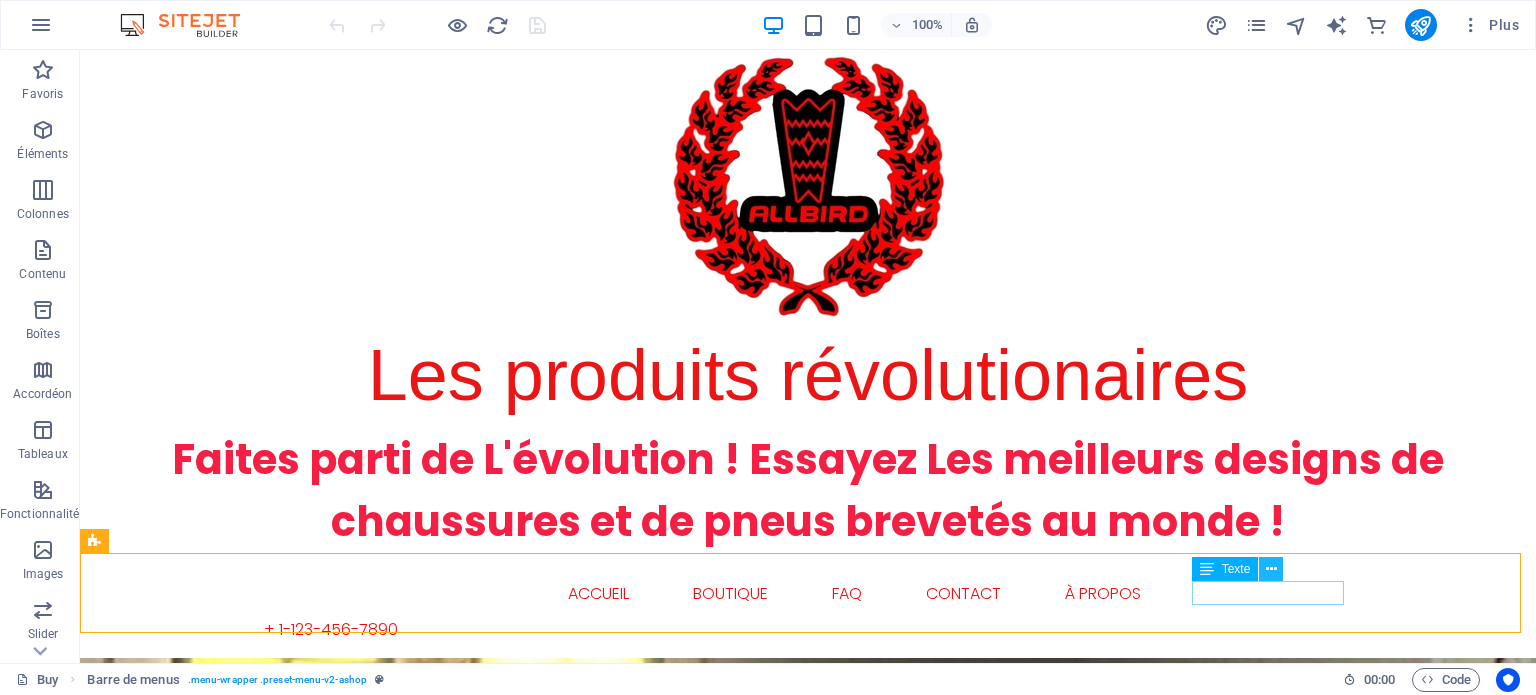 click at bounding box center [1271, 569] 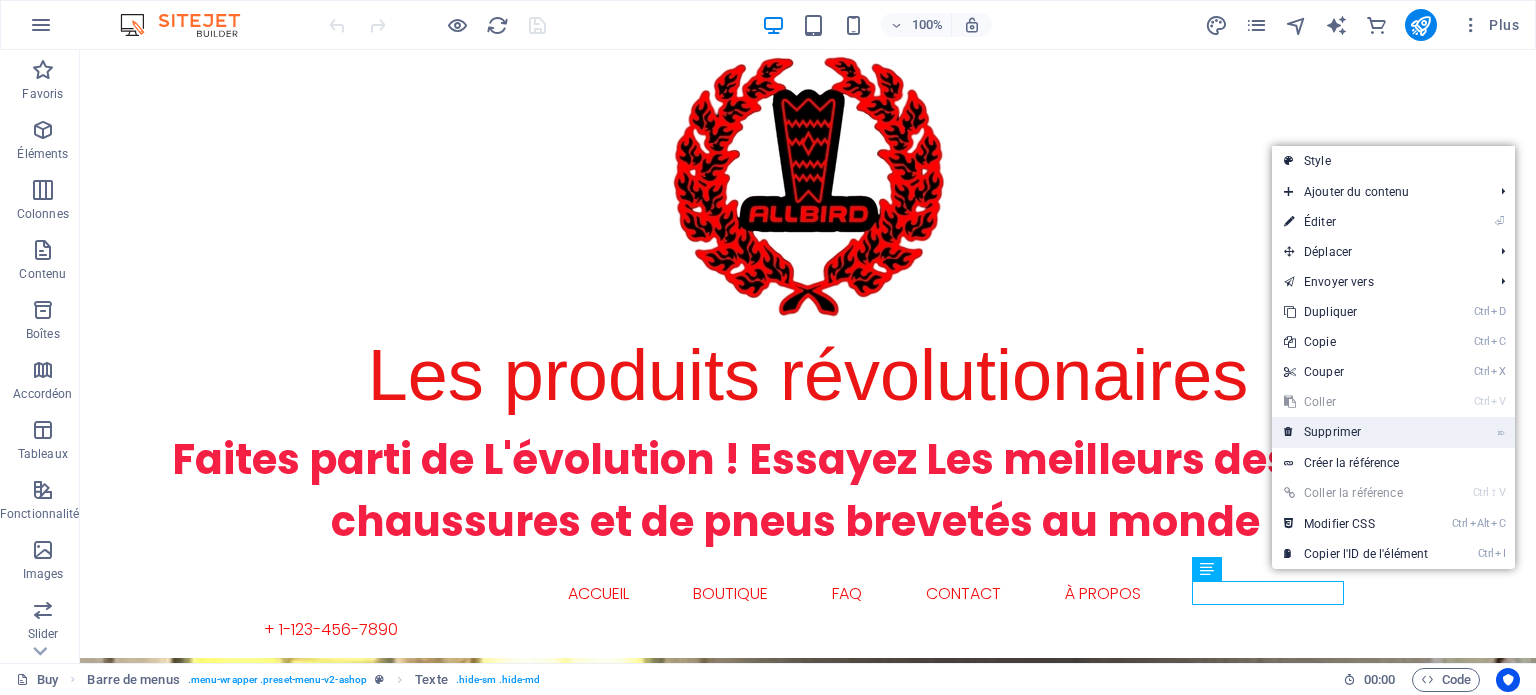 click on "⌦  Supprimer" at bounding box center [1356, 432] 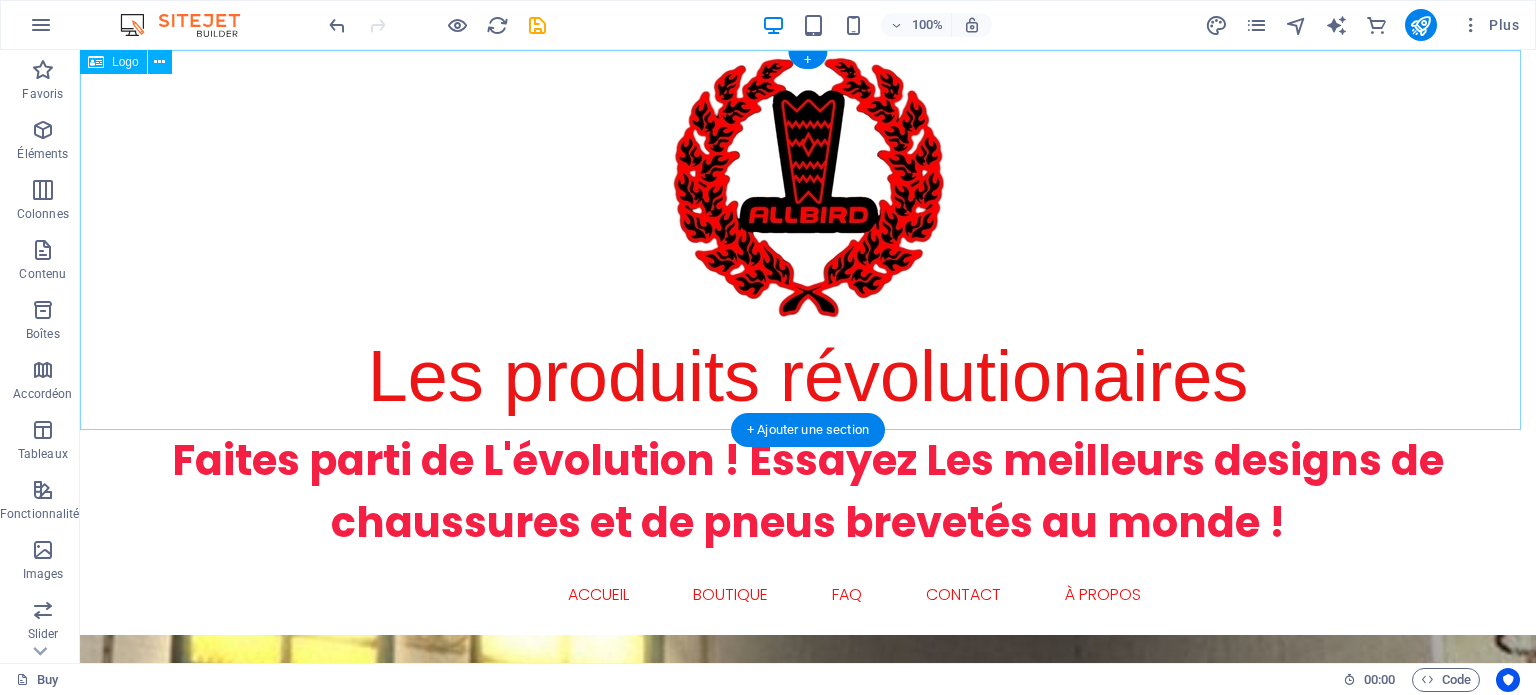 scroll, scrollTop: 300, scrollLeft: 0, axis: vertical 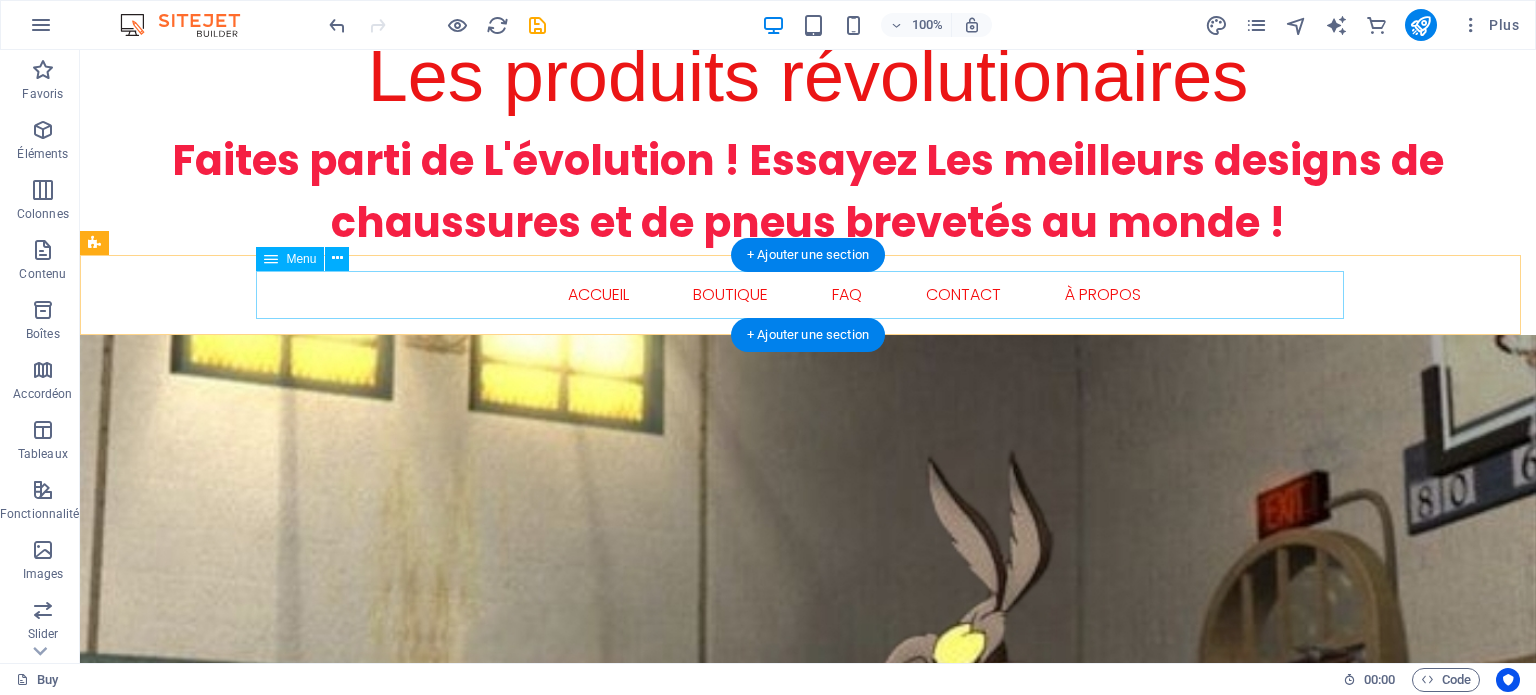 click on "BUY ACCUEIL BOUTIQUE FAQ CONTACT À PROPOS" at bounding box center (808, 295) 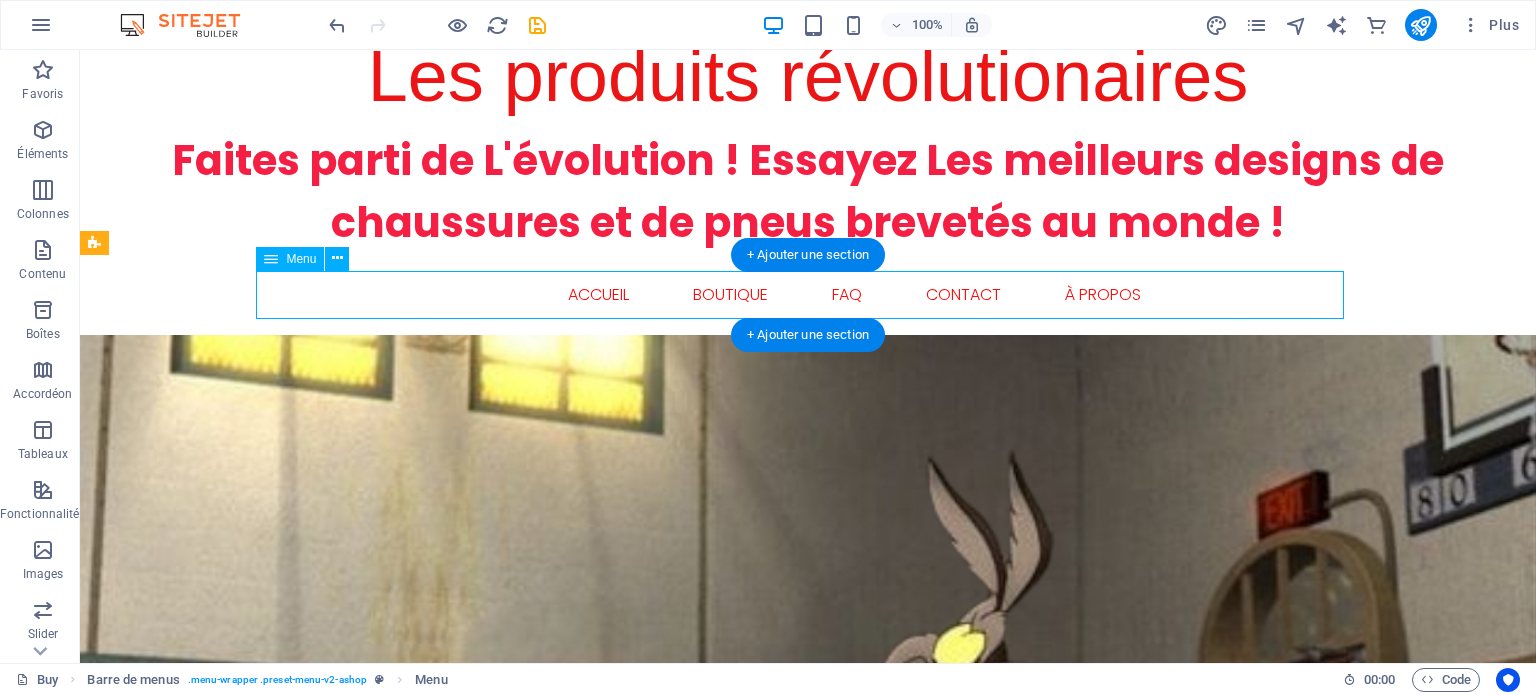 click on "BUY ACCUEIL BOUTIQUE FAQ CONTACT À PROPOS" at bounding box center [808, 295] 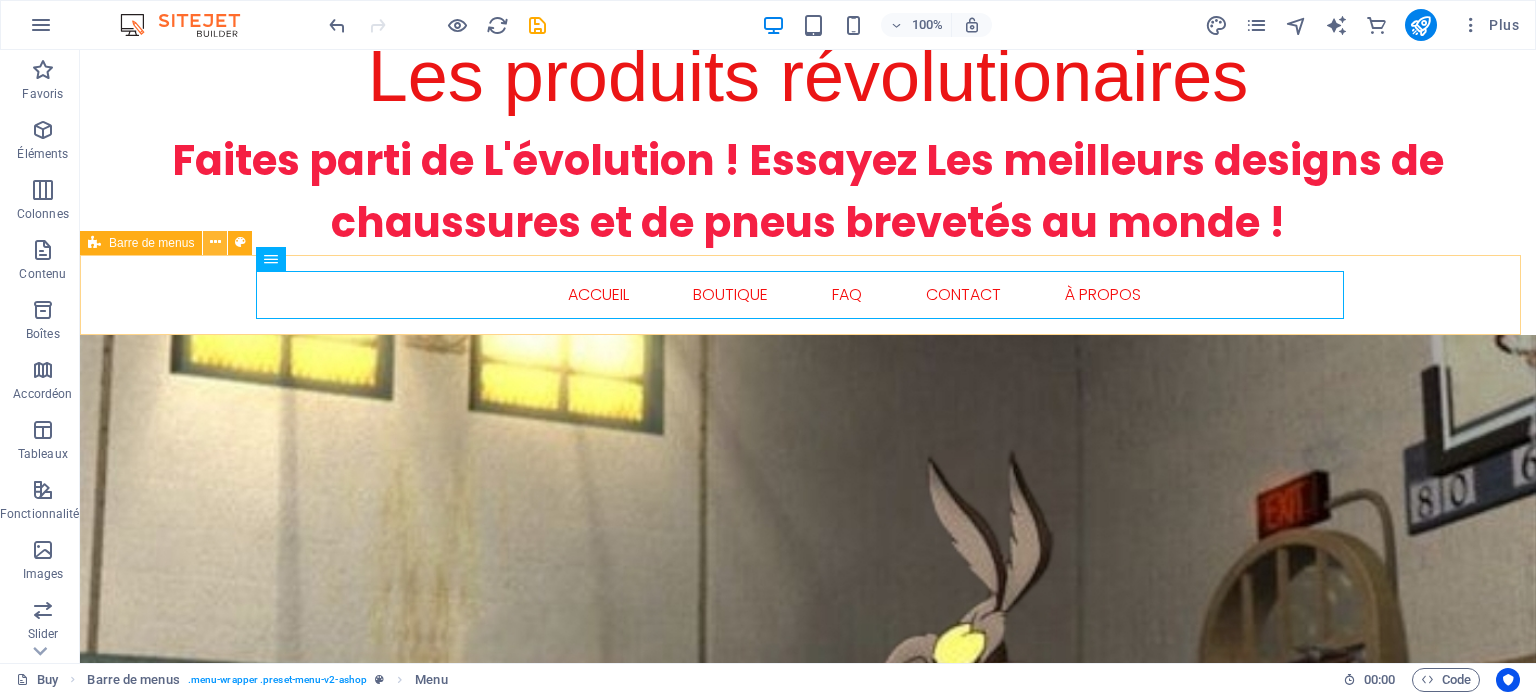 click at bounding box center [215, 242] 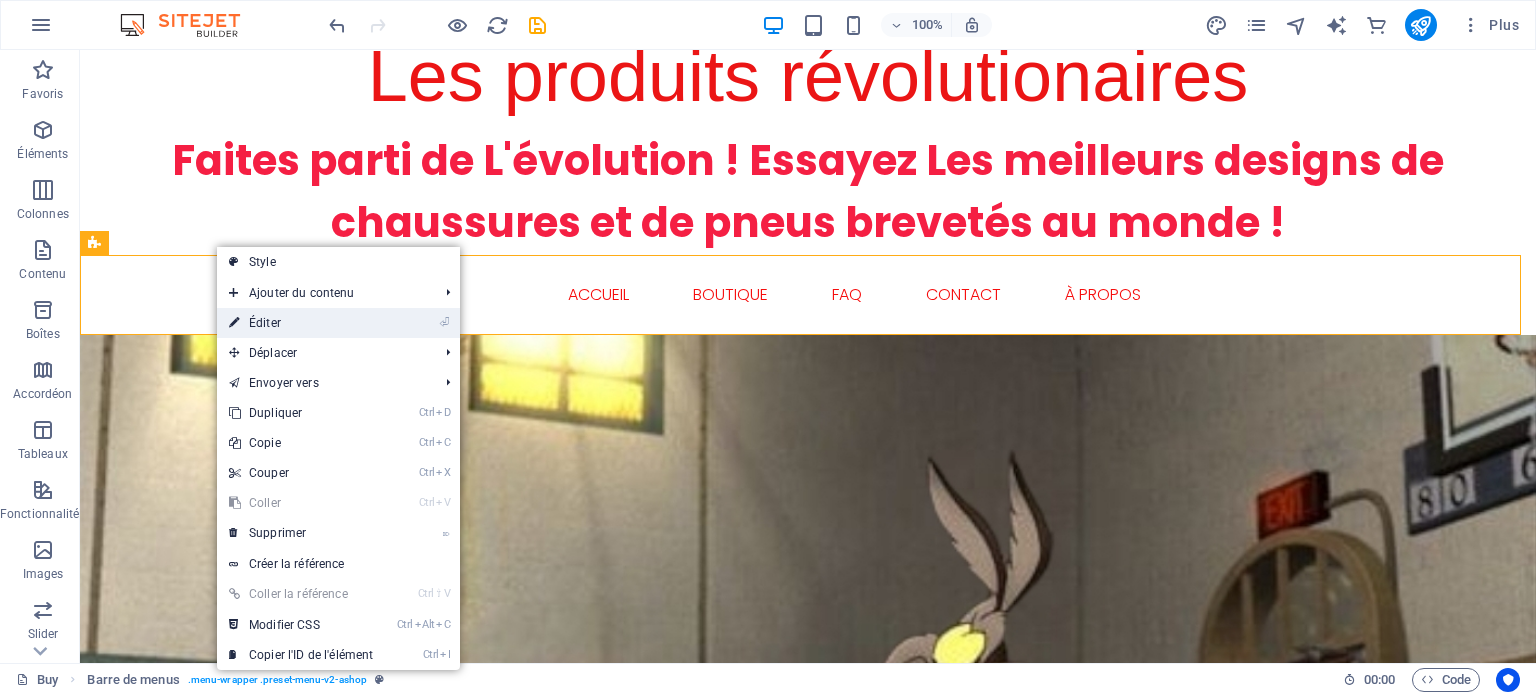 drag, startPoint x: 356, startPoint y: 319, endPoint x: 304, endPoint y: 287, distance: 61.05735 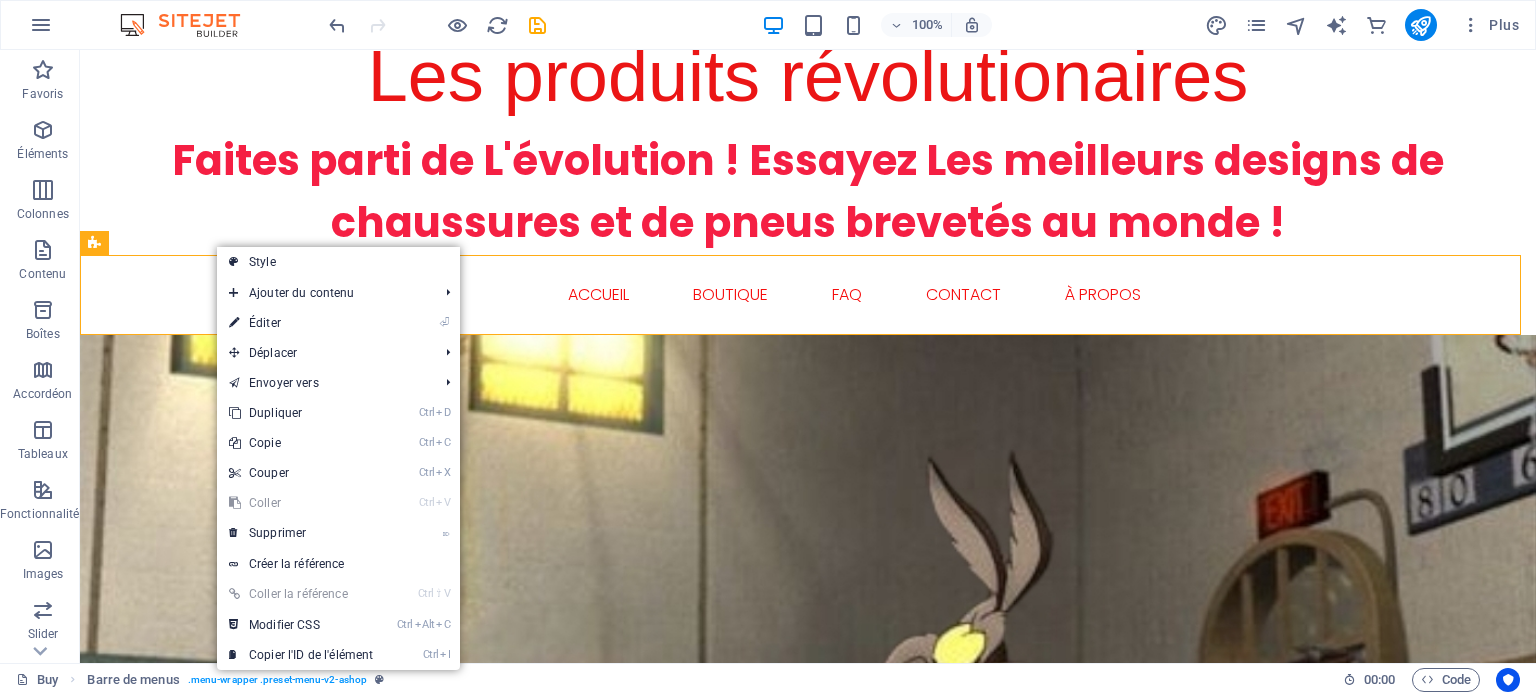 select on "header" 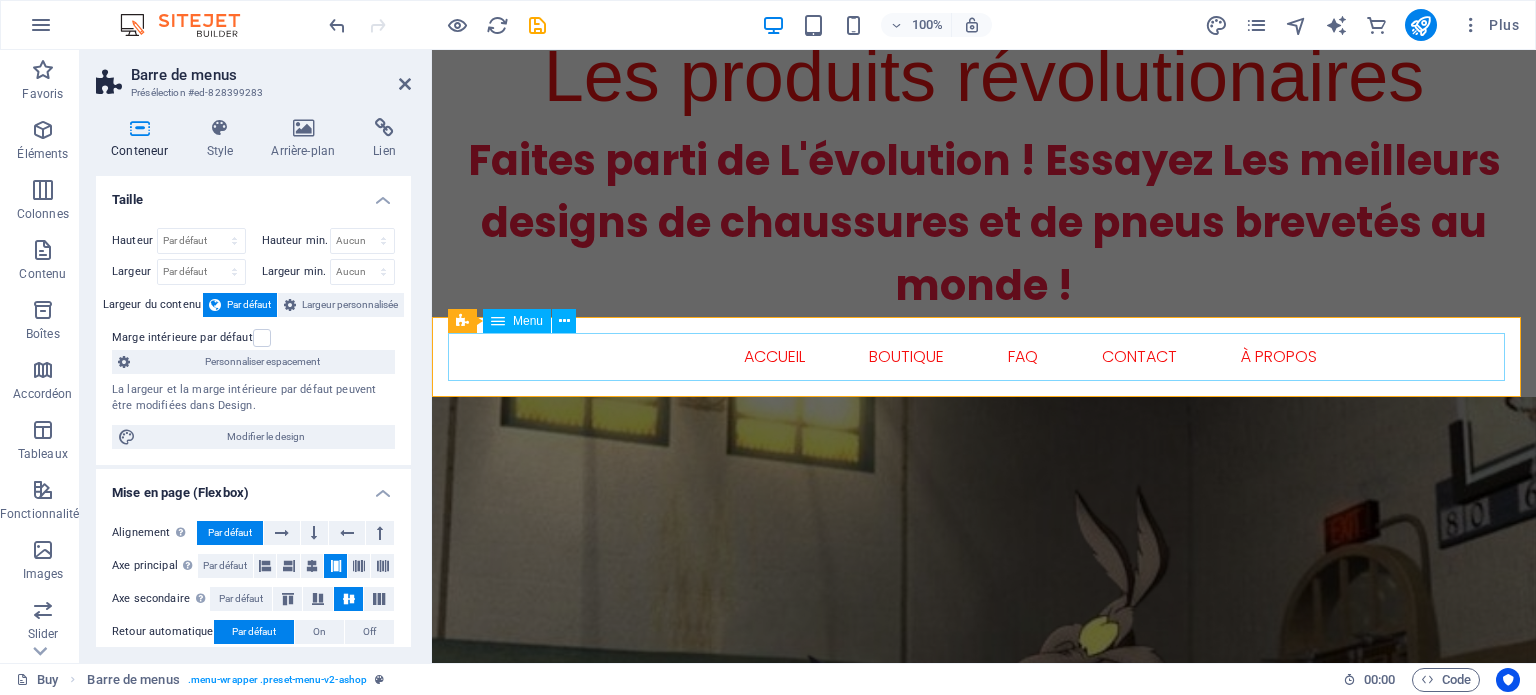 click on "BUY ACCUEIL BOUTIQUE FAQ CONTACT À PROPOS" at bounding box center [984, 357] 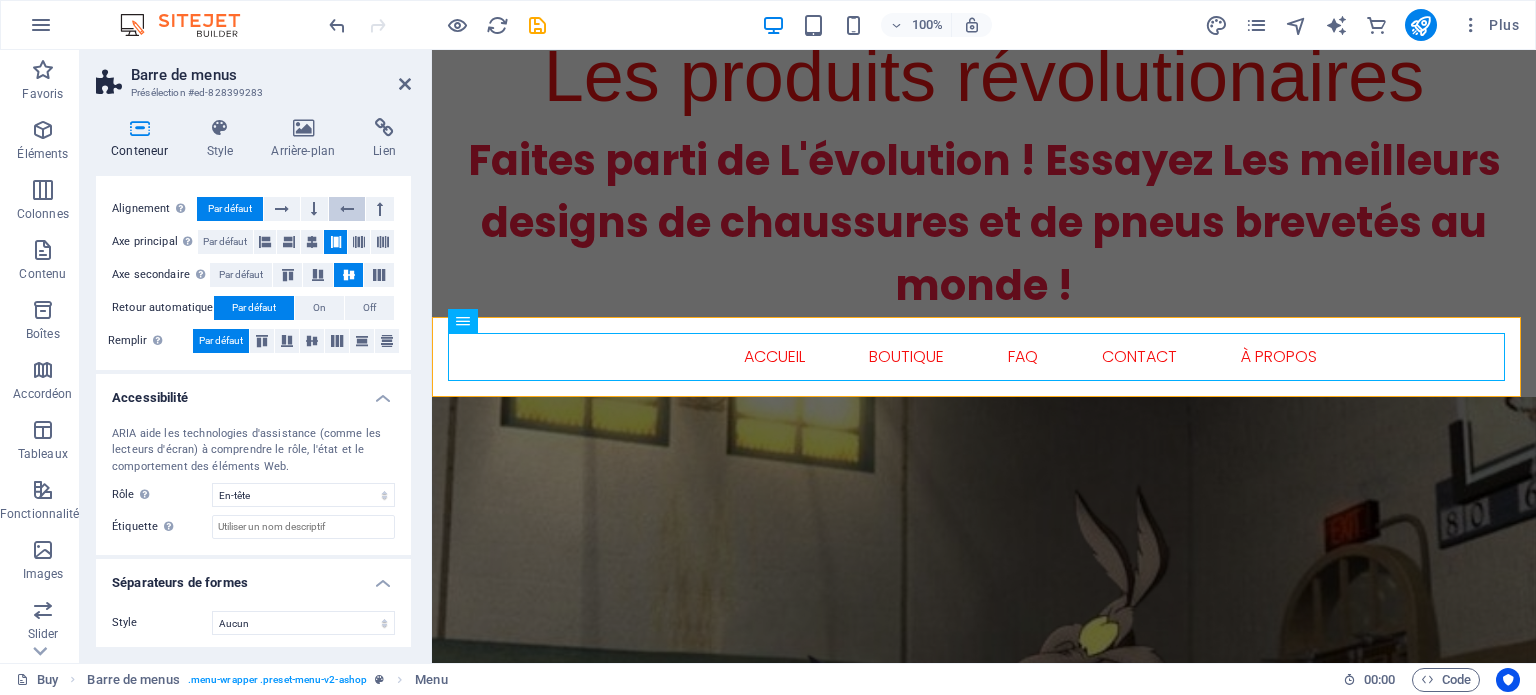 scroll, scrollTop: 326, scrollLeft: 0, axis: vertical 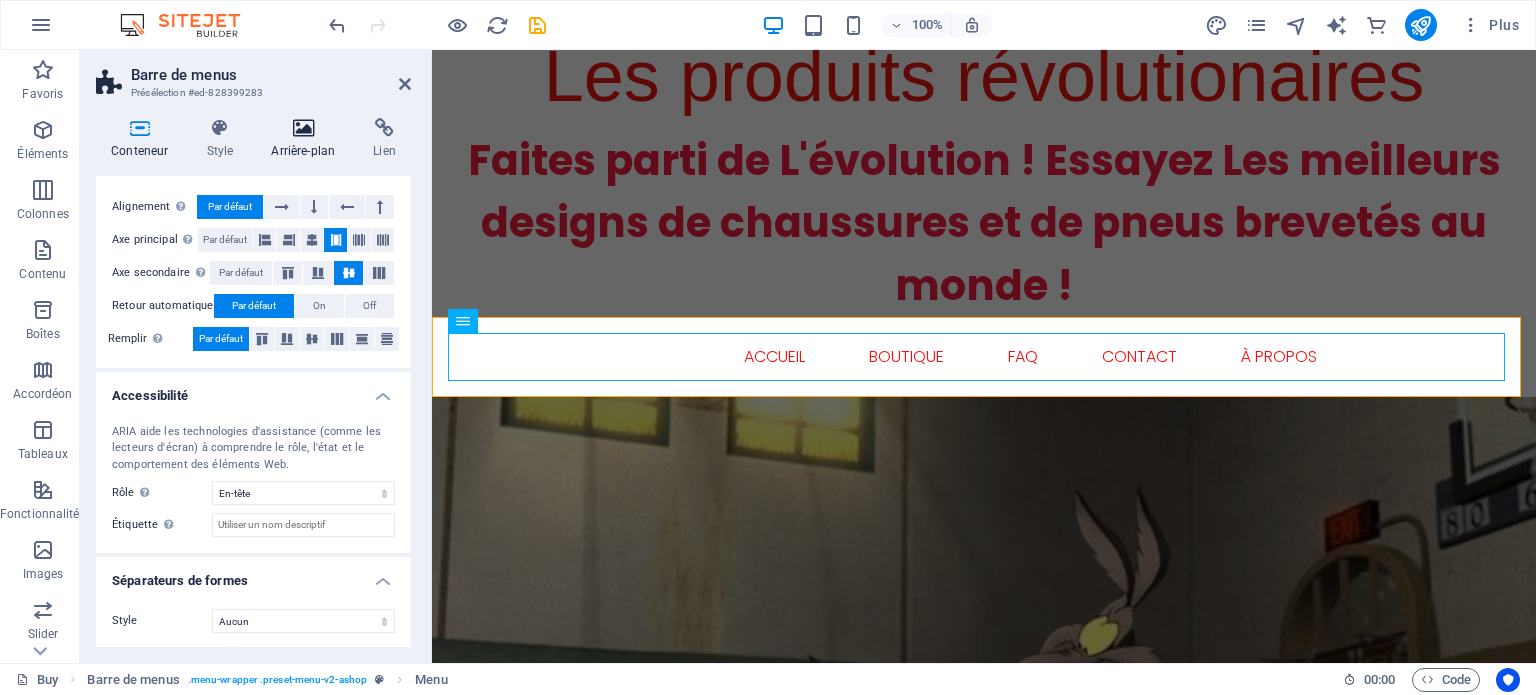 click at bounding box center (303, 128) 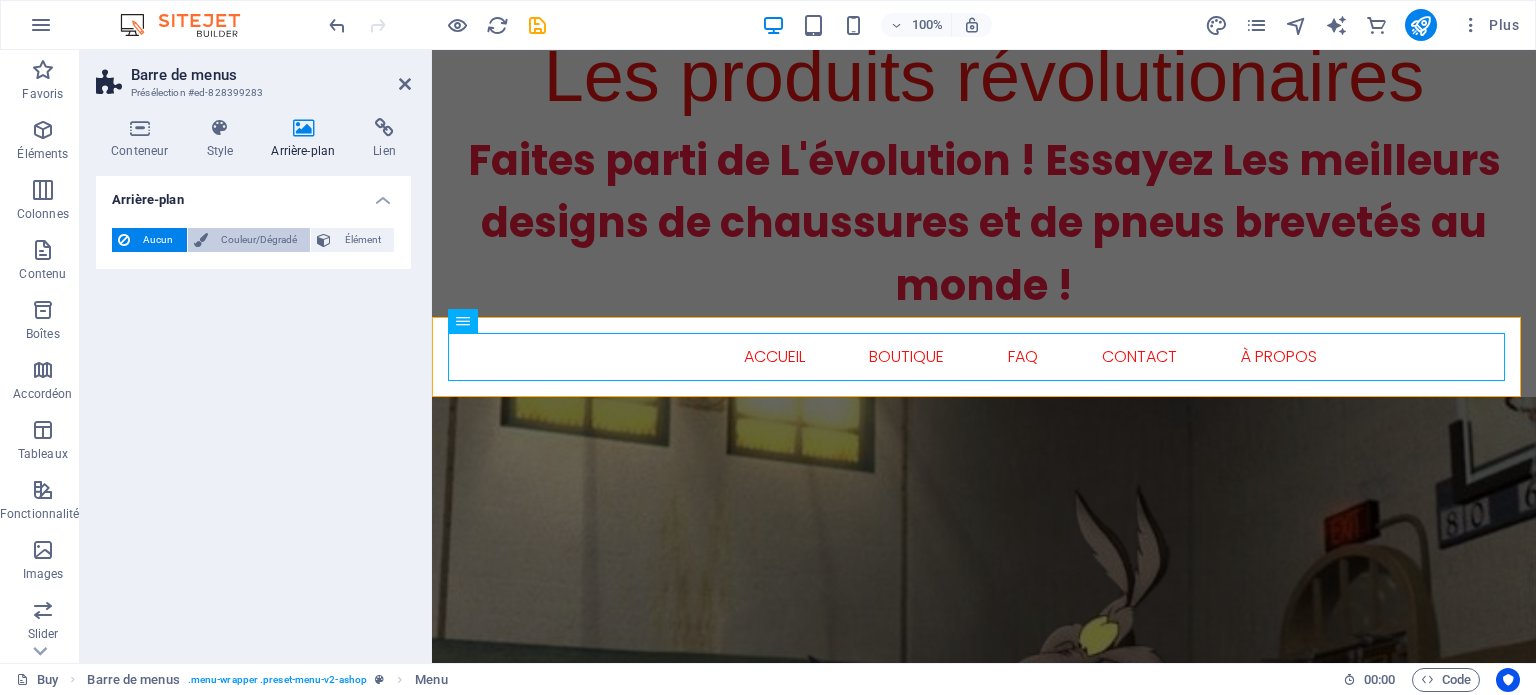 click on "Couleur/Dégradé" at bounding box center (259, 240) 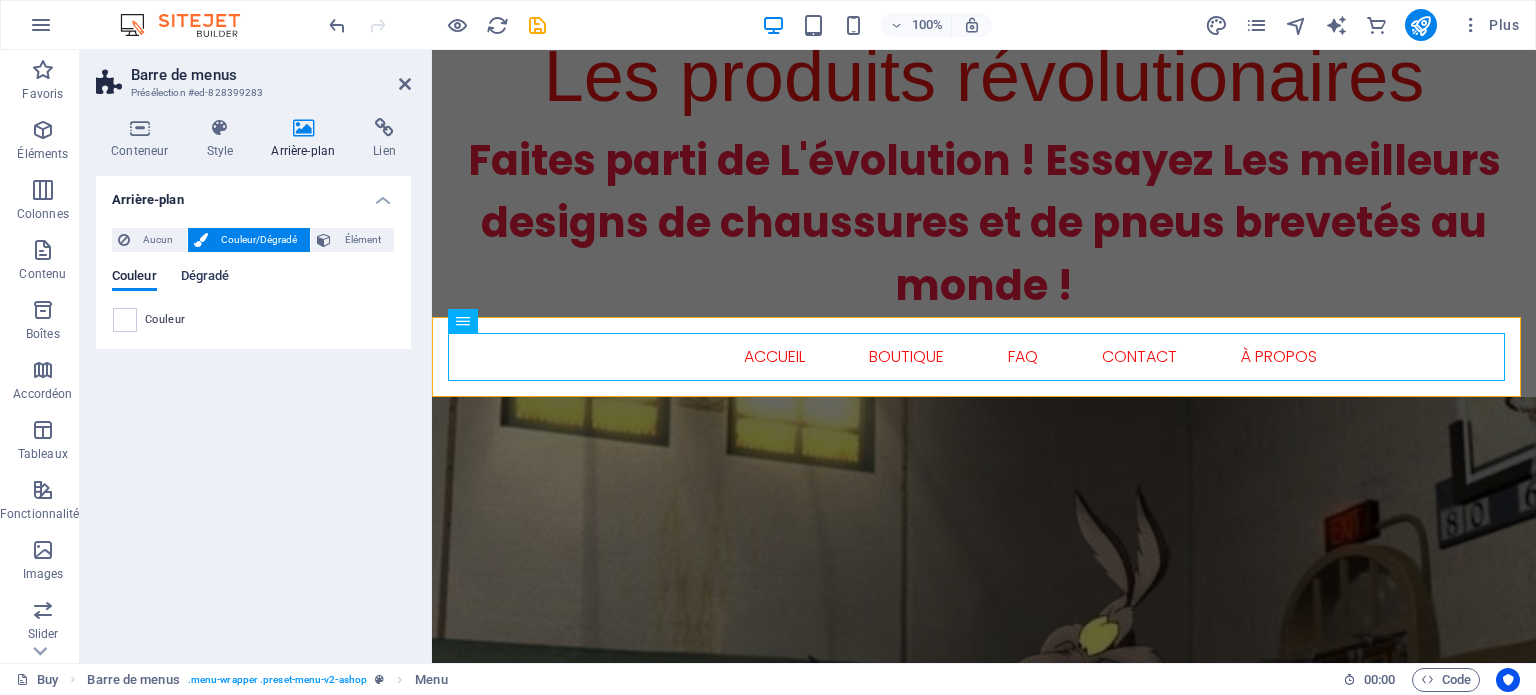 click on "Dégradé" at bounding box center (205, 278) 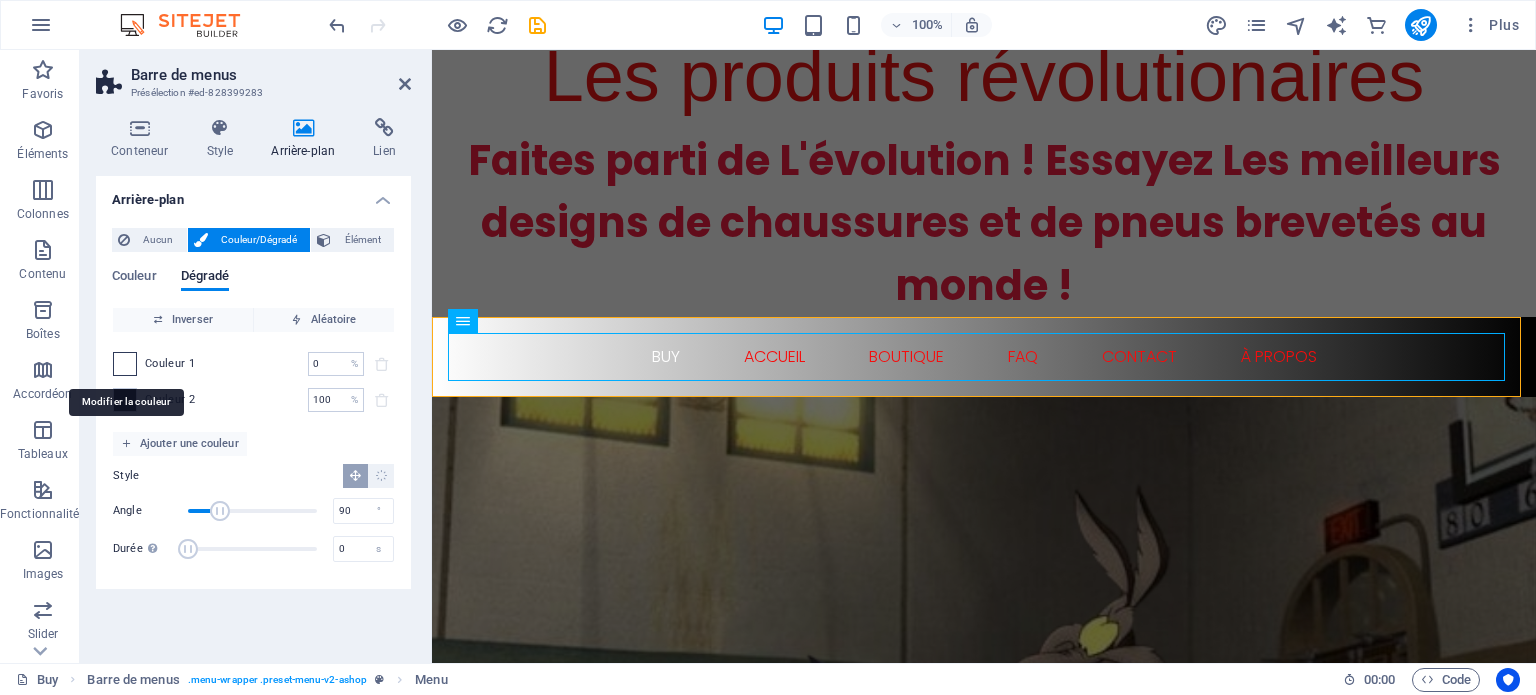 click at bounding box center [125, 364] 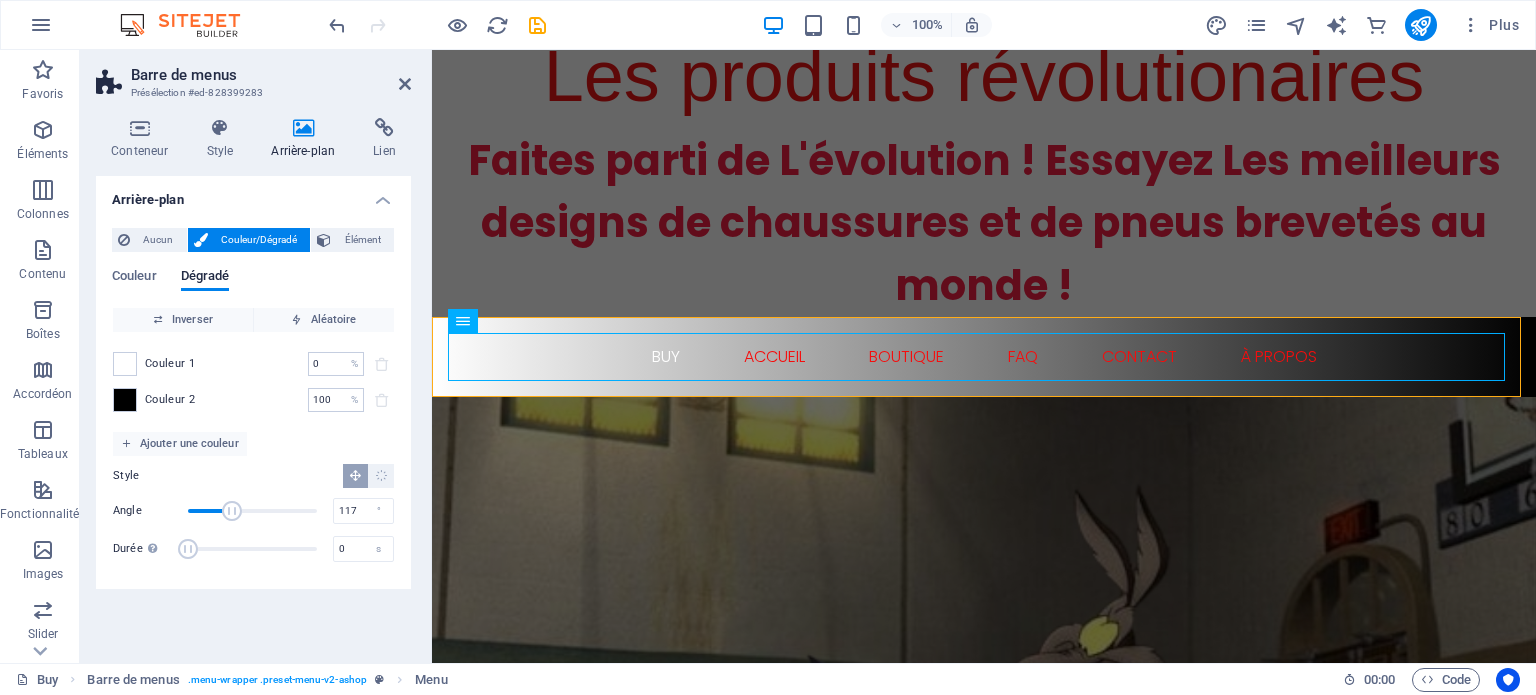 type on "114" 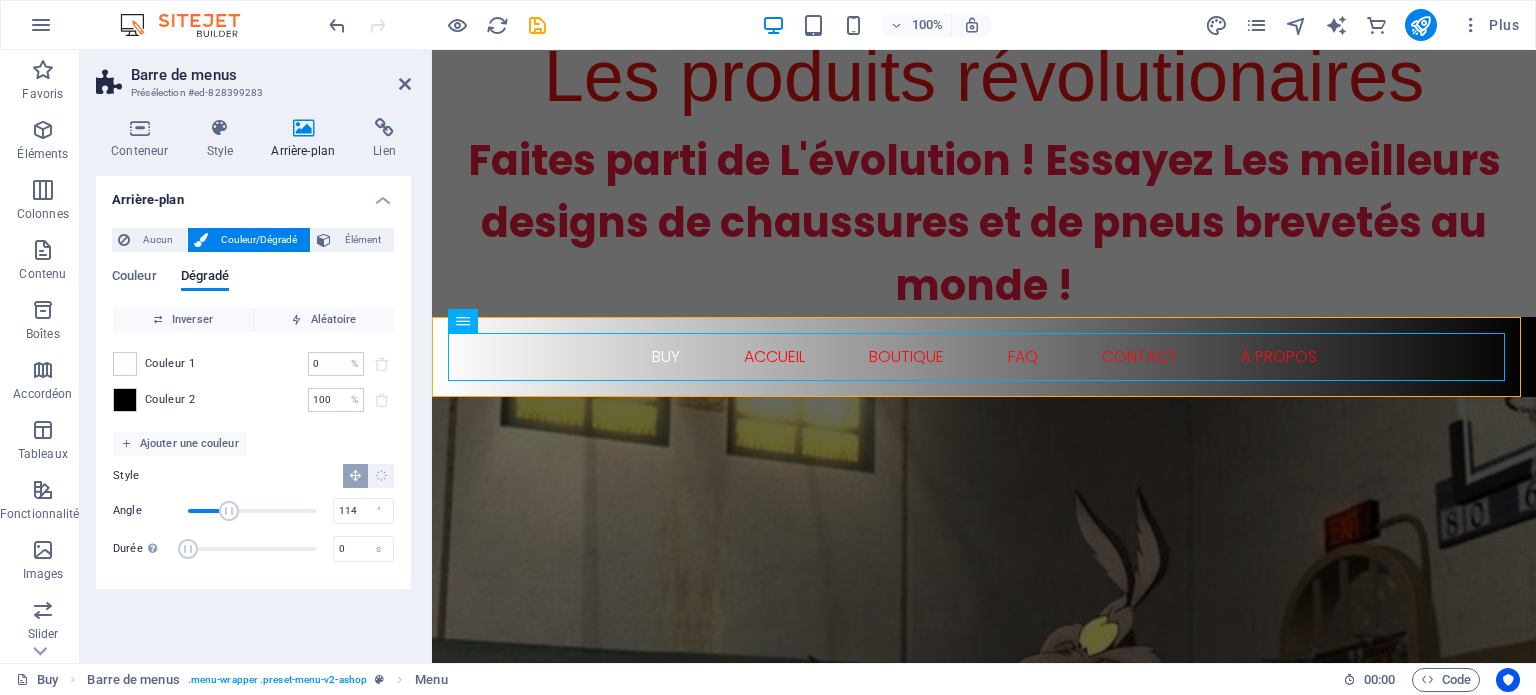 drag, startPoint x: 219, startPoint y: 507, endPoint x: 229, endPoint y: 497, distance: 14.142136 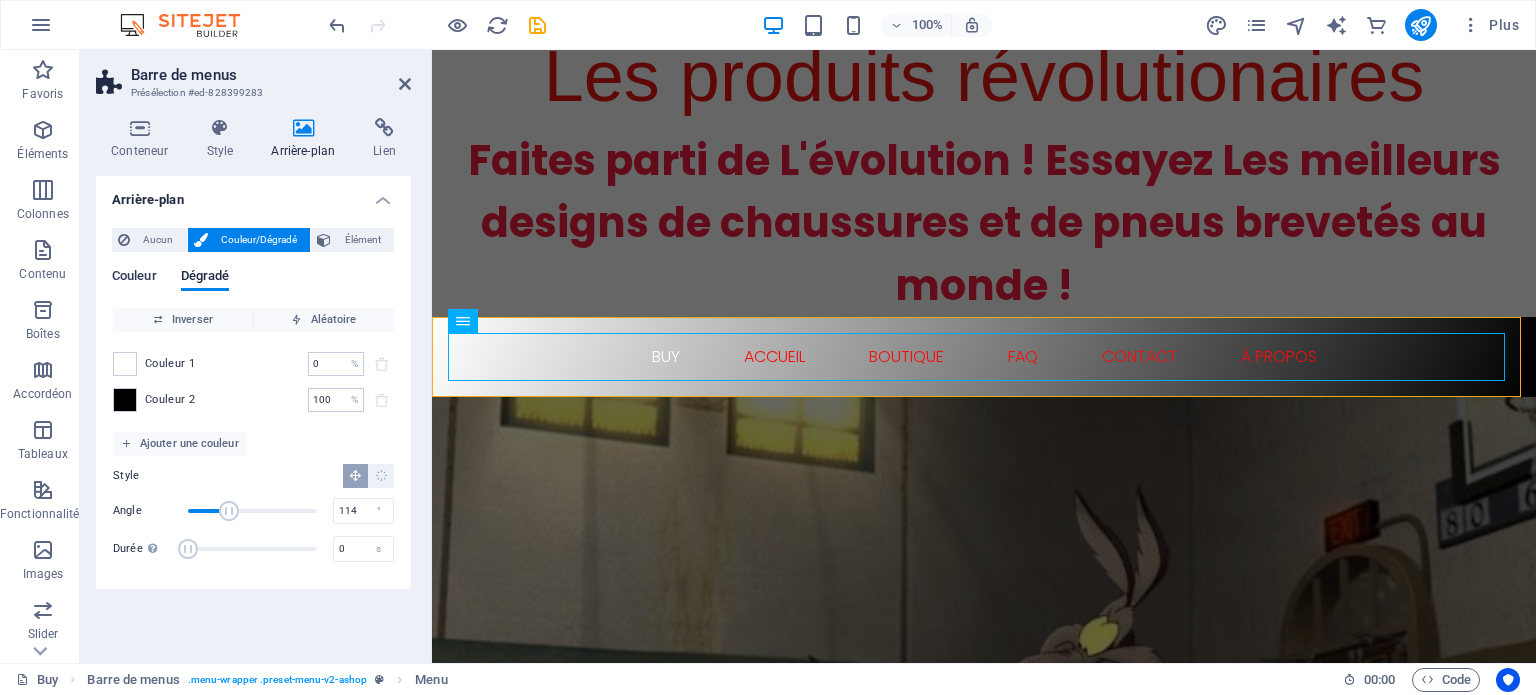 click on "Couleur" at bounding box center [134, 278] 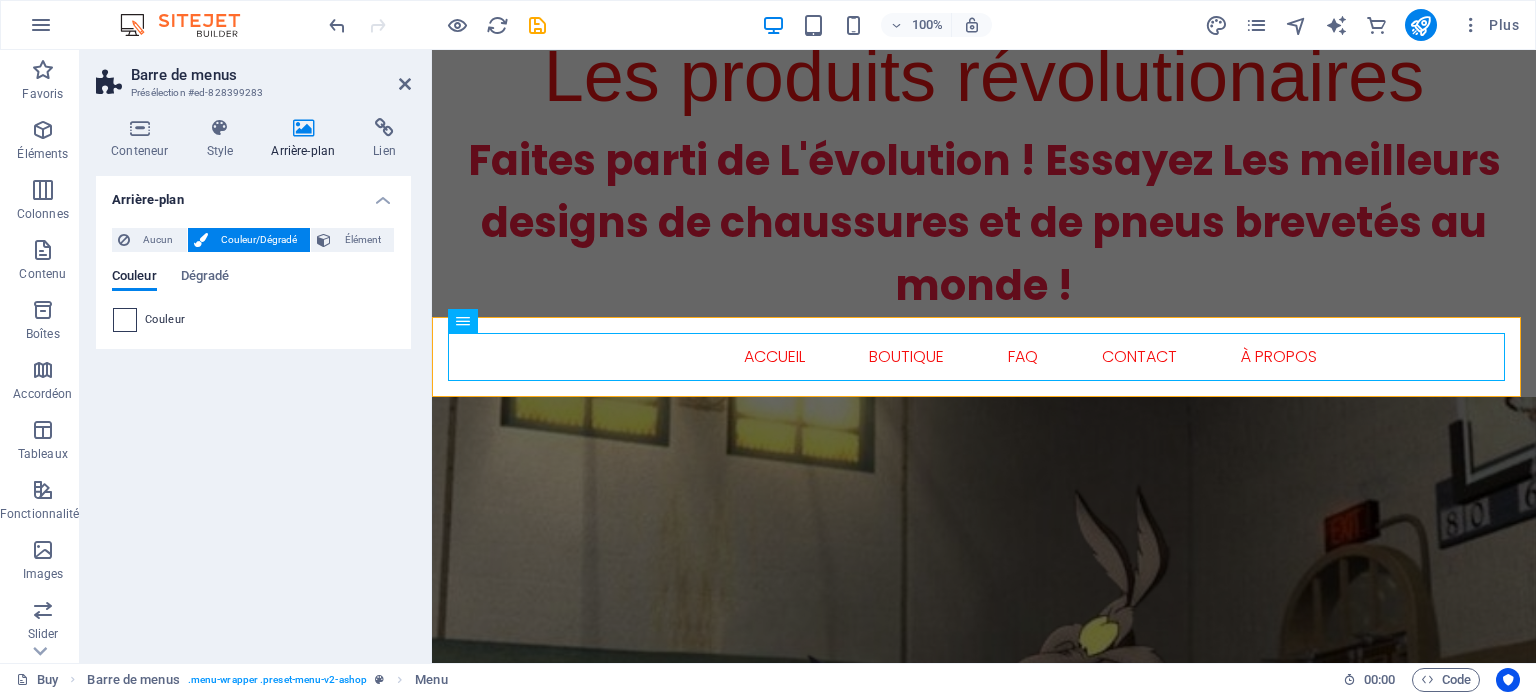 click at bounding box center (125, 320) 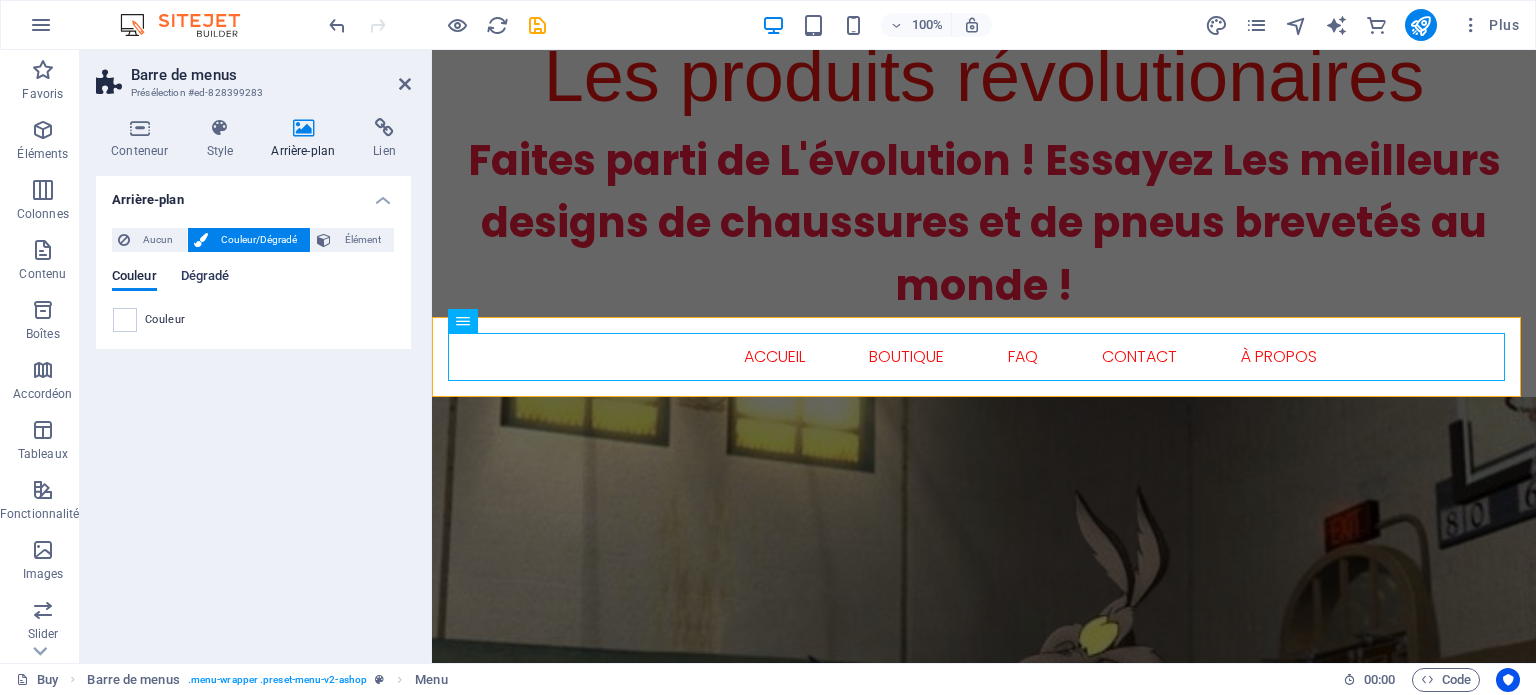 click on "Dégradé" at bounding box center [205, 278] 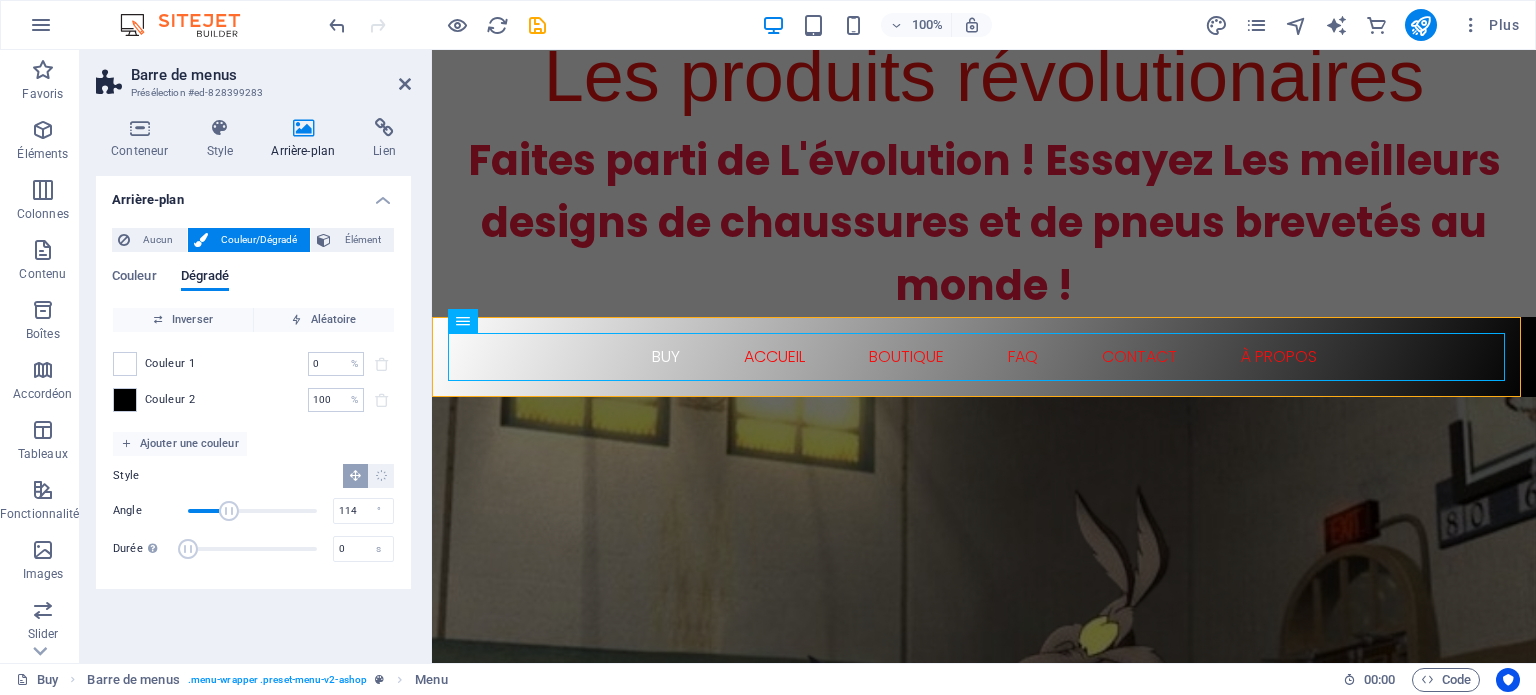 click on "Couleur 2 100 % ​" at bounding box center [253, 400] 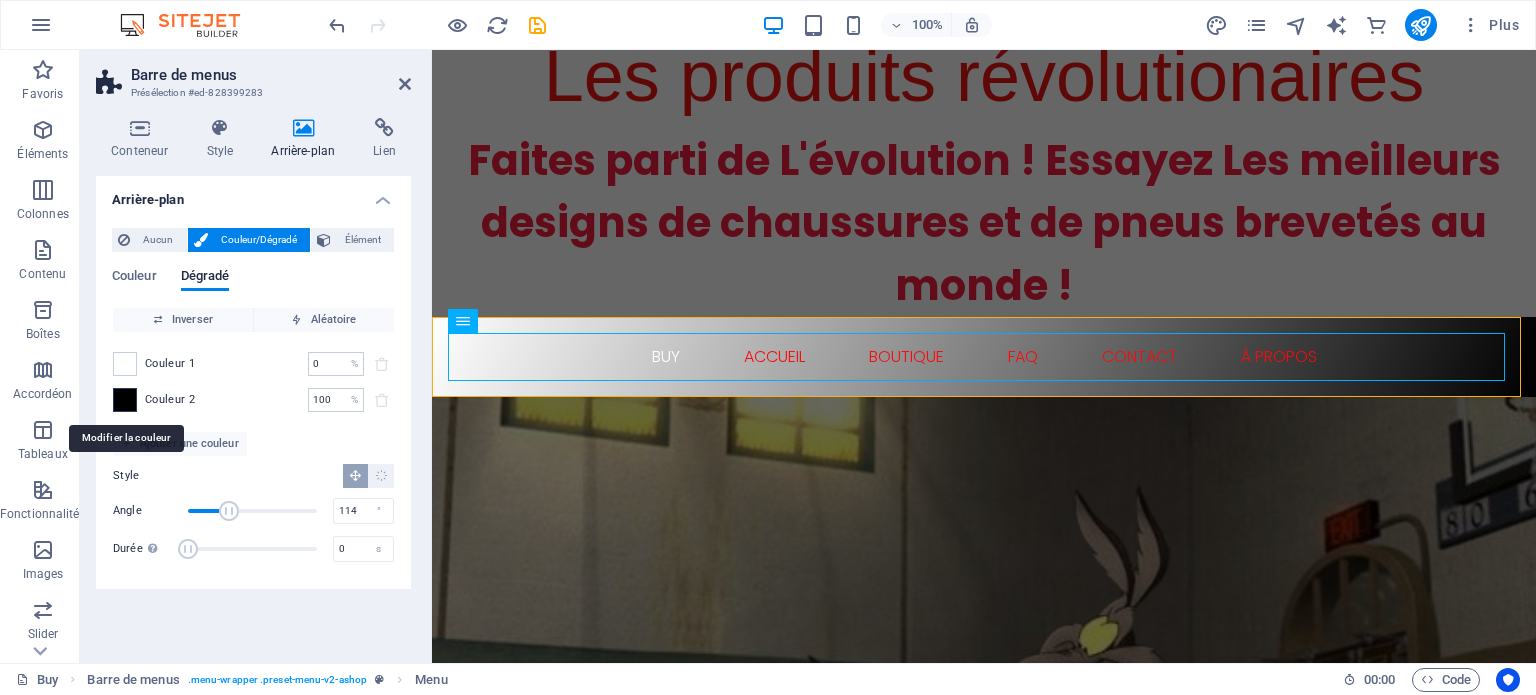click at bounding box center [125, 400] 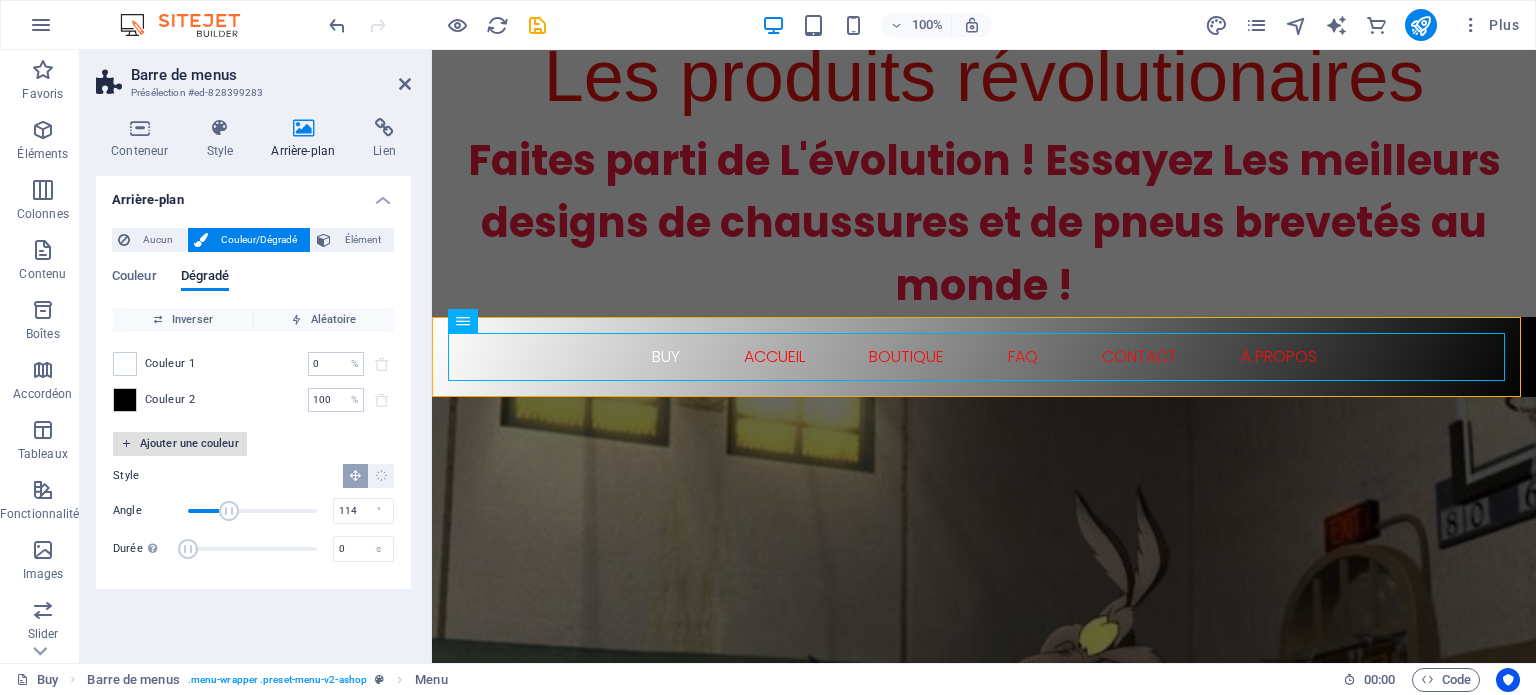 click on "Ajouter une couleur" at bounding box center [180, 444] 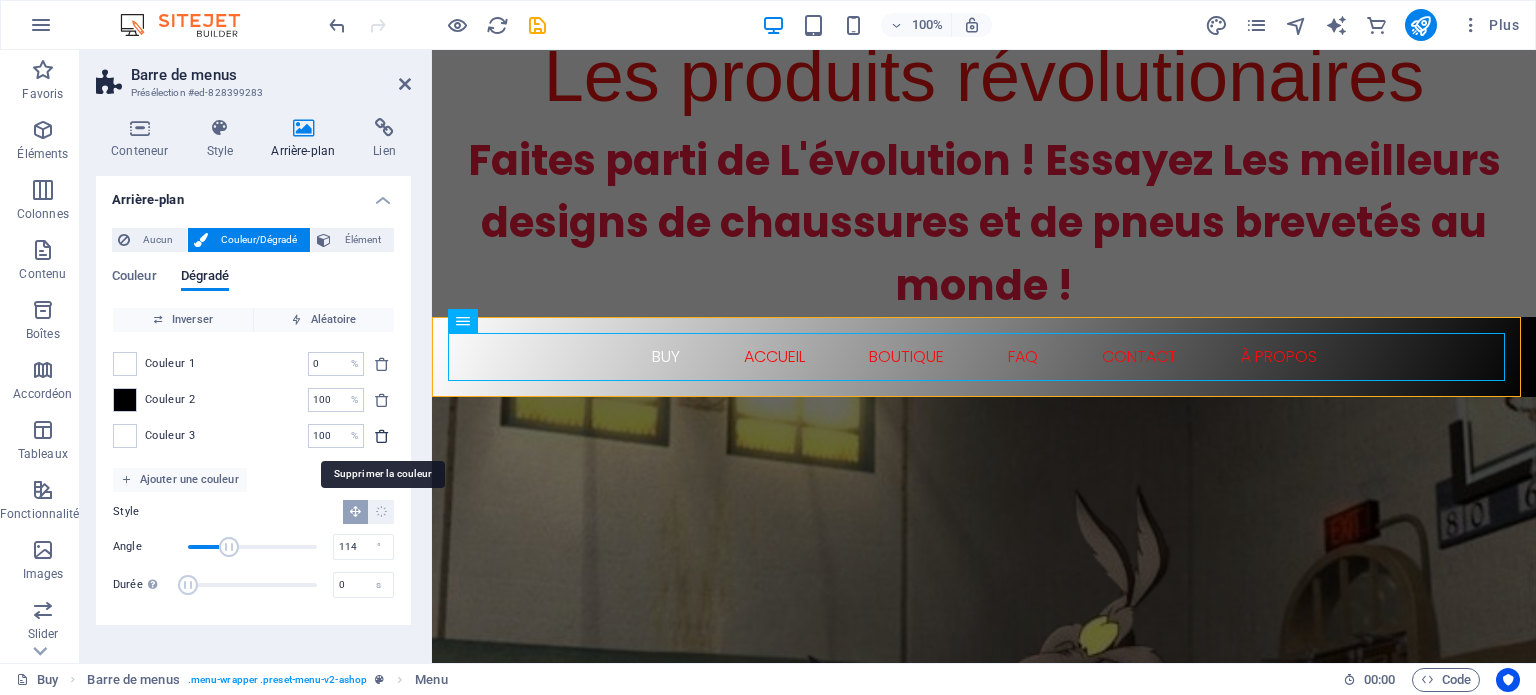 click at bounding box center [382, 436] 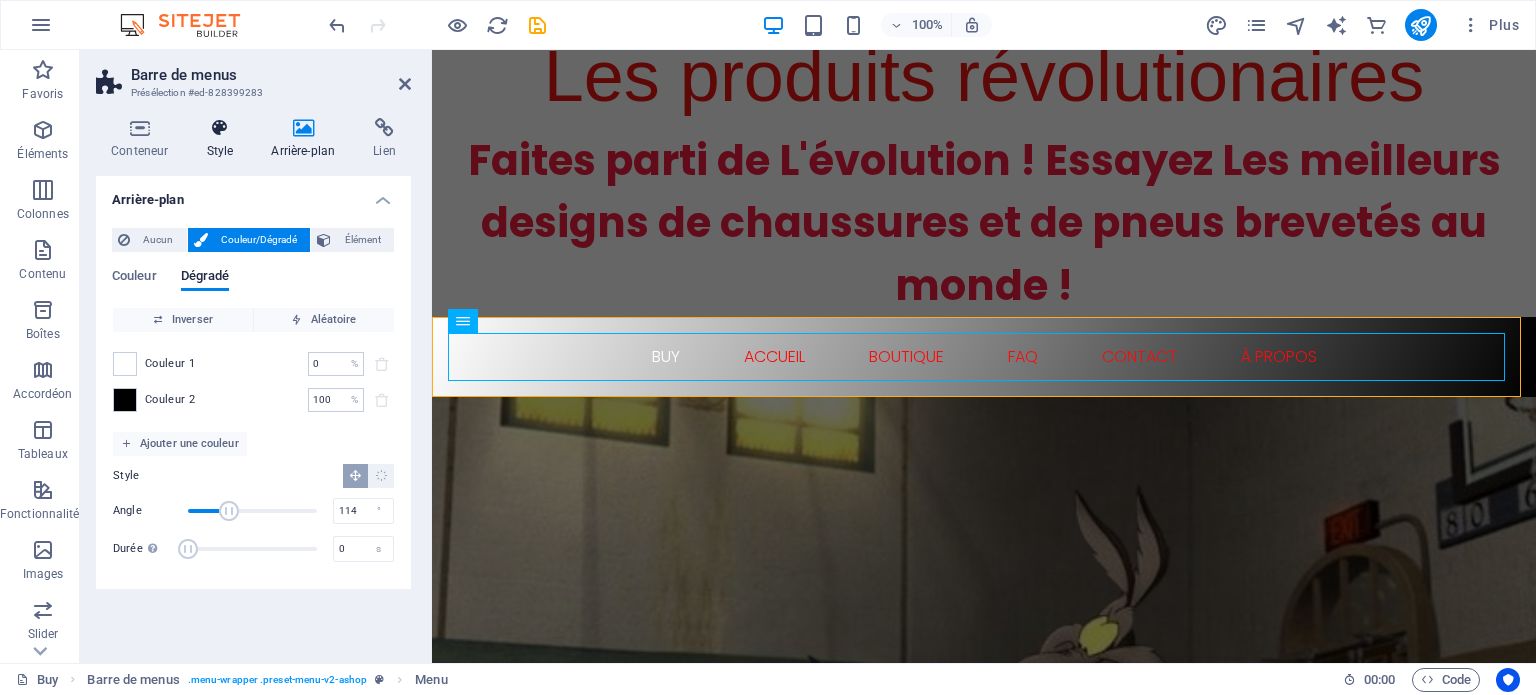 click on "Style" at bounding box center [223, 139] 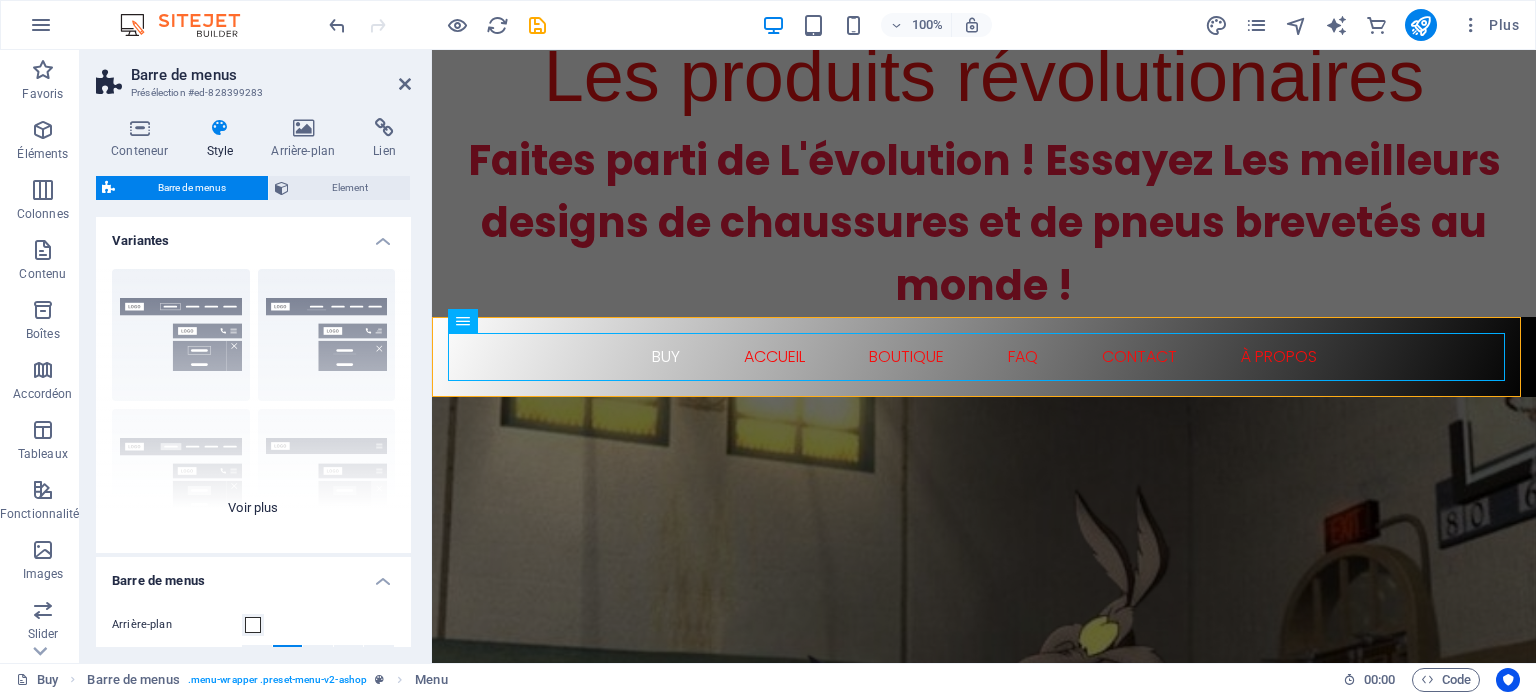 click on "Bordure Centré Par défaut Fixé Loki Déclencheur Large XXL" at bounding box center [253, 403] 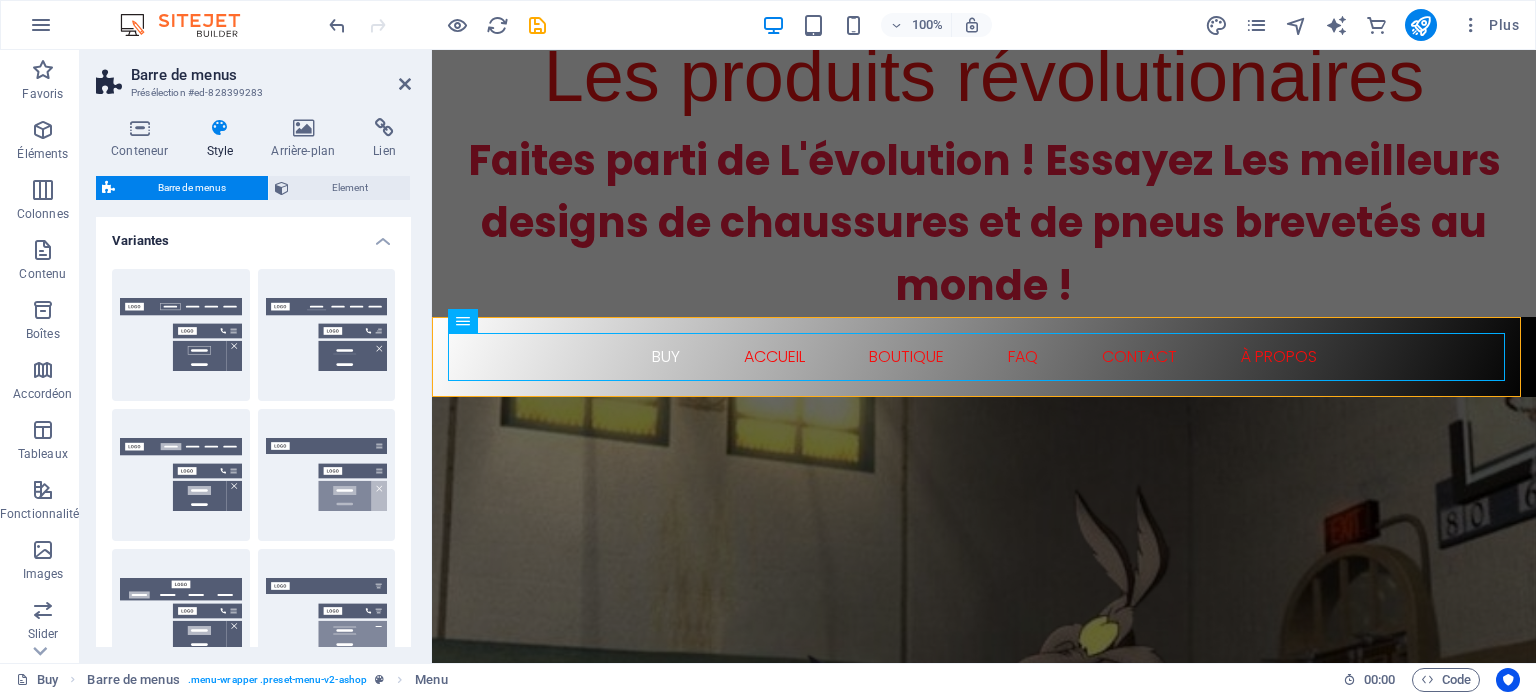 click on "Barre de menus Présélection #ed-828399283
Conteneur Style Arrière-plan Lien Taille Hauteur Par défaut px rem % vh vw Hauteur min. Aucun px rem % vh vw Largeur Par défaut px rem % em vh vw Largeur min. Aucun px rem % vh vw Largeur du contenu Par défaut Largeur personnalisée Largeur Par défaut px rem % em vh vw Largeur min. Aucun px rem % vh vw Marge intérieure par défaut Personnaliser espacement La largeur et la marge intérieure par défaut peuvent être modifiées dans Design. Modifier le design Mise en page (Flexbox) Alignement Détermine la direction de l'axe (flex). Par défaut Axe principal Détermine comment les éléments doivent se comporter le long de l'axe principal de ce conteneur (justify content) Par défaut Axe secondaire Contrôle la direction verticale de l'élément à l'intérieur du conteneur (align-items). Par défaut Retour automatique Par défaut On Off Remplir Par défaut Accessibilité Rôle Le rôle ARIA définit le but d'un élément.  Aucun Alert Article %" at bounding box center [256, 356] 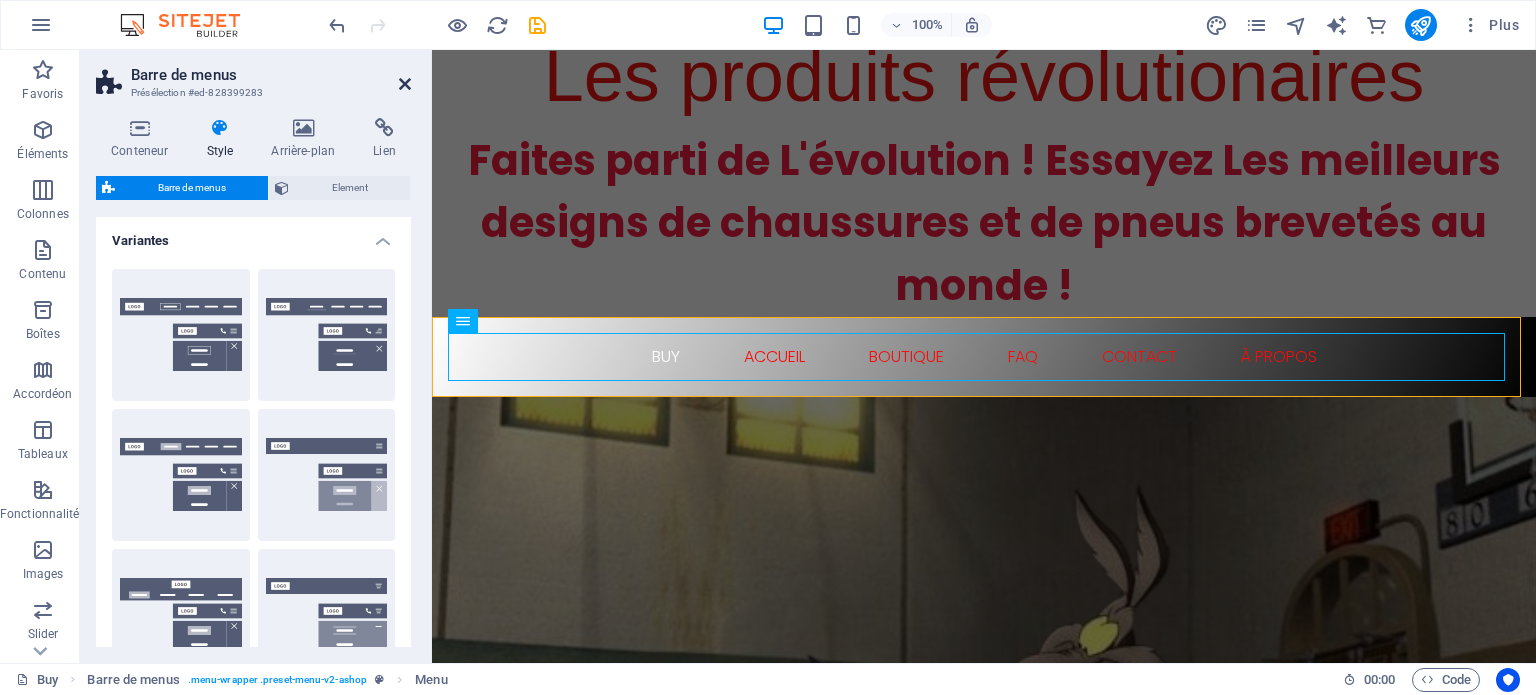 click at bounding box center [405, 84] 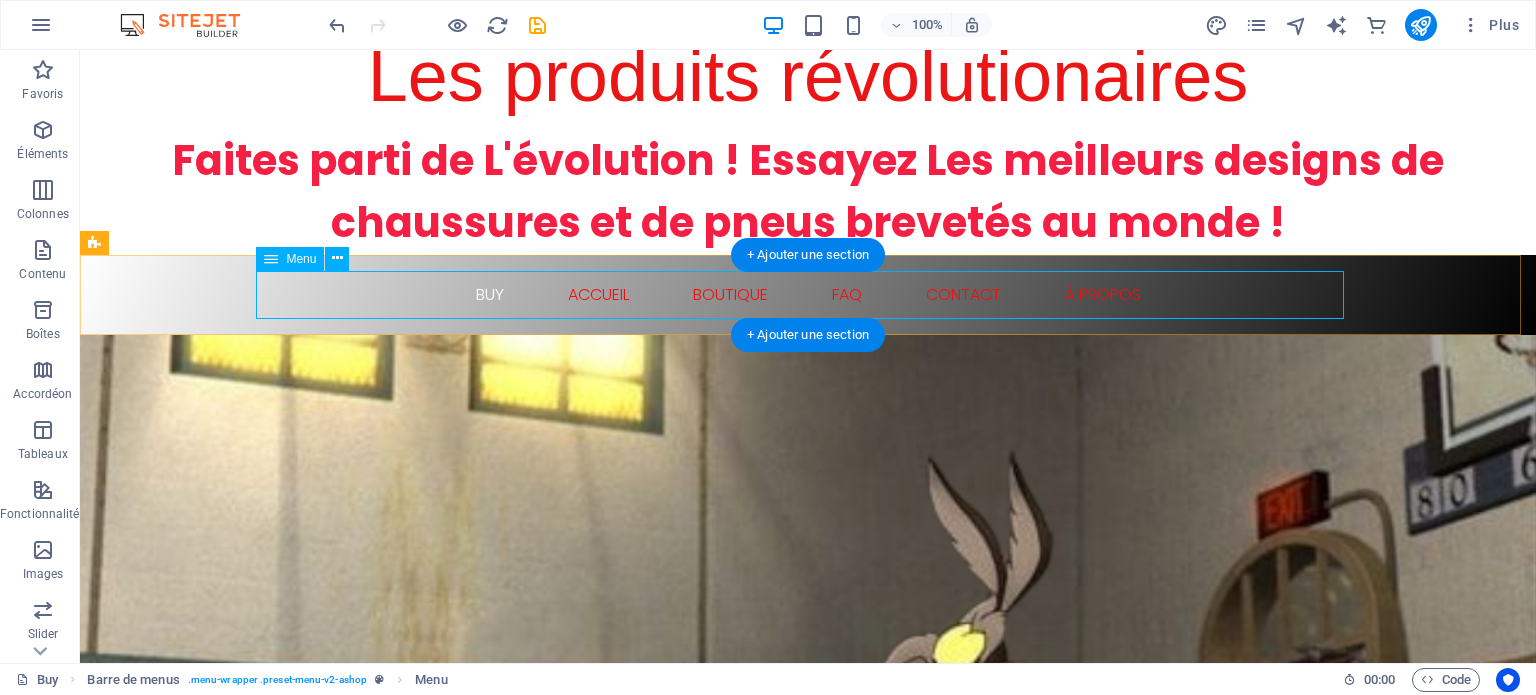 click on "BUY ACCUEIL BOUTIQUE FAQ CONTACT À PROPOS" at bounding box center [808, 295] 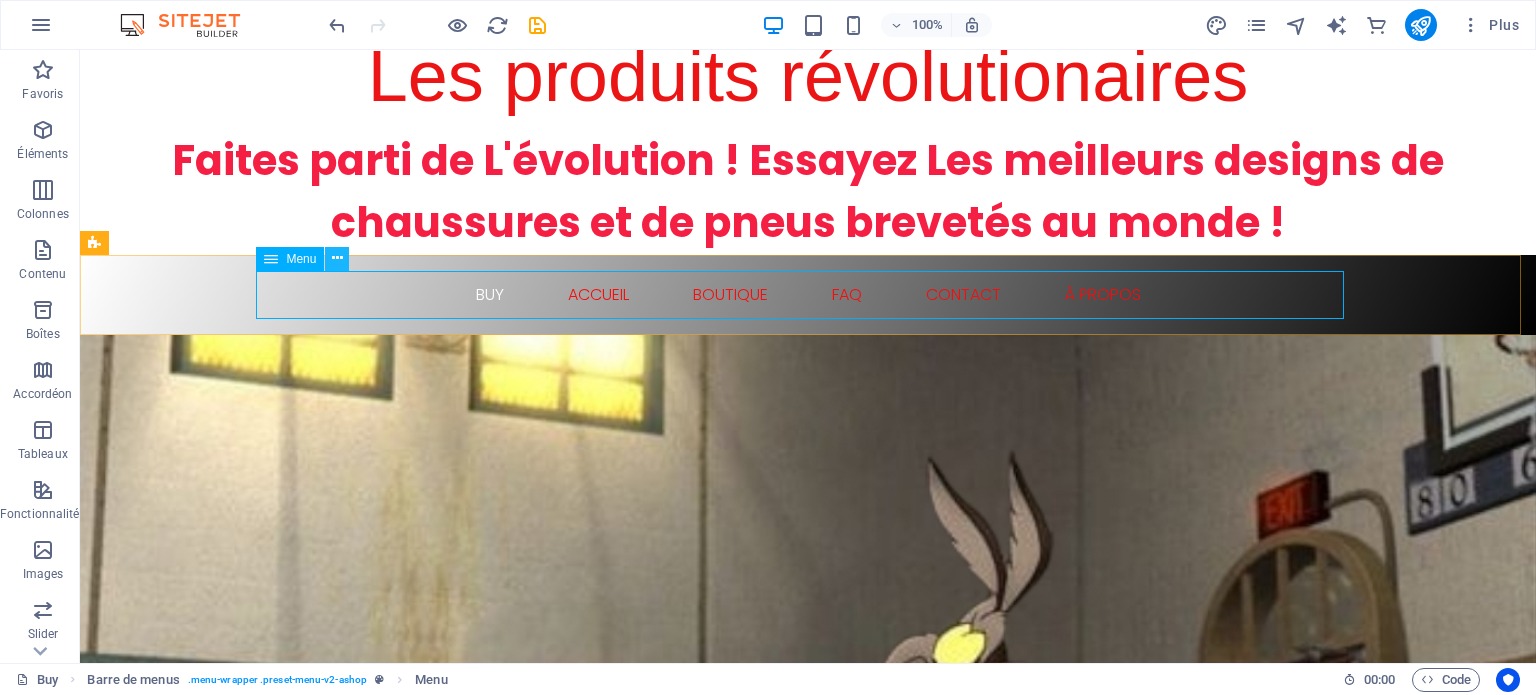click at bounding box center [337, 258] 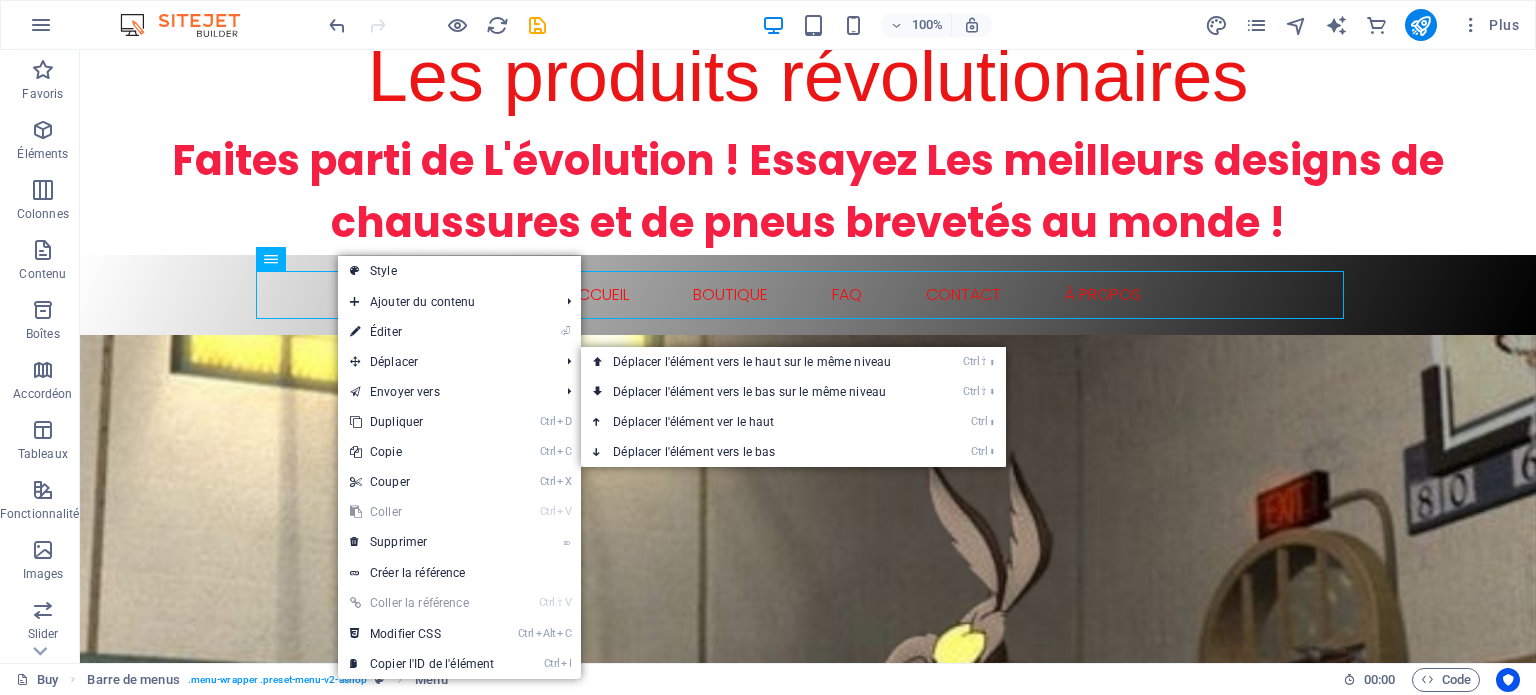 click on "⏎  Éditer" at bounding box center [422, 332] 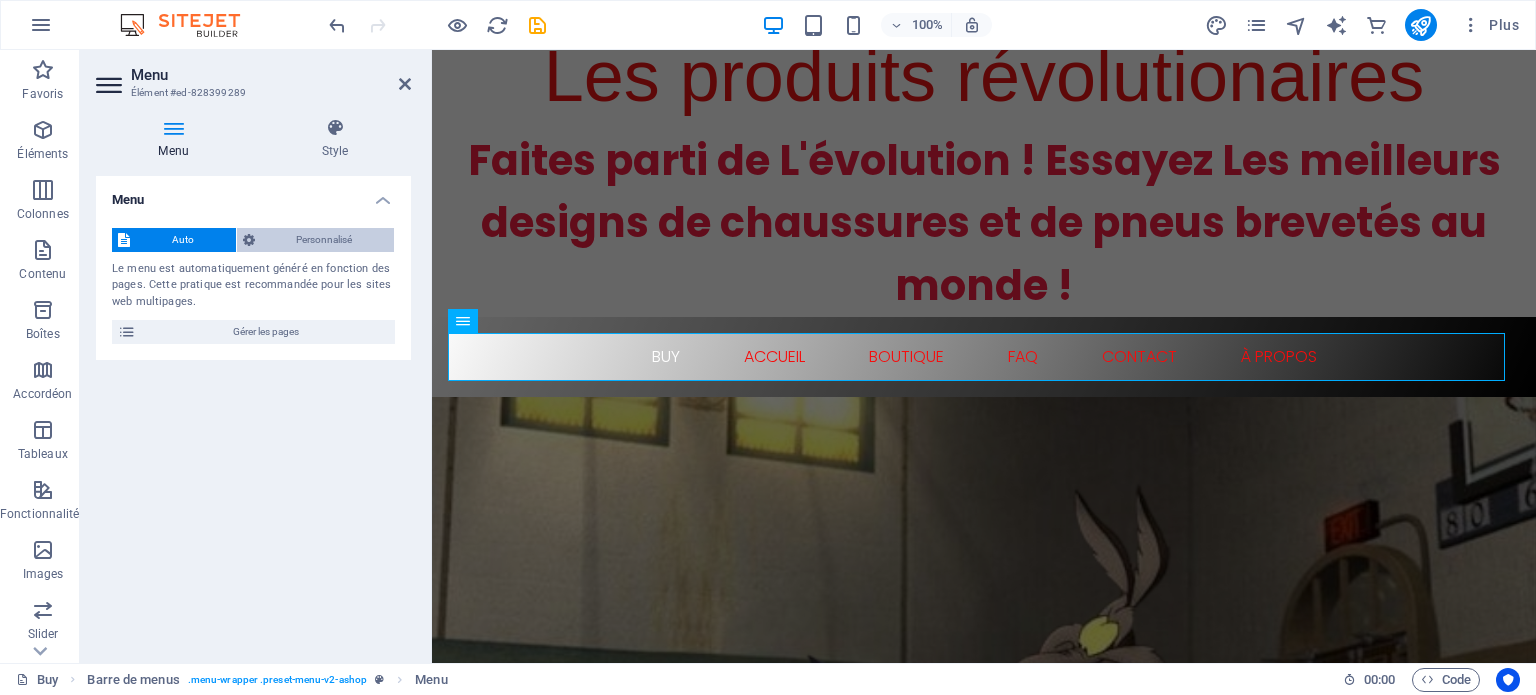 click on "Personnalisé" at bounding box center (325, 240) 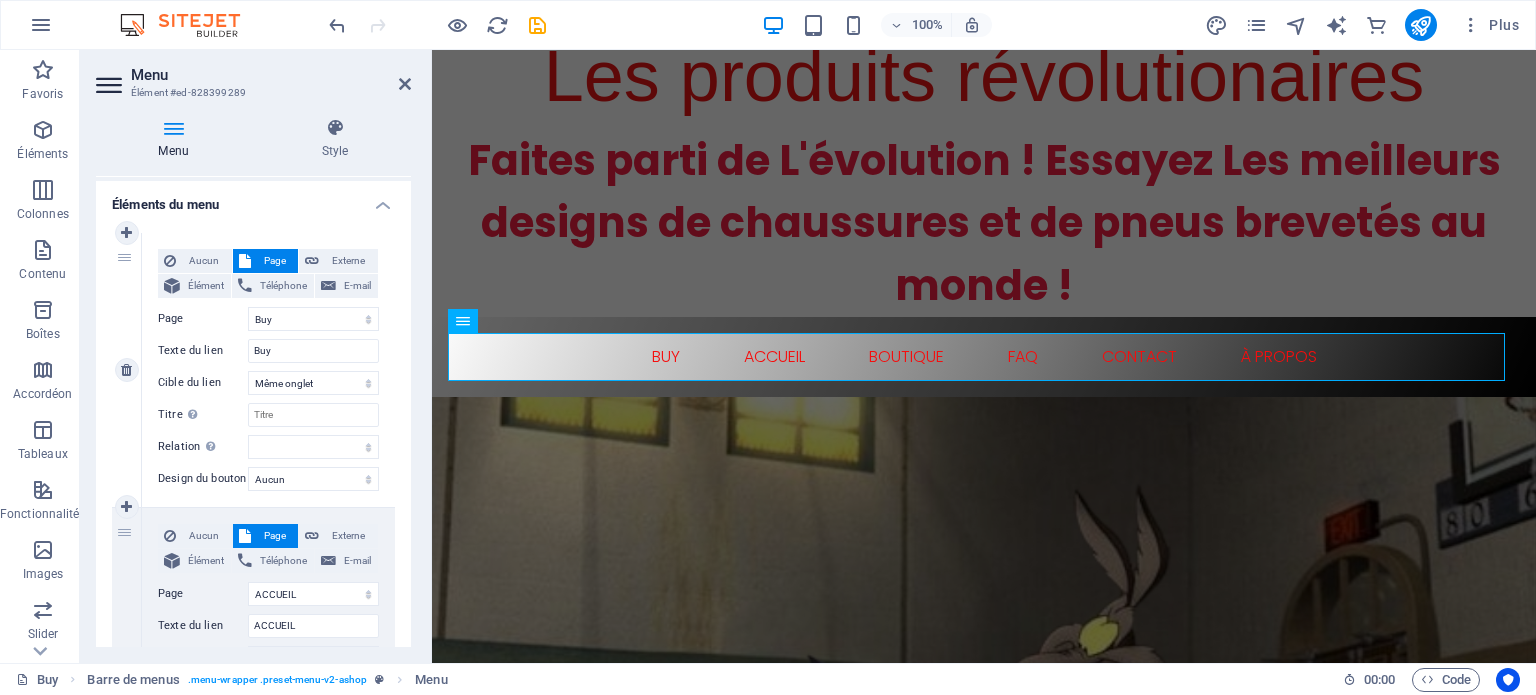 scroll, scrollTop: 100, scrollLeft: 0, axis: vertical 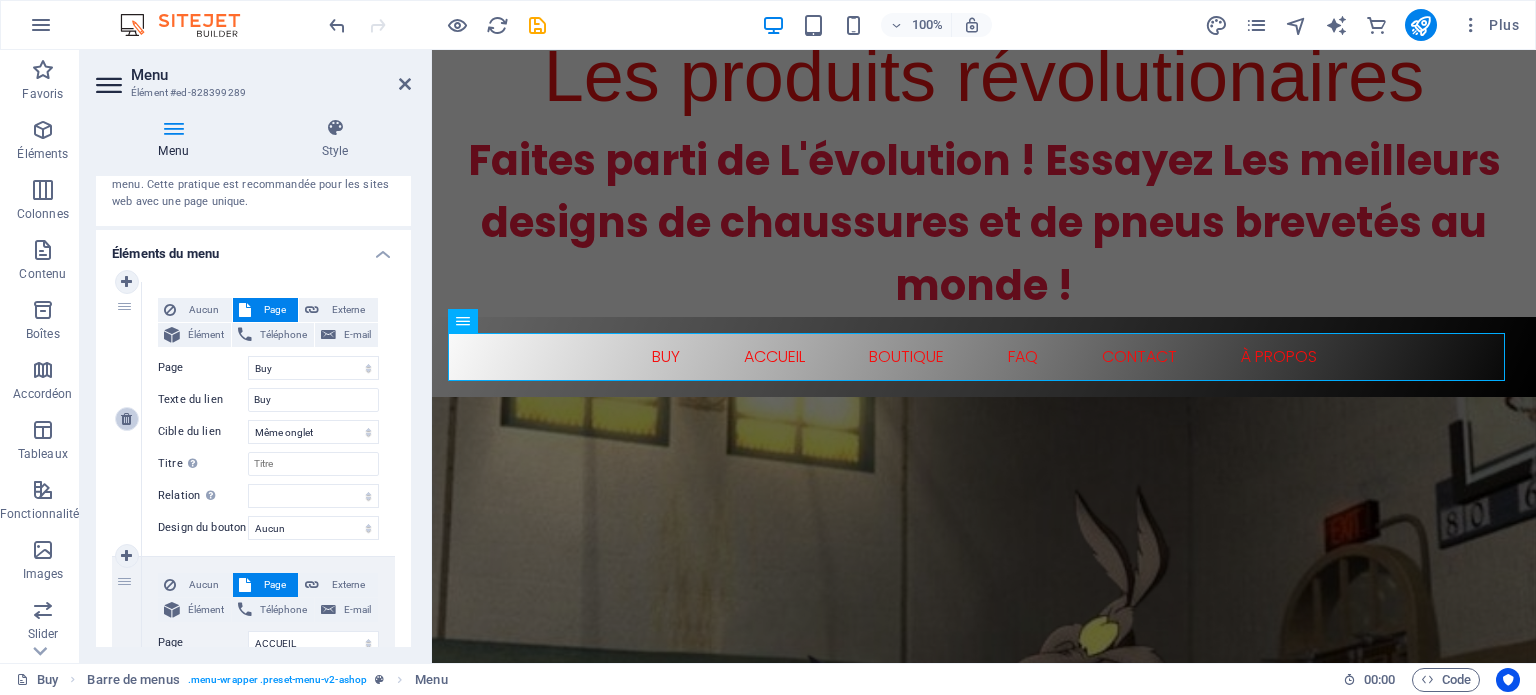 click at bounding box center (127, 419) 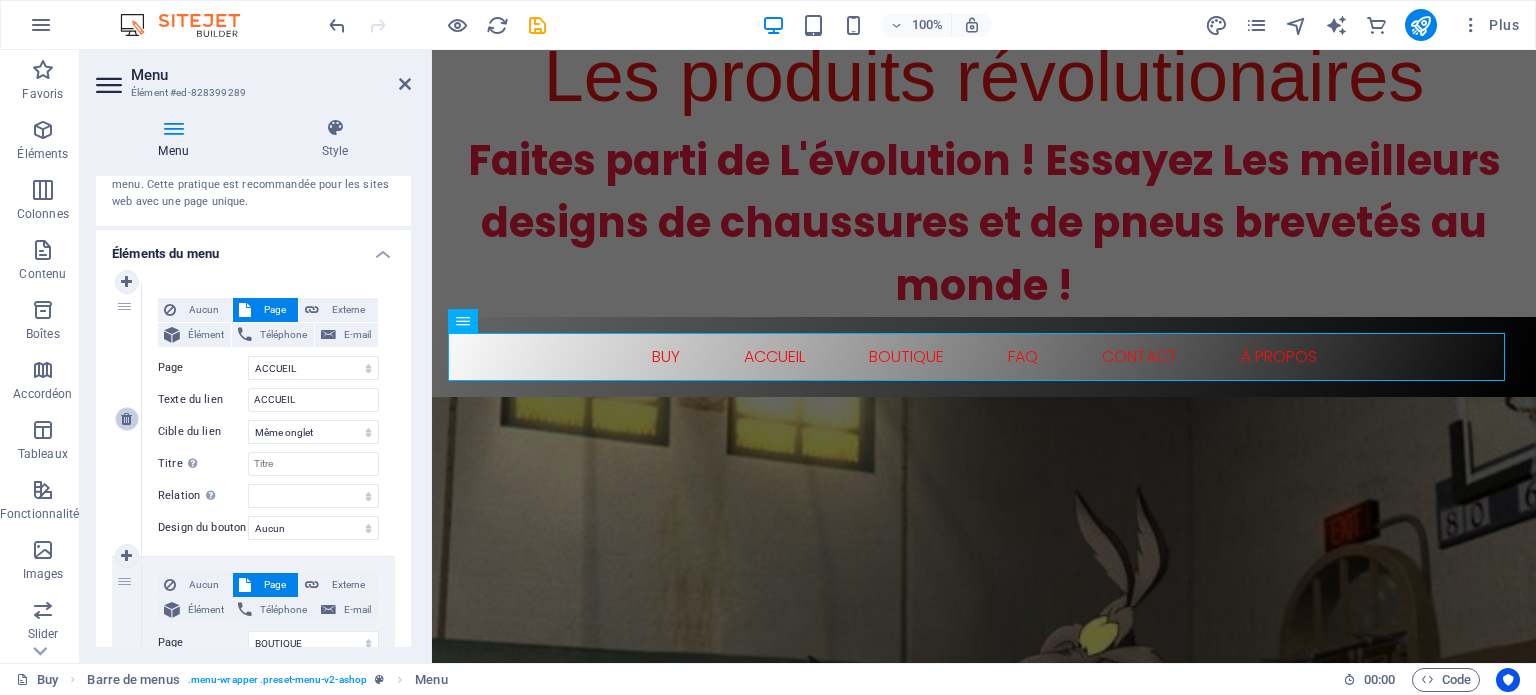 select 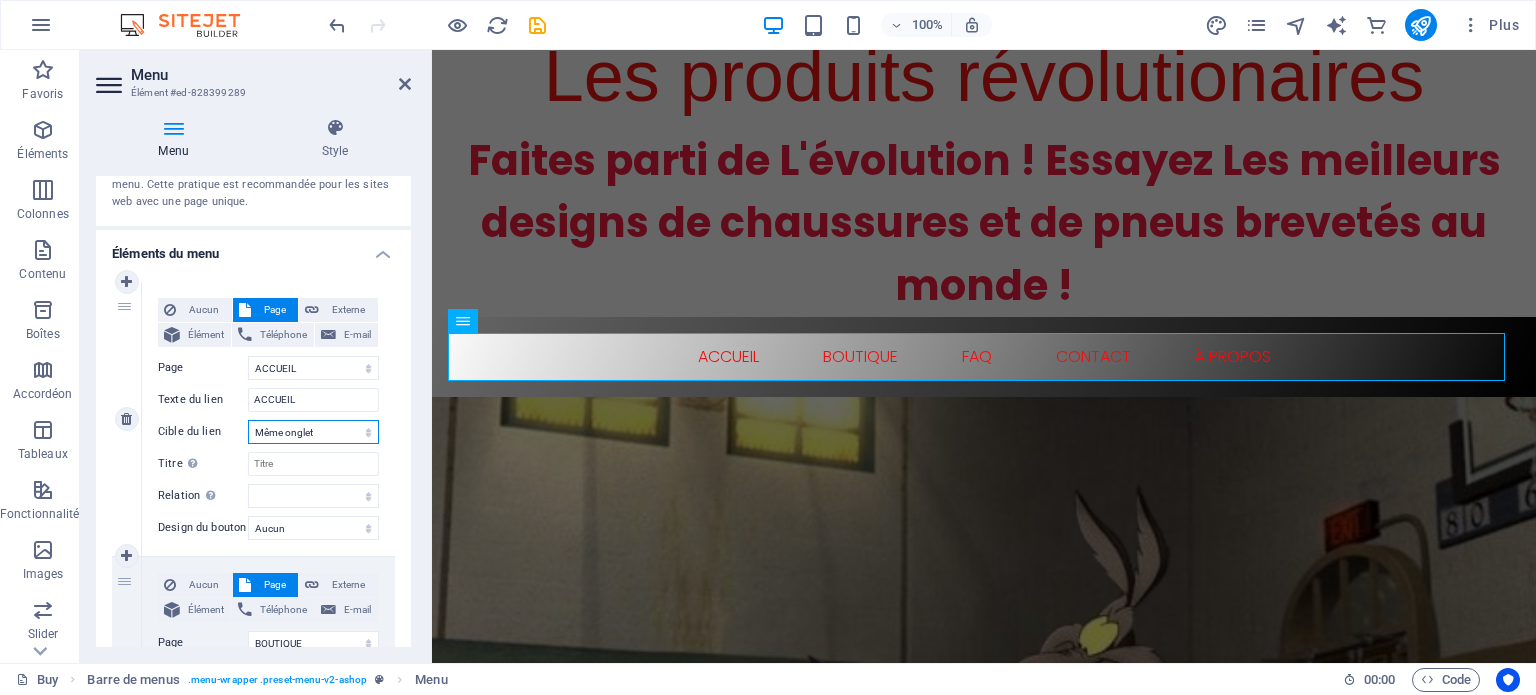 click on "Nouvel onglet Même onglet Superposition" at bounding box center (313, 432) 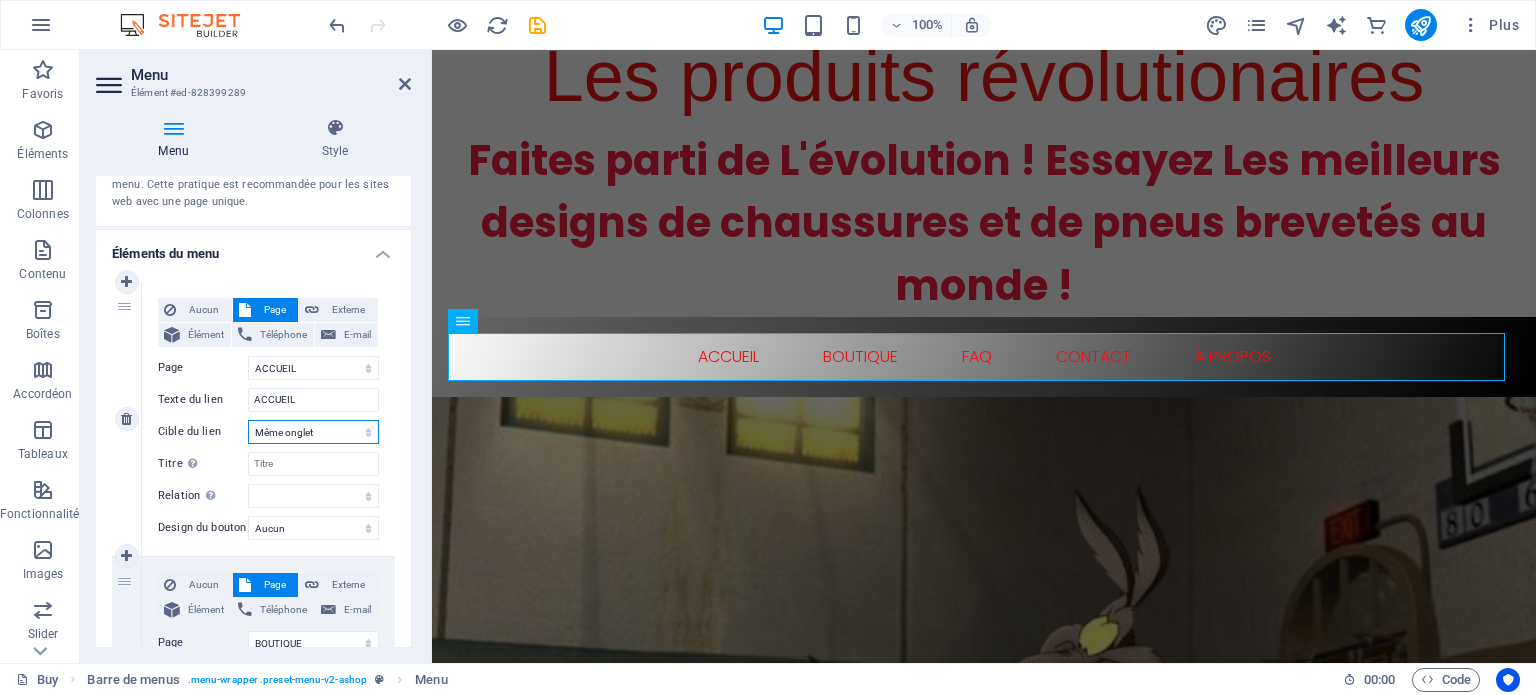 select on "blank" 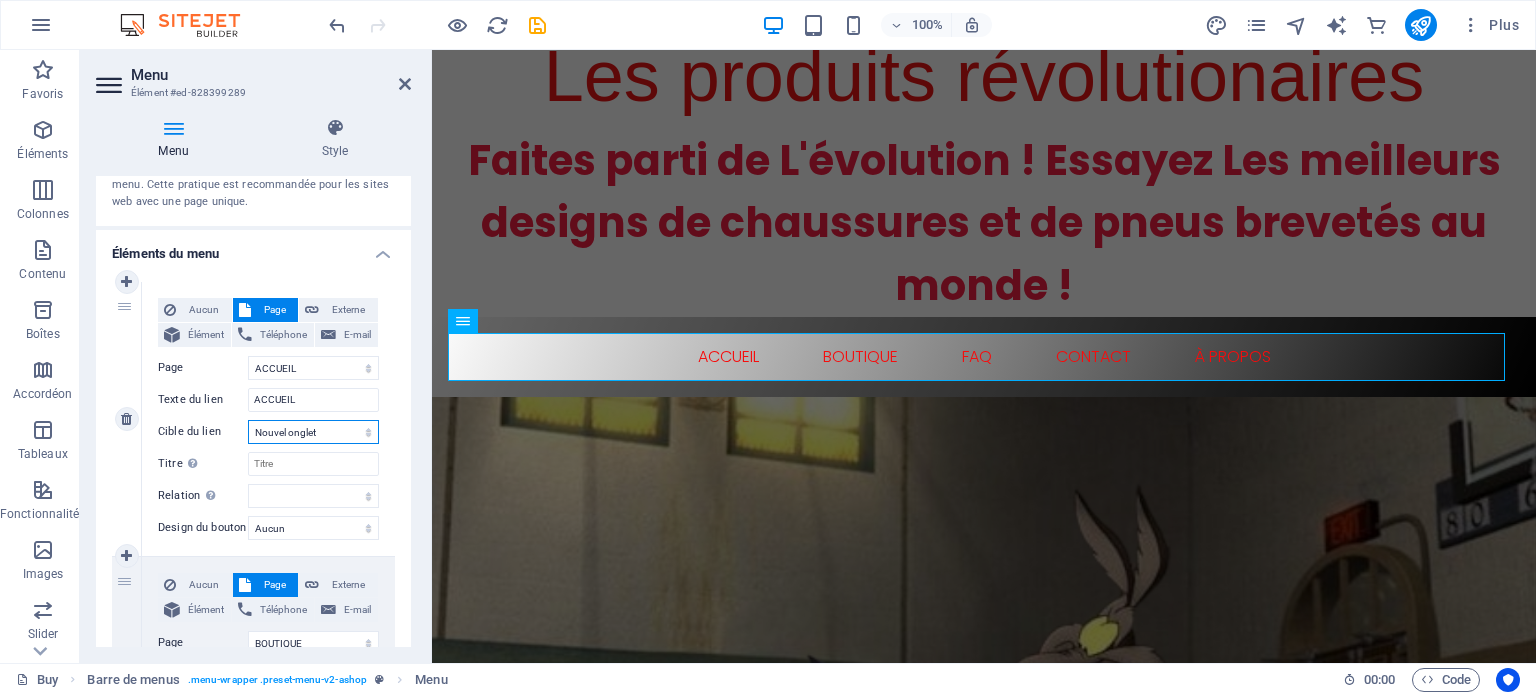 click on "Nouvel onglet Même onglet Superposition" at bounding box center (313, 432) 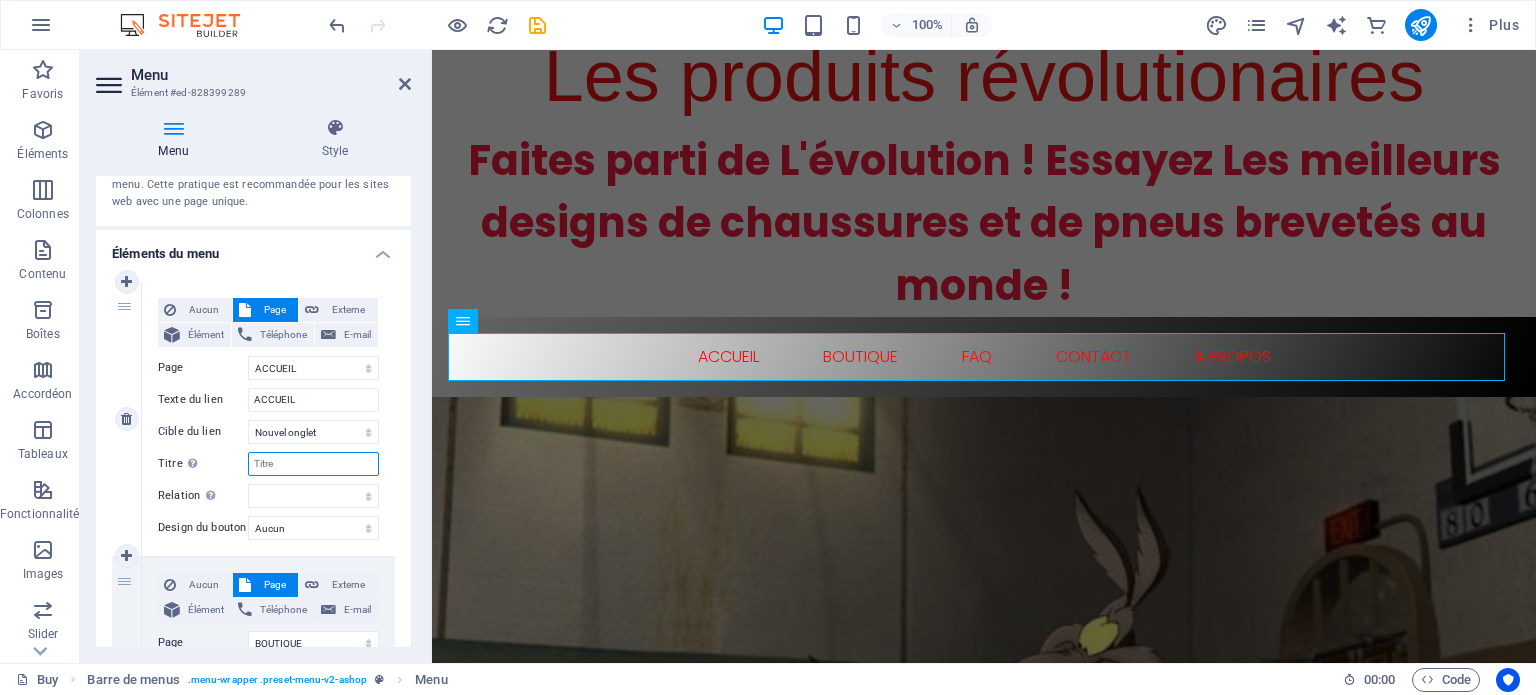 click on "Titre Description supplémentaire du lien. Celle-ci doit être différente du texte du lien. Le titre est souvent affiché comme Texte infobulle lorsque la souris passe sur l'élément. Laissez vide en cas de doute." at bounding box center (313, 464) 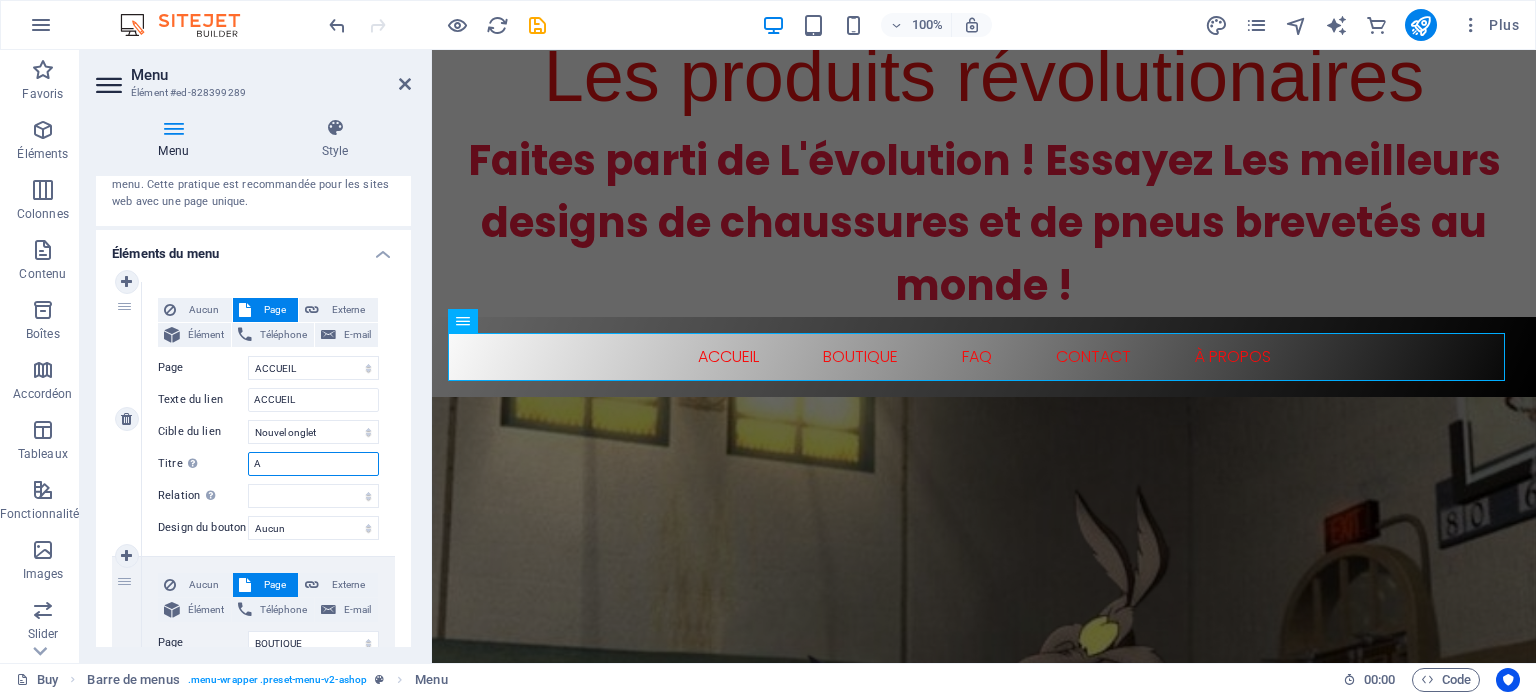 type on "AC" 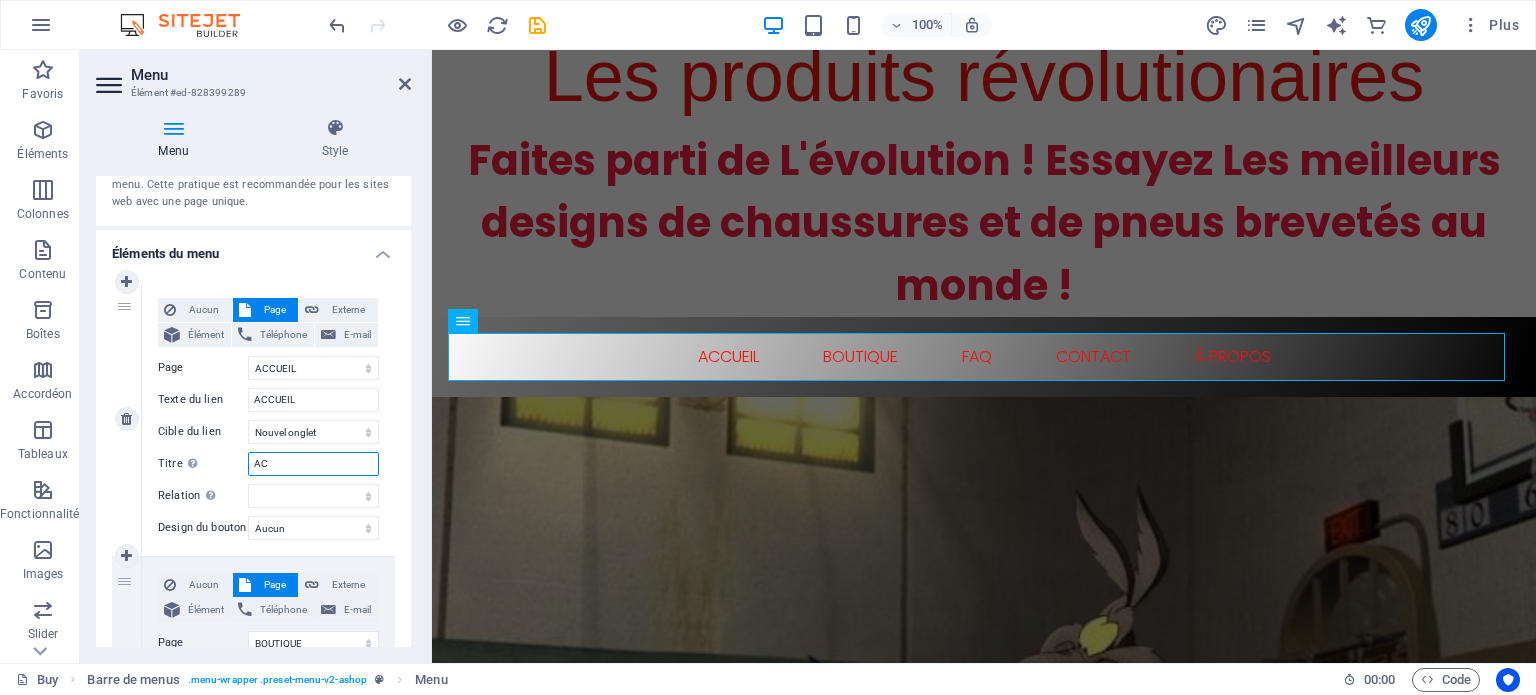 select 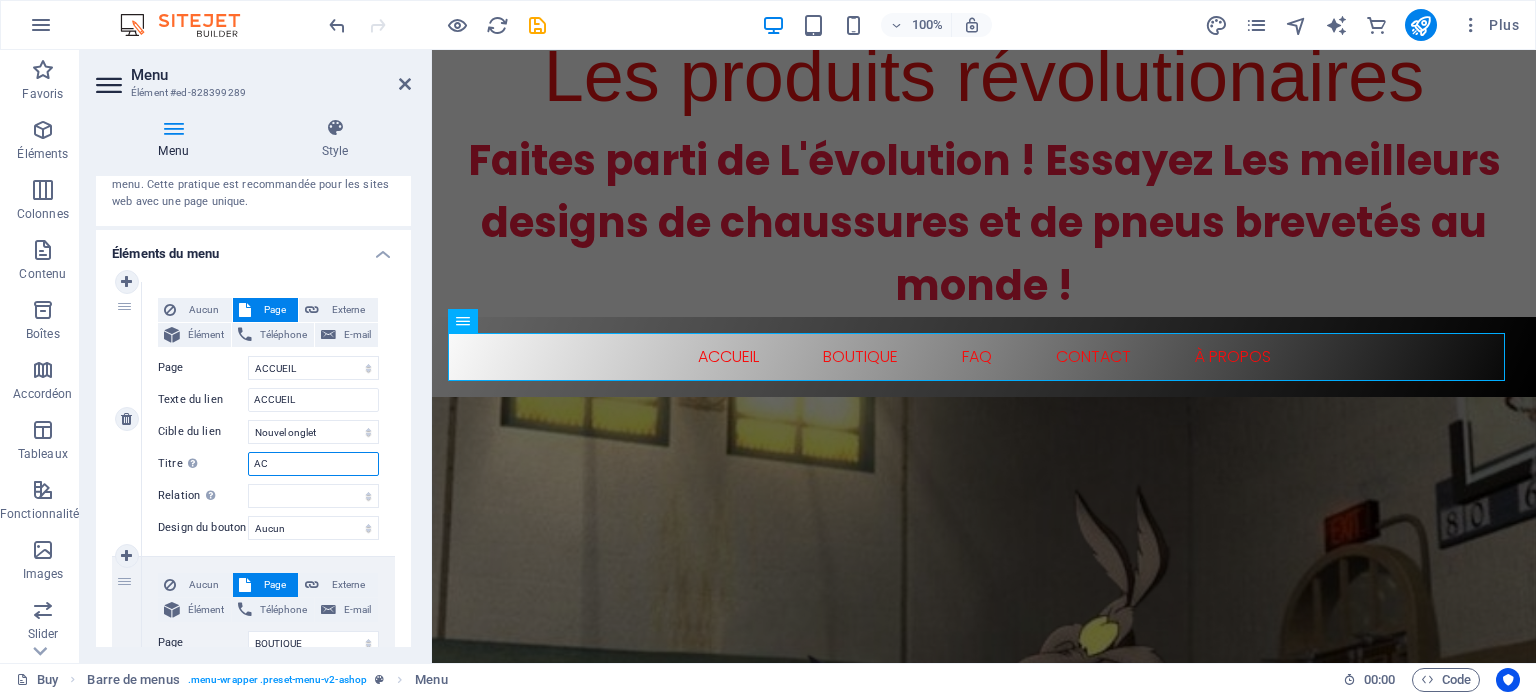 type on "ACC" 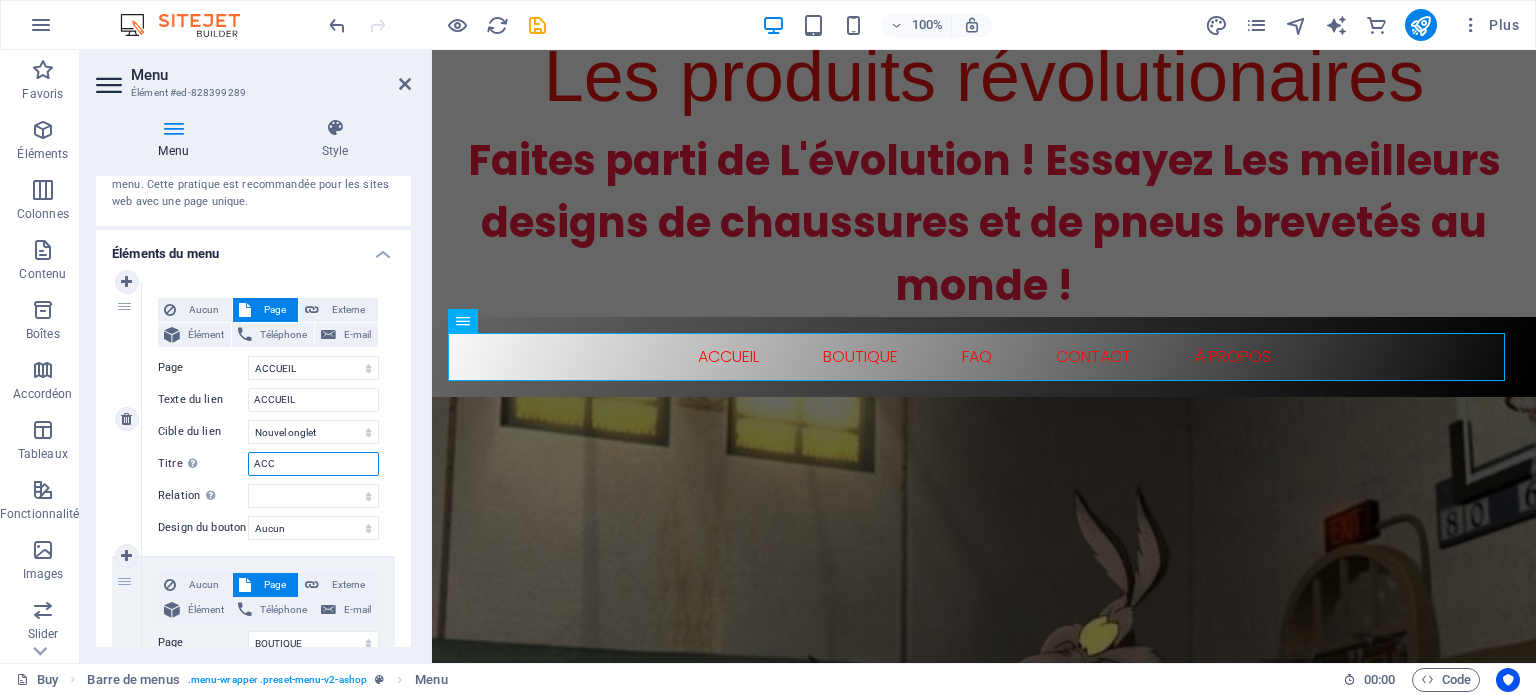 select 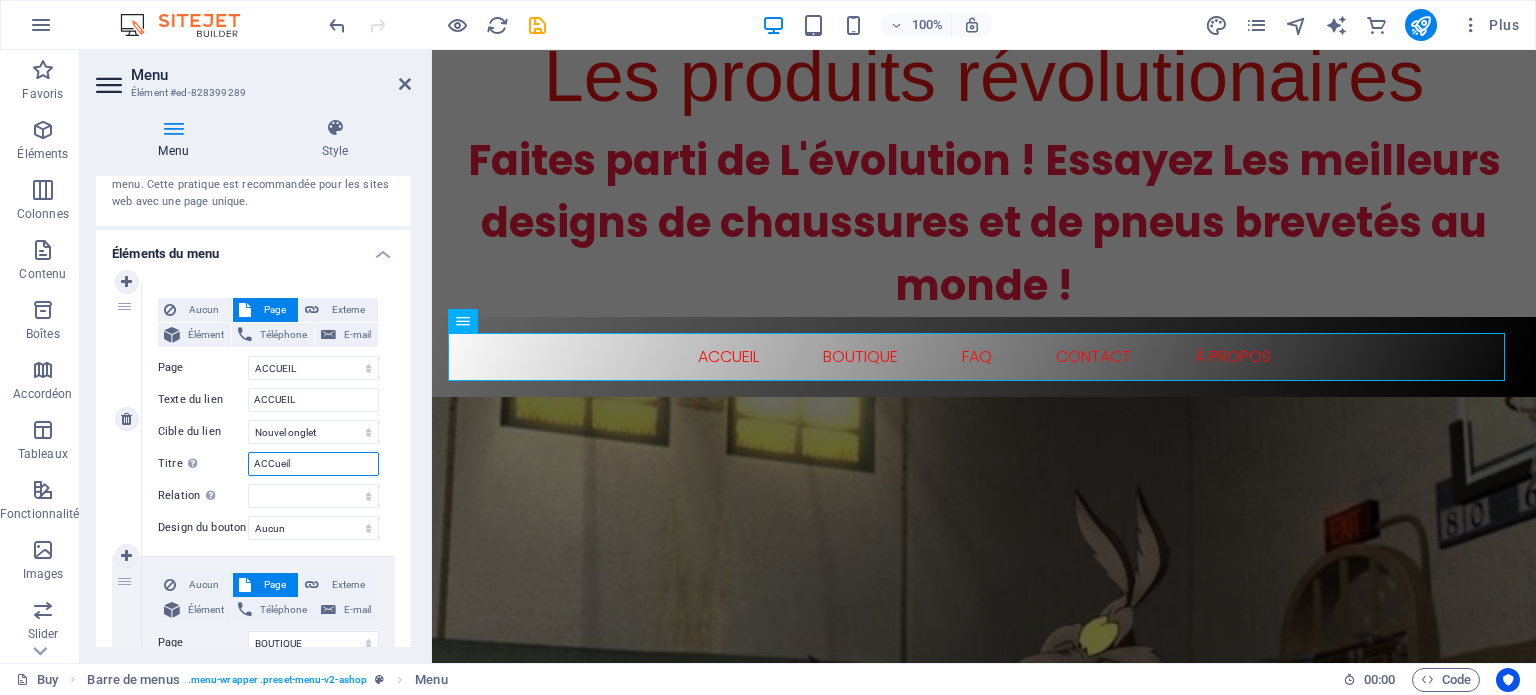 type on "ACCuei" 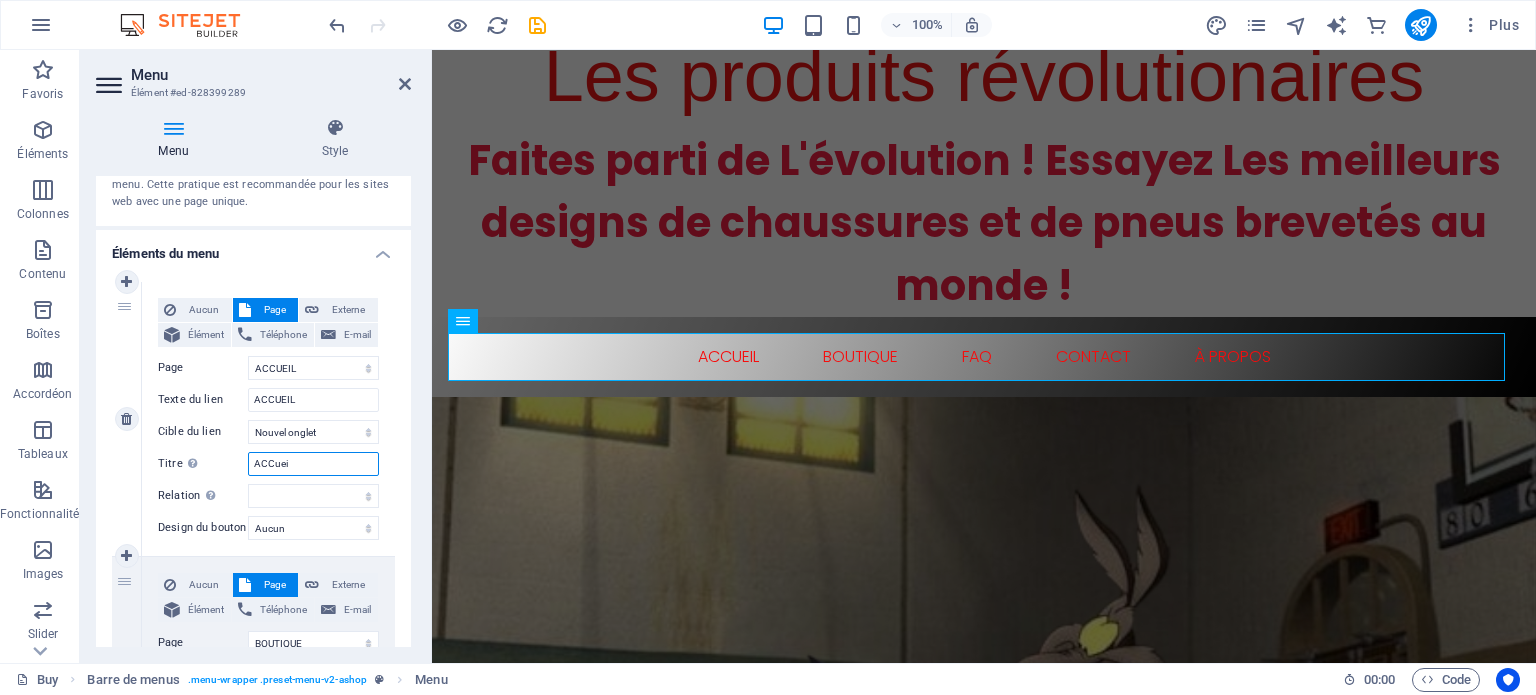 select 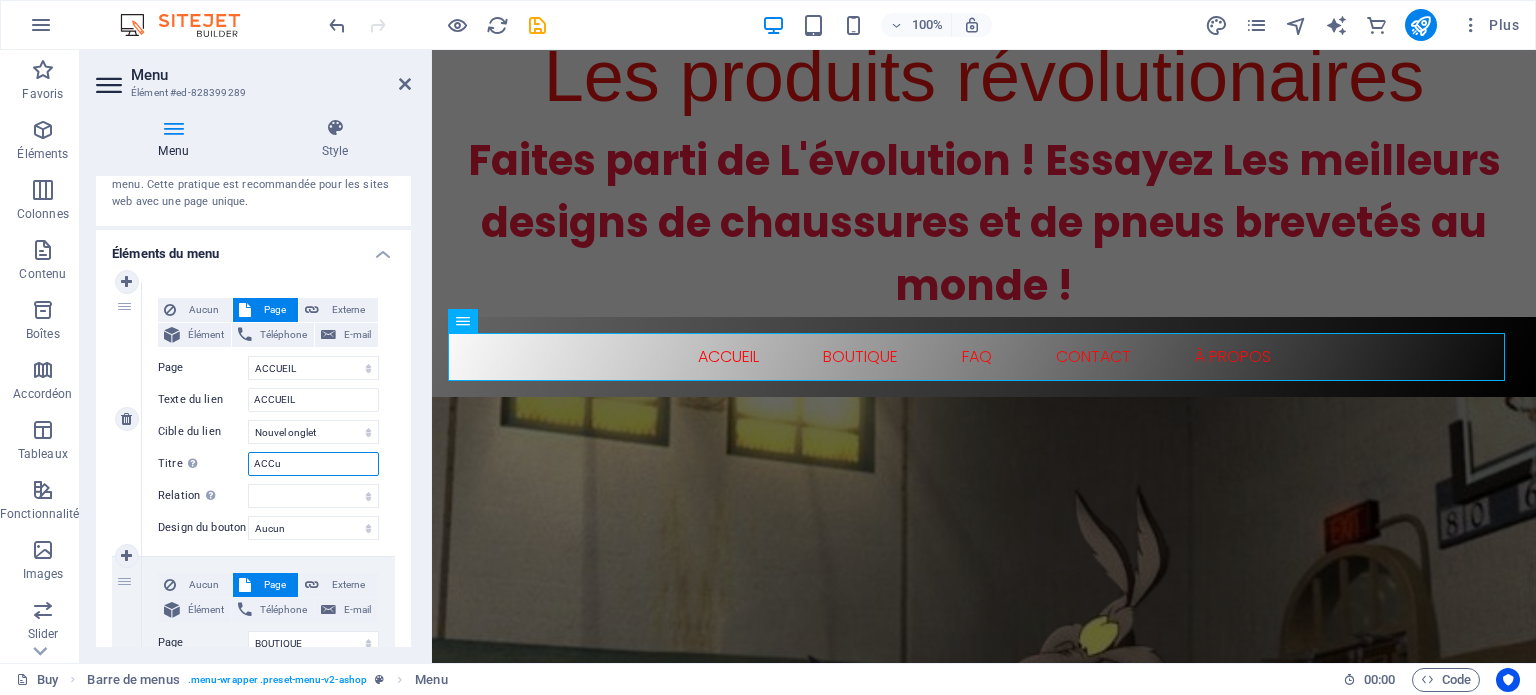 type on "ACC" 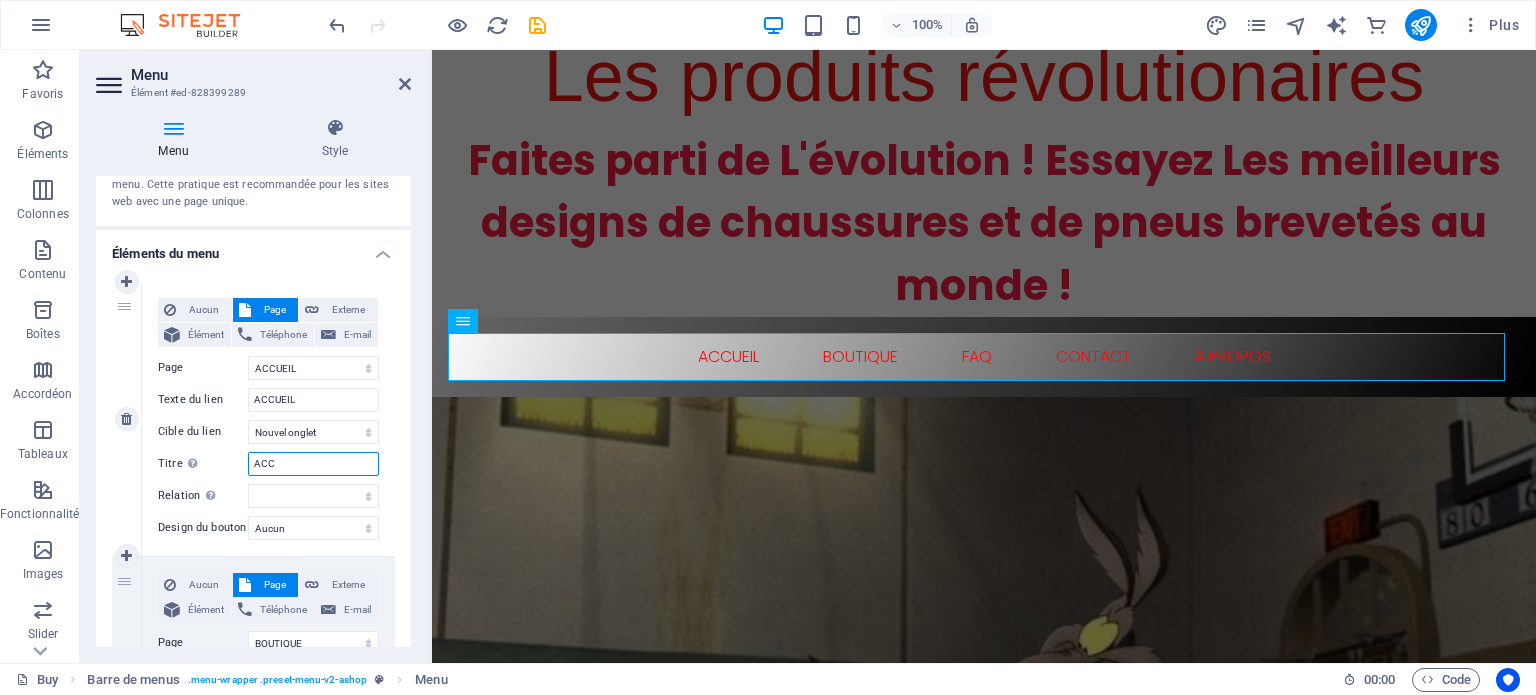 select 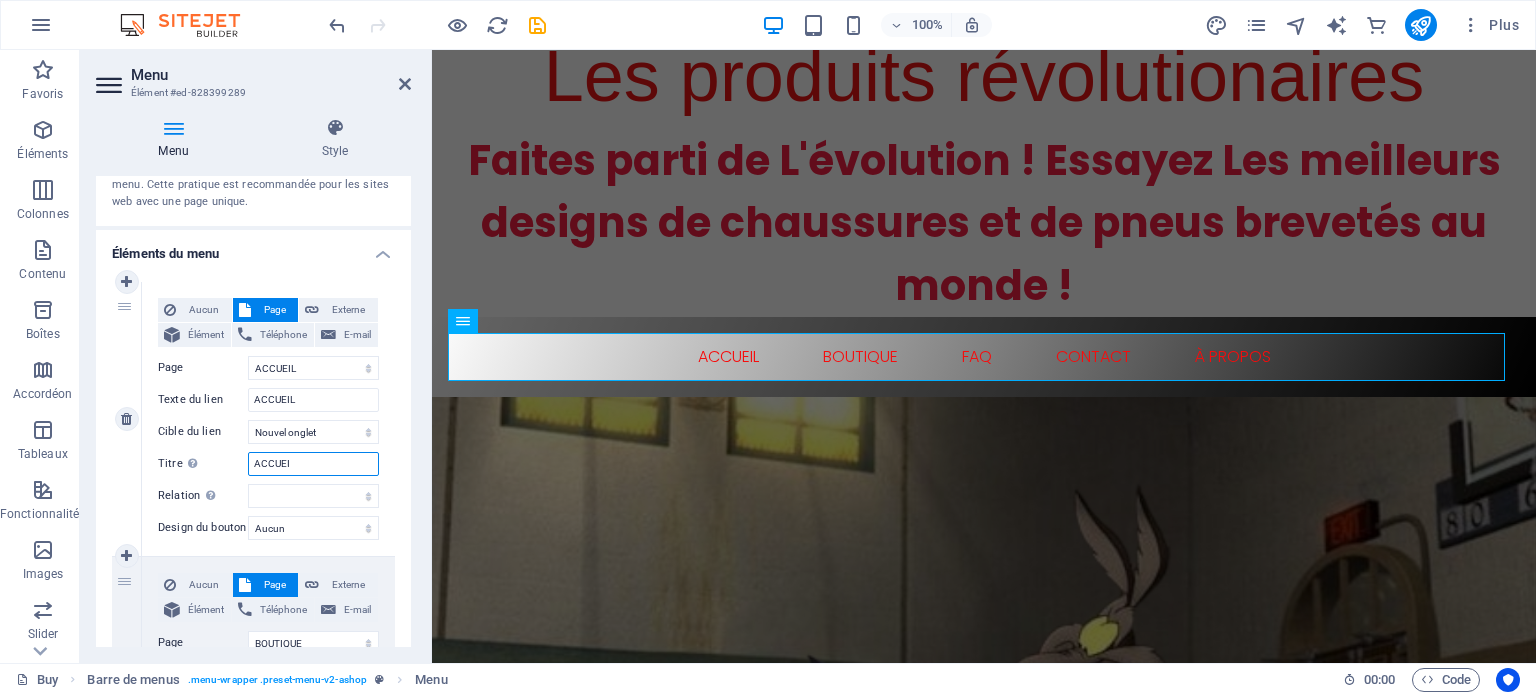 type on "ACCUEIL" 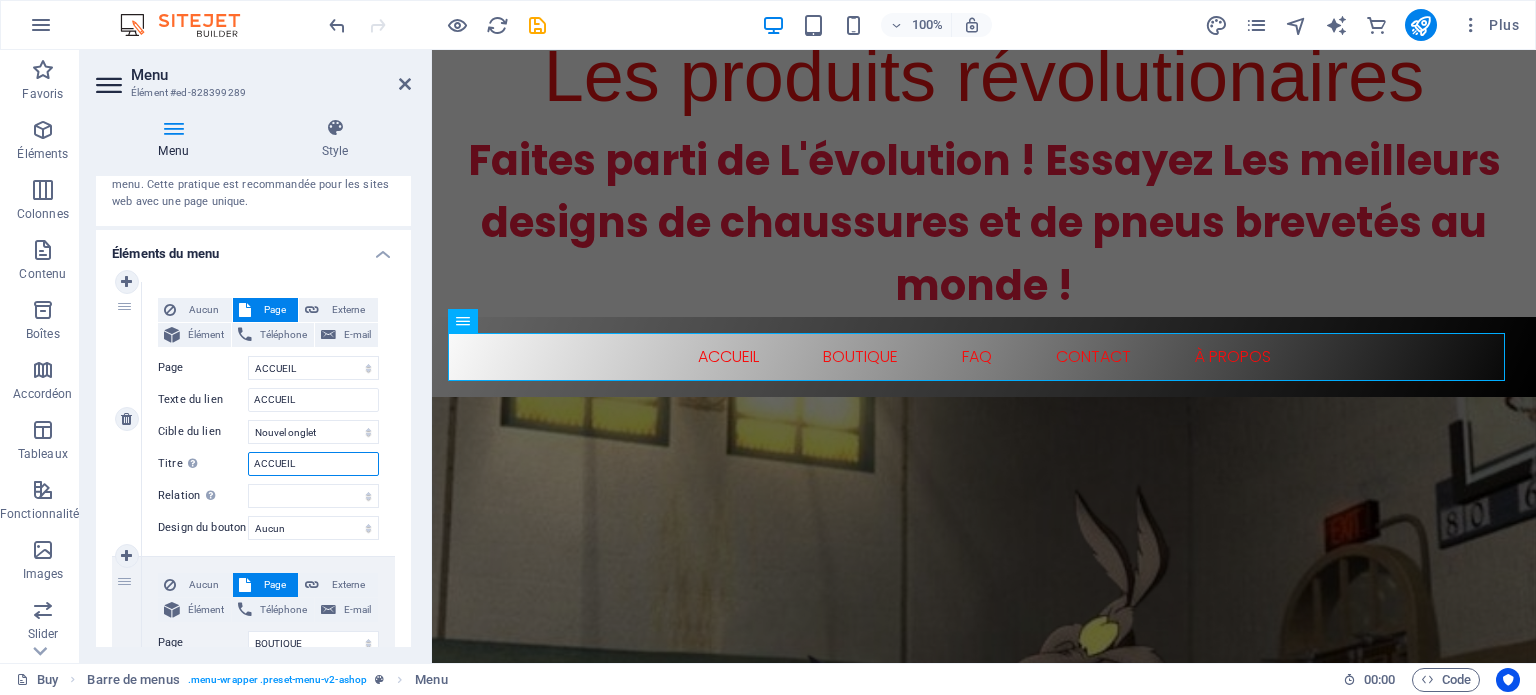 select 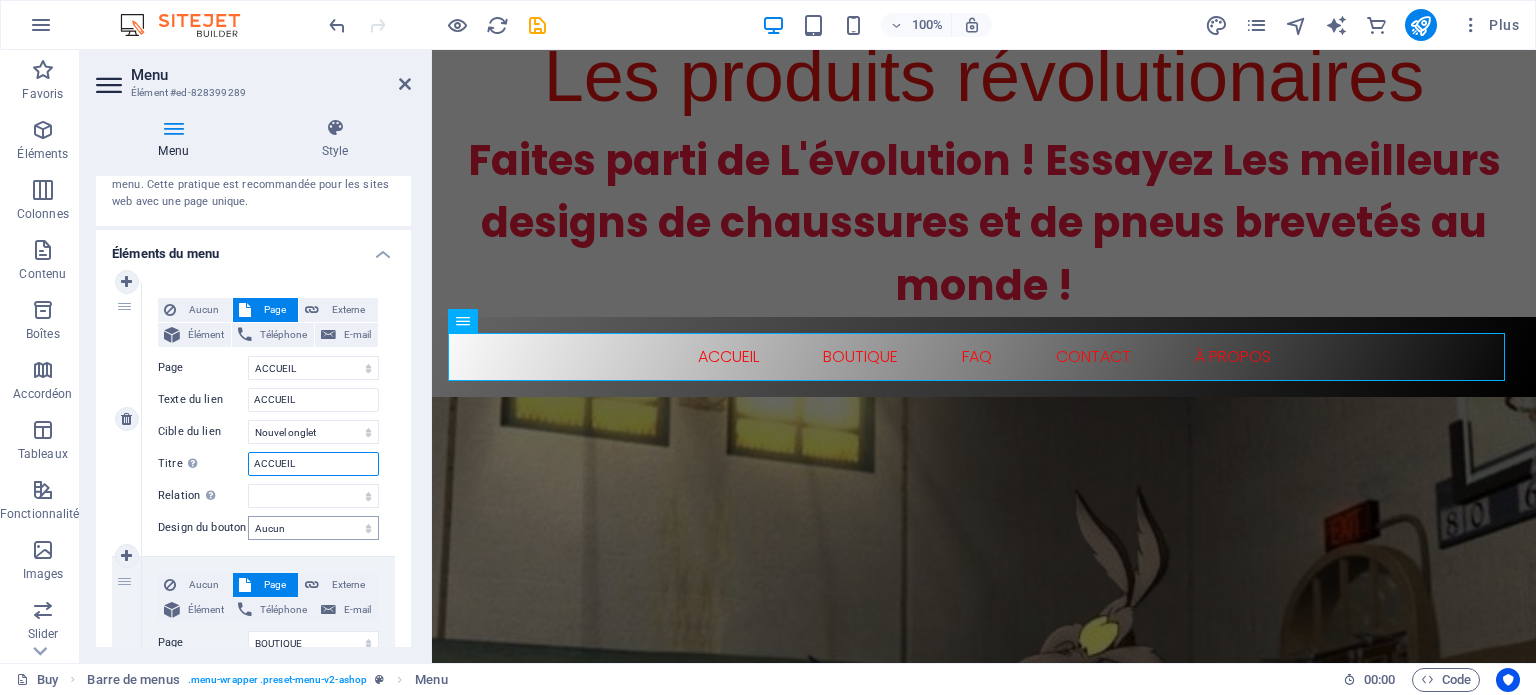 type on "ACCUEIL" 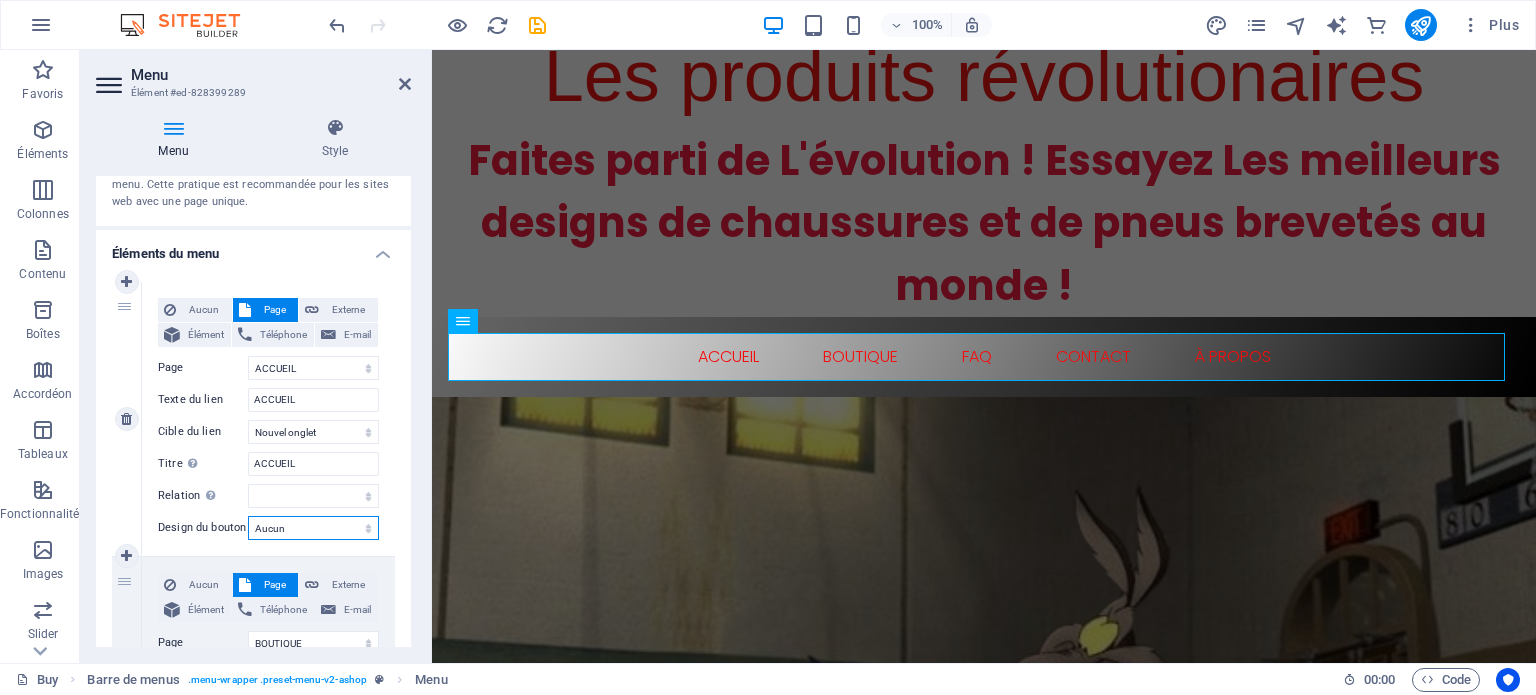 click on "Aucun Par défaut Principal Secondaire" at bounding box center [313, 528] 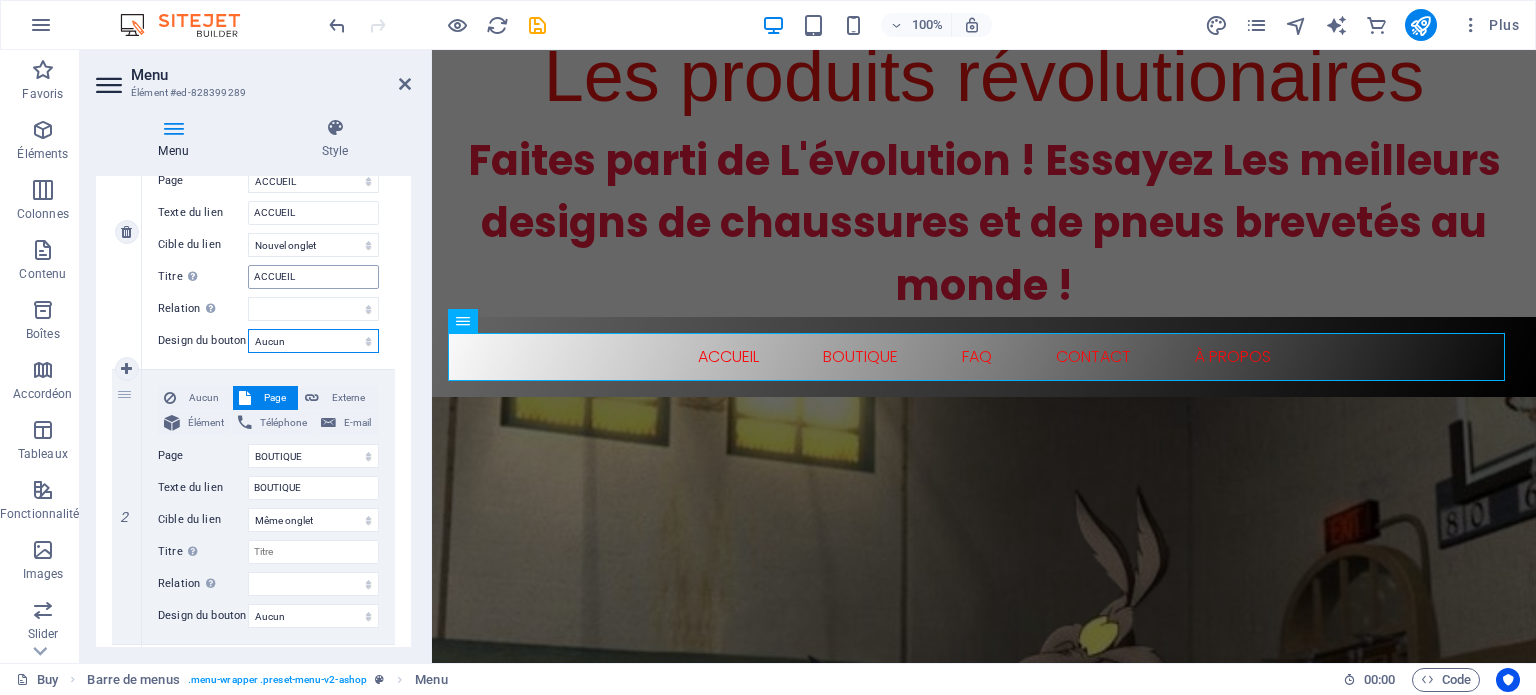 scroll, scrollTop: 300, scrollLeft: 0, axis: vertical 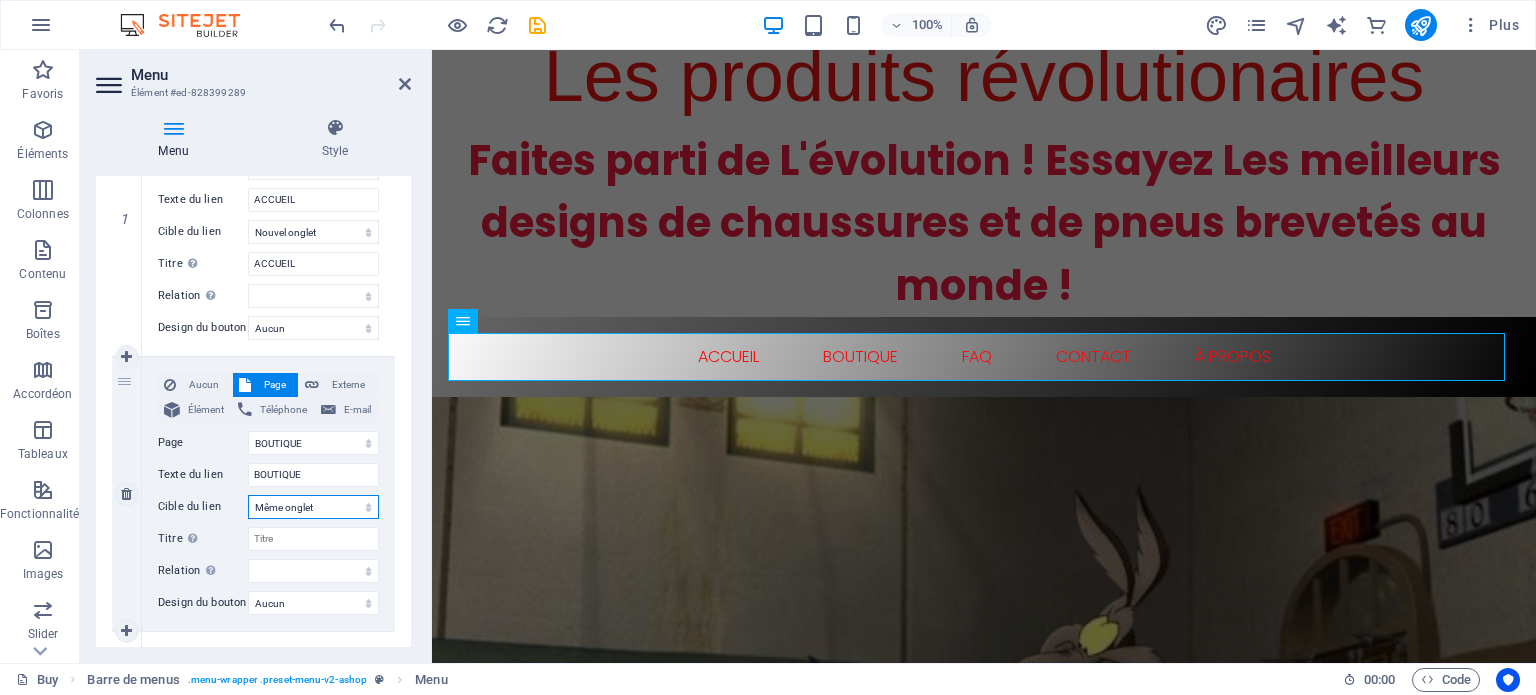 click on "Nouvel onglet Même onglet Superposition" at bounding box center [313, 507] 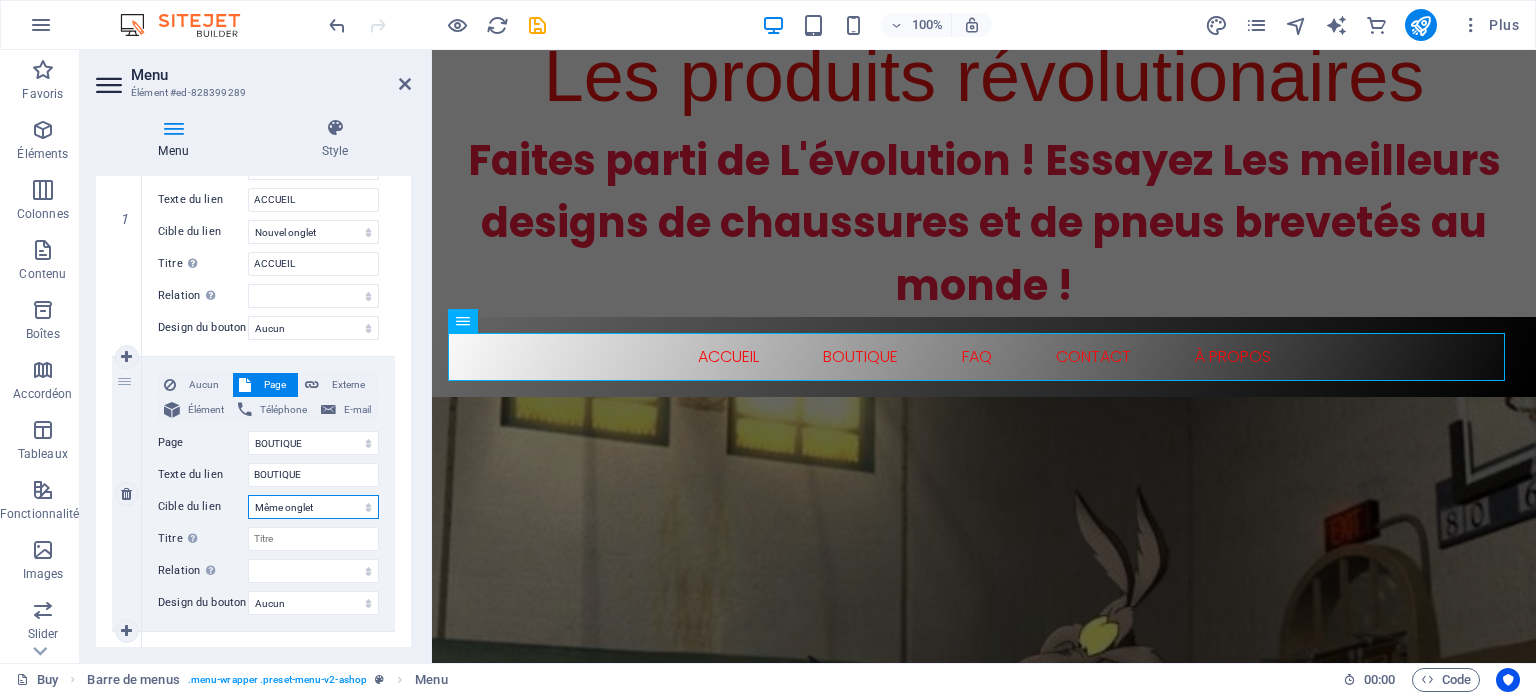 select on "blank" 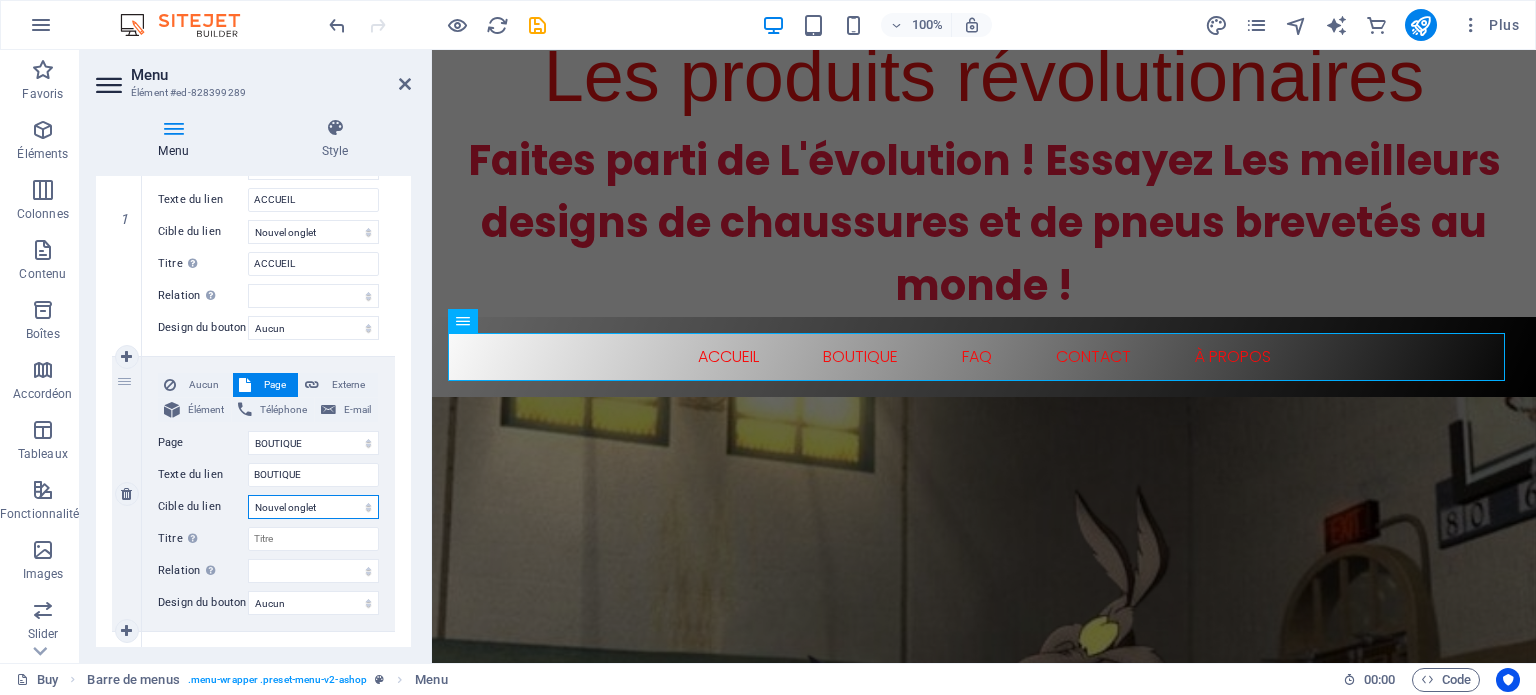 click on "Nouvel onglet Même onglet Superposition" at bounding box center [313, 507] 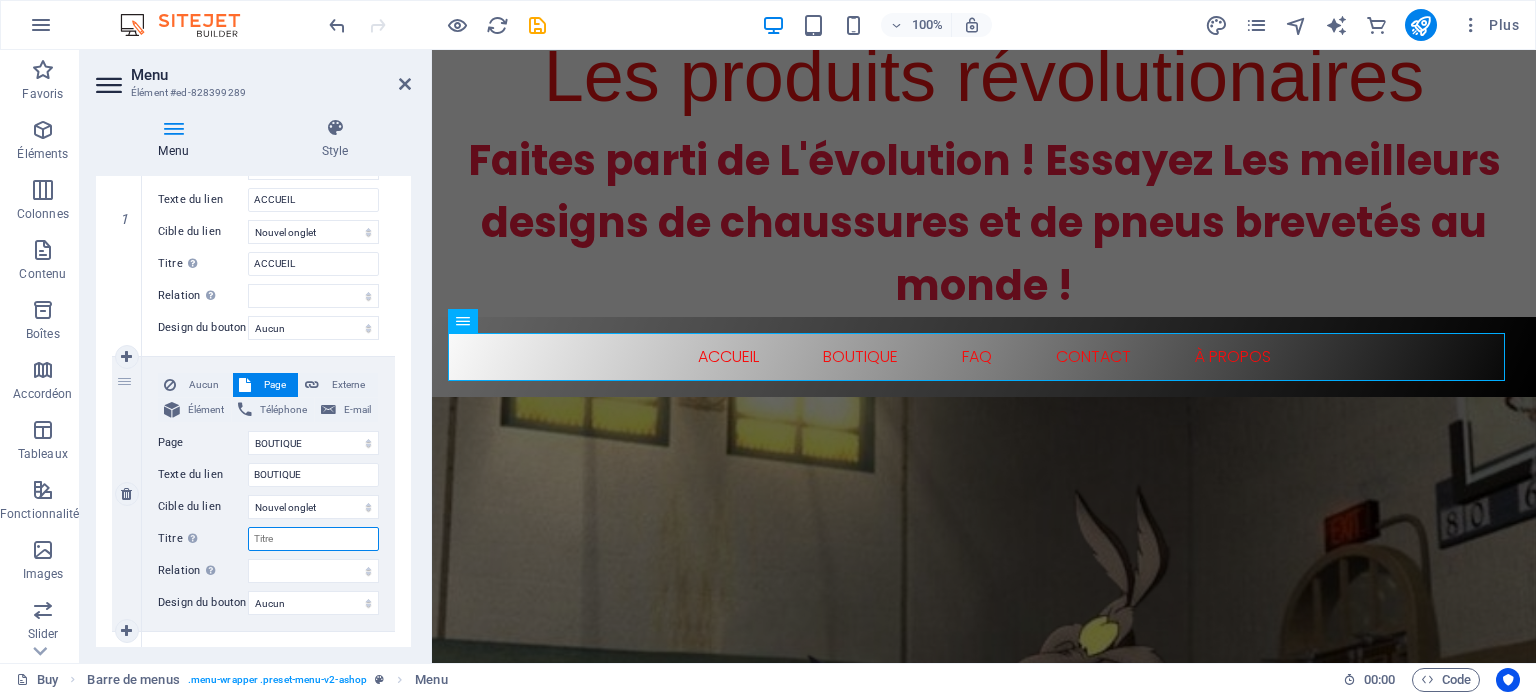 click on "Titre Description supplémentaire du lien. Celle-ci doit être différente du texte du lien. Le titre est souvent affiché comme Texte infobulle lorsque la souris passe sur l'élément. Laissez vide en cas de doute." at bounding box center [313, 539] 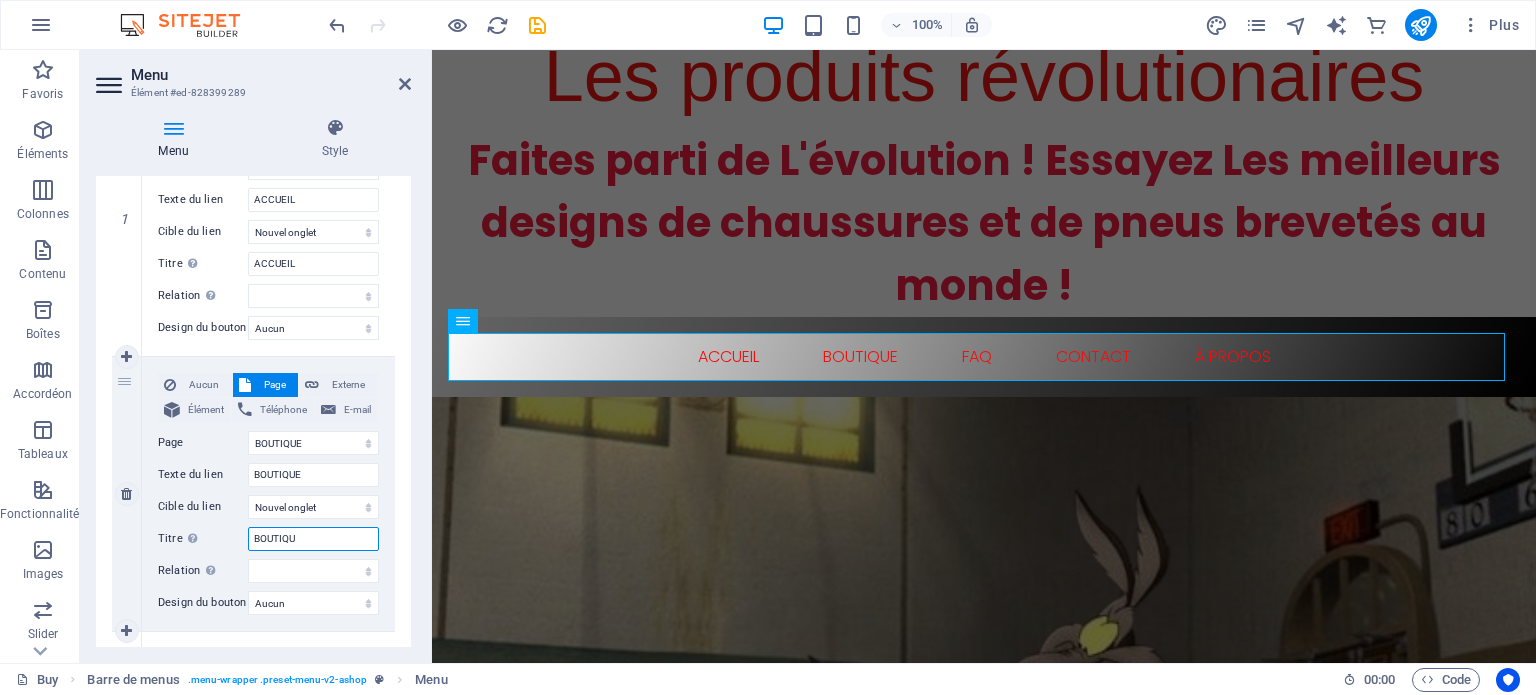 type on "BOUTIQUE" 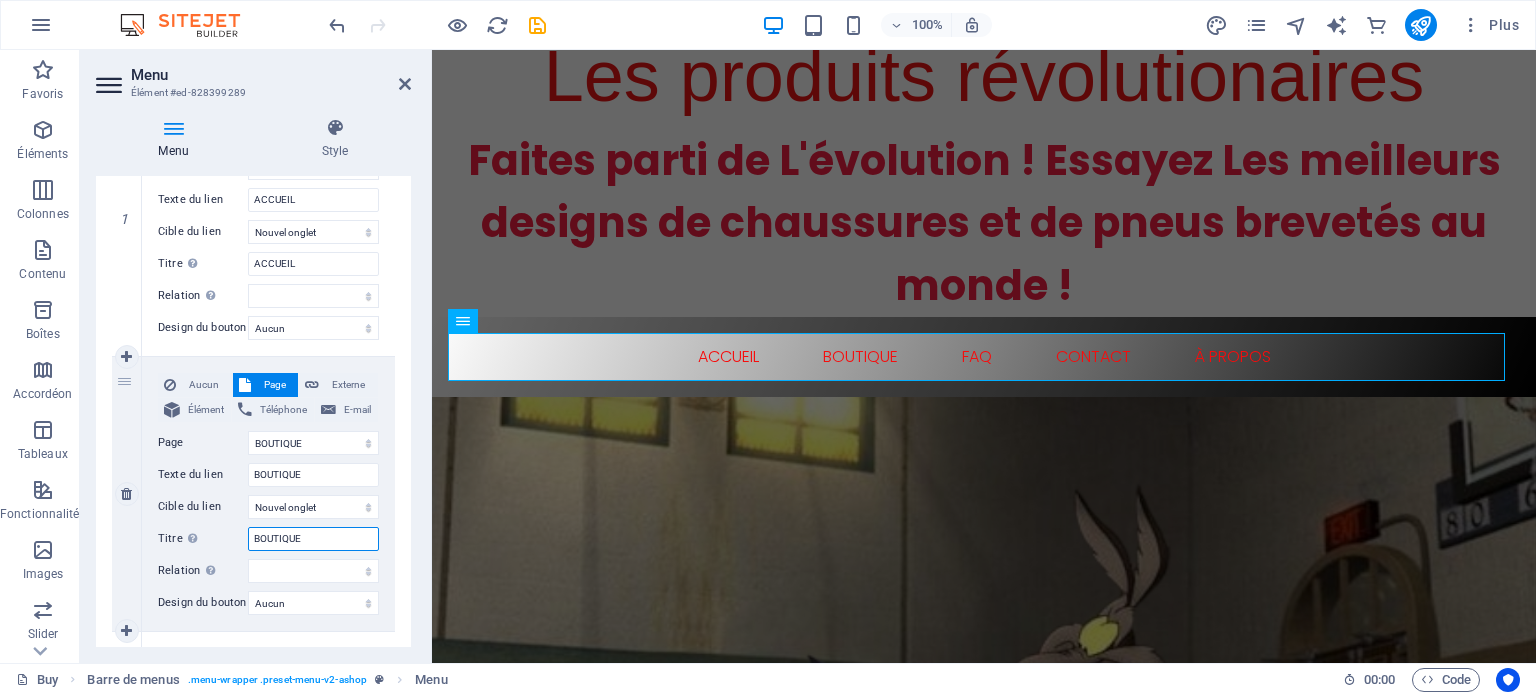 select 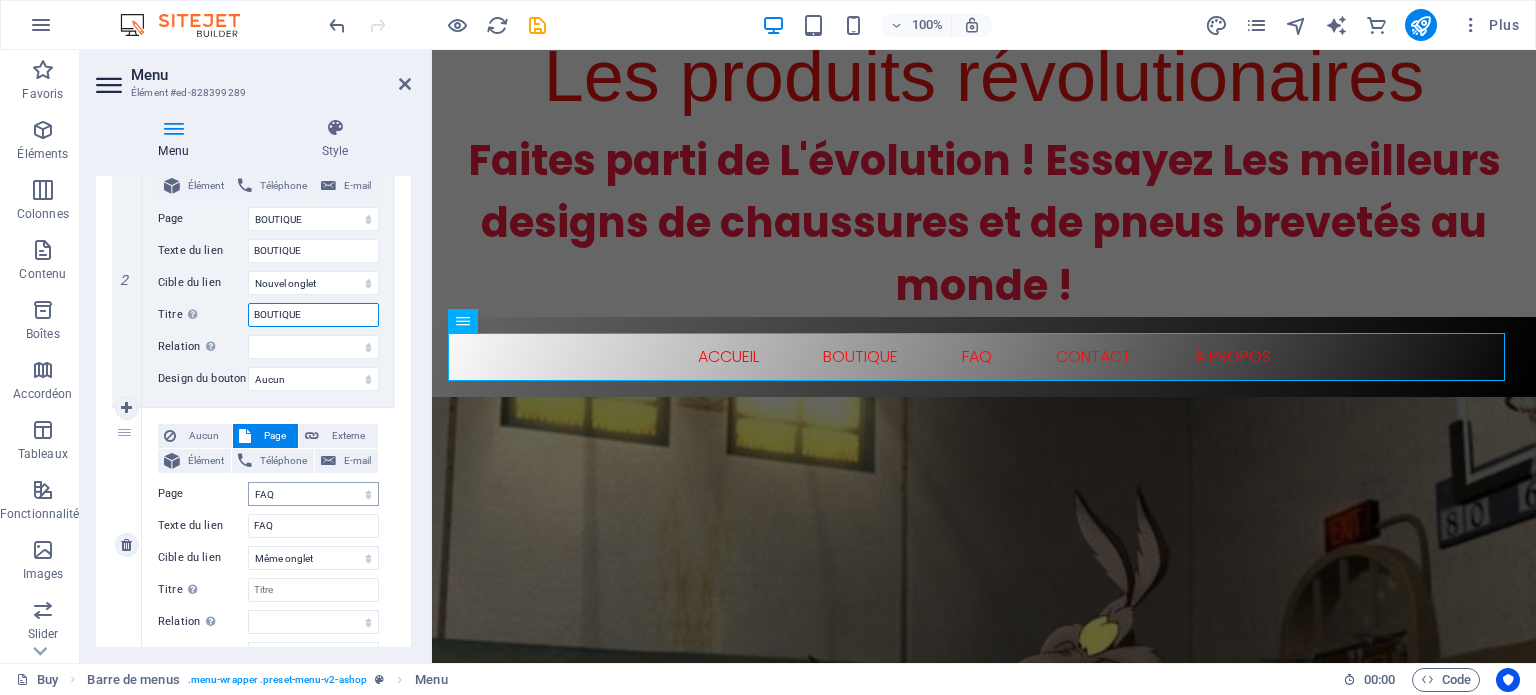 scroll, scrollTop: 600, scrollLeft: 0, axis: vertical 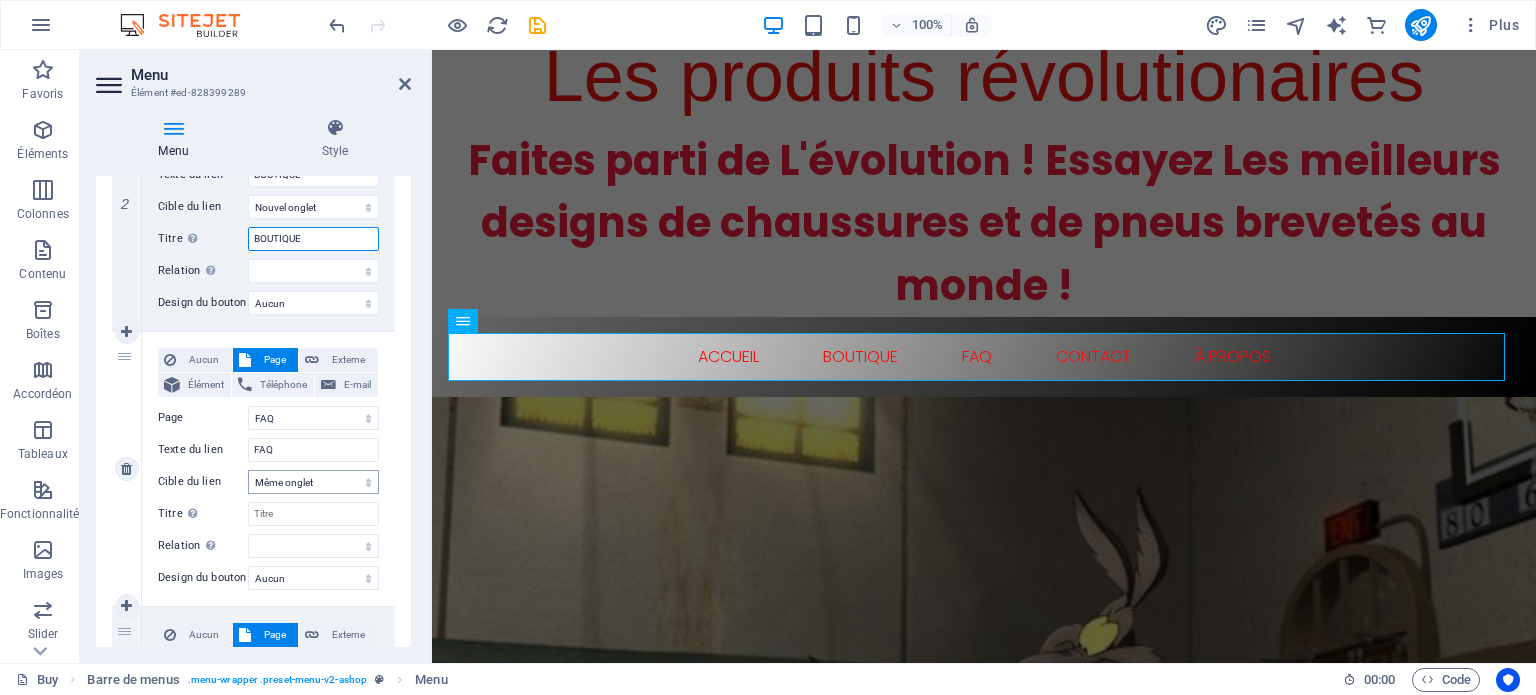 type on "BOUTIQUE" 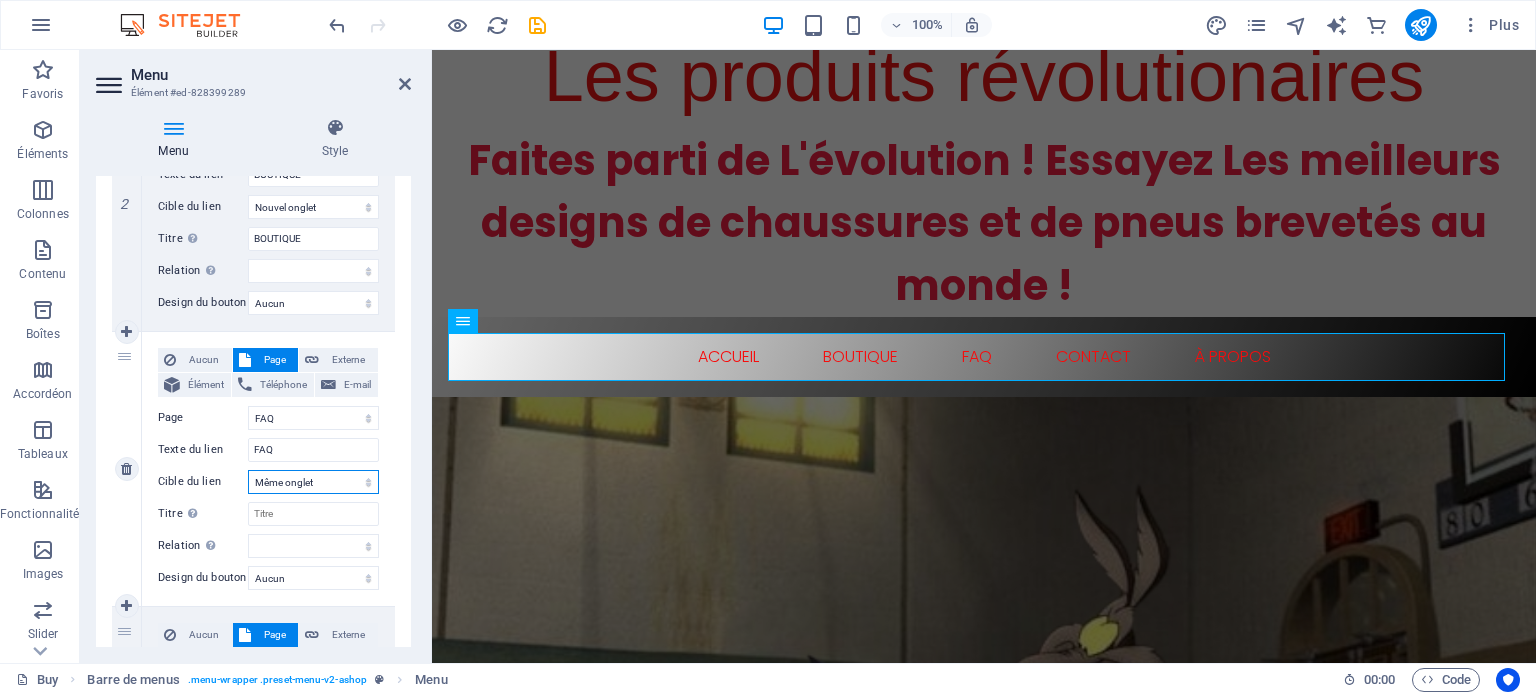 click on "Nouvel onglet Même onglet Superposition" at bounding box center [313, 482] 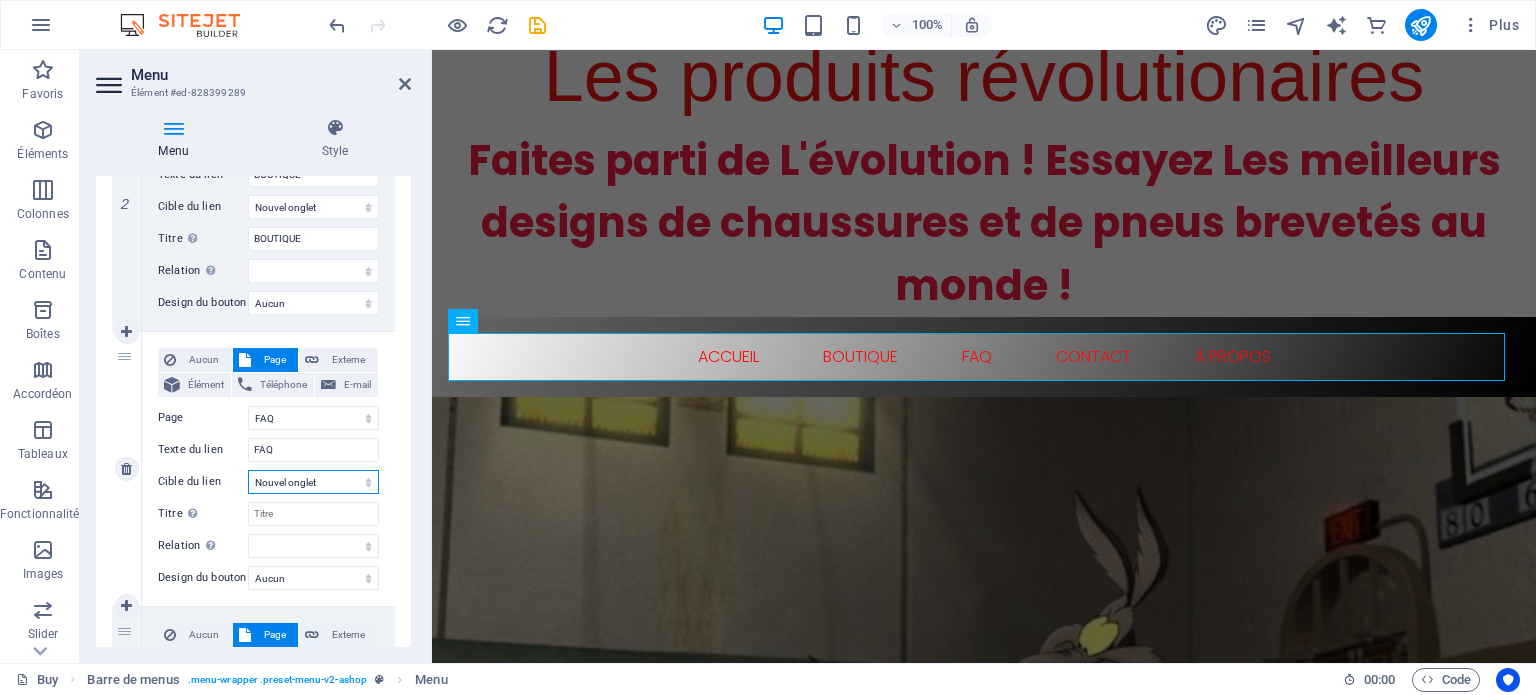 click on "Nouvel onglet Même onglet Superposition" at bounding box center (313, 482) 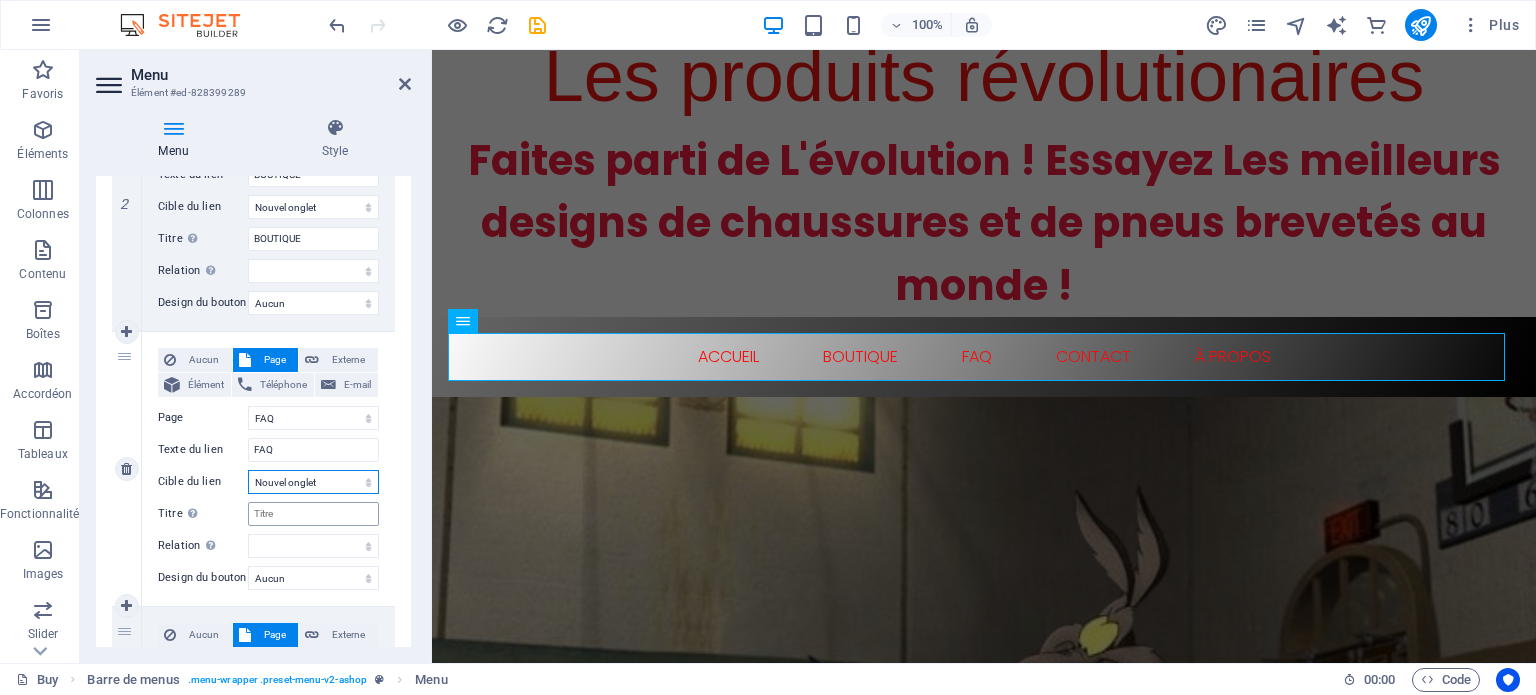 select 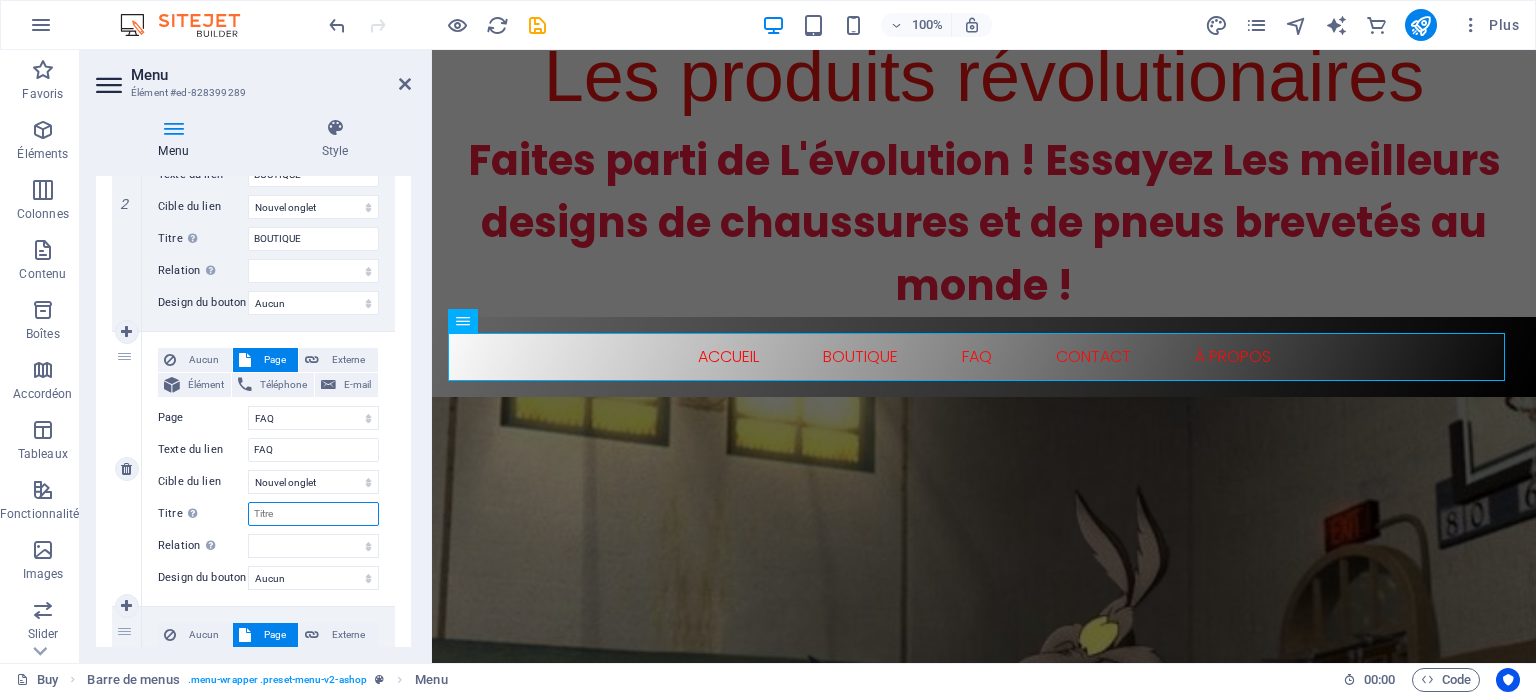click on "Titre Description supplémentaire du lien. Celle-ci doit être différente du texte du lien. Le titre est souvent affiché comme Texte infobulle lorsque la souris passe sur l'élément. Laissez vide en cas de doute." at bounding box center (313, 514) 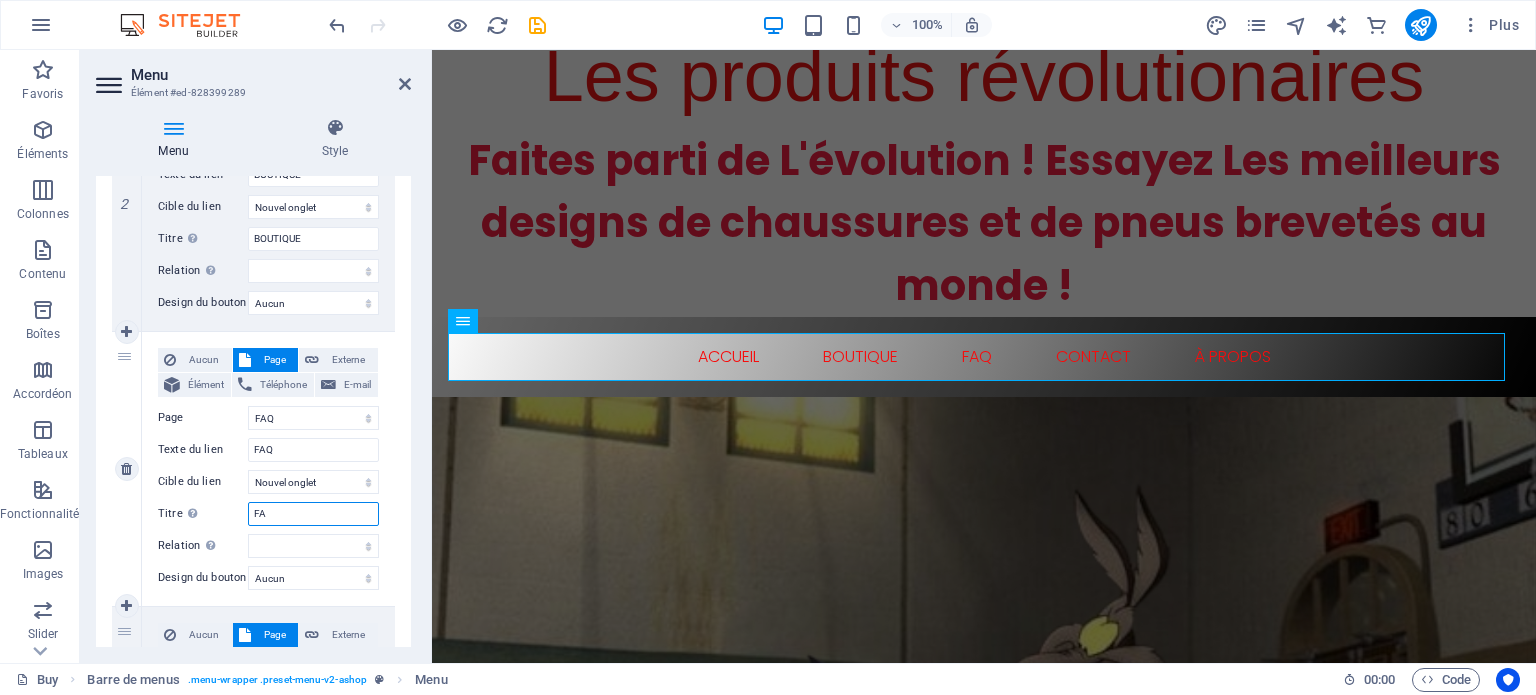 type on "FAQ" 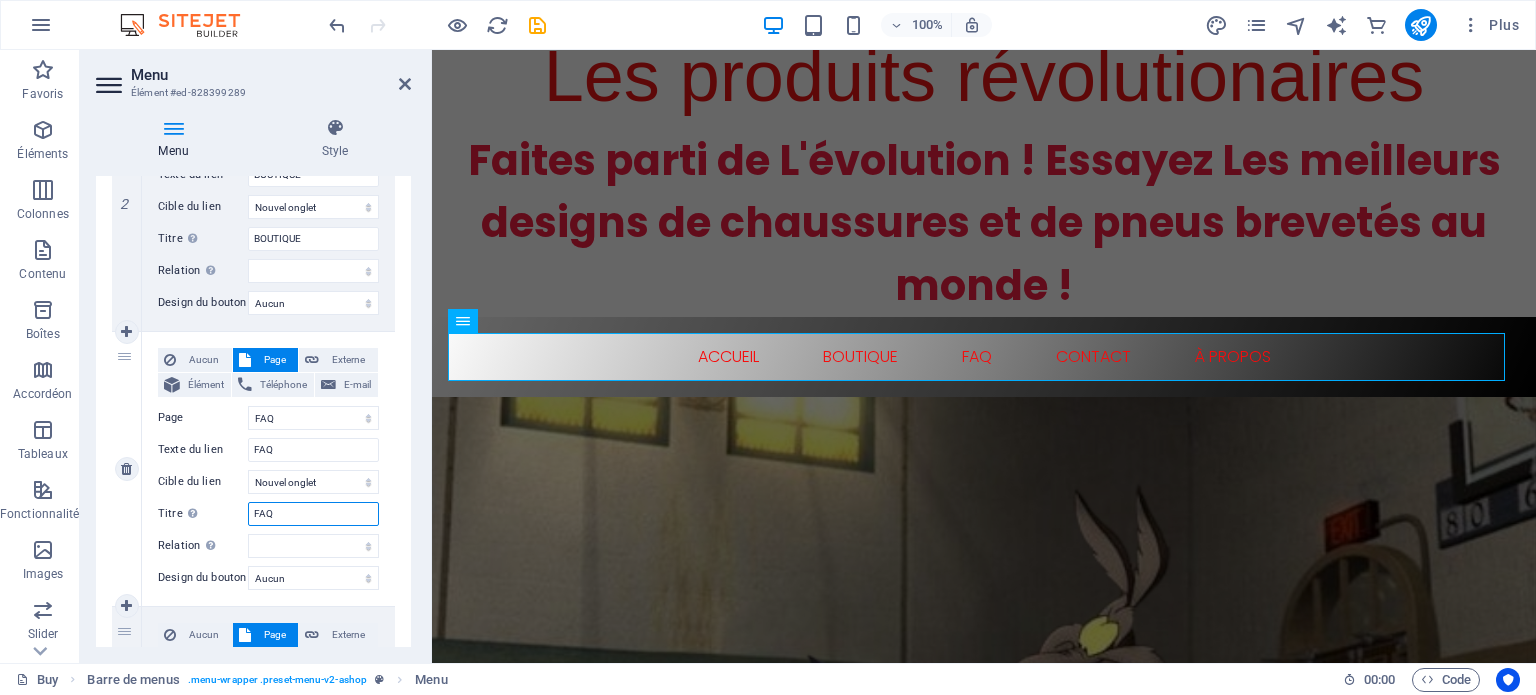 select 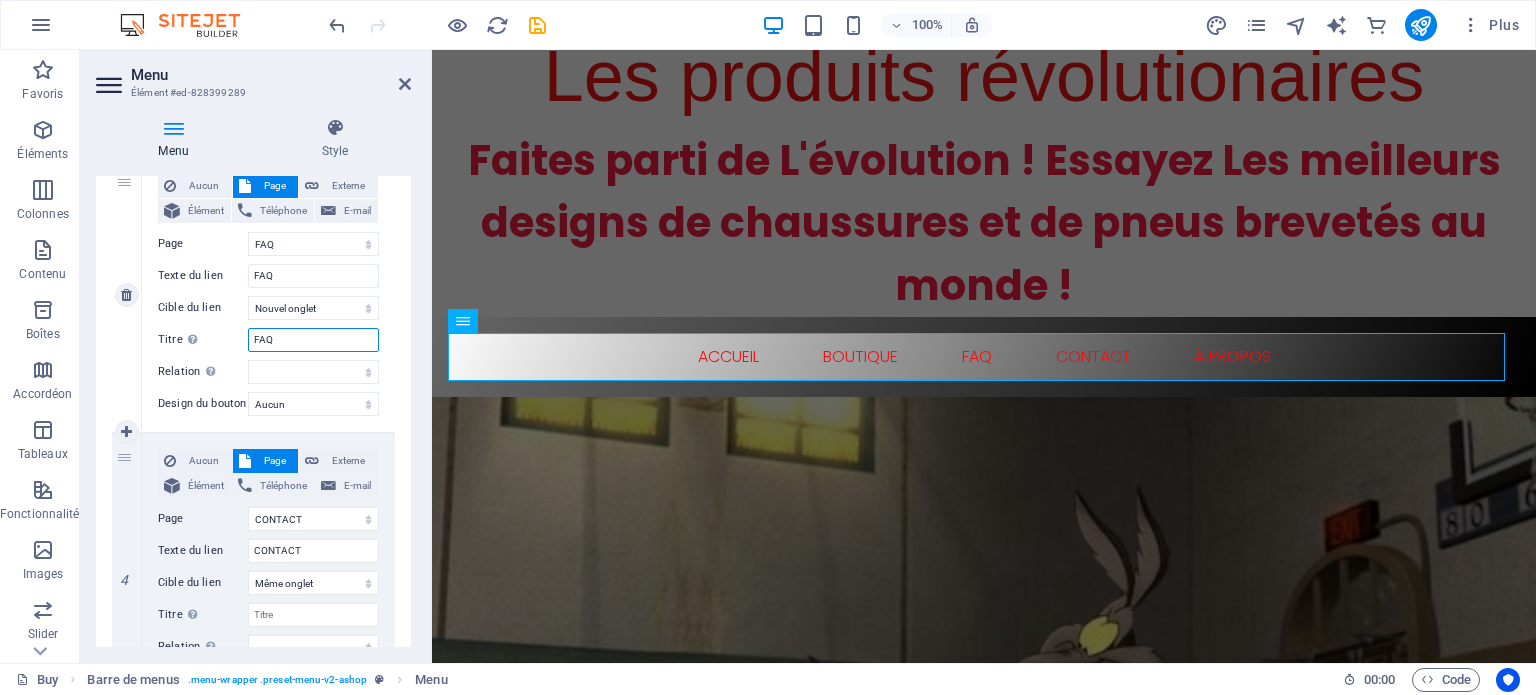 scroll, scrollTop: 800, scrollLeft: 0, axis: vertical 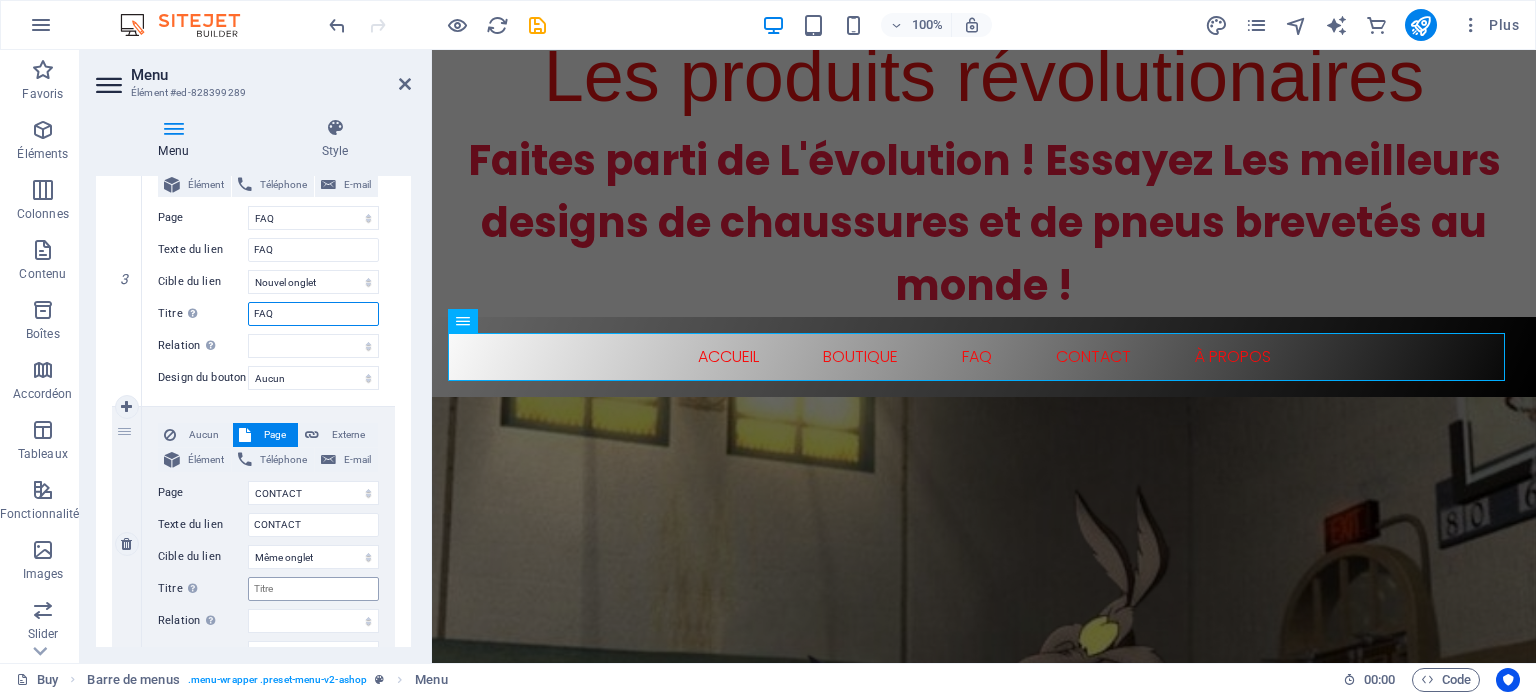 type on "FAQ" 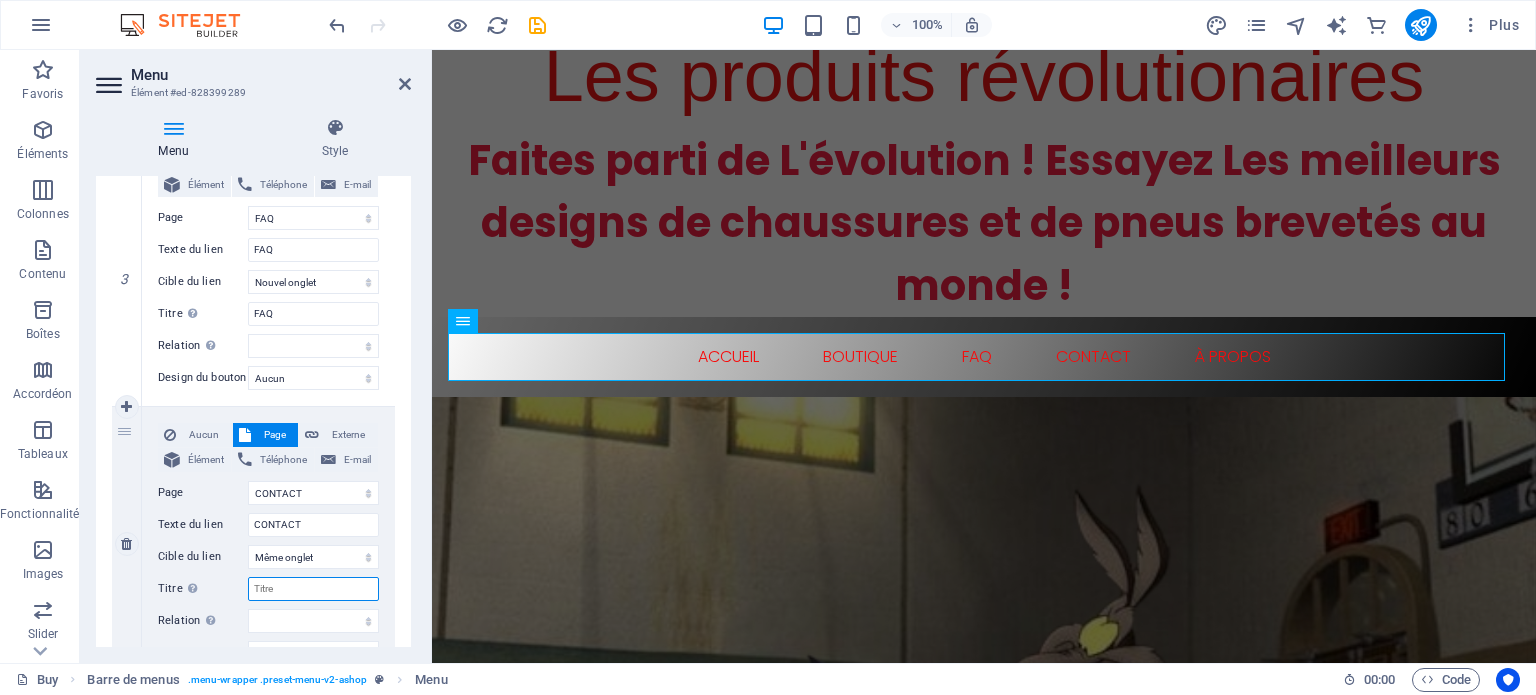 click on "Titre Description supplémentaire du lien. Celle-ci doit être différente du texte du lien. Le titre est souvent affiché comme Texte infobulle lorsque la souris passe sur l'élément. Laissez vide en cas de doute." at bounding box center [313, 589] 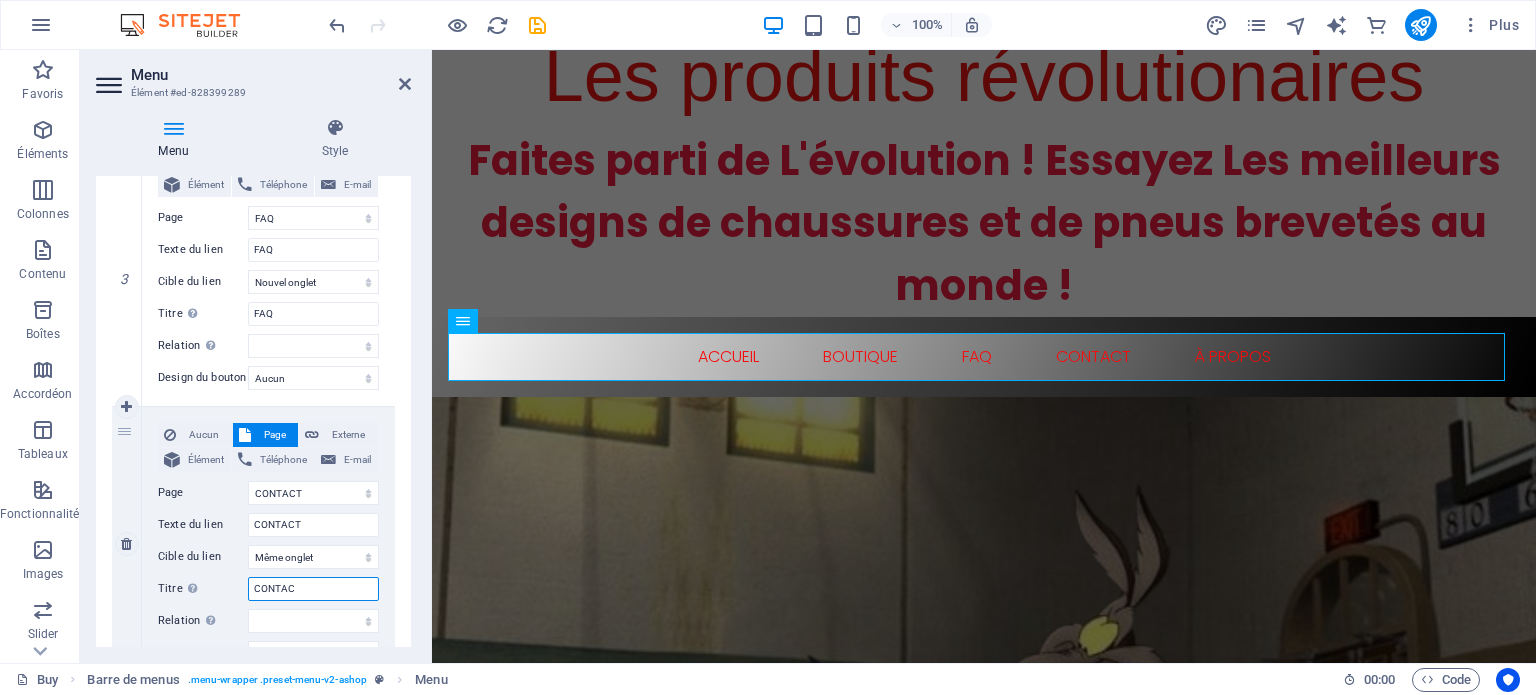 type on "CONTACT" 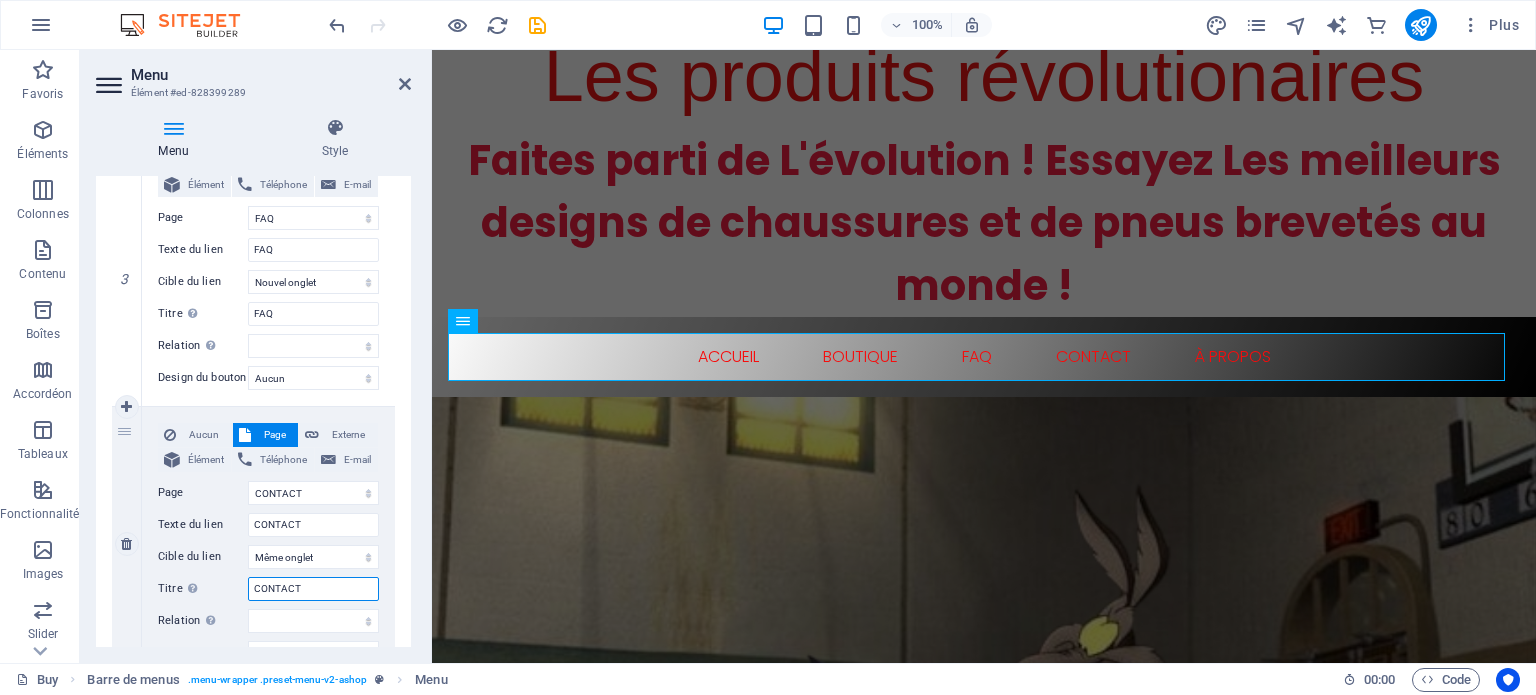 select 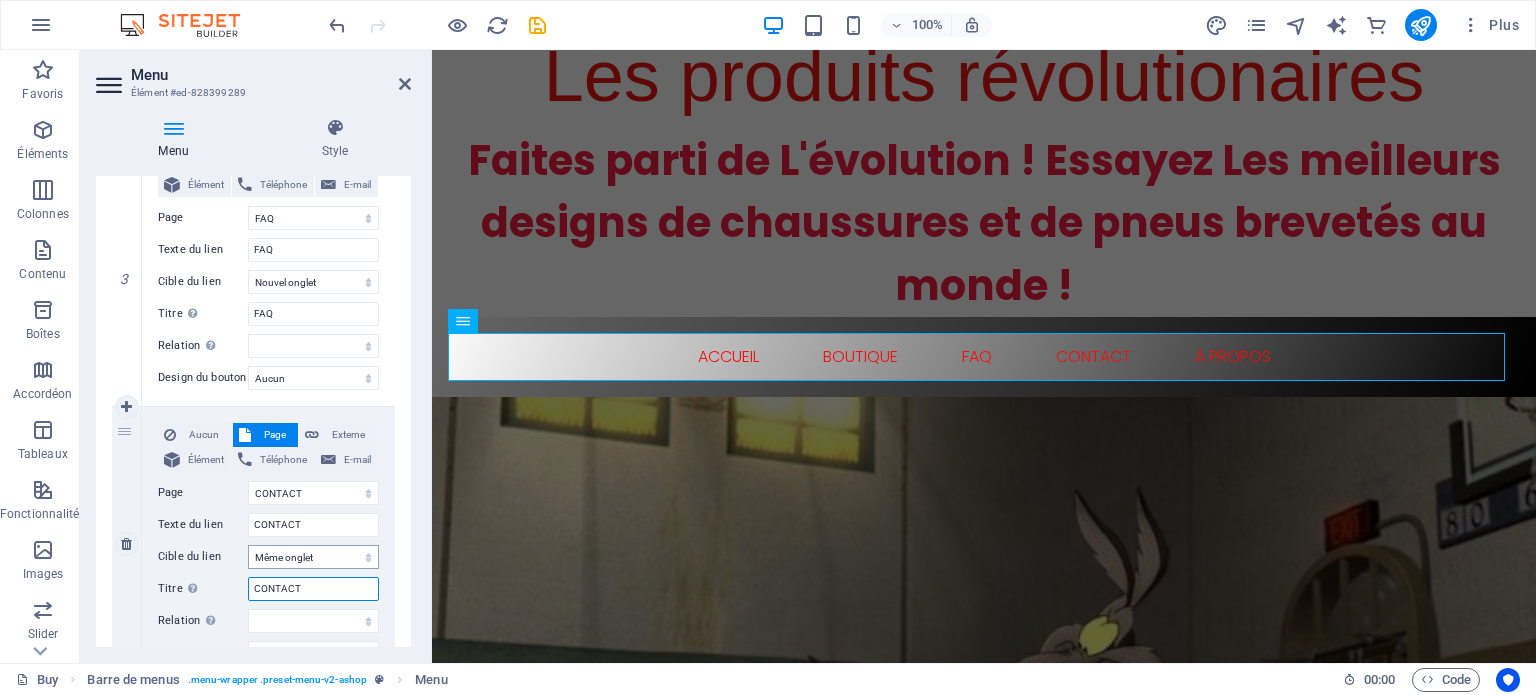 type on "CONTACT" 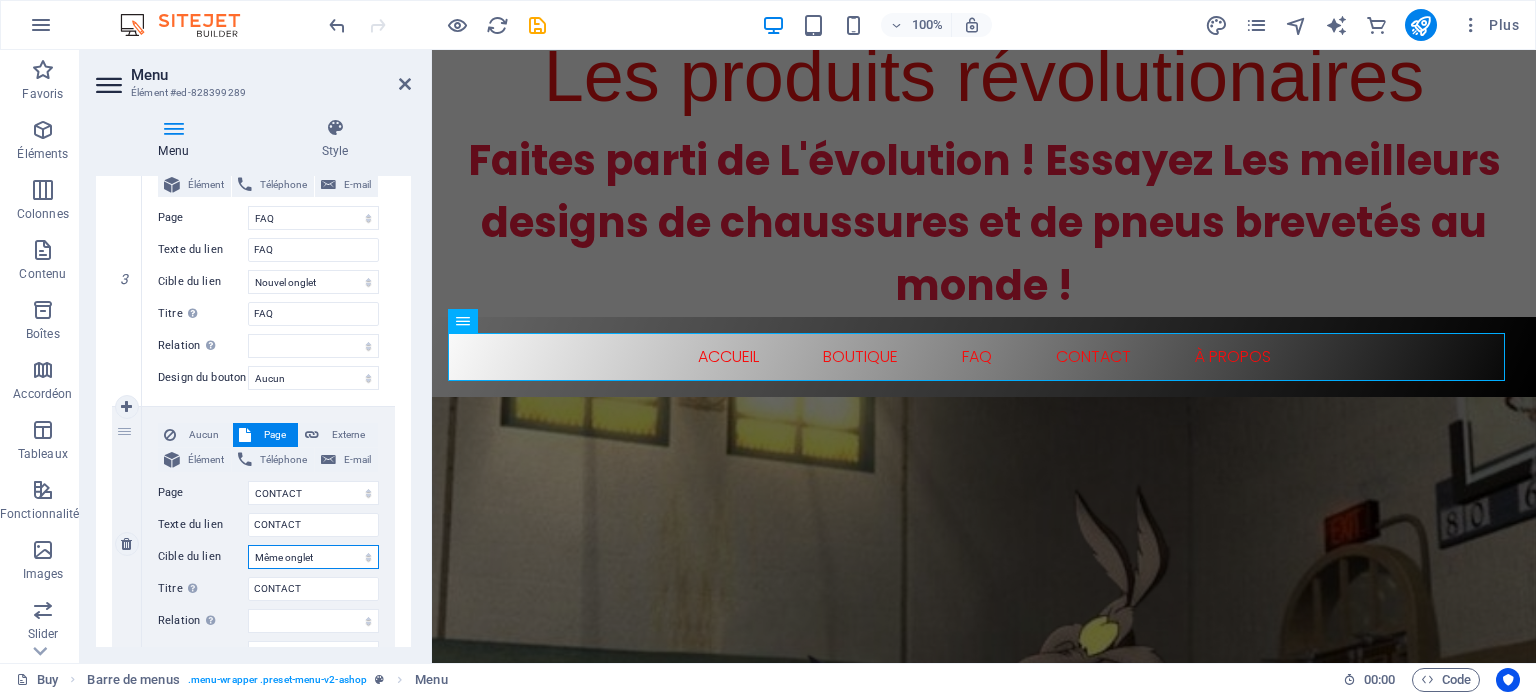 click on "Nouvel onglet Même onglet Superposition" at bounding box center [313, 557] 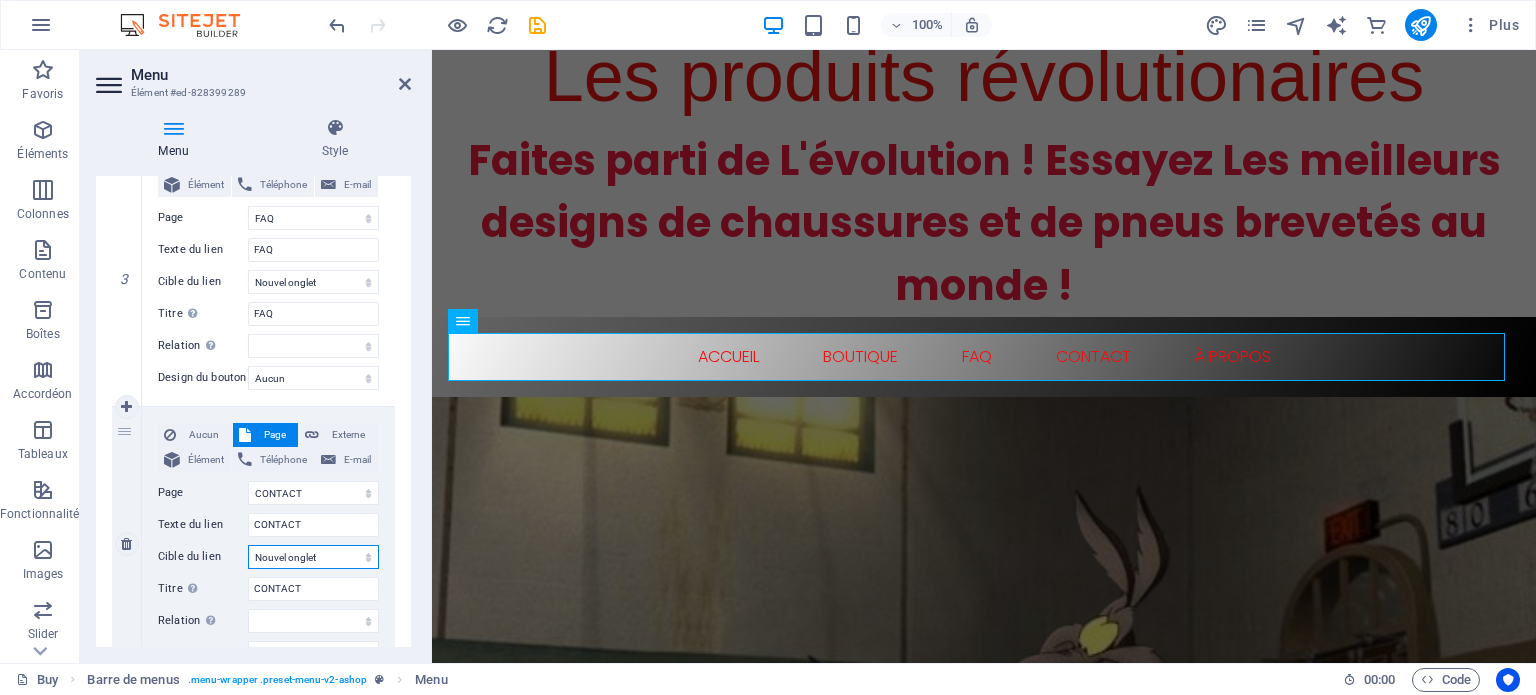 click on "Nouvel onglet Même onglet Superposition" at bounding box center (313, 557) 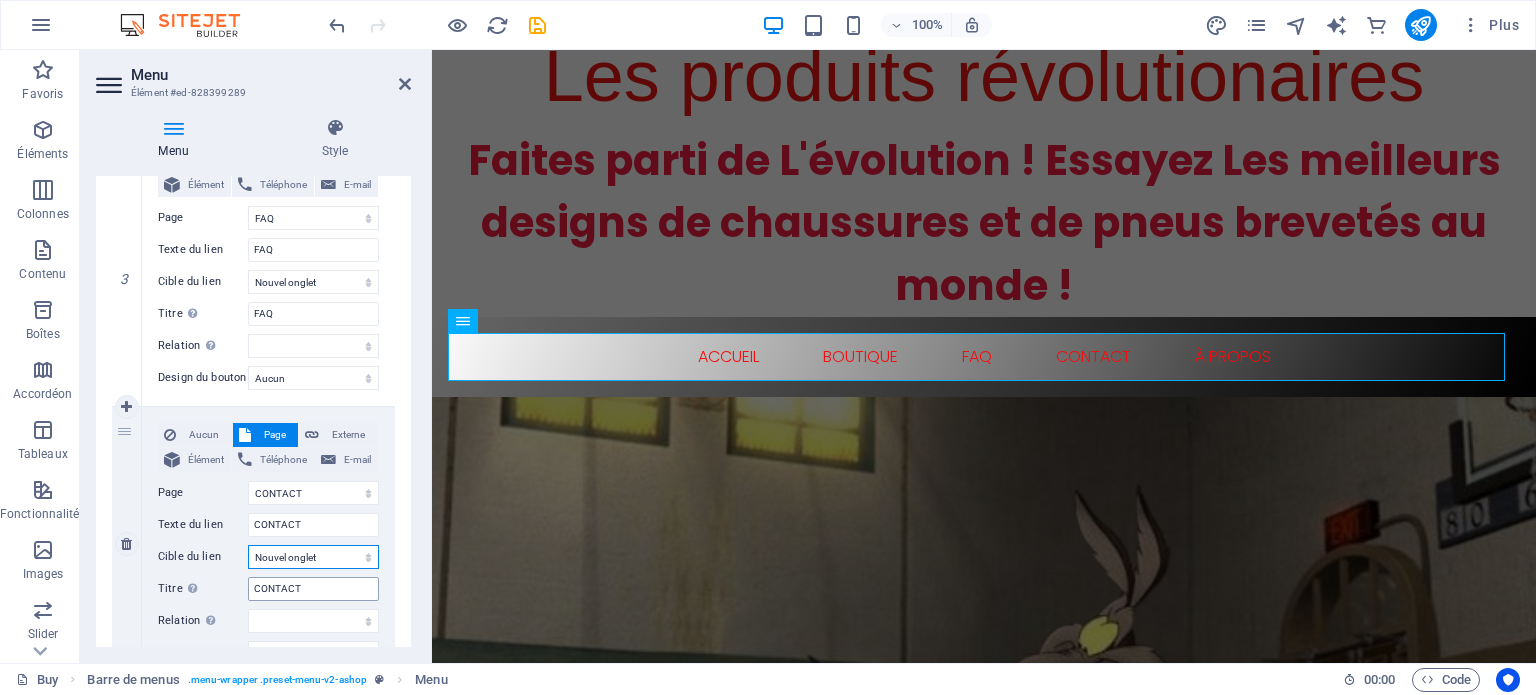 select 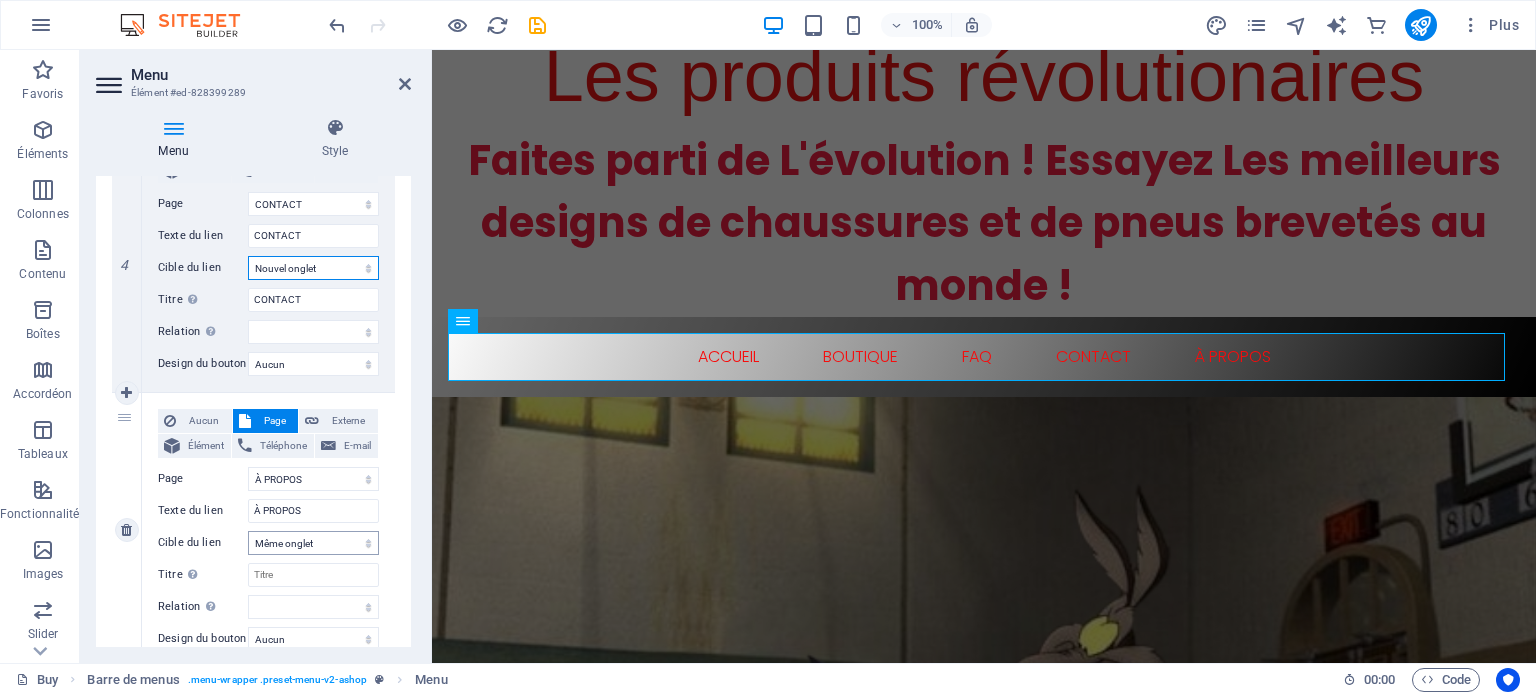 scroll, scrollTop: 1100, scrollLeft: 0, axis: vertical 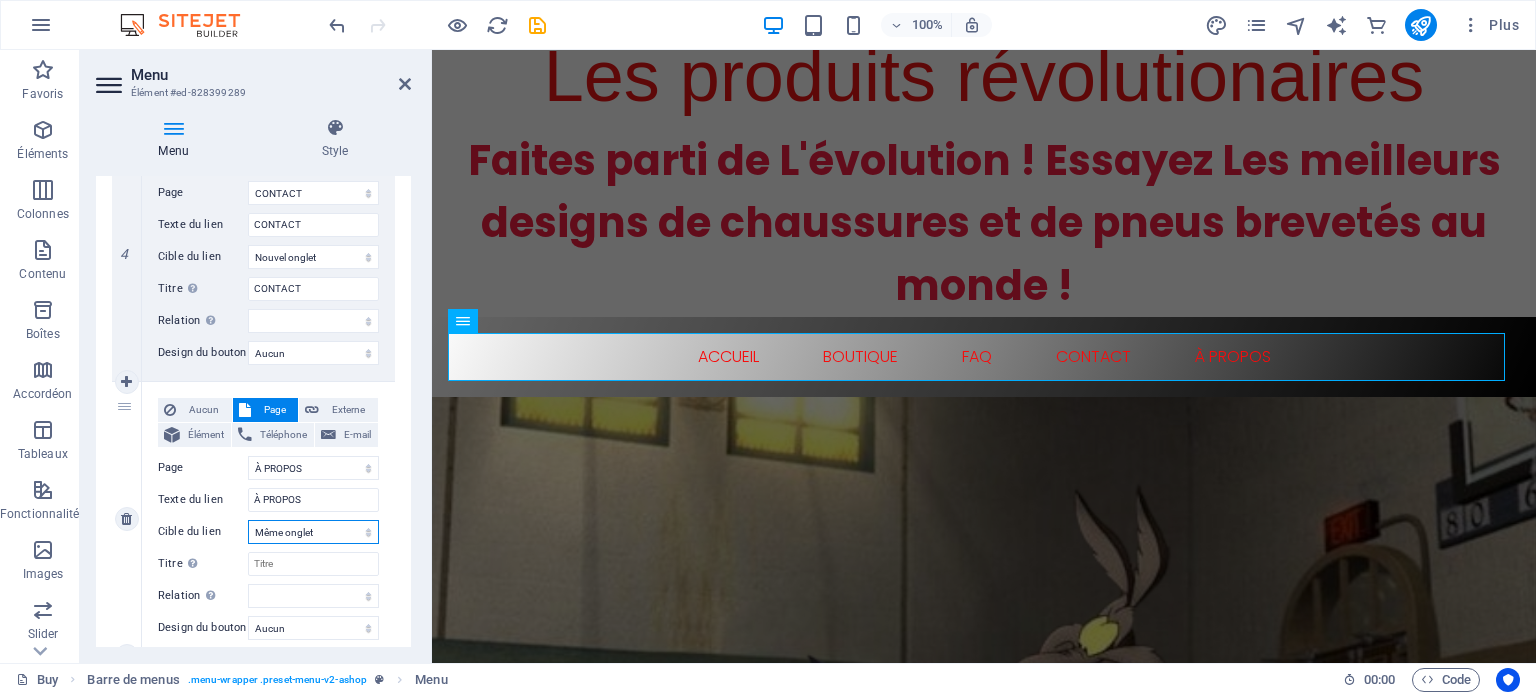 click on "Nouvel onglet Même onglet Superposition" at bounding box center (313, 532) 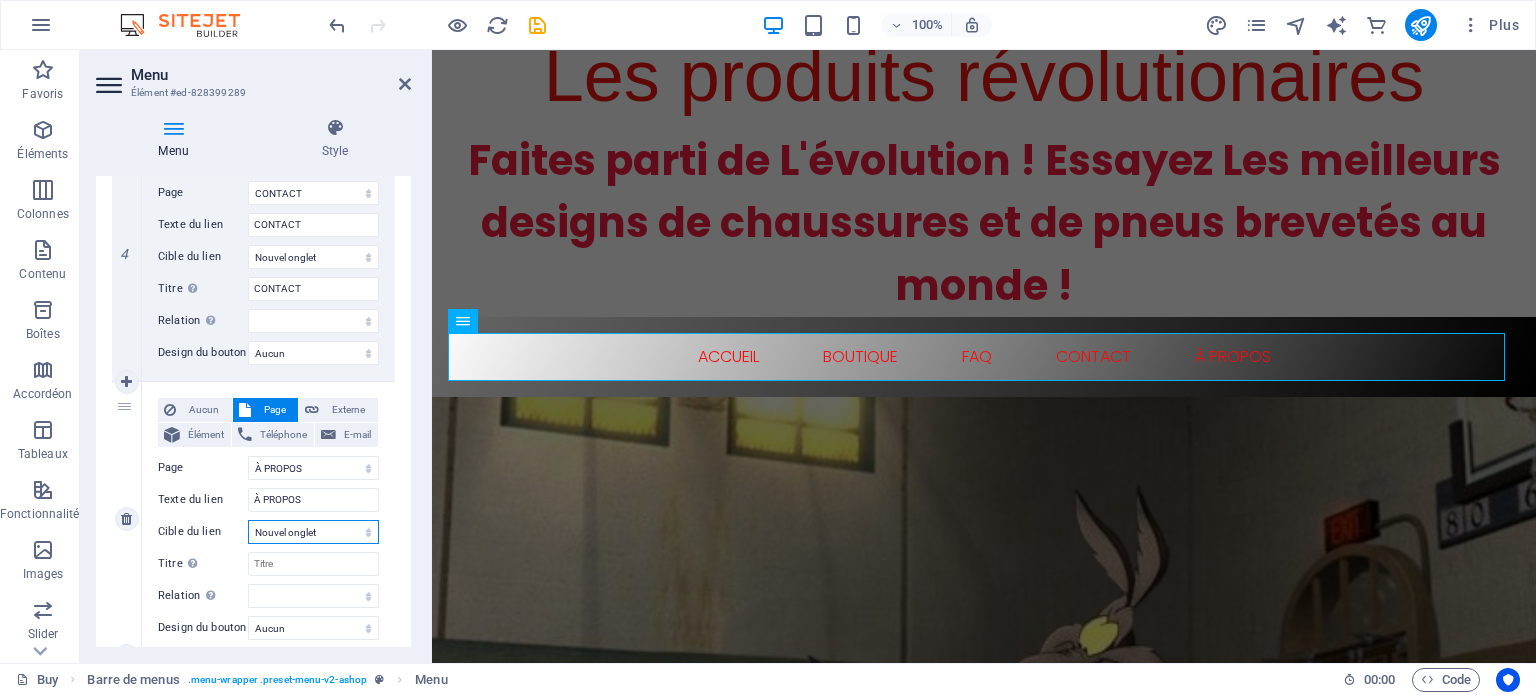 click on "Nouvel onglet Même onglet Superposition" at bounding box center (313, 532) 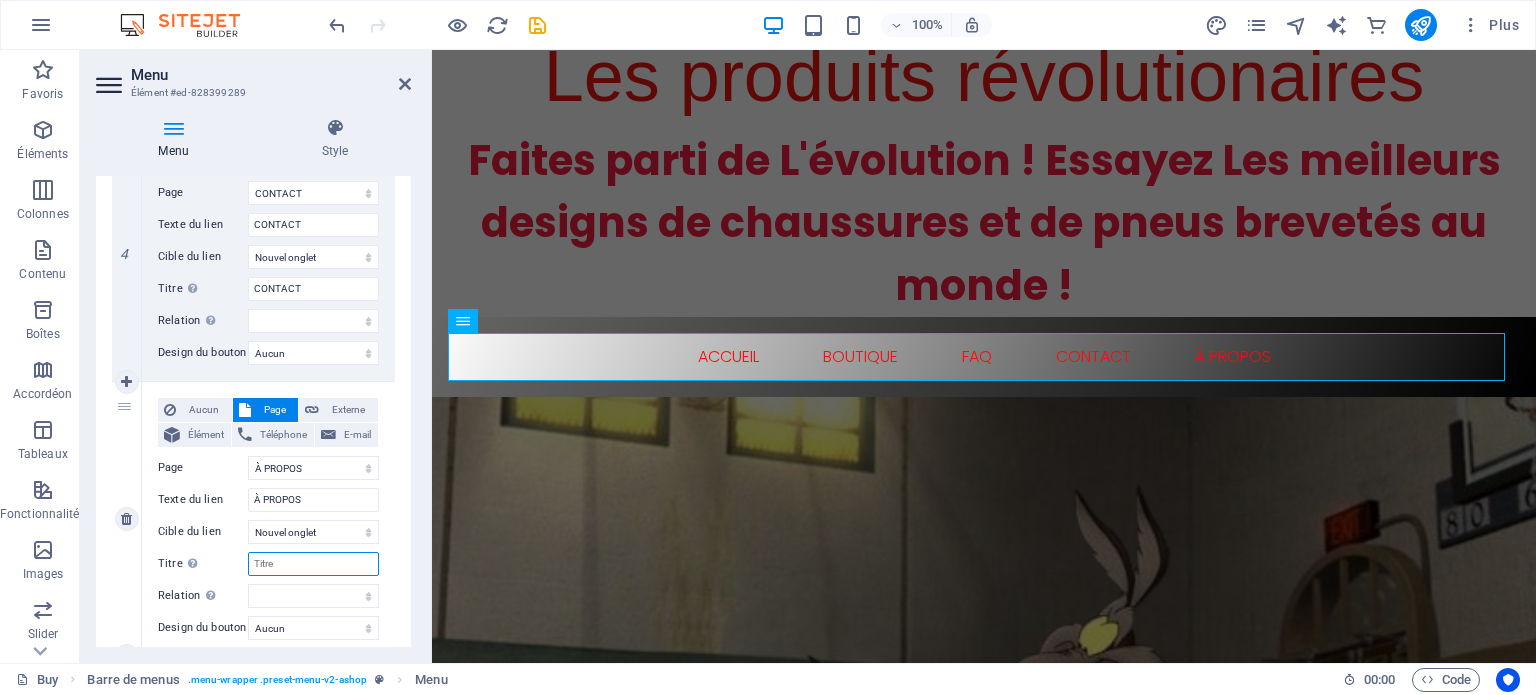 click on "Titre Description supplémentaire du lien. Celle-ci doit être différente du texte du lien. Le titre est souvent affiché comme Texte infobulle lorsque la souris passe sur l'élément. Laissez vide en cas de doute." at bounding box center [313, 564] 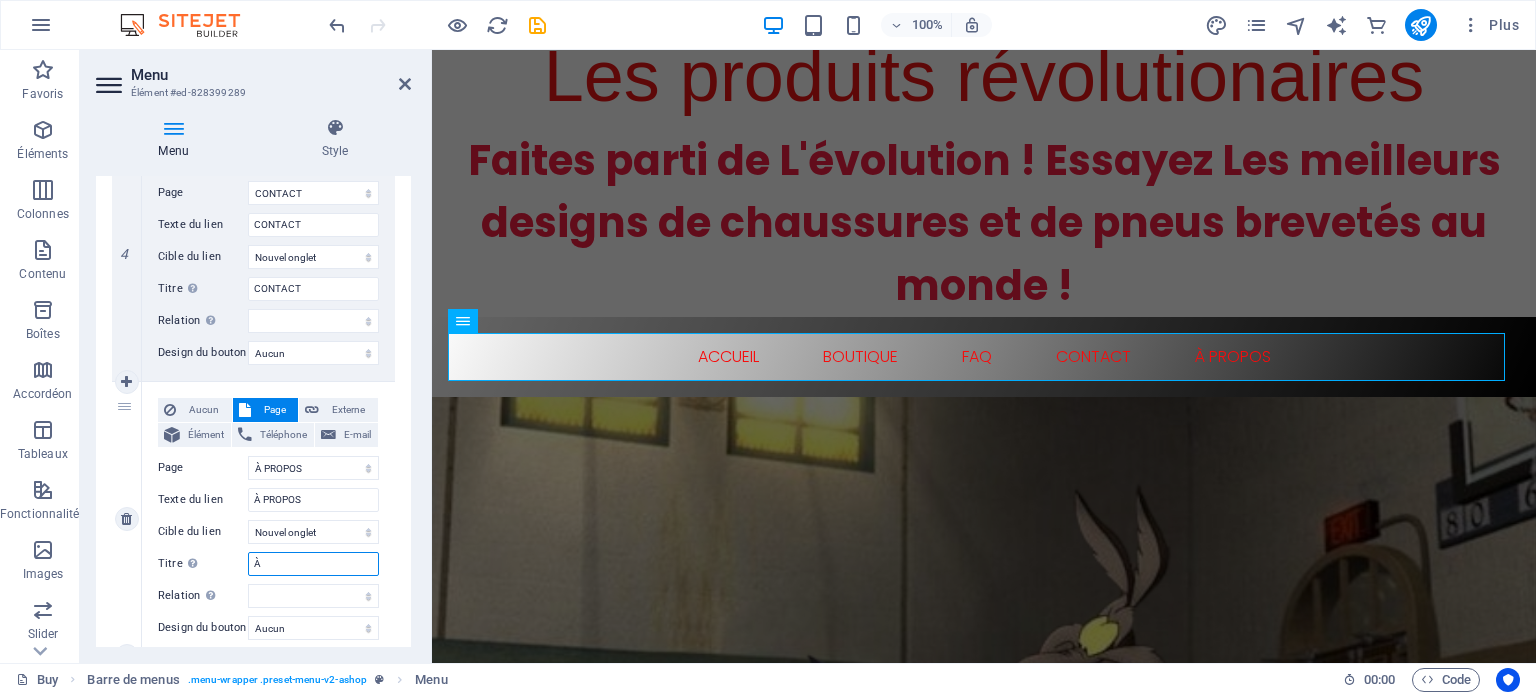 select 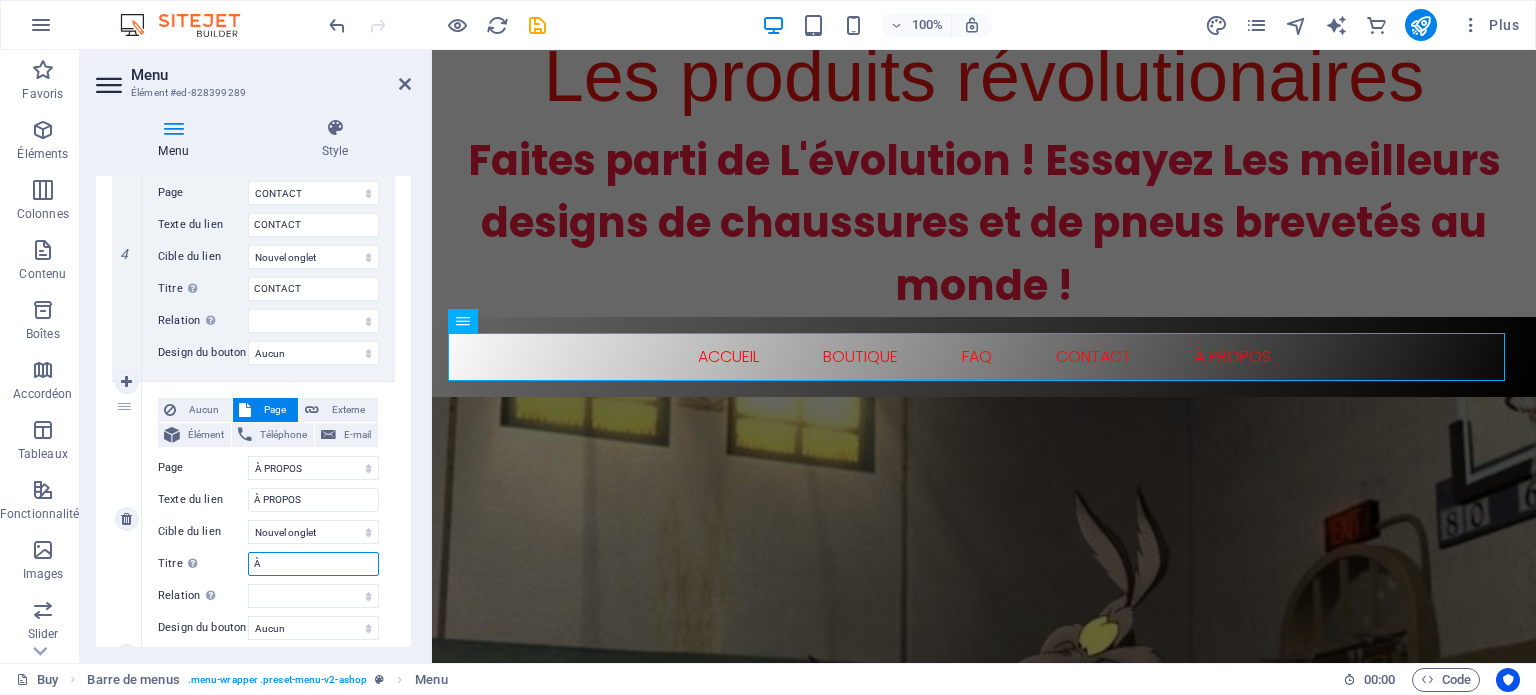 type on "À P" 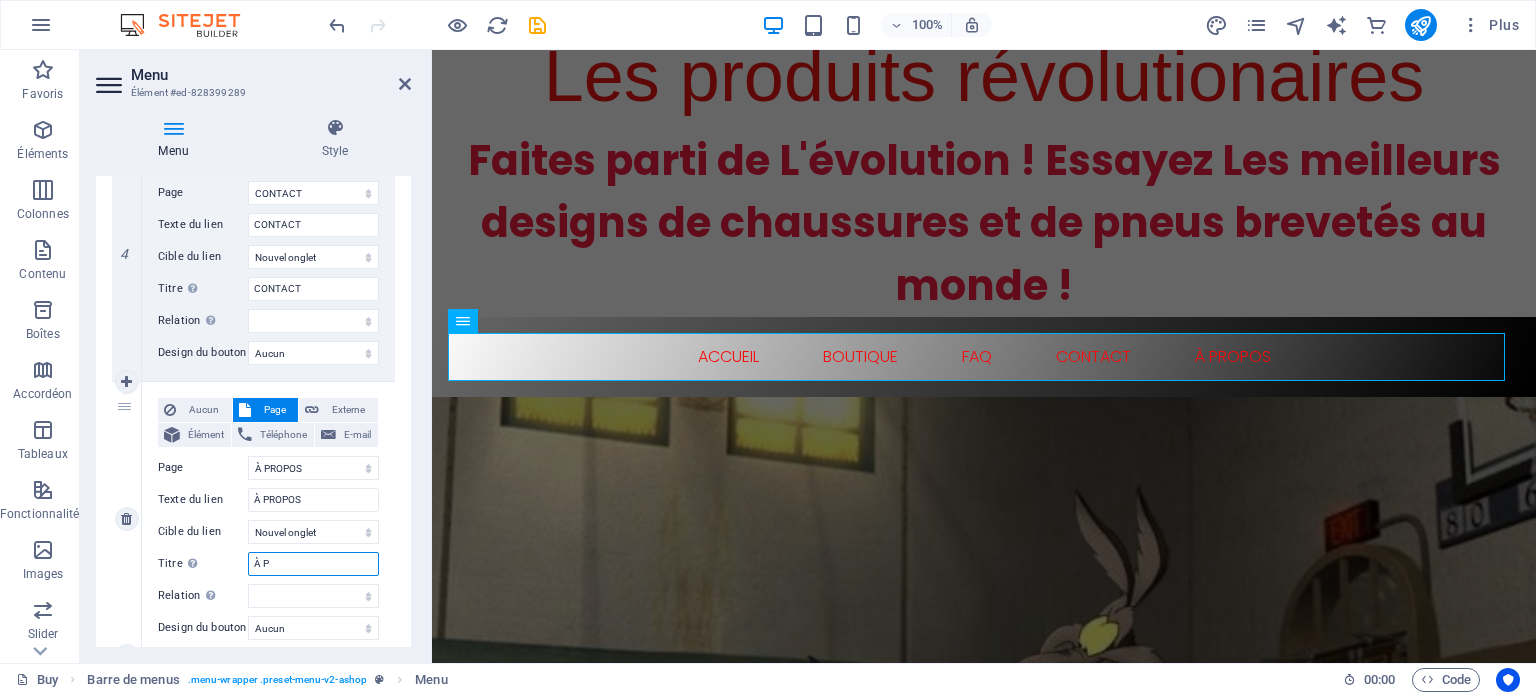 select 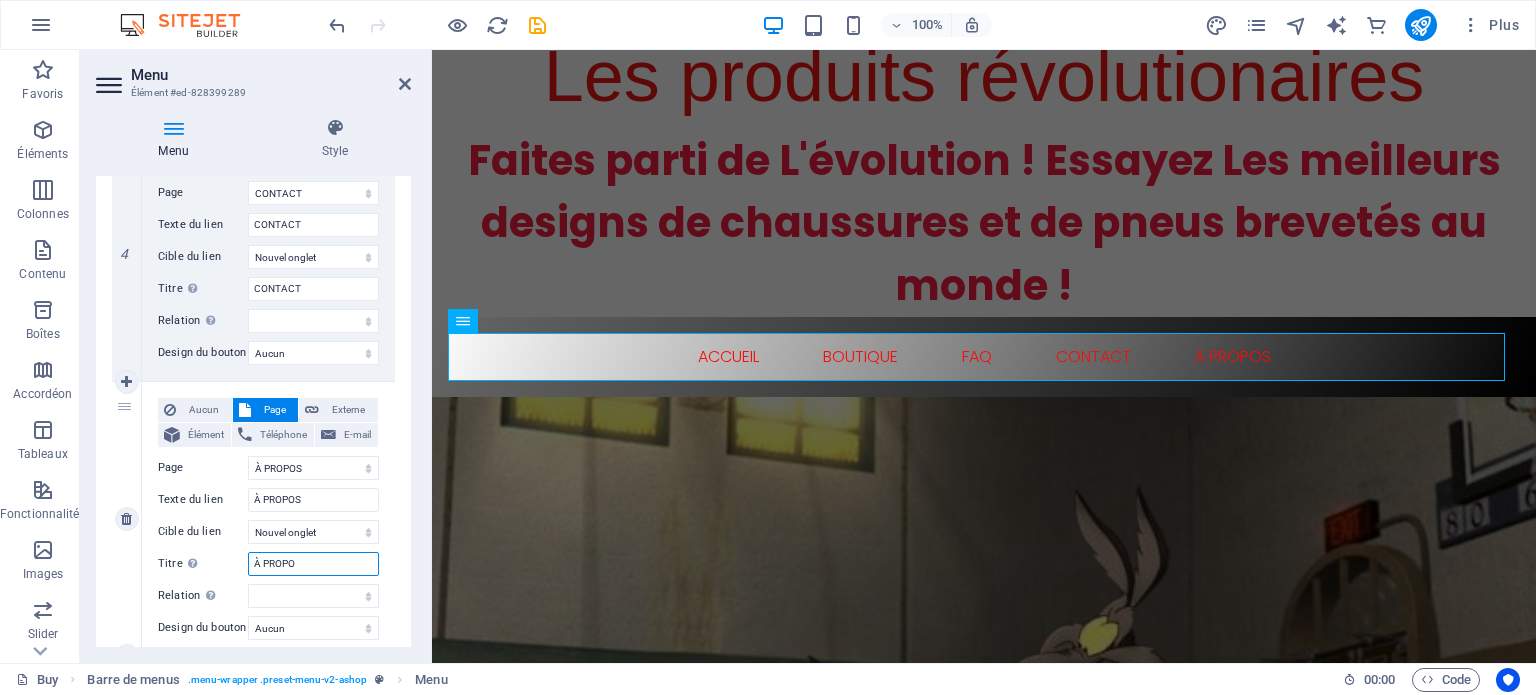 type on "À PROPOS" 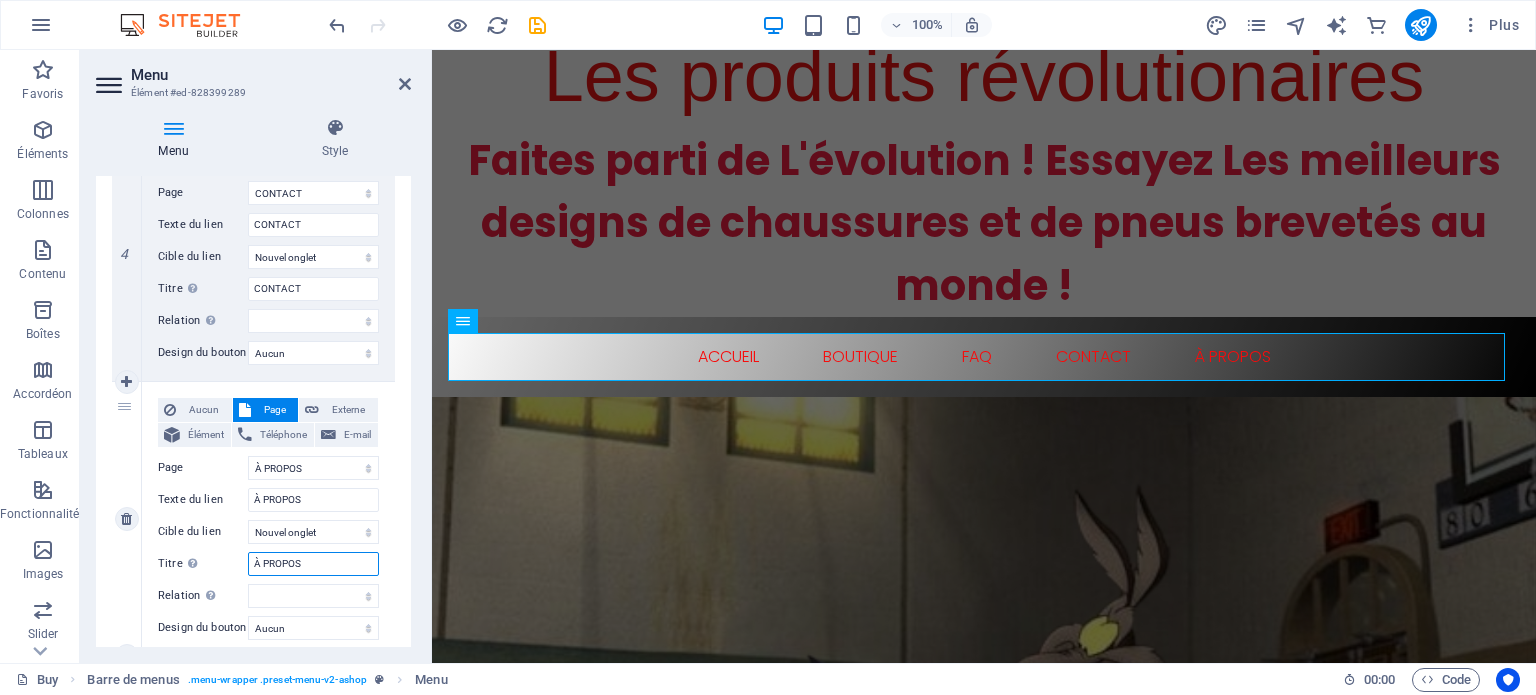 select 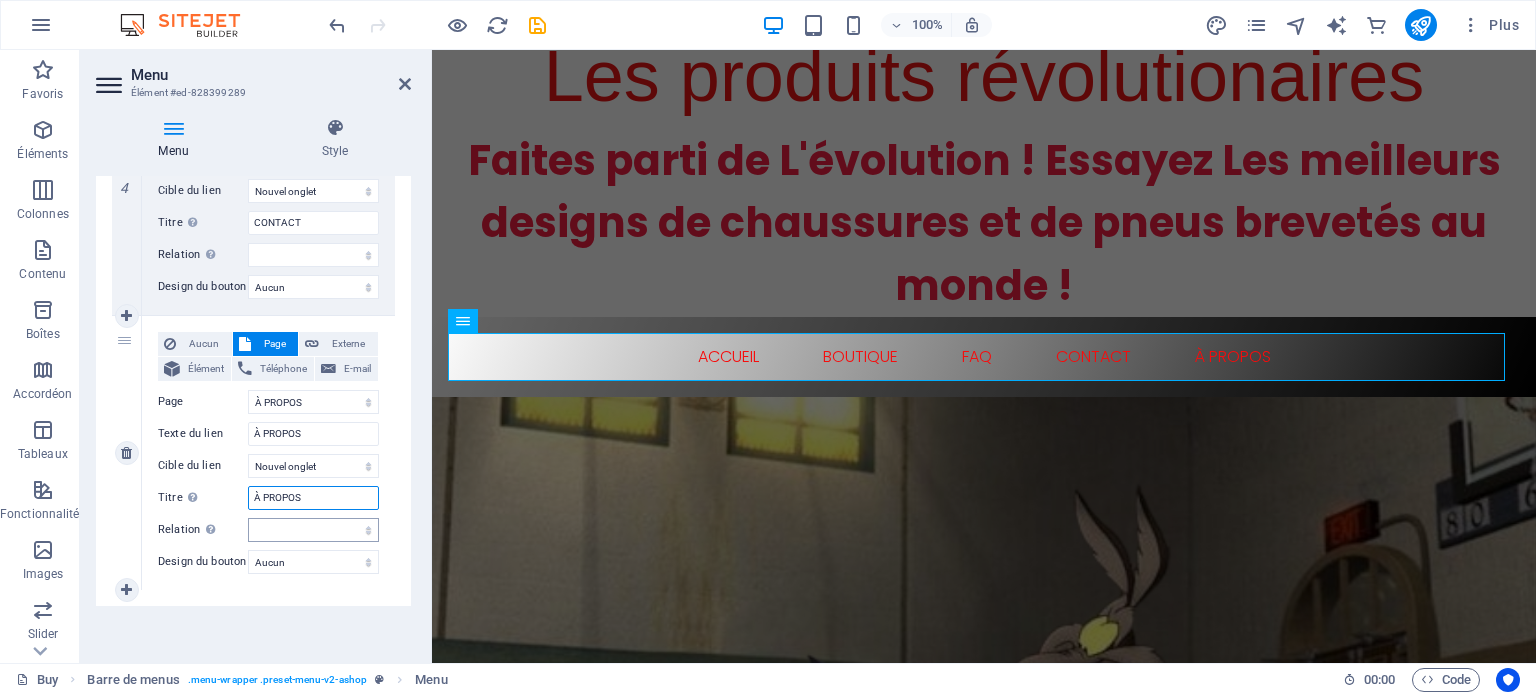 scroll, scrollTop: 1179, scrollLeft: 0, axis: vertical 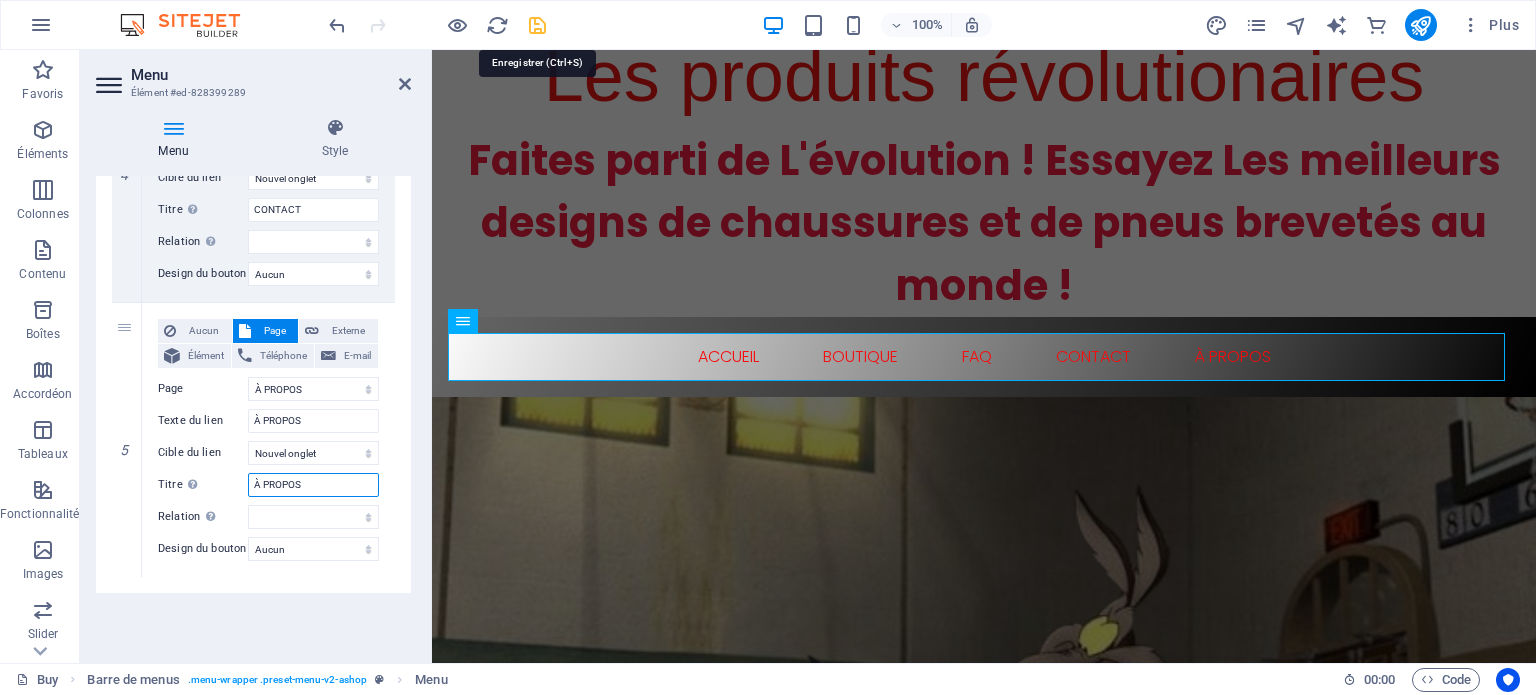 type on "À PROPOS" 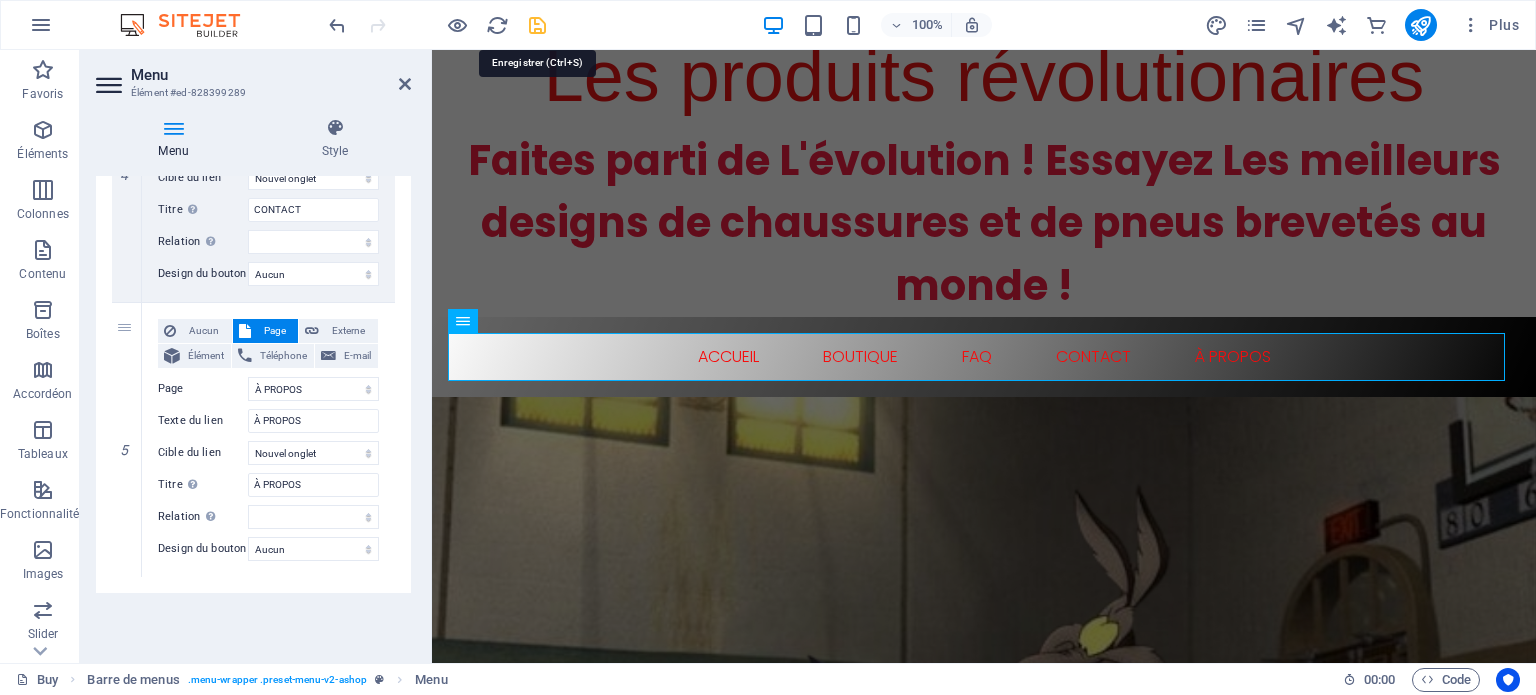click at bounding box center (537, 25) 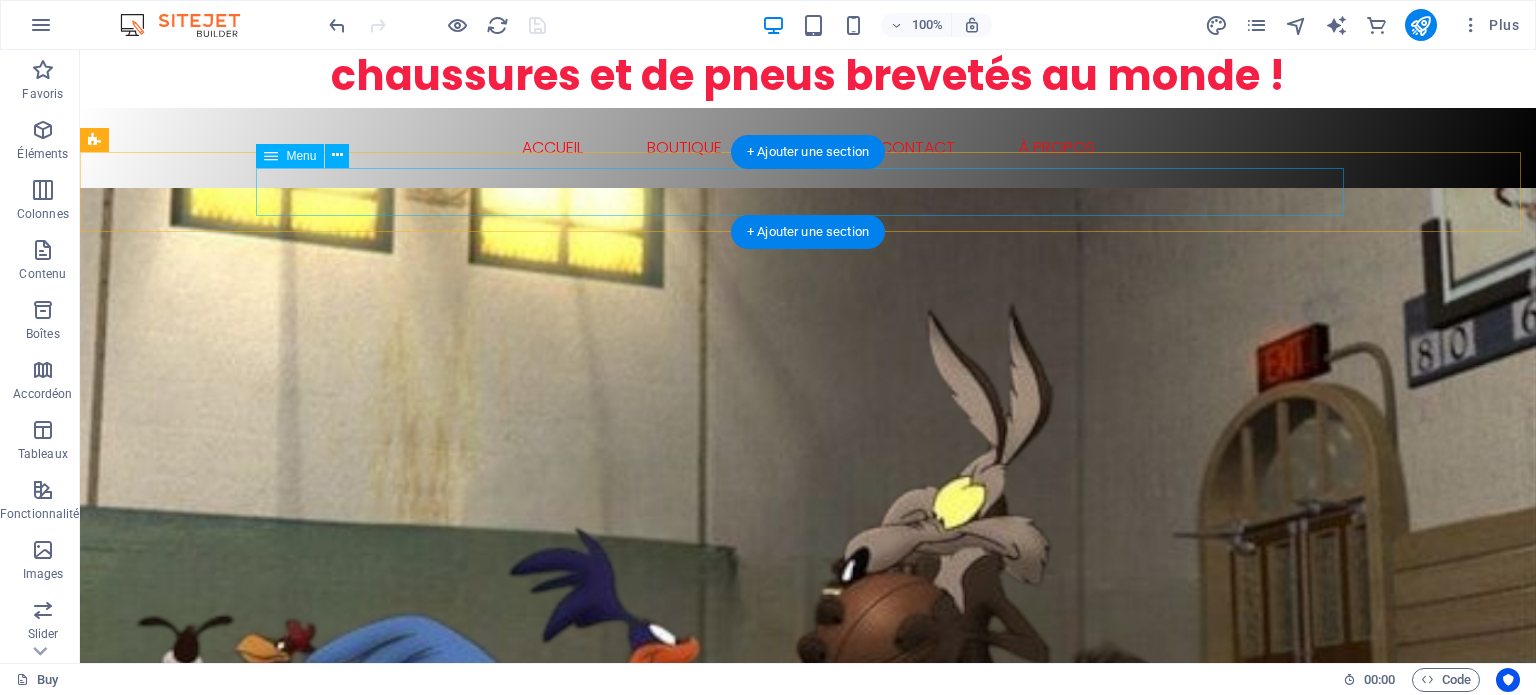 scroll, scrollTop: 500, scrollLeft: 0, axis: vertical 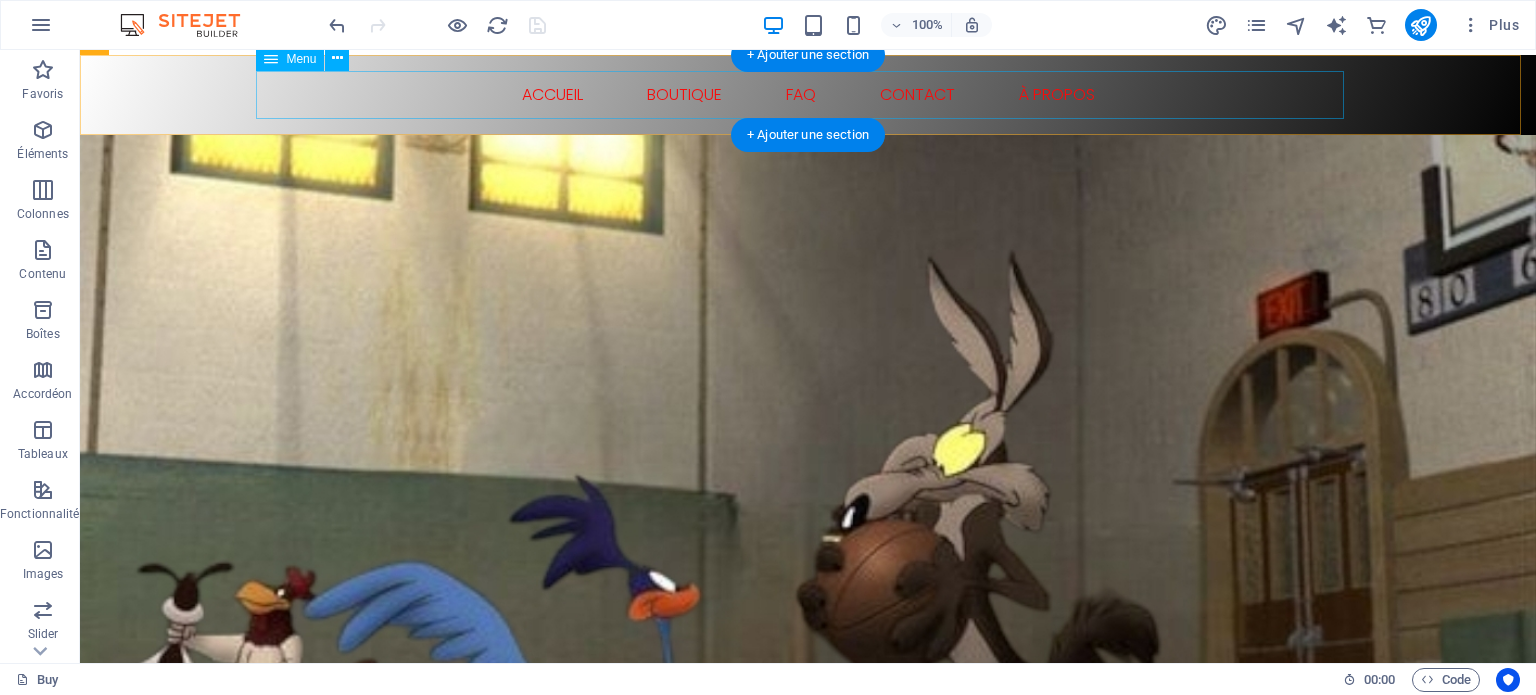 click on "ACCUEIL BOUTIQUE FAQ CONTACT À PROPOS" at bounding box center [808, 95] 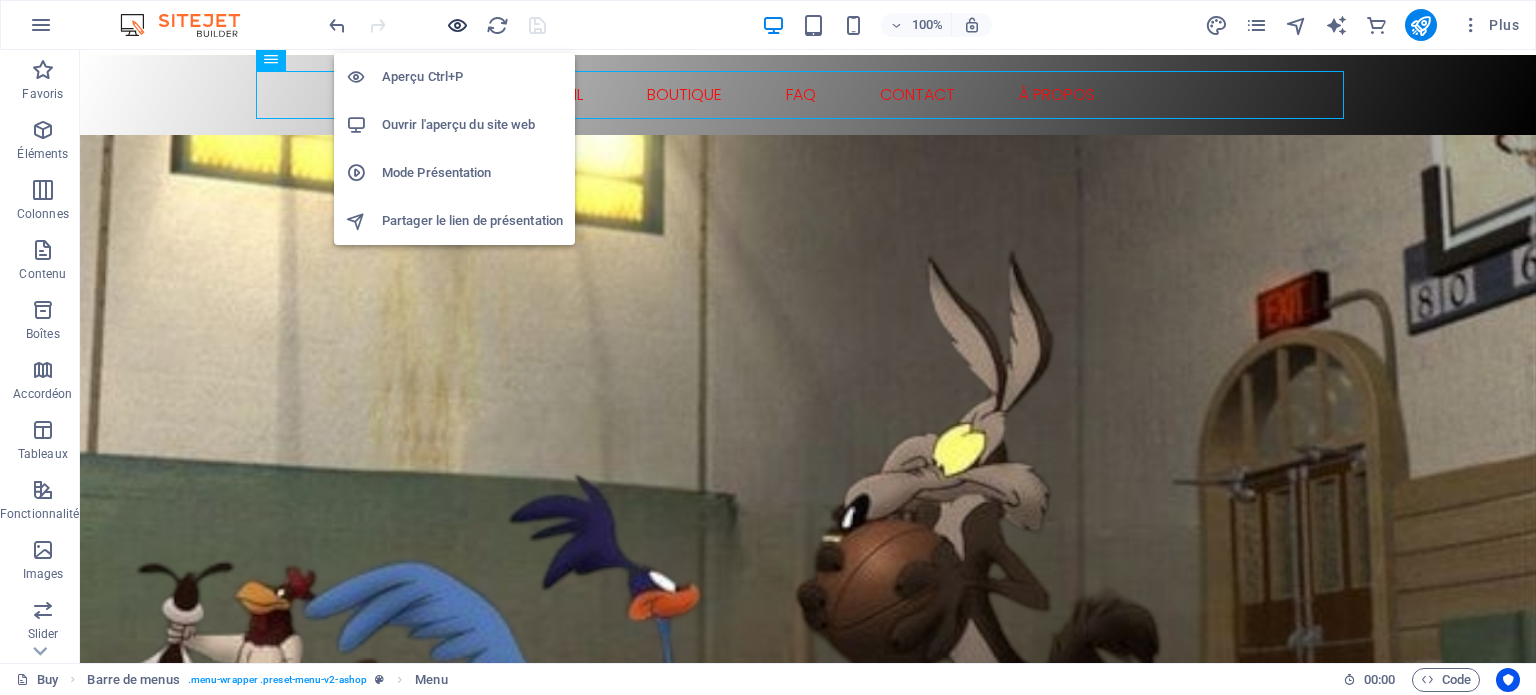 click at bounding box center [457, 25] 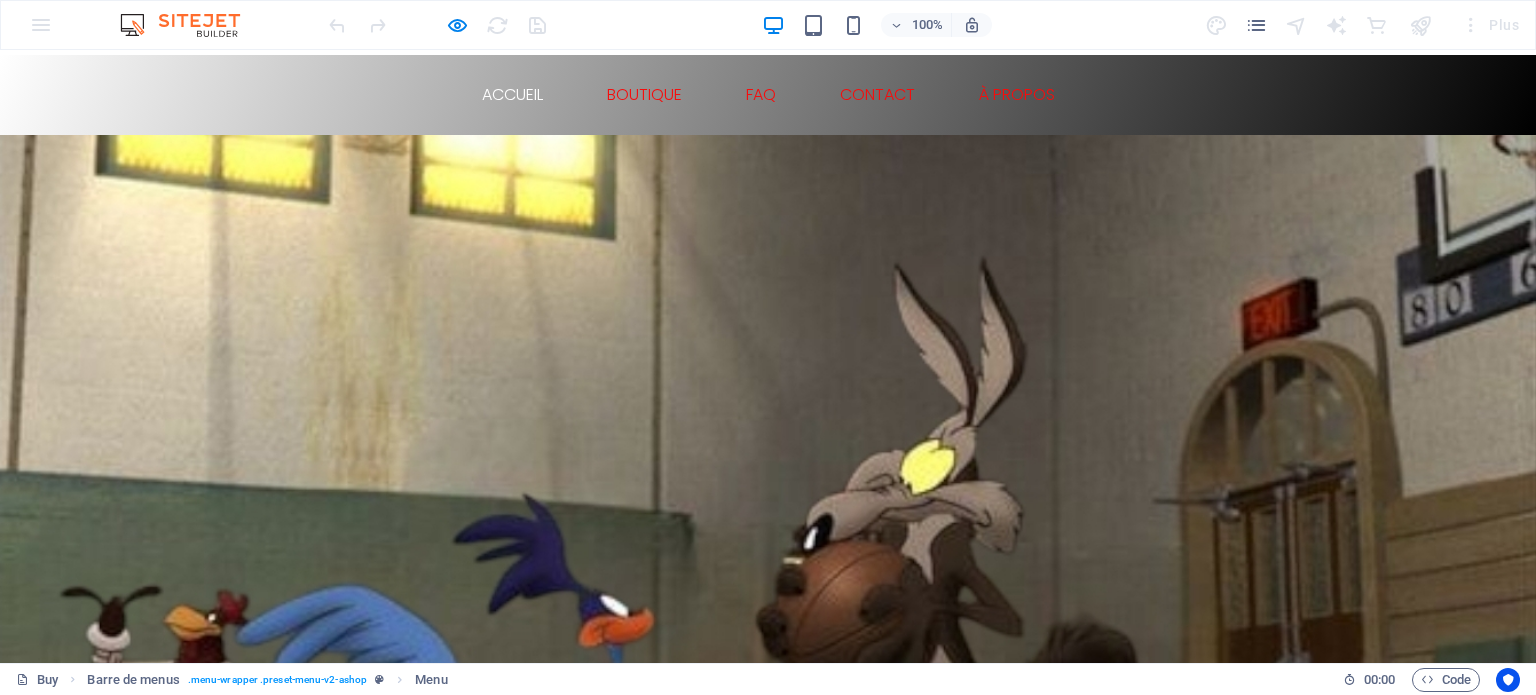 click on "ACCUEIL" at bounding box center (512, 95) 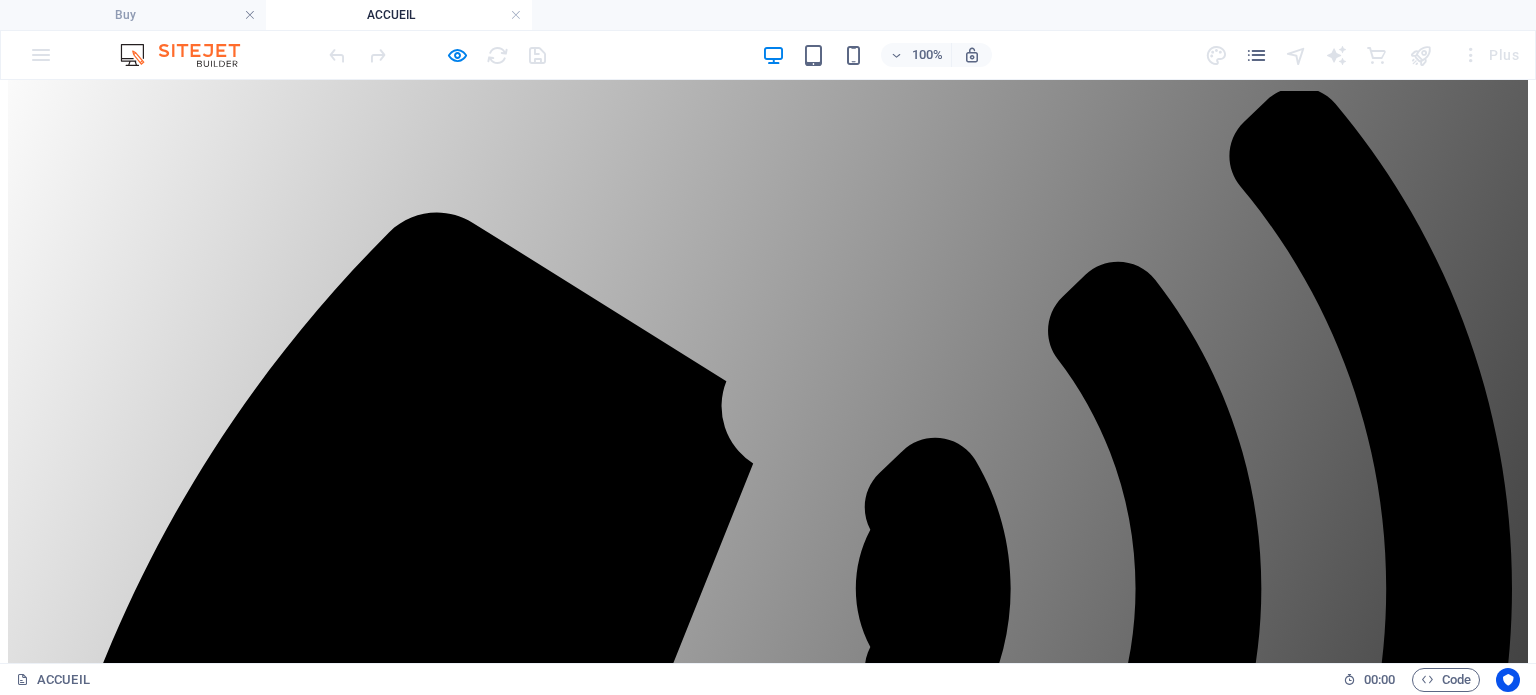 scroll, scrollTop: 0, scrollLeft: 0, axis: both 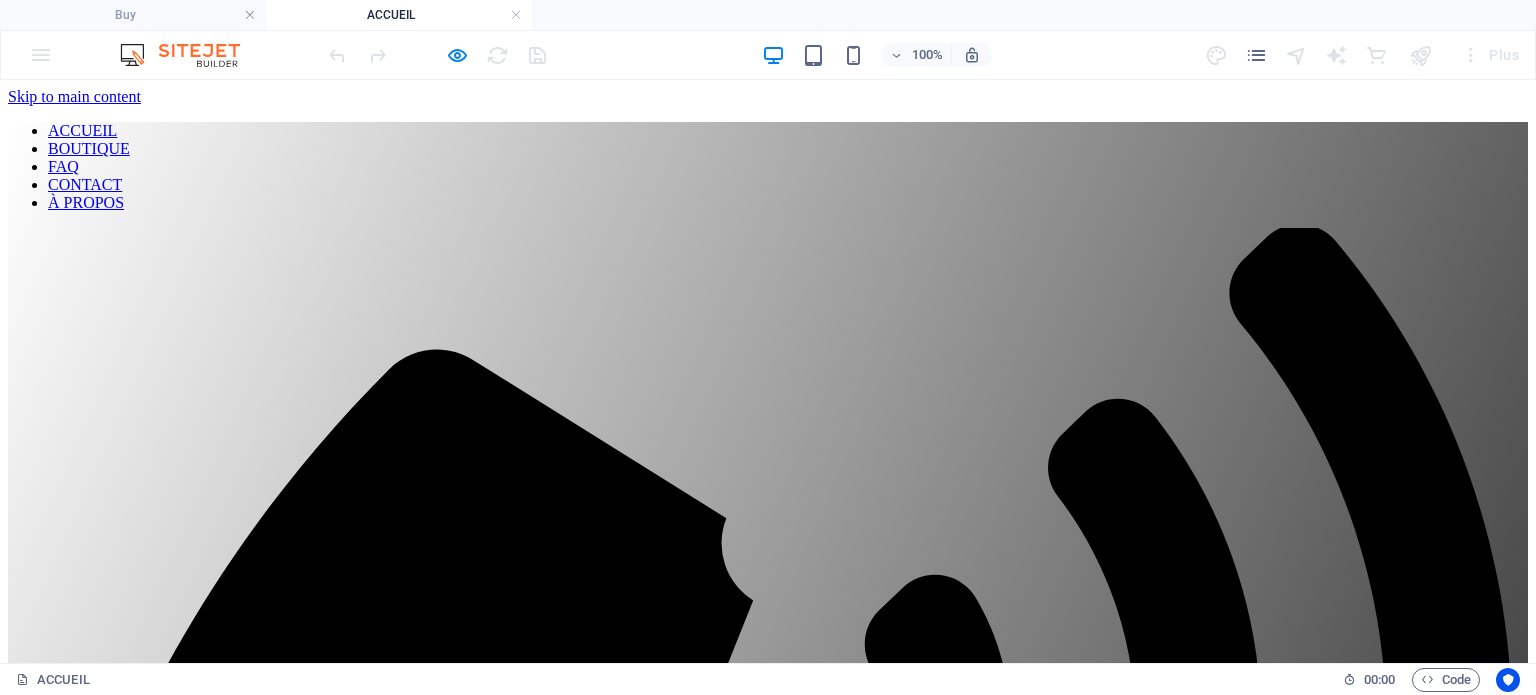 click on "ACCUEIL BOUTIQUE FAQ CONTACT À PROPOS" at bounding box center [768, 167] 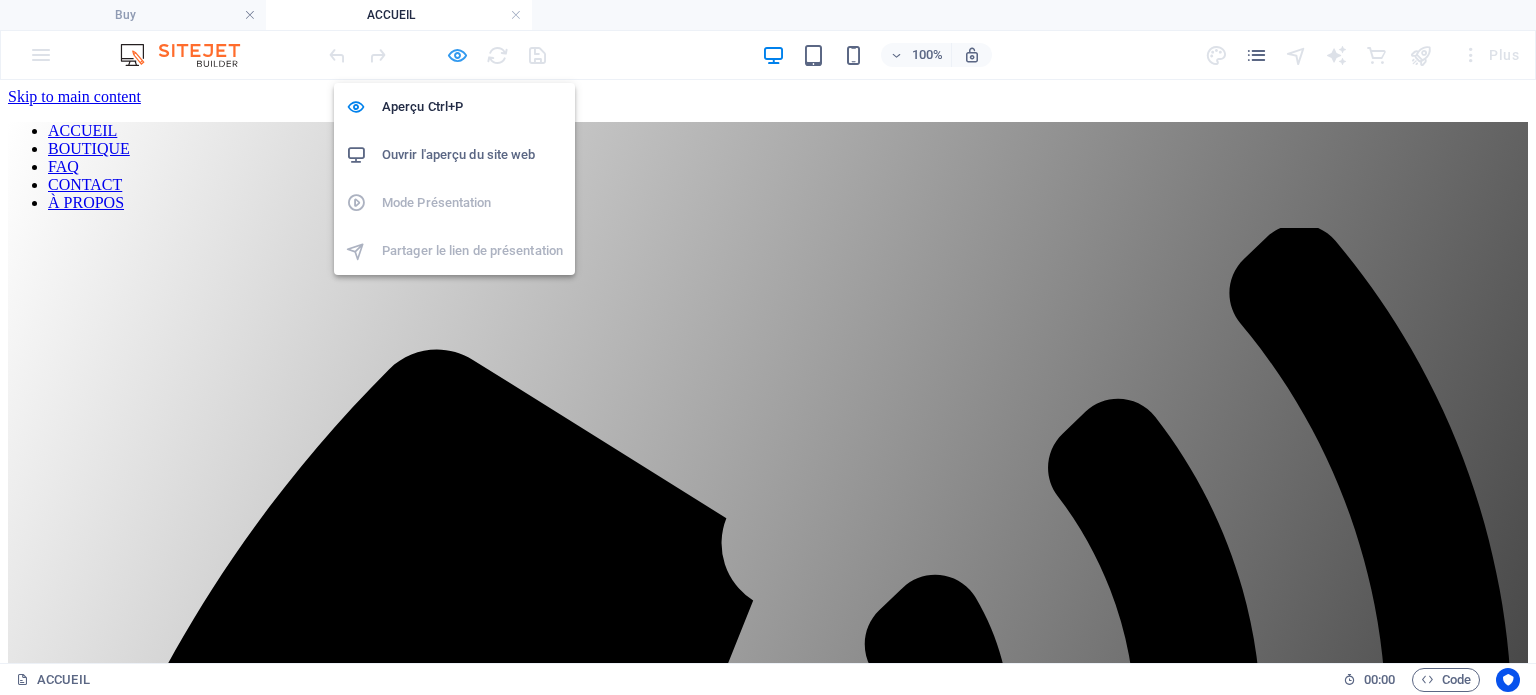 click at bounding box center (457, 55) 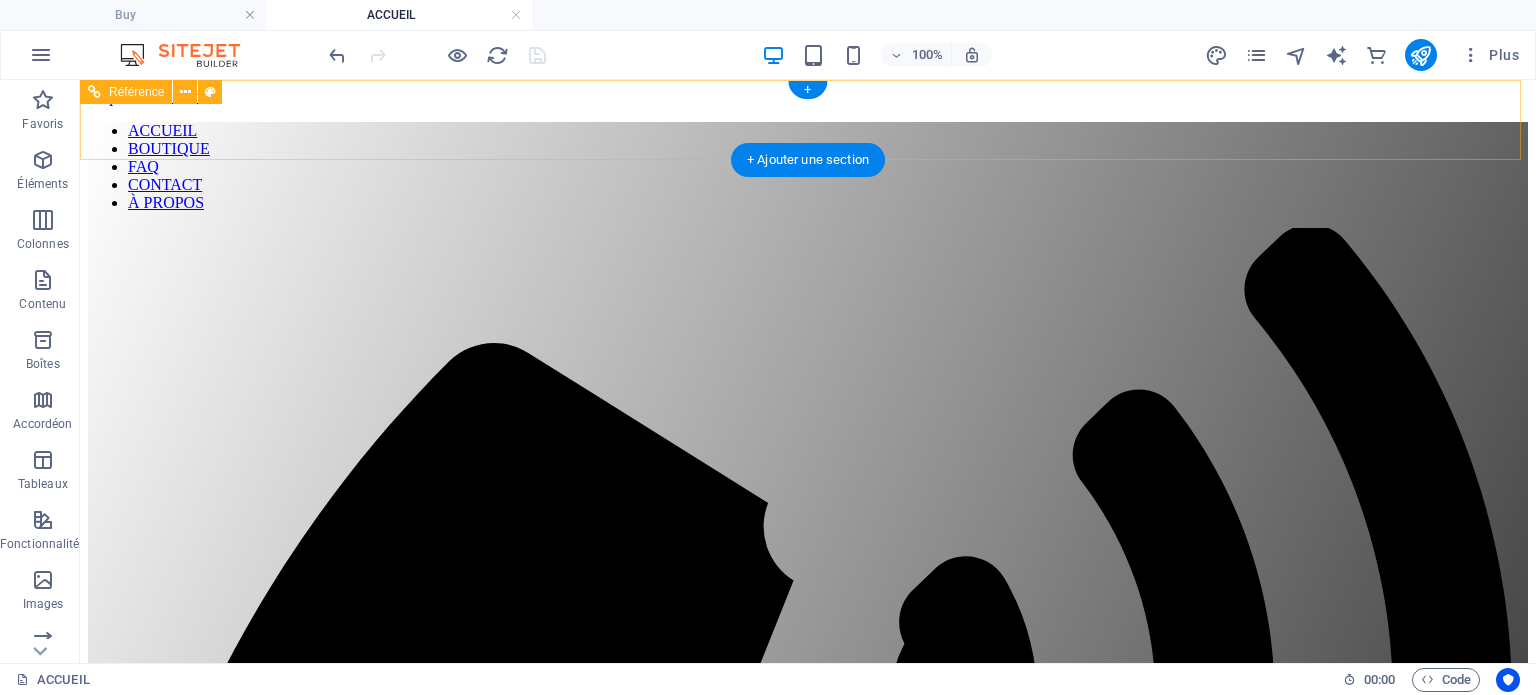 click on "ACCUEIL BOUTIQUE FAQ CONTACT À PROPOS" at bounding box center (808, 167) 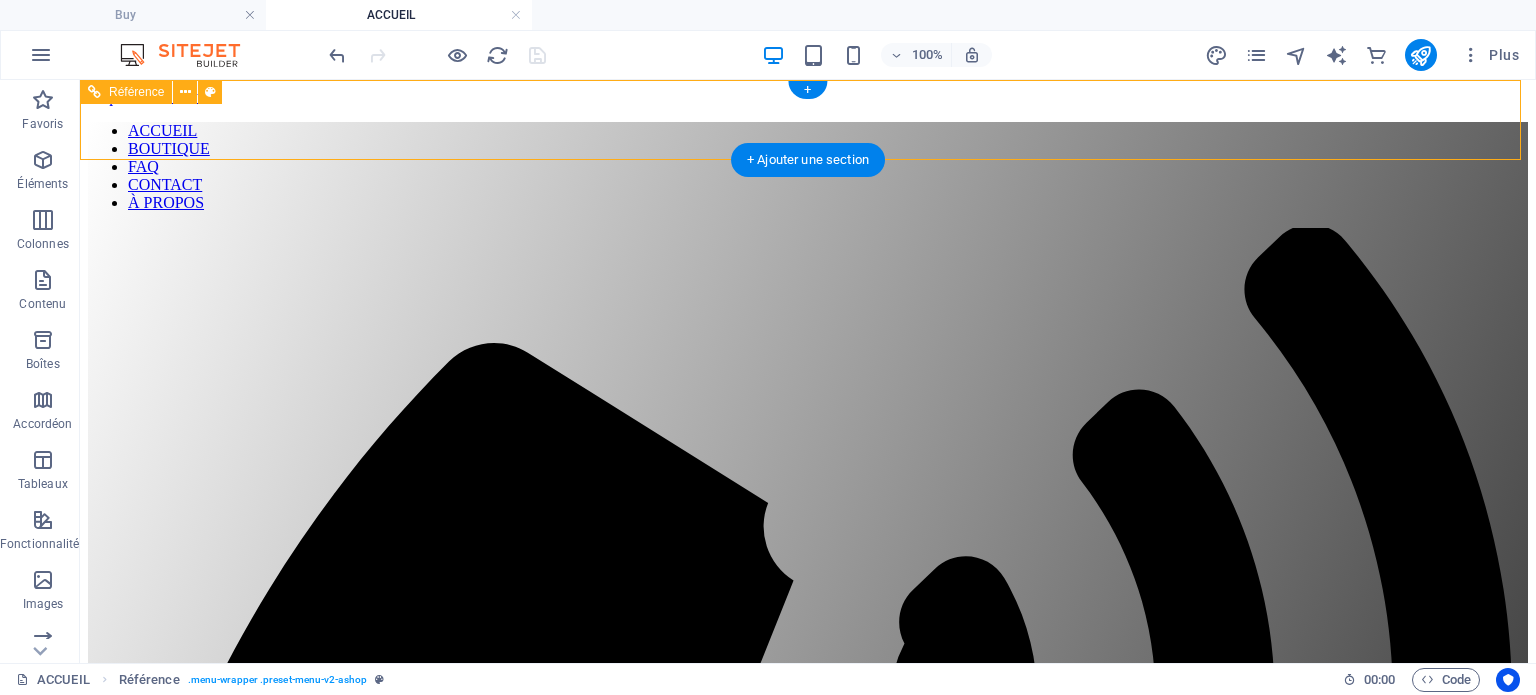click on "ACCUEIL BOUTIQUE FAQ CONTACT À PROPOS" at bounding box center [808, 167] 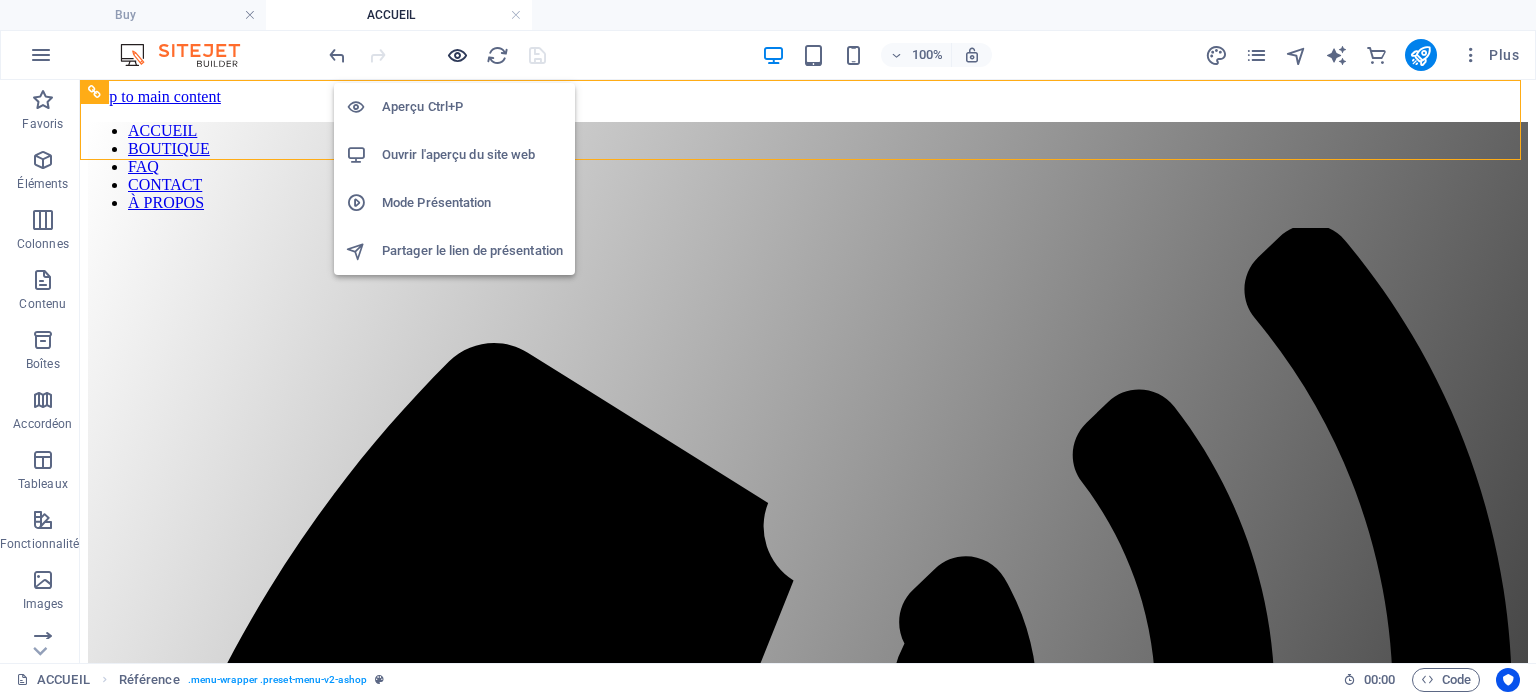 click at bounding box center [457, 55] 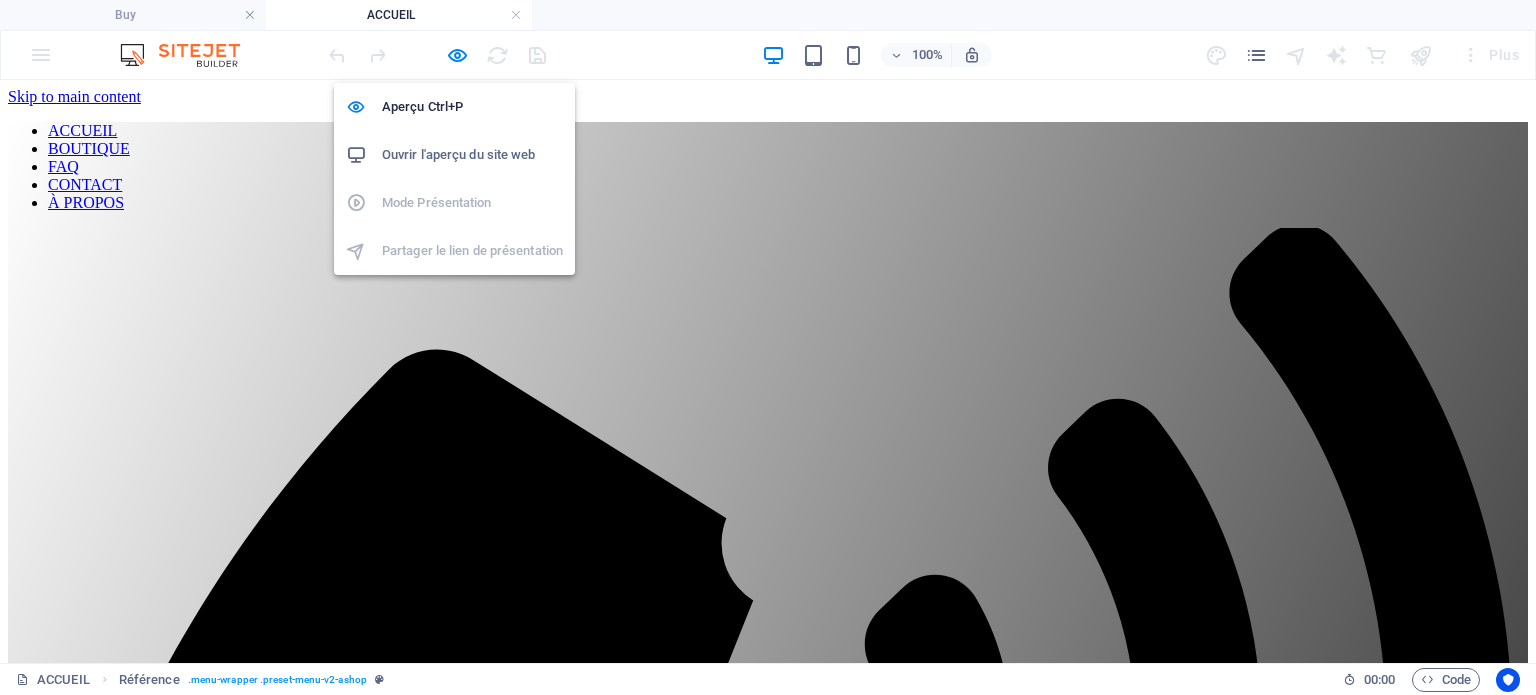 click on "Ouvrir l'aperçu du site web" at bounding box center [472, 155] 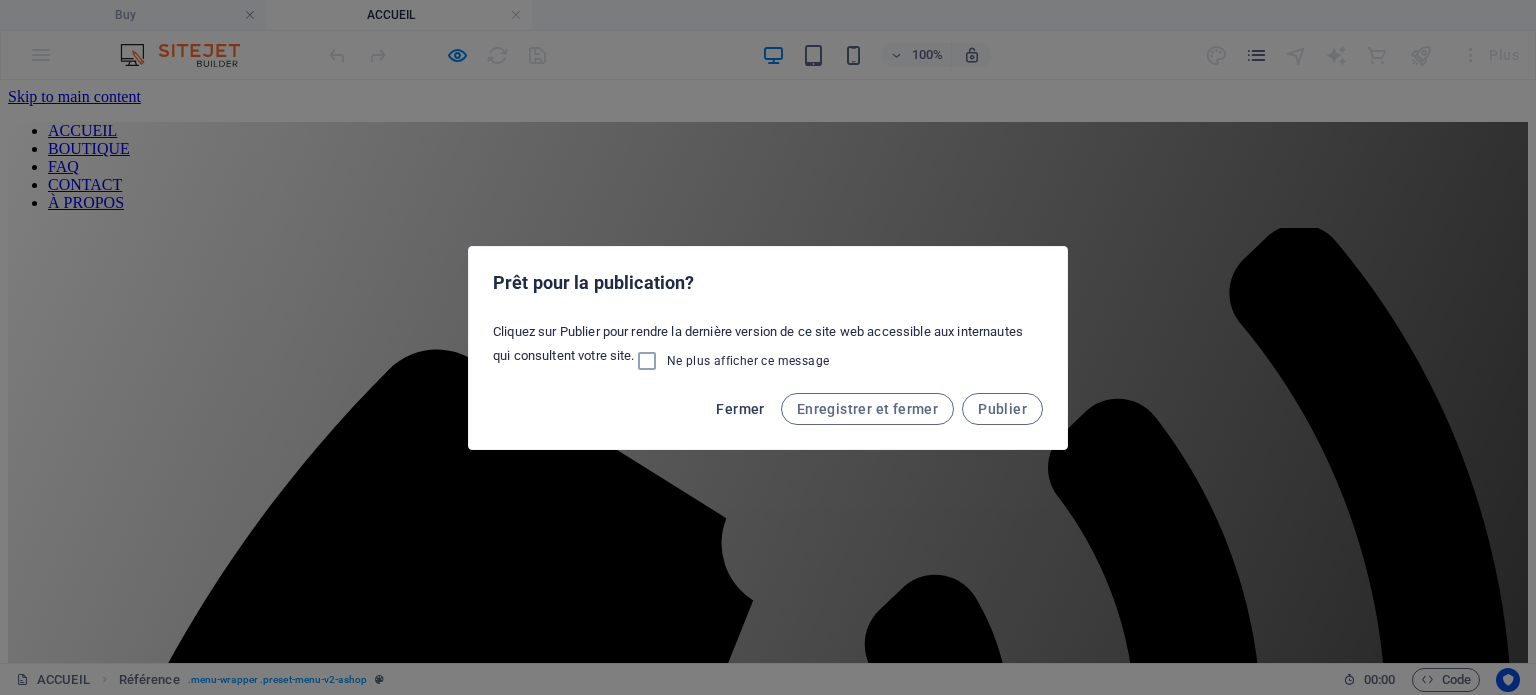 click on "Fermer" at bounding box center (740, 409) 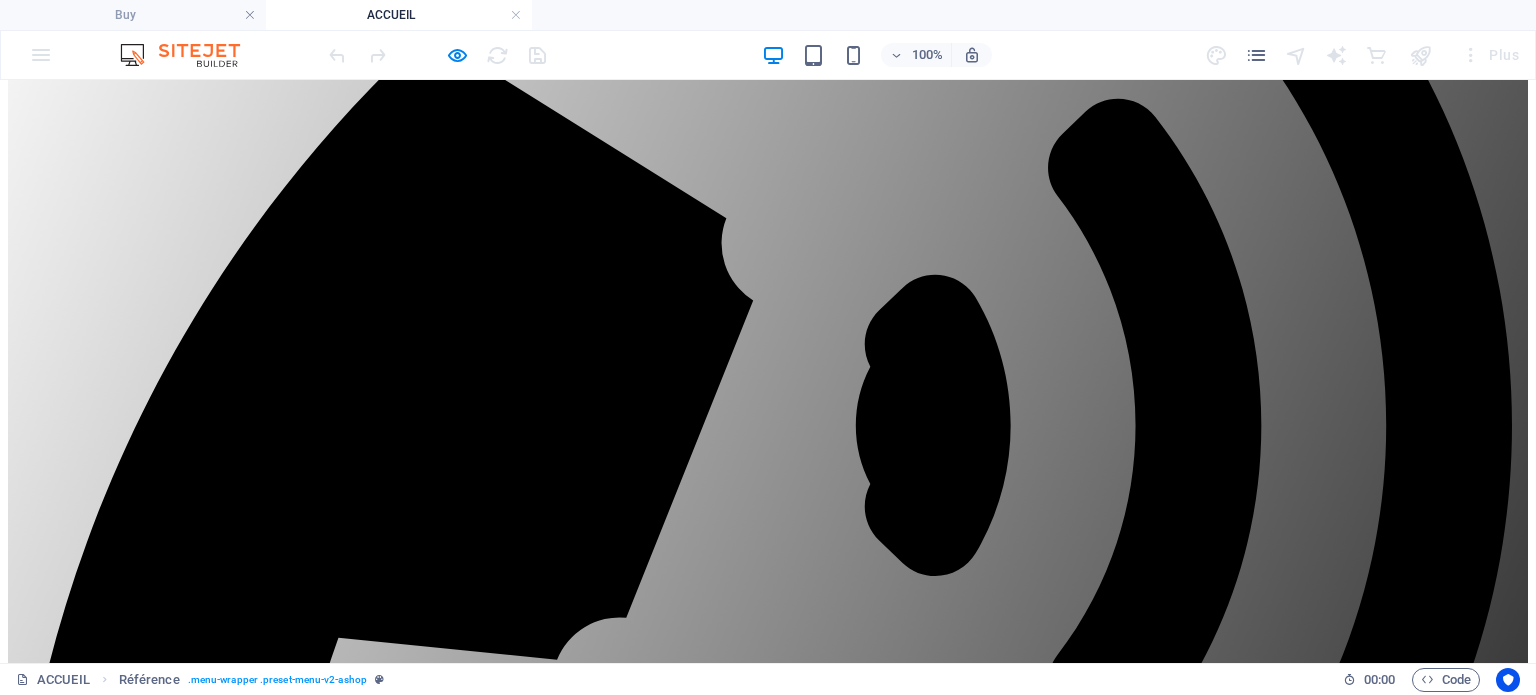 scroll, scrollTop: 0, scrollLeft: 0, axis: both 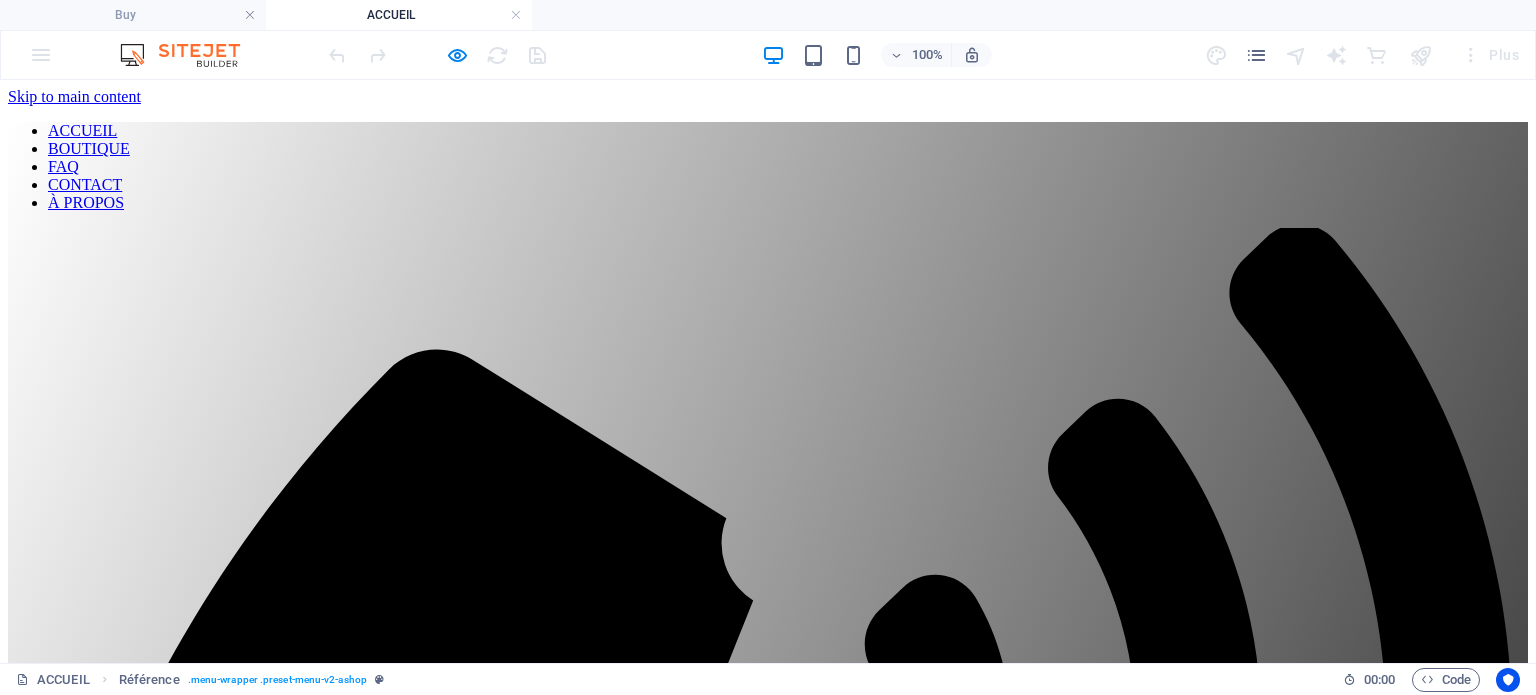 click on "ACCUEIL" at bounding box center (82, 130) 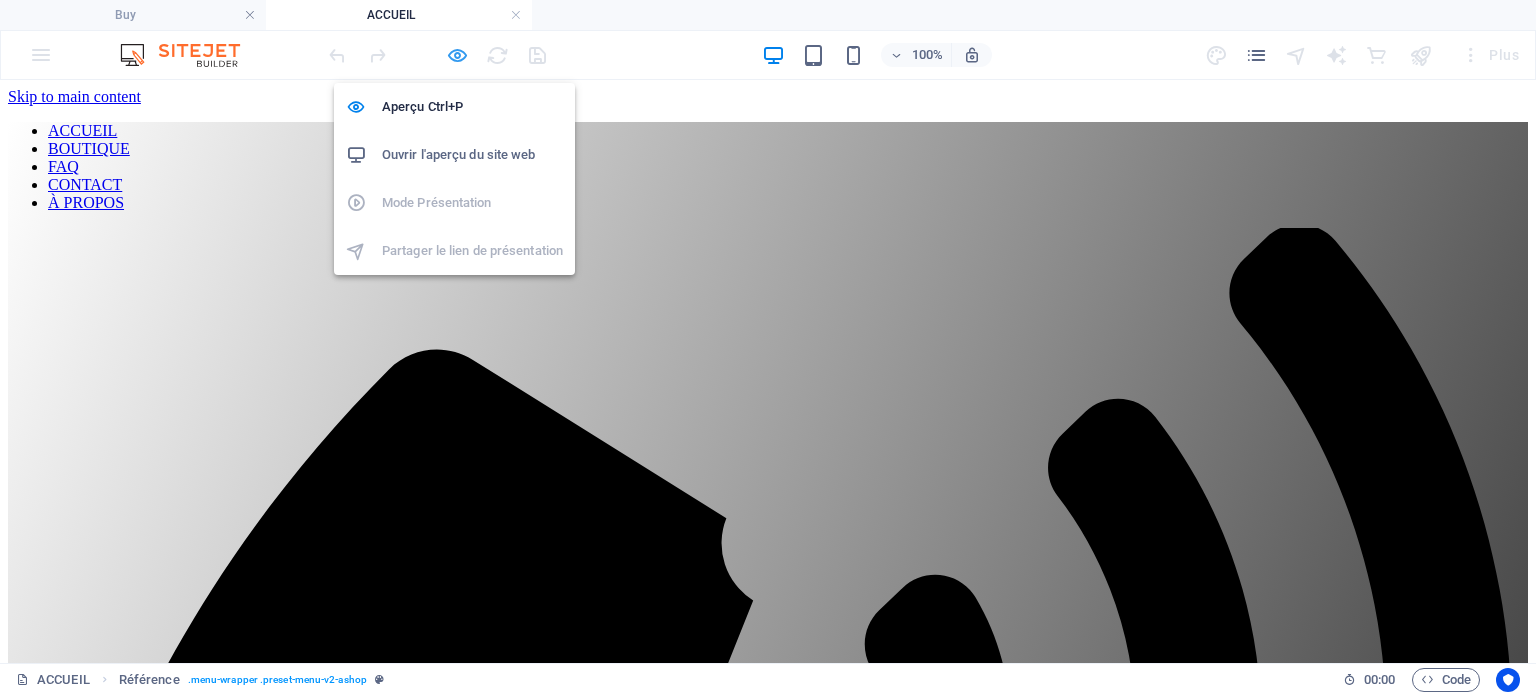 click at bounding box center [457, 55] 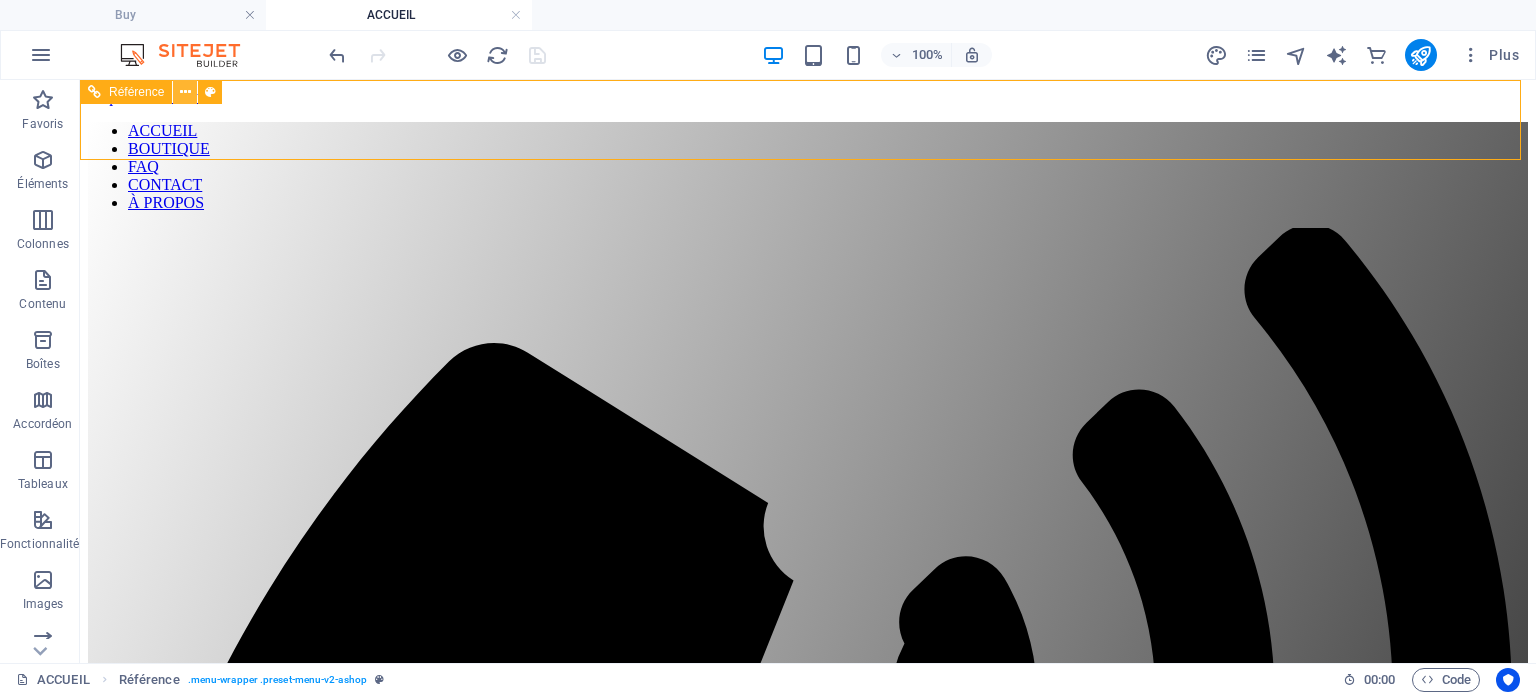 click at bounding box center (185, 92) 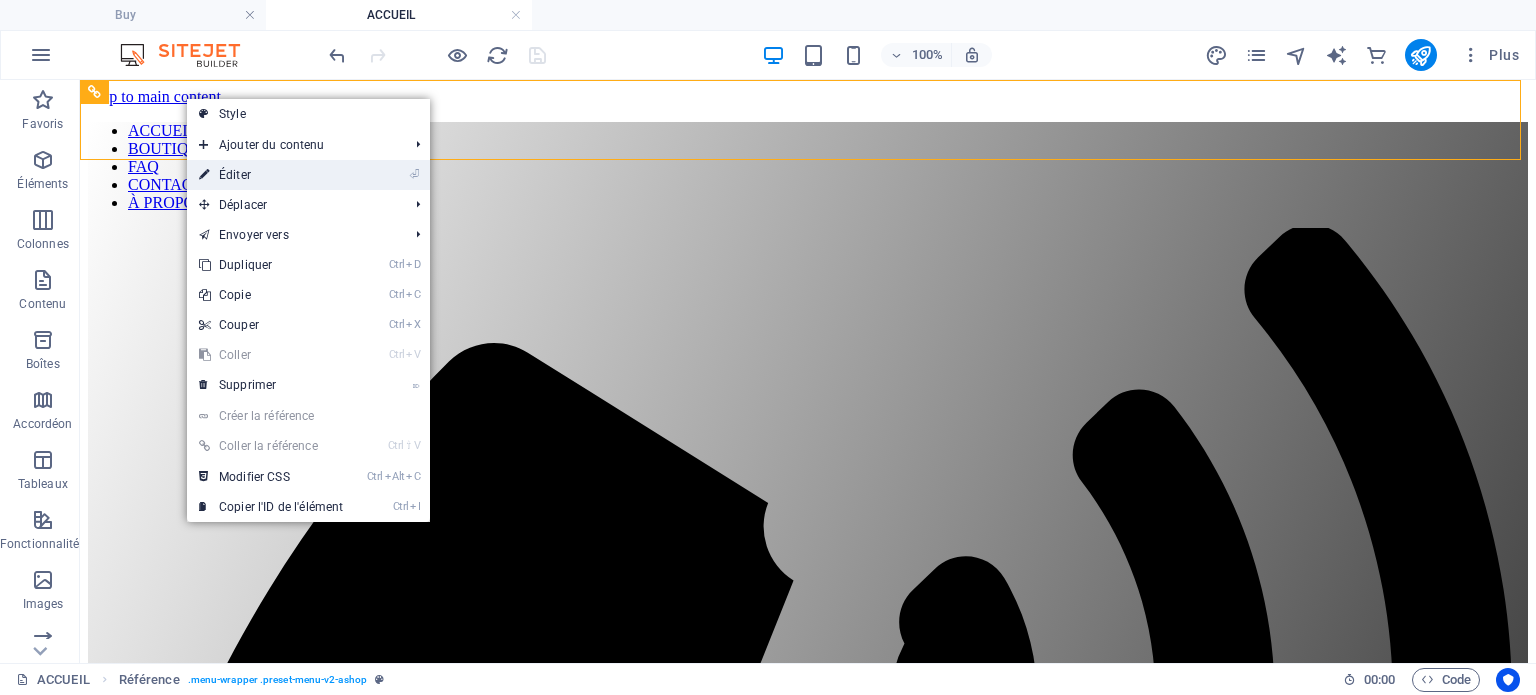 click on "⏎  Éditer" at bounding box center [271, 175] 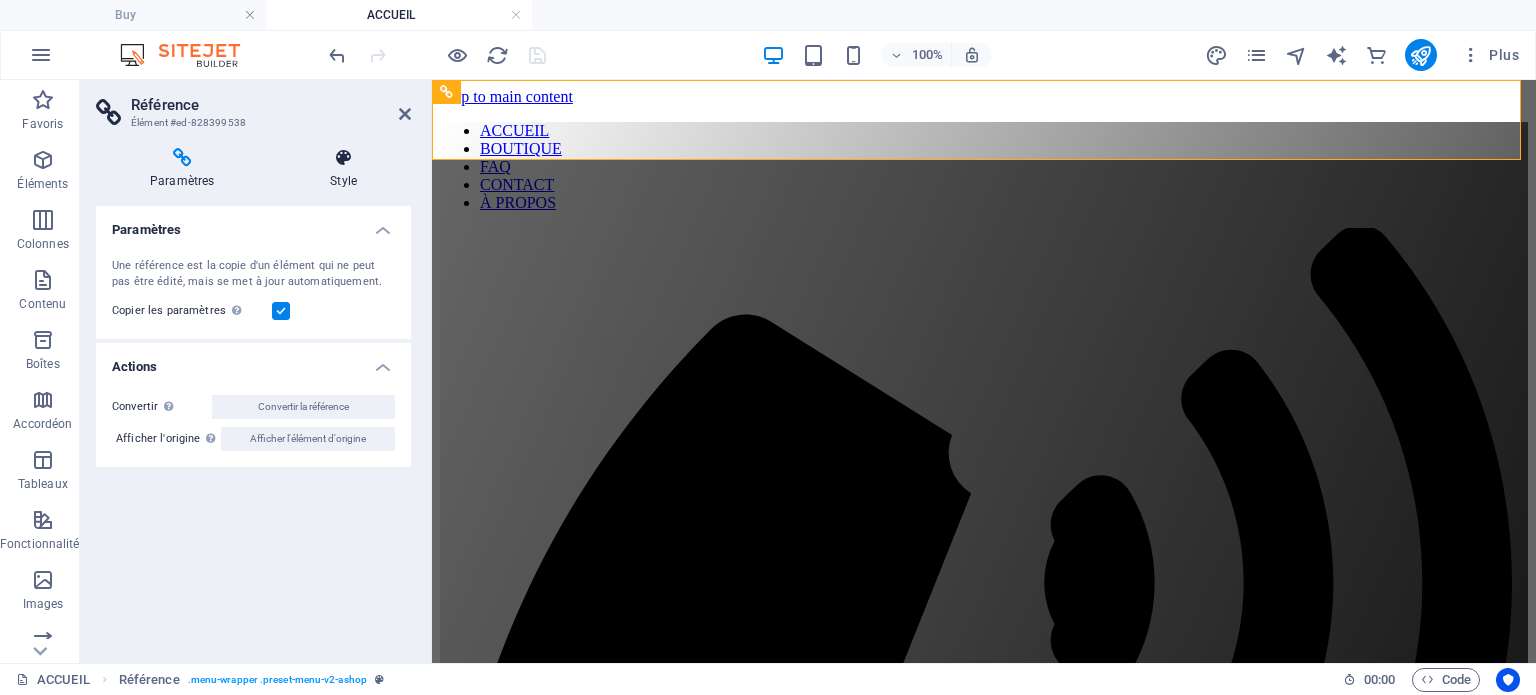 click at bounding box center [343, 158] 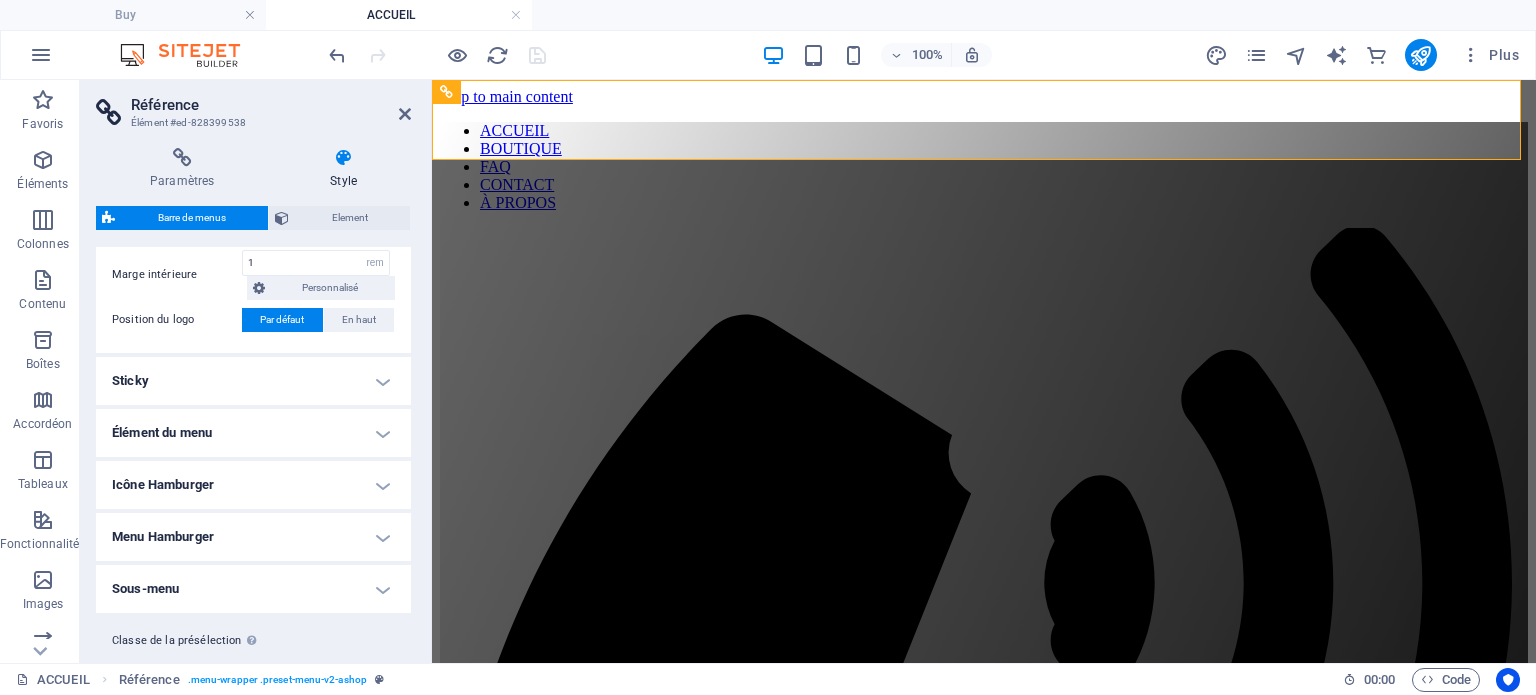 scroll, scrollTop: 504, scrollLeft: 0, axis: vertical 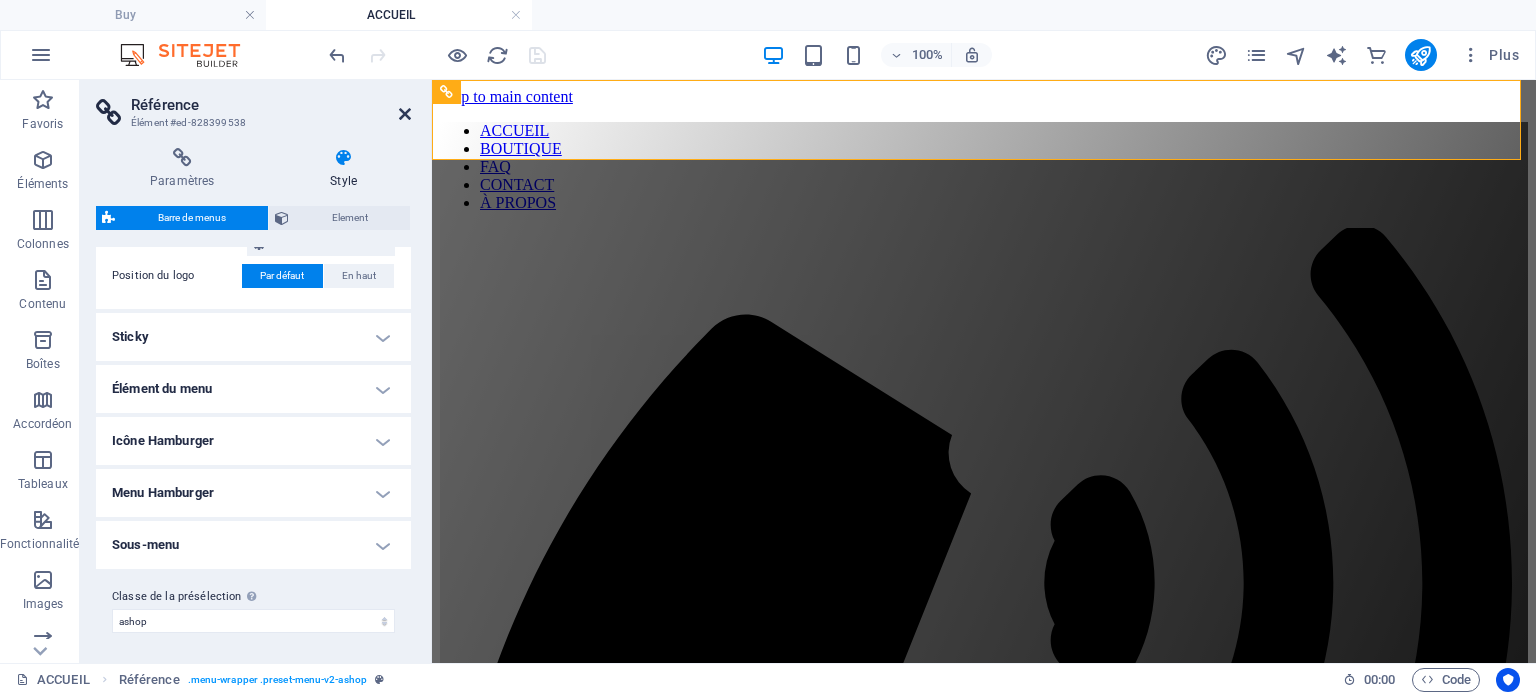 click at bounding box center [405, 114] 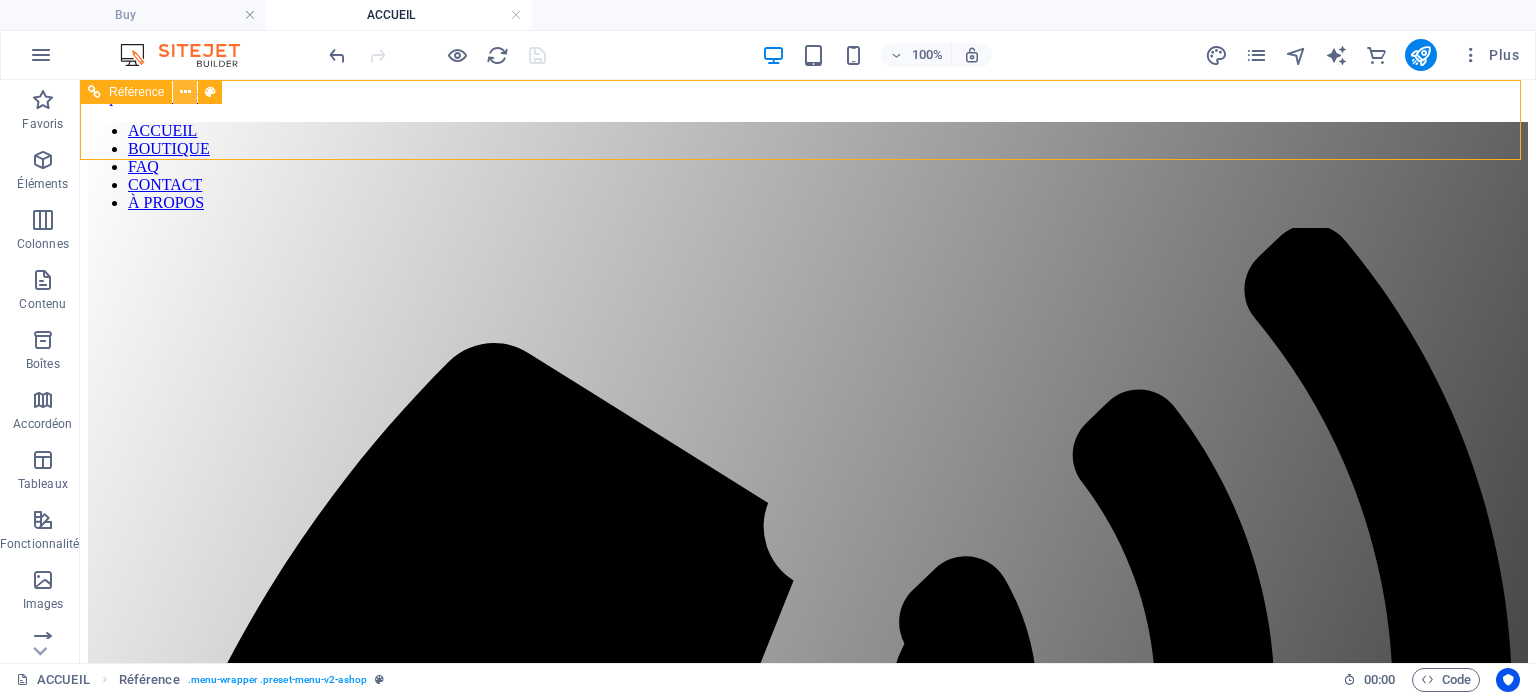 click at bounding box center (185, 92) 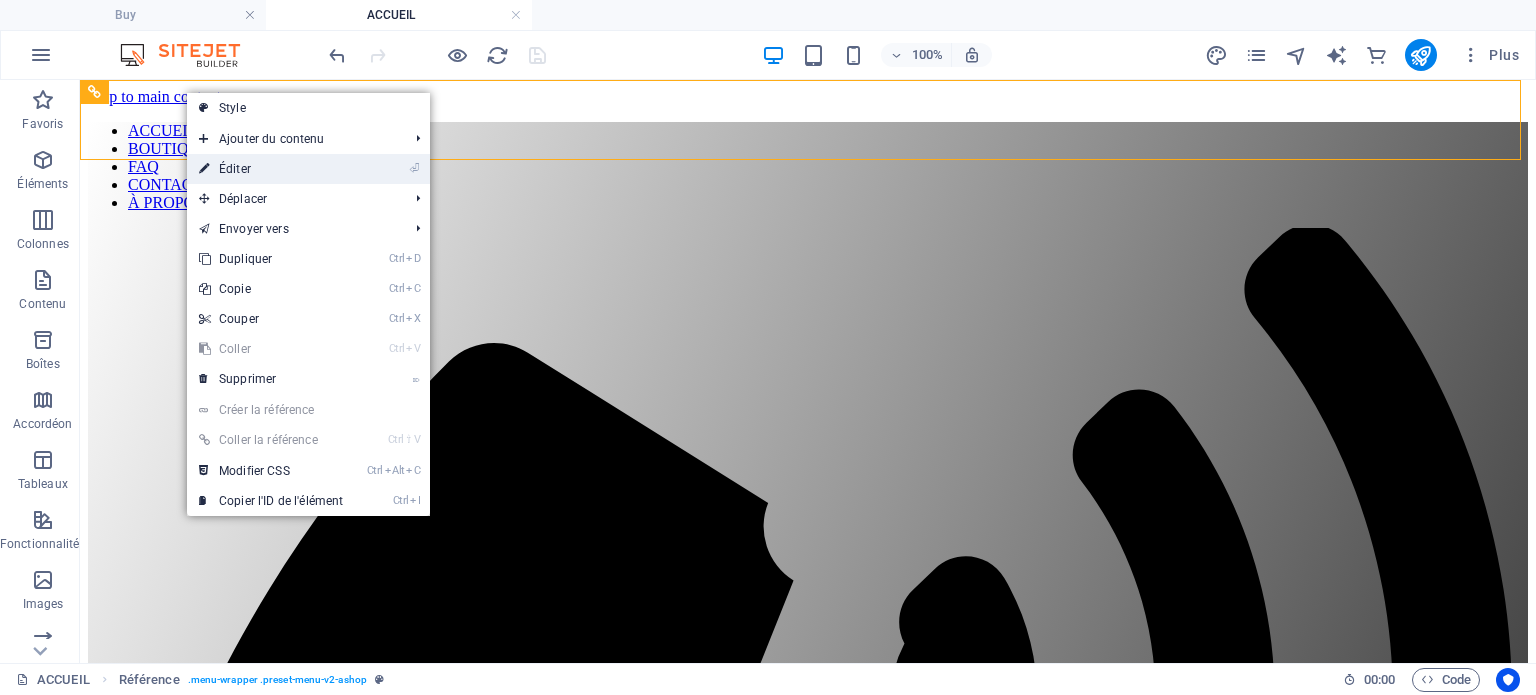click on "⏎  Éditer" at bounding box center [271, 169] 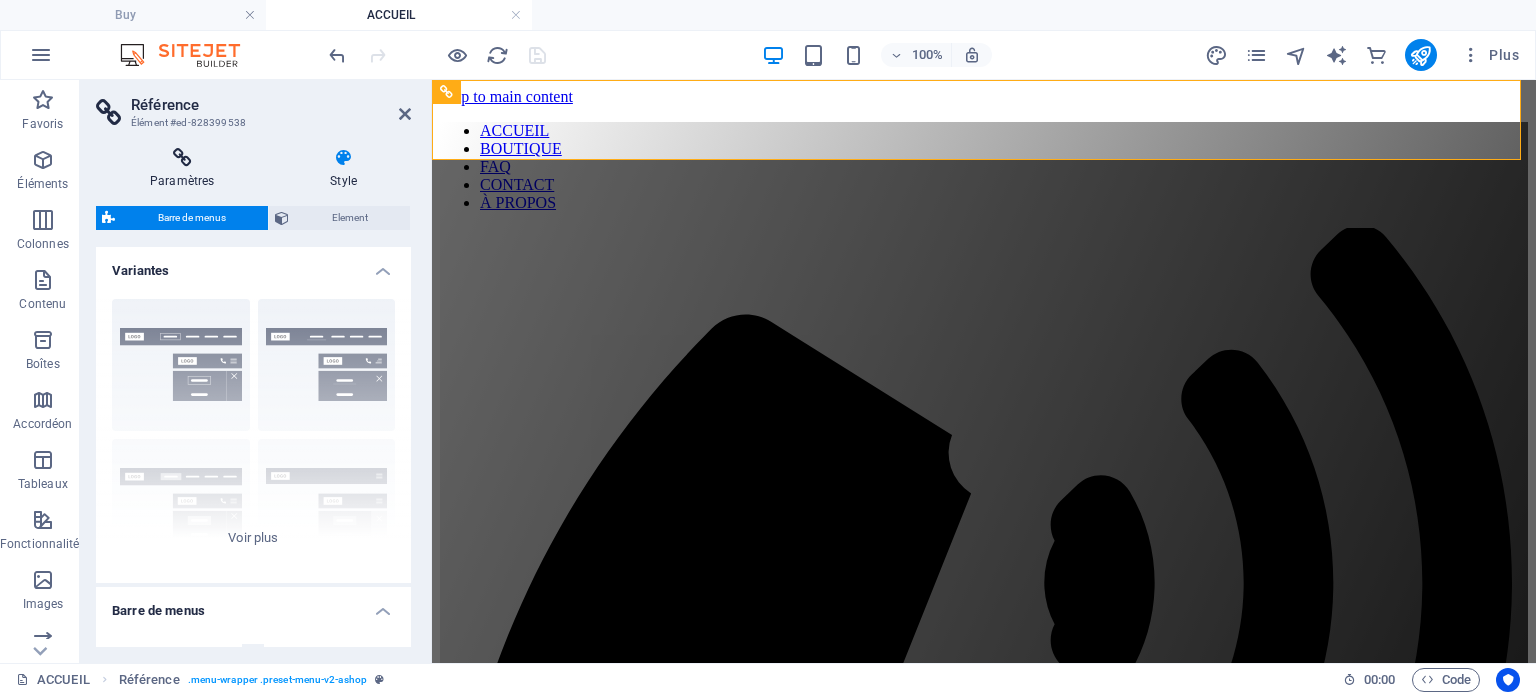 click on "Paramètres" at bounding box center (186, 169) 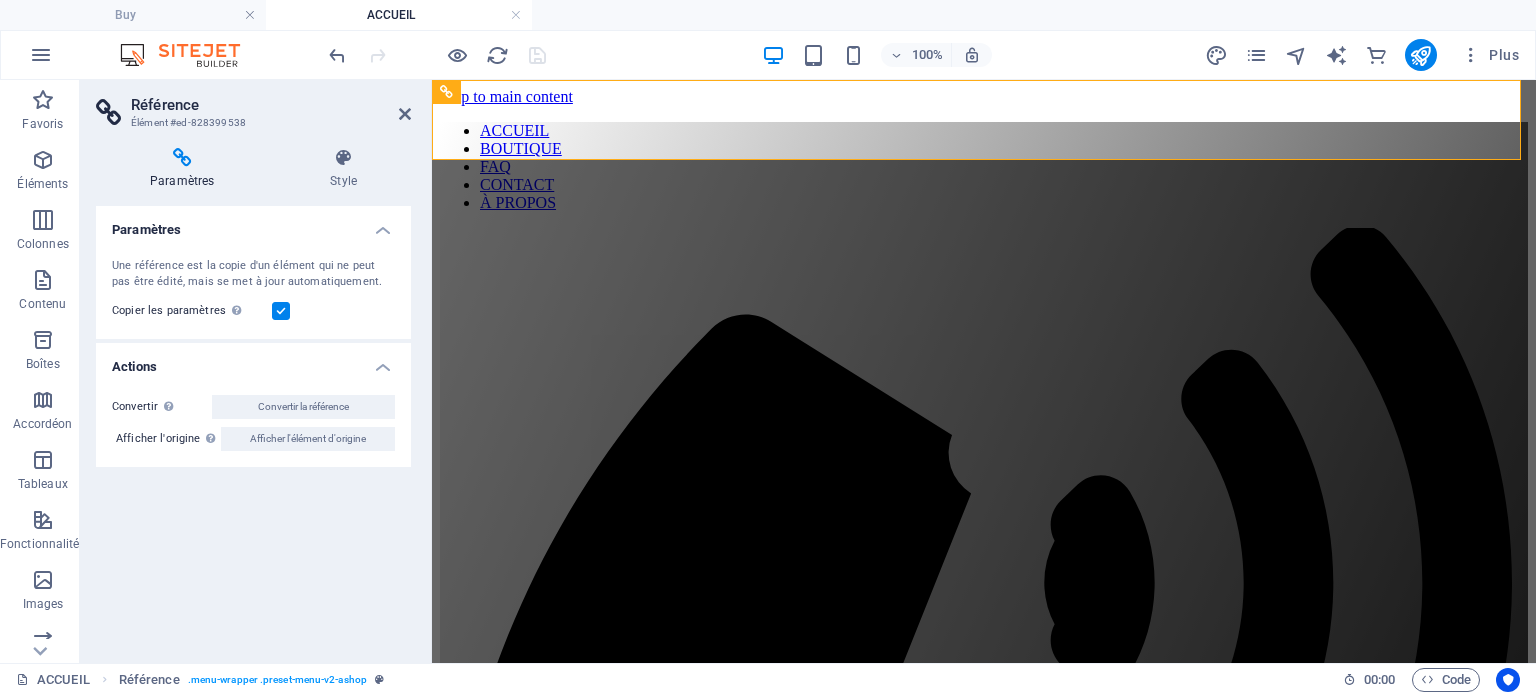 click at bounding box center [182, 158] 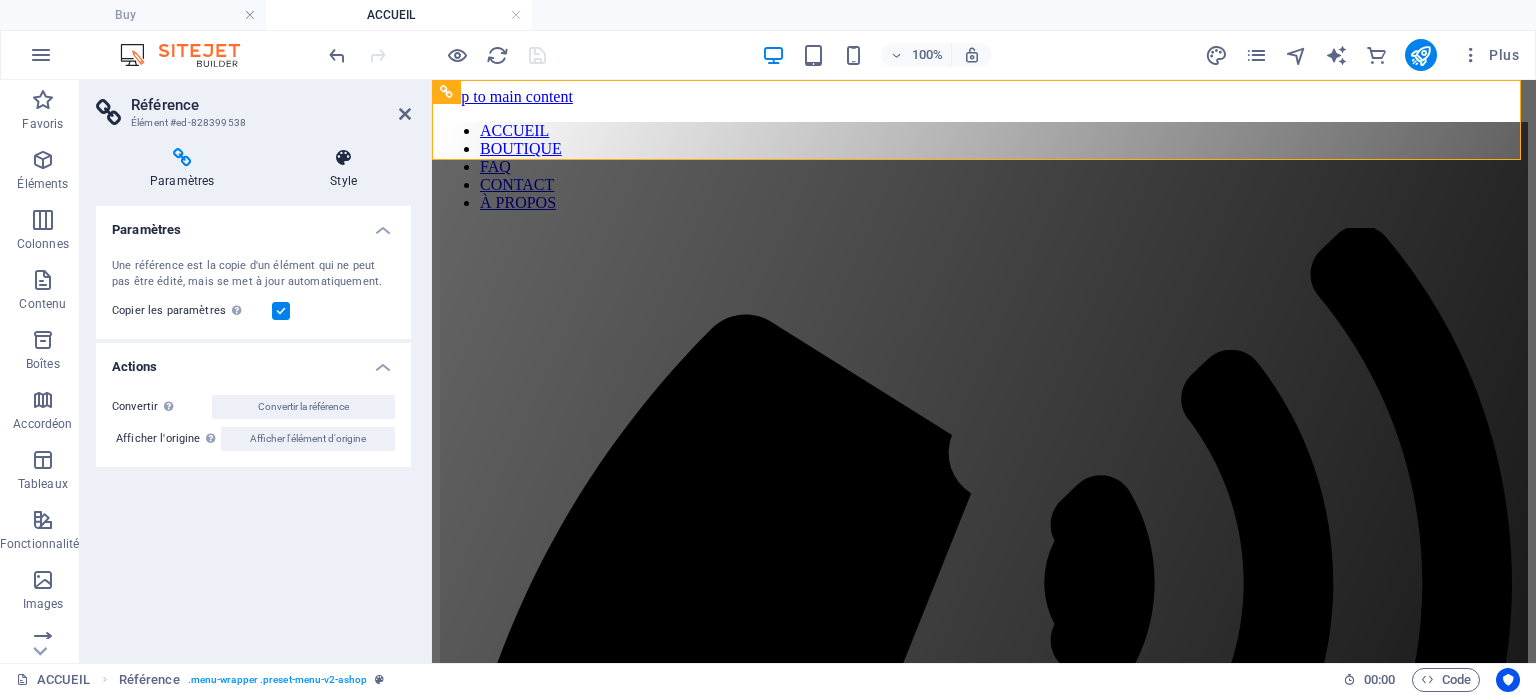 click at bounding box center (343, 158) 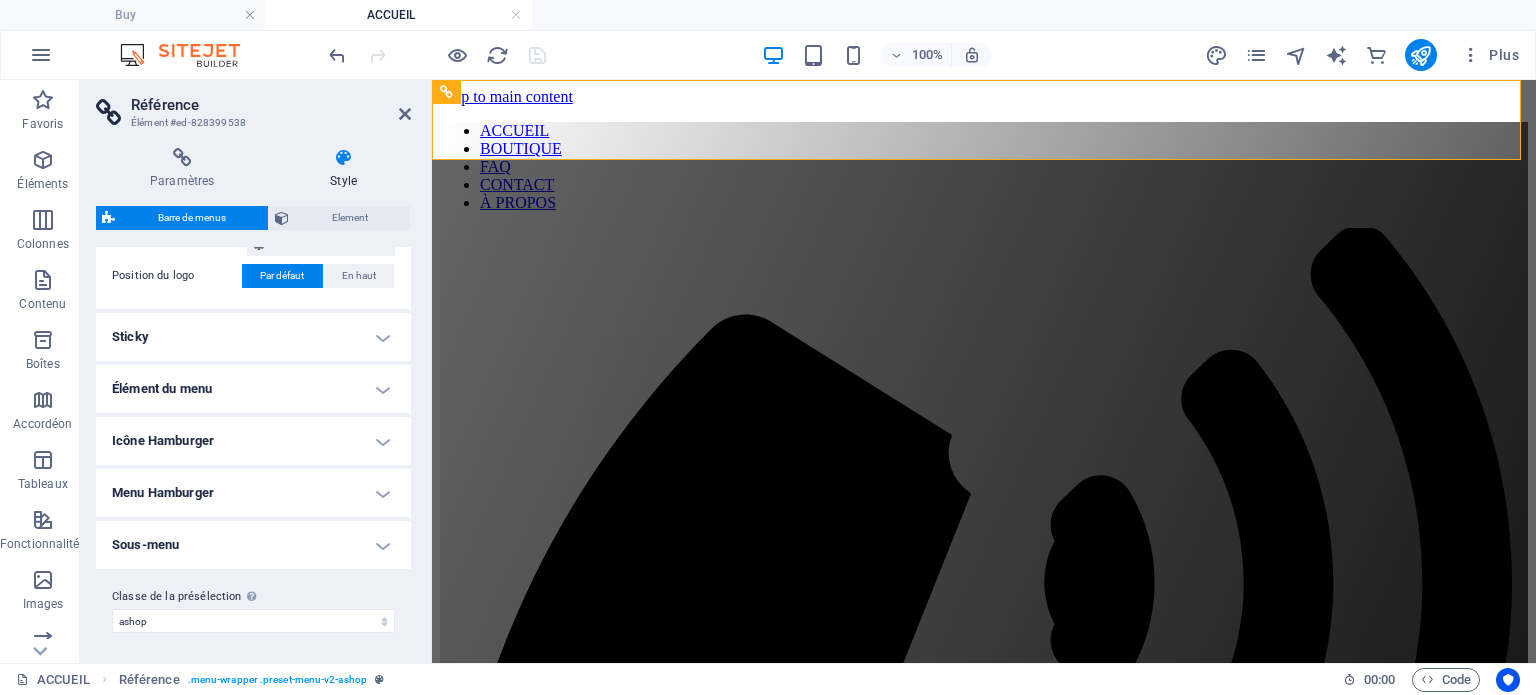scroll, scrollTop: 504, scrollLeft: 0, axis: vertical 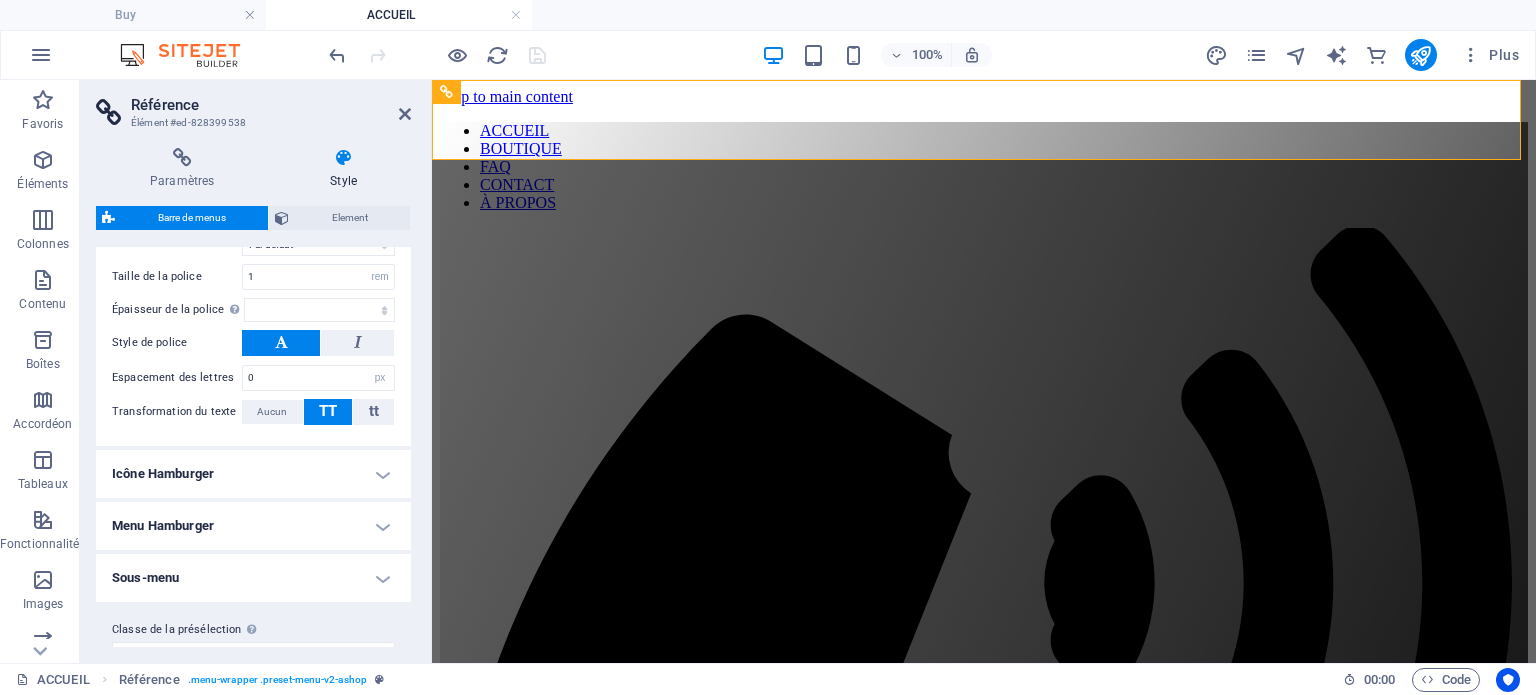 click on "Icône Hamburger" at bounding box center [253, 474] 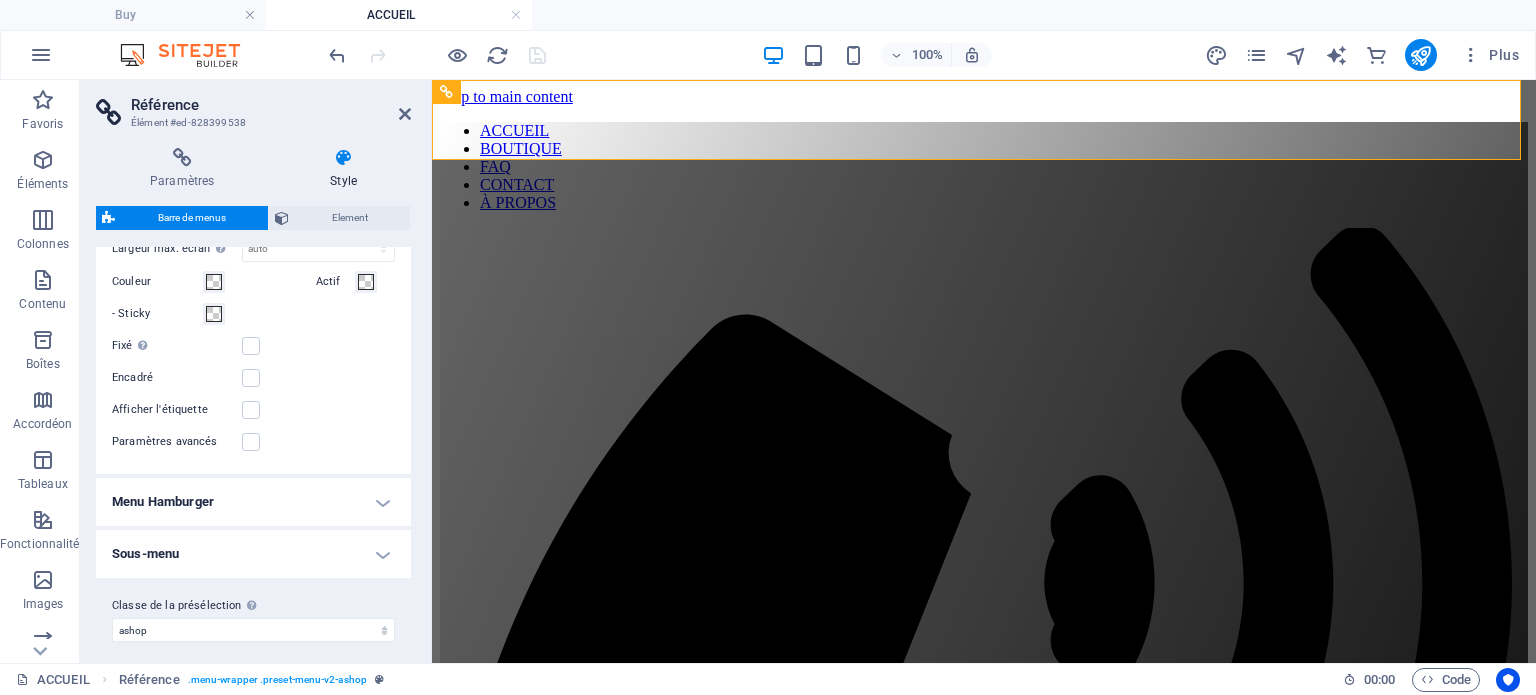 scroll, scrollTop: 1353, scrollLeft: 0, axis: vertical 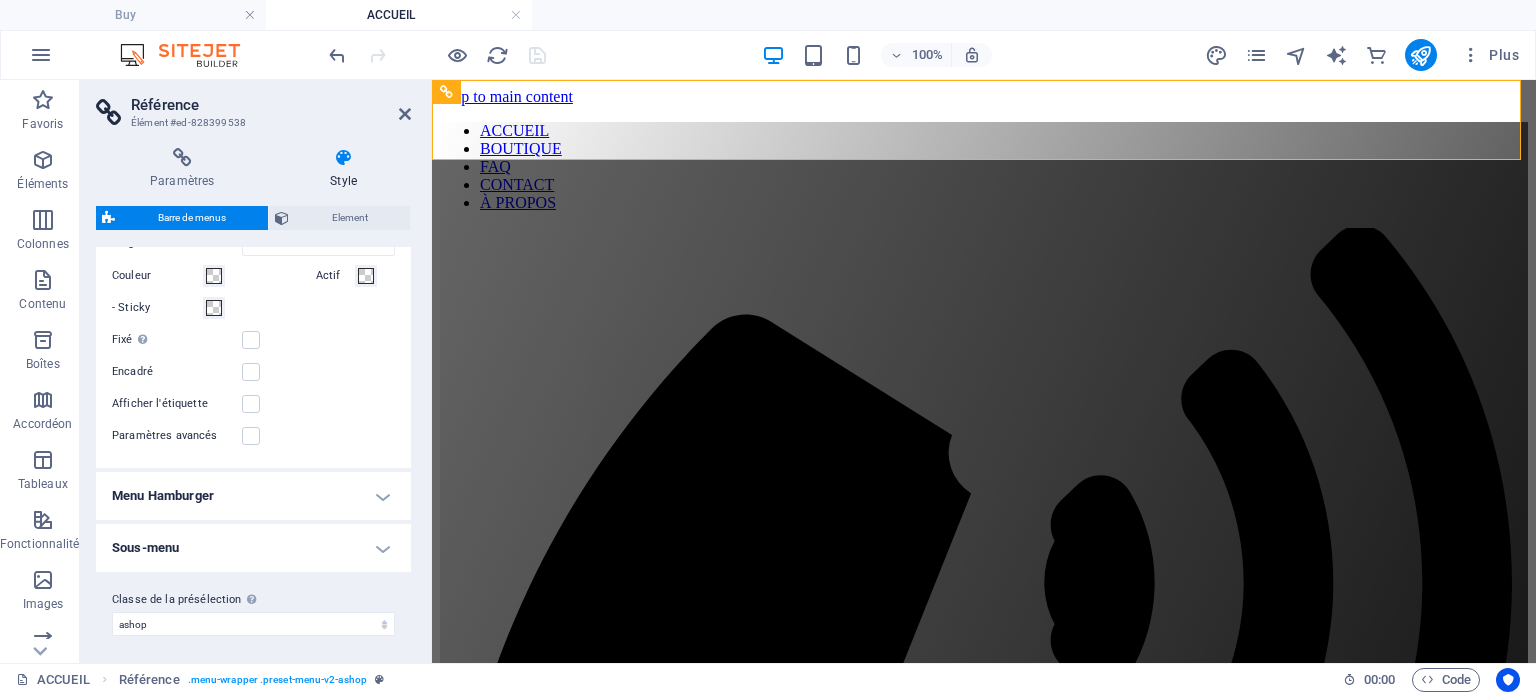 click on "Menu Hamburger" at bounding box center [253, 496] 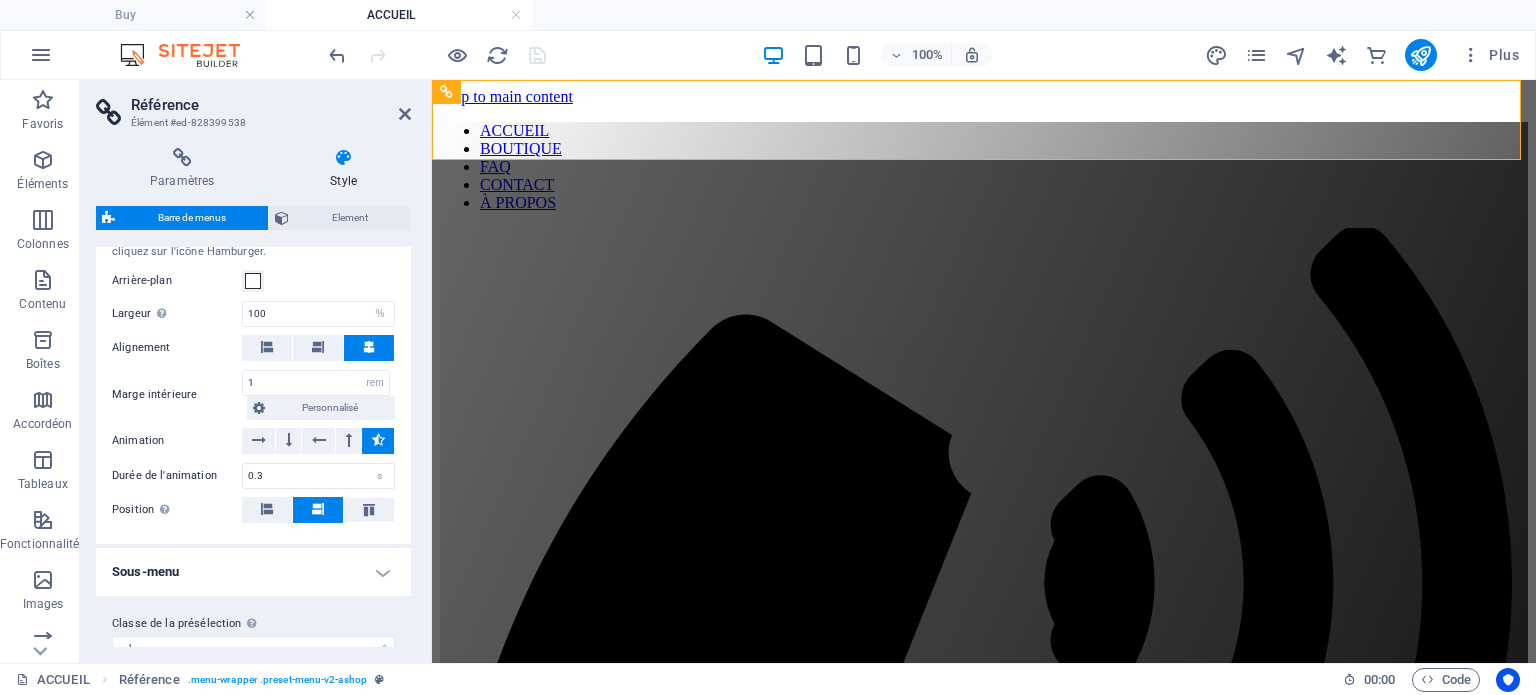 scroll, scrollTop: 1675, scrollLeft: 0, axis: vertical 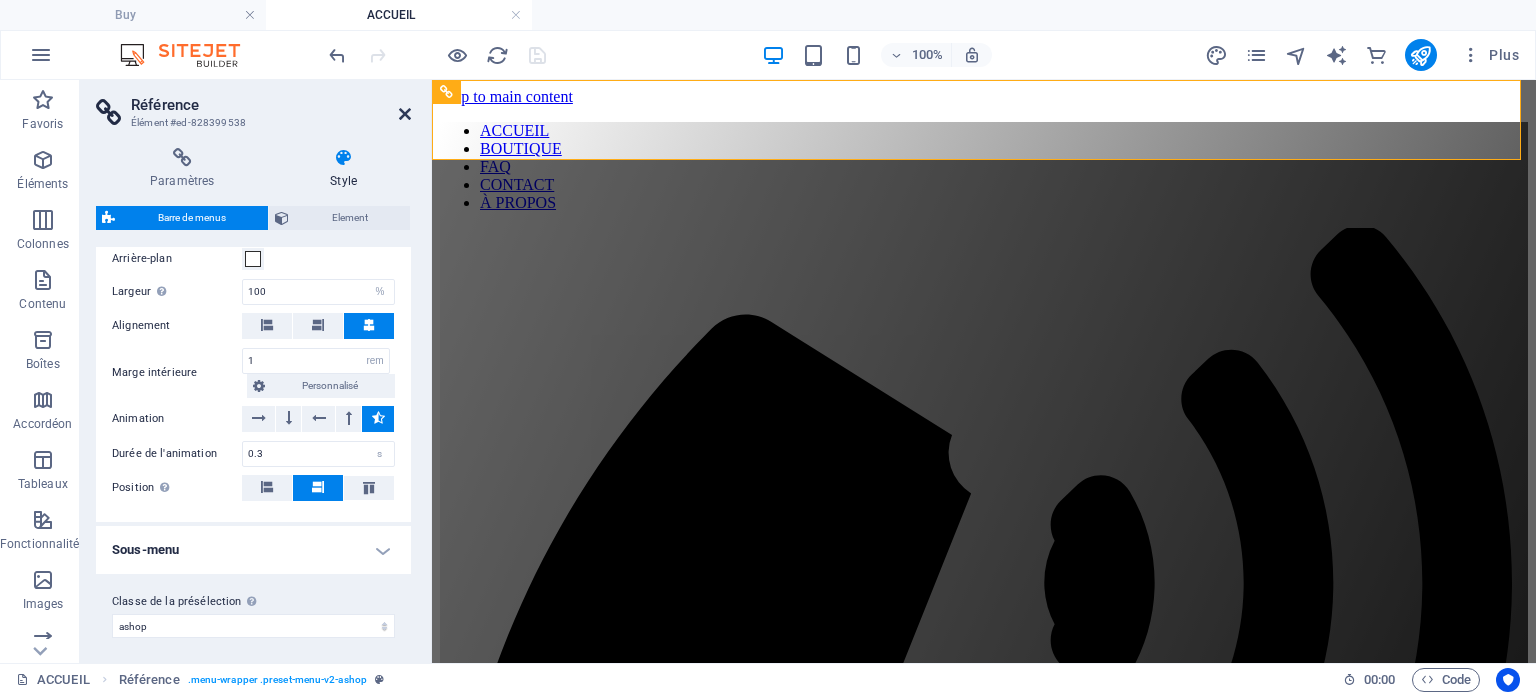 click at bounding box center [405, 114] 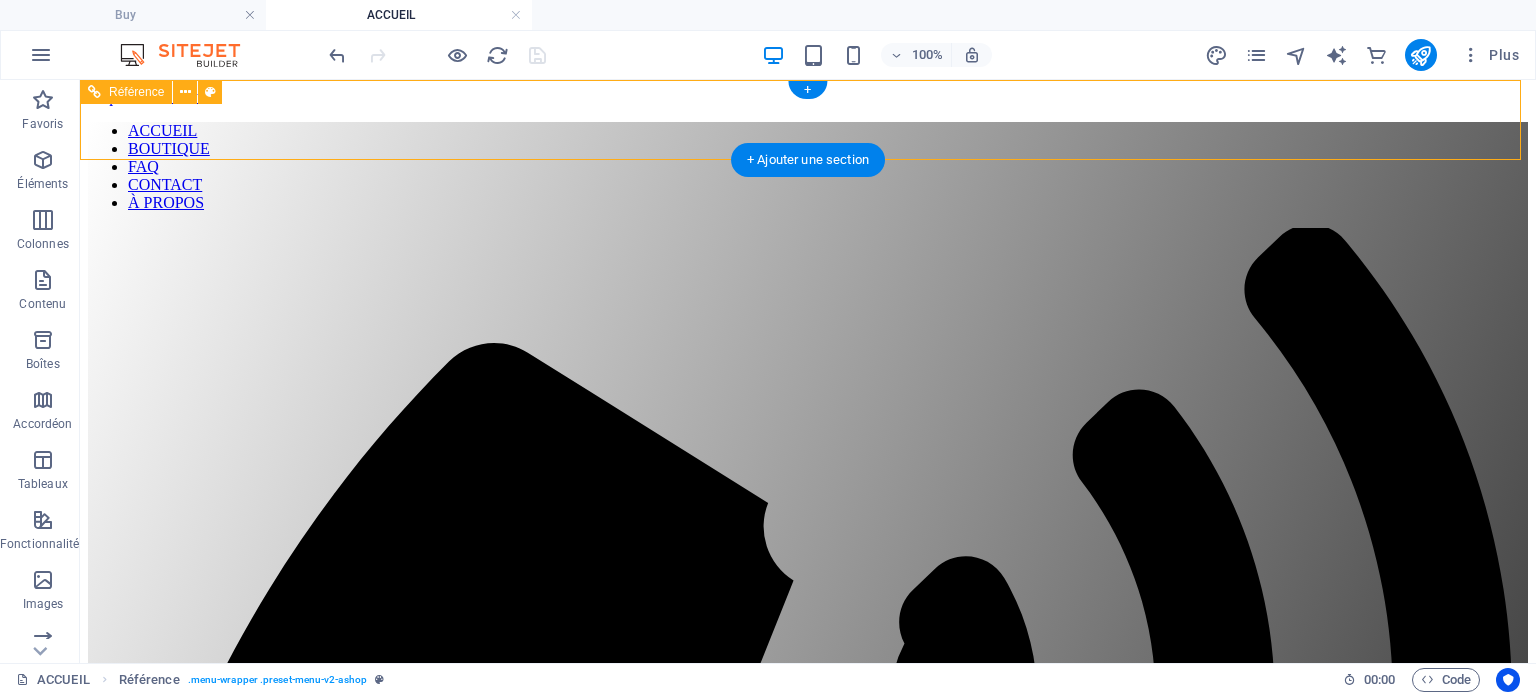 click on "ACCUEIL BOUTIQUE FAQ CONTACT À PROPOS" at bounding box center (808, 167) 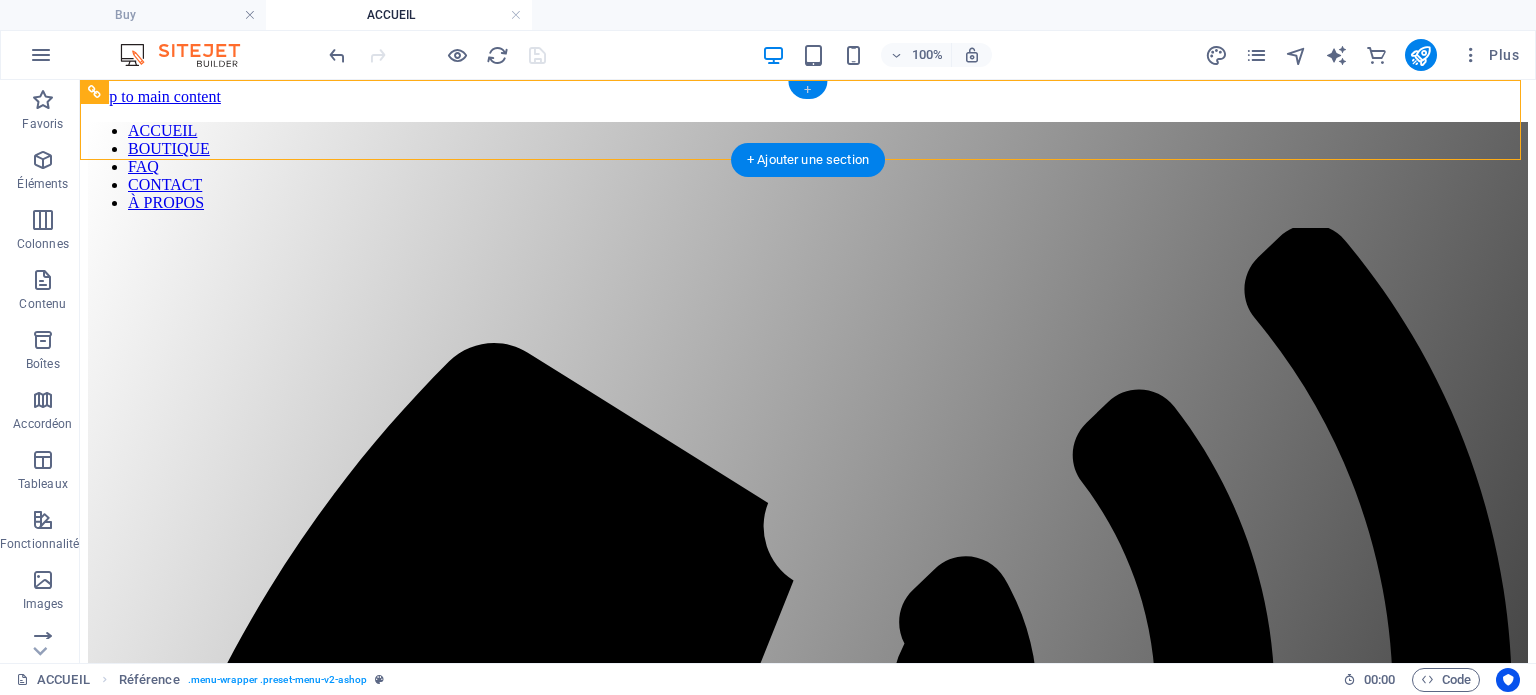 click on "+" at bounding box center [807, 90] 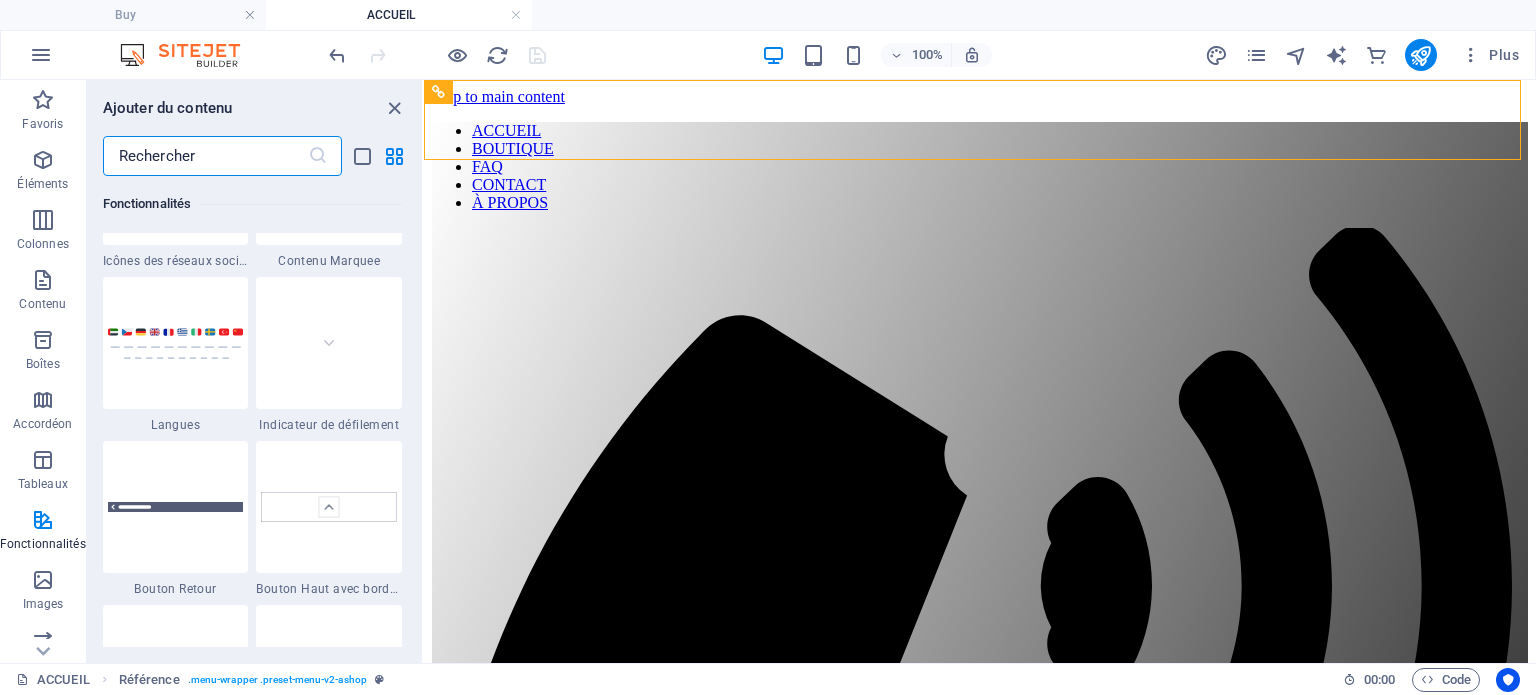scroll, scrollTop: 9199, scrollLeft: 0, axis: vertical 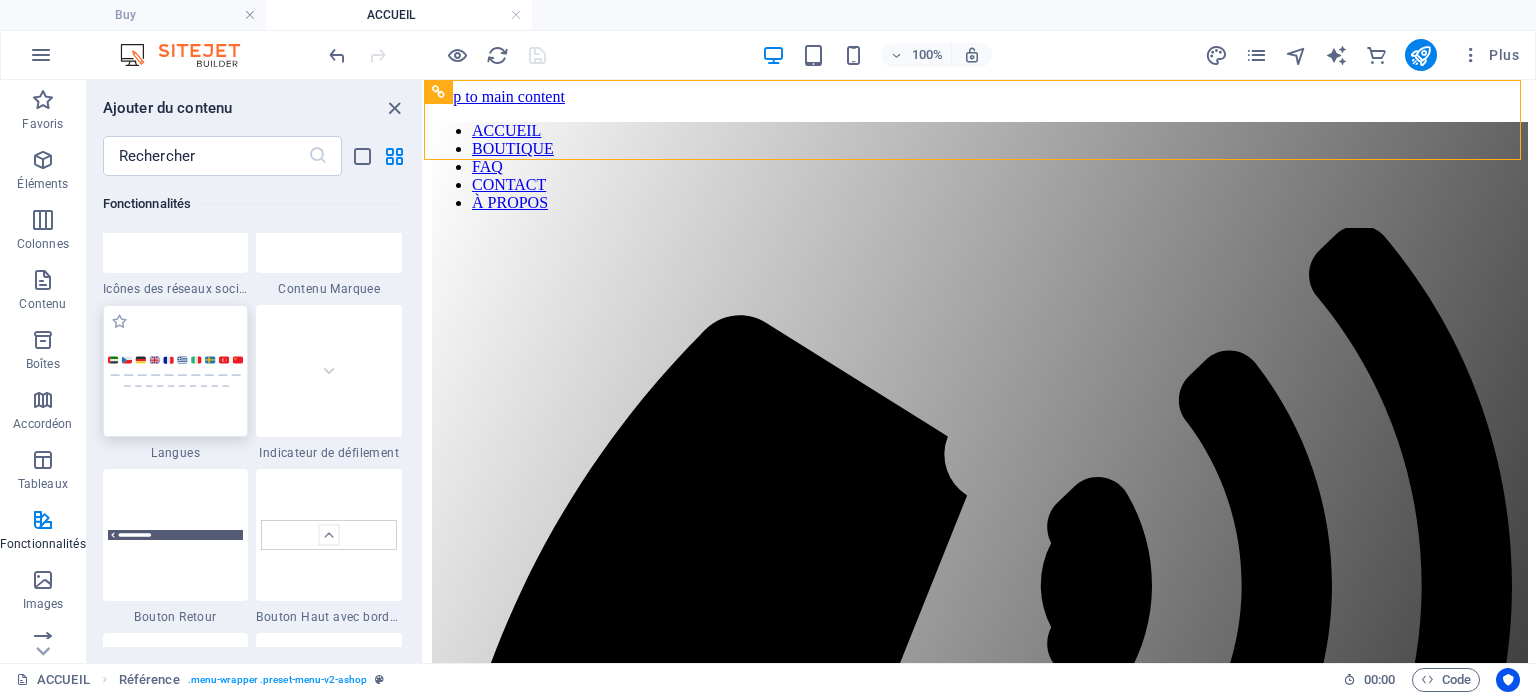 click at bounding box center (176, 371) 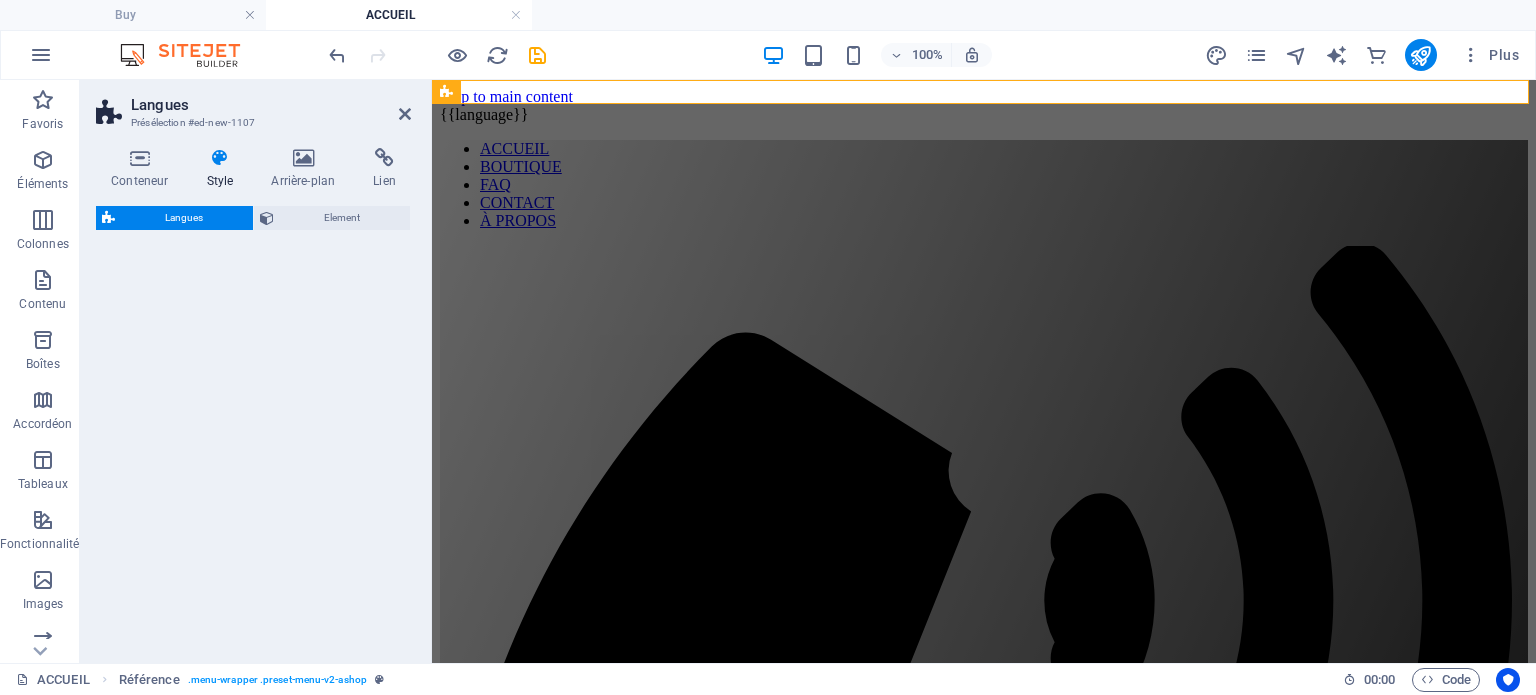 click on "Langues Element" at bounding box center (253, 426) 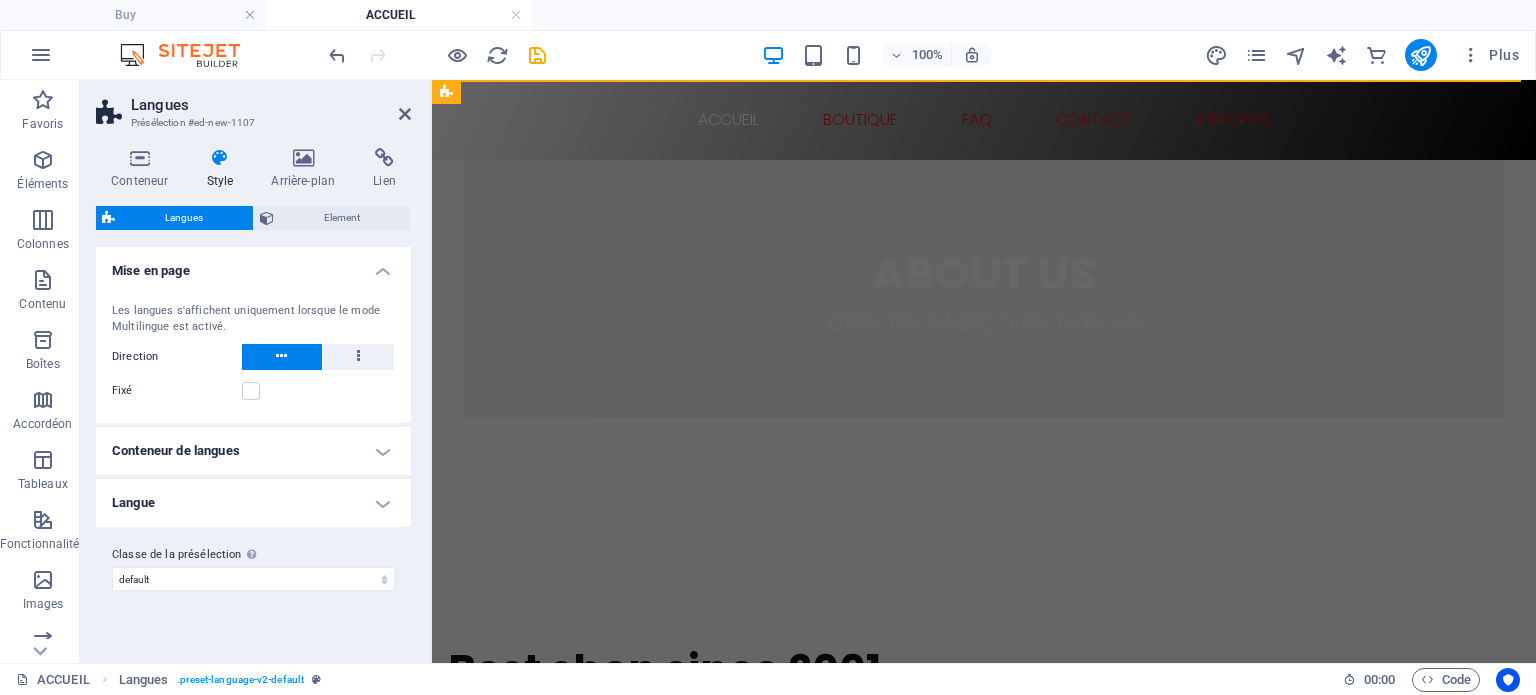 click on "Langue" at bounding box center (253, 503) 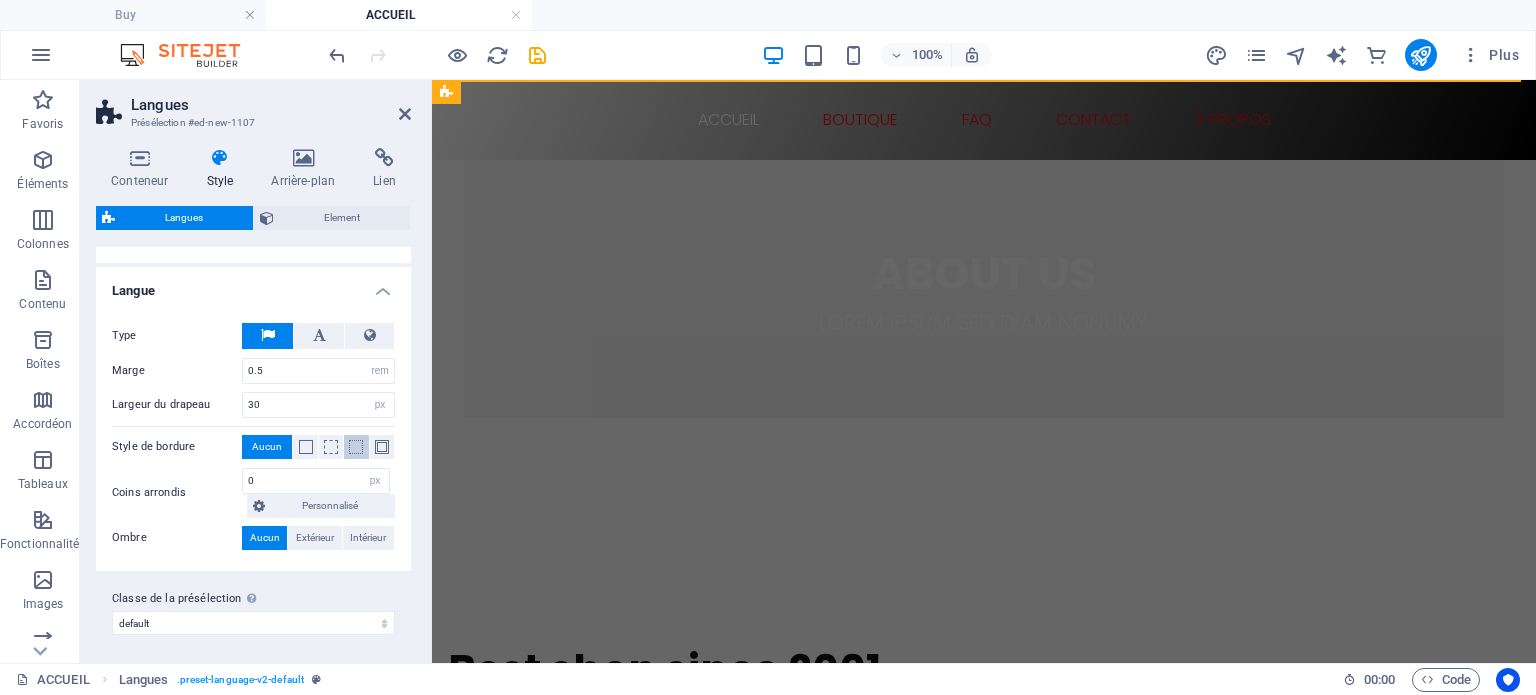 scroll, scrollTop: 212, scrollLeft: 0, axis: vertical 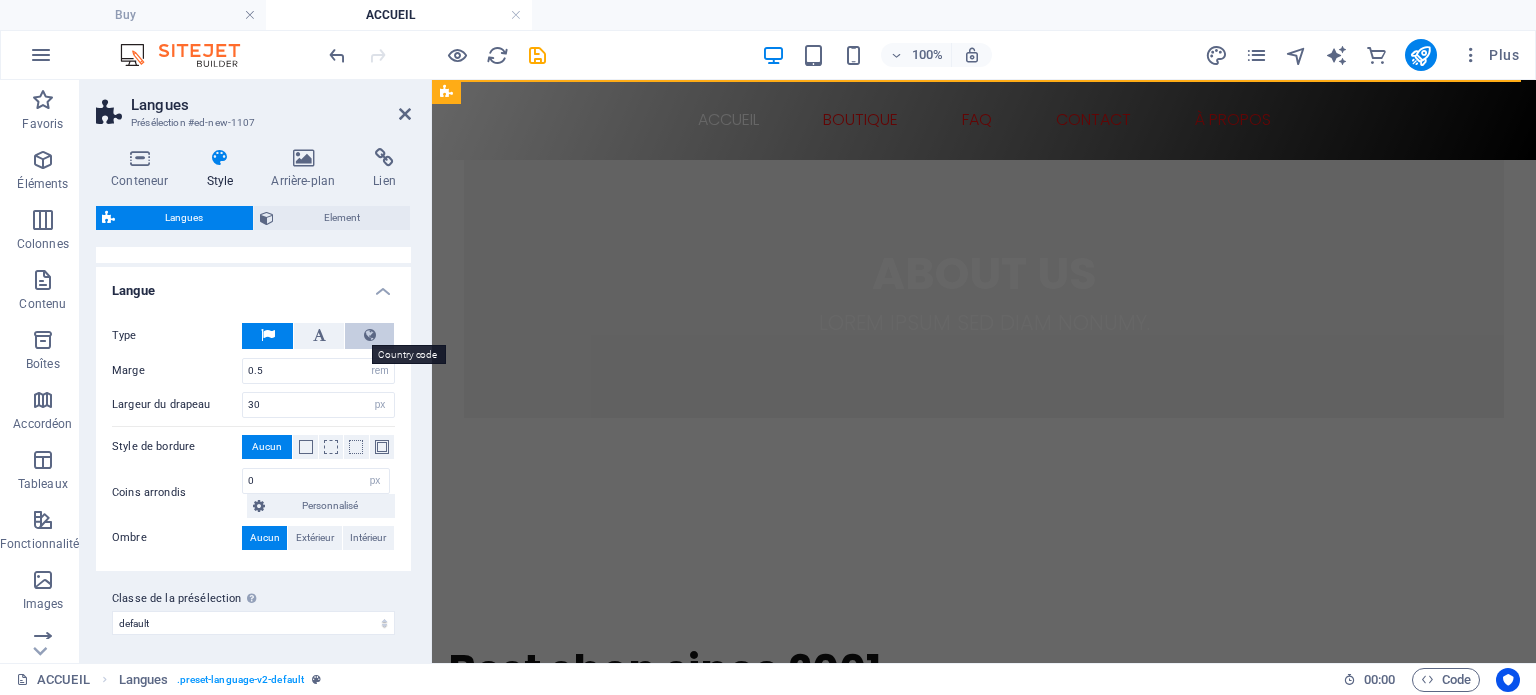 click at bounding box center (370, 335) 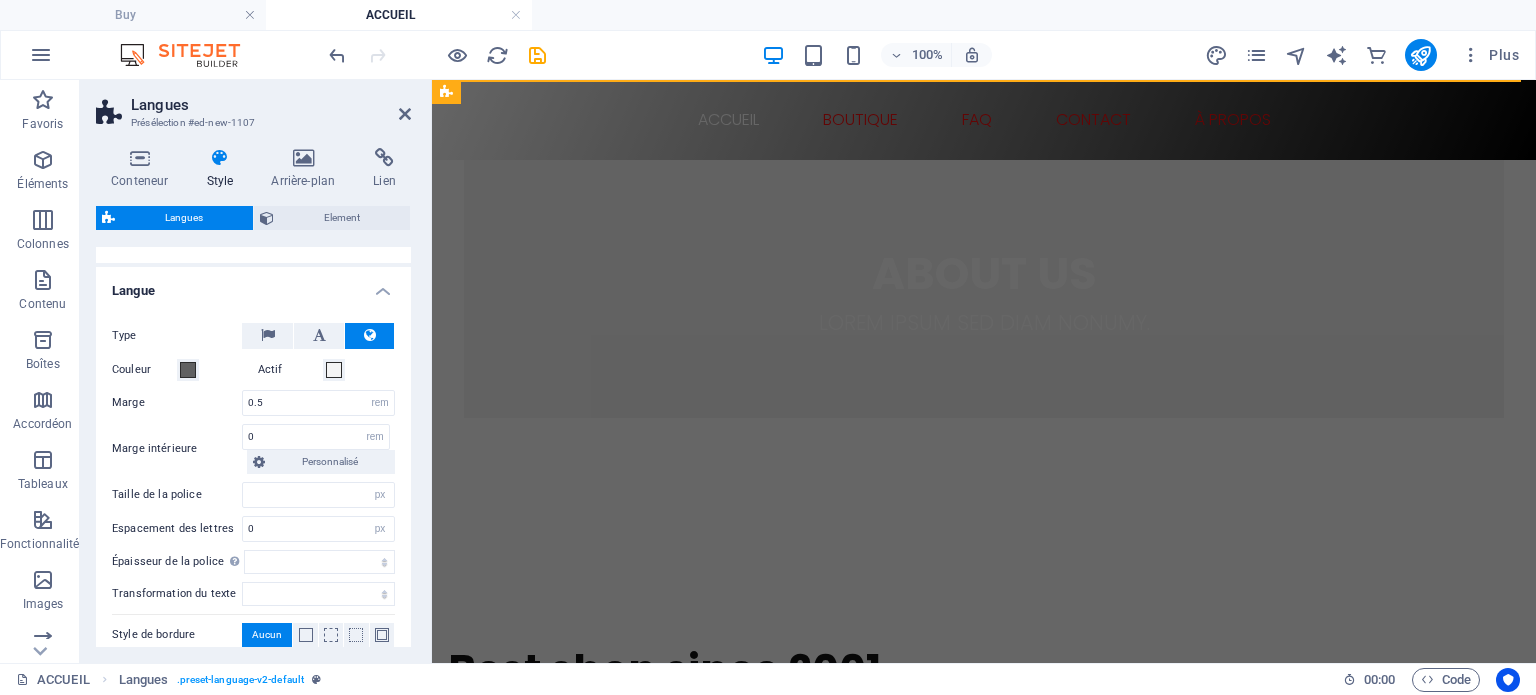 type 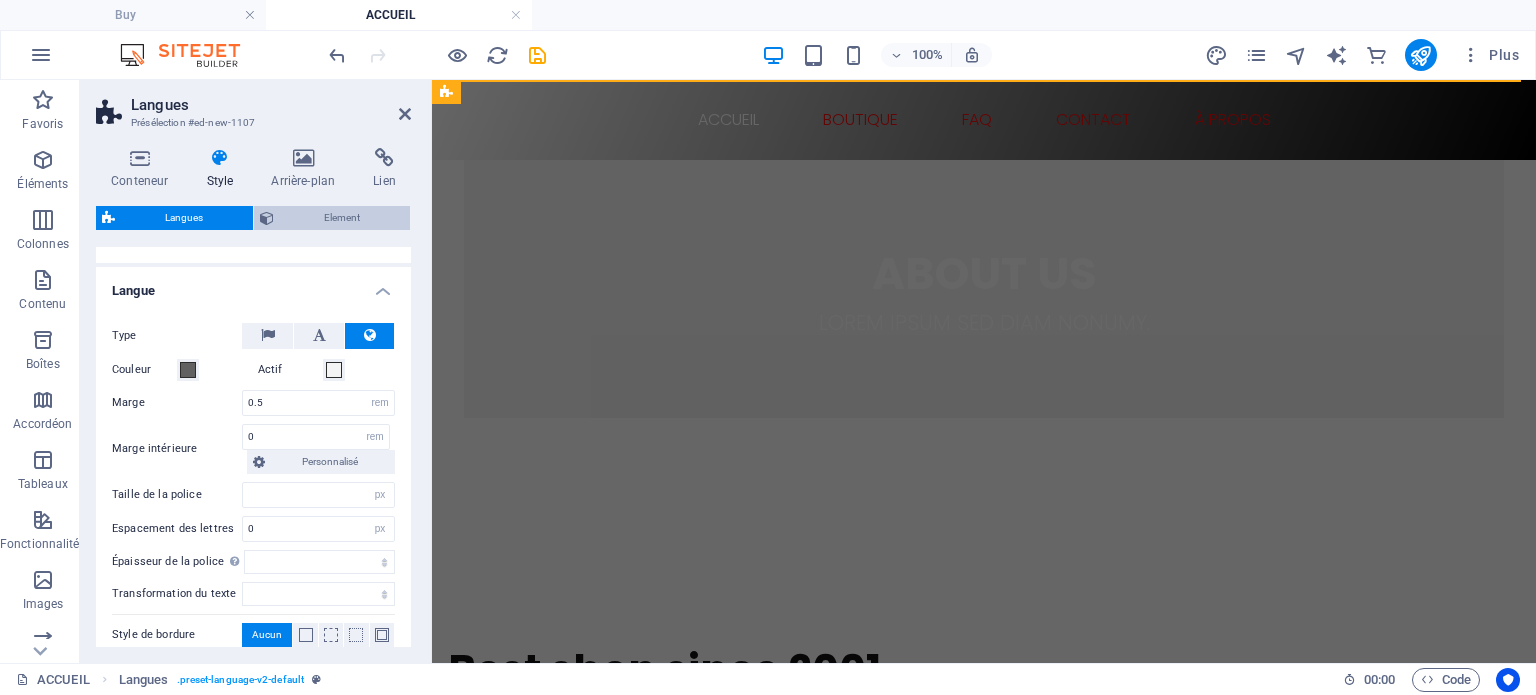 click on "Element" at bounding box center [342, 218] 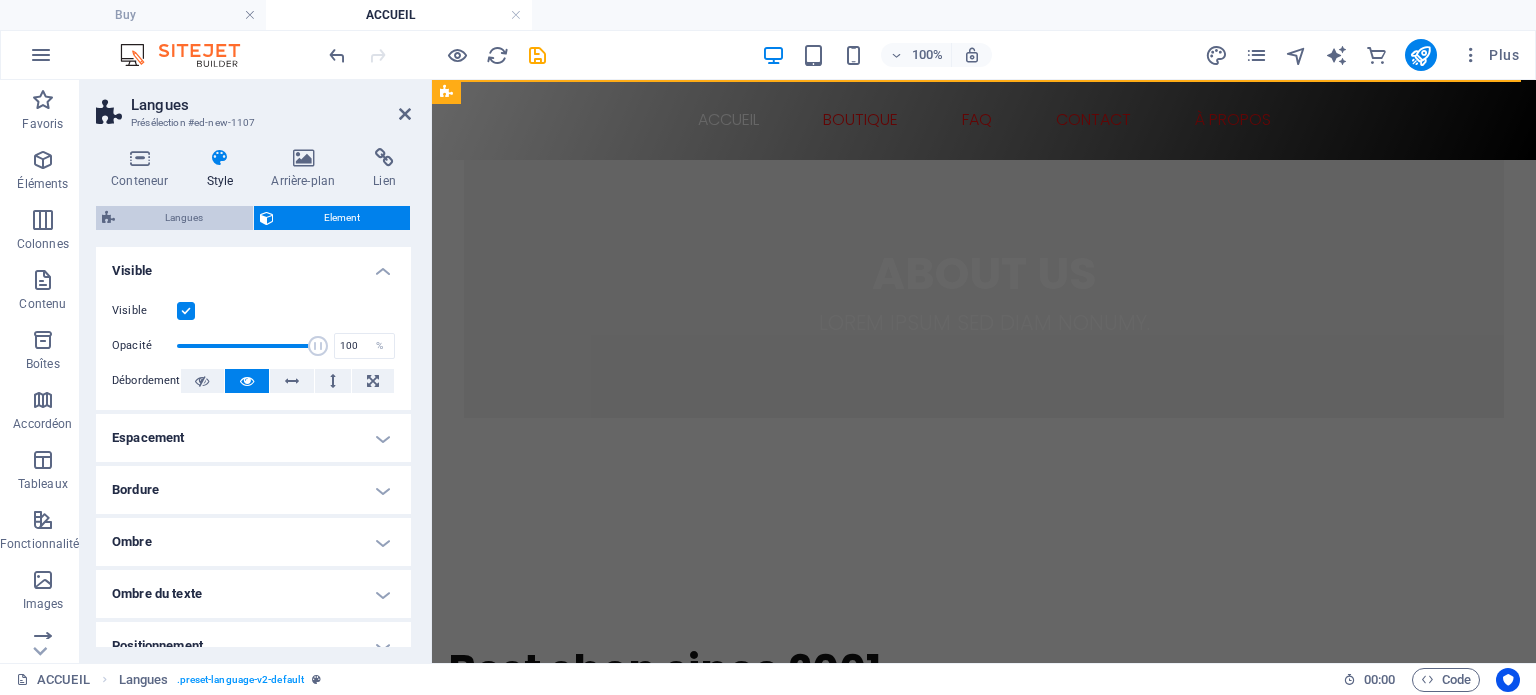 click on "Langues" at bounding box center (184, 218) 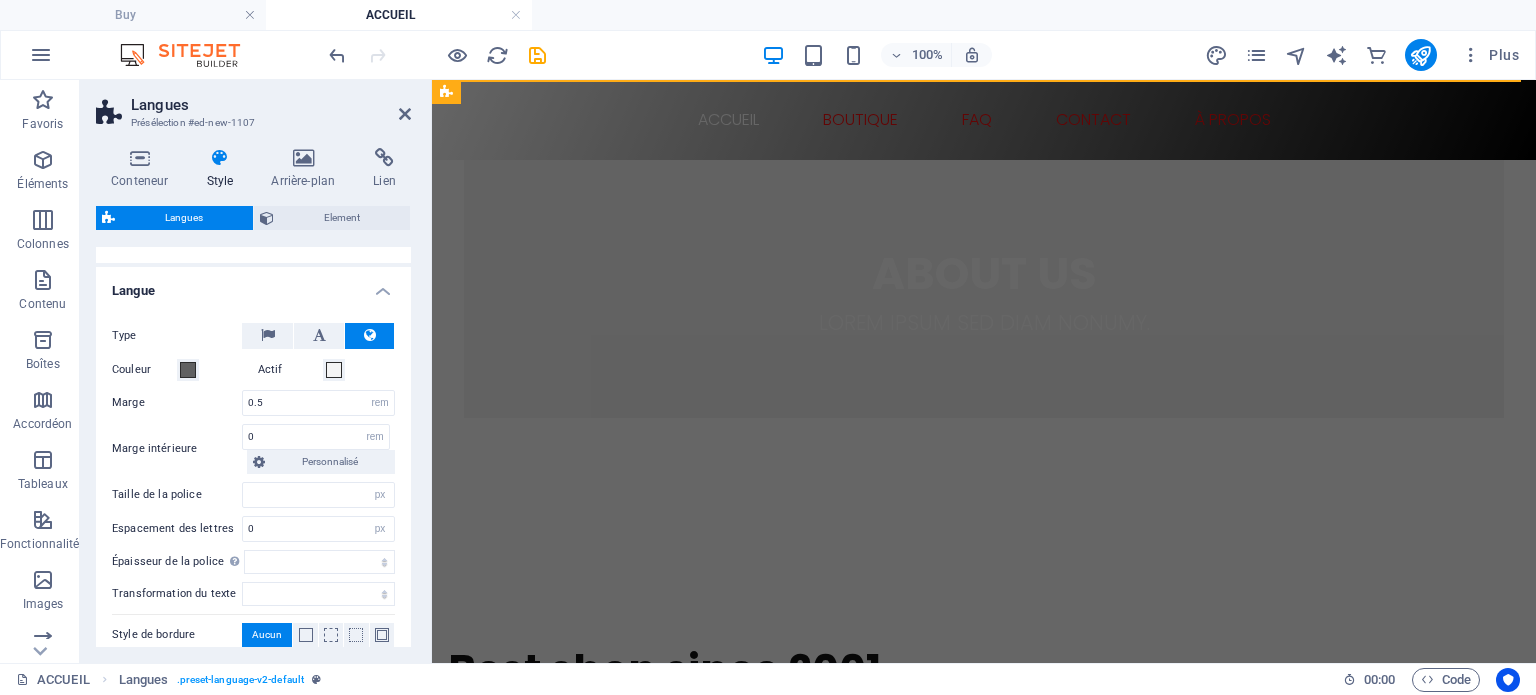 click on "Langues Présélection #ed-new-1107" at bounding box center (253, 106) 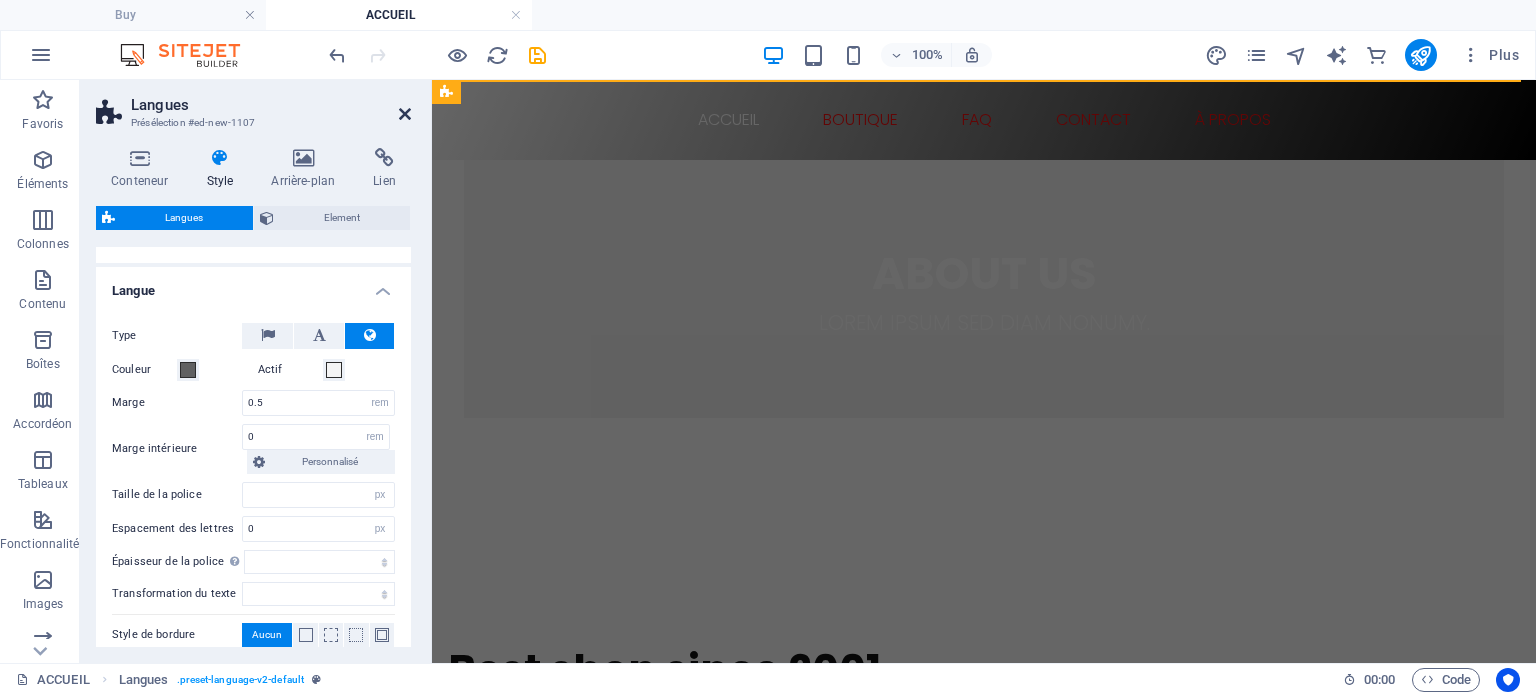 click at bounding box center (405, 114) 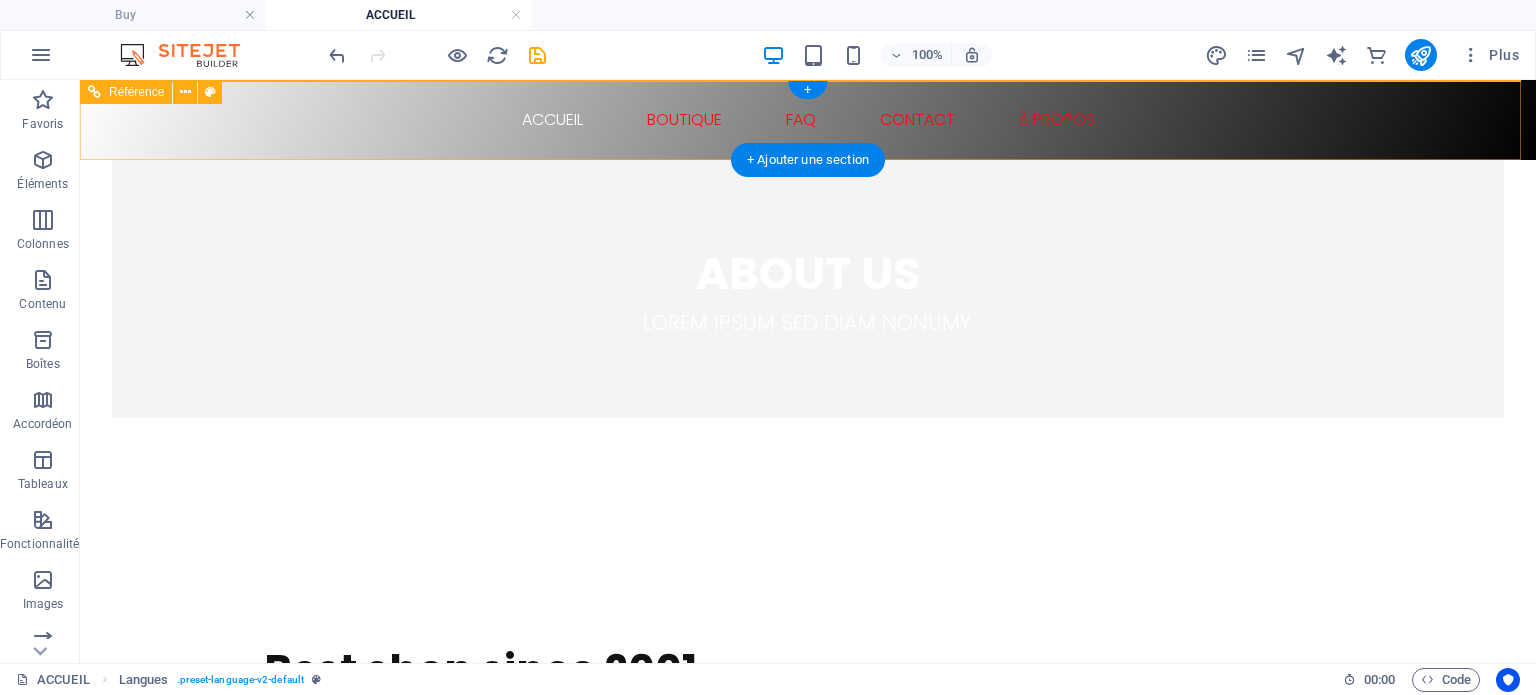 click on "ACCUEIL BOUTIQUE FAQ CONTACT À PROPOS" at bounding box center (808, 120) 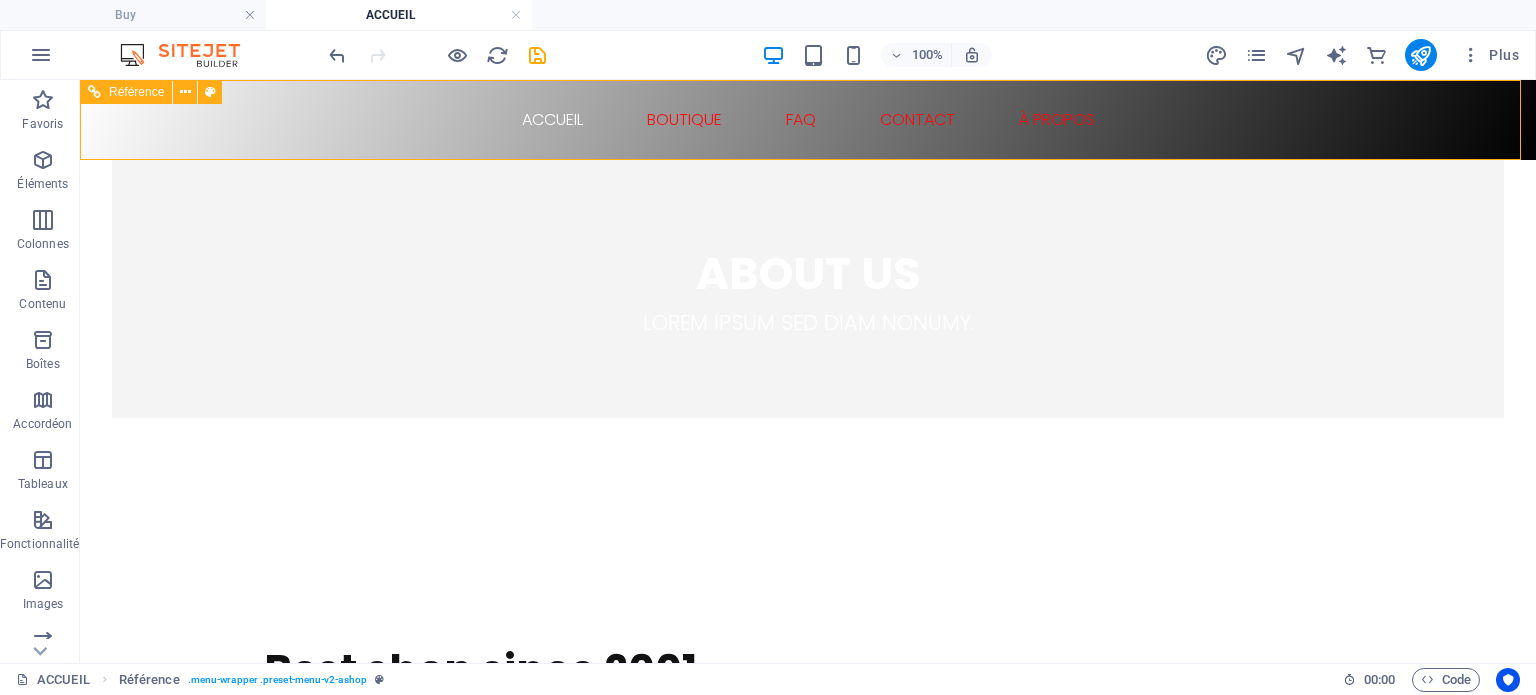 click on "Référence" at bounding box center (136, 92) 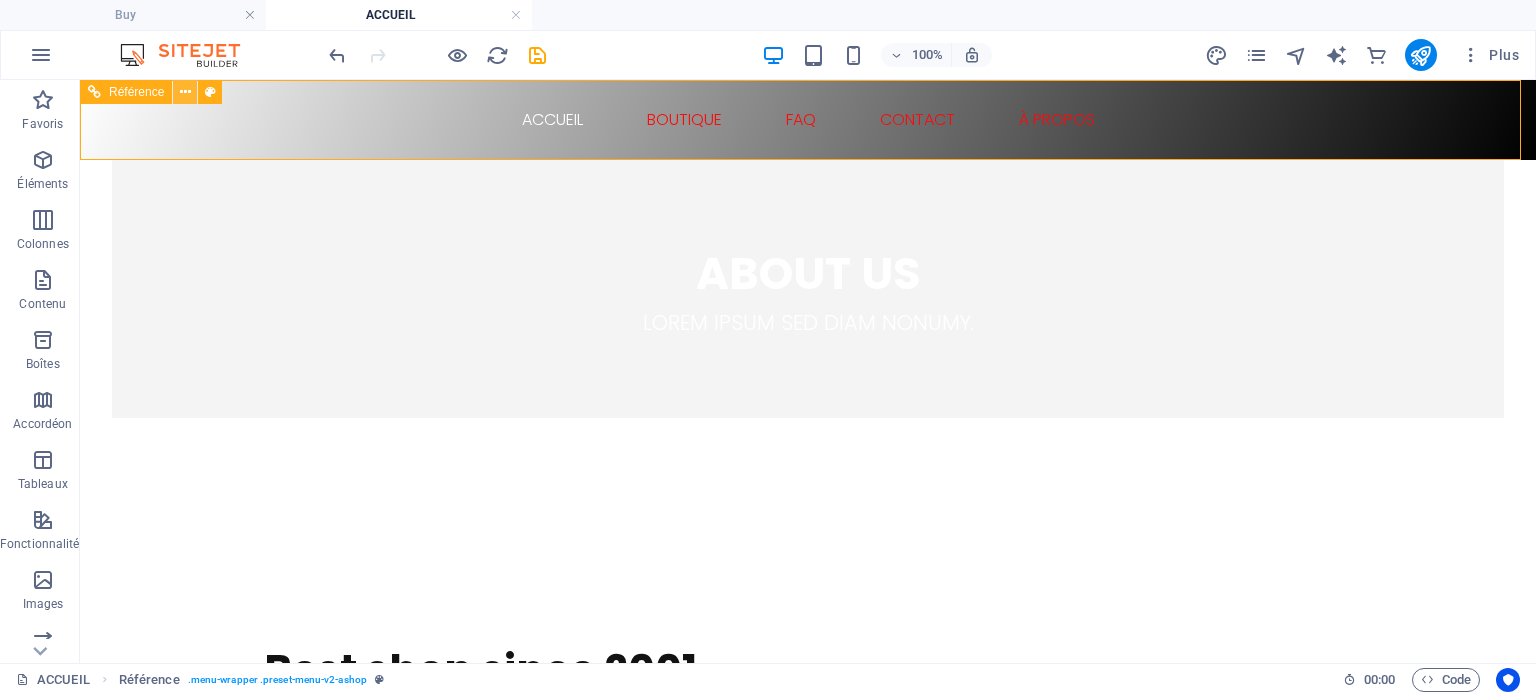 click at bounding box center [185, 92] 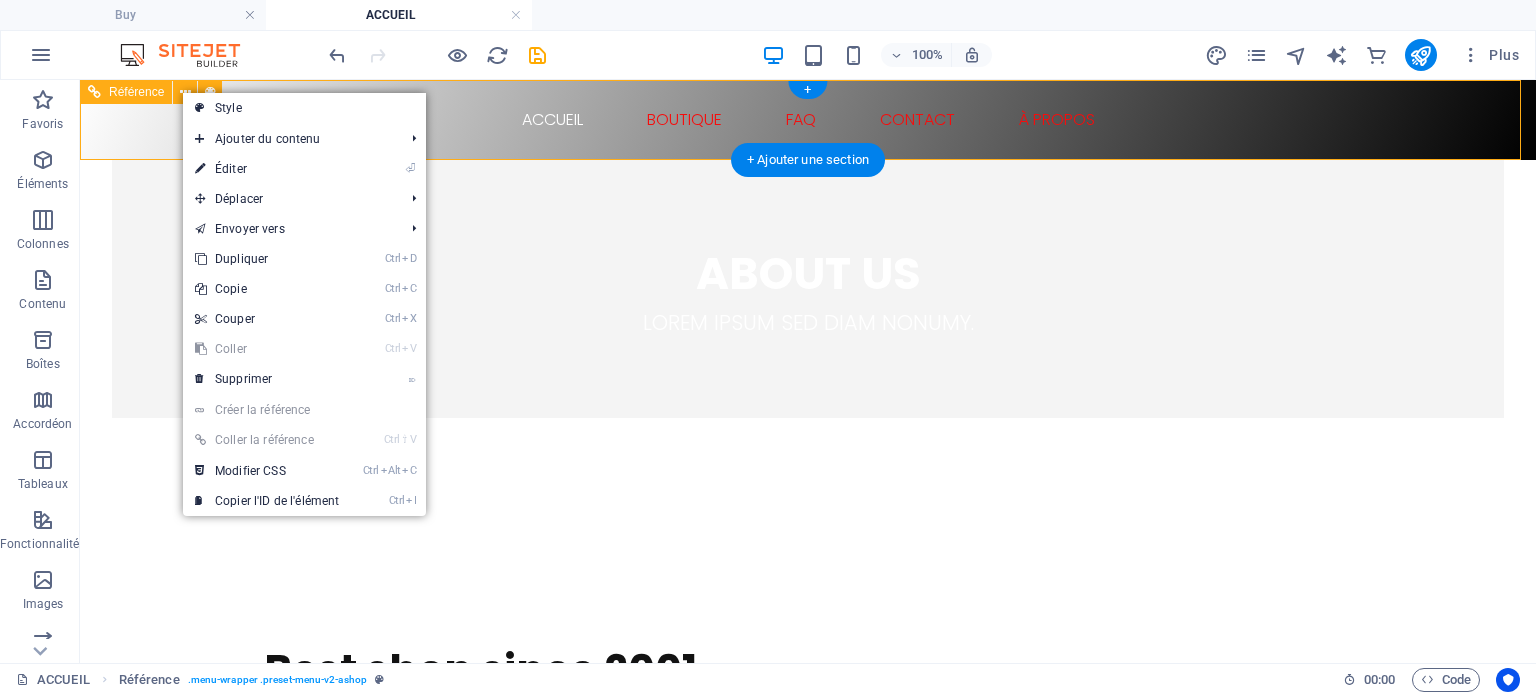 click on "ACCUEIL BOUTIQUE FAQ CONTACT À PROPOS" at bounding box center [808, 120] 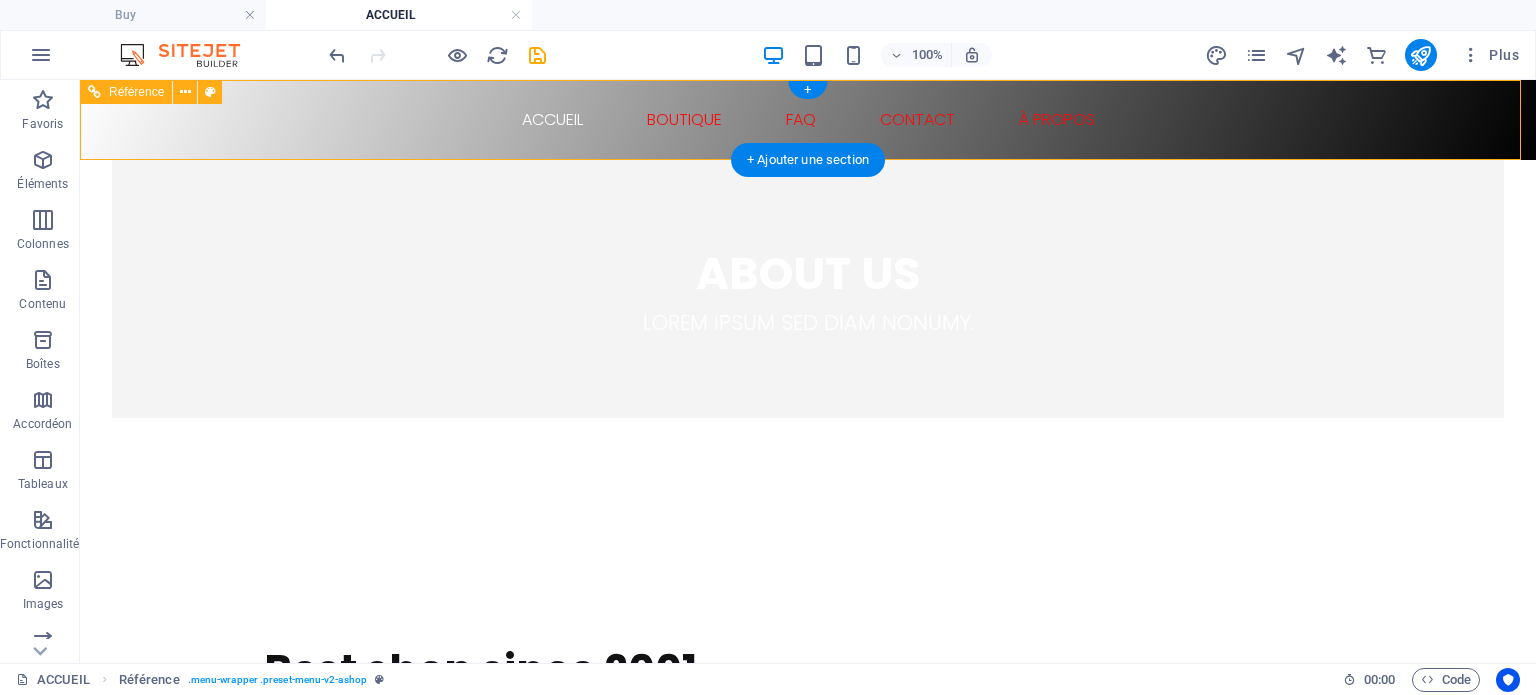 click on "ACCUEIL BOUTIQUE FAQ CONTACT À PROPOS" at bounding box center (808, 120) 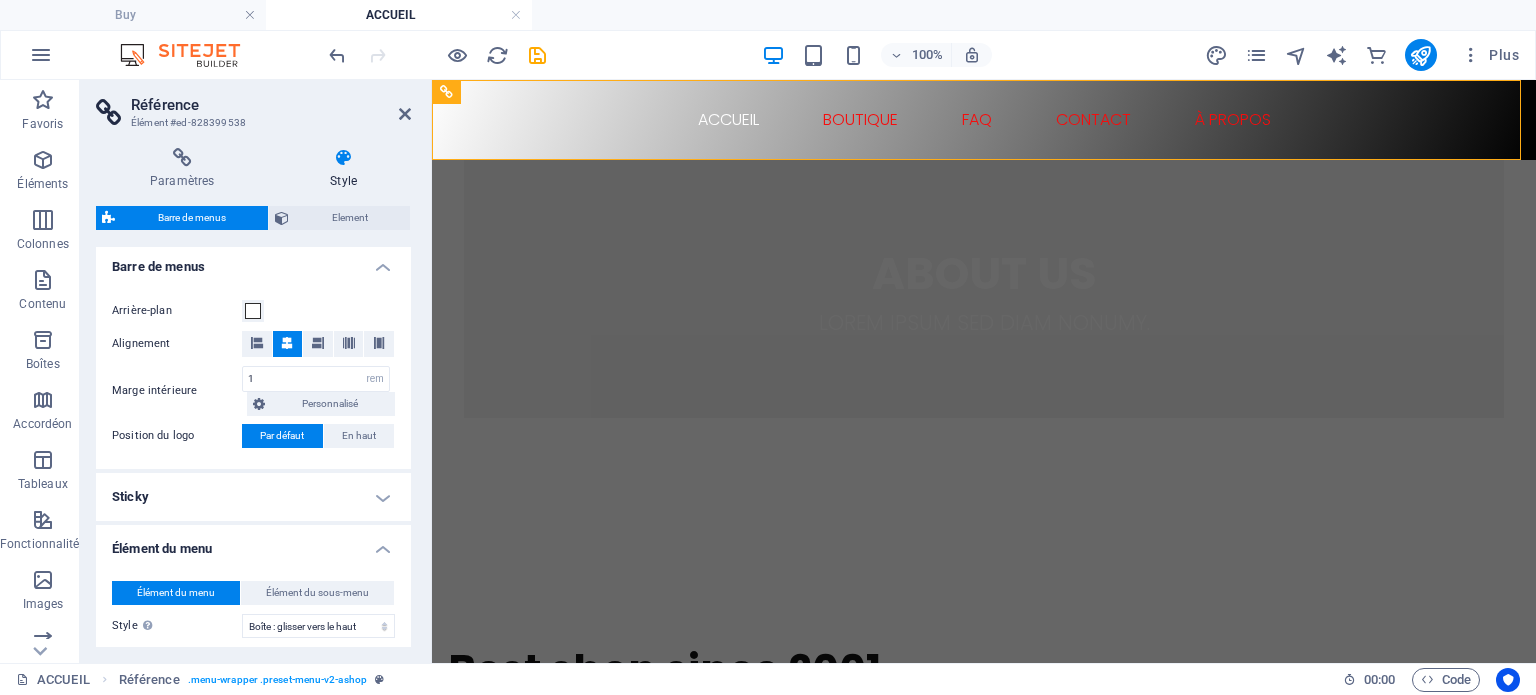 scroll, scrollTop: 400, scrollLeft: 0, axis: vertical 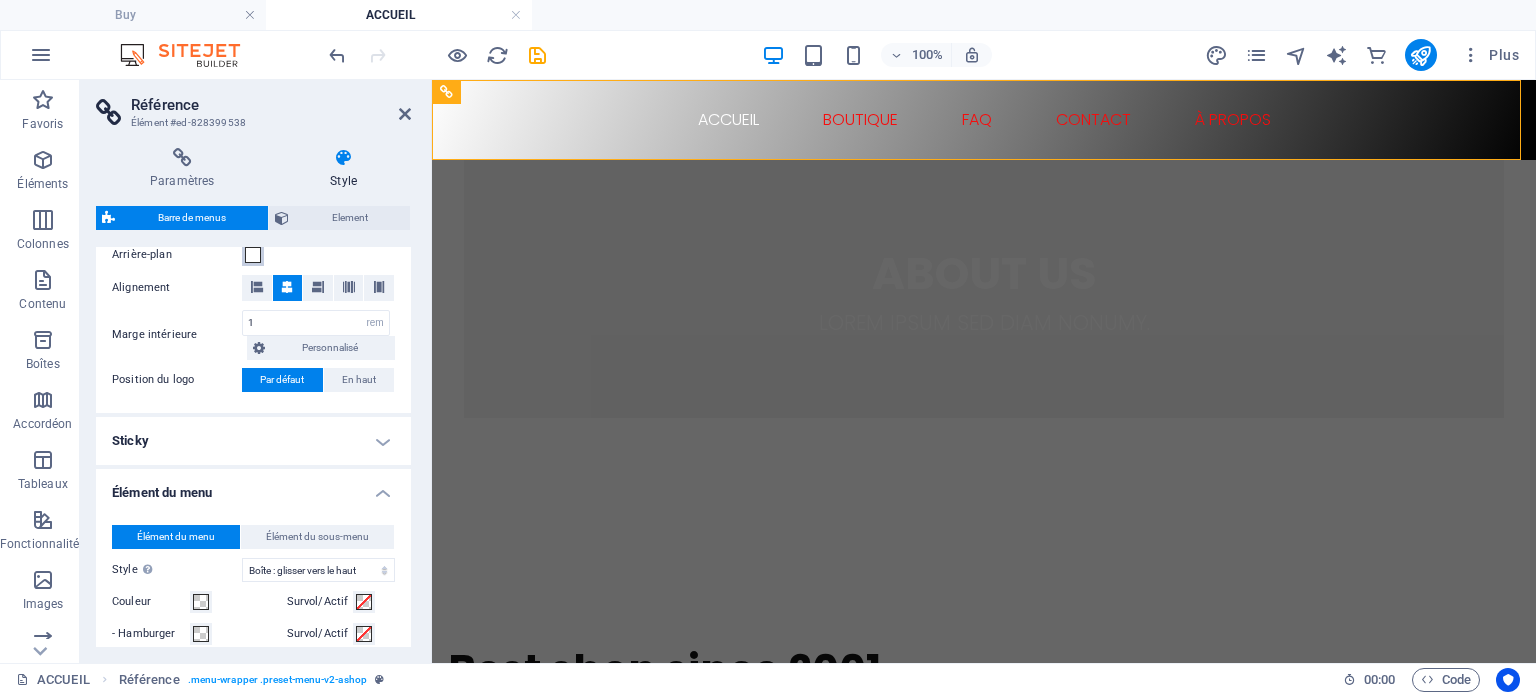 click at bounding box center [253, 255] 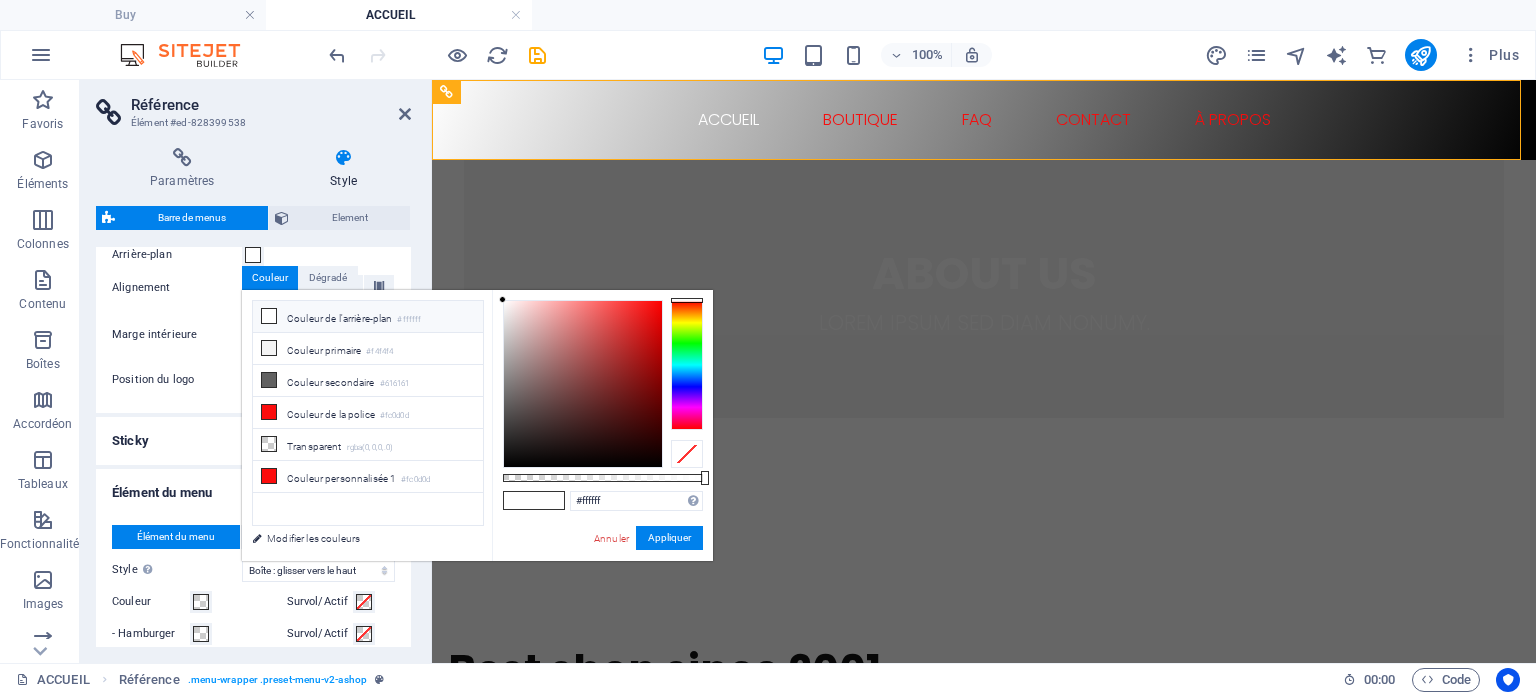 click on "Paramètres Style Paramètres Une référence est la copie d'un élément qui ne peut pas être édité, mais se met à jour automatiquement.  Copier les paramètres Utiliser les mêmes paramètres (flex, animation, position, style) que pour l'élément cible référencé. Actions Convertir Convertissez la référence en élément distinct. Aucune modification ultérieure n'affectera l'élément référencé à l'origine. Convertir la référence Afficher l'origine Passez à l'élément référencé. Si l'élément référencé est sur une autre page, il s'ouvrira dans un nouvel onglet. Afficher l'élément d'origine Barre de menus Element Mise en page Définit comment cet élément s'étend dans la mise en page (Flexbox). Taille Par défaut auto px % 1/1 1/2 1/3 1/4 1/5 1/6 1/7 1/8 1/9 1/10 Agrandir Réduire Commander Mise en page du conteneur Visible Visible Opacité 100 % Débordement Espacement Marge Par défaut auto px % rem vw vh Personnalisé Personnalisé auto px % rem vw vh auto px % rem vw vh auto %" at bounding box center [253, 397] 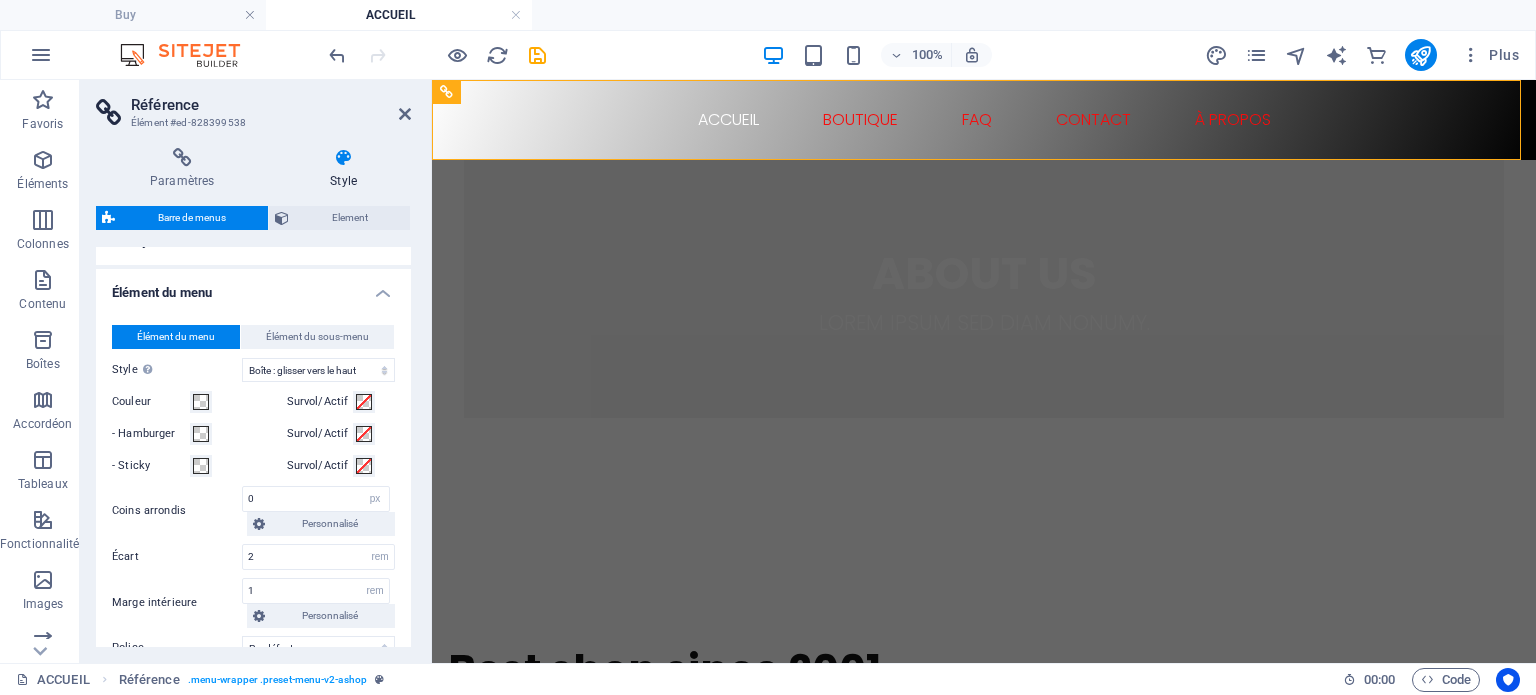 scroll, scrollTop: 500, scrollLeft: 0, axis: vertical 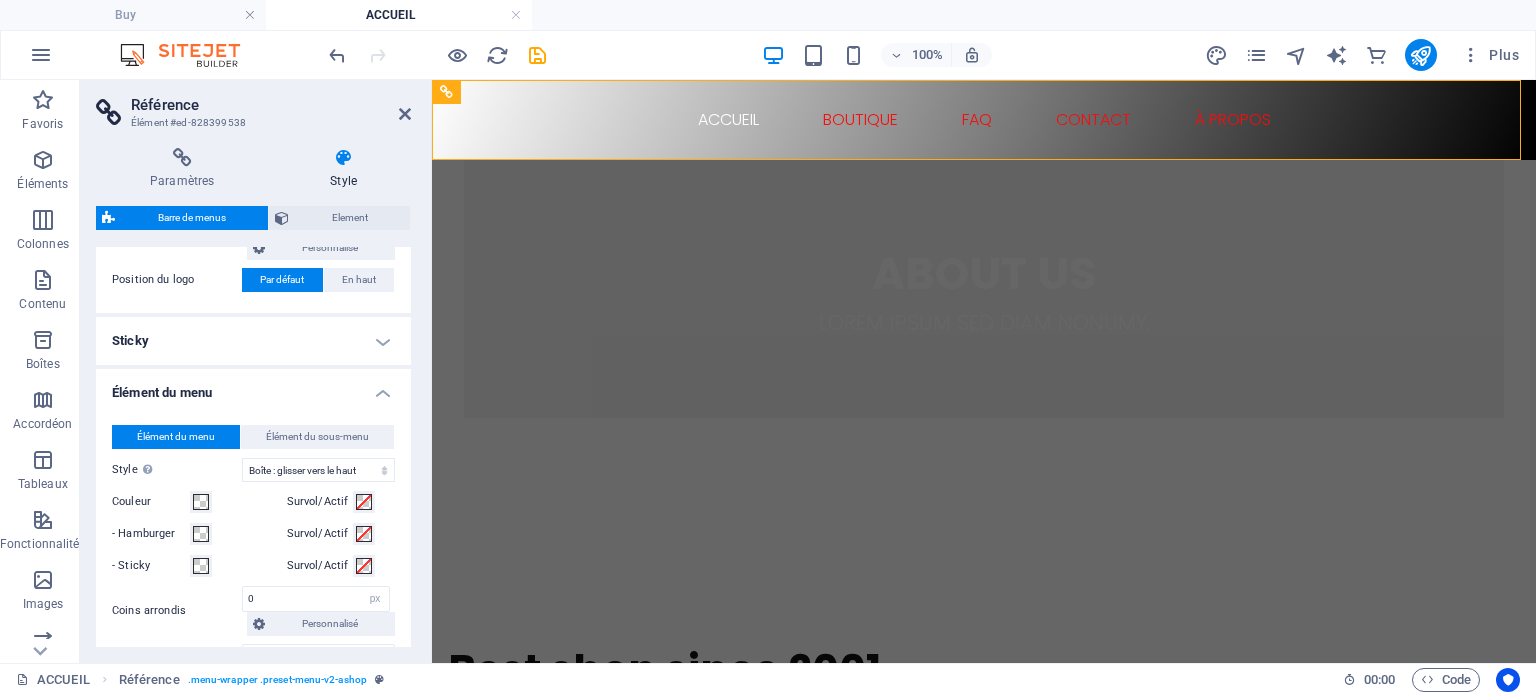 click on "Sticky" at bounding box center (253, 341) 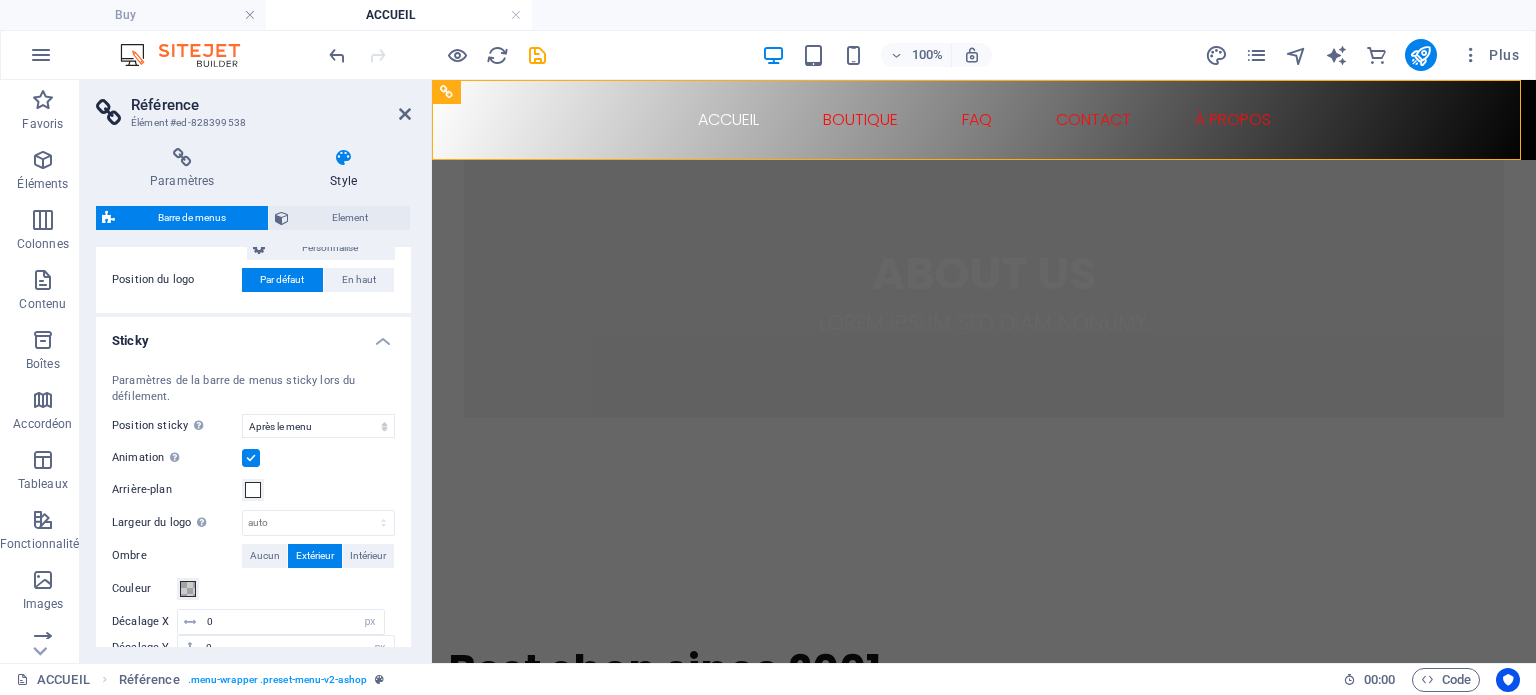 click on "Sticky" at bounding box center [253, 335] 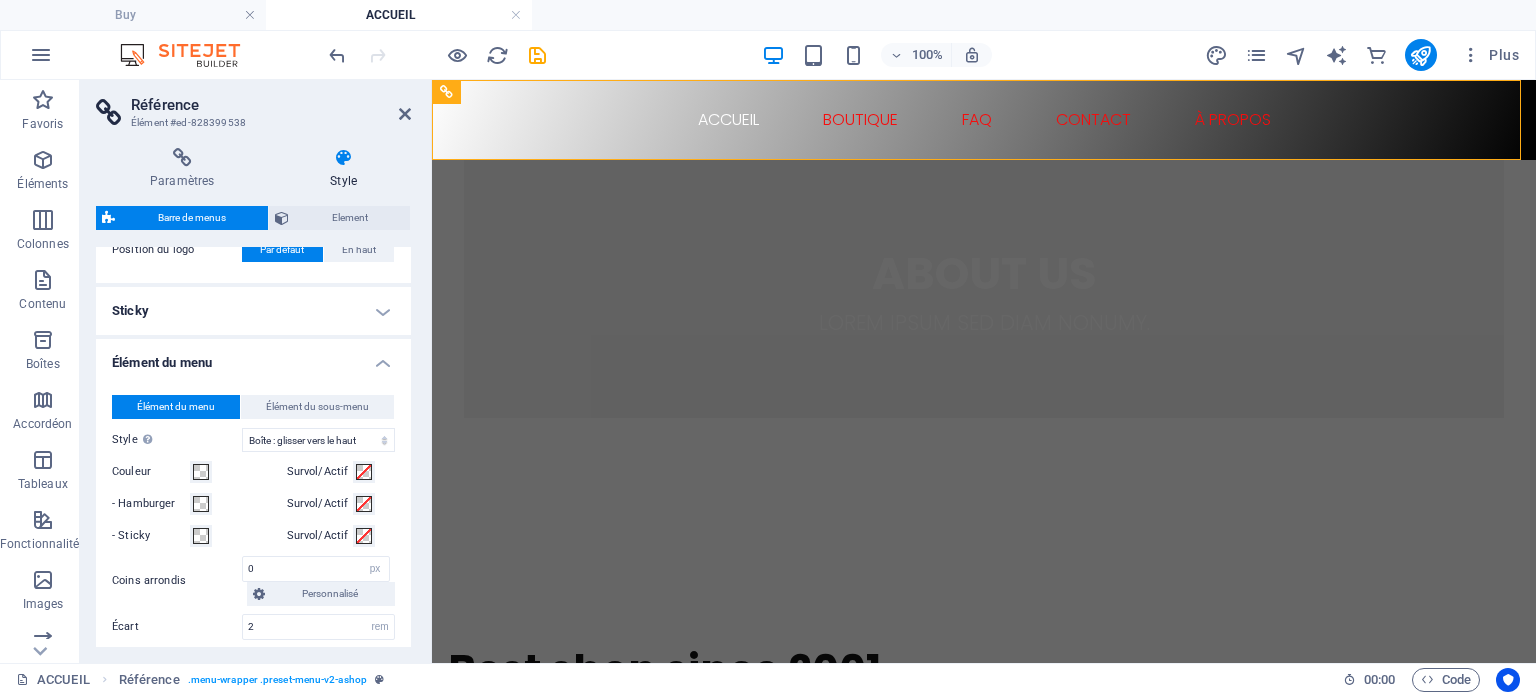 scroll, scrollTop: 600, scrollLeft: 0, axis: vertical 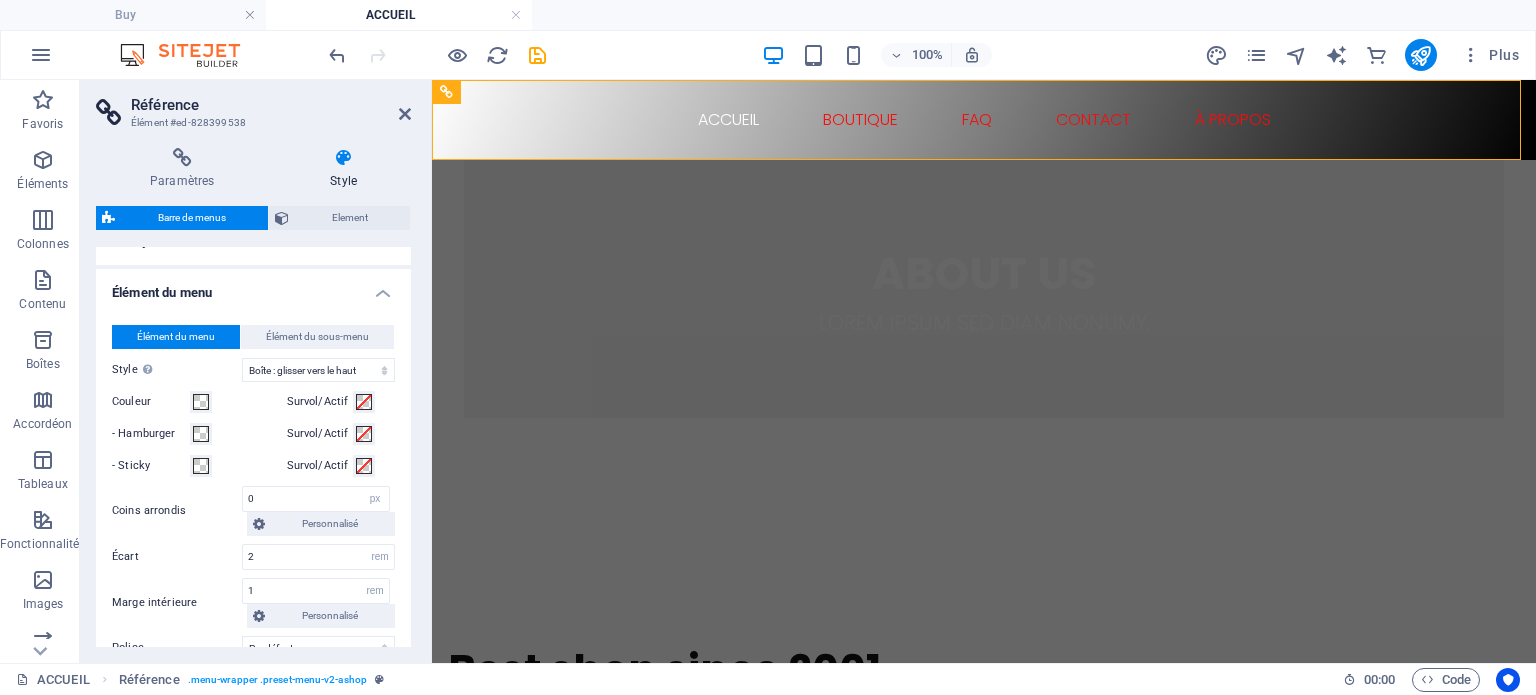 click on "Élément du menu" at bounding box center [253, 287] 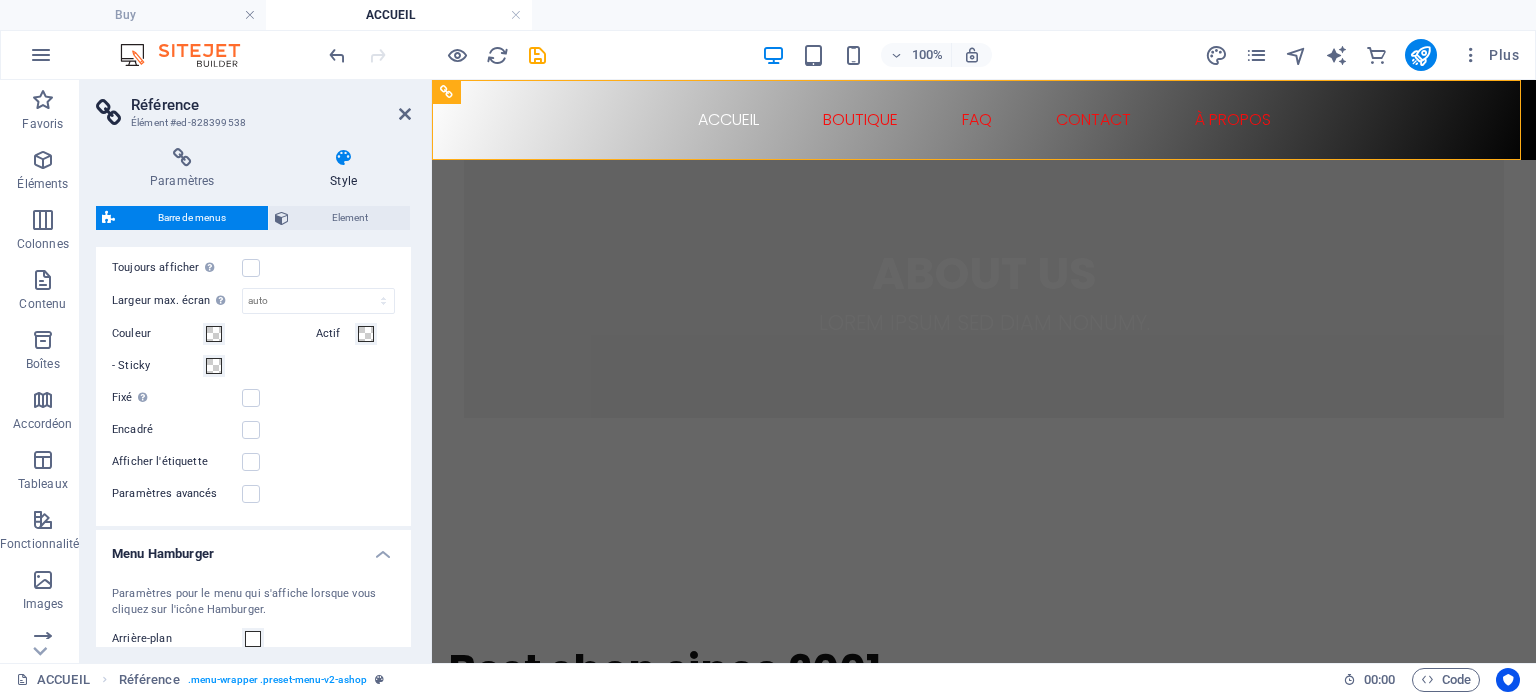 scroll, scrollTop: 600, scrollLeft: 0, axis: vertical 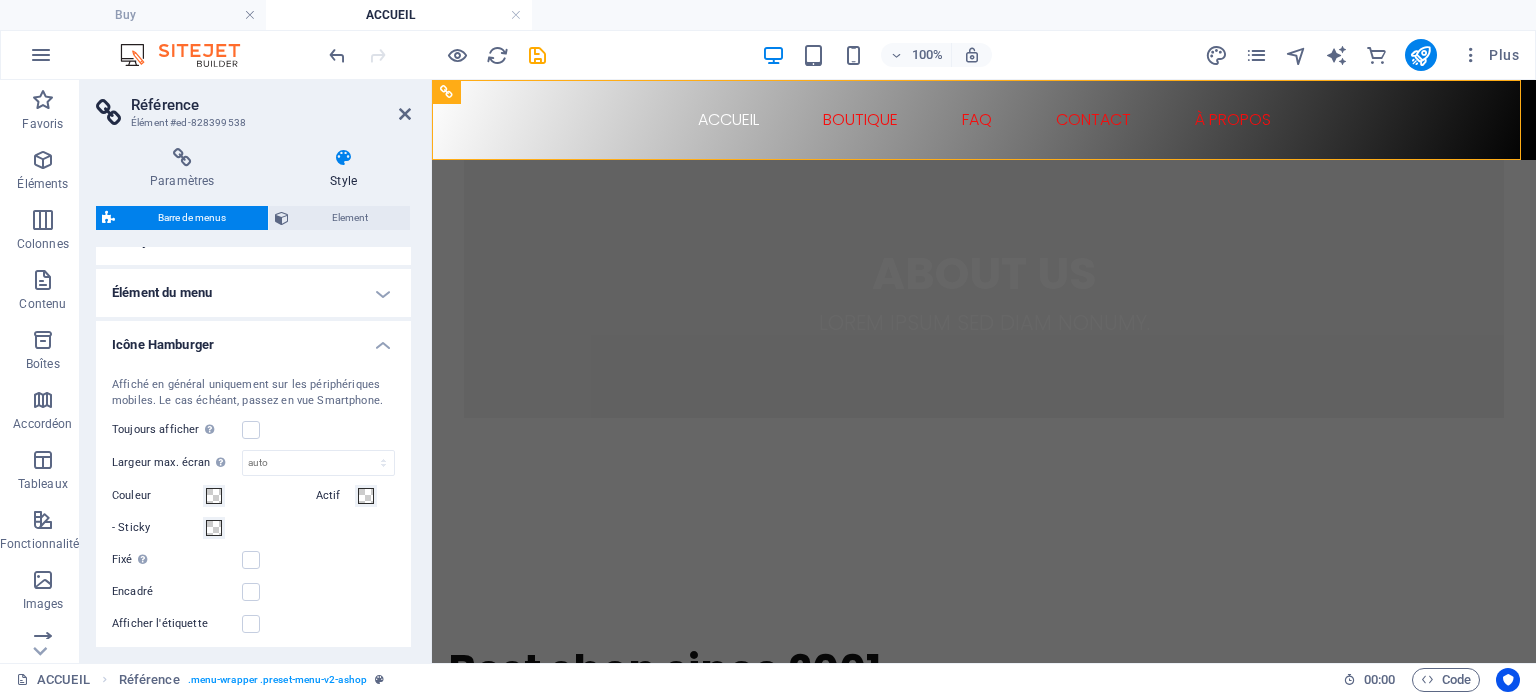 click on "Icône Hamburger" at bounding box center [253, 339] 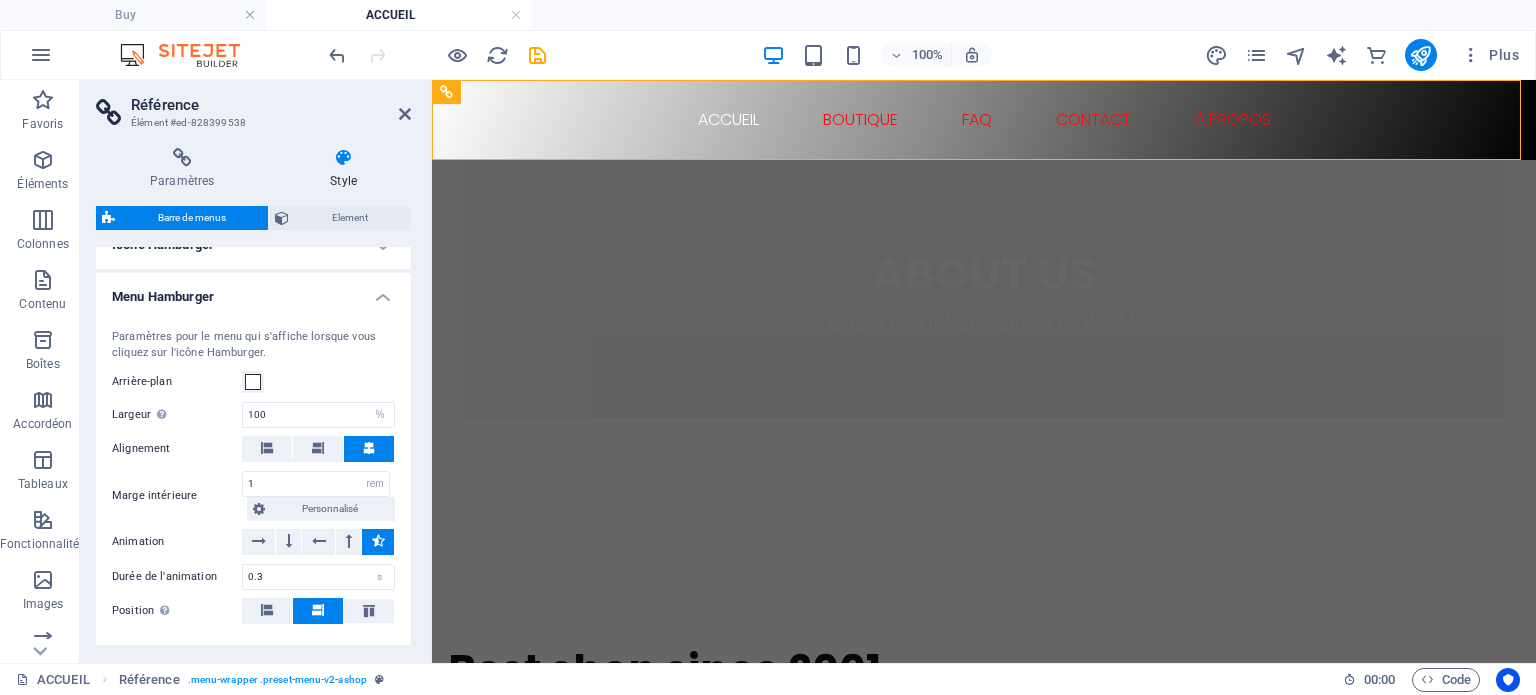 scroll, scrollTop: 800, scrollLeft: 0, axis: vertical 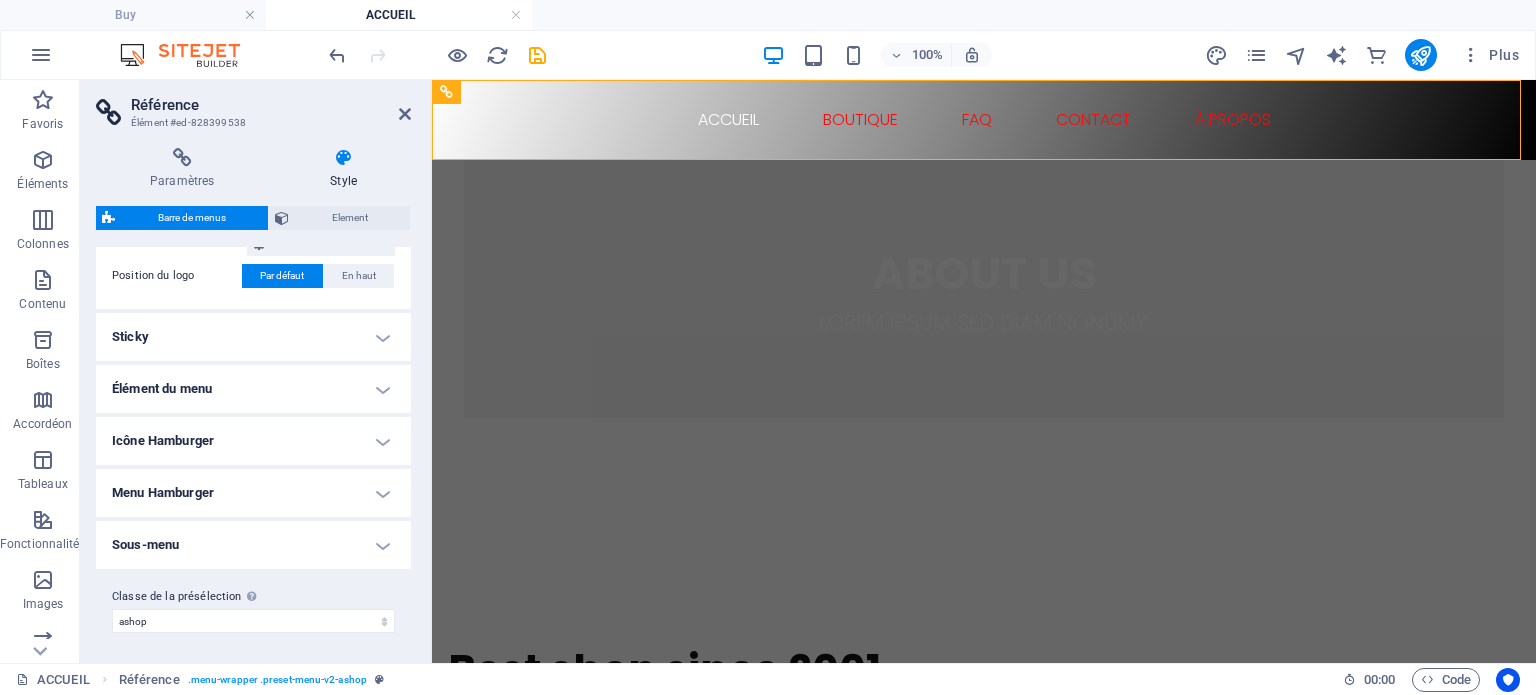 click on "Élément du menu" at bounding box center [253, 389] 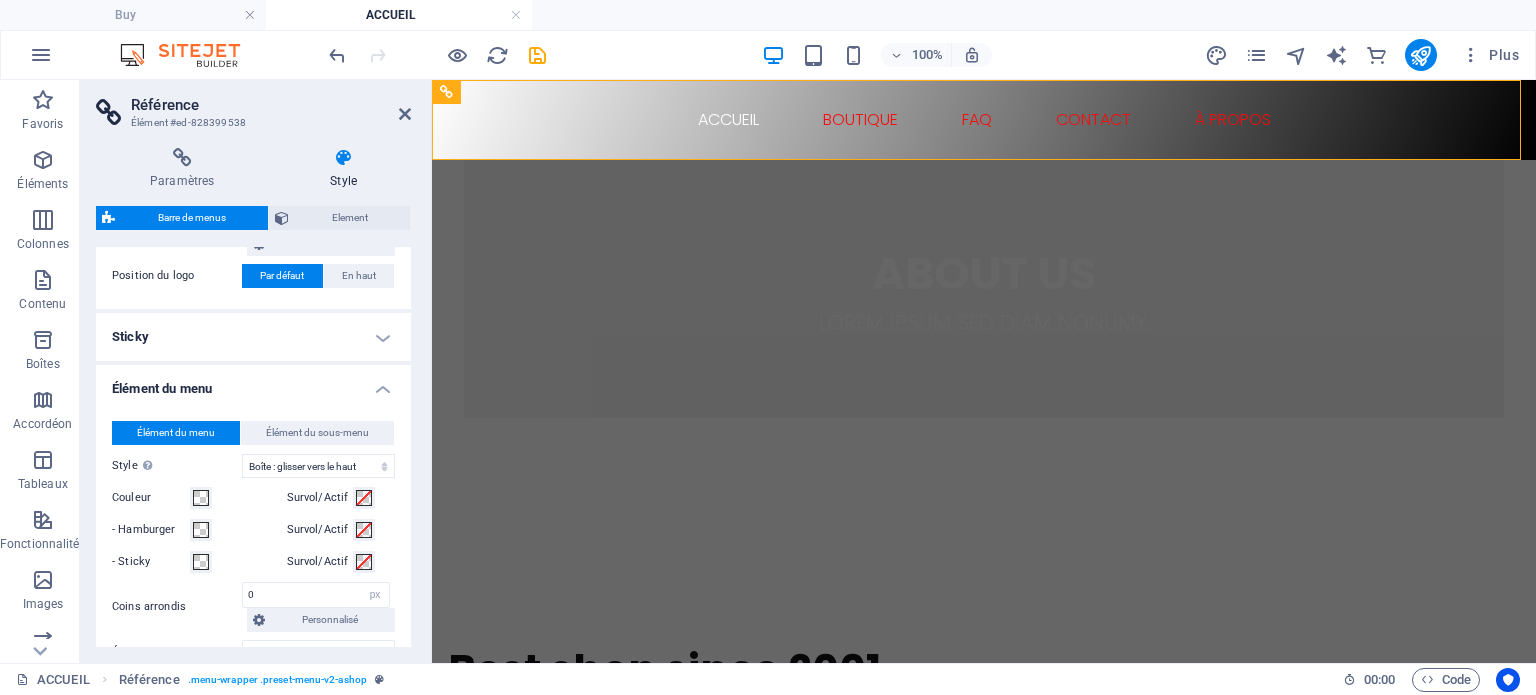 click on "Élément du menu" at bounding box center (253, 383) 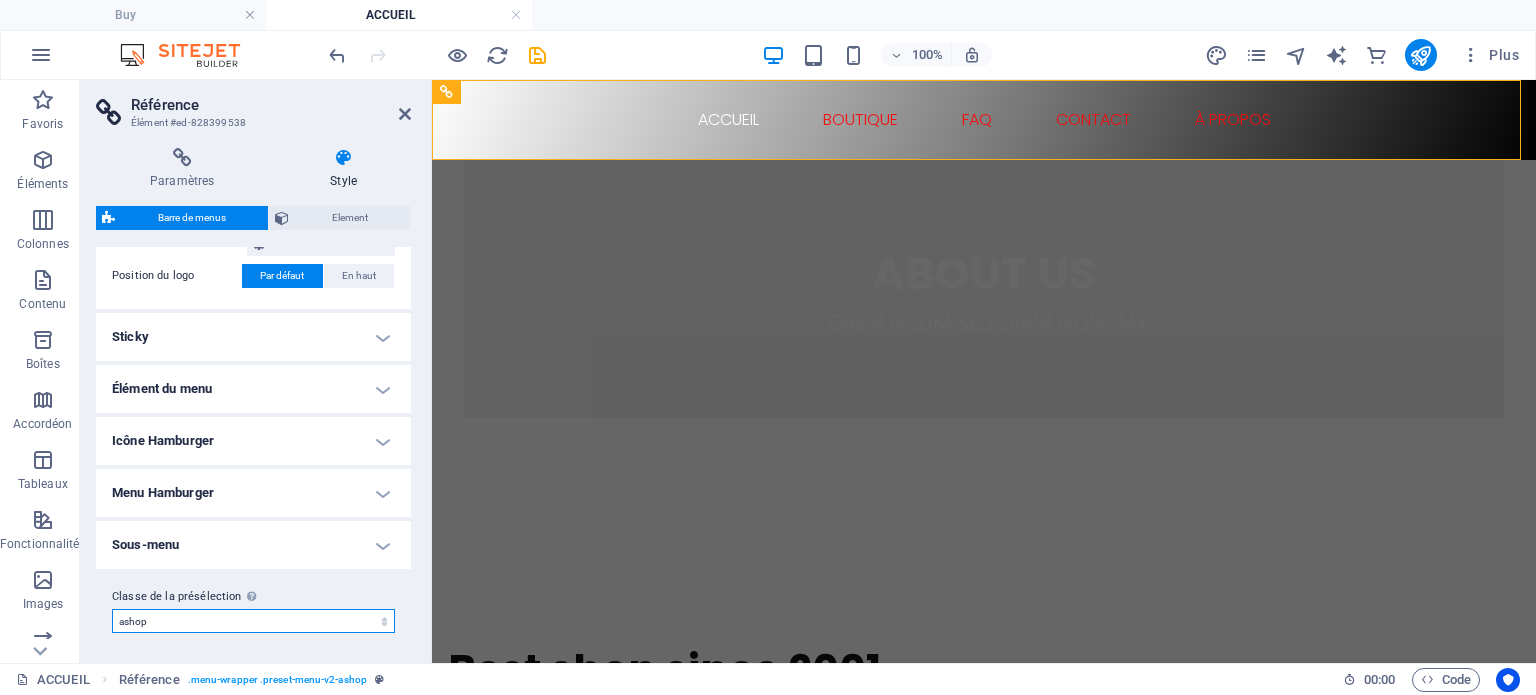 click on "ashop Ajouter la classe de la présélection" at bounding box center (253, 621) 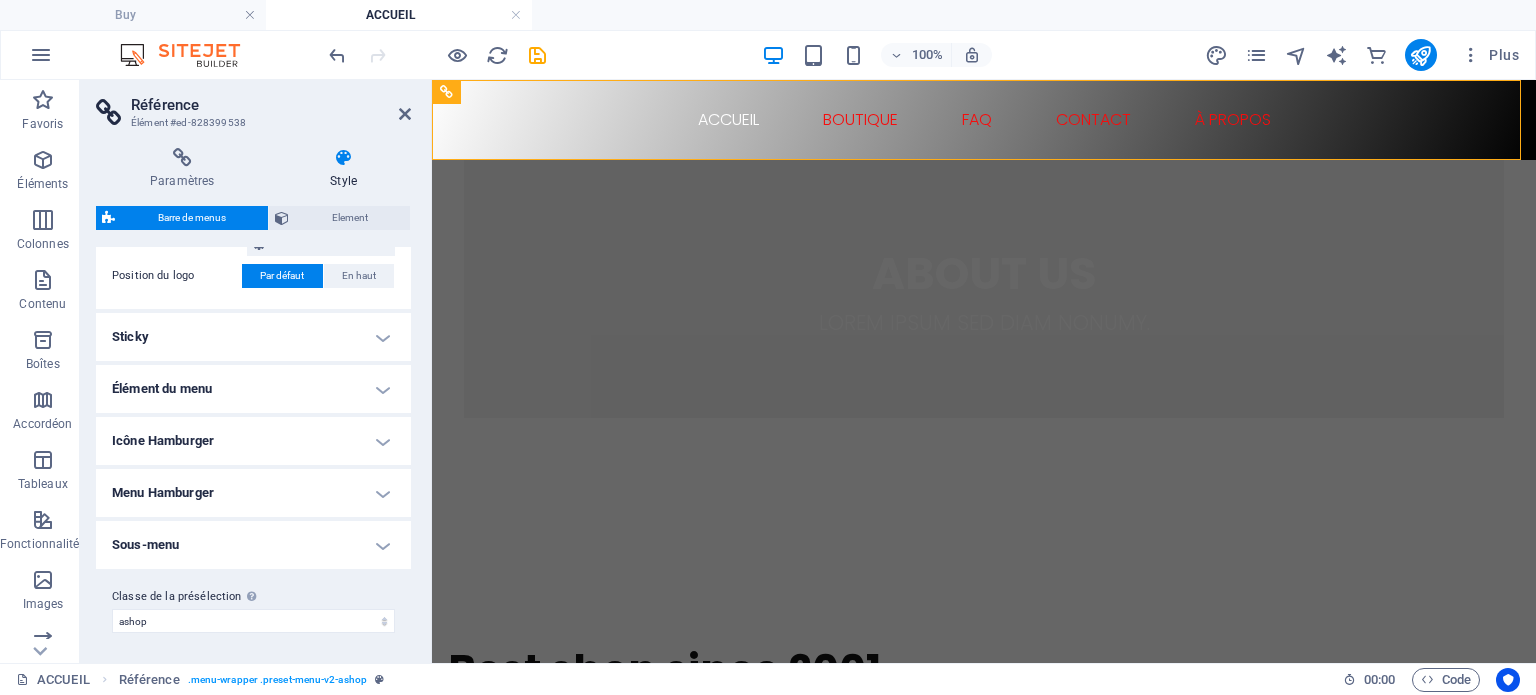 click on "Classe de la présélection La variante et les paramètres choisis ci-dessus affectent tous les éléments qui portent cette classe prédéfinie." at bounding box center (253, 597) 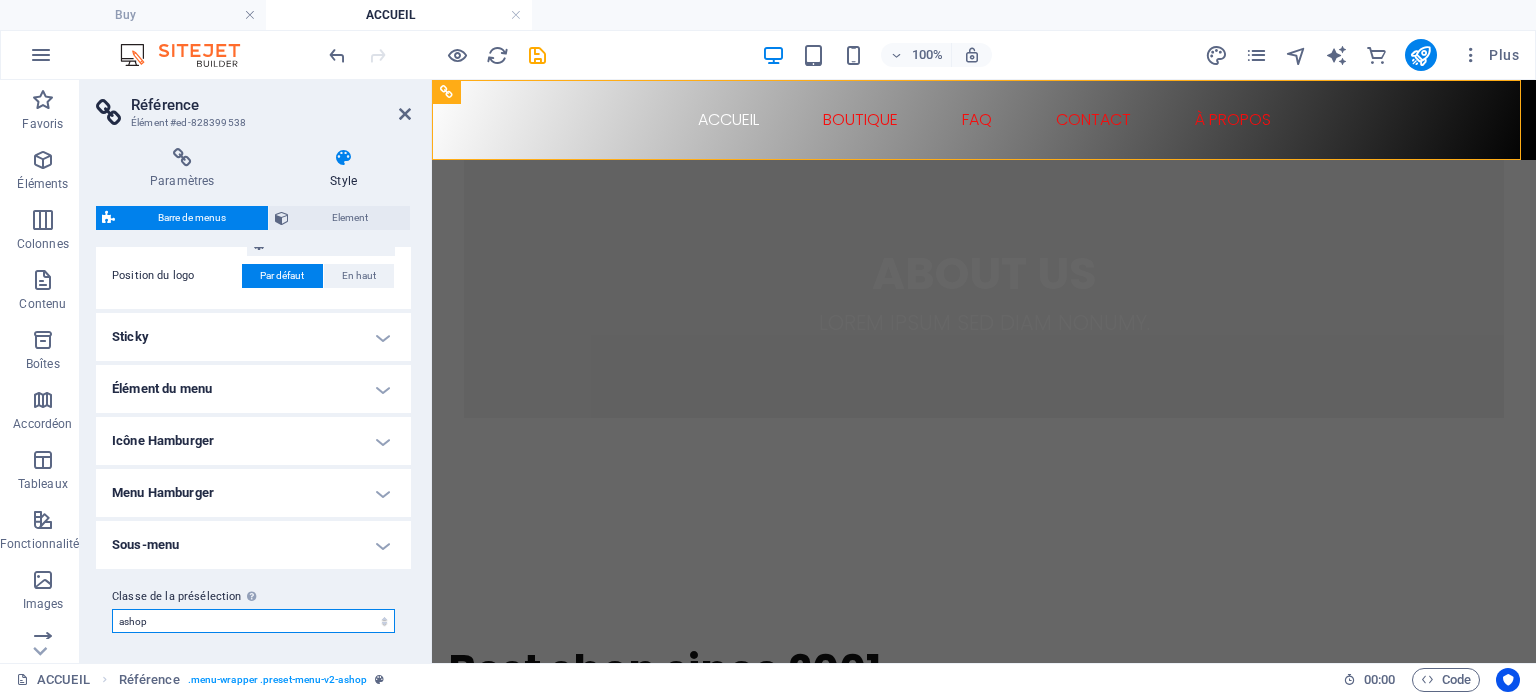 click on "ashop Ajouter la classe de la présélection" at bounding box center [253, 621] 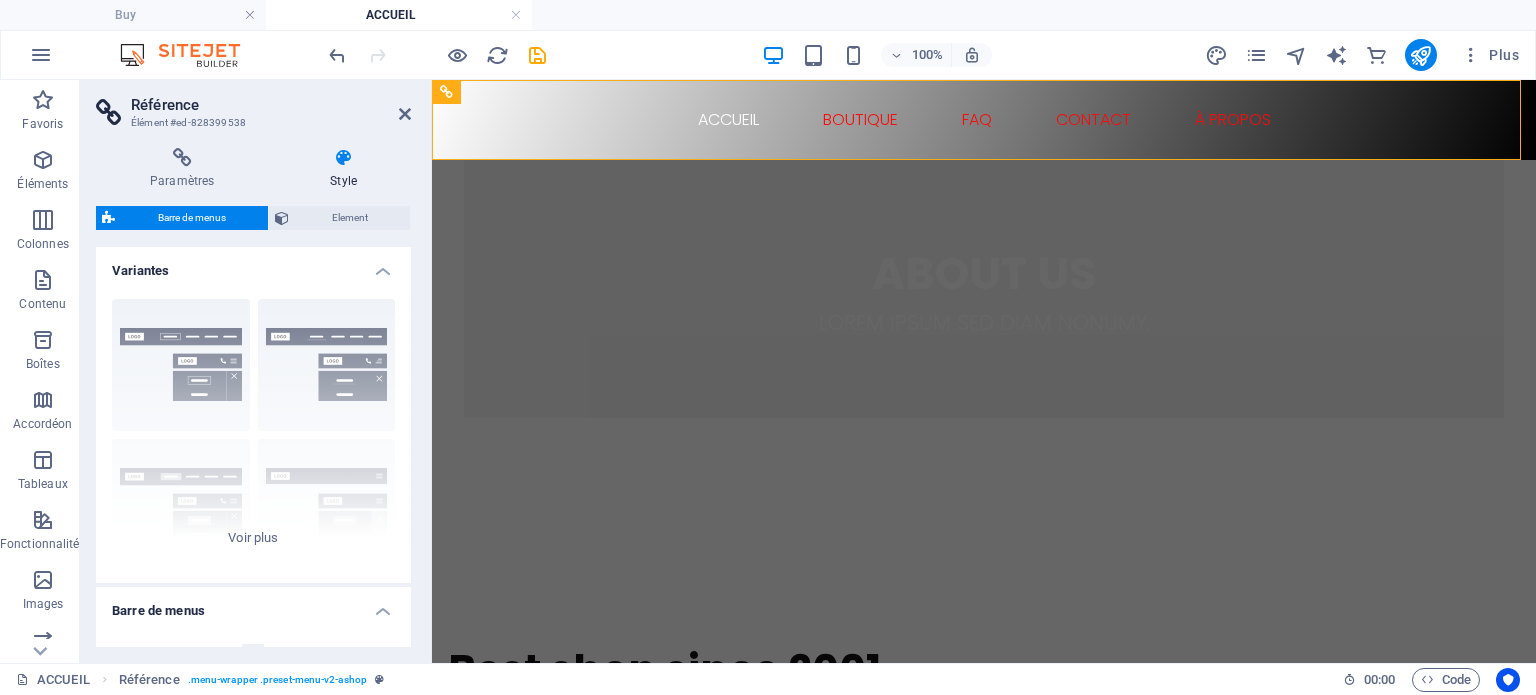 scroll, scrollTop: 0, scrollLeft: 0, axis: both 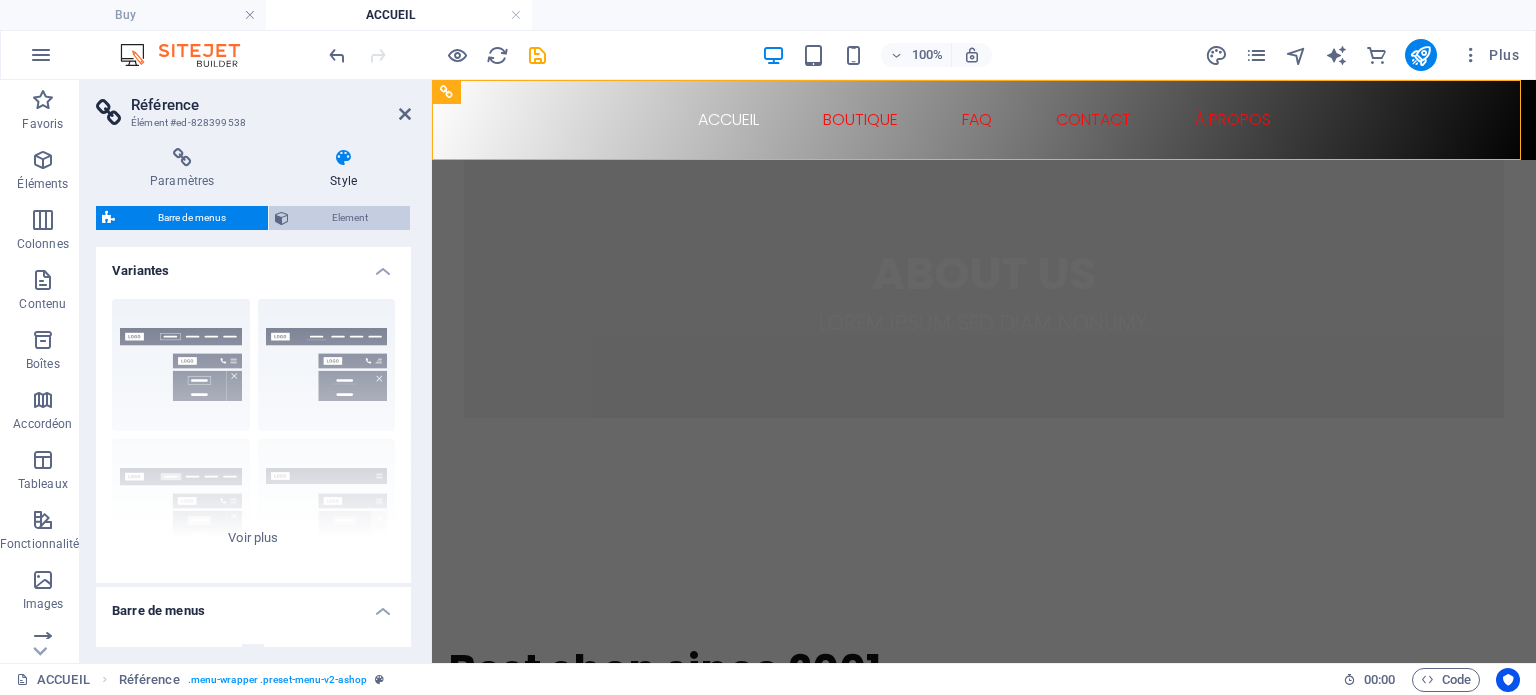 click on "Element" at bounding box center (349, 218) 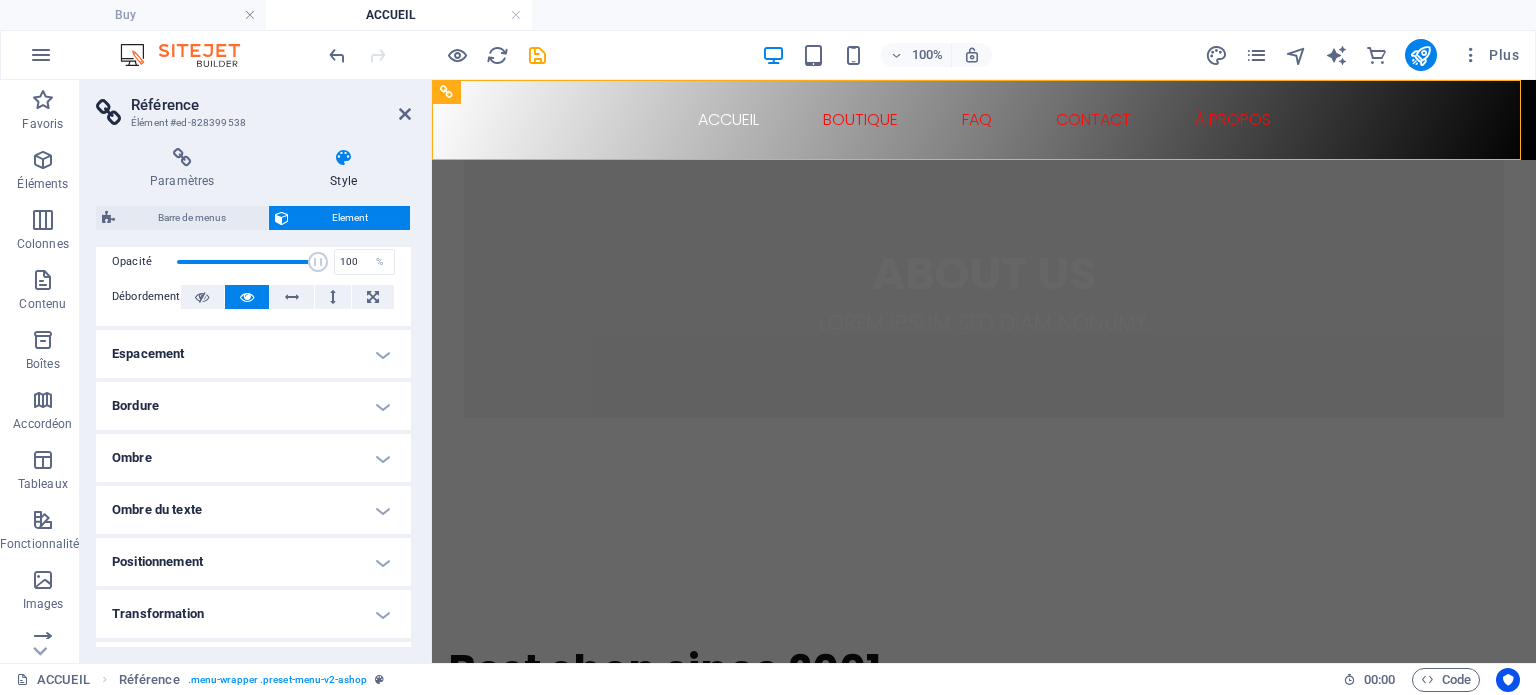 scroll, scrollTop: 100, scrollLeft: 0, axis: vertical 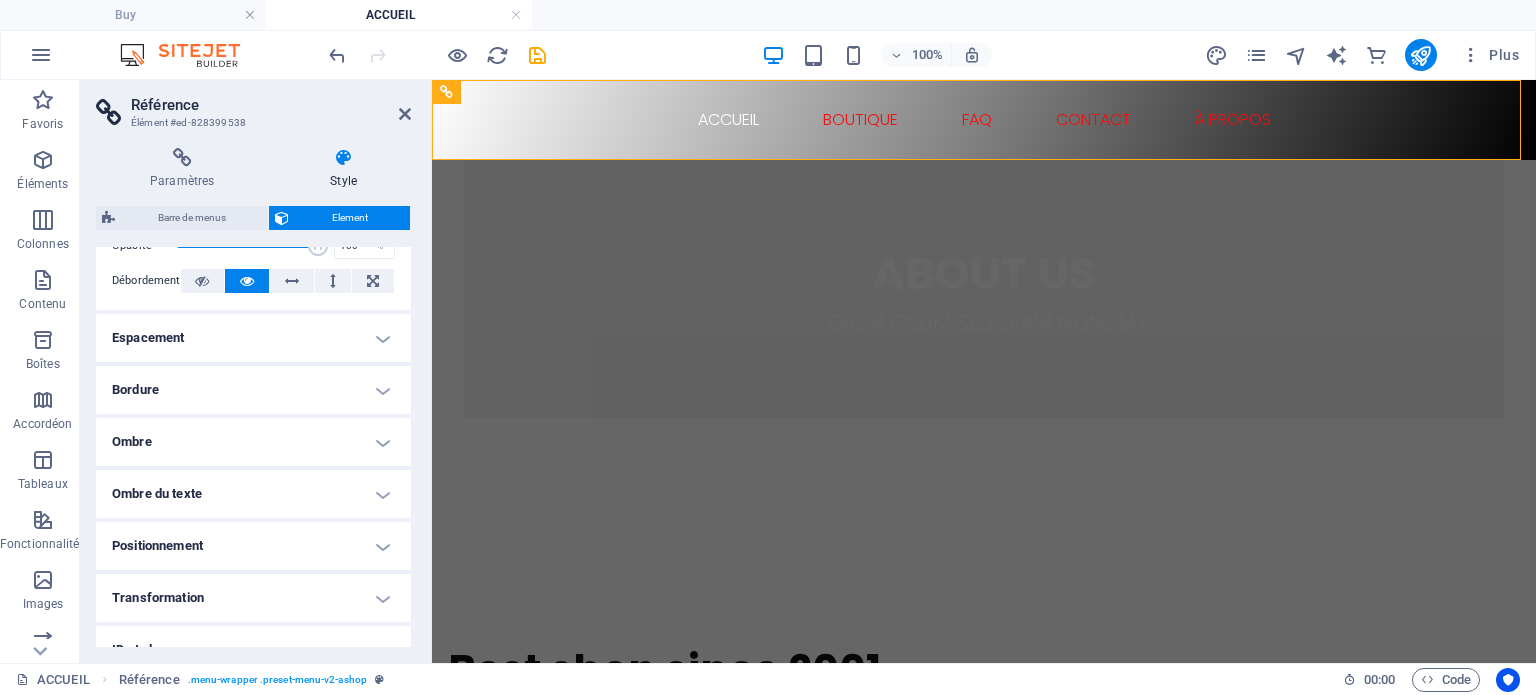 click on "Espacement" at bounding box center [253, 338] 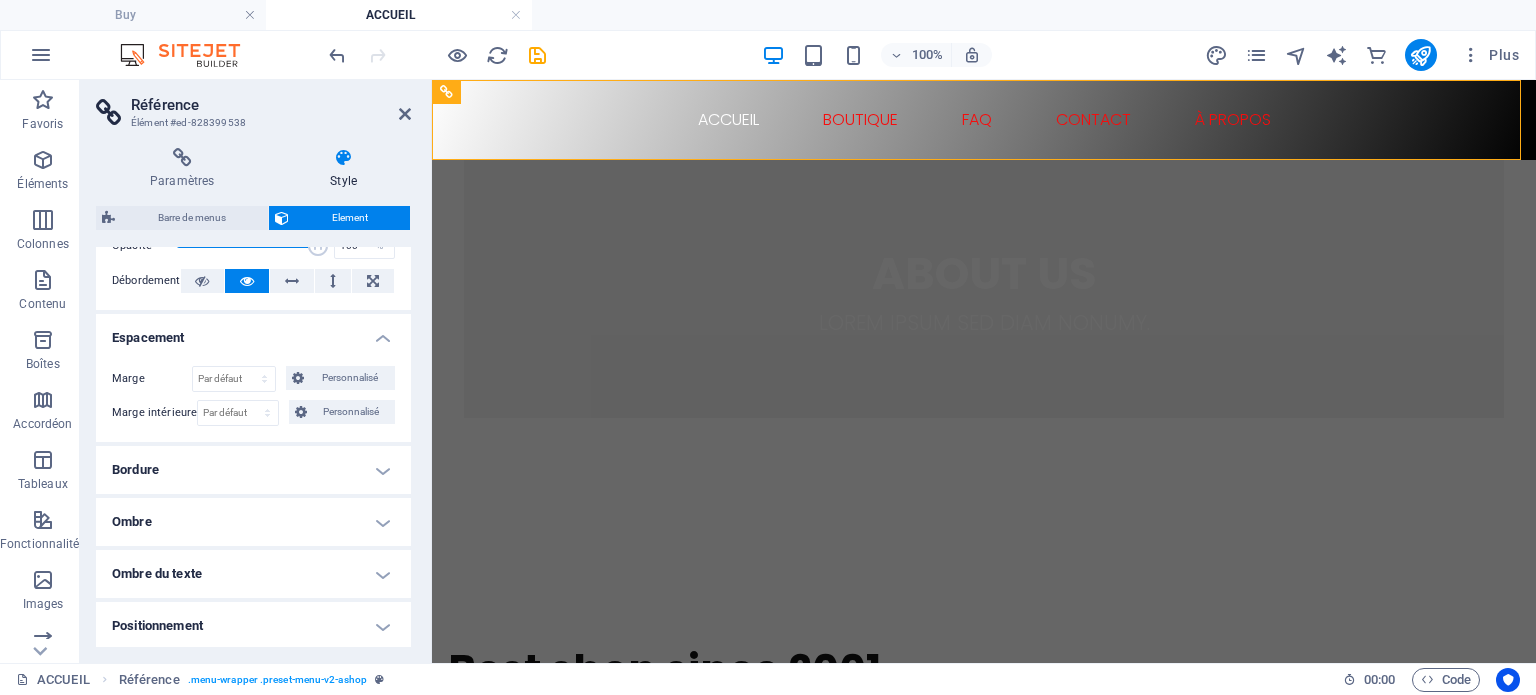 click on "Espacement" at bounding box center [253, 332] 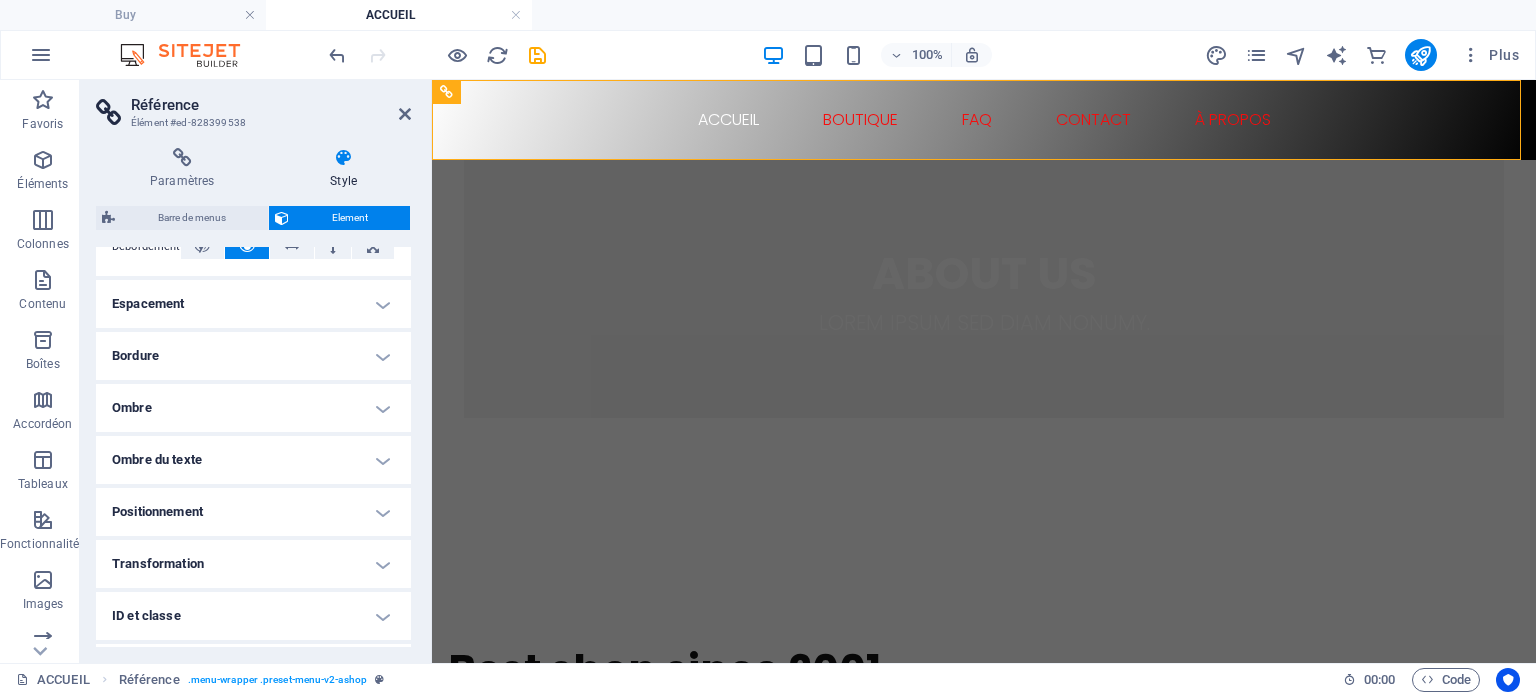 scroll, scrollTop: 200, scrollLeft: 0, axis: vertical 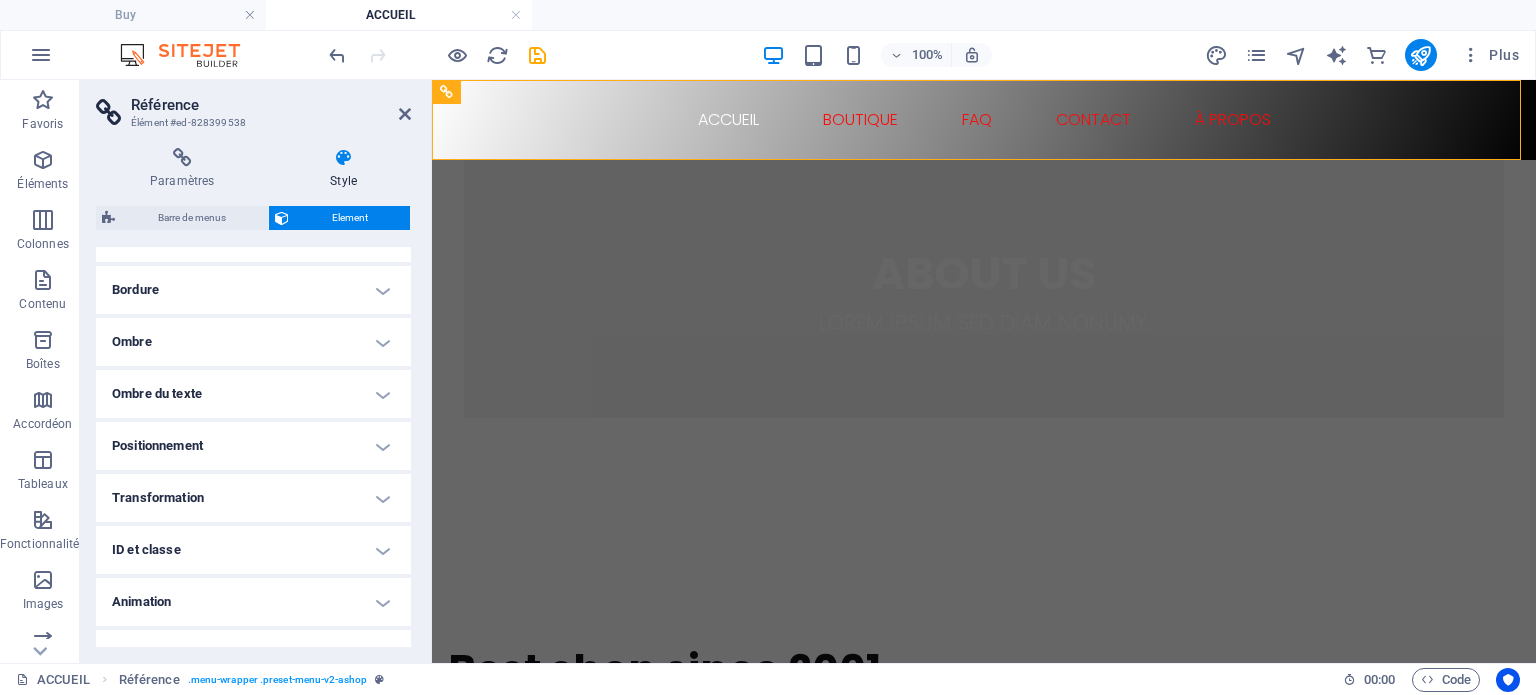 click on "Positionnement" at bounding box center [253, 446] 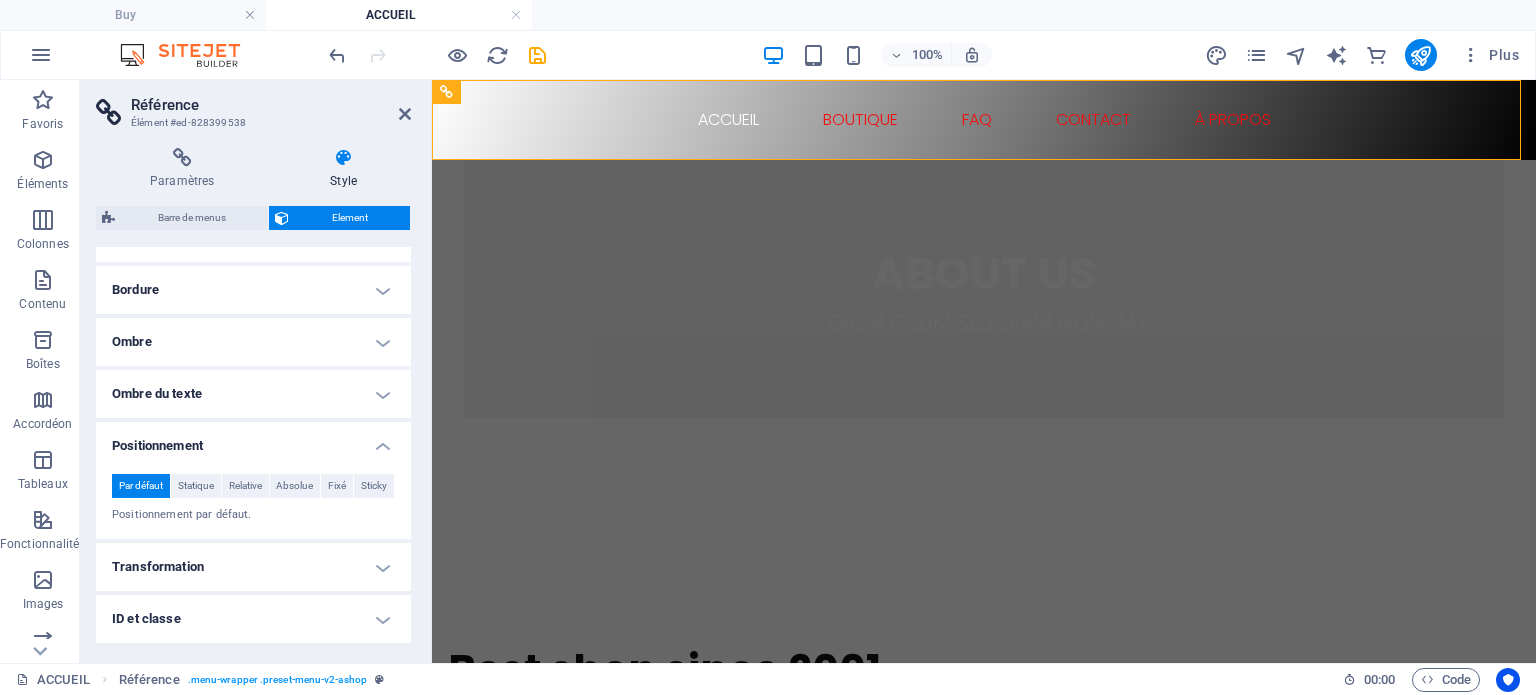click on "Positionnement" at bounding box center (253, 440) 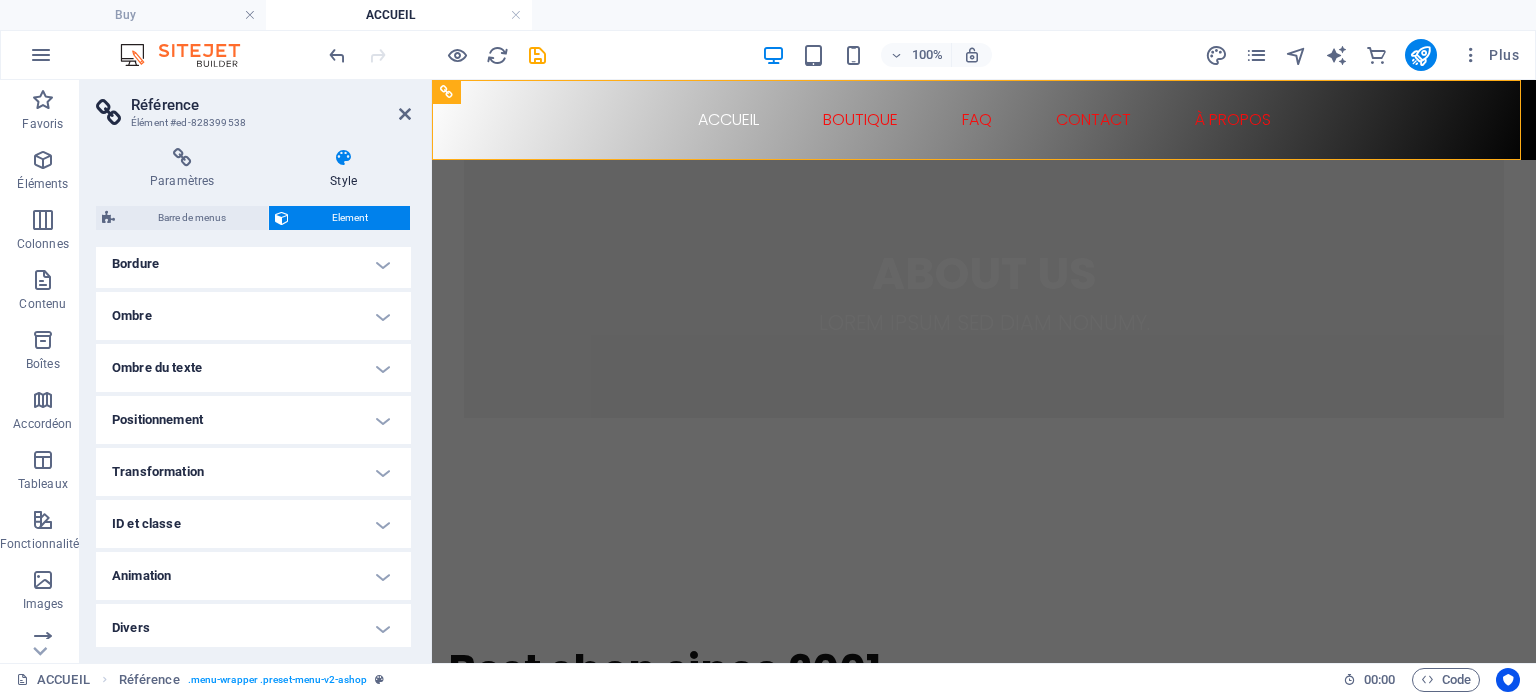 scroll, scrollTop: 230, scrollLeft: 0, axis: vertical 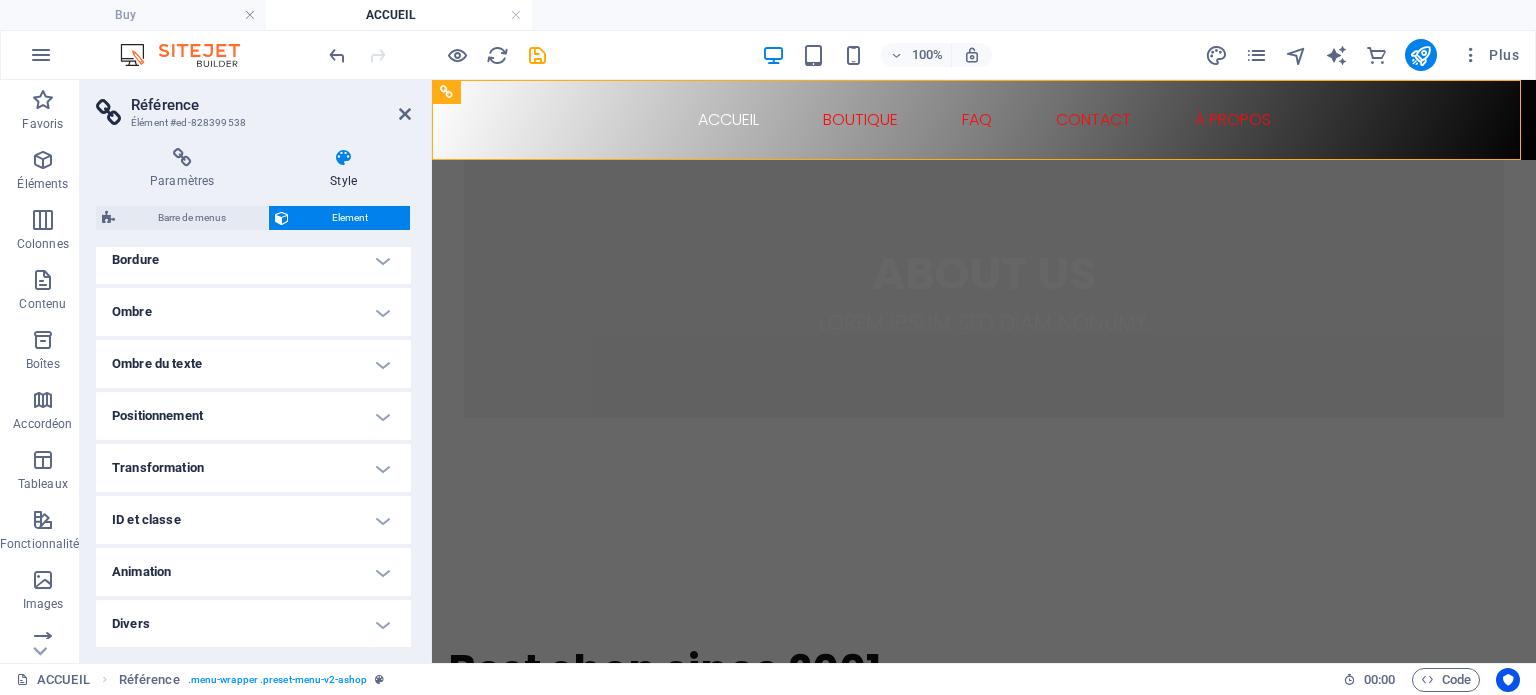 click on "Animation" at bounding box center [253, 572] 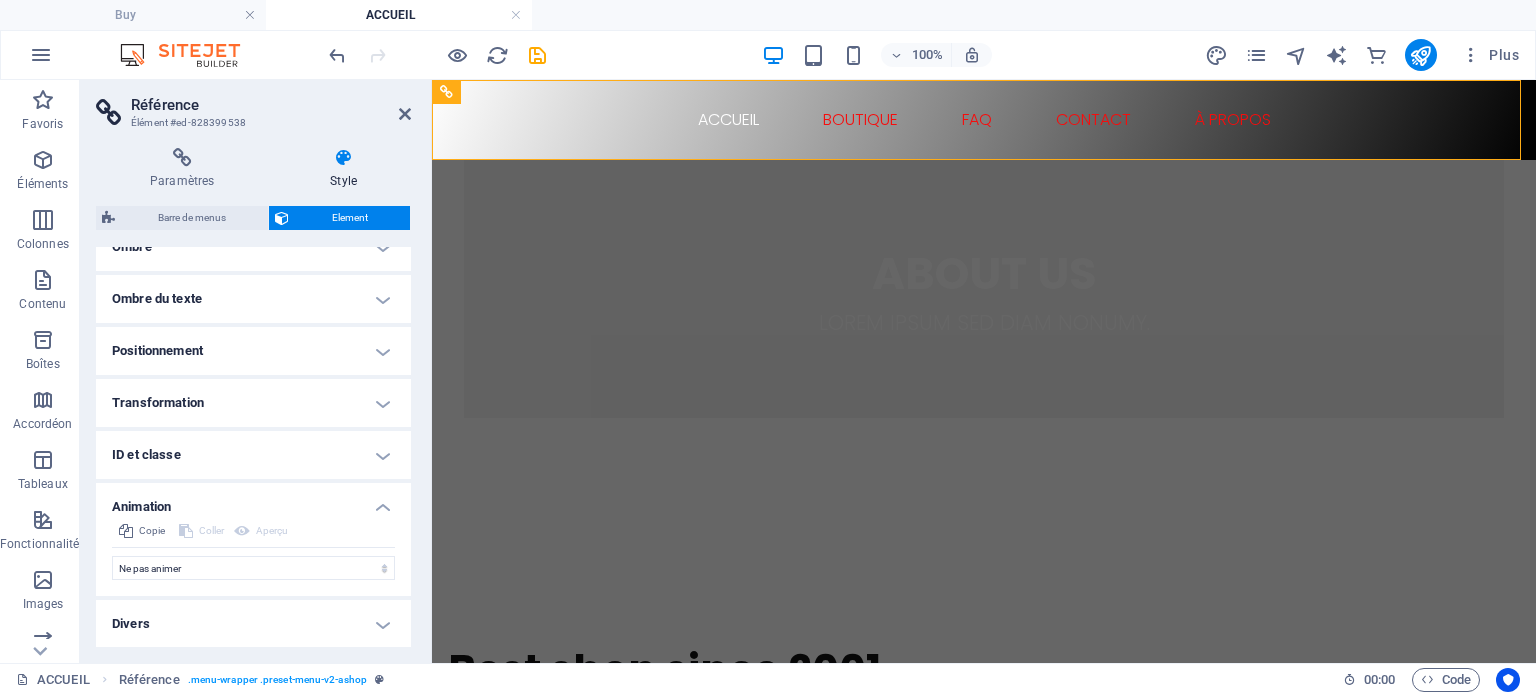click on "Animation" at bounding box center (253, 501) 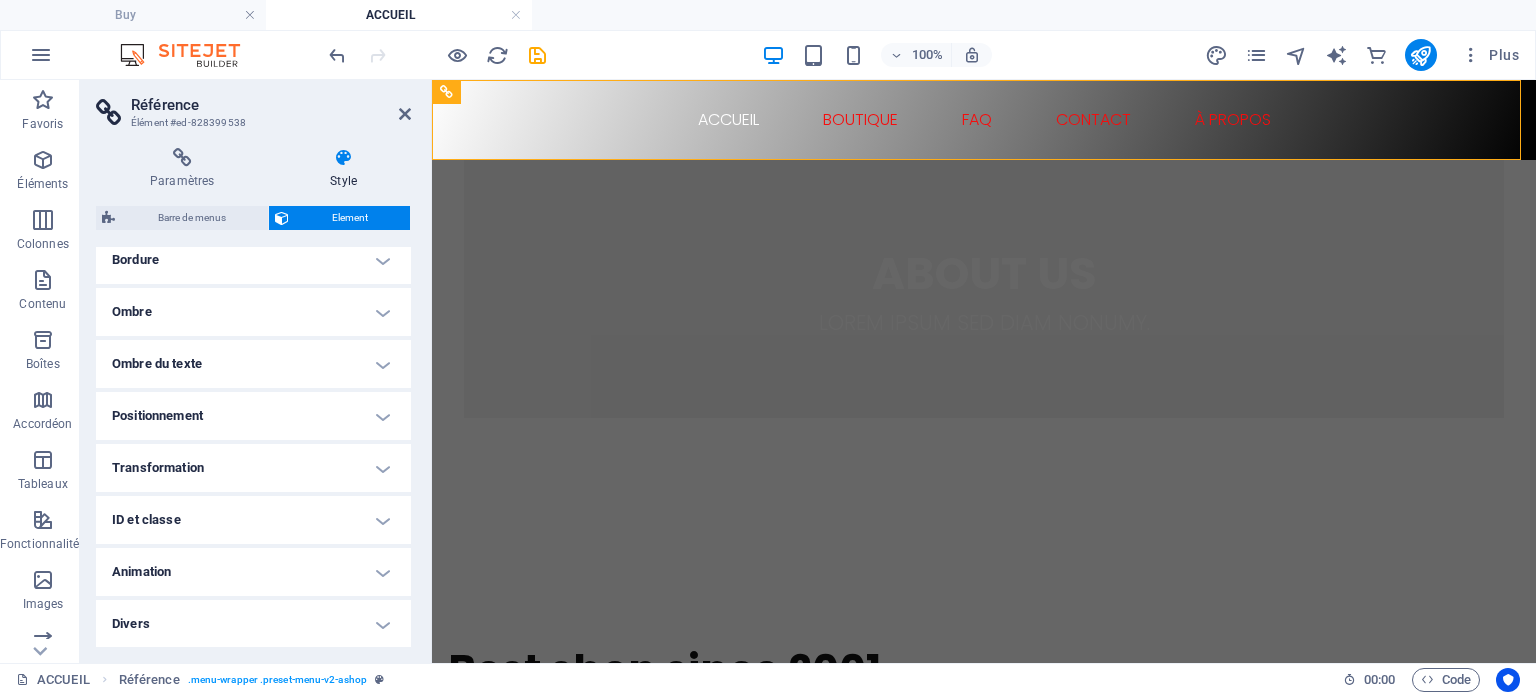 click on "Divers" at bounding box center [253, 624] 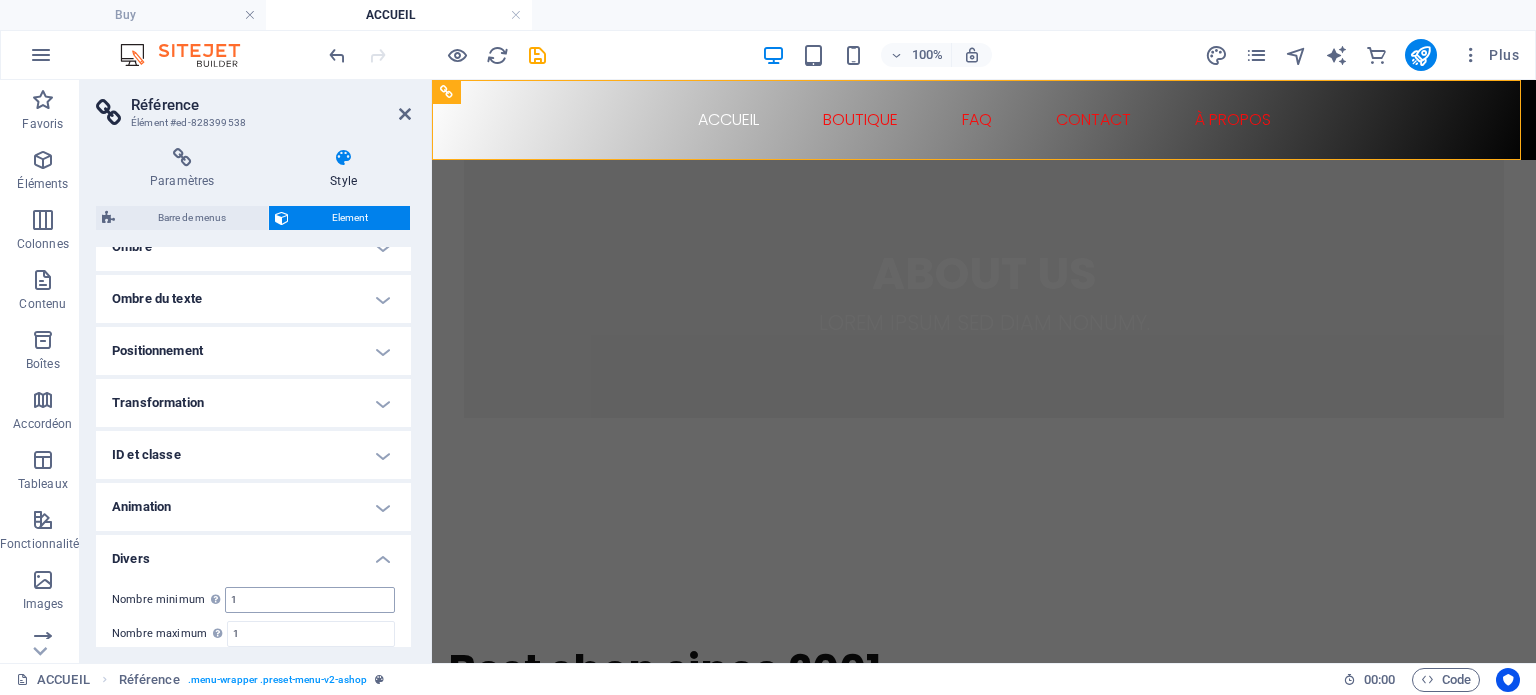 scroll, scrollTop: 353, scrollLeft: 0, axis: vertical 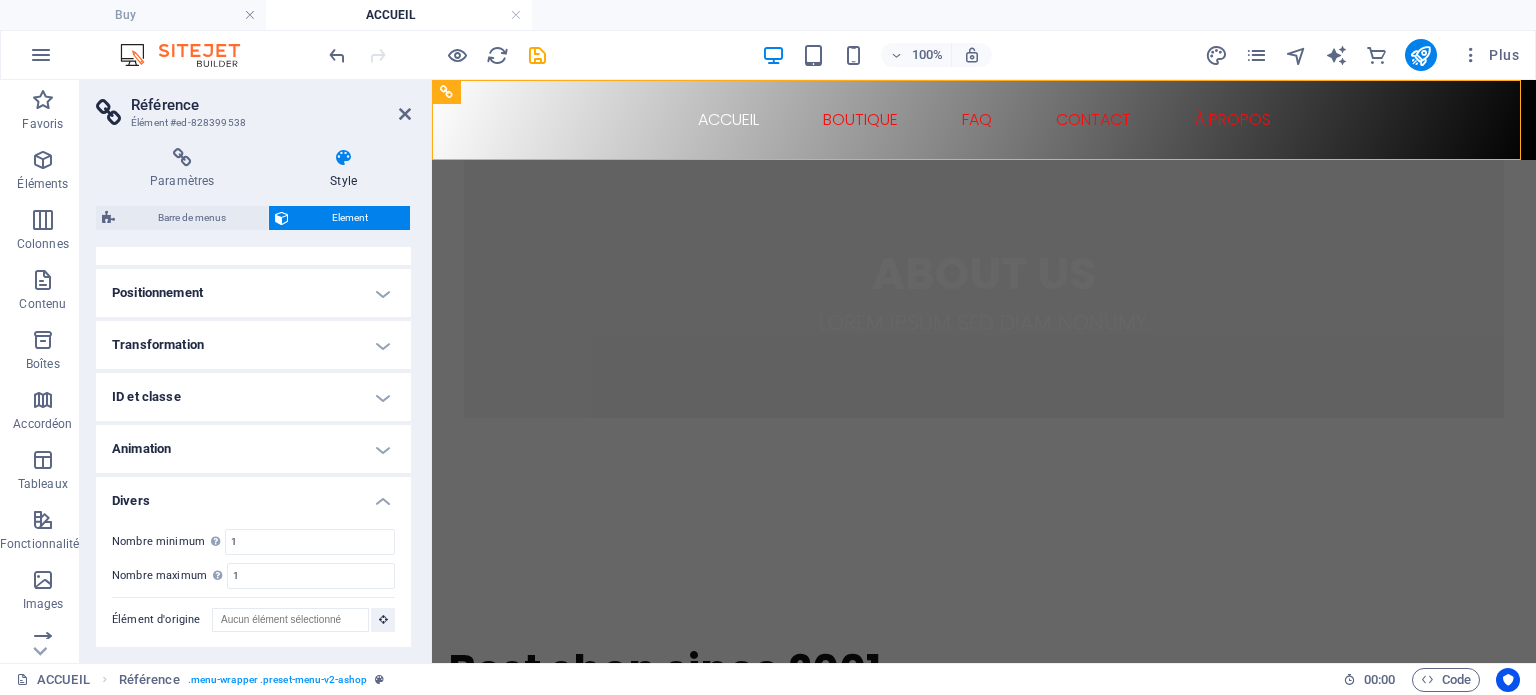 click on "Transformation" at bounding box center (253, 345) 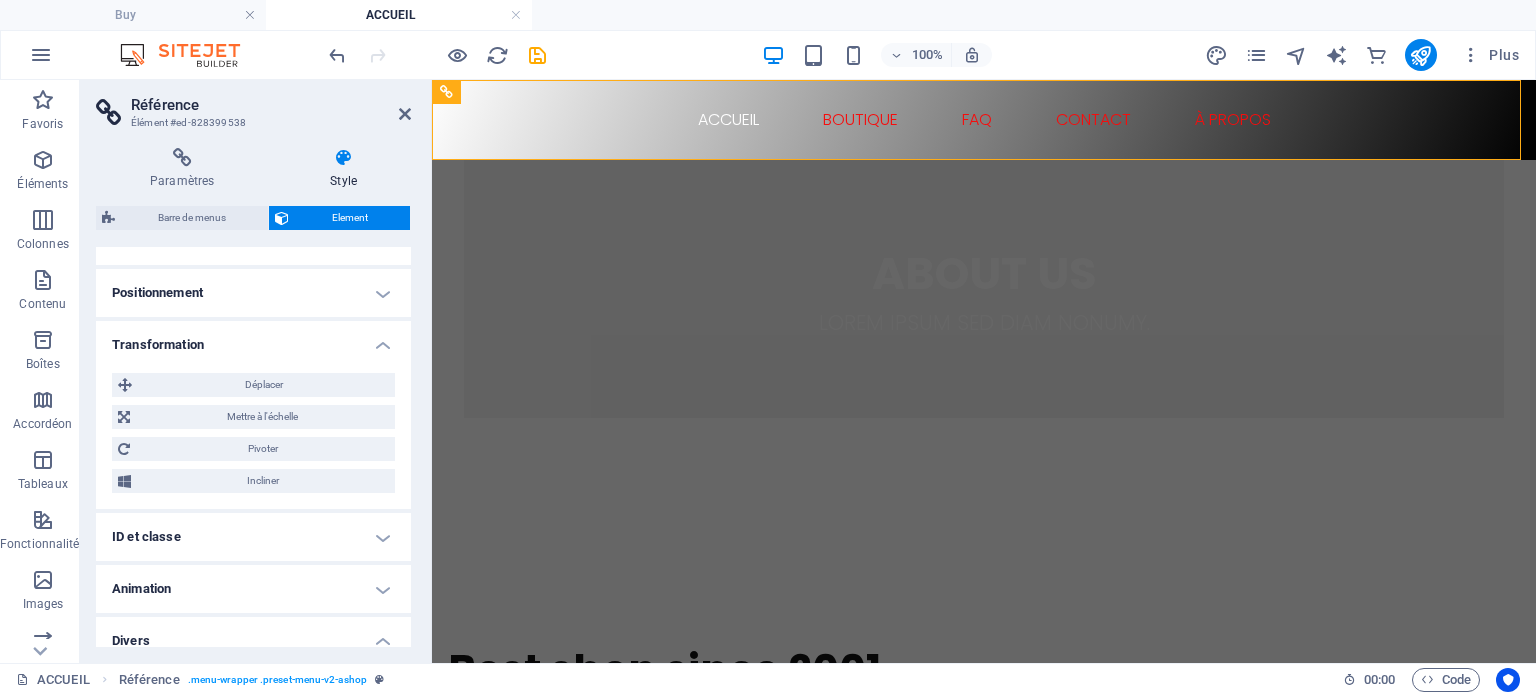 click on "ID et classe" at bounding box center [253, 537] 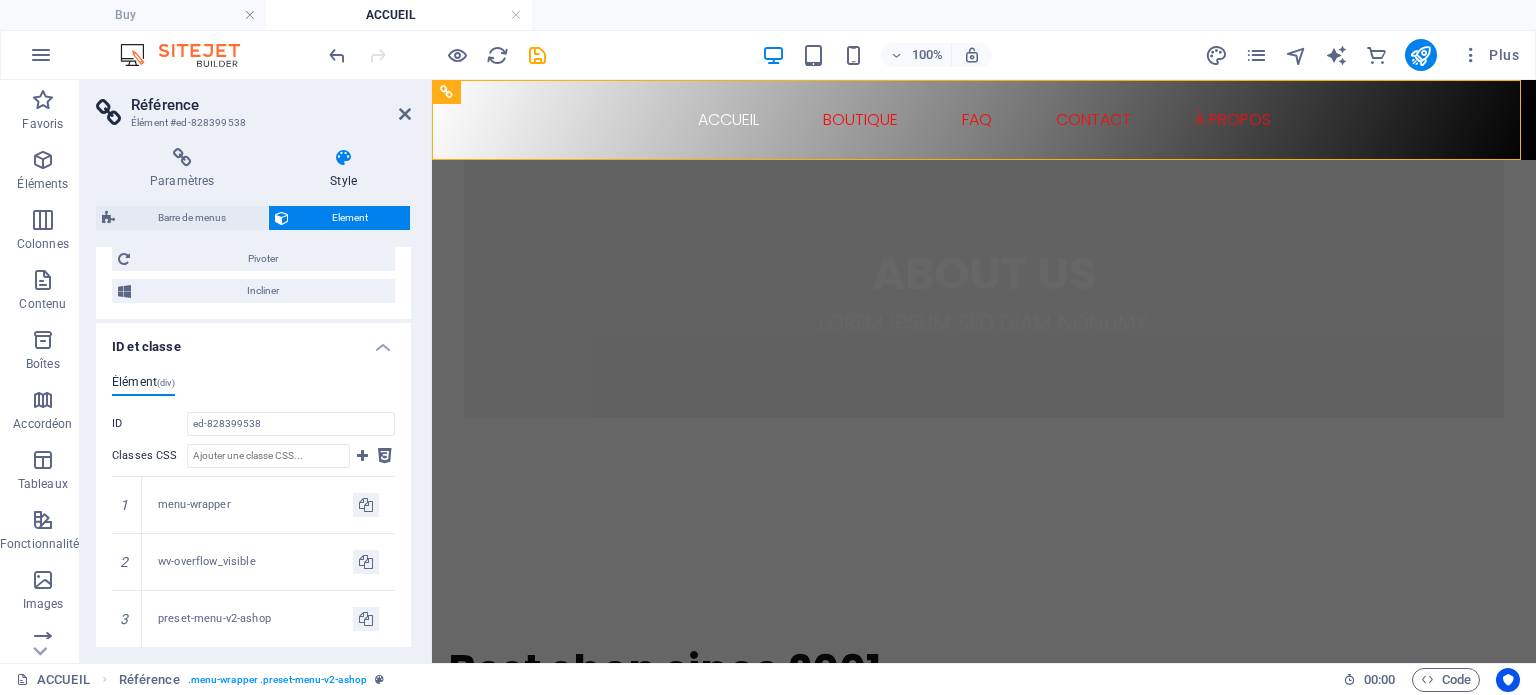 scroll, scrollTop: 553, scrollLeft: 0, axis: vertical 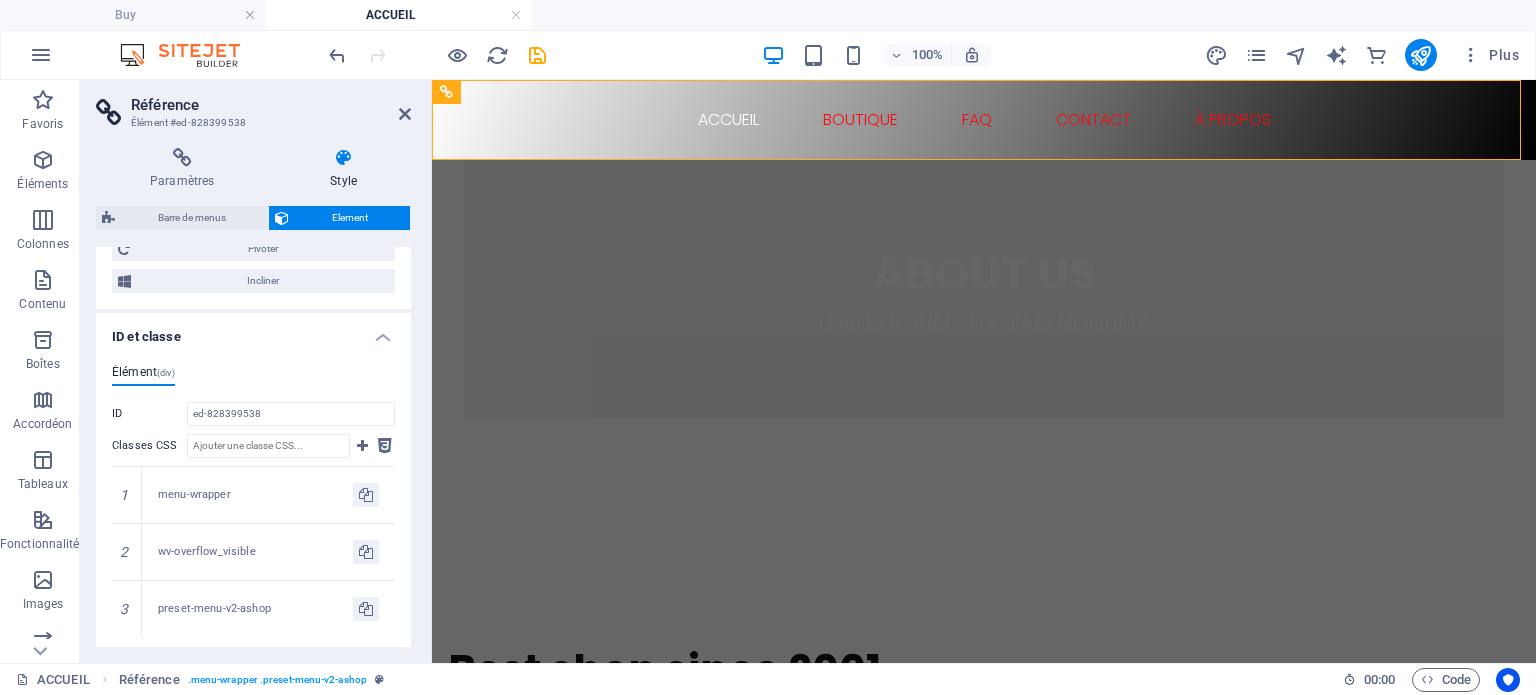 click on "ID et classe" at bounding box center (253, 331) 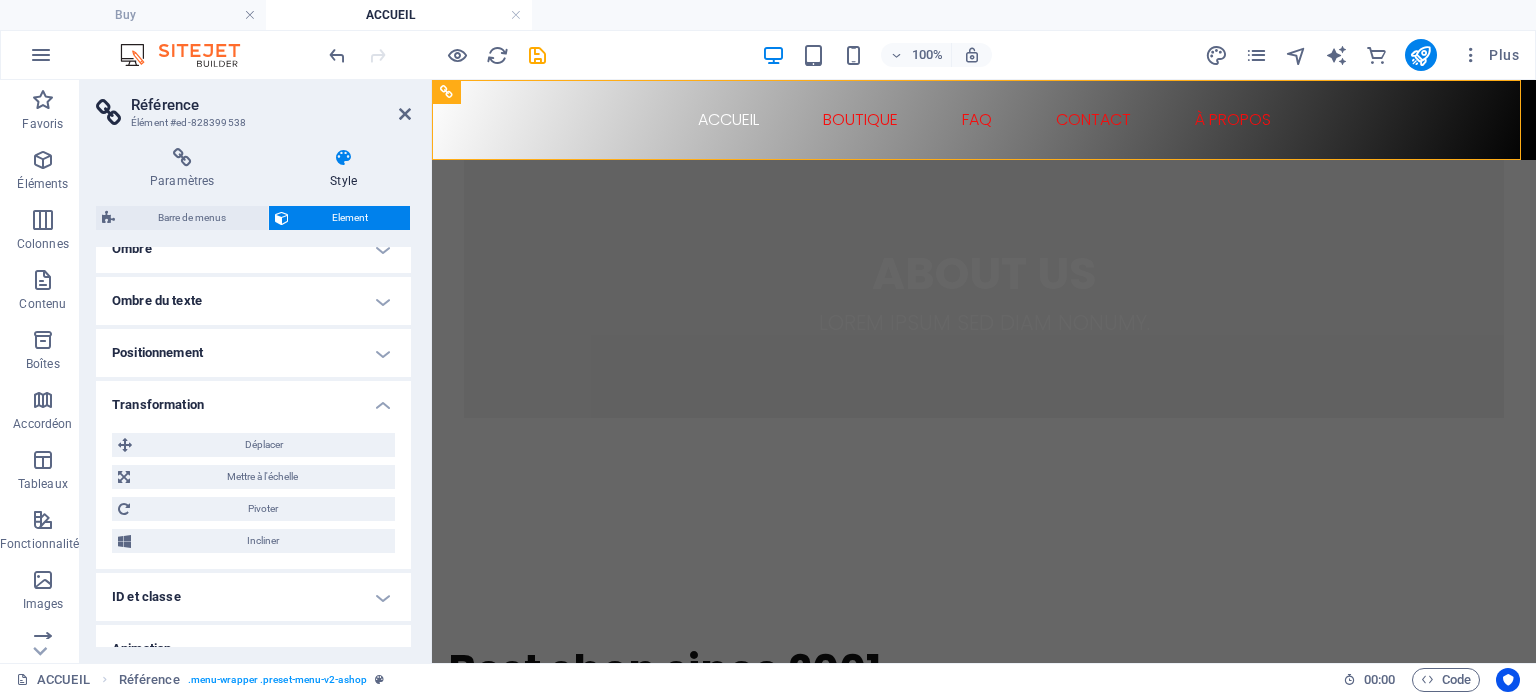 scroll, scrollTop: 193, scrollLeft: 0, axis: vertical 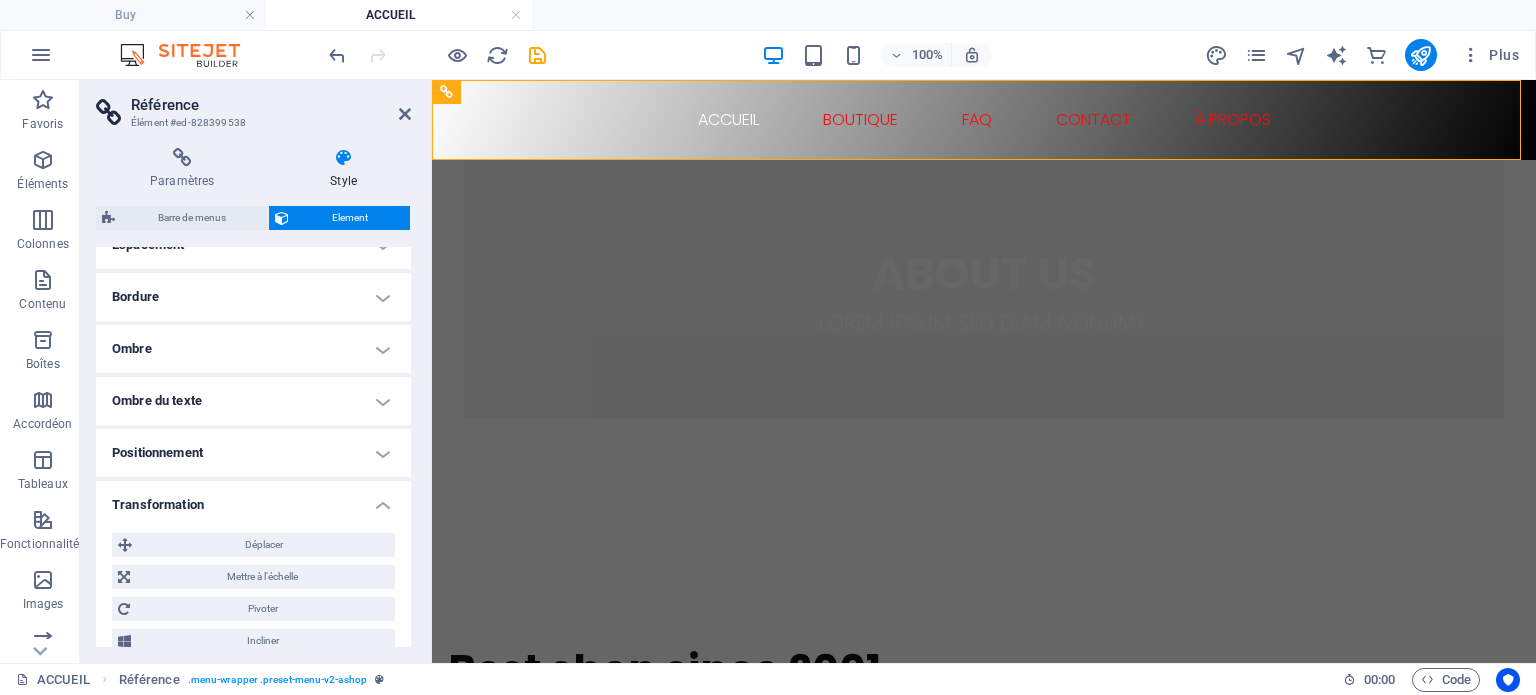 click on "Ombre du texte" at bounding box center (253, 401) 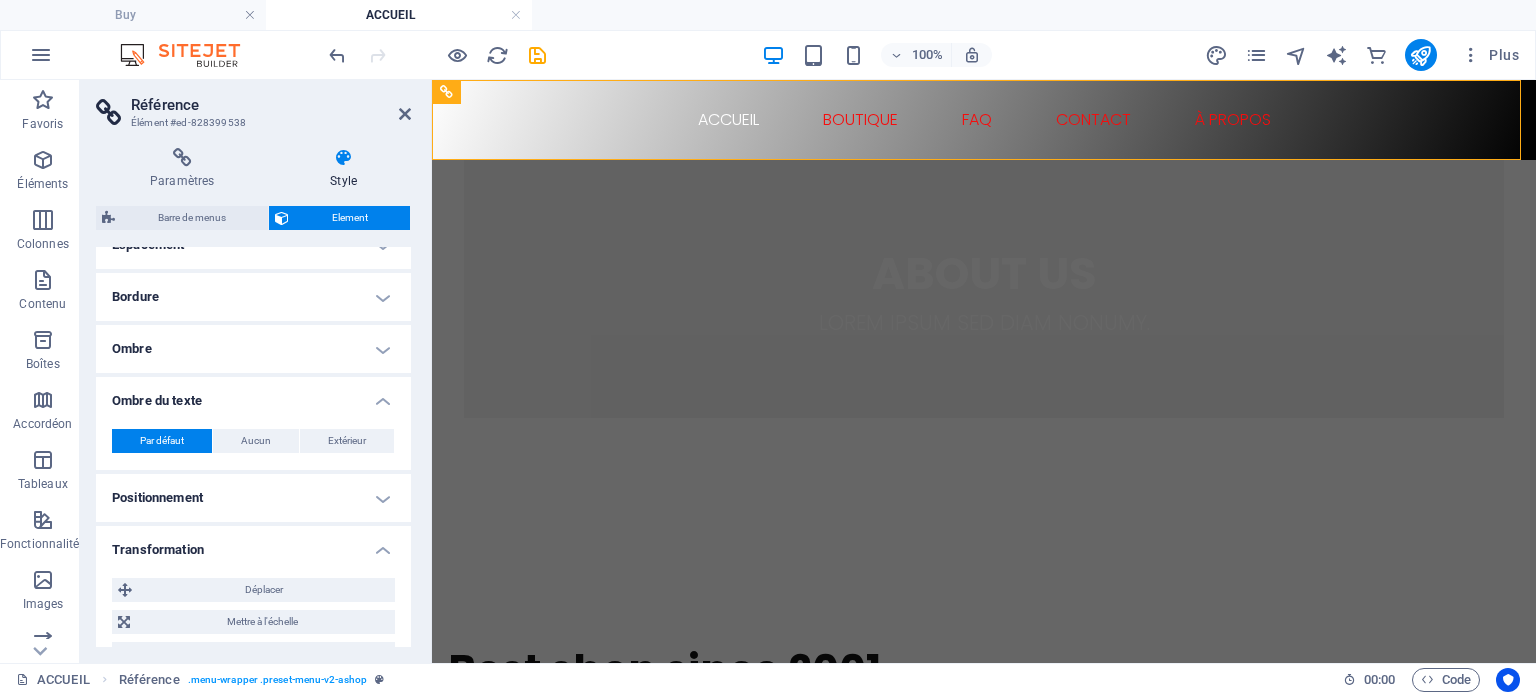 click on "Ombre" at bounding box center [253, 349] 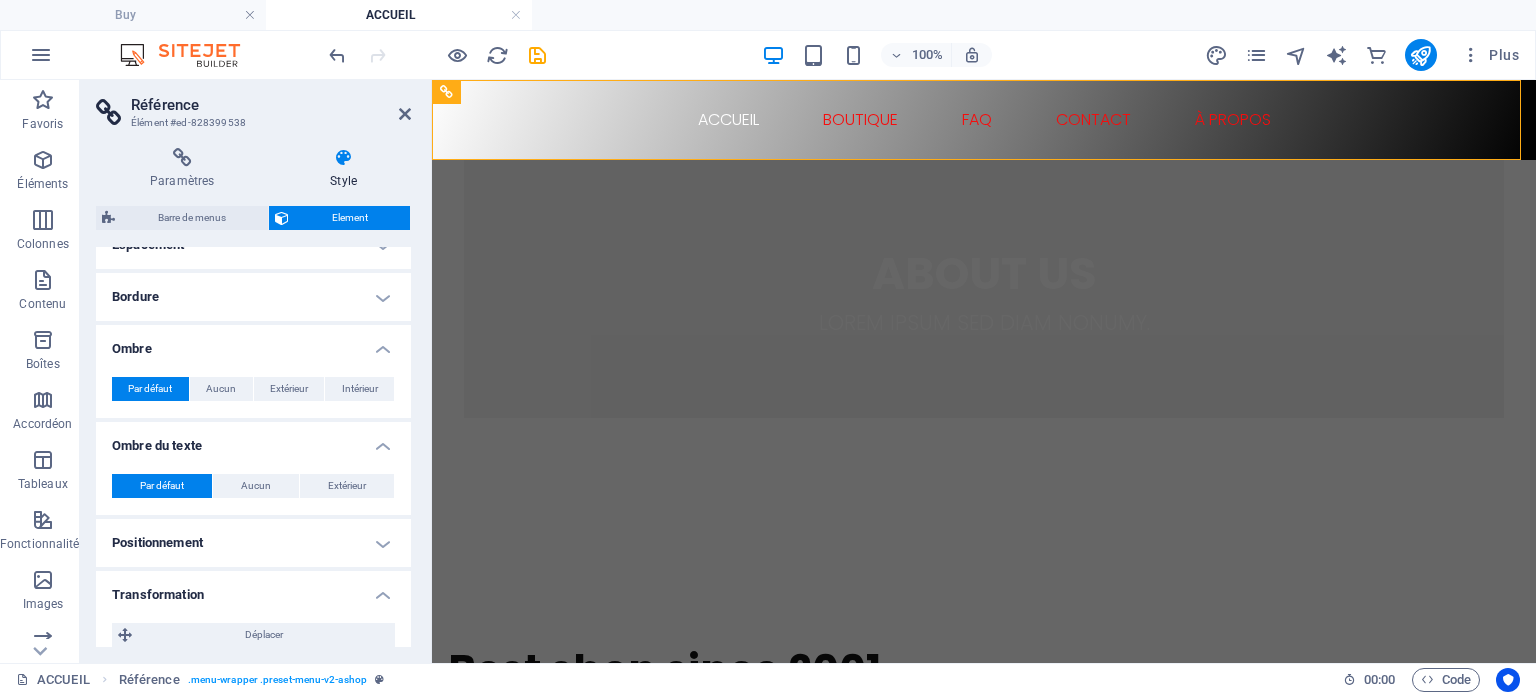 click on "Bordure" at bounding box center [253, 297] 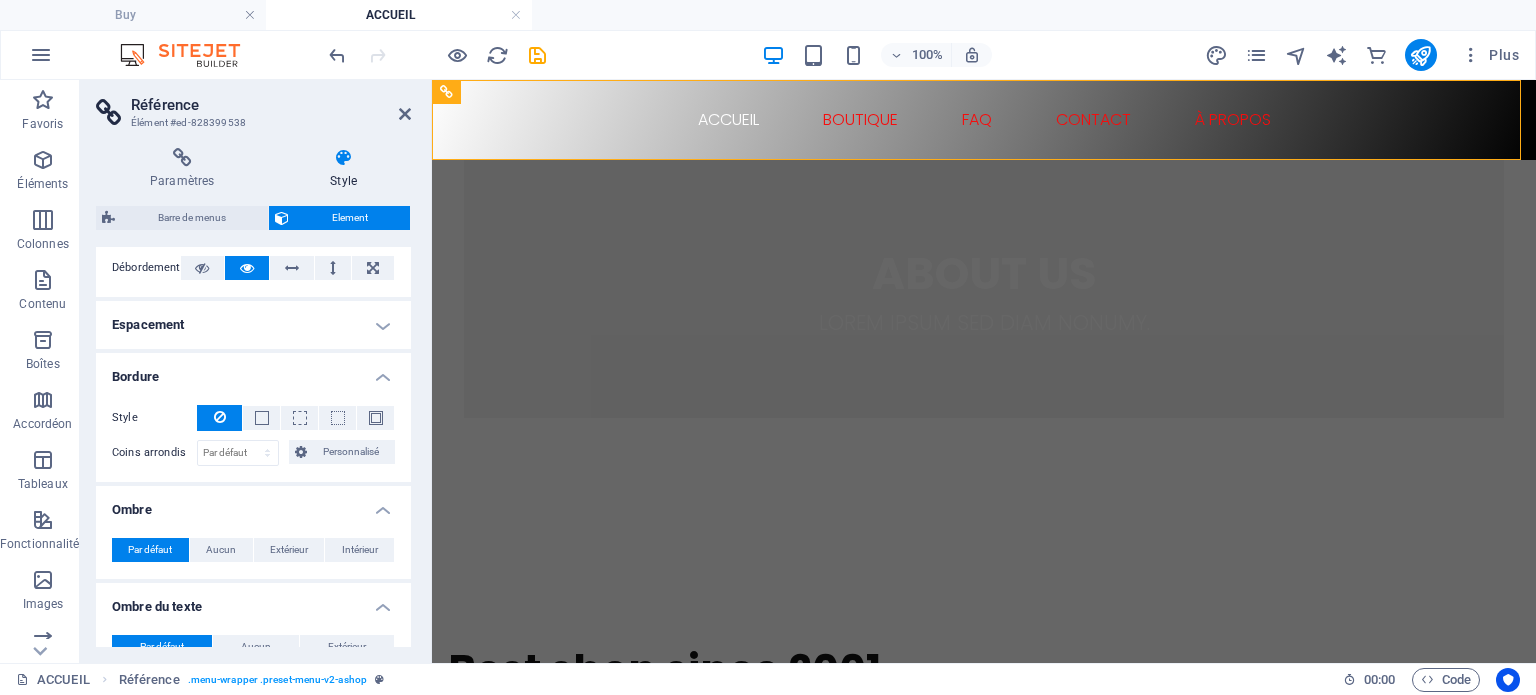 scroll, scrollTop: 0, scrollLeft: 0, axis: both 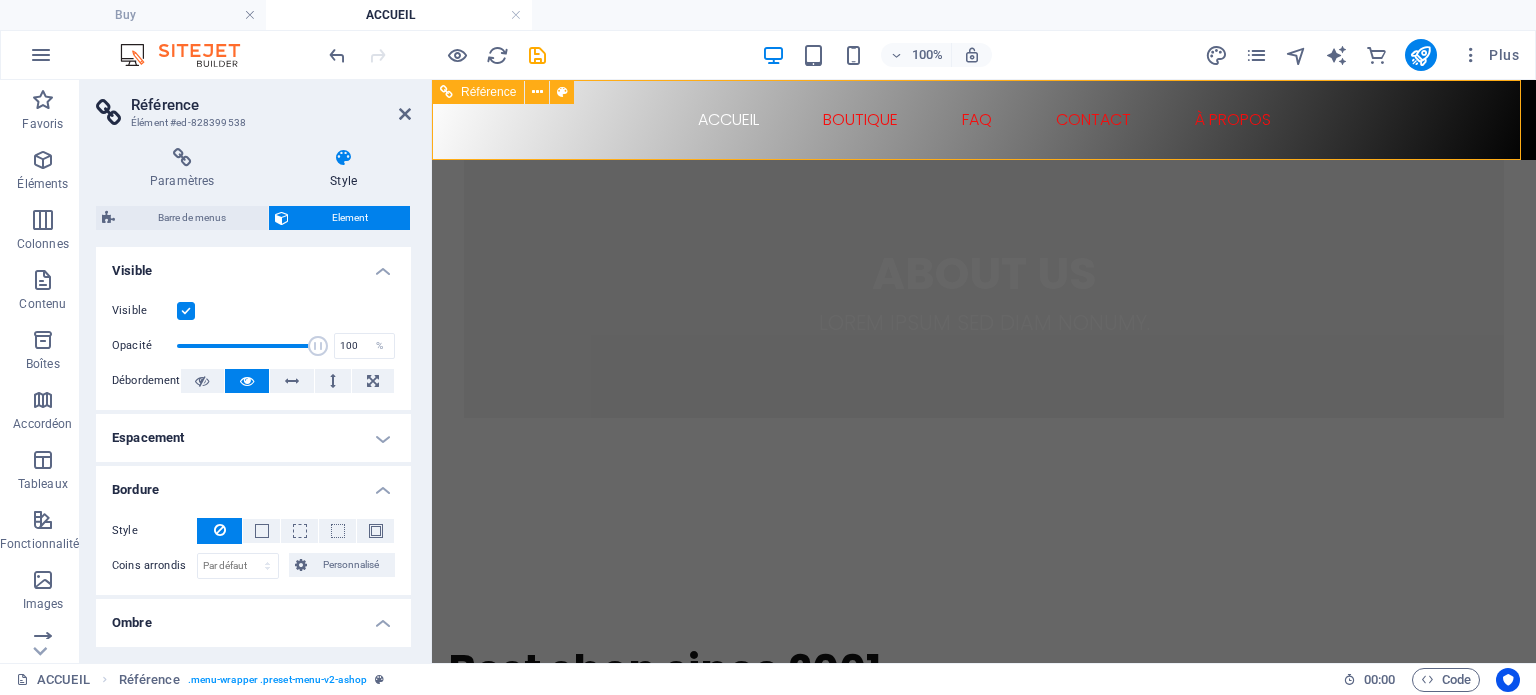 click on "ACCUEIL BOUTIQUE FAQ CONTACT À PROPOS" at bounding box center [984, 120] 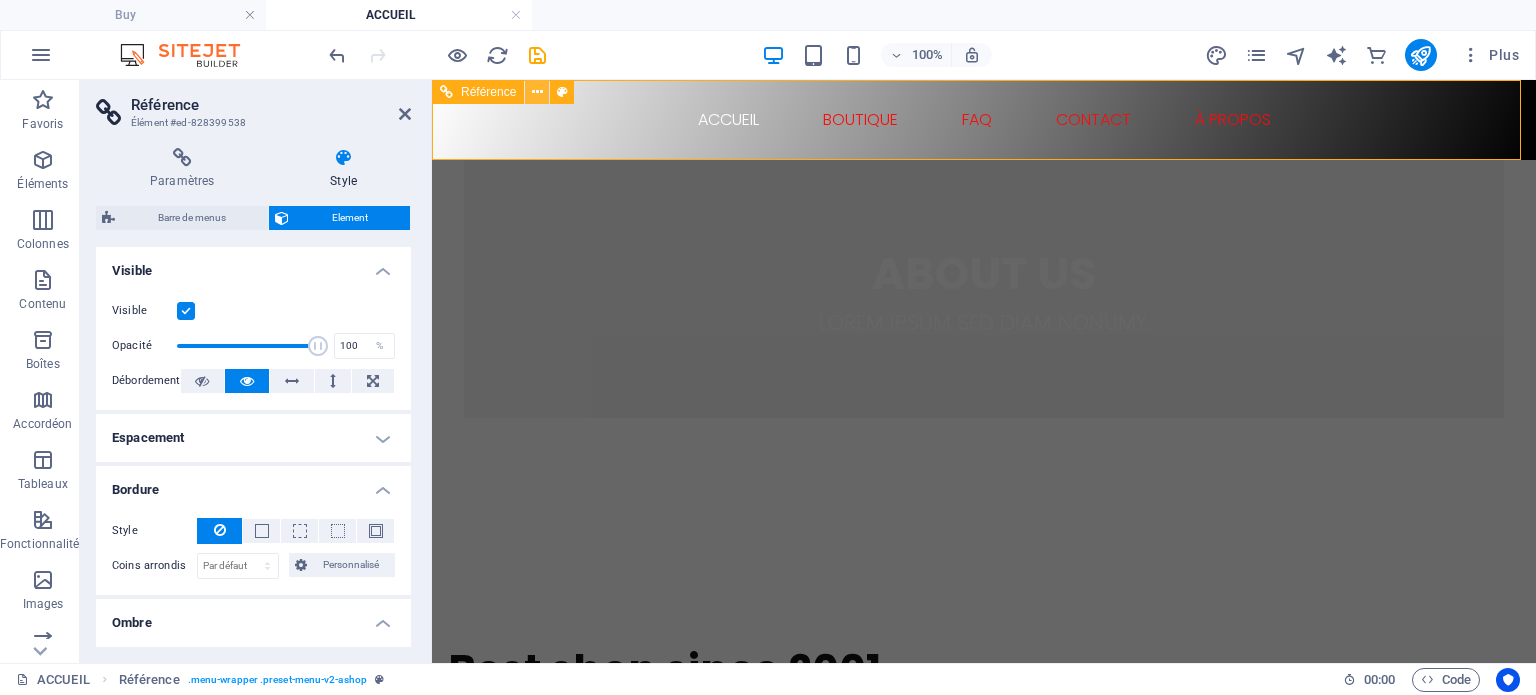 click at bounding box center (537, 92) 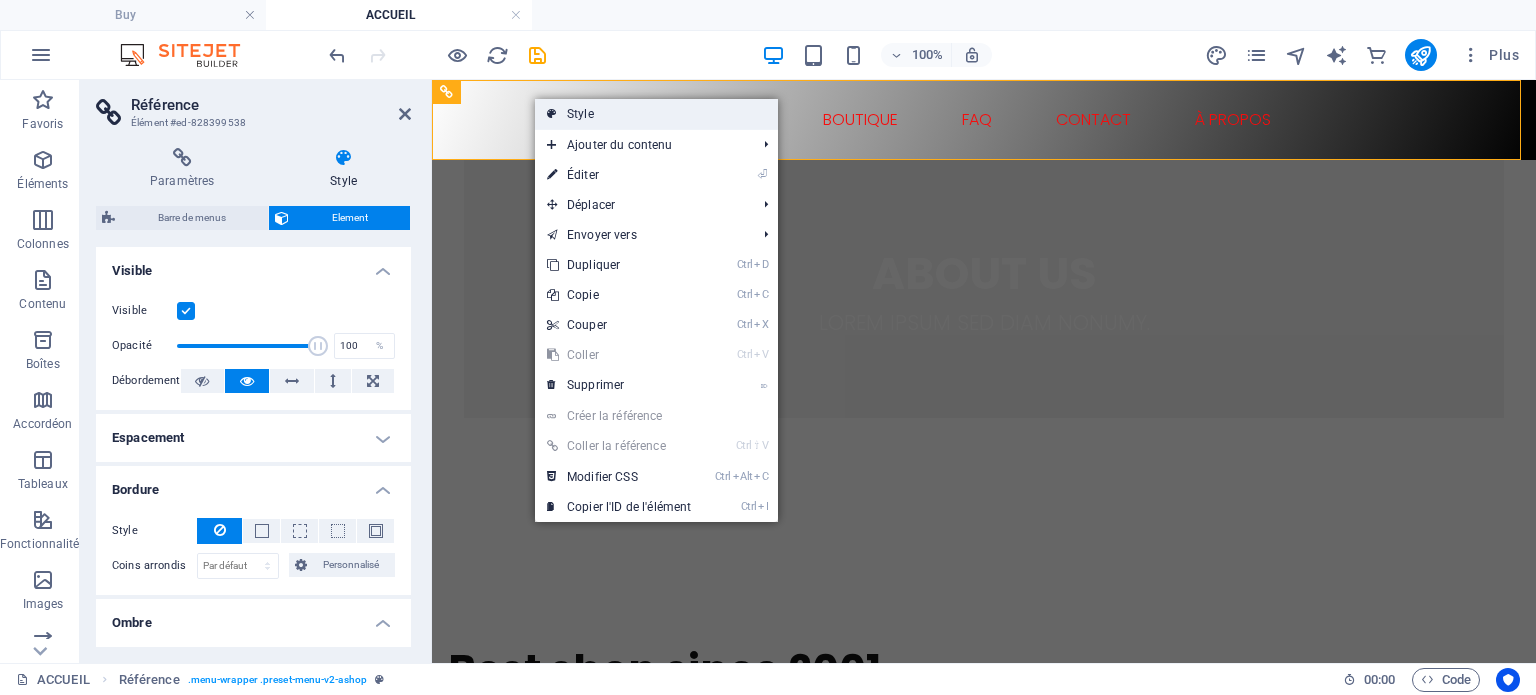 drag, startPoint x: 280, startPoint y: 39, endPoint x: 712, endPoint y: 119, distance: 439.34497 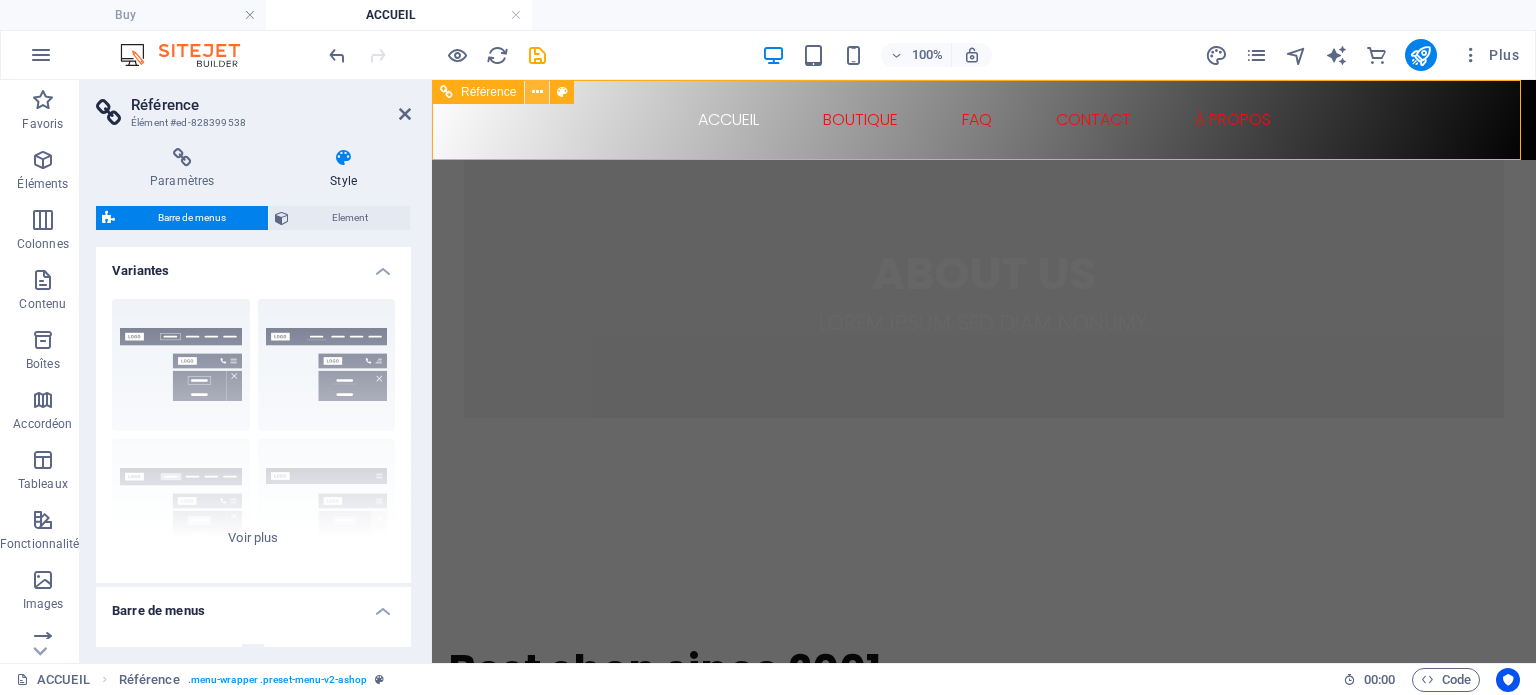 click at bounding box center (537, 92) 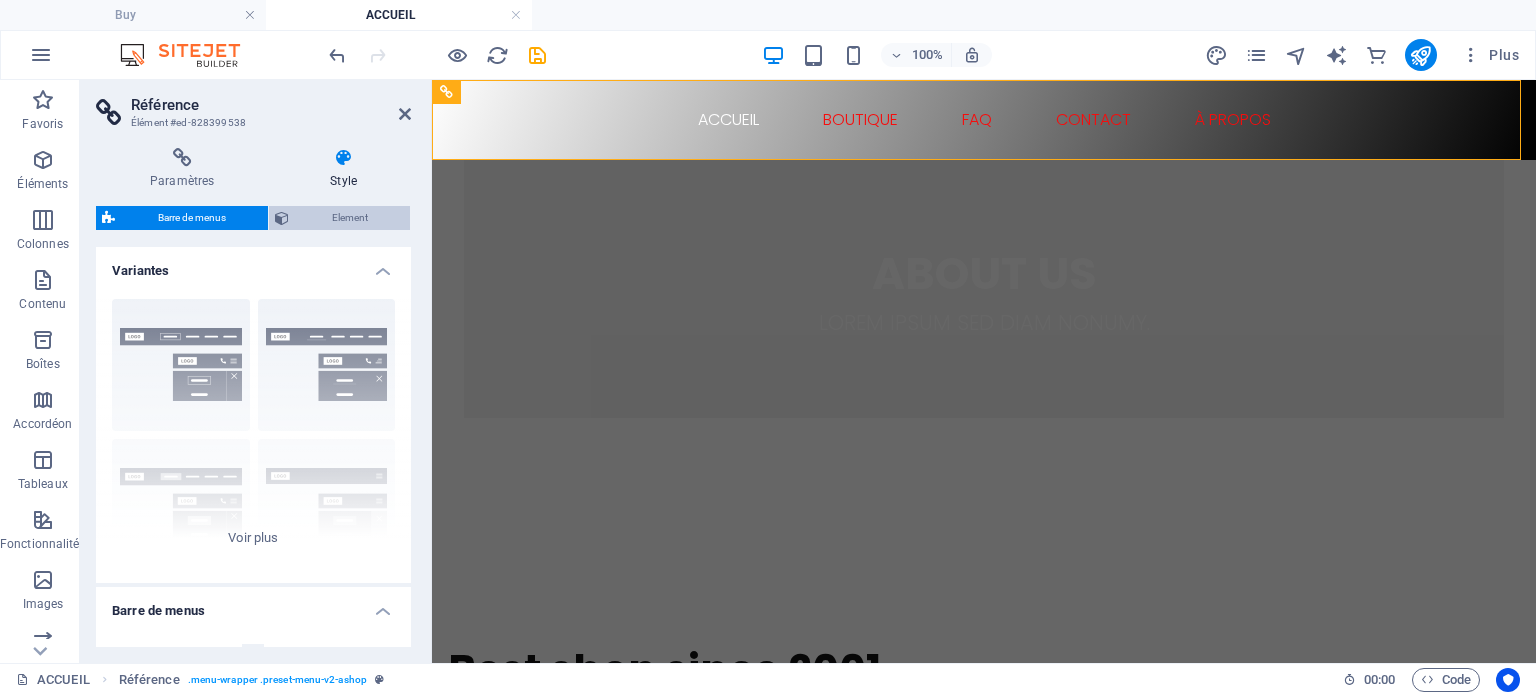 click on "Element" at bounding box center (349, 218) 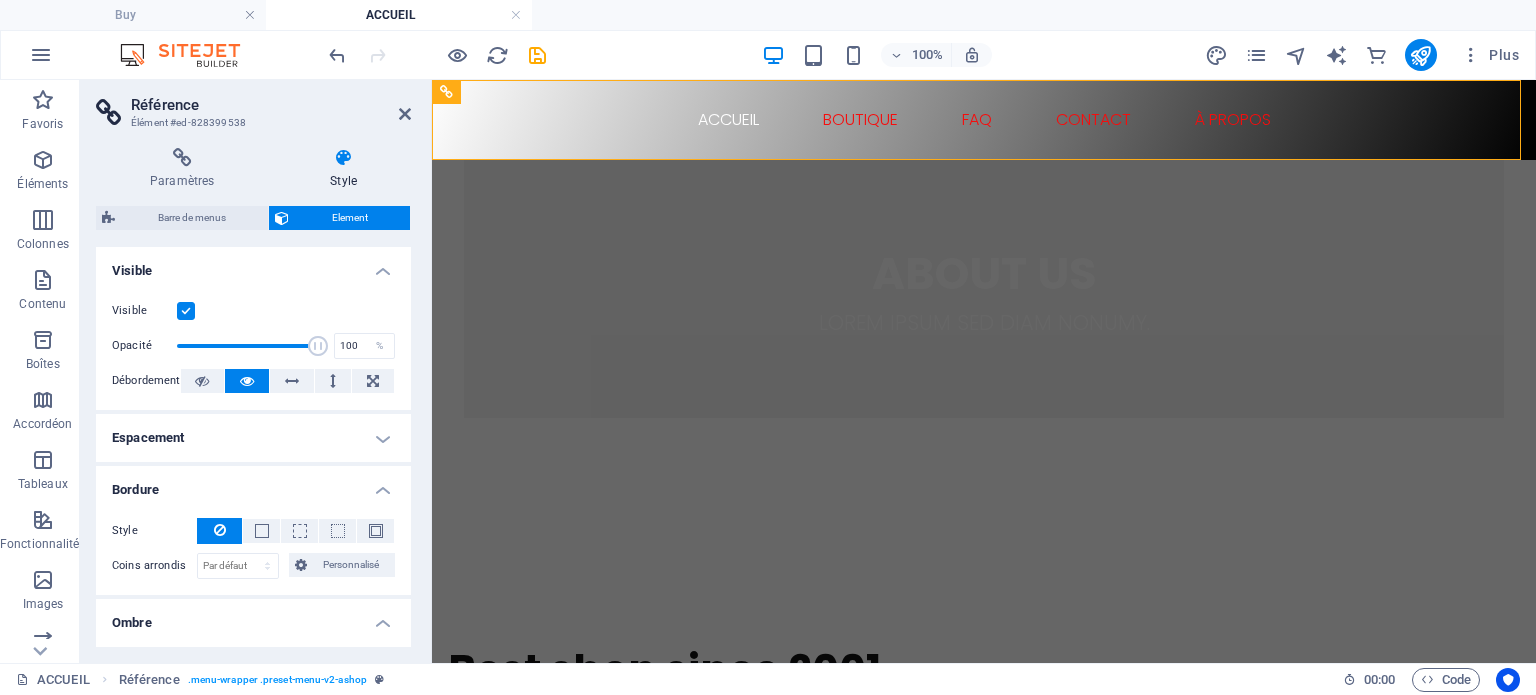 click on "Espacement" at bounding box center (253, 438) 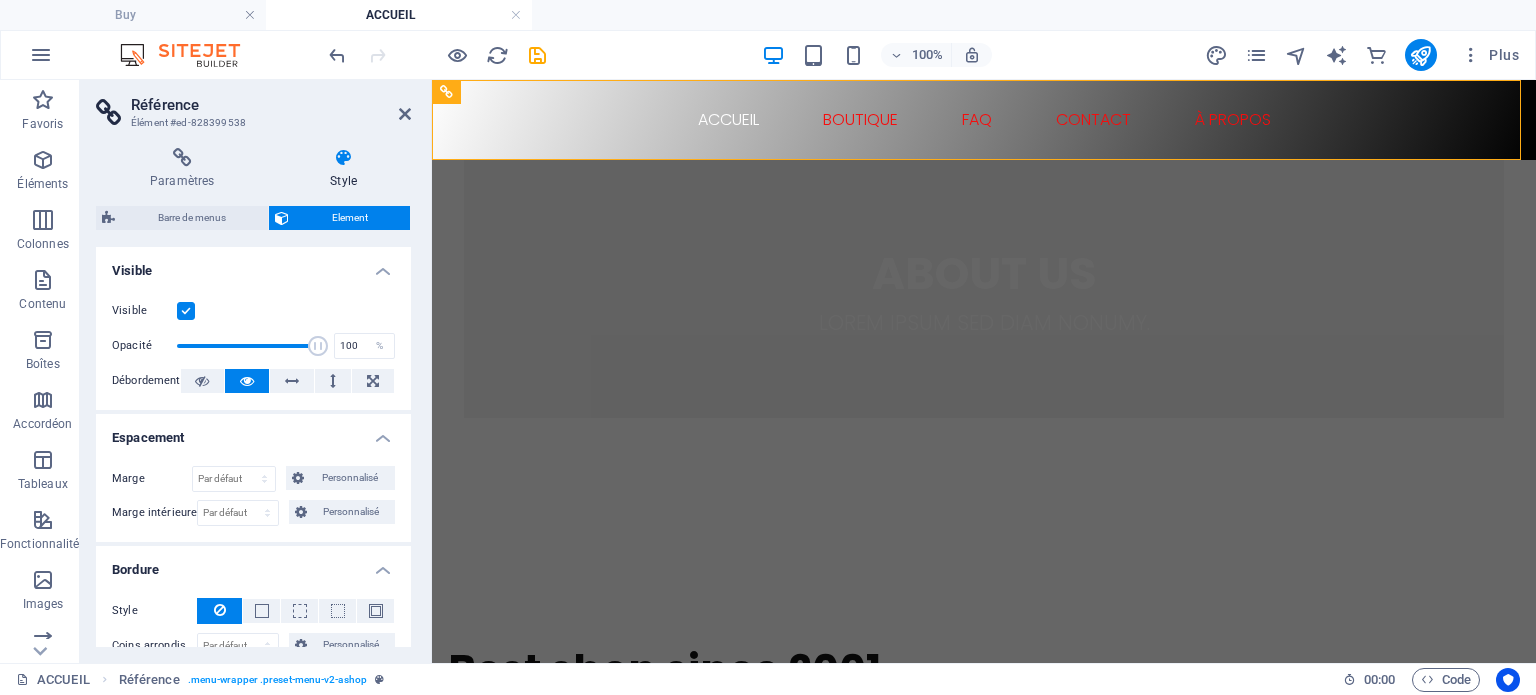 click on "Espacement" at bounding box center (253, 432) 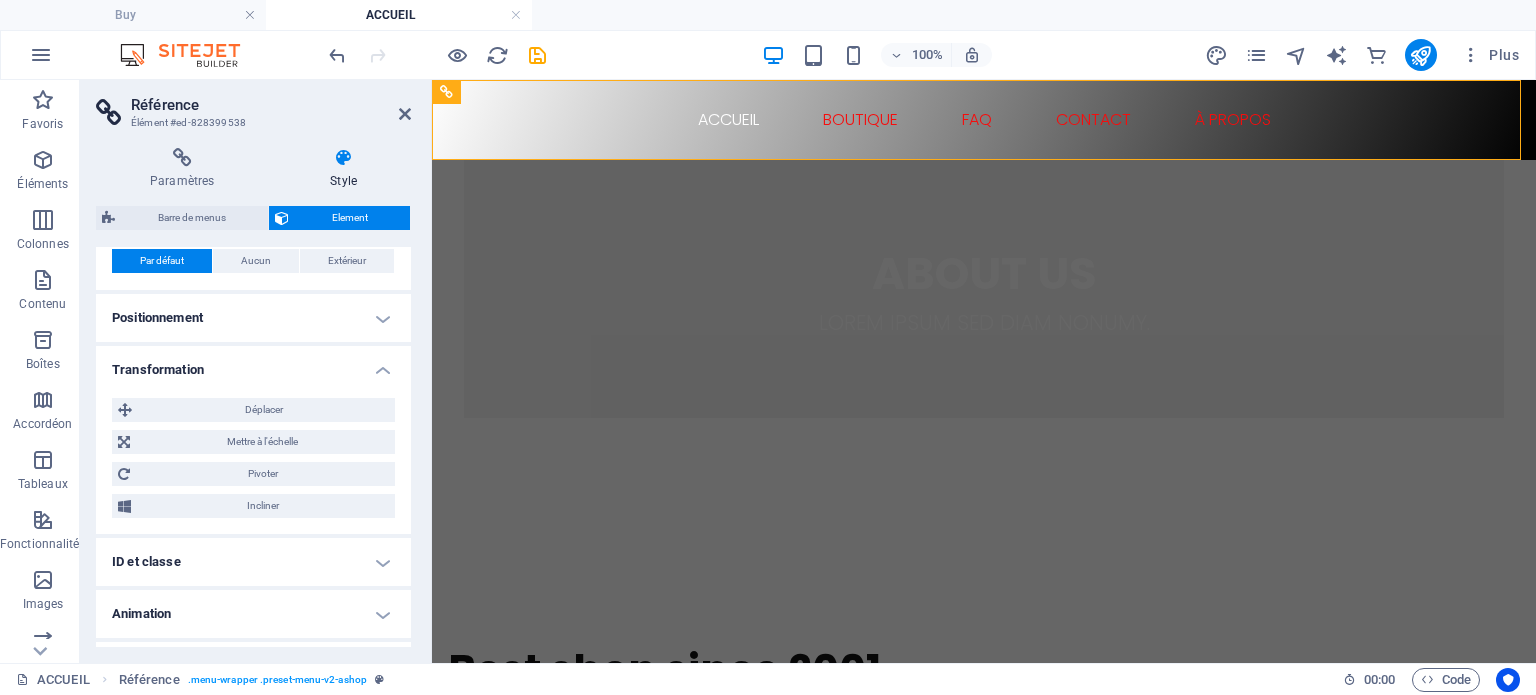 scroll, scrollTop: 500, scrollLeft: 0, axis: vertical 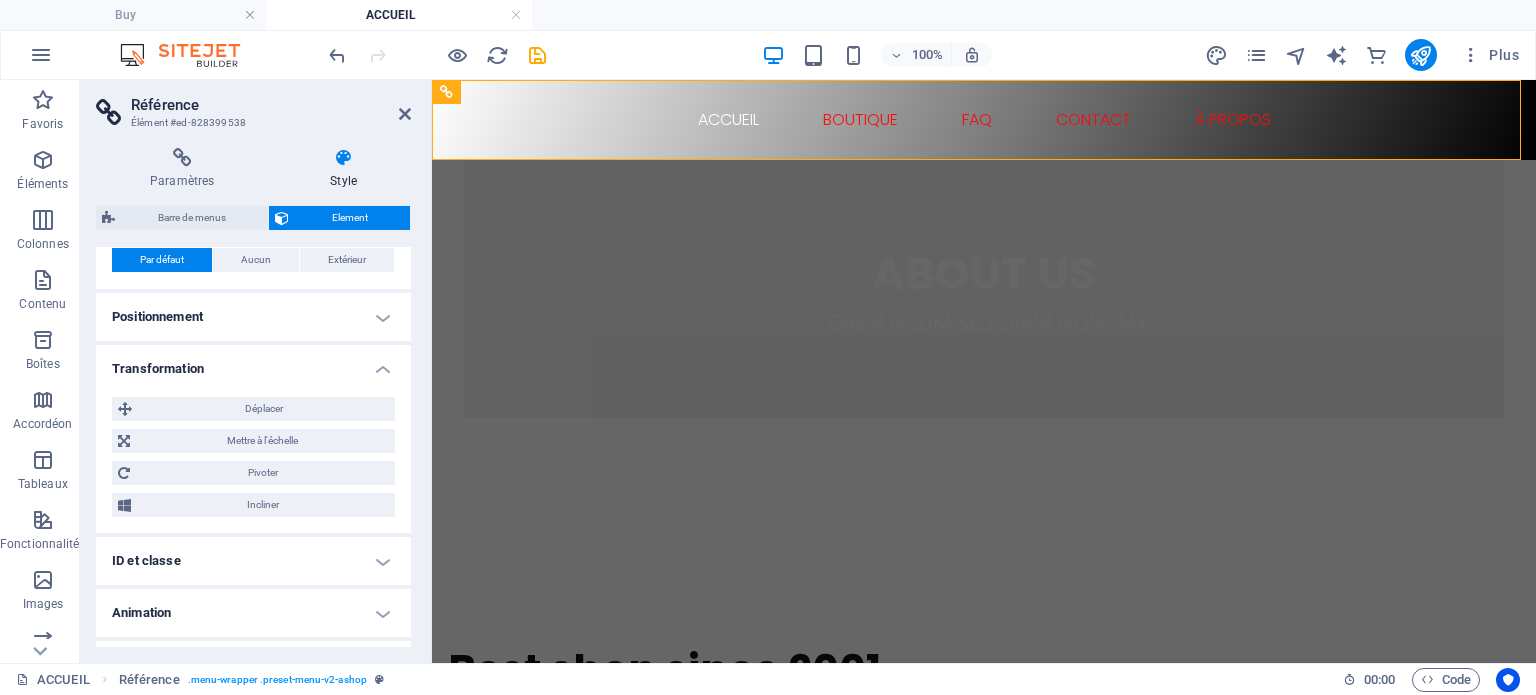 click on "Positionnement" at bounding box center [253, 317] 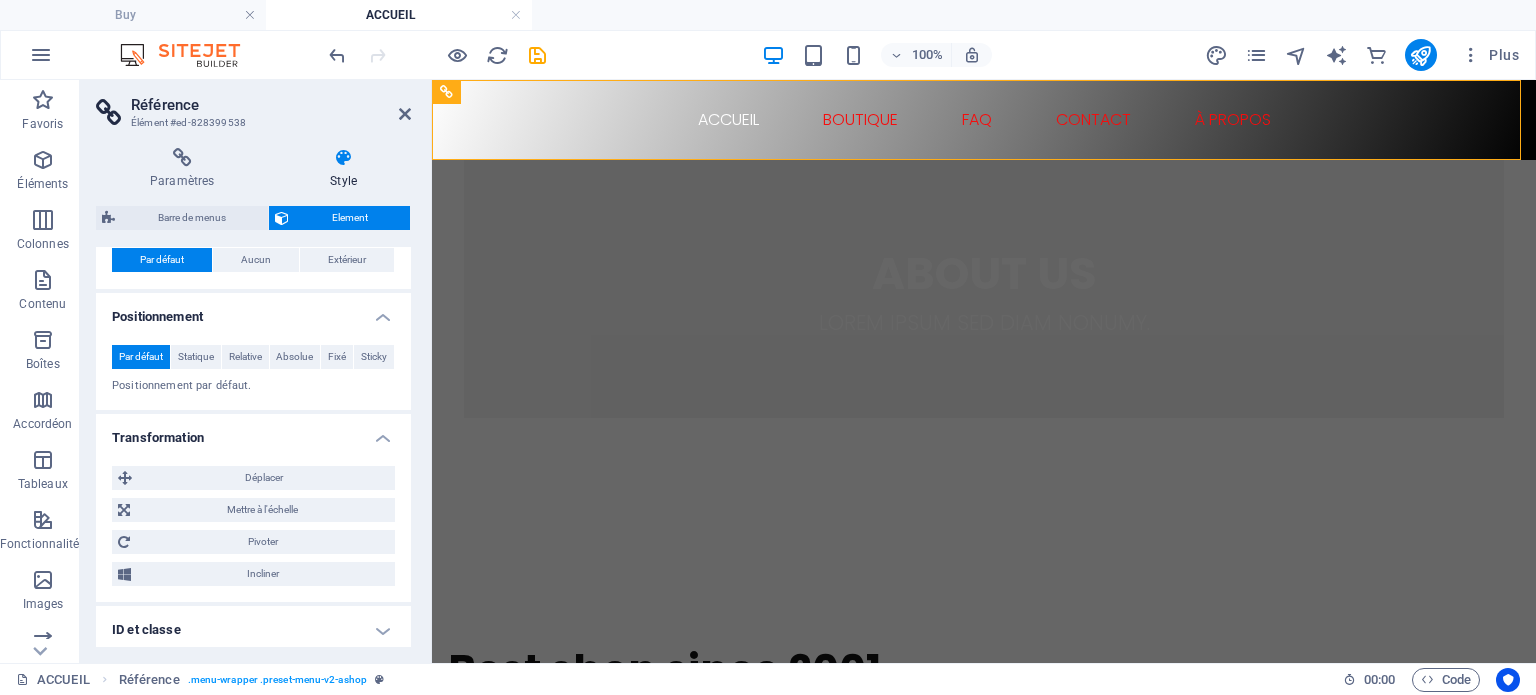 click on "Positionnement" at bounding box center (253, 311) 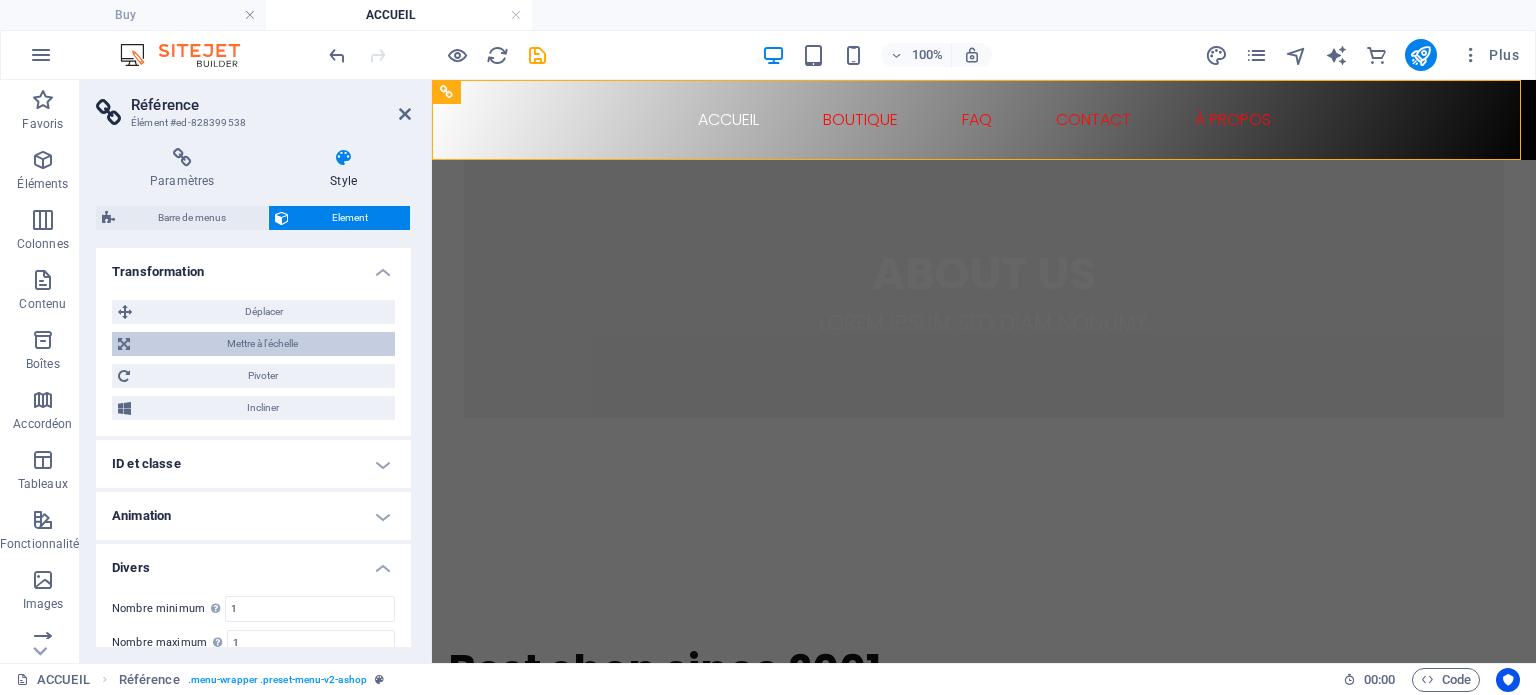 scroll, scrollTop: 664, scrollLeft: 0, axis: vertical 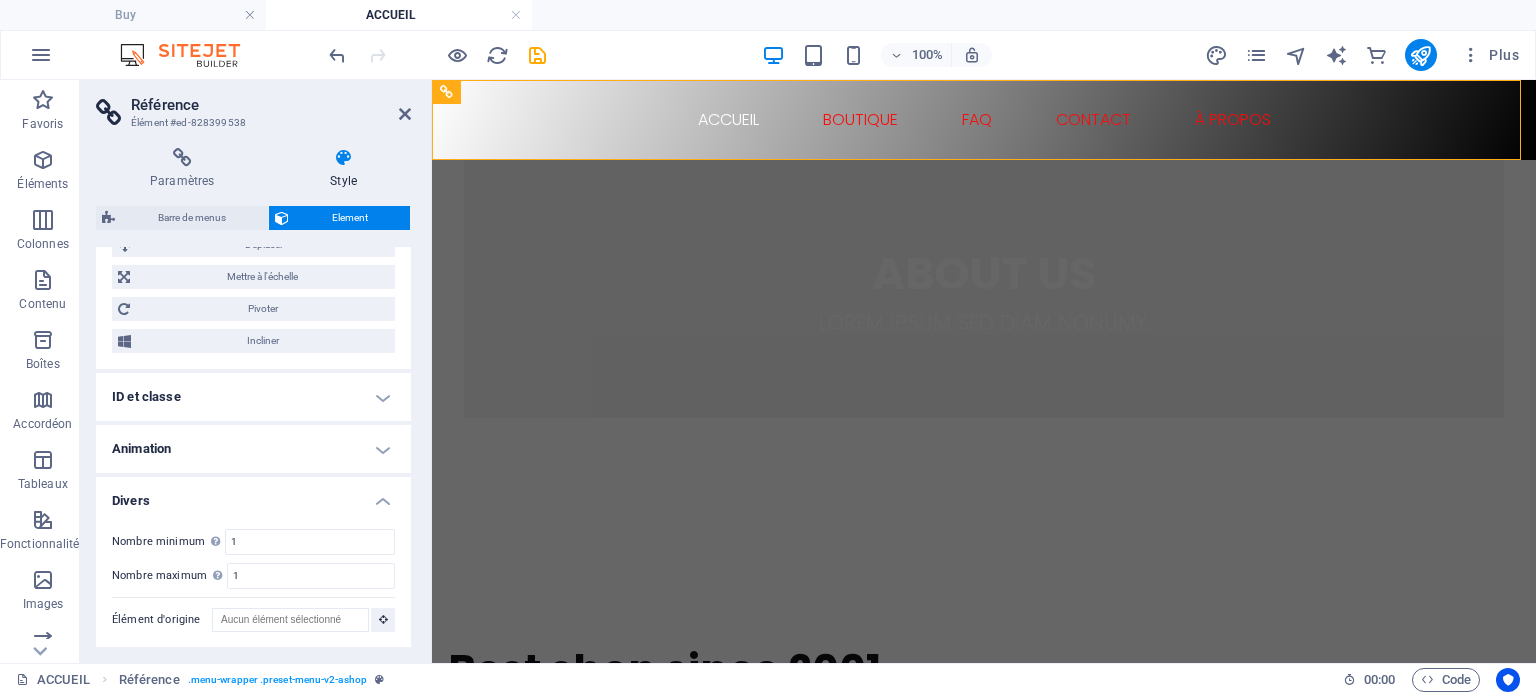 click on "ID et classe" at bounding box center [253, 397] 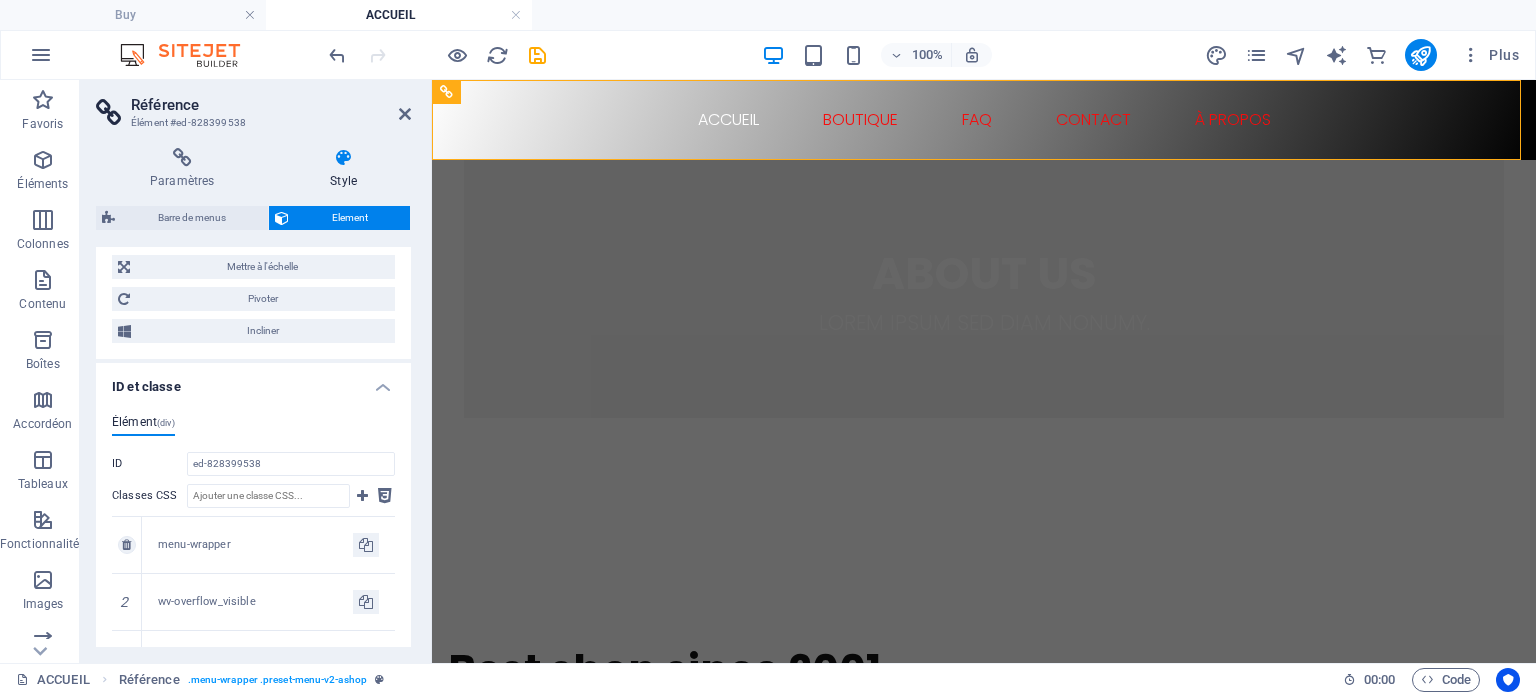 scroll, scrollTop: 664, scrollLeft: 0, axis: vertical 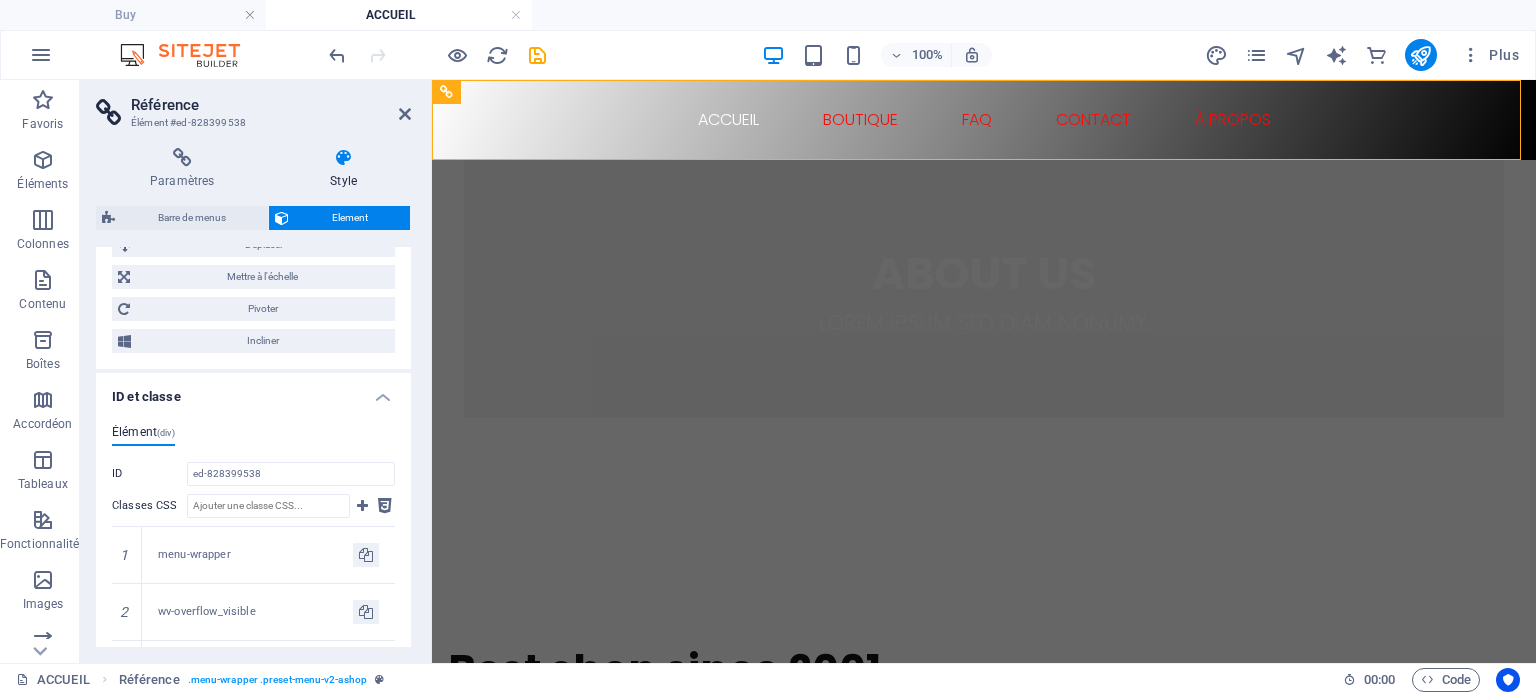 click on "ID et classe" at bounding box center [253, 391] 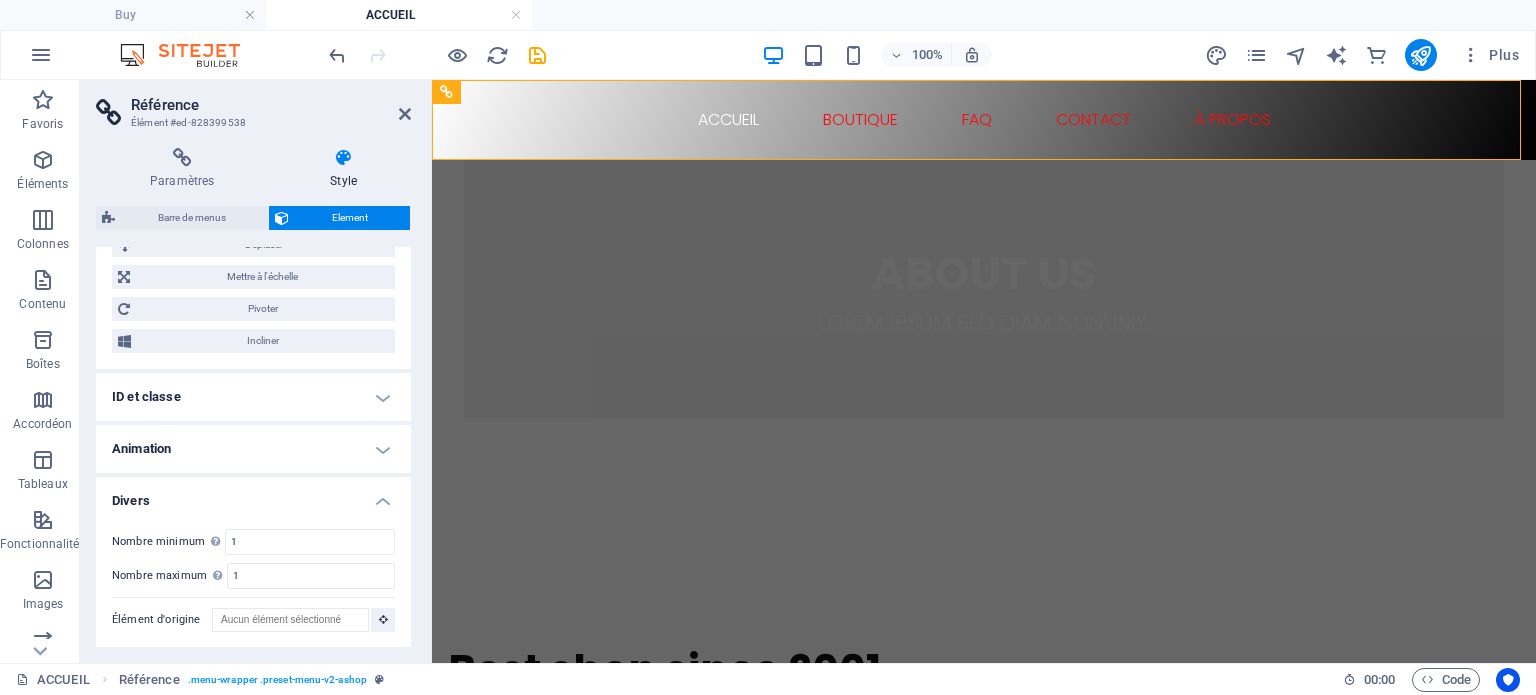 click on "Divers" at bounding box center (253, 495) 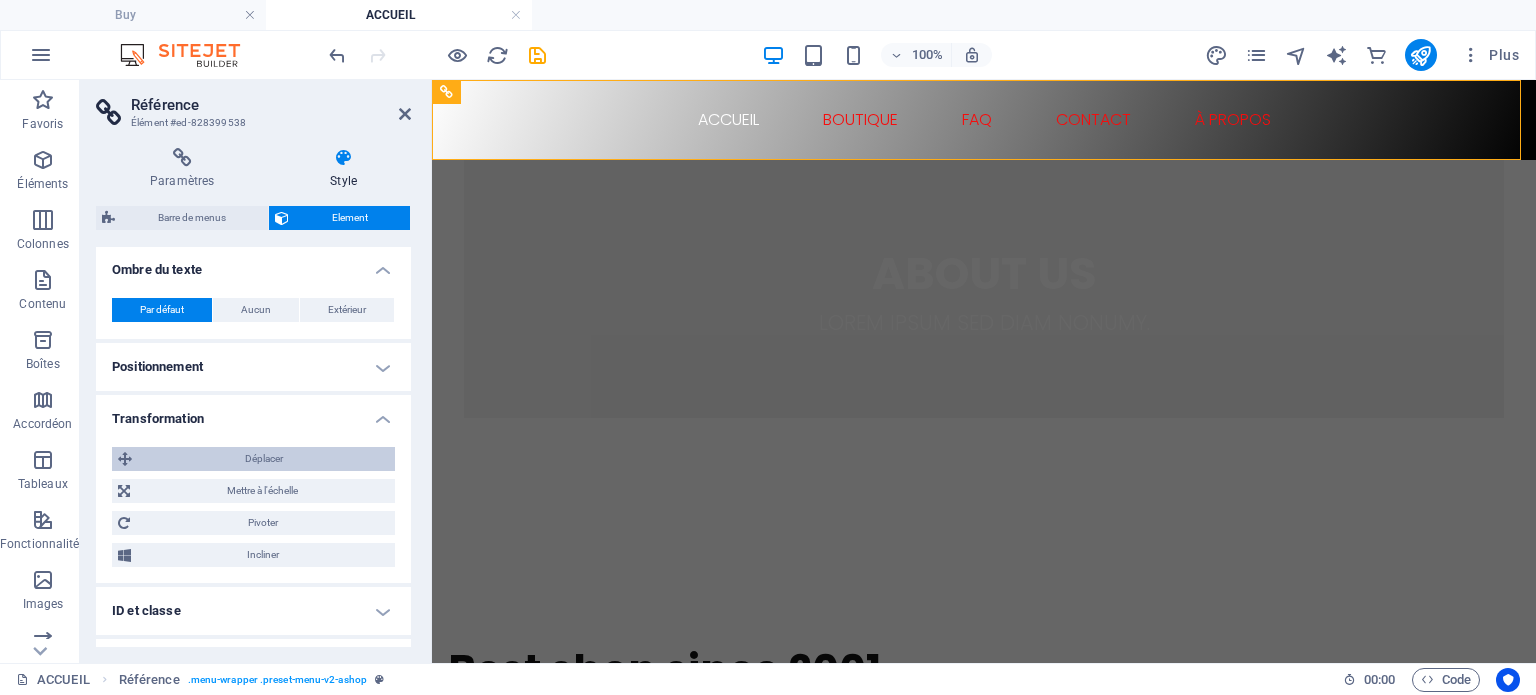 scroll, scrollTop: 0, scrollLeft: 0, axis: both 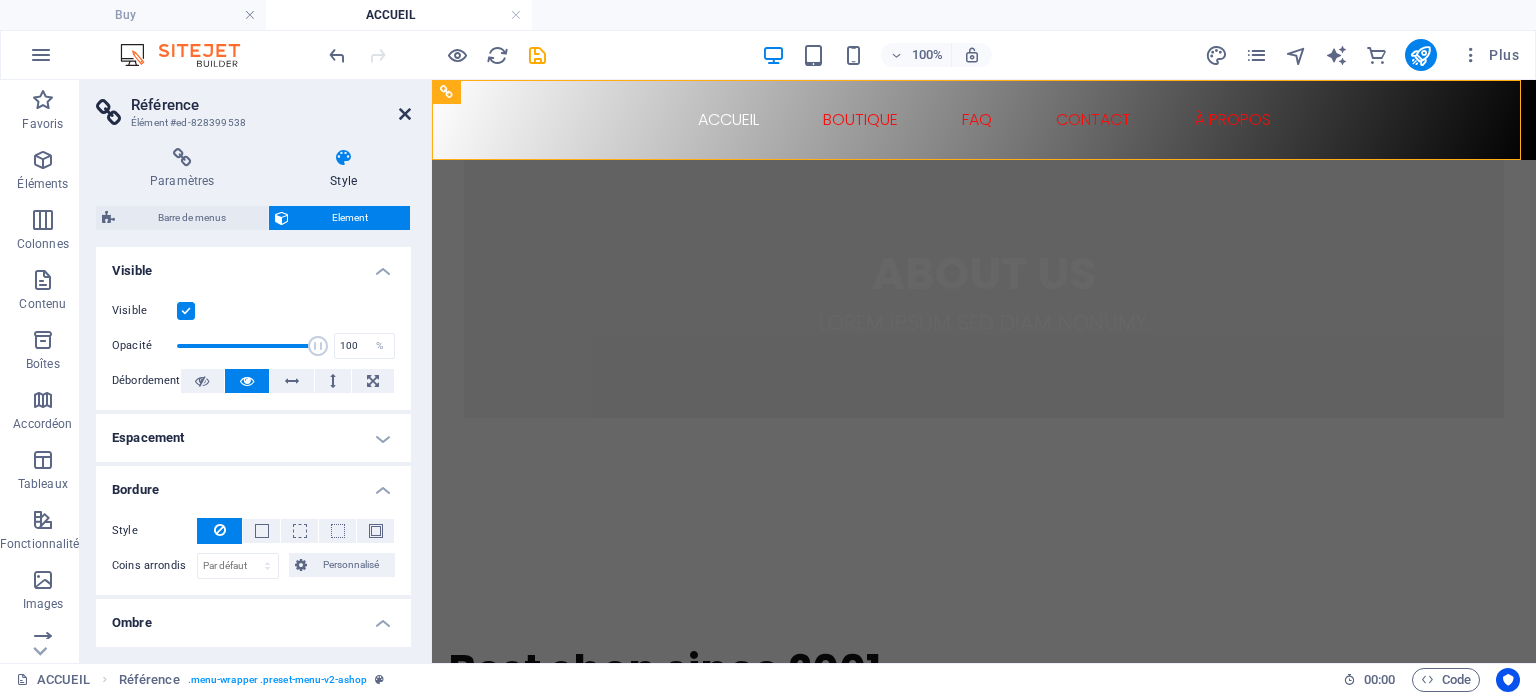 click at bounding box center (405, 114) 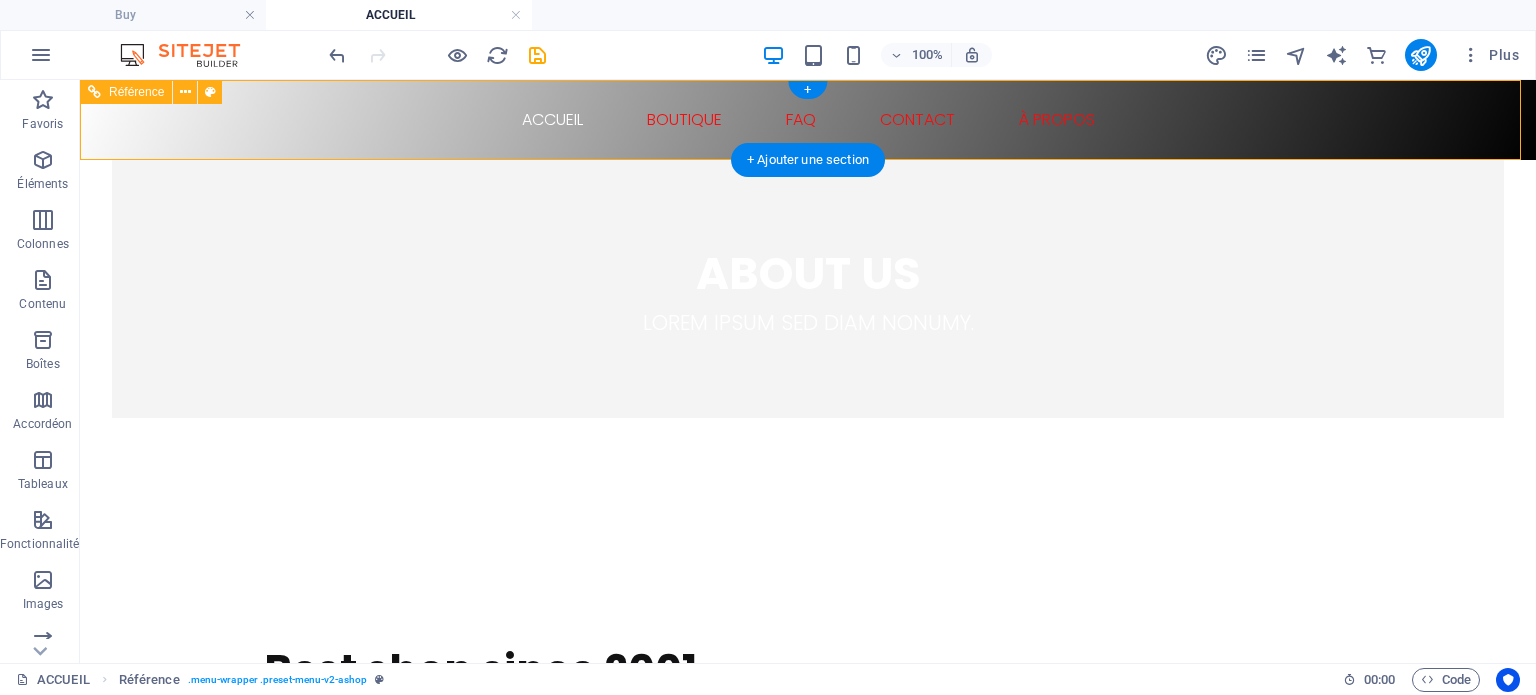 click on "ACCUEIL BOUTIQUE FAQ CONTACT À PROPOS" at bounding box center (808, 120) 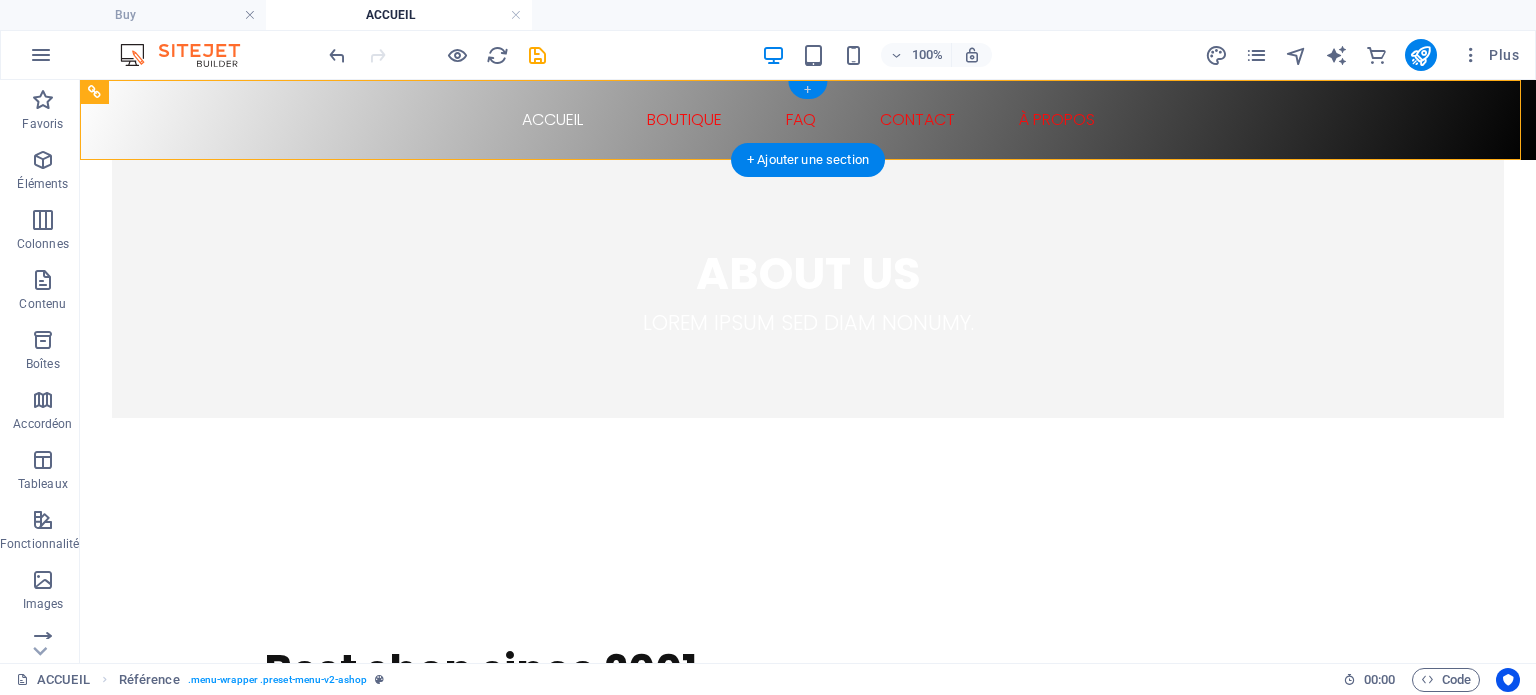 click on "+" at bounding box center (807, 90) 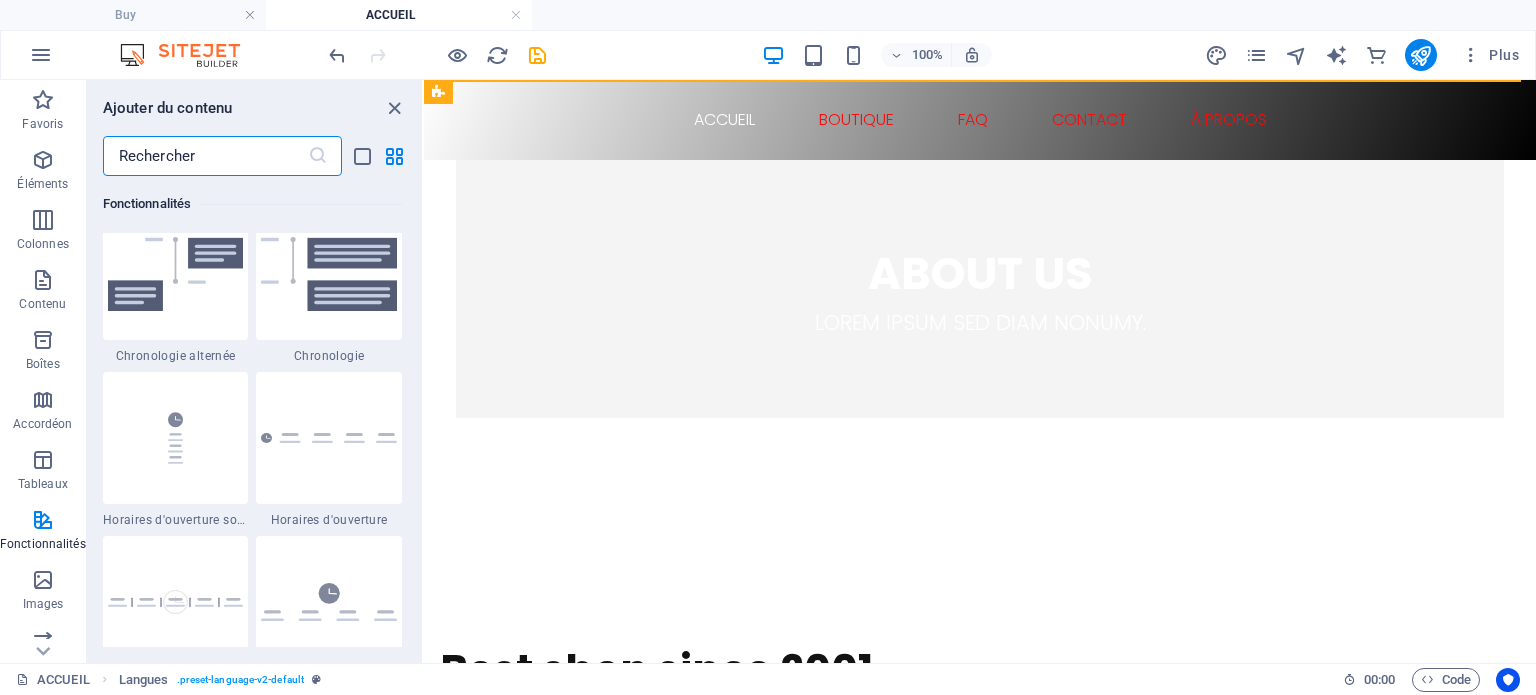 scroll, scrollTop: 8499, scrollLeft: 0, axis: vertical 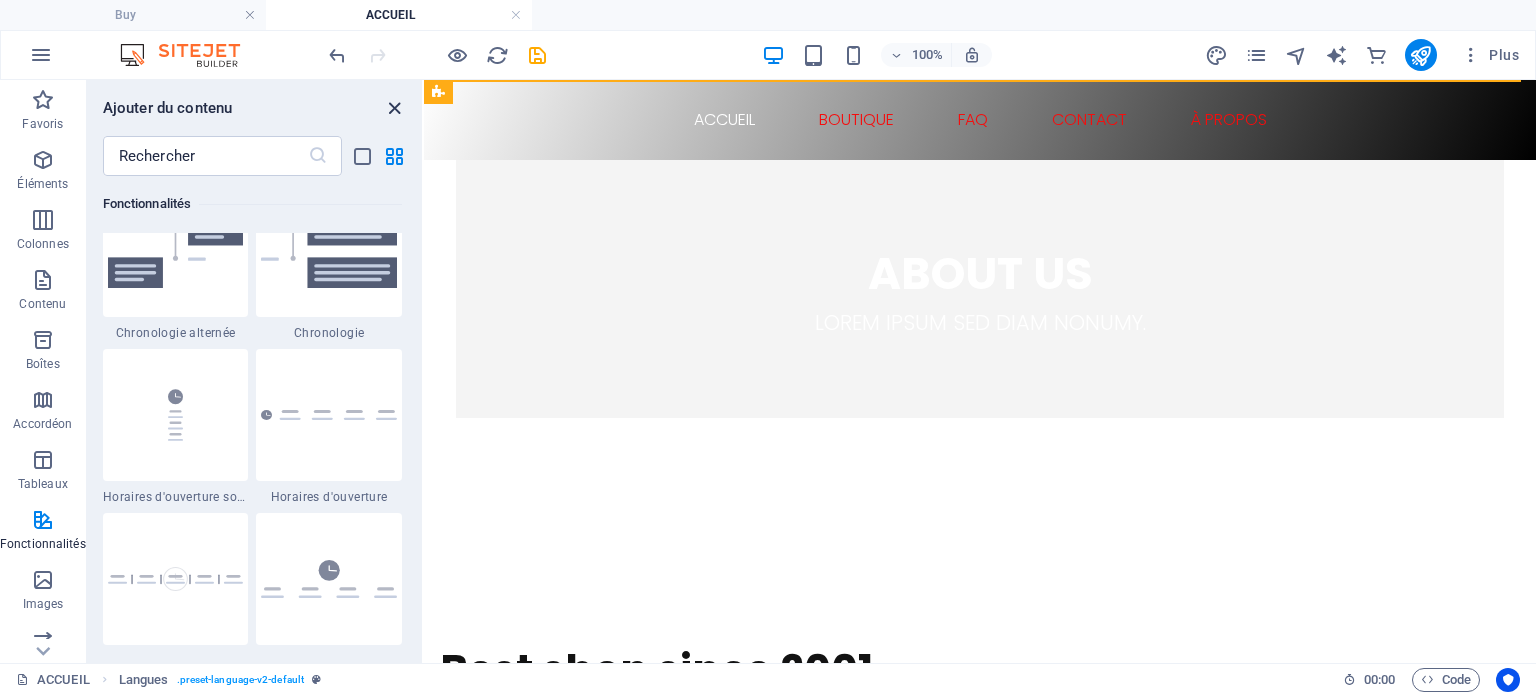 drag, startPoint x: 385, startPoint y: 107, endPoint x: 304, endPoint y: 27, distance: 113.84639 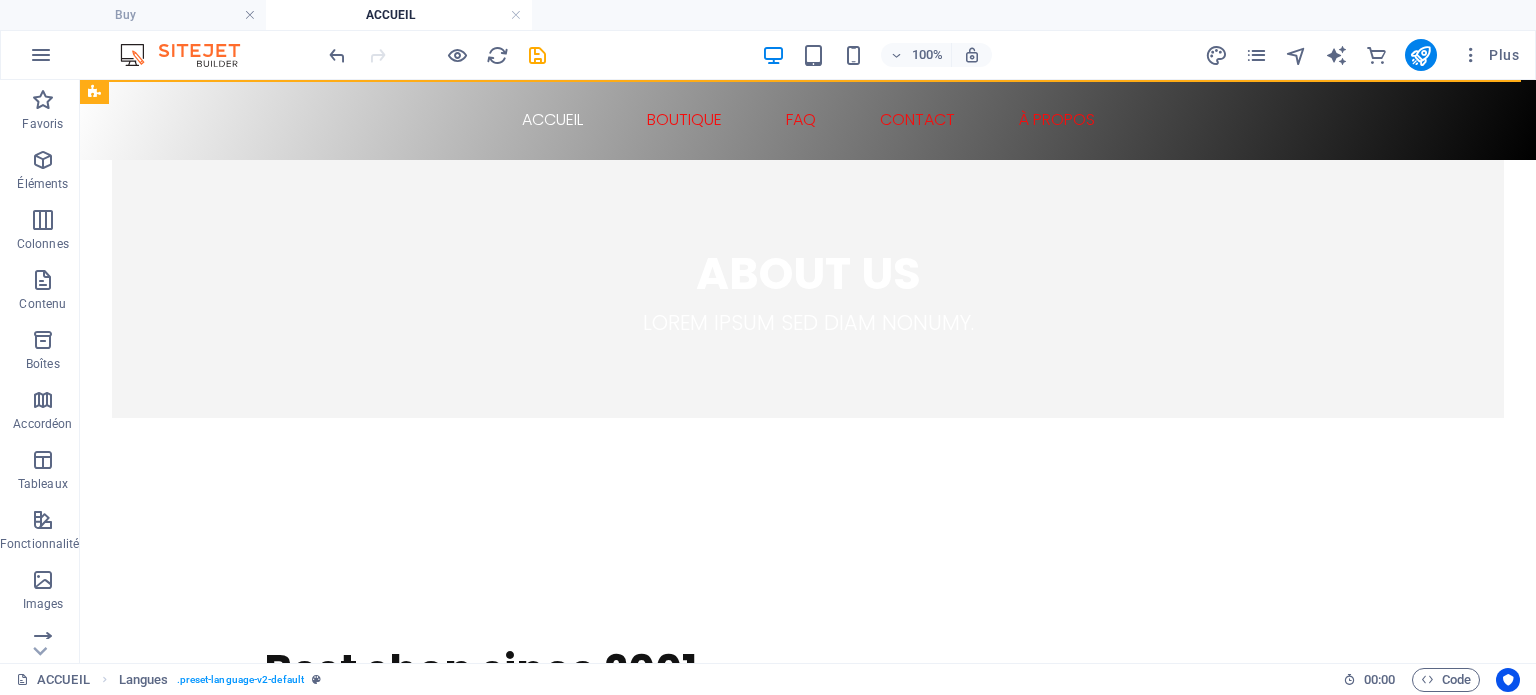 click on "ACCUEIL" at bounding box center (399, 15) 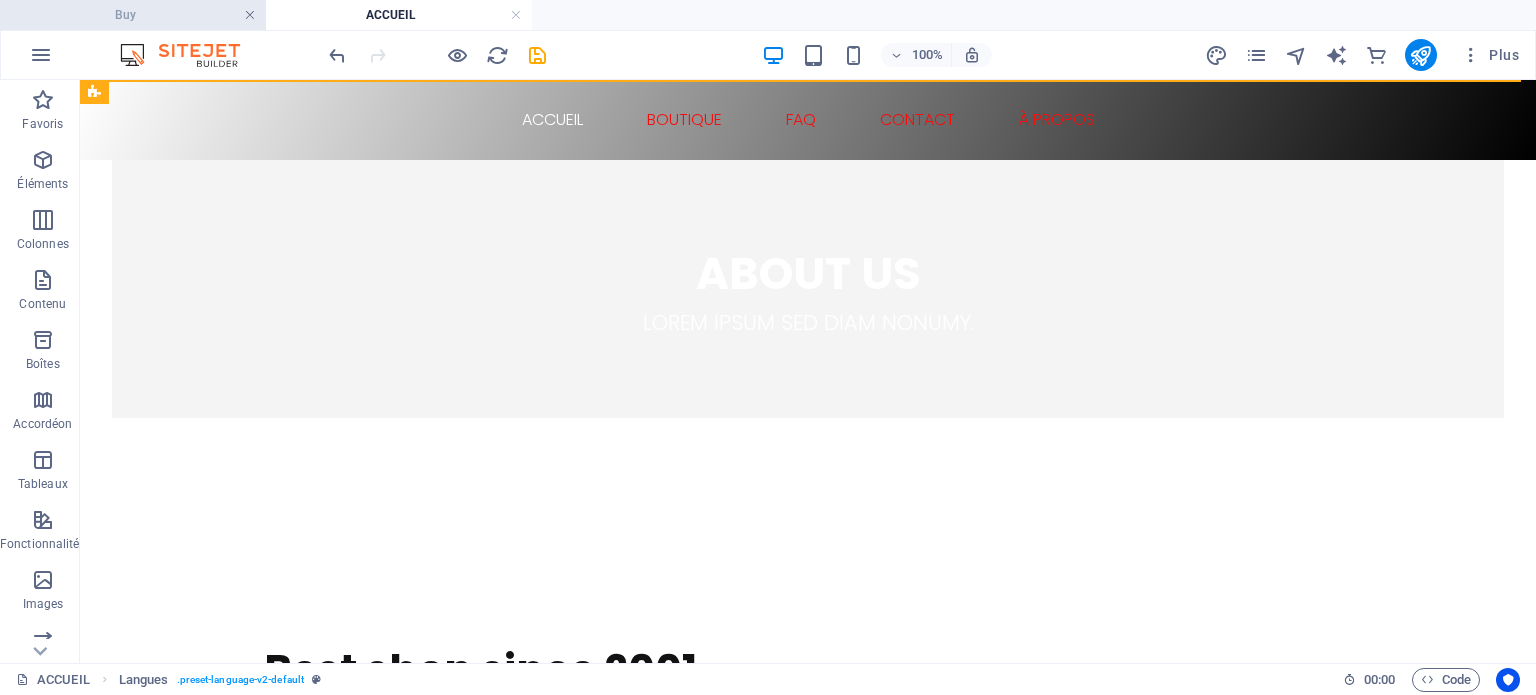 click at bounding box center [250, 15] 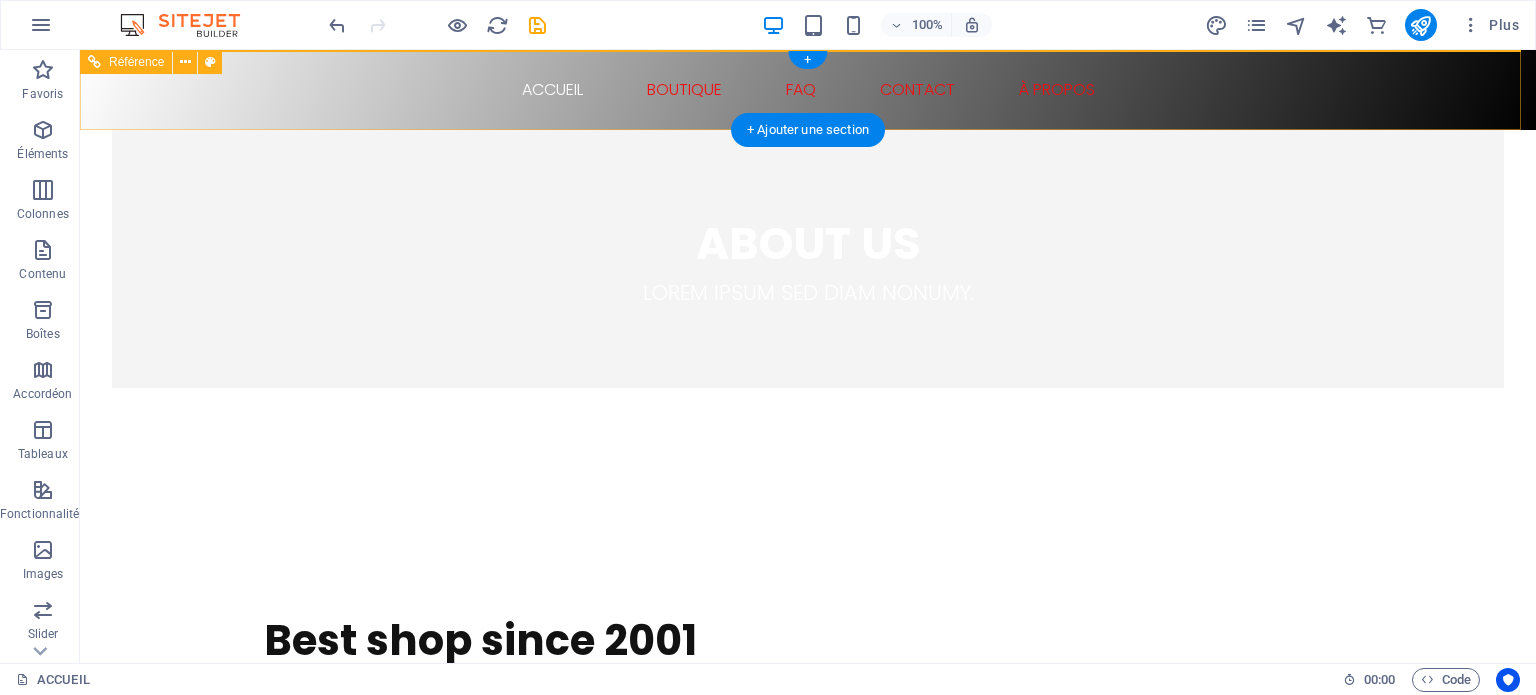 click on "ACCUEIL BOUTIQUE FAQ CONTACT À PROPOS" at bounding box center [808, 90] 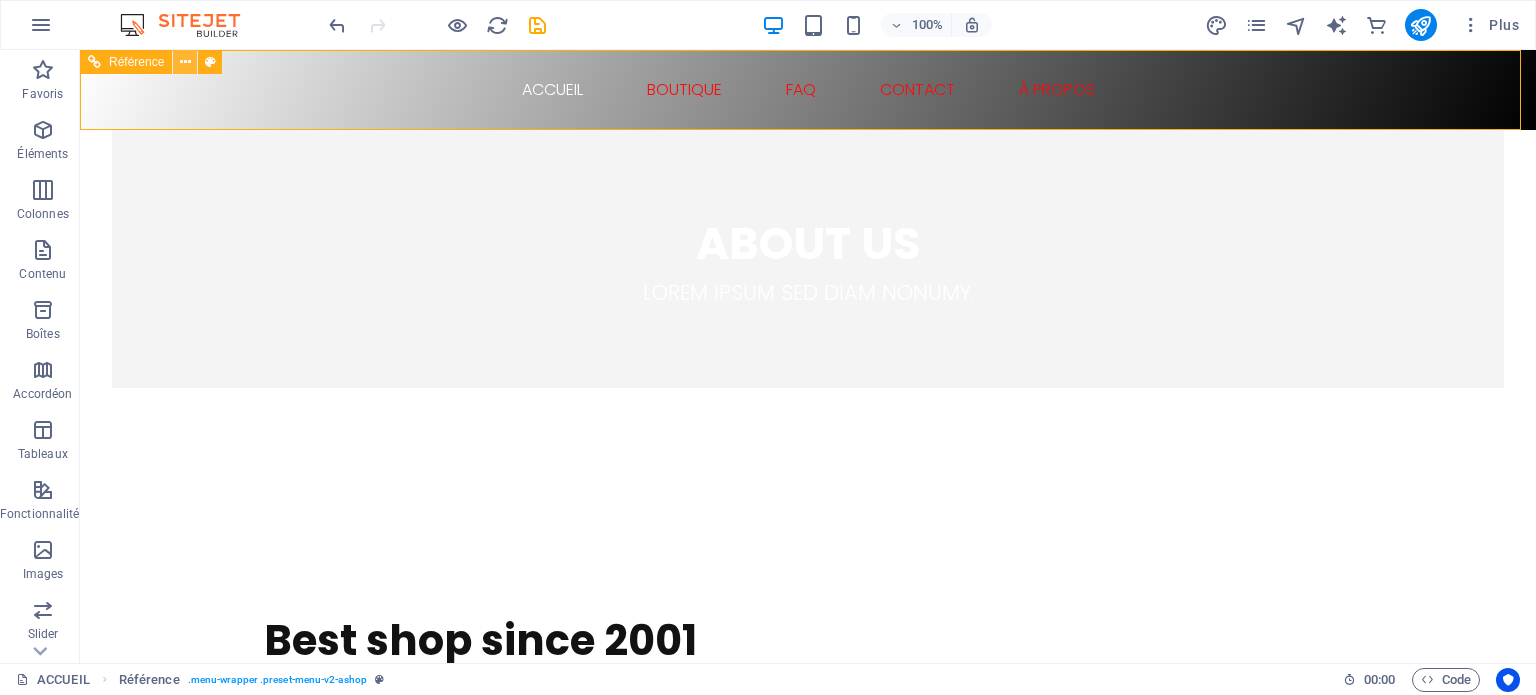 click at bounding box center (185, 62) 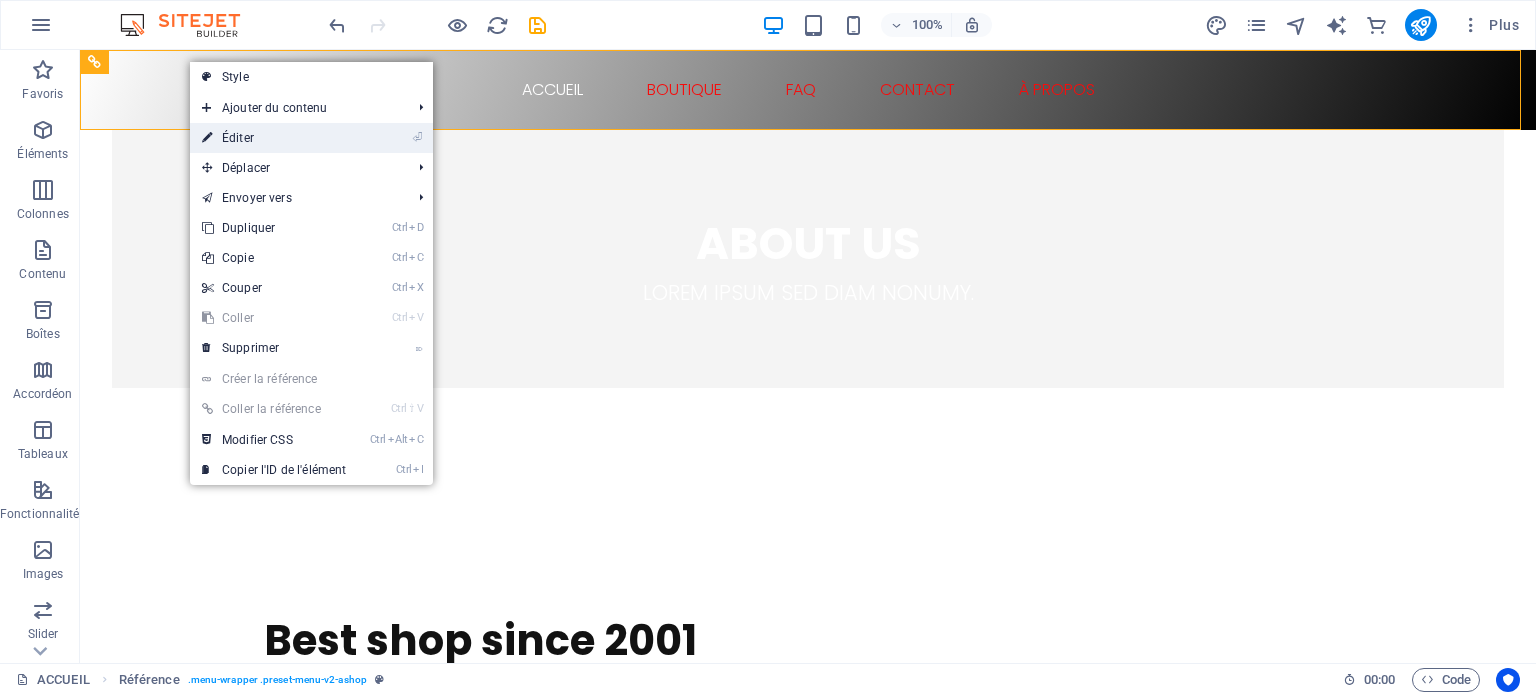click on "⏎  Éditer" at bounding box center [274, 138] 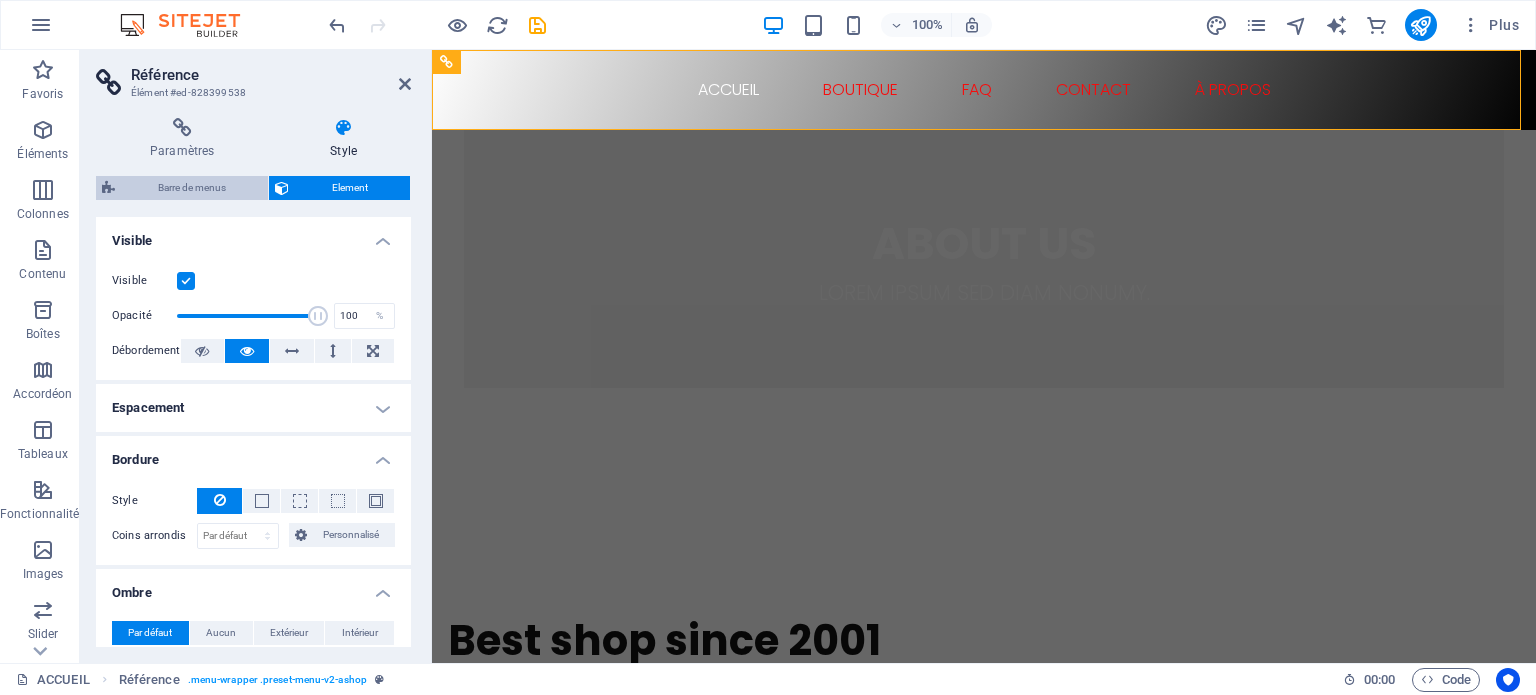click on "Barre de menus" at bounding box center [191, 188] 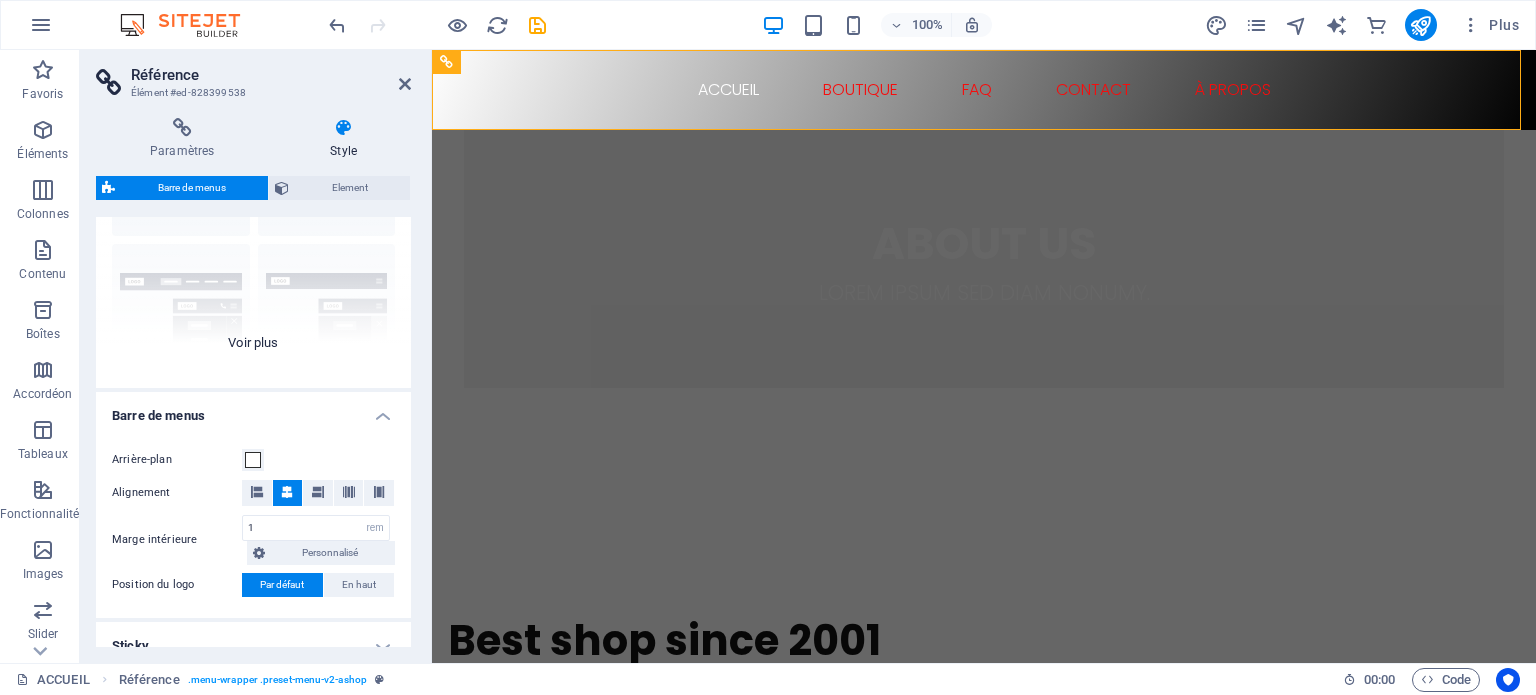 scroll, scrollTop: 0, scrollLeft: 0, axis: both 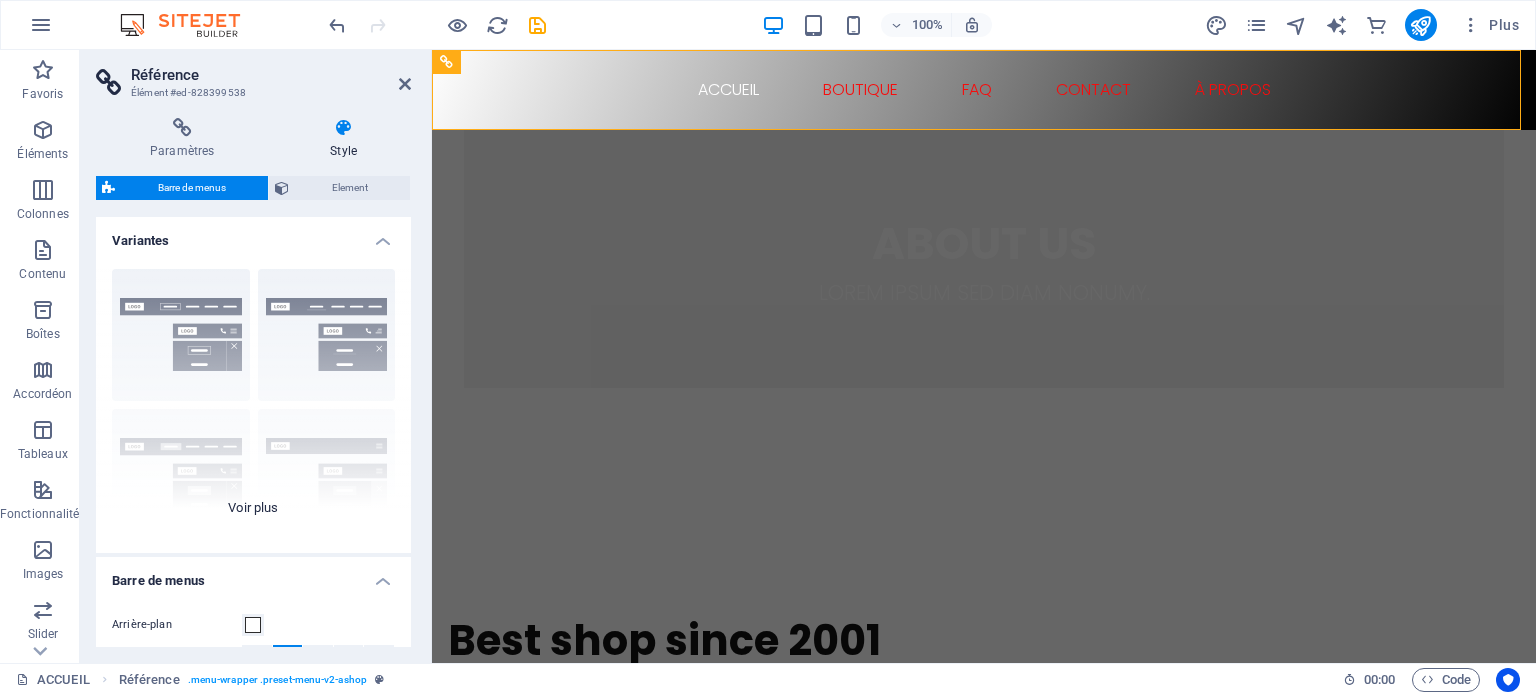 click on "Bordure Centré Par défaut Fixé Loki Déclencheur Large XXL" at bounding box center (253, 403) 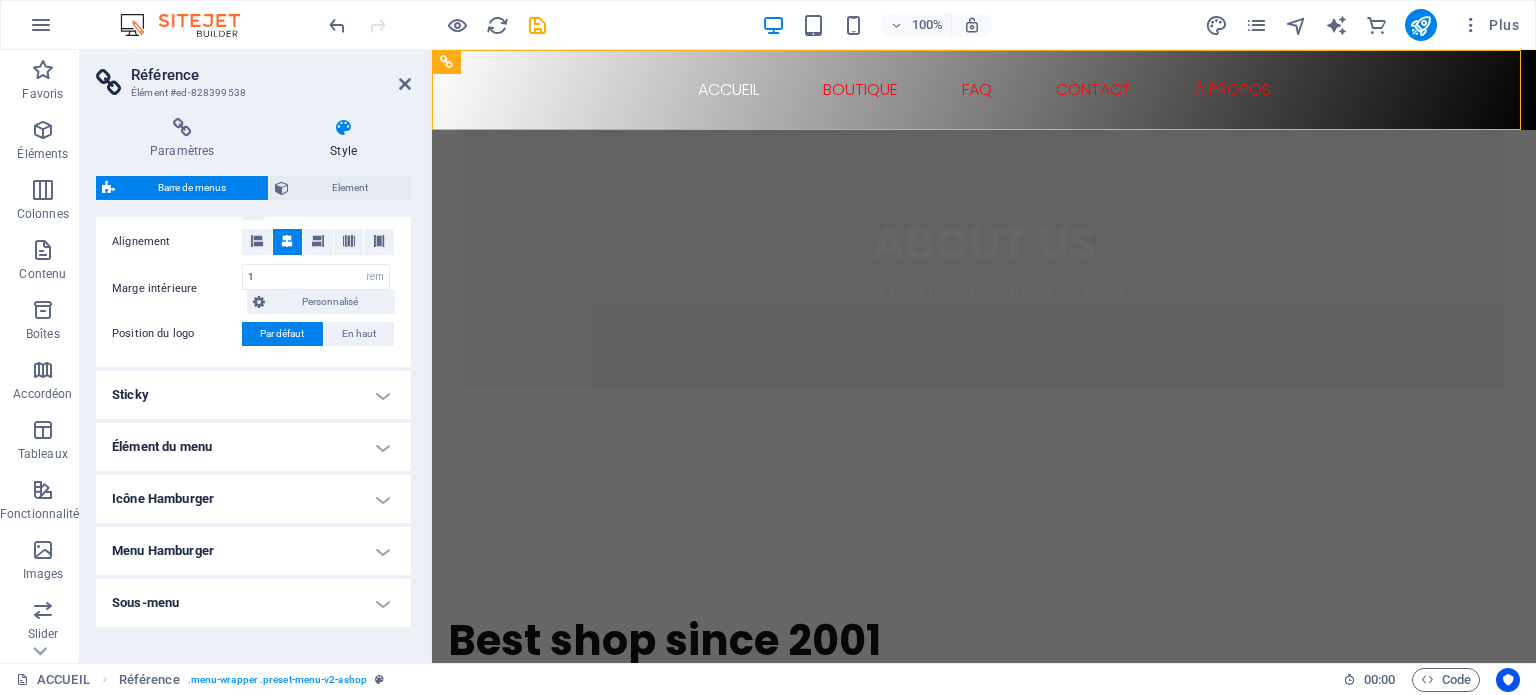 scroll, scrollTop: 758, scrollLeft: 0, axis: vertical 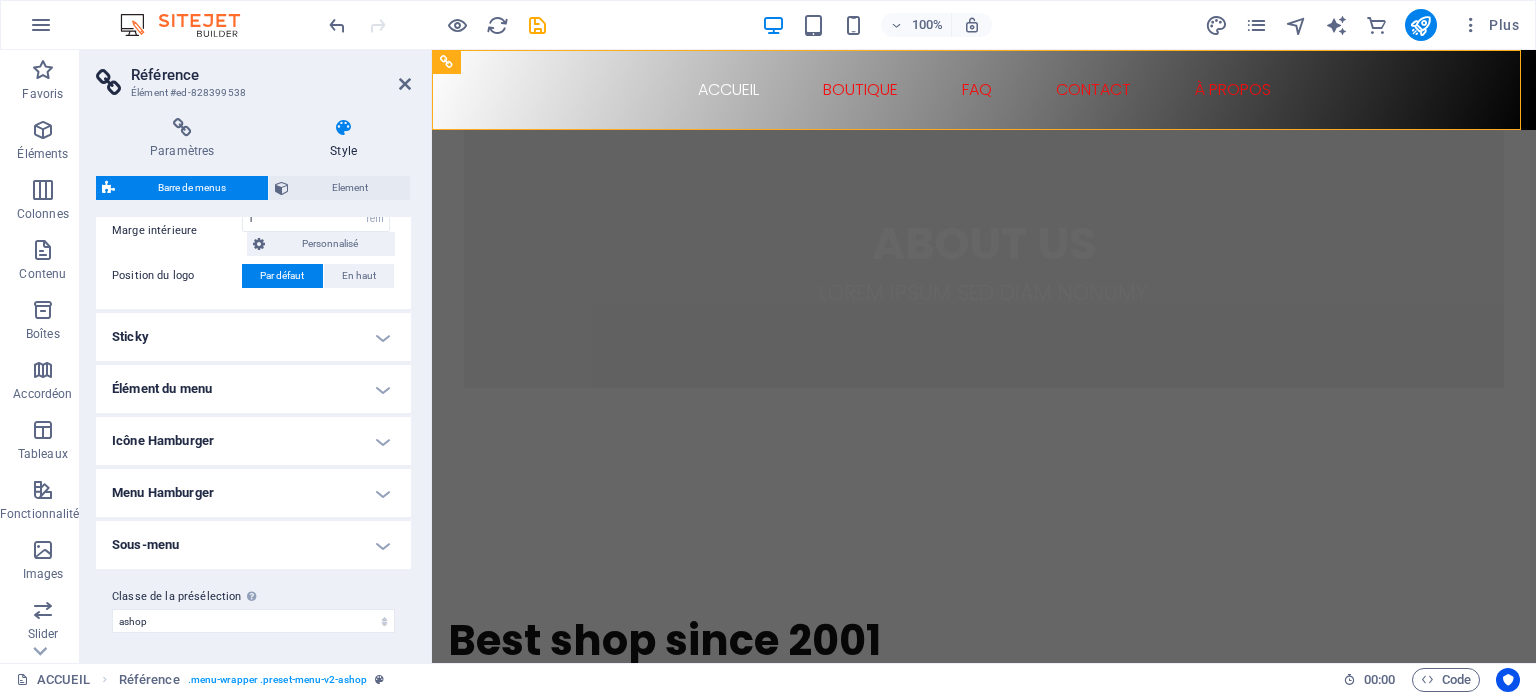 click on "Élément du menu" at bounding box center [253, 389] 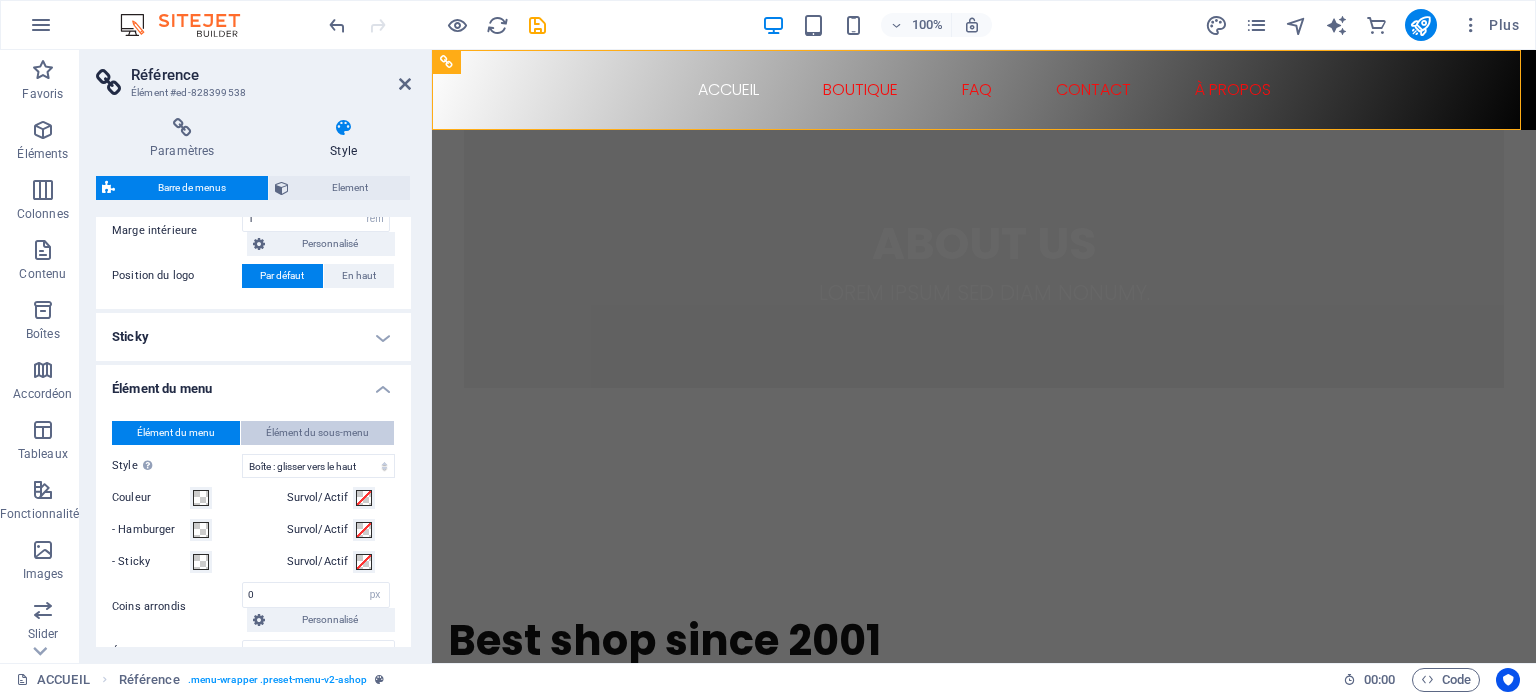 click on "Élément du sous-menu" at bounding box center [317, 433] 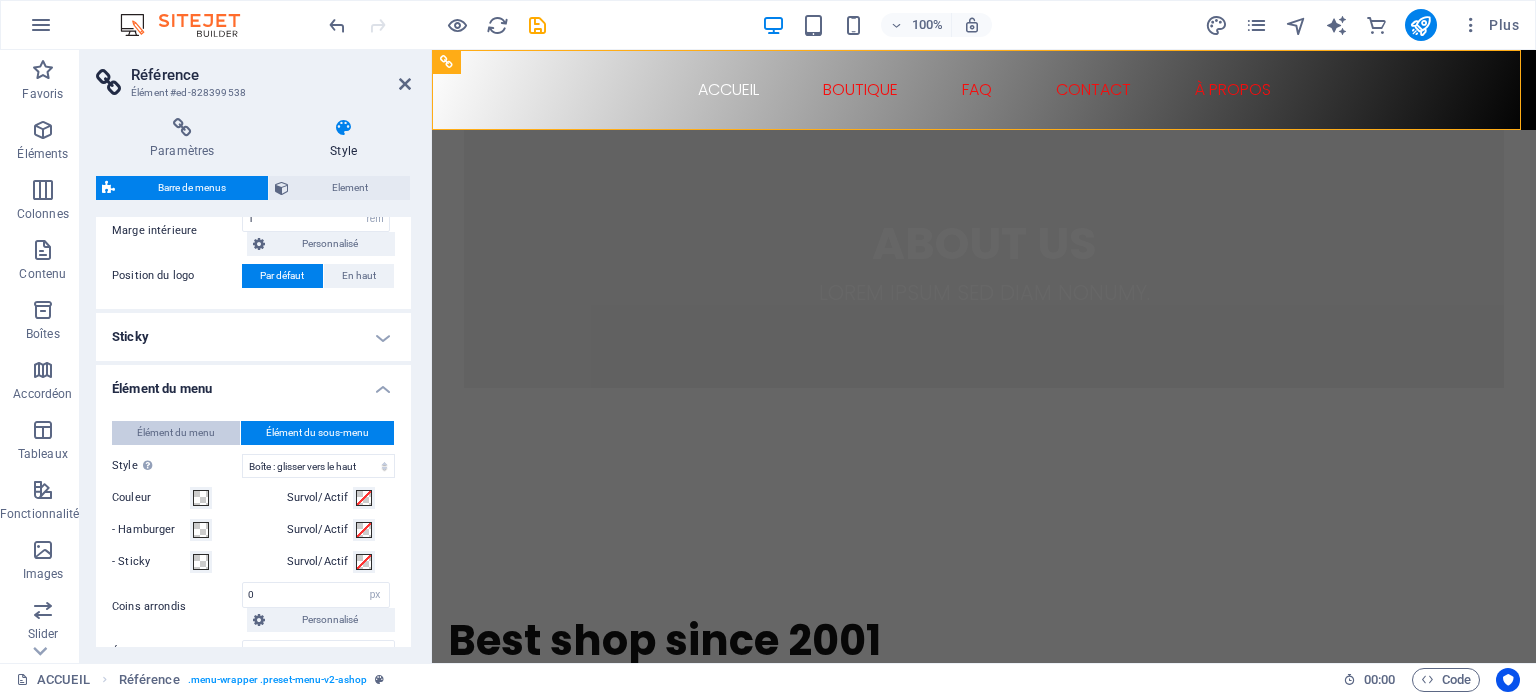 click on "Élément du menu" at bounding box center [176, 433] 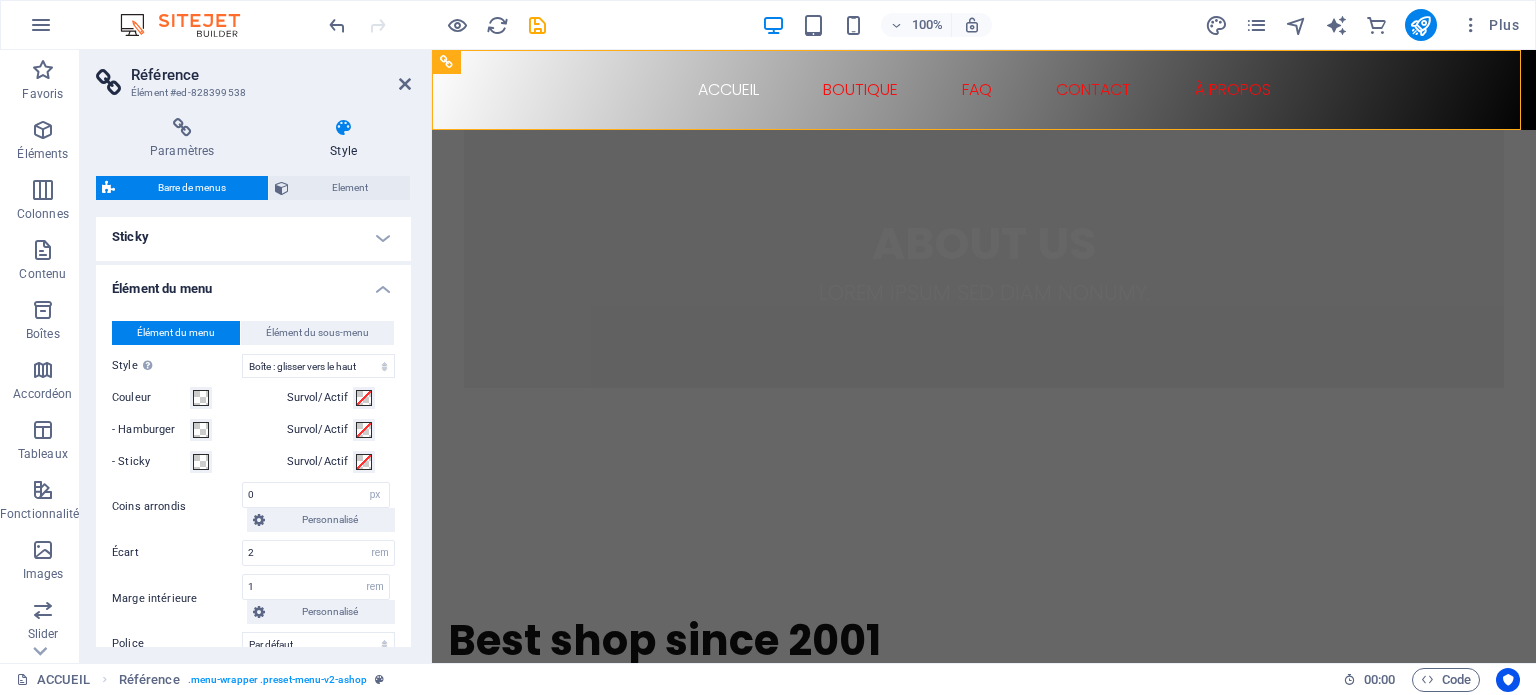 select 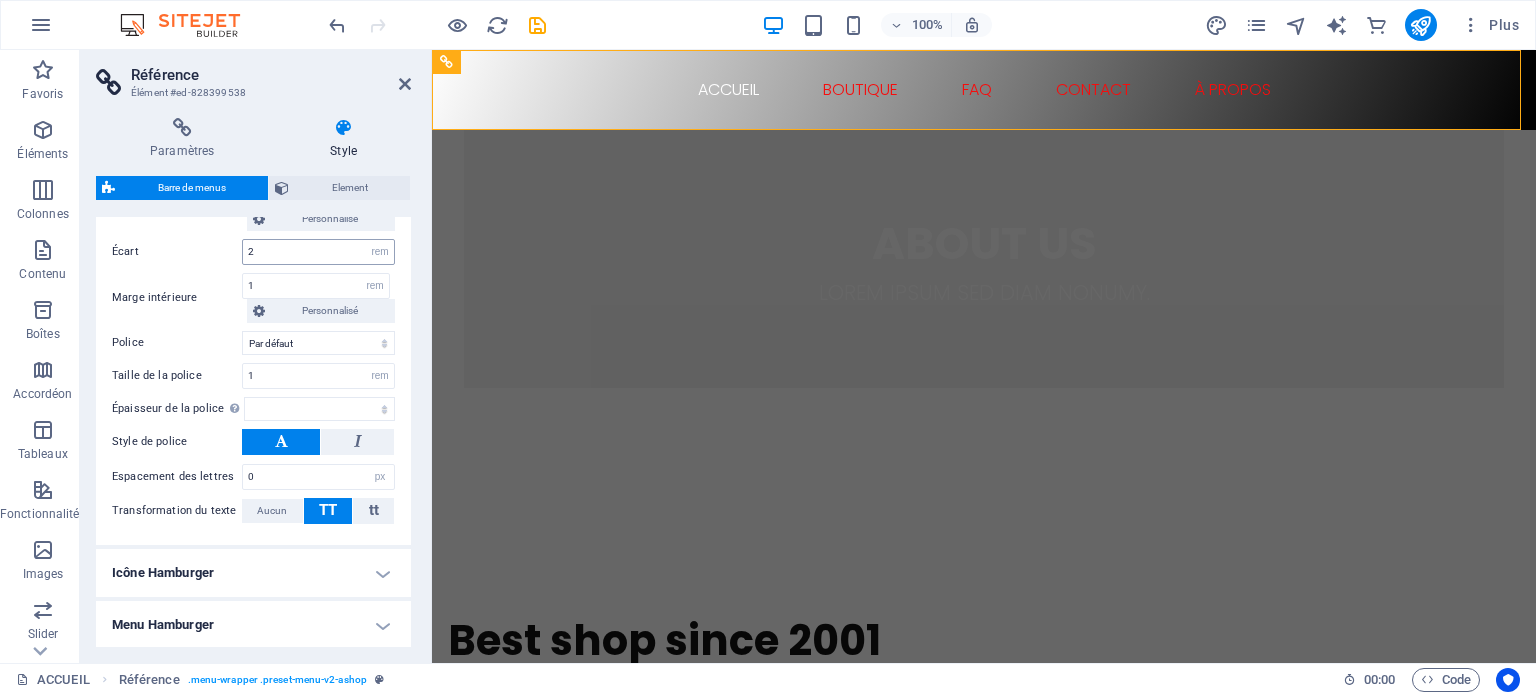 scroll, scrollTop: 1258, scrollLeft: 0, axis: vertical 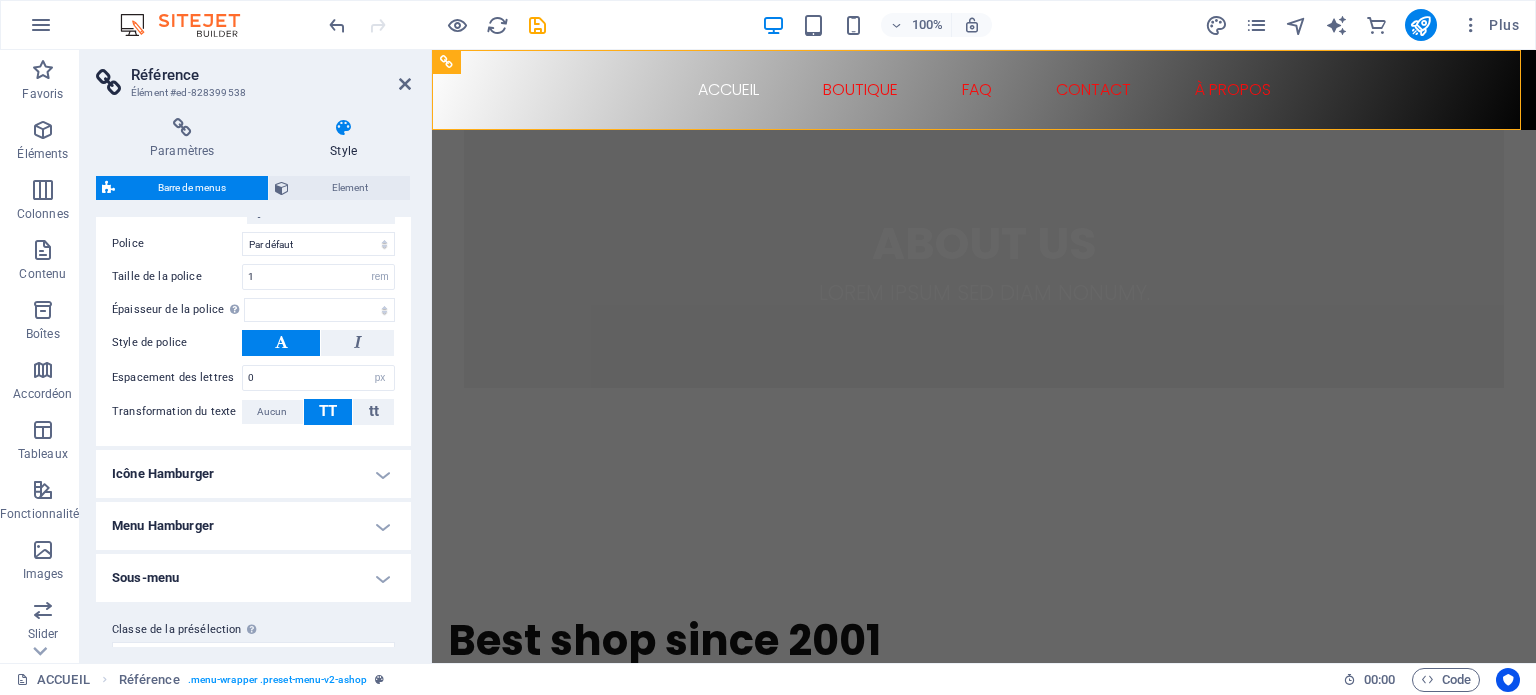 click on "Icône Hamburger" at bounding box center (253, 474) 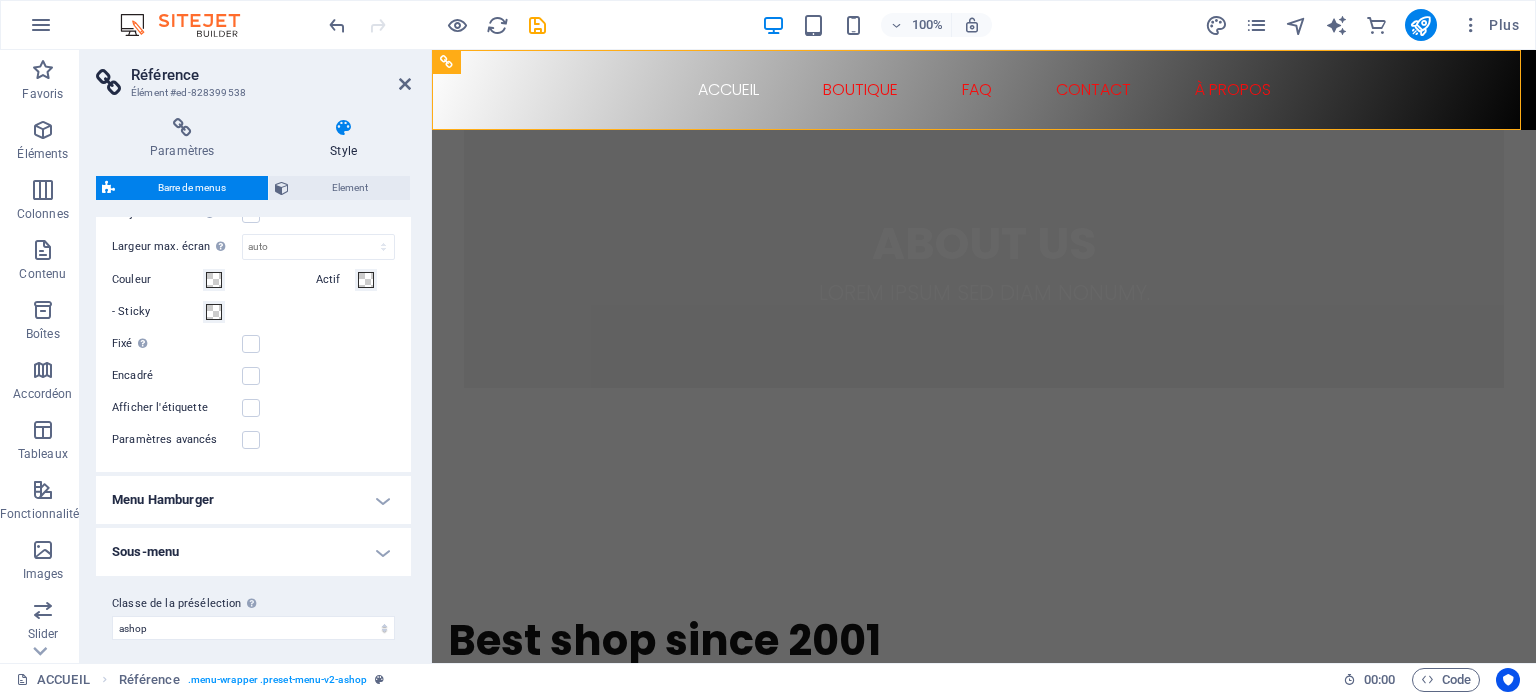 scroll, scrollTop: 1607, scrollLeft: 0, axis: vertical 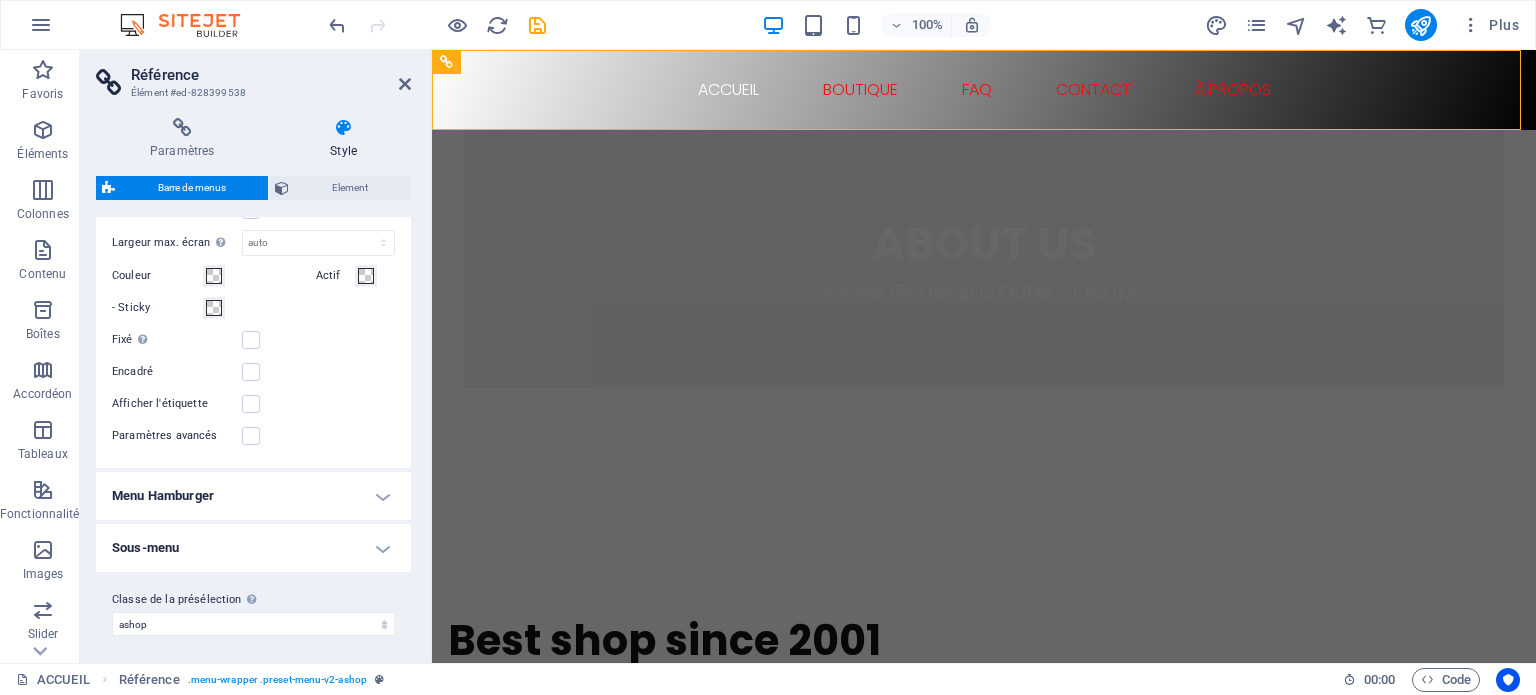 click on "Menu Hamburger" at bounding box center (253, 496) 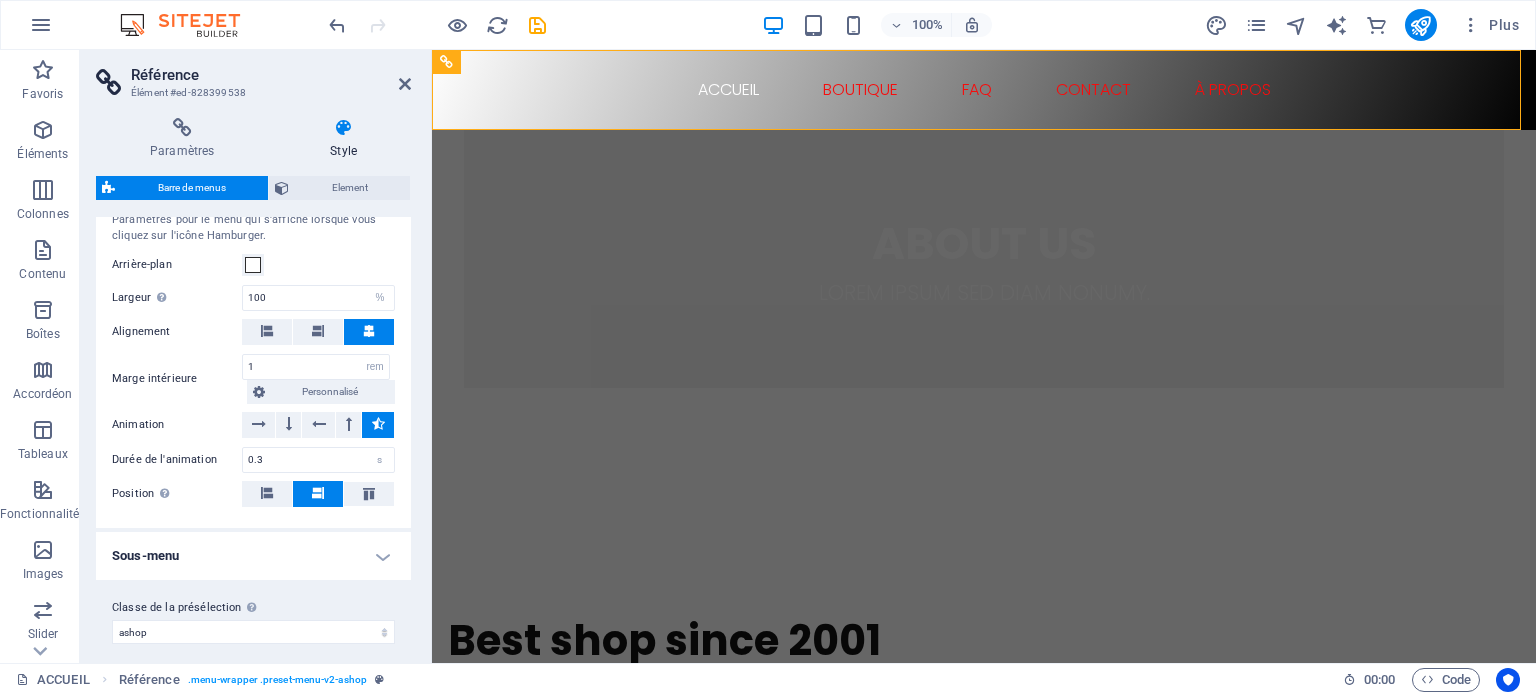 scroll, scrollTop: 1928, scrollLeft: 0, axis: vertical 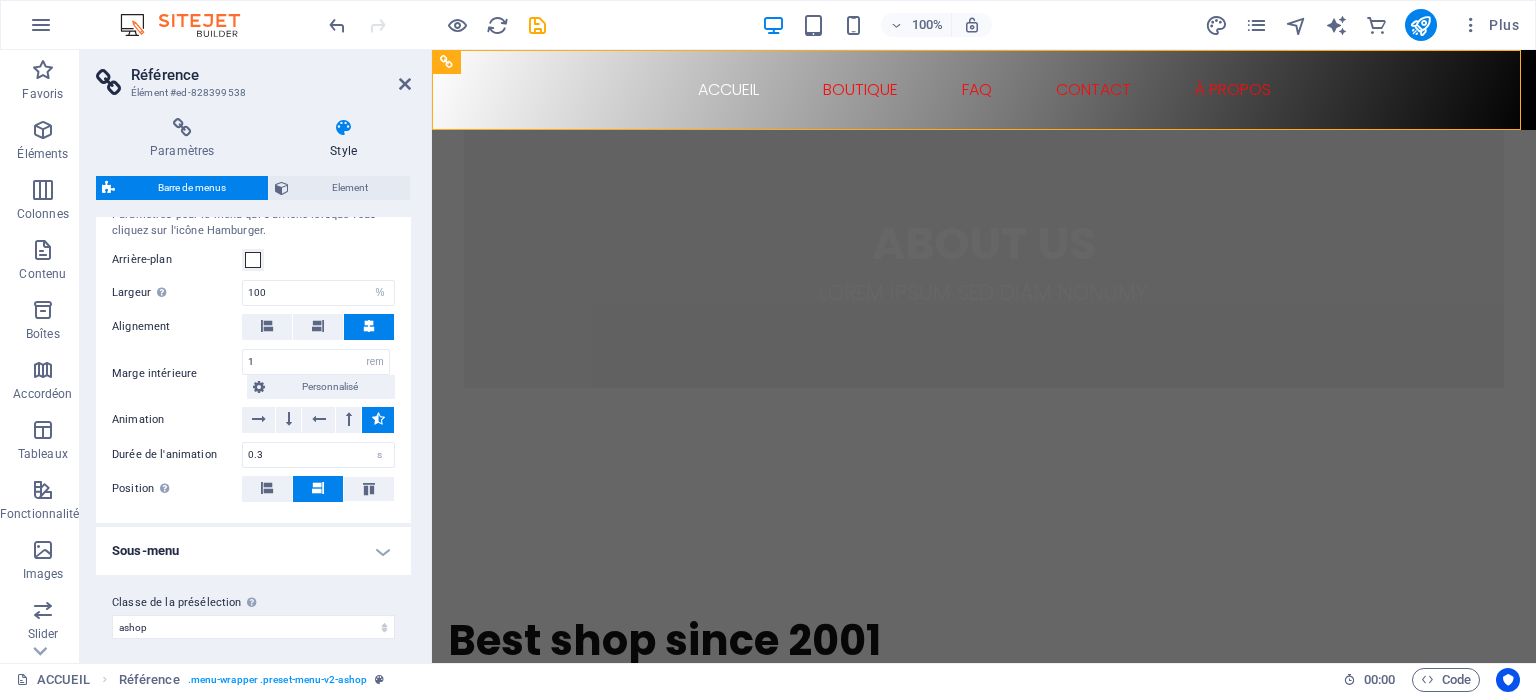click on "Sous-menu" at bounding box center (253, 551) 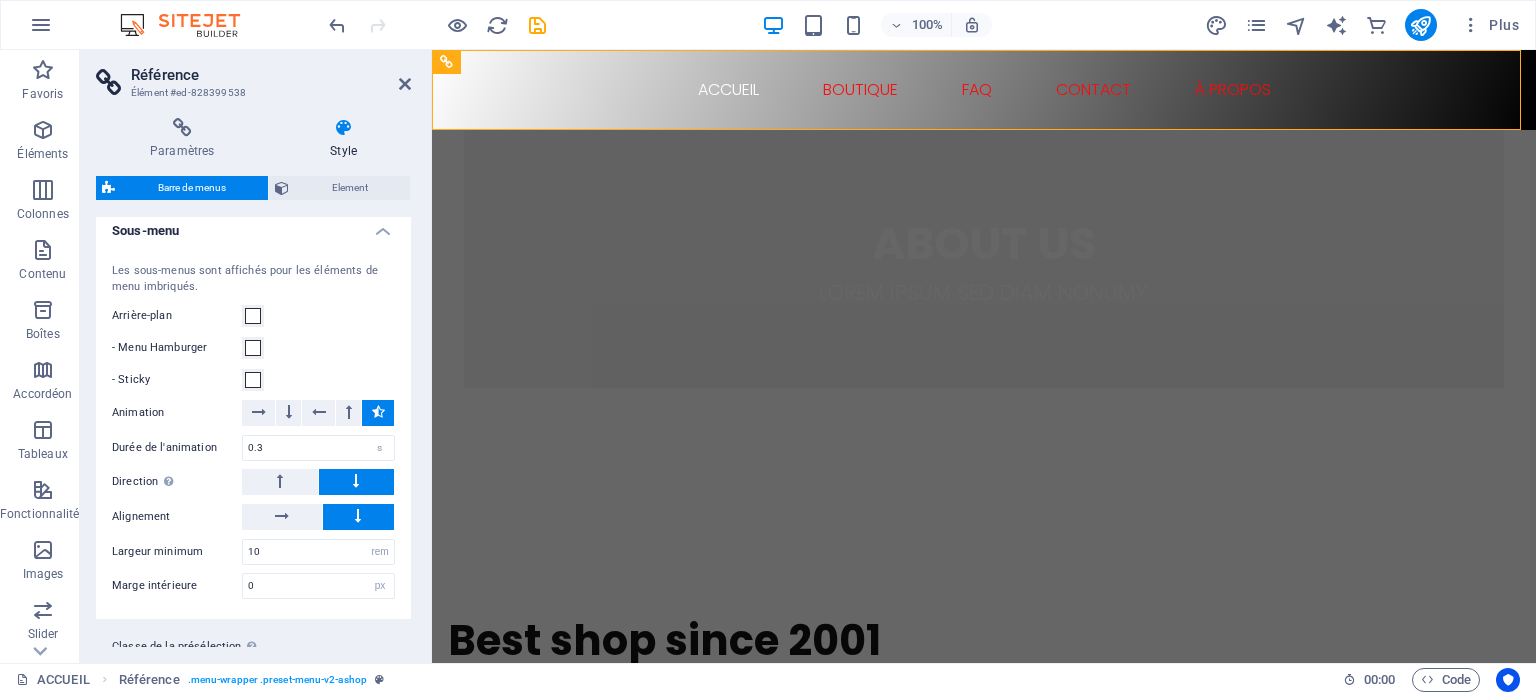 scroll, scrollTop: 2290, scrollLeft: 0, axis: vertical 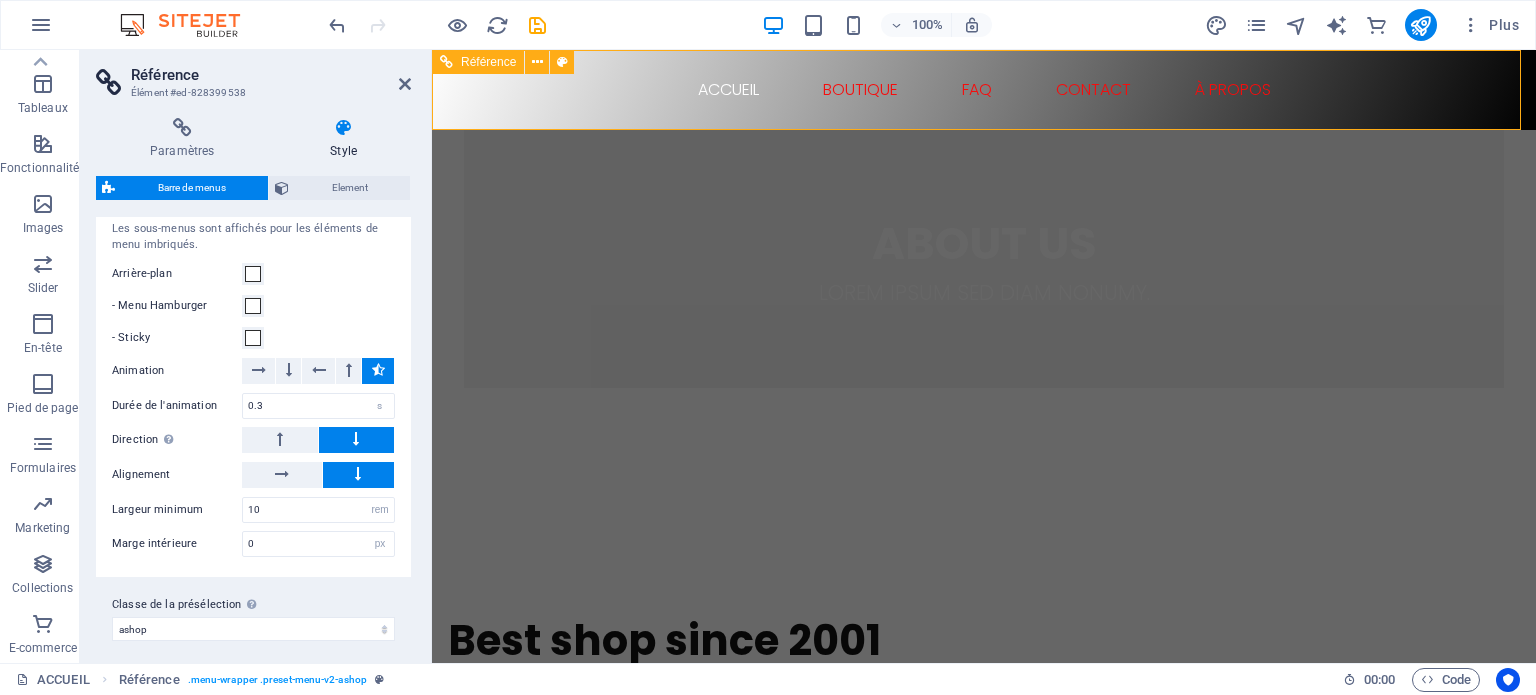 click on "ACCUEIL BOUTIQUE FAQ CONTACT À PROPOS" at bounding box center (984, 90) 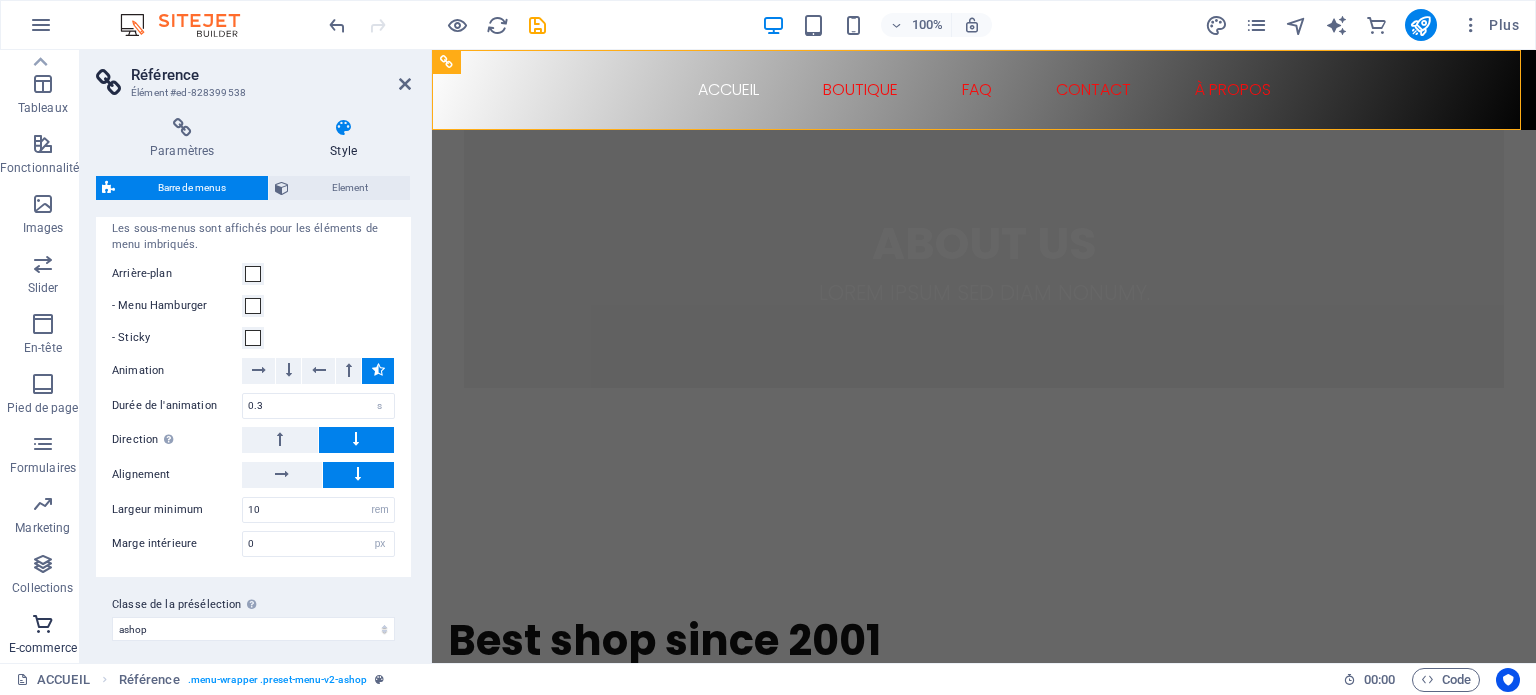 click at bounding box center [43, 624] 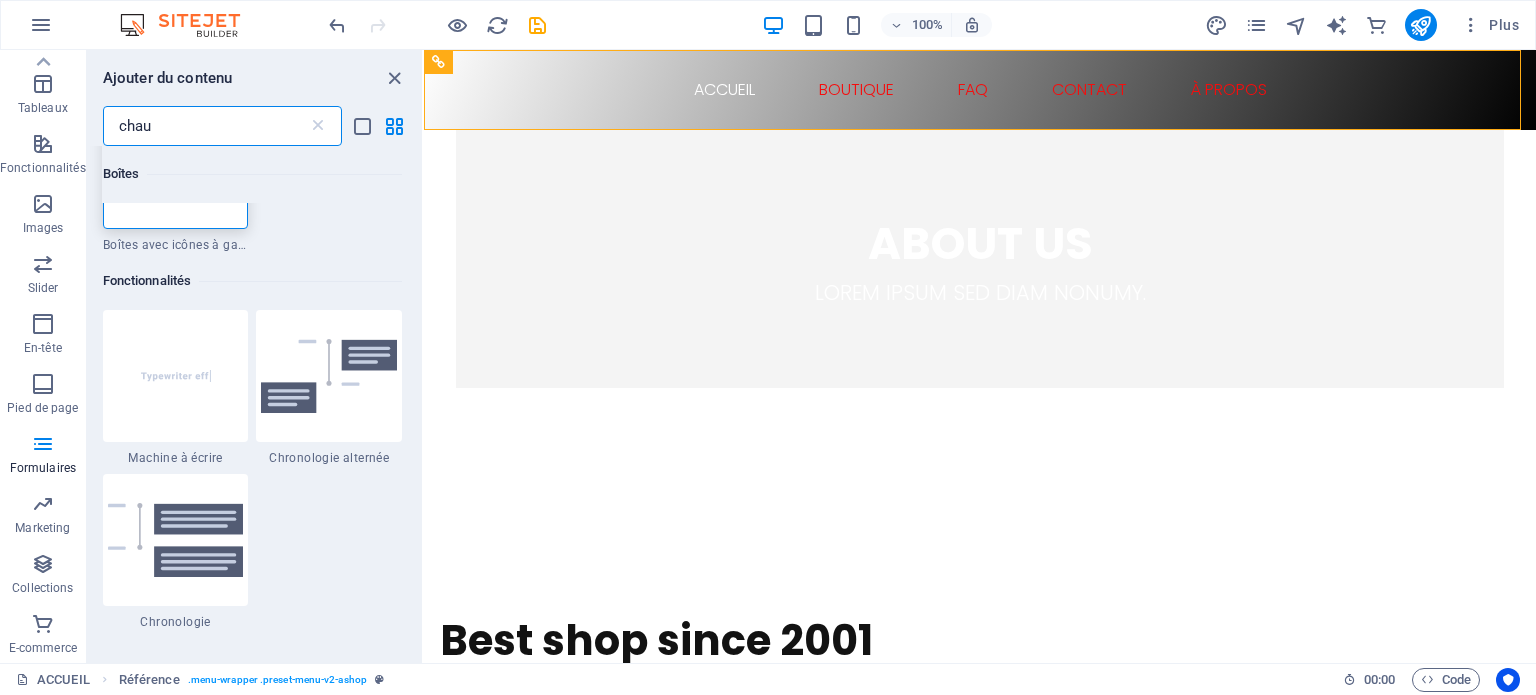 scroll, scrollTop: 0, scrollLeft: 0, axis: both 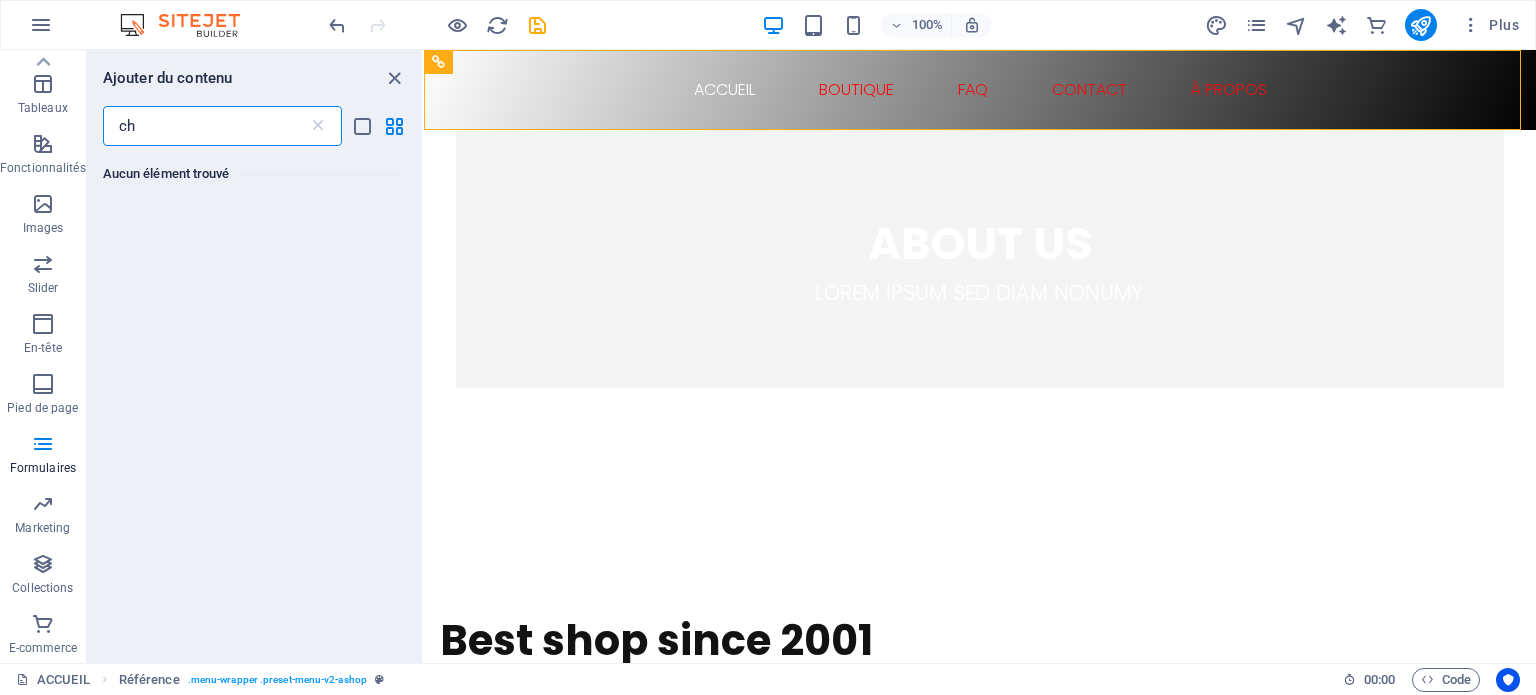 type on "c" 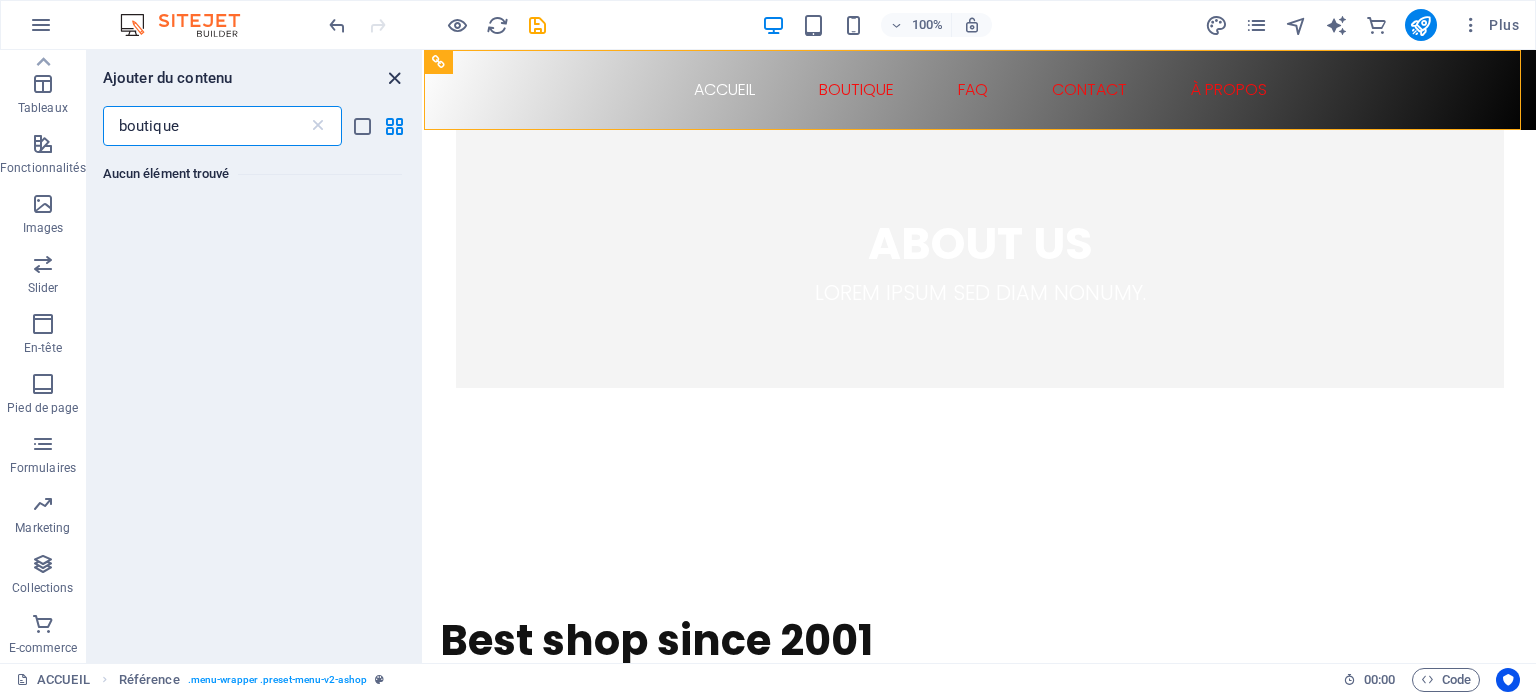 type on "boutique" 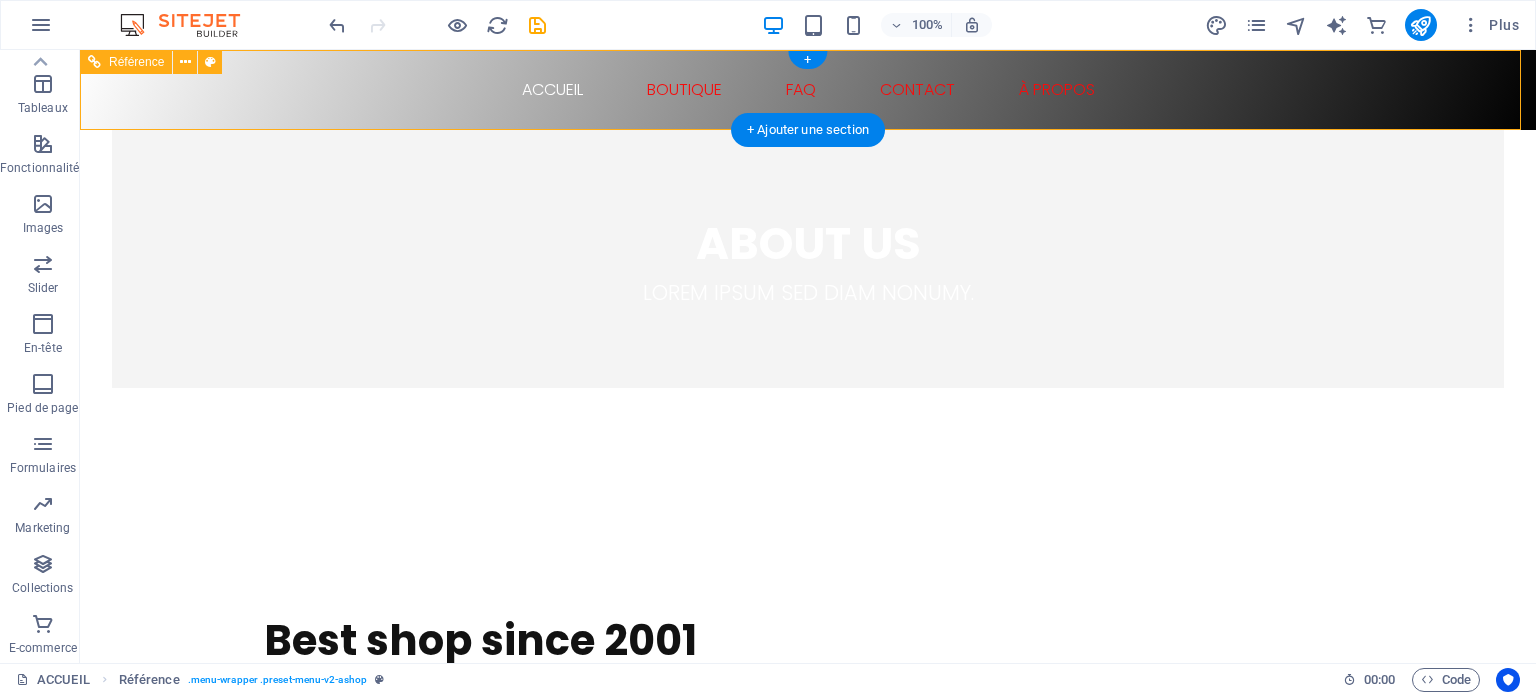 click on "ACCUEIL BOUTIQUE FAQ CONTACT À PROPOS" at bounding box center [808, 90] 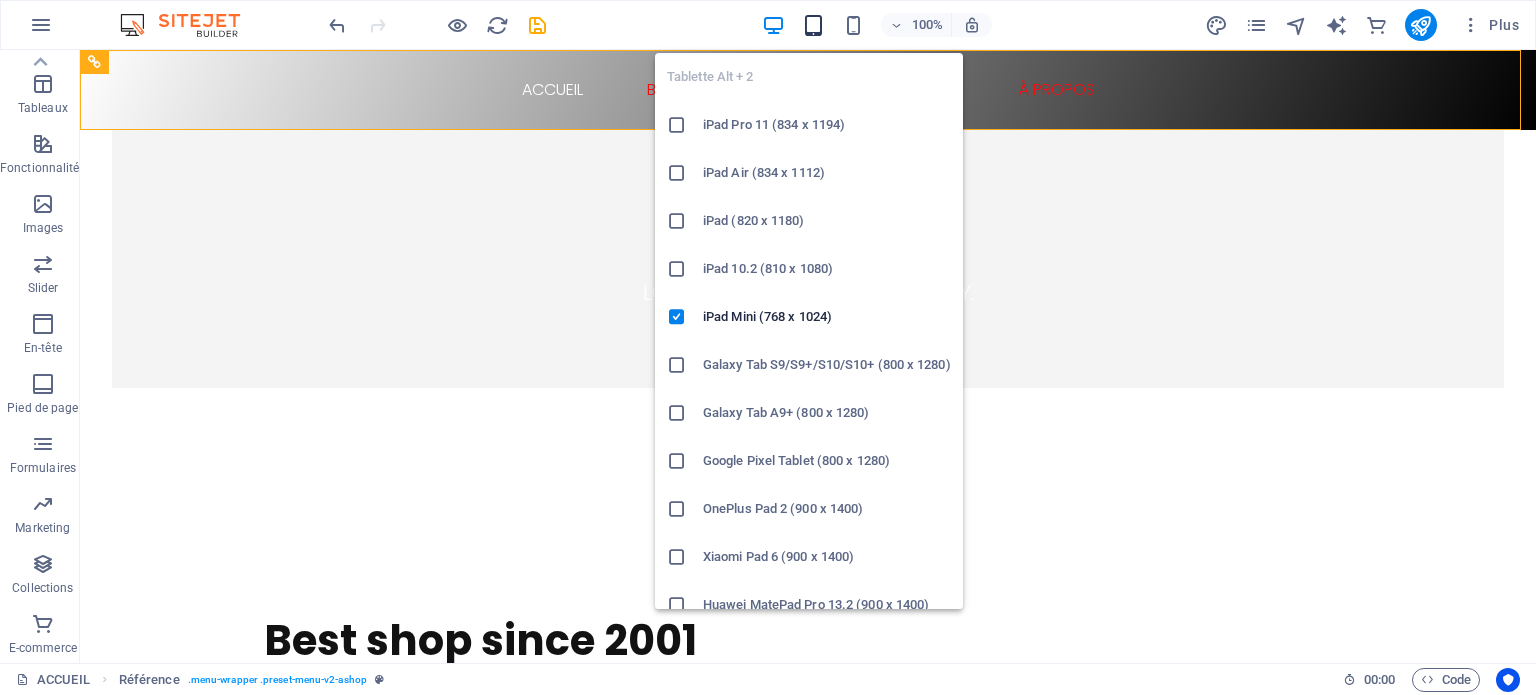 click at bounding box center (813, 25) 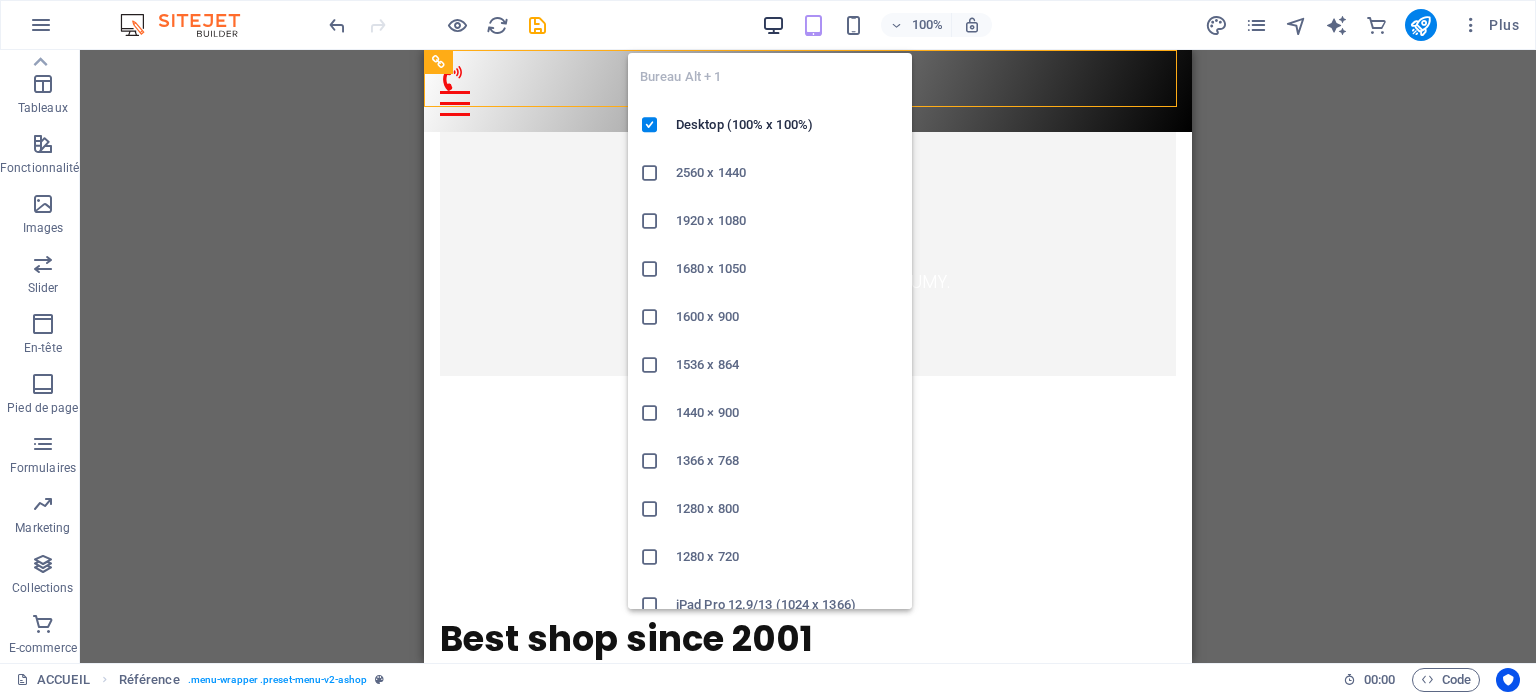 click at bounding box center (773, 25) 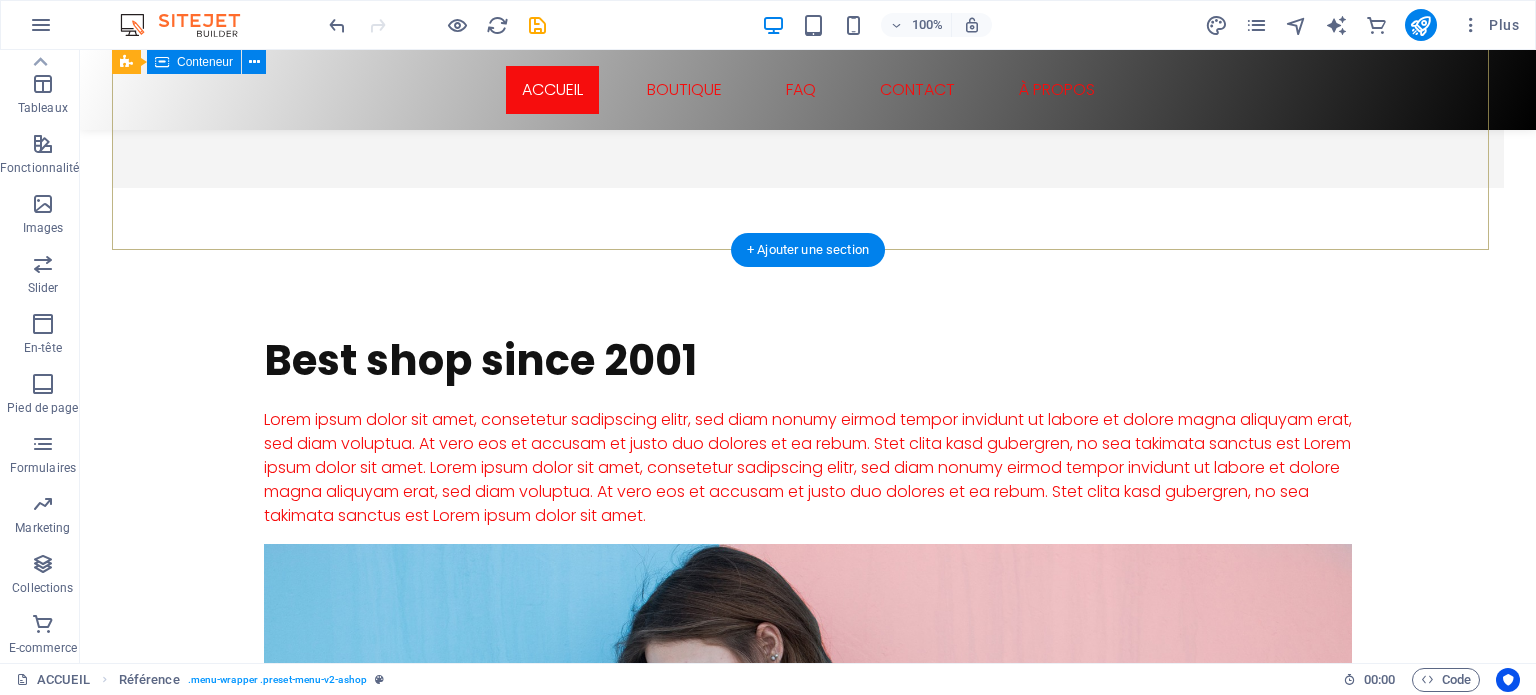 scroll, scrollTop: 0, scrollLeft: 0, axis: both 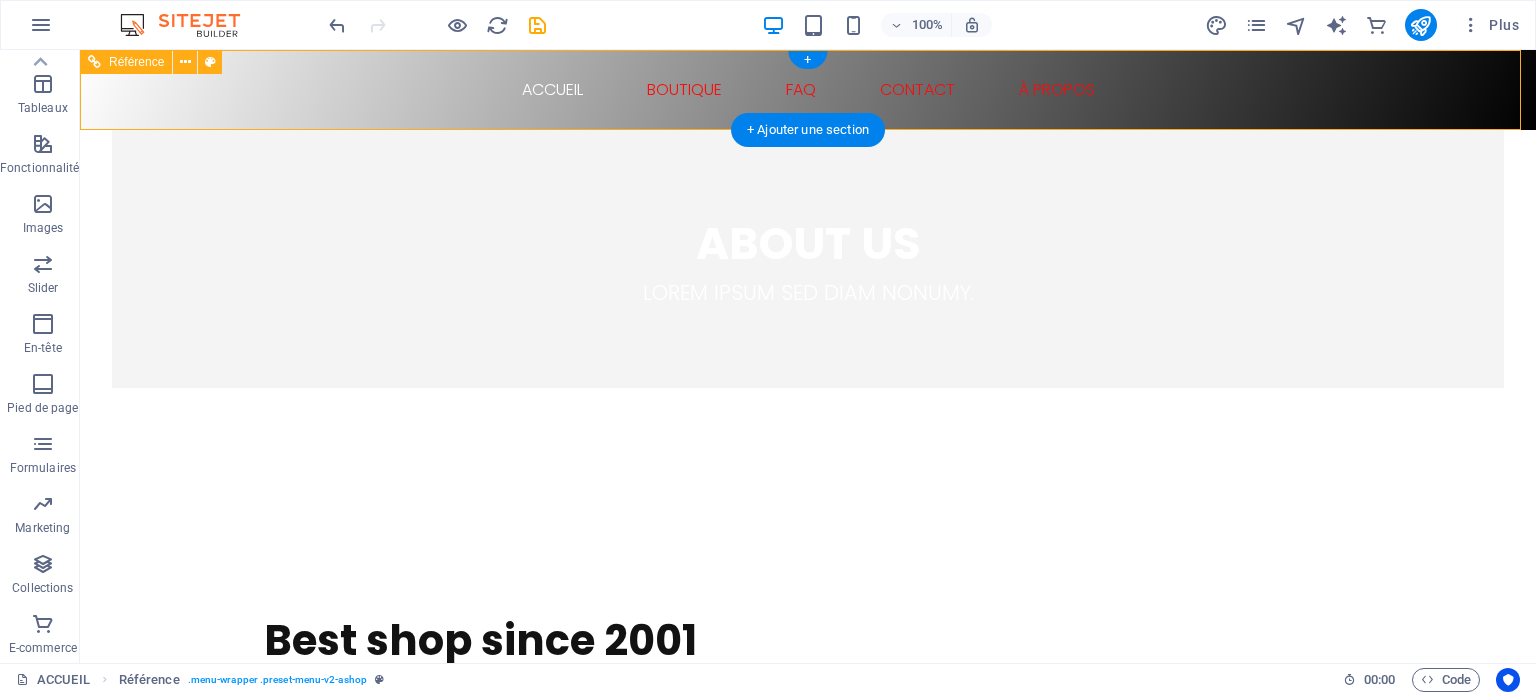 click on "ACCUEIL BOUTIQUE FAQ CONTACT À PROPOS" at bounding box center [808, 90] 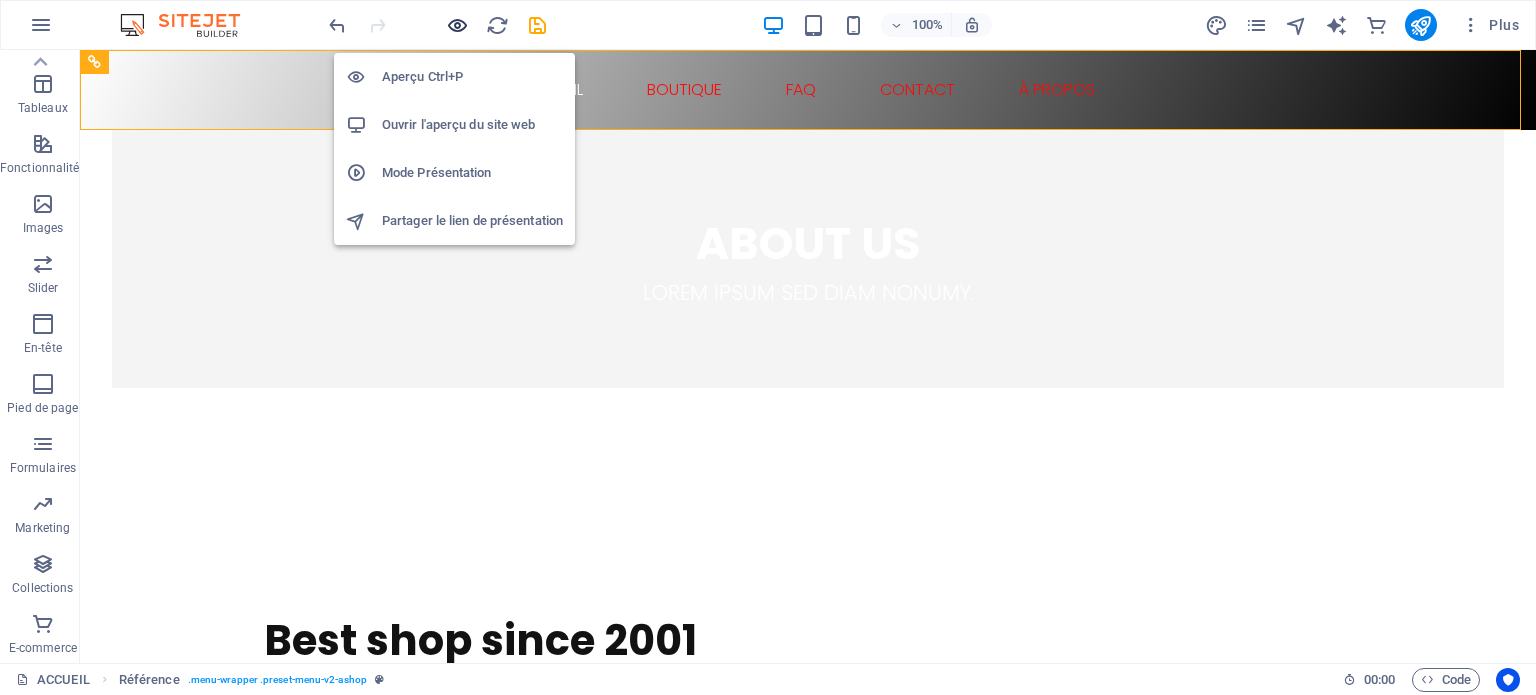 click at bounding box center [457, 25] 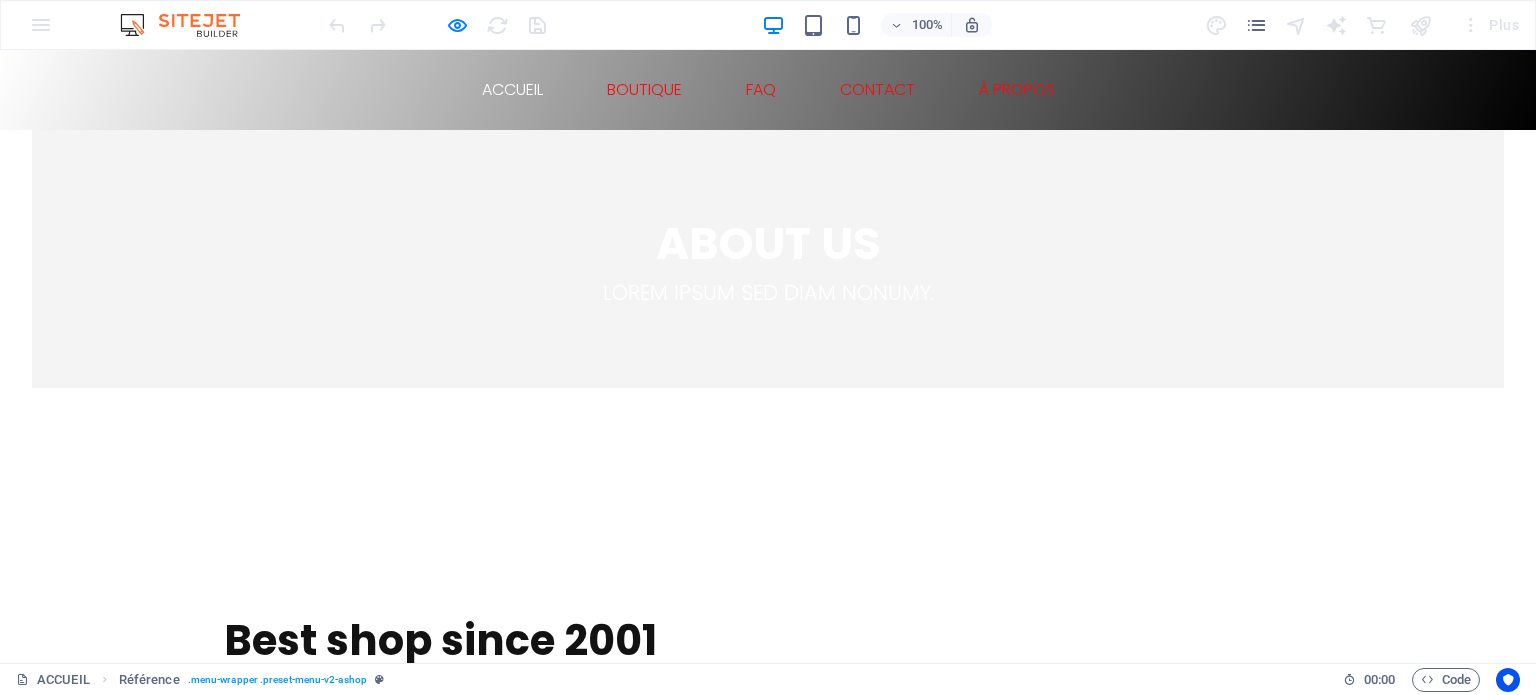 click on "ACCUEIL" at bounding box center [512, 90] 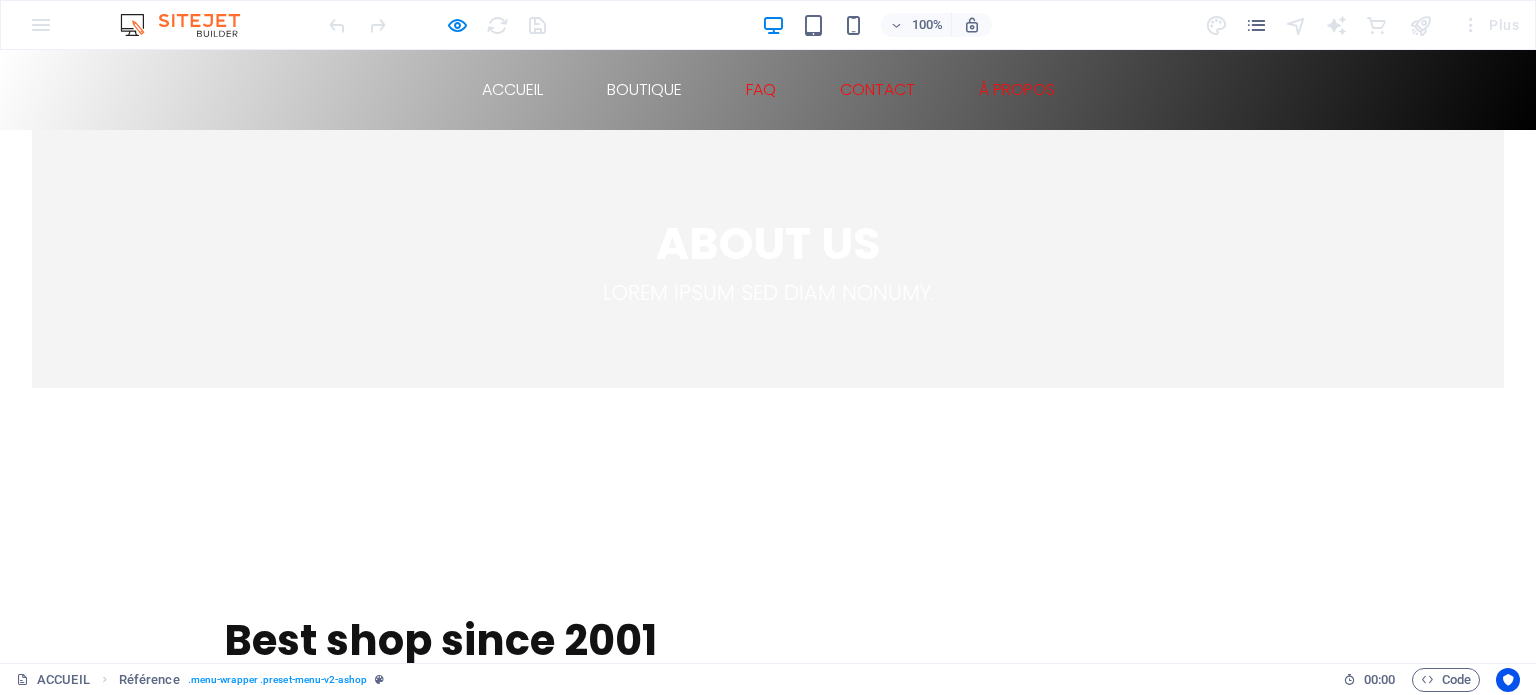 click on "BOUTIQUE" at bounding box center [644, 90] 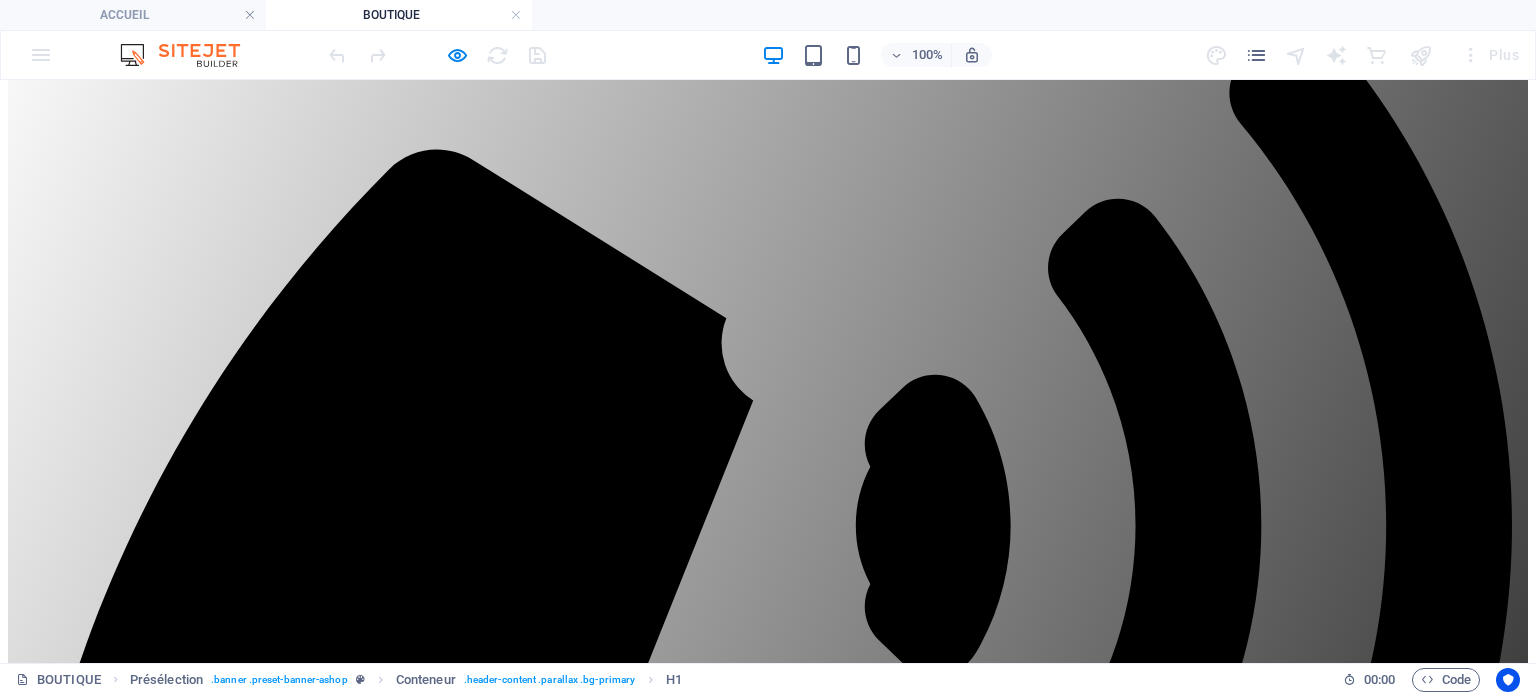 scroll, scrollTop: 0, scrollLeft: 0, axis: both 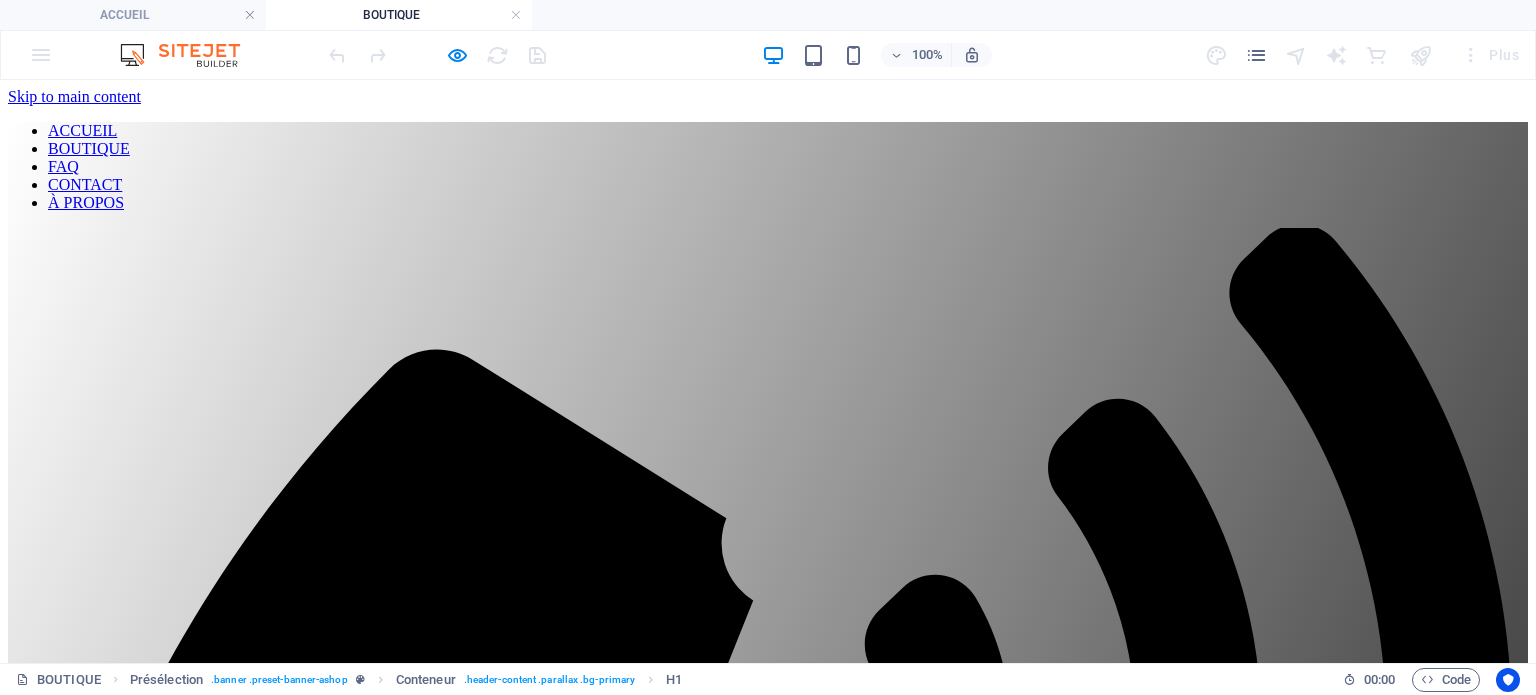 click on "ACCUEIL BOUTIQUE FAQ CONTACT À PROPOS" at bounding box center [768, 167] 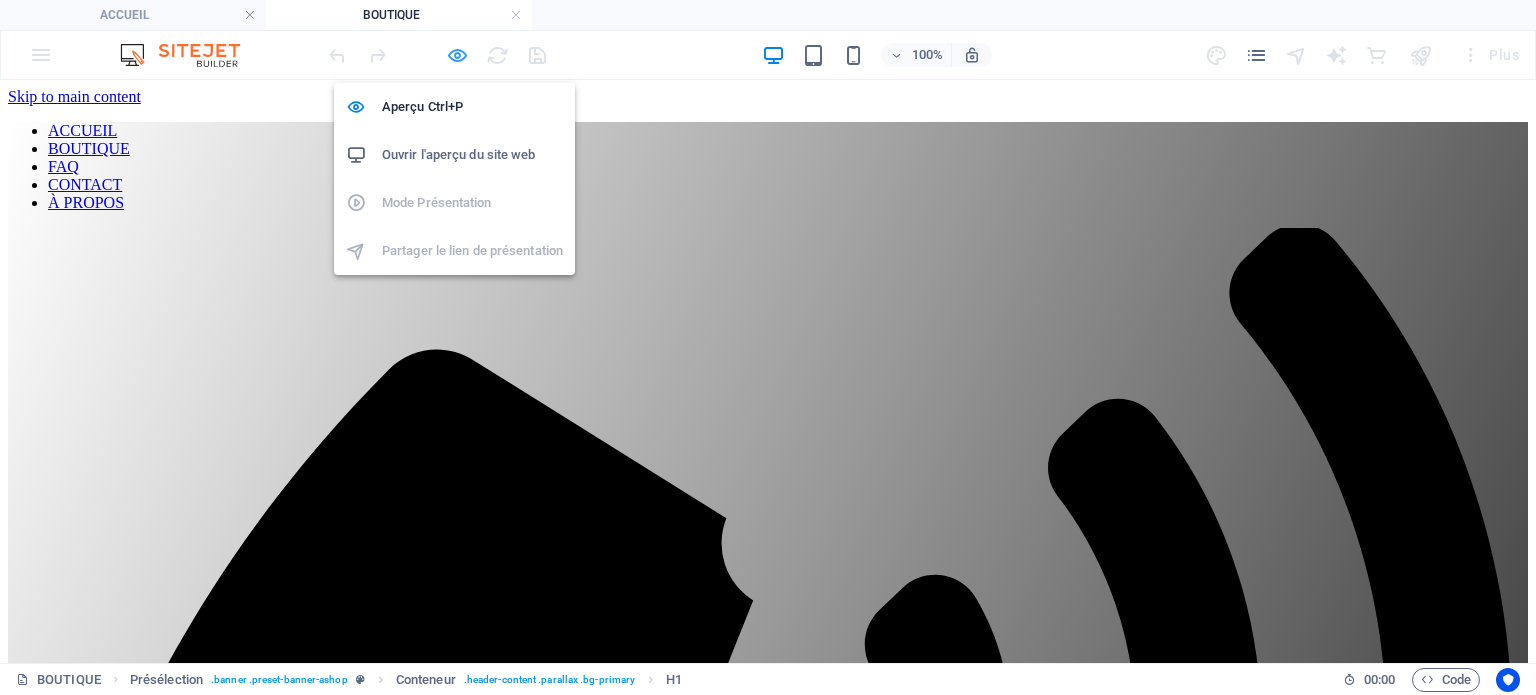 click at bounding box center [457, 55] 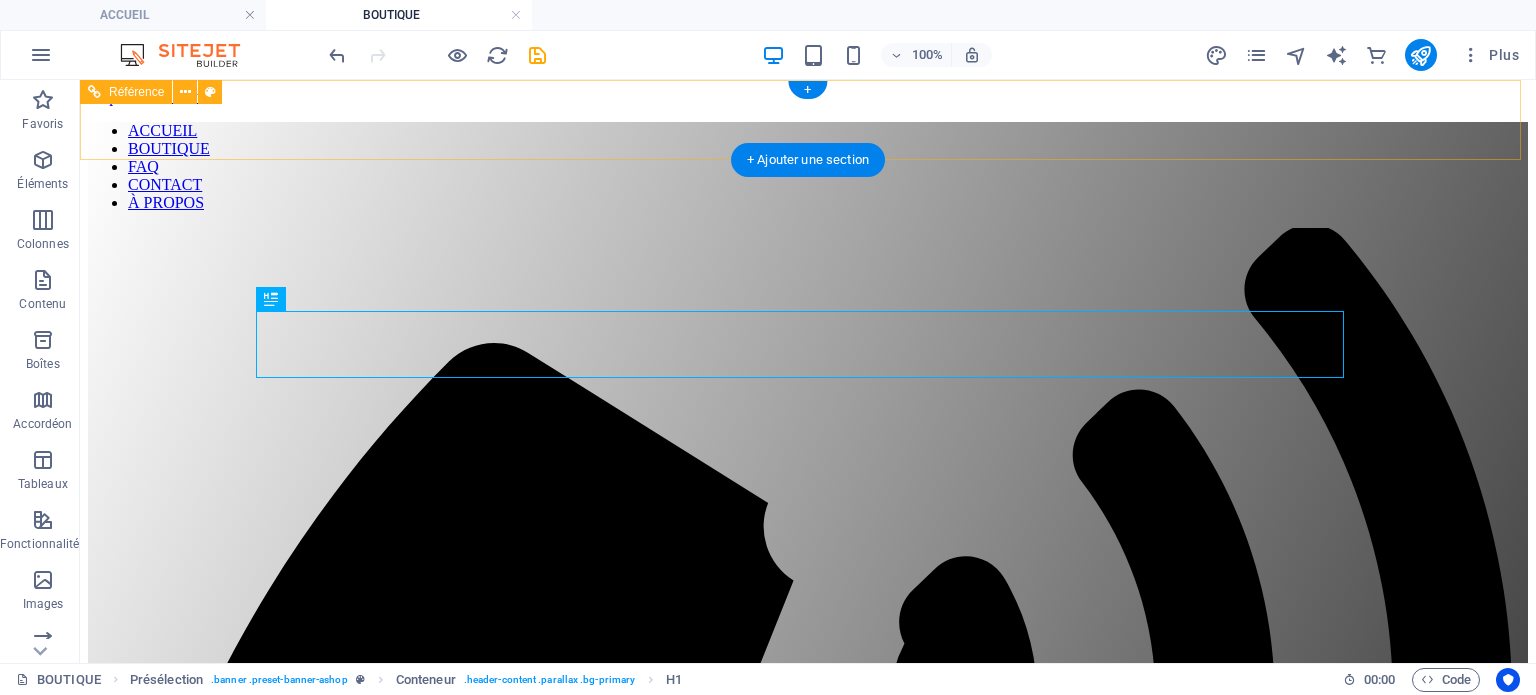 click on "ACCUEIL BOUTIQUE FAQ CONTACT À PROPOS" at bounding box center (808, 167) 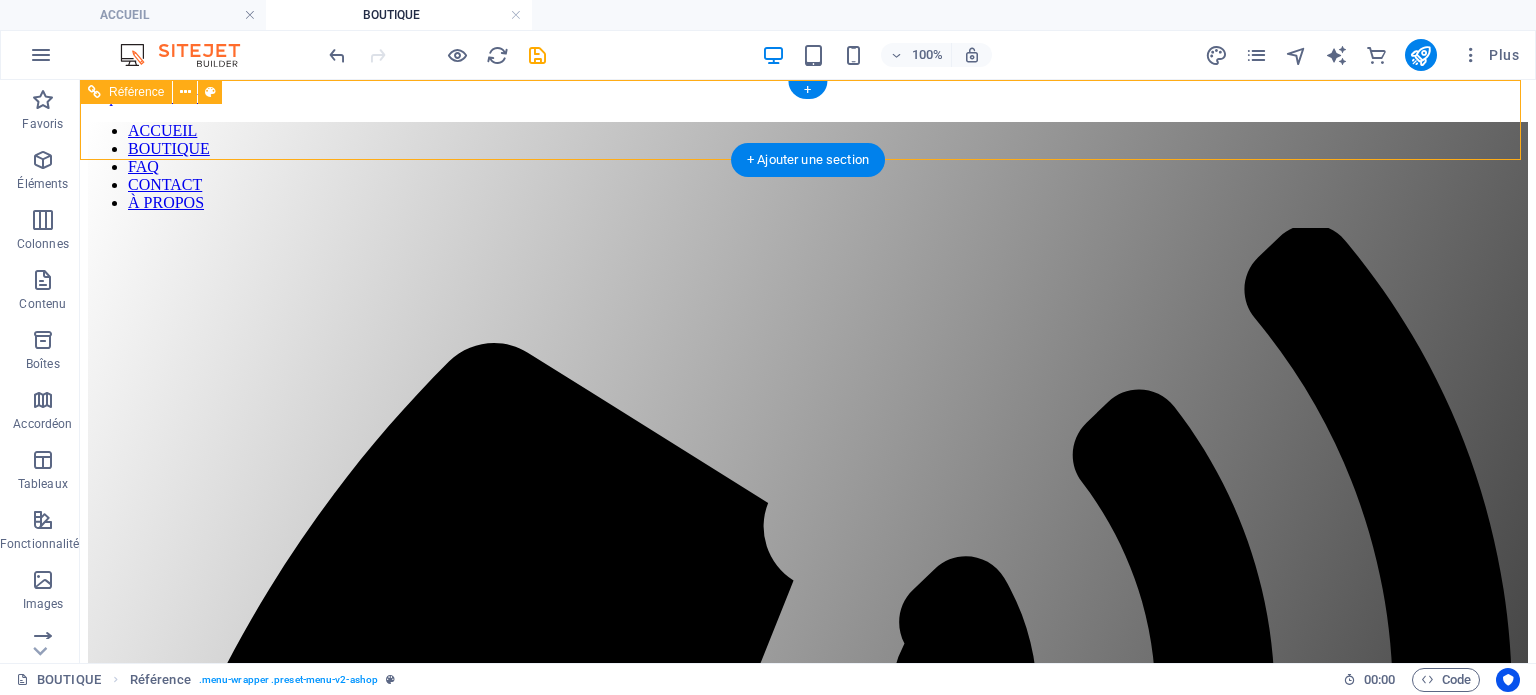 click on "ACCUEIL BOUTIQUE FAQ CONTACT À PROPOS" at bounding box center [808, 167] 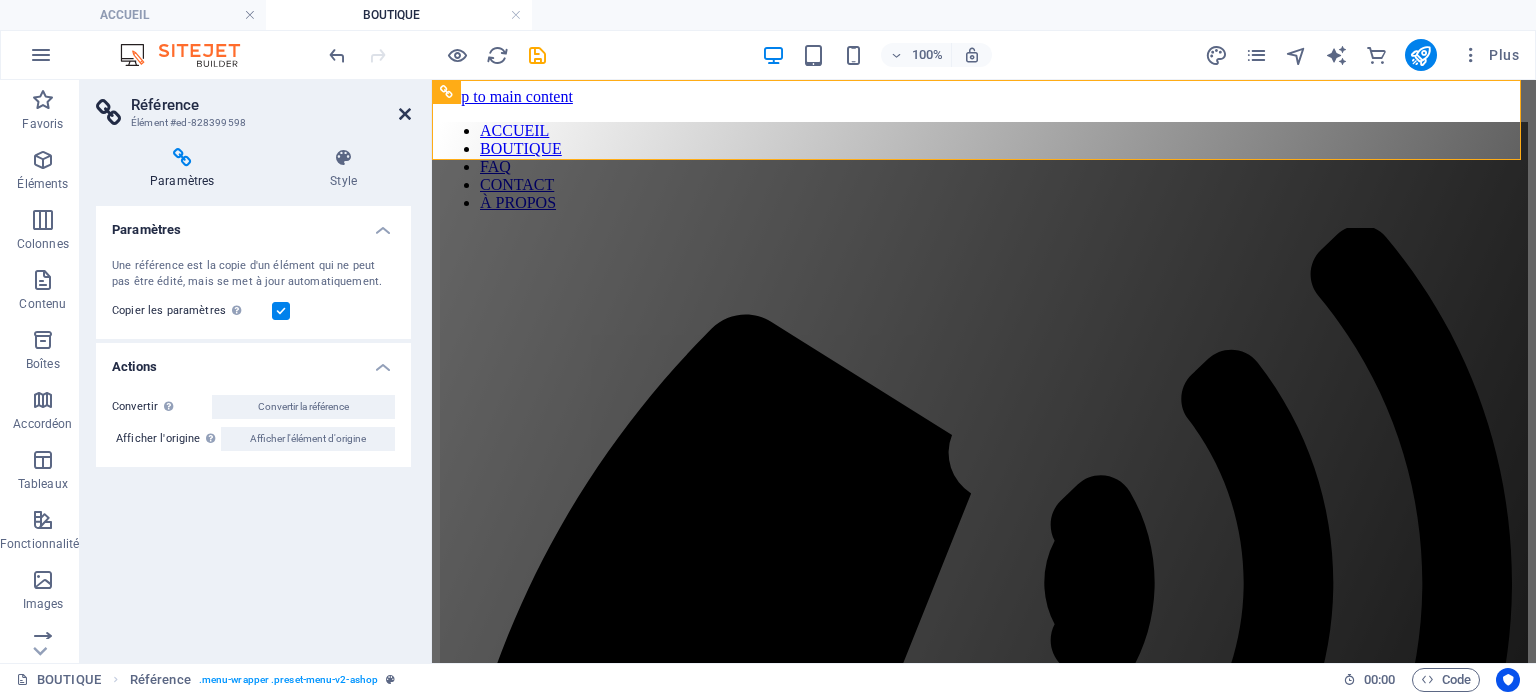 click at bounding box center (405, 114) 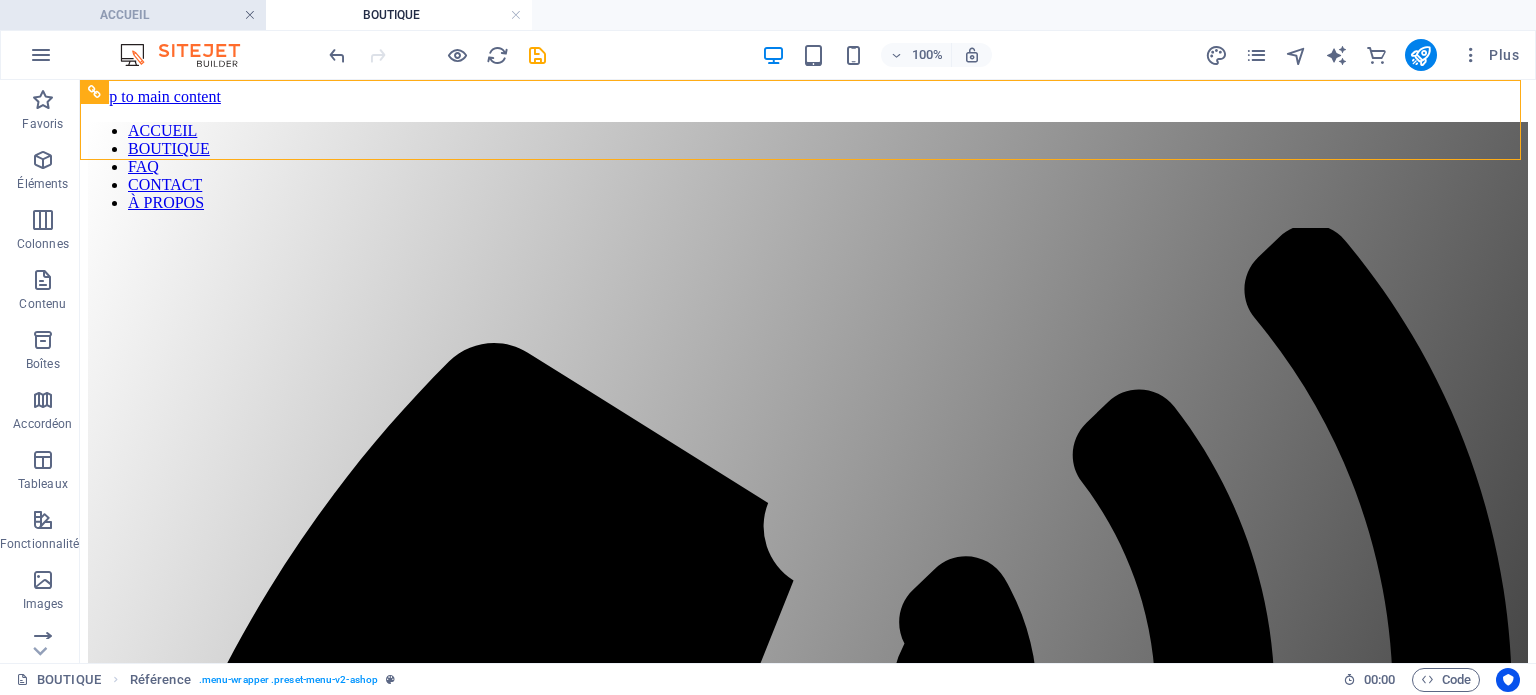click at bounding box center (250, 15) 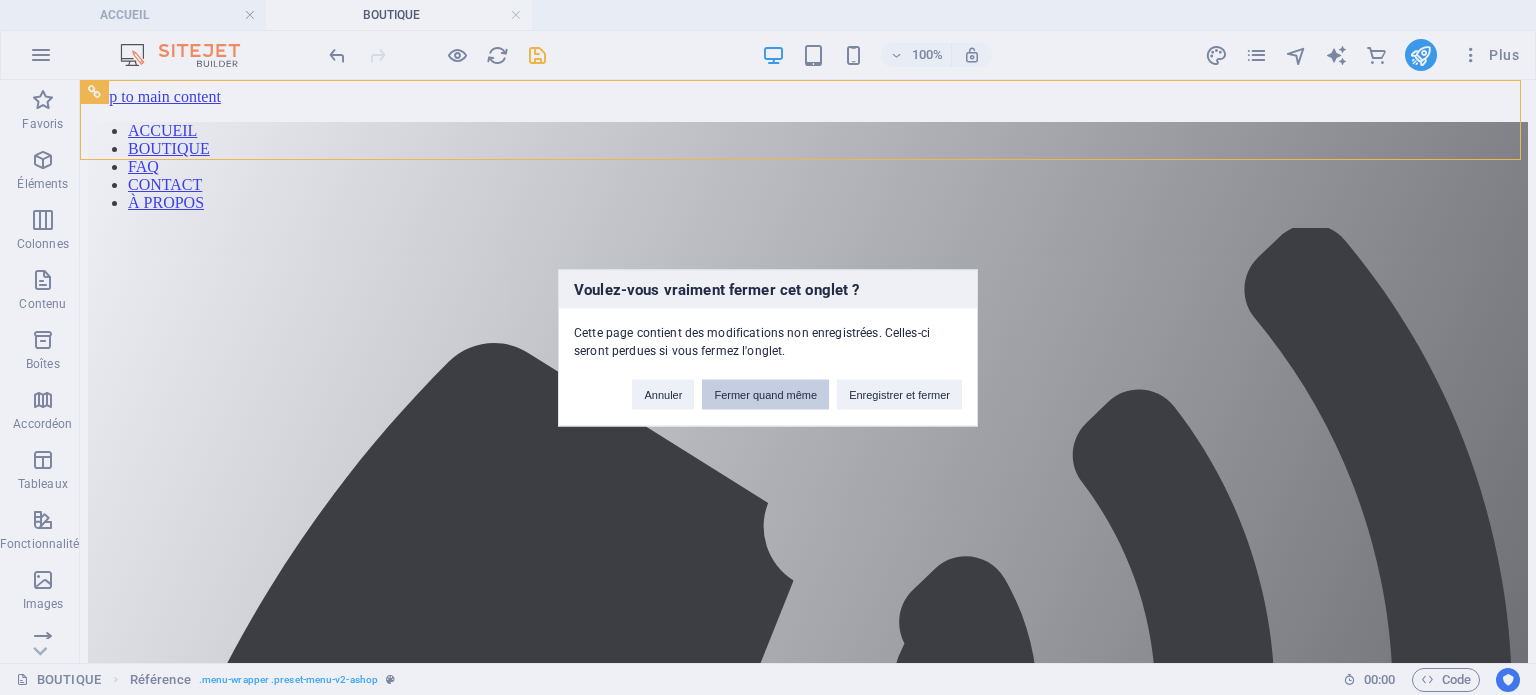 click on "Fermer quand même" at bounding box center (765, 394) 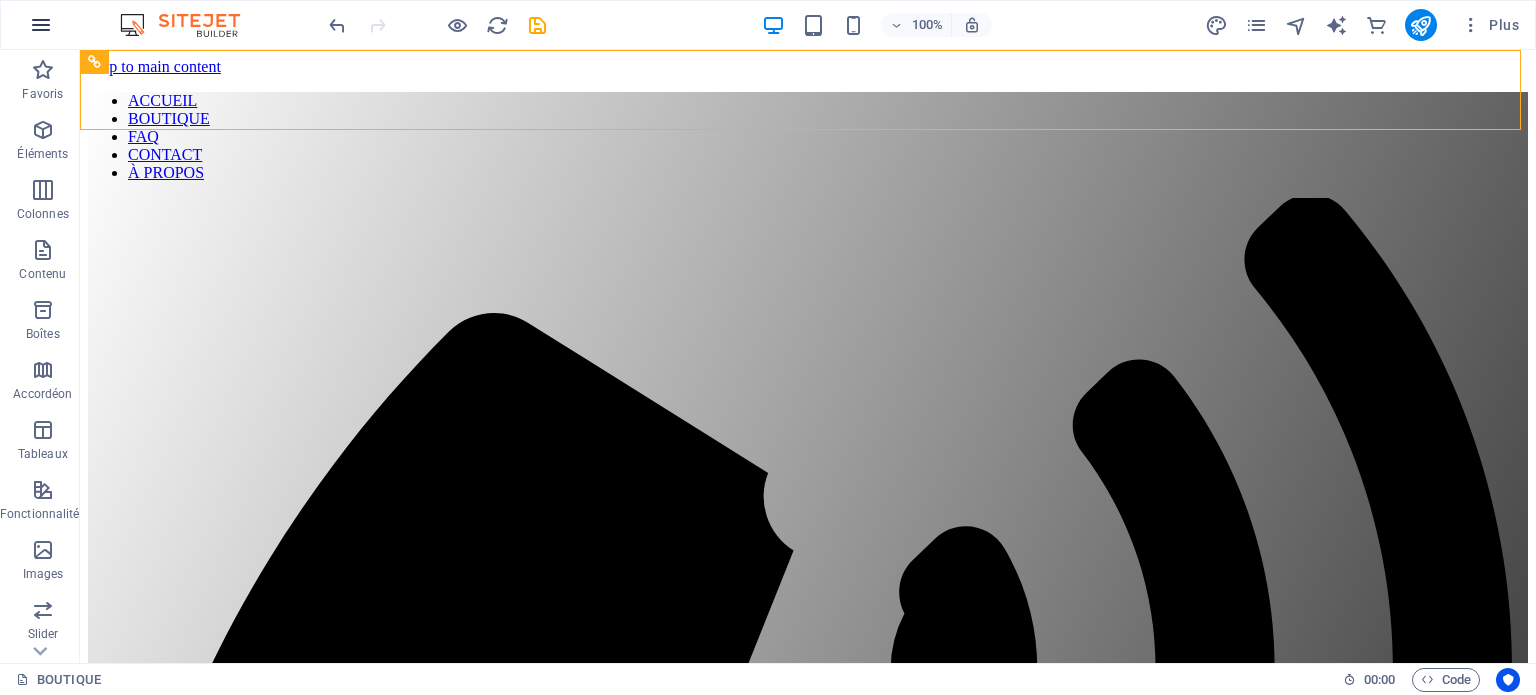 click at bounding box center [41, 25] 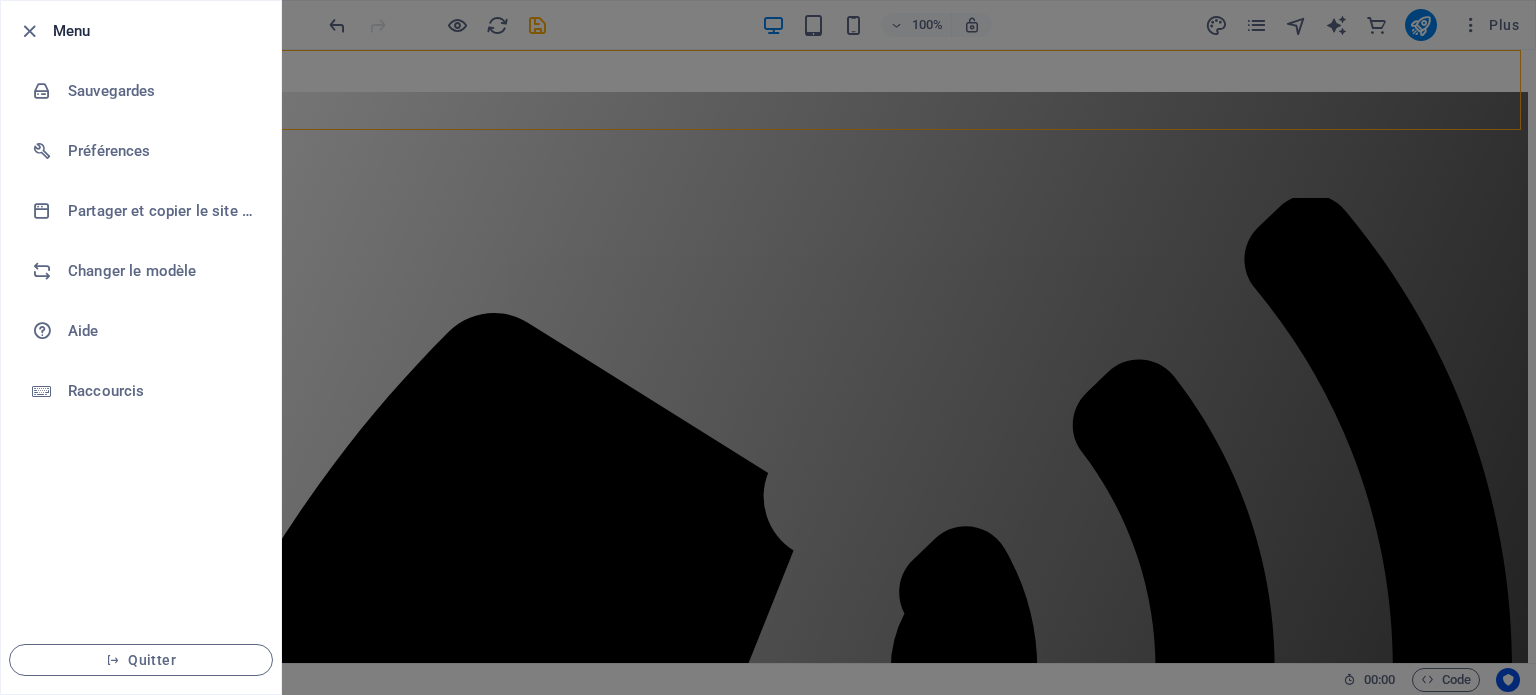 click at bounding box center (768, 347) 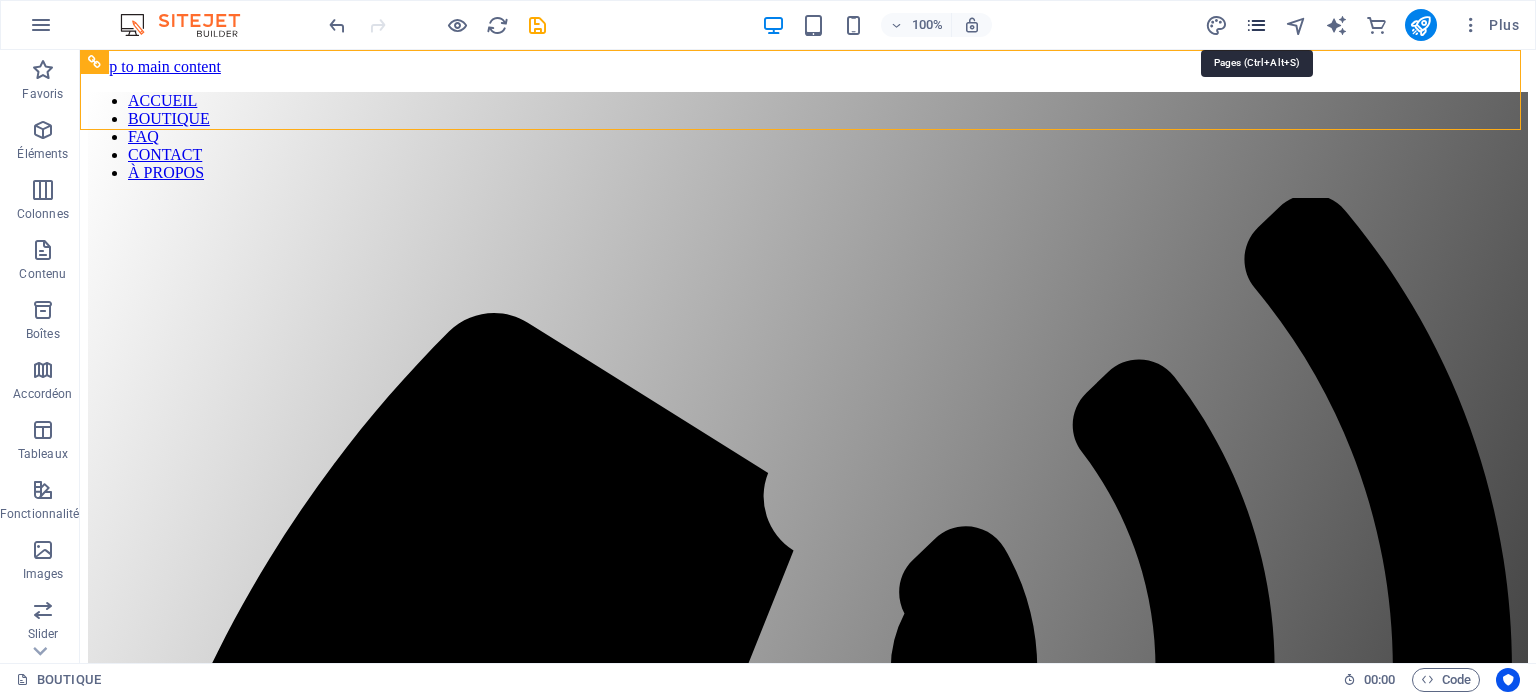 click at bounding box center (1256, 25) 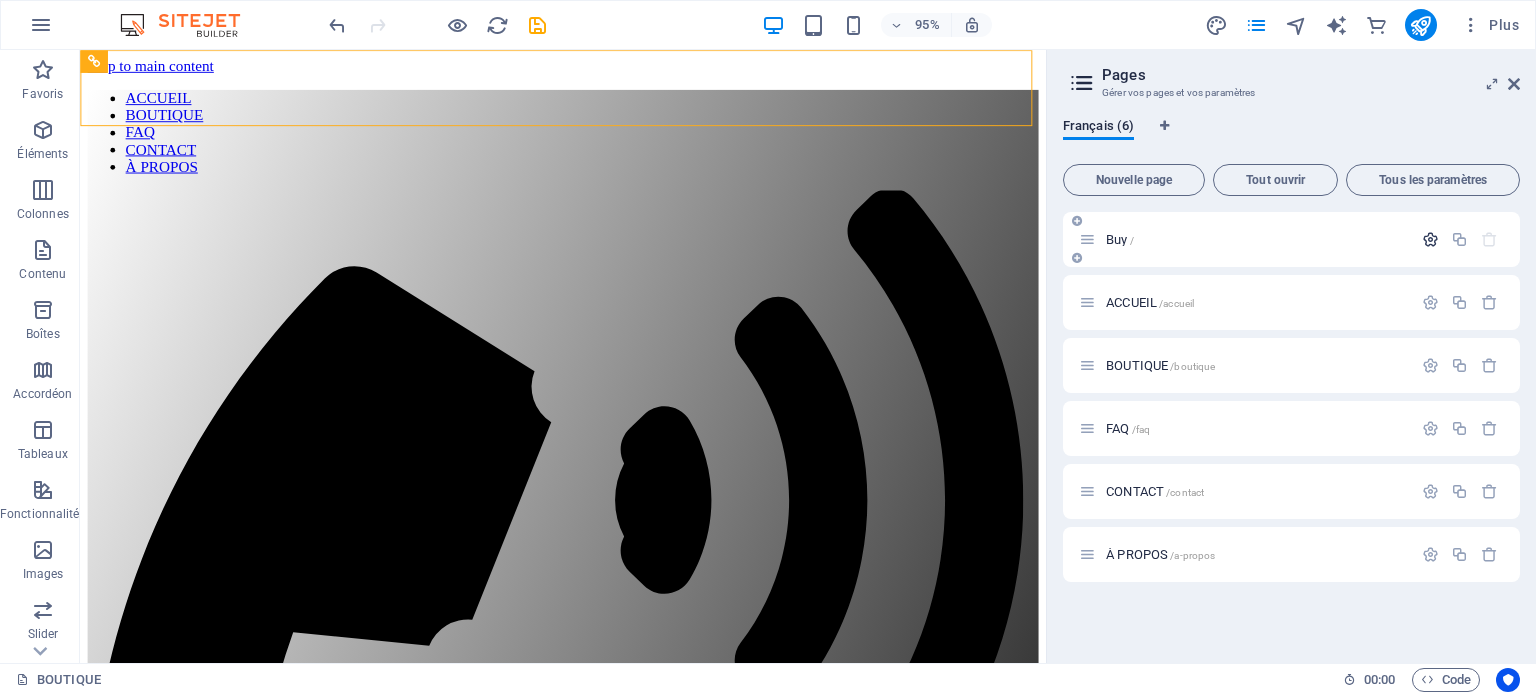 click at bounding box center [1430, 239] 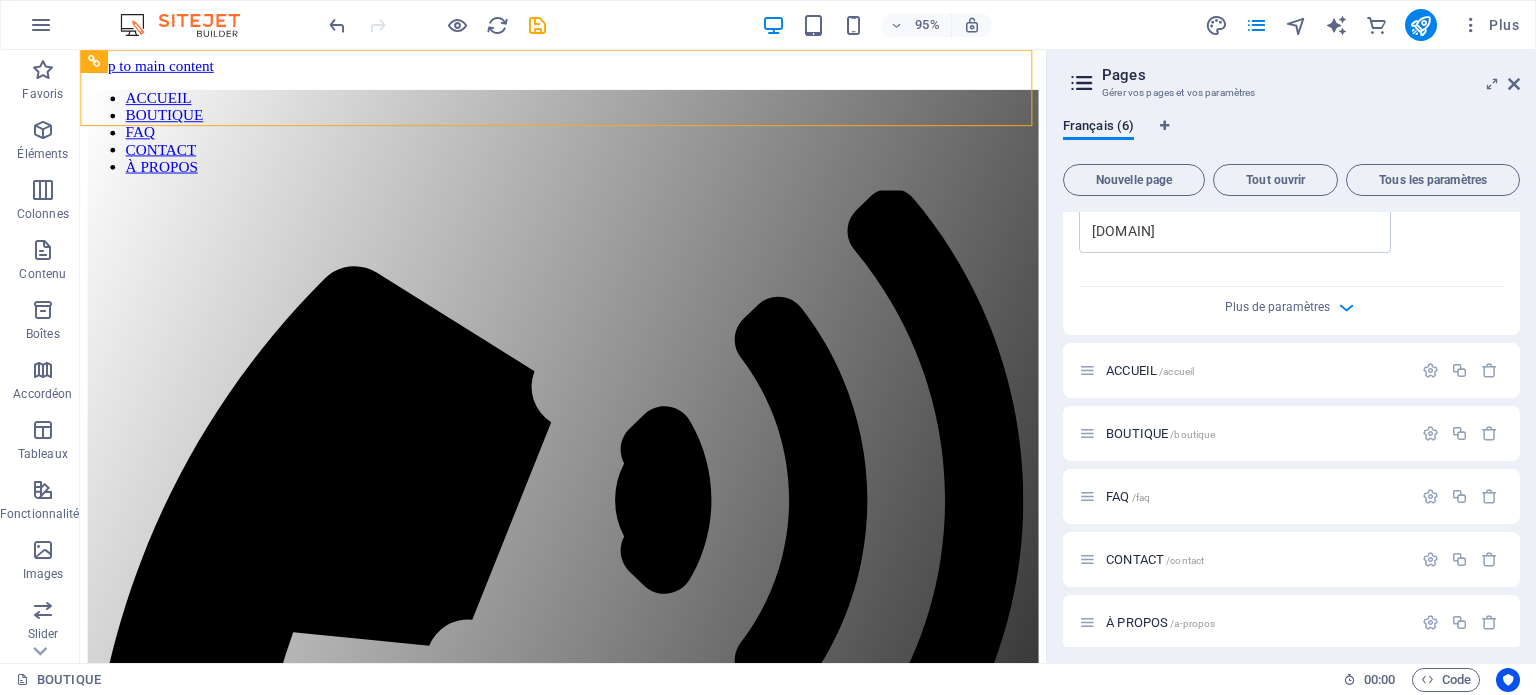 scroll, scrollTop: 688, scrollLeft: 0, axis: vertical 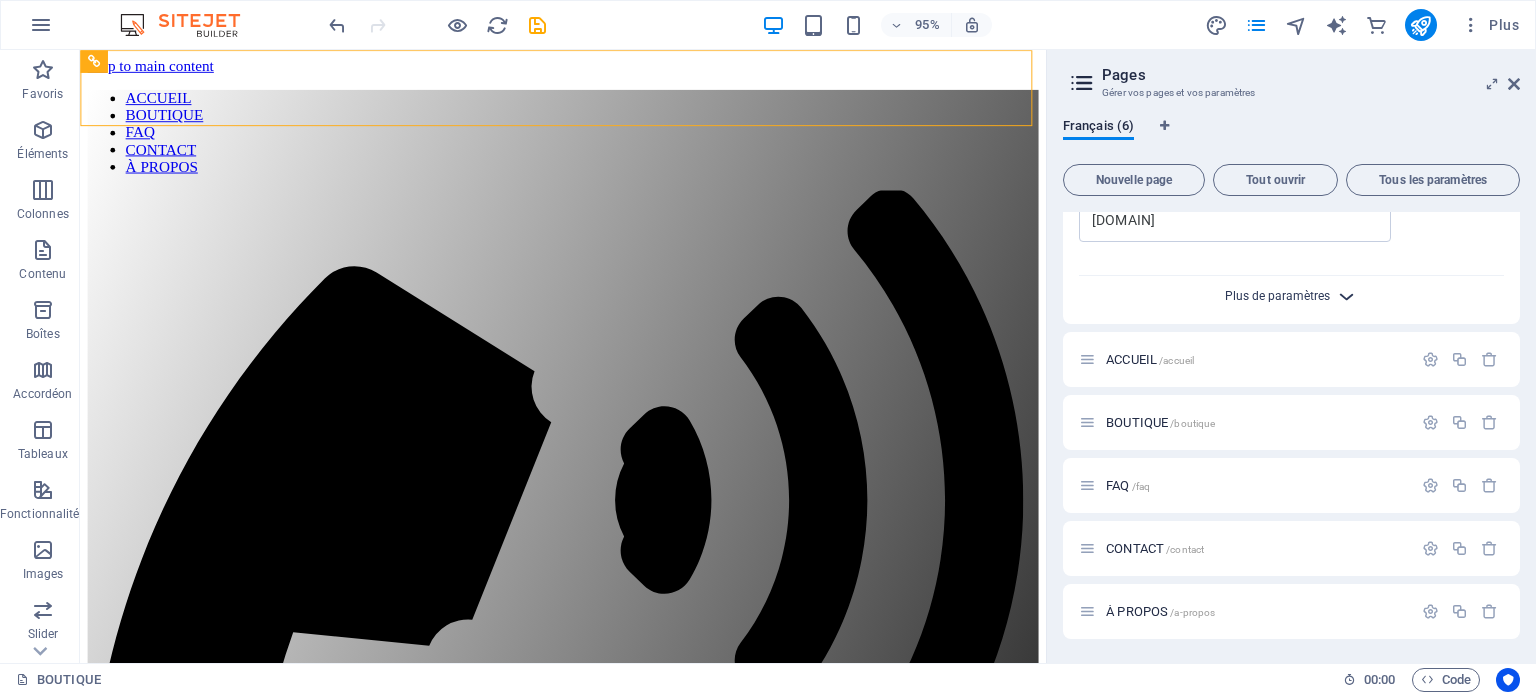click on "Plus de paramètres" at bounding box center [1277, 296] 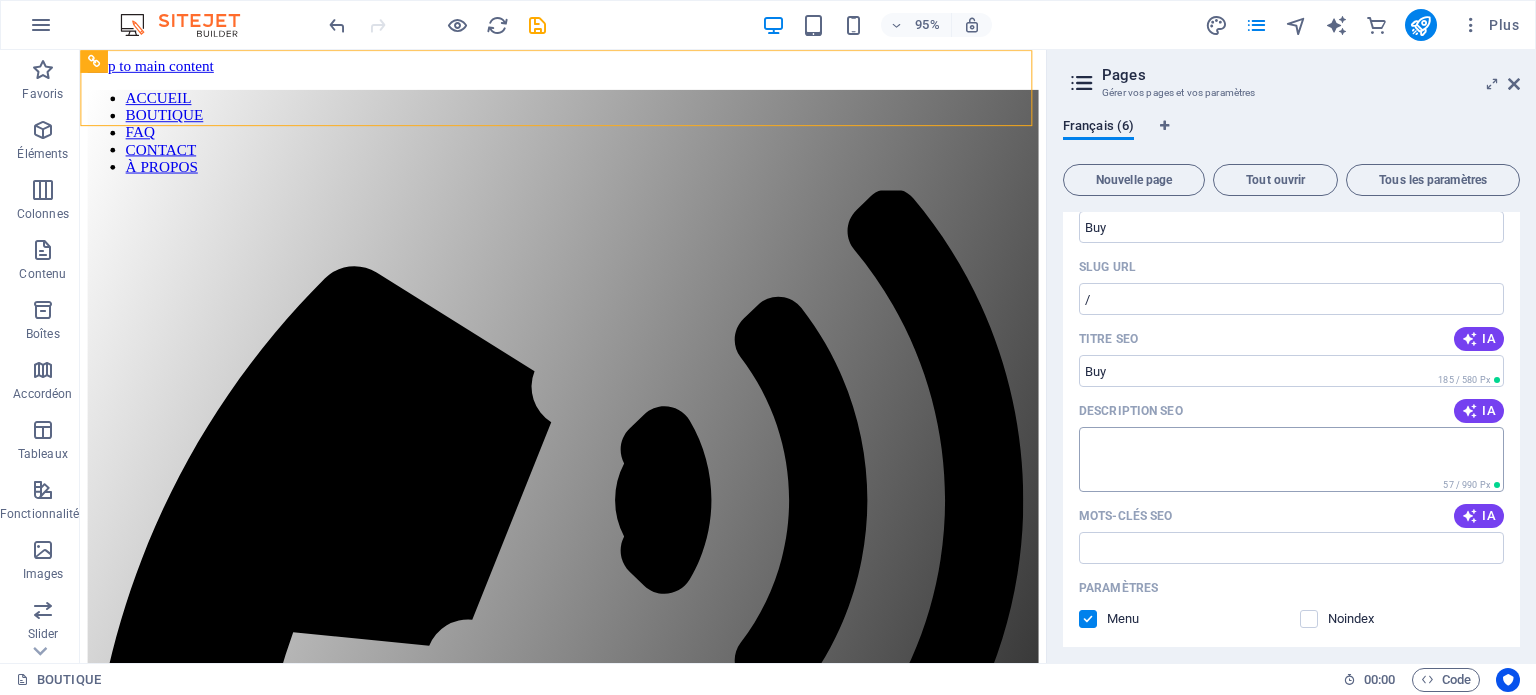 scroll, scrollTop: 0, scrollLeft: 0, axis: both 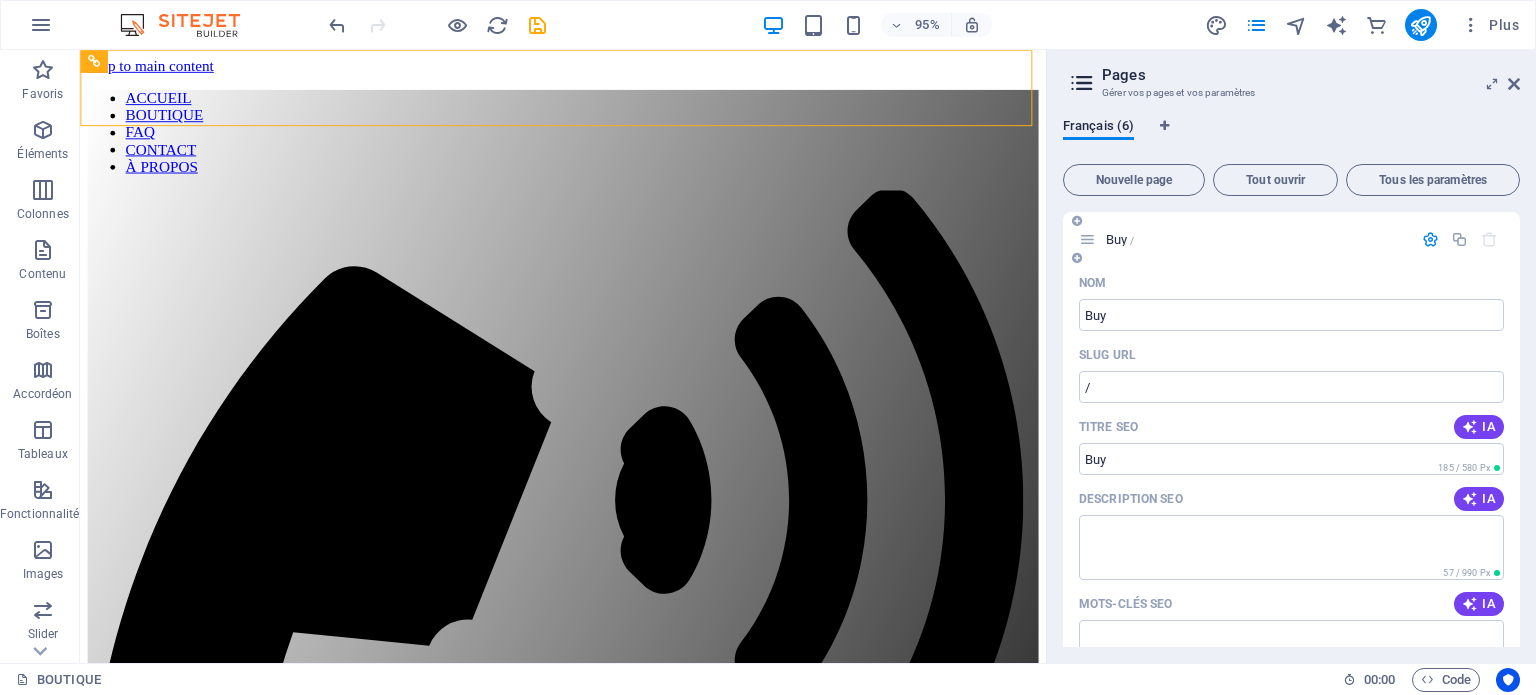 click at bounding box center (1430, 239) 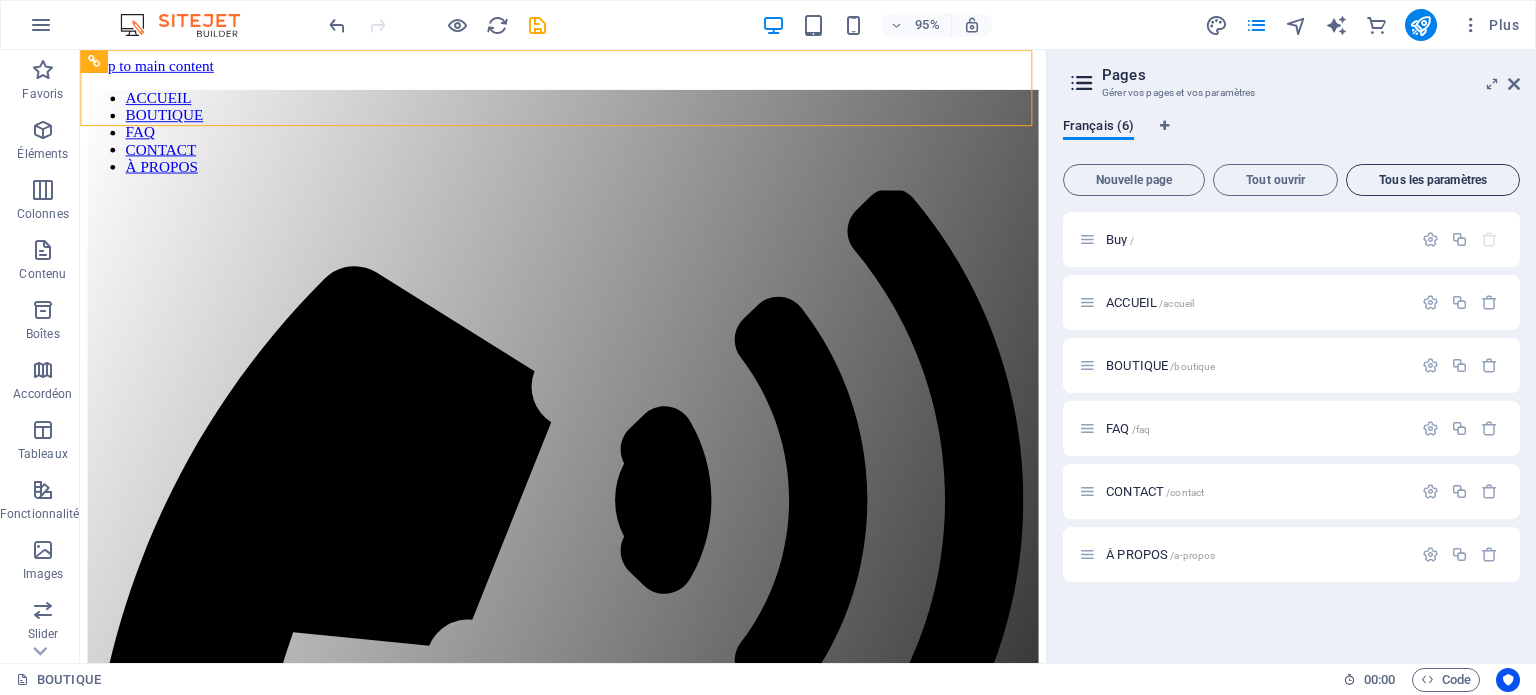 click on "Tous les paramètres" at bounding box center [1433, 180] 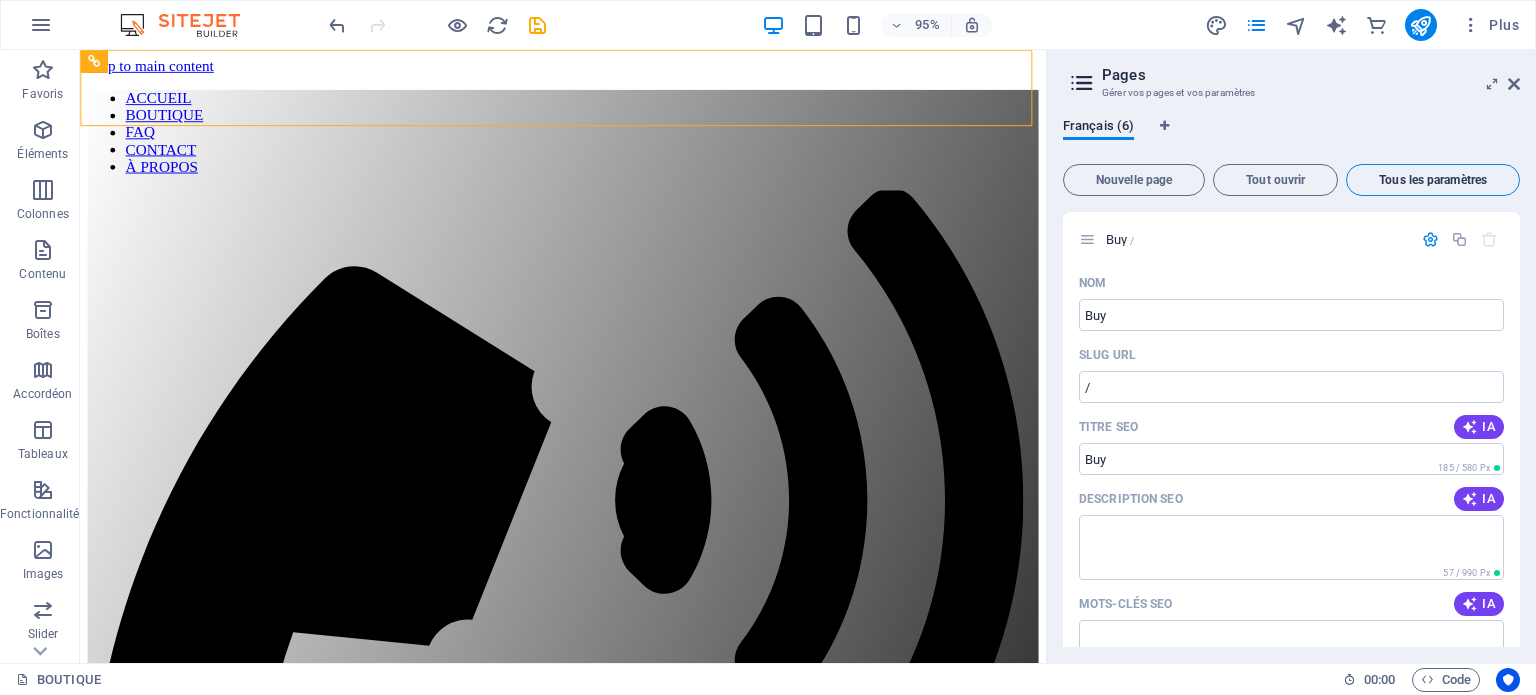 scroll, scrollTop: 3925, scrollLeft: 0, axis: vertical 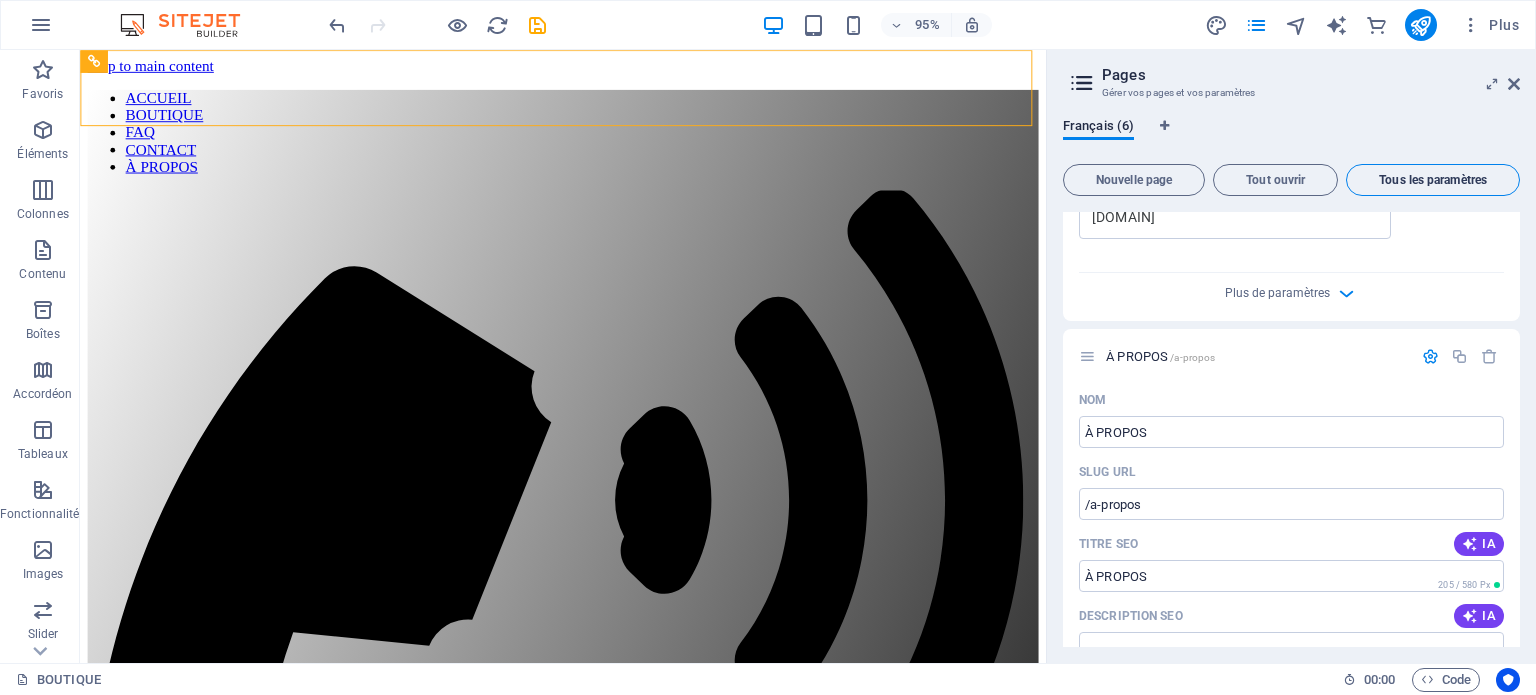click on "Tous les paramètres" at bounding box center [1433, 180] 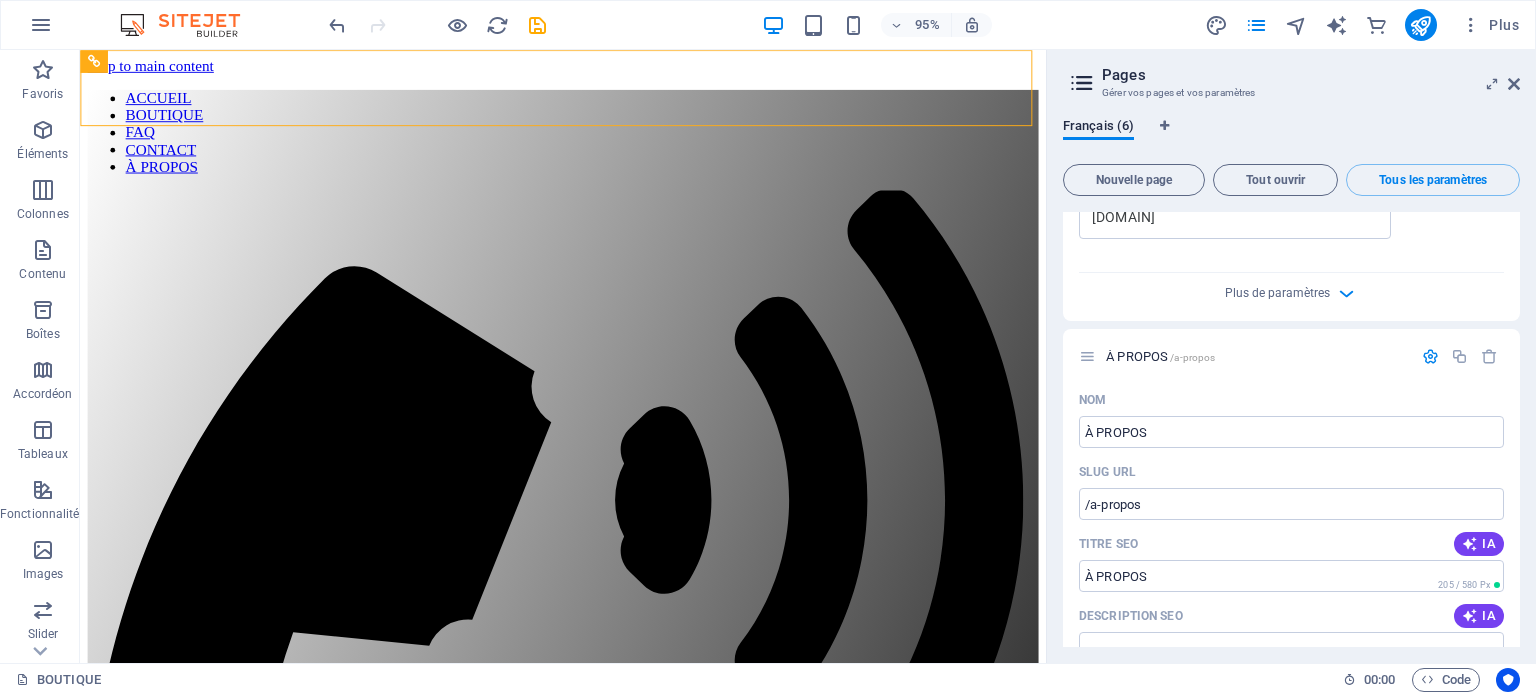 scroll, scrollTop: 0, scrollLeft: 0, axis: both 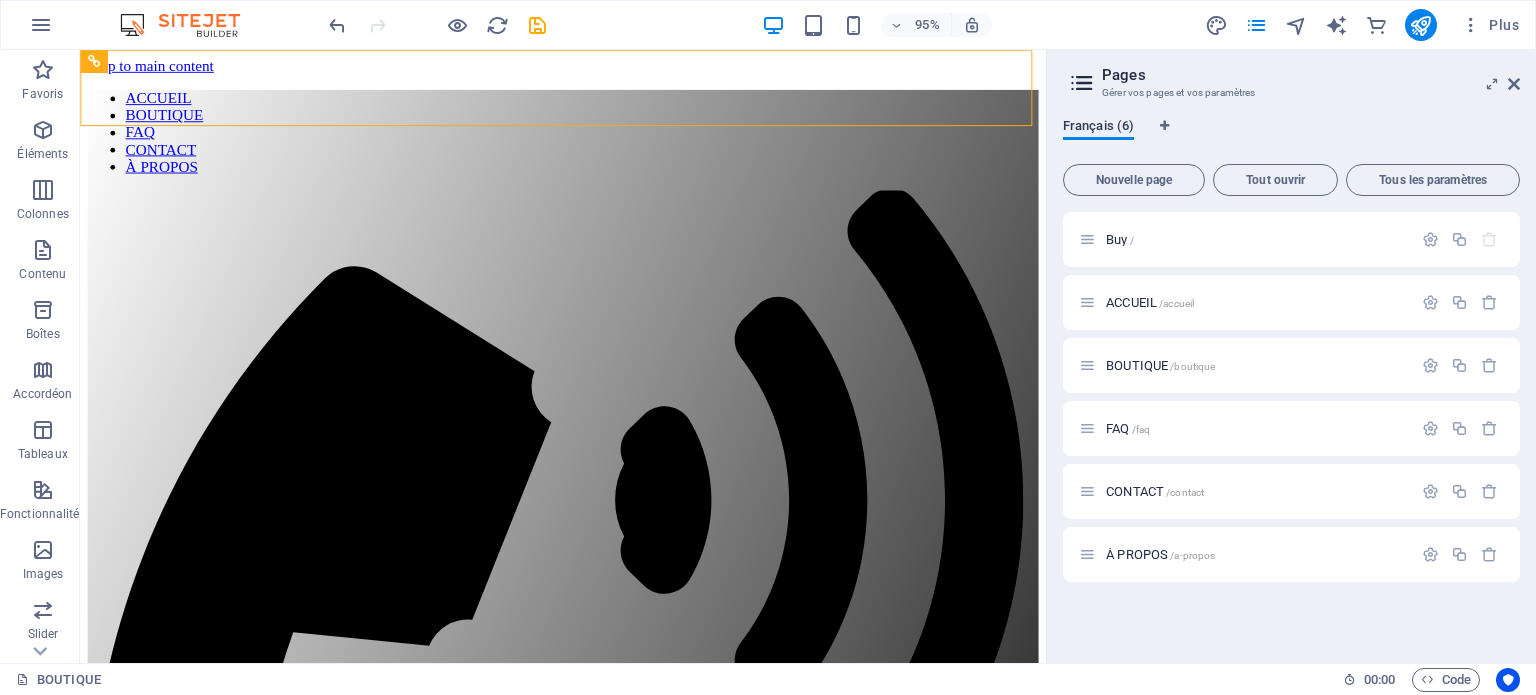 click on "Français (6)" at bounding box center [1098, 128] 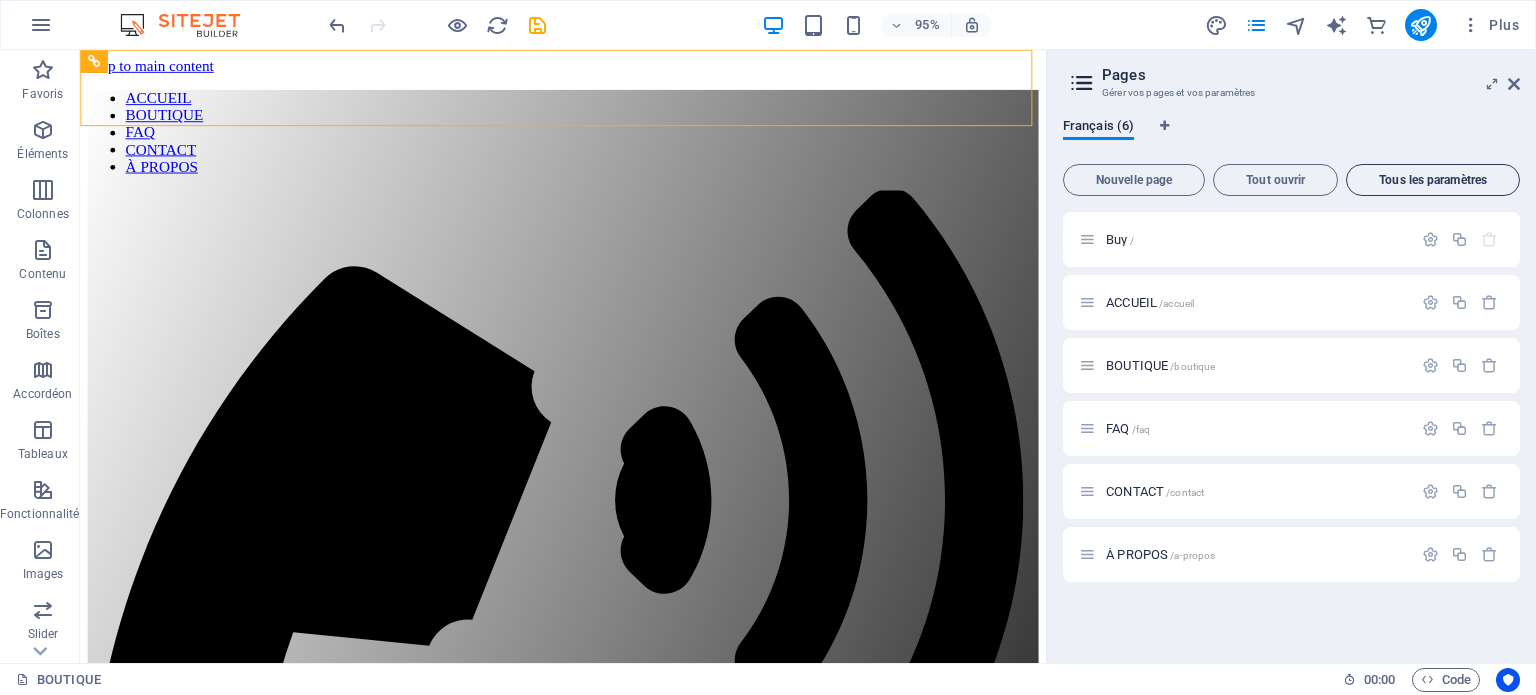 click on "Tous les paramètres" at bounding box center [1433, 180] 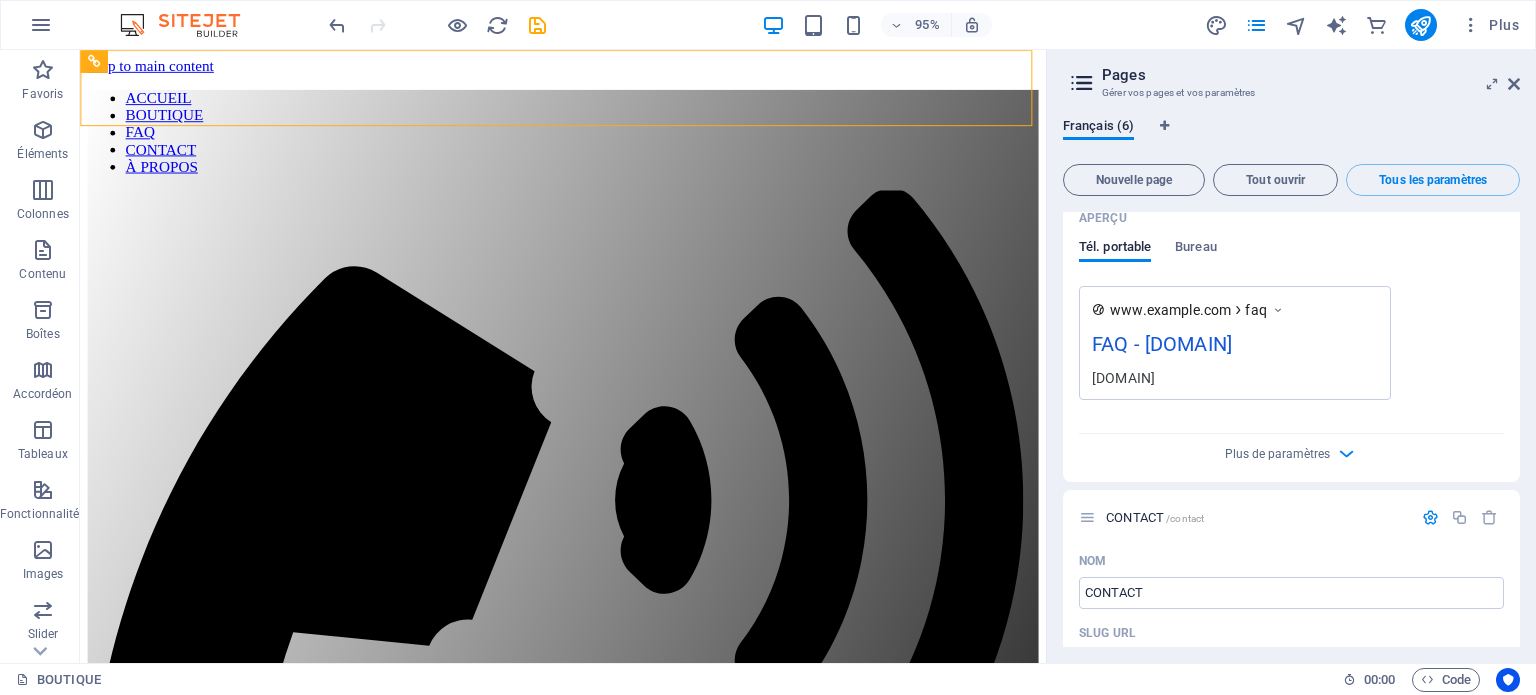 scroll, scrollTop: 3125, scrollLeft: 0, axis: vertical 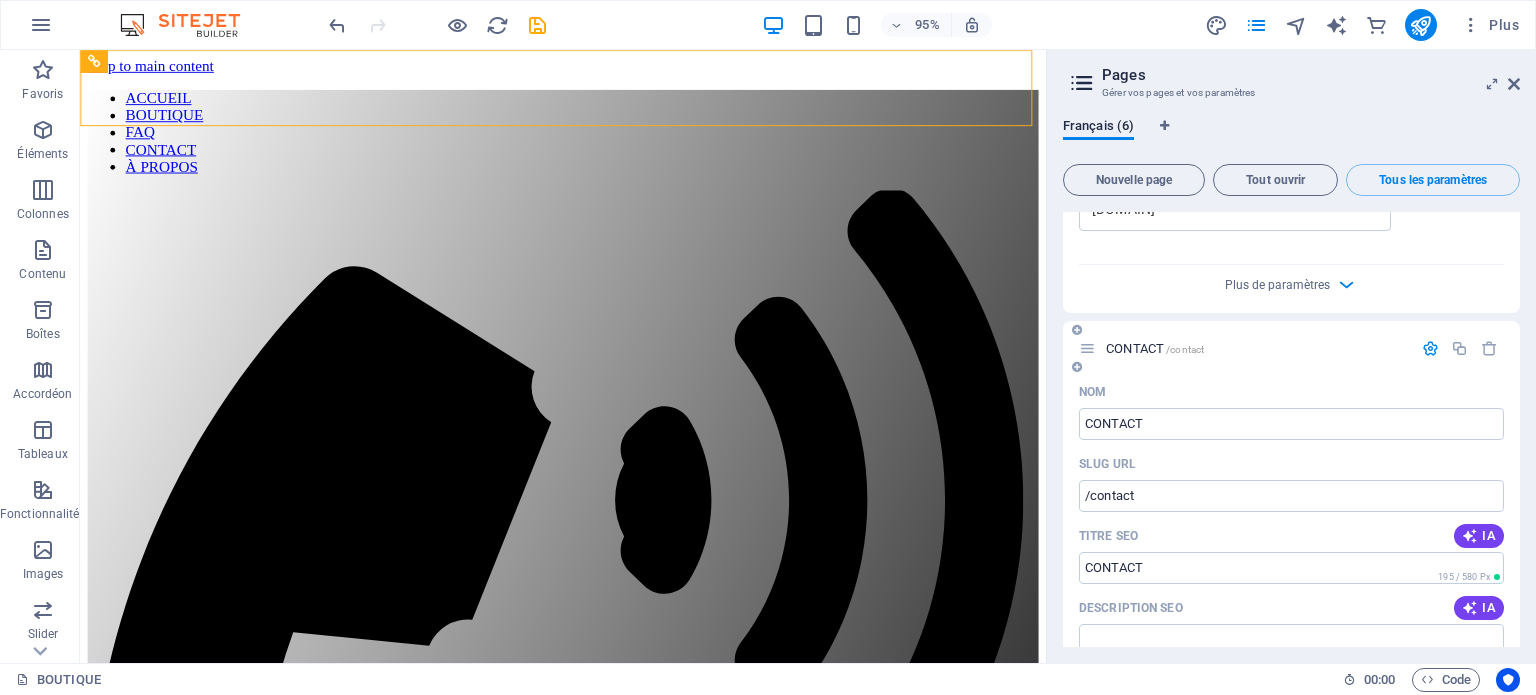 click at bounding box center [1087, 348] 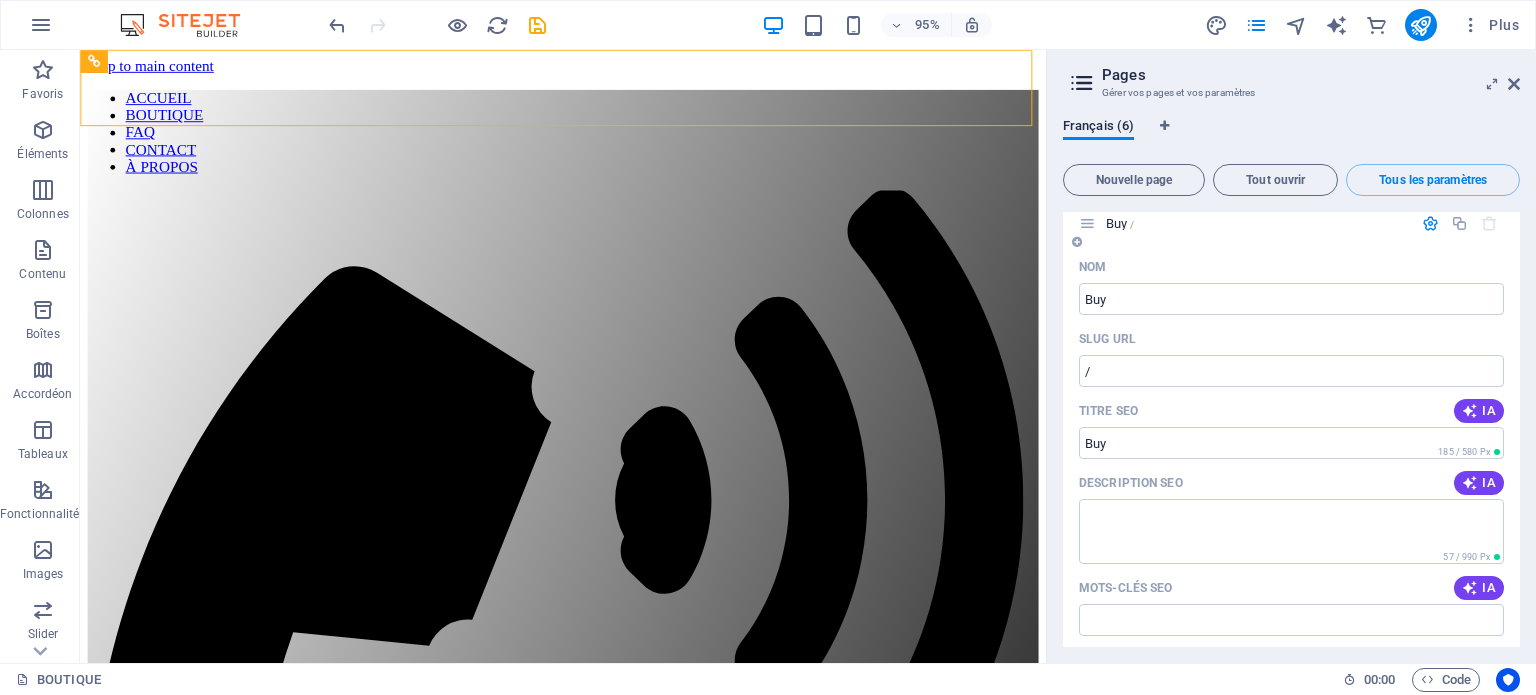 scroll, scrollTop: 0, scrollLeft: 0, axis: both 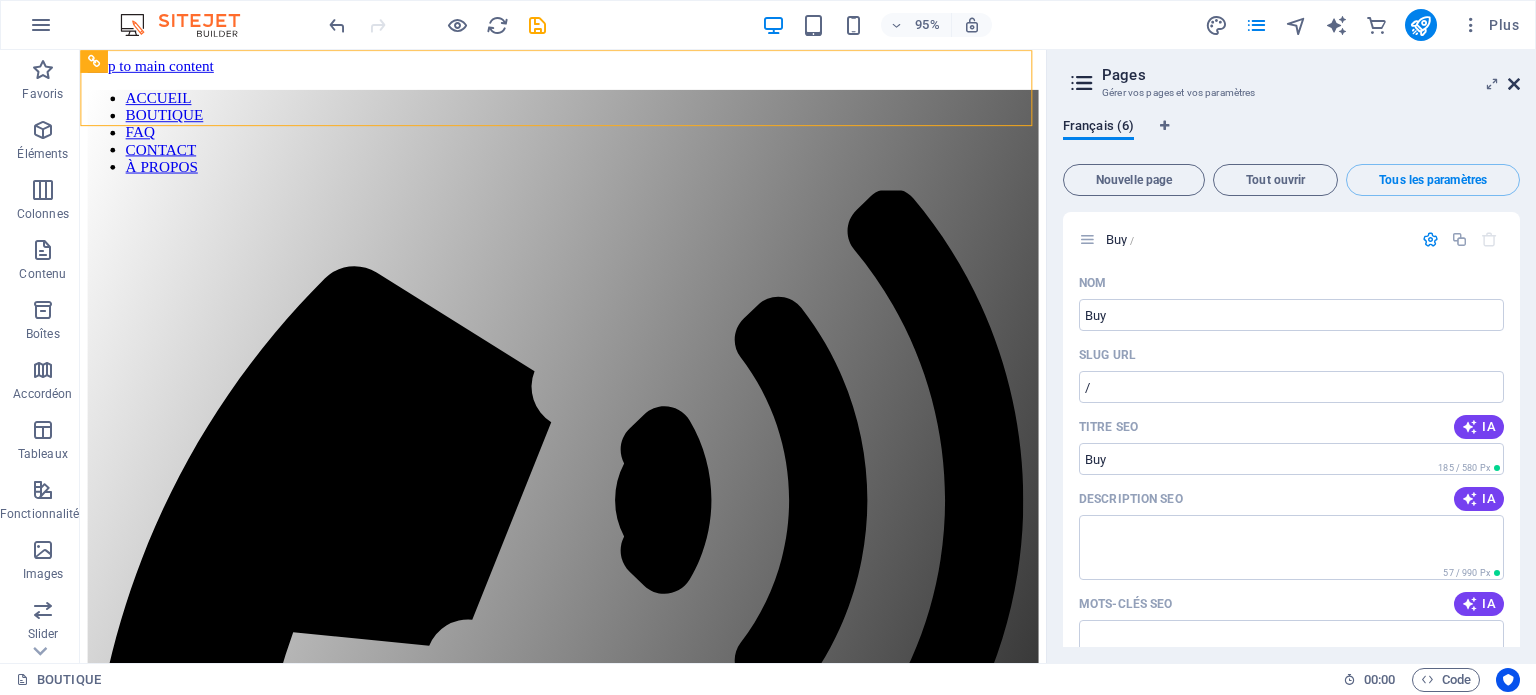 click at bounding box center [1514, 84] 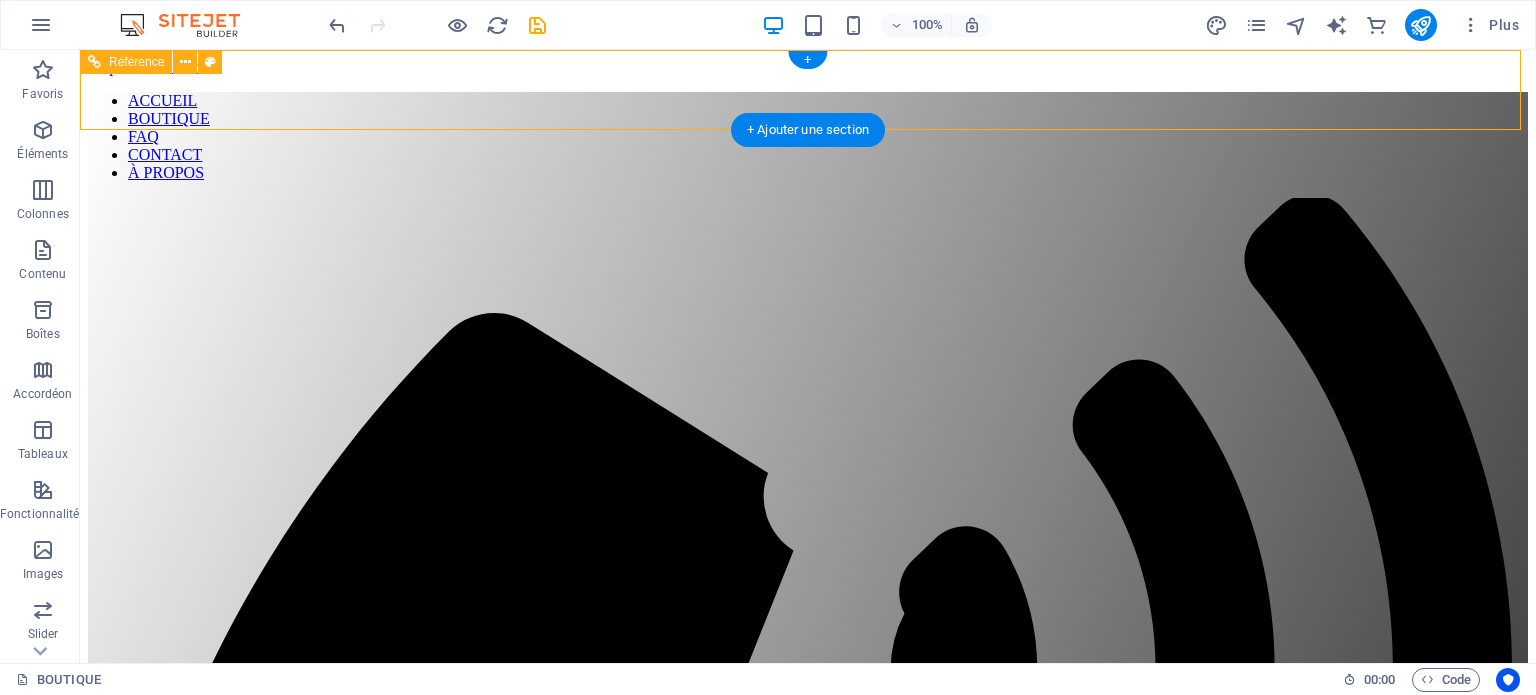 click on "ACCUEIL BOUTIQUE FAQ CONTACT À PROPOS" at bounding box center (808, 137) 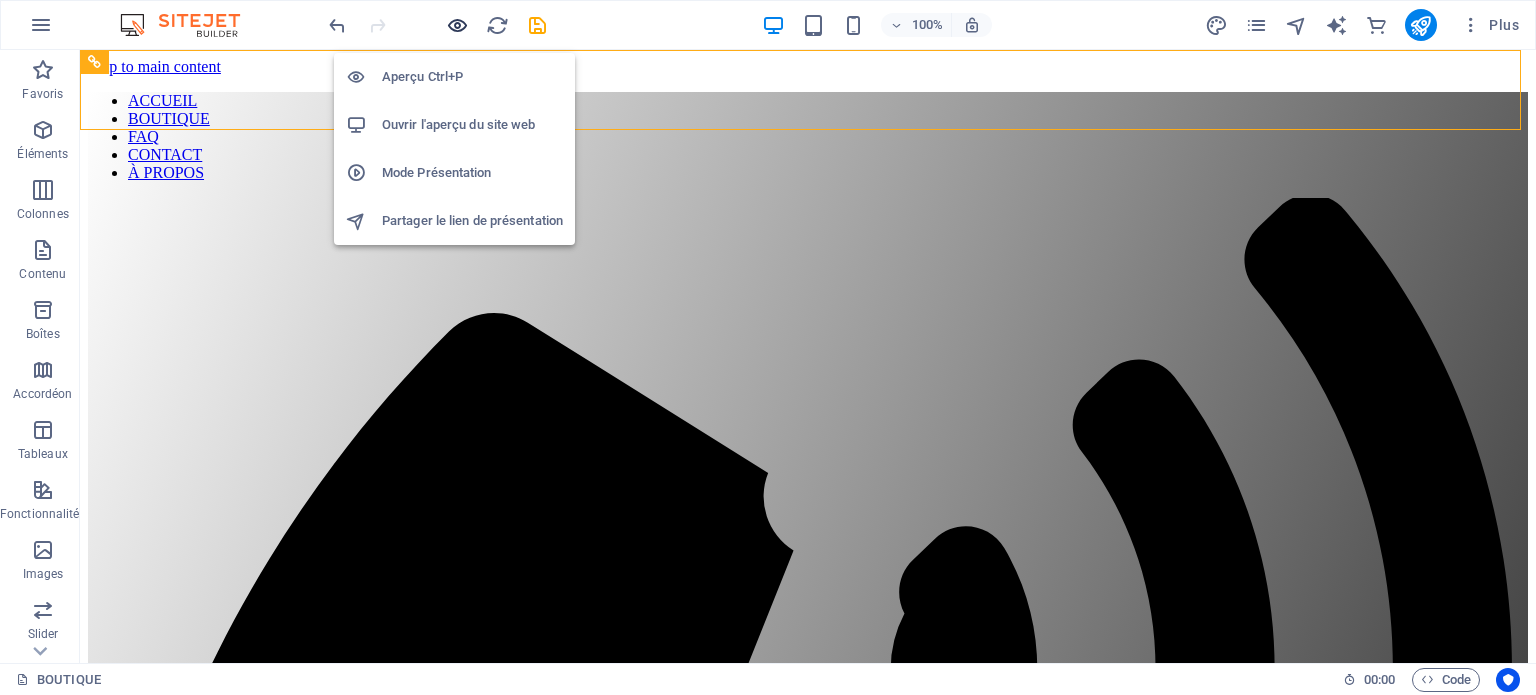 click at bounding box center (457, 25) 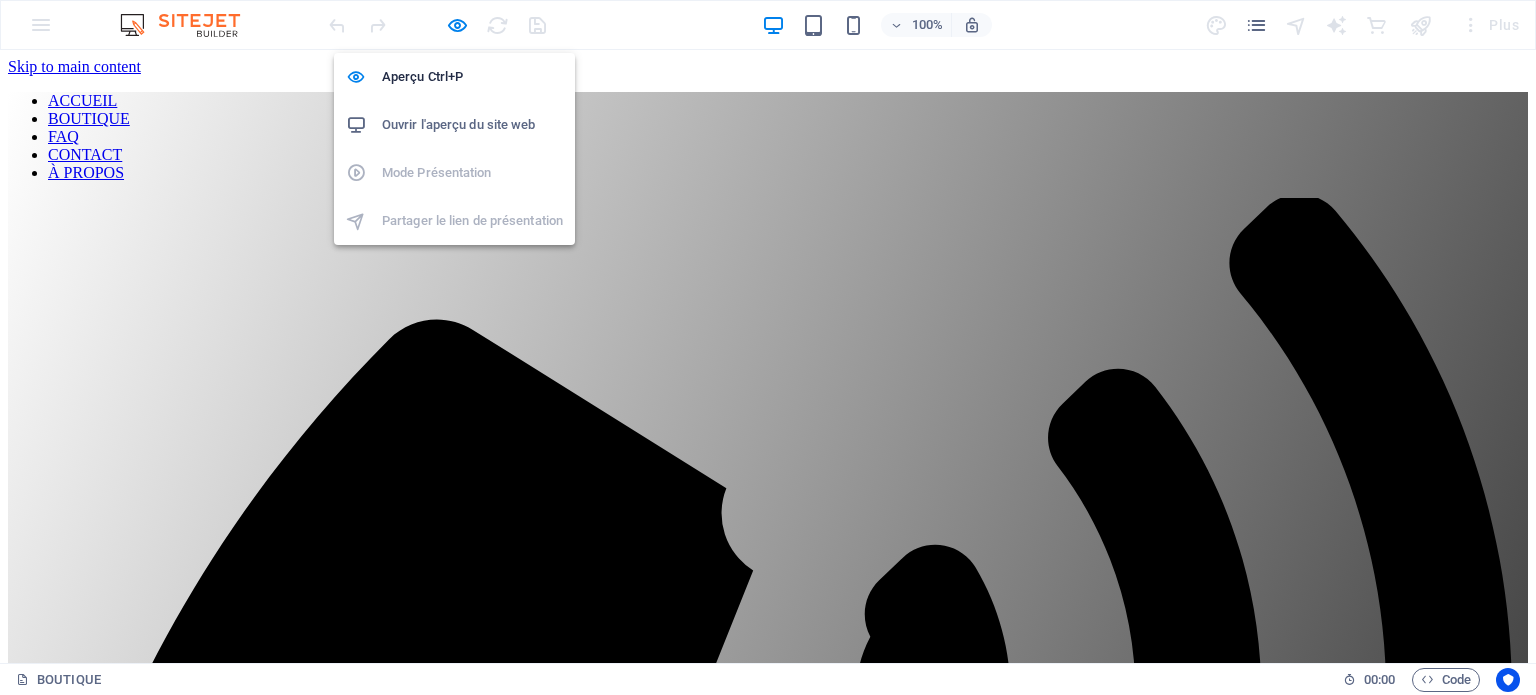 click on "Ouvrir l'aperçu du site web" at bounding box center (472, 125) 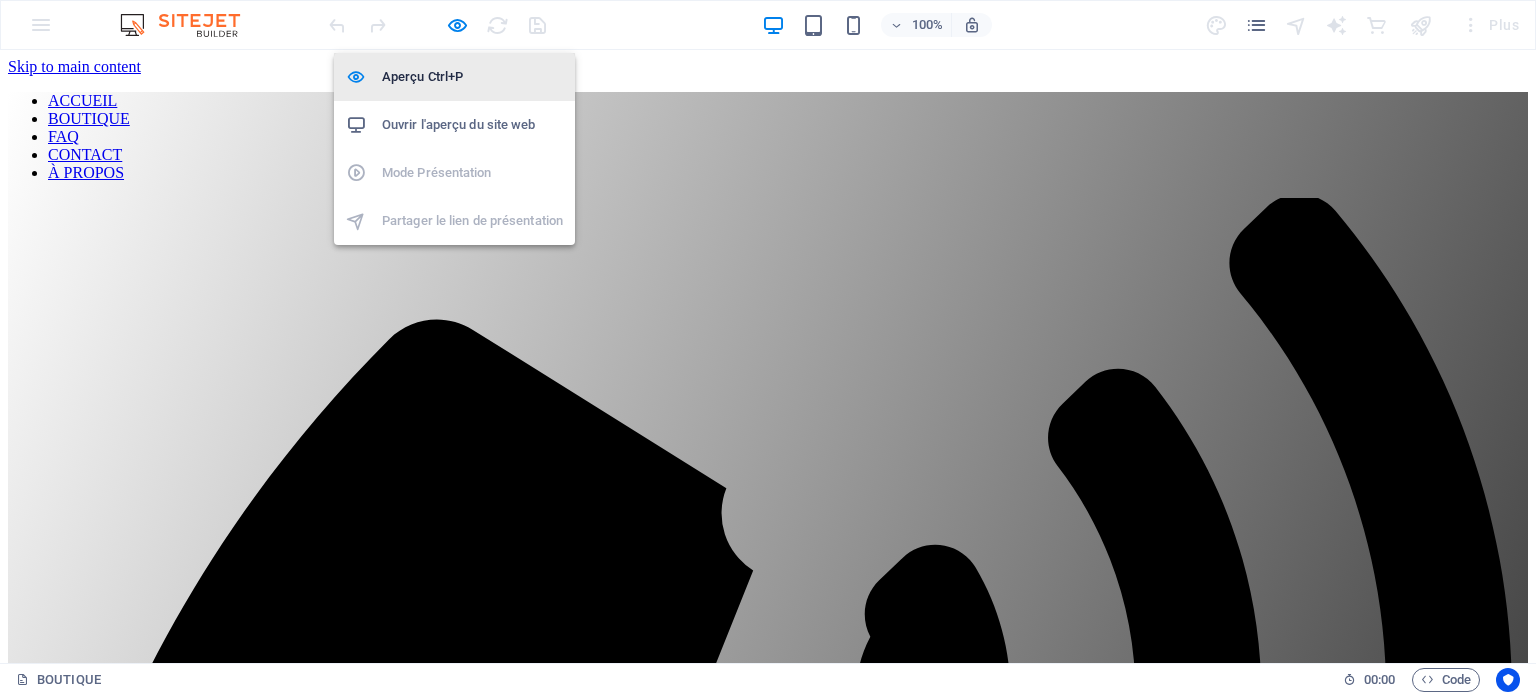 click on "Aperçu Ctrl+P" at bounding box center [472, 77] 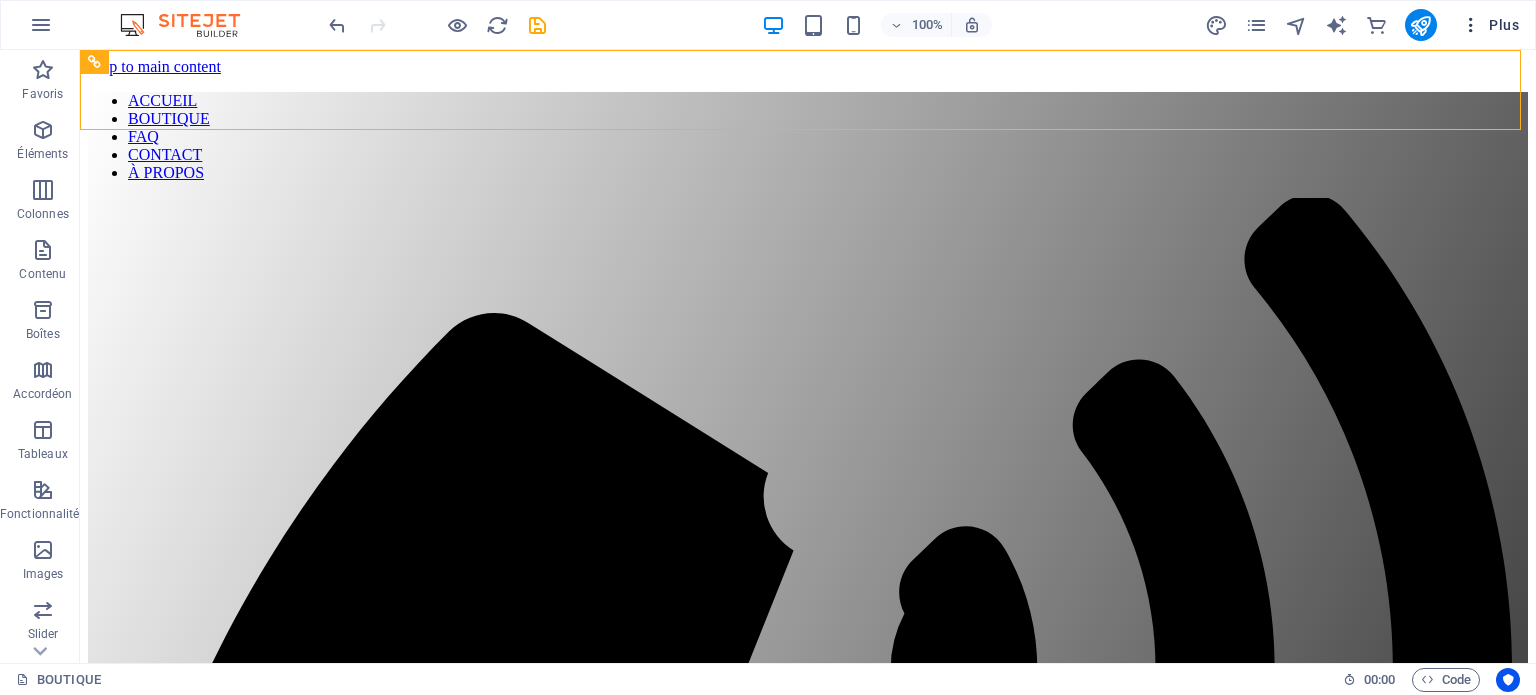 click at bounding box center [1471, 25] 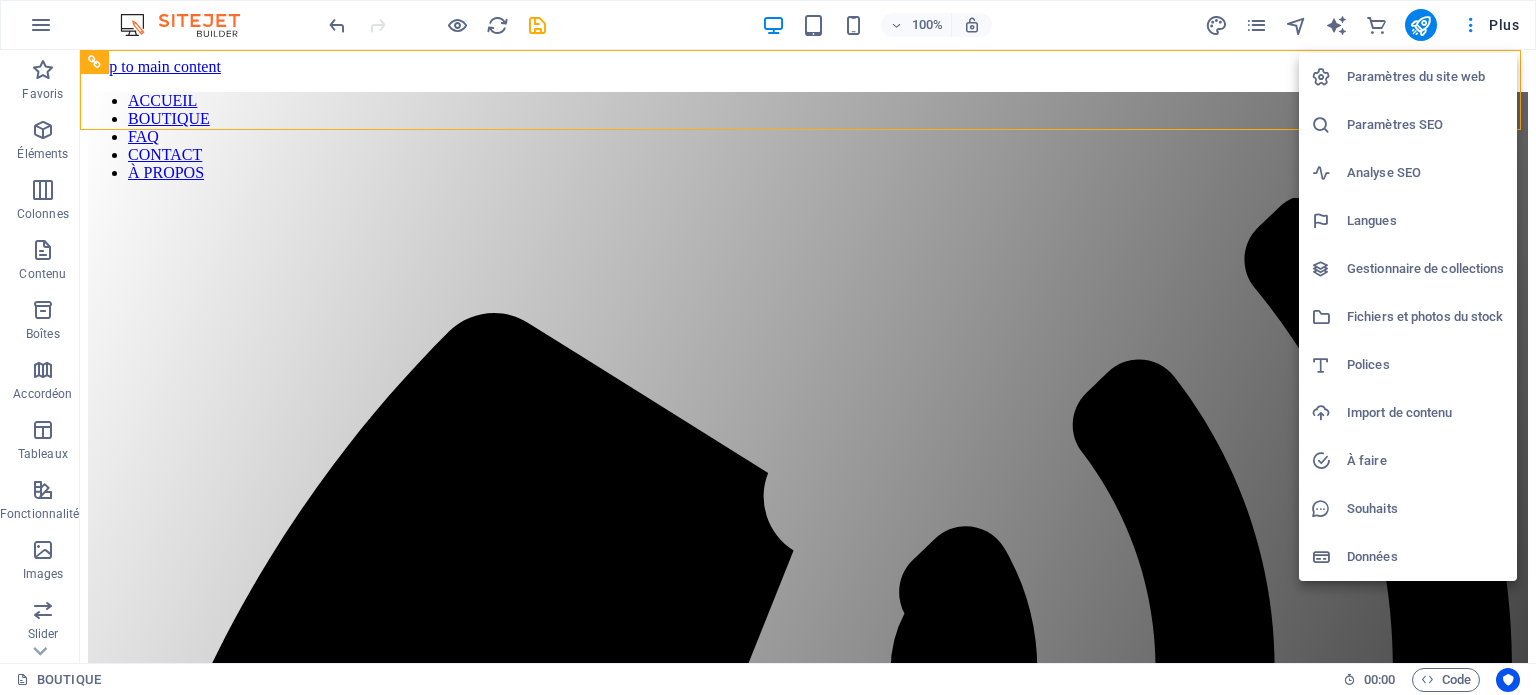 click on "Paramètres du site web" at bounding box center (1426, 77) 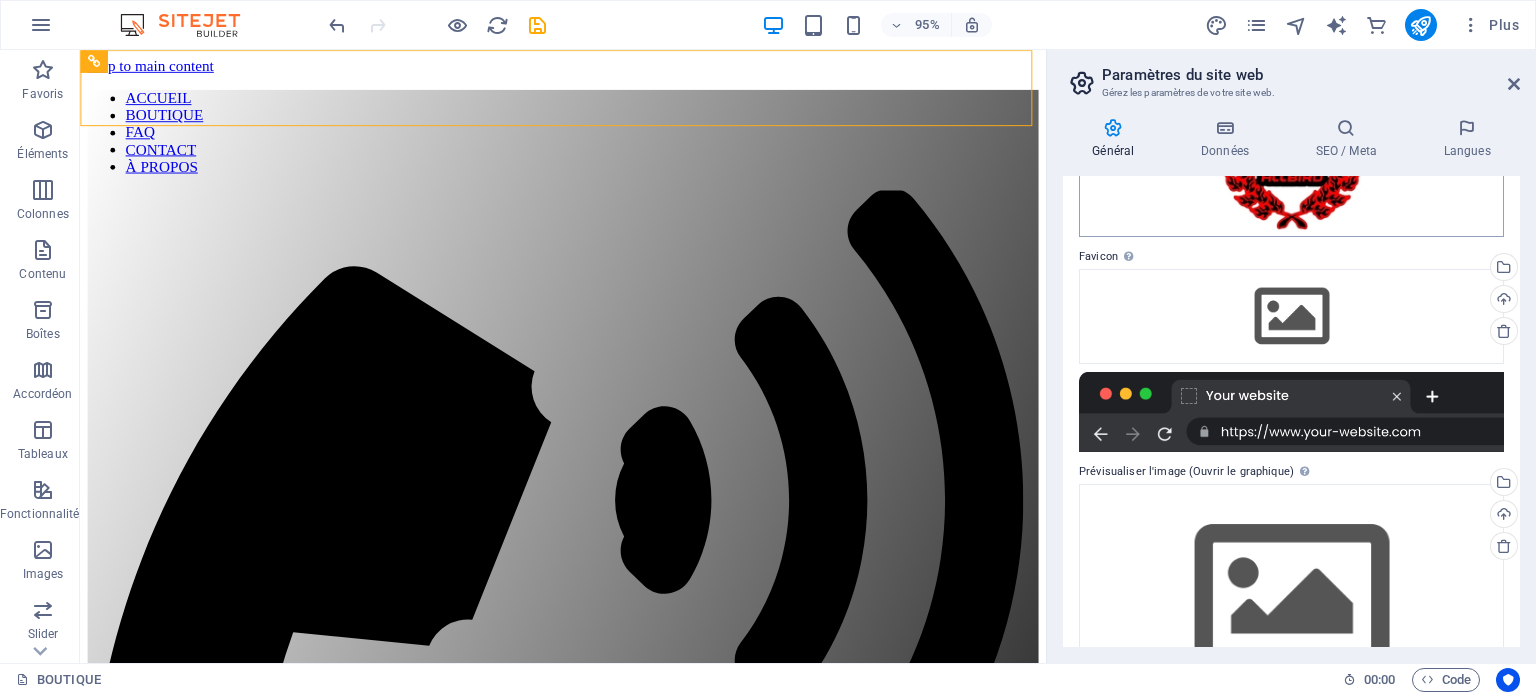 scroll, scrollTop: 200, scrollLeft: 0, axis: vertical 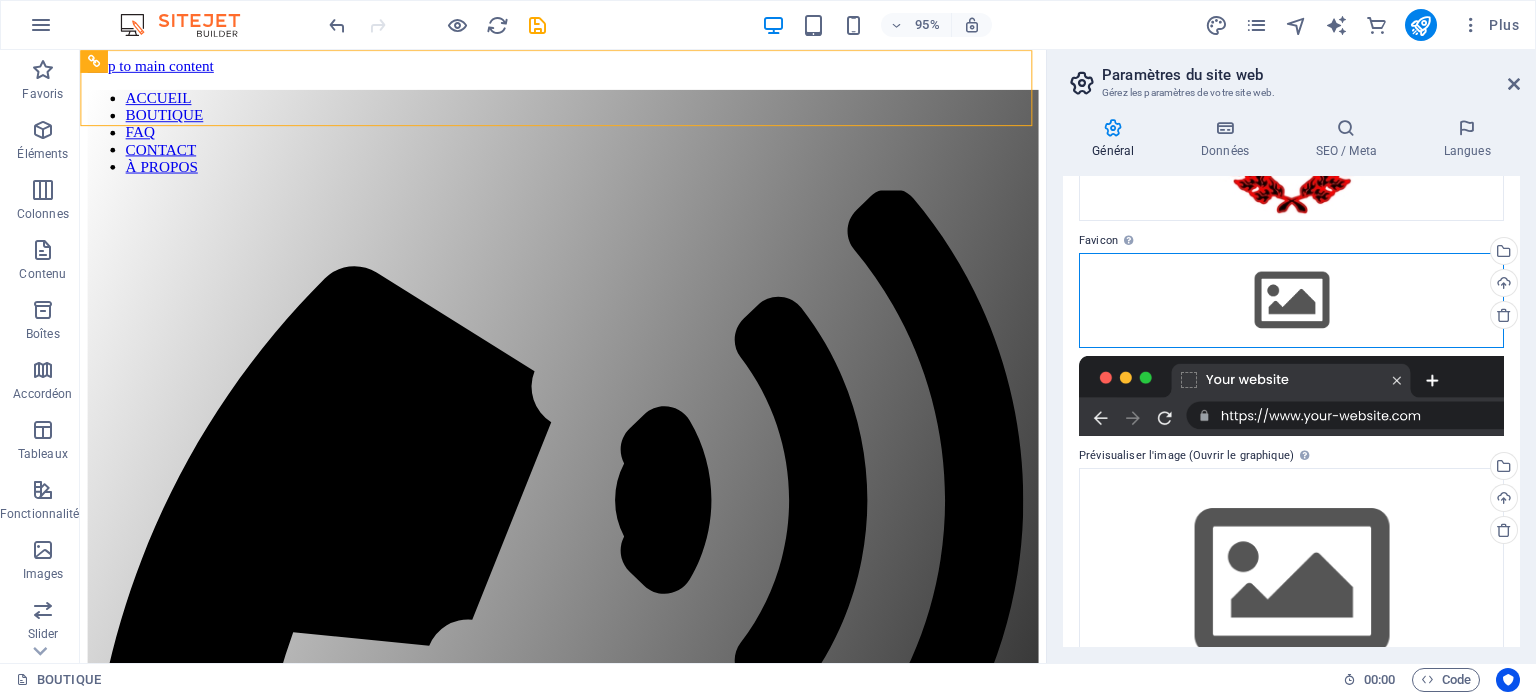click on "Glissez les fichiers ici, cliquez pour choisir les fichiers ou  sélectionnez les fichiers depuis Fichiers ou depuis notre stock gratuit de photos et de vidéos" at bounding box center [1291, 300] 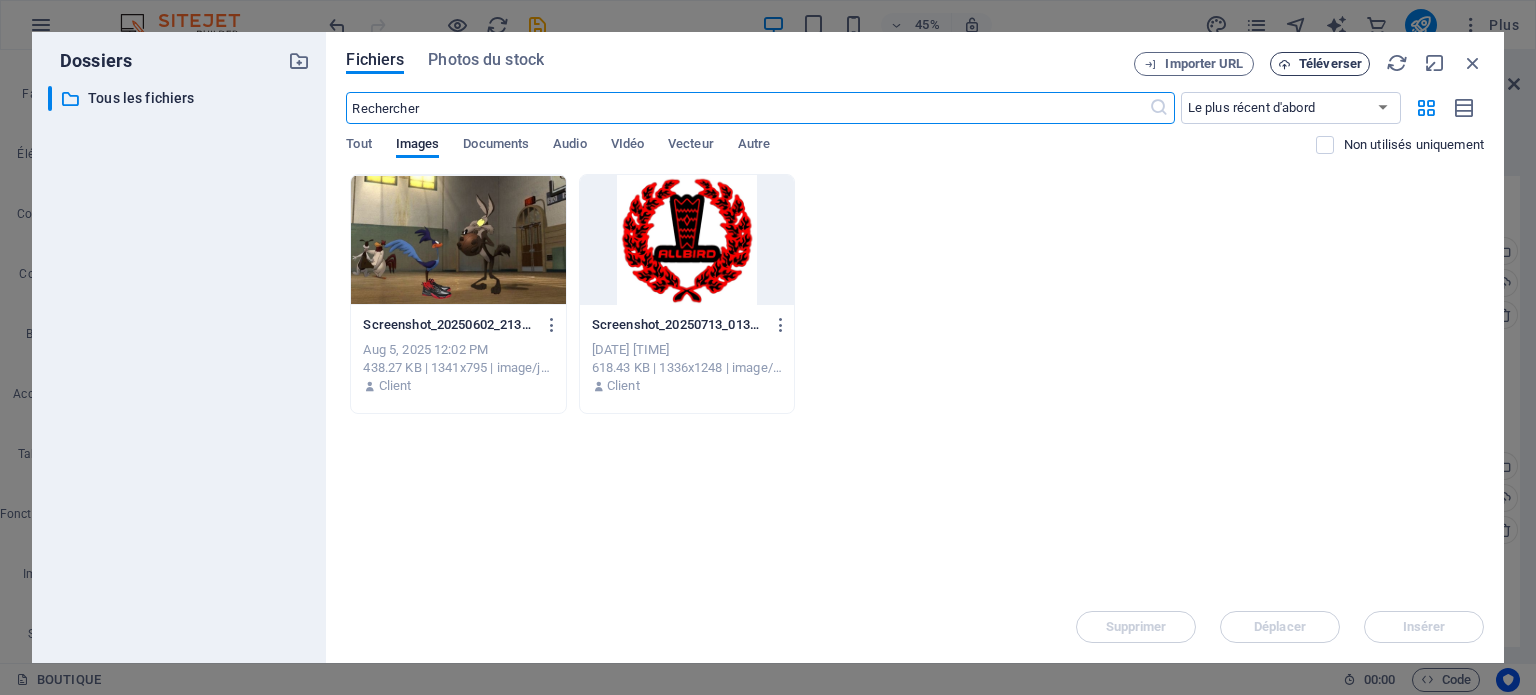 click at bounding box center [1284, 64] 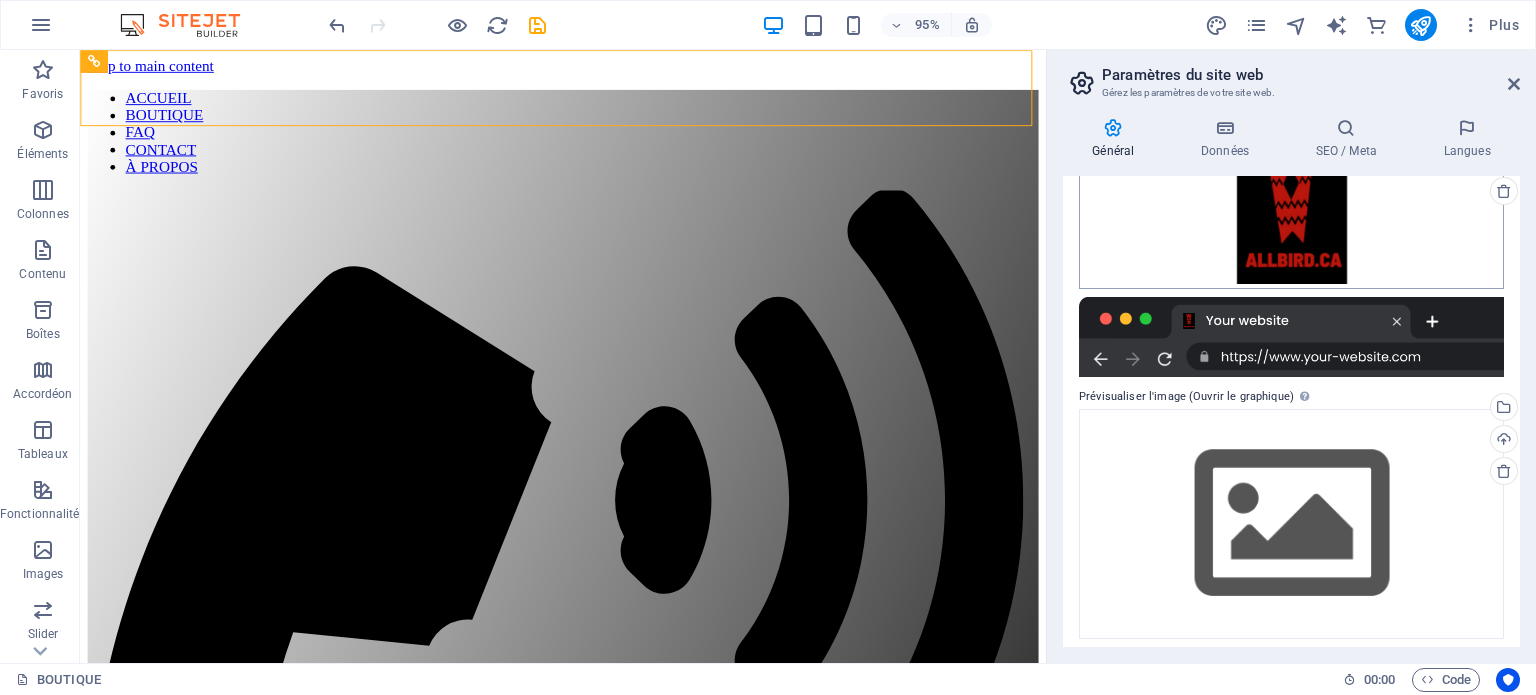 scroll, scrollTop: 331, scrollLeft: 0, axis: vertical 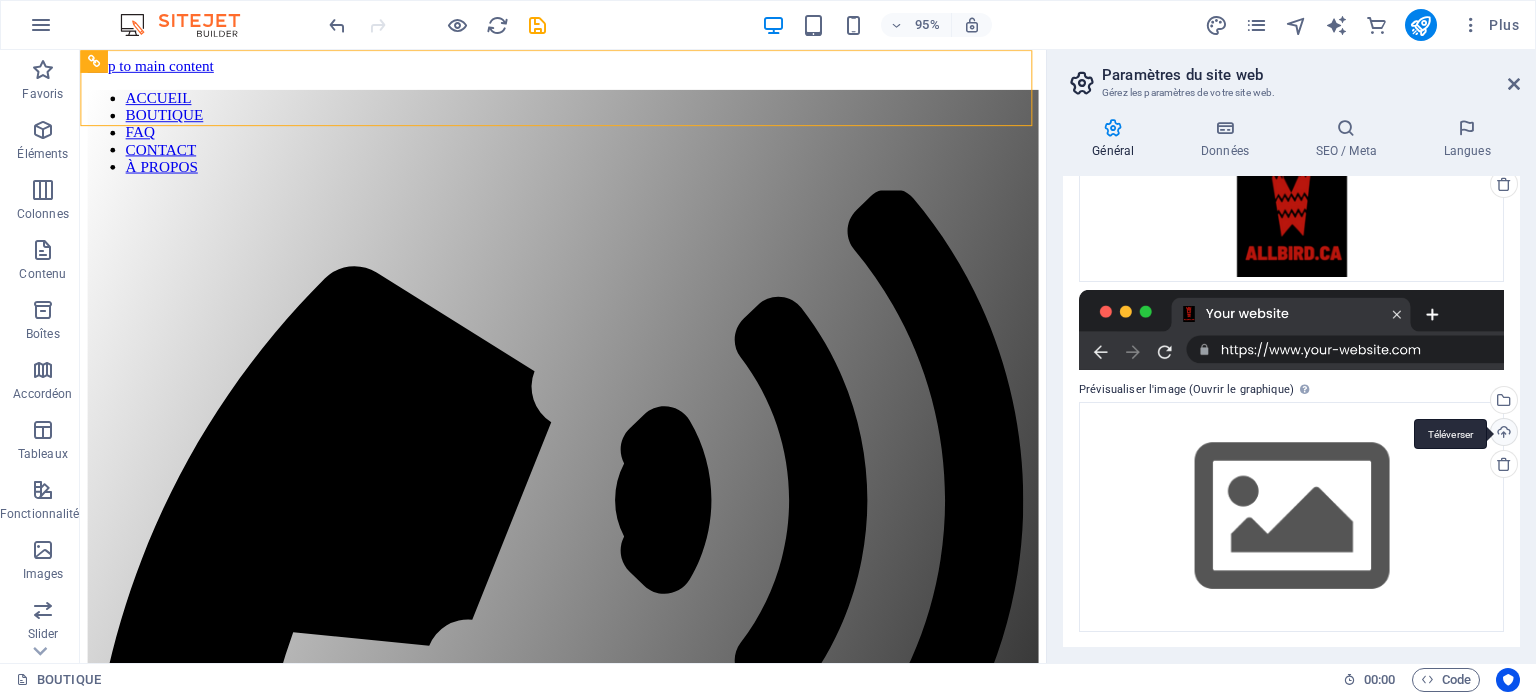 click on "Téléverser" at bounding box center (1502, 434) 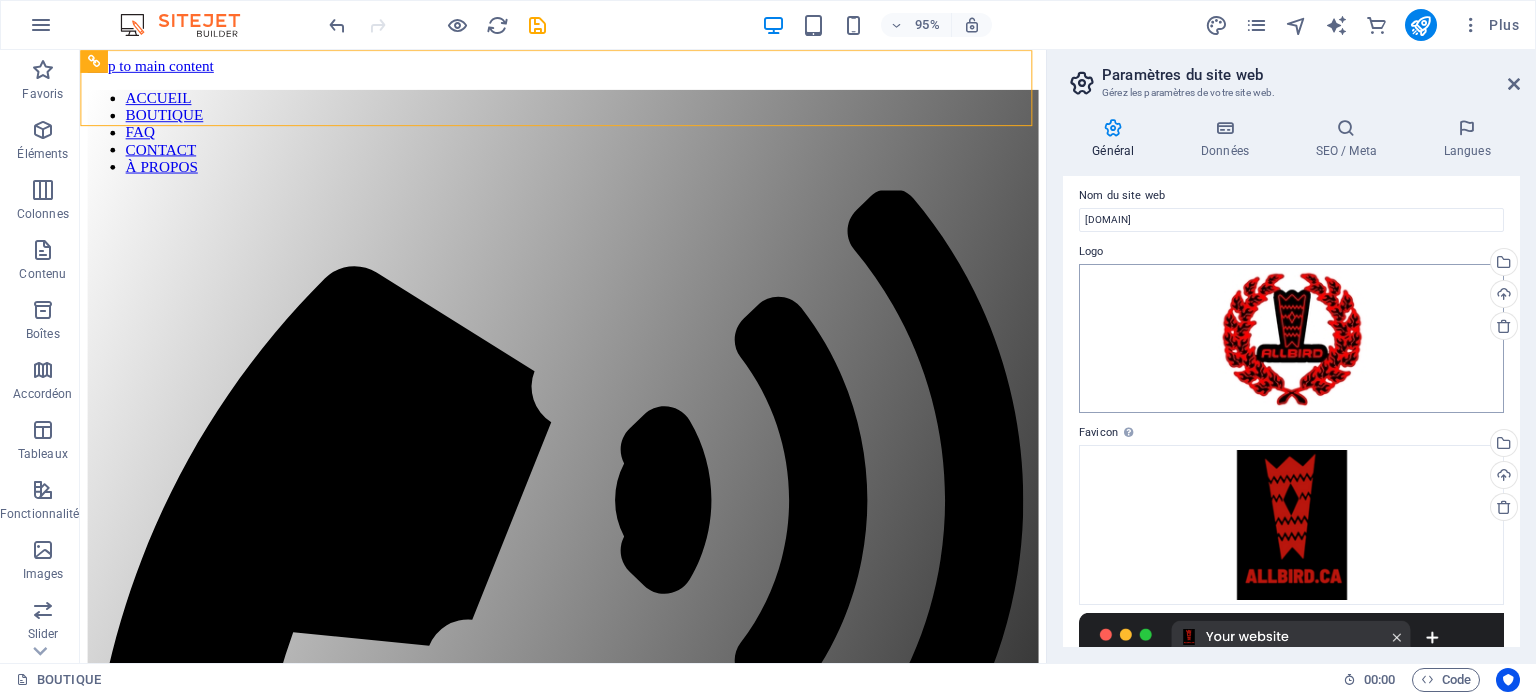 scroll, scrollTop: 0, scrollLeft: 0, axis: both 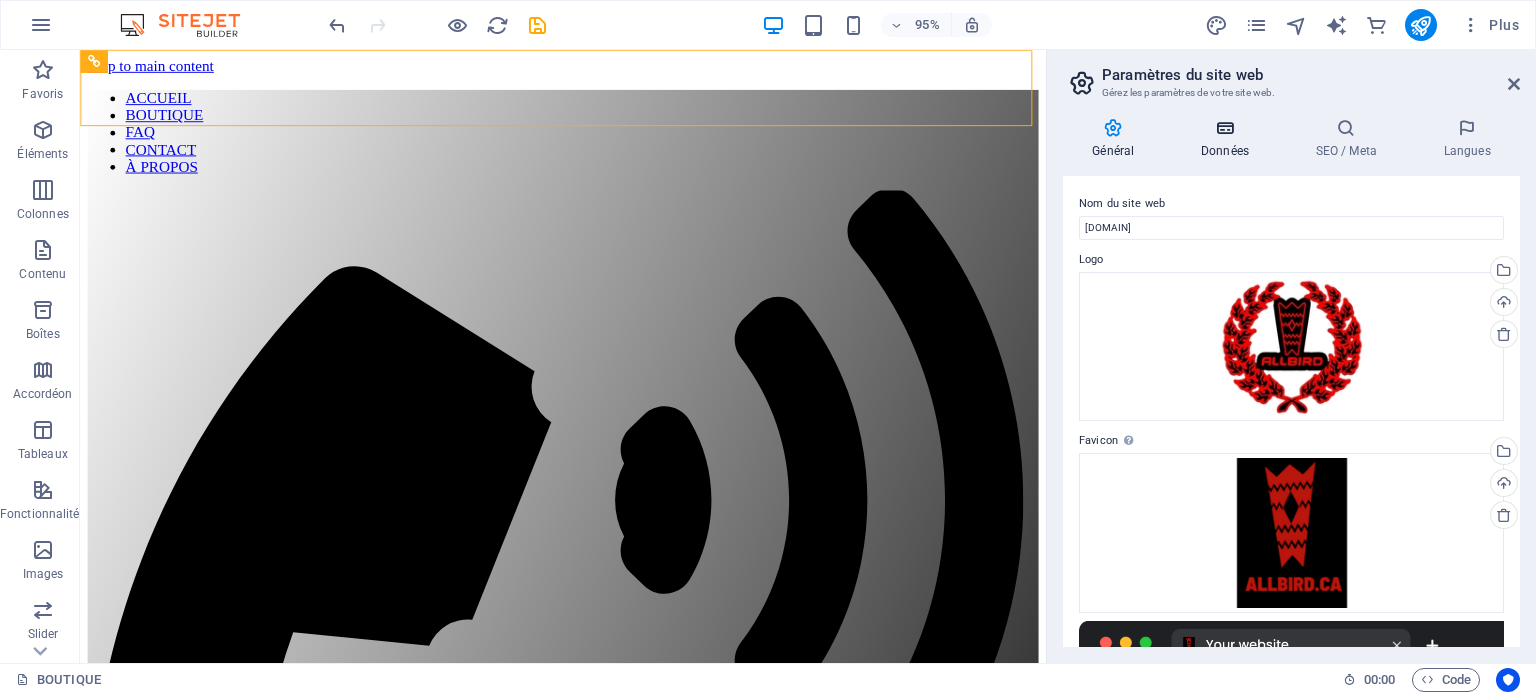 click on "Données" at bounding box center [1229, 139] 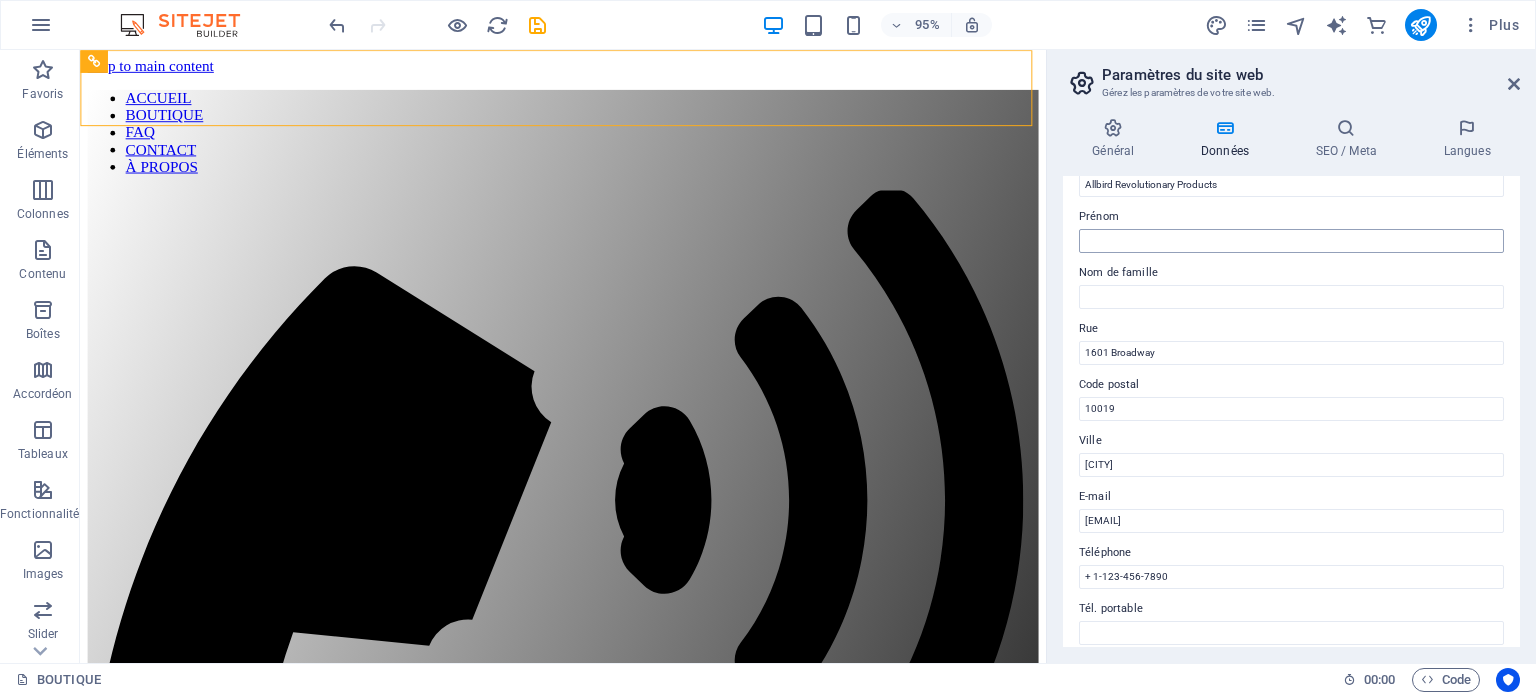 scroll, scrollTop: 100, scrollLeft: 0, axis: vertical 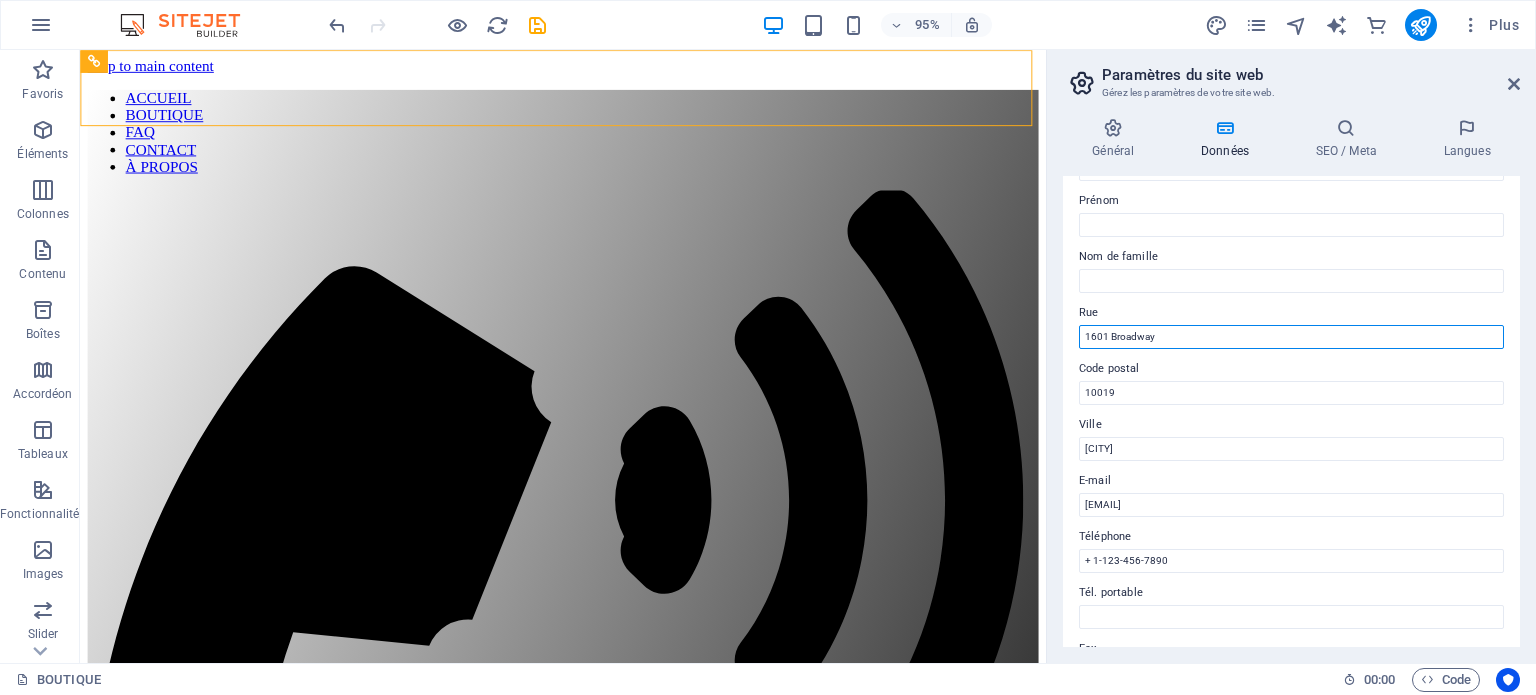 drag, startPoint x: 1253, startPoint y: 388, endPoint x: 865, endPoint y: 367, distance: 388.56787 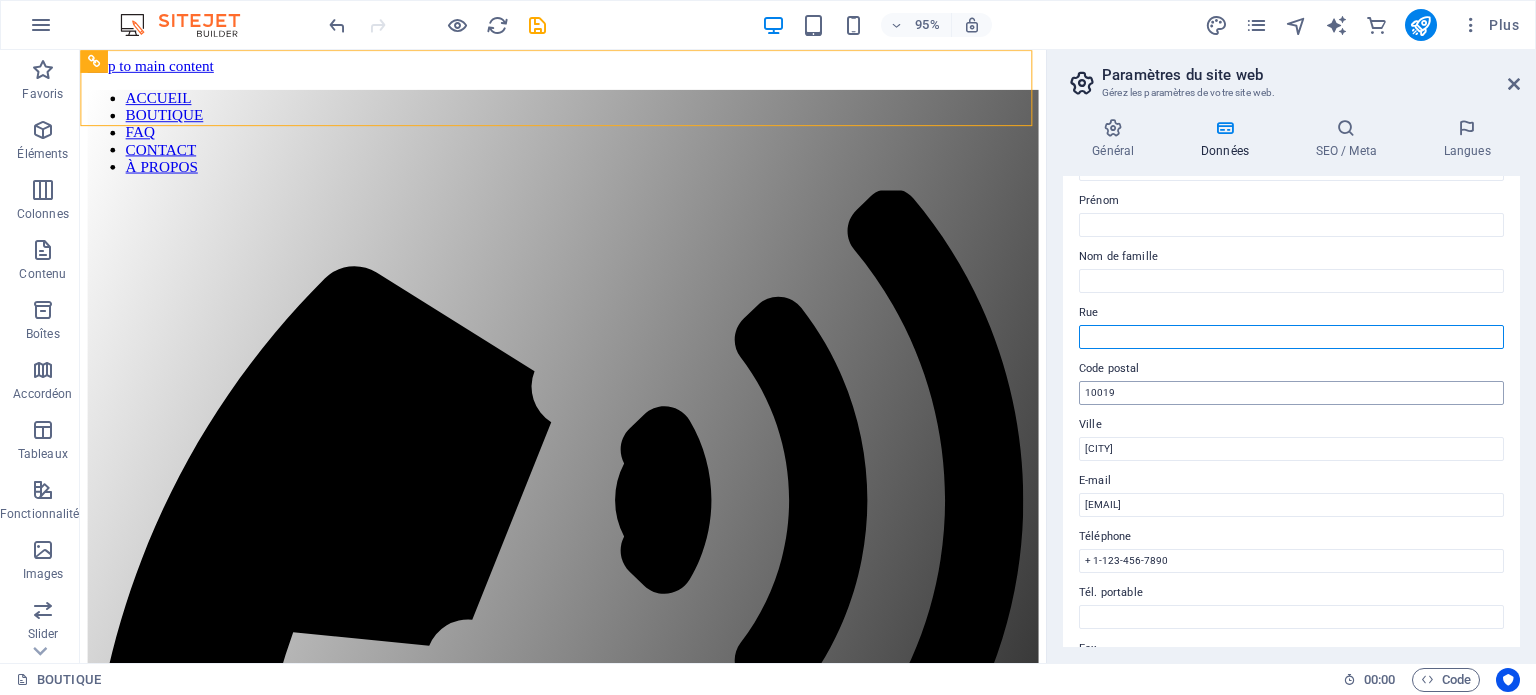 type 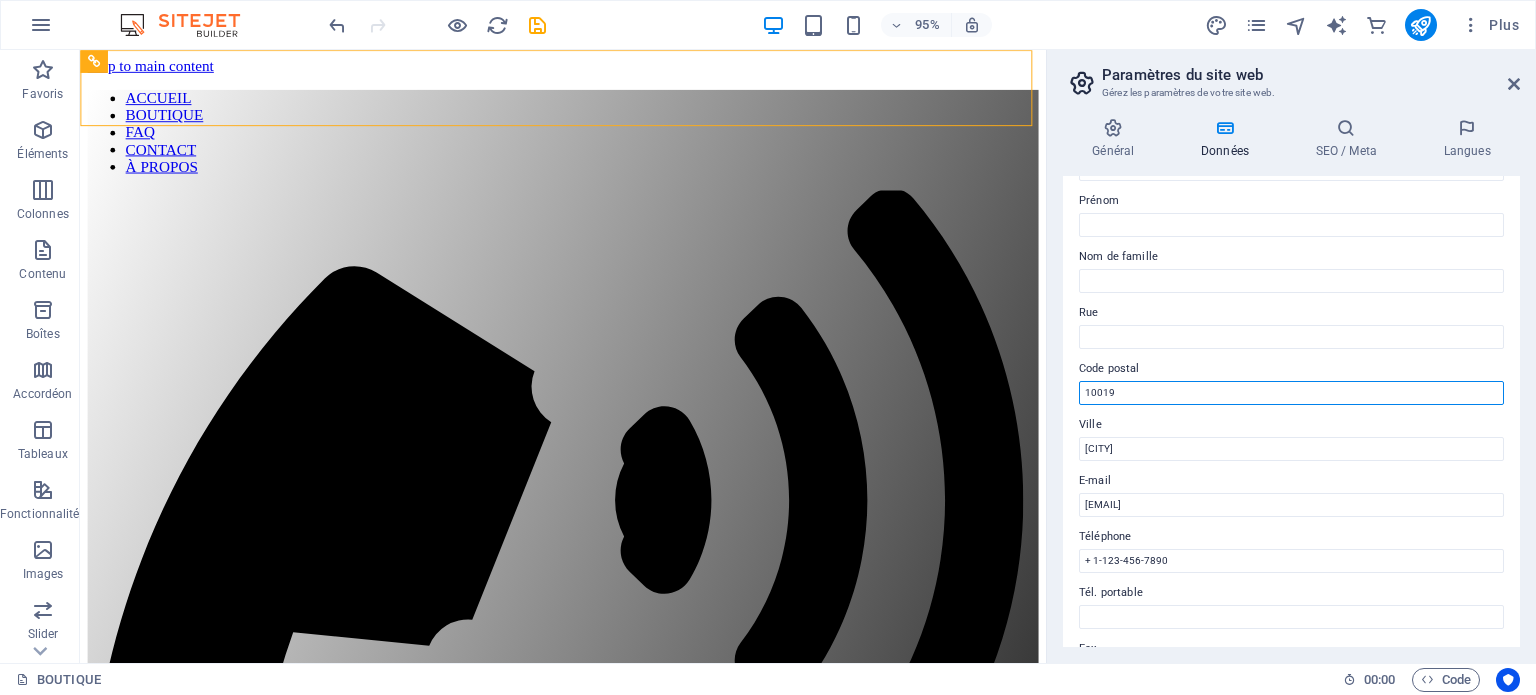 drag, startPoint x: 1207, startPoint y: 440, endPoint x: 1040, endPoint y: 409, distance: 169.85287 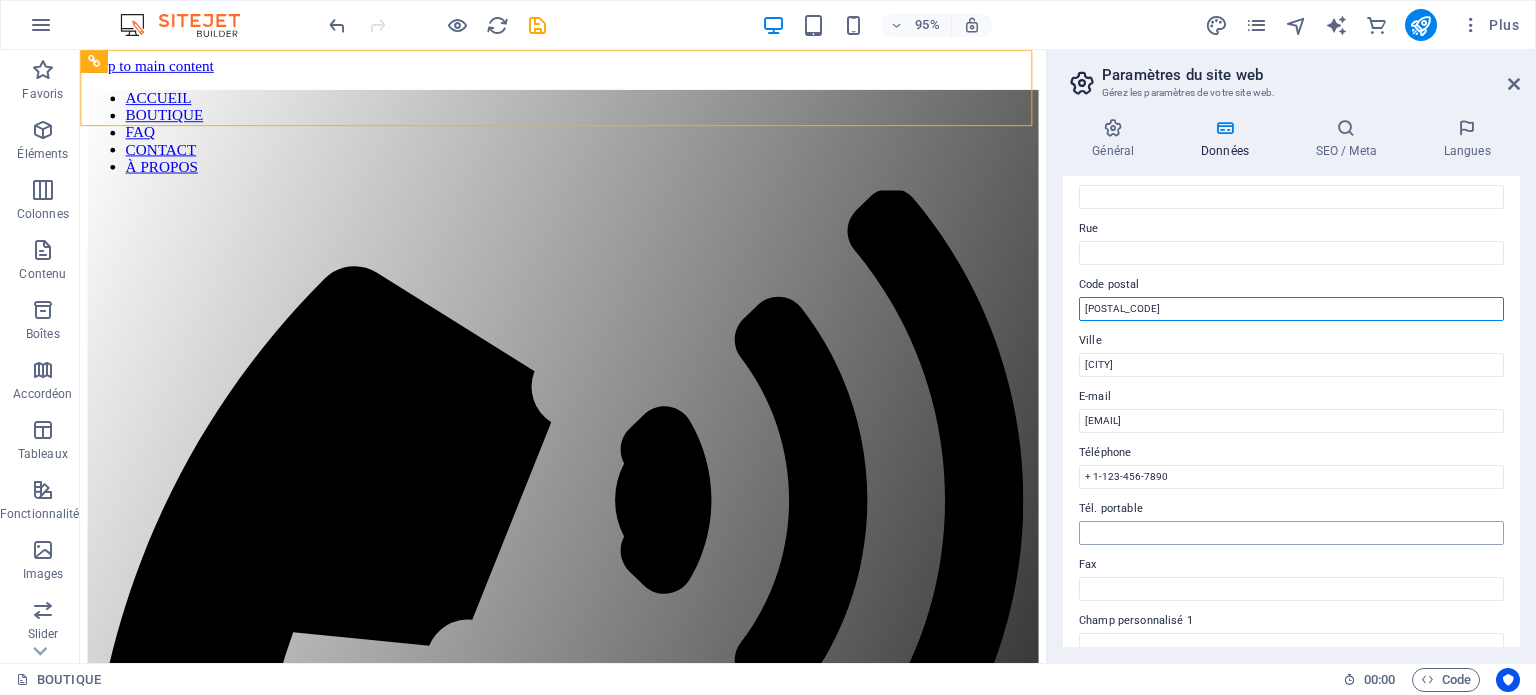 scroll, scrollTop: 200, scrollLeft: 0, axis: vertical 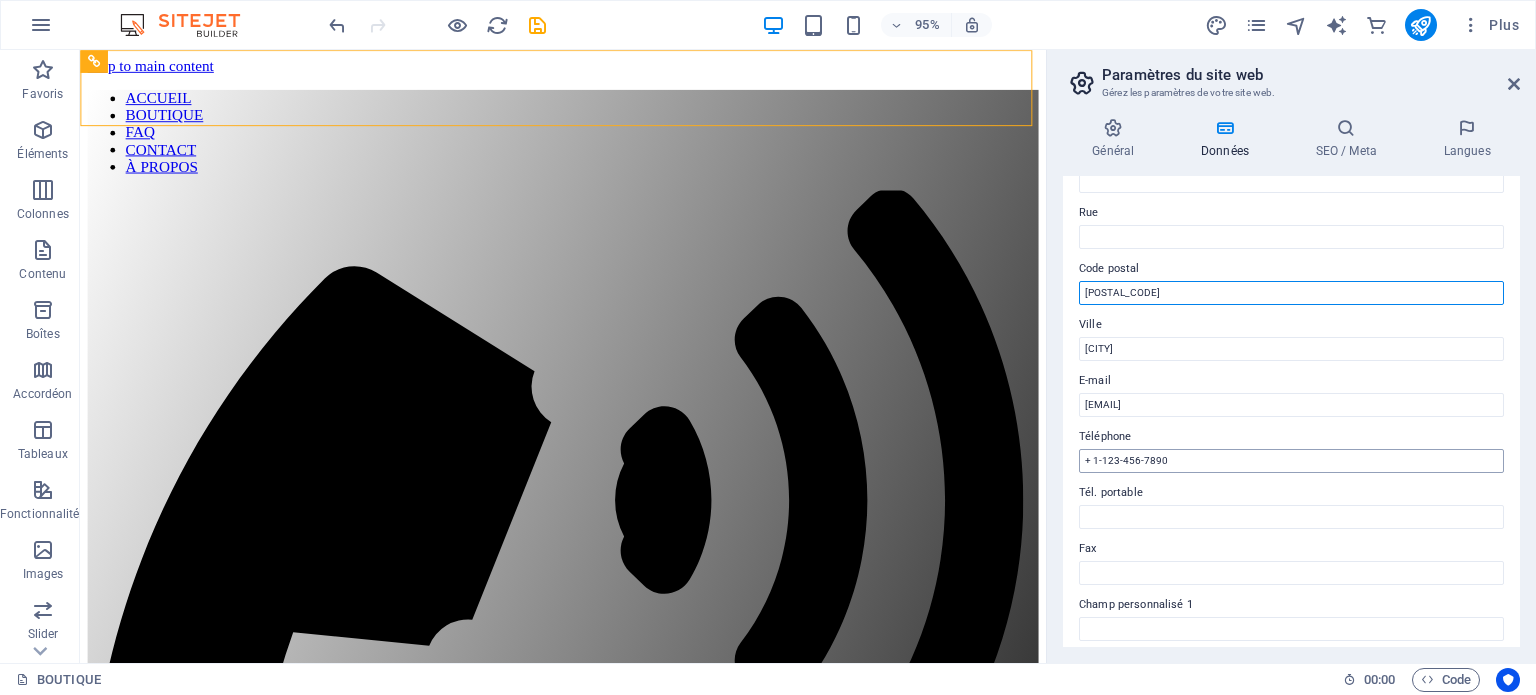 type on "J2K1H7" 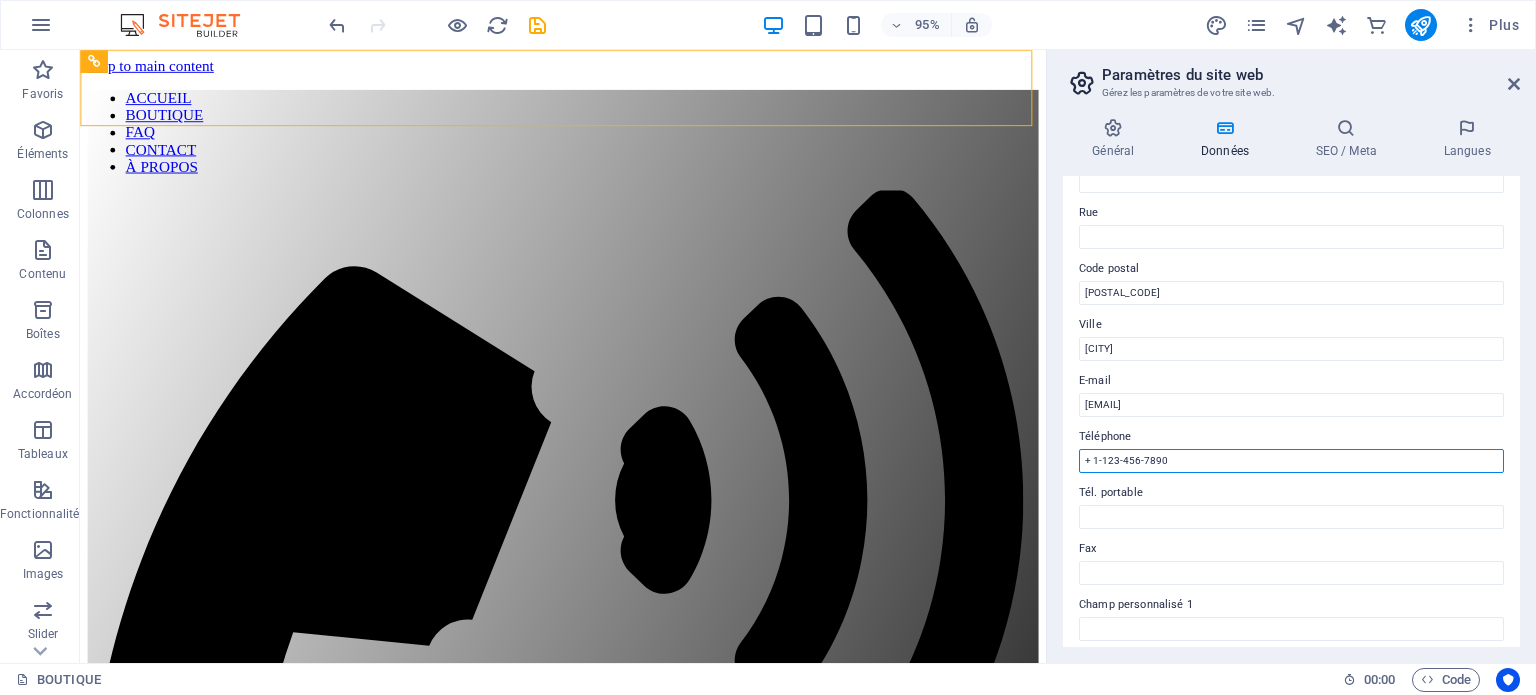 drag, startPoint x: 1268, startPoint y: 502, endPoint x: 1053, endPoint y: 482, distance: 215.92822 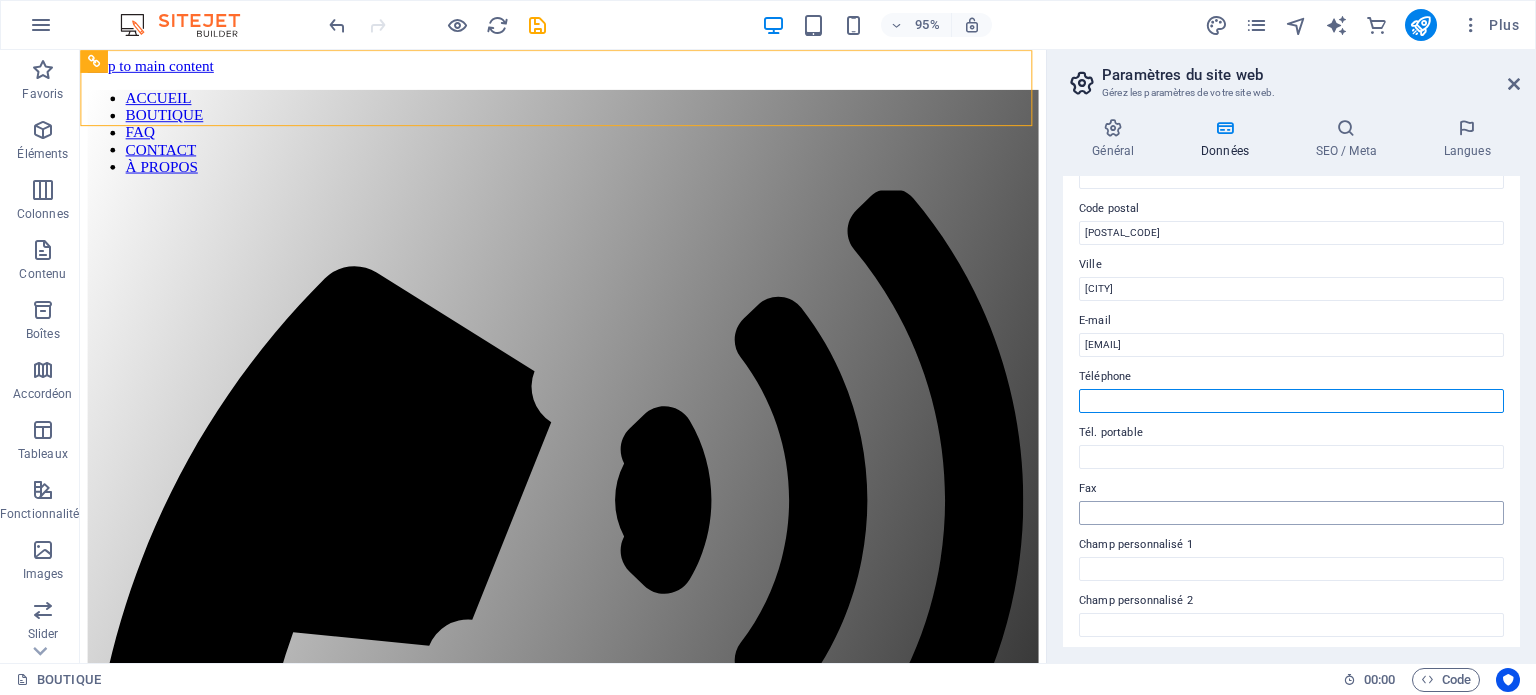 scroll, scrollTop: 0, scrollLeft: 0, axis: both 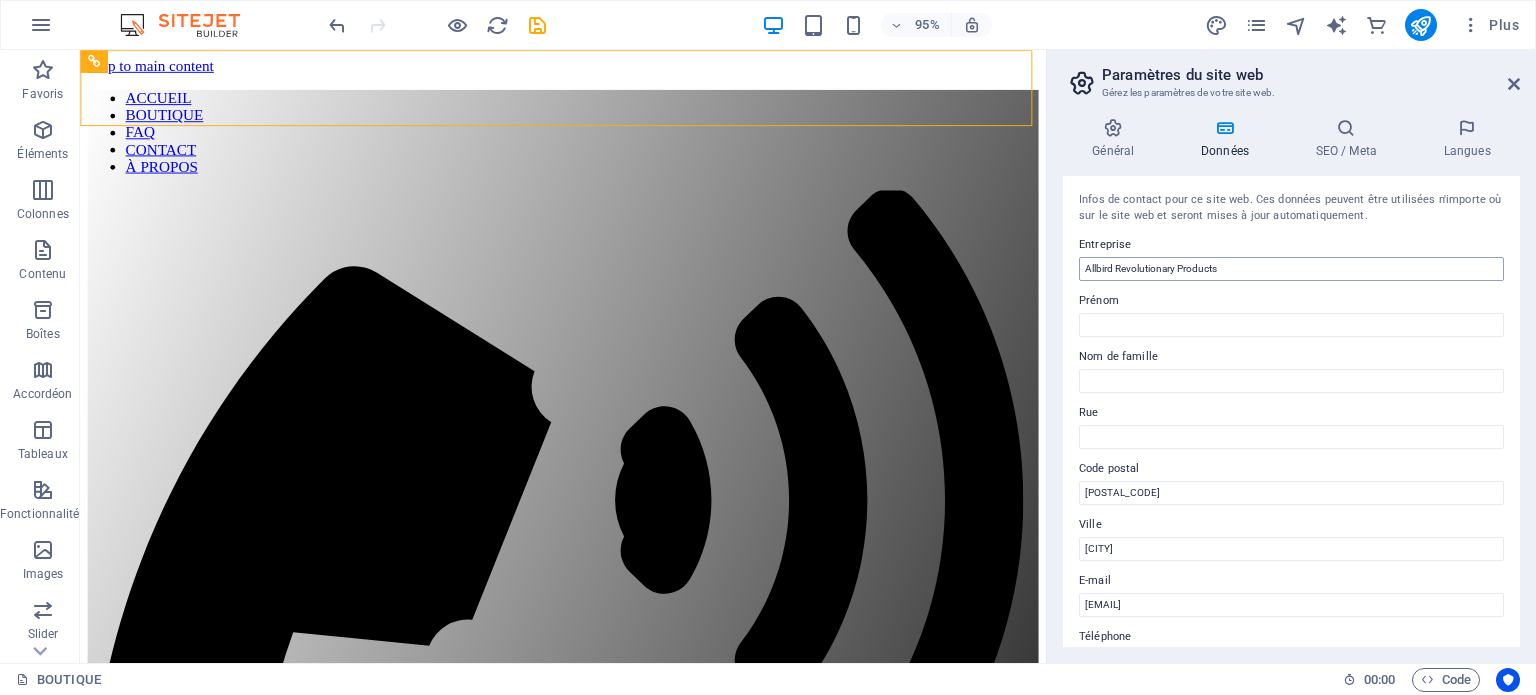 type 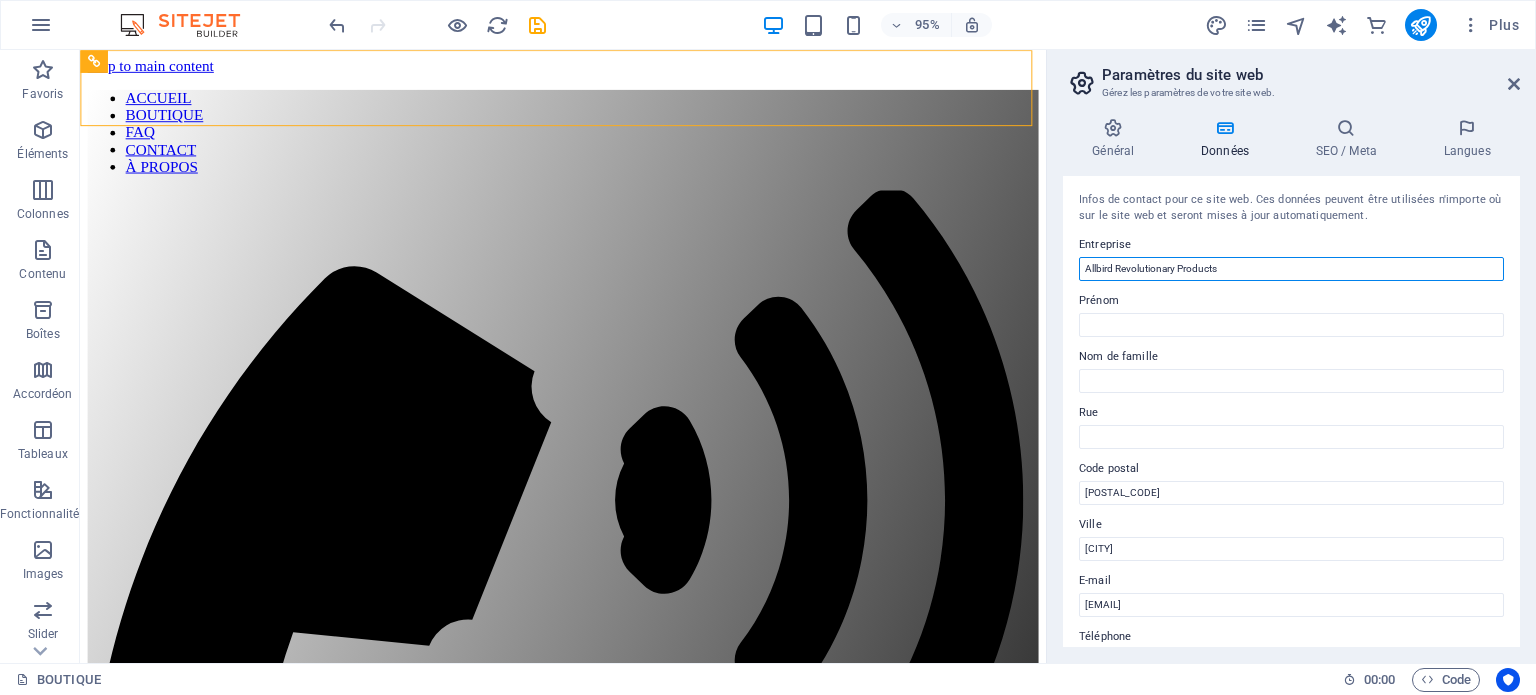 click on "Allbird Revolutionary Products" at bounding box center [1291, 269] 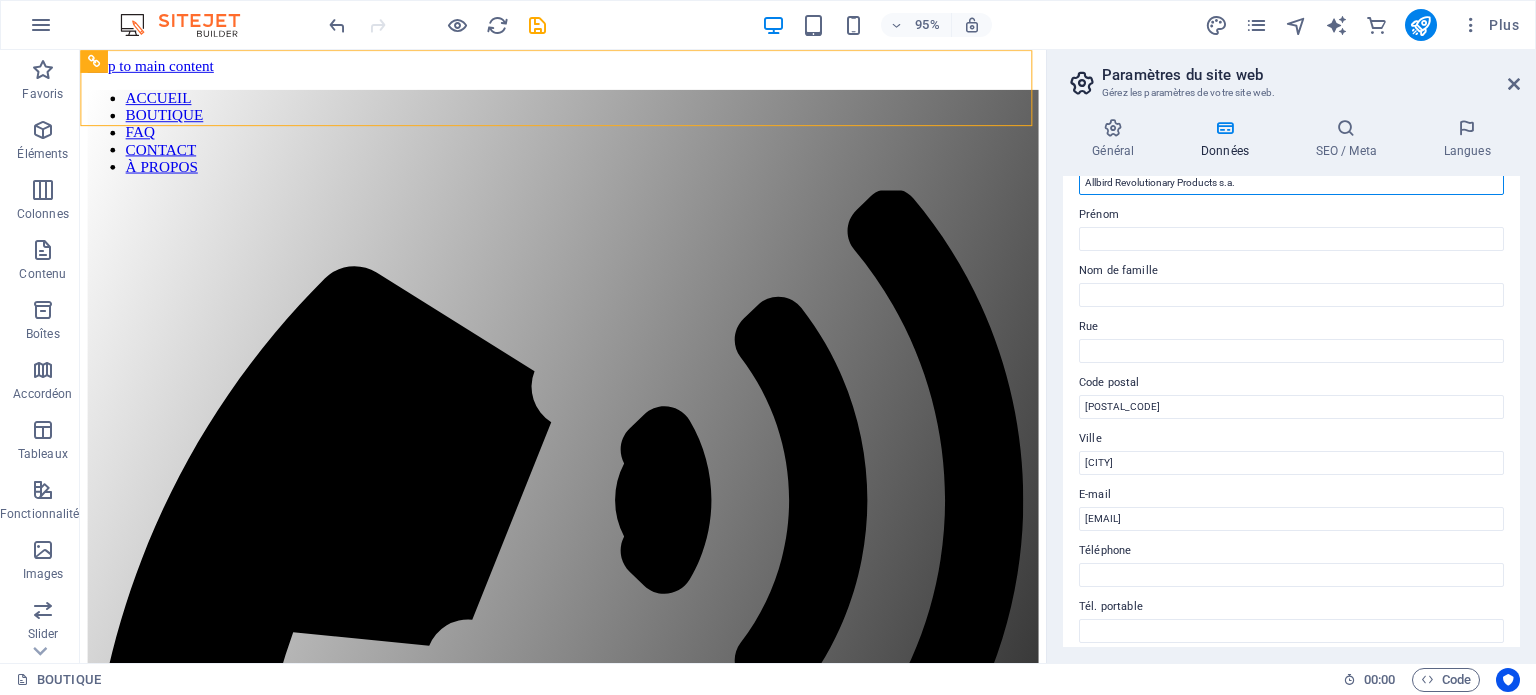 scroll, scrollTop: 100, scrollLeft: 0, axis: vertical 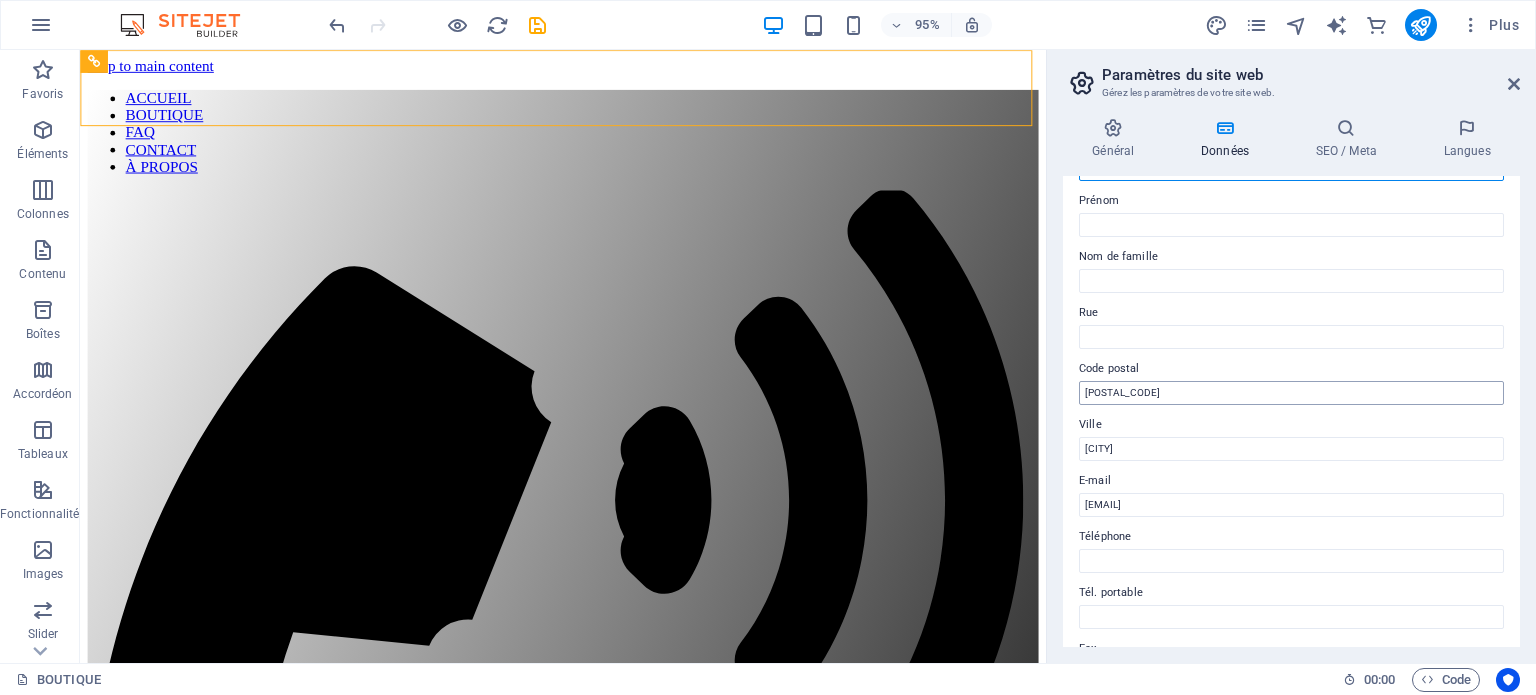 type on "Allbird Revolutionary Products s.a." 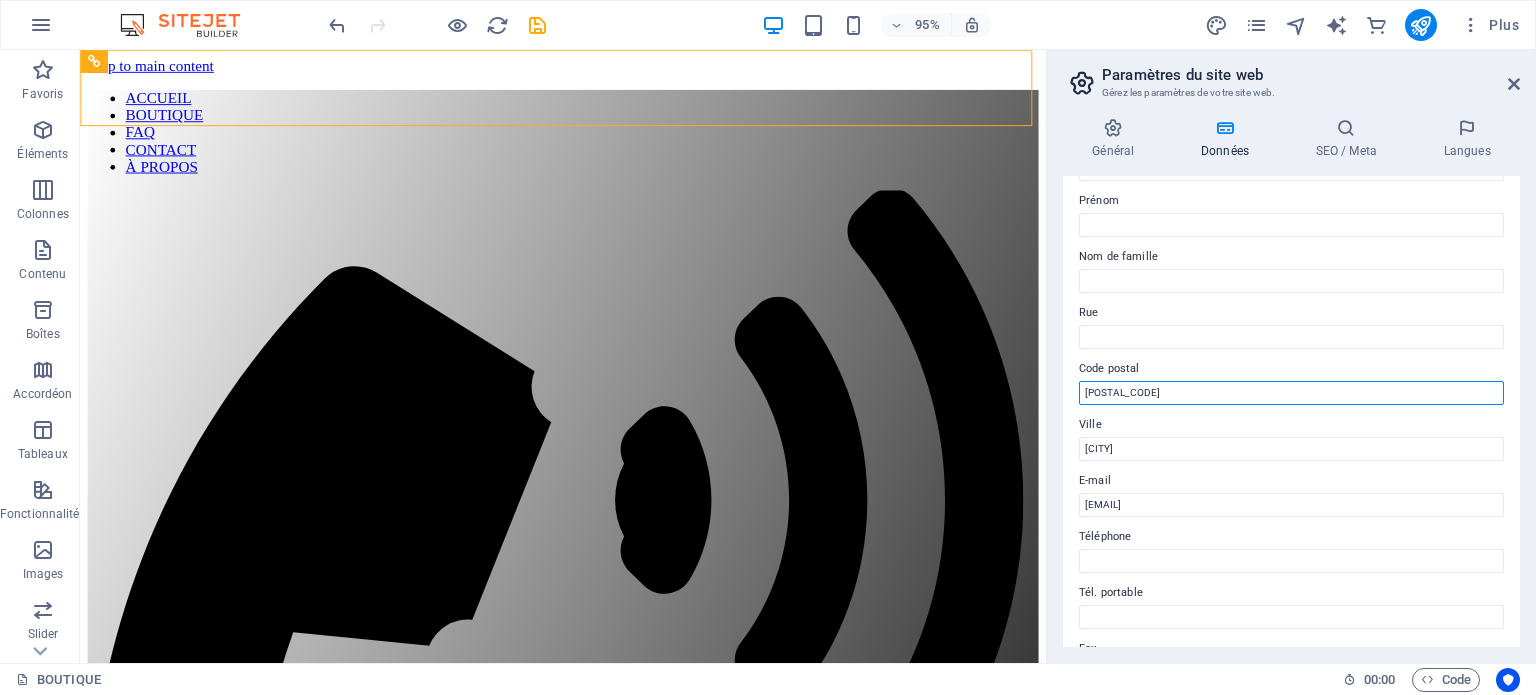 click on "J2K1H7" at bounding box center [1291, 393] 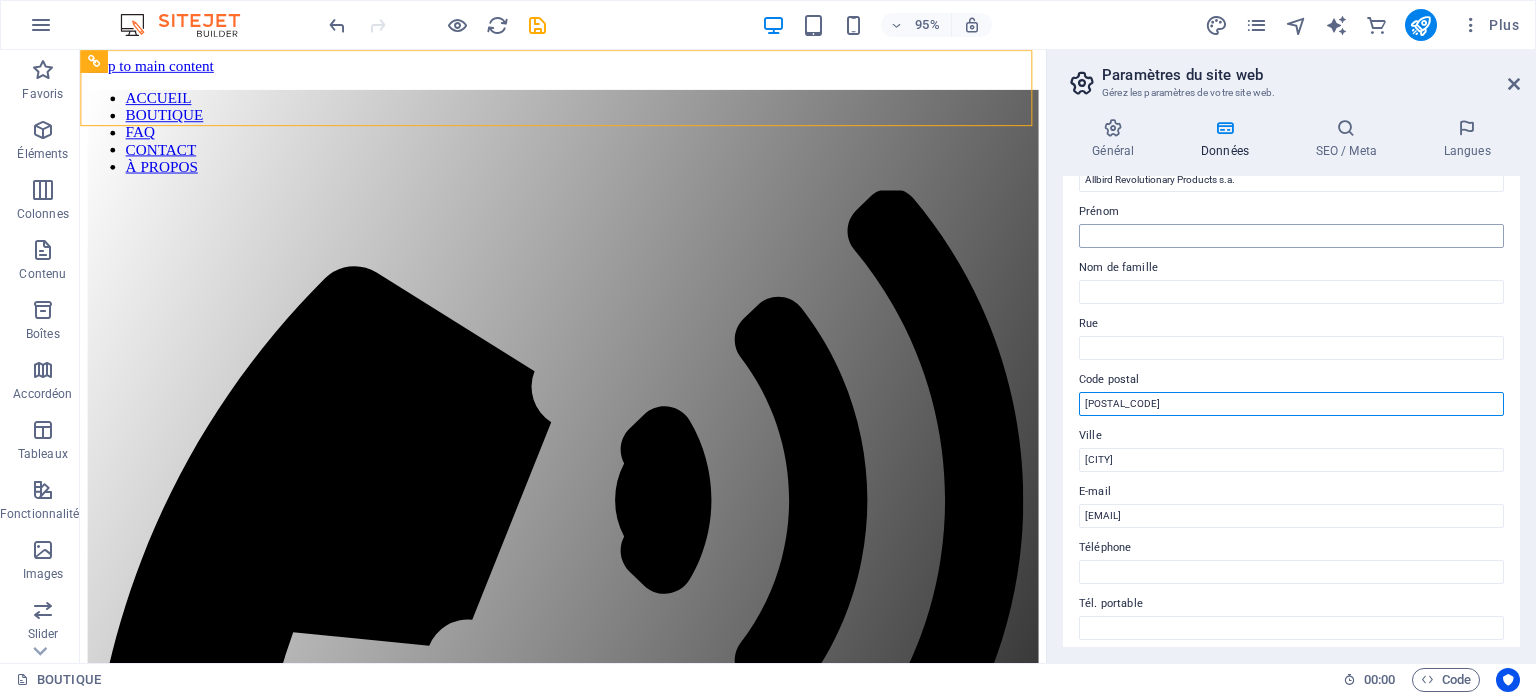 scroll, scrollTop: 0, scrollLeft: 0, axis: both 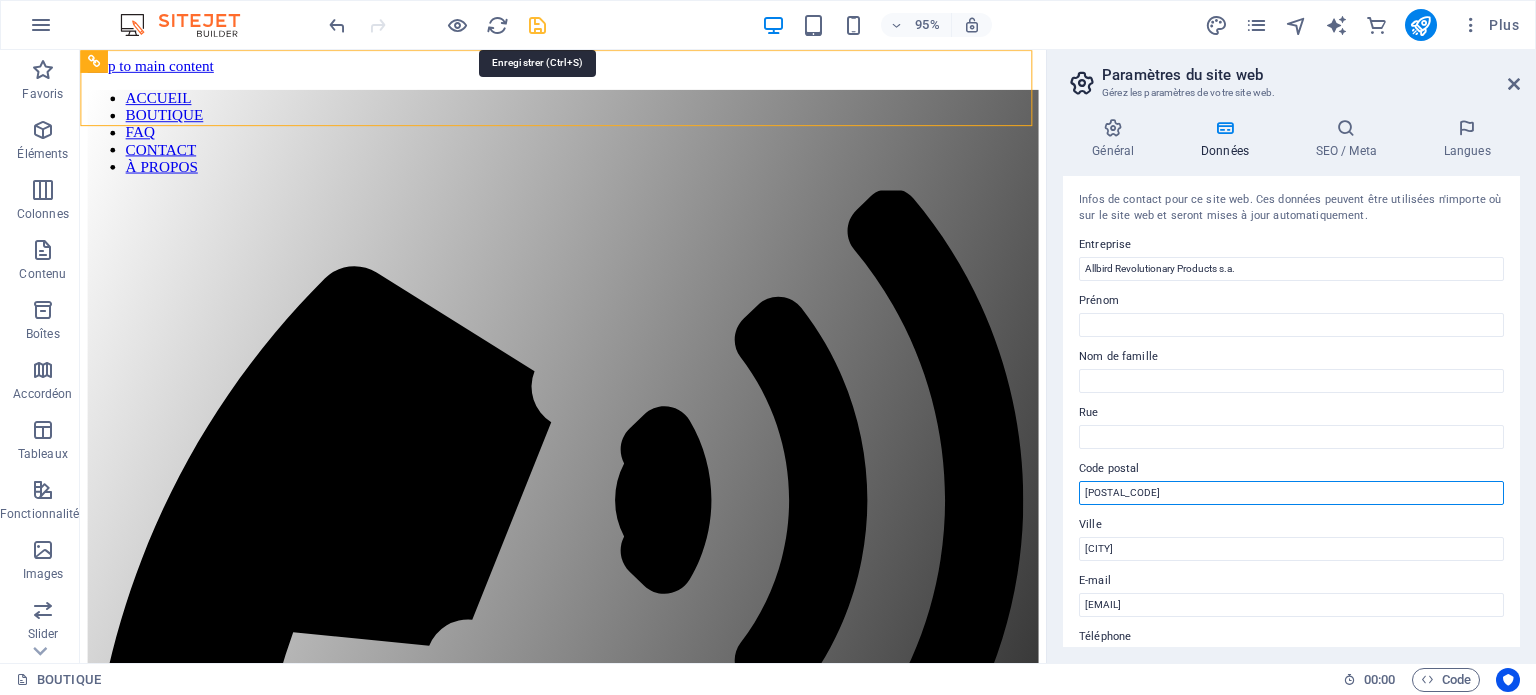 type on "J2K 1H7" 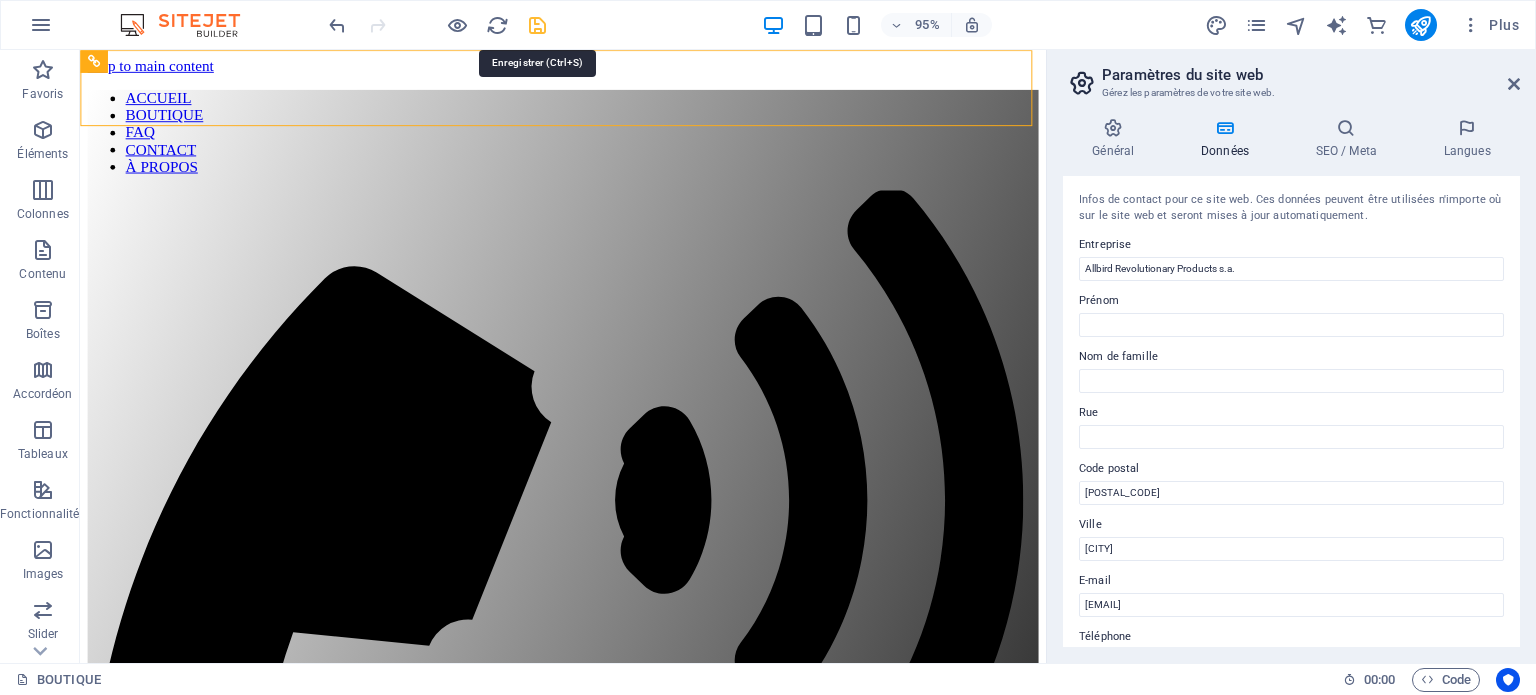 click at bounding box center (537, 25) 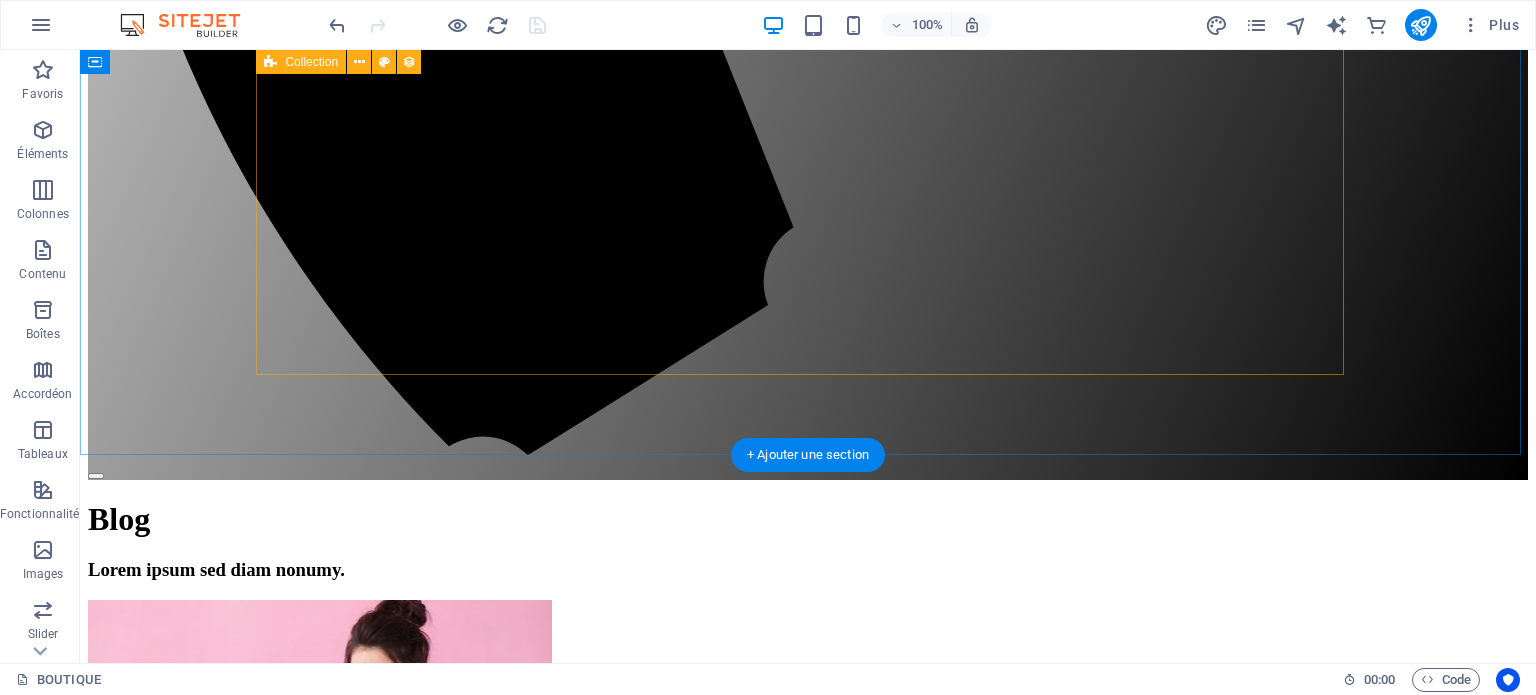 scroll, scrollTop: 1700, scrollLeft: 0, axis: vertical 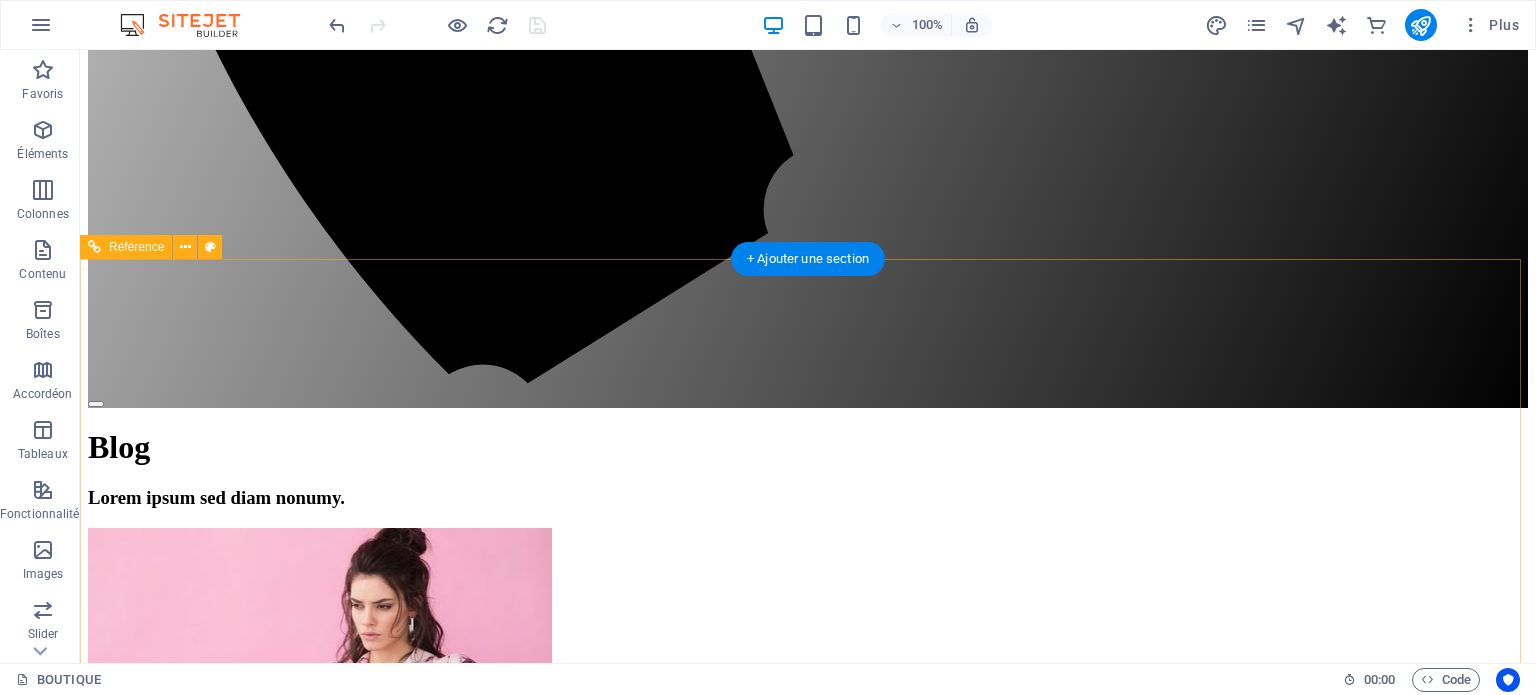 click on "+ 1-123-456-7890" at bounding box center (198, 11025) 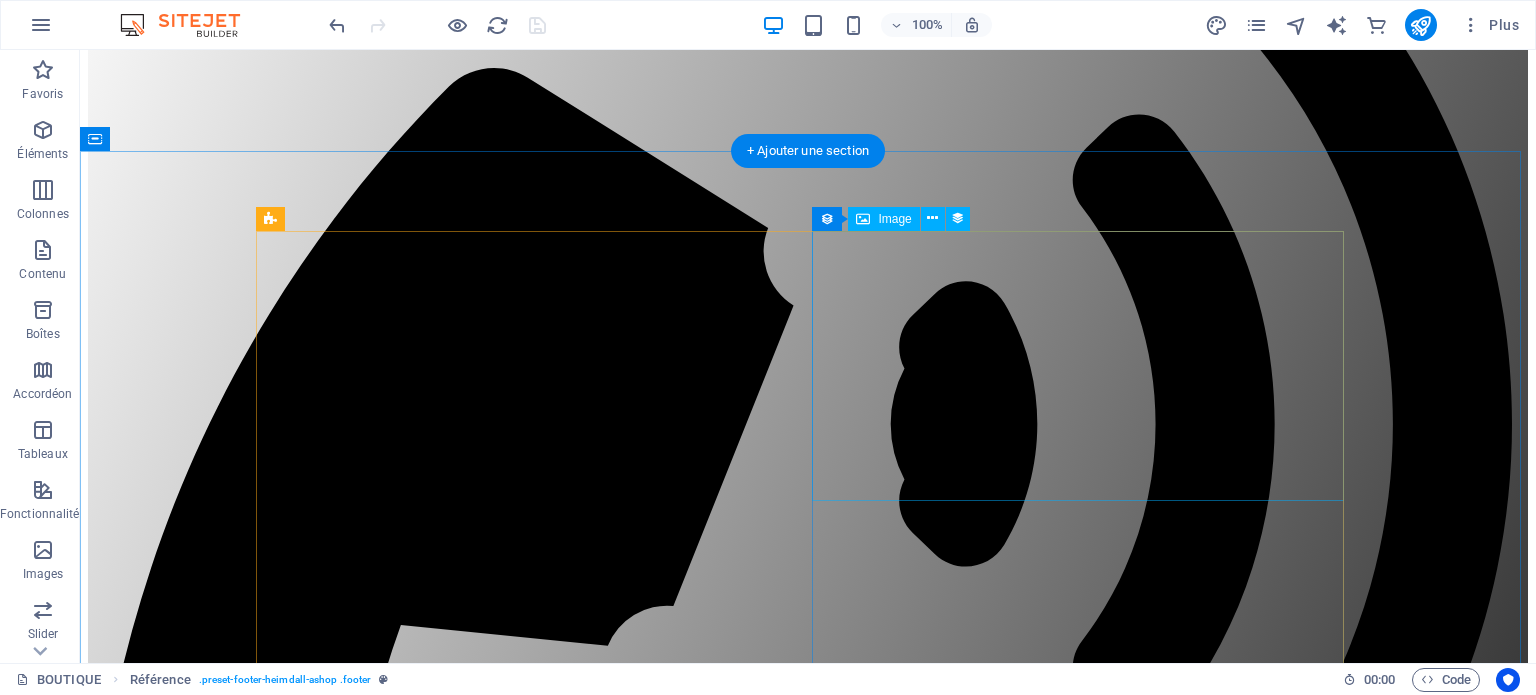 scroll, scrollTop: 0, scrollLeft: 0, axis: both 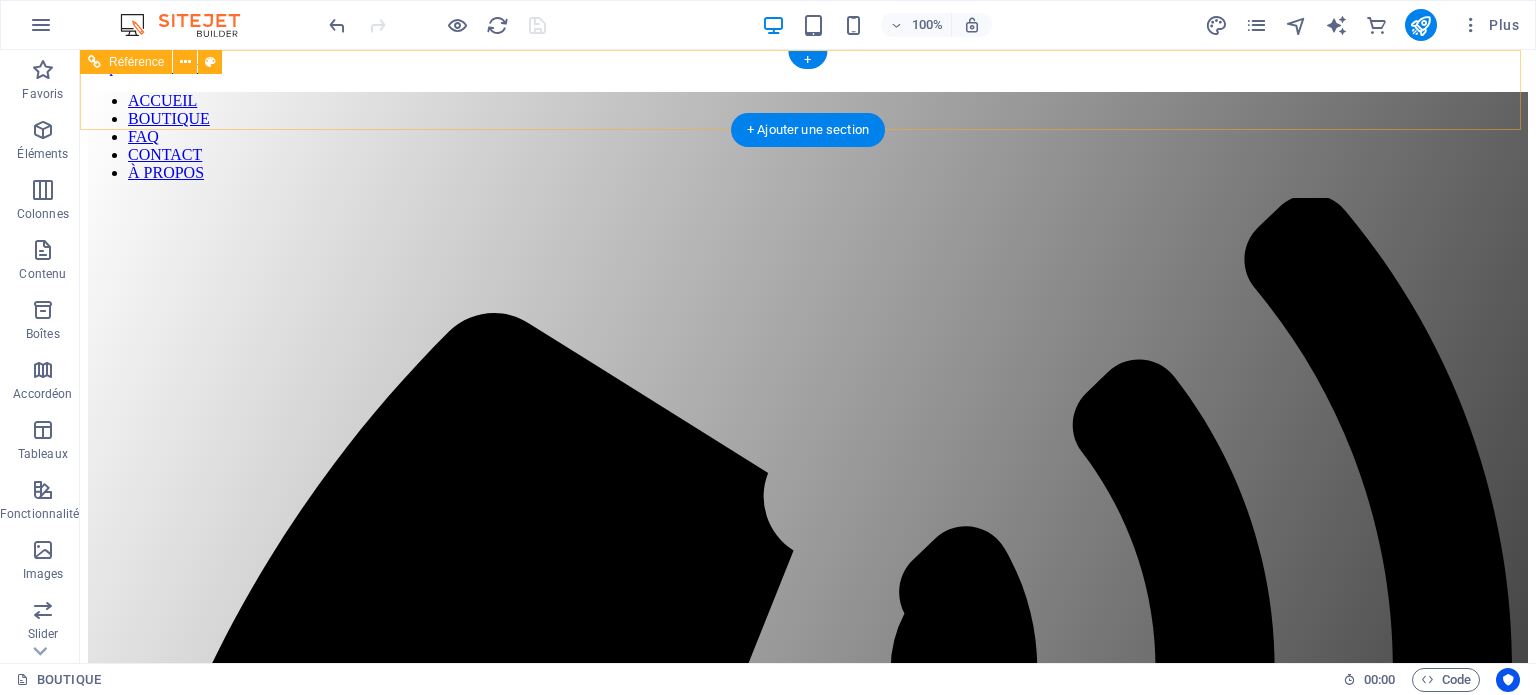 click on "ACCUEIL BOUTIQUE FAQ CONTACT À PROPOS" at bounding box center [808, 137] 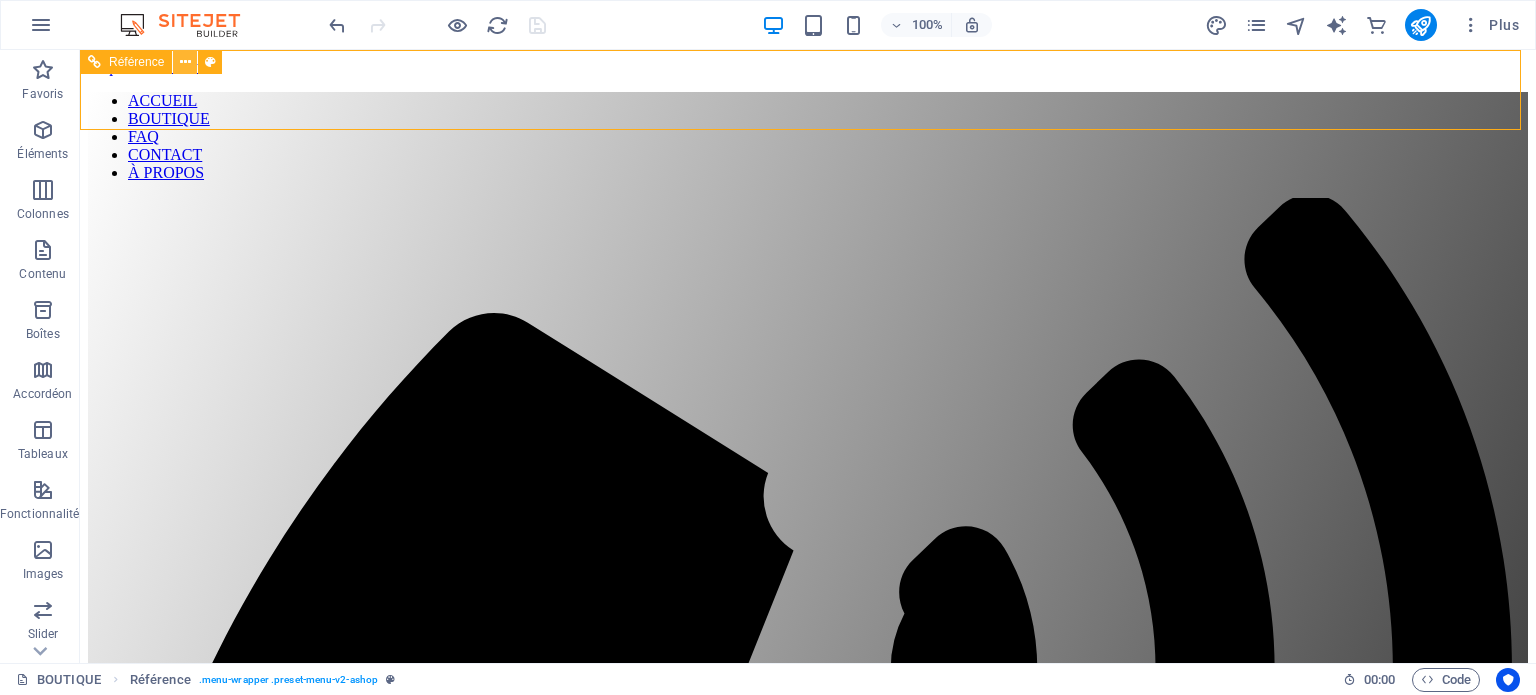 click at bounding box center [185, 62] 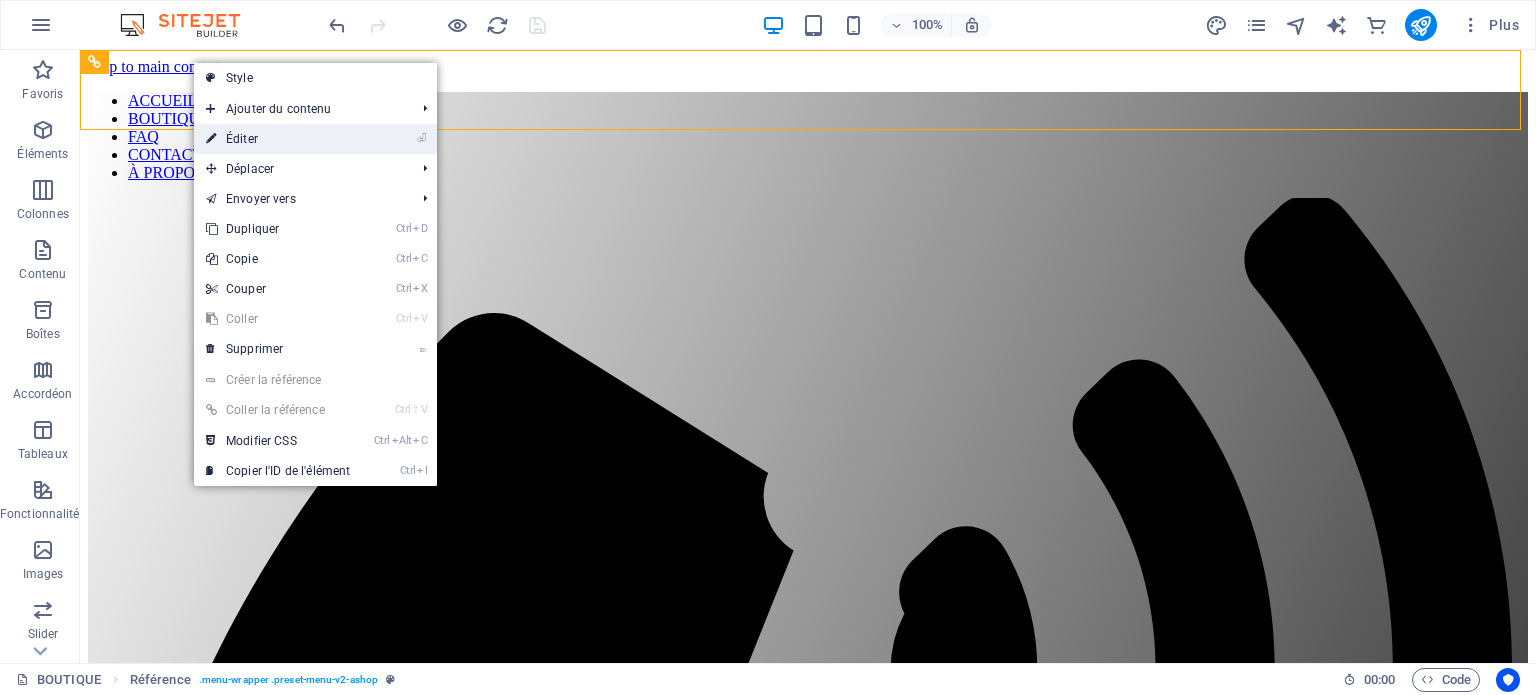 click on "⏎  Éditer" at bounding box center (278, 139) 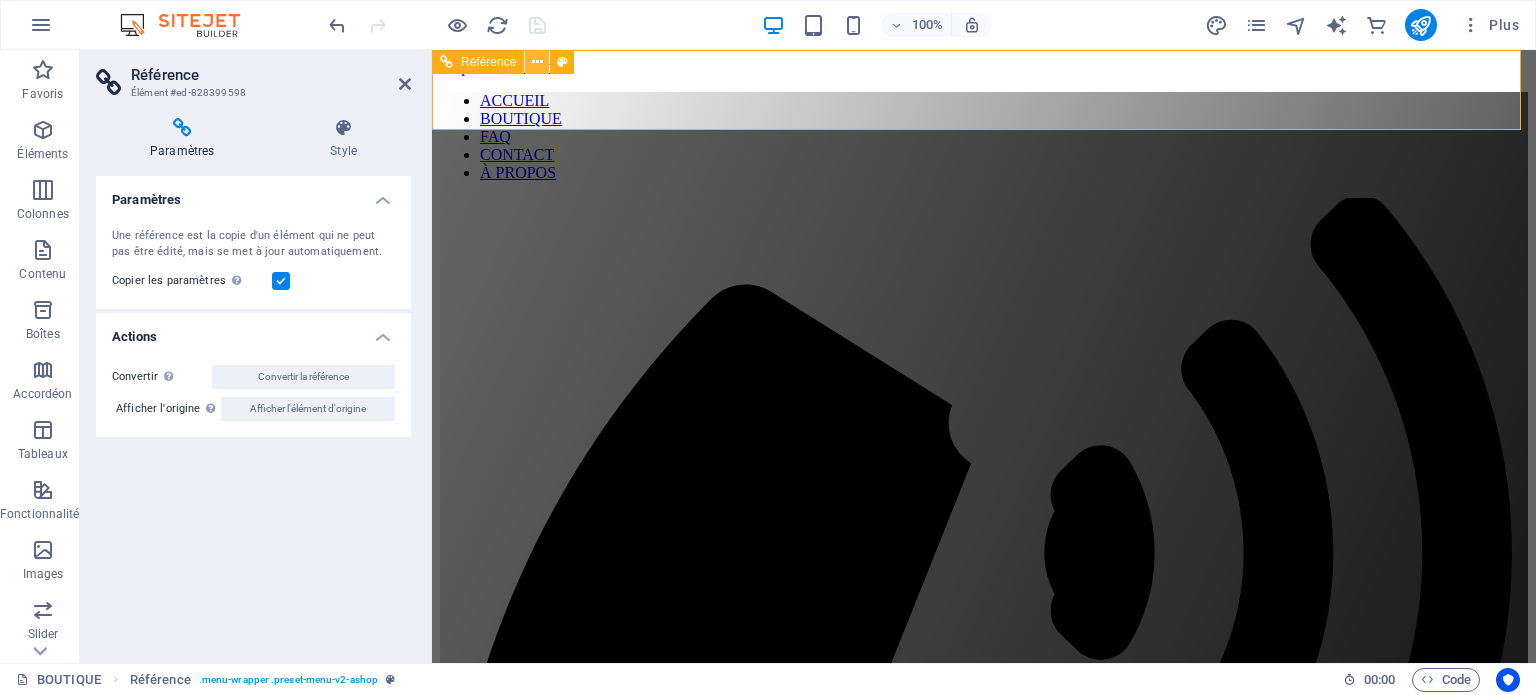click at bounding box center [537, 62] 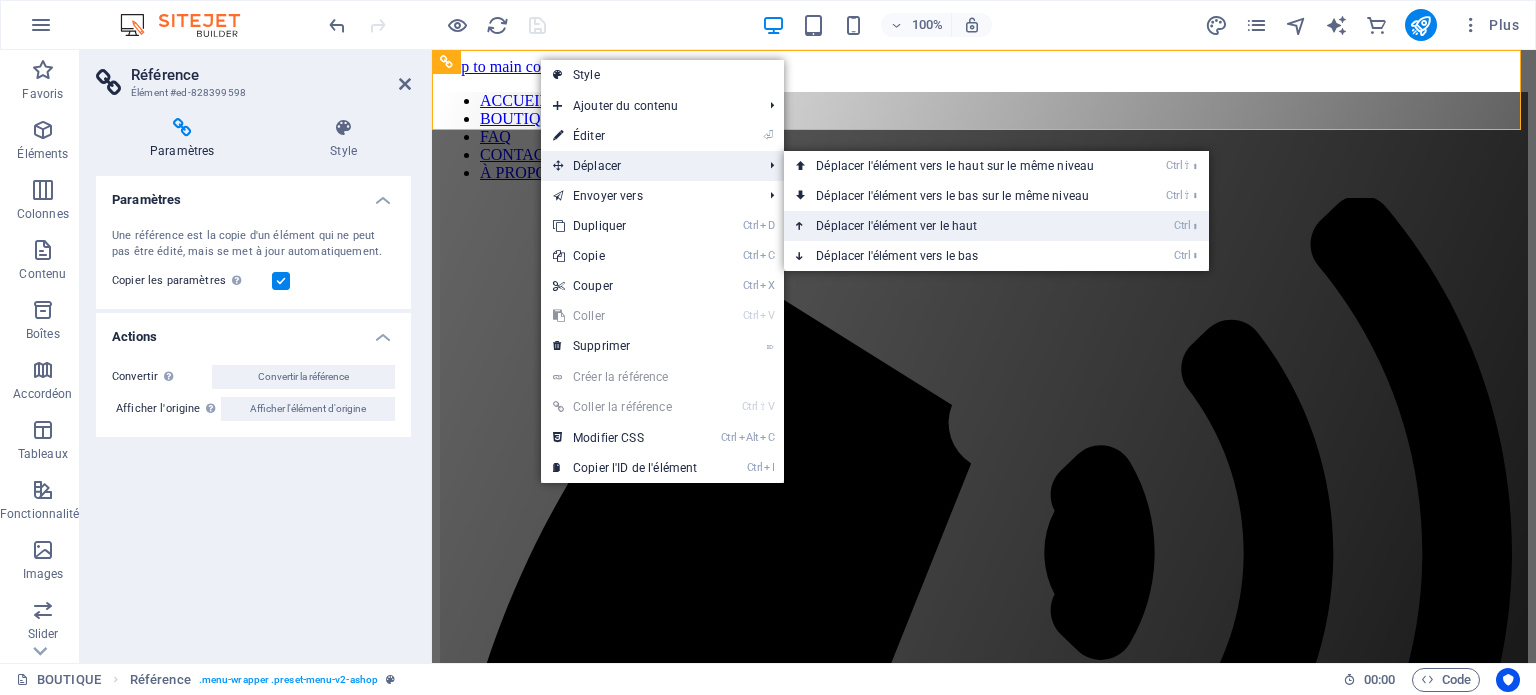 click on "Ctrl ⬆  Déplacer l'élément ver le haut" at bounding box center [959, 226] 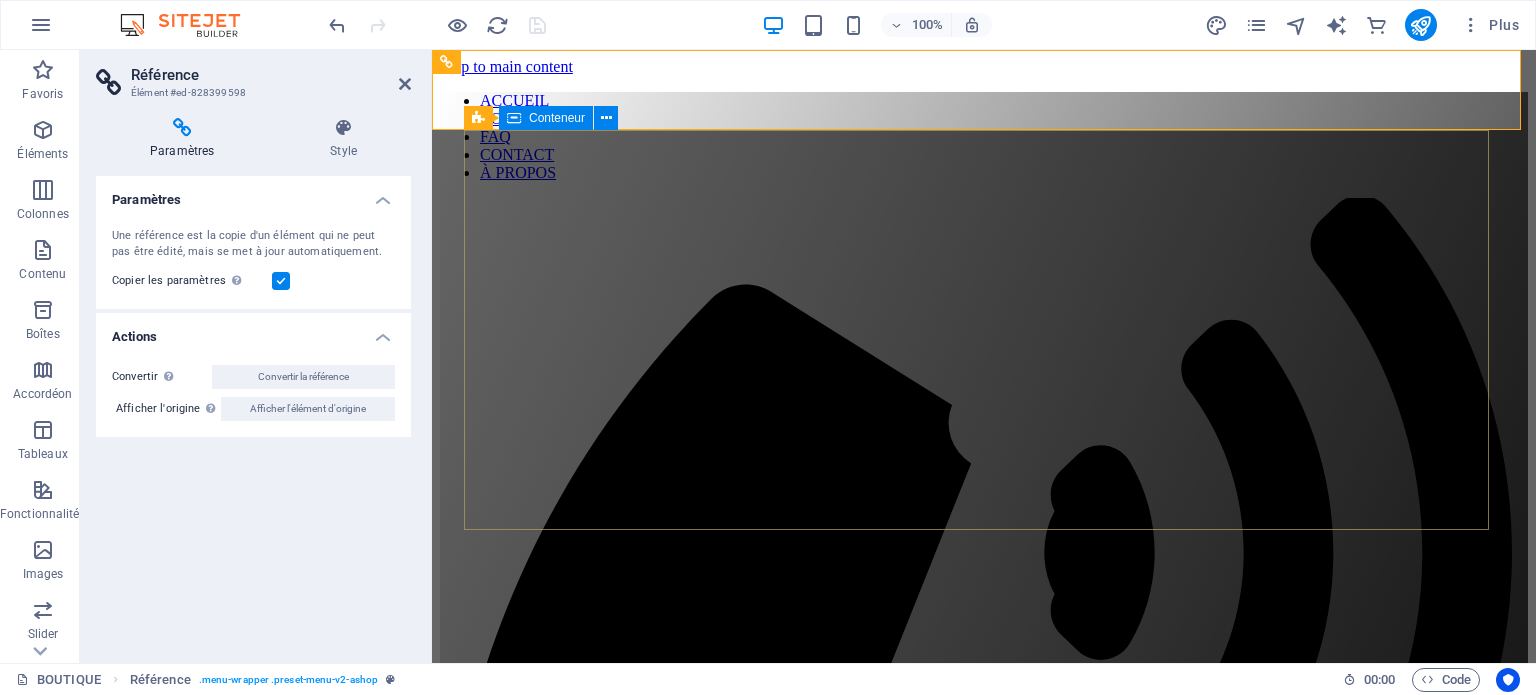 click on "Conteneur" at bounding box center (557, 118) 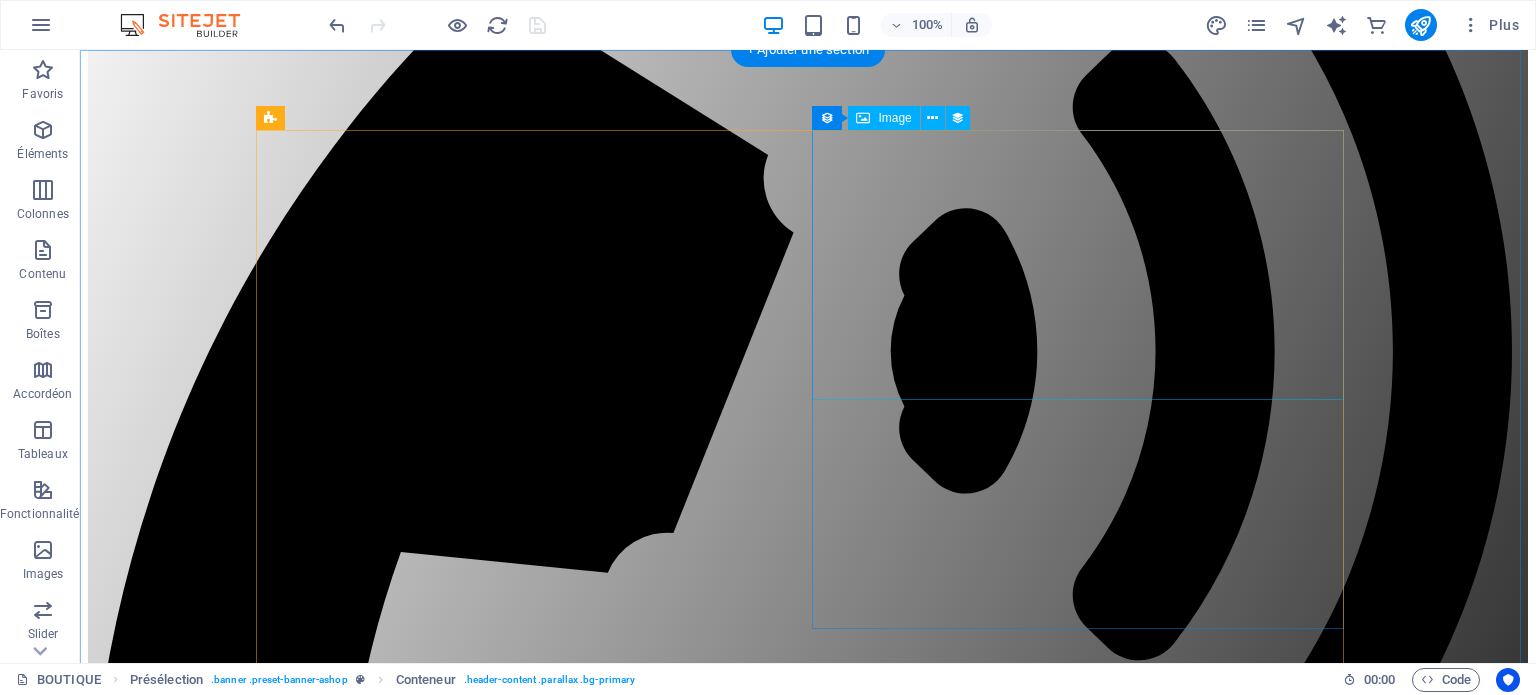 scroll, scrollTop: 0, scrollLeft: 0, axis: both 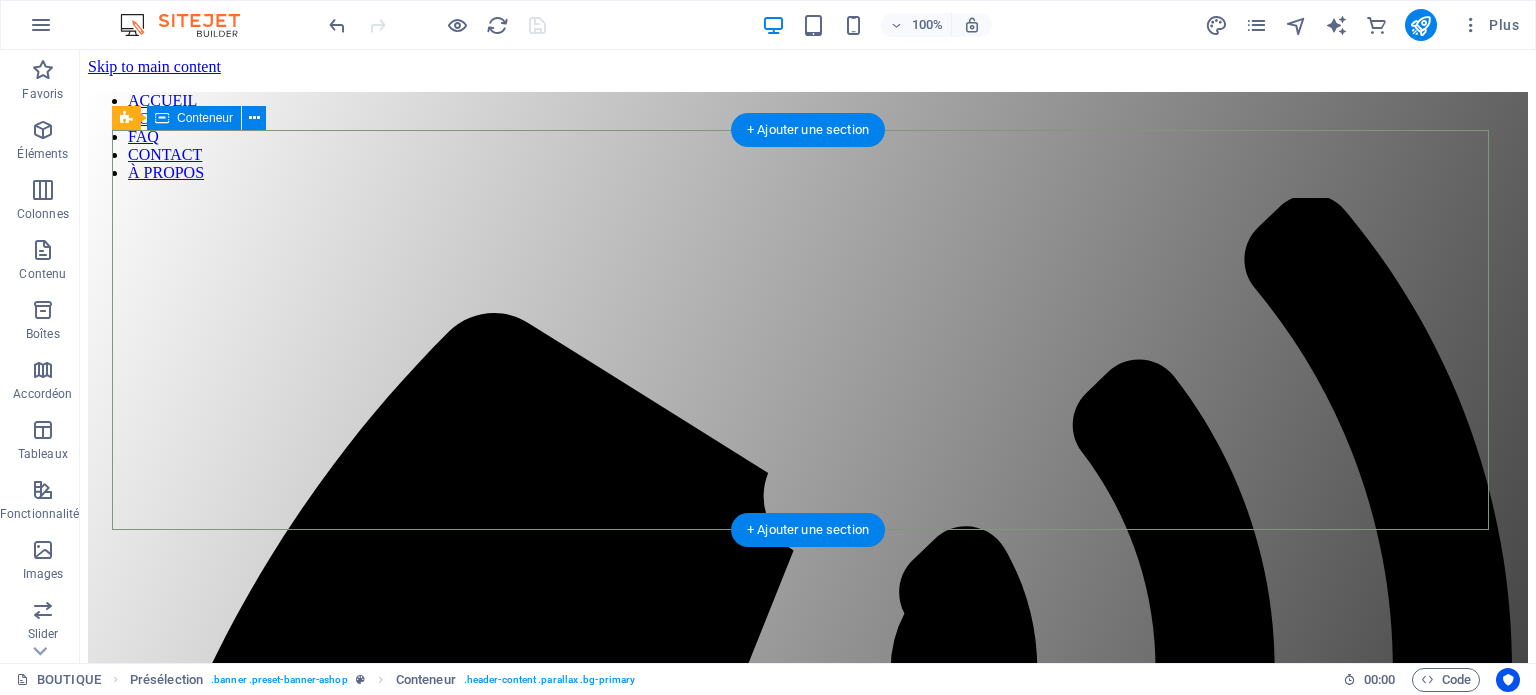 drag, startPoint x: 121, startPoint y: 242, endPoint x: 206, endPoint y: 199, distance: 95.257545 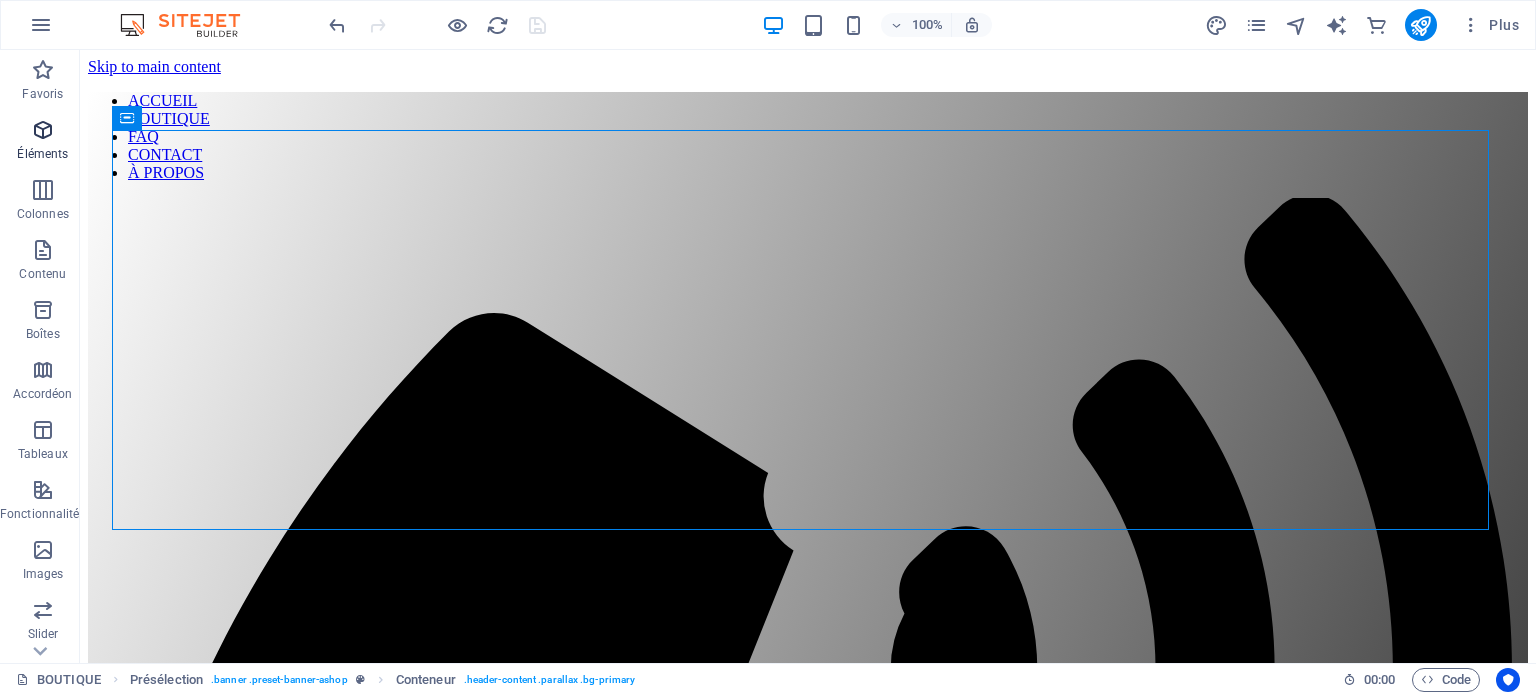 click at bounding box center (43, 130) 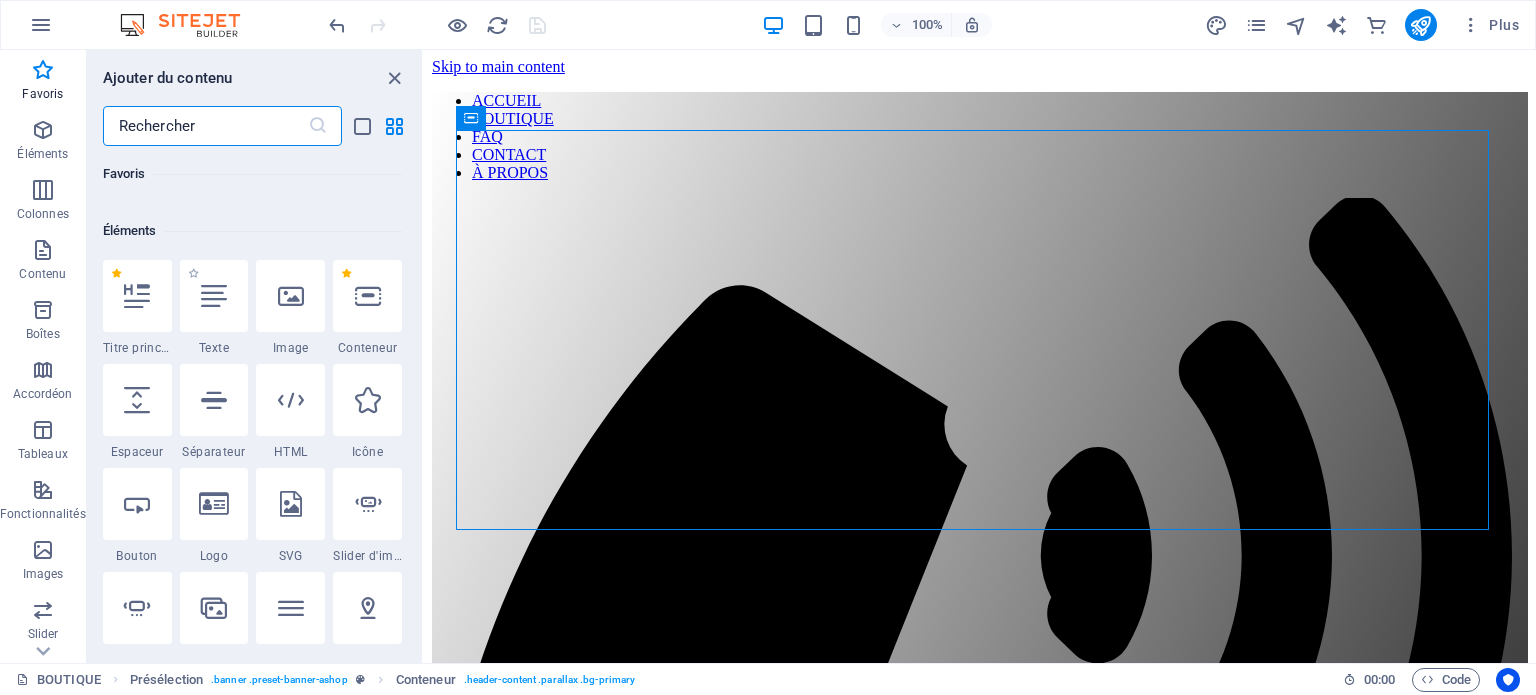 scroll, scrollTop: 200, scrollLeft: 0, axis: vertical 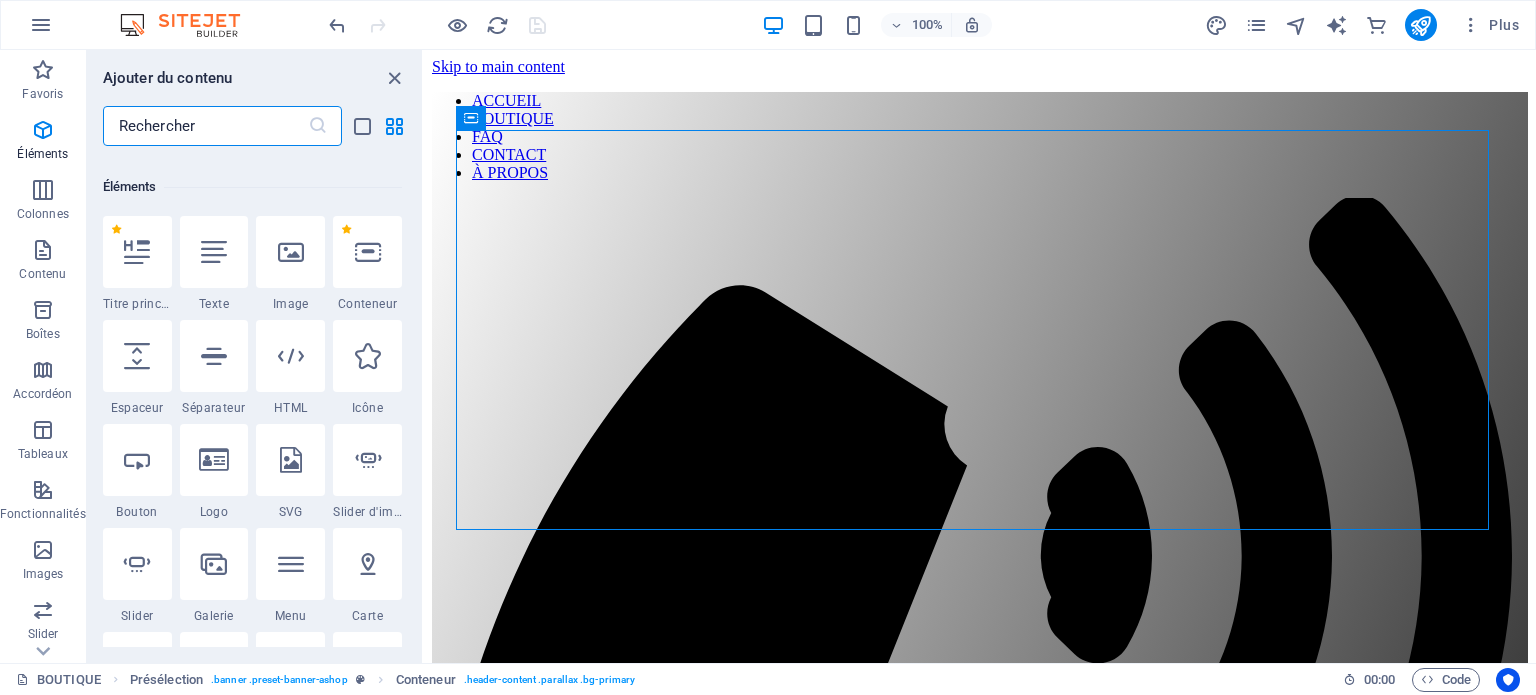 click at bounding box center (214, 252) 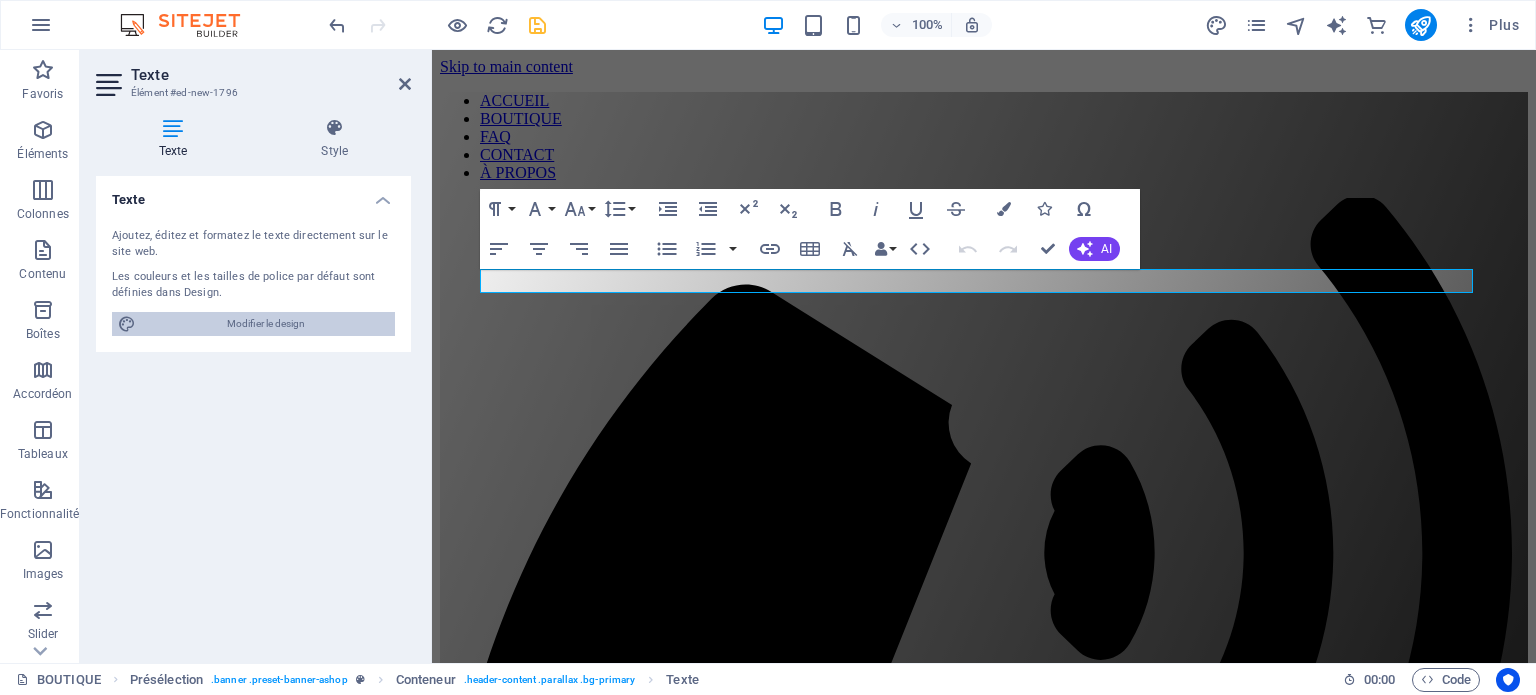 click on "Modifier le design" at bounding box center [265, 324] 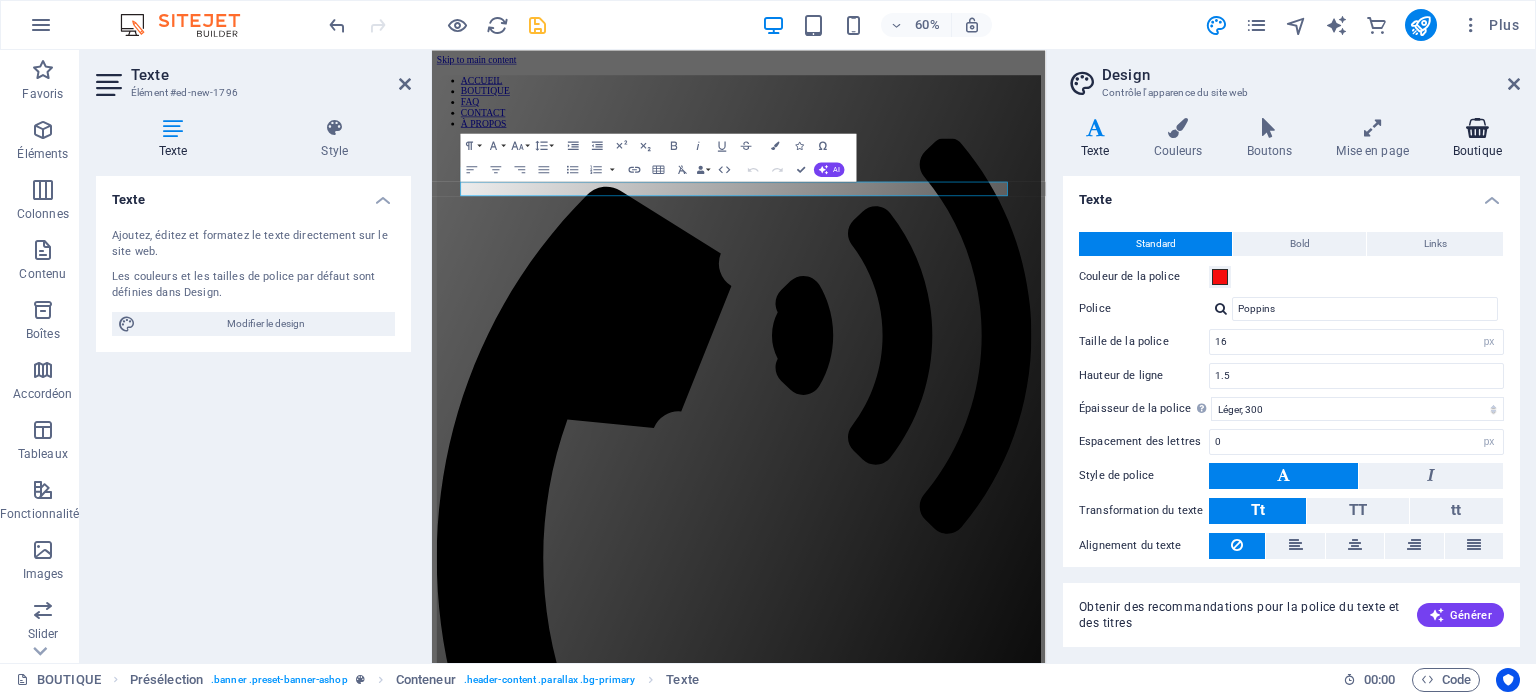 click at bounding box center [1477, 128] 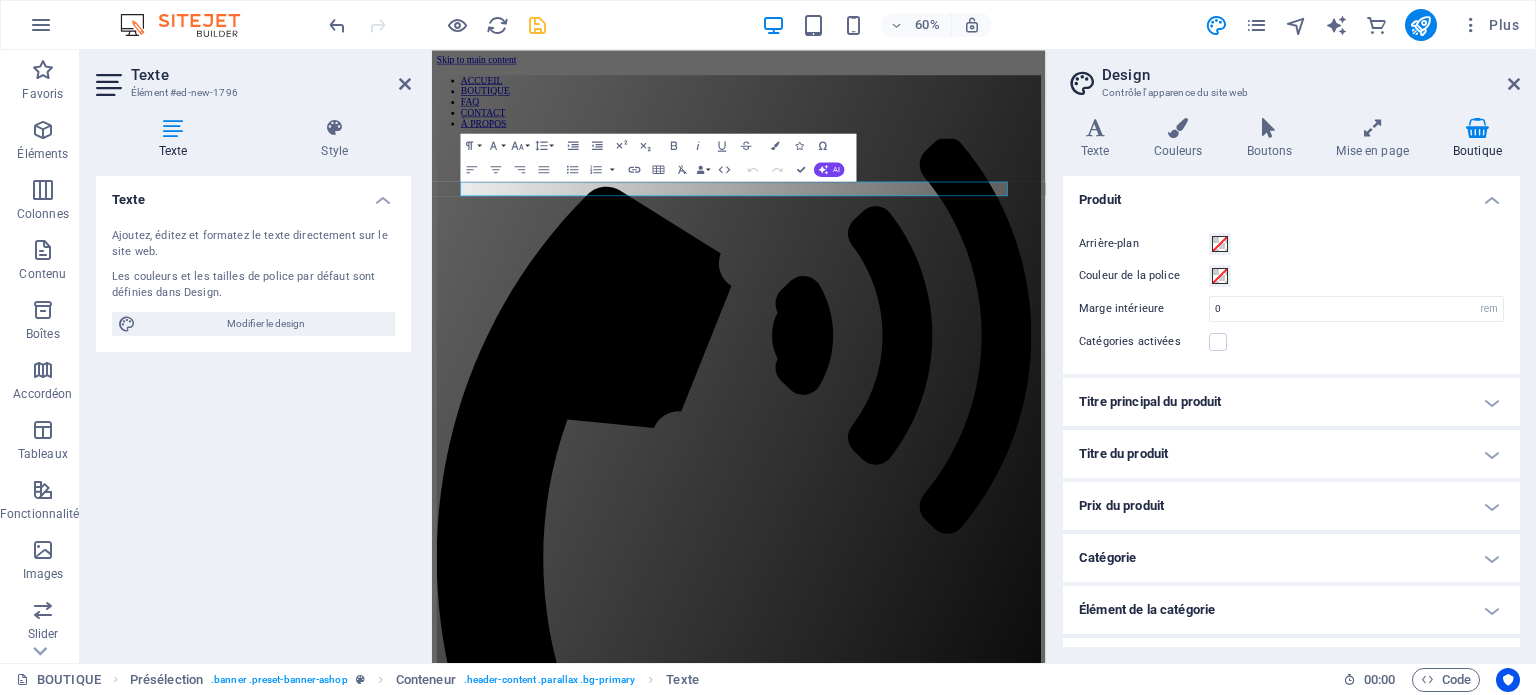 click on "Titre principal du produit" at bounding box center [1291, 402] 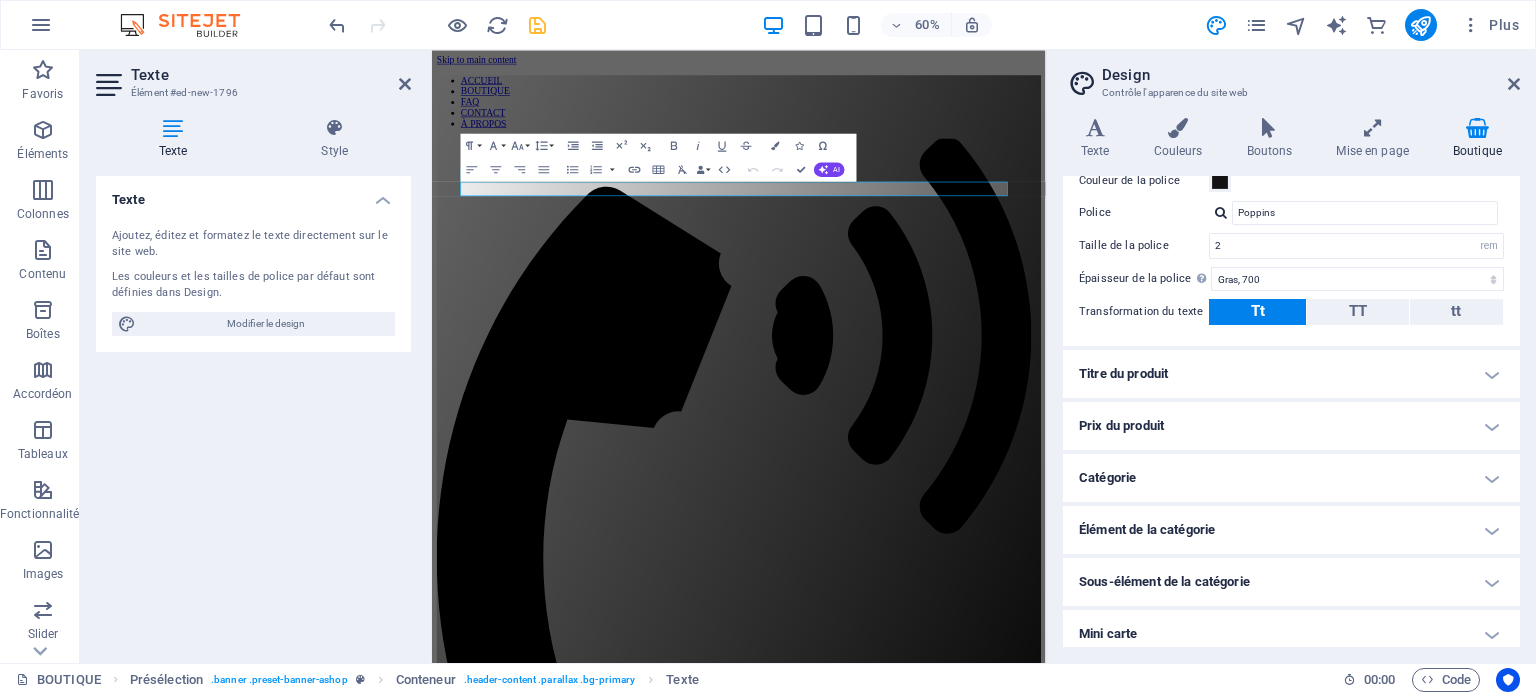 scroll, scrollTop: 300, scrollLeft: 0, axis: vertical 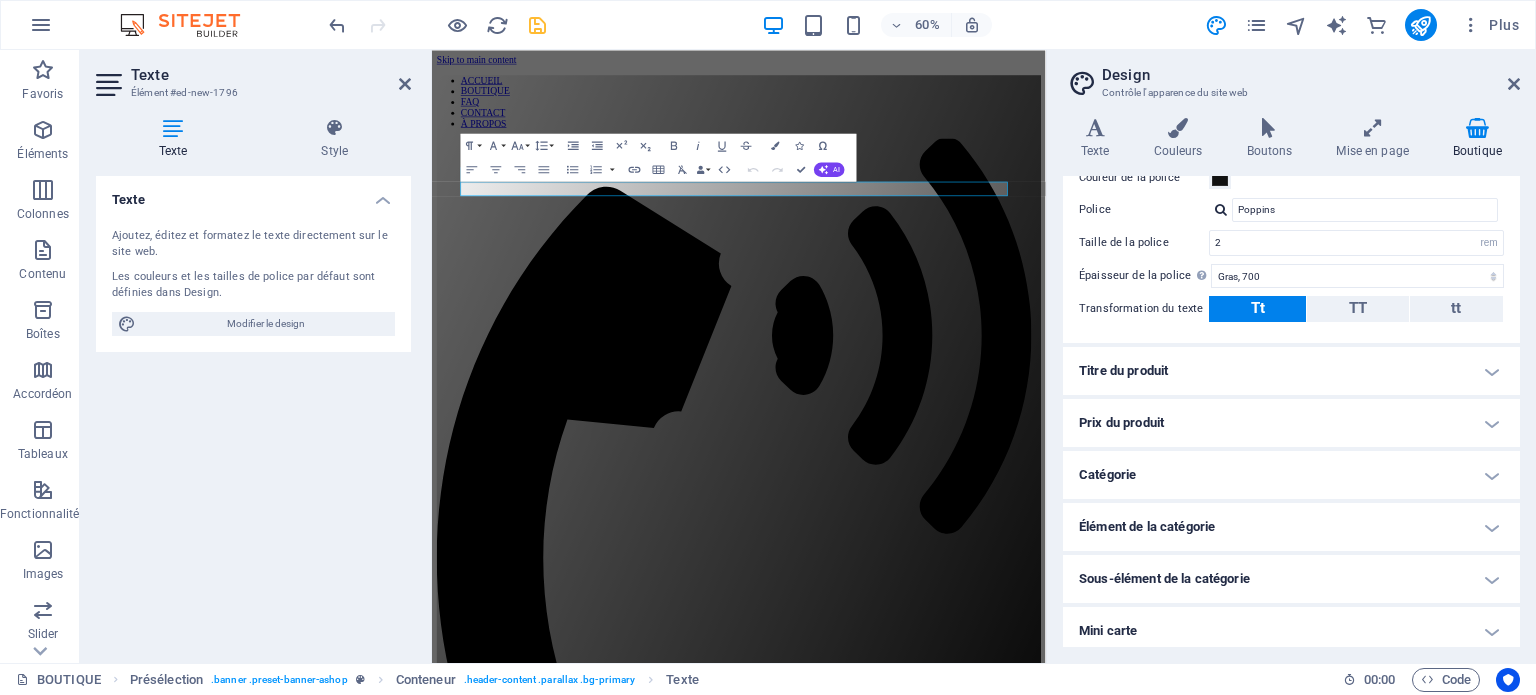 click on "Titre du produit" at bounding box center (1291, 371) 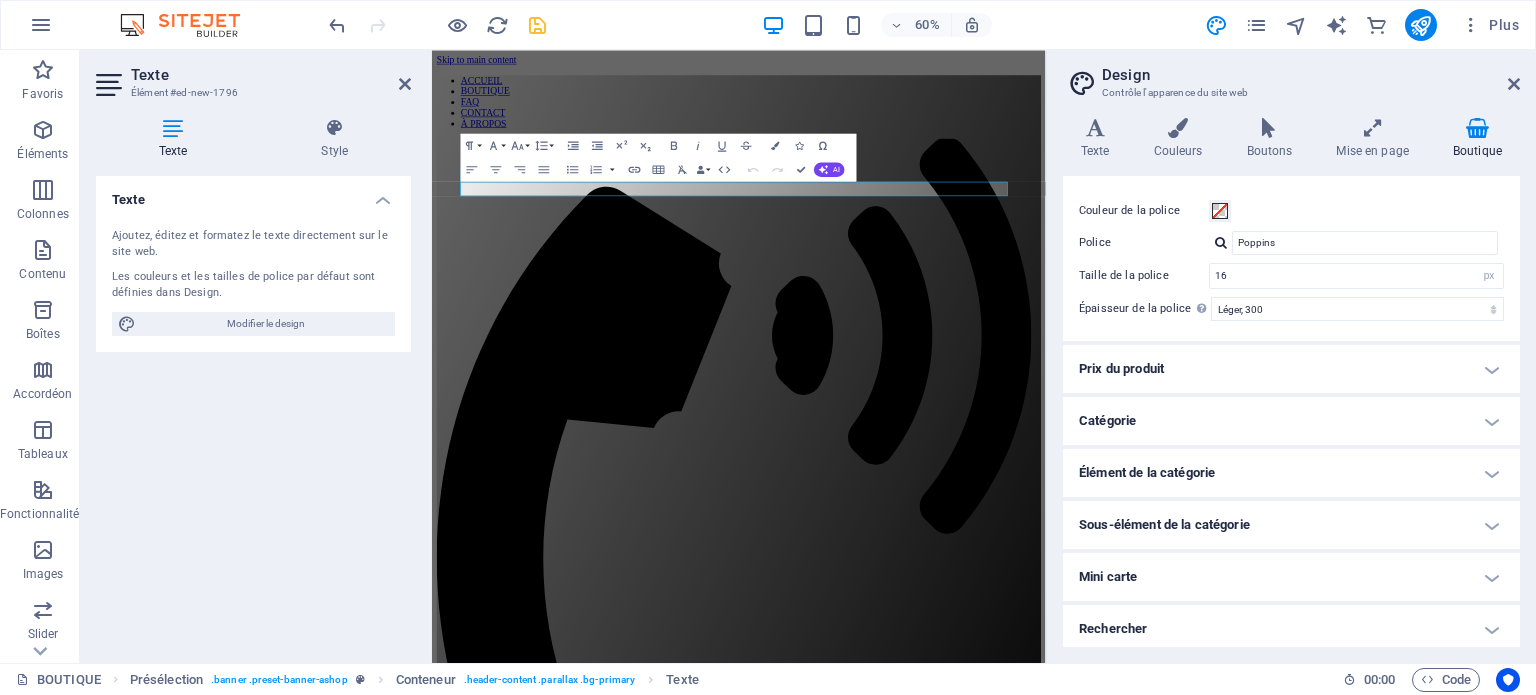 scroll, scrollTop: 507, scrollLeft: 0, axis: vertical 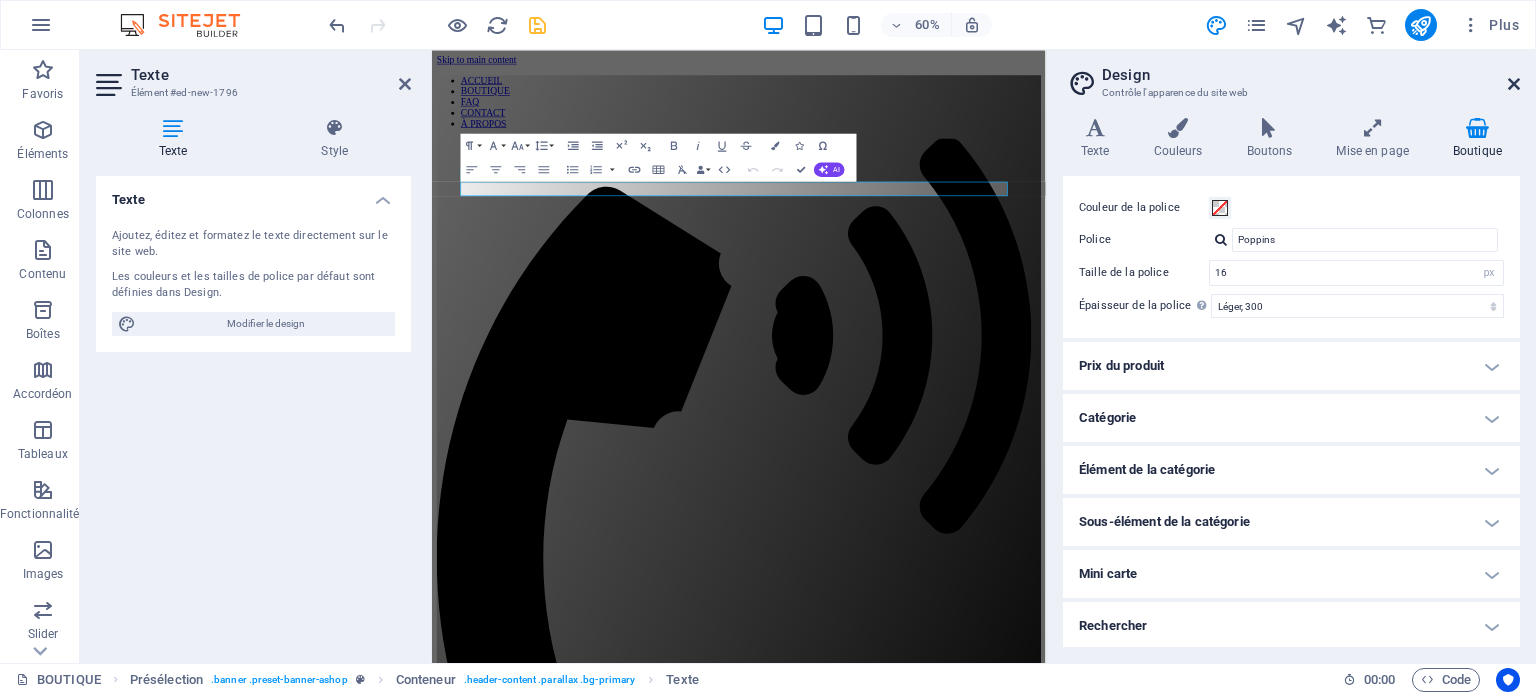 click at bounding box center (1514, 84) 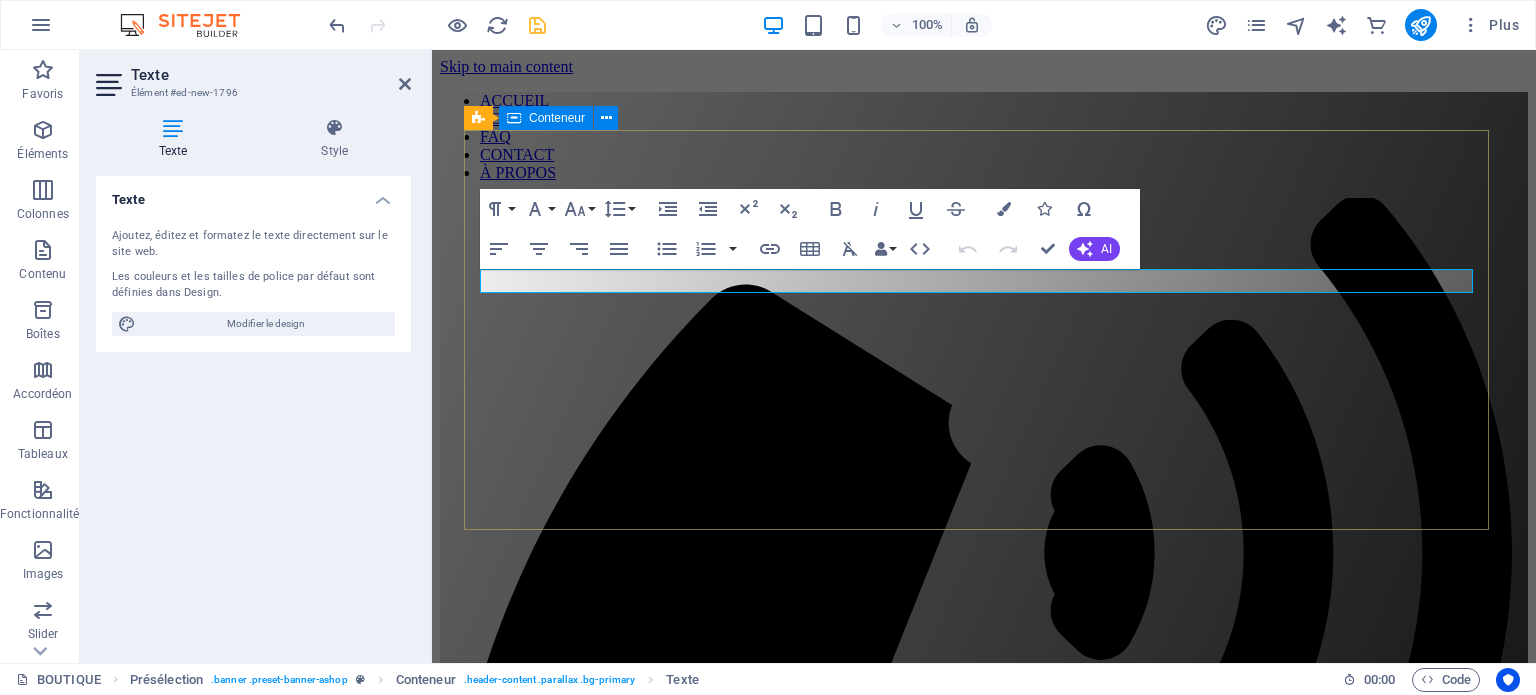 click on "Nouvel élément texte Blog Lorem ipsum sed diam nonumy." at bounding box center [984, 1717] 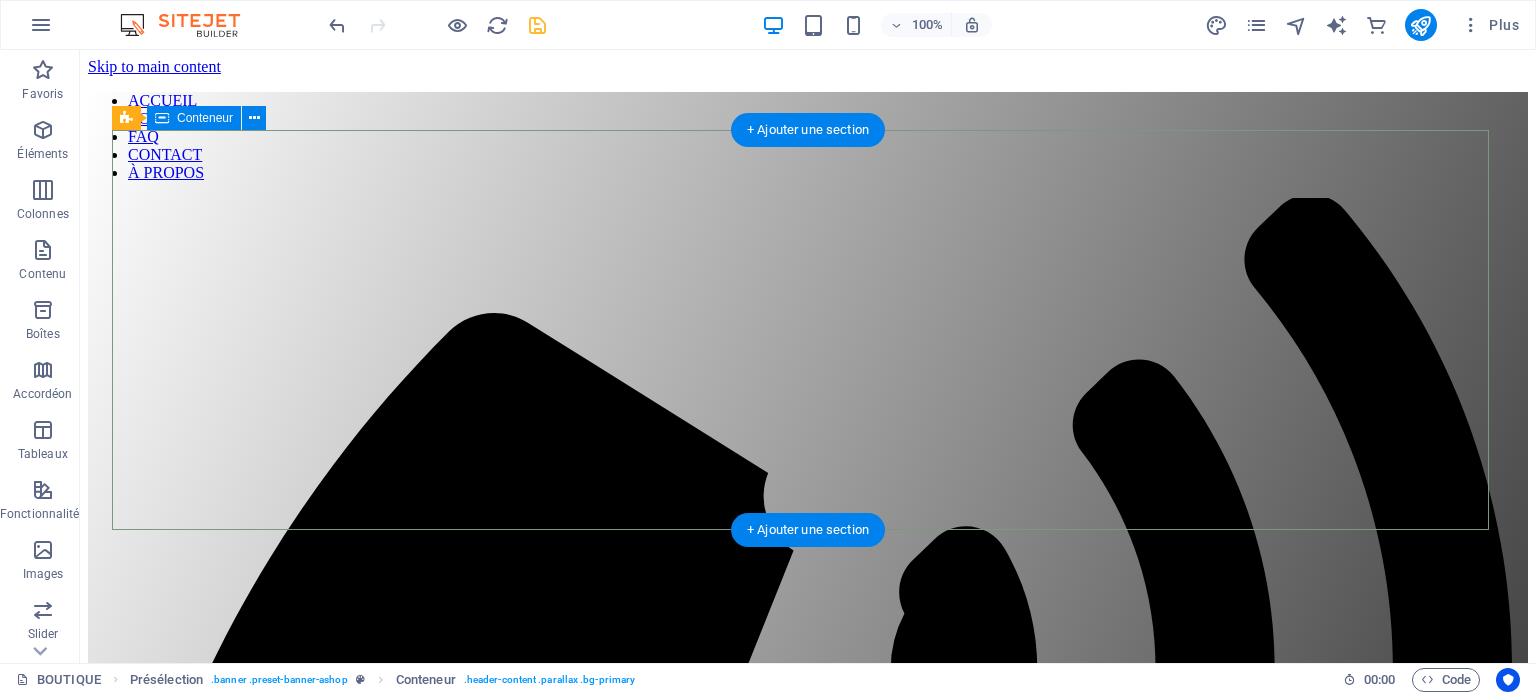 drag, startPoint x: 115, startPoint y: 239, endPoint x: 364, endPoint y: 237, distance: 249.00803 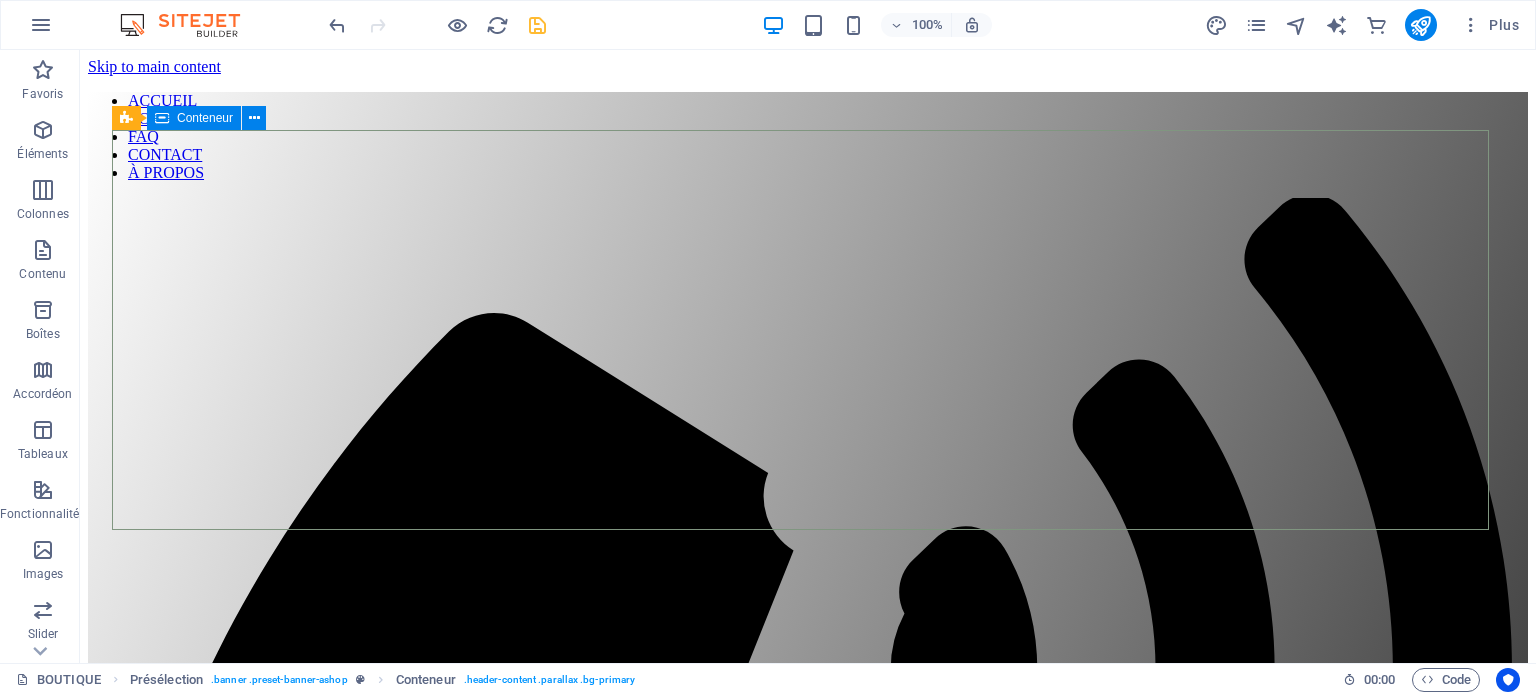 click on "Conteneur" at bounding box center (205, 118) 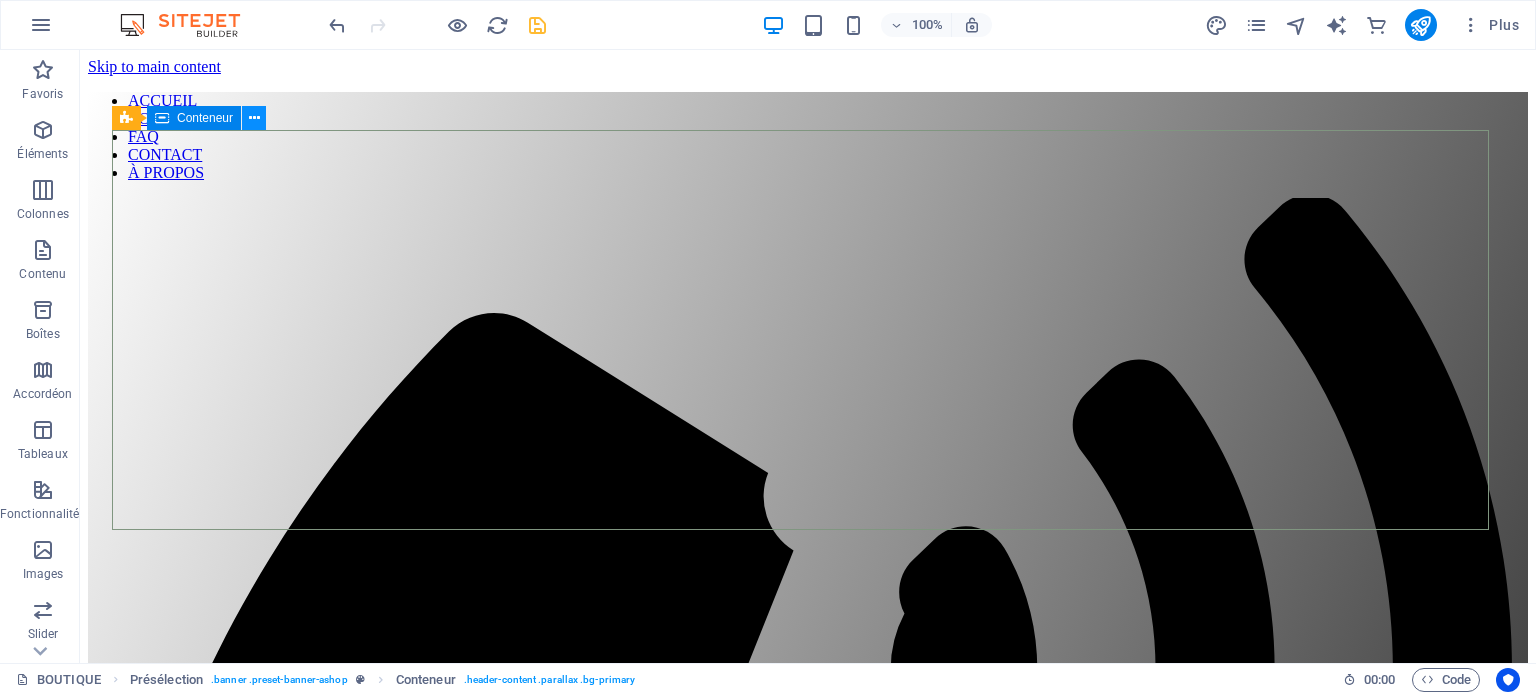 click at bounding box center (254, 118) 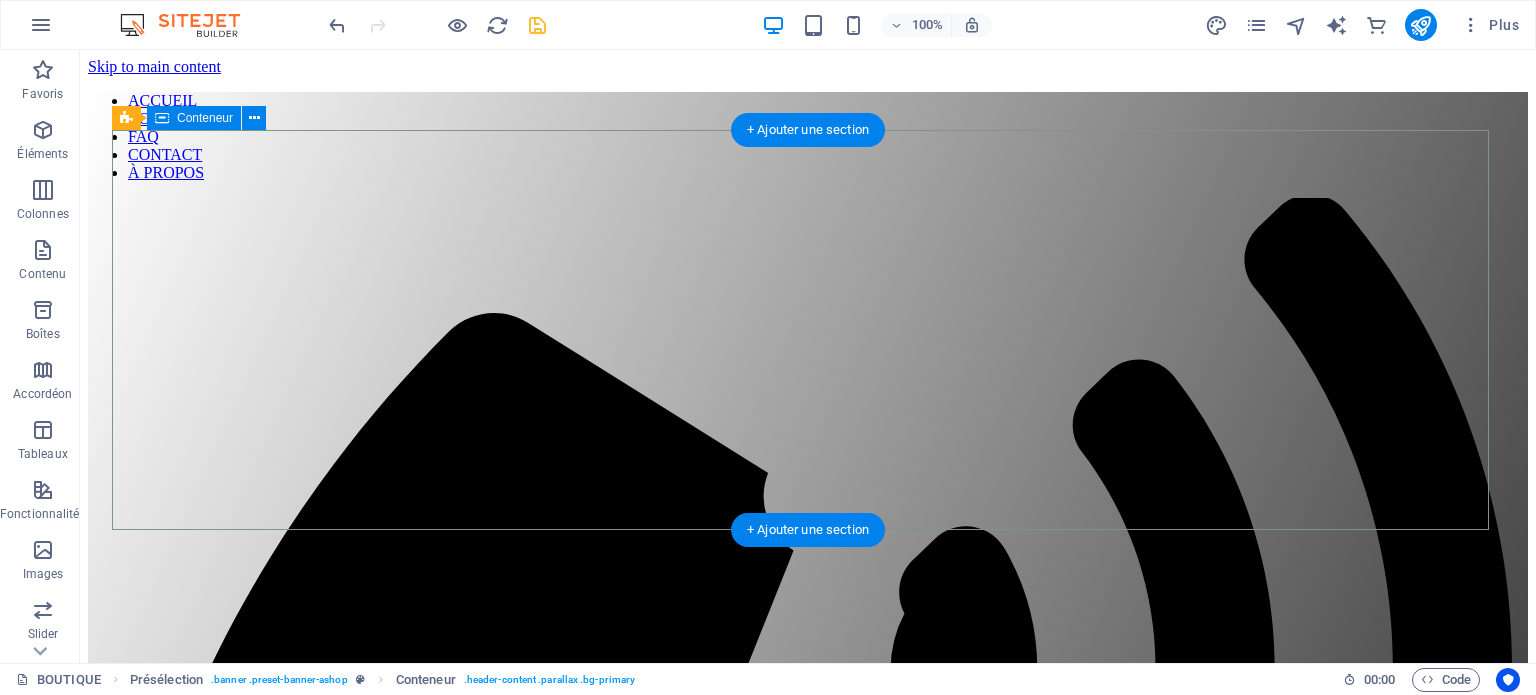 click on "Nouvel élément texte Blog Lorem ipsum sed diam nonumy." at bounding box center [808, 2184] 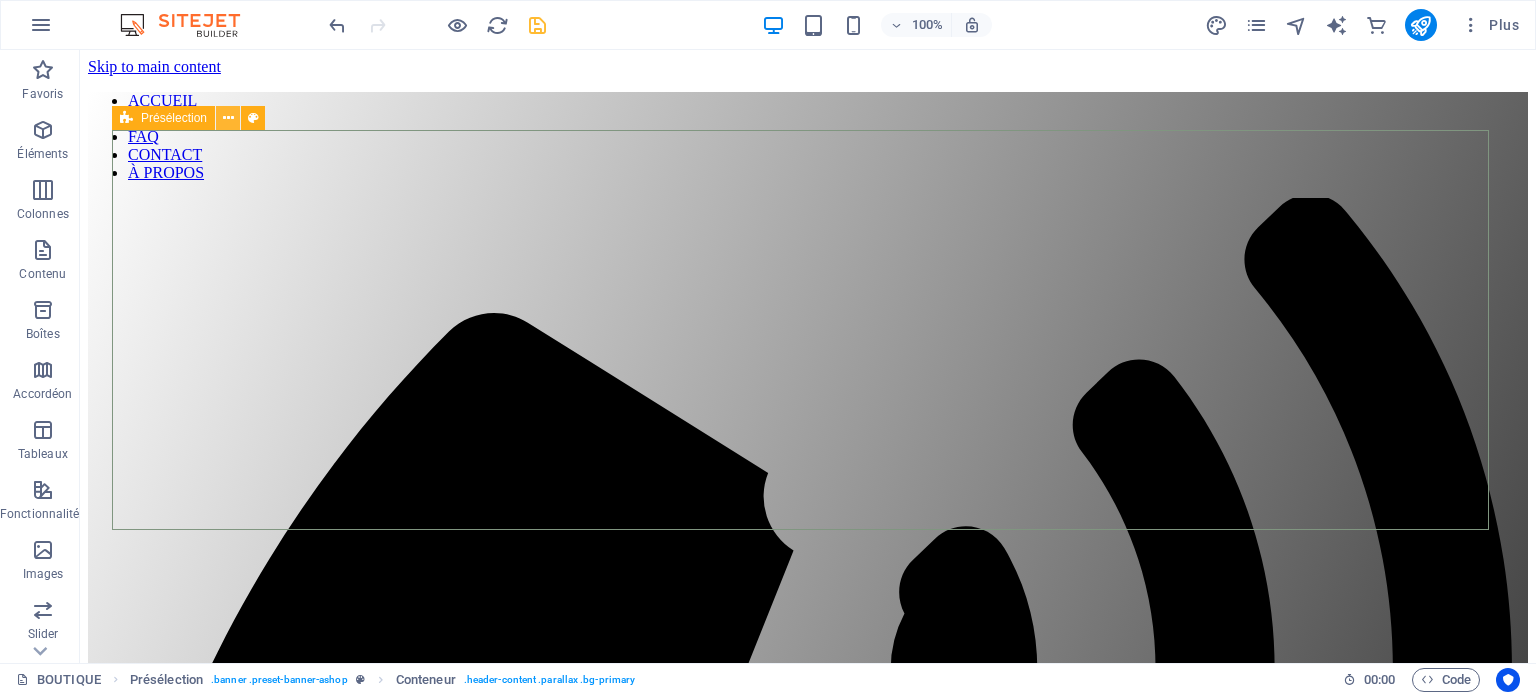 click at bounding box center [228, 118] 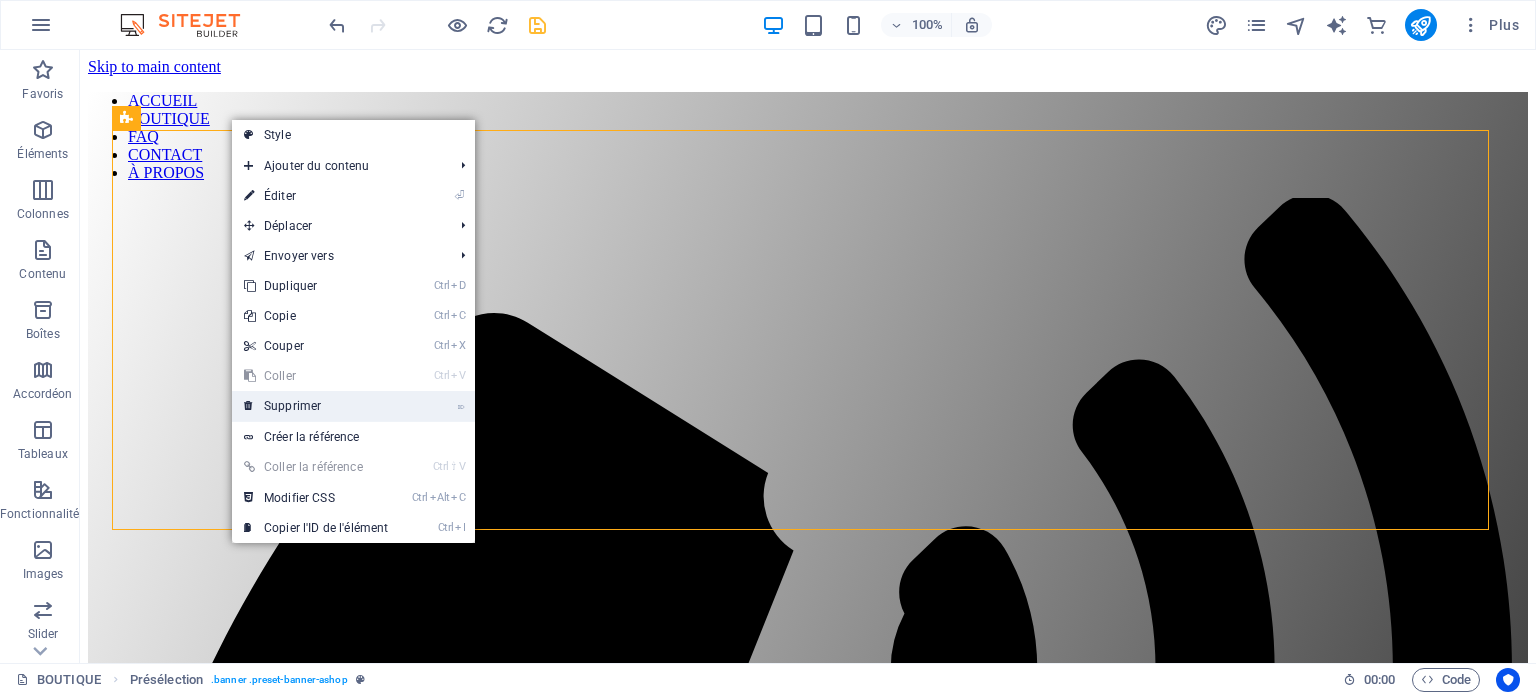 click on "⌦  Supprimer" at bounding box center [316, 406] 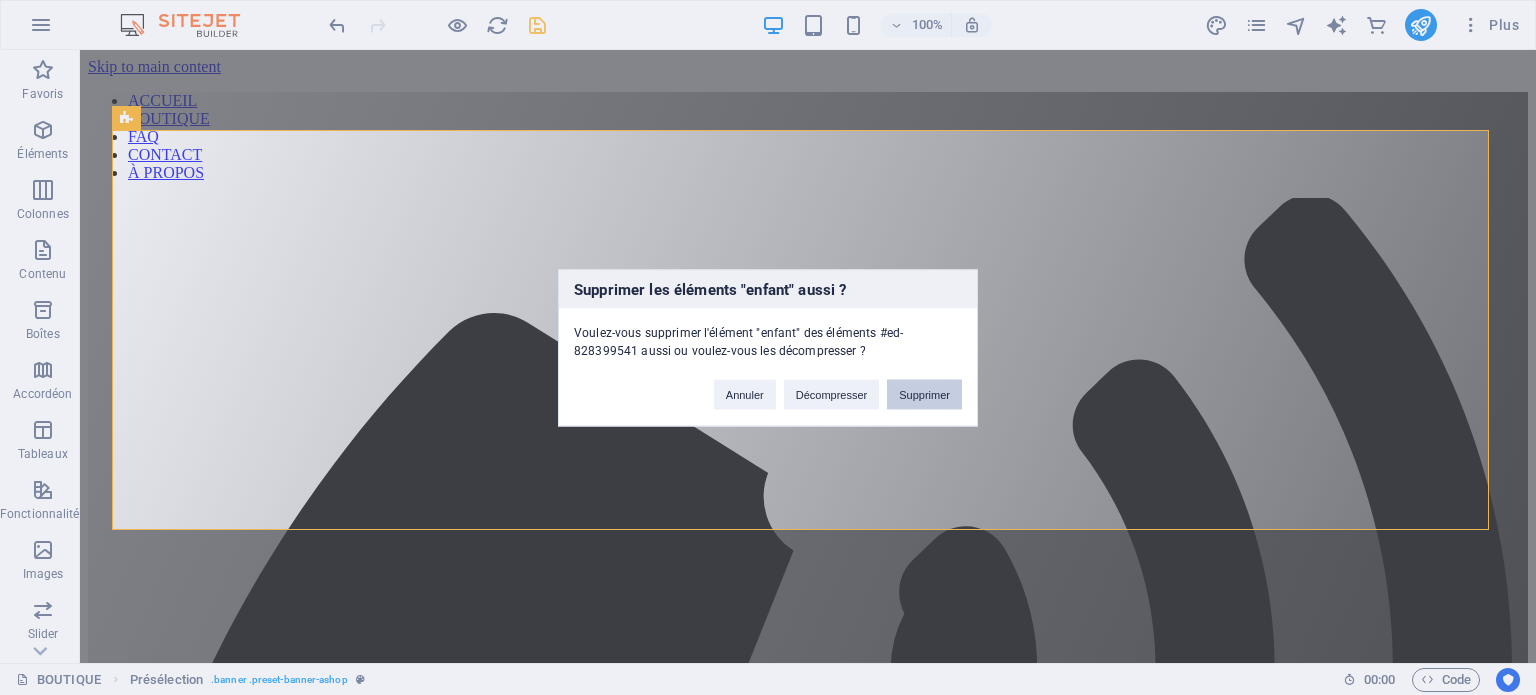click on "Supprimer" at bounding box center (924, 394) 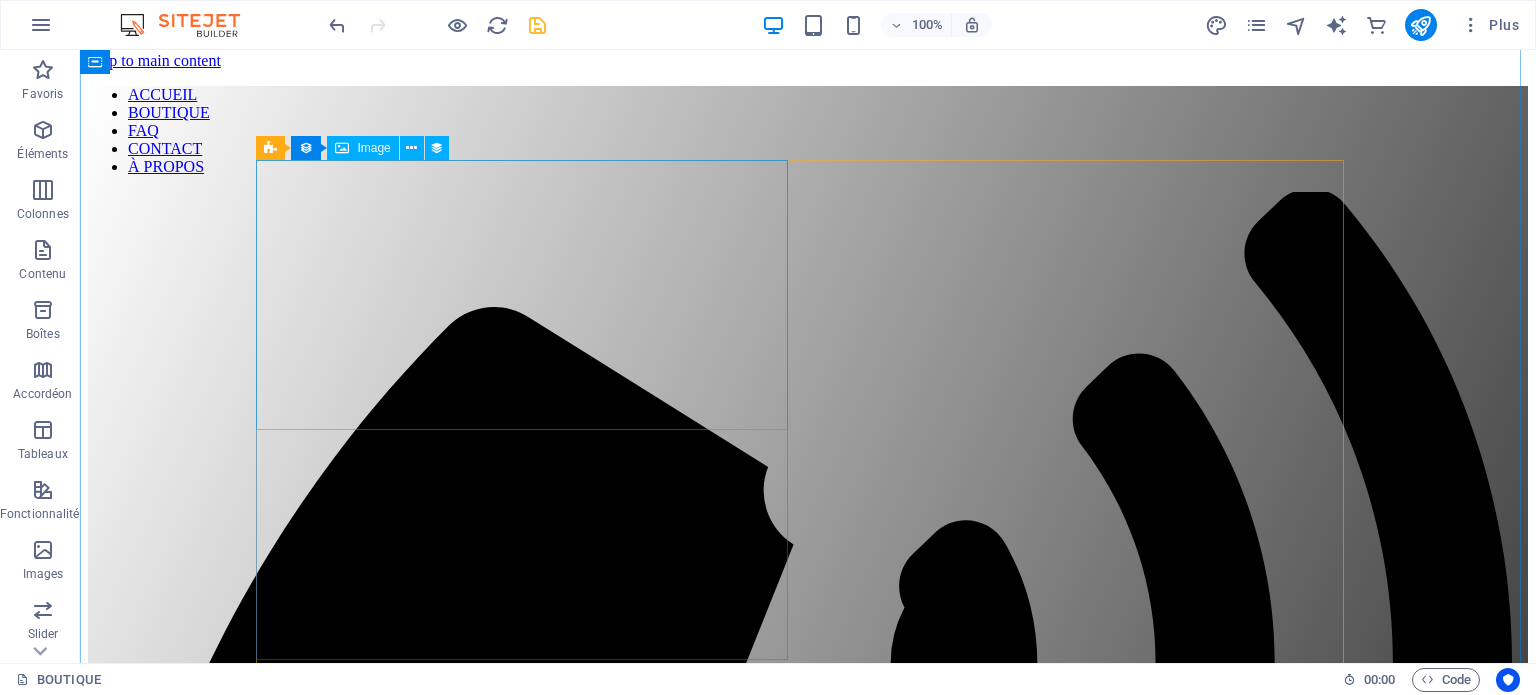 scroll, scrollTop: 0, scrollLeft: 0, axis: both 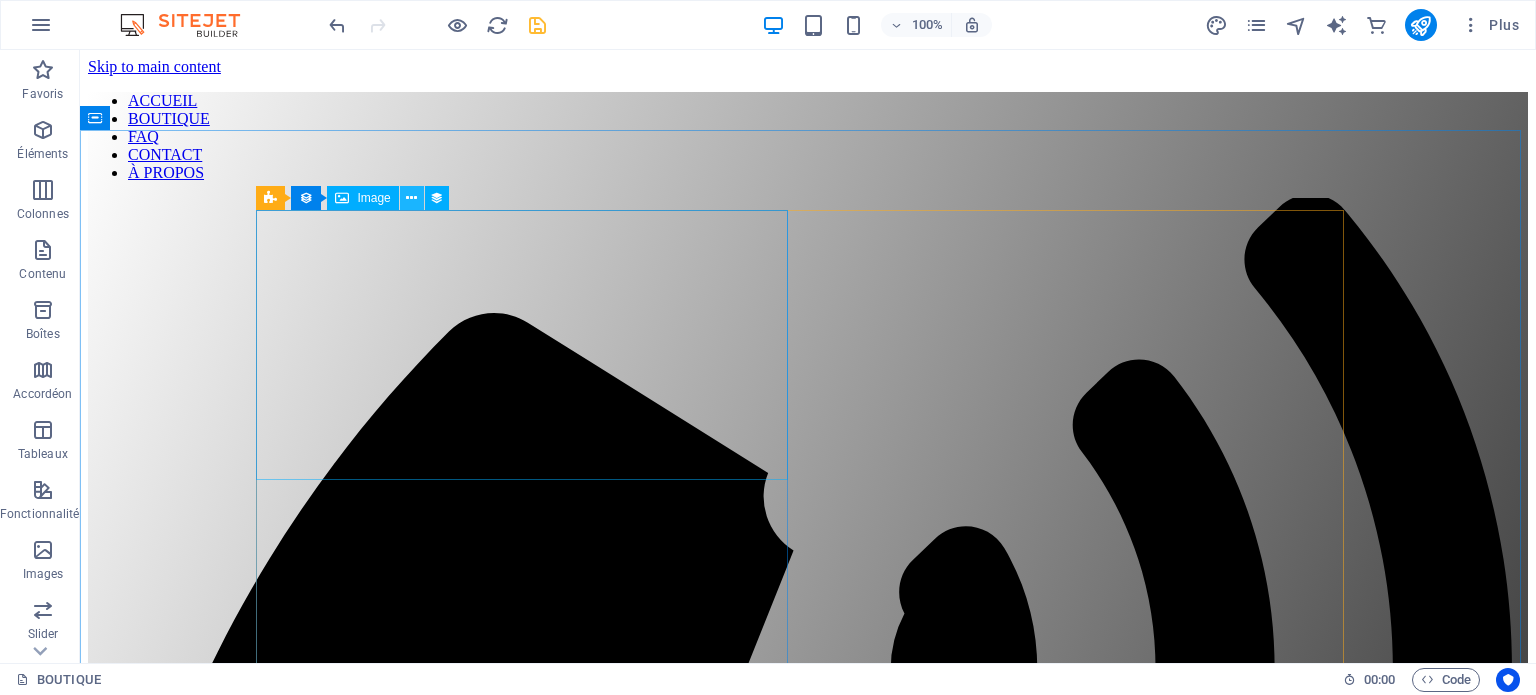 click at bounding box center [411, 198] 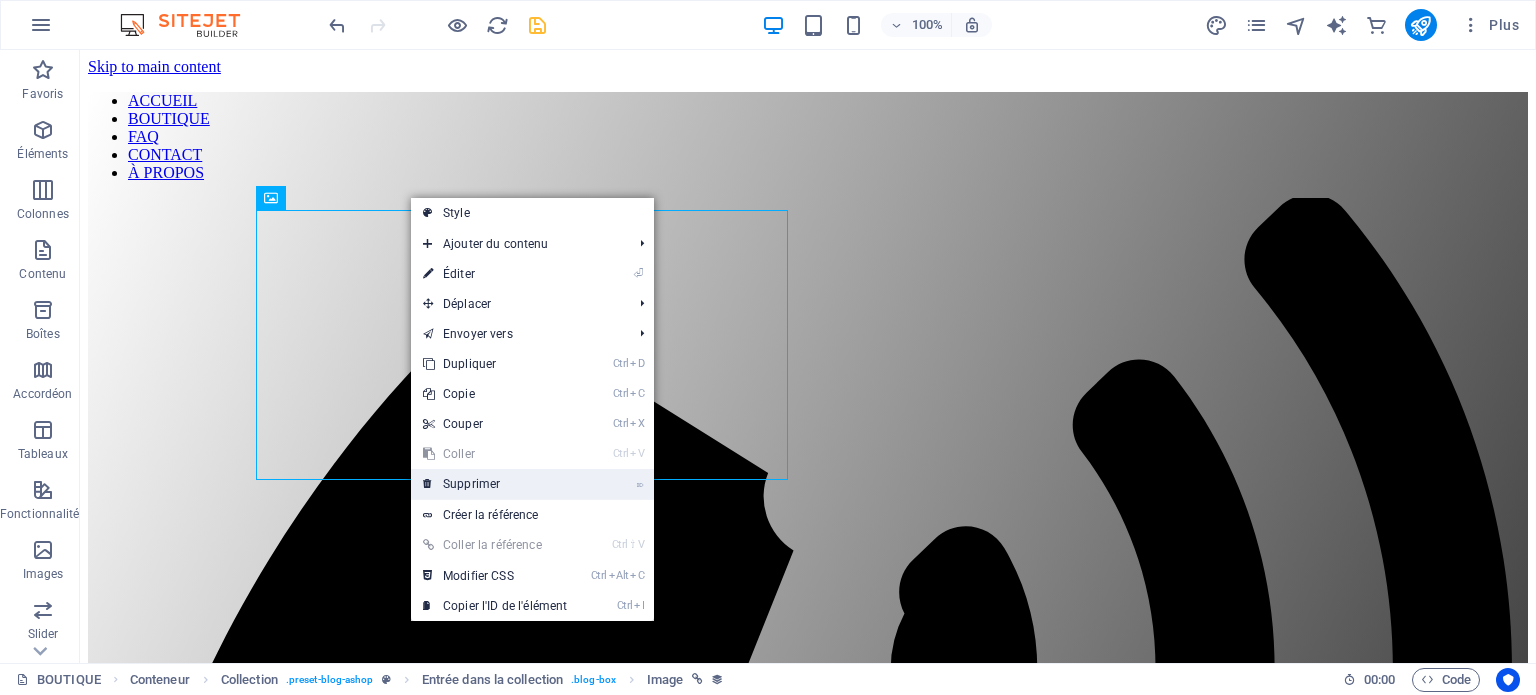 click on "⌦  Supprimer" at bounding box center [495, 484] 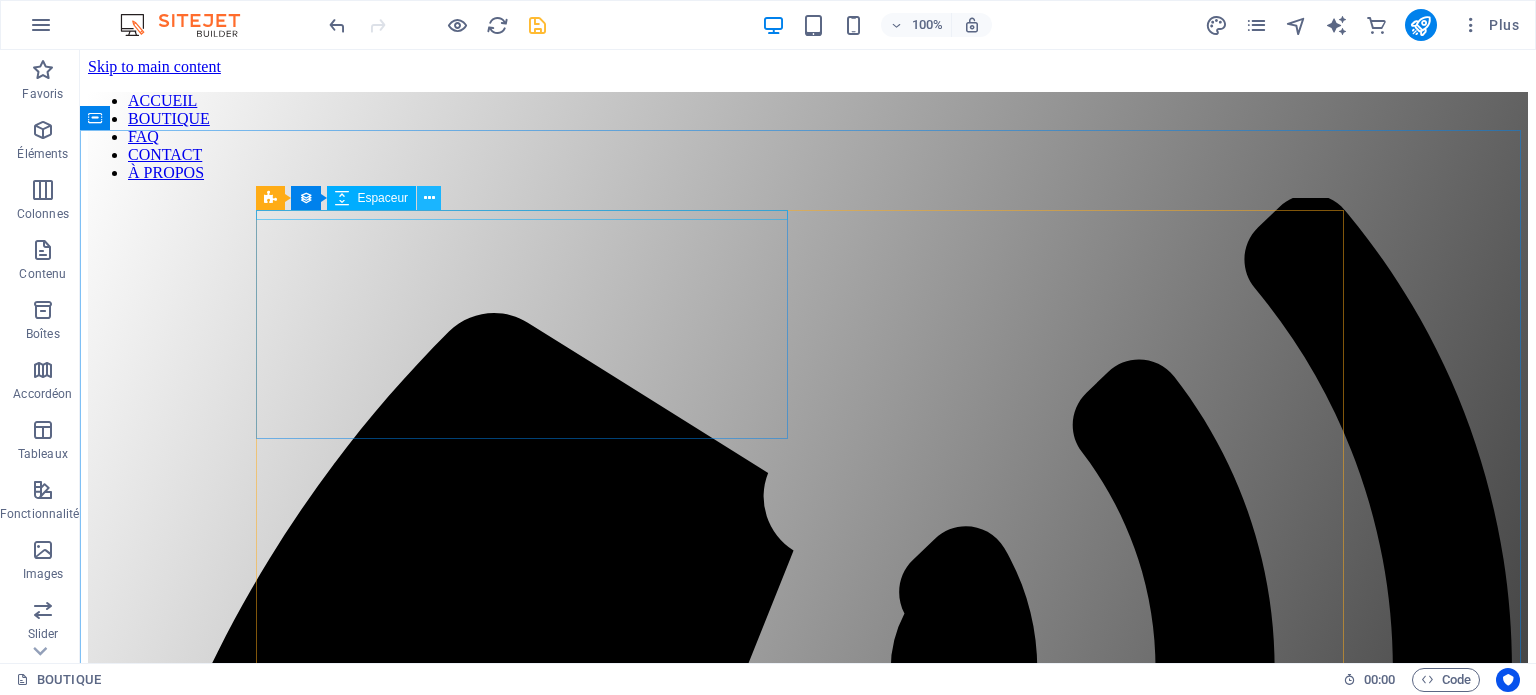 click at bounding box center [429, 198] 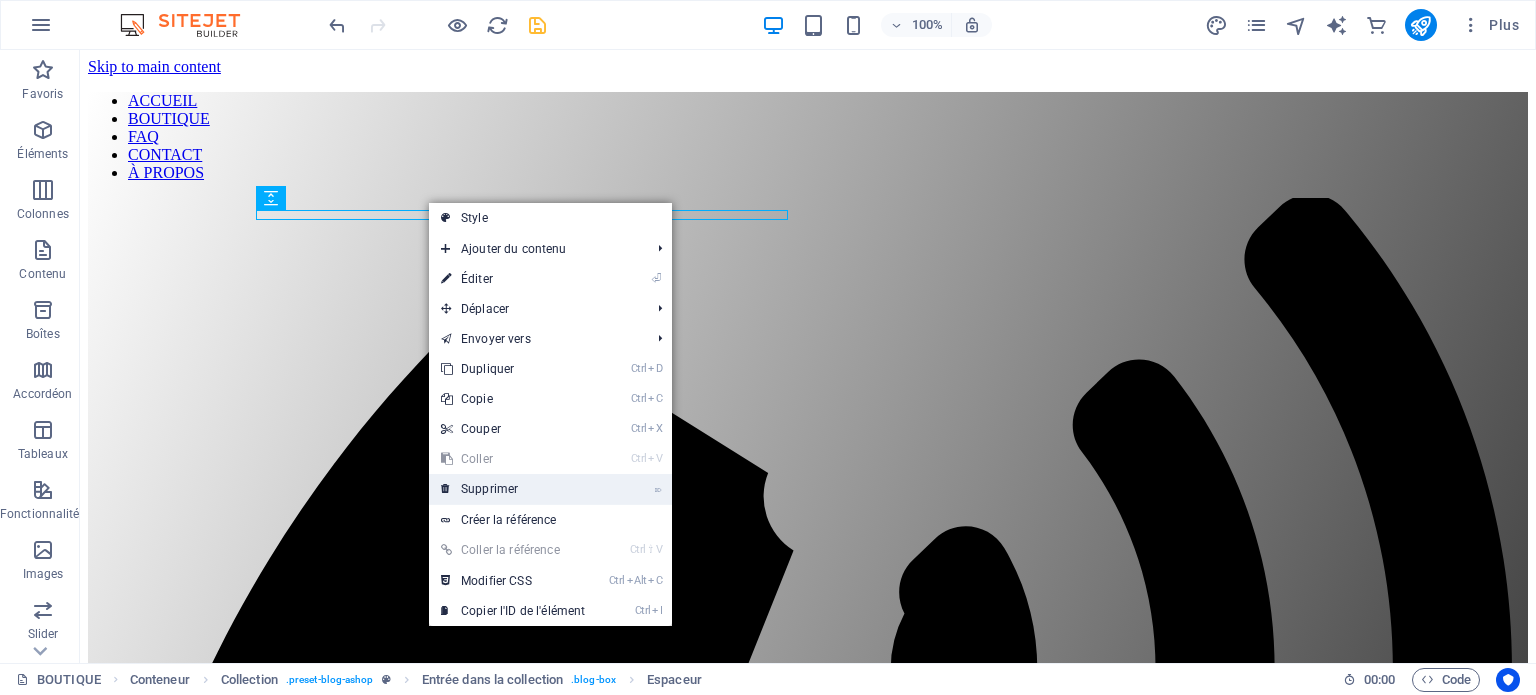 click on "⌦  Supprimer" at bounding box center [513, 489] 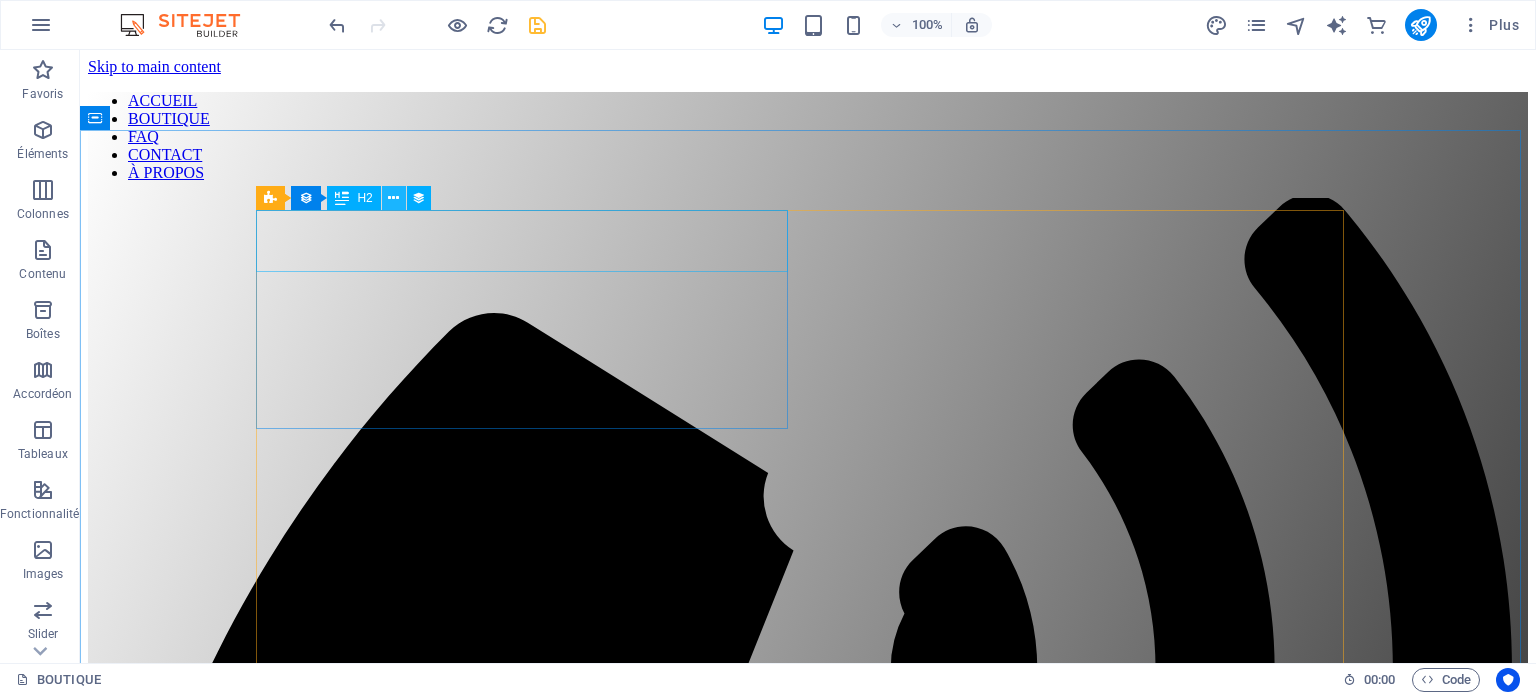 click at bounding box center (393, 198) 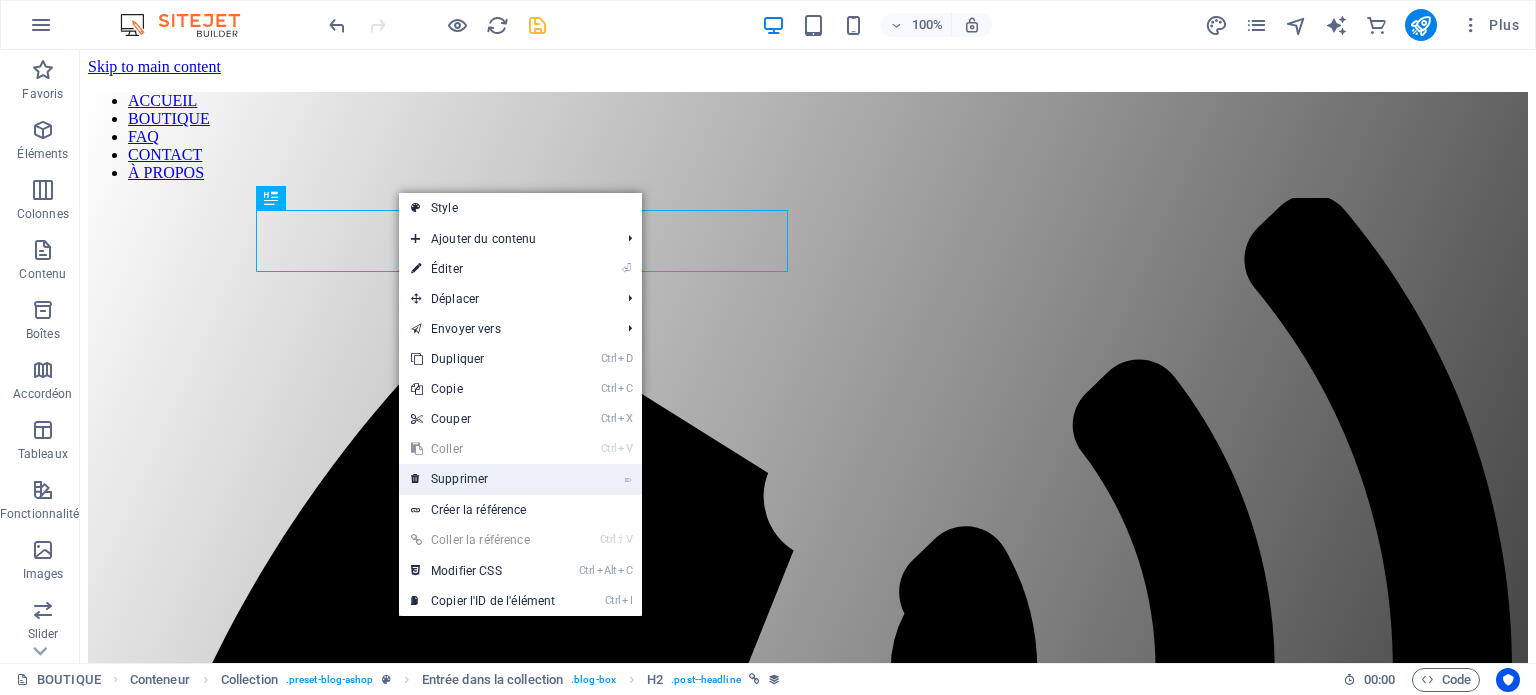 click on "⌦  Supprimer" at bounding box center [483, 479] 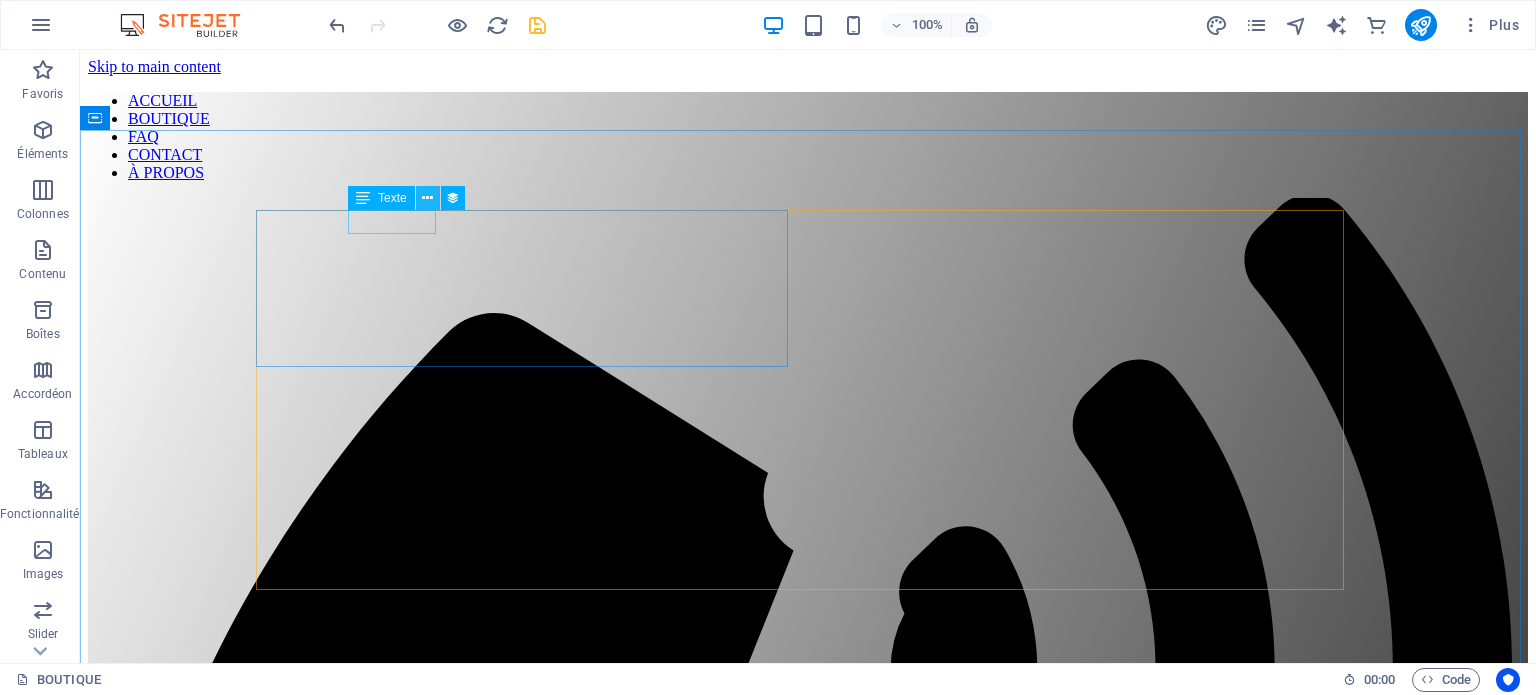 click at bounding box center (428, 198) 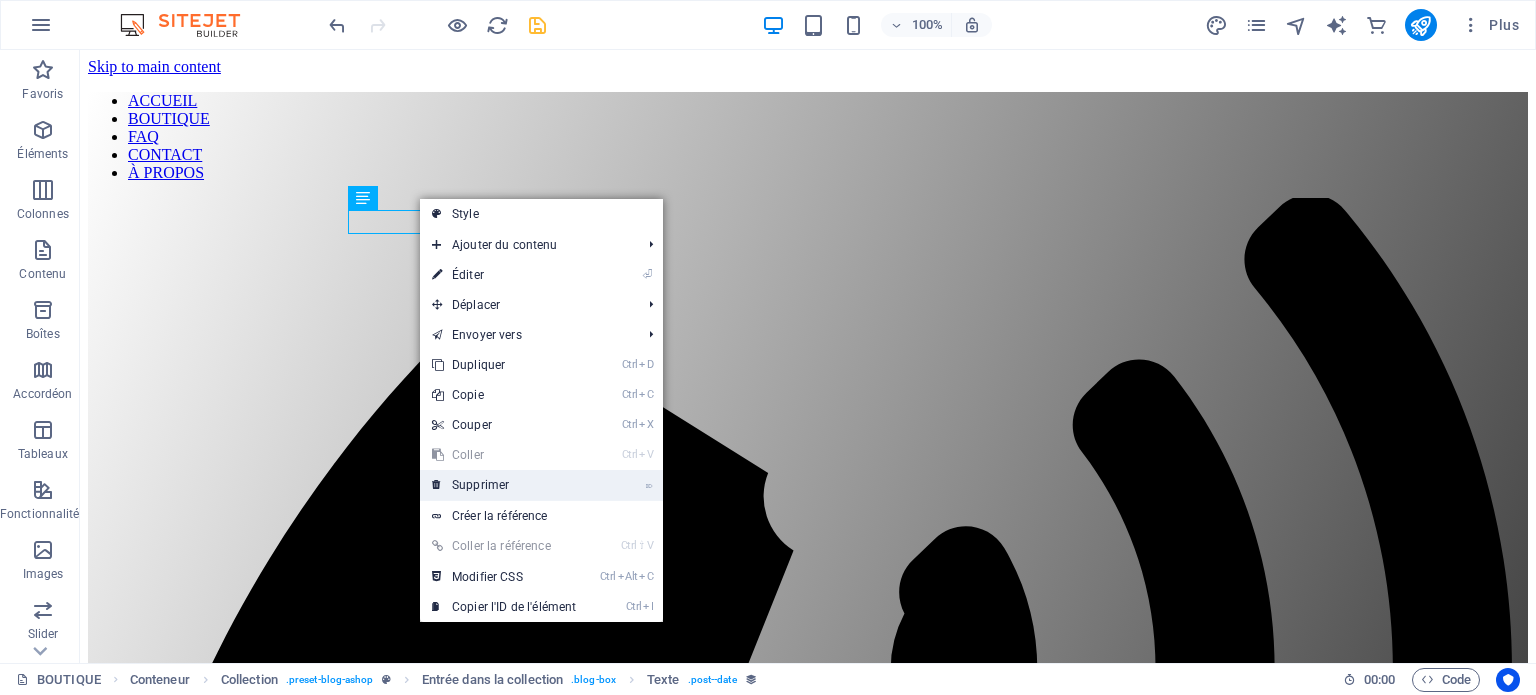 click on "⌦  Supprimer" at bounding box center (504, 485) 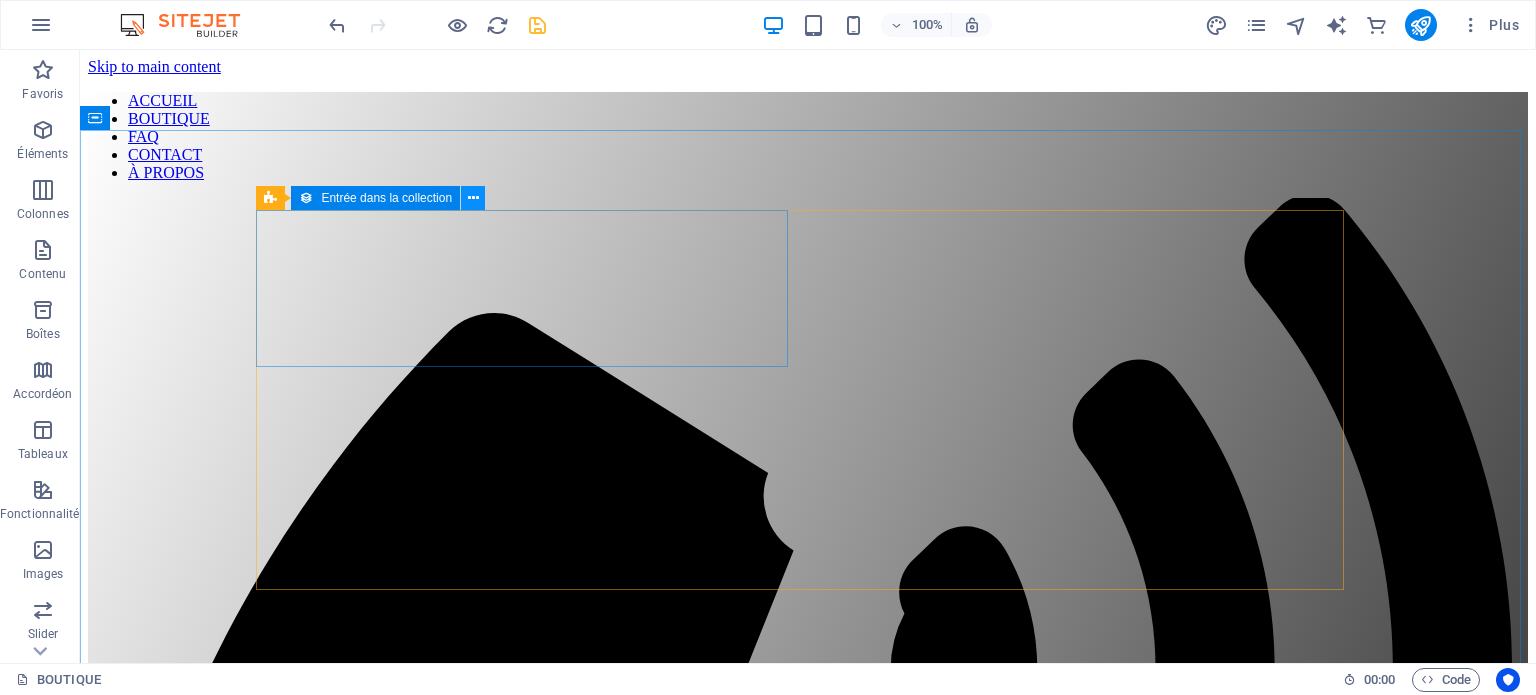 click at bounding box center [473, 198] 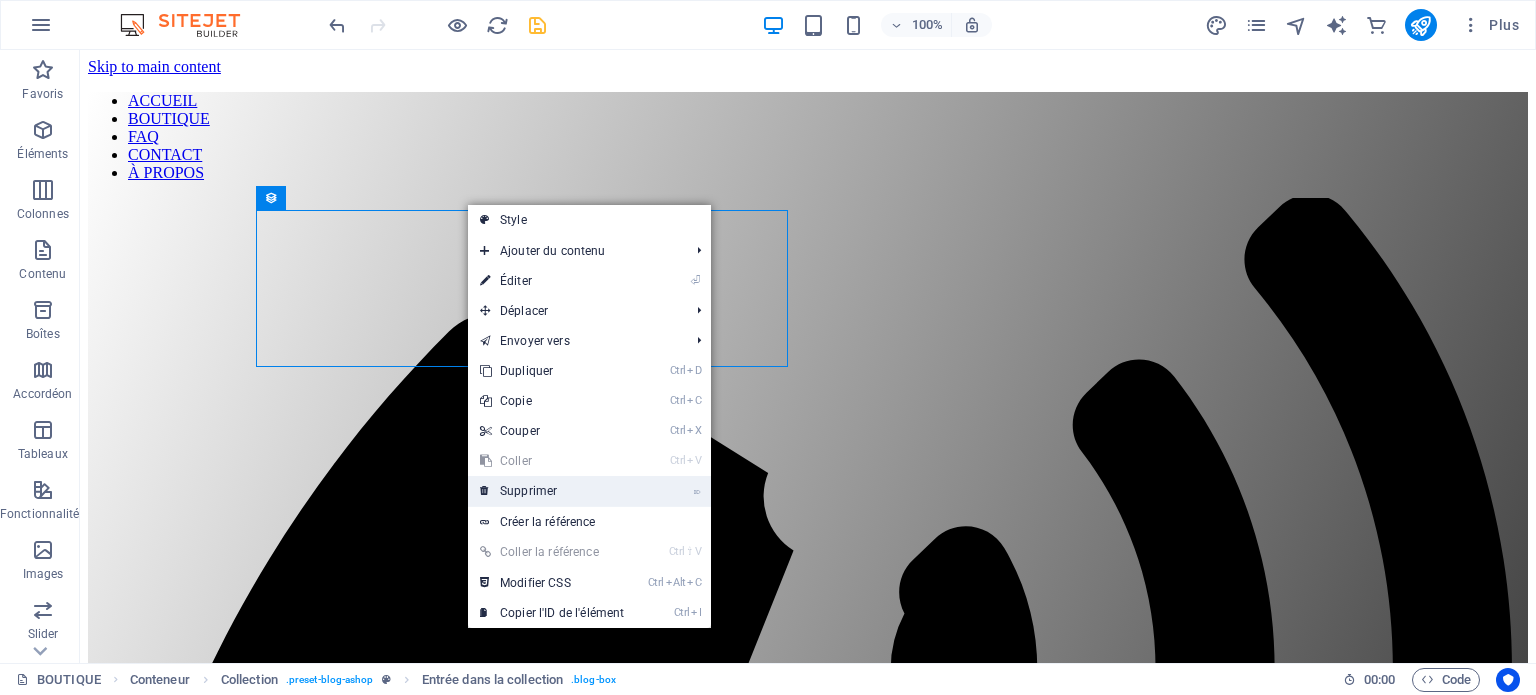 click on "⌦  Supprimer" at bounding box center [552, 491] 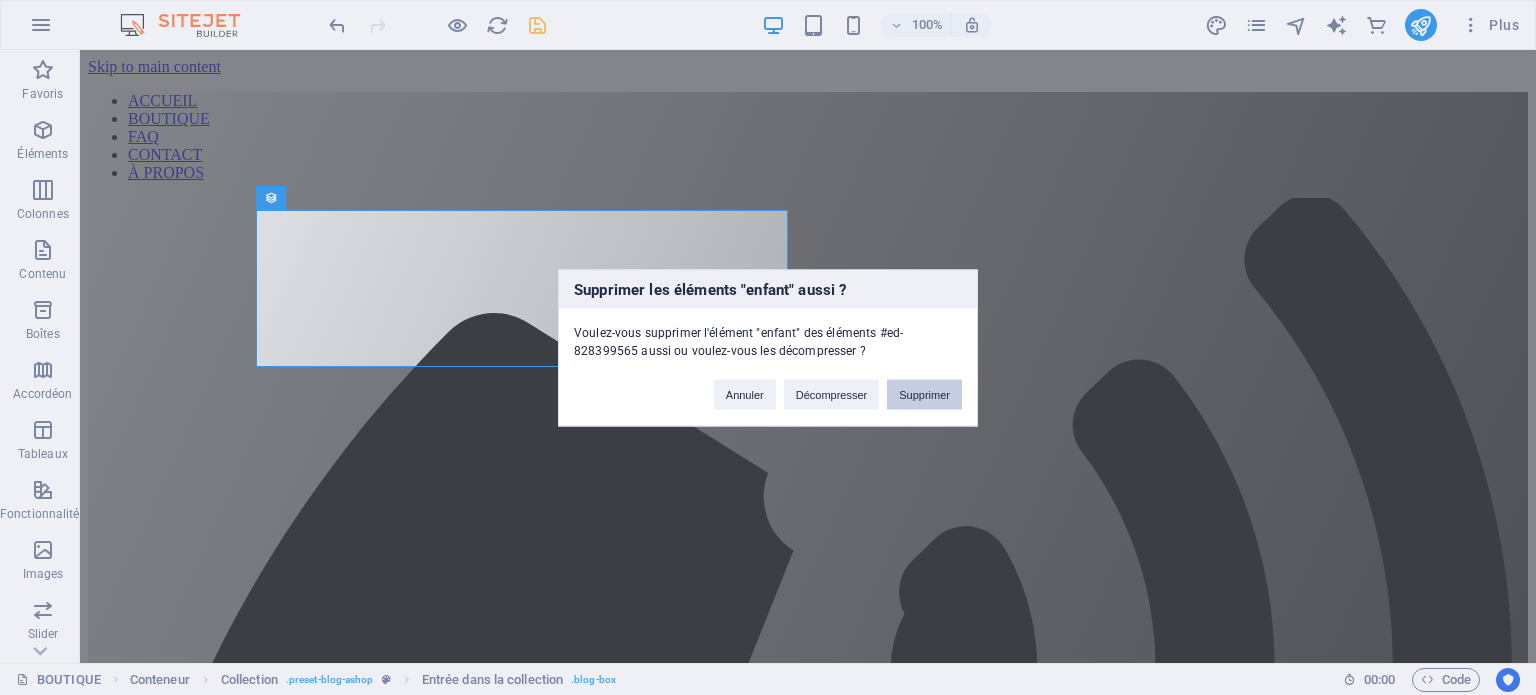 click on "Supprimer" at bounding box center [924, 394] 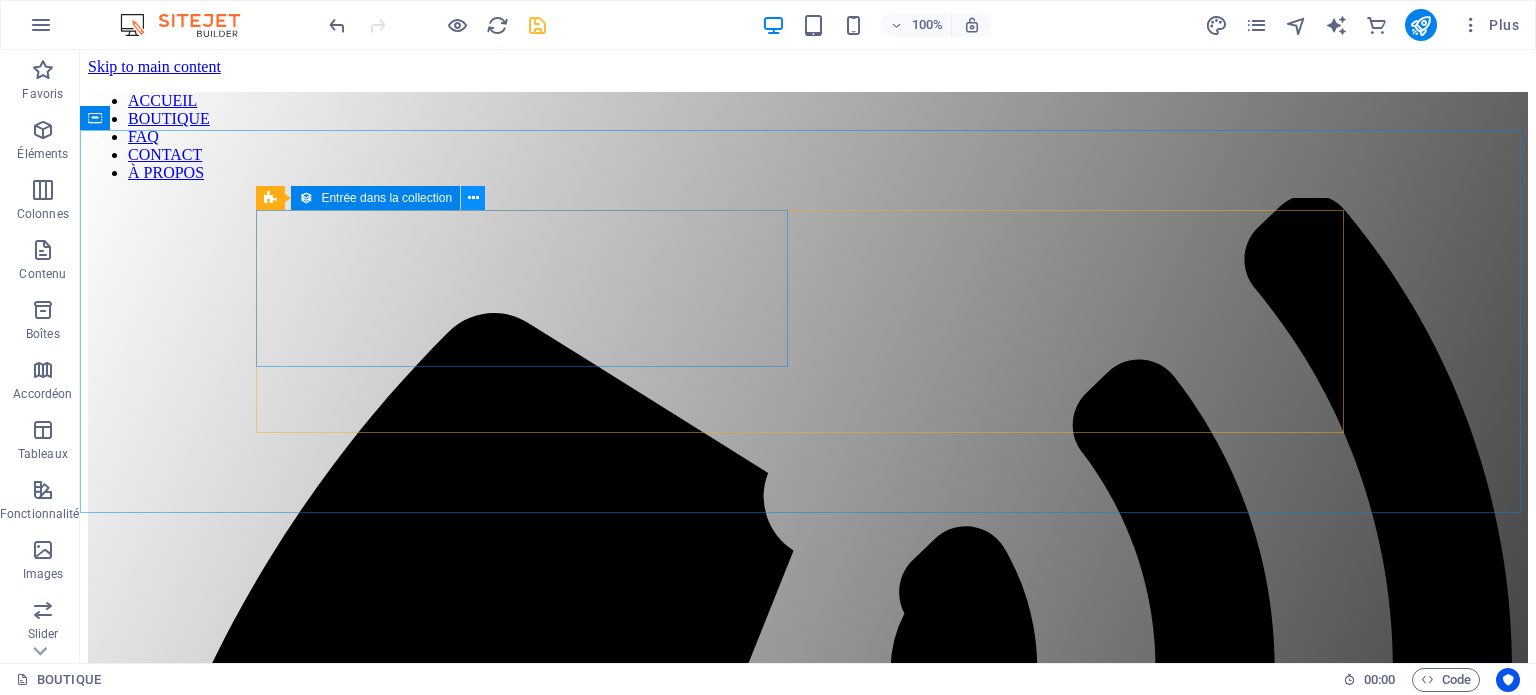 click at bounding box center (473, 198) 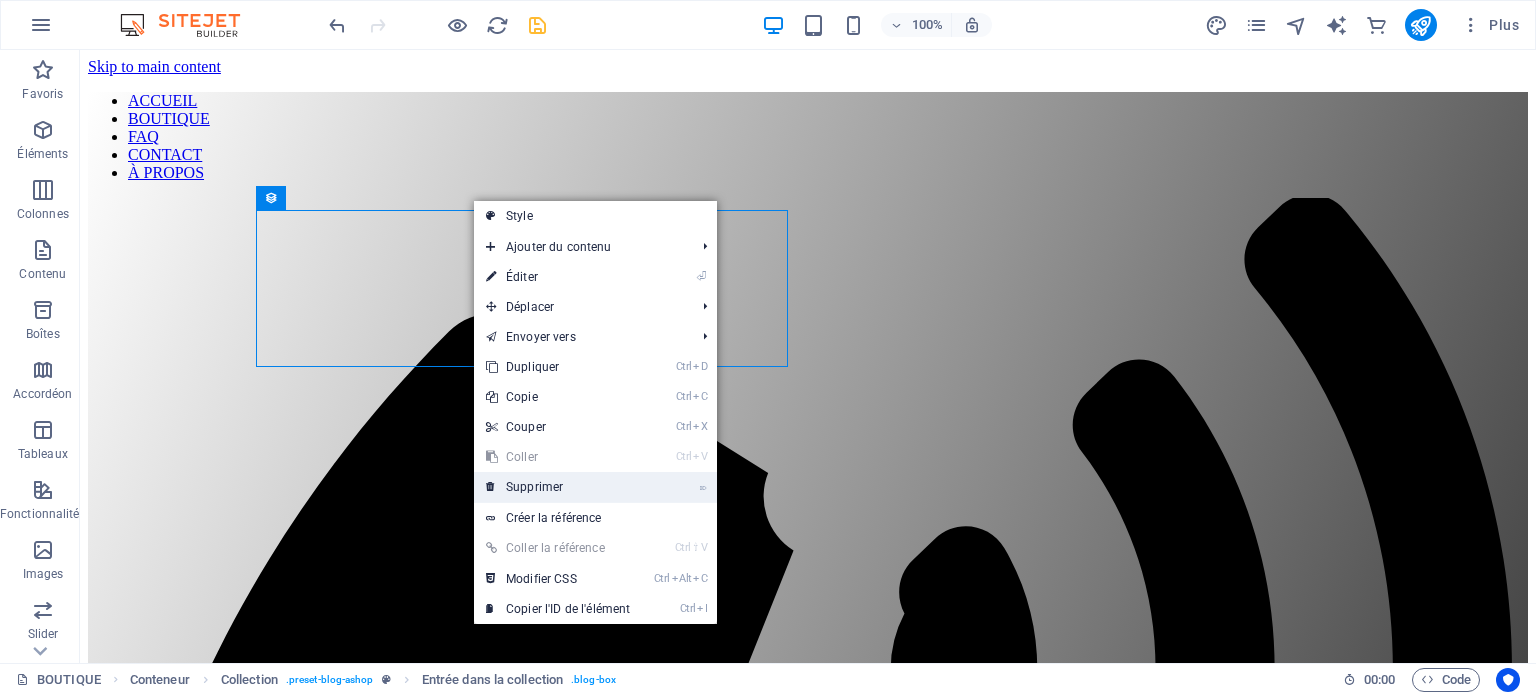 click on "⌦  Supprimer" at bounding box center [558, 487] 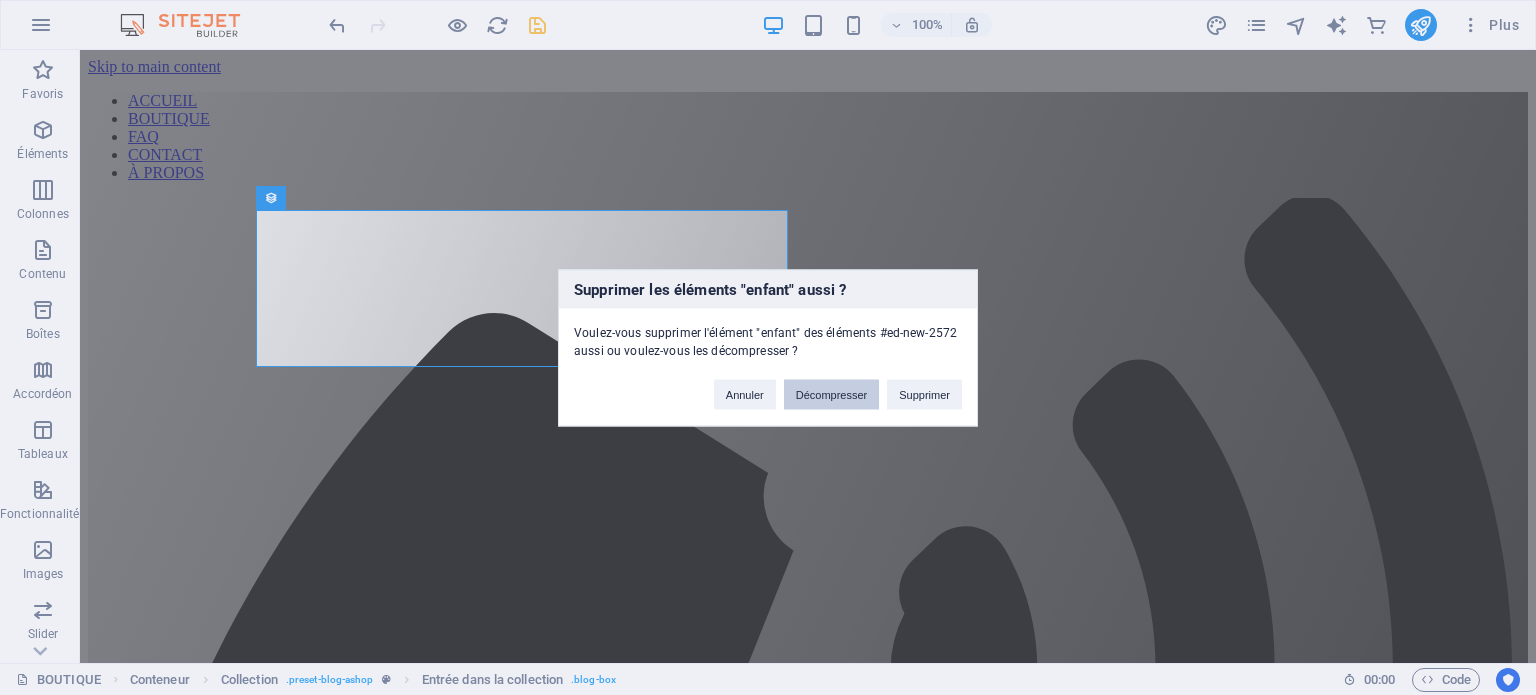 click on "Décompresser" at bounding box center (832, 394) 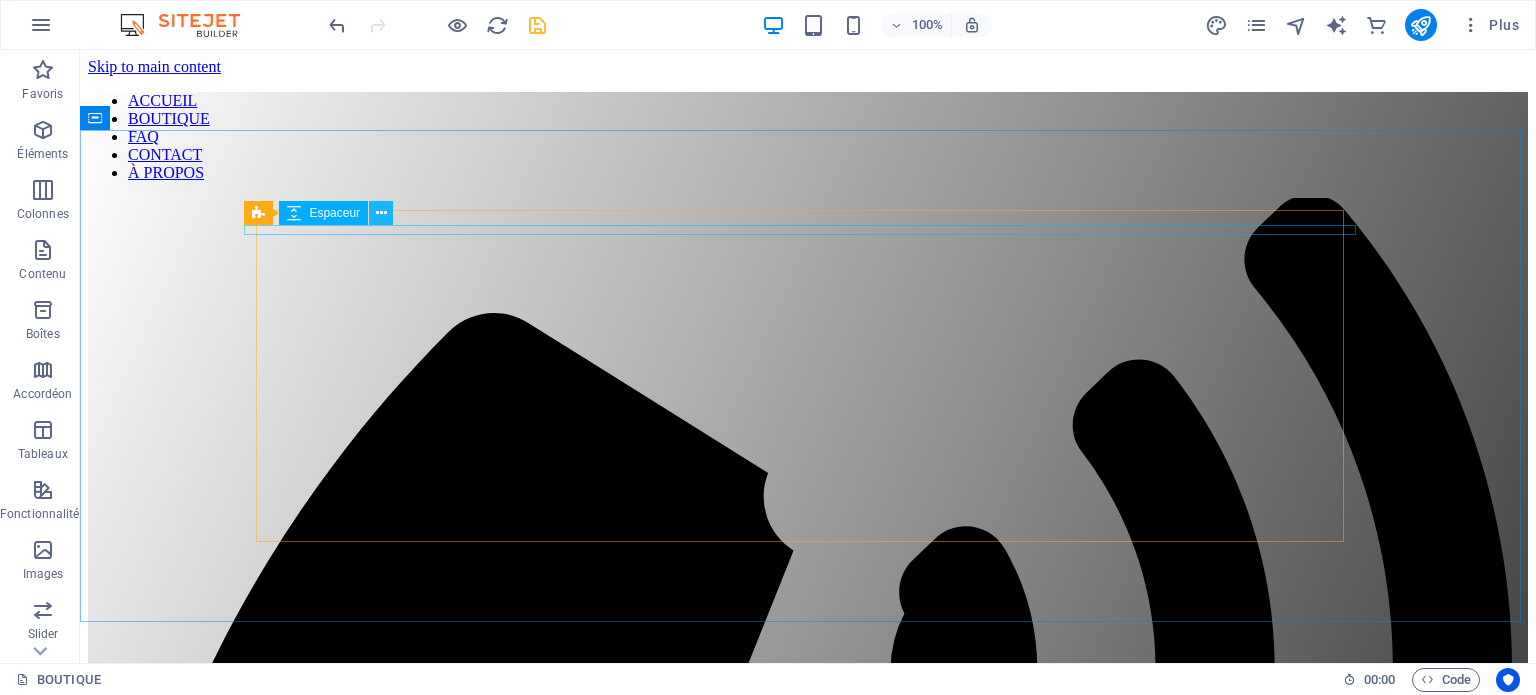 click at bounding box center [381, 213] 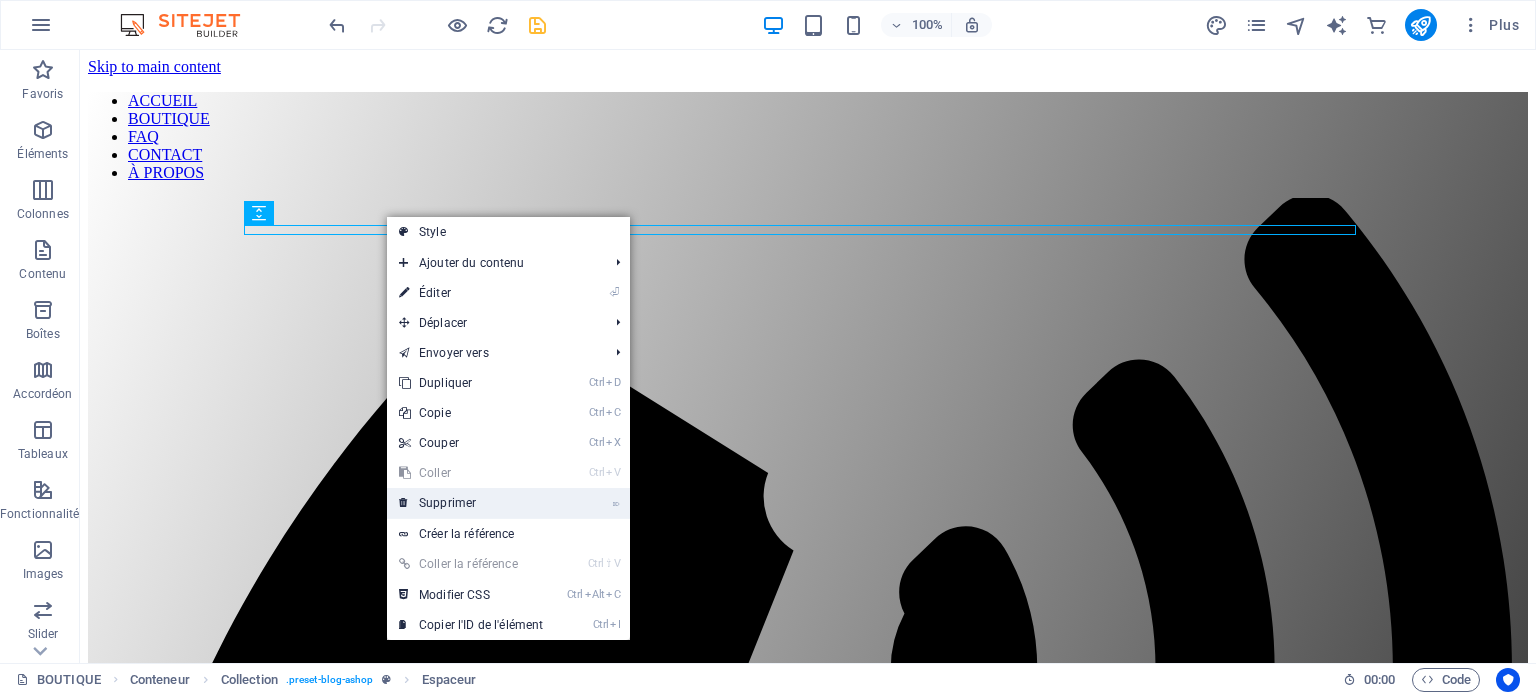 click on "⌦  Supprimer" at bounding box center [471, 503] 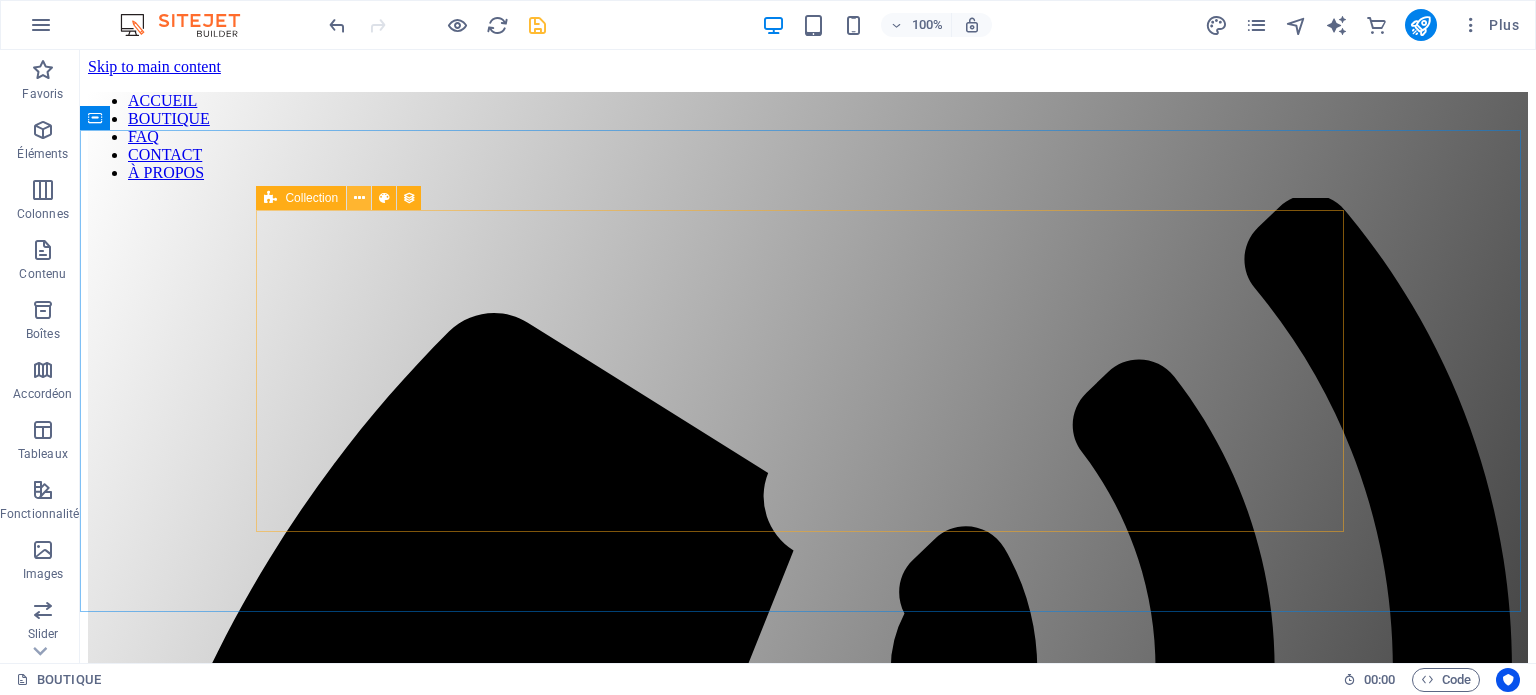 click at bounding box center (359, 198) 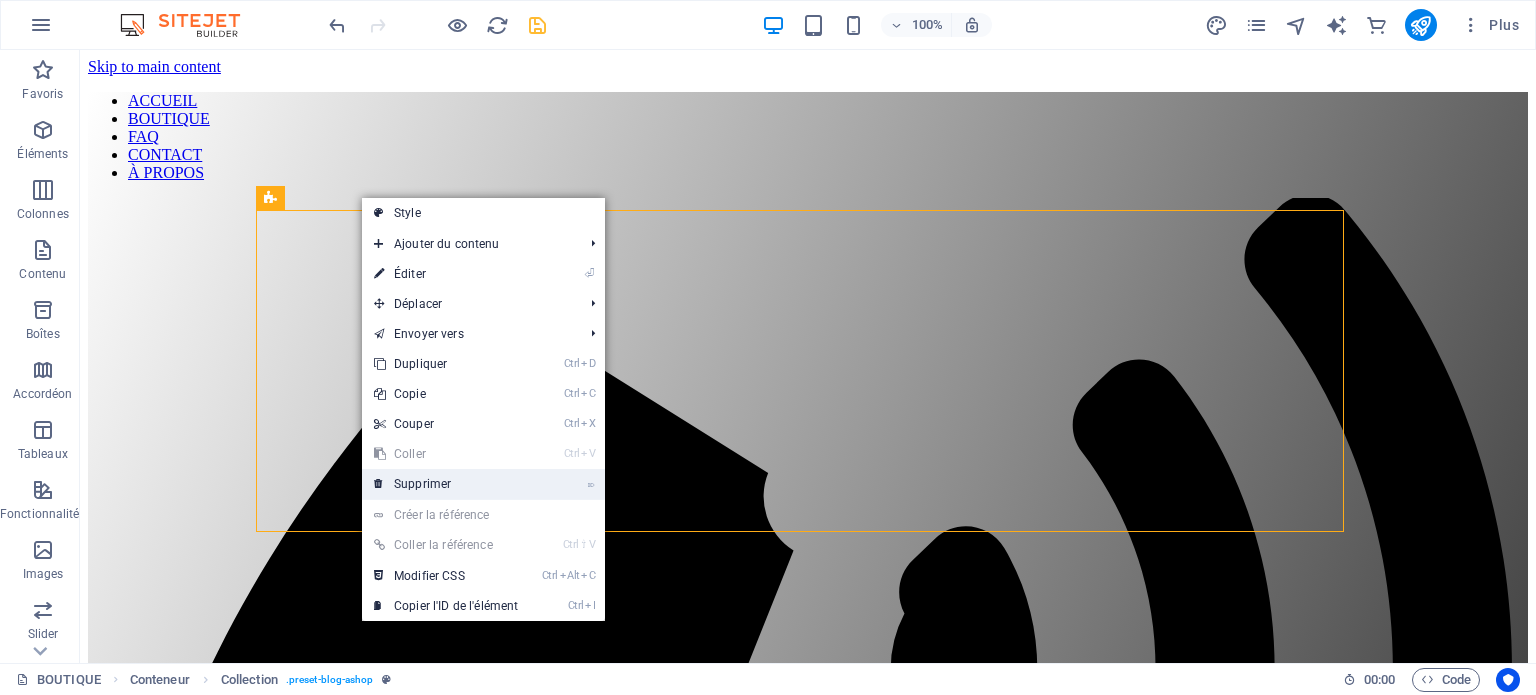 click on "⌦  Supprimer" at bounding box center (446, 484) 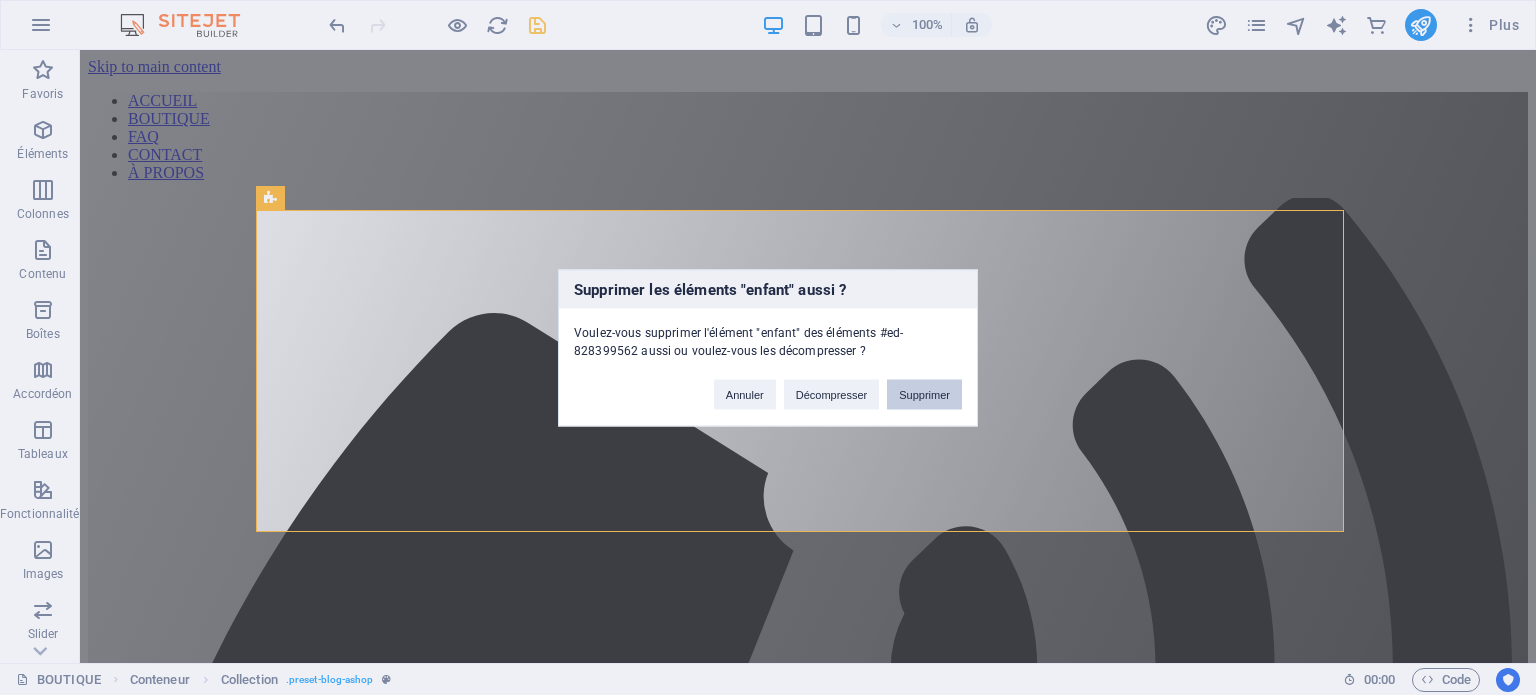 click on "Supprimer" at bounding box center (924, 394) 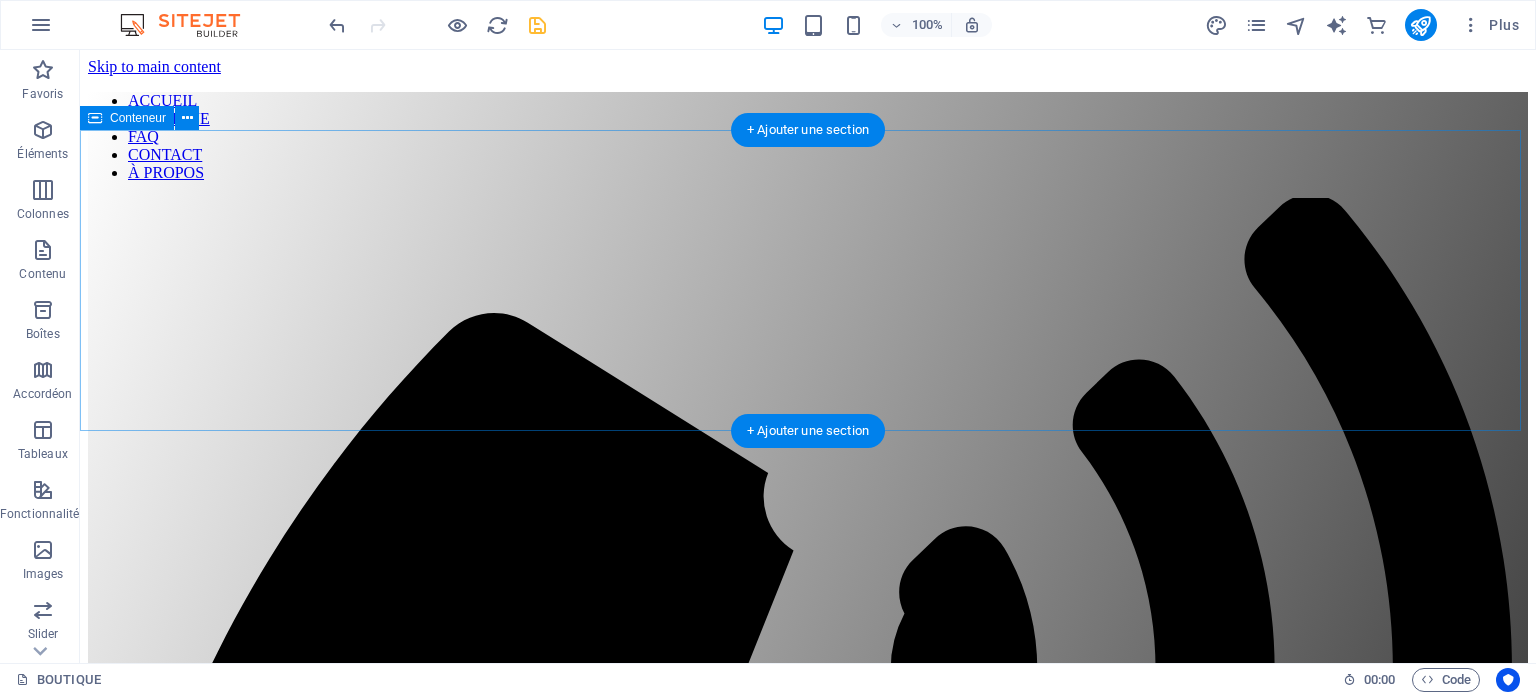 drag, startPoint x: 125, startPoint y: 242, endPoint x: 463, endPoint y: 247, distance: 338.037 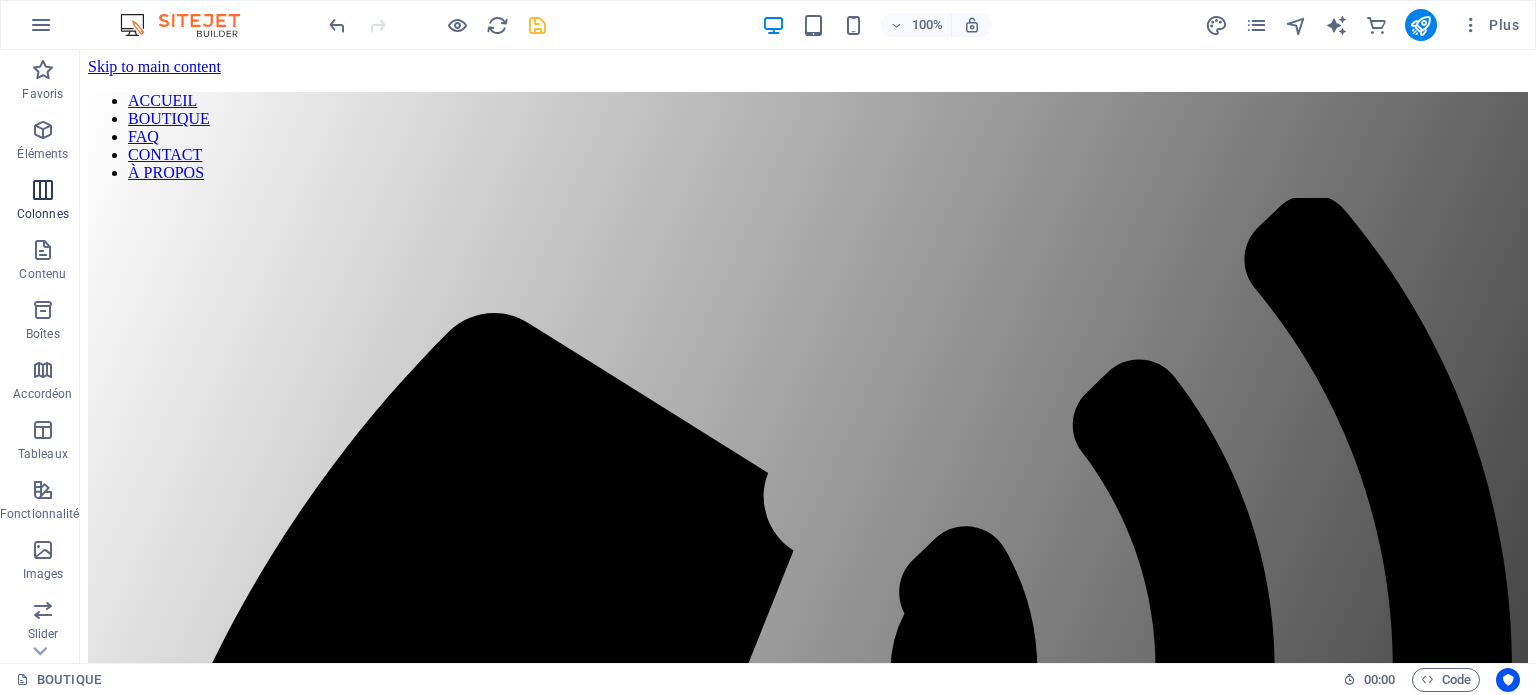 click at bounding box center (43, 190) 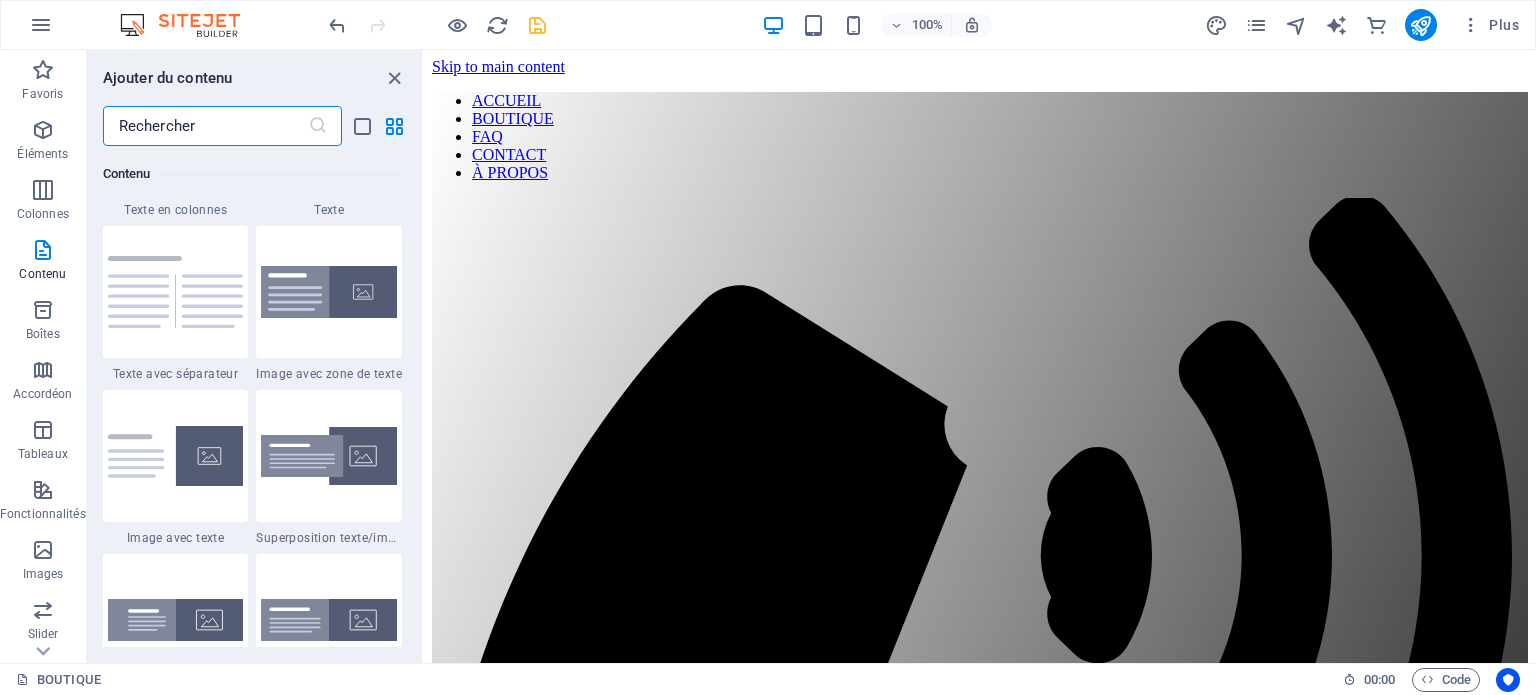 scroll, scrollTop: 3690, scrollLeft: 0, axis: vertical 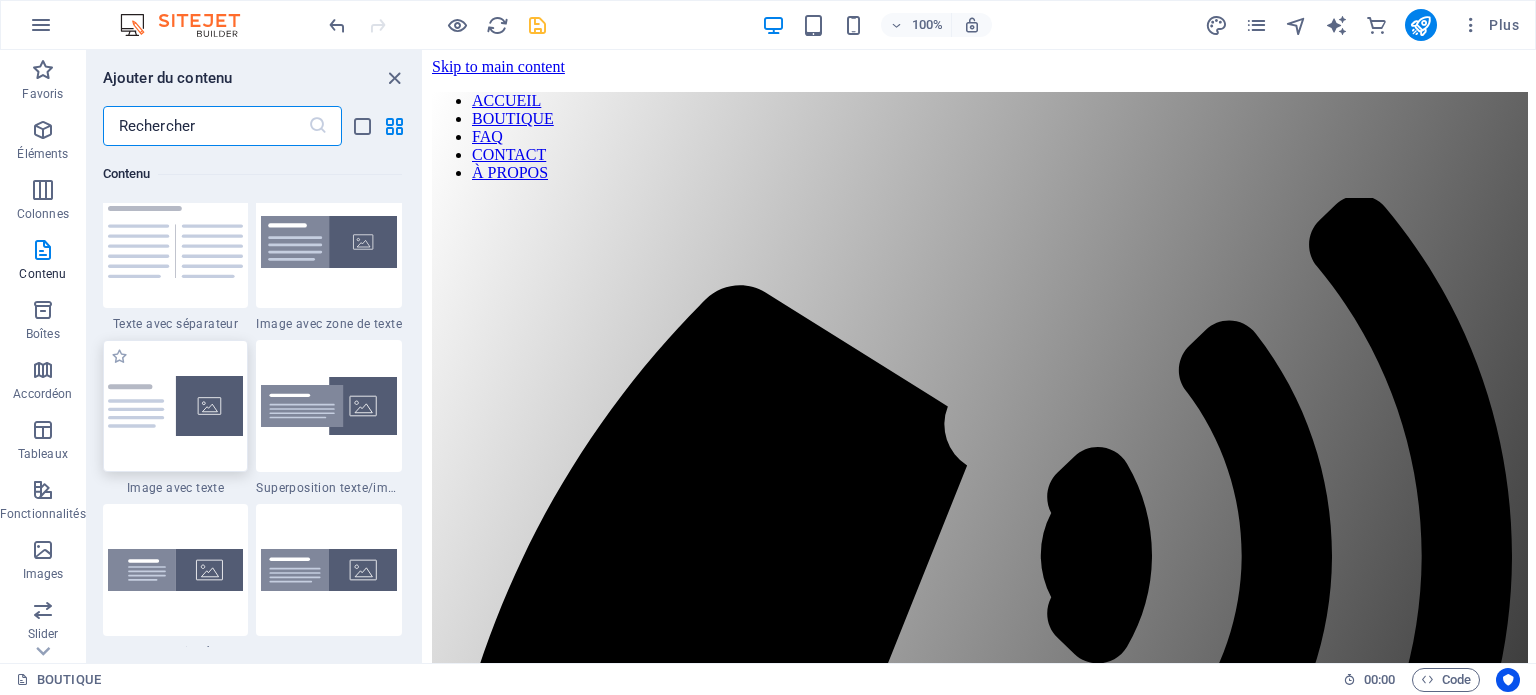 click at bounding box center [176, 406] 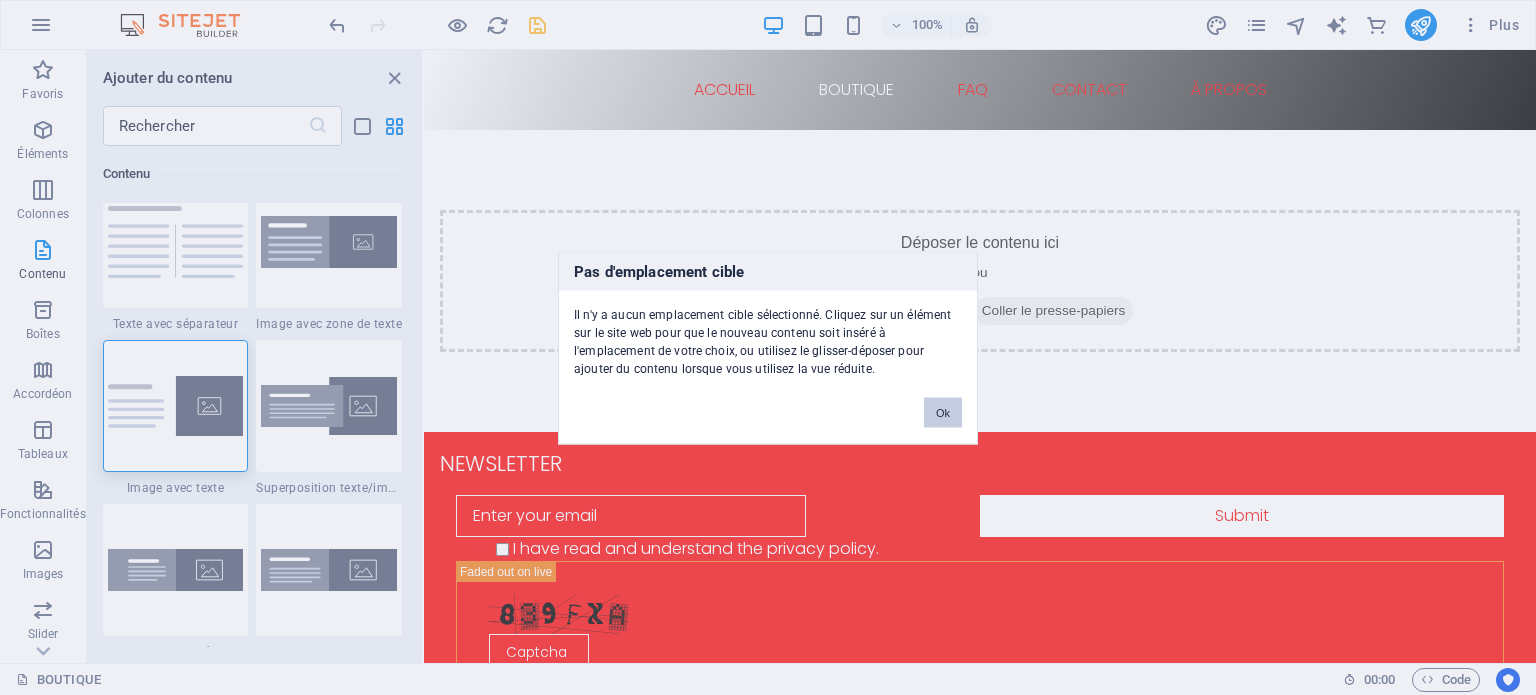 click on "Ok" at bounding box center [943, 412] 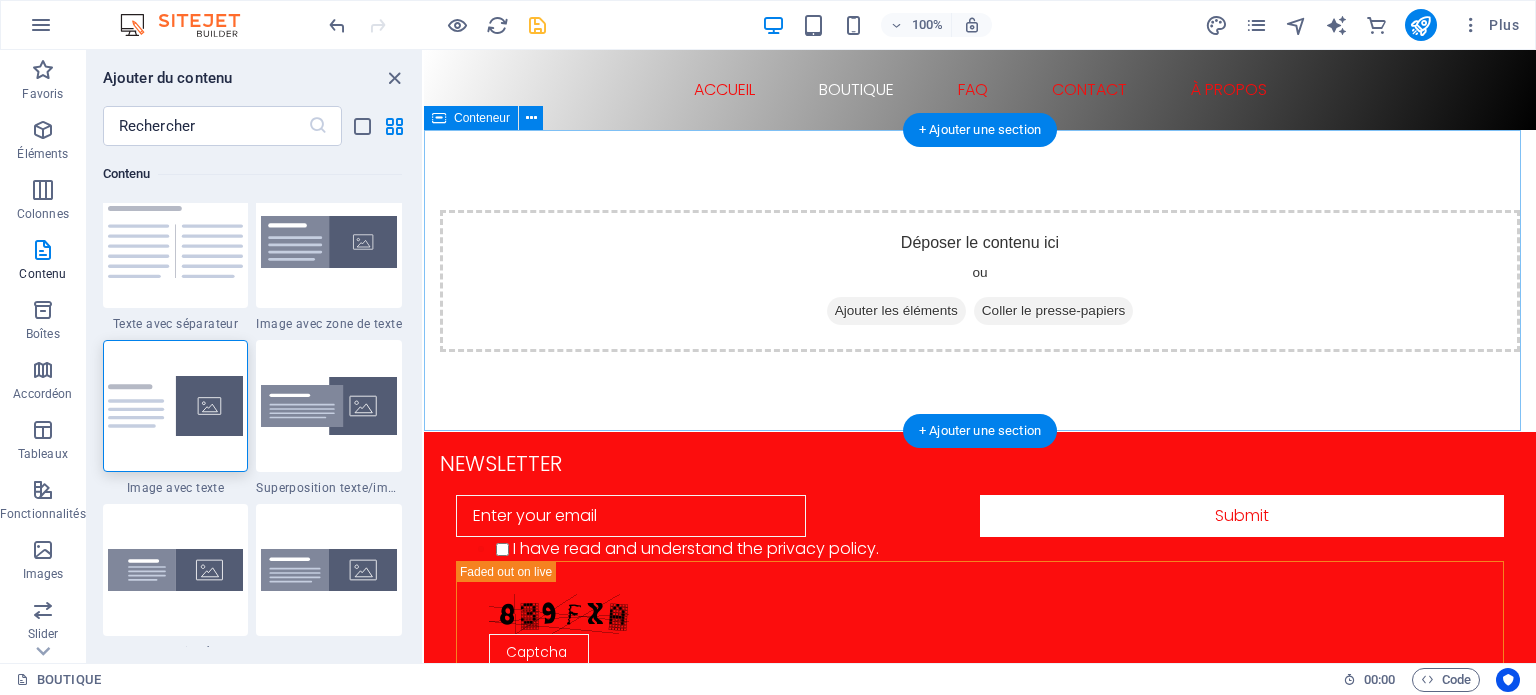 click on "Ajouter les éléments" at bounding box center [896, 311] 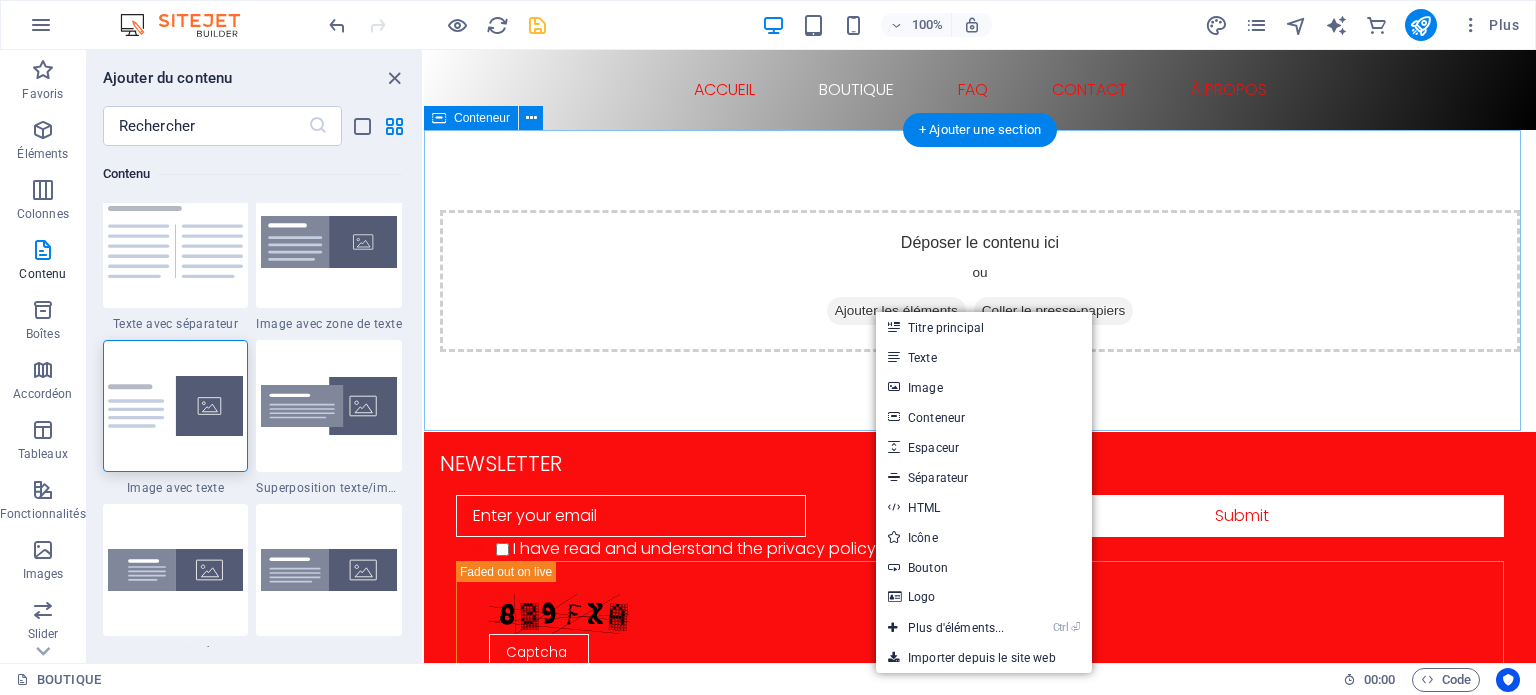 click on "Déposer le contenu ici ou  Ajouter les éléments  Coller le presse-papiers" at bounding box center [980, 281] 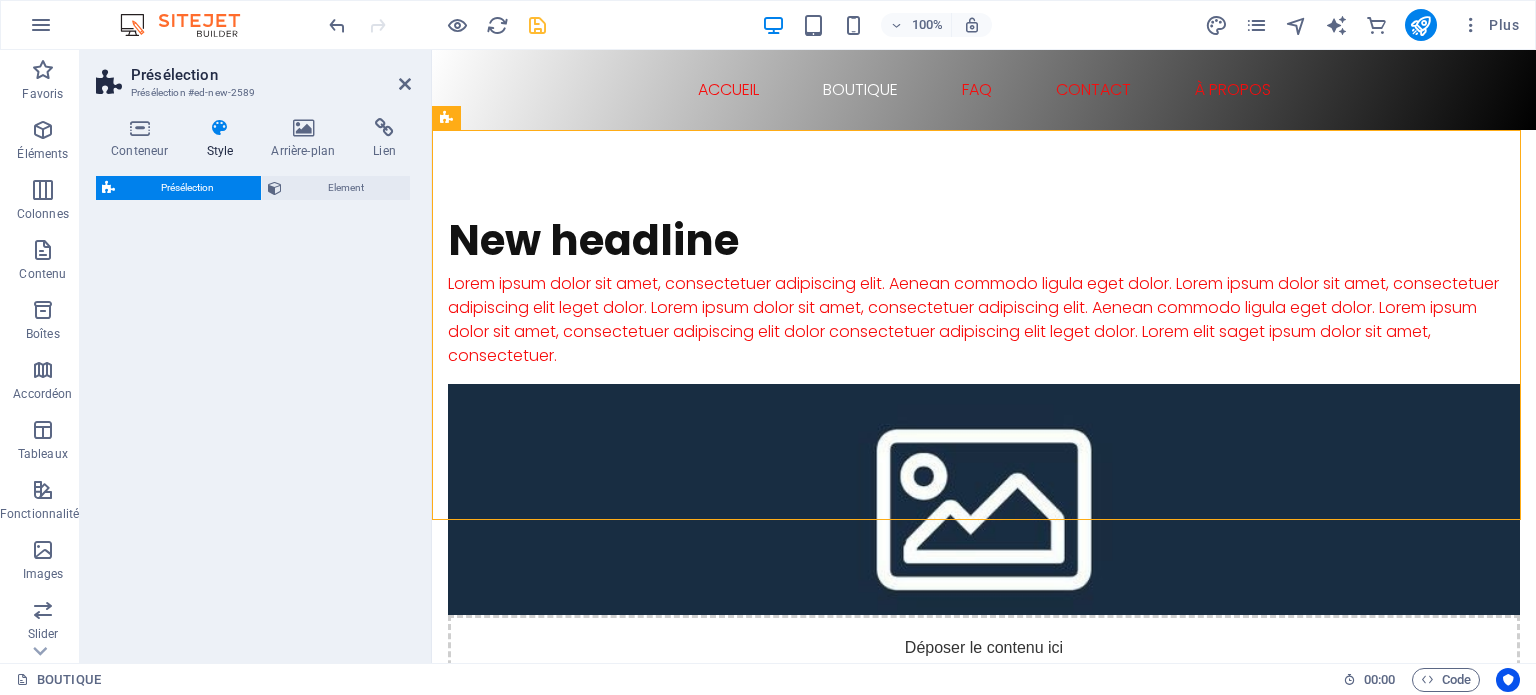 select on "rem" 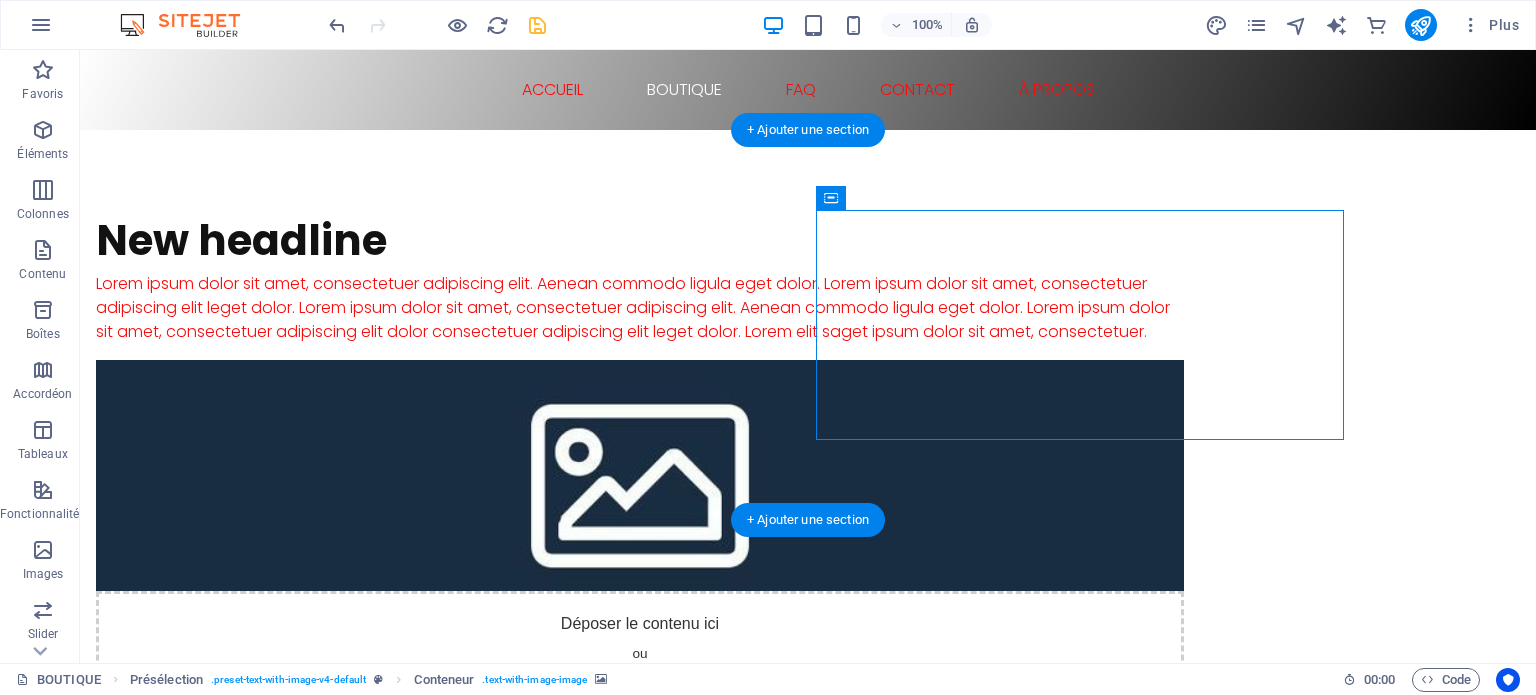 drag, startPoint x: 896, startPoint y: 255, endPoint x: 808, endPoint y: 269, distance: 89.106674 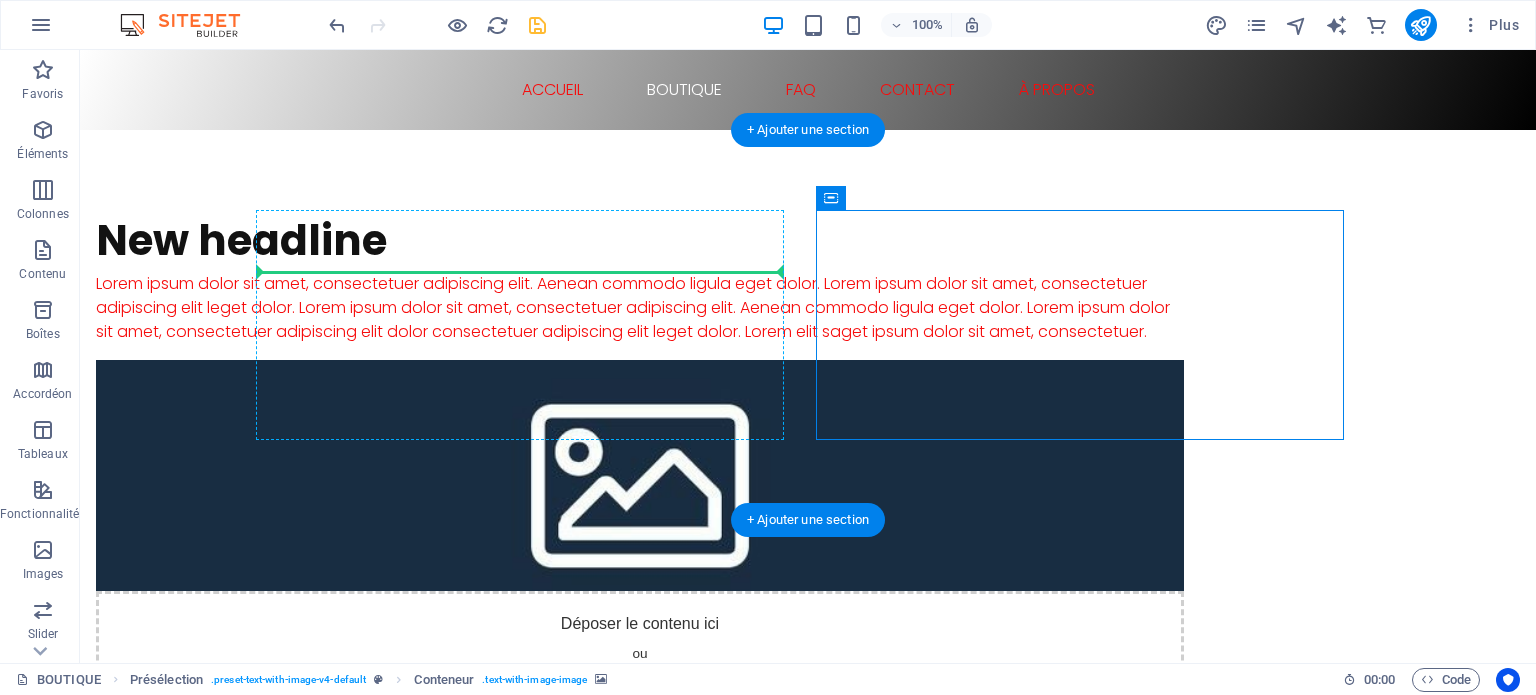 drag, startPoint x: 995, startPoint y: 247, endPoint x: 256, endPoint y: 276, distance: 739.5688 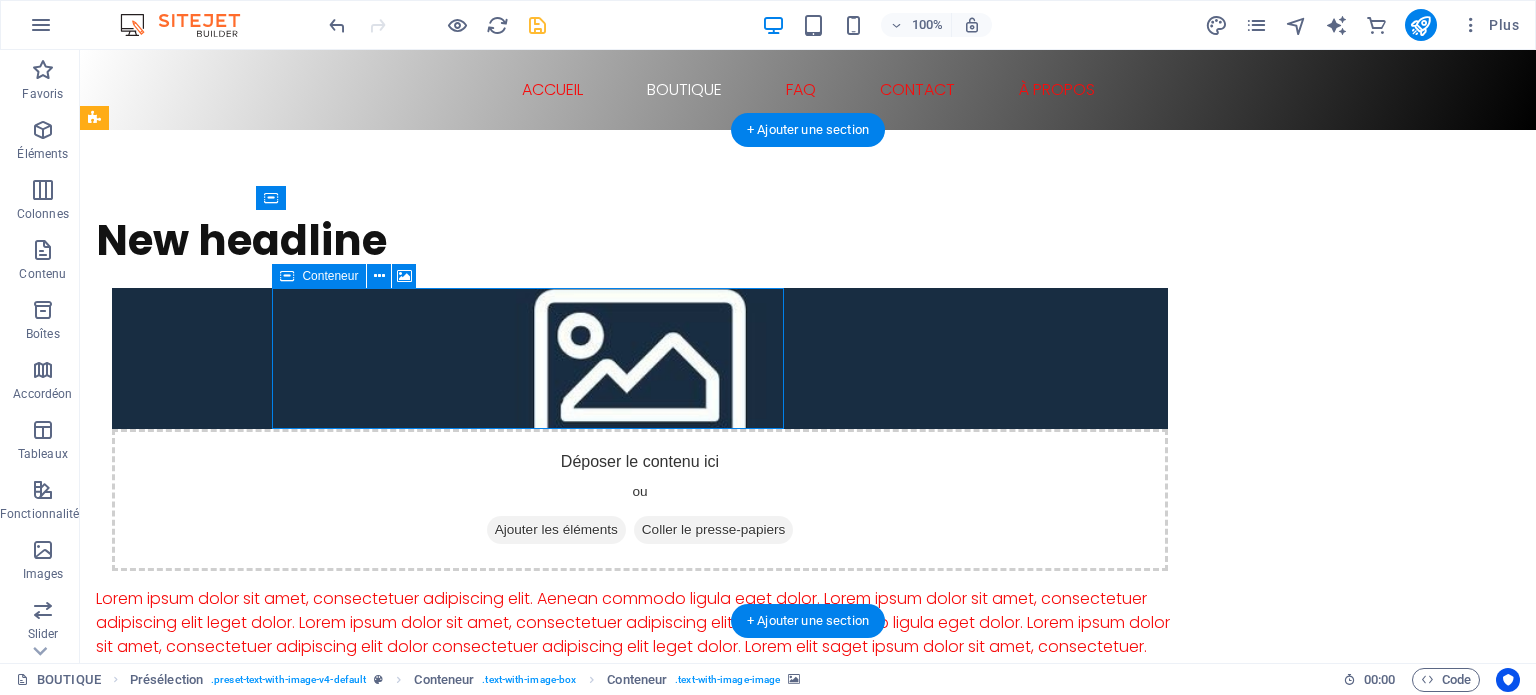 drag, startPoint x: 620, startPoint y: 312, endPoint x: 486, endPoint y: 306, distance: 134.13426 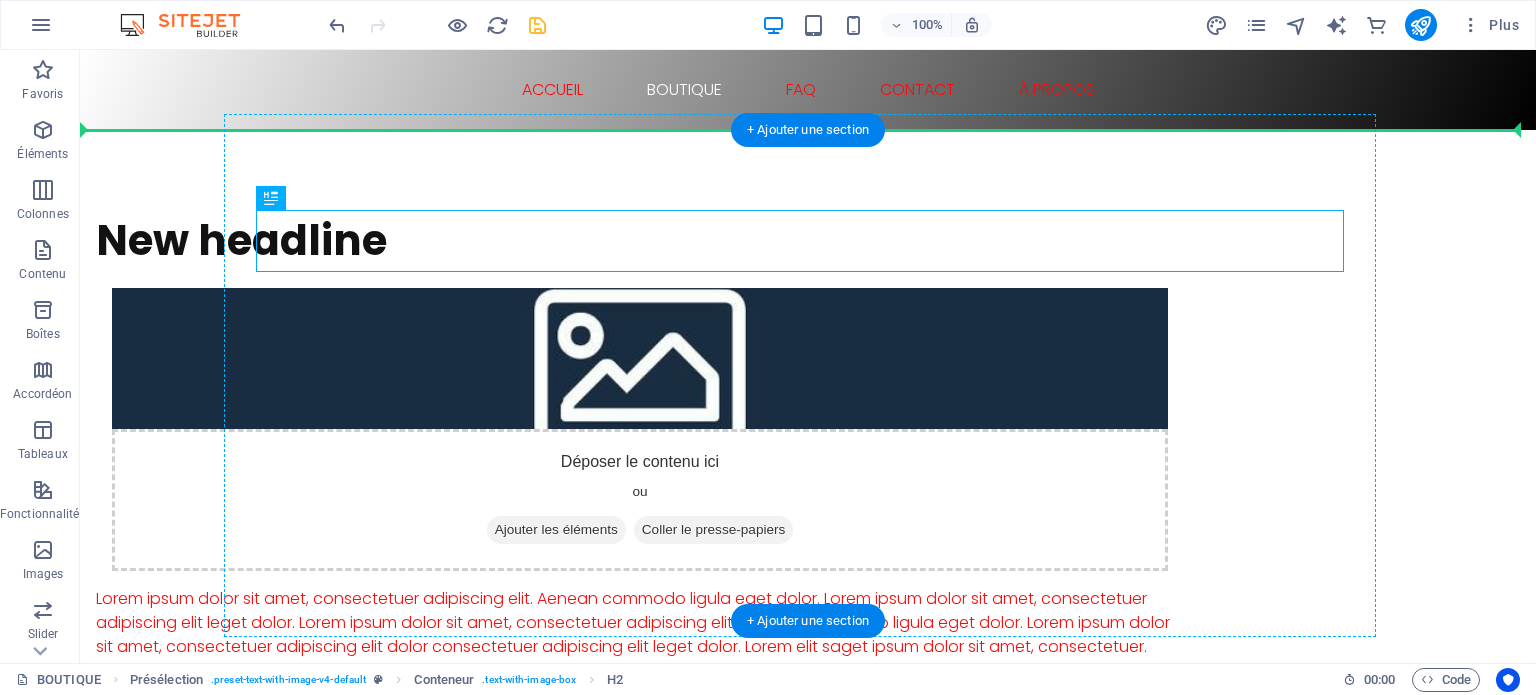 drag, startPoint x: 456, startPoint y: 250, endPoint x: 891, endPoint y: 349, distance: 446.1233 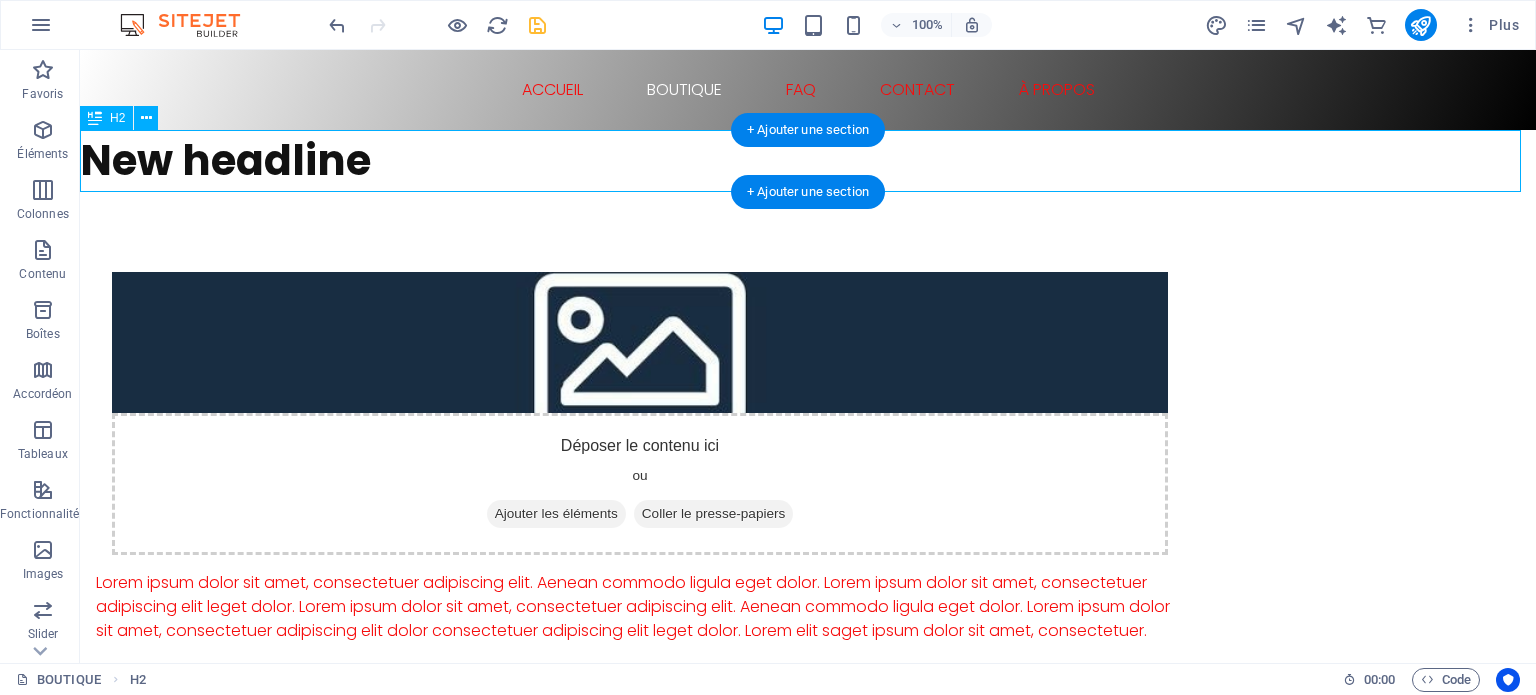 drag, startPoint x: 412, startPoint y: 172, endPoint x: 561, endPoint y: 179, distance: 149.16434 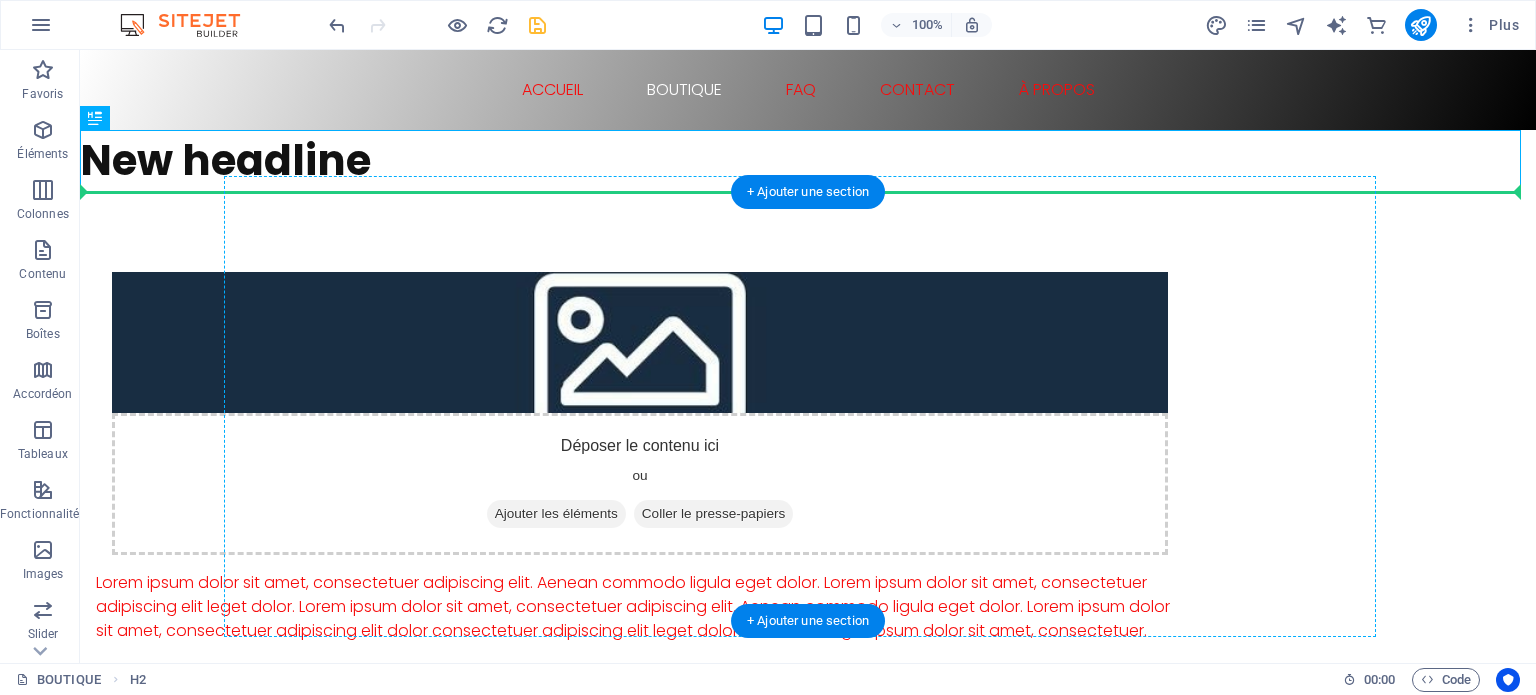 drag, startPoint x: 220, startPoint y: 159, endPoint x: 796, endPoint y: 400, distance: 624.3853 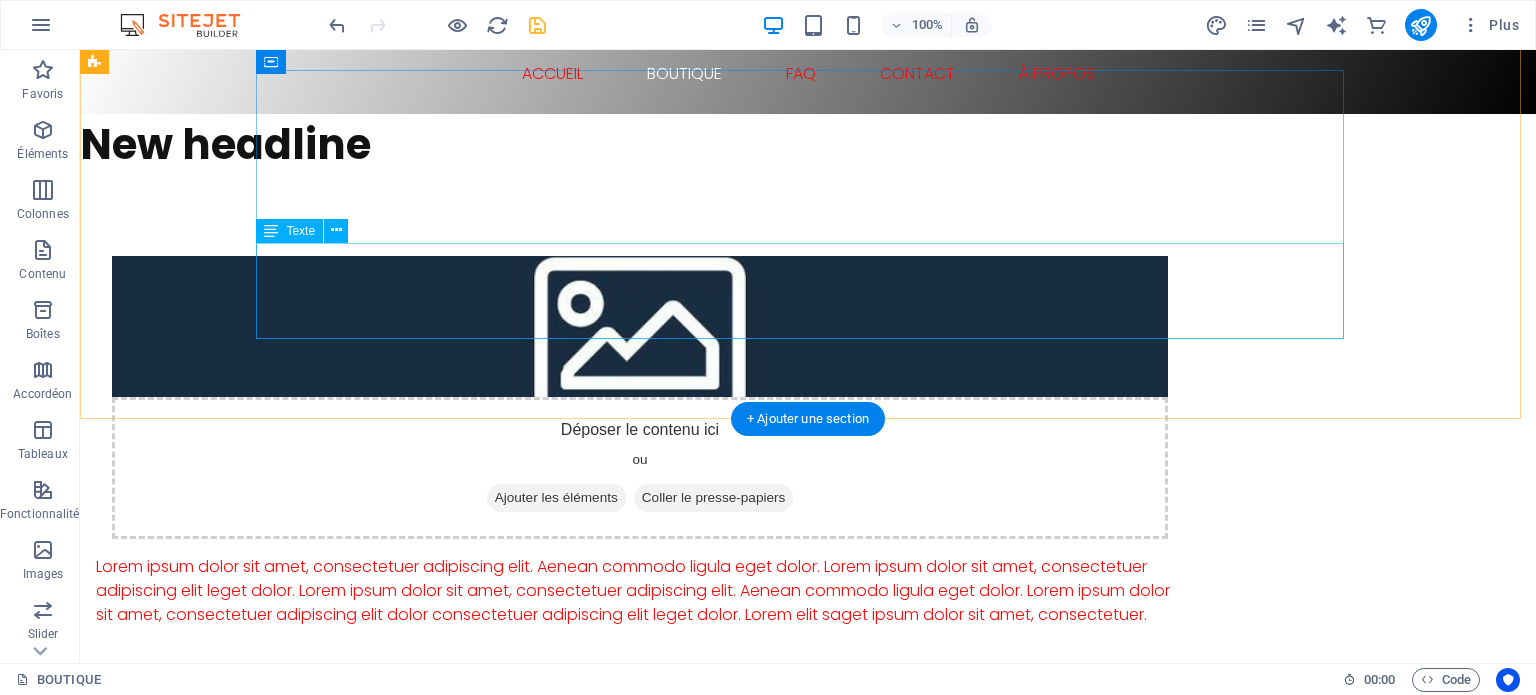 scroll, scrollTop: 0, scrollLeft: 0, axis: both 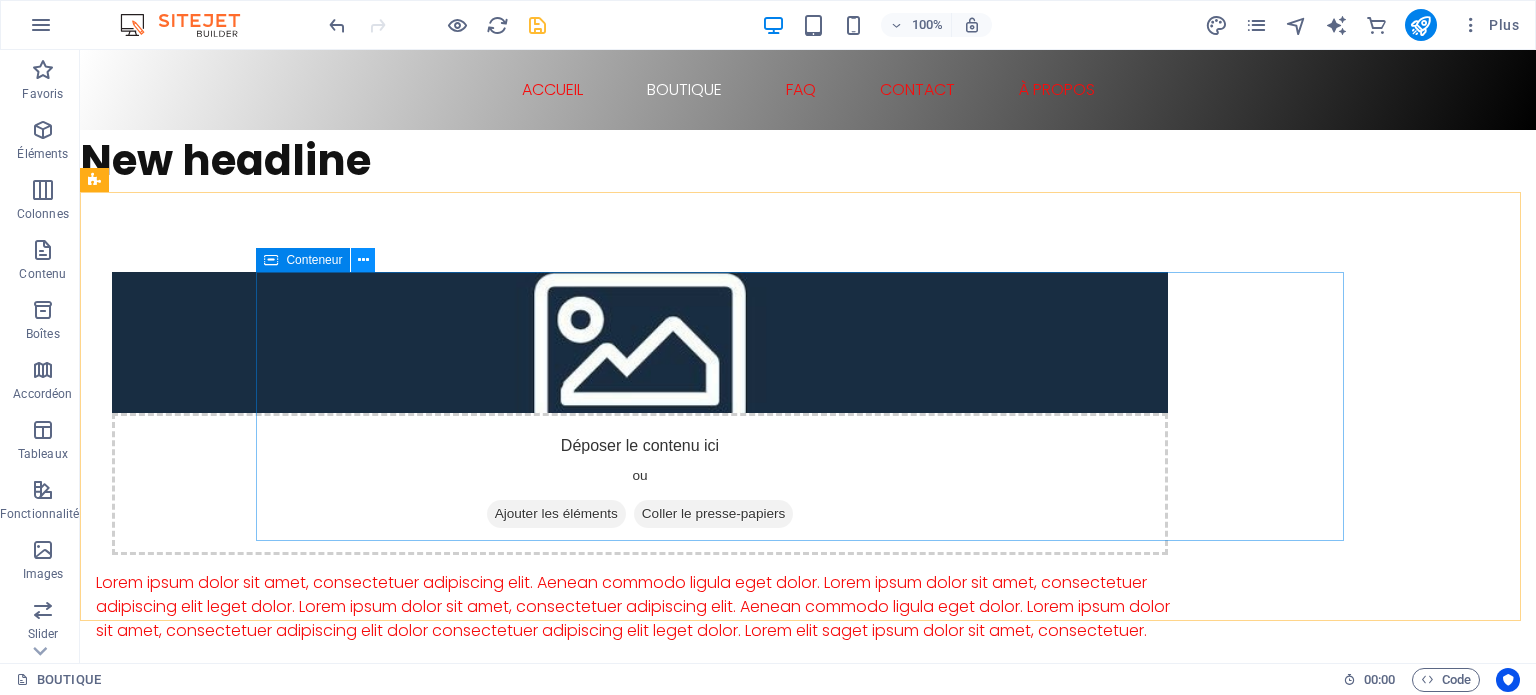 click at bounding box center (363, 260) 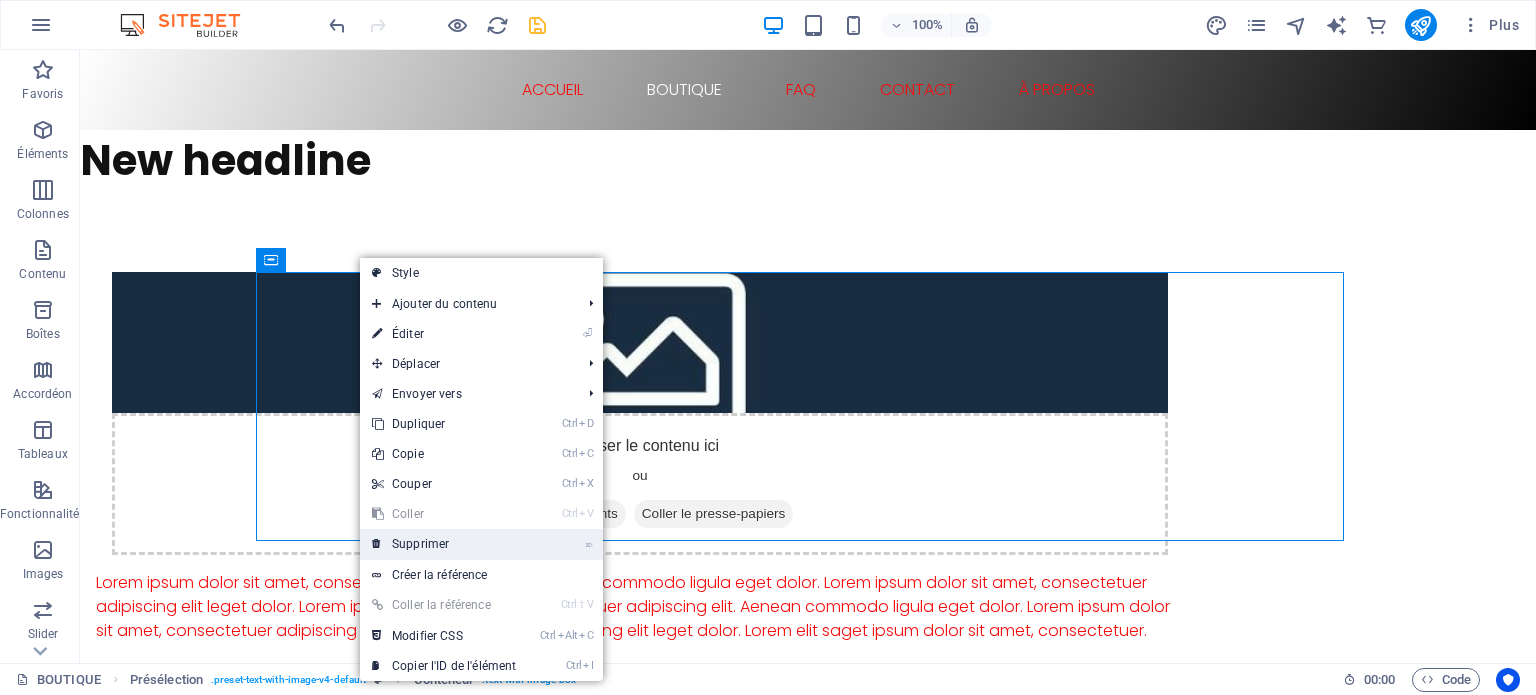 click on "⌦  Supprimer" at bounding box center [444, 544] 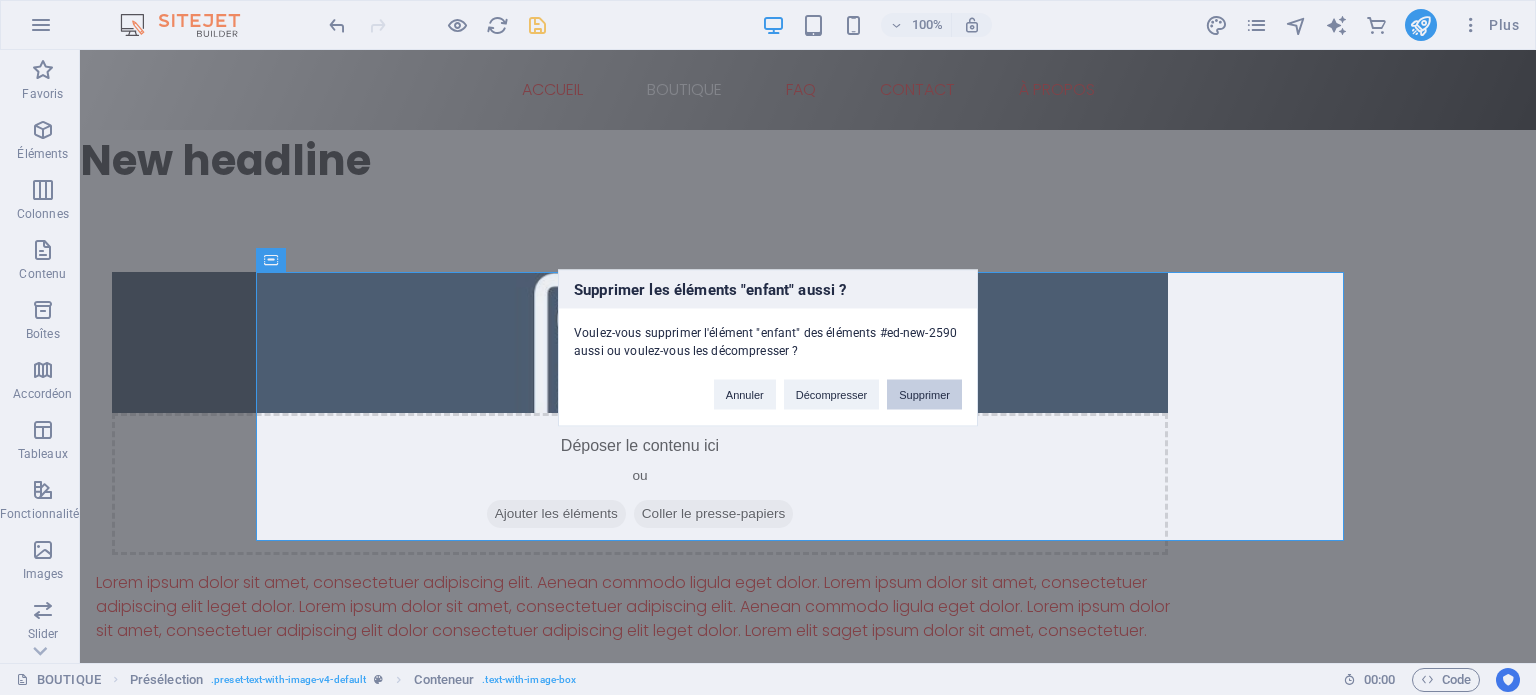 drag, startPoint x: 927, startPoint y: 393, endPoint x: 660, endPoint y: 329, distance: 274.5633 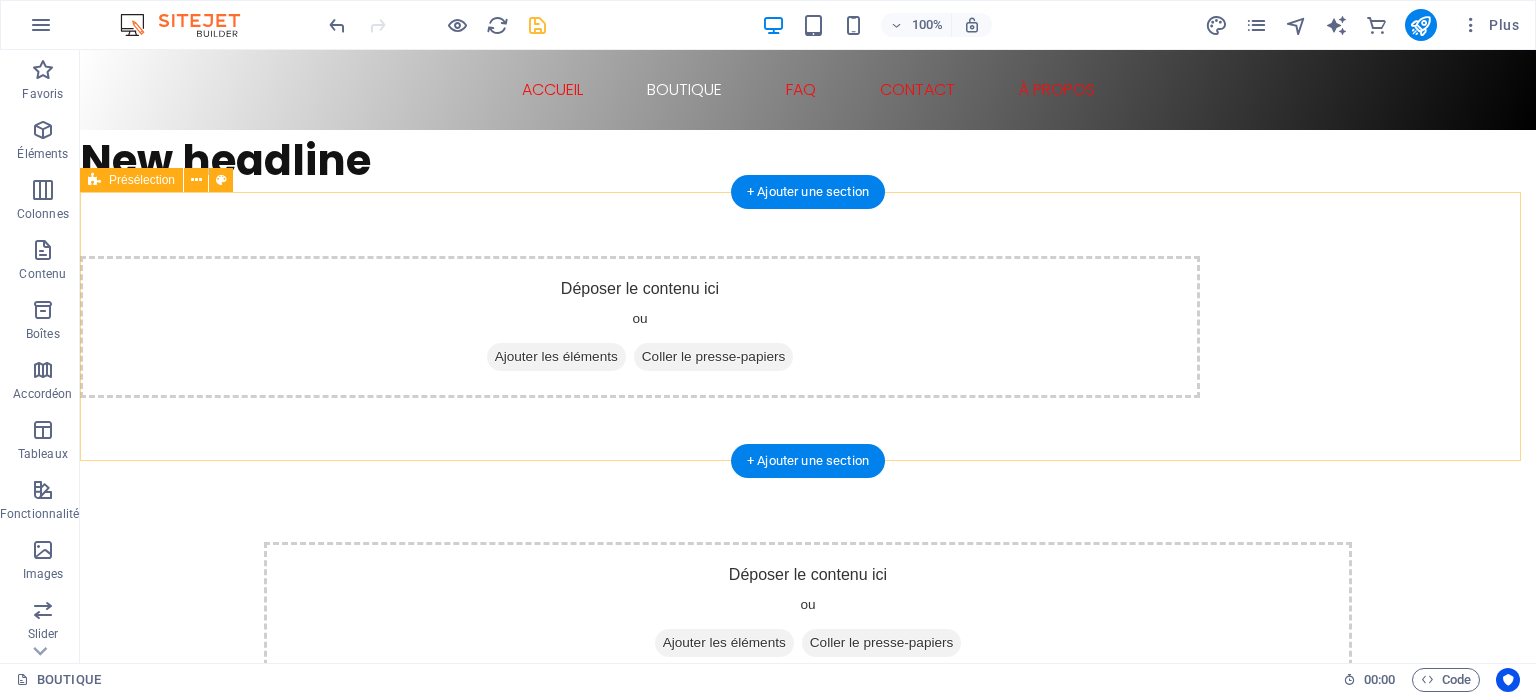 drag, startPoint x: 116, startPoint y: 252, endPoint x: 347, endPoint y: 204, distance: 235.93431 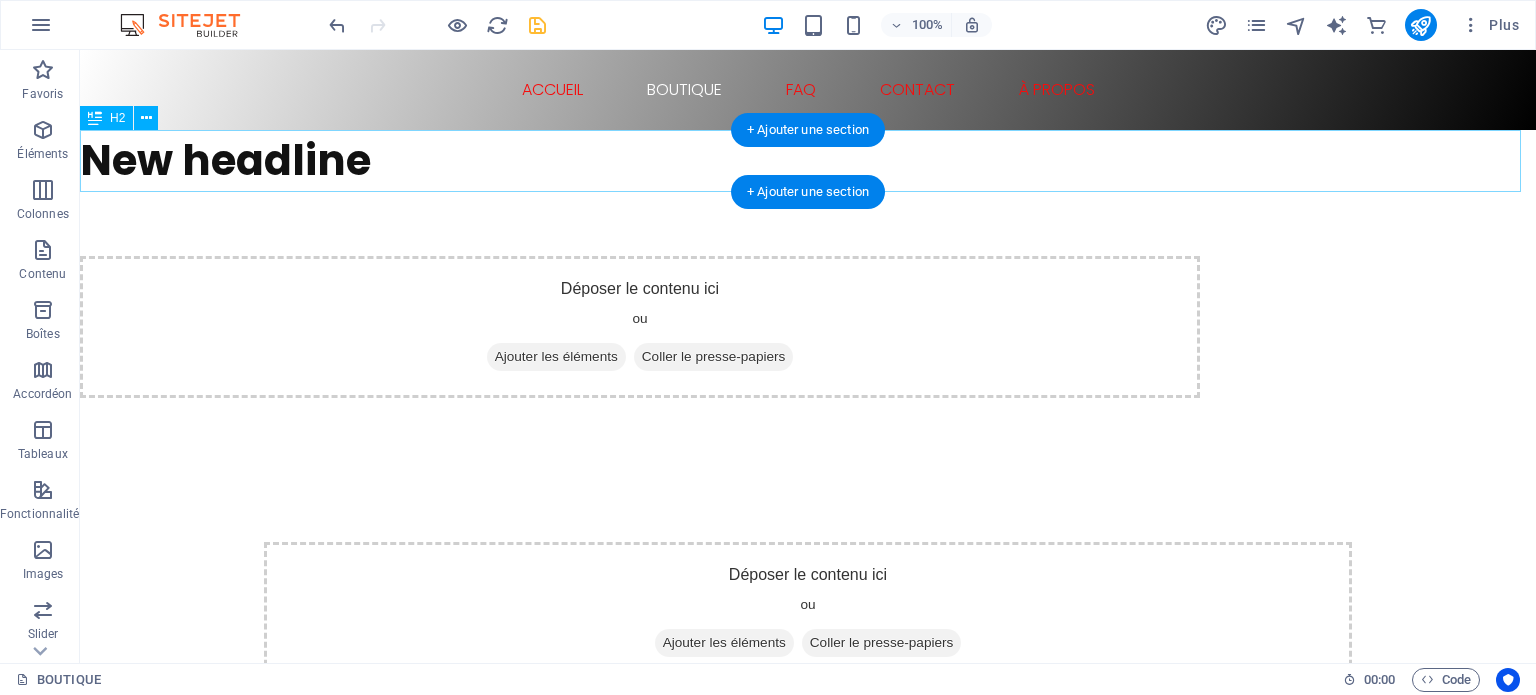 click on "New headline" at bounding box center [808, 161] 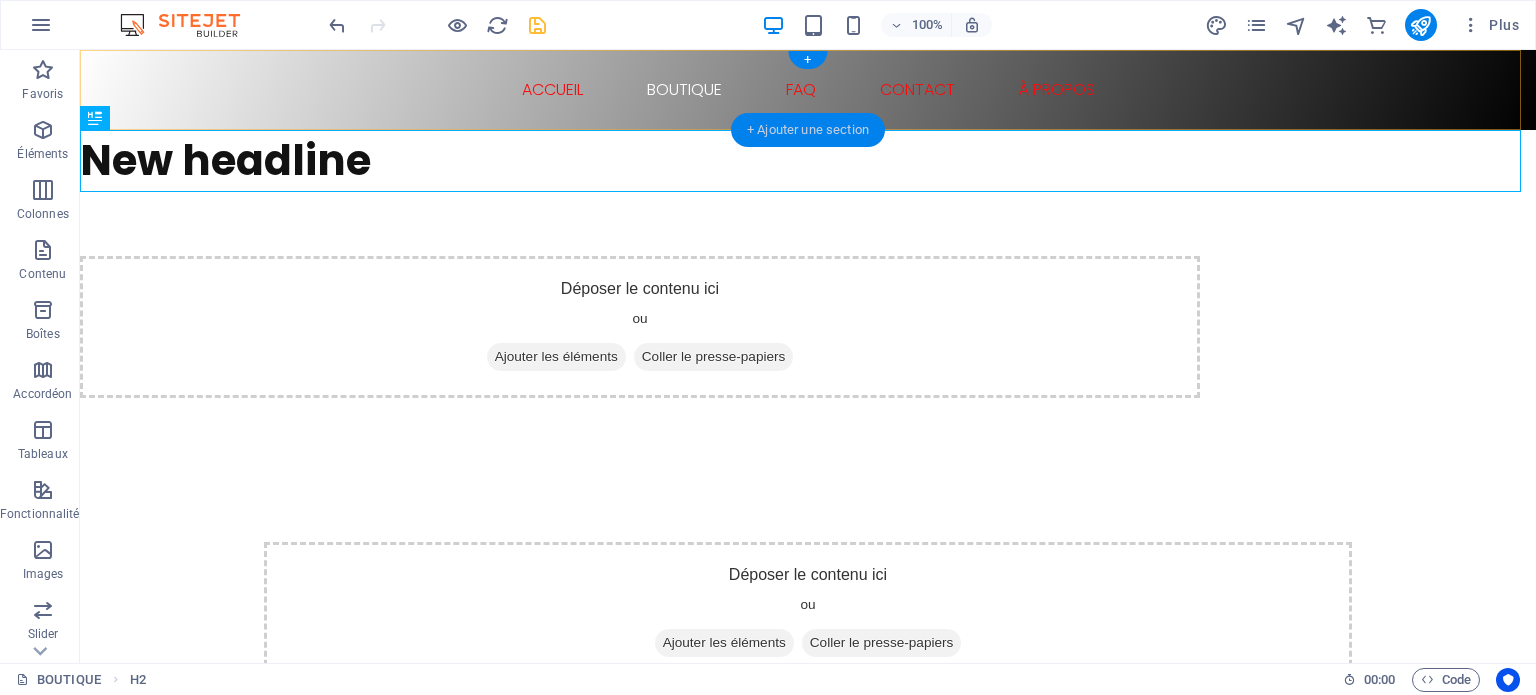 click on "+ Ajouter une section" at bounding box center (808, 130) 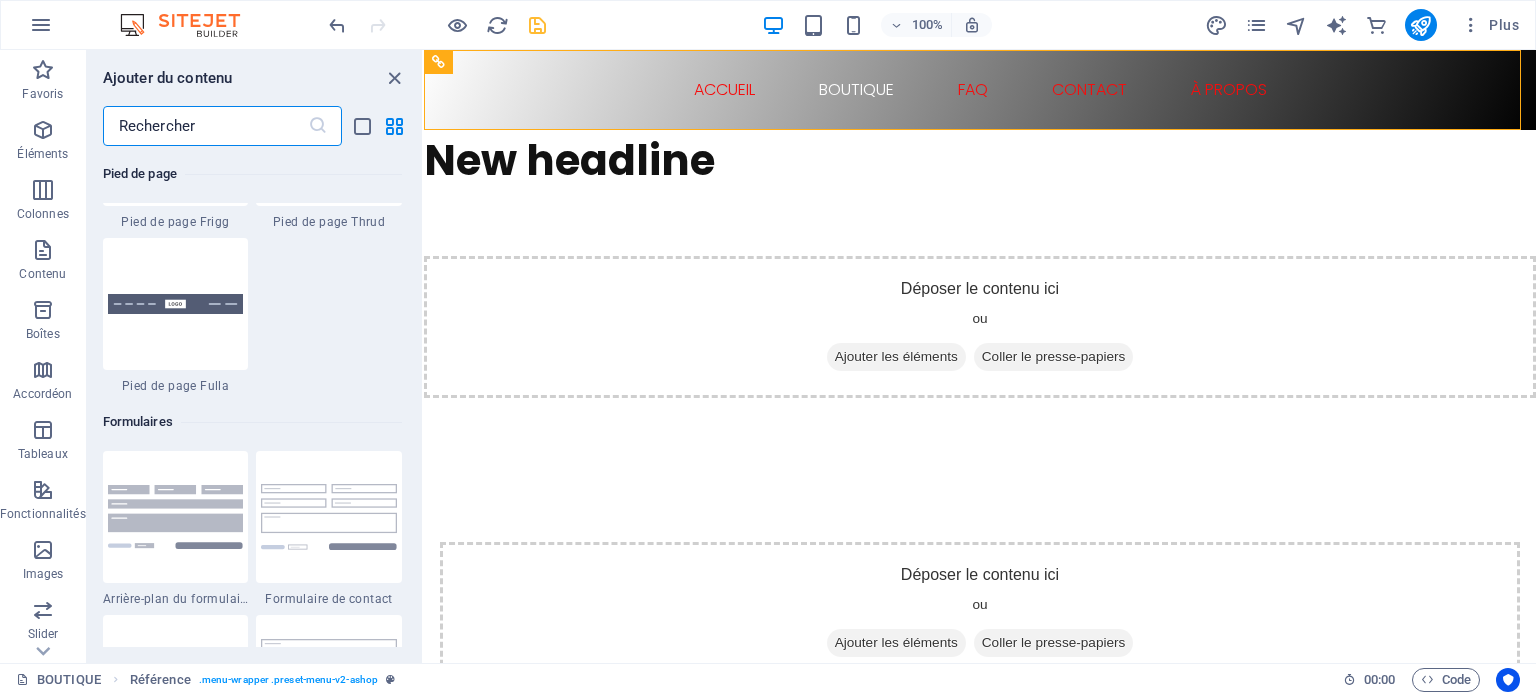 scroll, scrollTop: 14399, scrollLeft: 0, axis: vertical 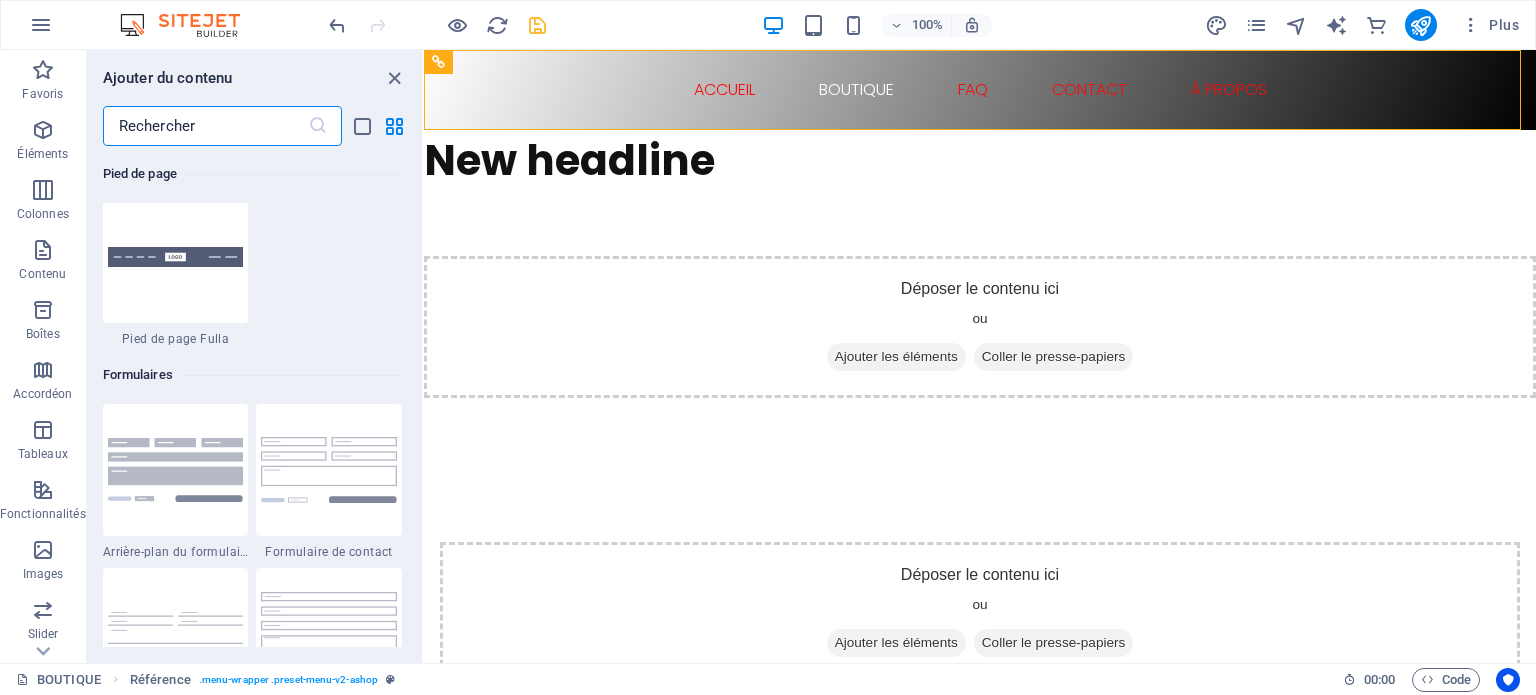 click at bounding box center [205, 126] 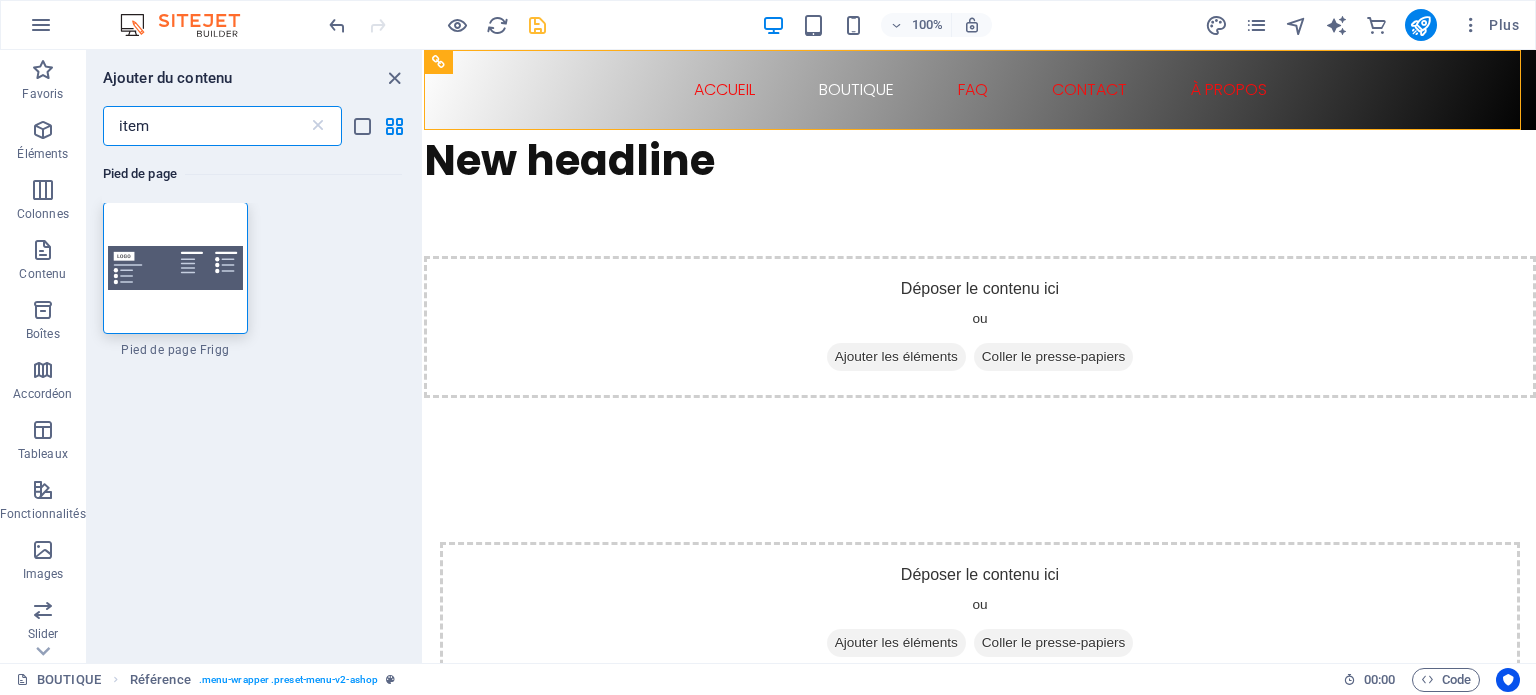 scroll, scrollTop: 0, scrollLeft: 0, axis: both 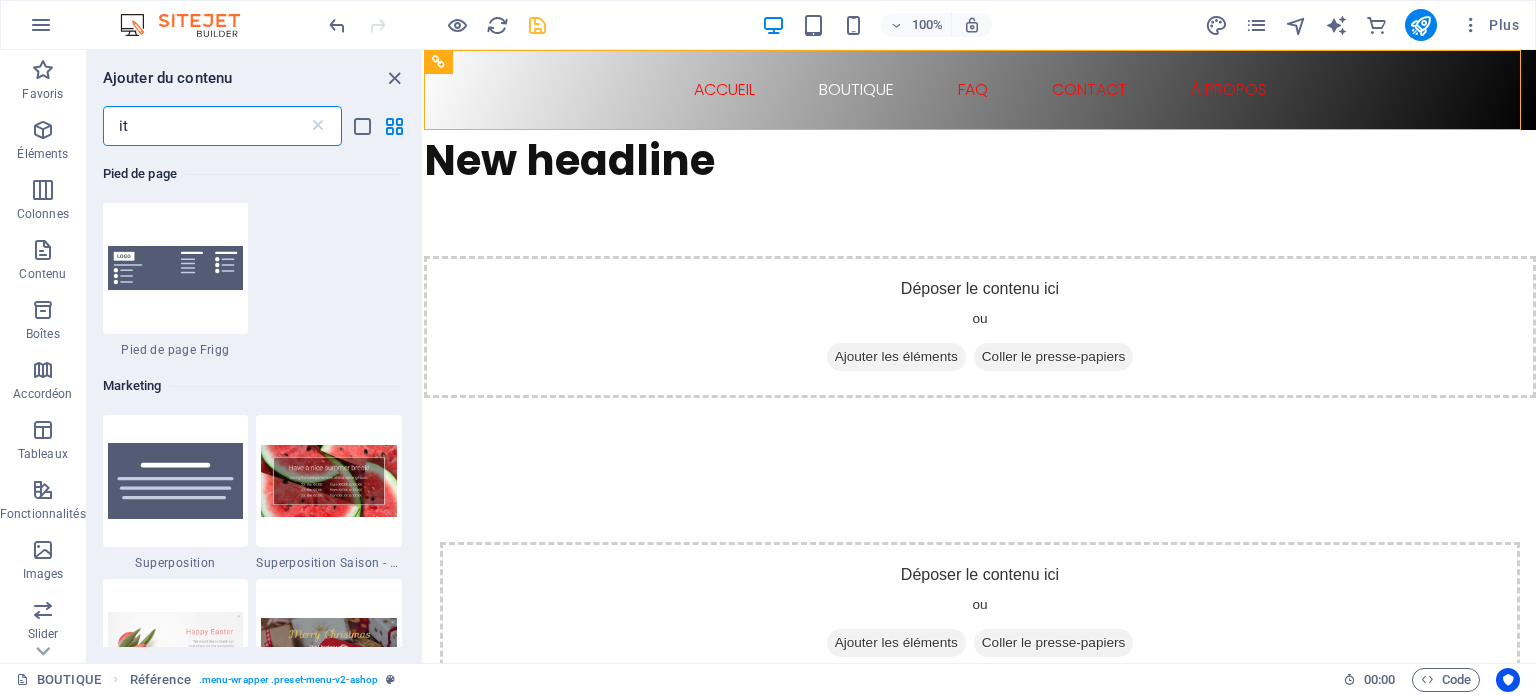 type on "i" 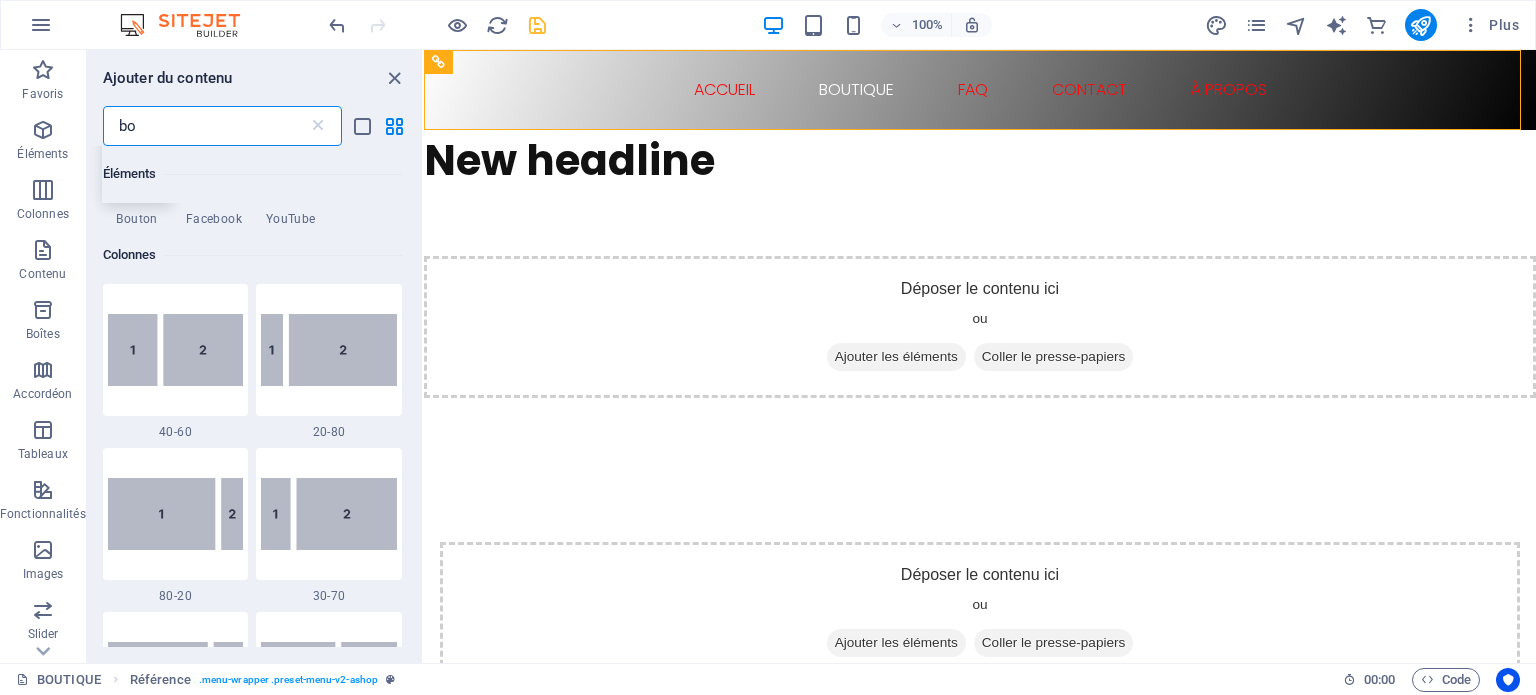 scroll, scrollTop: 0, scrollLeft: 0, axis: both 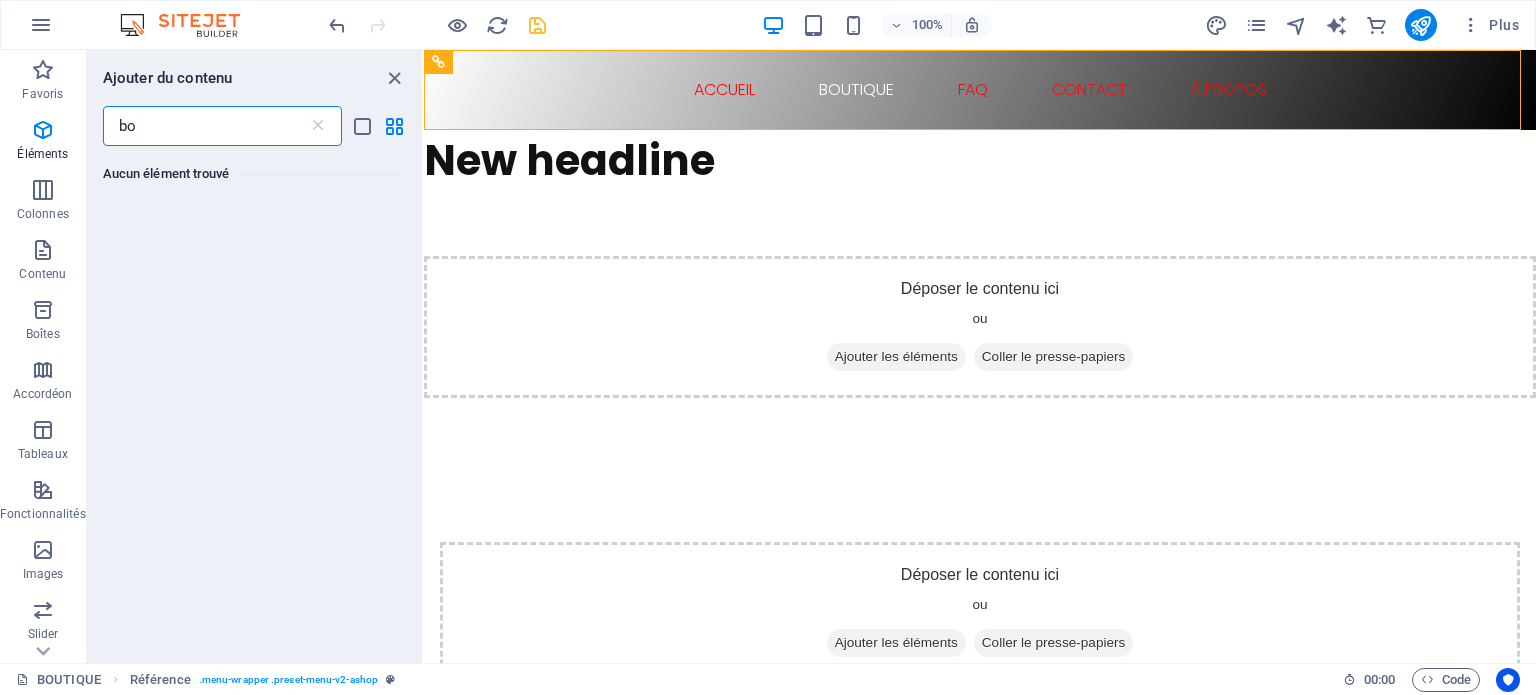 type on "b" 